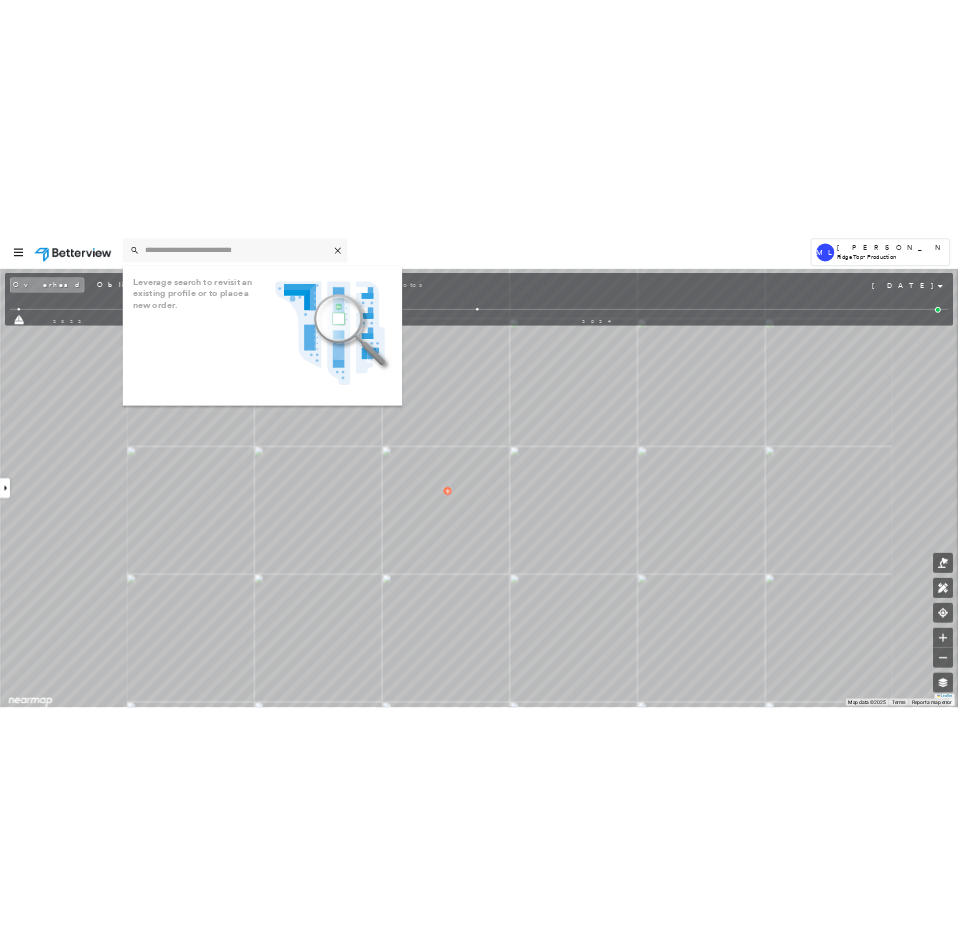 scroll, scrollTop: 0, scrollLeft: 0, axis: both 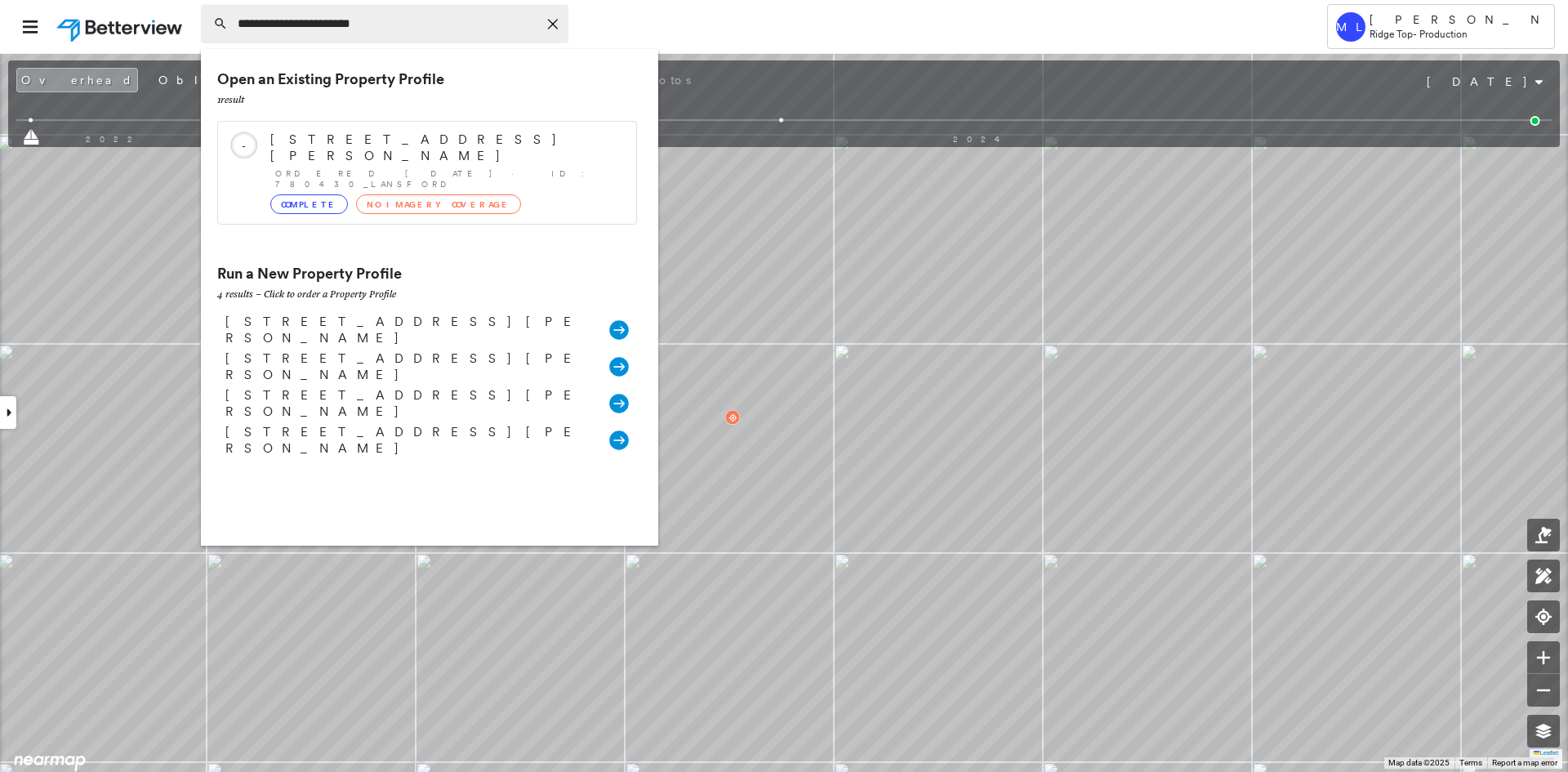 type on "**********" 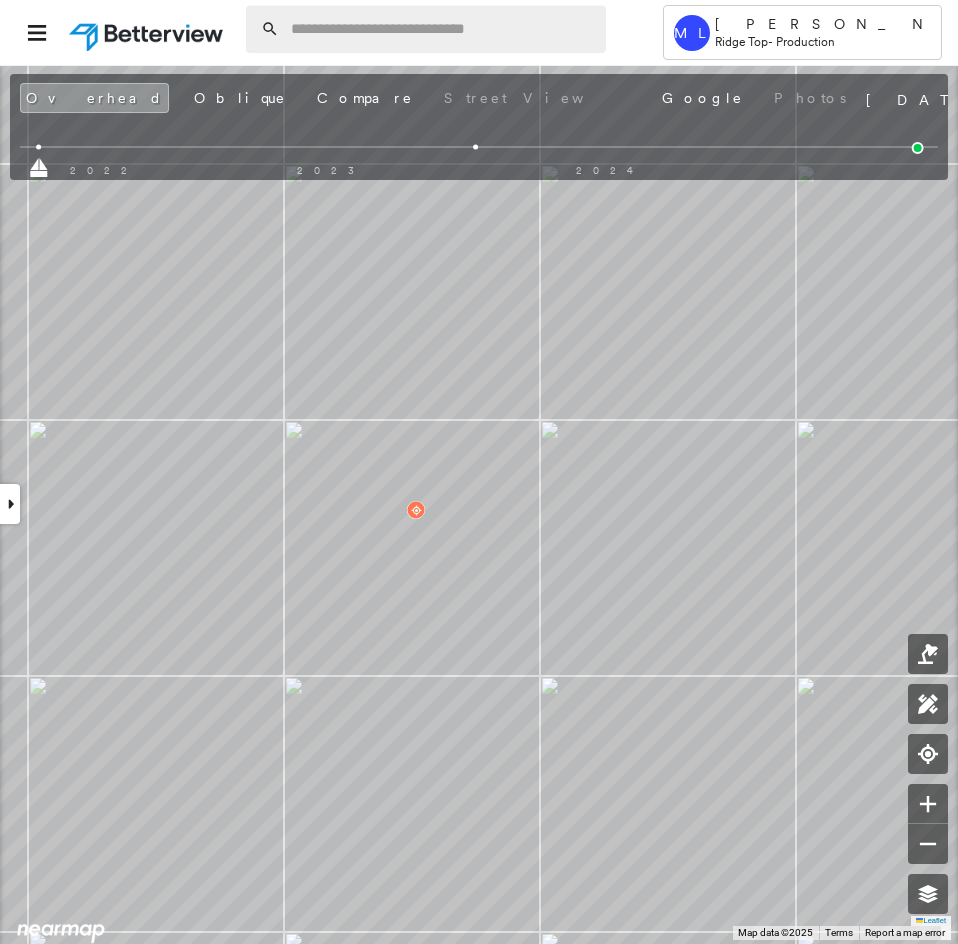 click at bounding box center (442, 29) 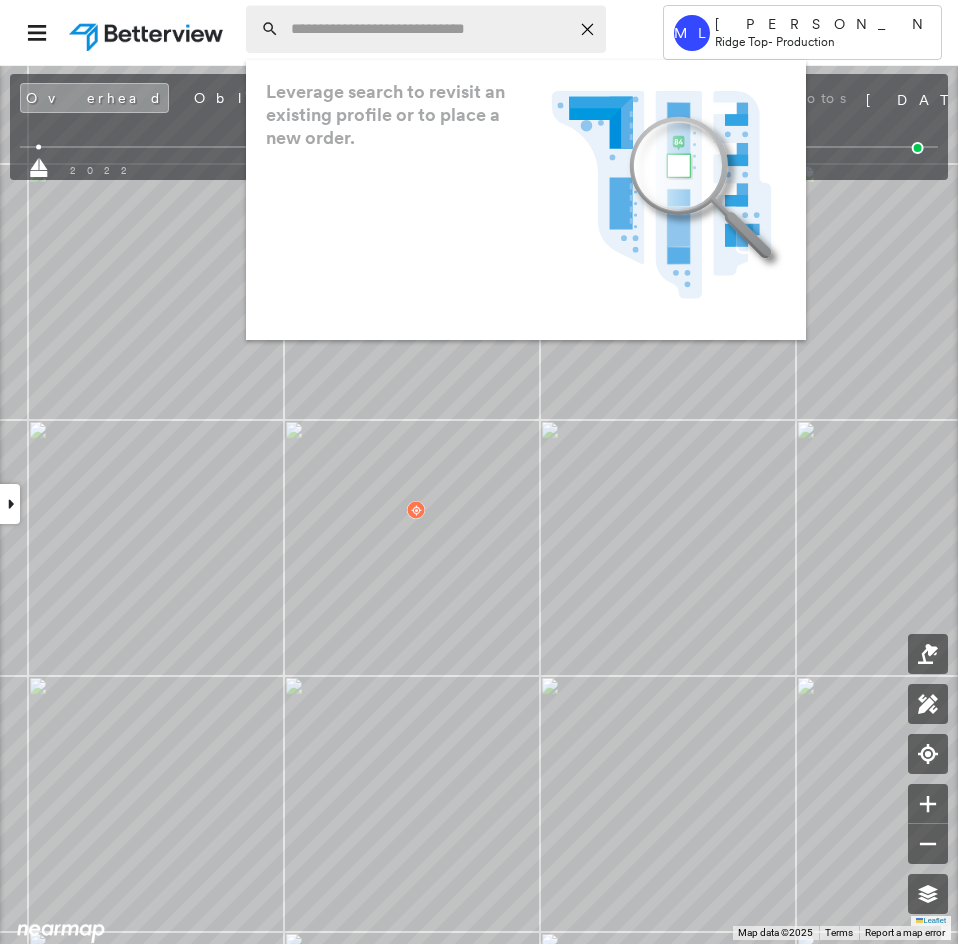 paste on "**********" 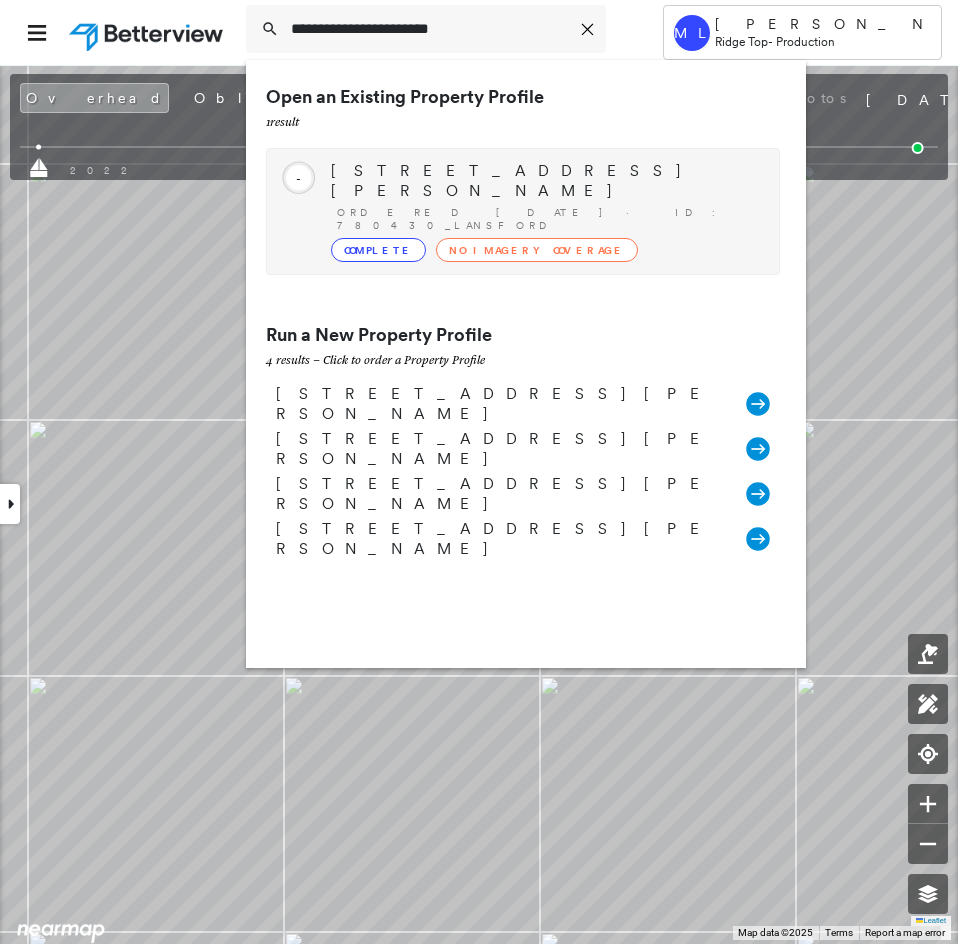type on "**********" 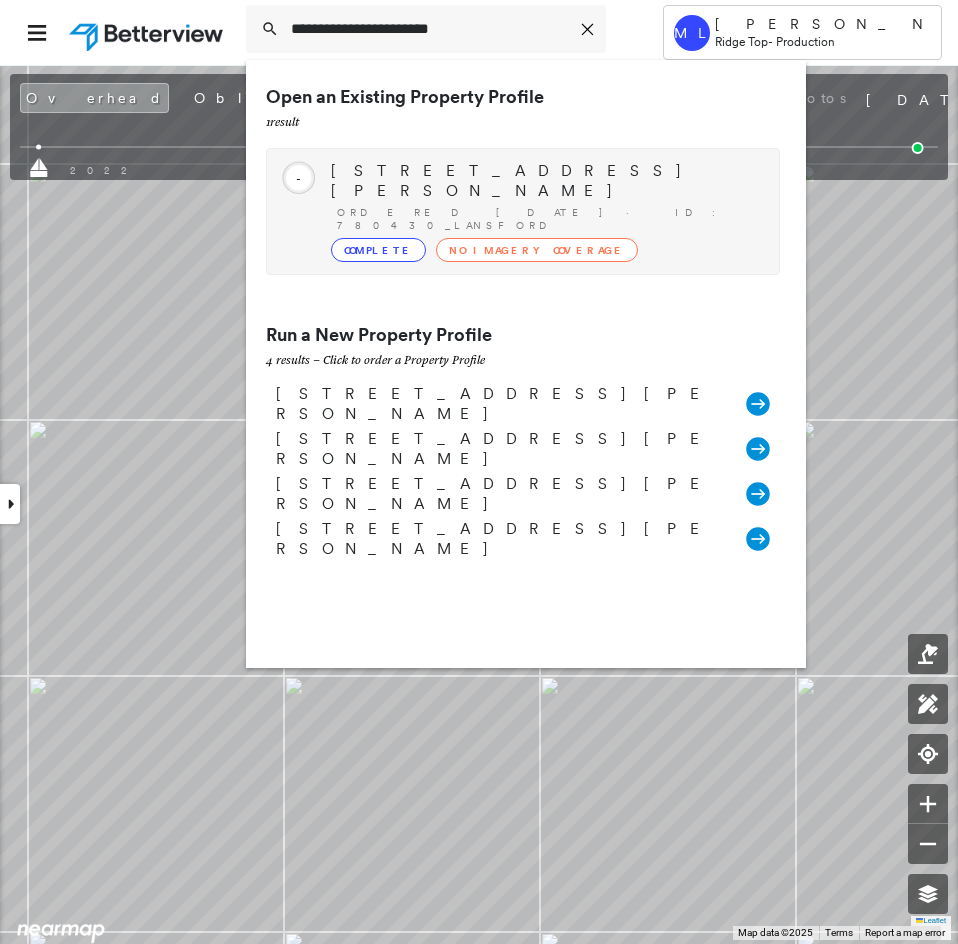 click on "Ordered 07/25/25 · ID: 780430_Lansford" at bounding box center [548, 219] 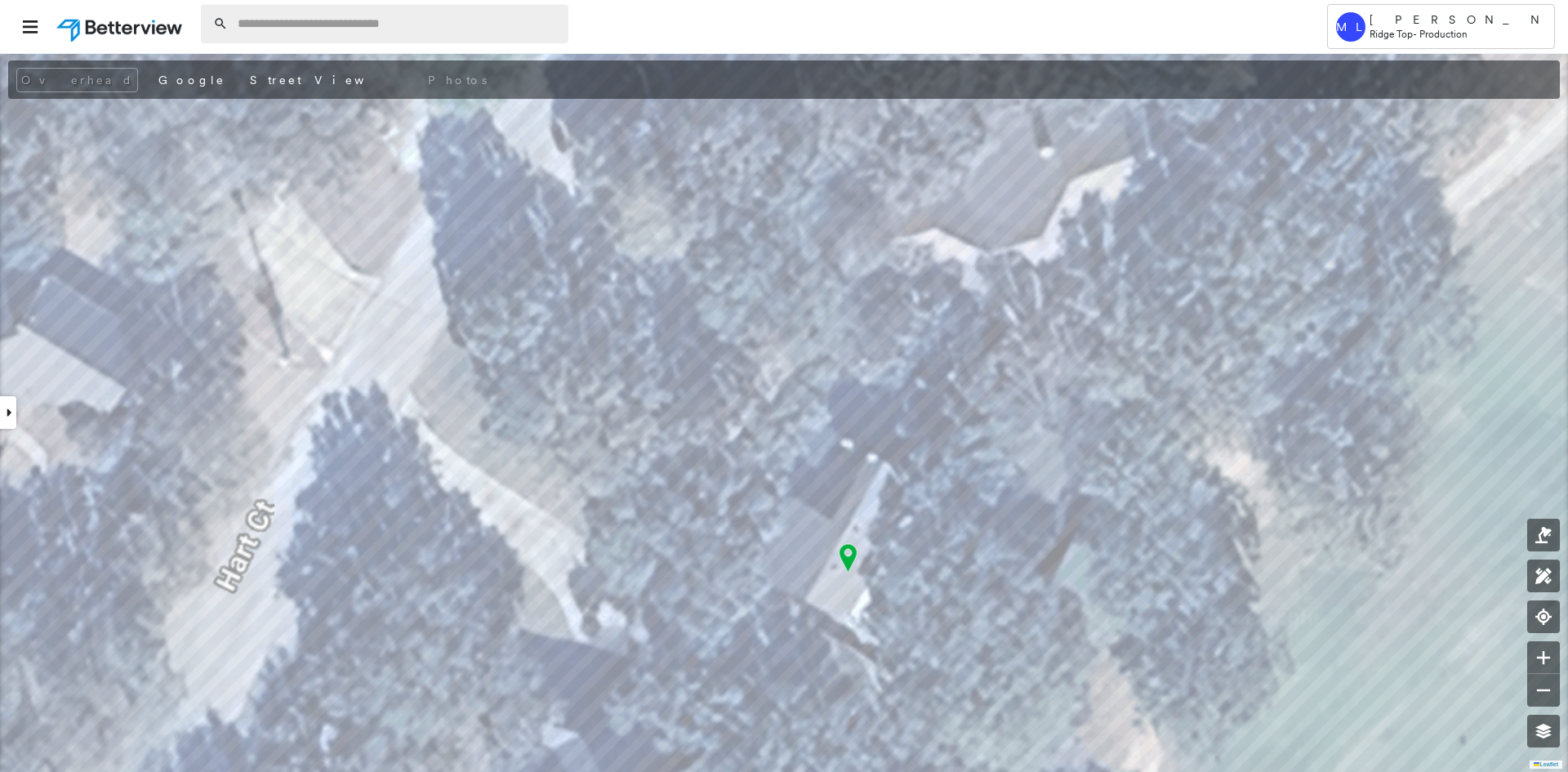 click at bounding box center [398, 24] 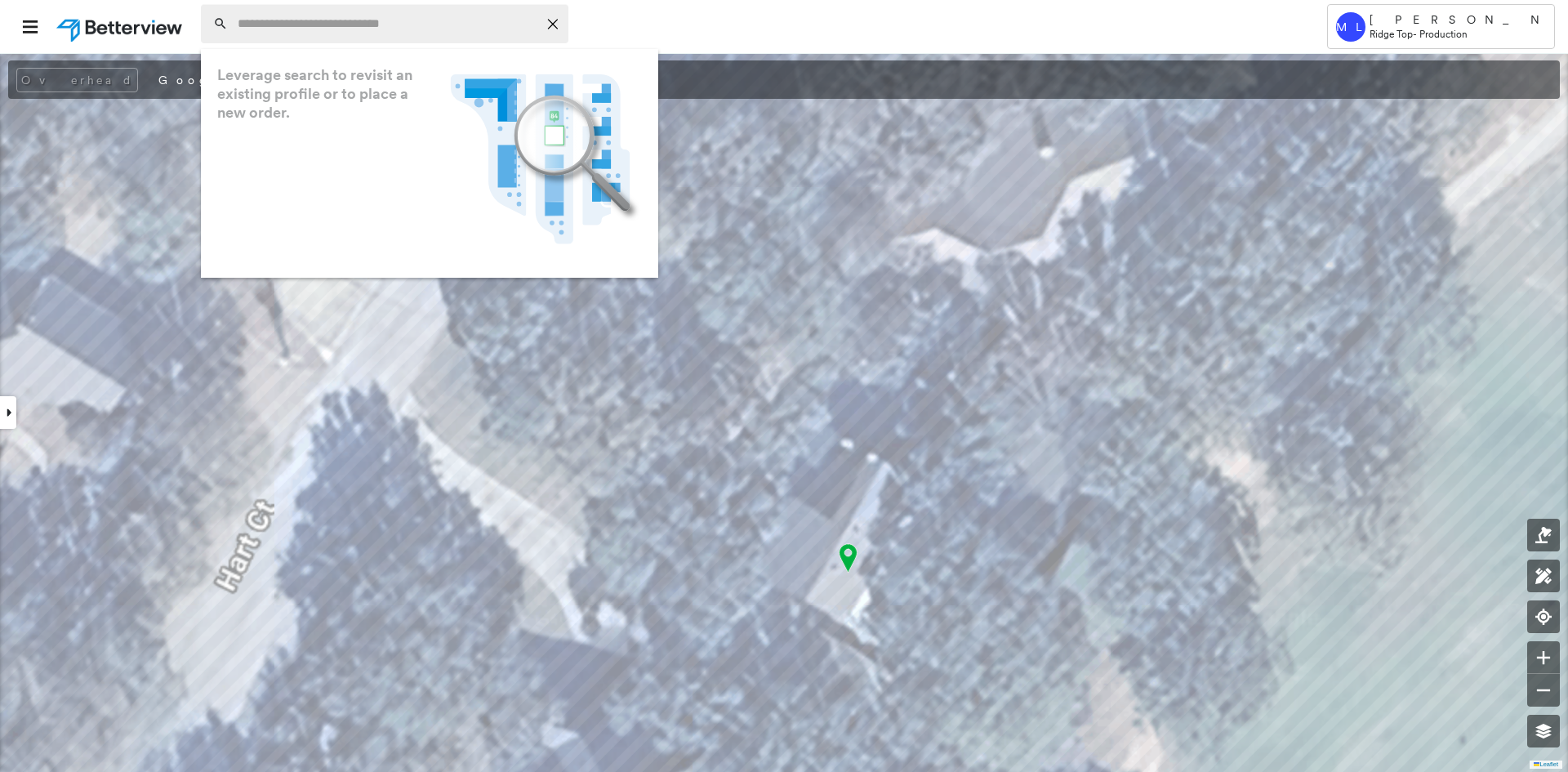 paste on "**********" 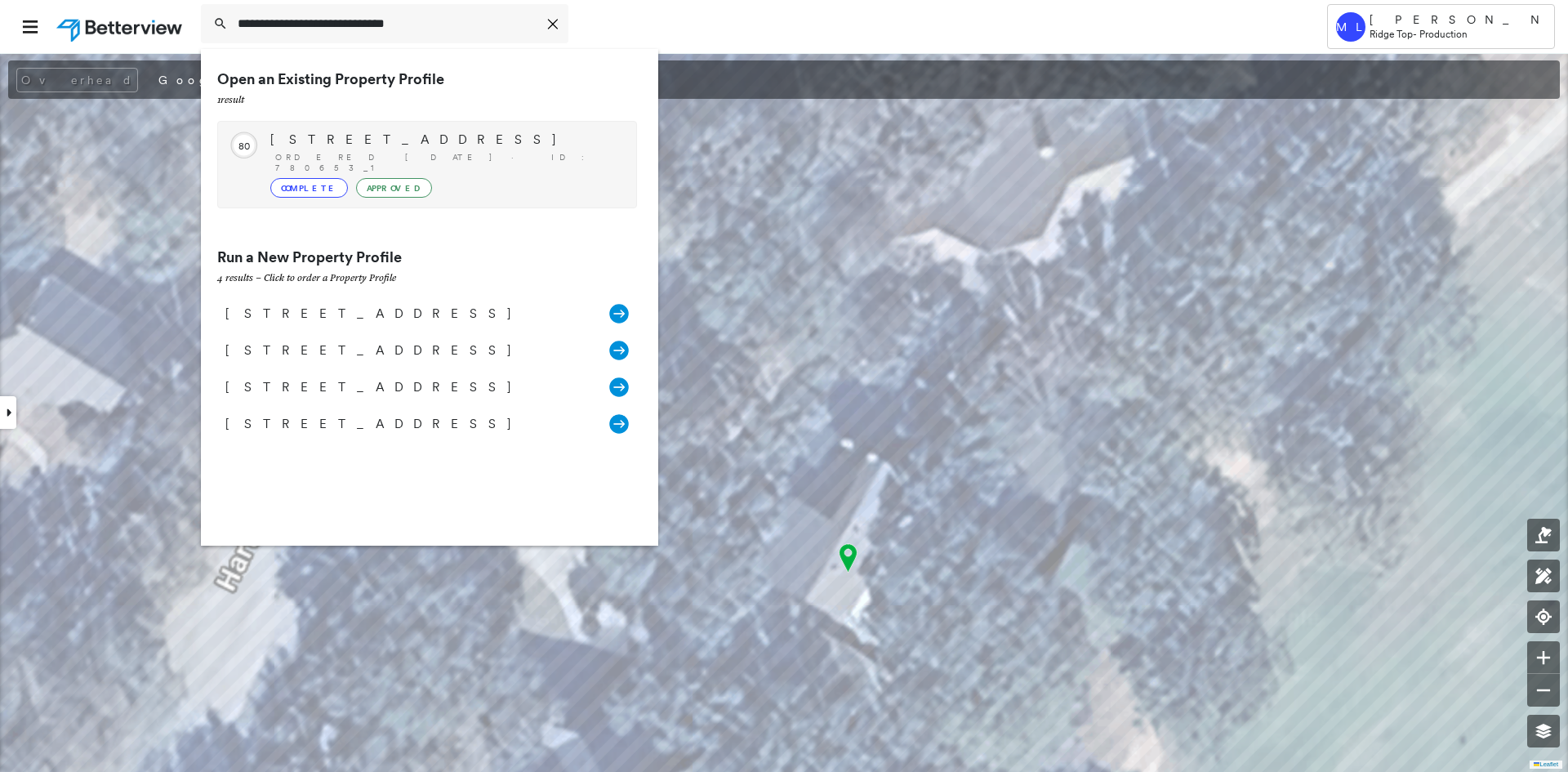 type on "**********" 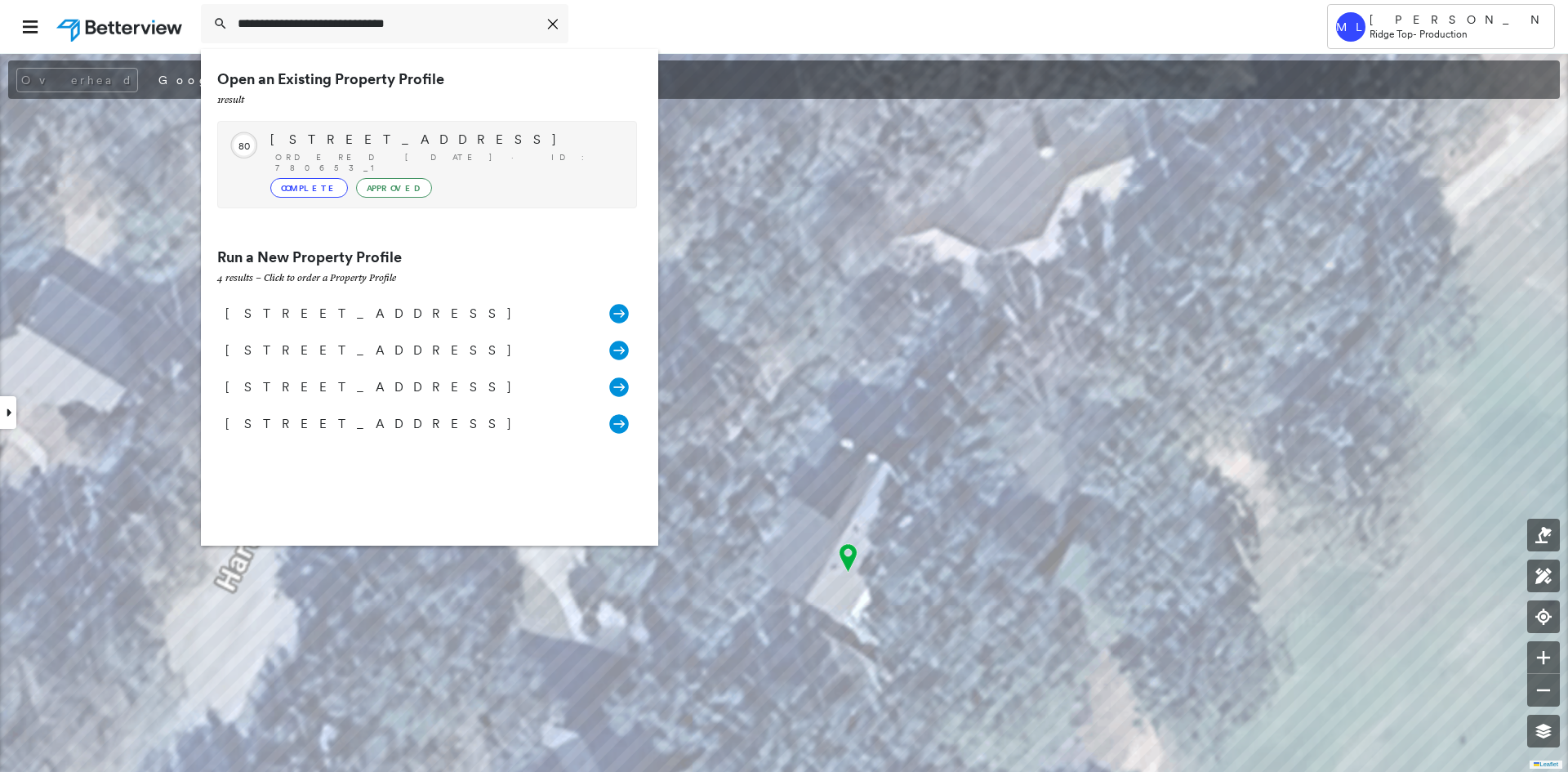 click on "217 Gervais St, Walterboro, SC 29488" at bounding box center [445, 140] 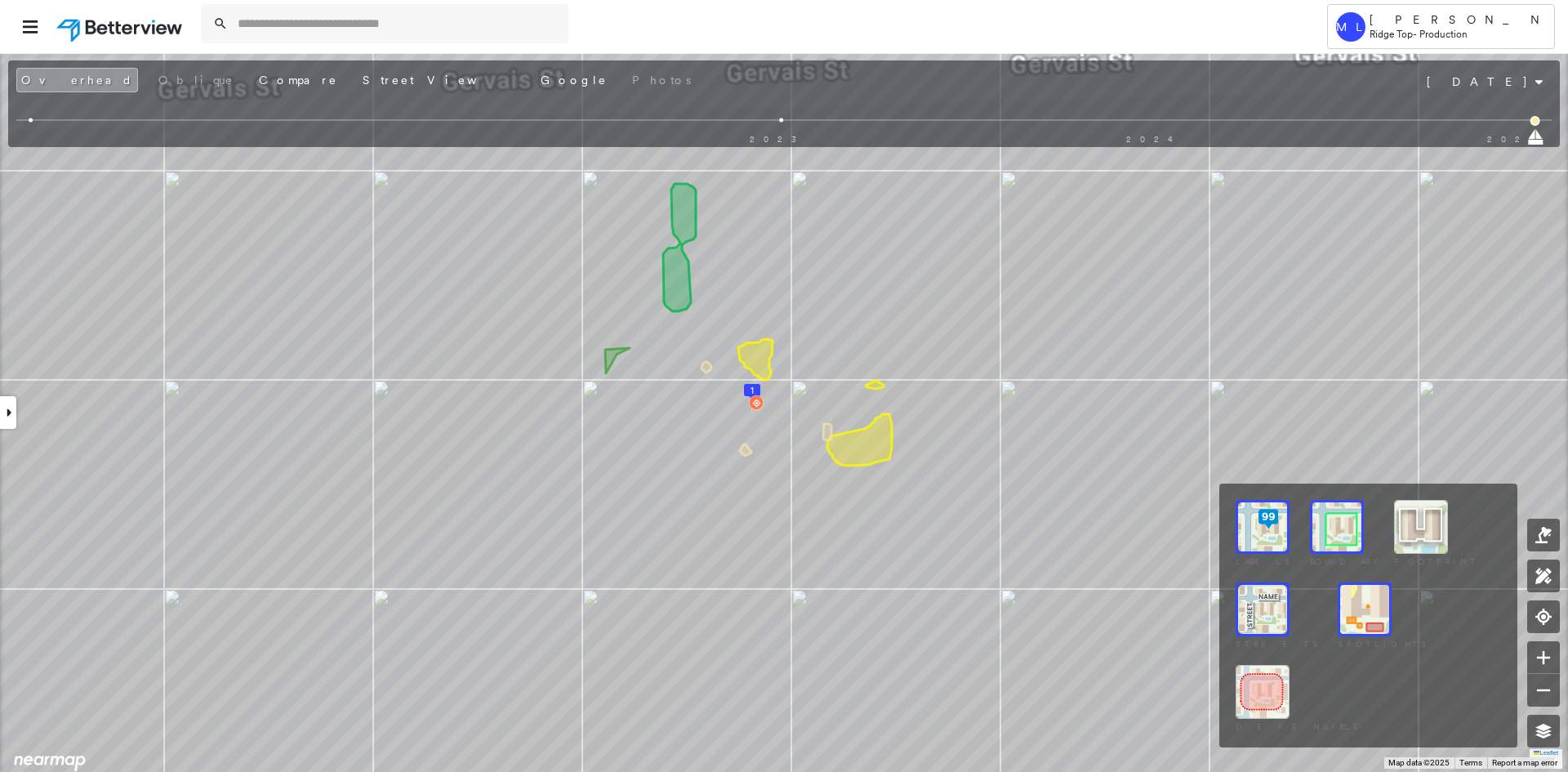click at bounding box center [1365, 609] 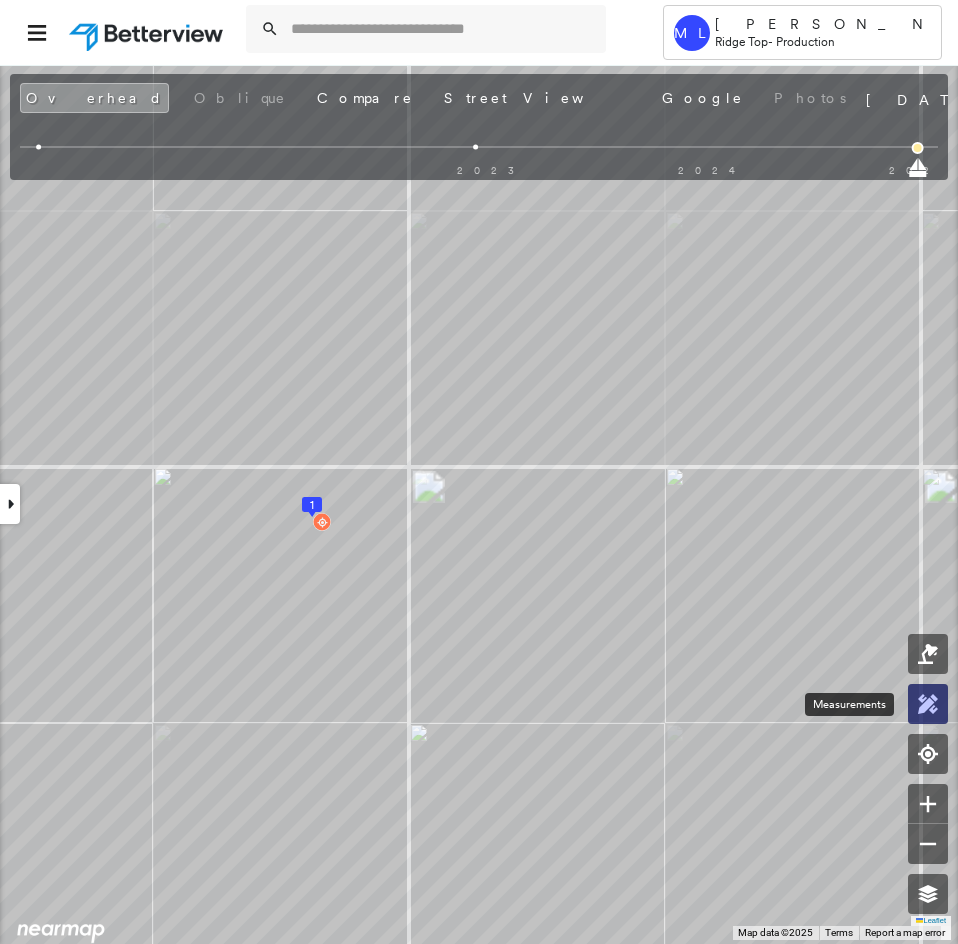 click 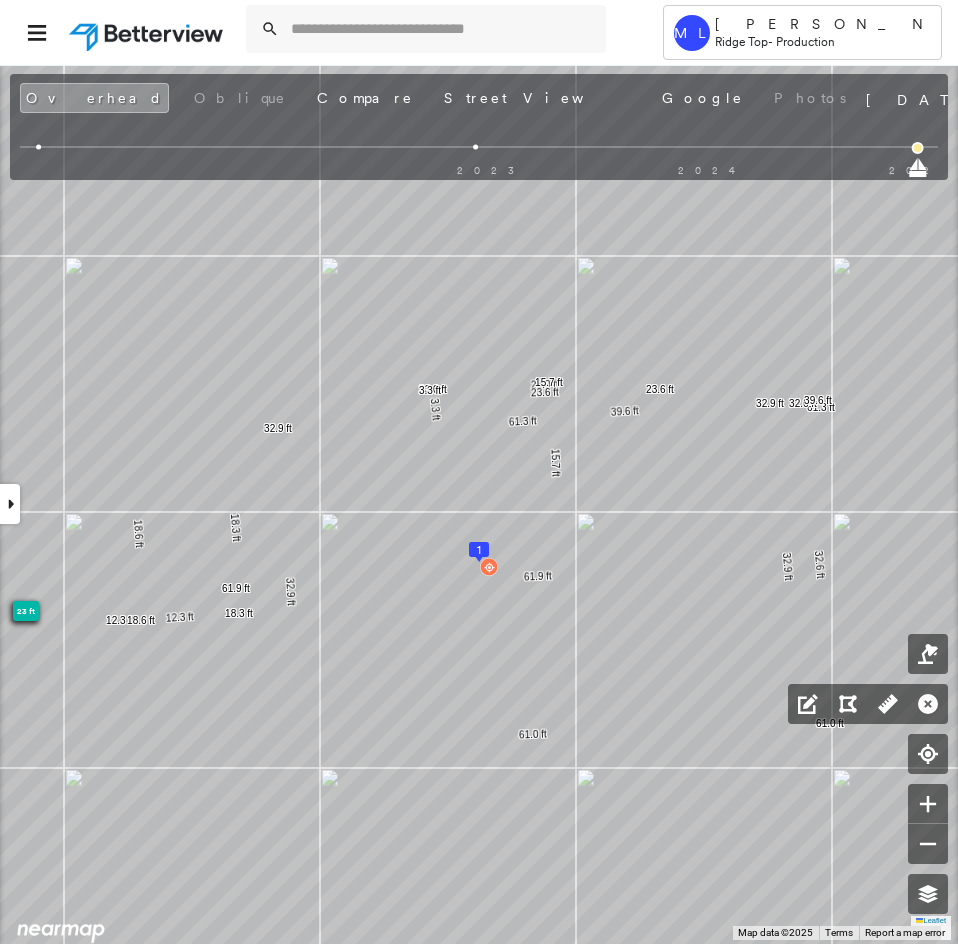 click at bounding box center (10, 504) 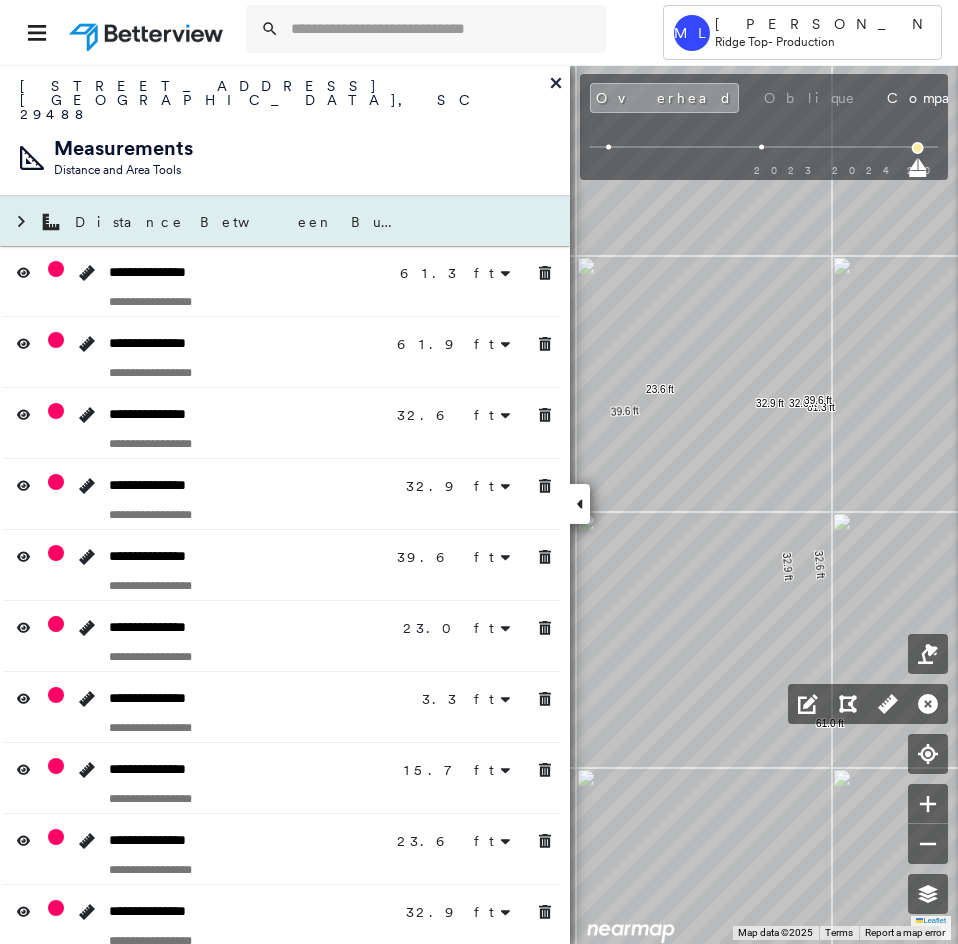 click at bounding box center [20, 222] 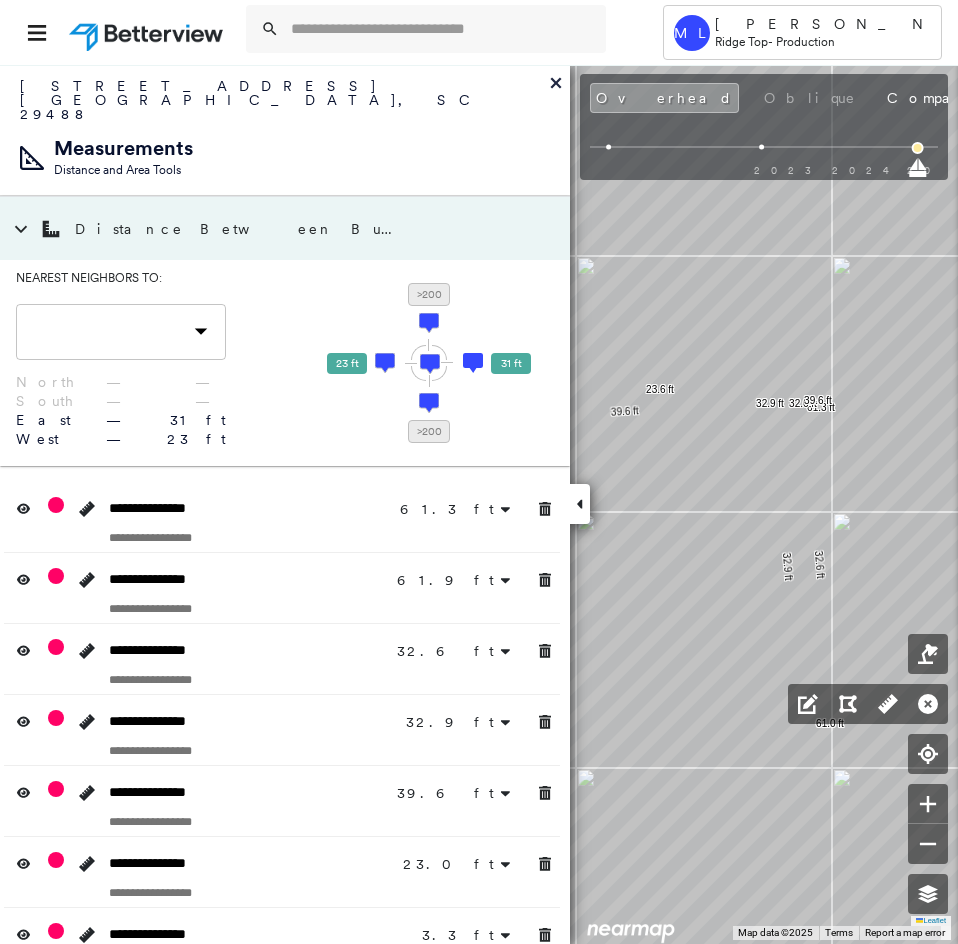 drag, startPoint x: 28, startPoint y: 205, endPoint x: 184, endPoint y: 349, distance: 212.30167 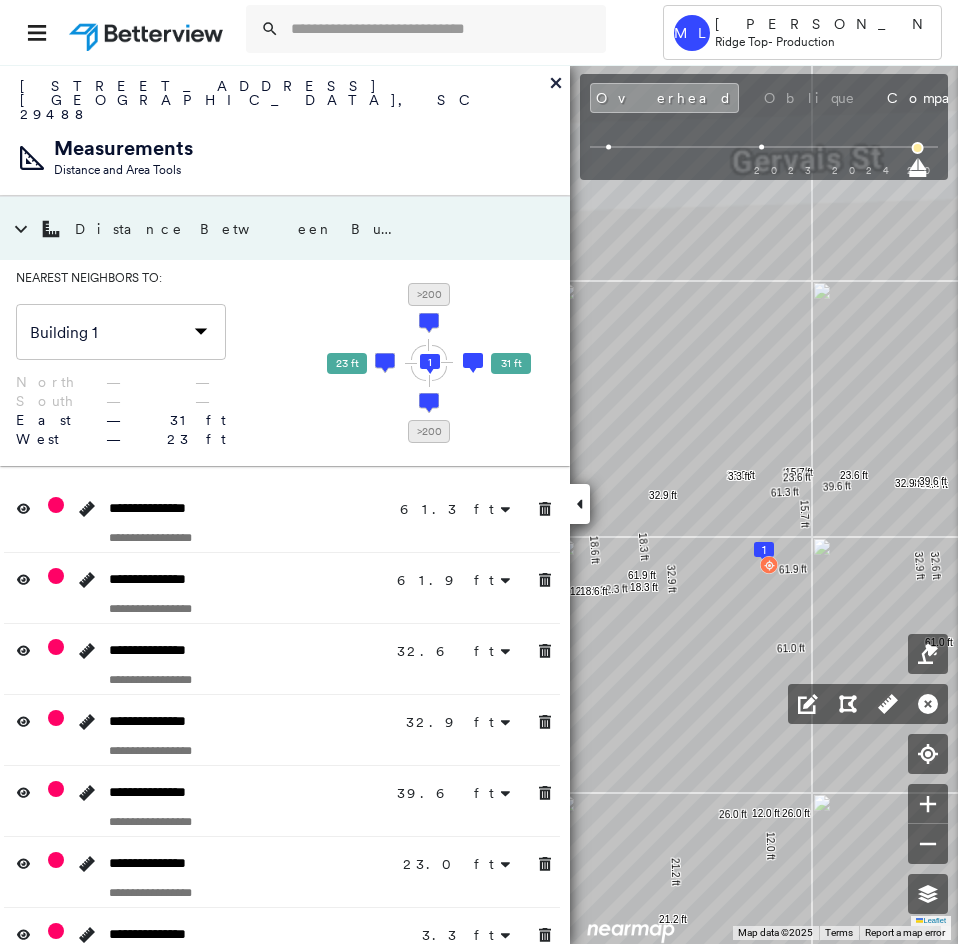 drag, startPoint x: 24, startPoint y: 198, endPoint x: 76, endPoint y: 214, distance: 54.405884 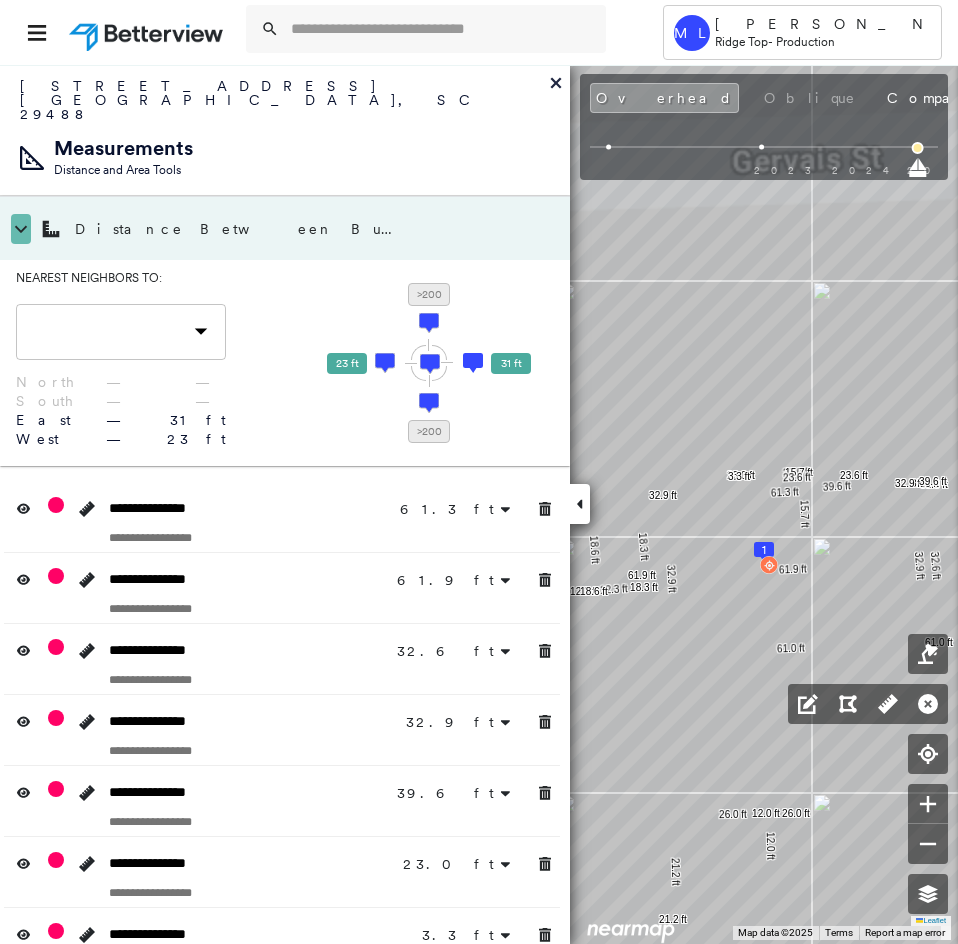 click 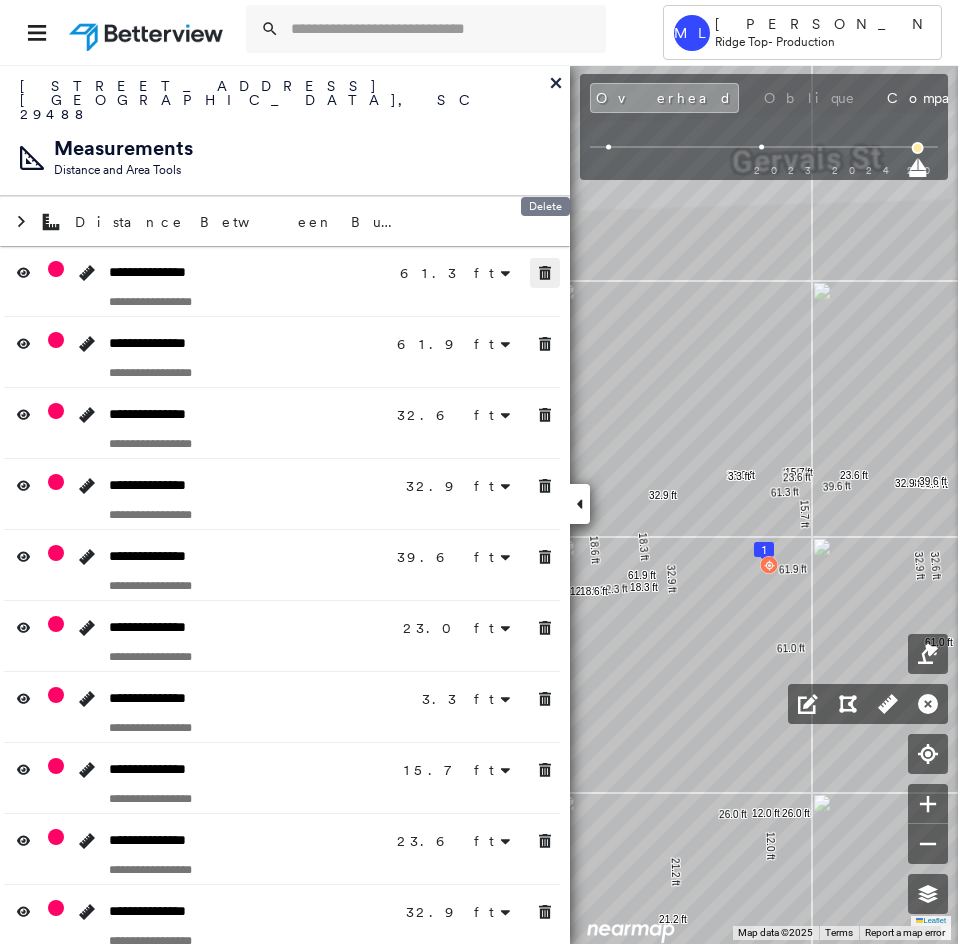 drag, startPoint x: 547, startPoint y: 252, endPoint x: 550, endPoint y: 310, distance: 58.077534 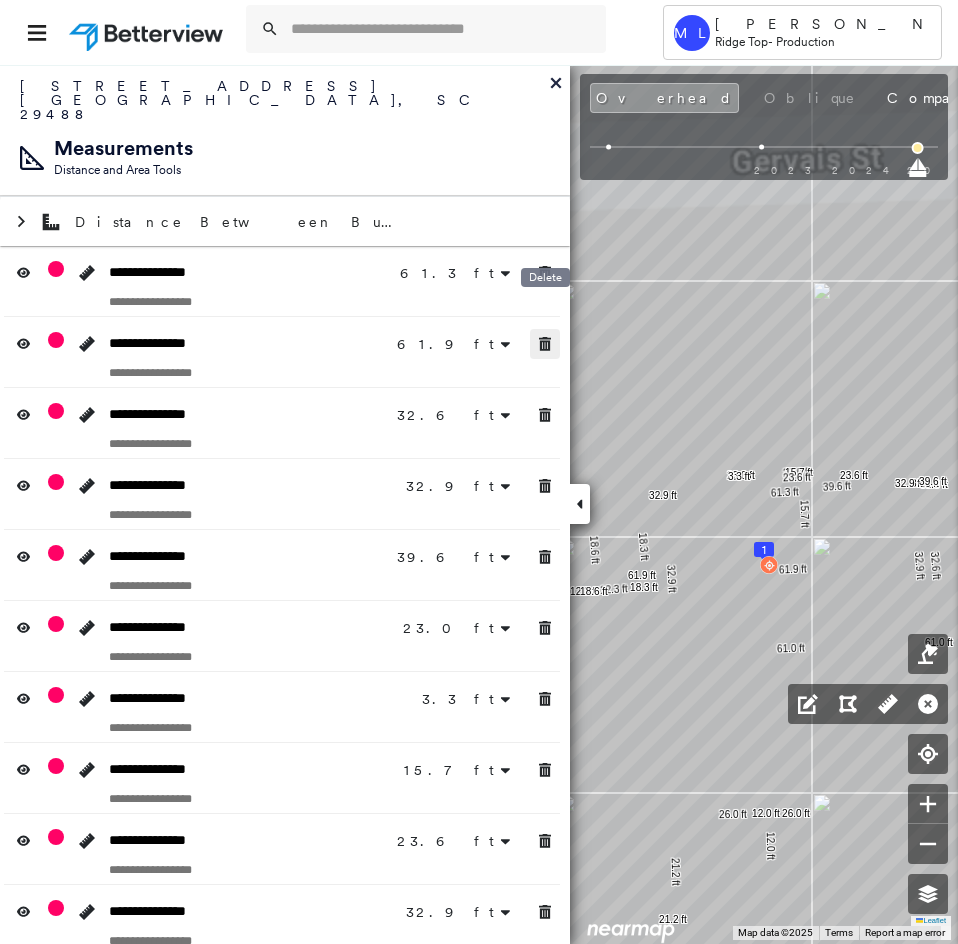 click 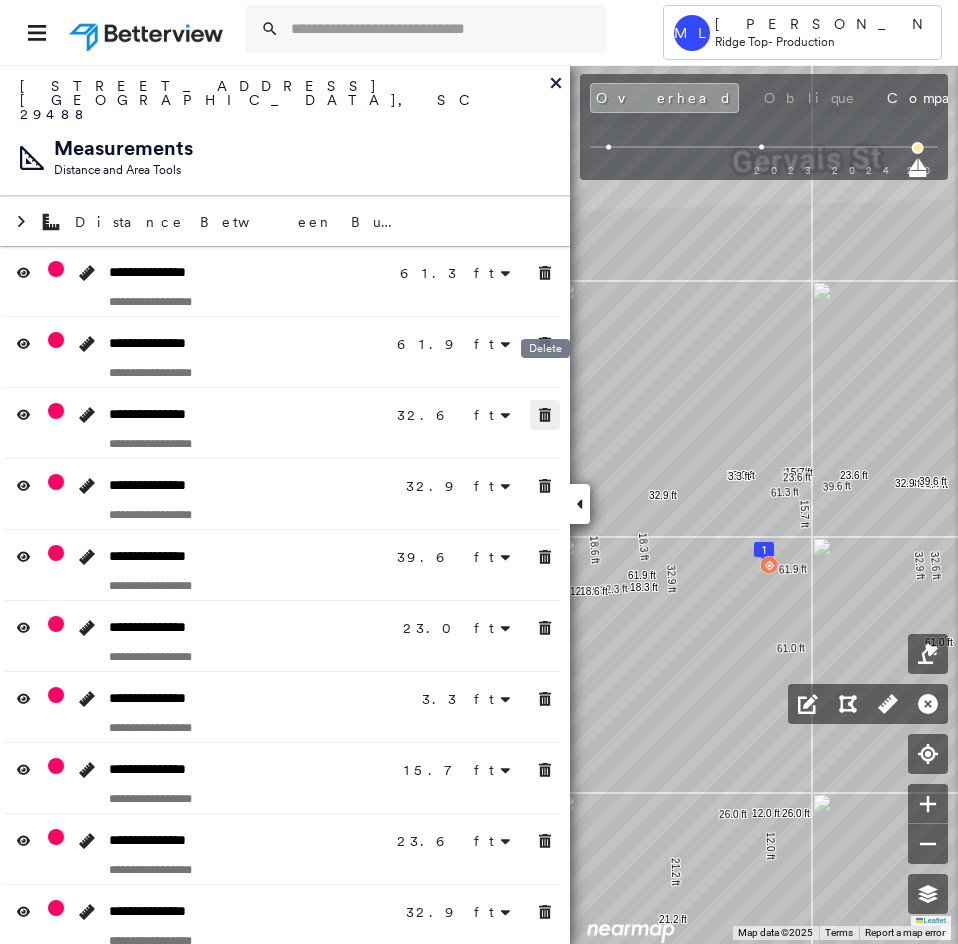 click 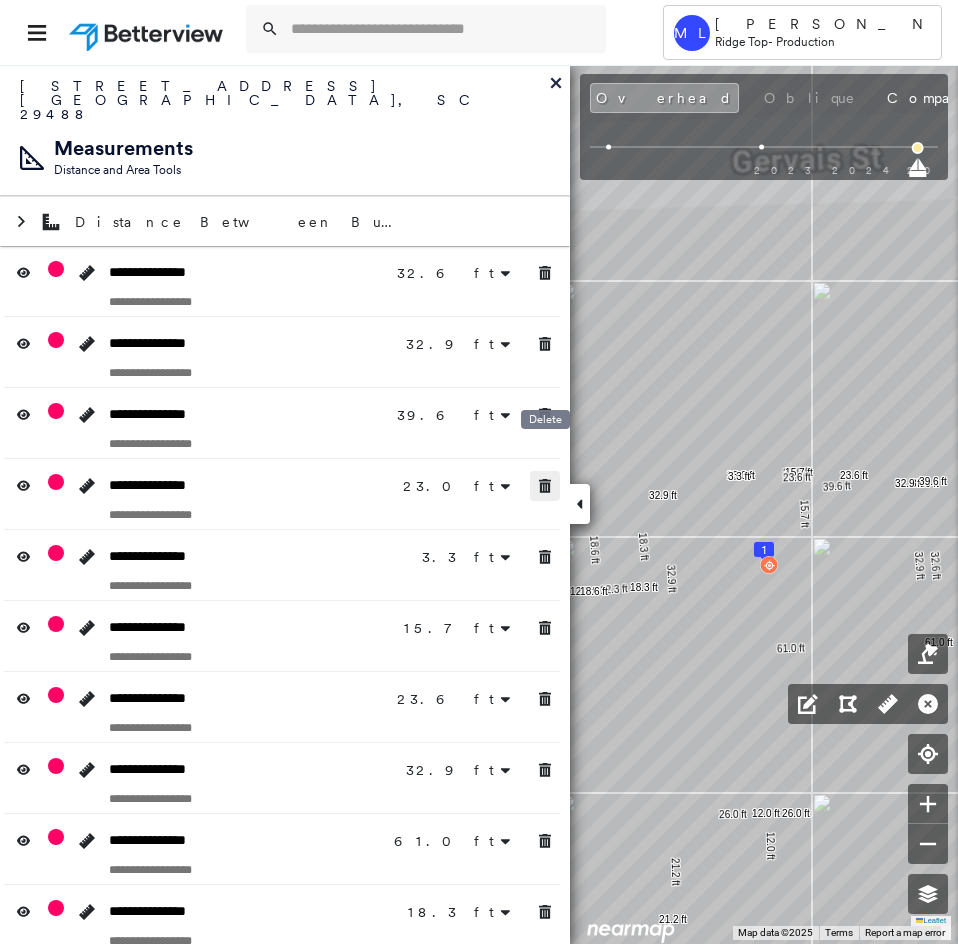 click 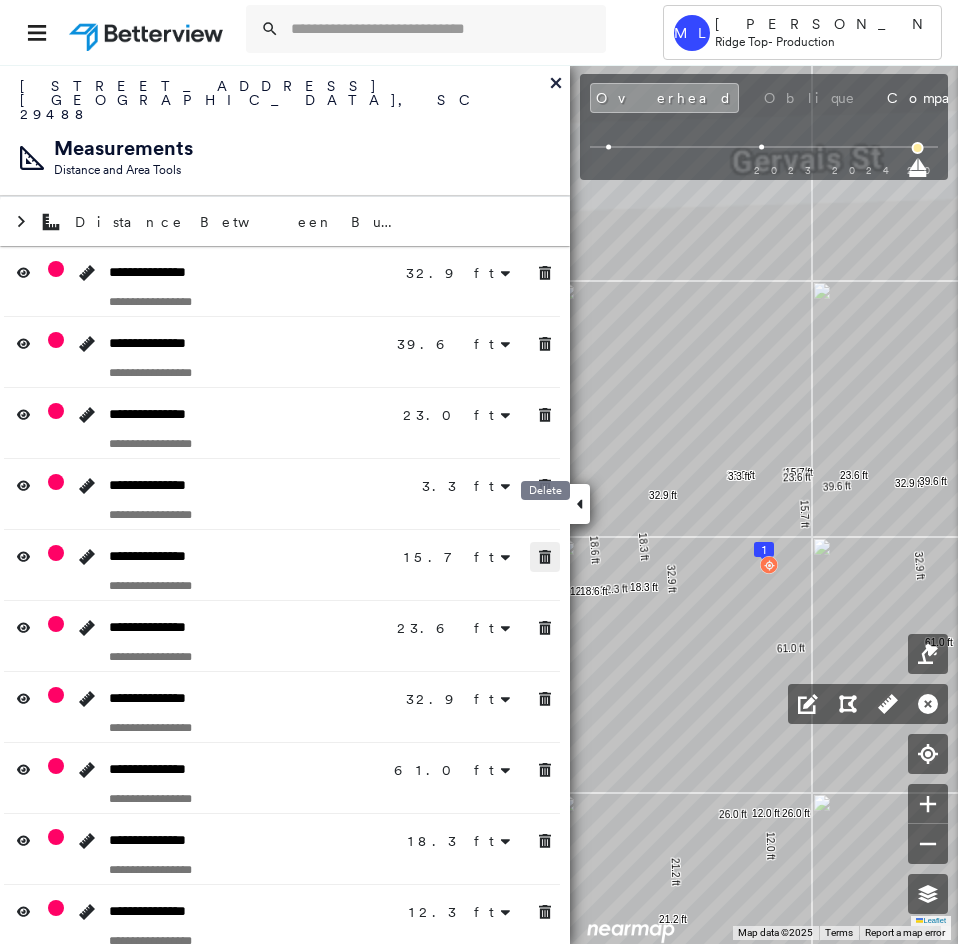 drag, startPoint x: 543, startPoint y: 514, endPoint x: 544, endPoint y: 556, distance: 42.0119 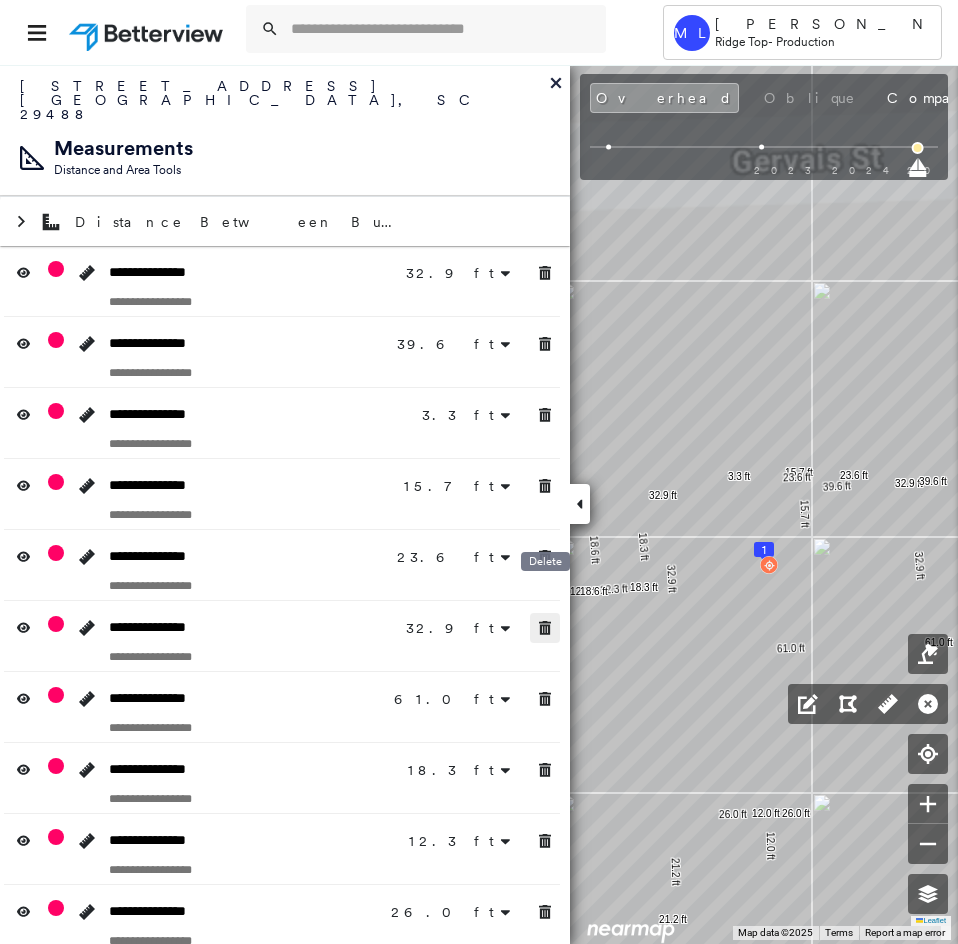 drag, startPoint x: 547, startPoint y: 604, endPoint x: 530, endPoint y: 686, distance: 83.74366 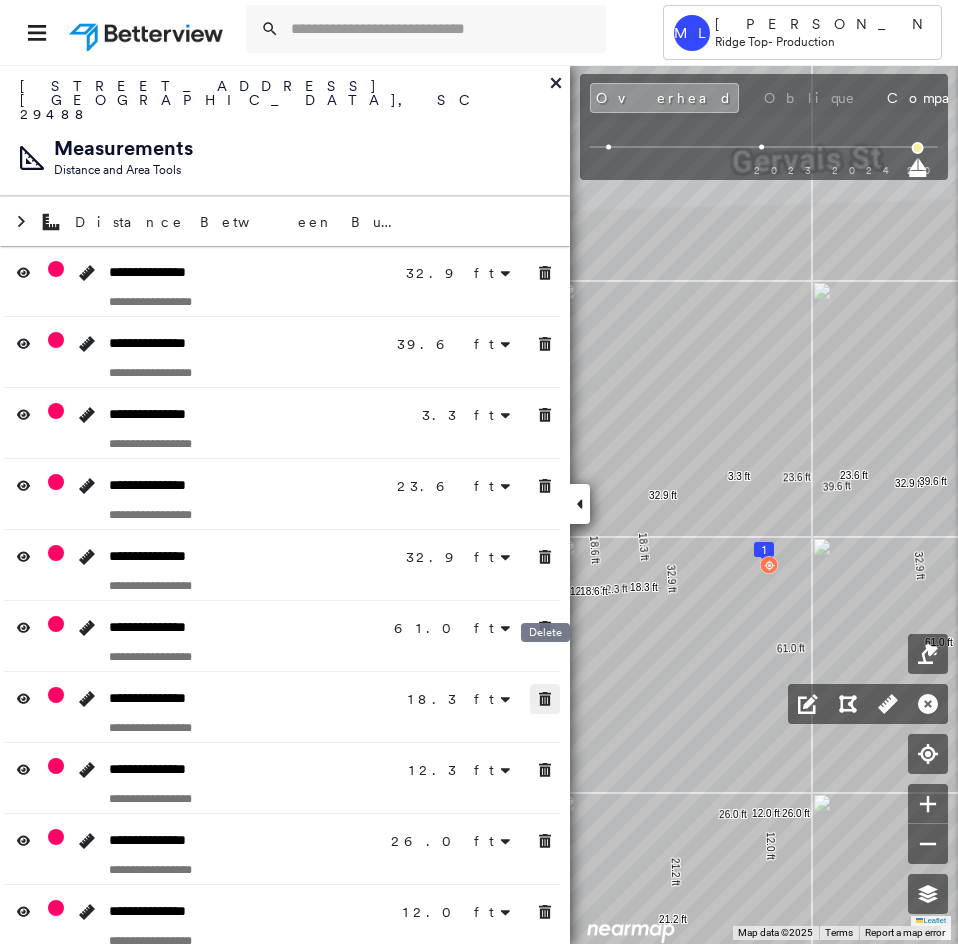 click at bounding box center (545, 699) 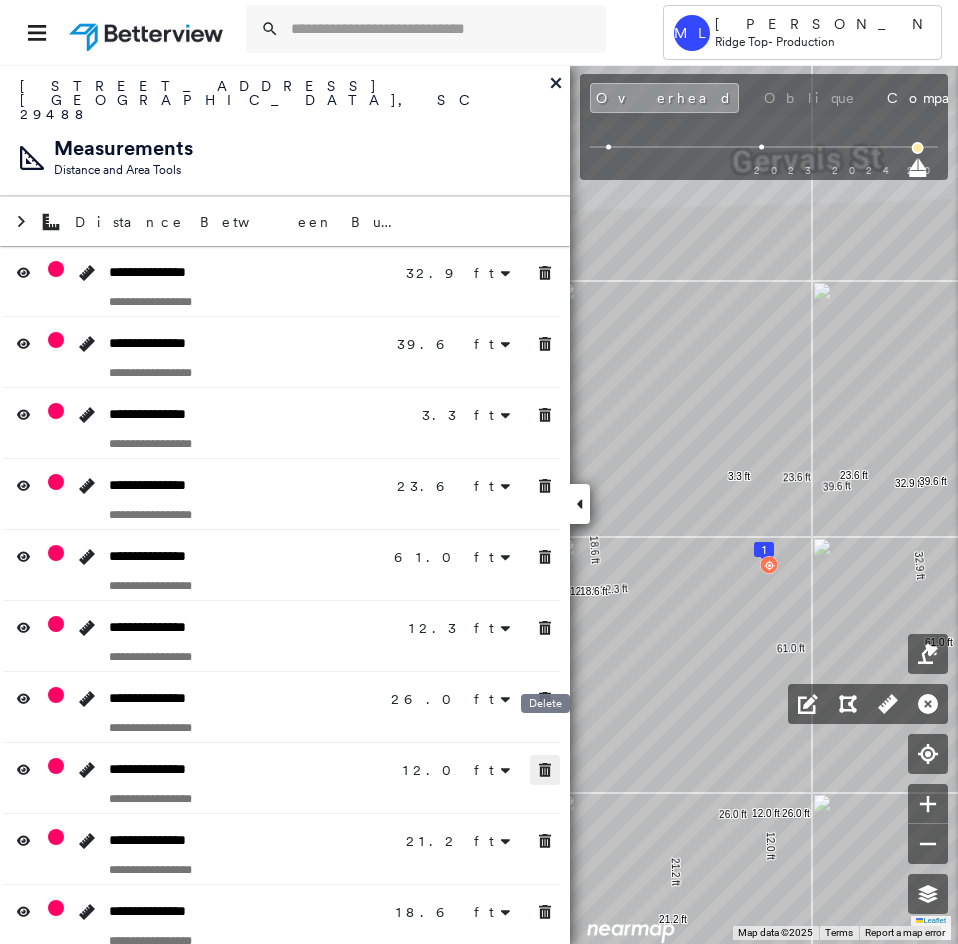 click at bounding box center [545, 770] 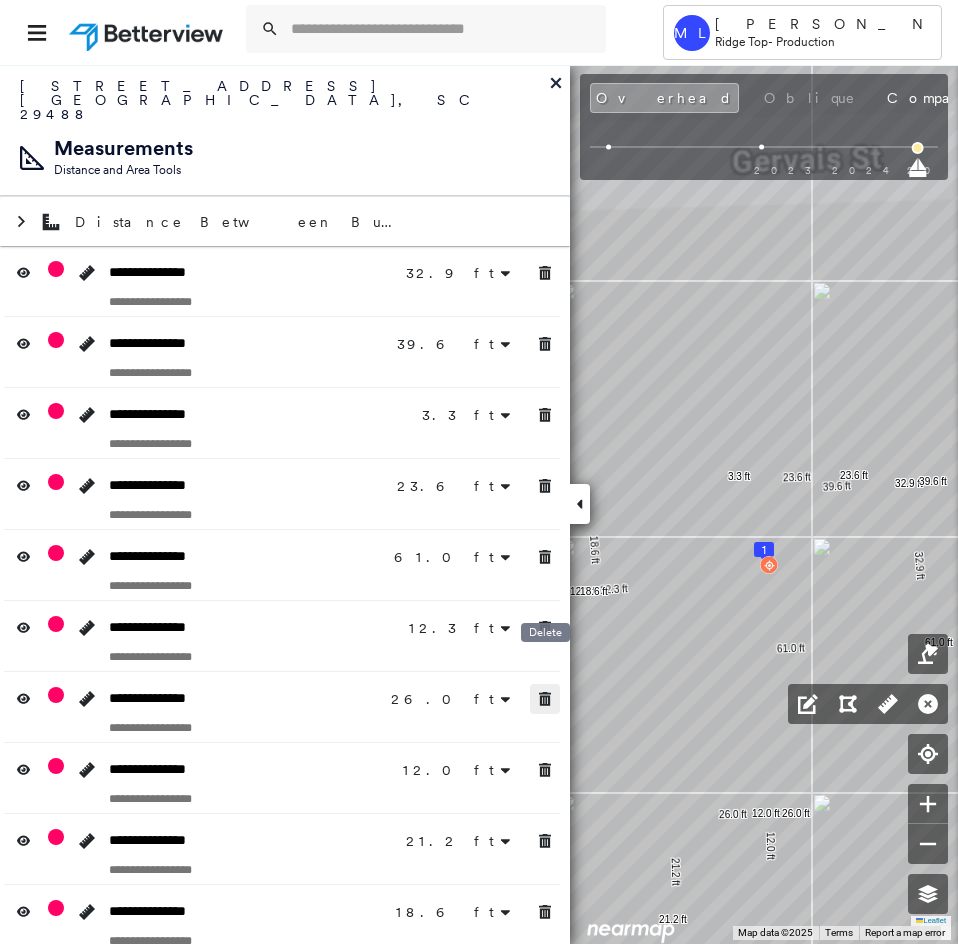 click at bounding box center (545, 699) 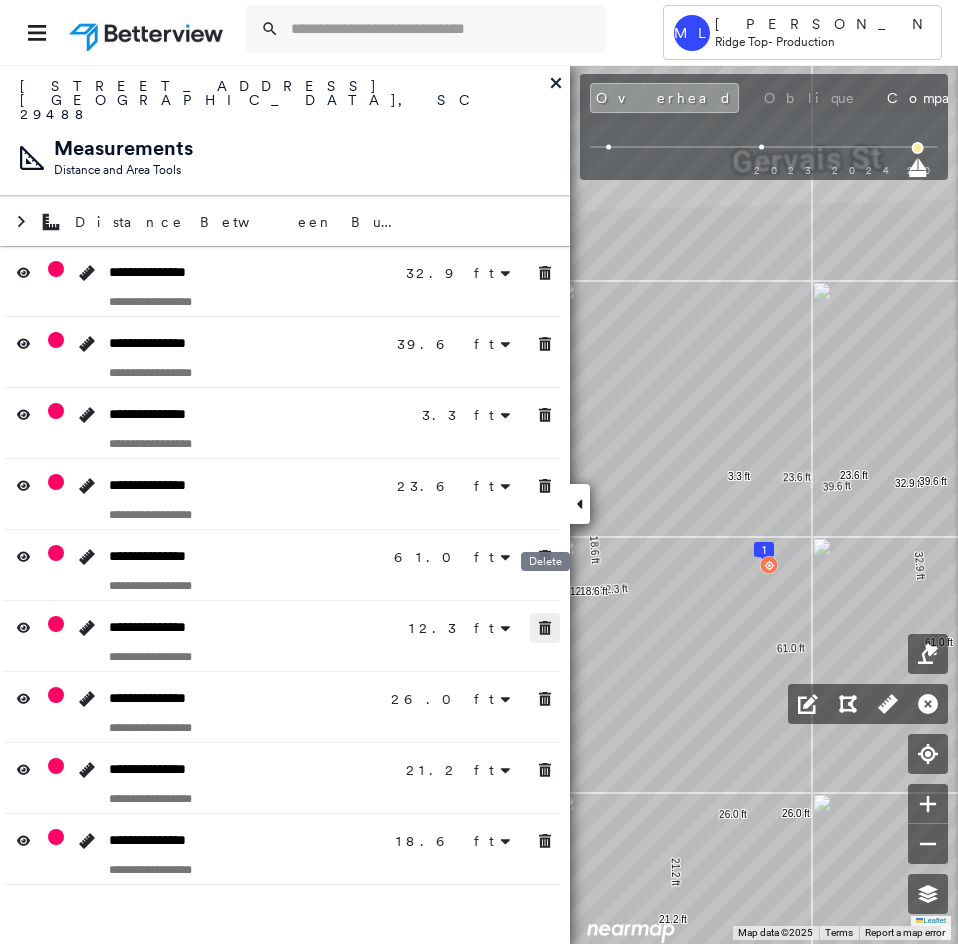 click 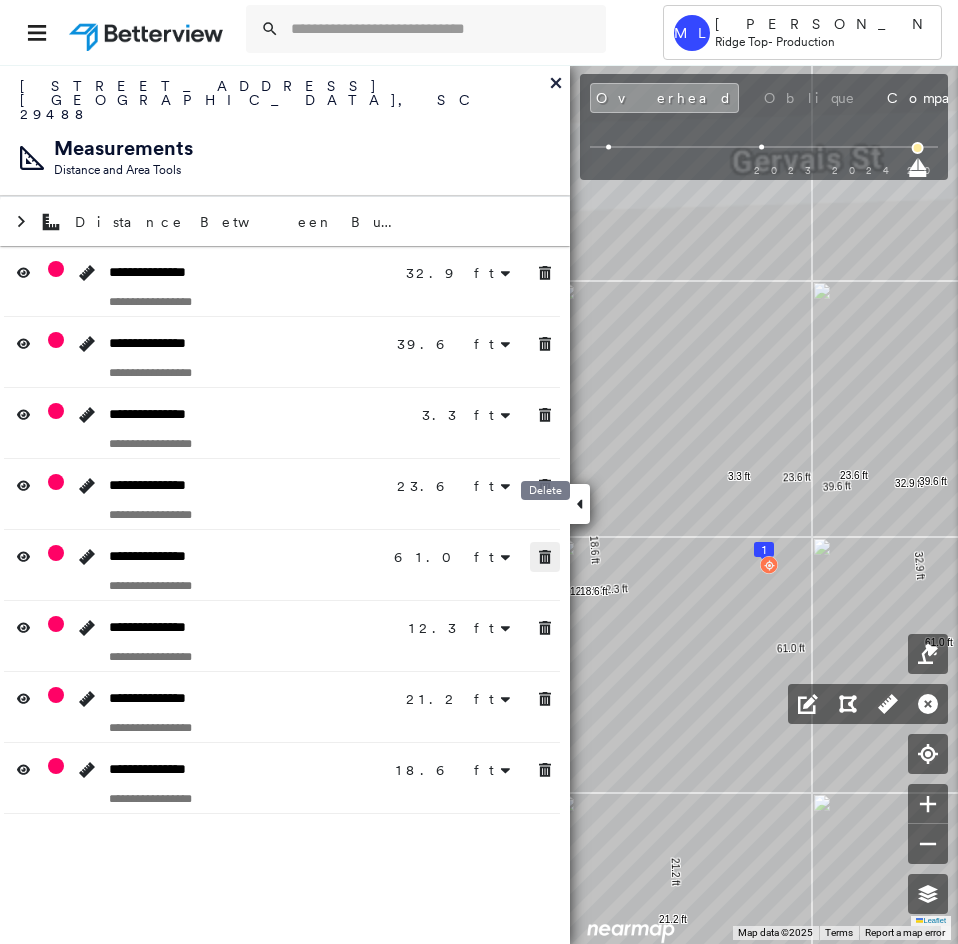 drag, startPoint x: 546, startPoint y: 531, endPoint x: 546, endPoint y: 517, distance: 14 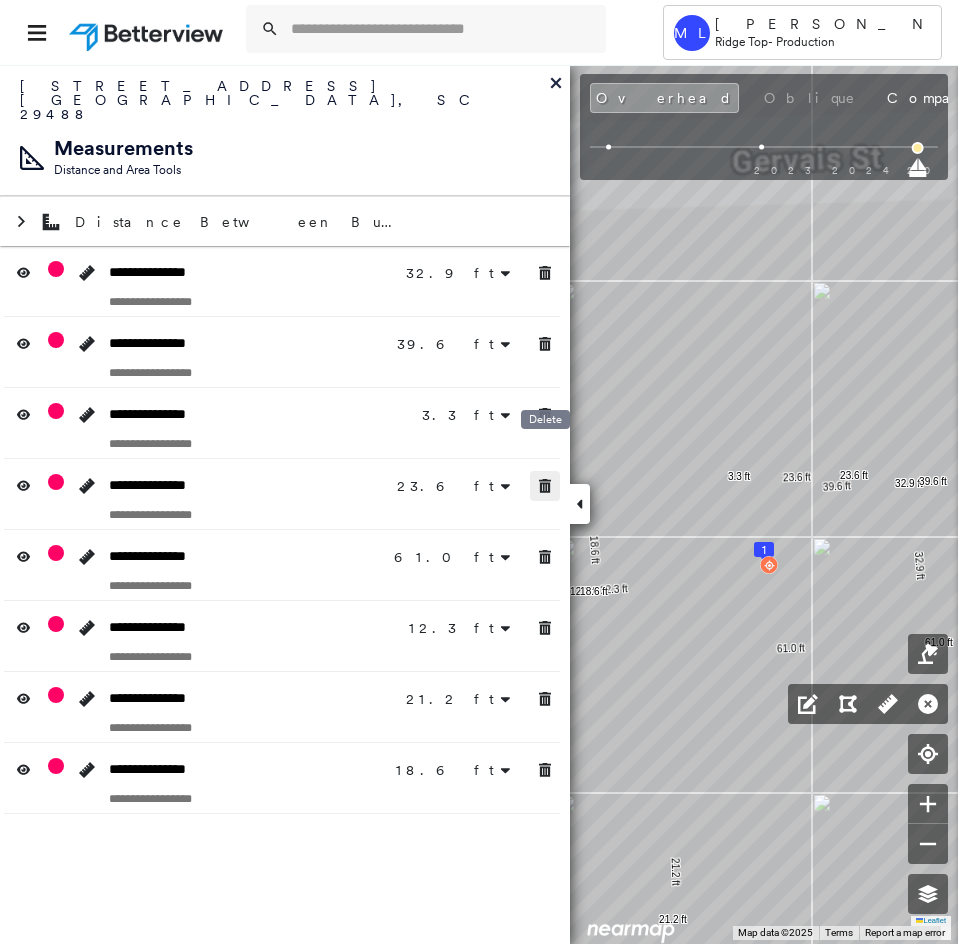 drag, startPoint x: 548, startPoint y: 465, endPoint x: 548, endPoint y: 409, distance: 56 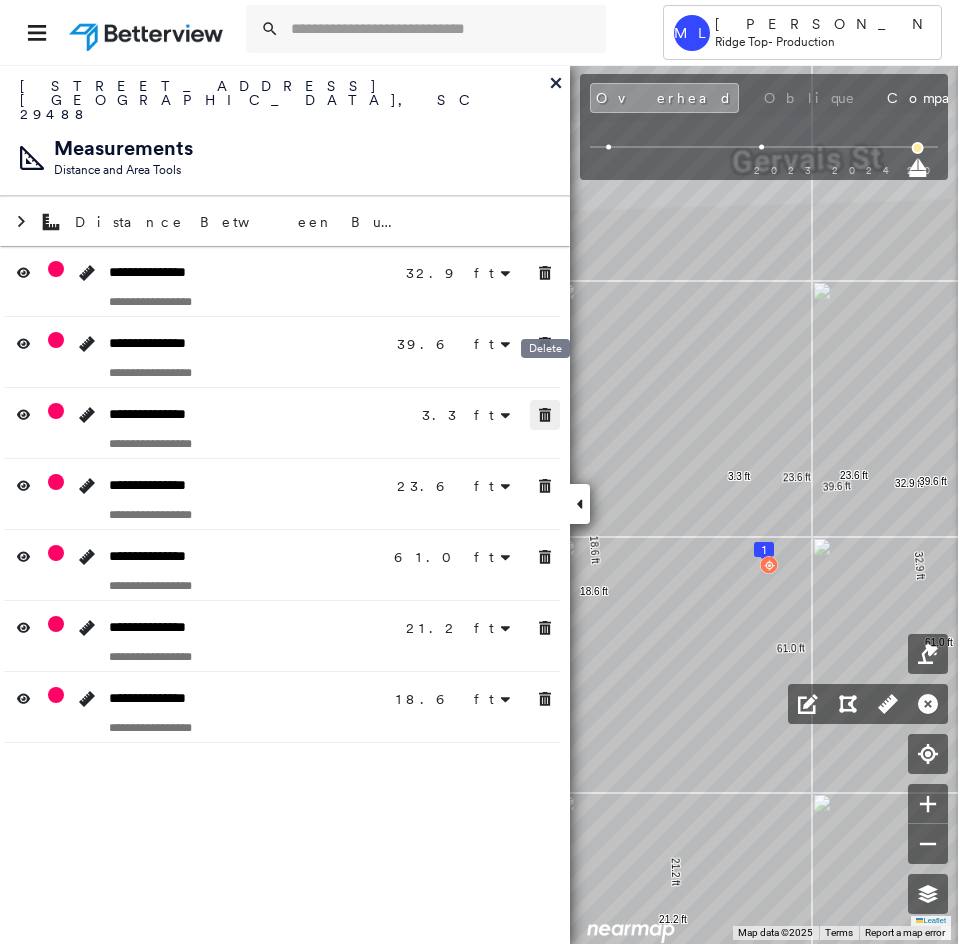 drag, startPoint x: 548, startPoint y: 396, endPoint x: 544, endPoint y: 352, distance: 44.181442 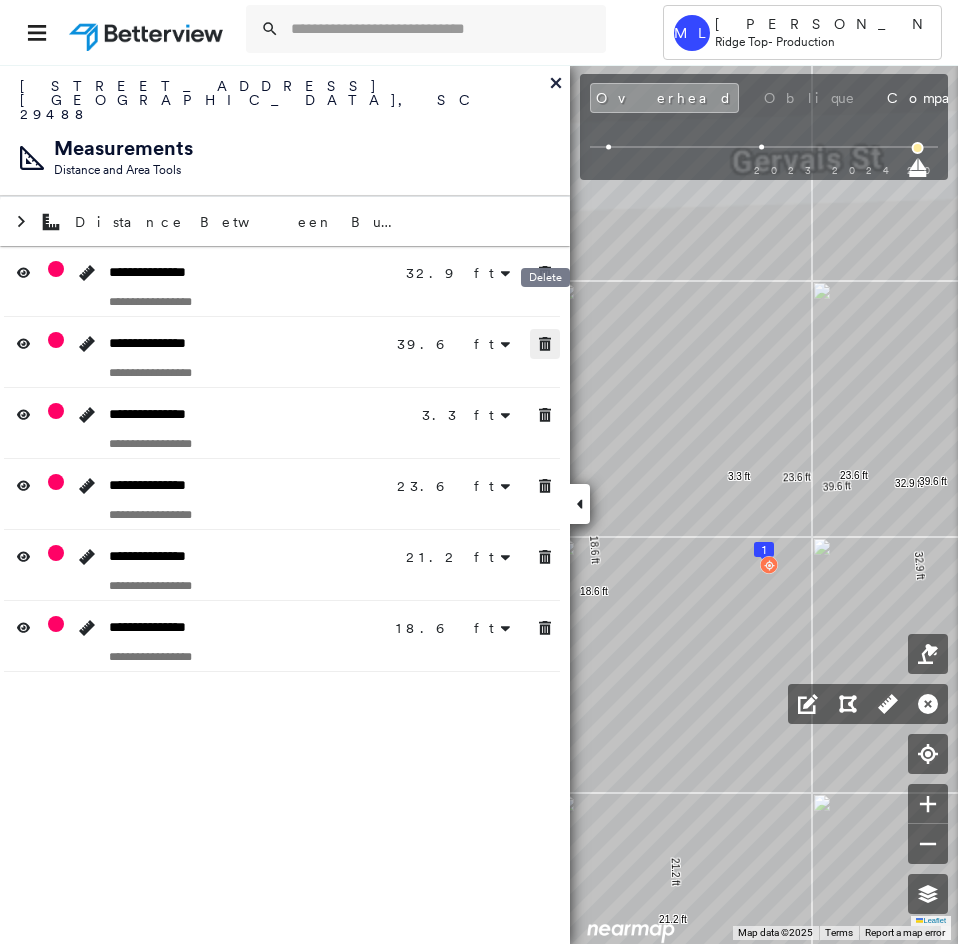 drag, startPoint x: 541, startPoint y: 323, endPoint x: 542, endPoint y: 285, distance: 38.013157 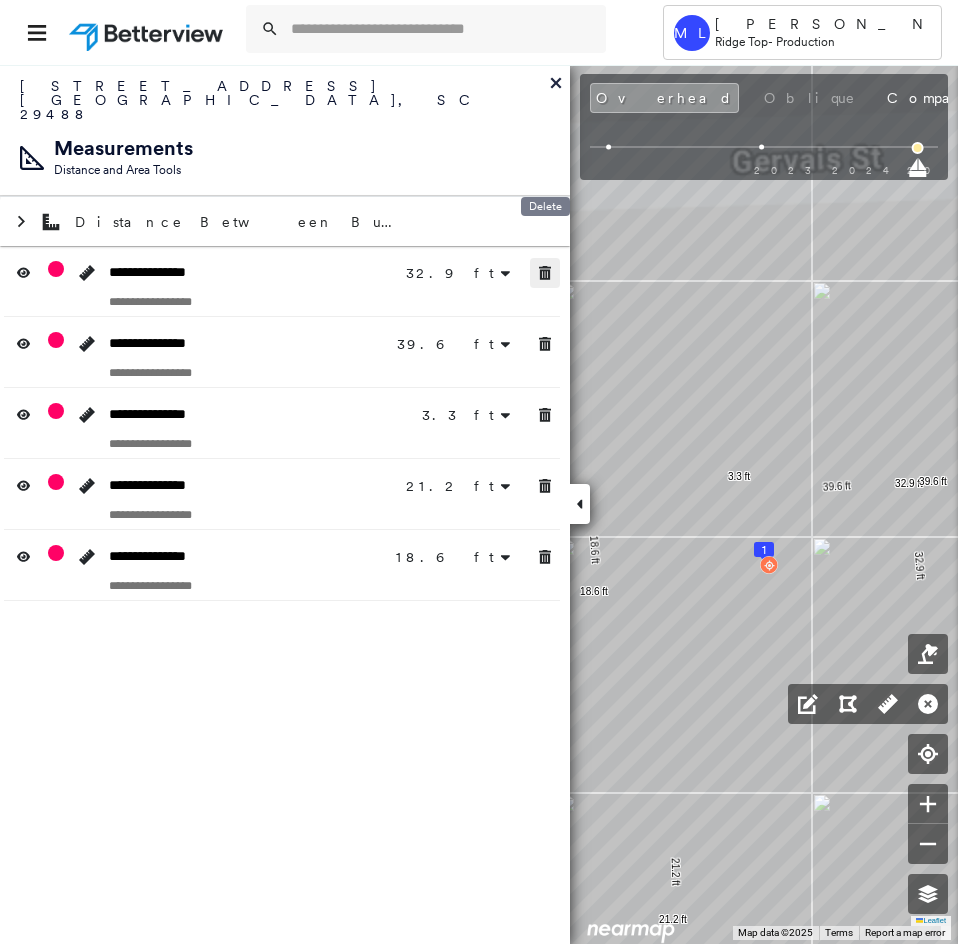 click 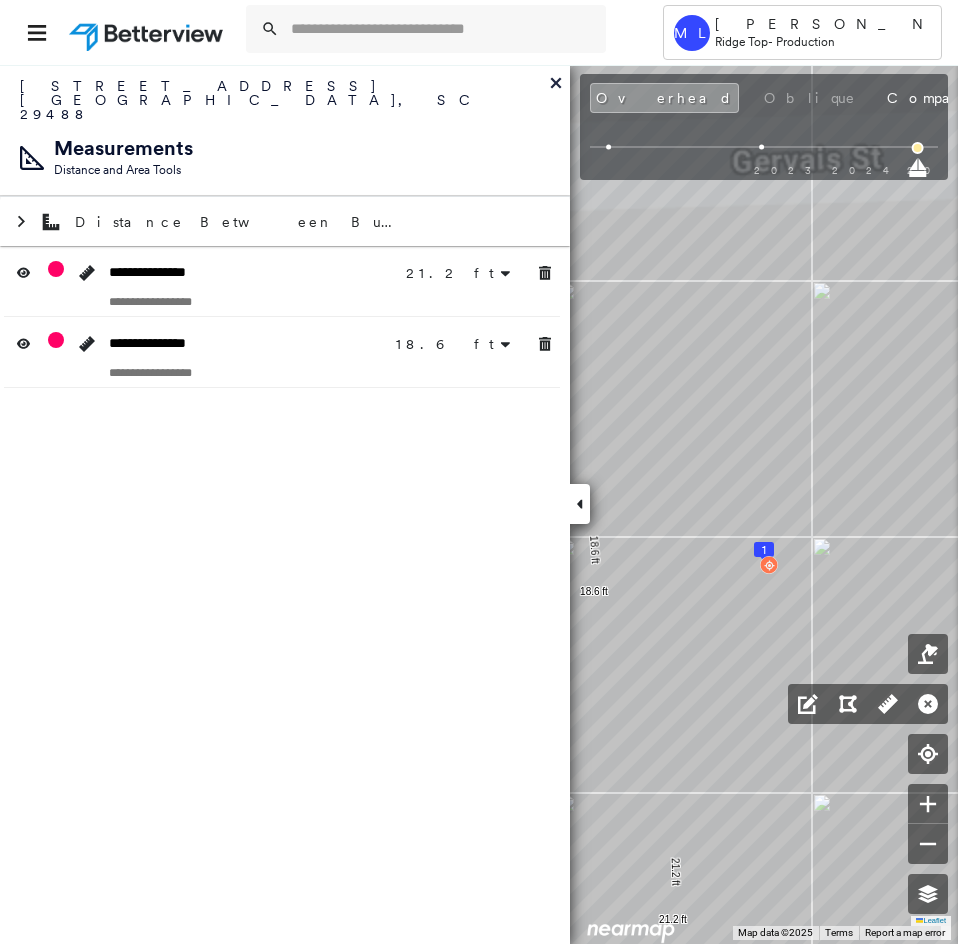 drag, startPoint x: 543, startPoint y: 377, endPoint x: 550, endPoint y: 315, distance: 62.39391 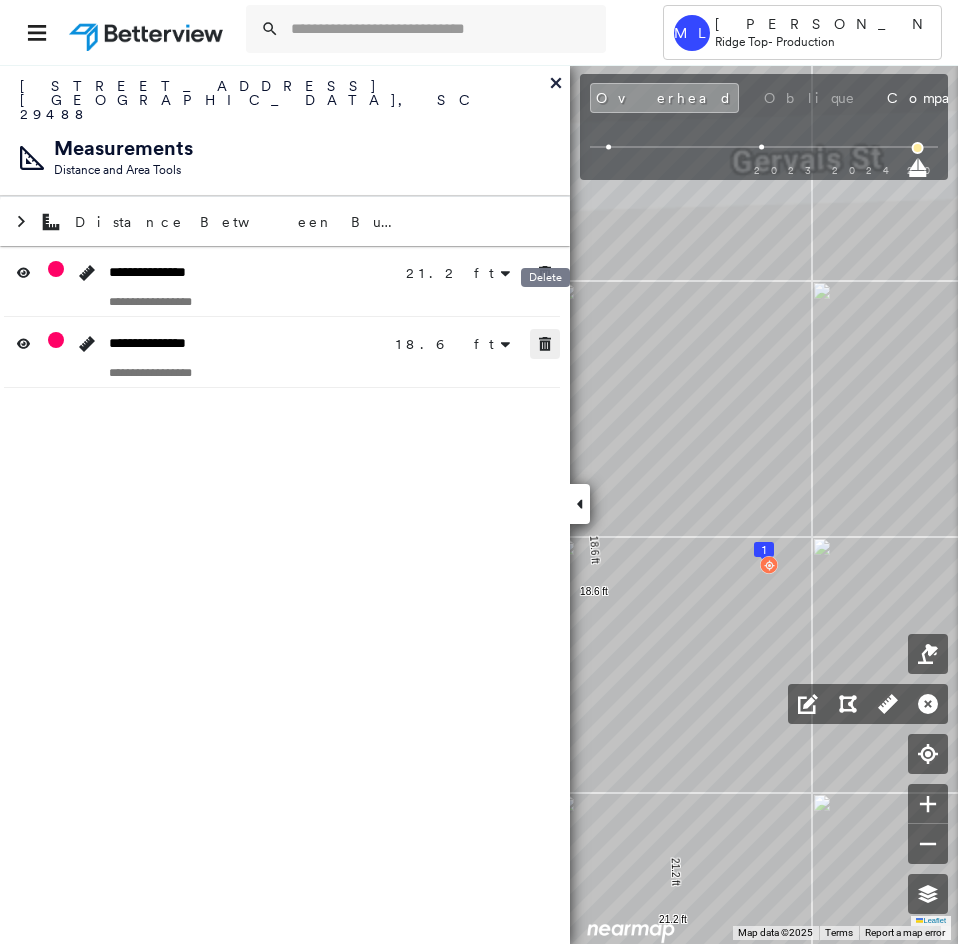 drag, startPoint x: 550, startPoint y: 315, endPoint x: 550, endPoint y: 277, distance: 38 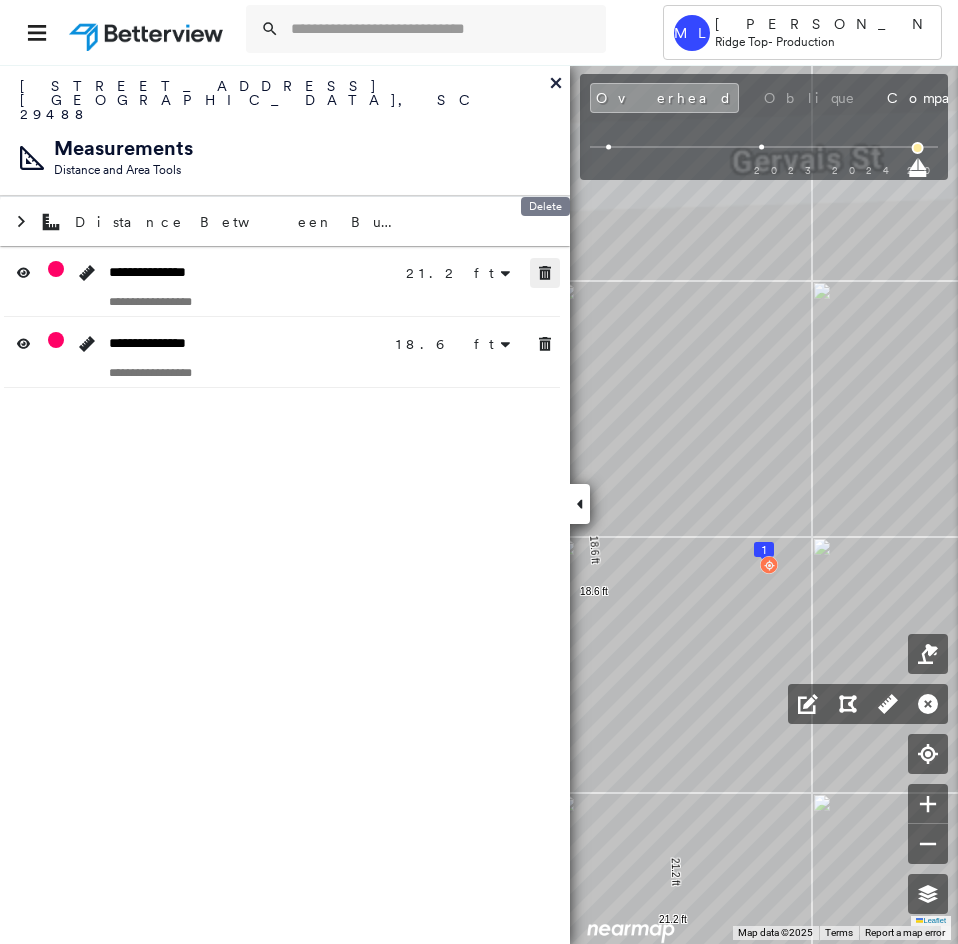 drag, startPoint x: 548, startPoint y: 249, endPoint x: 566, endPoint y: 482, distance: 233.69424 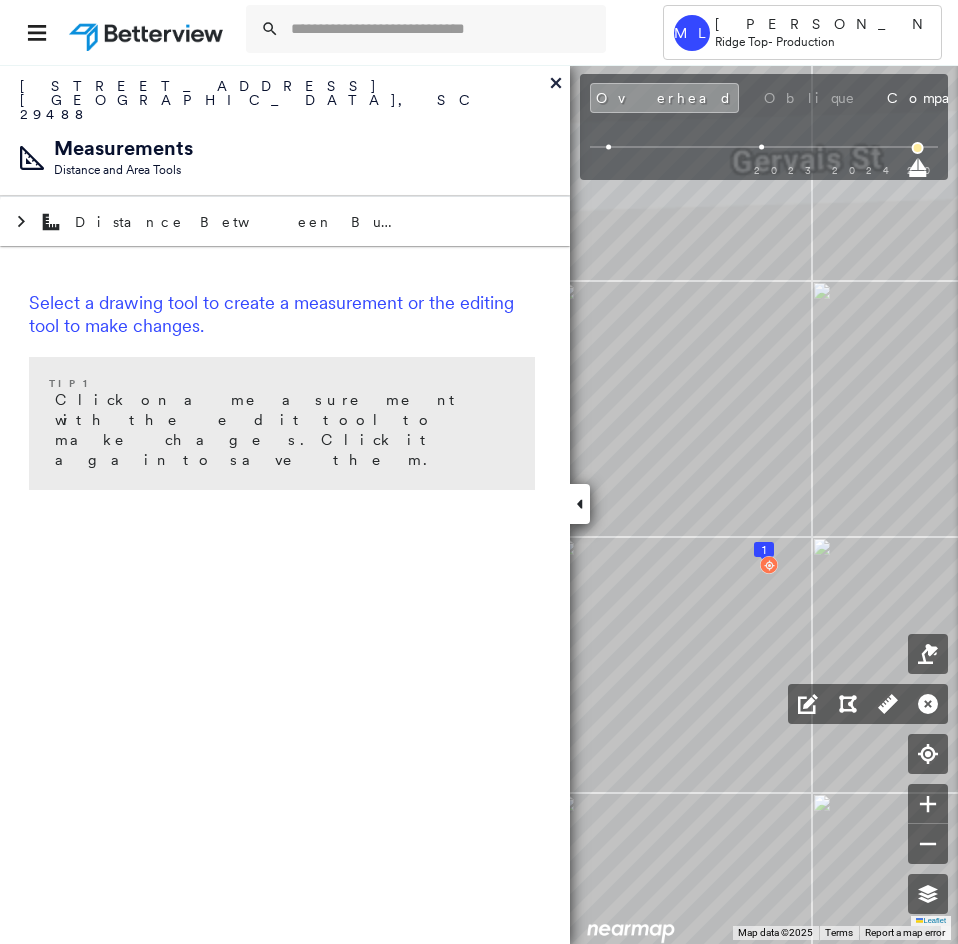click at bounding box center (580, 504) 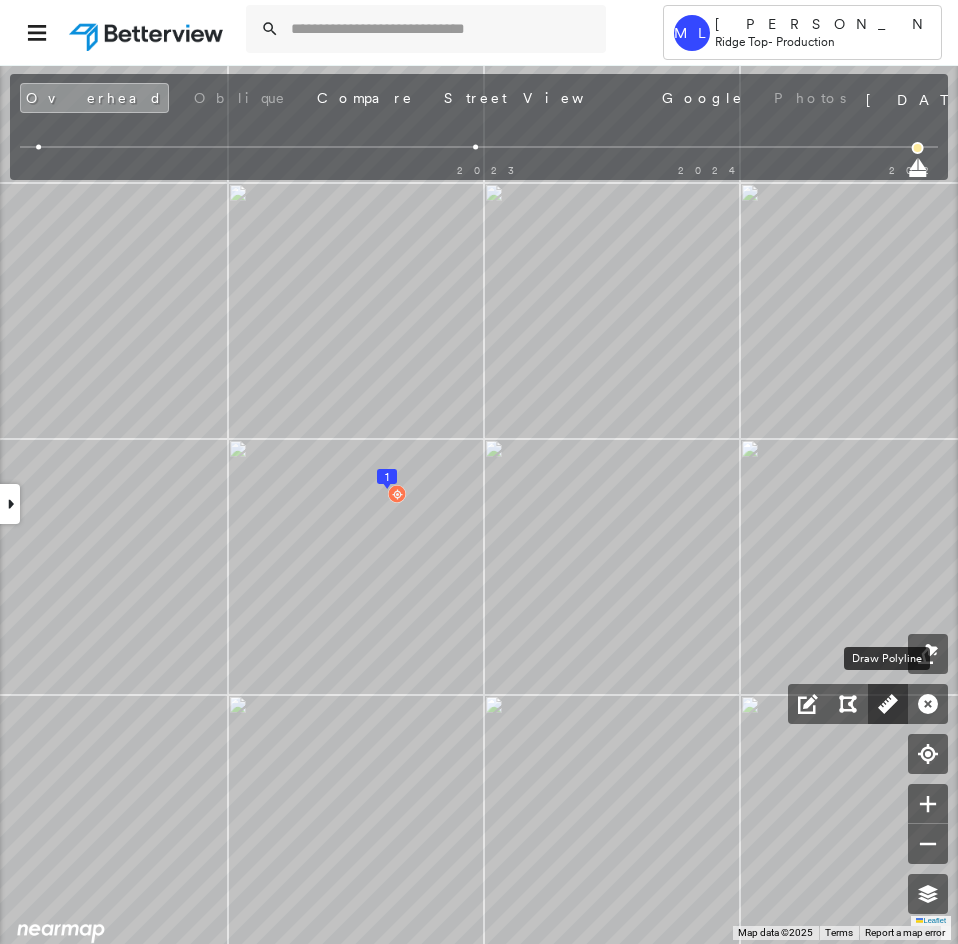 click 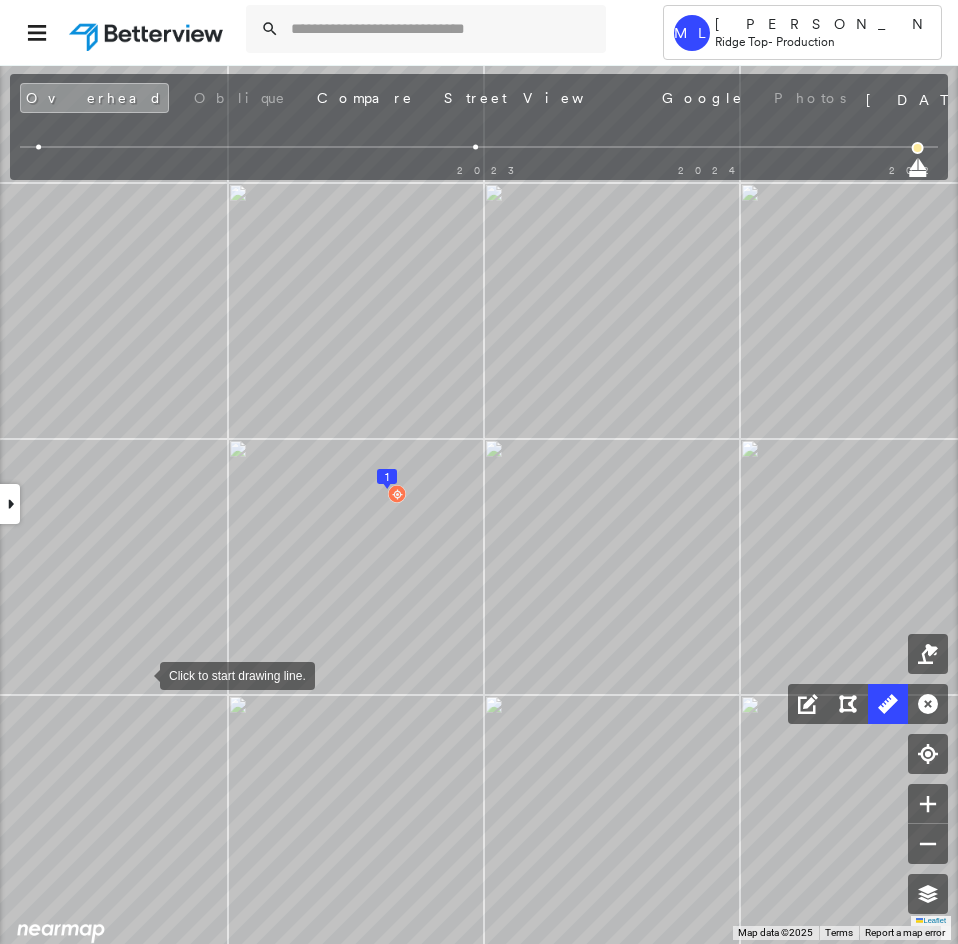 click at bounding box center [140, 674] 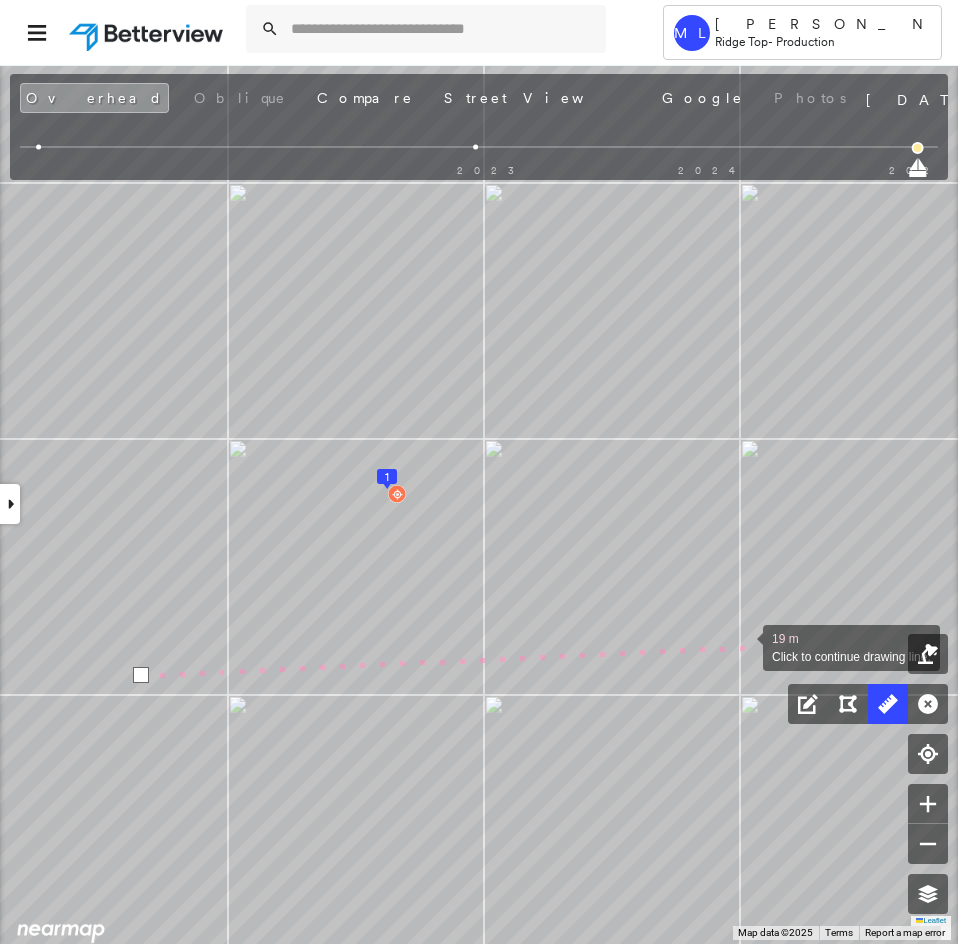click at bounding box center (743, 646) 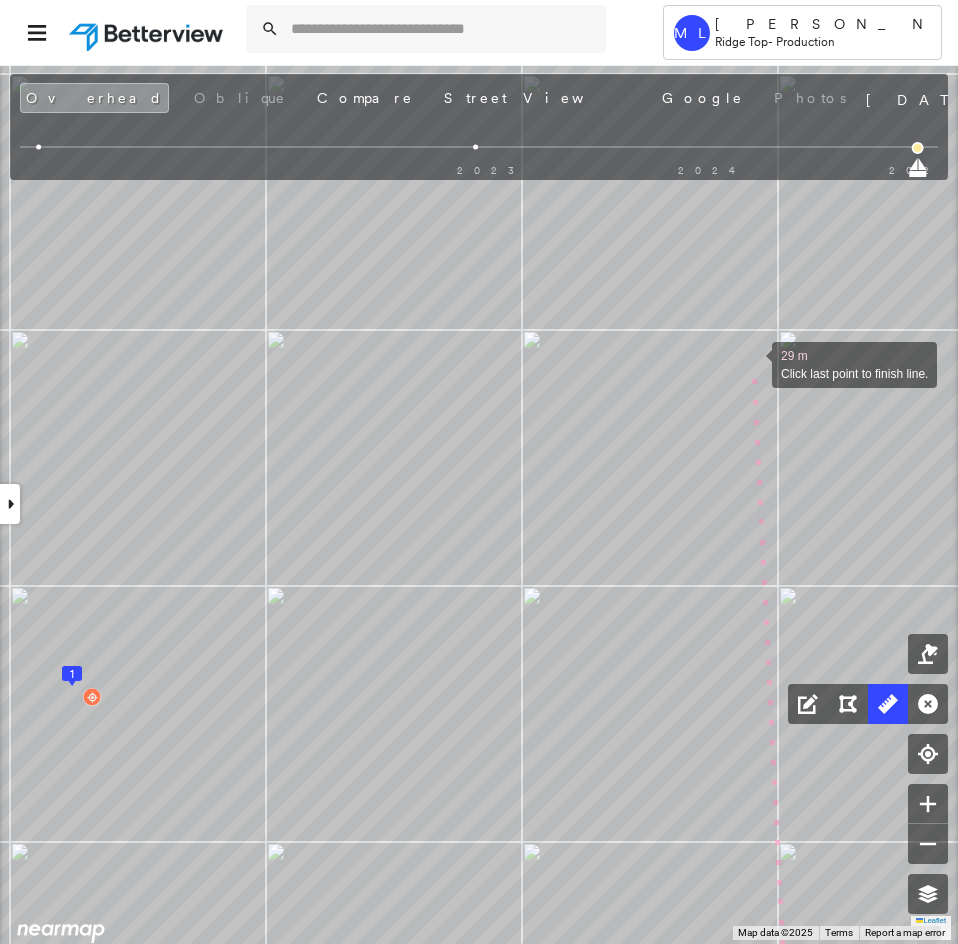 click at bounding box center (752, 363) 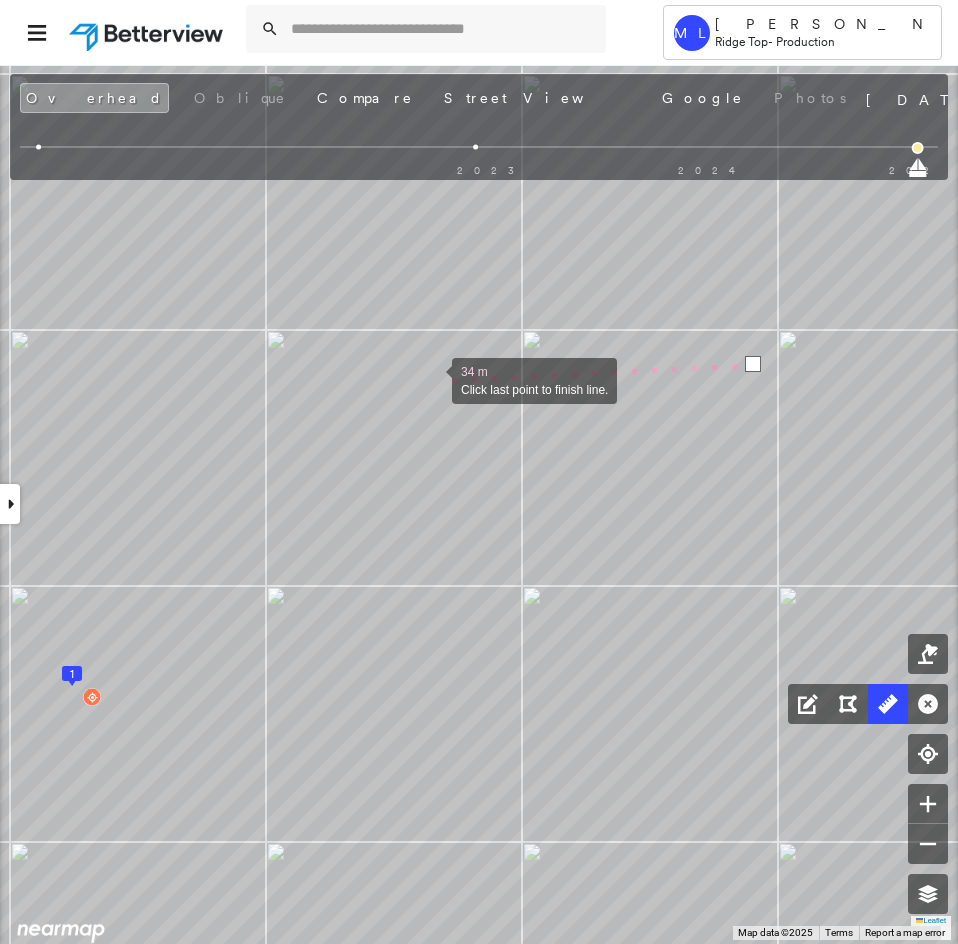click at bounding box center [432, 379] 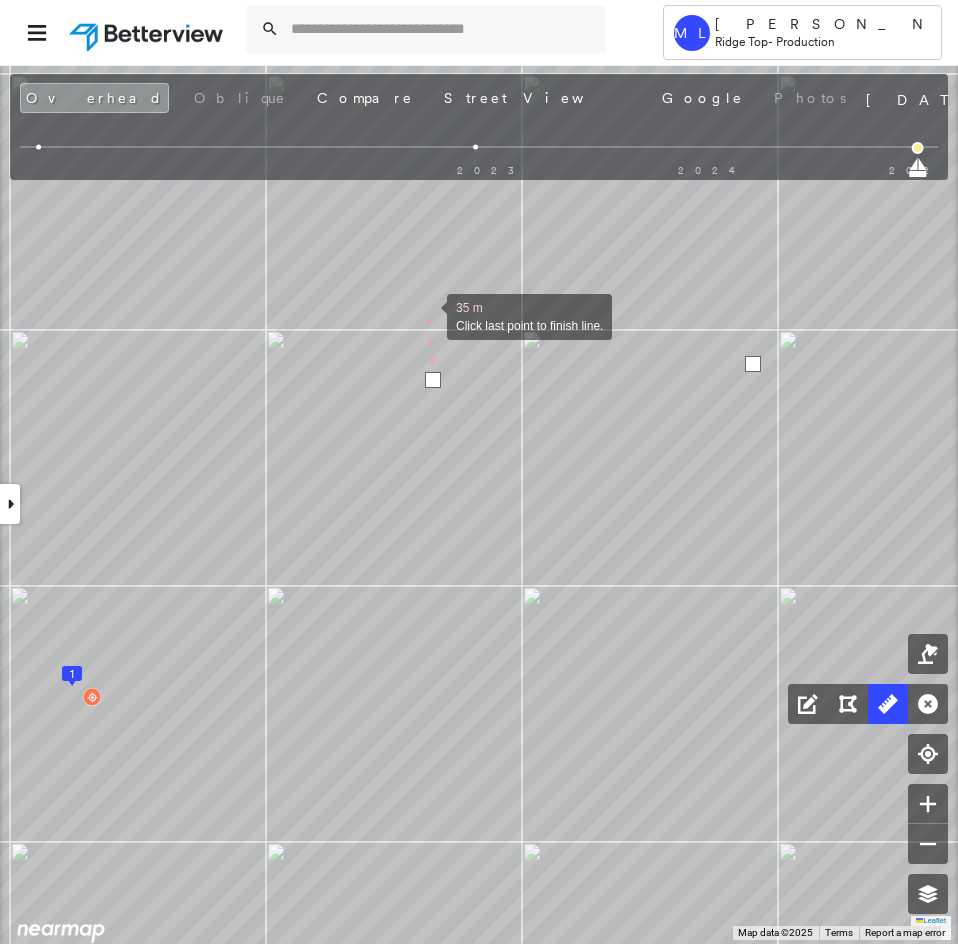 click at bounding box center (427, 315) 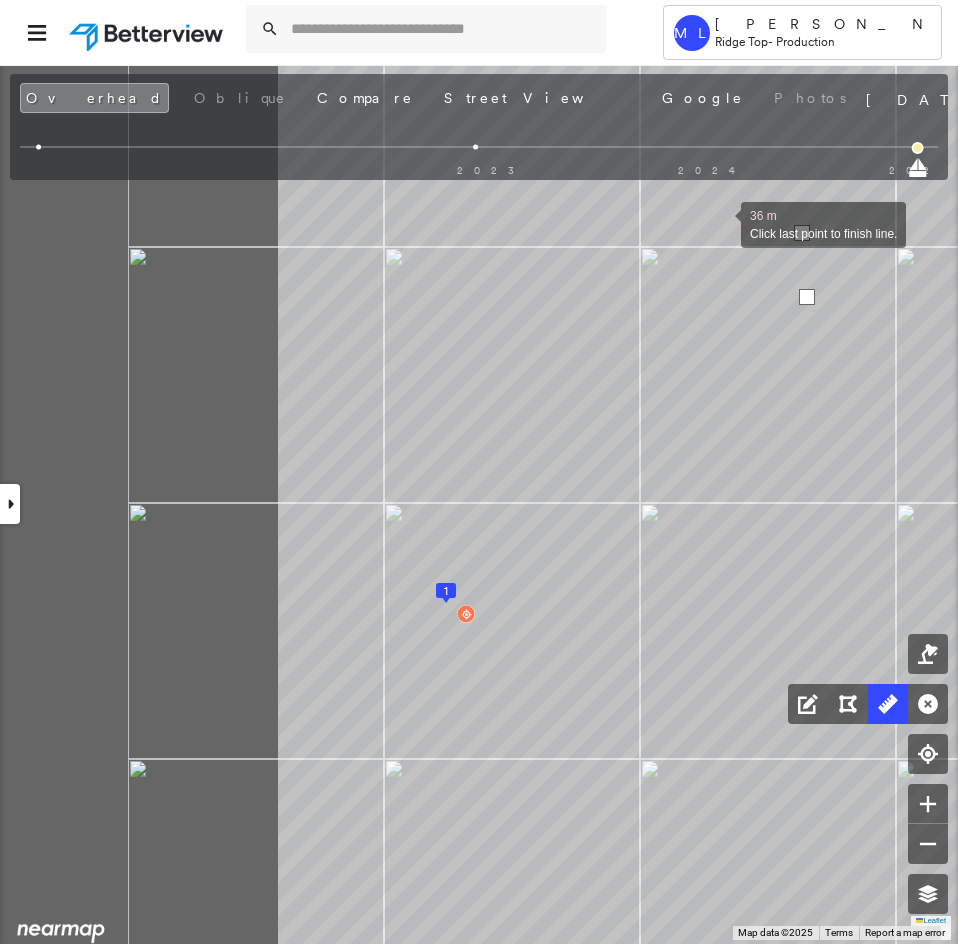 click on "1
36 m Click last point to finish line." at bounding box center (-296, -51) 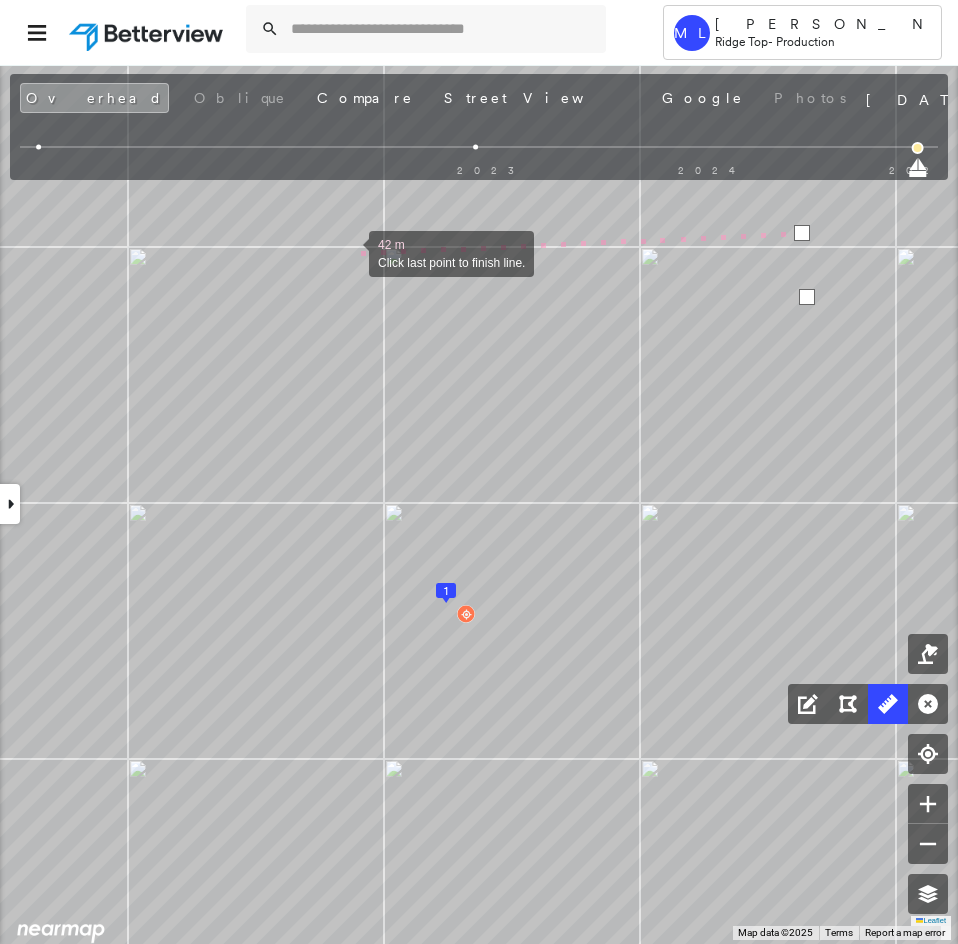 click at bounding box center (349, 252) 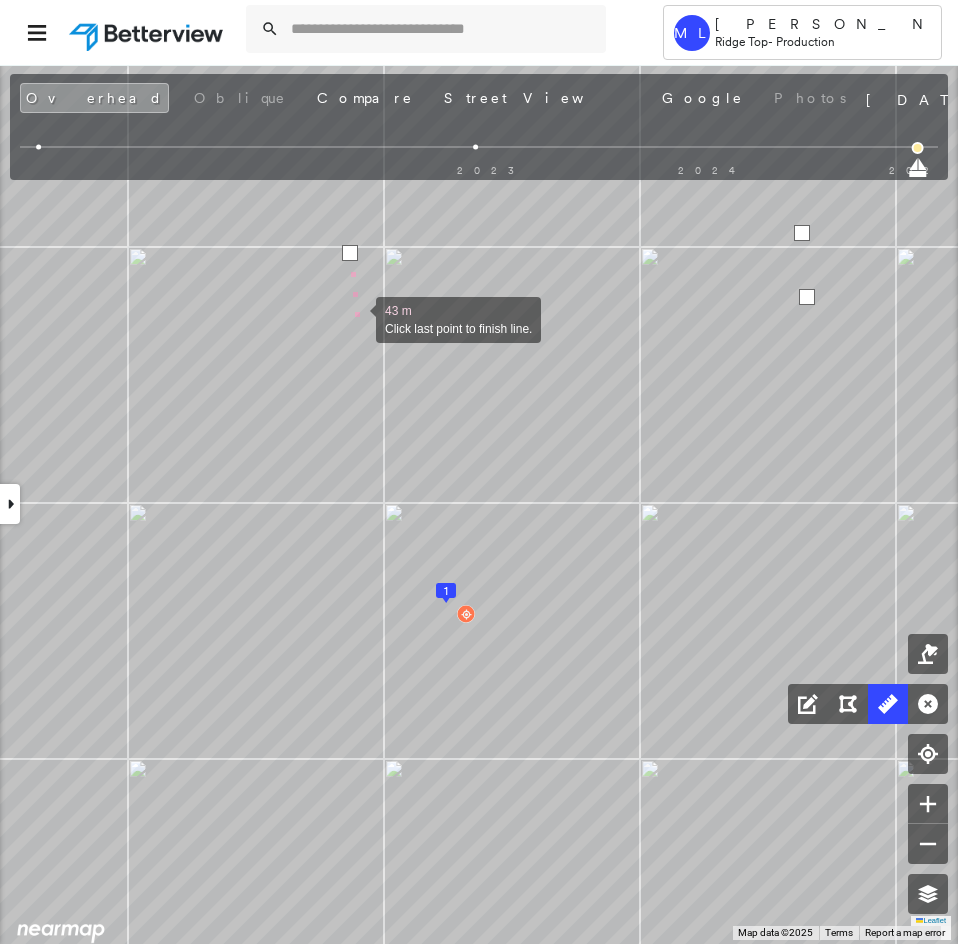 click at bounding box center [356, 318] 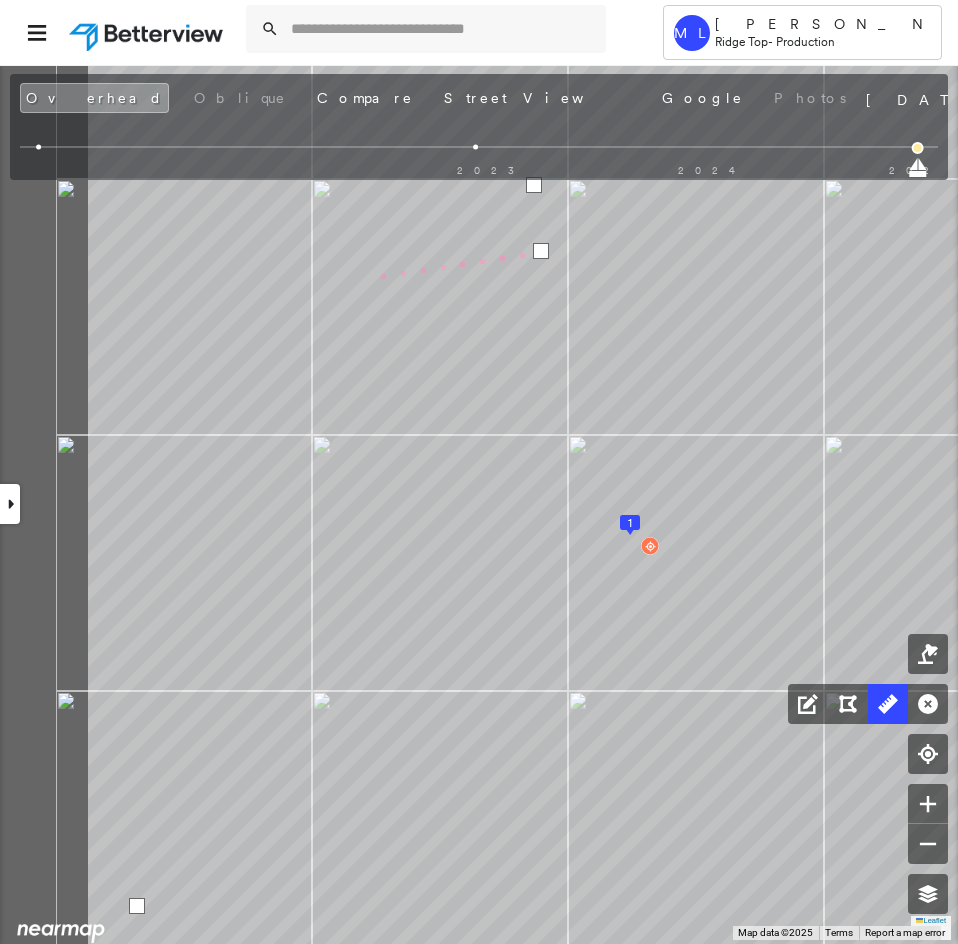 drag, startPoint x: 143, startPoint y: 359, endPoint x: 379, endPoint y: 275, distance: 250.5035 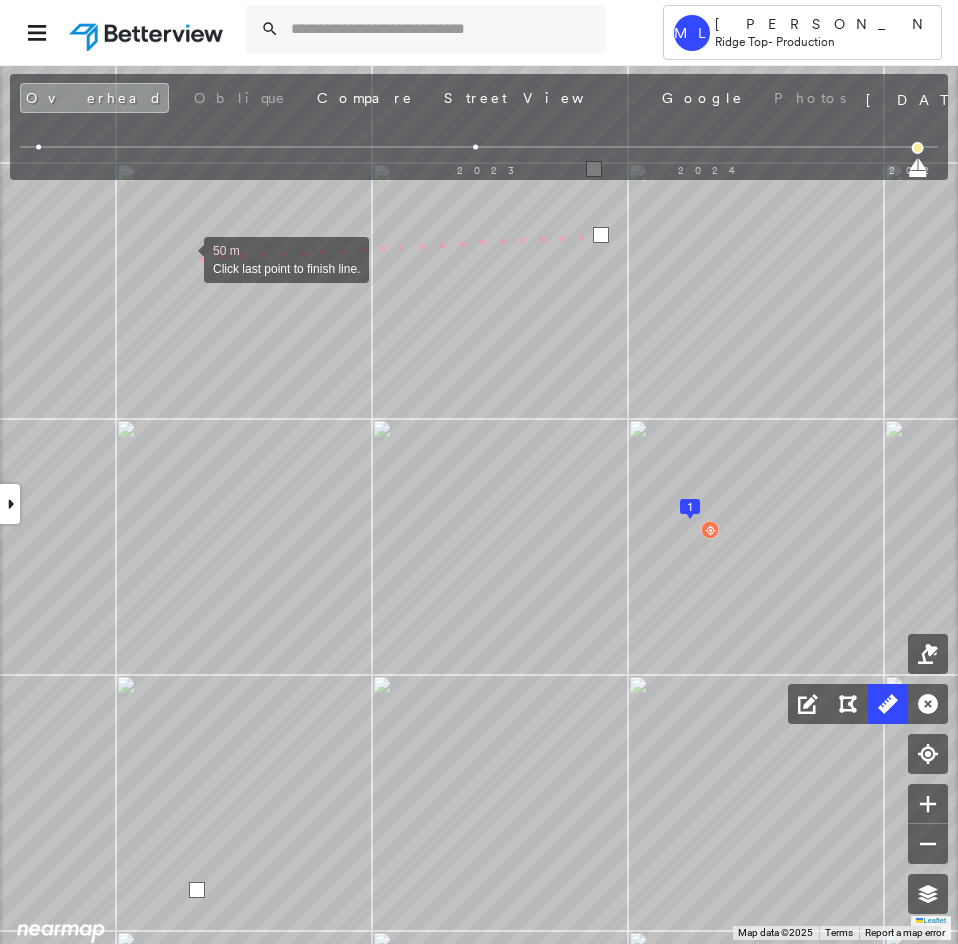 click at bounding box center [184, 258] 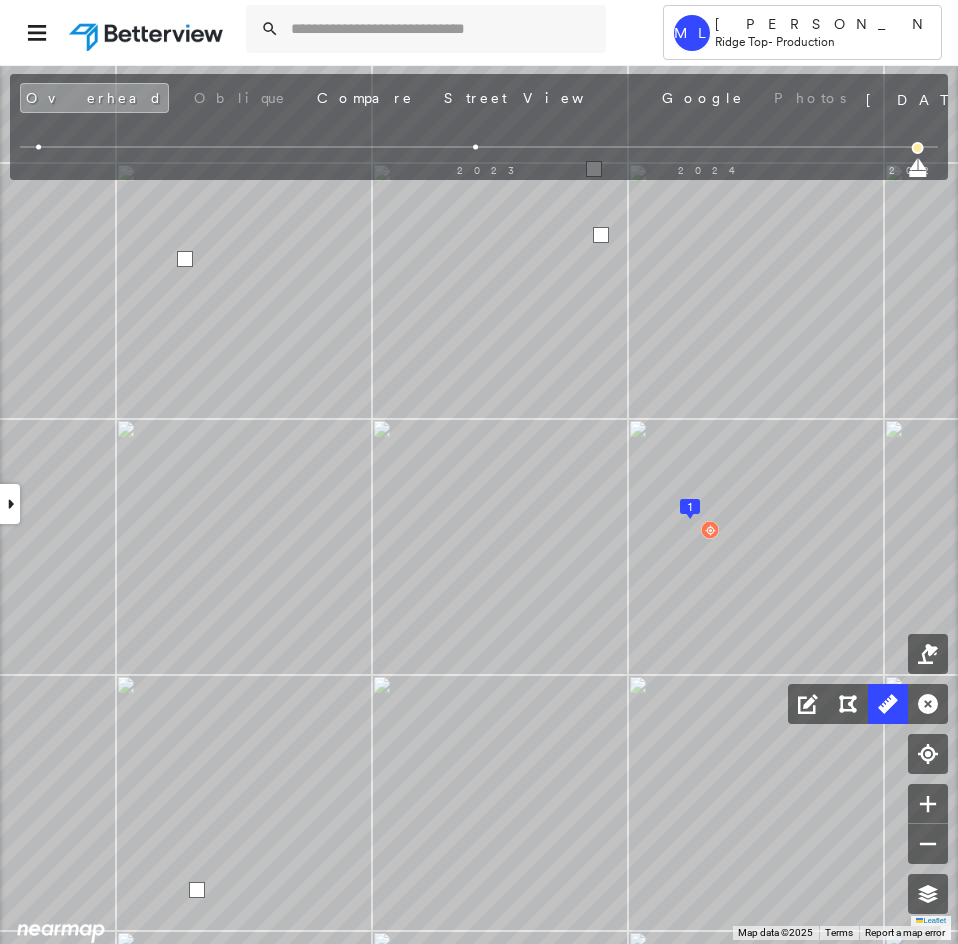 click at bounding box center (185, 259) 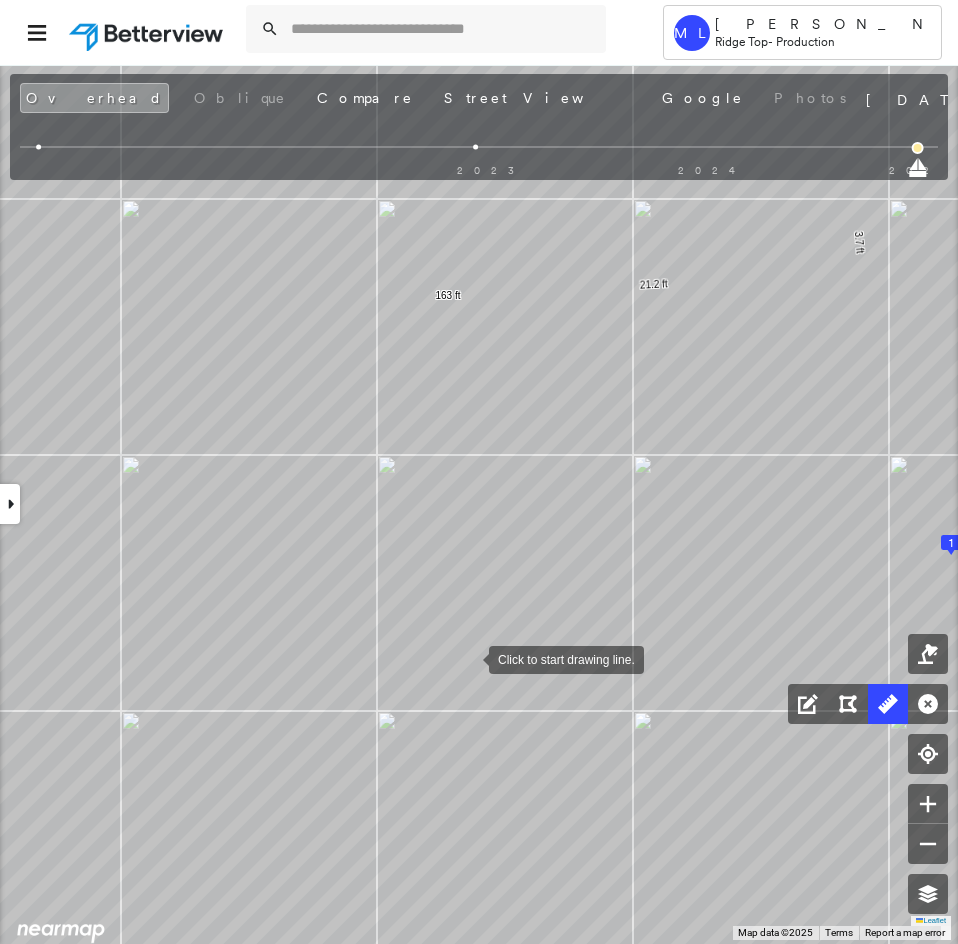 click at bounding box center [469, 658] 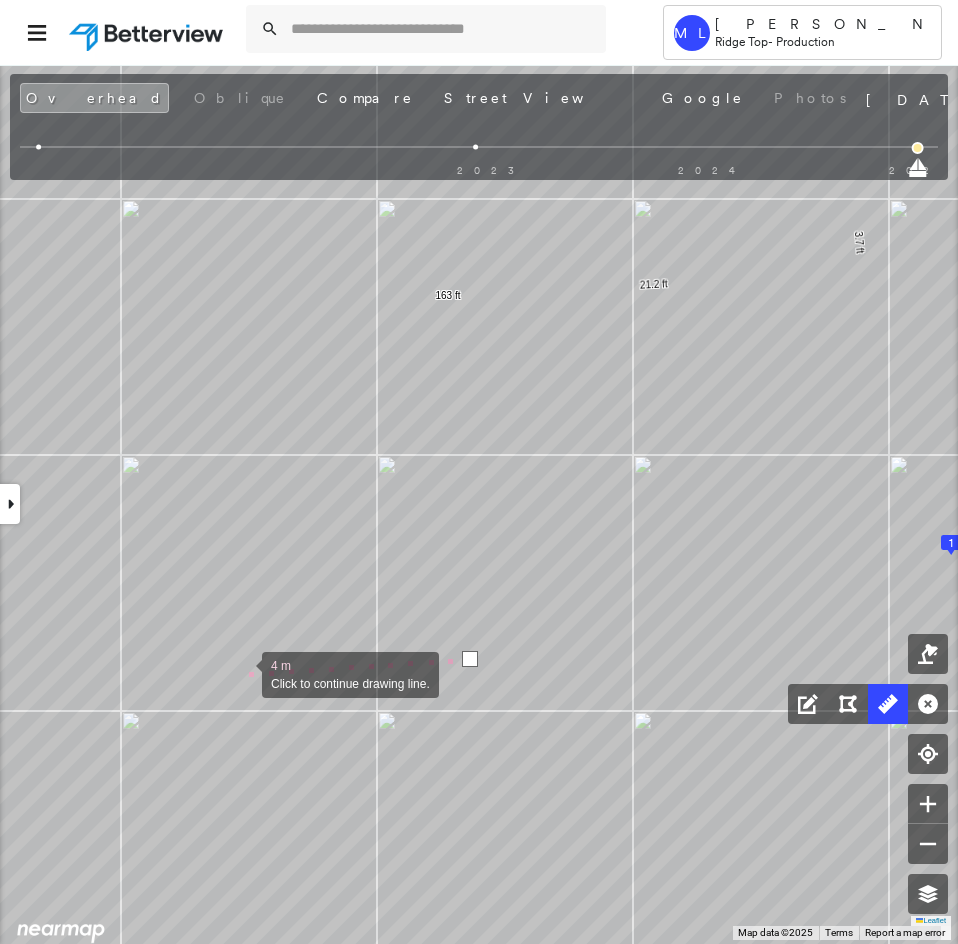 click at bounding box center [242, 673] 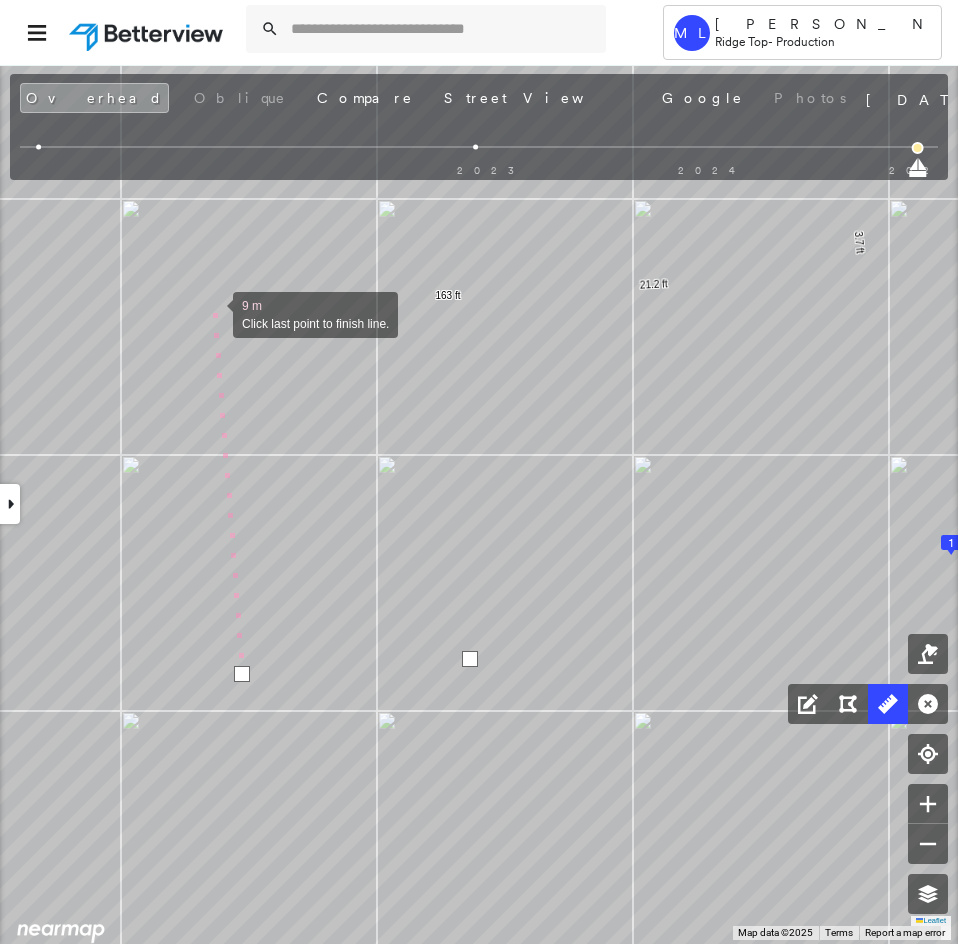 click at bounding box center [213, 313] 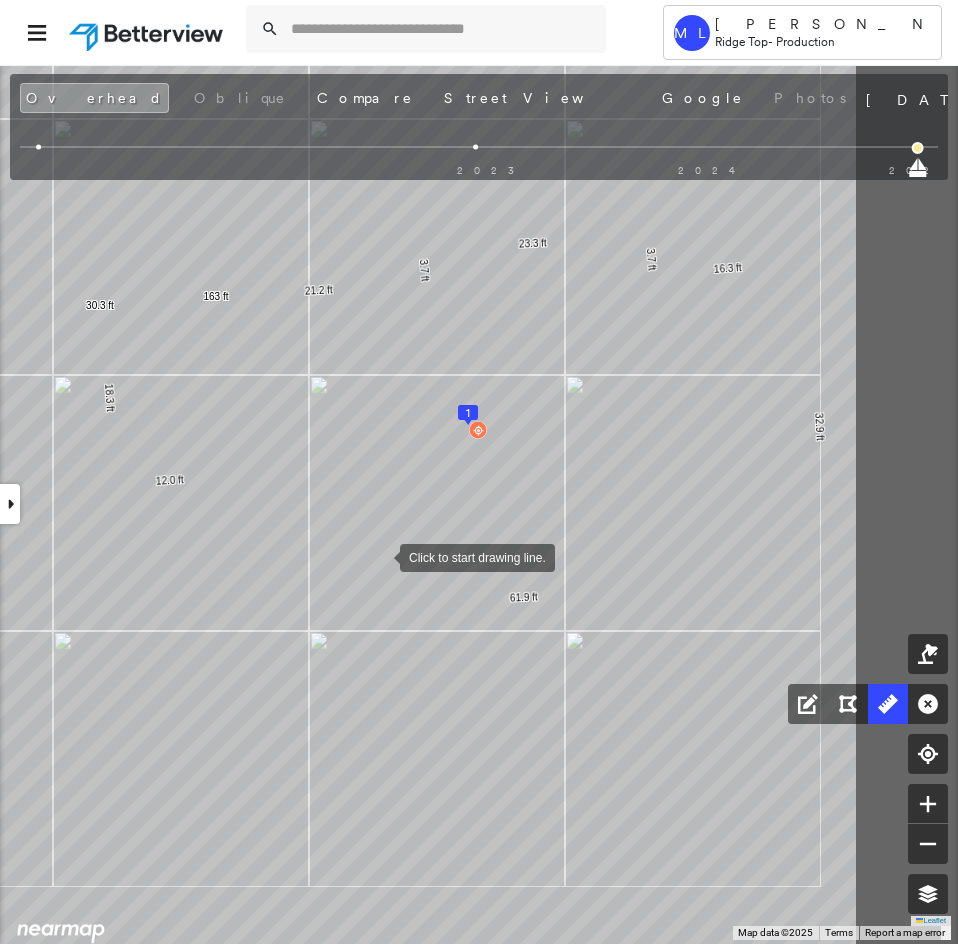 click on "1
61.9 ft 32.9 ft 16.3 ft 3.7 ft 23.3 ft 3.7 ft 21.2 ft 163 ft 12.0 ft 18.3 ft 30.3 ft Click to start drawing line." at bounding box center [11, -184] 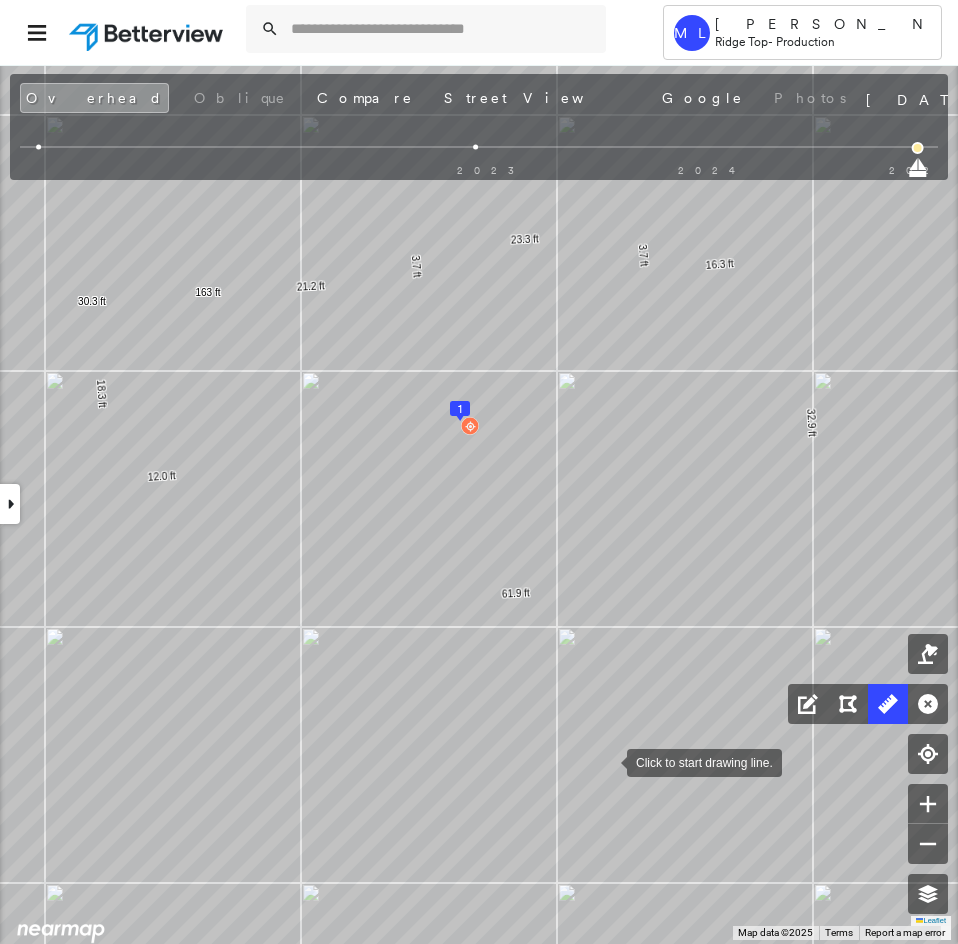 drag, startPoint x: 615, startPoint y: 765, endPoint x: 441, endPoint y: 733, distance: 176.91806 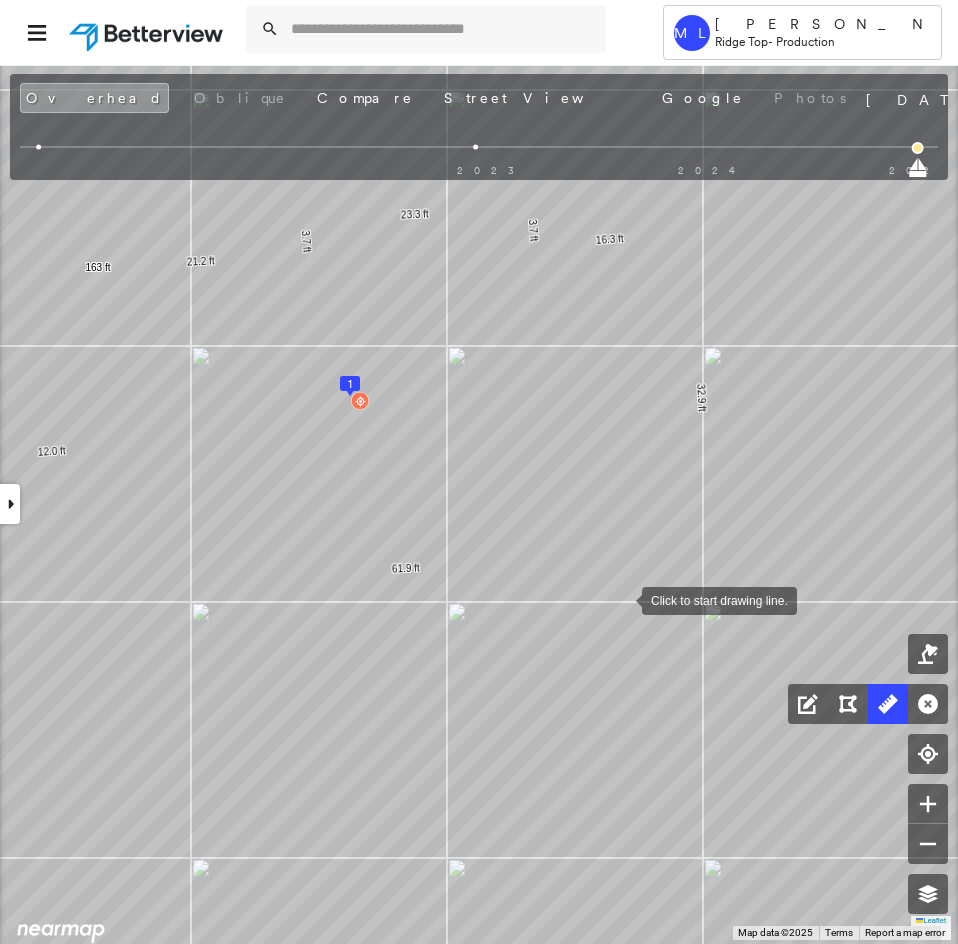 drag, startPoint x: 556, startPoint y: 592, endPoint x: 619, endPoint y: 600, distance: 63.505905 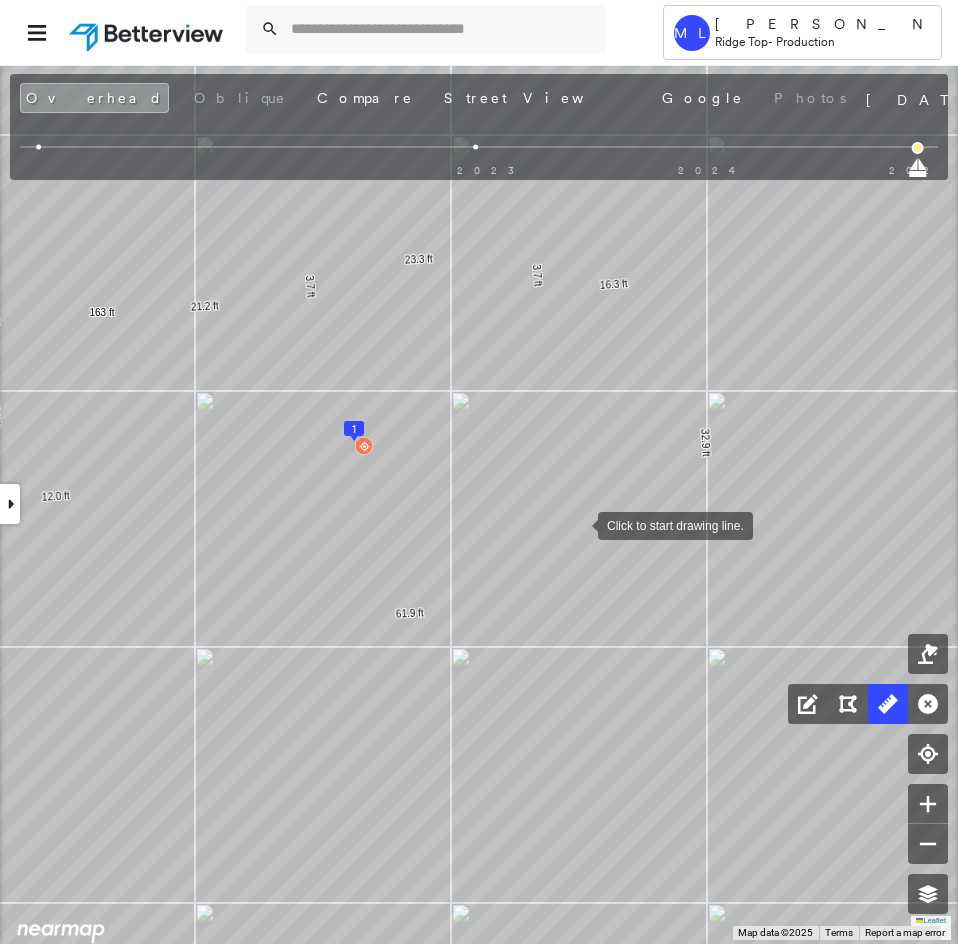 click at bounding box center (578, 524) 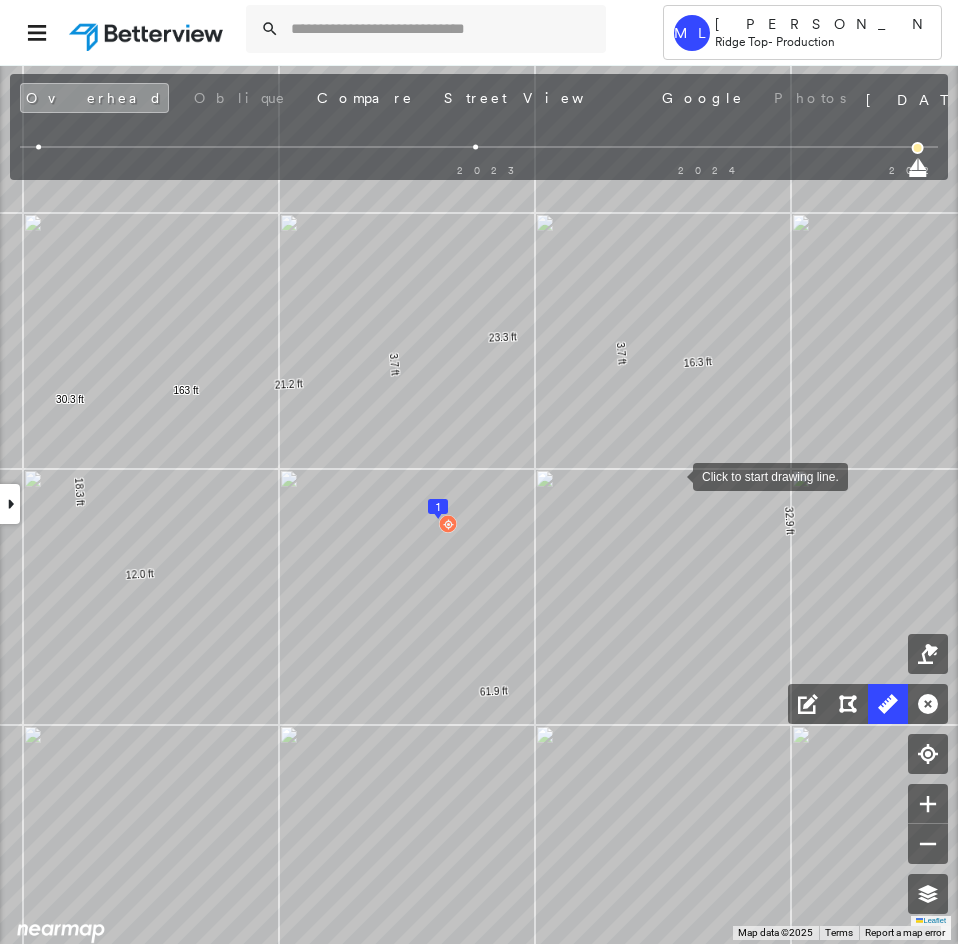 drag, startPoint x: 586, startPoint y: 401, endPoint x: 672, endPoint y: 478, distance: 115.43397 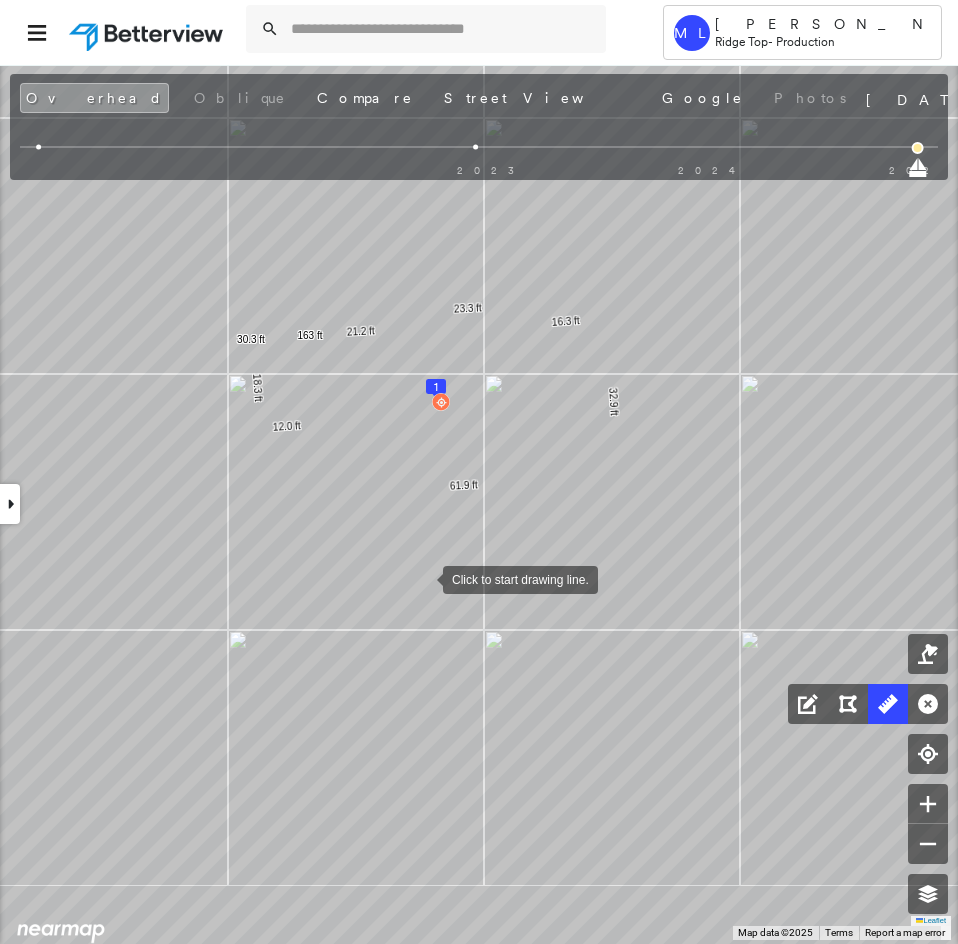 click on "1
61.9 ft 32.9 ft 16.3 ft 23.3 ft 21.2 ft 163 ft 12.0 ft 18.3 ft 30.3 ft Click to start drawing line." at bounding box center [-49, -169] 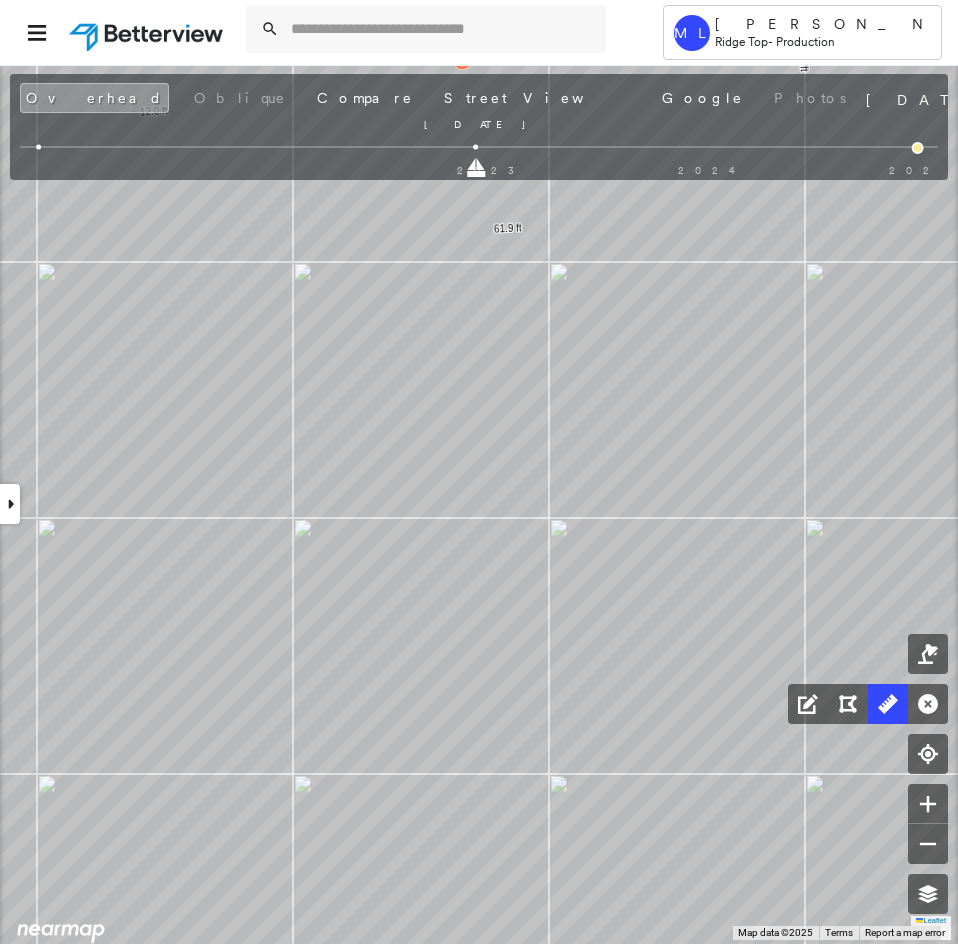 drag, startPoint x: 919, startPoint y: 171, endPoint x: 510, endPoint y: 161, distance: 409.12222 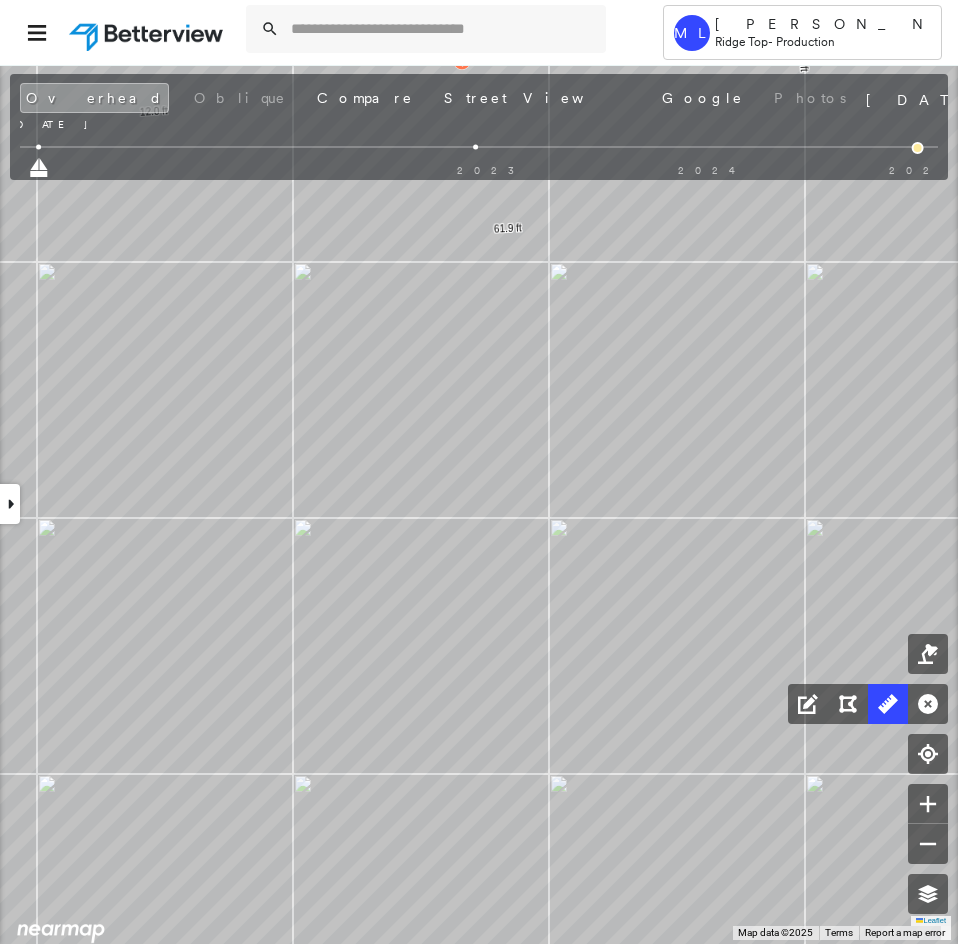 drag, startPoint x: 477, startPoint y: 174, endPoint x: 56, endPoint y: 186, distance: 421.171 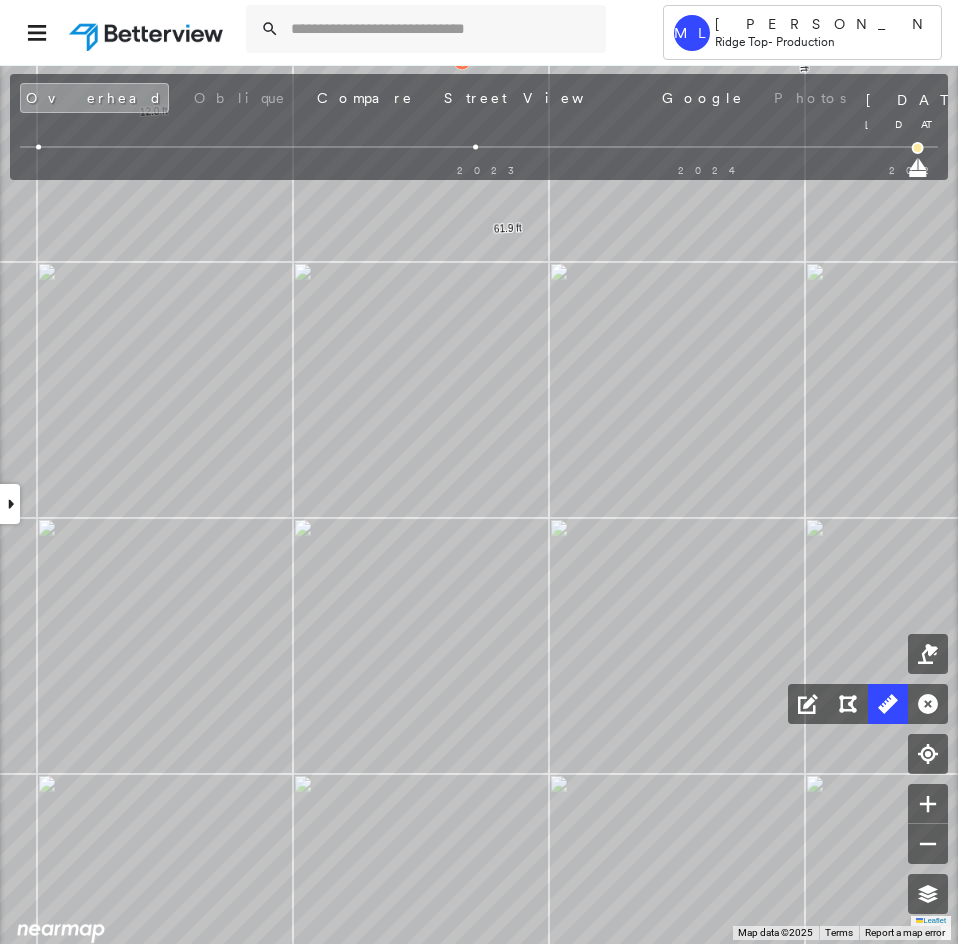 drag, startPoint x: 39, startPoint y: 173, endPoint x: 872, endPoint y: 172, distance: 833.0006 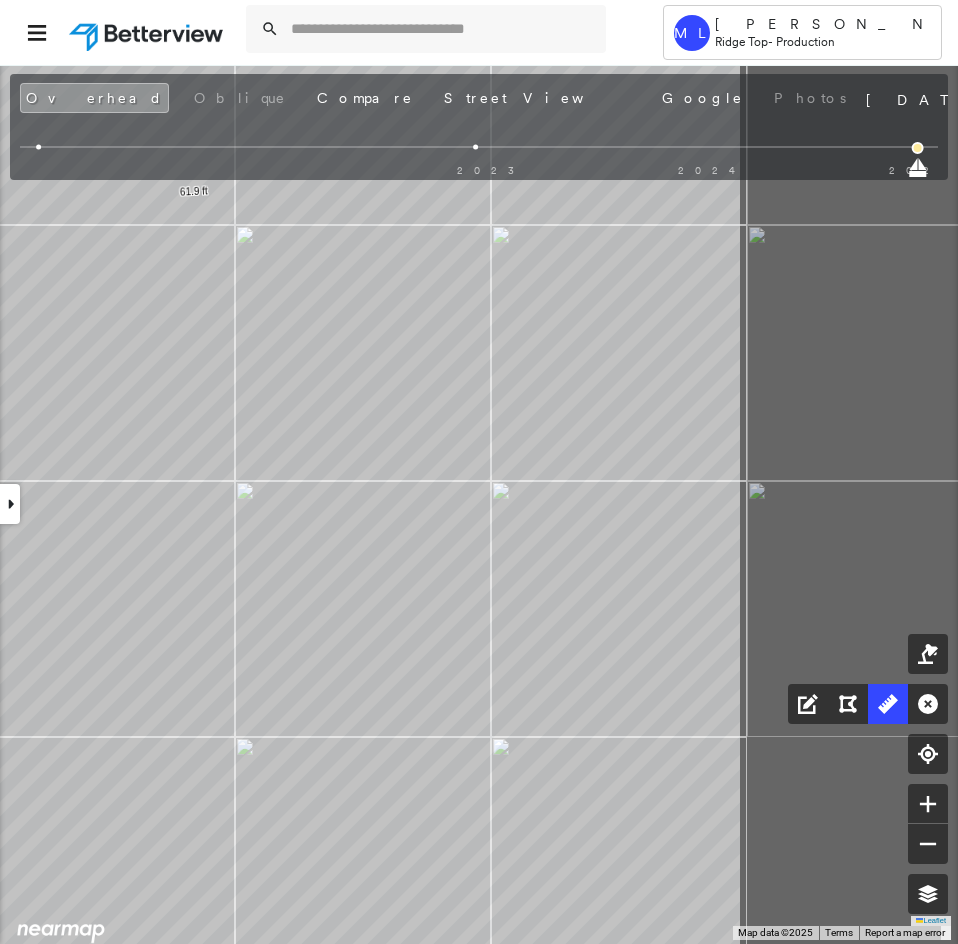drag, startPoint x: 545, startPoint y: 673, endPoint x: 239, endPoint y: 619, distance: 310.72818 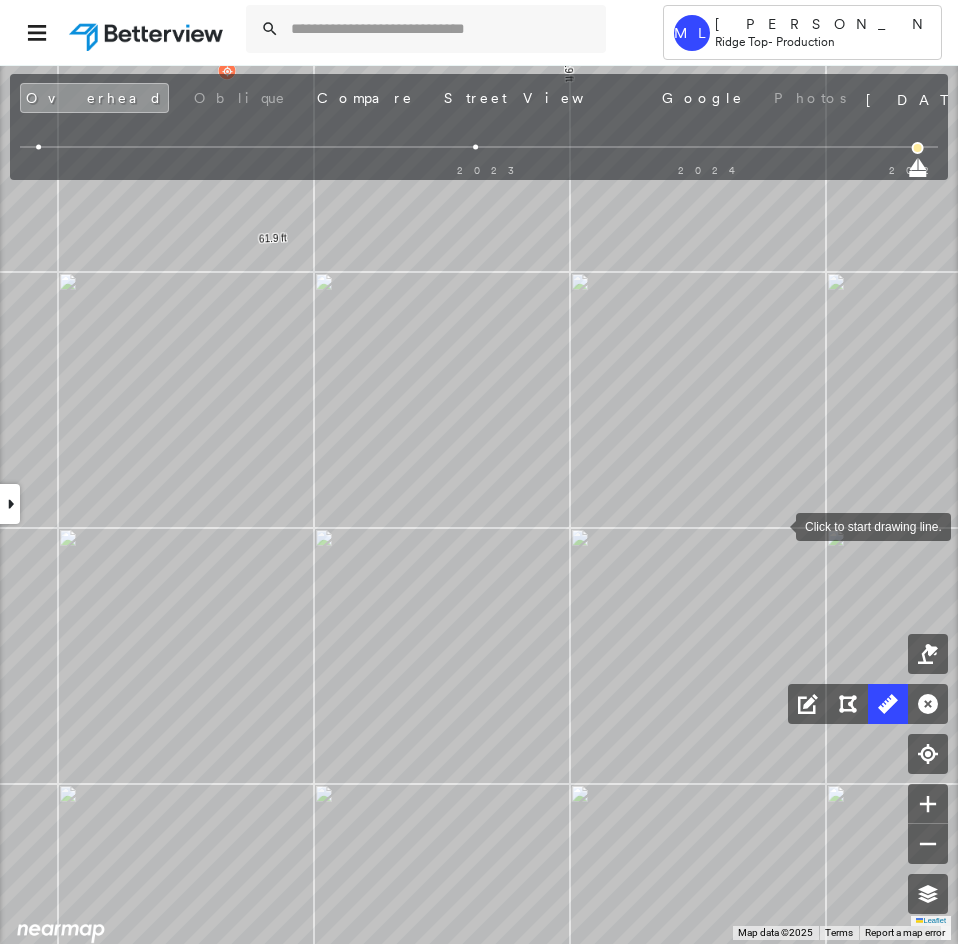 drag, startPoint x: 689, startPoint y: 490, endPoint x: 788, endPoint y: 484, distance: 99.18165 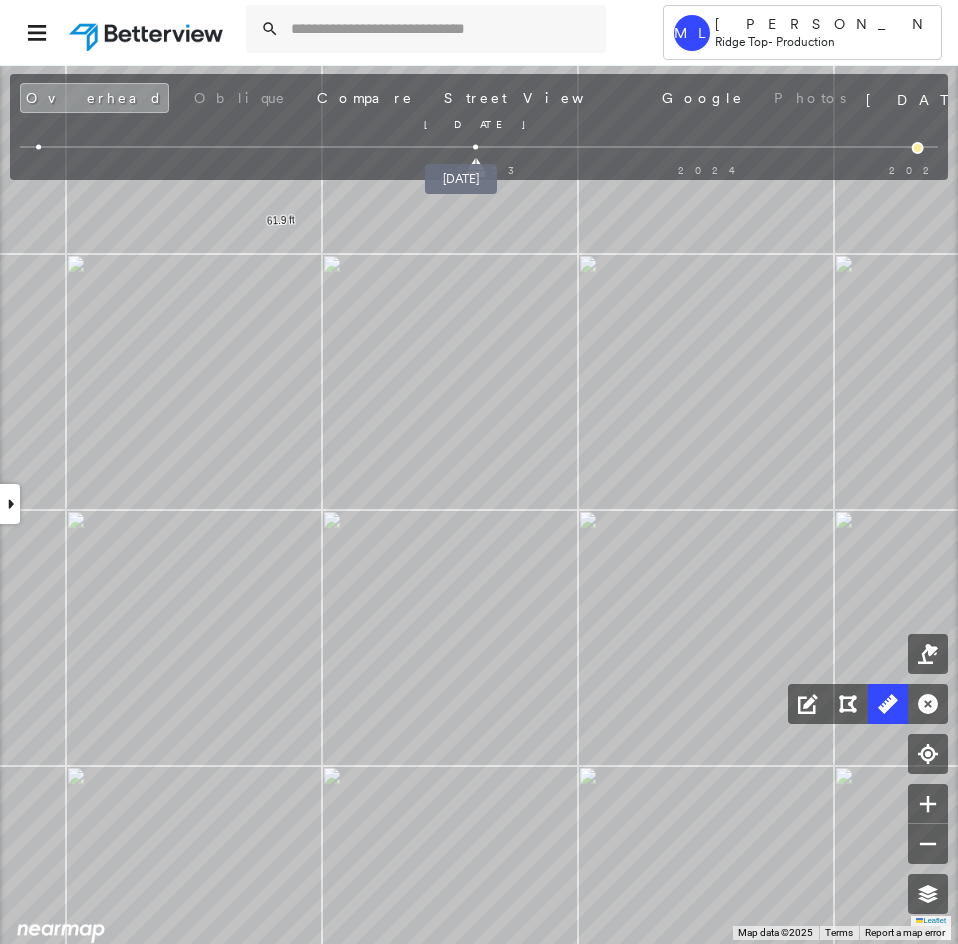 drag, startPoint x: 921, startPoint y: 164, endPoint x: 471, endPoint y: 145, distance: 450.40094 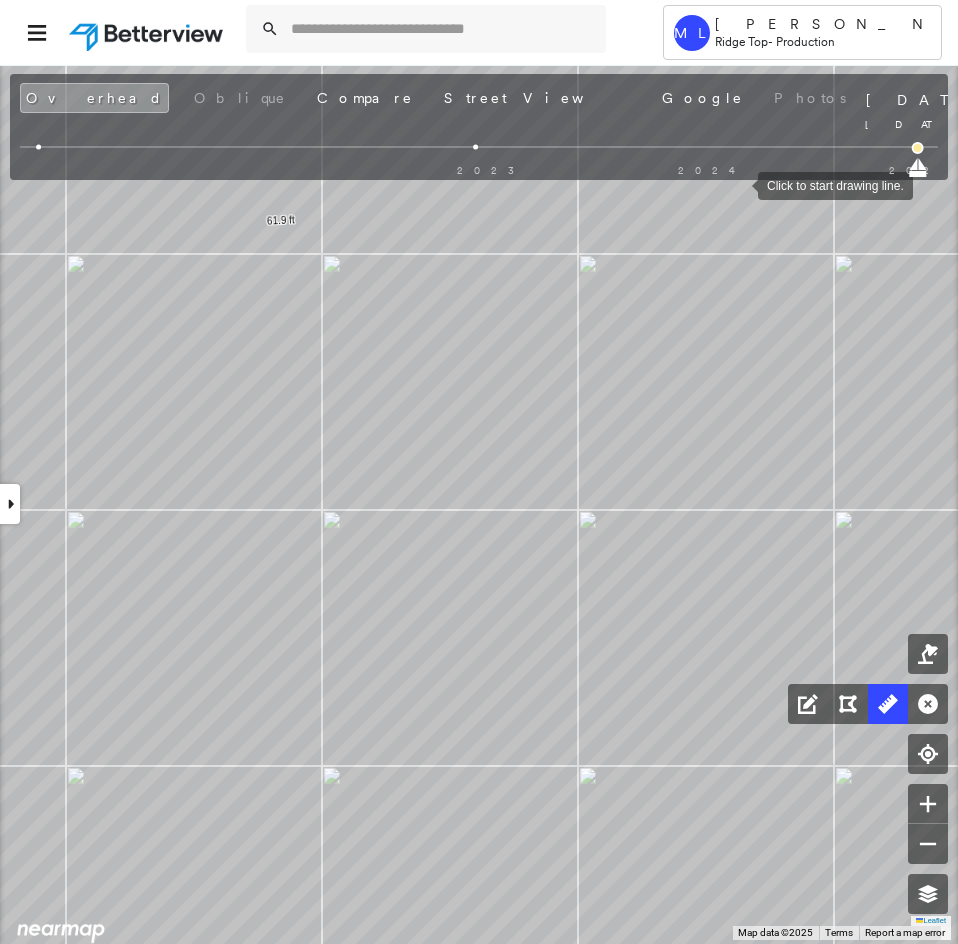 drag, startPoint x: 476, startPoint y: 159, endPoint x: 958, endPoint y: 202, distance: 483.91425 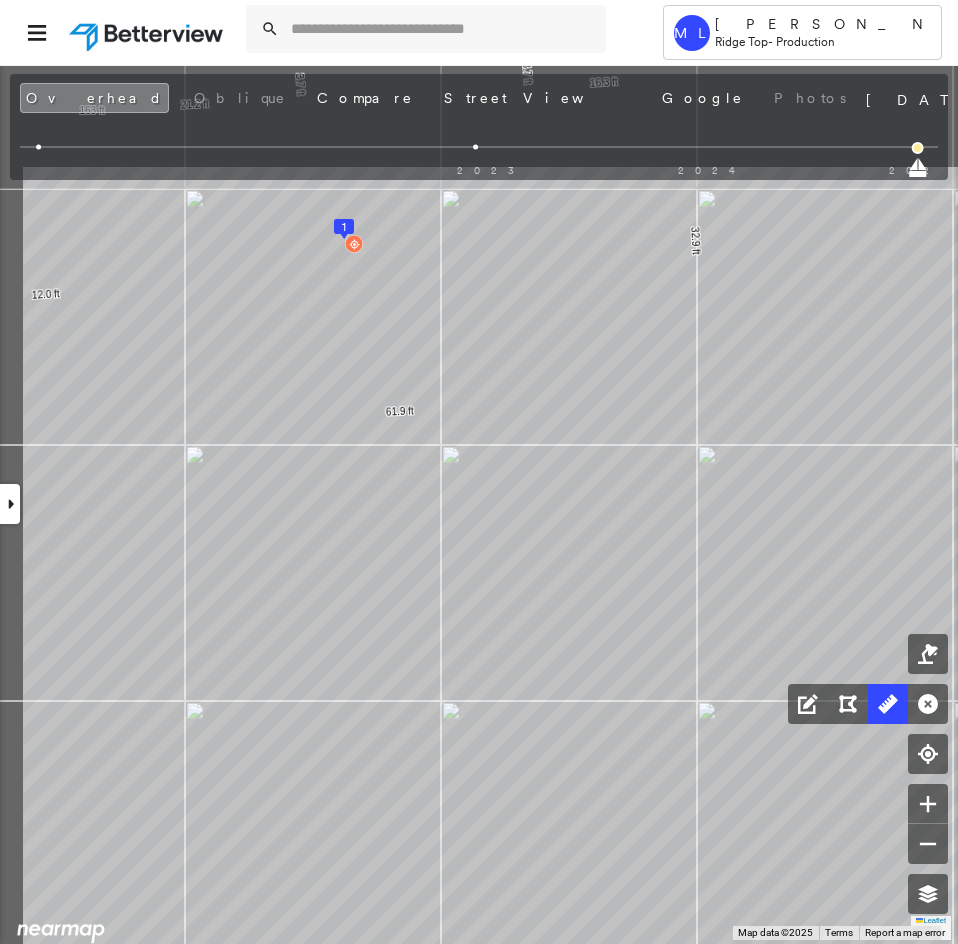 click on "1
61.9 ft 32.9 ft 16.3 ft 3.7 ft 23.3 ft 3.7 ft 21.2 ft 163 ft 12.0 ft 18.3 ft 30.3 ft Click to start drawing line." at bounding box center [-151, -35] 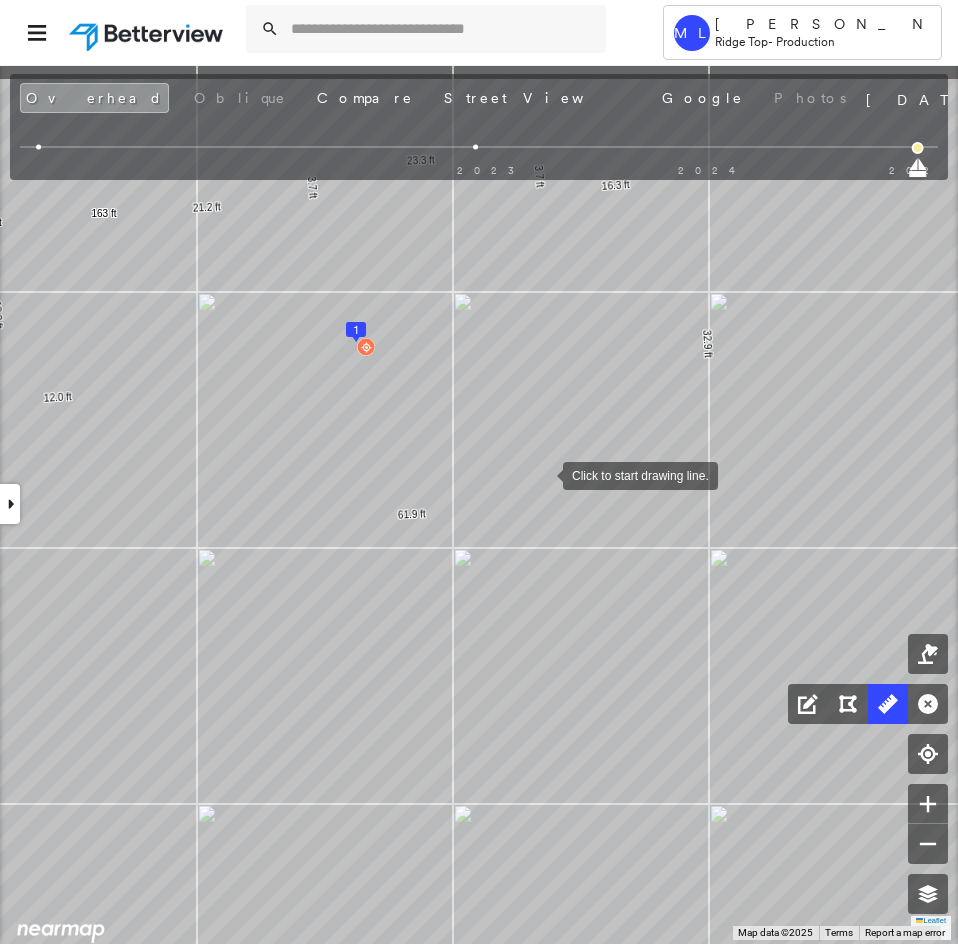 drag, startPoint x: 532, startPoint y: 389, endPoint x: 543, endPoint y: 473, distance: 84.71718 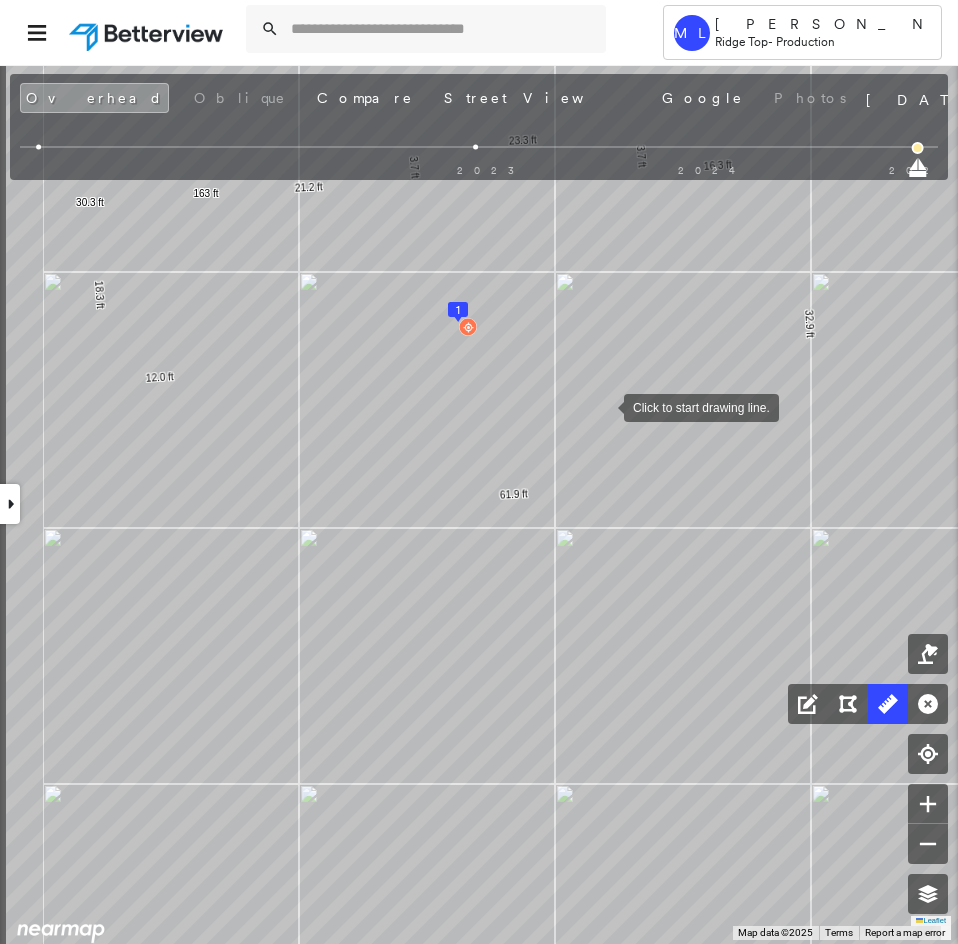 drag, startPoint x: 501, startPoint y: 427, endPoint x: 603, endPoint y: 407, distance: 103.94229 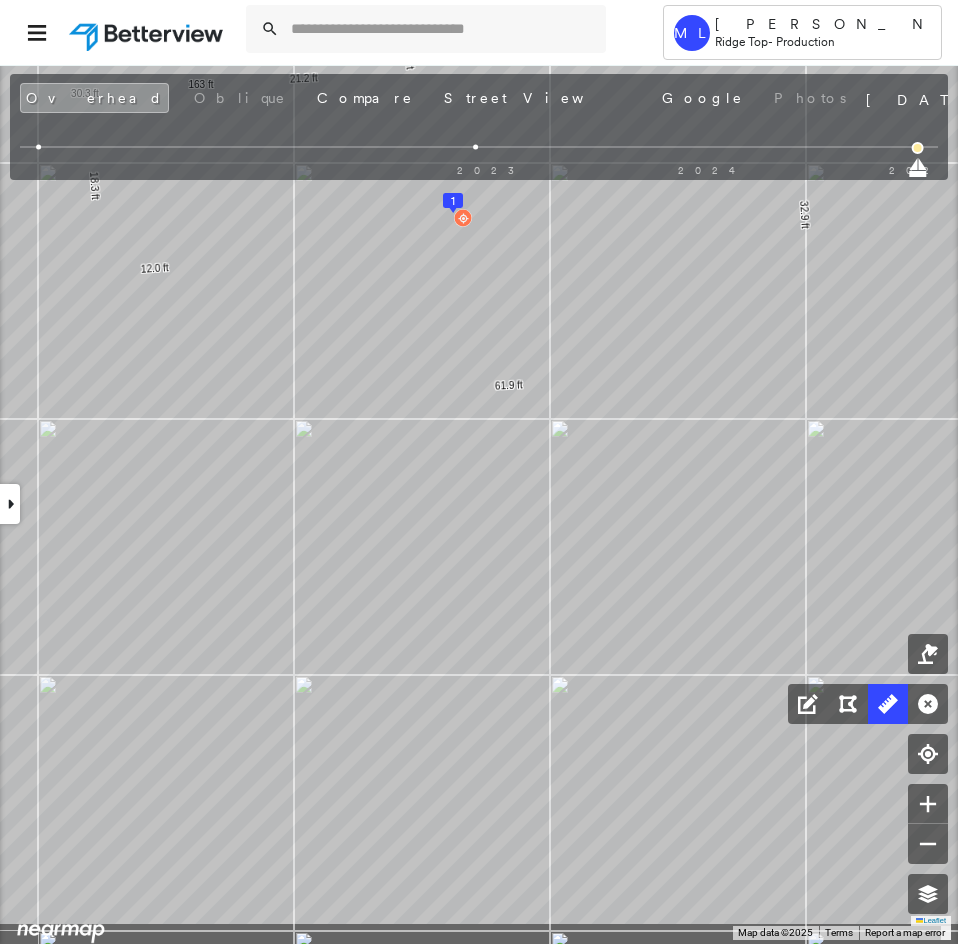 drag, startPoint x: 541, startPoint y: 708, endPoint x: 547, endPoint y: 321, distance: 387.0465 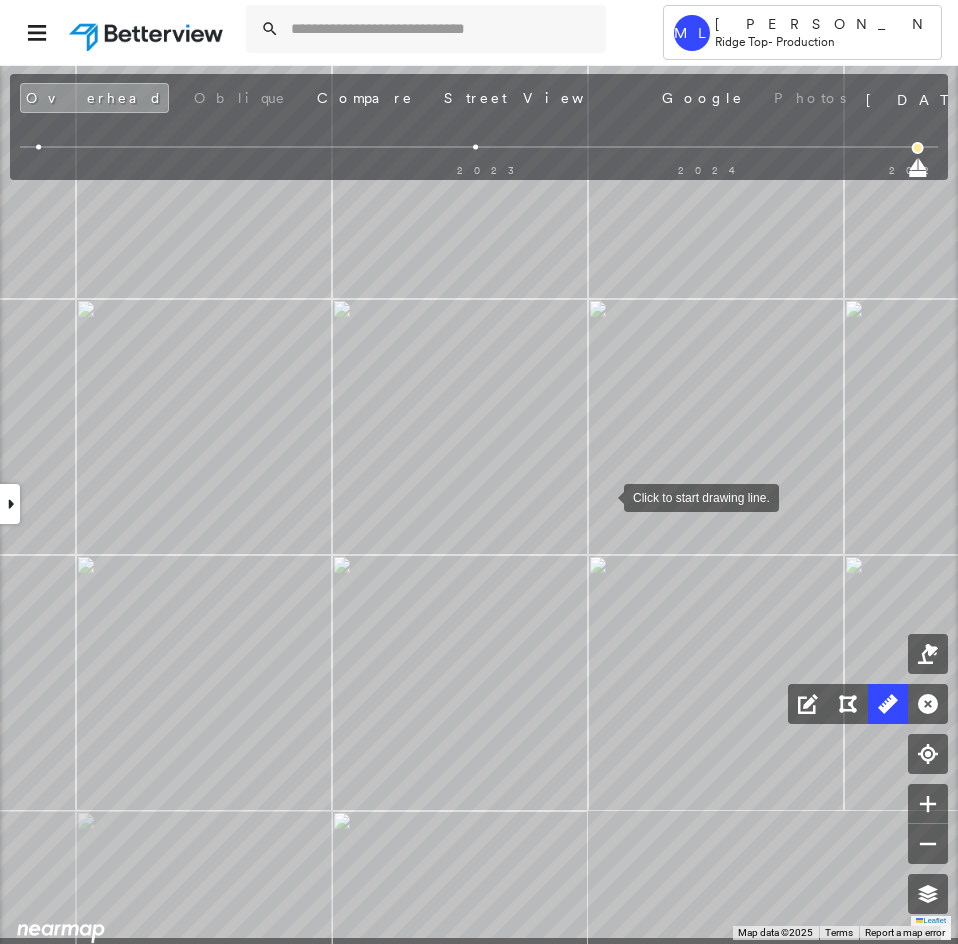 drag, startPoint x: 578, startPoint y: 594, endPoint x: 603, endPoint y: 500, distance: 97.26767 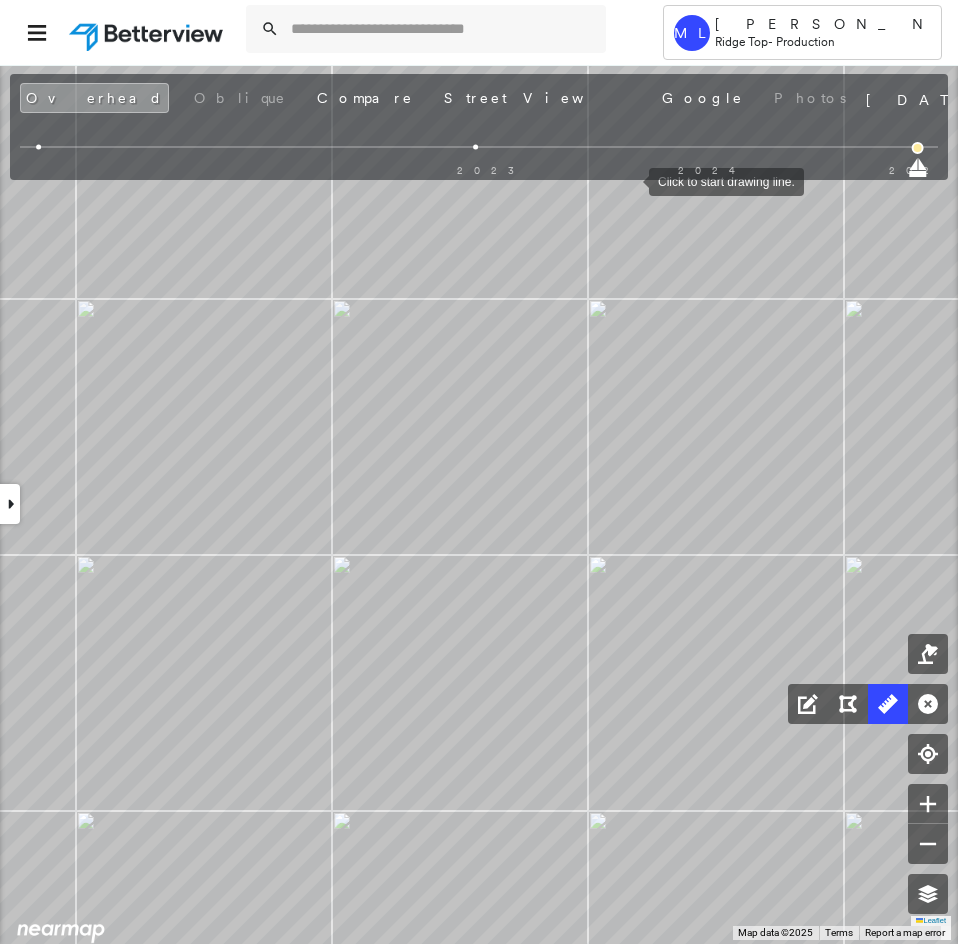 drag, startPoint x: 920, startPoint y: 172, endPoint x: 403, endPoint y: 174, distance: 517.00385 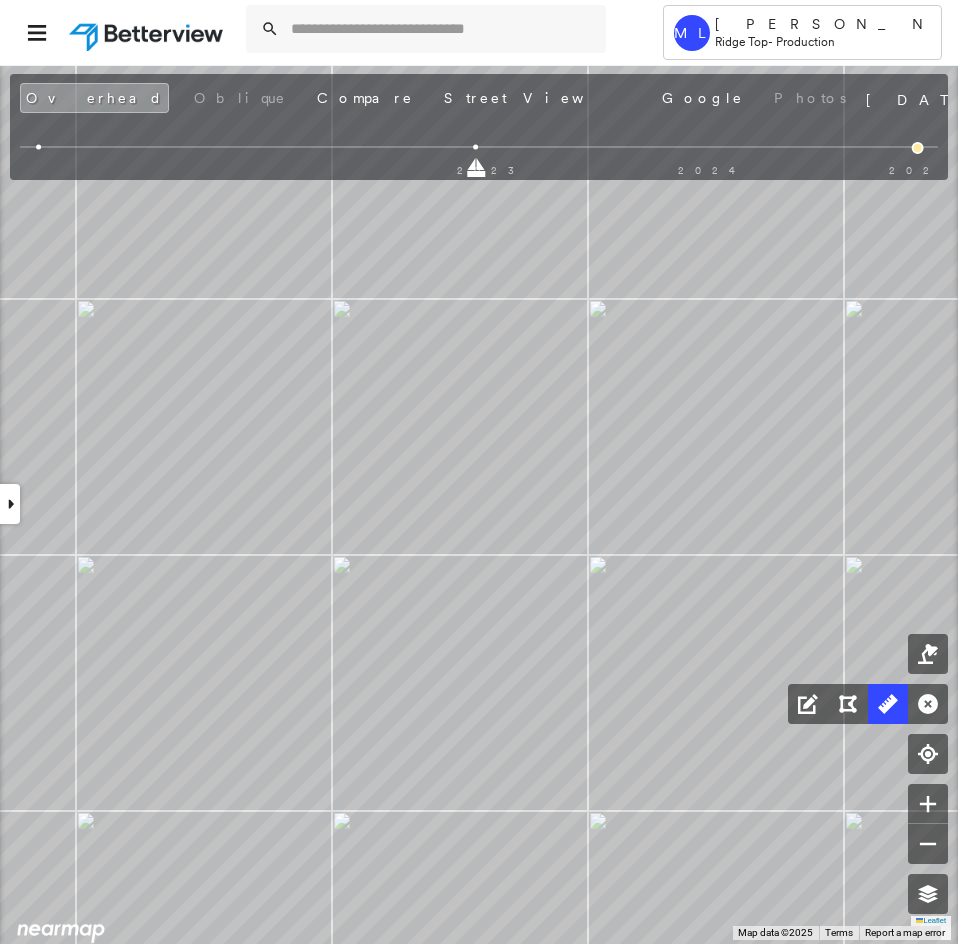 drag, startPoint x: 454, startPoint y: 178, endPoint x: 142, endPoint y: 168, distance: 312.16022 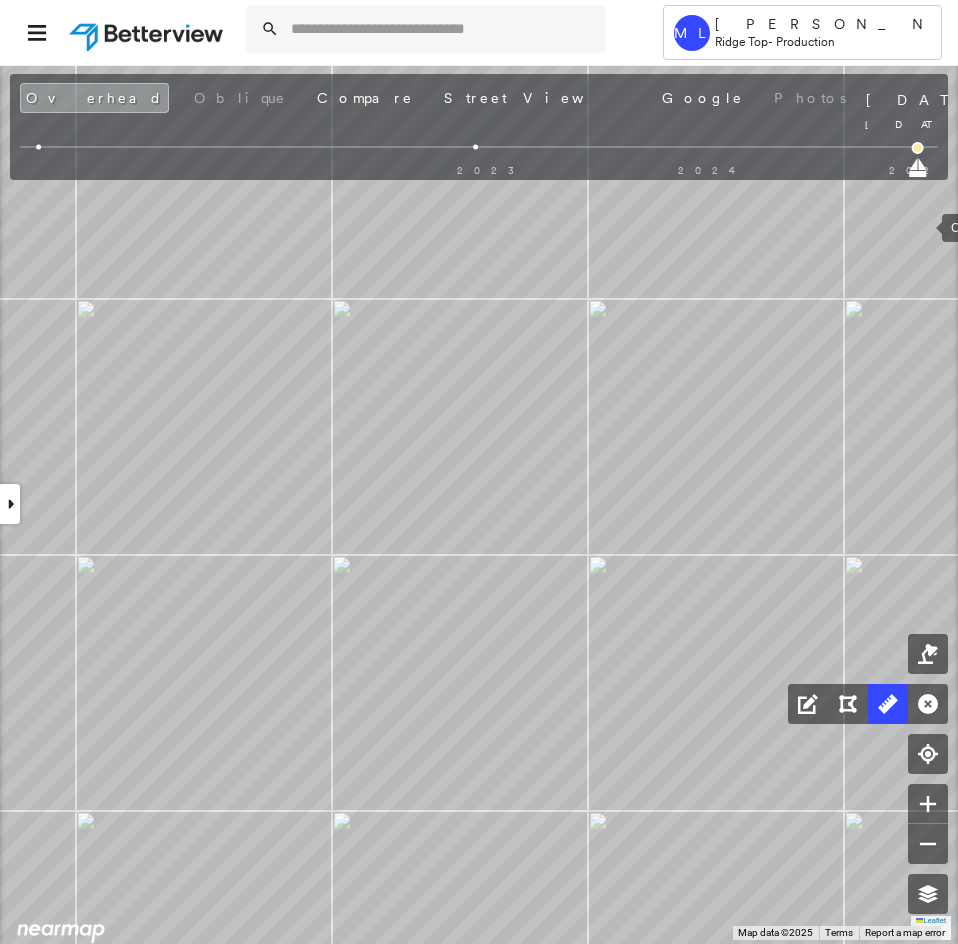 drag, startPoint x: 39, startPoint y: 168, endPoint x: 271, endPoint y: 204, distance: 234.77649 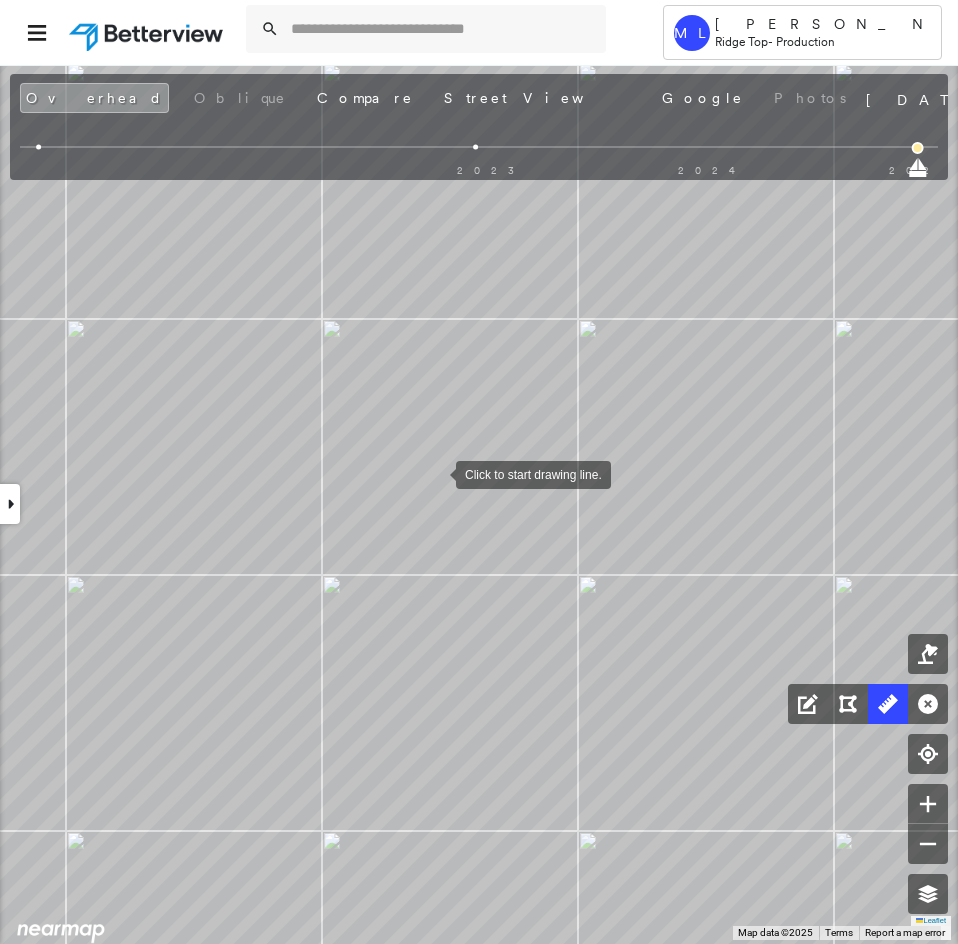 click on "1
61.9 ft 32.9 ft 16.3 ft 3.7 ft 23.3 ft 3.7 ft 21.2 ft 163 ft 12.0 ft 18.3 ft 30.3 ft Click to start drawing line." at bounding box center (-14, -417) 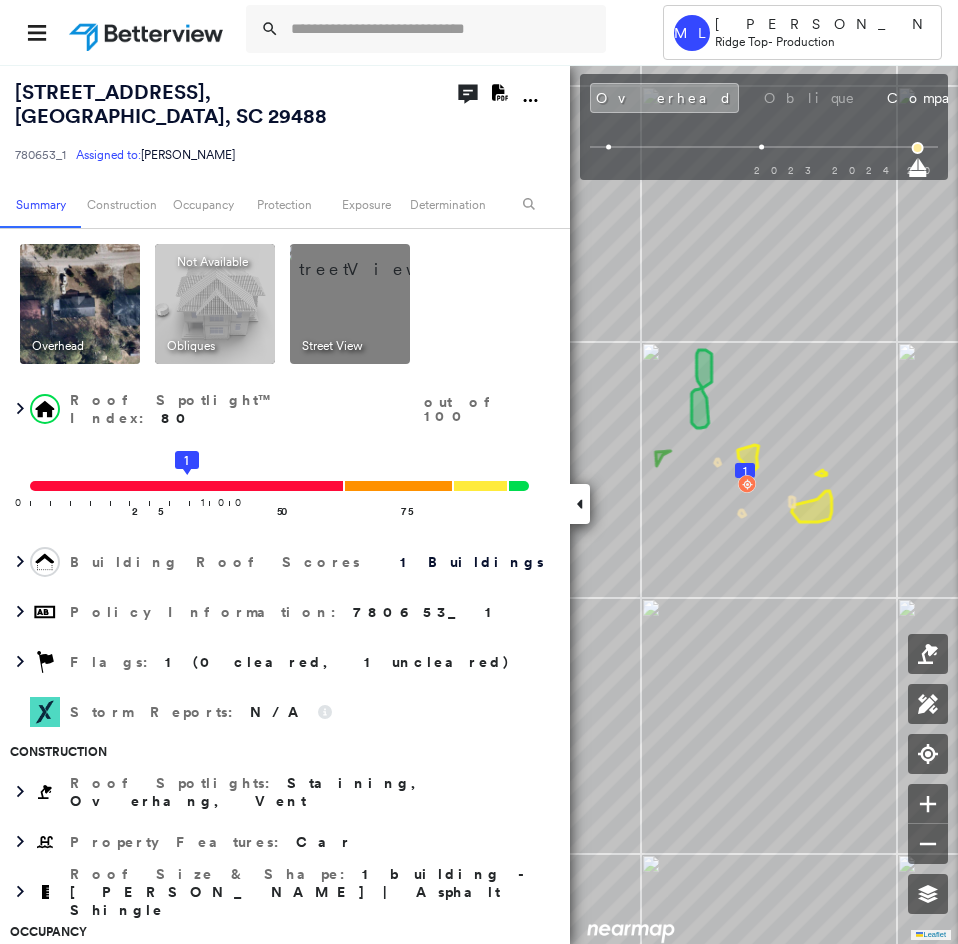 scroll, scrollTop: 0, scrollLeft: 0, axis: both 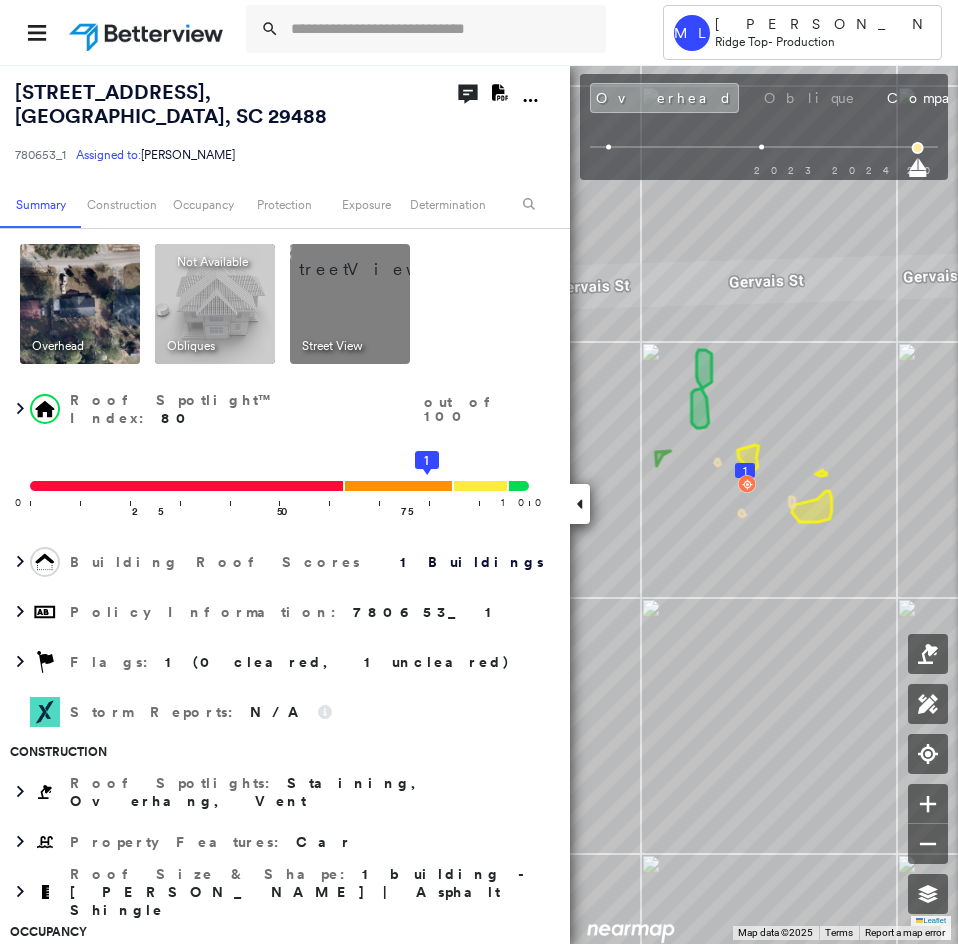 click 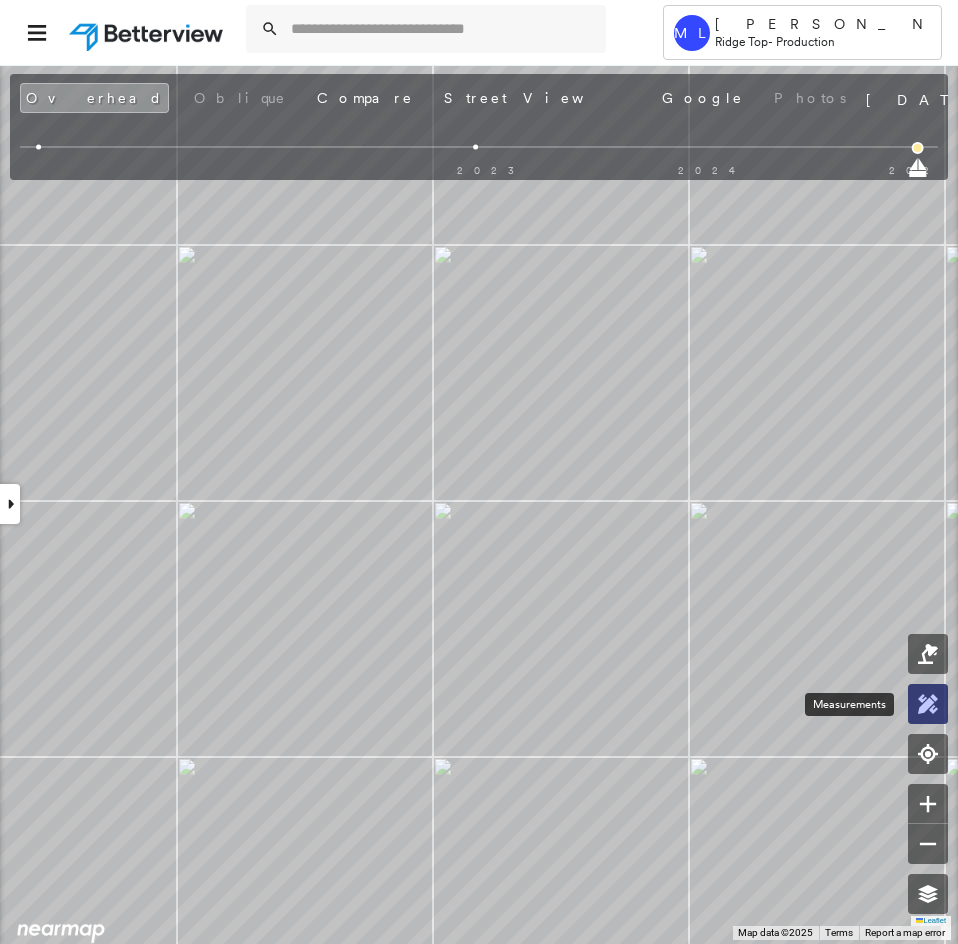 click 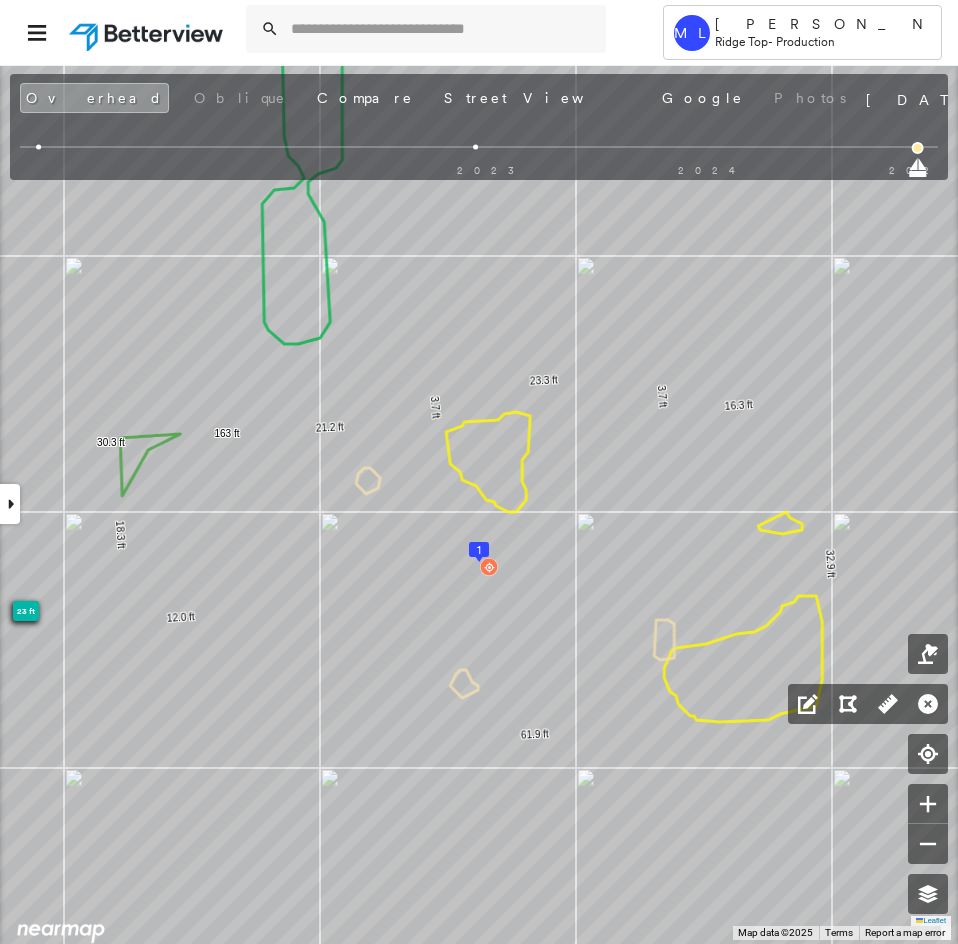 click 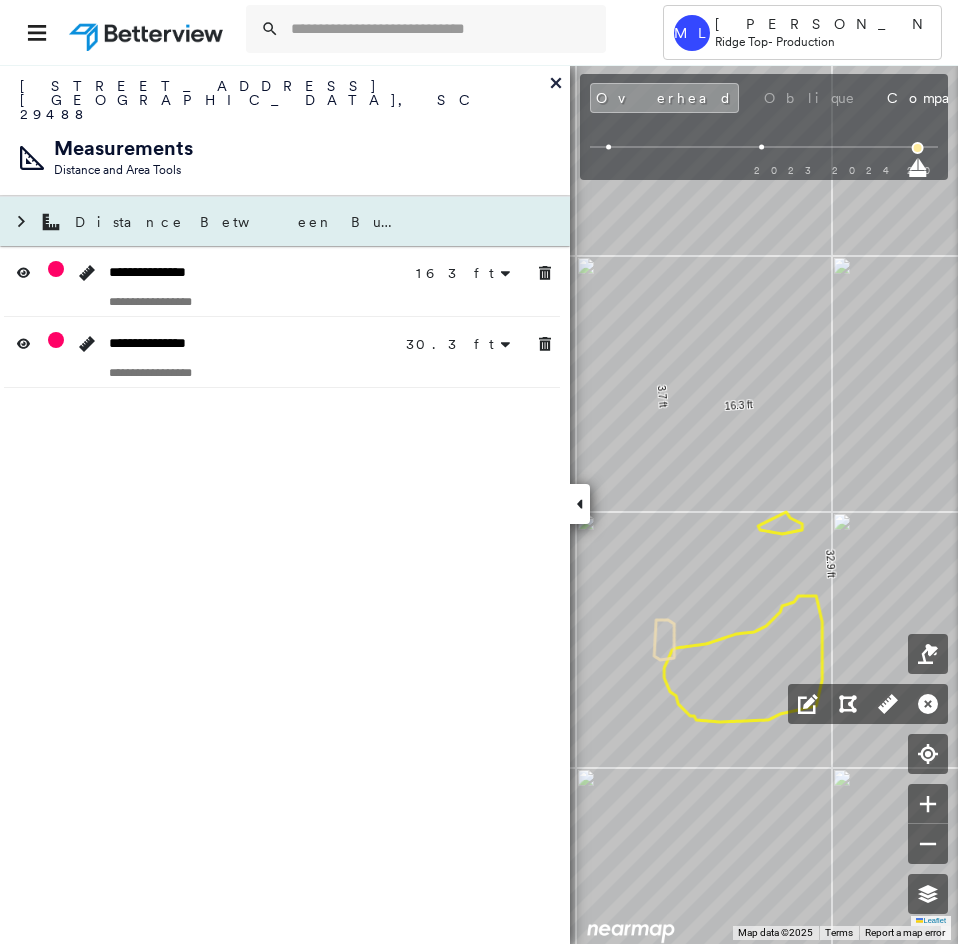 click at bounding box center (-12, 222) 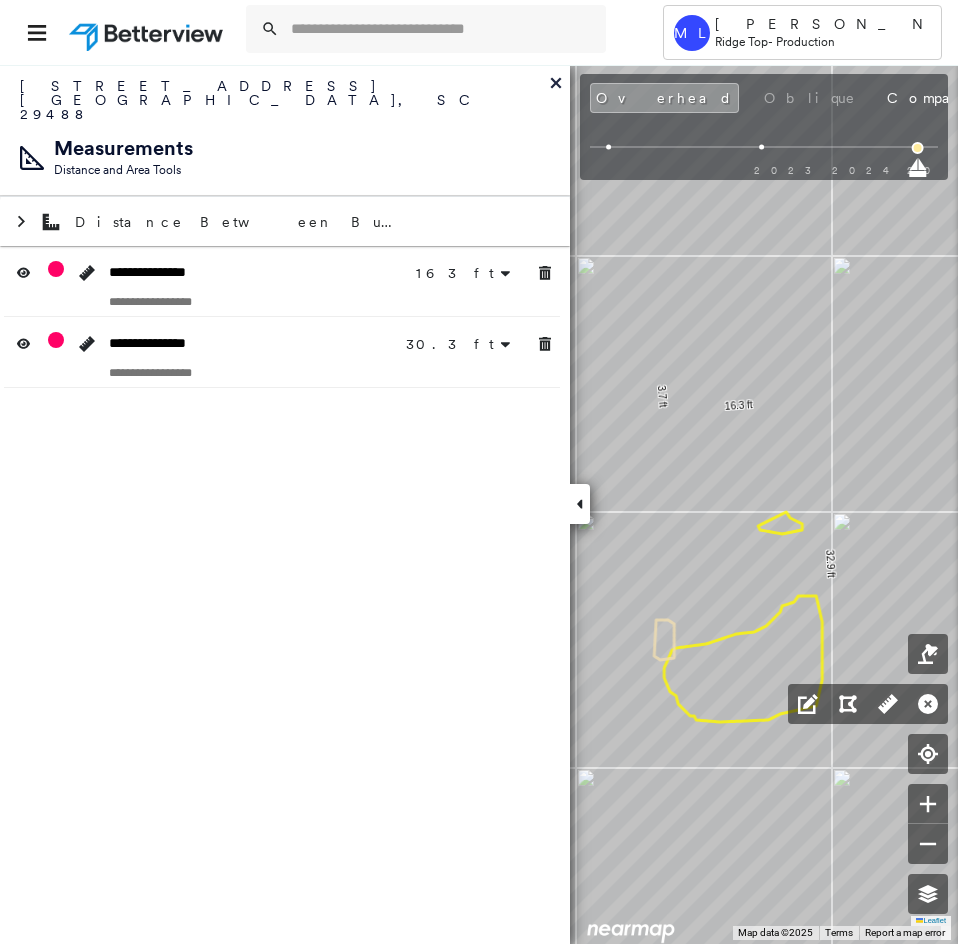 click at bounding box center [580, 504] 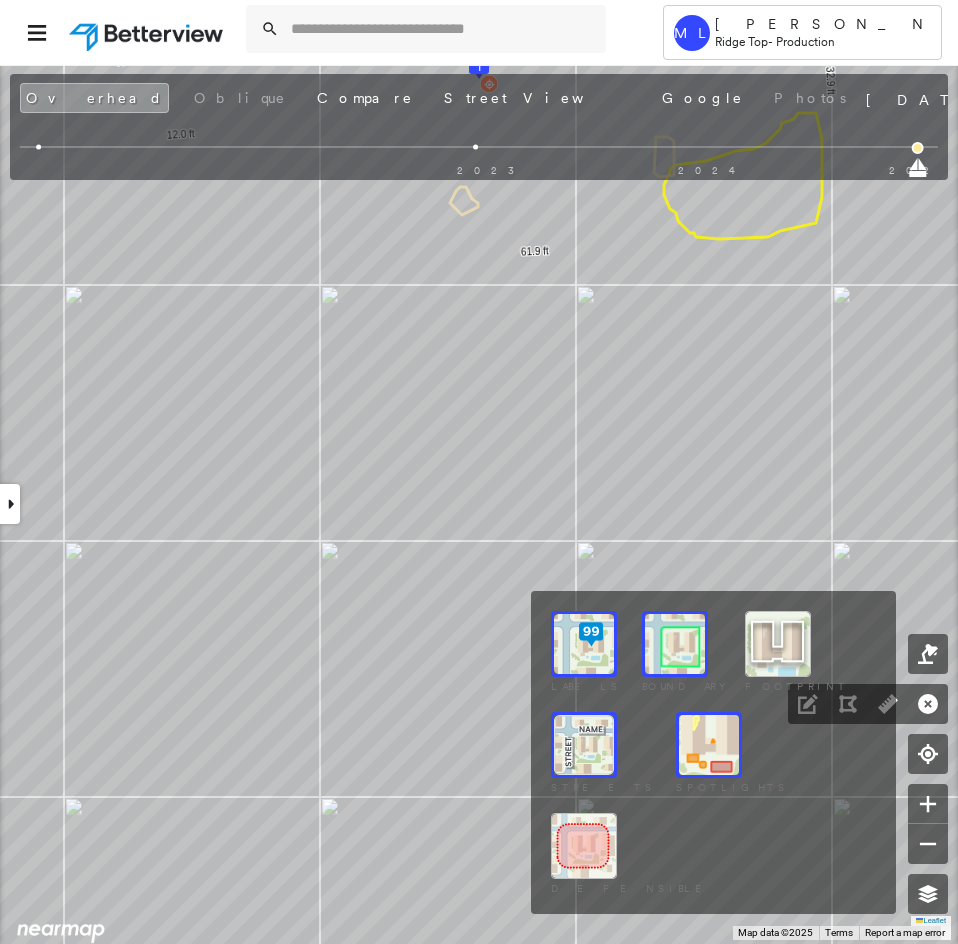 click at bounding box center [709, 745] 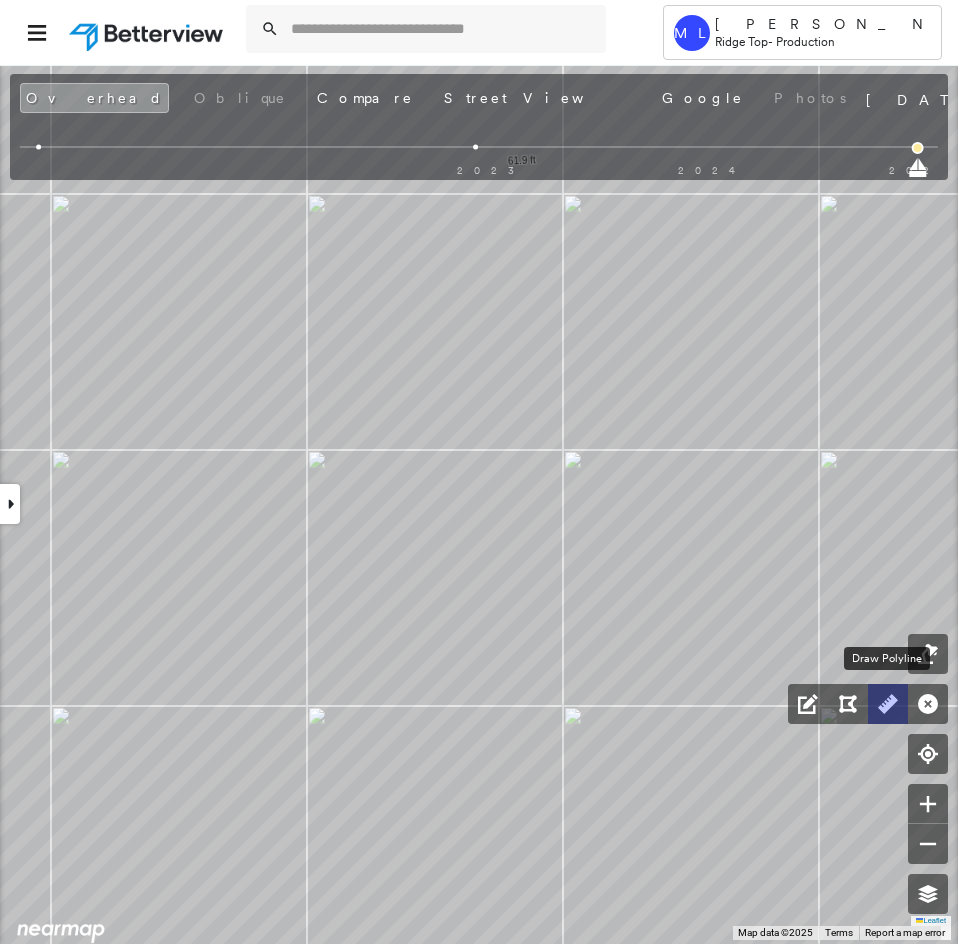 click 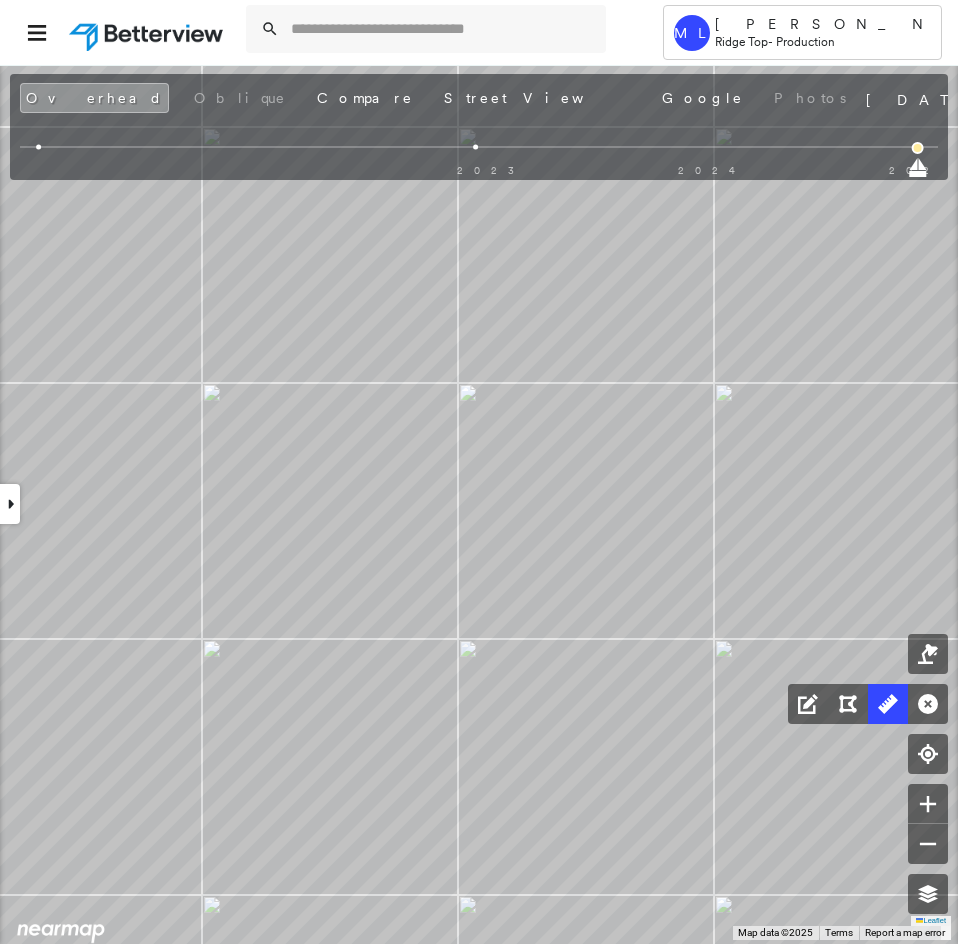drag, startPoint x: 419, startPoint y: 543, endPoint x: 383, endPoint y: 518, distance: 43.829212 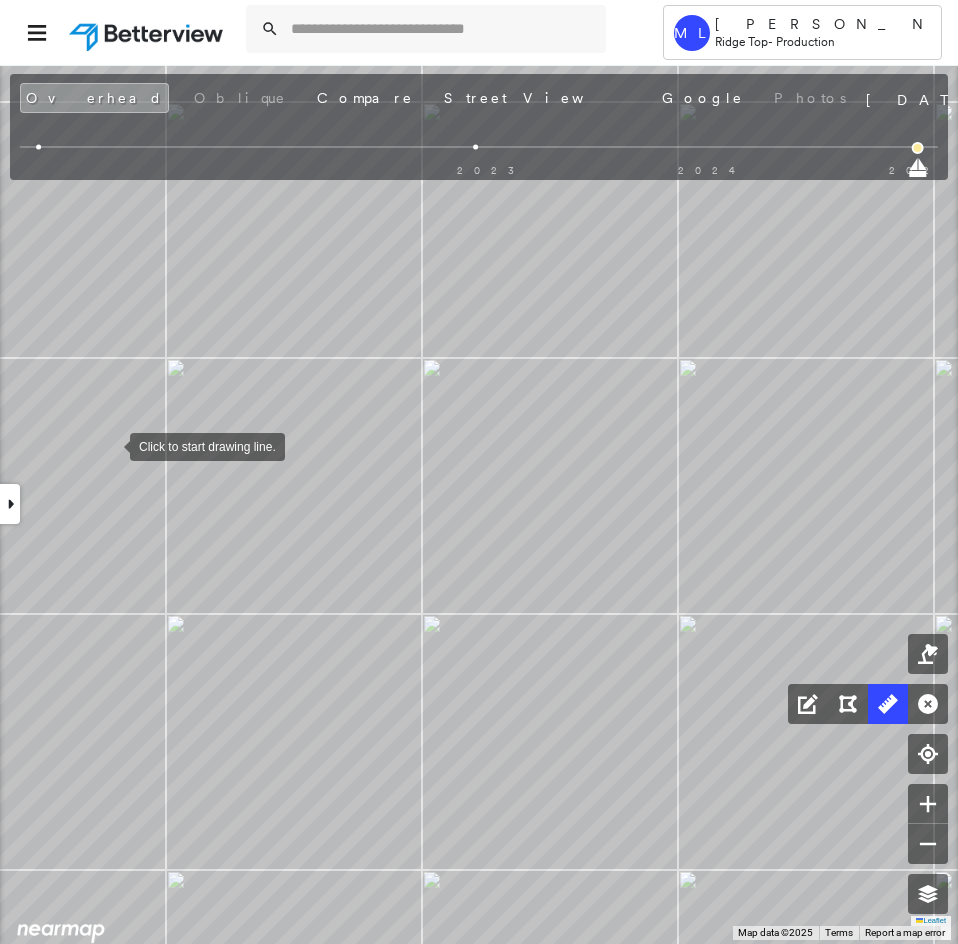 click at bounding box center (110, 445) 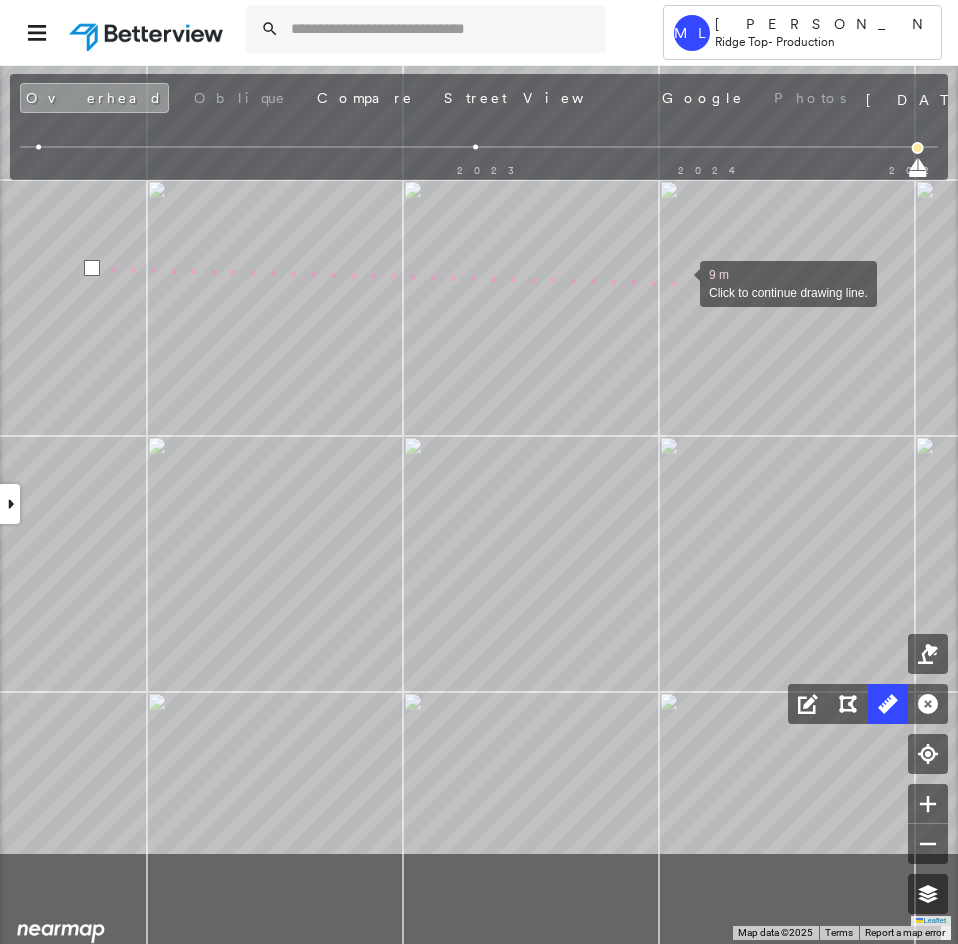 drag, startPoint x: 698, startPoint y: 461, endPoint x: 680, endPoint y: 283, distance: 178.90779 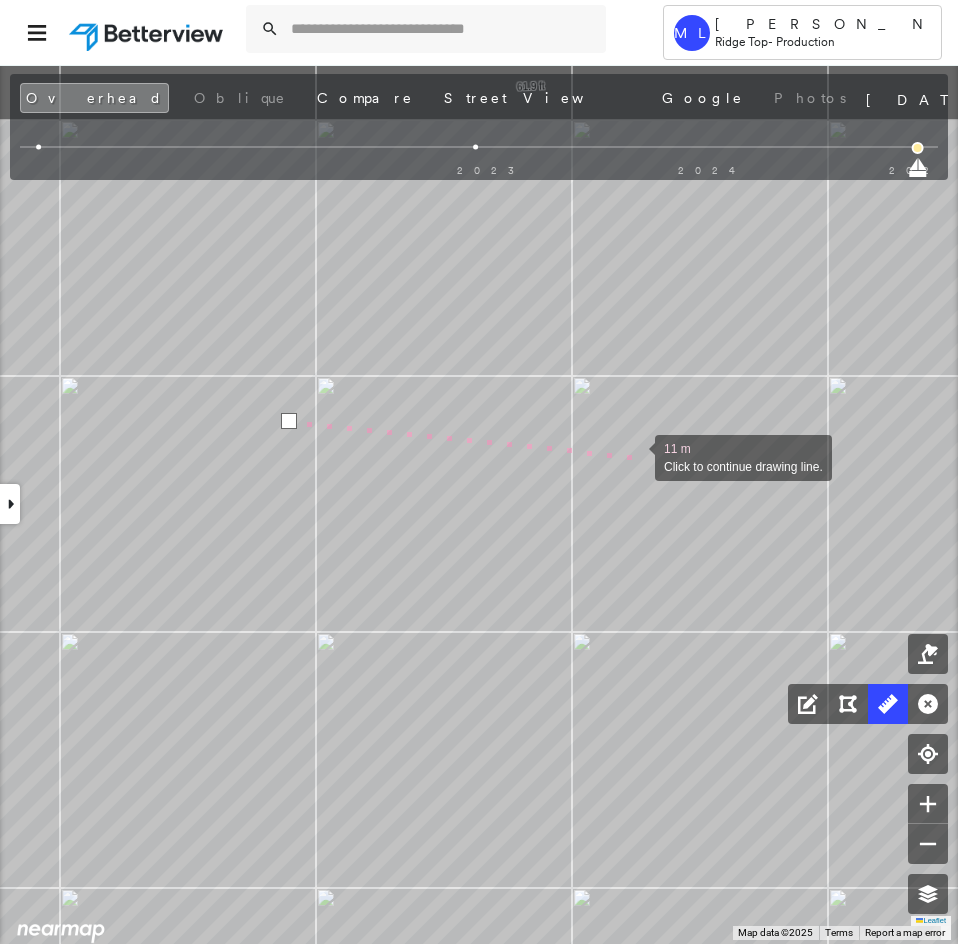 drag, startPoint x: 716, startPoint y: 355, endPoint x: 636, endPoint y: 457, distance: 129.63025 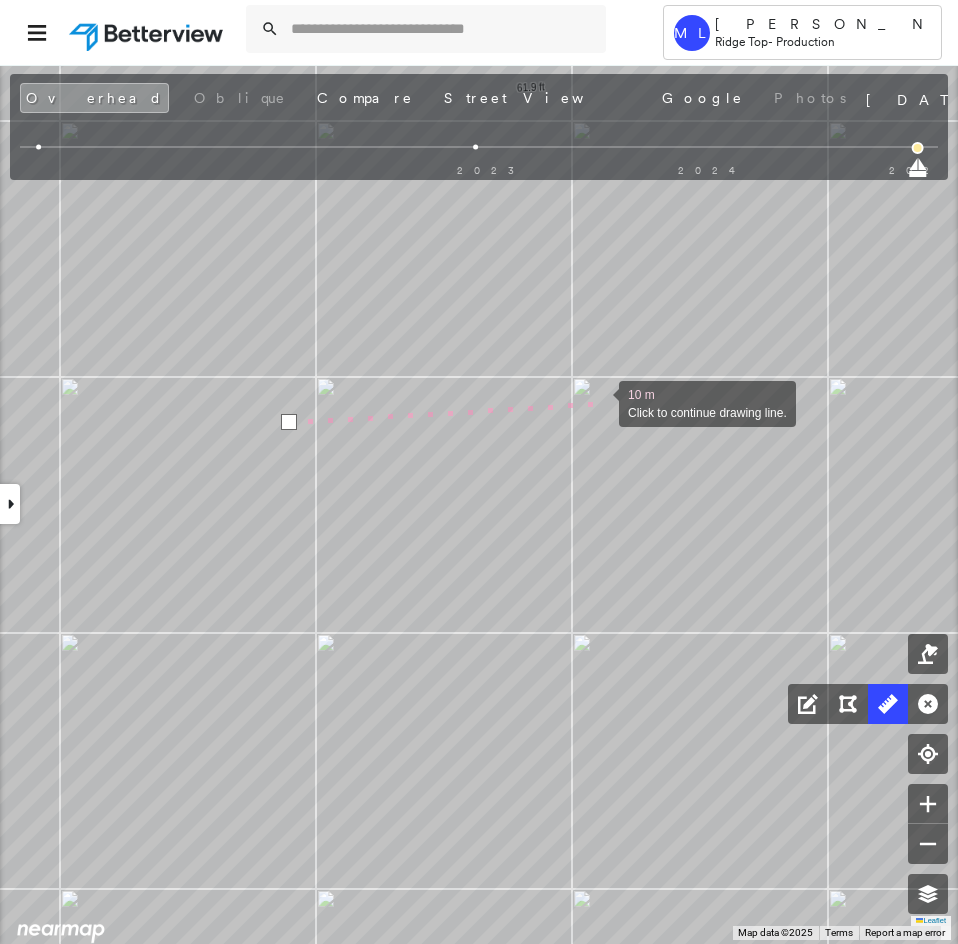 click at bounding box center (599, 402) 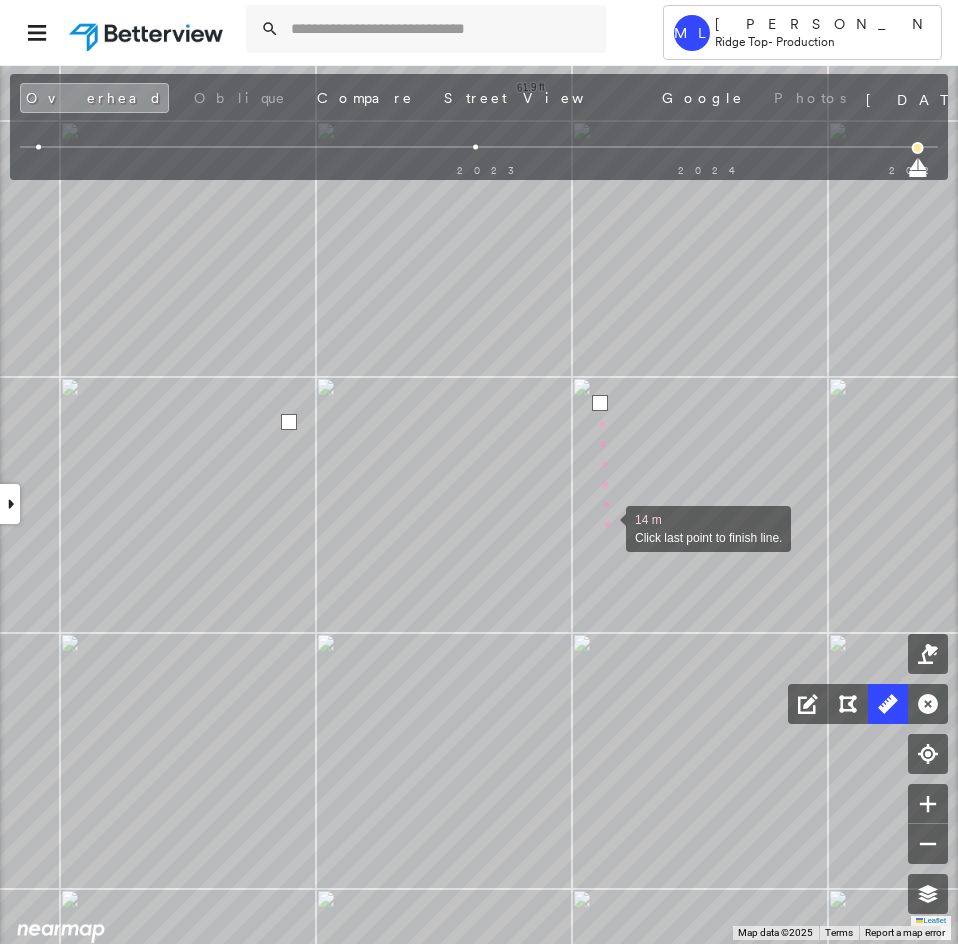 click at bounding box center [606, 527] 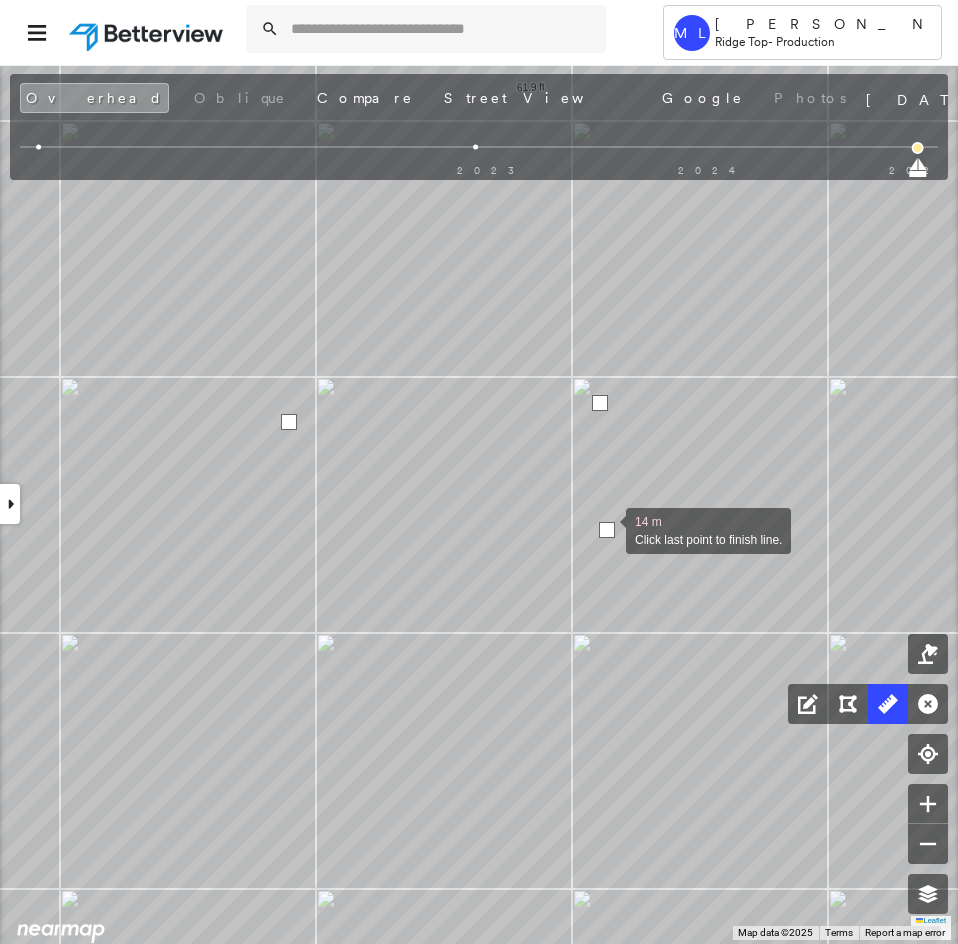 click at bounding box center [607, 530] 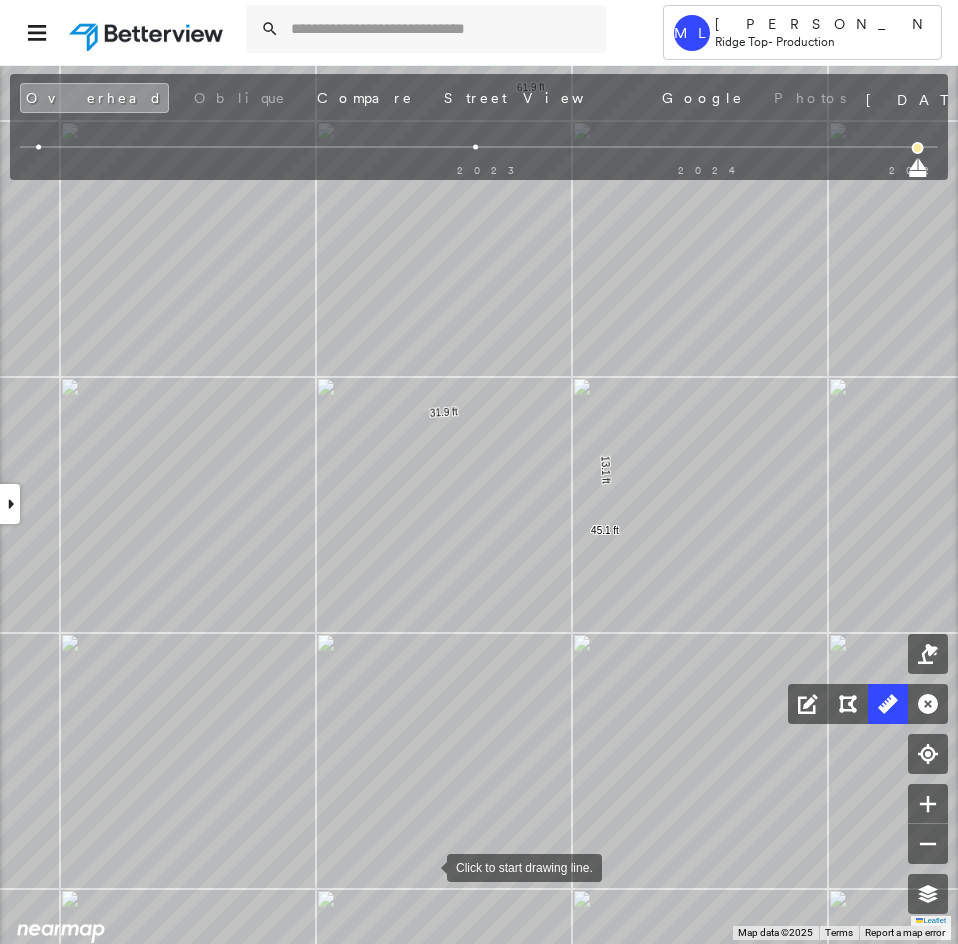 click at bounding box center [427, 866] 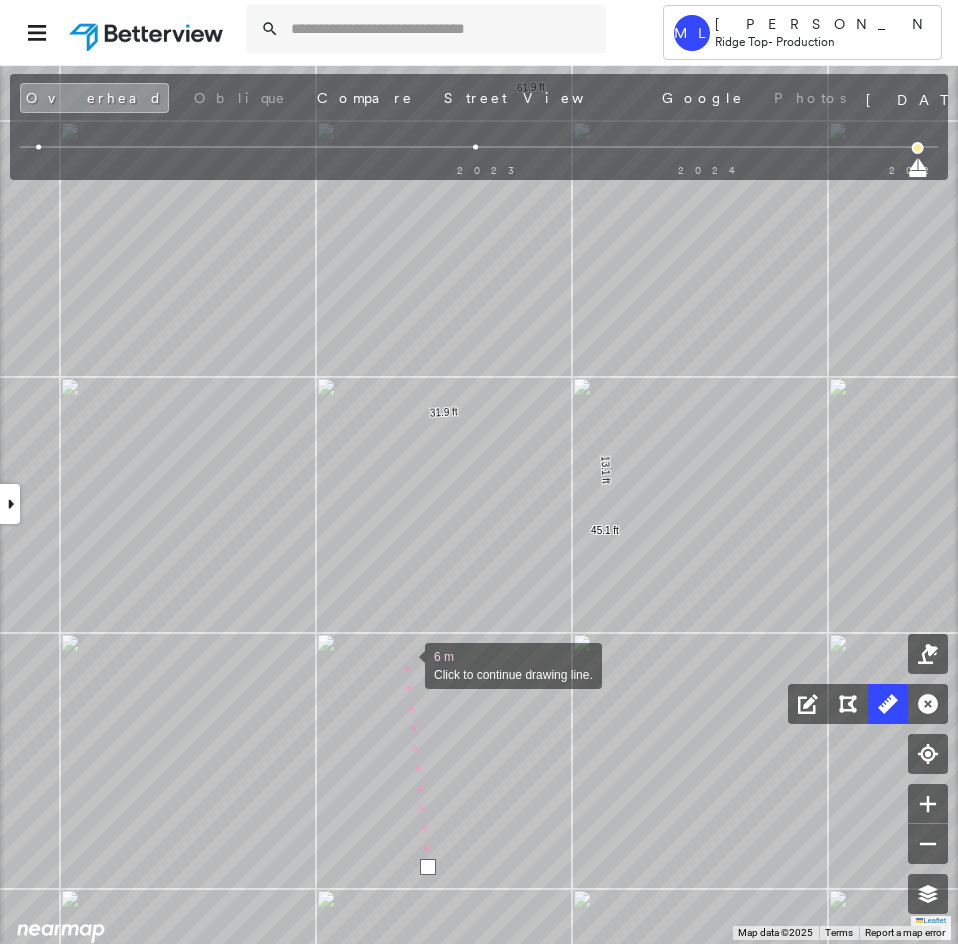 drag, startPoint x: 405, startPoint y: 665, endPoint x: 392, endPoint y: 590, distance: 76.11833 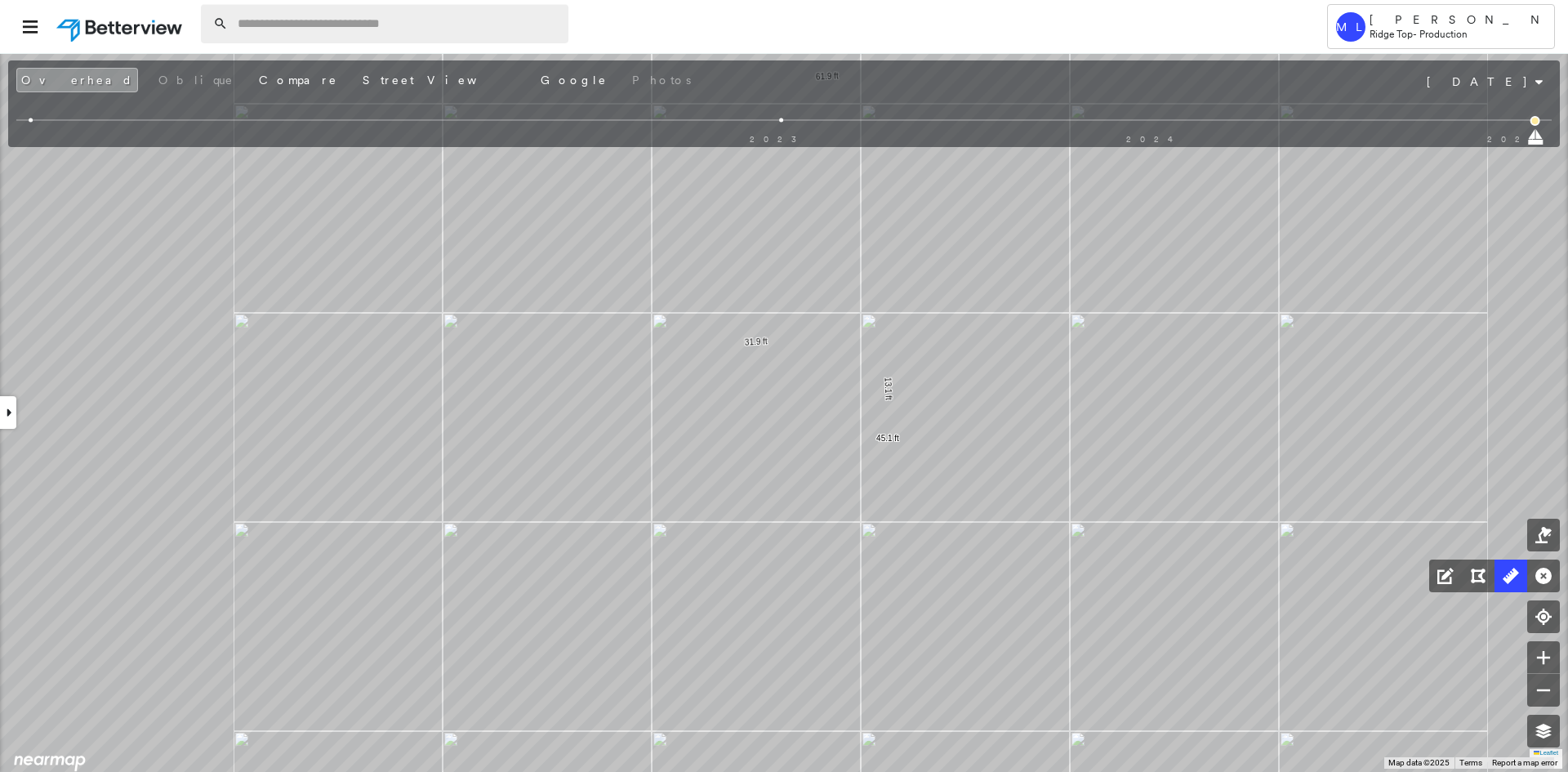 click at bounding box center (398, 24) 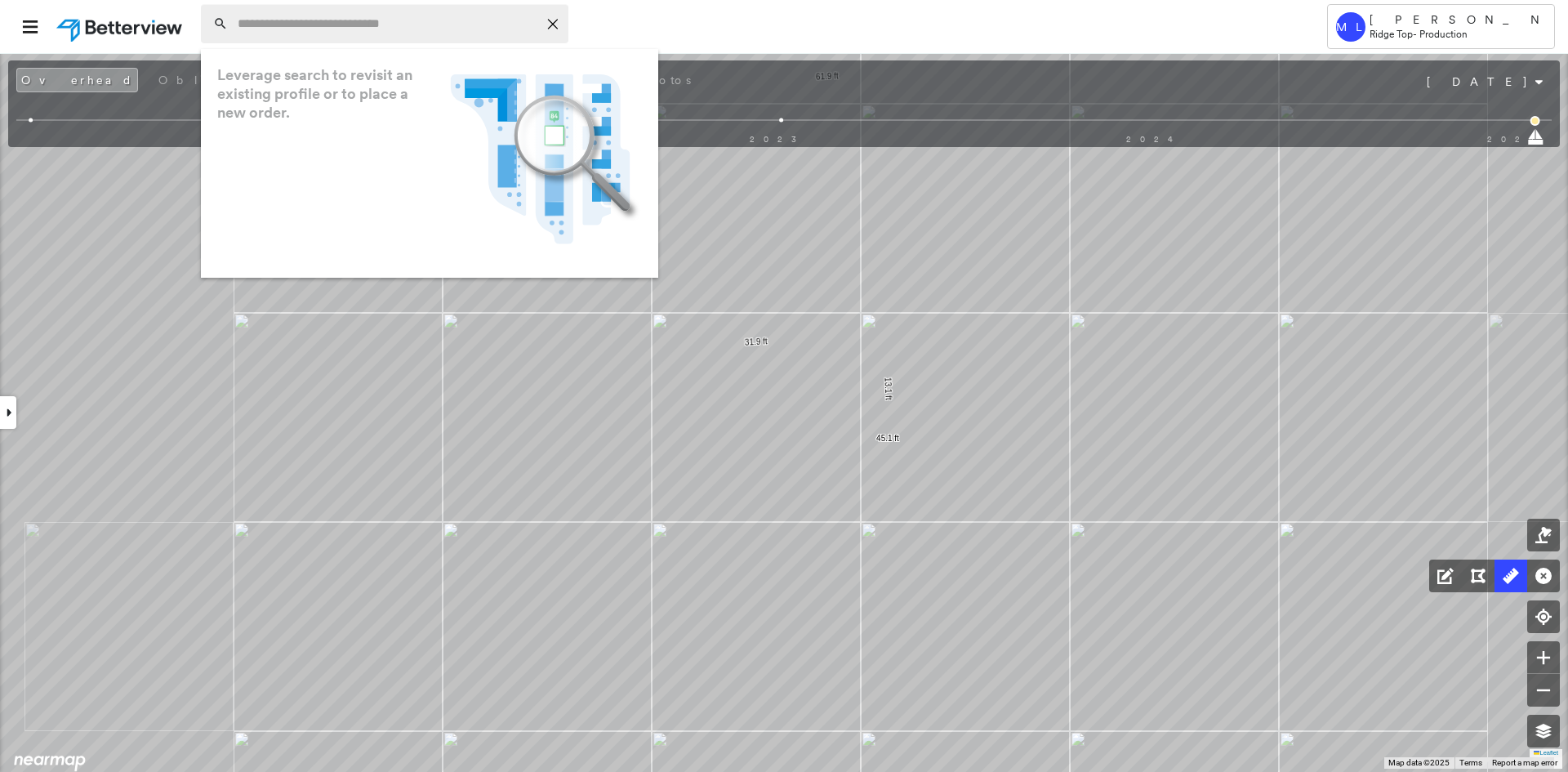 paste on "**********" 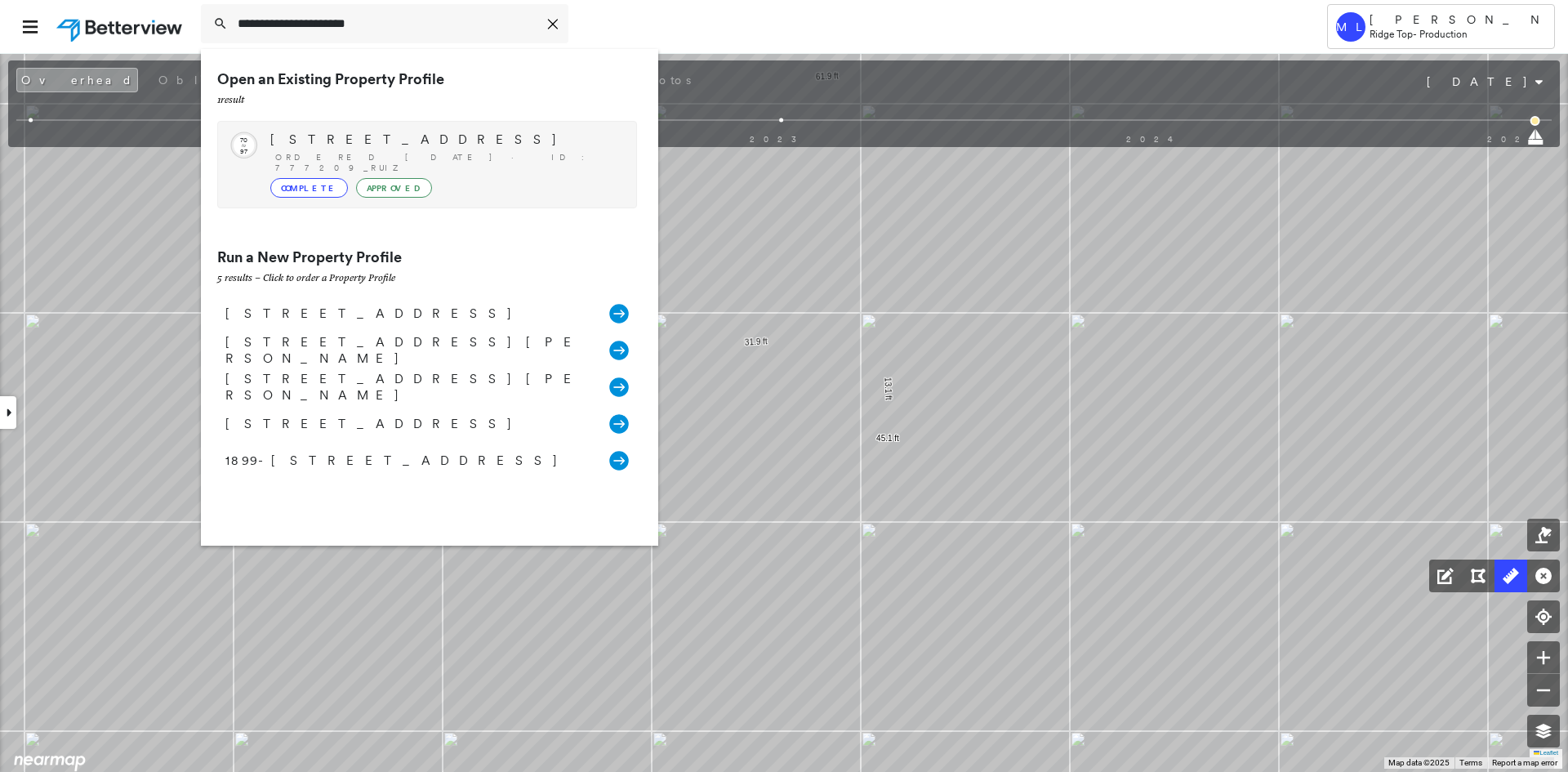 type on "**********" 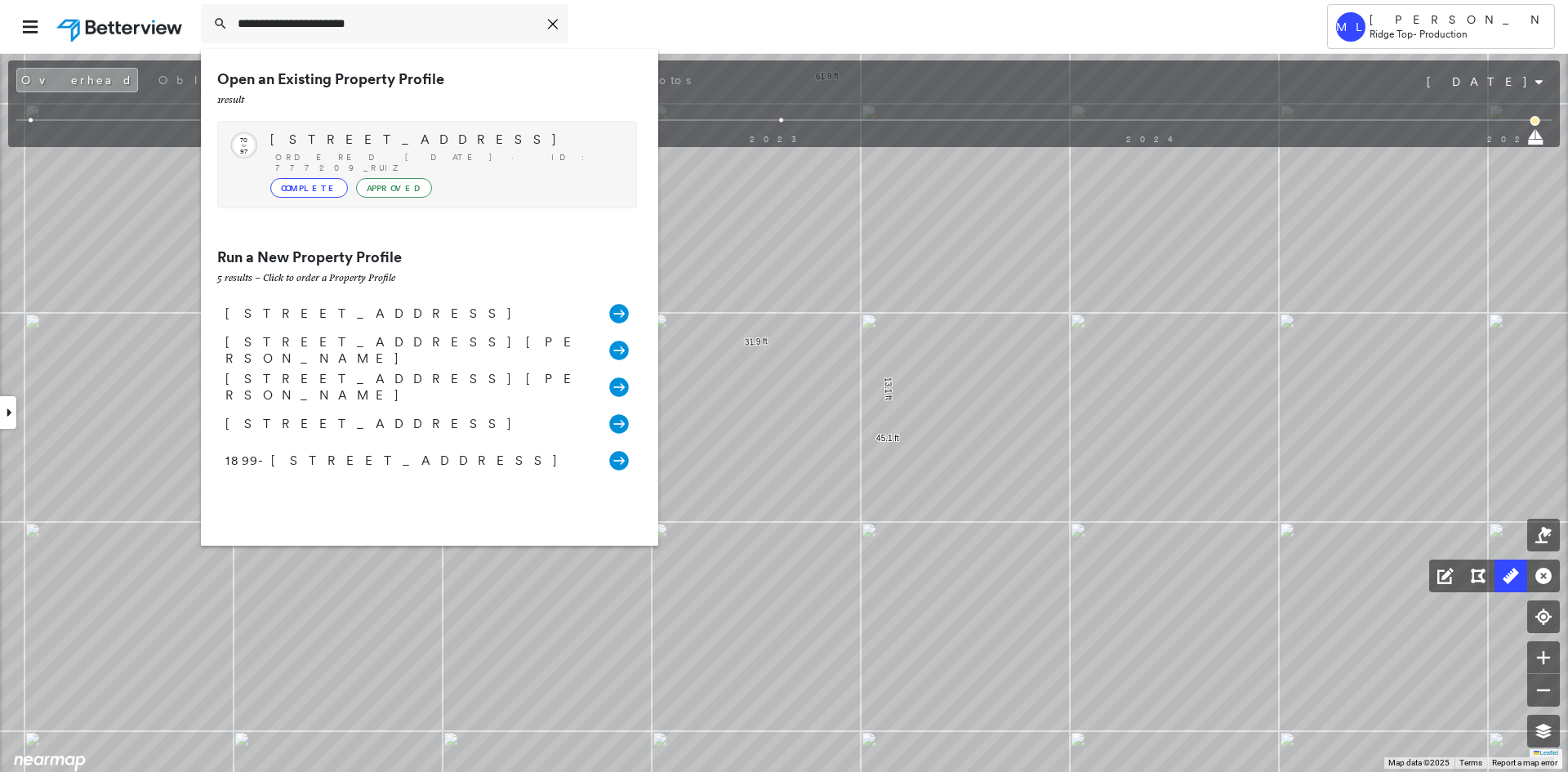 click on "Complete Approved" at bounding box center (445, 188) 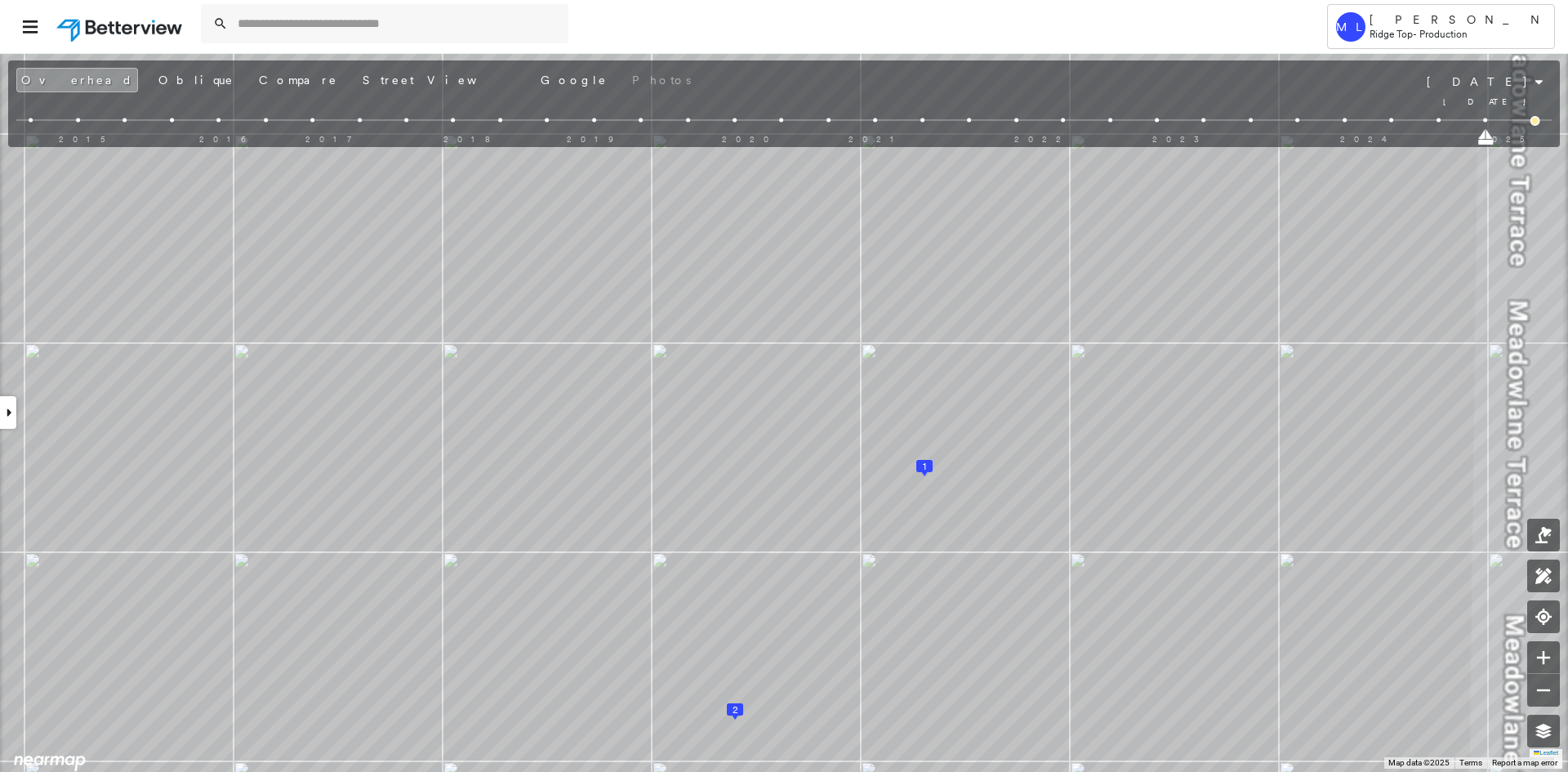 drag, startPoint x: 1535, startPoint y: 139, endPoint x: 1476, endPoint y: 132, distance: 59.413803 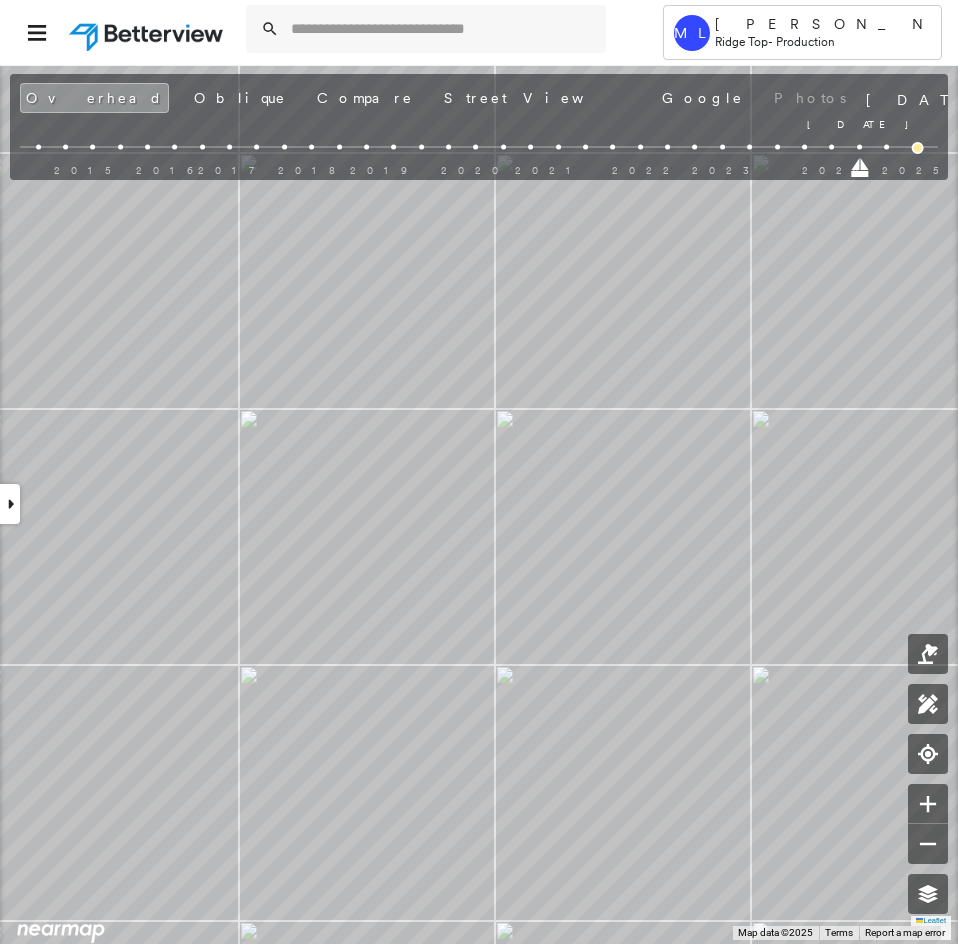 drag, startPoint x: 888, startPoint y: 174, endPoint x: 859, endPoint y: 171, distance: 29.15476 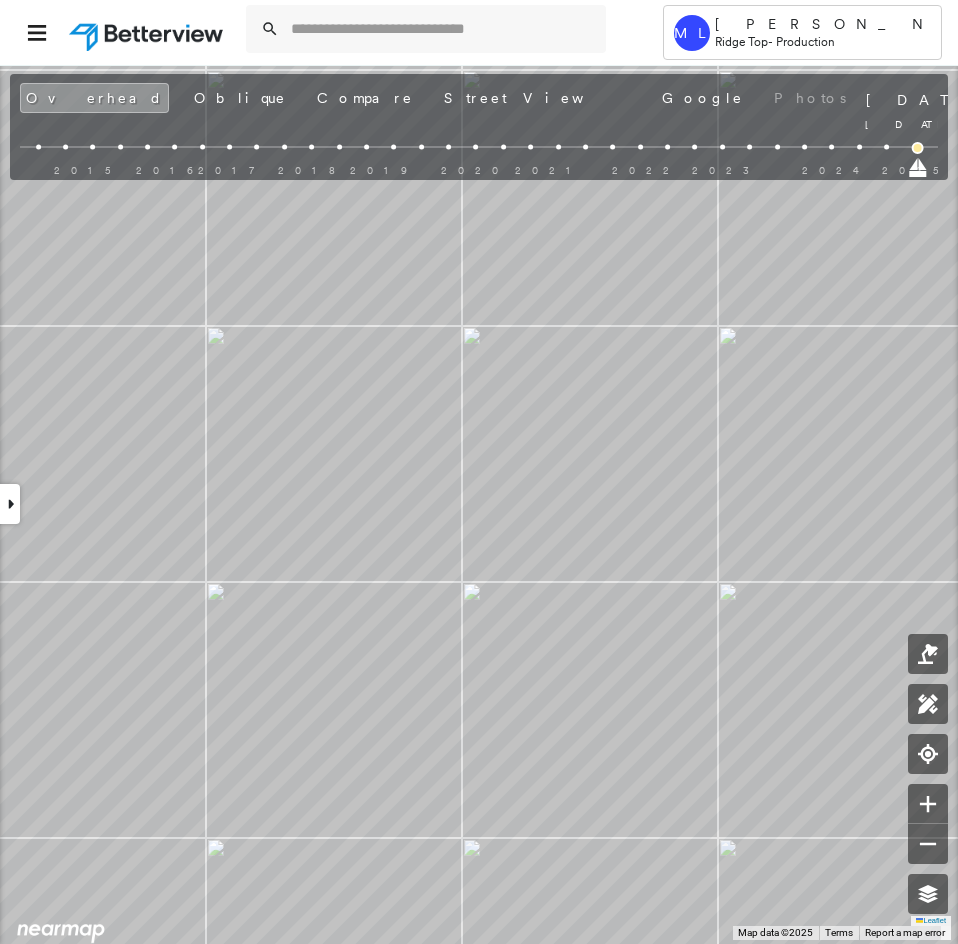 click on "1804 Meadowlane Terrace ,  Fort Worth, TX 76112 777209_Ruiz Assigned to:  Pallavi Lamani Assigned to:  Pallavi Lamani 777209_Ruiz Assigned to:  Pallavi Lamani Open Comments Download PDF Report Summary Construction Occupancy Protection Exposure Determination Looking for roof spotlights? Analyze this date Overhead Obliques Street View Roof Spotlight™ Index 0 100 25 50 75 1 2 Building Roof Scores 0 Buildings Policy Information :  777209_Ruiz Flags :  1 (0 cleared, 1 uncleared) Storm Reports :  N/A Construction Occupancy Protection Exposure Determination Flags :  1 (0 cleared, 1 uncleared) Uncleared Flags (1) Cleared Flags  (0) Betterview Property Flagged 07/25/25 Clear Action Taken New Entry History Quote/New Business Terms & Conditions Added ACV Endorsement Added Cosmetic Endorsement Inspection/Loss Control Report Information Added to Inspection Survey Onsite Inspection Ordered Determined No Inspection Needed General Used Report to Further Agent/Insured Discussion Reject/Decline - New Business Save Renewal" at bounding box center [479, 504] 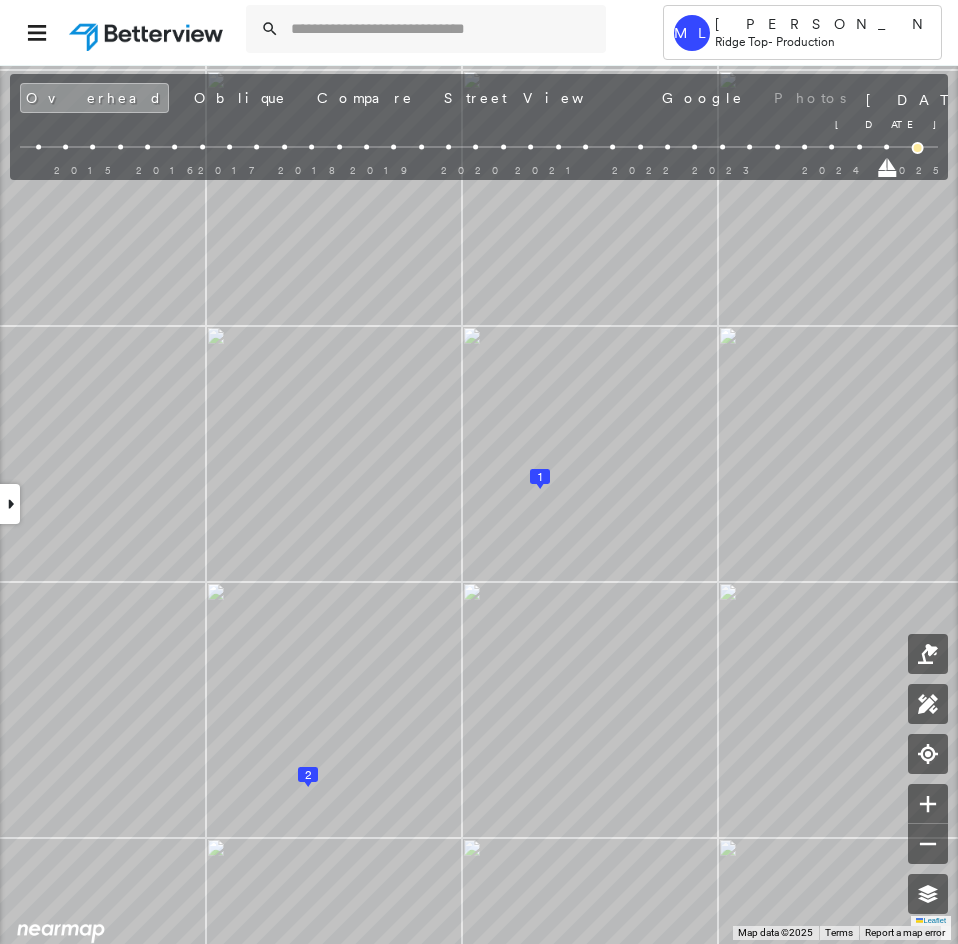drag, startPoint x: 916, startPoint y: 174, endPoint x: 881, endPoint y: 177, distance: 35.128338 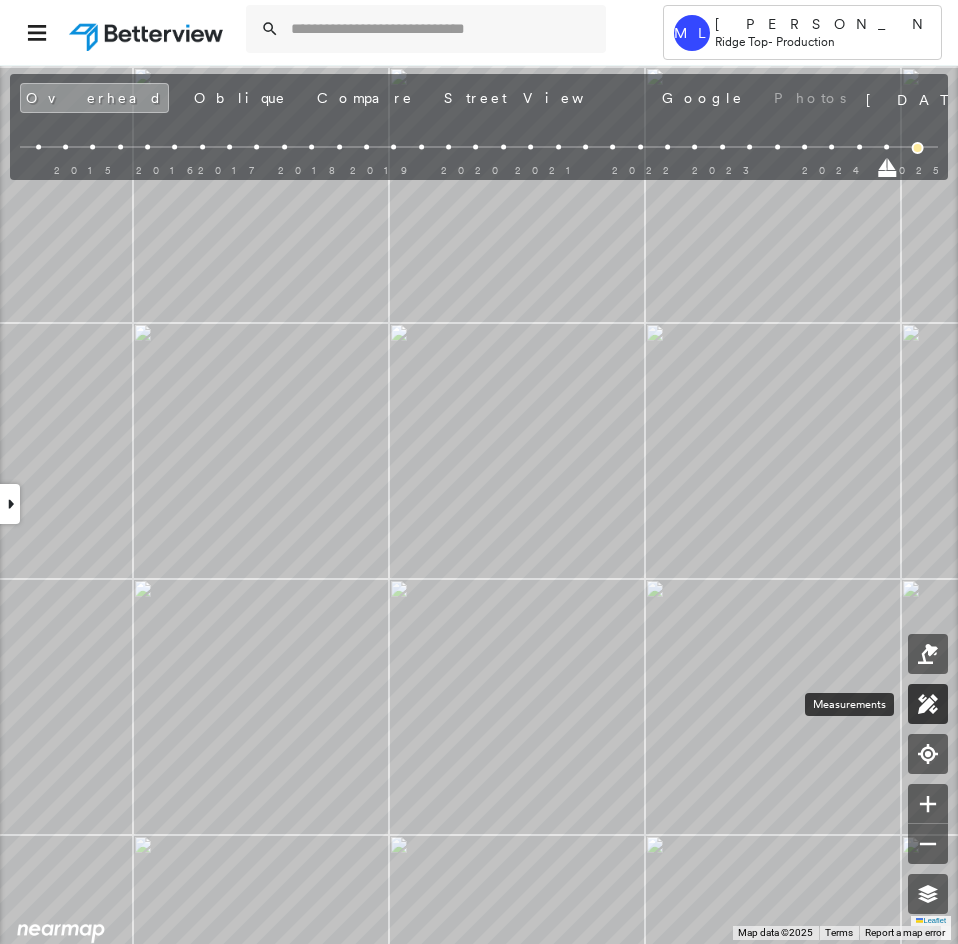 click at bounding box center (928, 704) 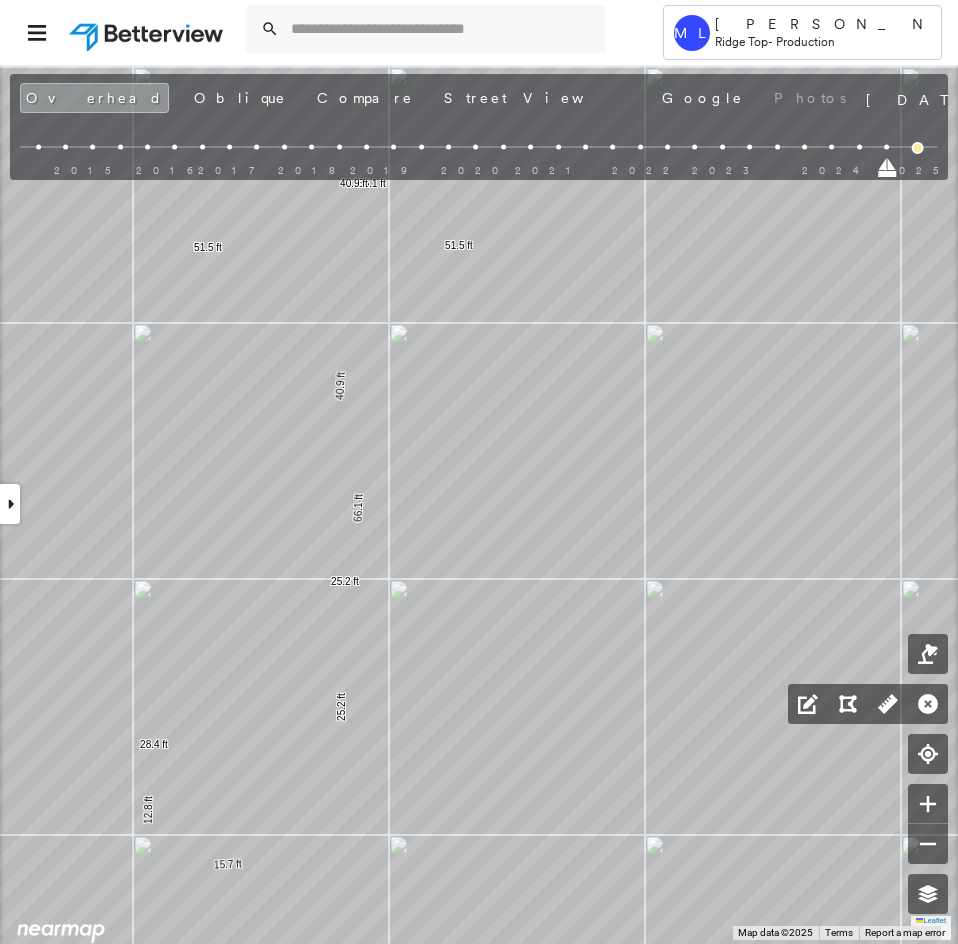 click 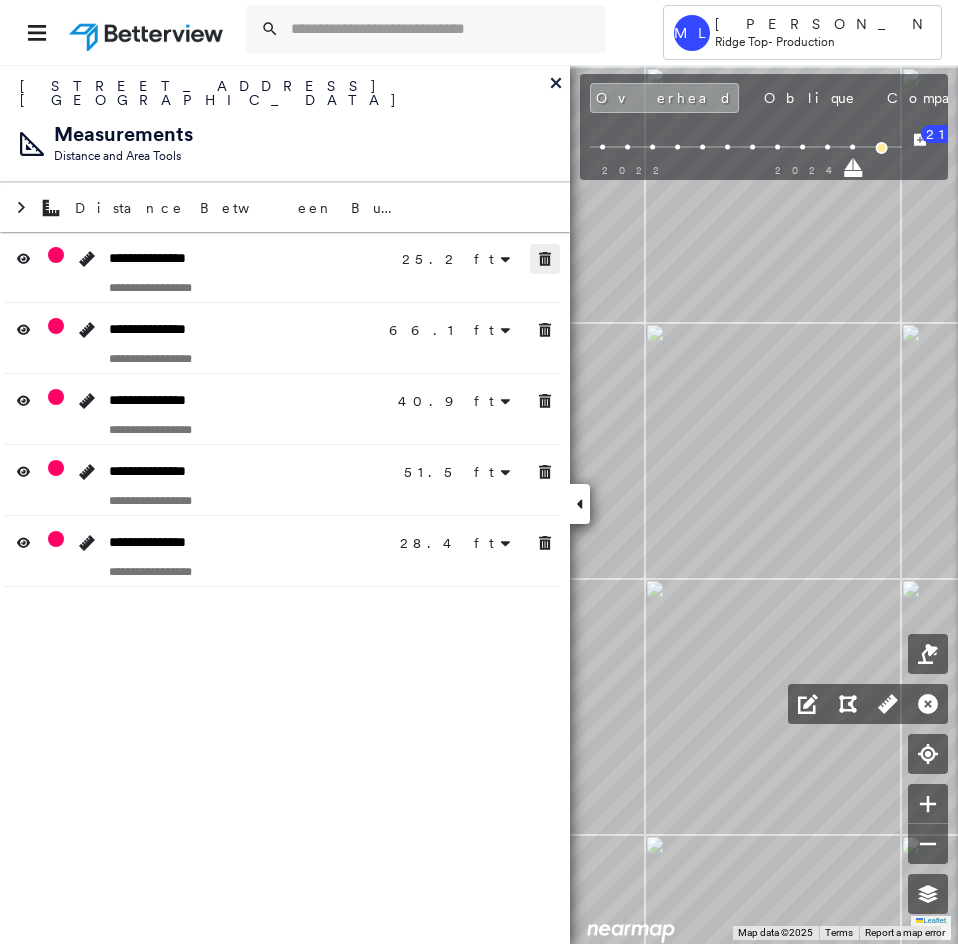 drag, startPoint x: 550, startPoint y: 243, endPoint x: 553, endPoint y: 314, distance: 71.063354 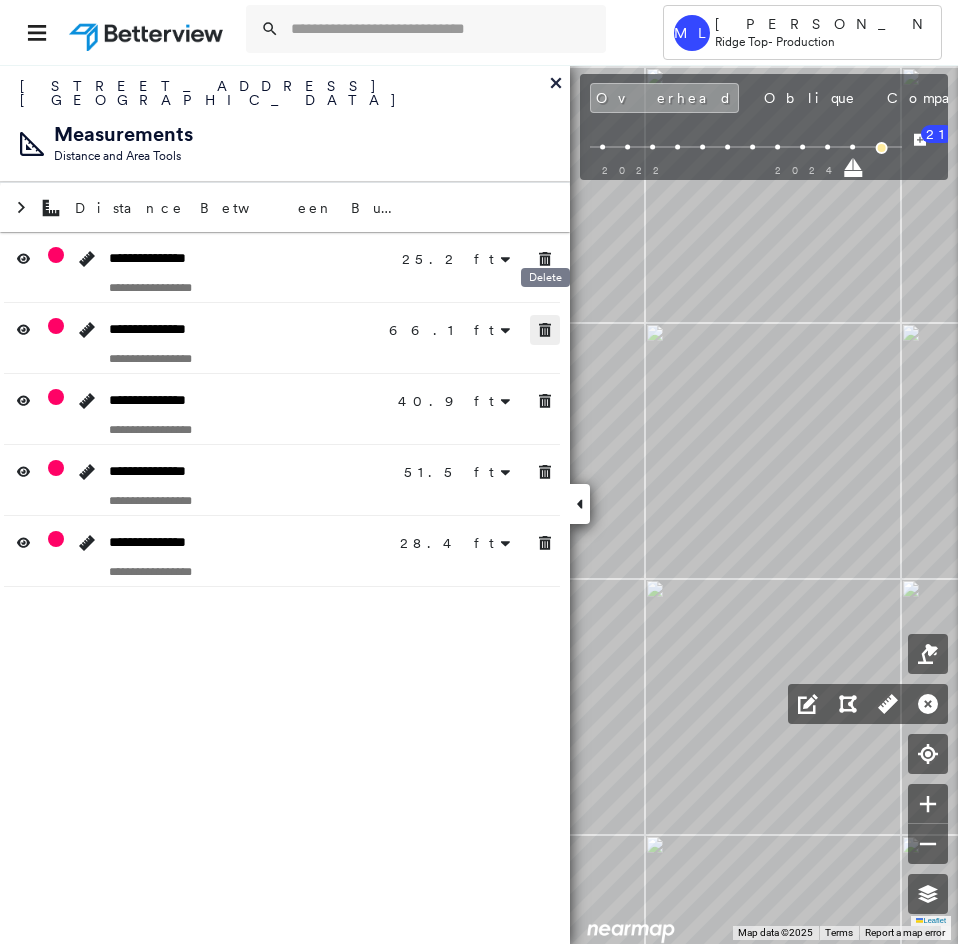 click 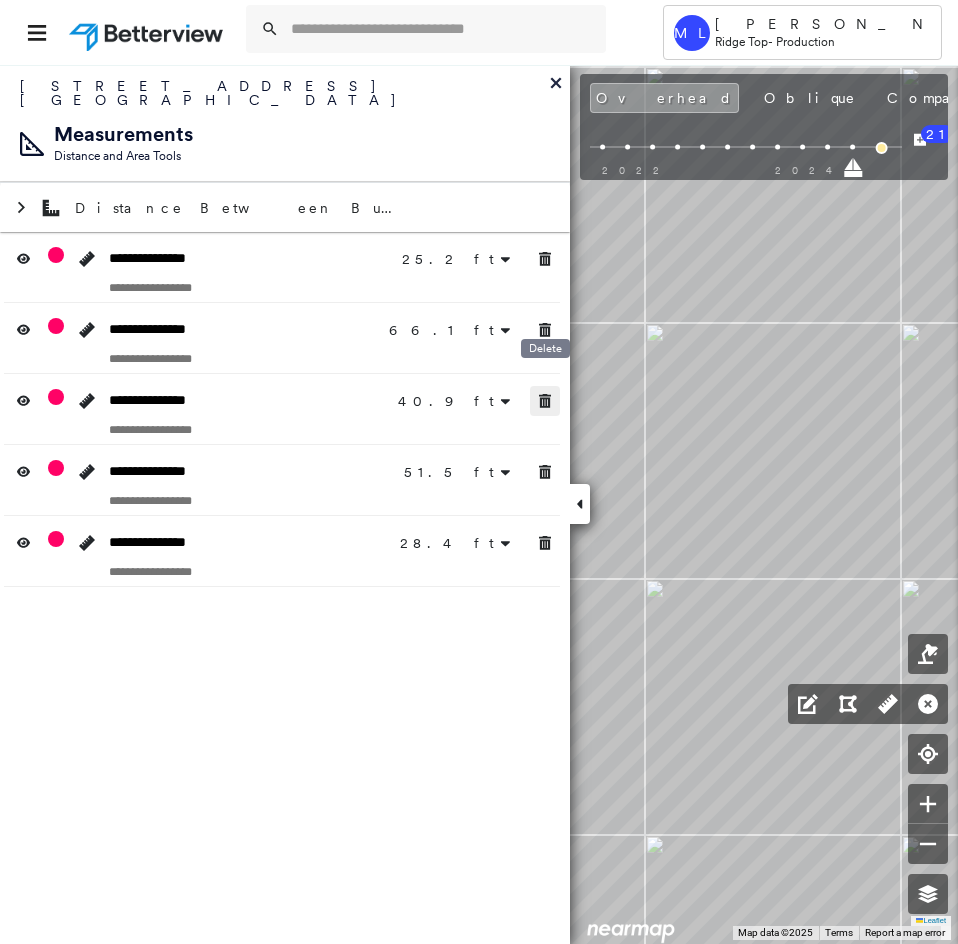 click 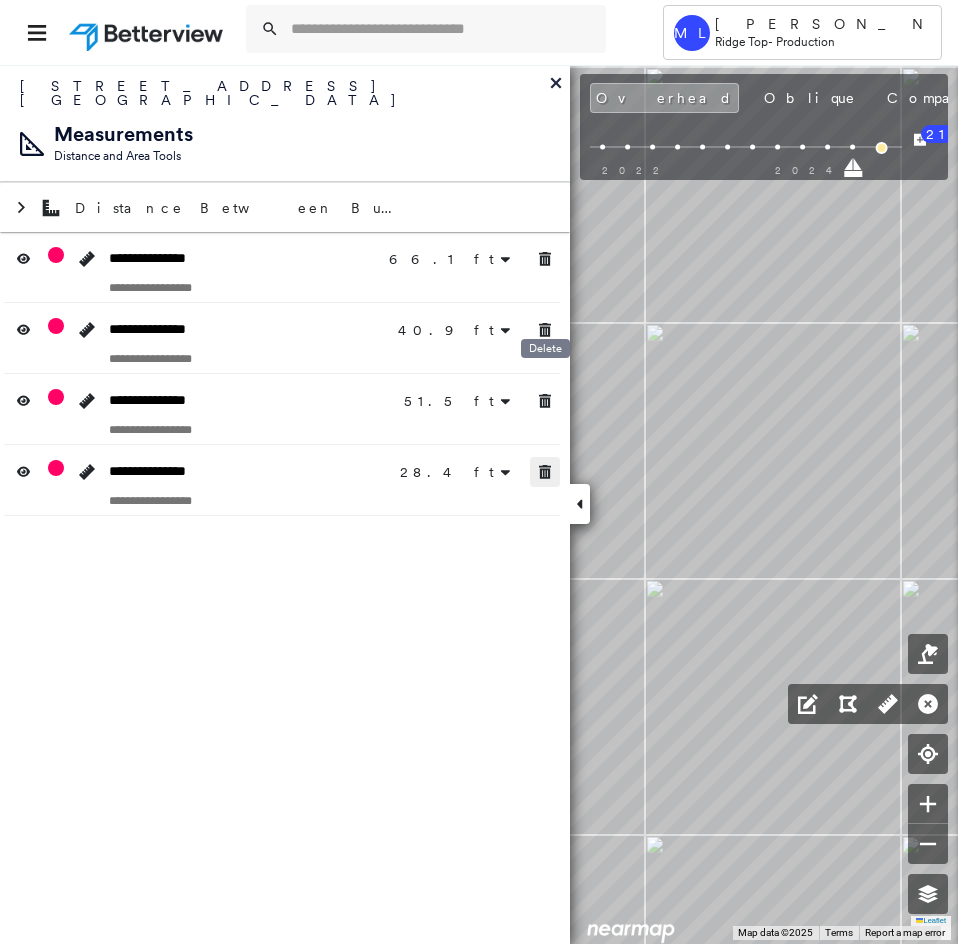 click 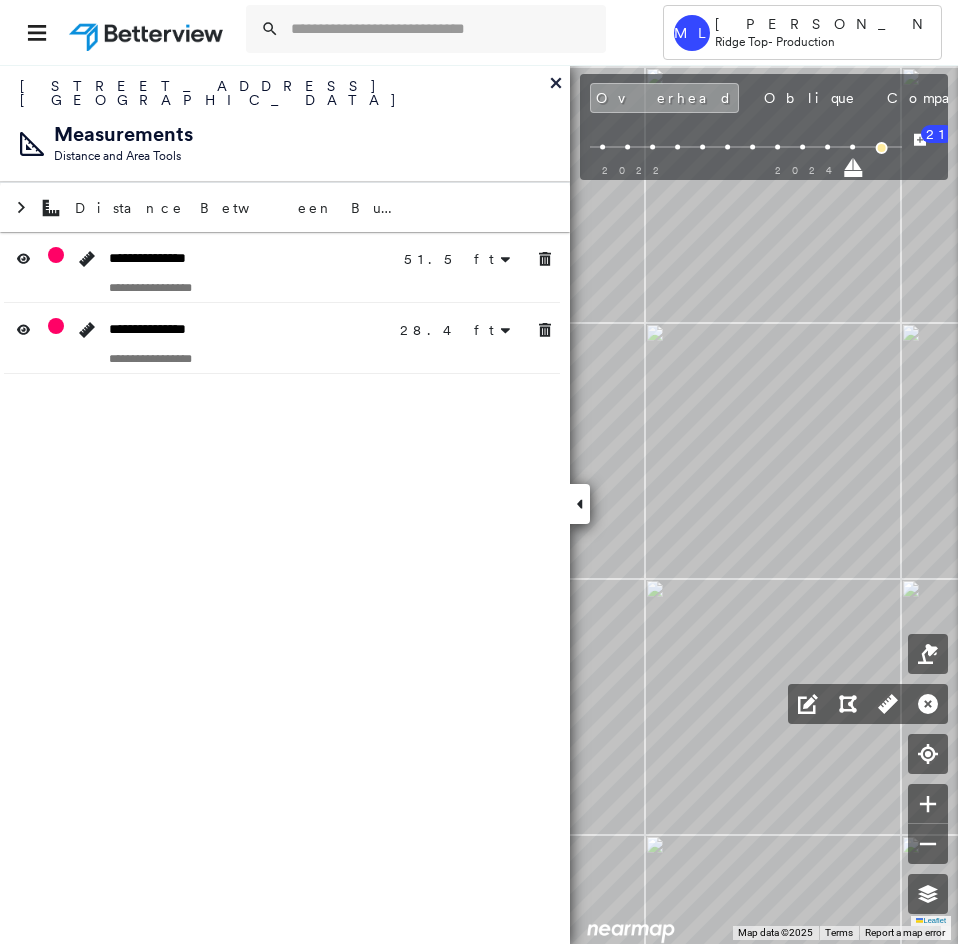 drag, startPoint x: 540, startPoint y: 380, endPoint x: 546, endPoint y: 303, distance: 77.23341 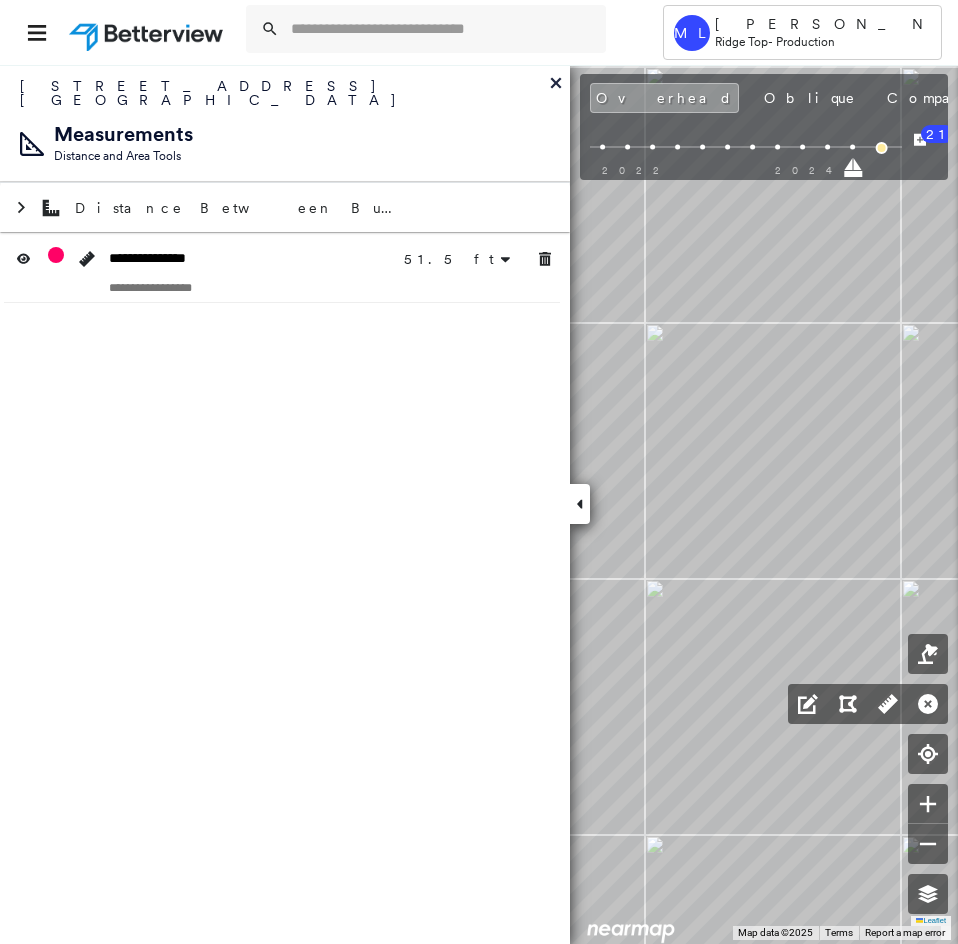 click on "**********" at bounding box center (285, 504) 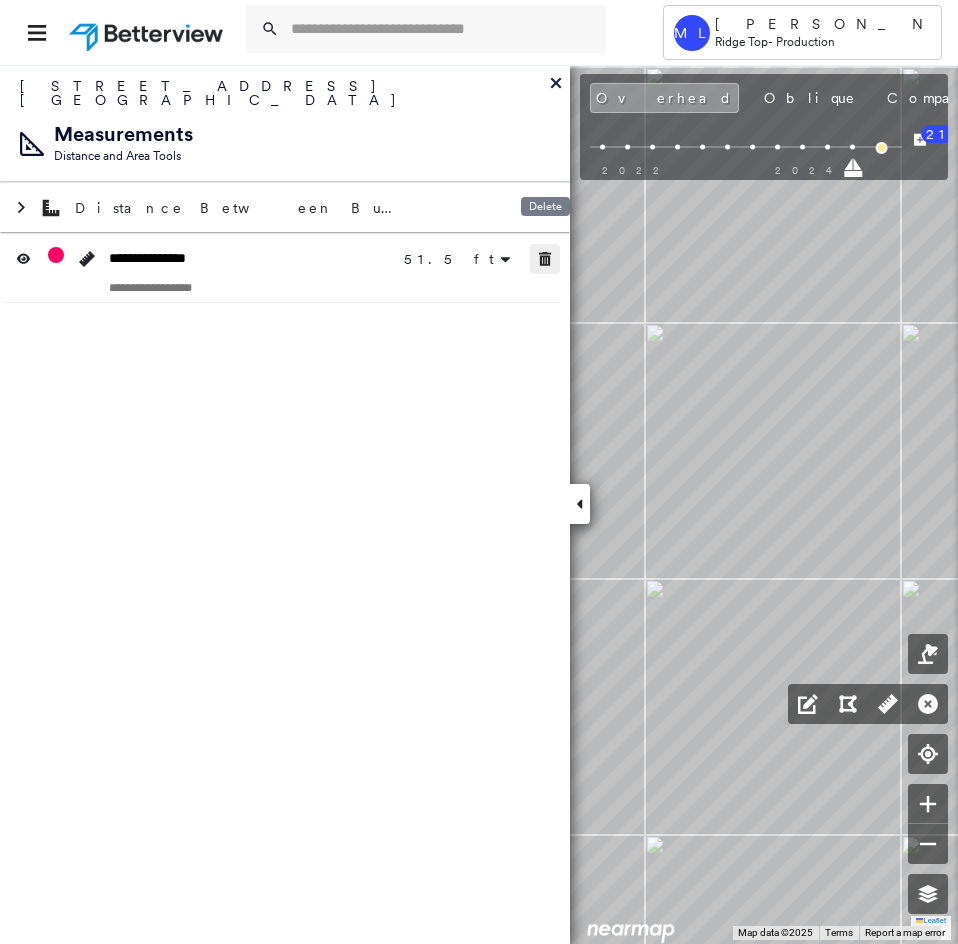 click 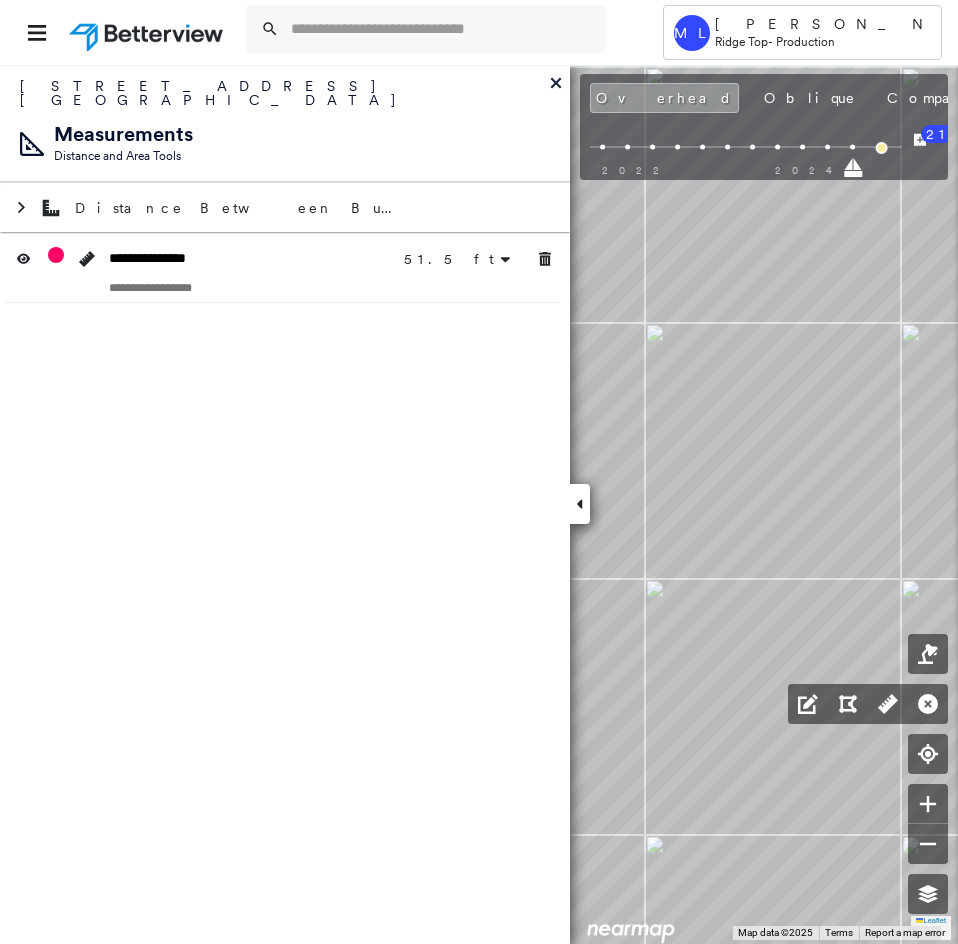 click 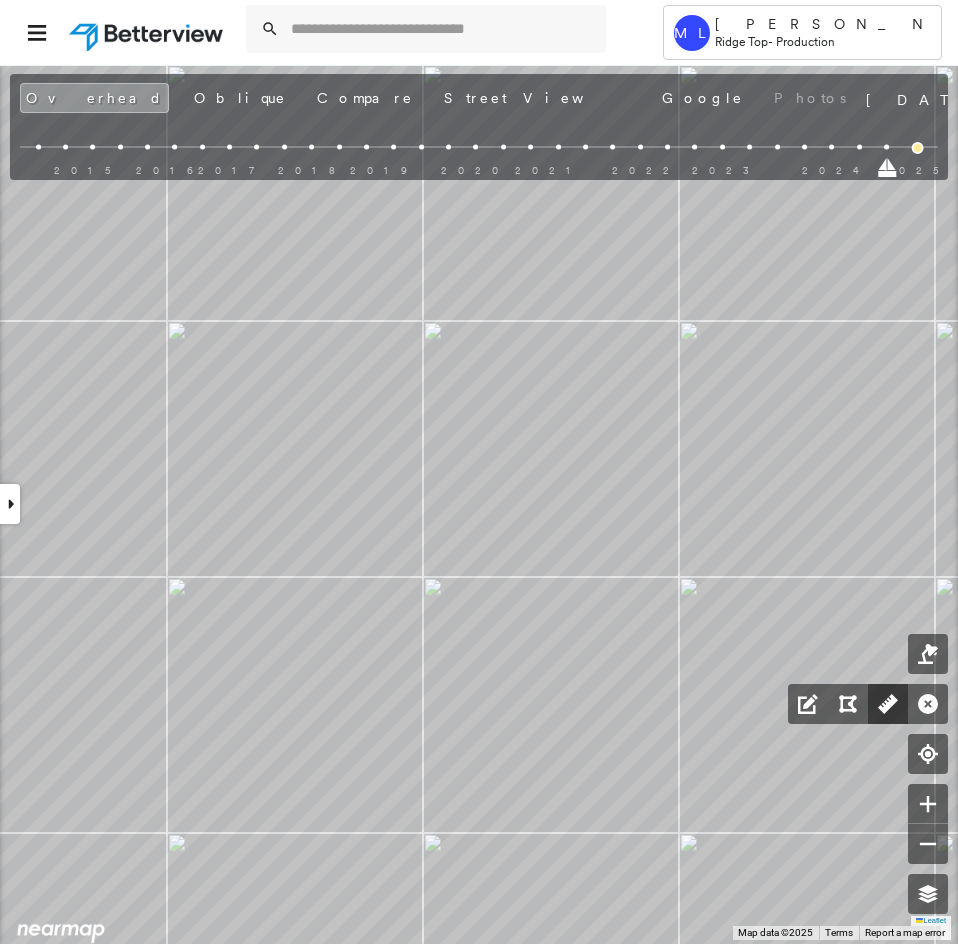click 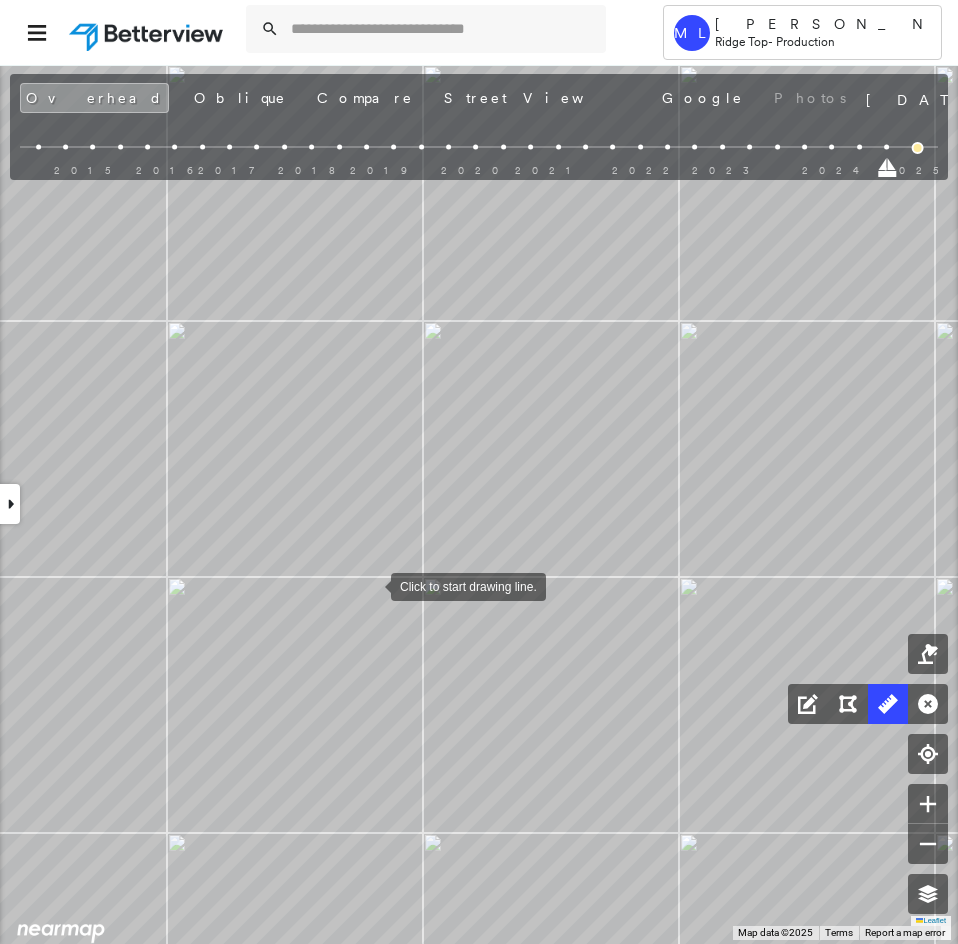 click at bounding box center [371, 585] 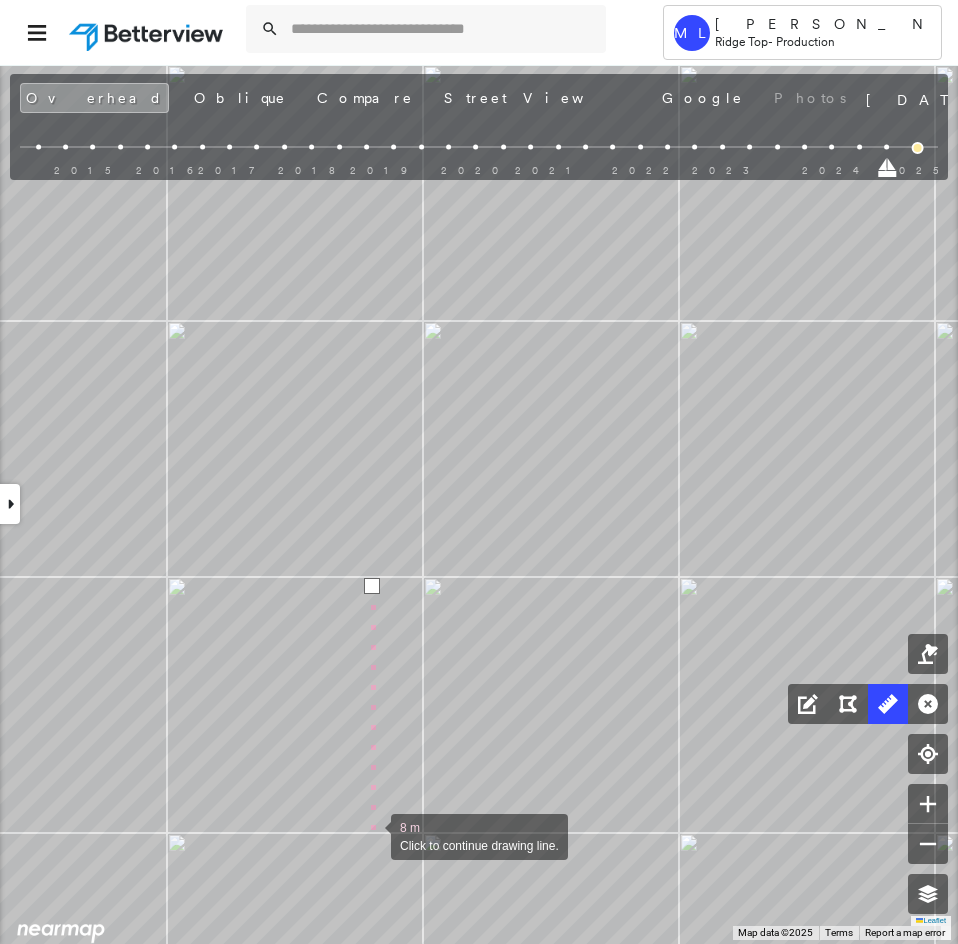 click at bounding box center [371, 835] 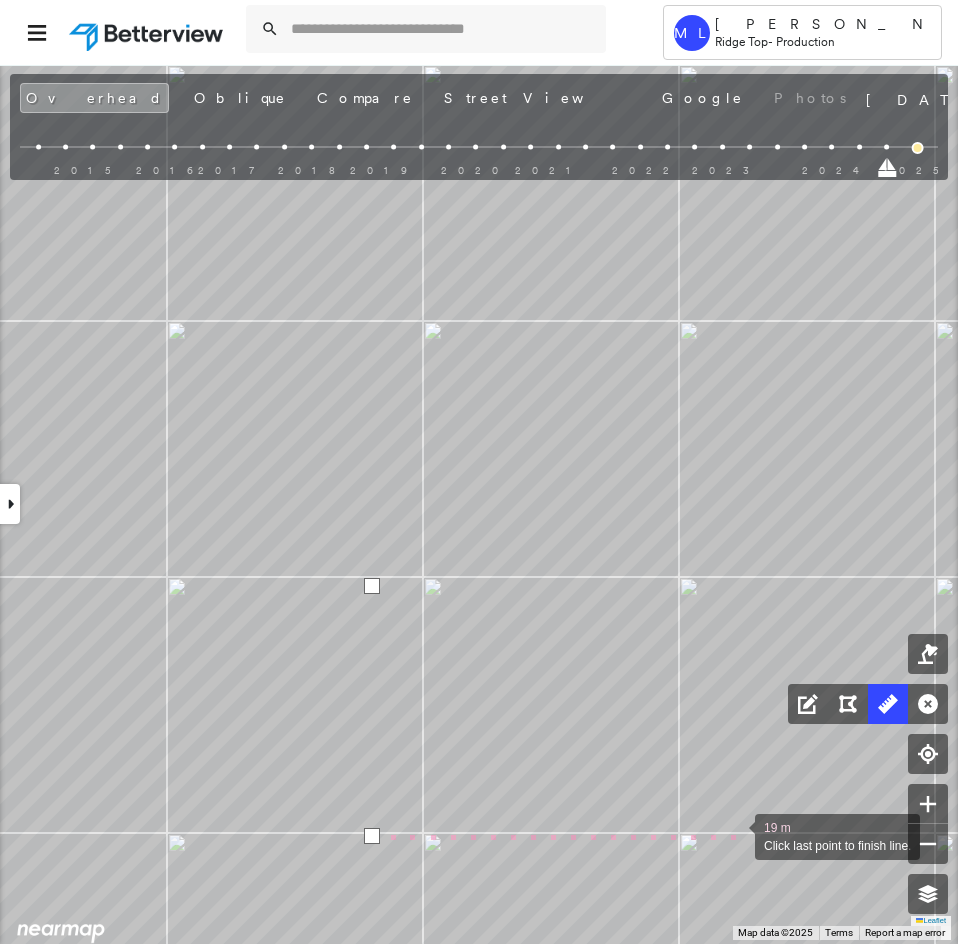 click at bounding box center [735, 835] 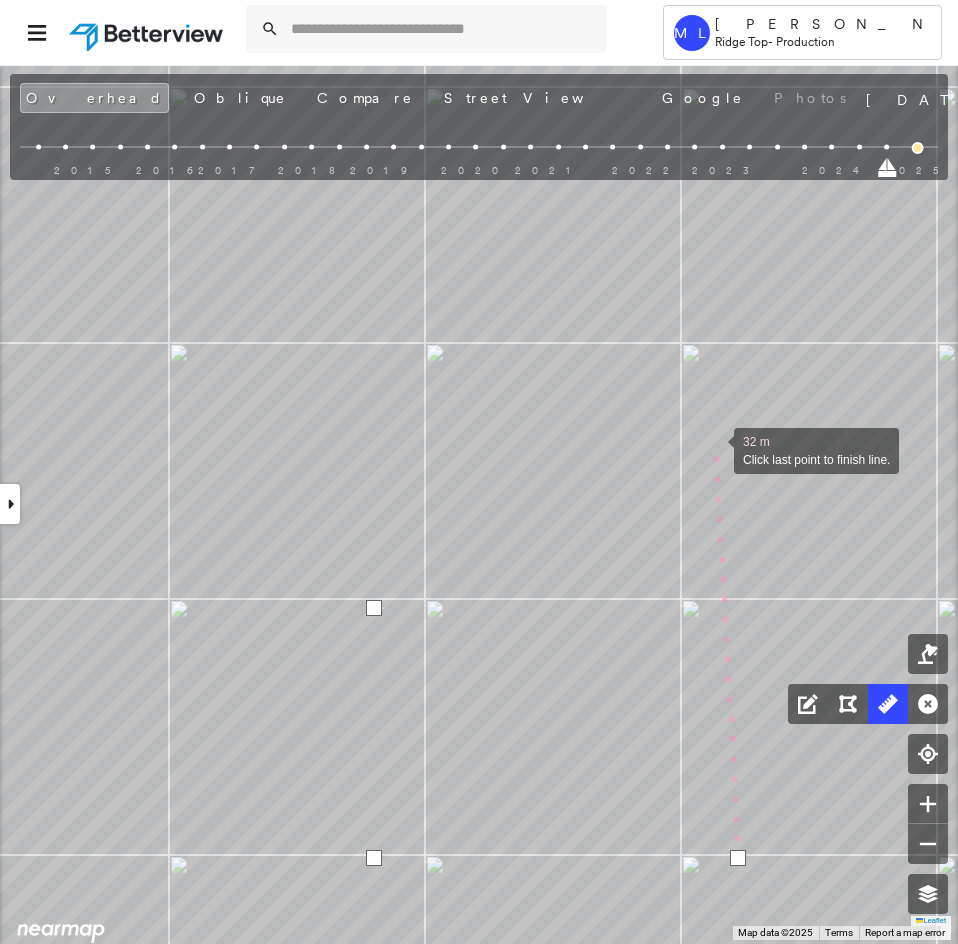 drag, startPoint x: 710, startPoint y: 409, endPoint x: 723, endPoint y: 588, distance: 179.47145 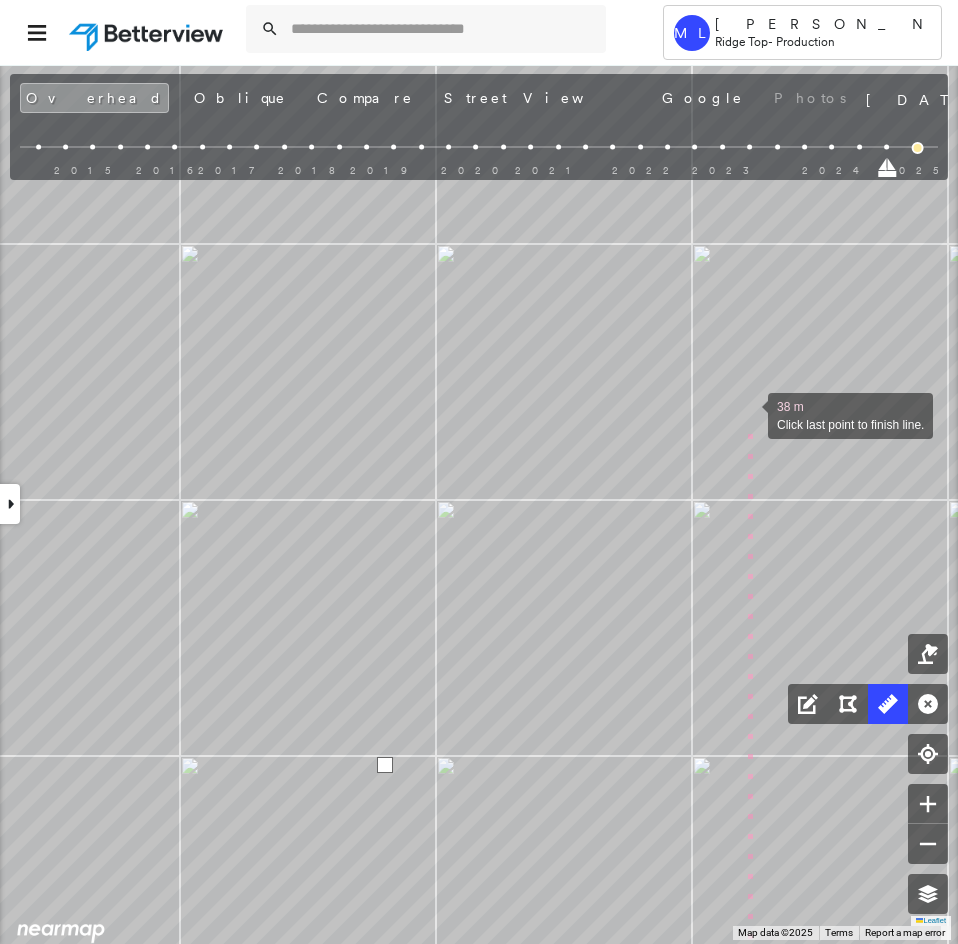 click at bounding box center [748, 414] 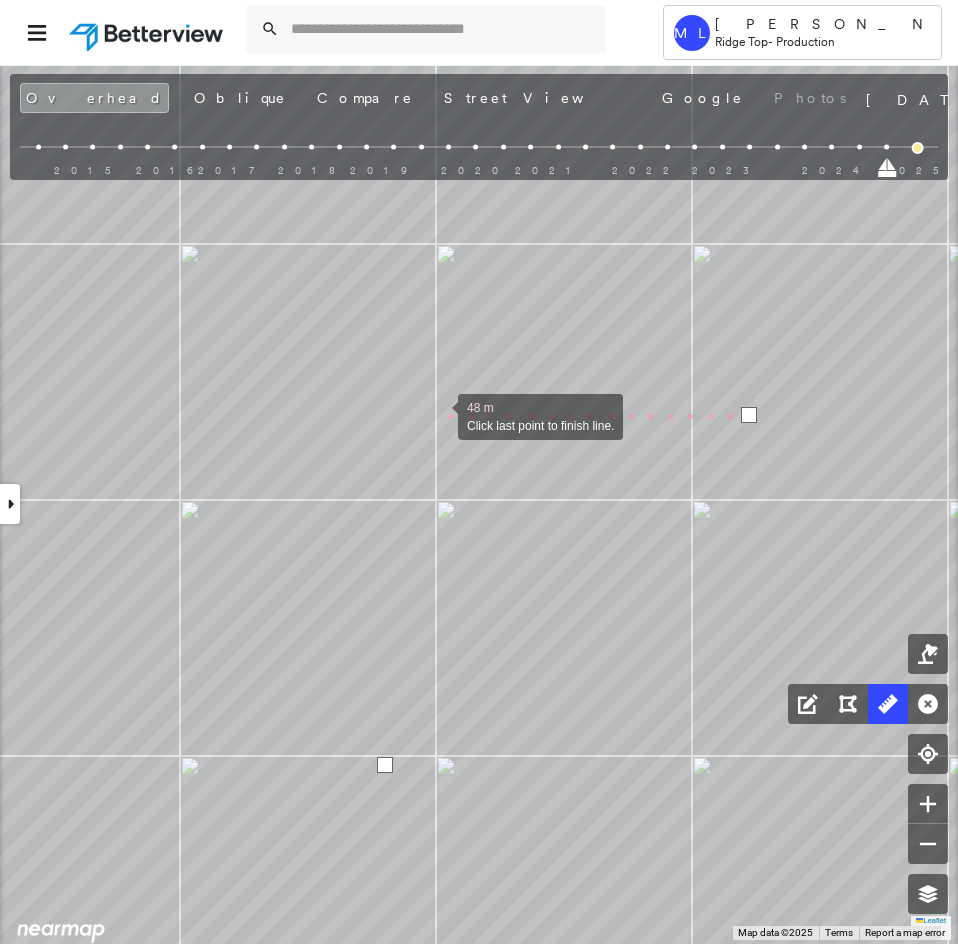 click at bounding box center [438, 415] 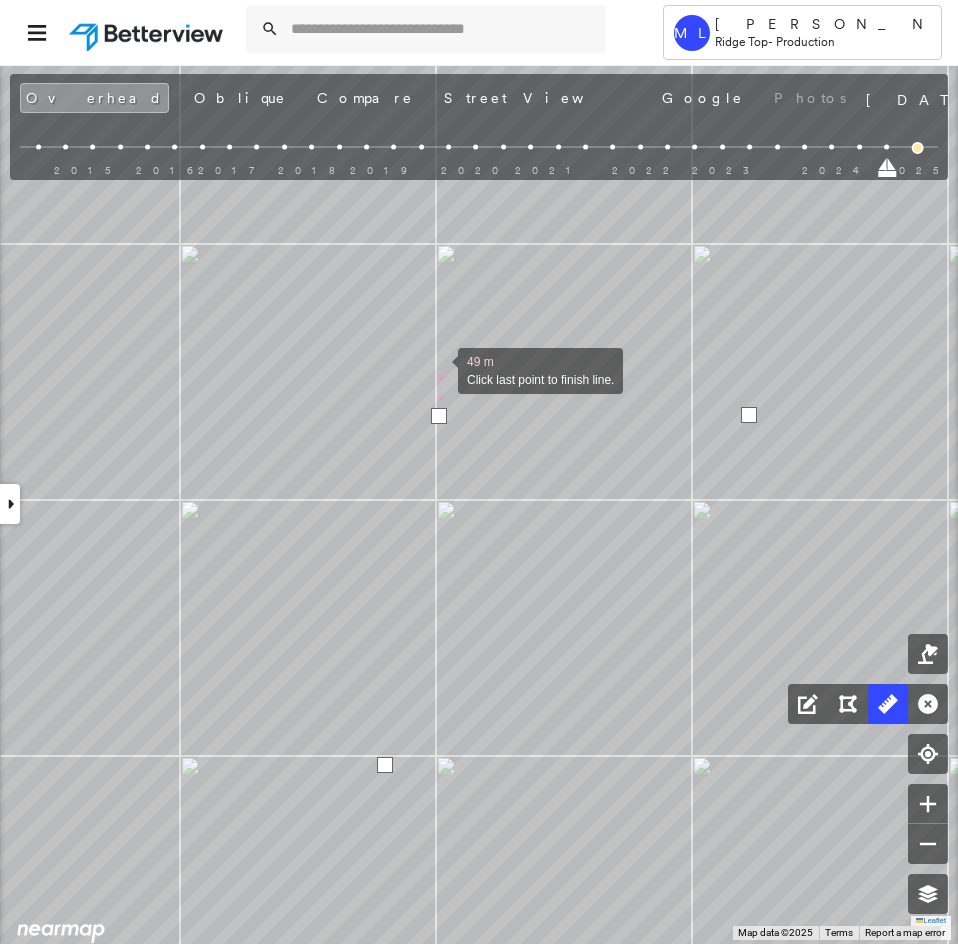 click at bounding box center (438, 369) 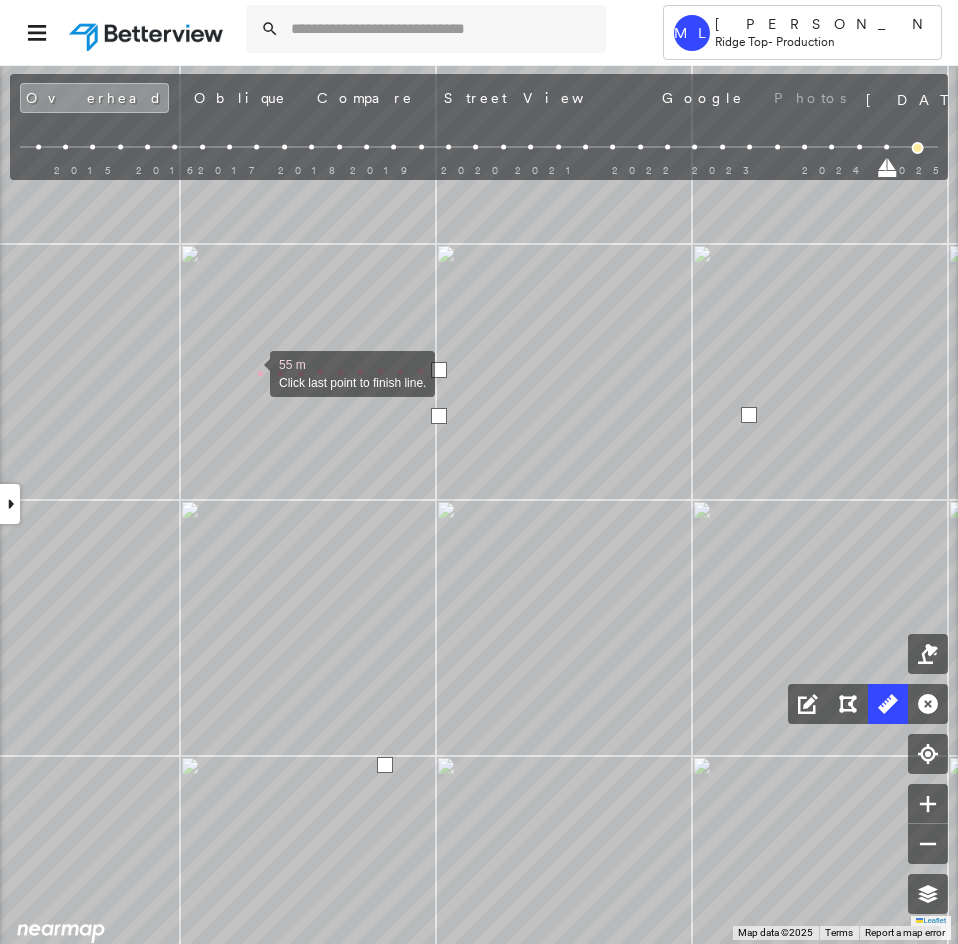 click at bounding box center (250, 372) 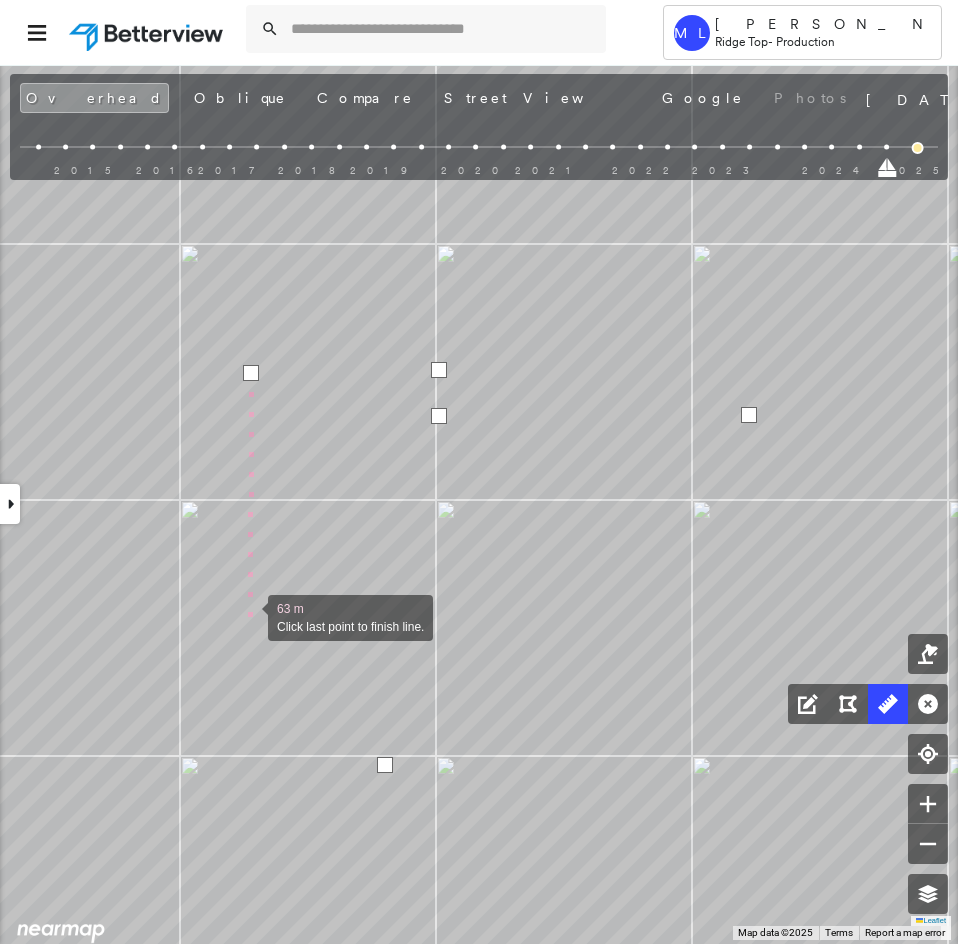 click at bounding box center [248, 616] 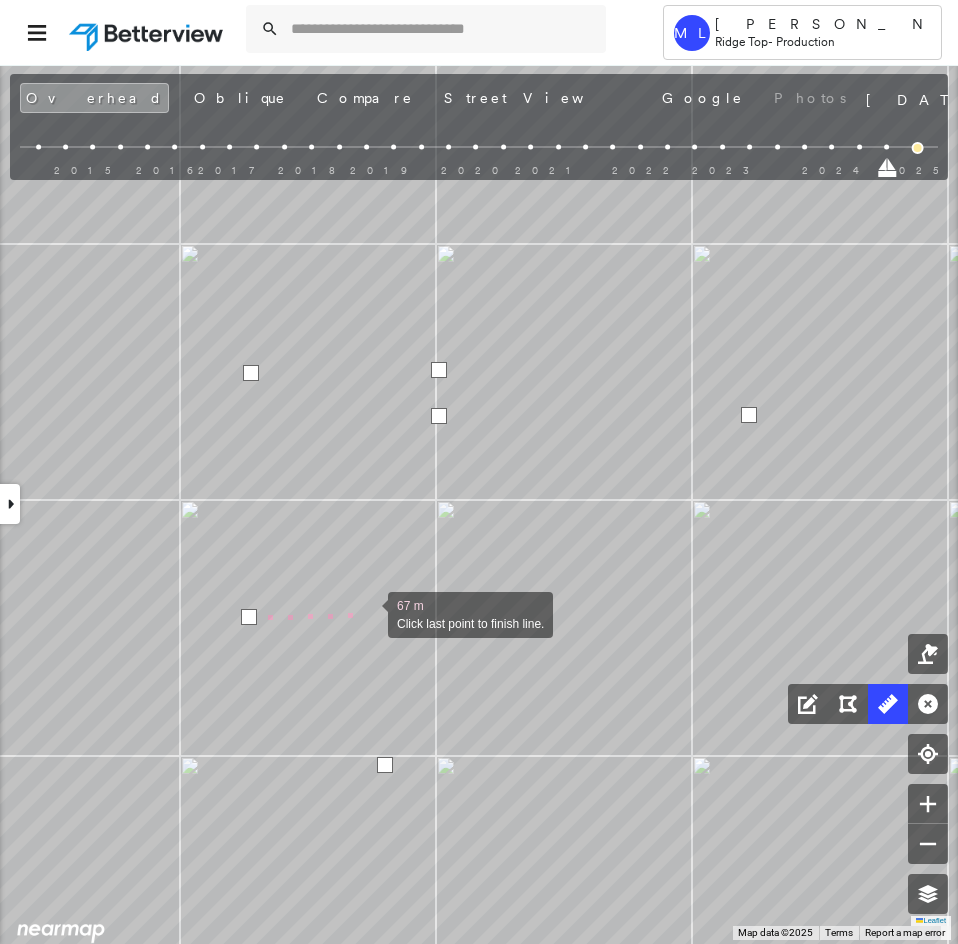 click at bounding box center (368, 613) 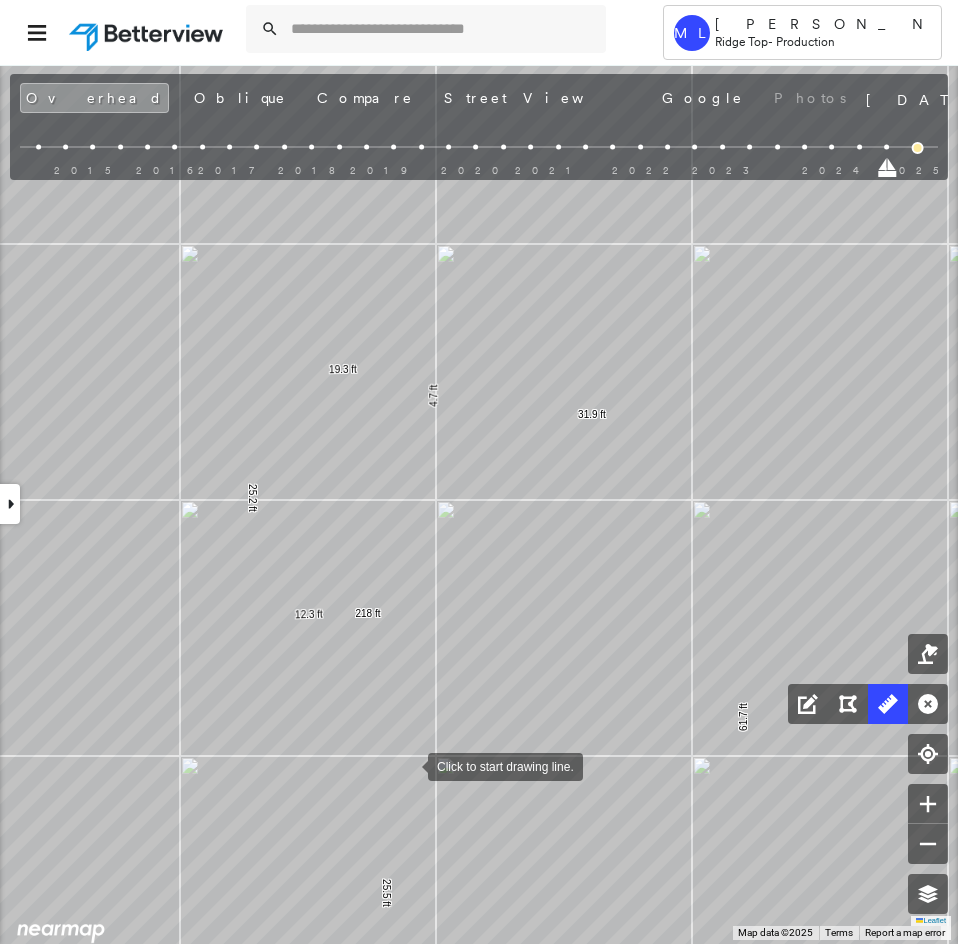click at bounding box center (408, 765) 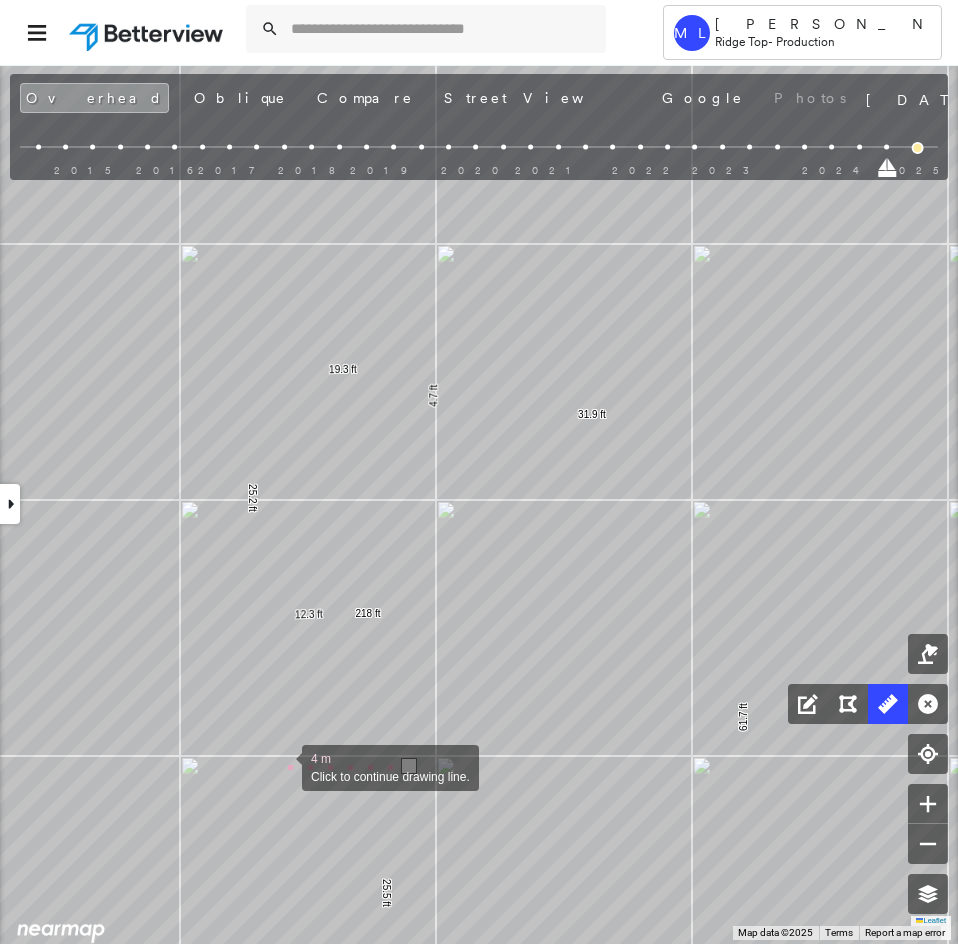 click at bounding box center (282, 766) 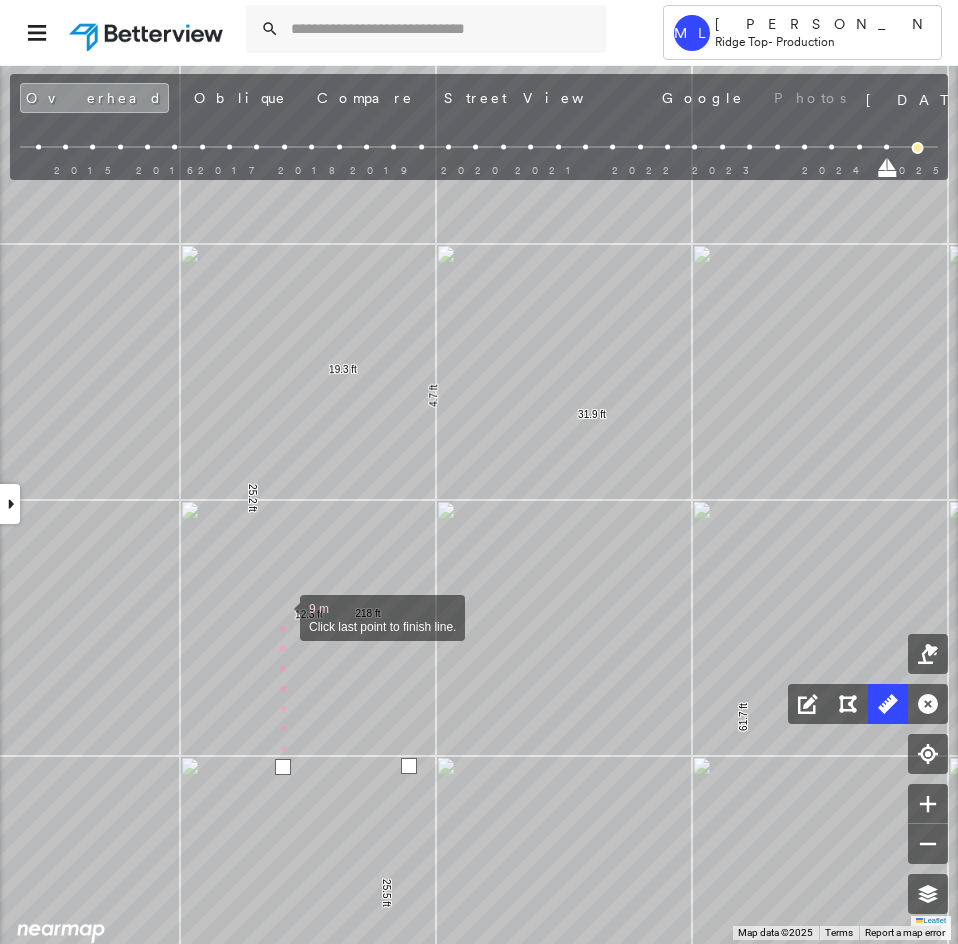 click at bounding box center [280, 616] 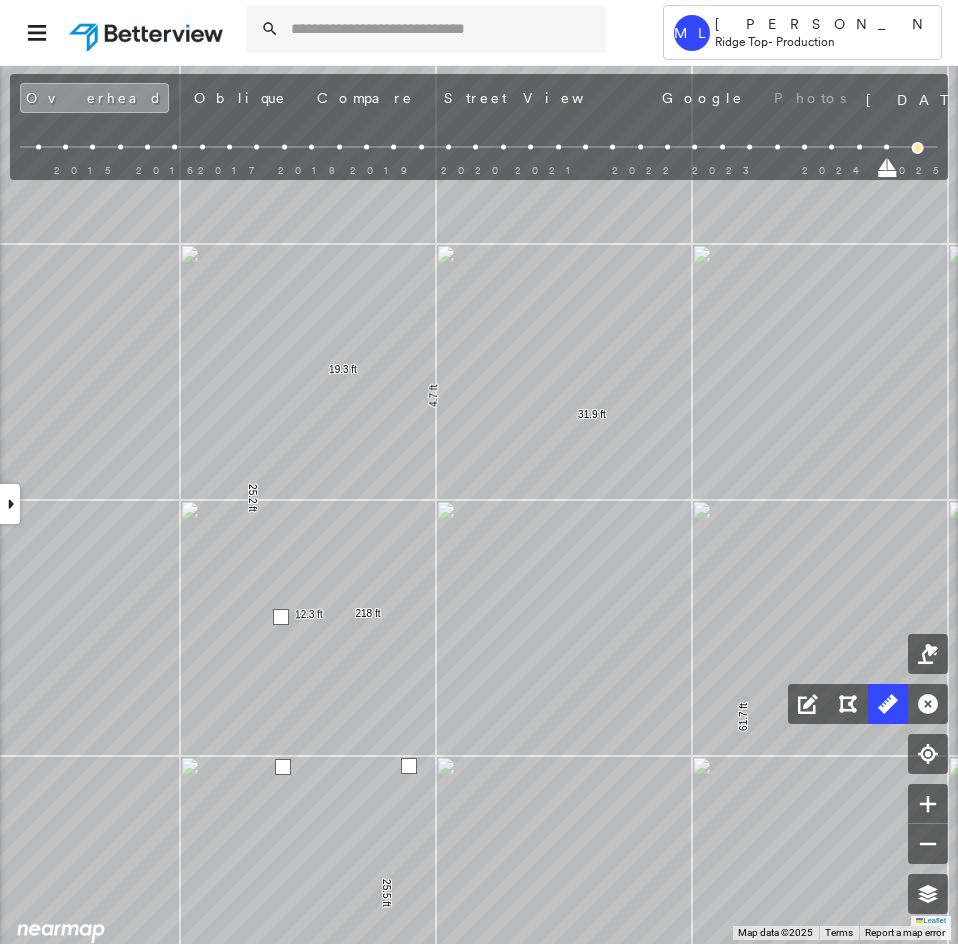 click at bounding box center [281, 617] 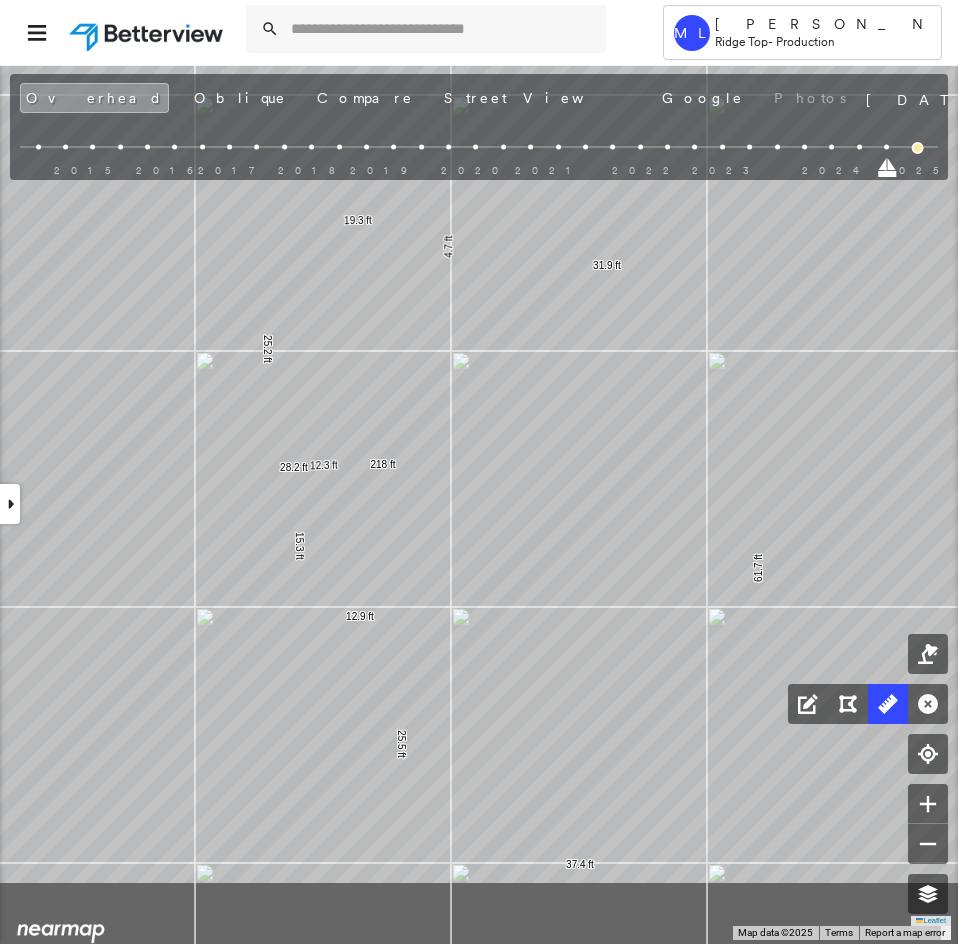 click on "25.5 ft 37.4 ft 61.7 ft 31.9 ft 4.7 ft 19.3 ft 25.2 ft 12.3 ft 218 ft 12.9 ft 15.3 ft 28.2 ft Click to start drawing line." at bounding box center (-410, 23) 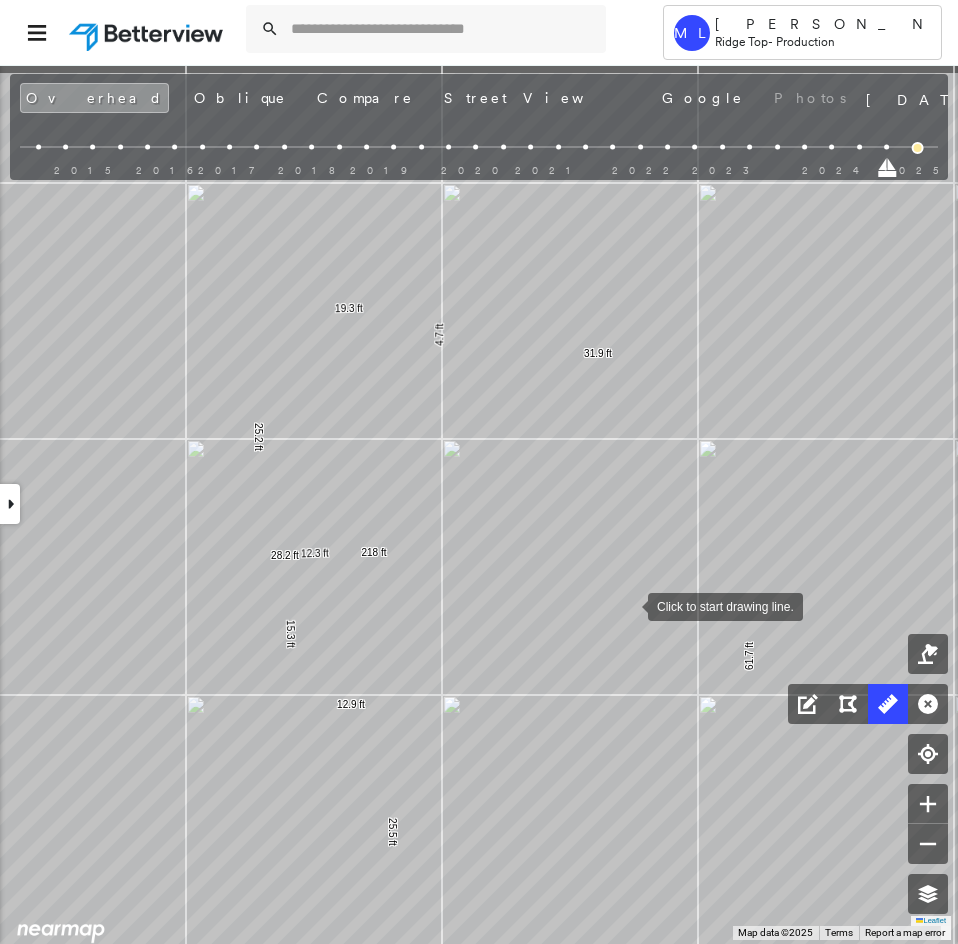 drag, startPoint x: 641, startPoint y: 488, endPoint x: 630, endPoint y: 617, distance: 129.46814 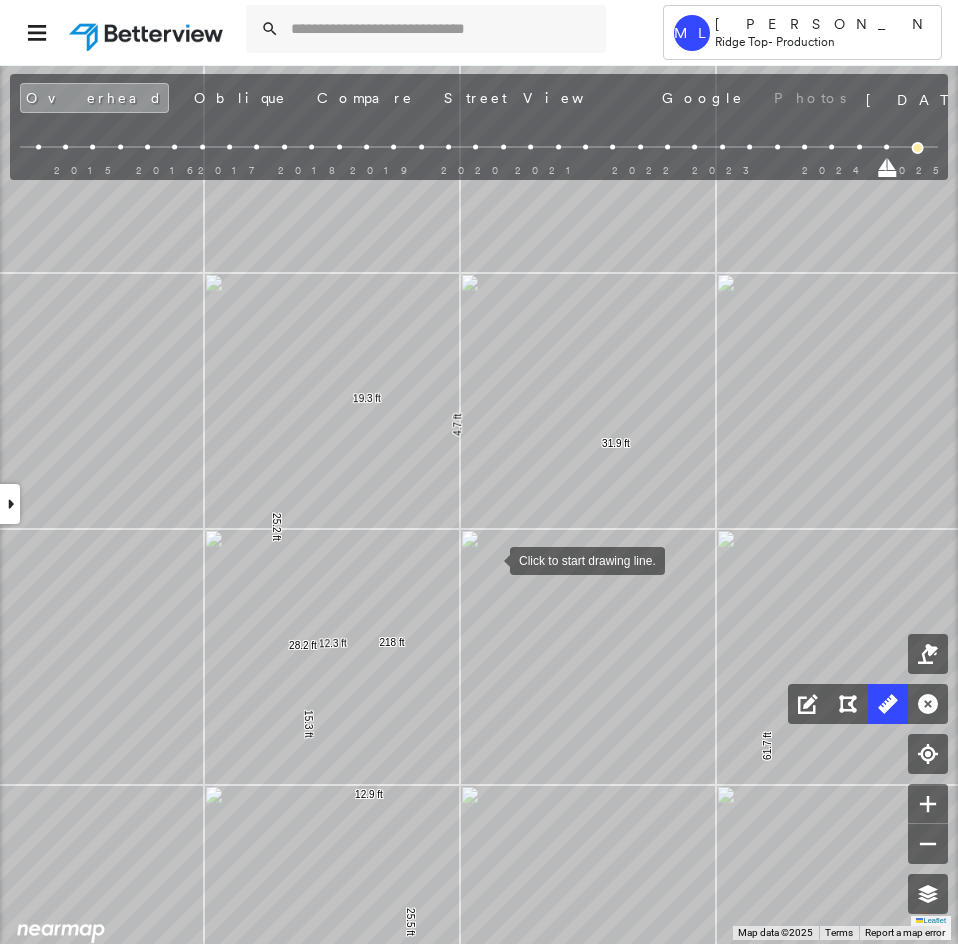 click at bounding box center [490, 559] 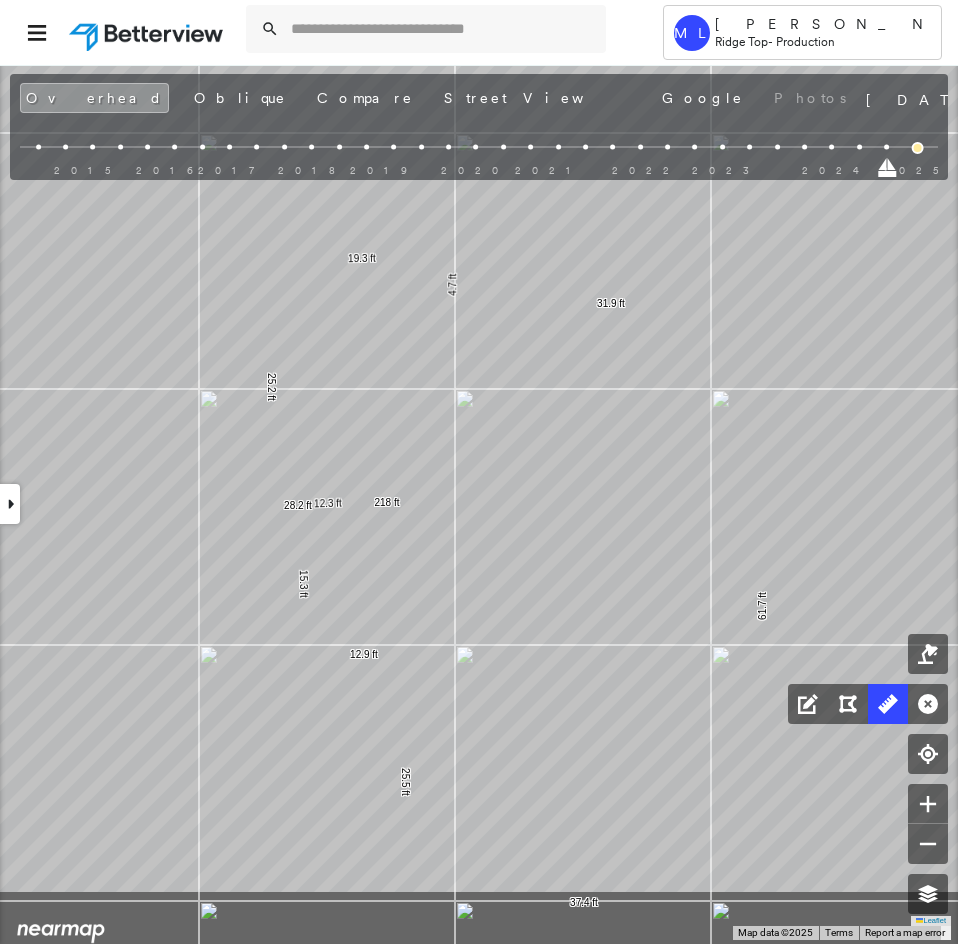 drag, startPoint x: 505, startPoint y: 728, endPoint x: 499, endPoint y: 565, distance: 163.1104 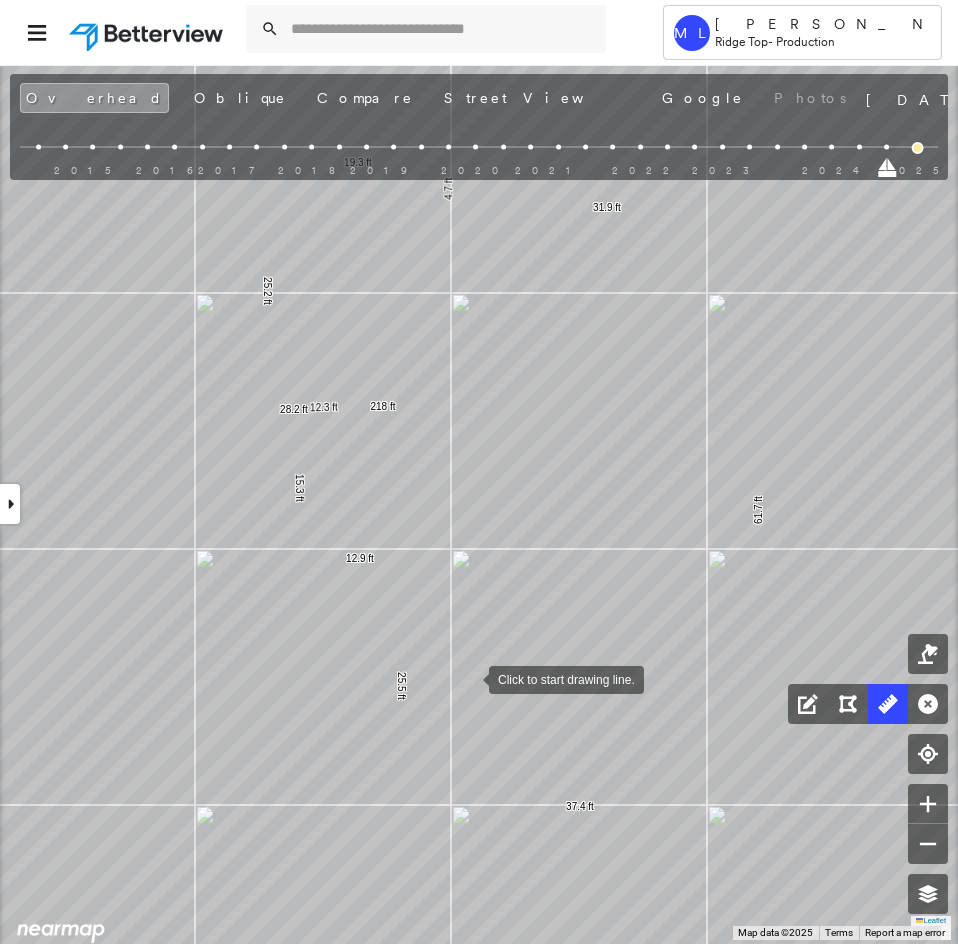 drag, startPoint x: 472, startPoint y: 751, endPoint x: 469, endPoint y: 679, distance: 72.06247 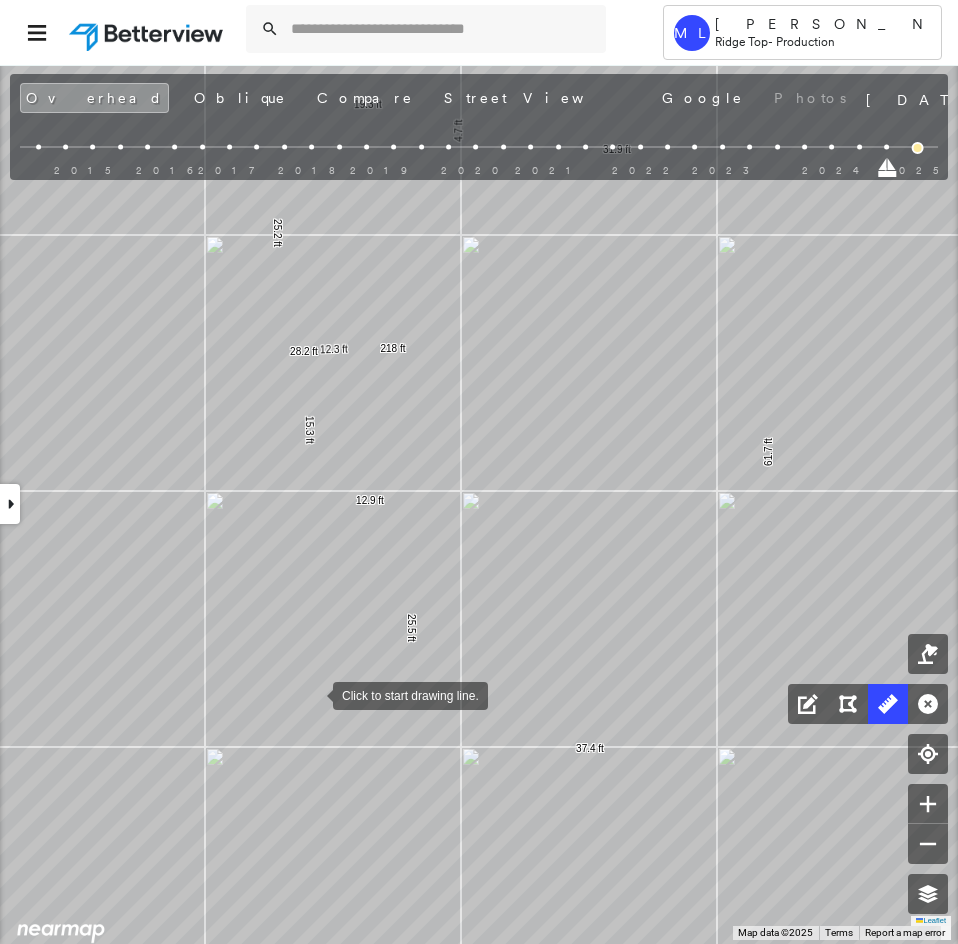 drag, startPoint x: 305, startPoint y: 732, endPoint x: 356, endPoint y: 601, distance: 140.57738 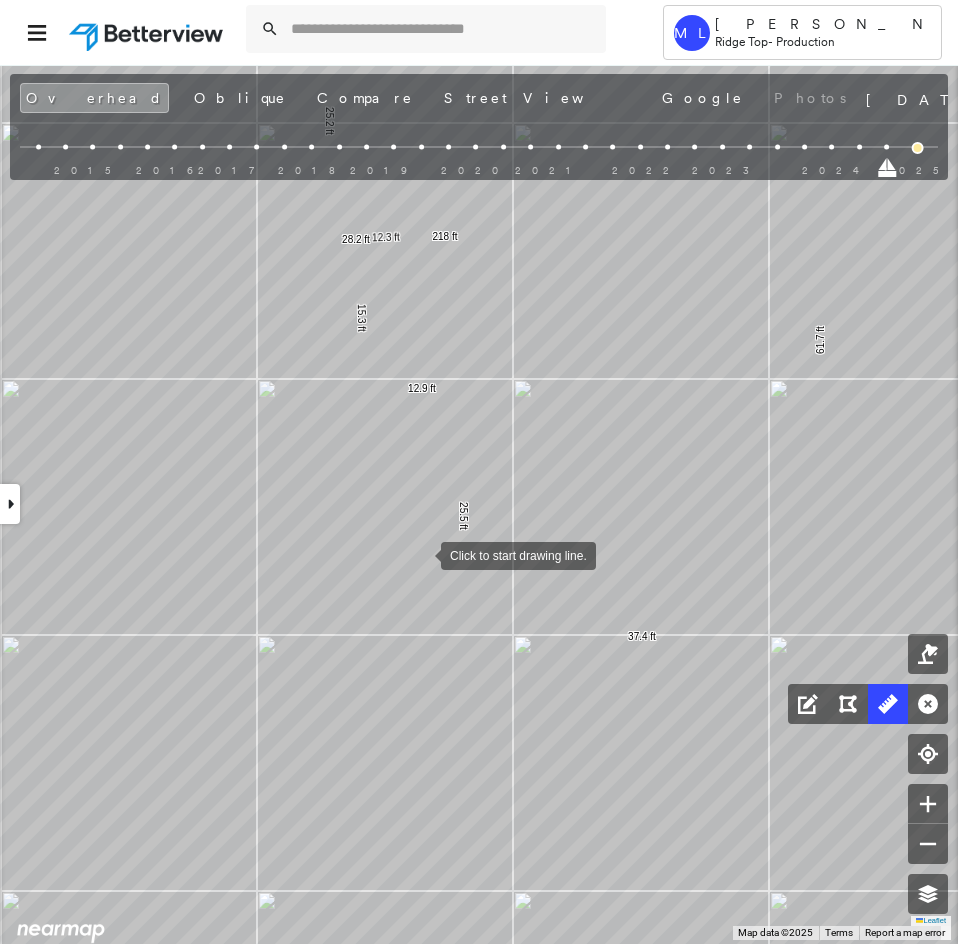 click at bounding box center [421, 554] 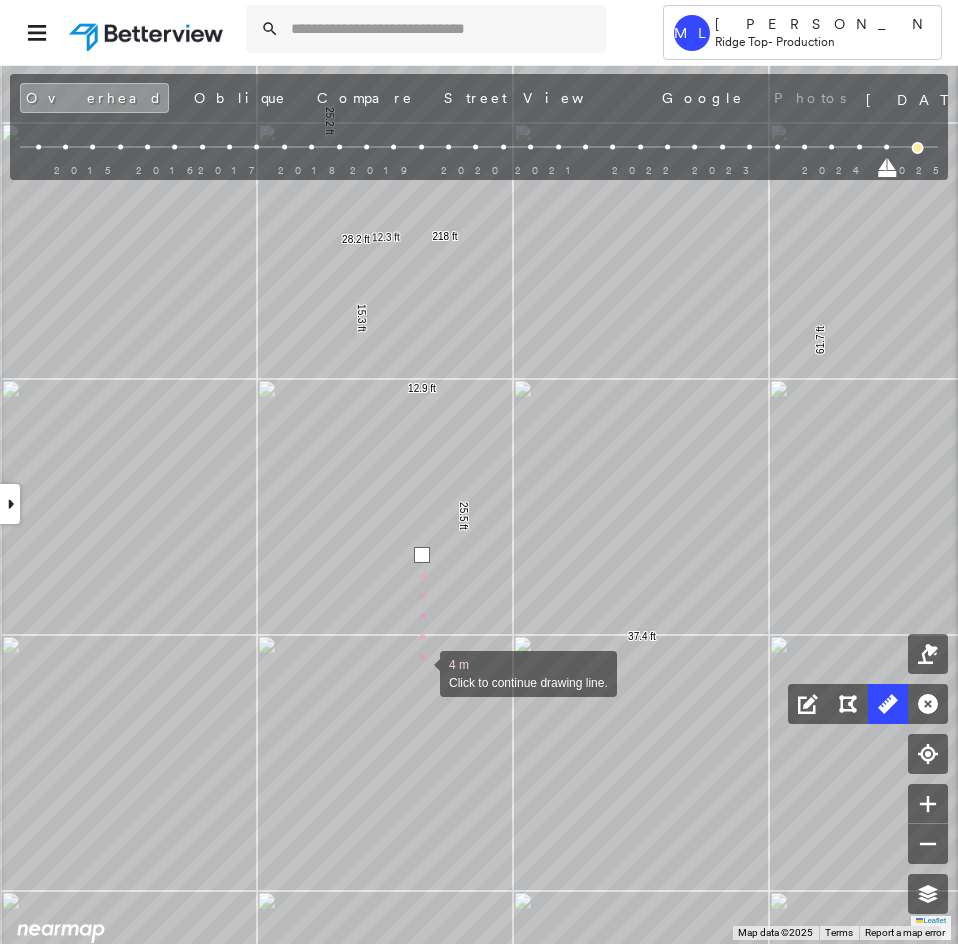 click at bounding box center (420, 672) 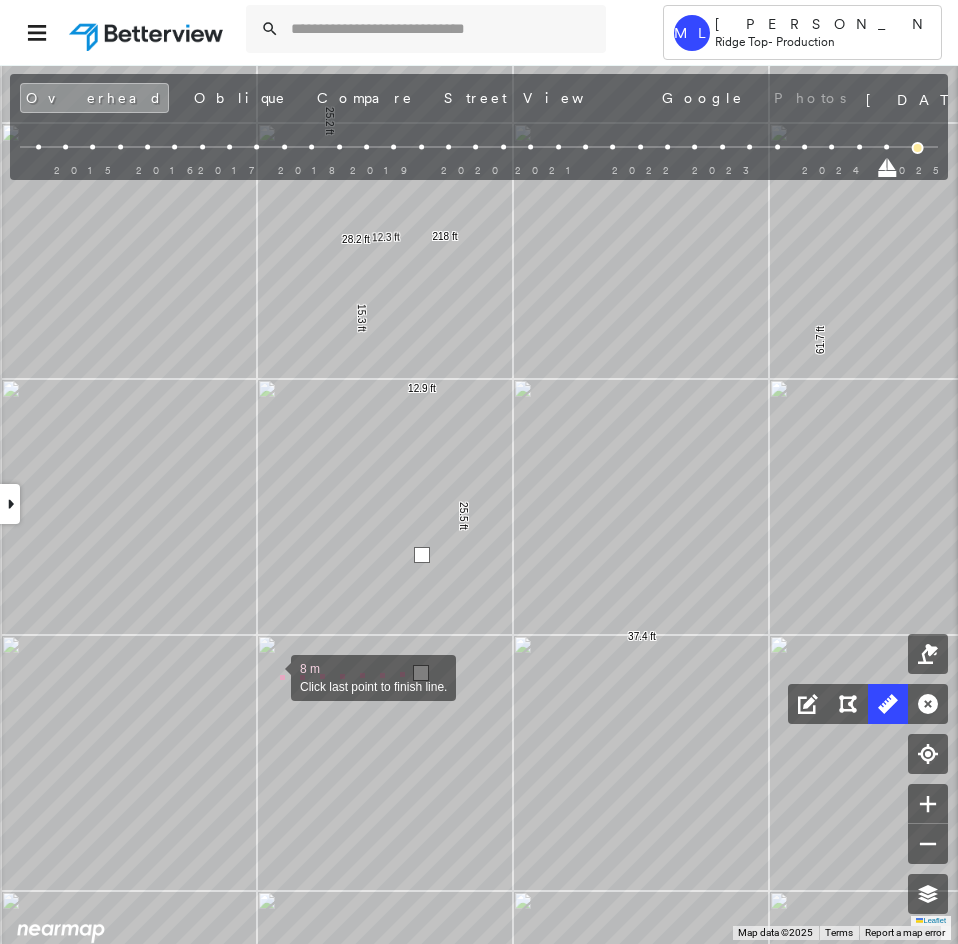 click at bounding box center [271, 676] 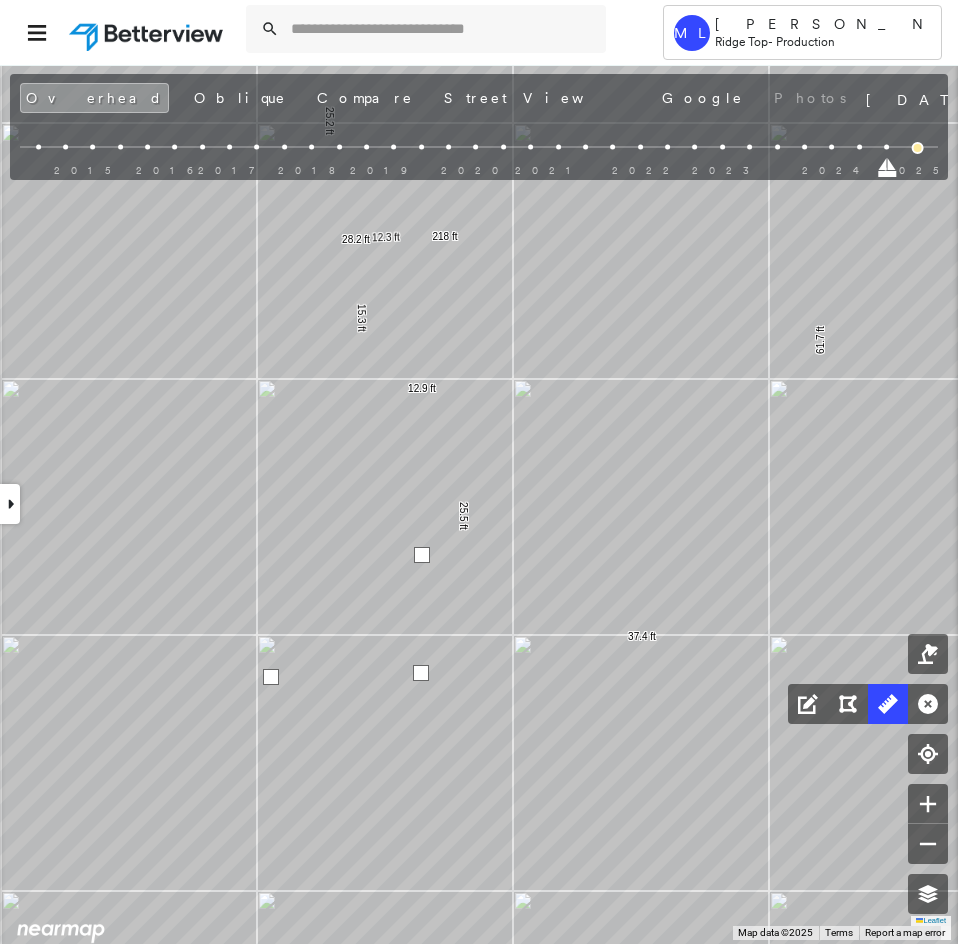 click at bounding box center (271, 677) 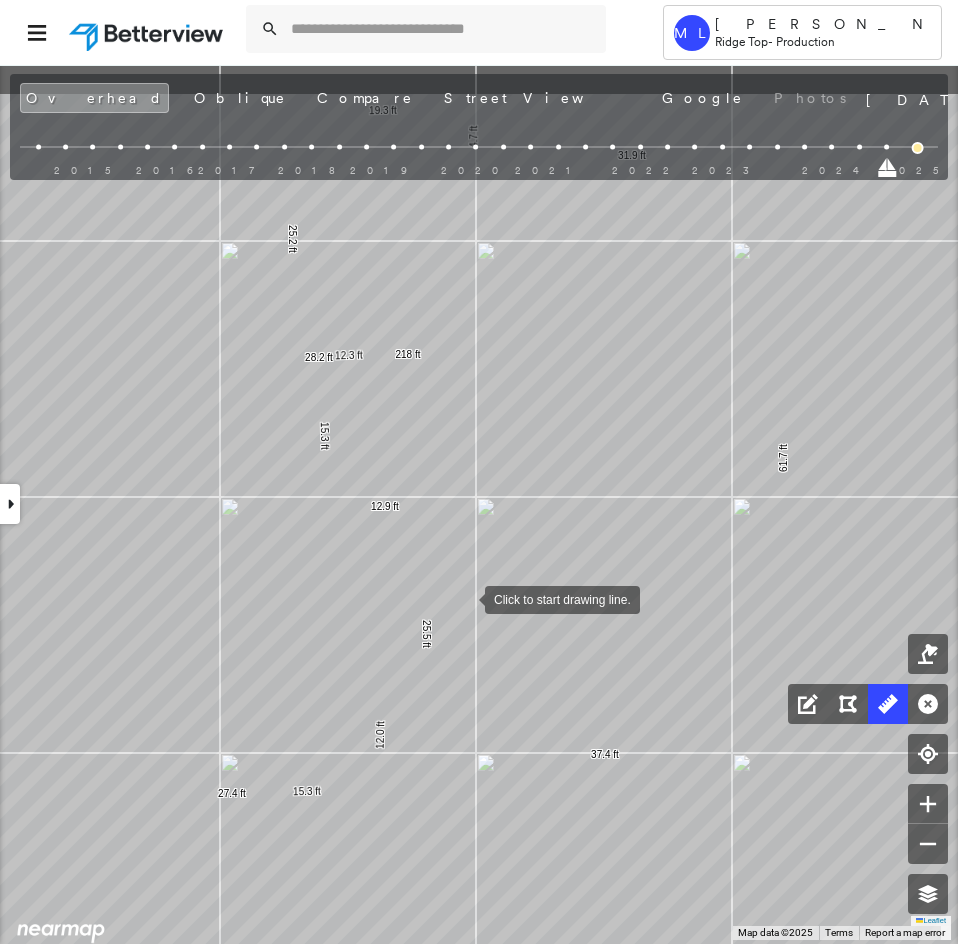 drag, startPoint x: 502, startPoint y: 476, endPoint x: 337, endPoint y: 491, distance: 165.68042 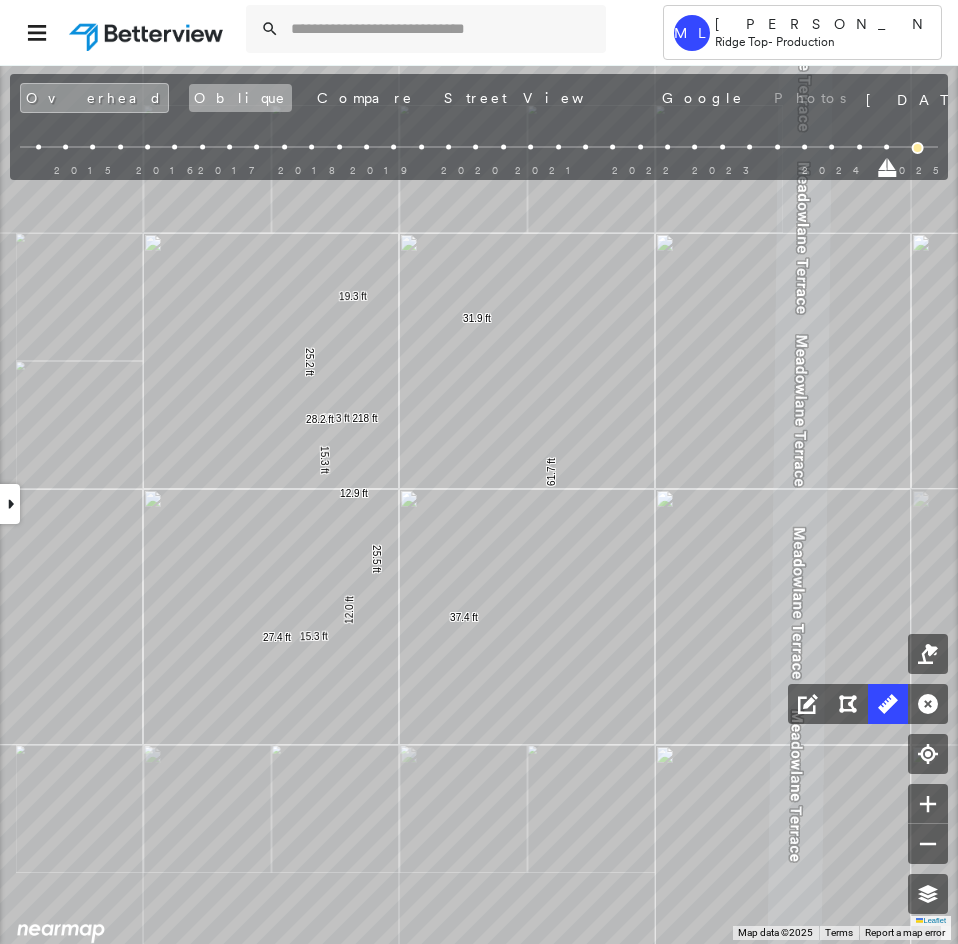 click on "Oblique" at bounding box center (240, 98) 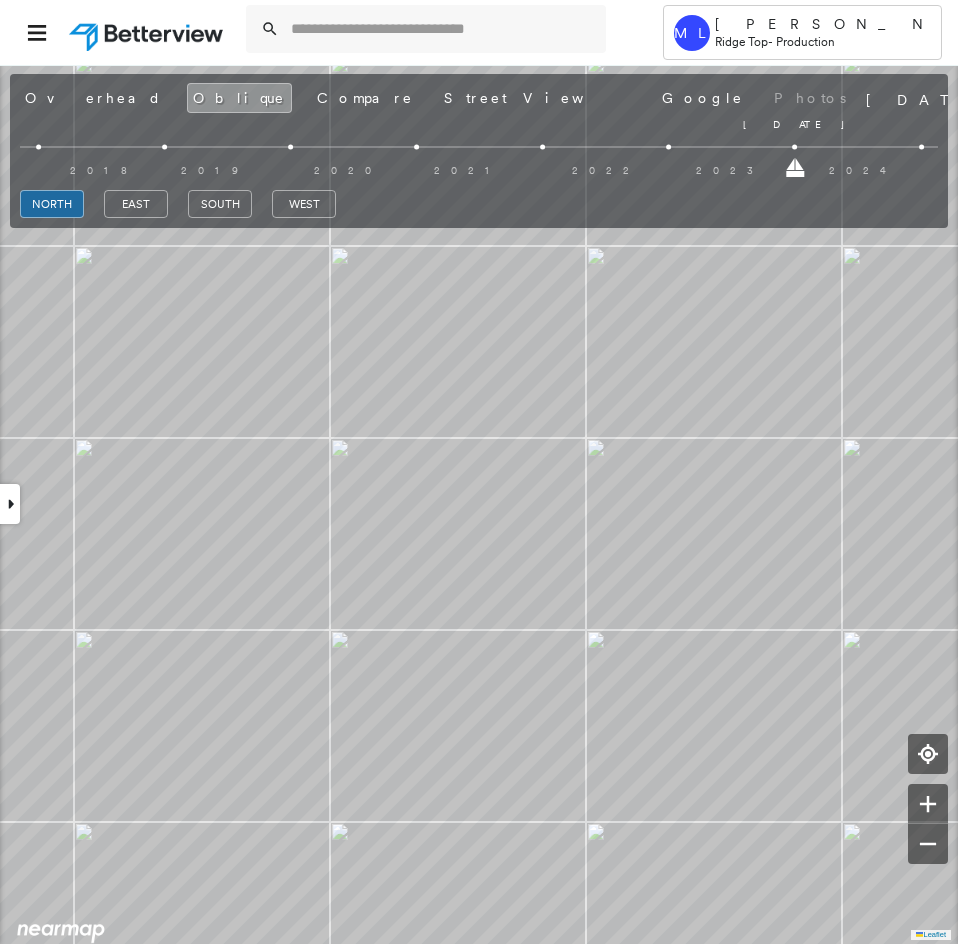 drag, startPoint x: 918, startPoint y: 166, endPoint x: 825, endPoint y: 171, distance: 93.13431 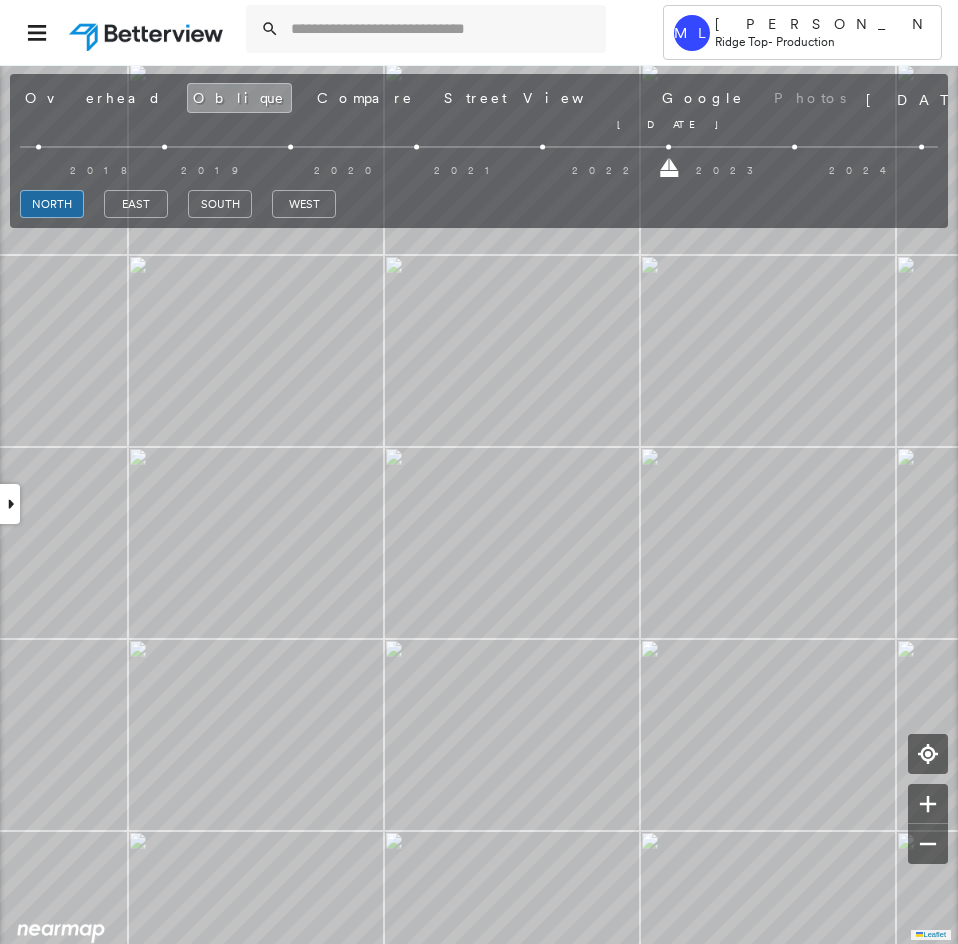 drag, startPoint x: 793, startPoint y: 174, endPoint x: 684, endPoint y: 171, distance: 109.041275 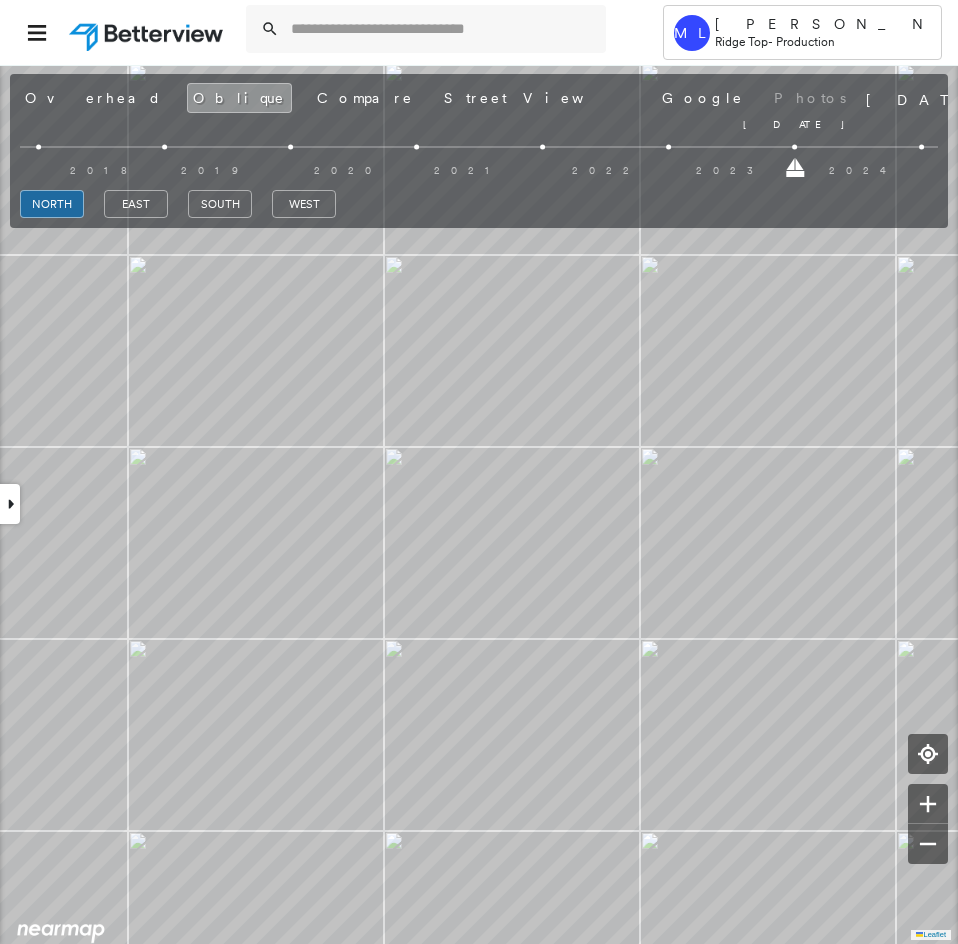 drag, startPoint x: 674, startPoint y: 173, endPoint x: 827, endPoint y: 170, distance: 153.0294 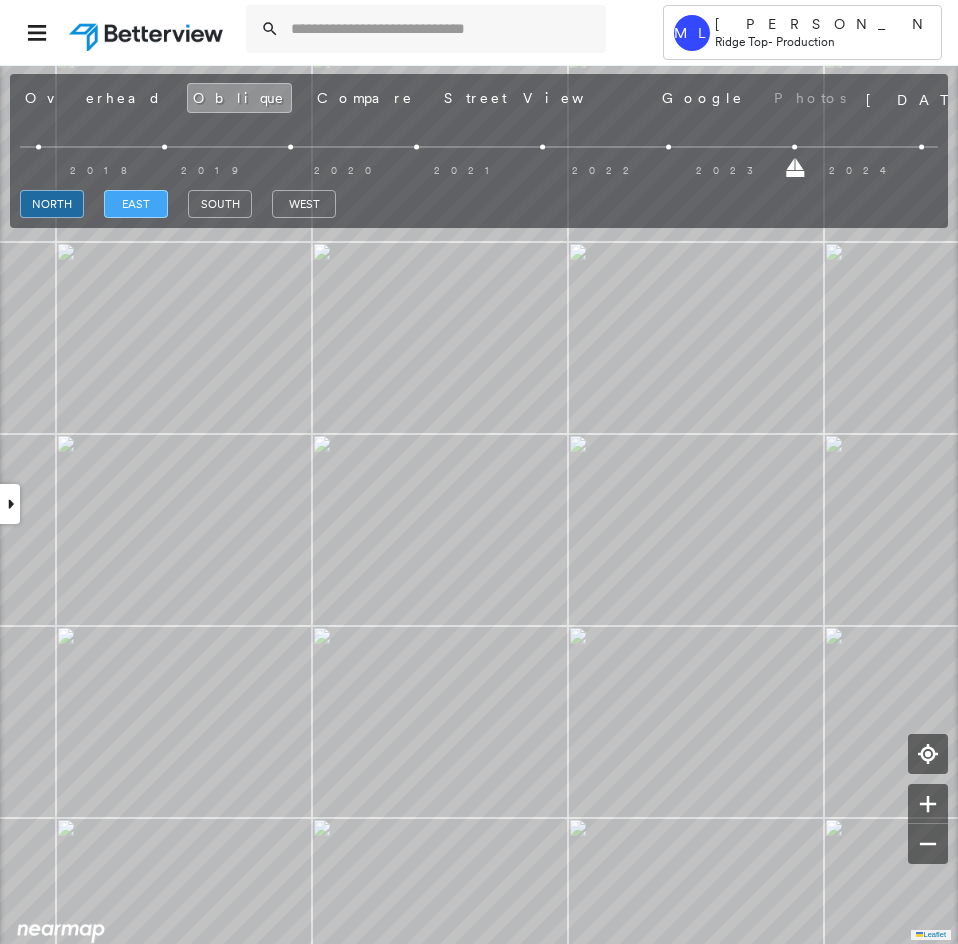 click on "east" at bounding box center (136, 204) 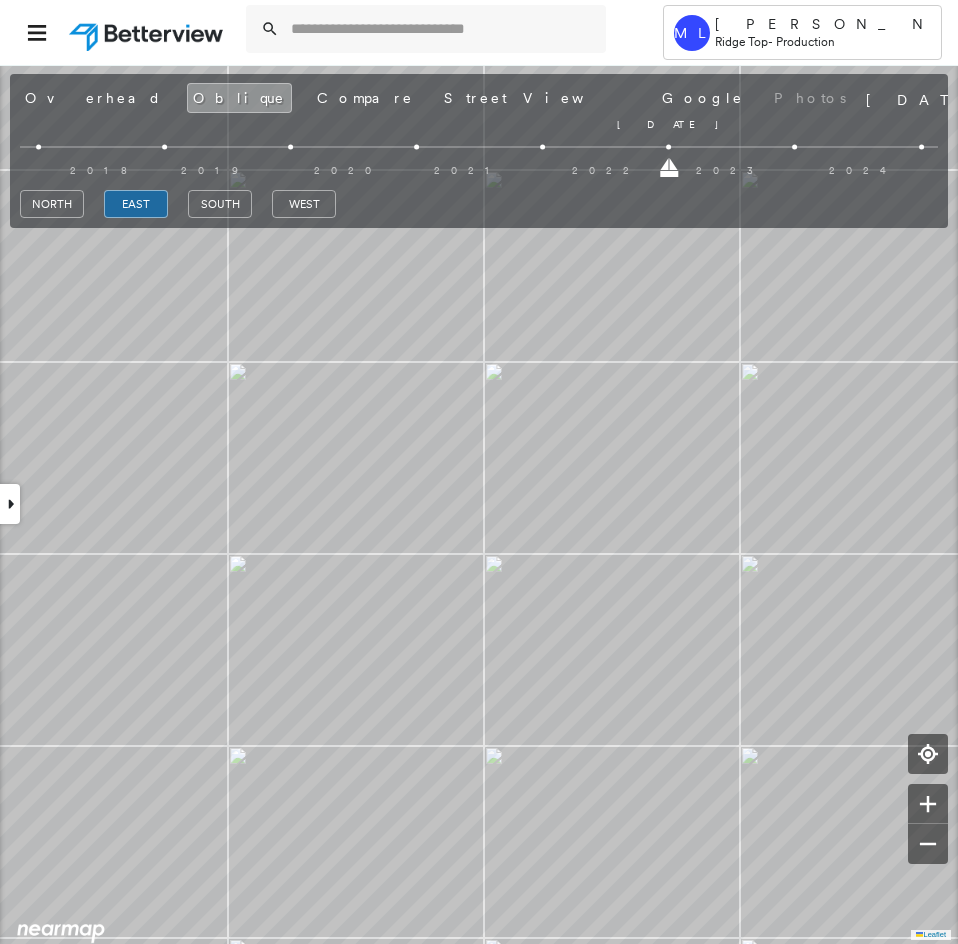 drag, startPoint x: 800, startPoint y: 169, endPoint x: 677, endPoint y: 167, distance: 123.01626 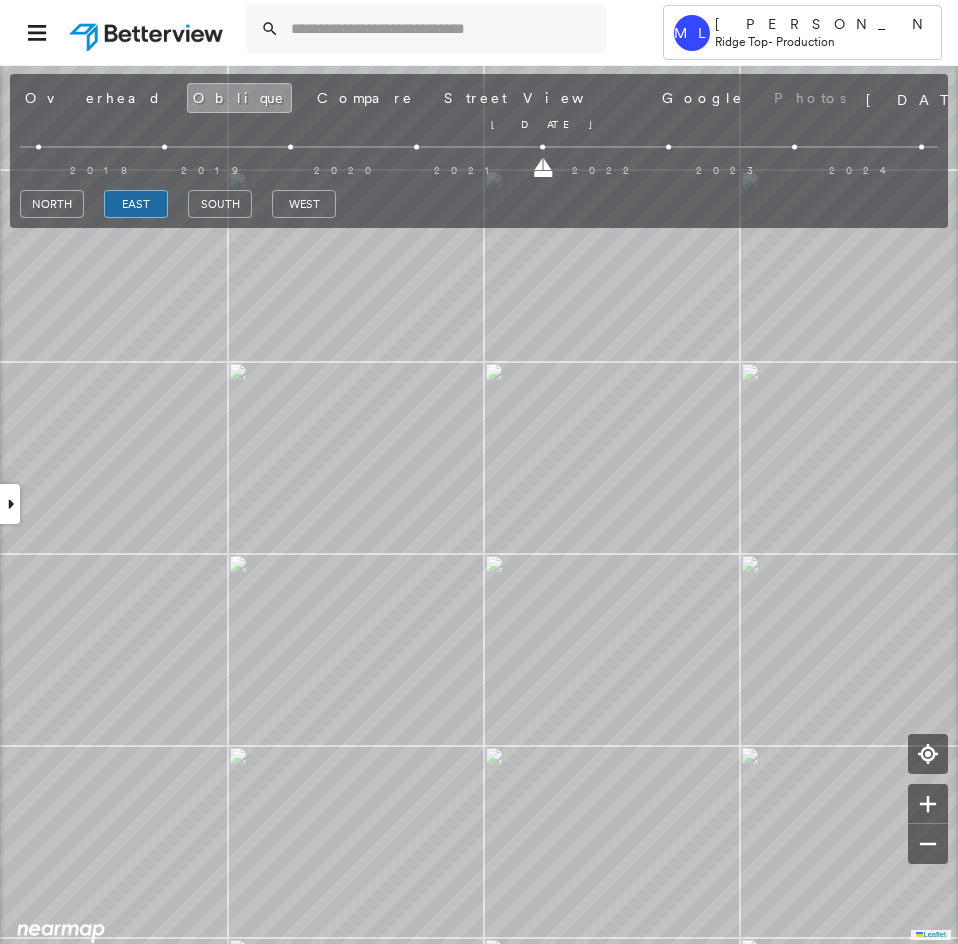 drag, startPoint x: 669, startPoint y: 165, endPoint x: 596, endPoint y: 174, distance: 73.552704 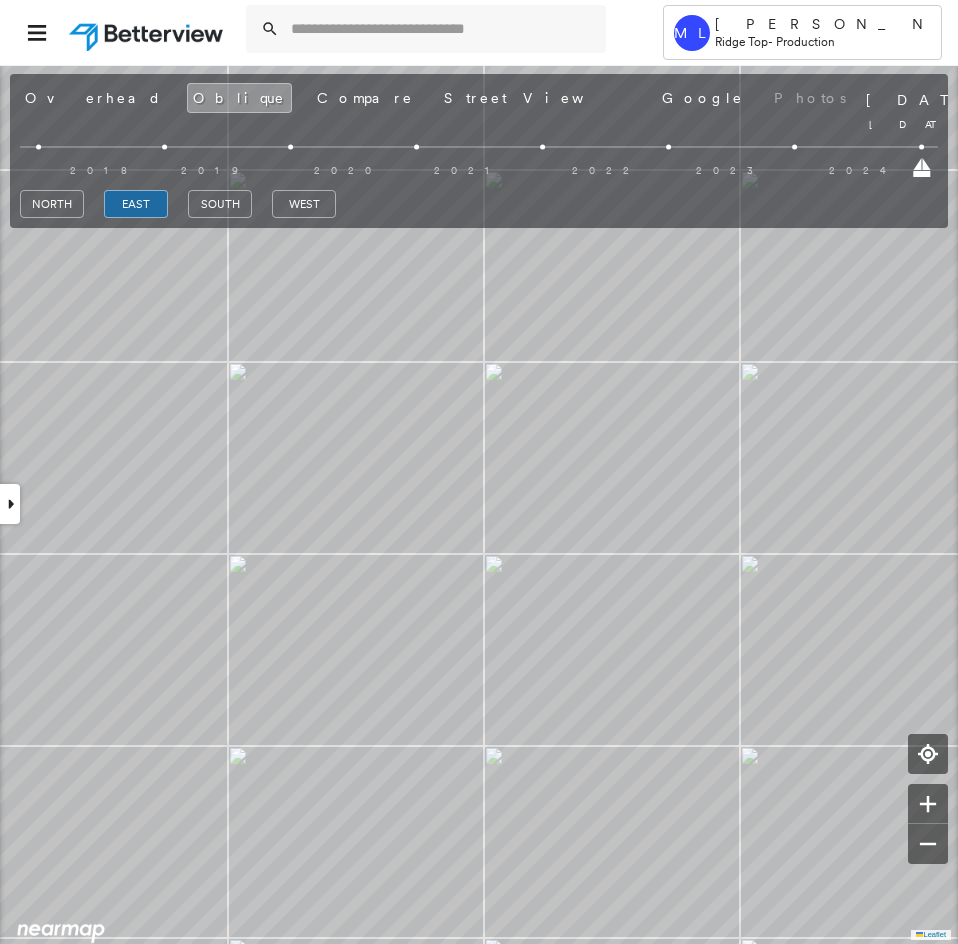 drag, startPoint x: 868, startPoint y: 227, endPoint x: 958, endPoint y: 227, distance: 90 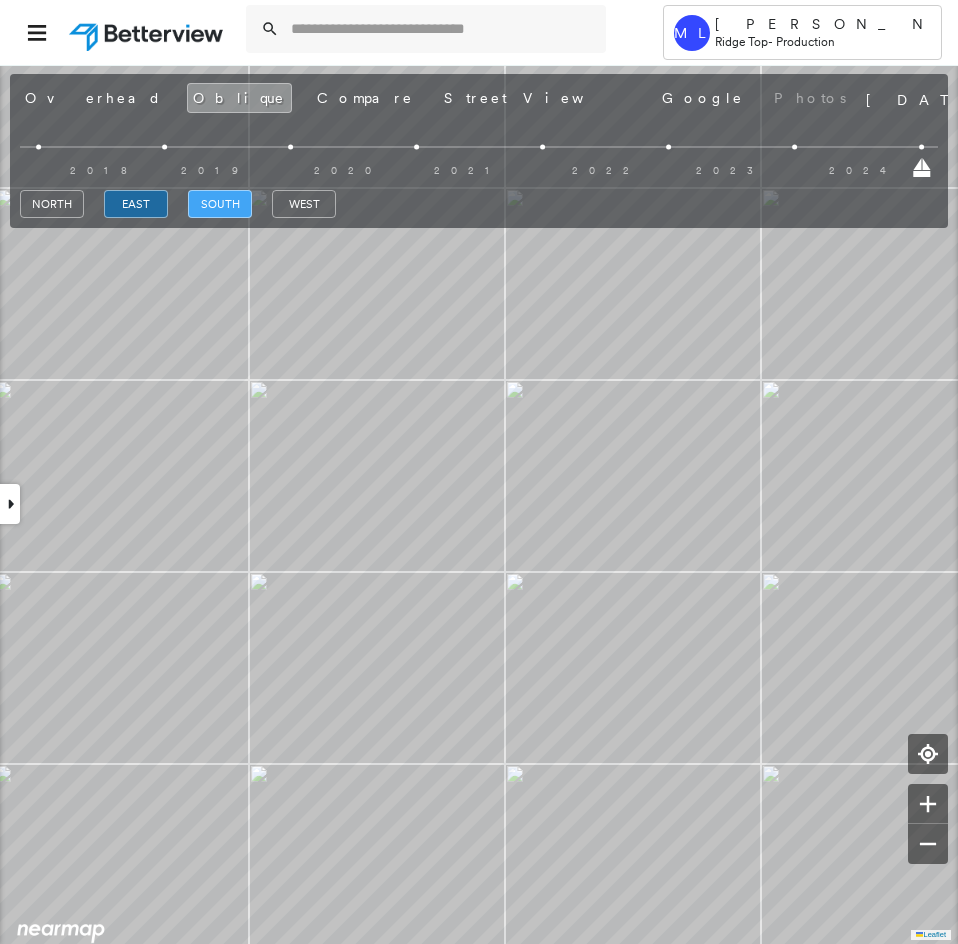 click on "south" at bounding box center (220, 204) 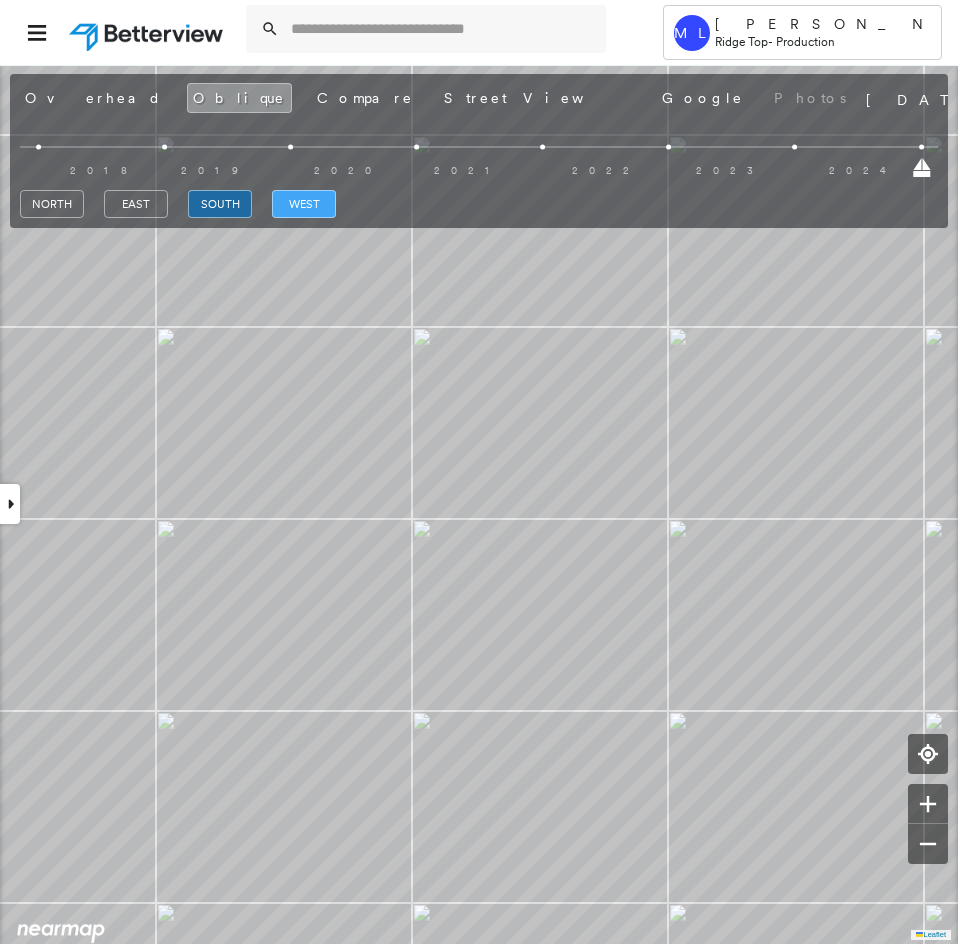 click on "west" at bounding box center [304, 204] 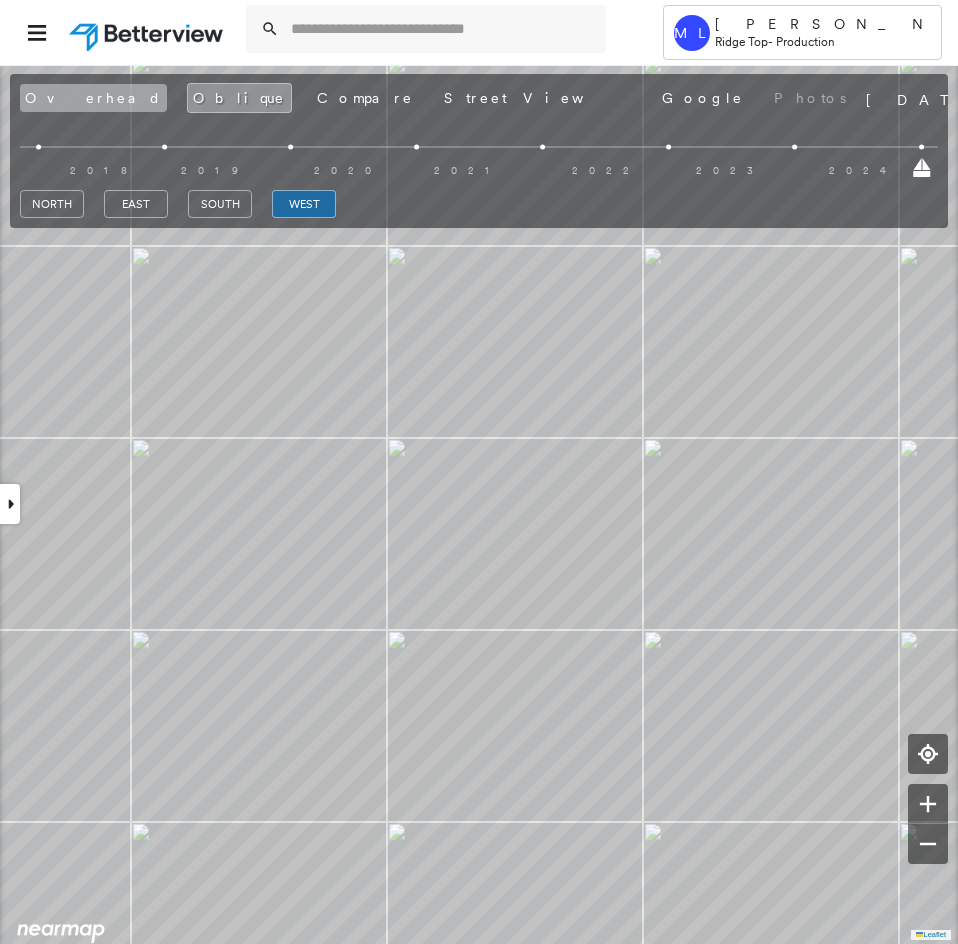 click on "Overhead" at bounding box center [93, 98] 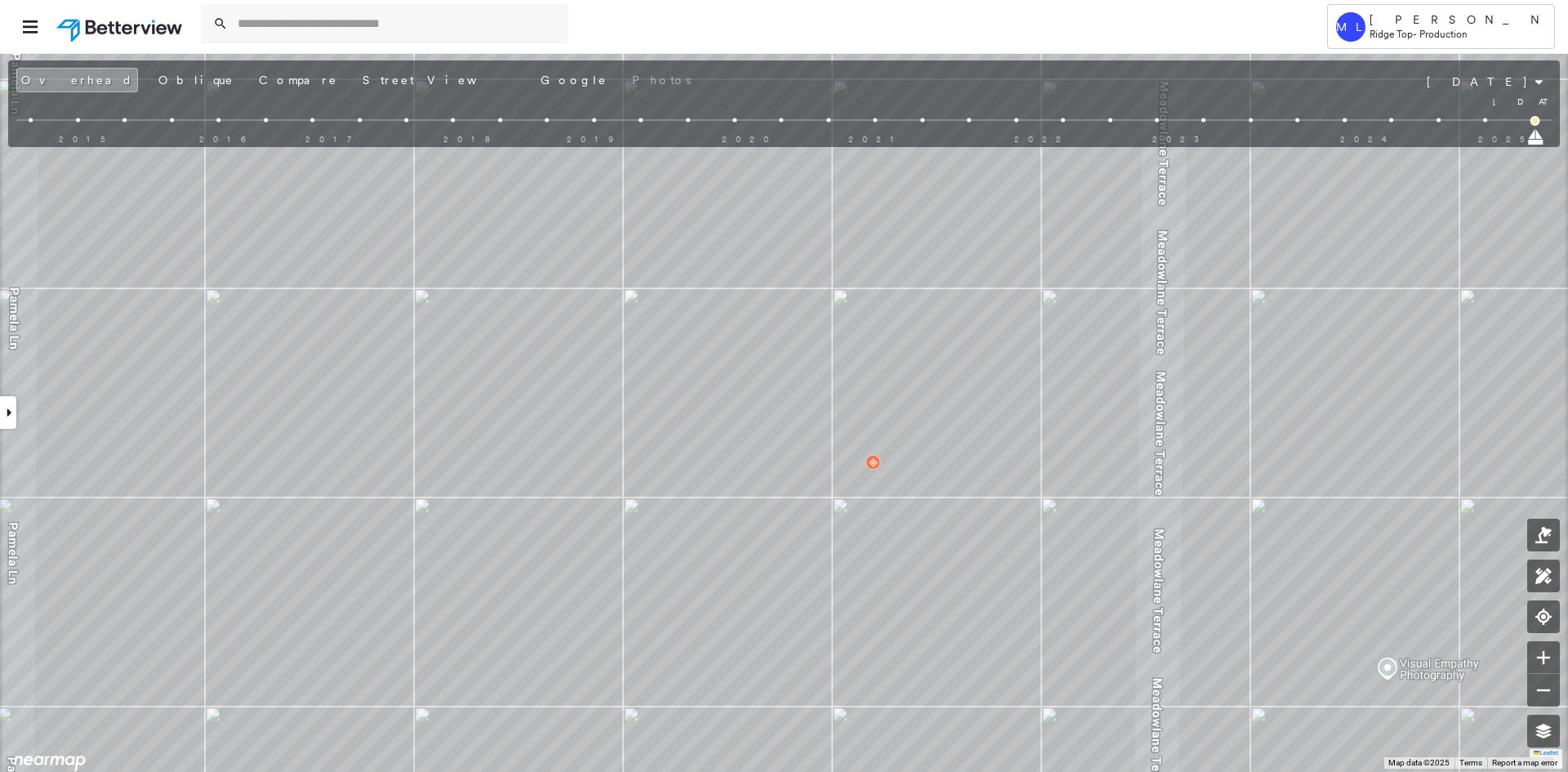 drag, startPoint x: 1490, startPoint y: 140, endPoint x: 1567, endPoint y: 132, distance: 77.41447 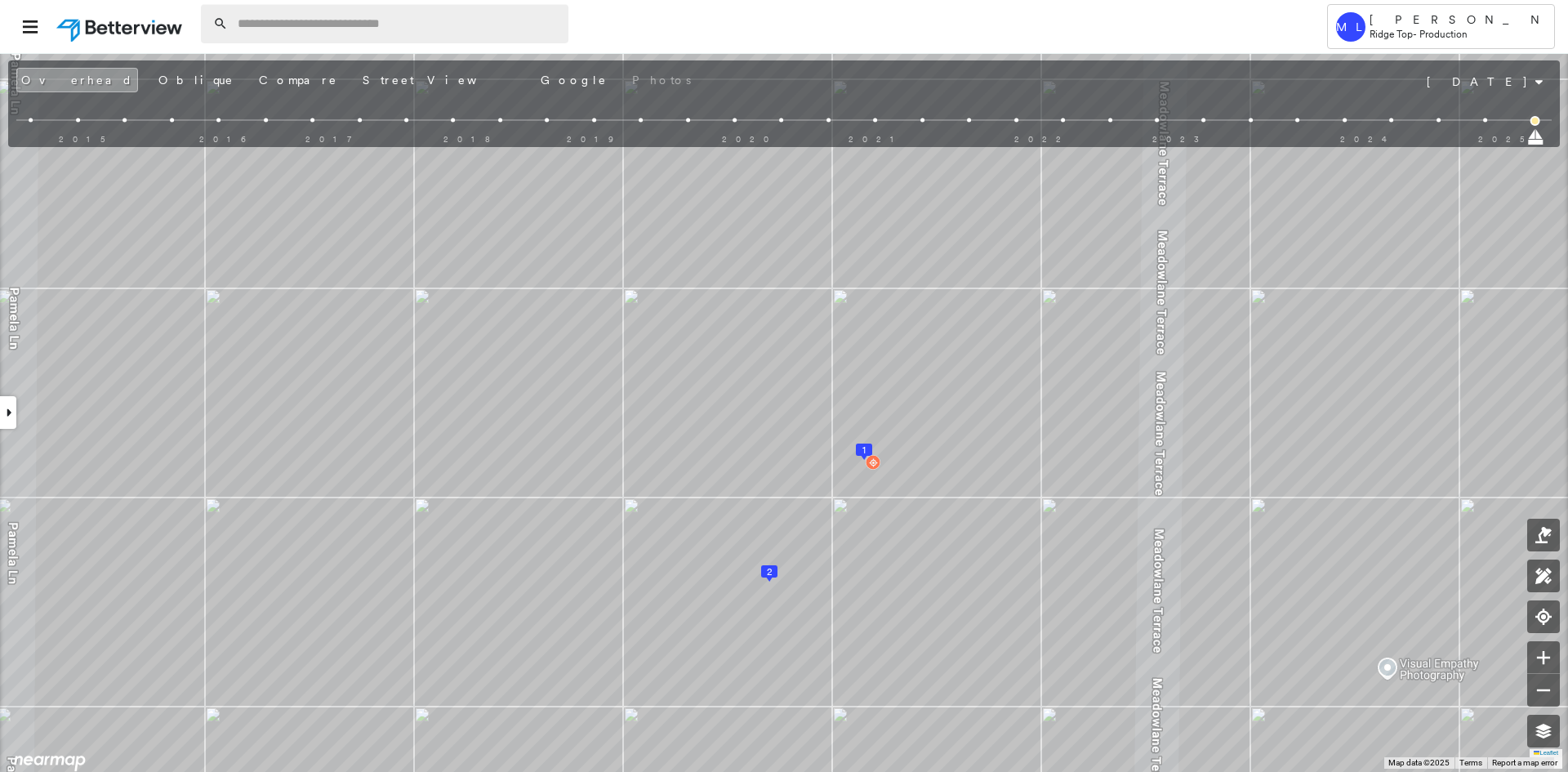 click at bounding box center (398, 24) 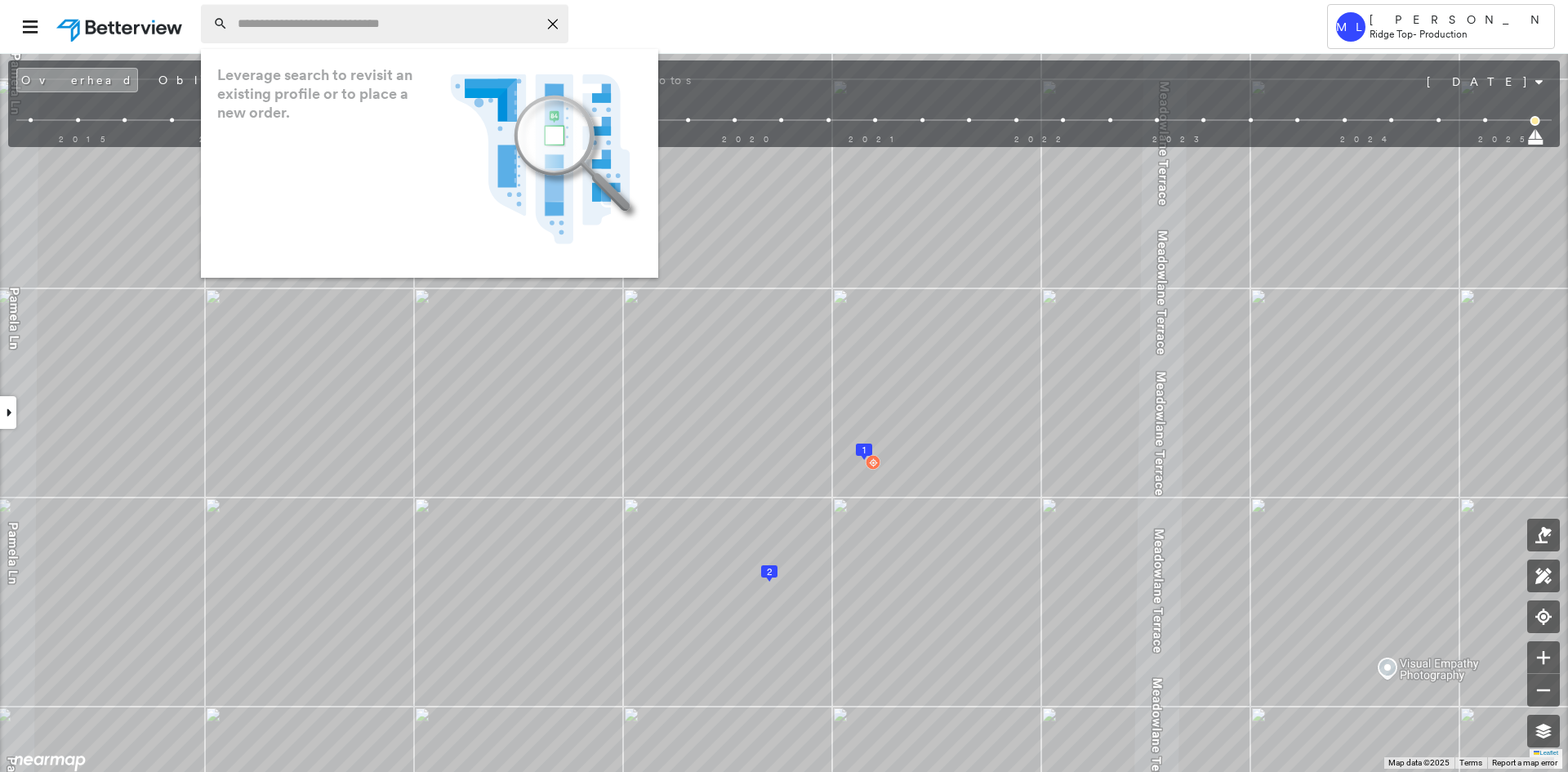 paste on "**********" 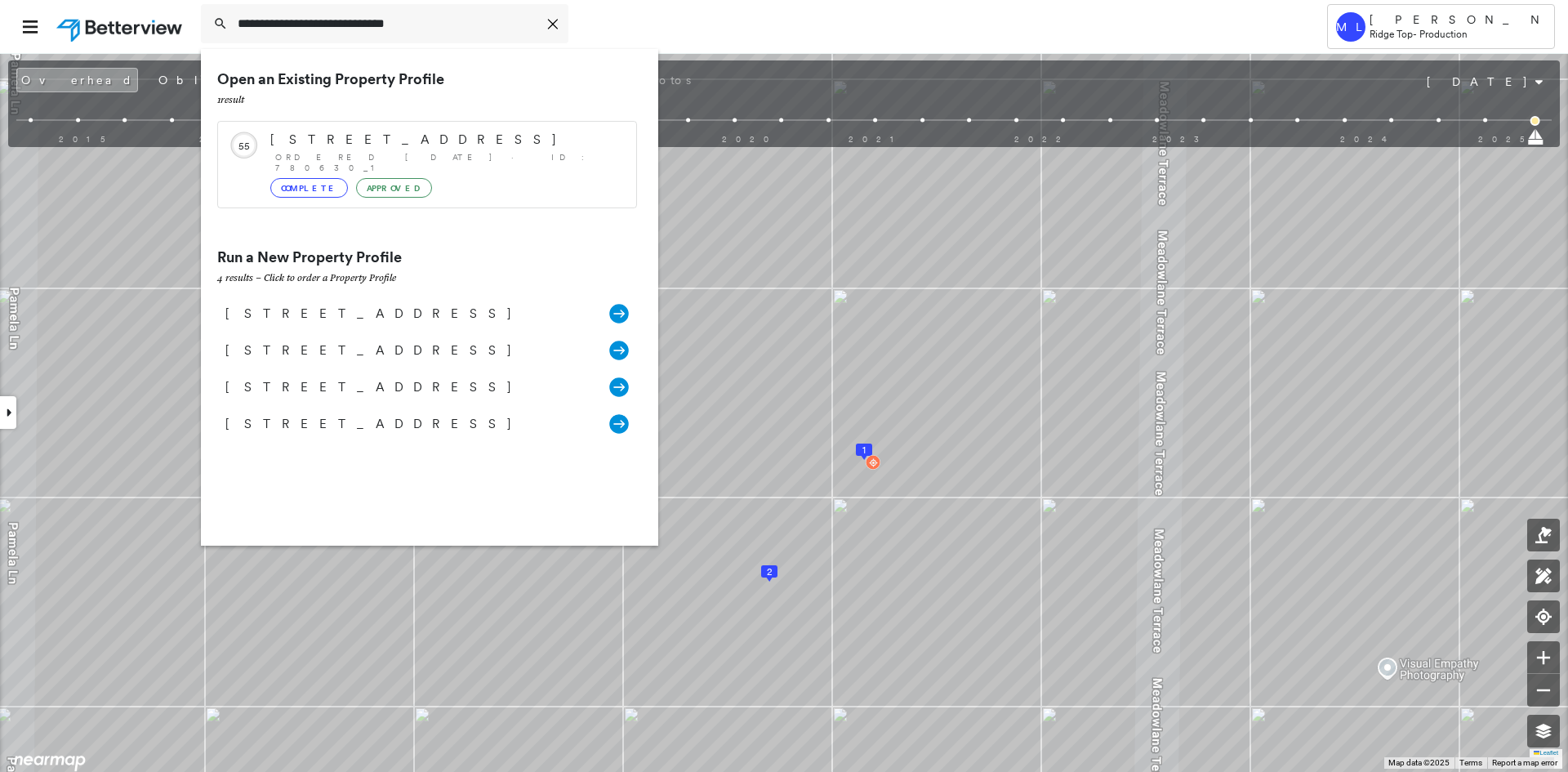 type on "**********" 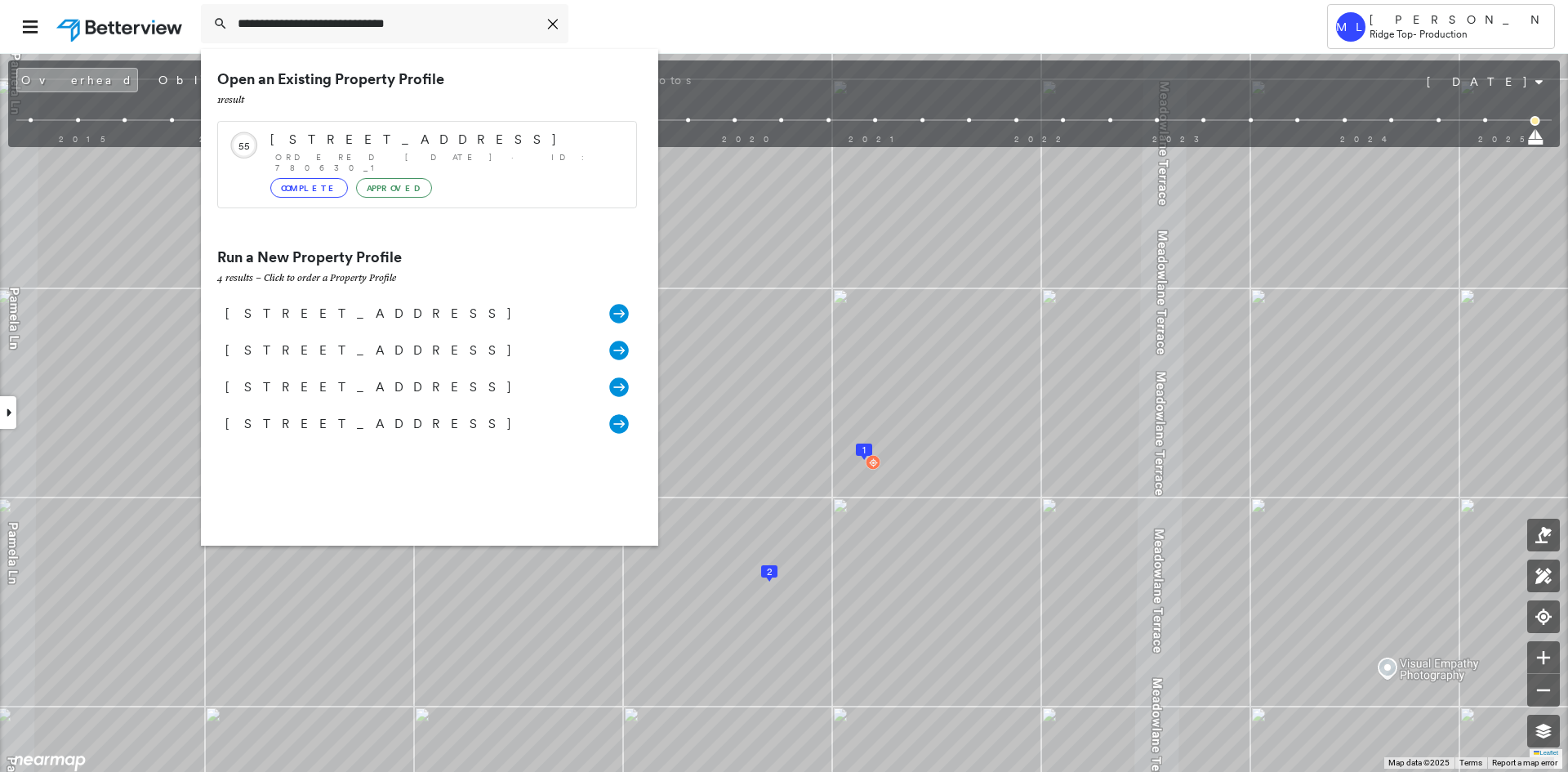 click on "Complete Approved" at bounding box center [445, 188] 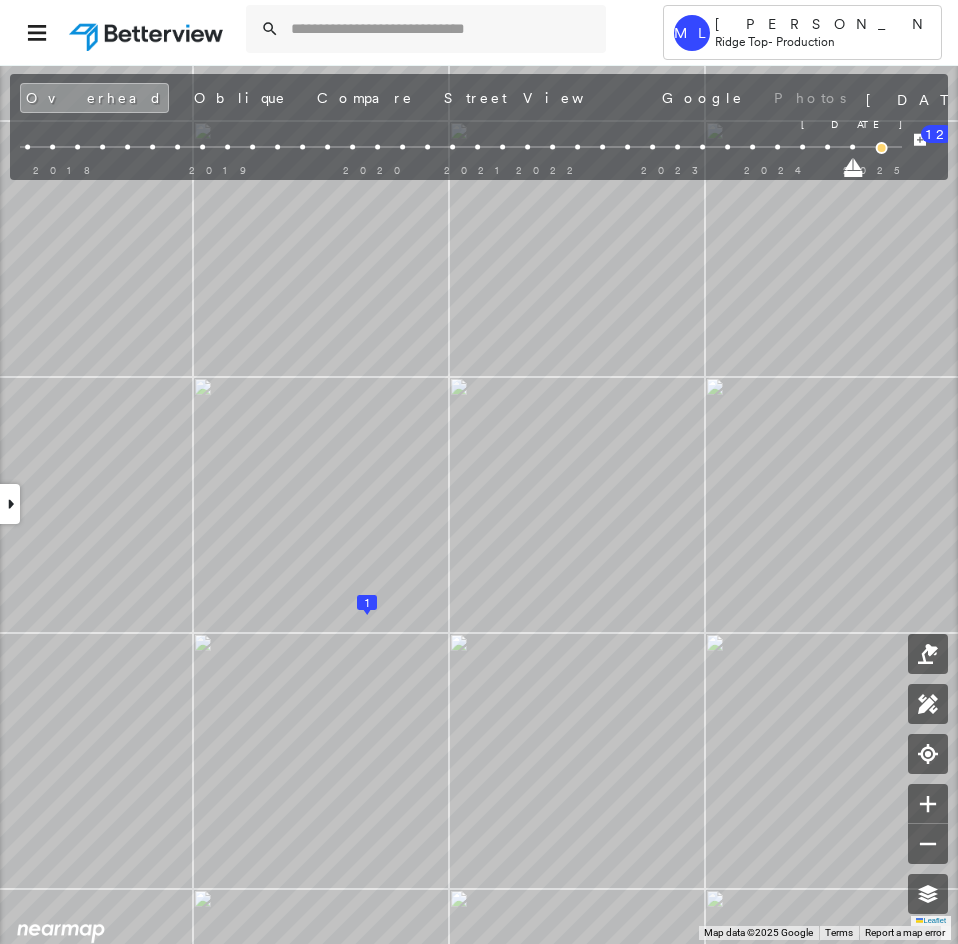 drag, startPoint x: 882, startPoint y: 167, endPoint x: 841, endPoint y: 177, distance: 42.201897 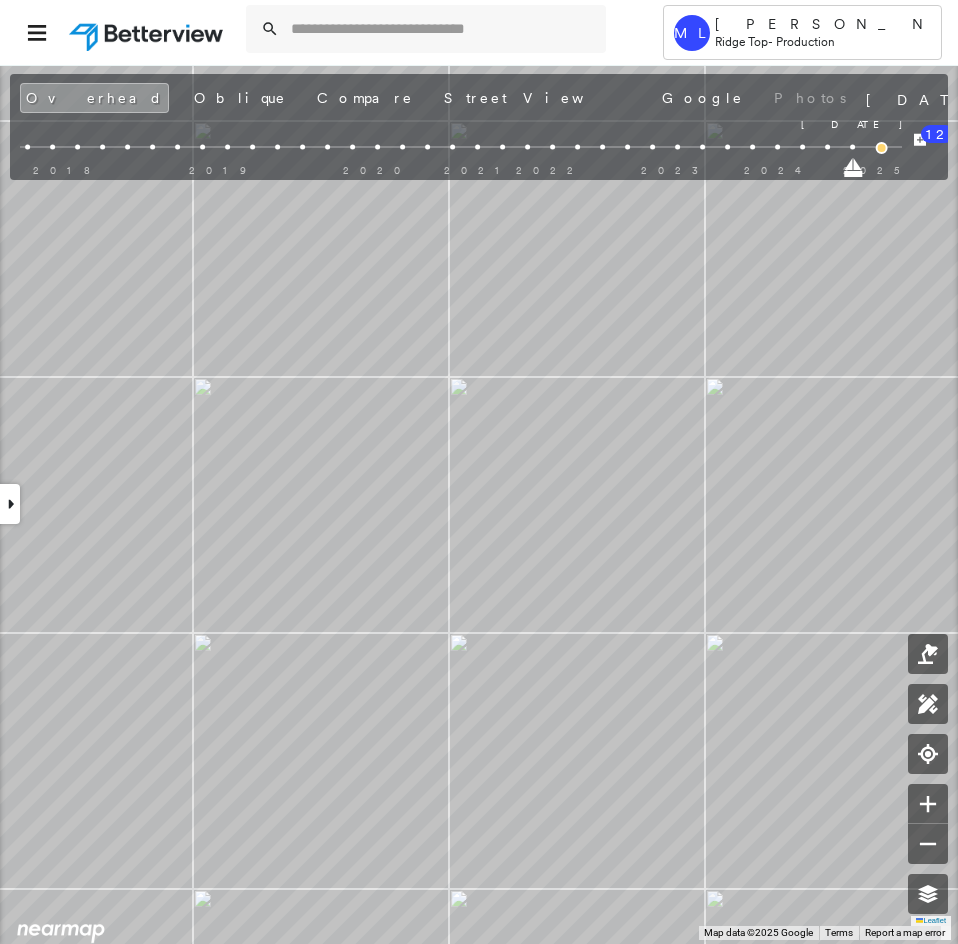 drag, startPoint x: 828, startPoint y: 171, endPoint x: 860, endPoint y: 175, distance: 32.24903 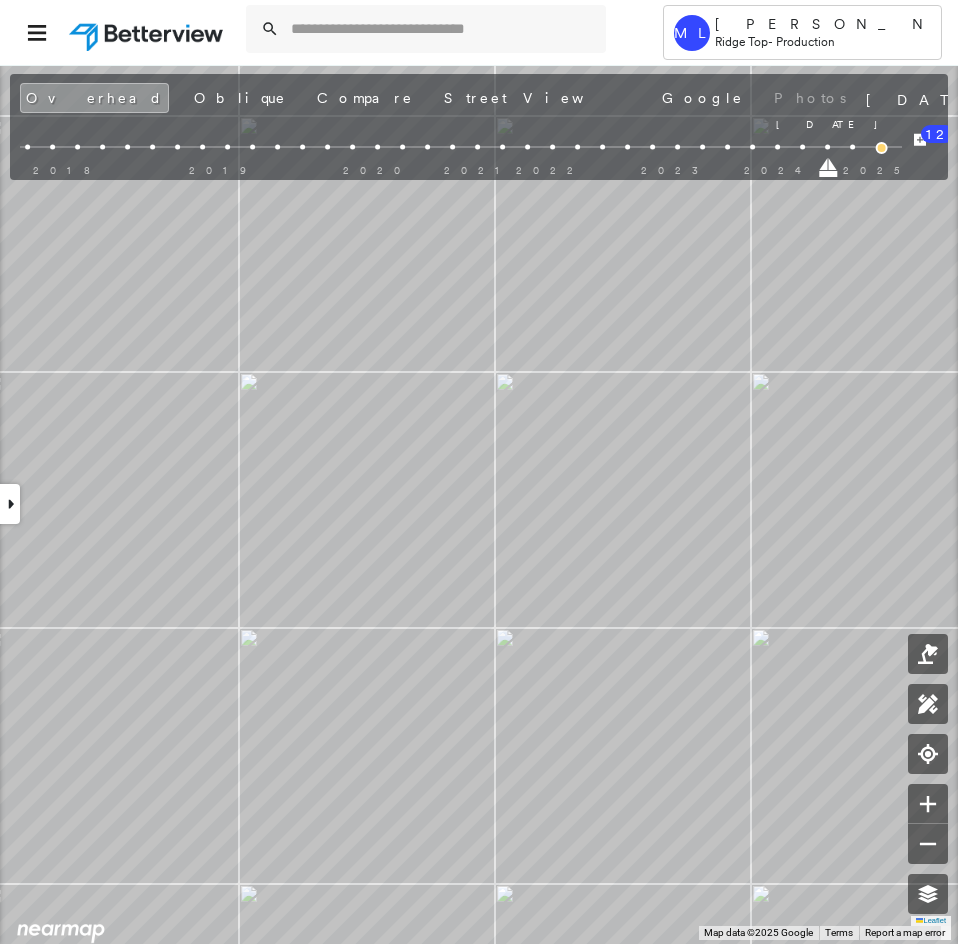 drag, startPoint x: 854, startPoint y: 165, endPoint x: 832, endPoint y: 167, distance: 22.090721 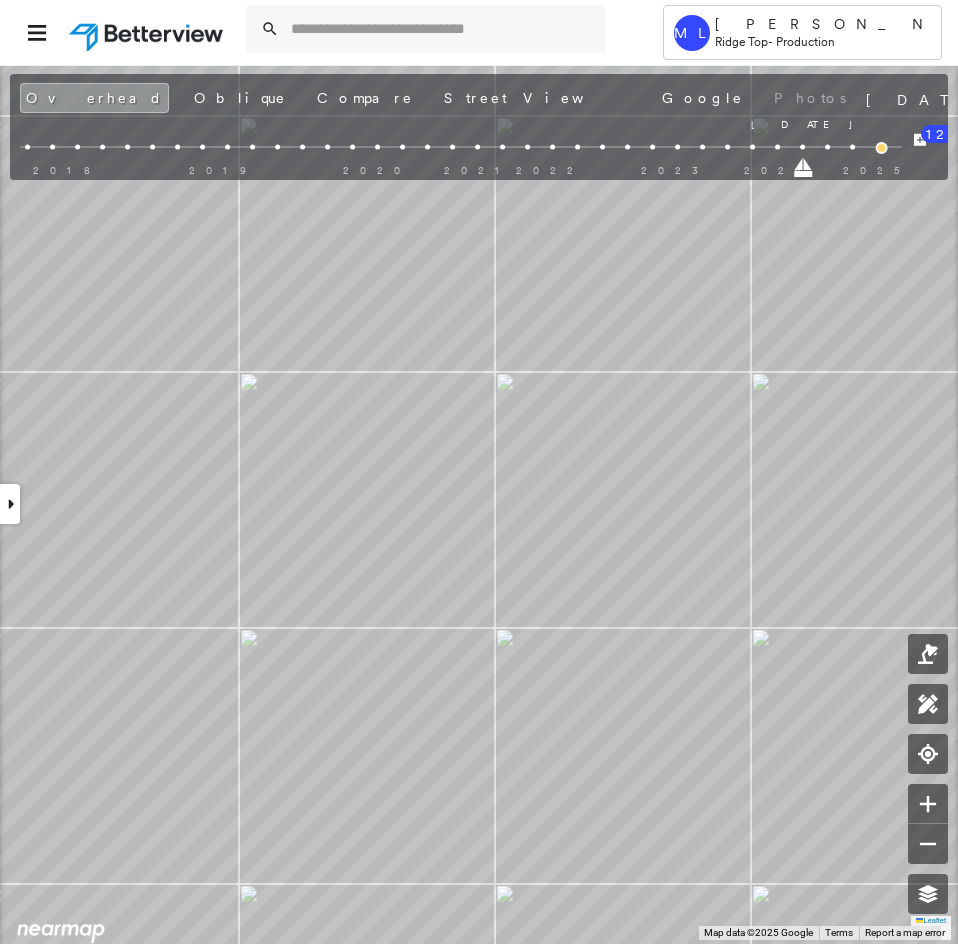 drag, startPoint x: 829, startPoint y: 168, endPoint x: 808, endPoint y: 170, distance: 21.095022 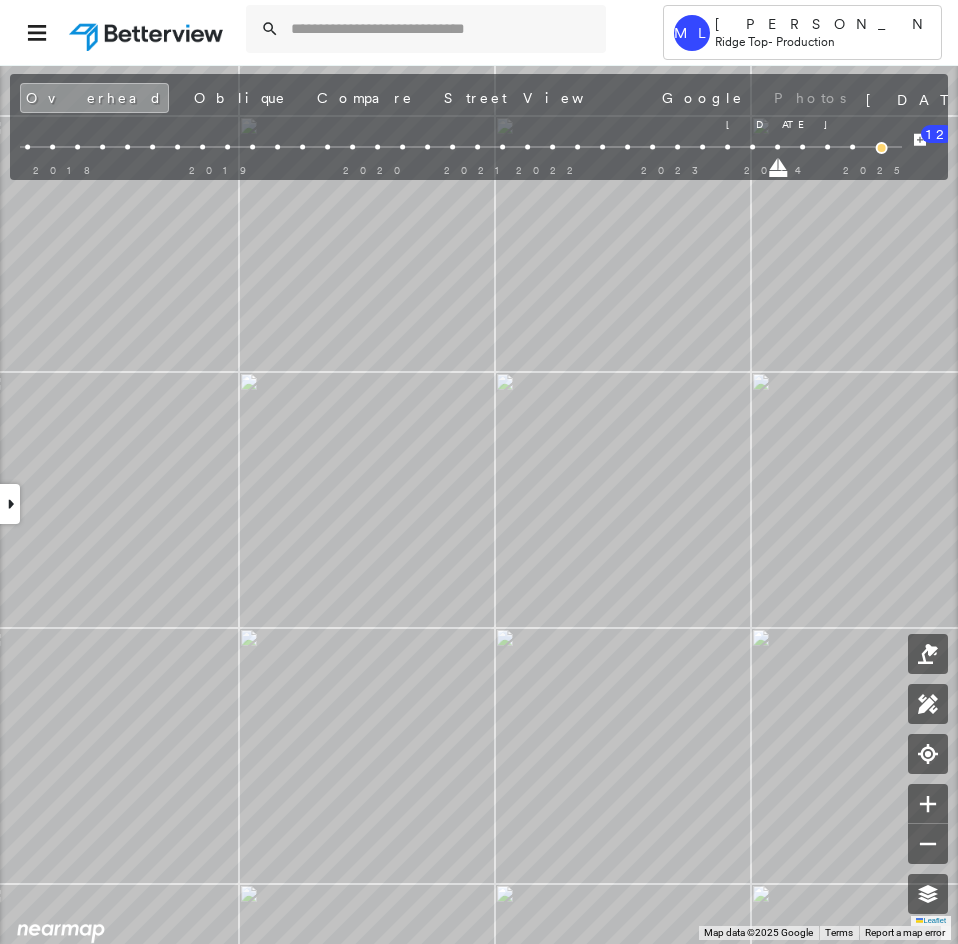 drag, startPoint x: 804, startPoint y: 176, endPoint x: 784, endPoint y: 170, distance: 20.880613 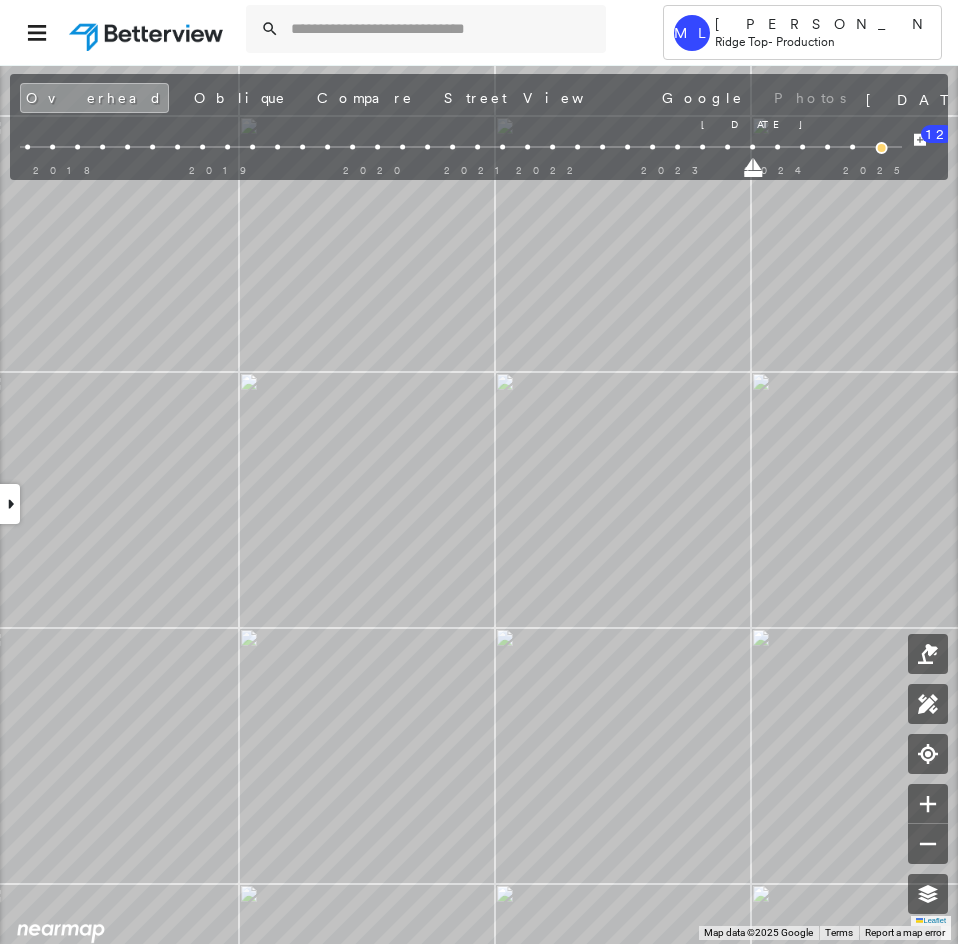 drag, startPoint x: 777, startPoint y: 170, endPoint x: 755, endPoint y: 169, distance: 22.022715 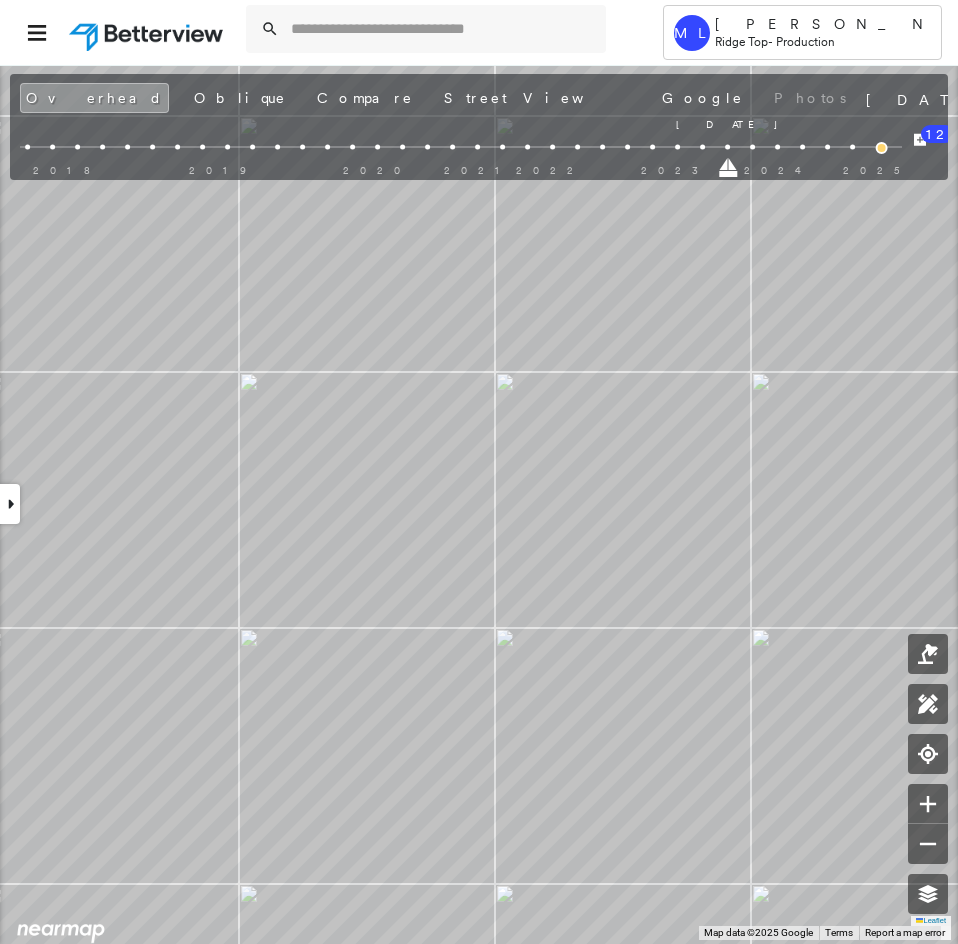 drag, startPoint x: 752, startPoint y: 169, endPoint x: 731, endPoint y: 169, distance: 21 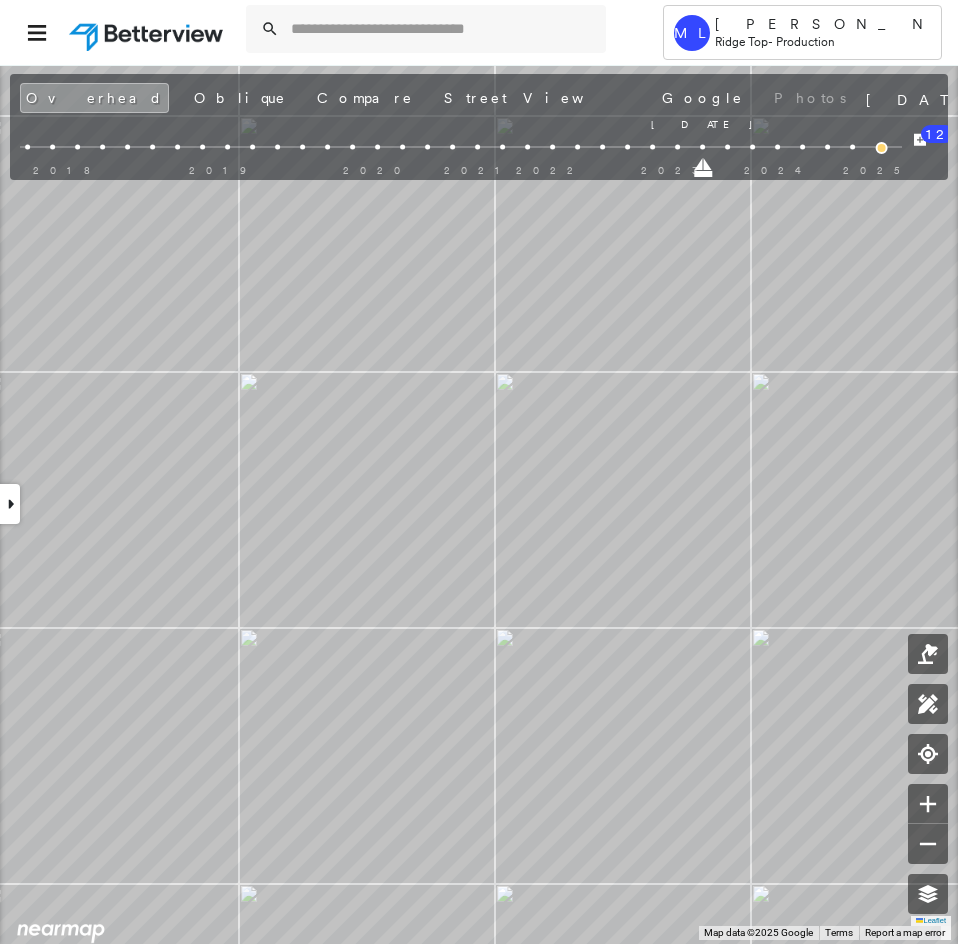 drag, startPoint x: 730, startPoint y: 170, endPoint x: 709, endPoint y: 170, distance: 21 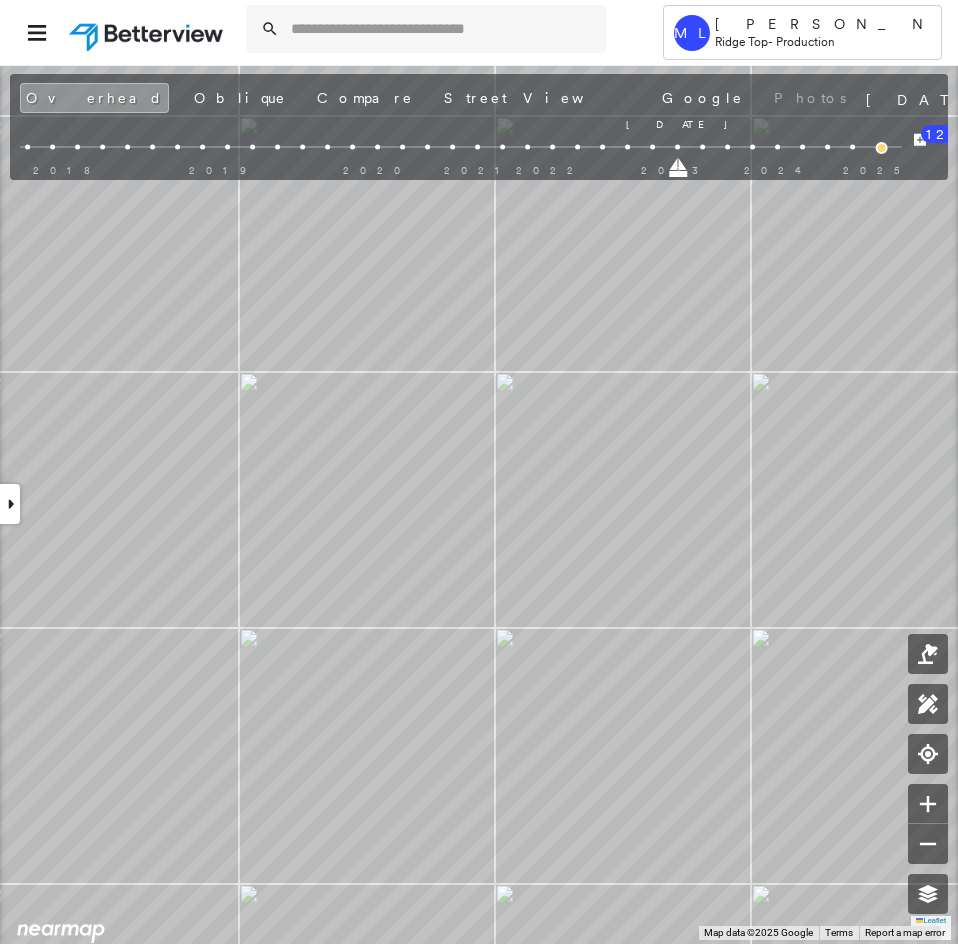 drag, startPoint x: 705, startPoint y: 170, endPoint x: 677, endPoint y: 170, distance: 28 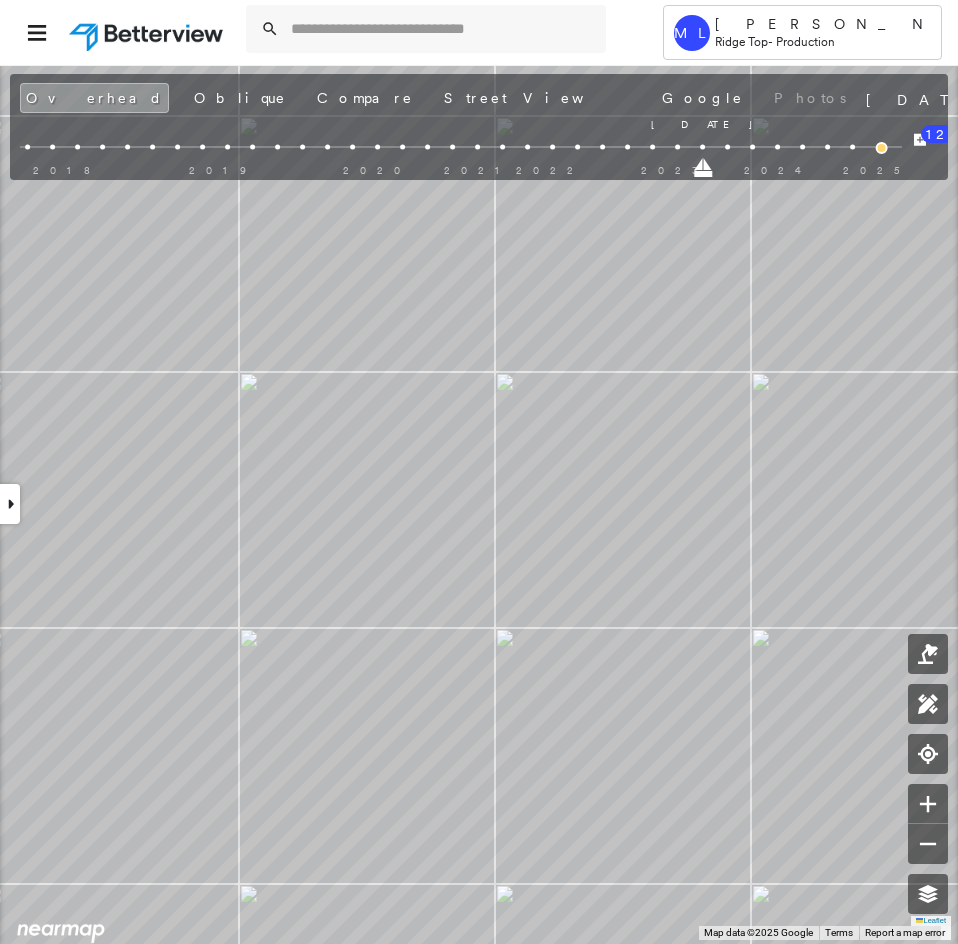drag, startPoint x: 677, startPoint y: 170, endPoint x: 707, endPoint y: 170, distance: 30 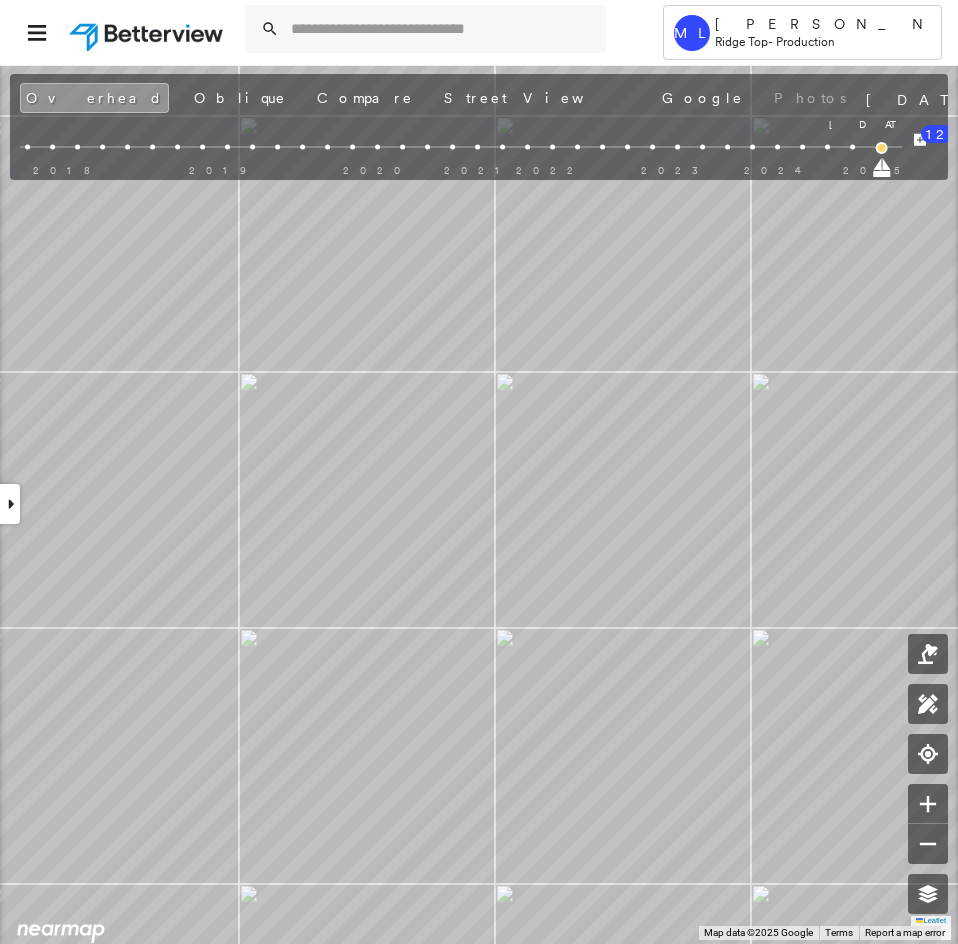 drag, startPoint x: 707, startPoint y: 170, endPoint x: 894, endPoint y: 170, distance: 187 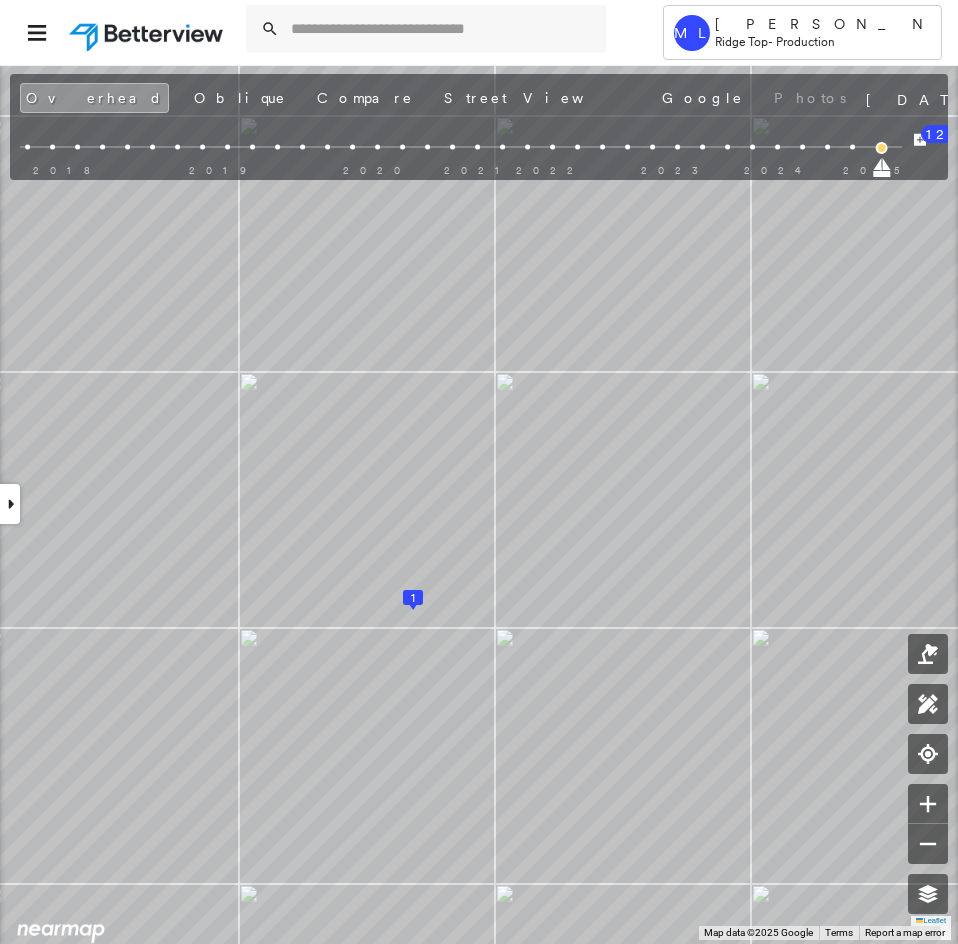 drag, startPoint x: 884, startPoint y: 172, endPoint x: 853, endPoint y: 174, distance: 31.06445 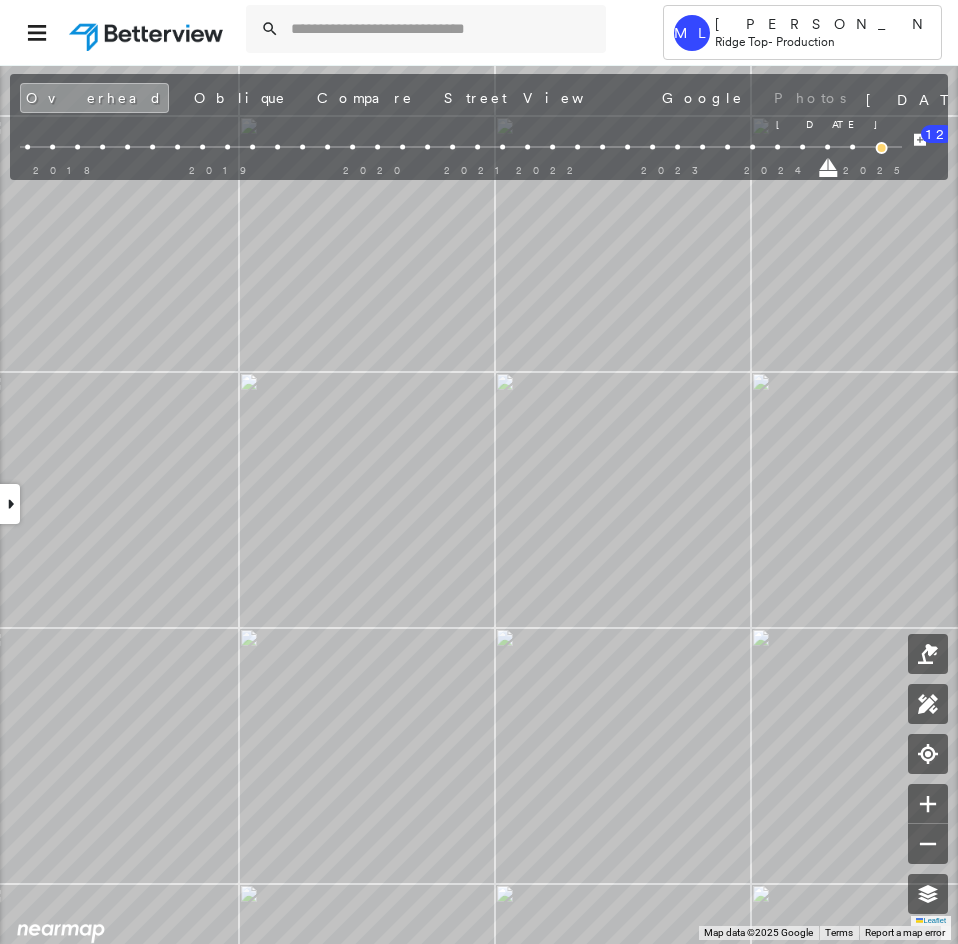 drag, startPoint x: 853, startPoint y: 174, endPoint x: 825, endPoint y: 179, distance: 28.442924 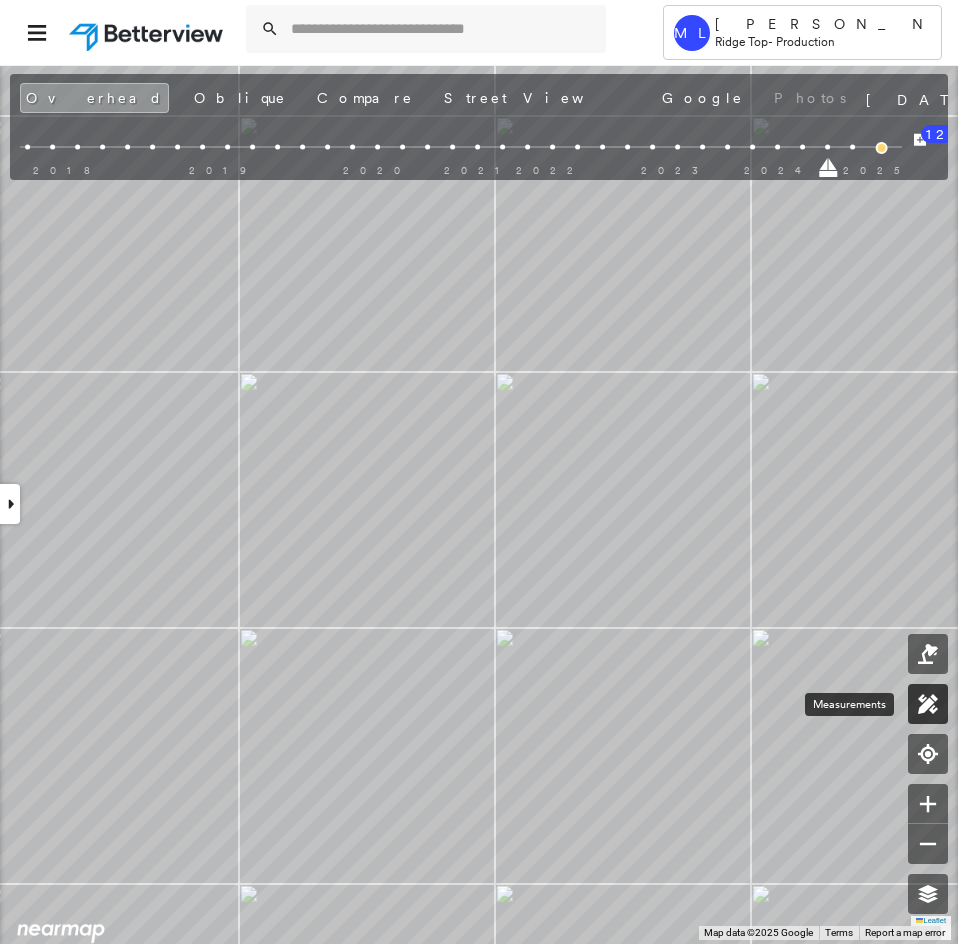 click 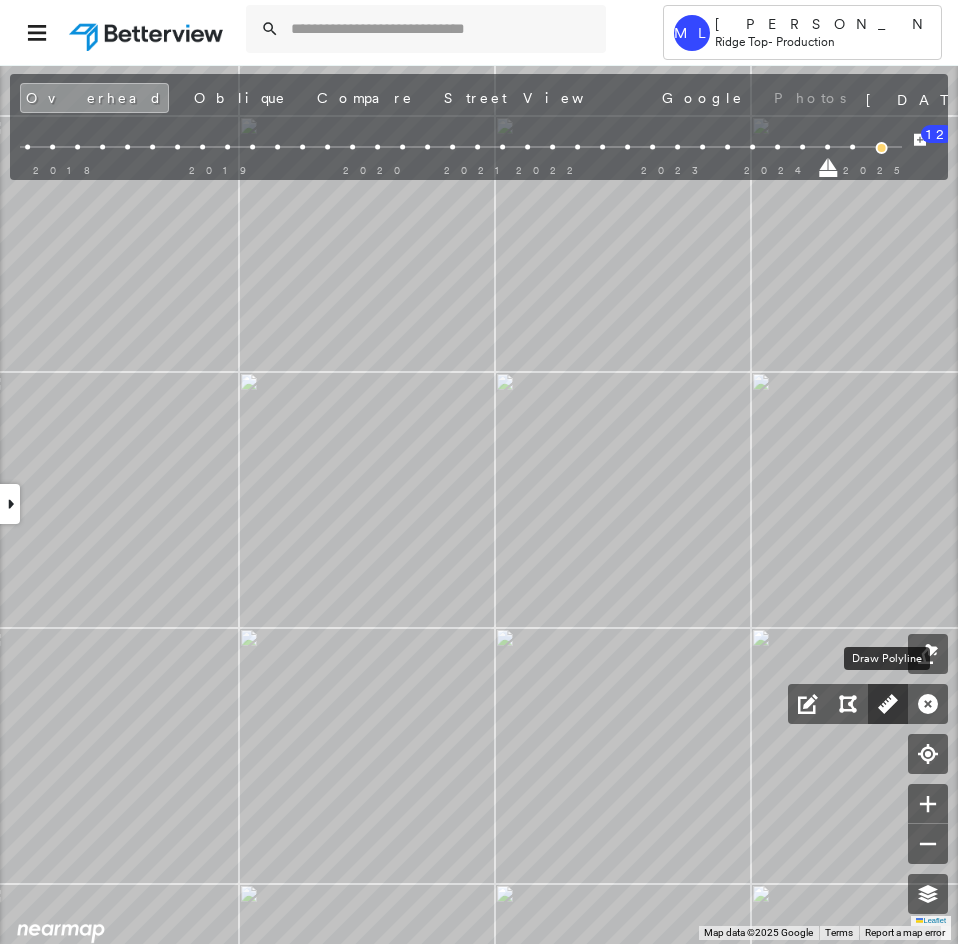 click 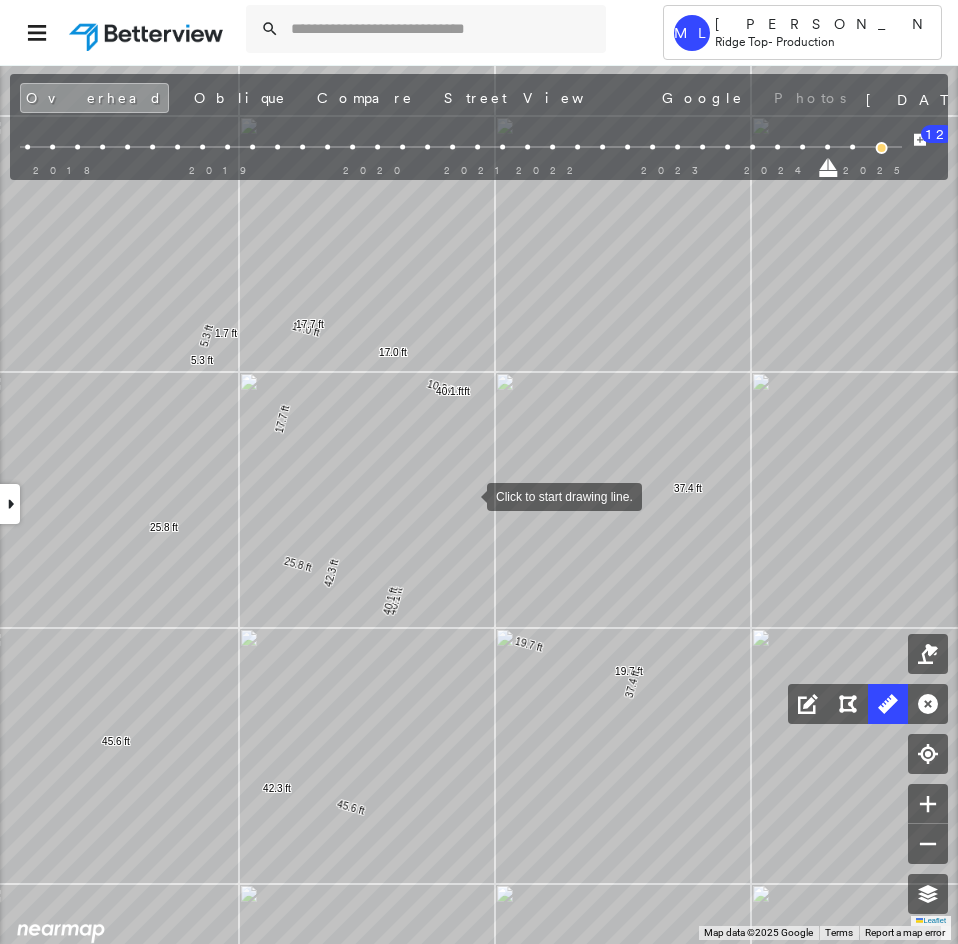 drag, startPoint x: 467, startPoint y: 495, endPoint x: 449, endPoint y: 408, distance: 88.84256 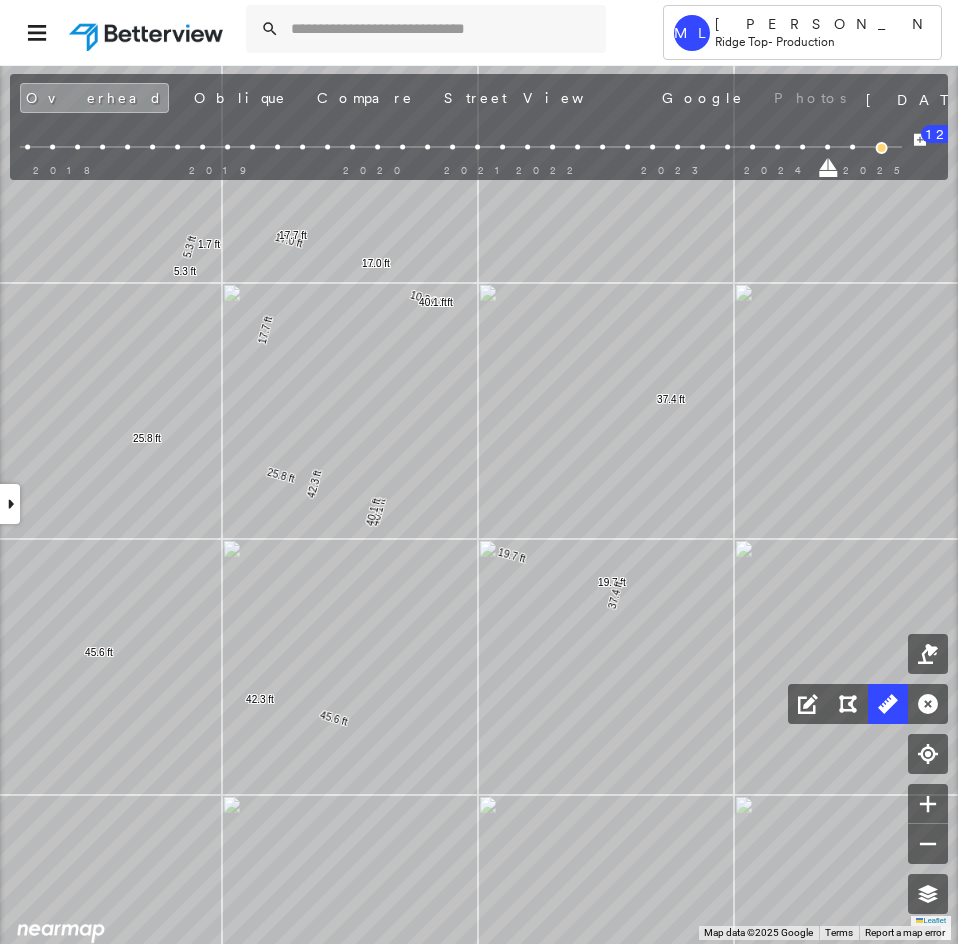 click 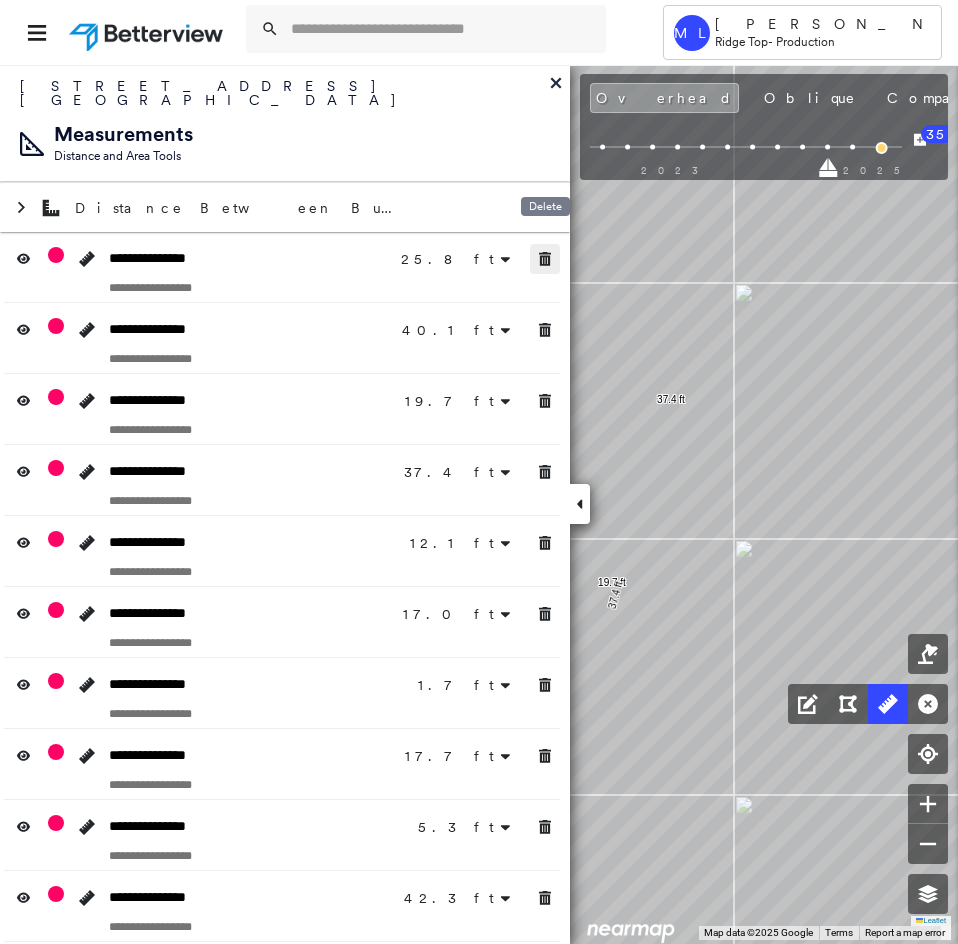 click 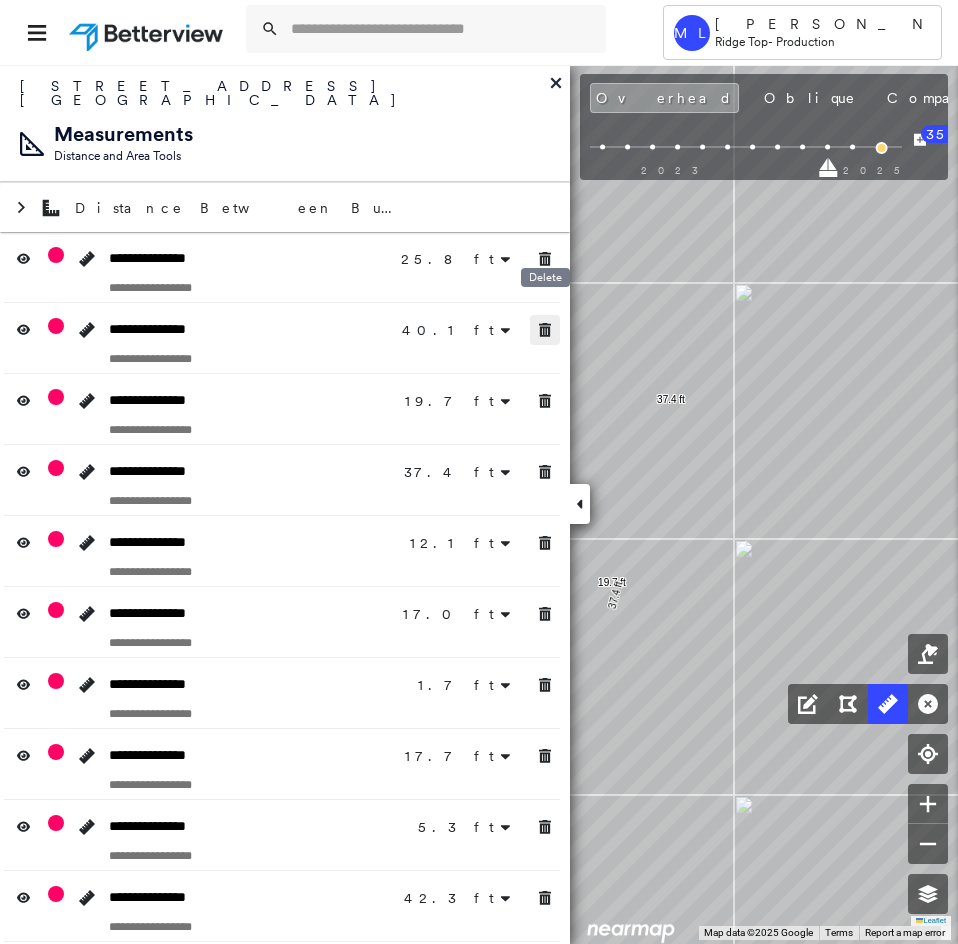 click 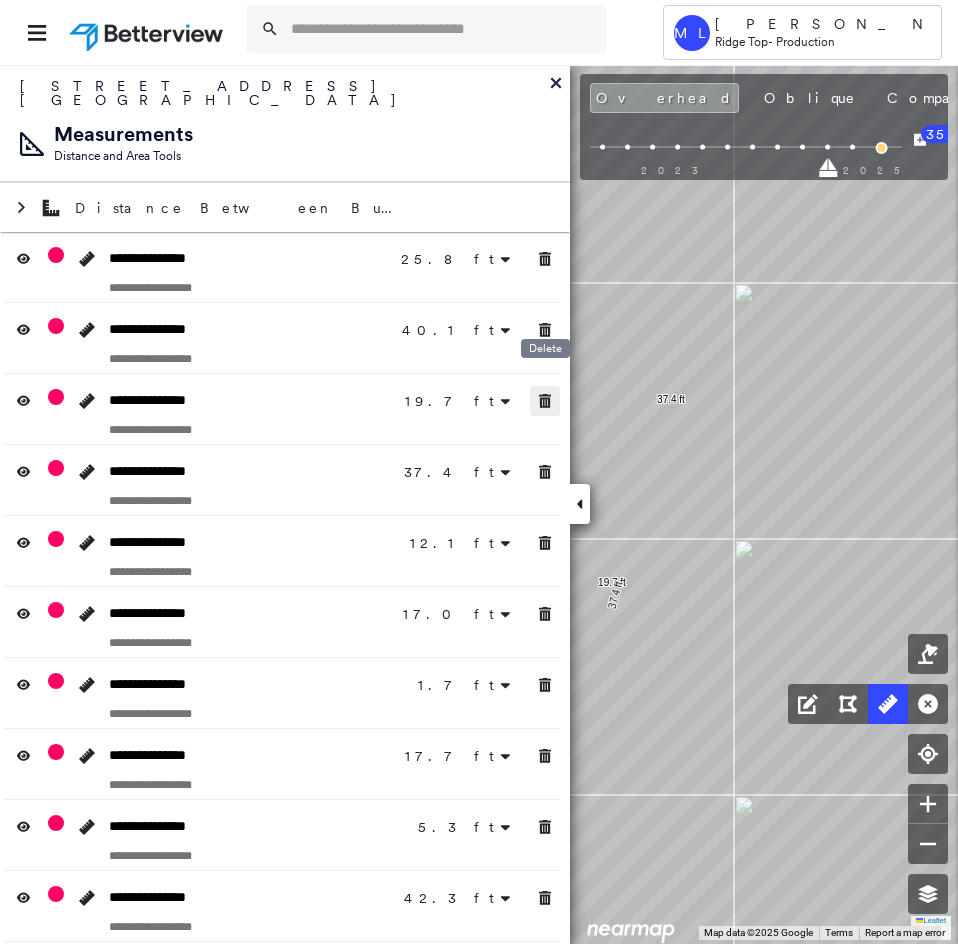 click 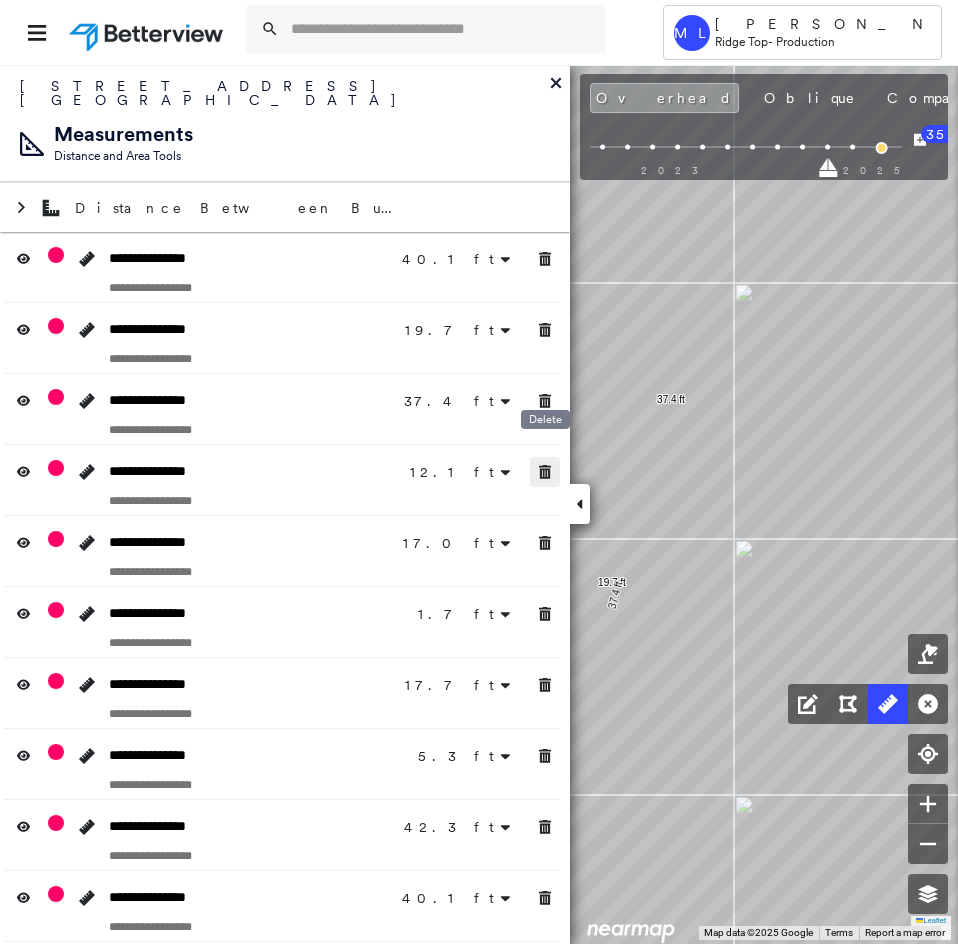 click at bounding box center [545, 472] 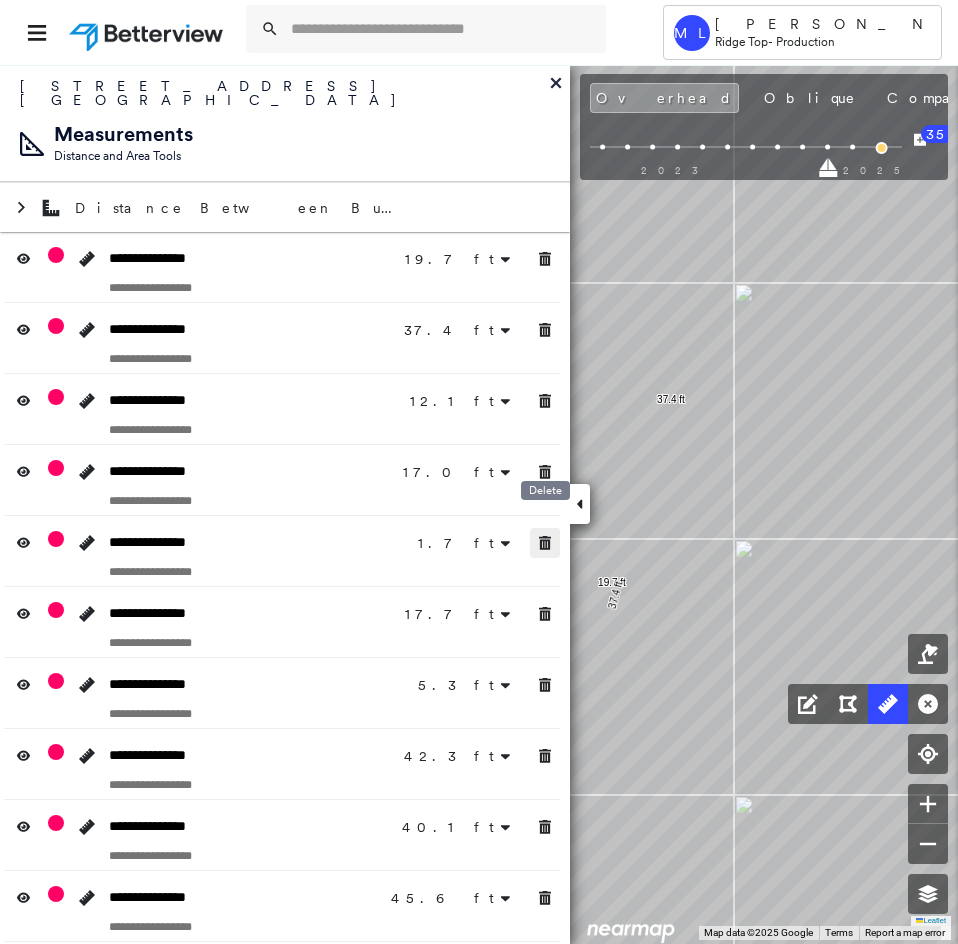 click 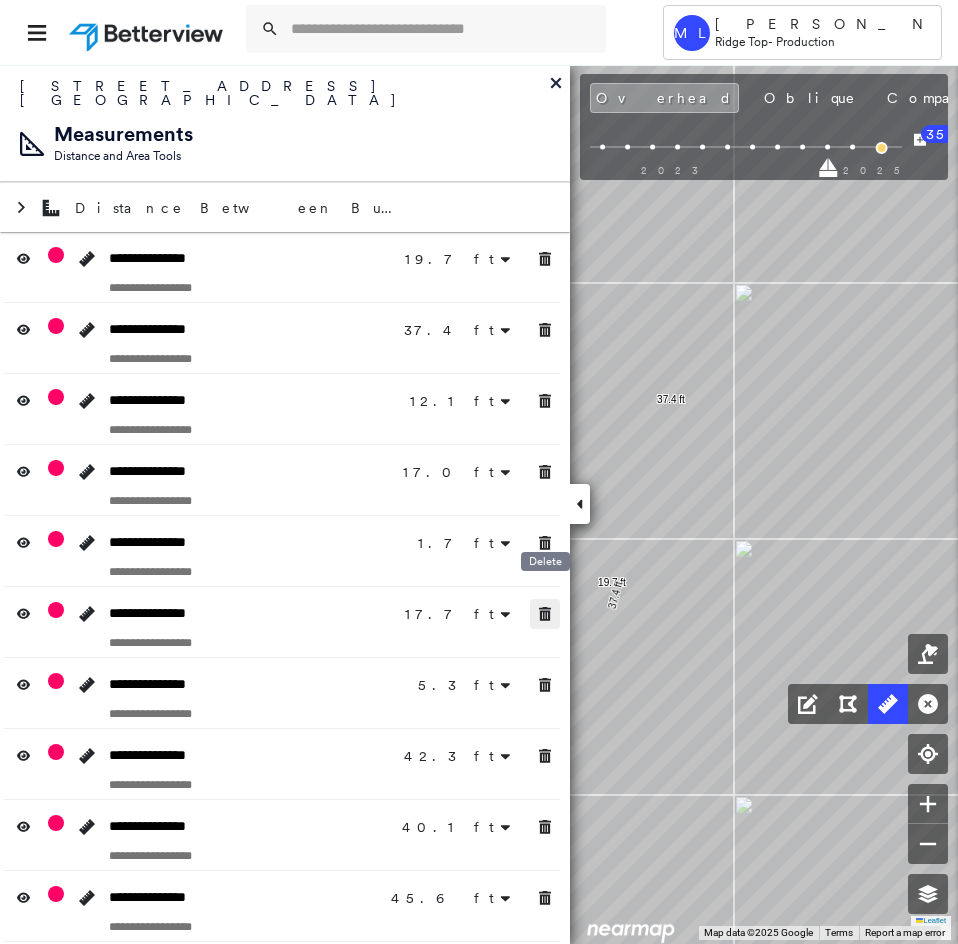 click 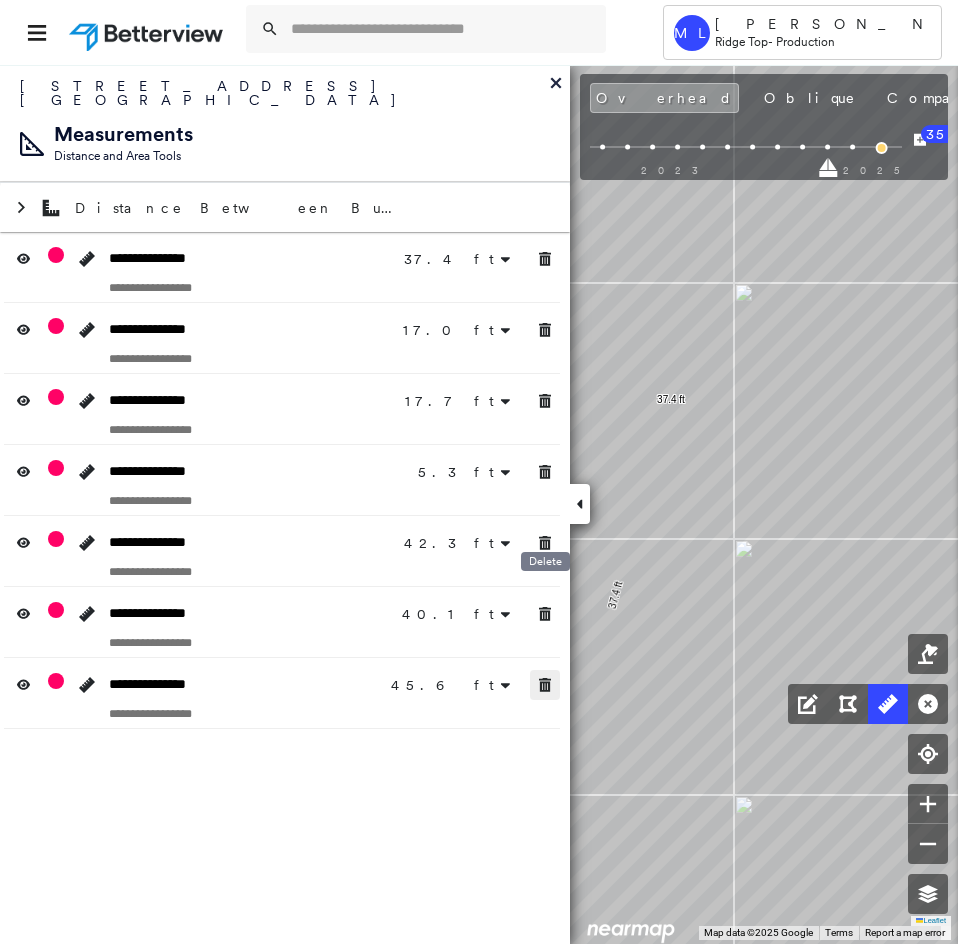 click 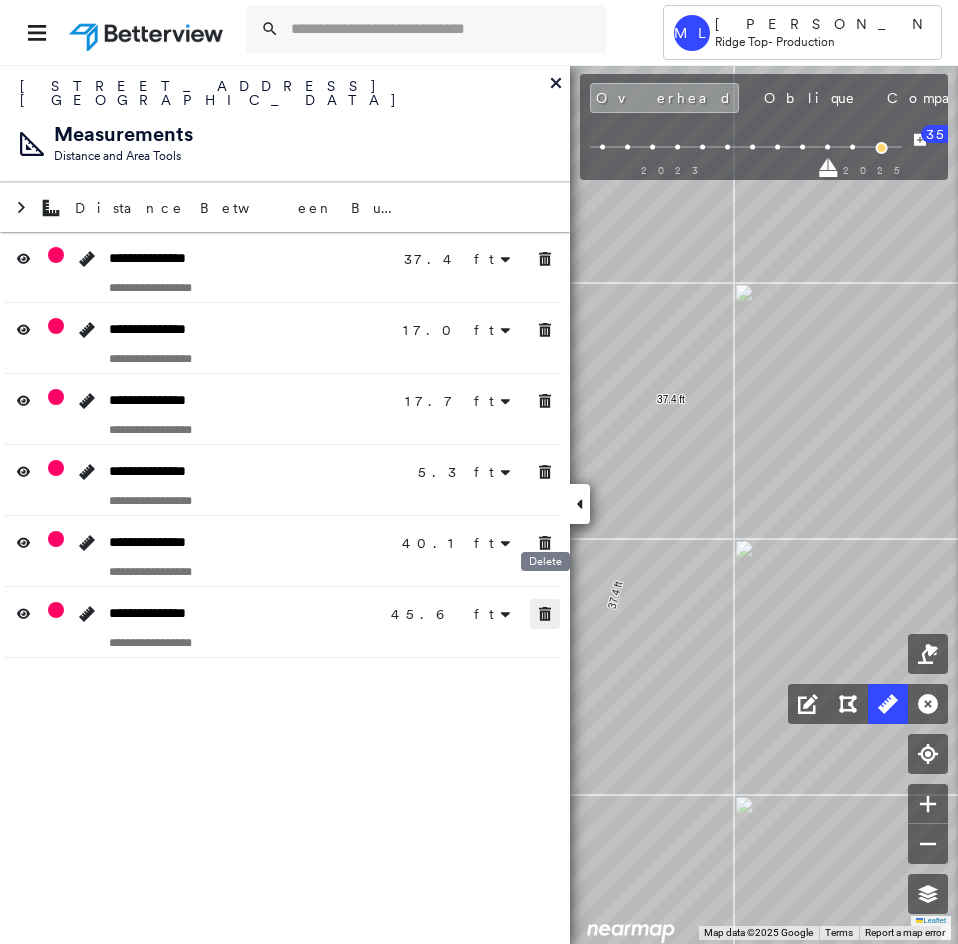 click 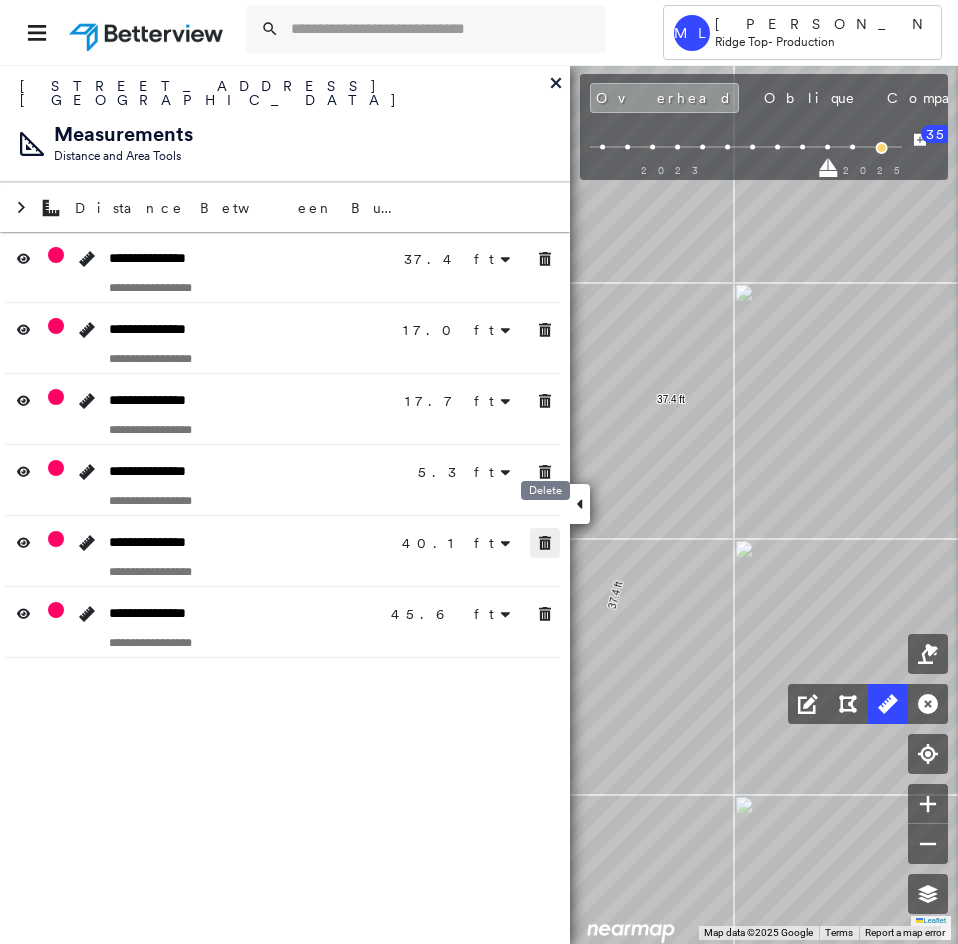 click at bounding box center [545, 543] 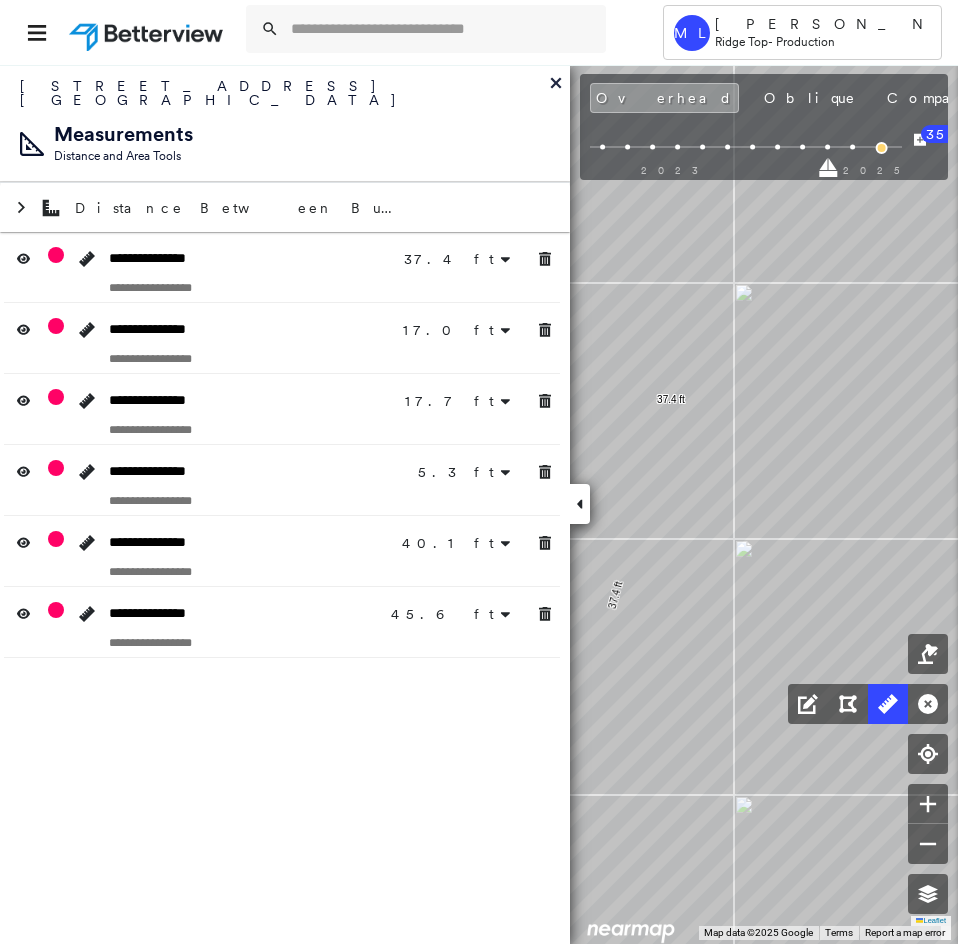 click 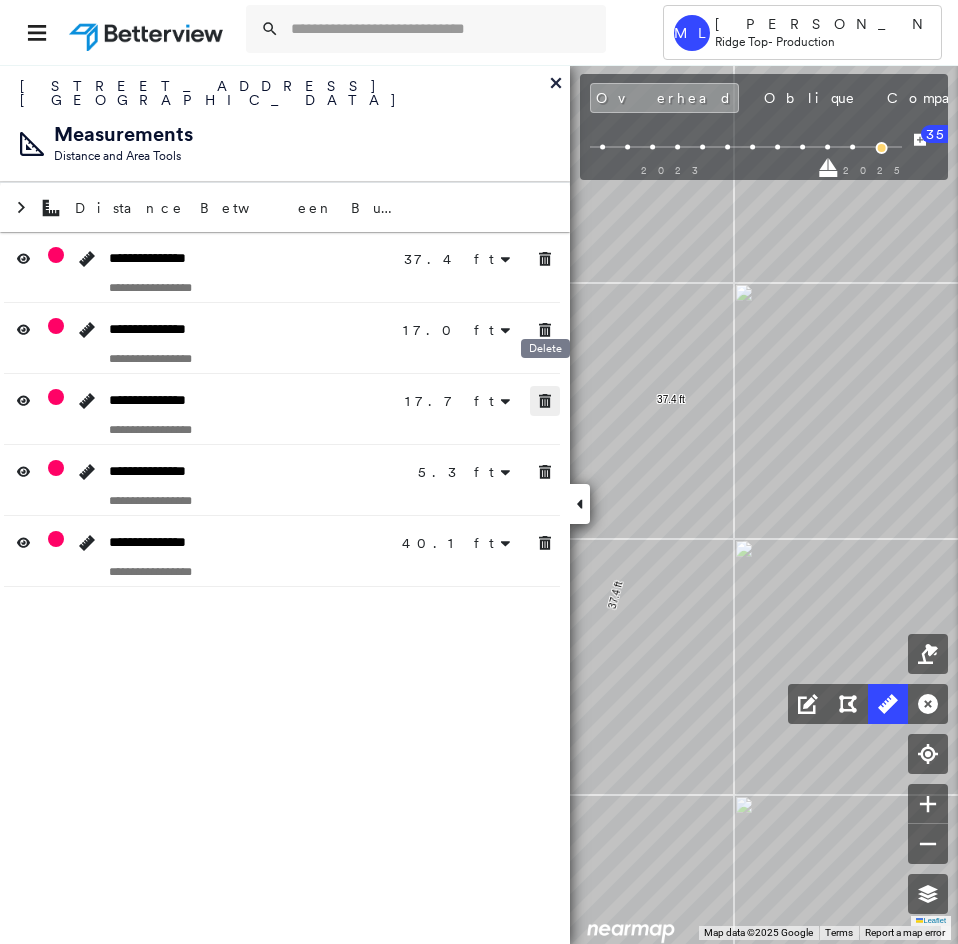 click 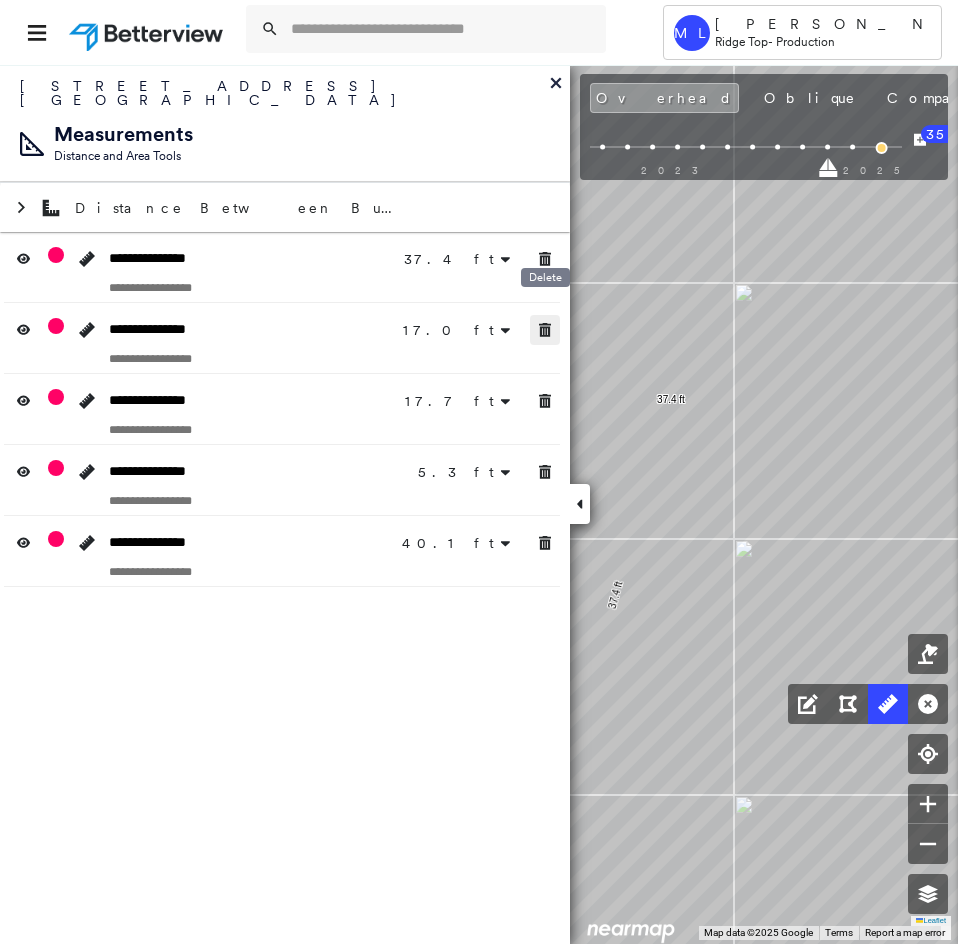 click 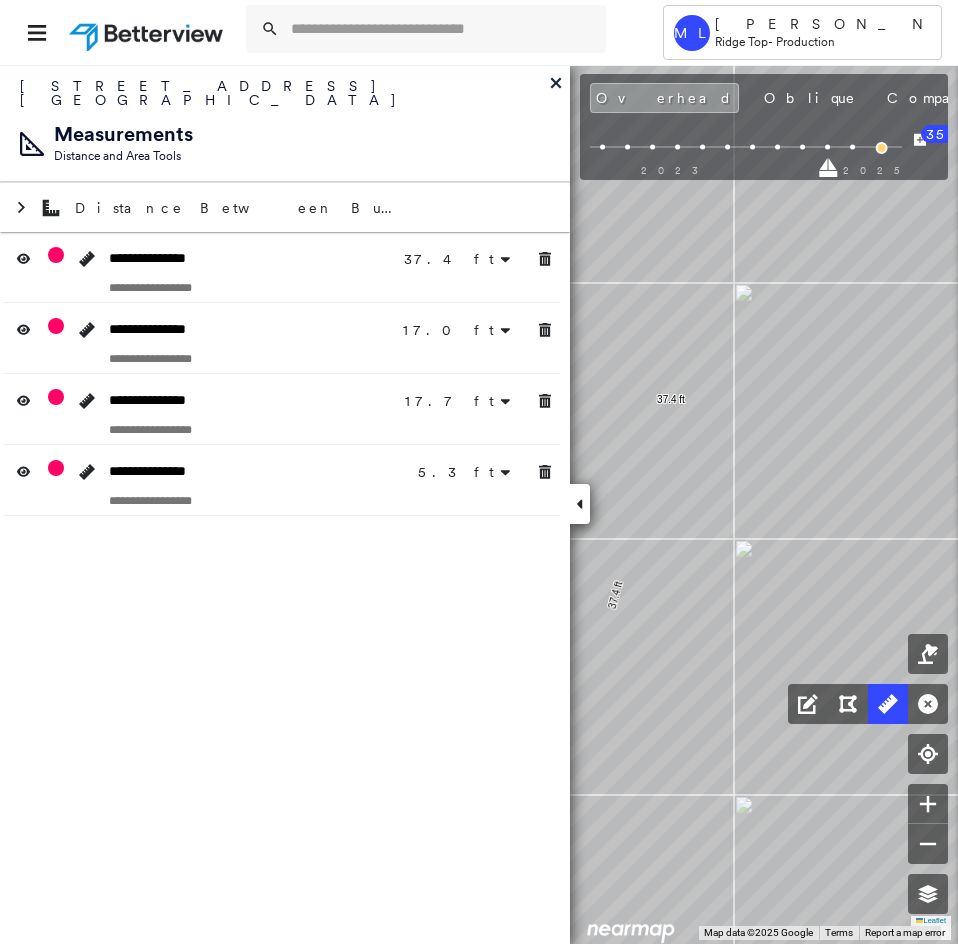 click 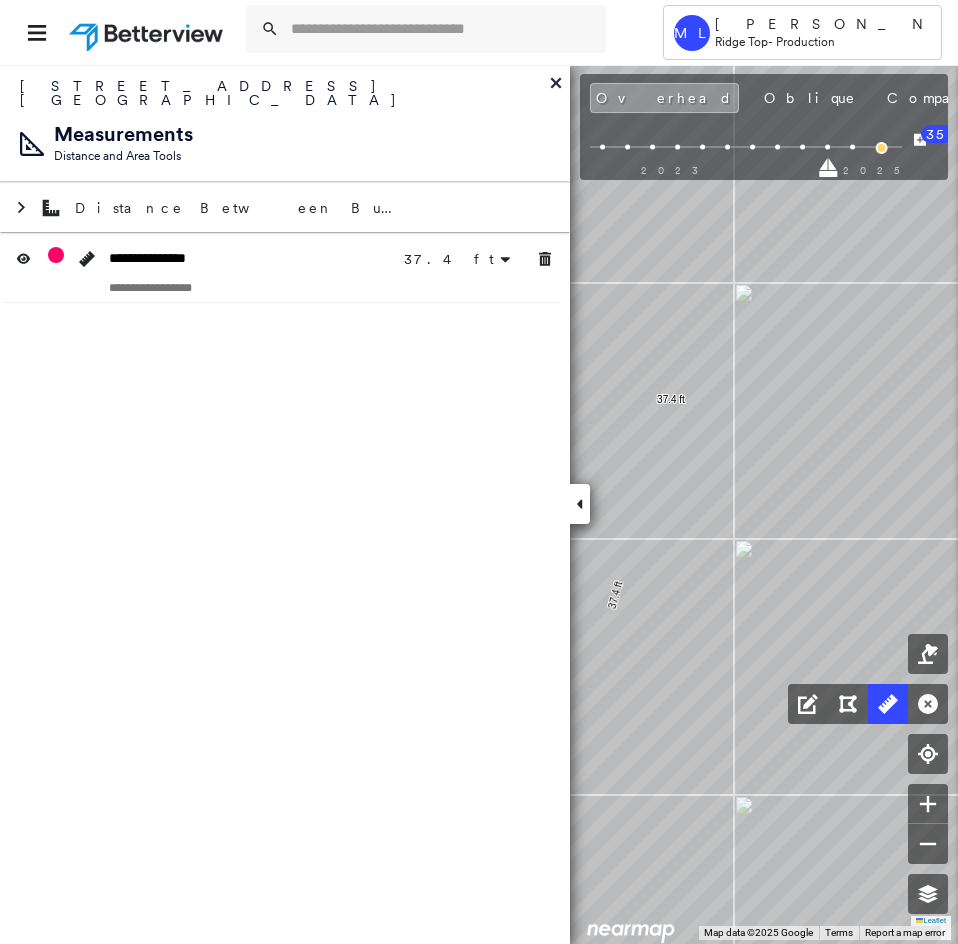 drag, startPoint x: 545, startPoint y: 310, endPoint x: 547, endPoint y: 248, distance: 62.03225 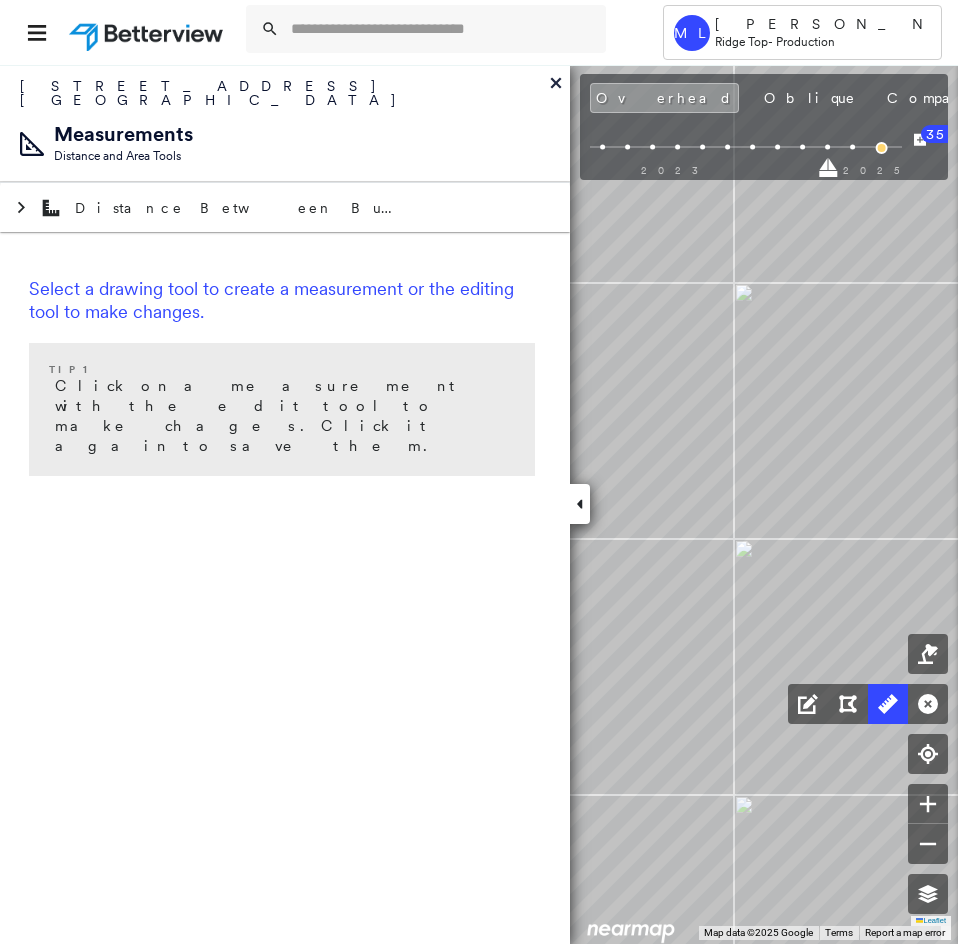 click on "Select a drawing tool to create a measurement or the editing tool to make changes. Tip 1 Click on a measurement with the edit tool to make chages. Click it again to save them." at bounding box center (285, 380) 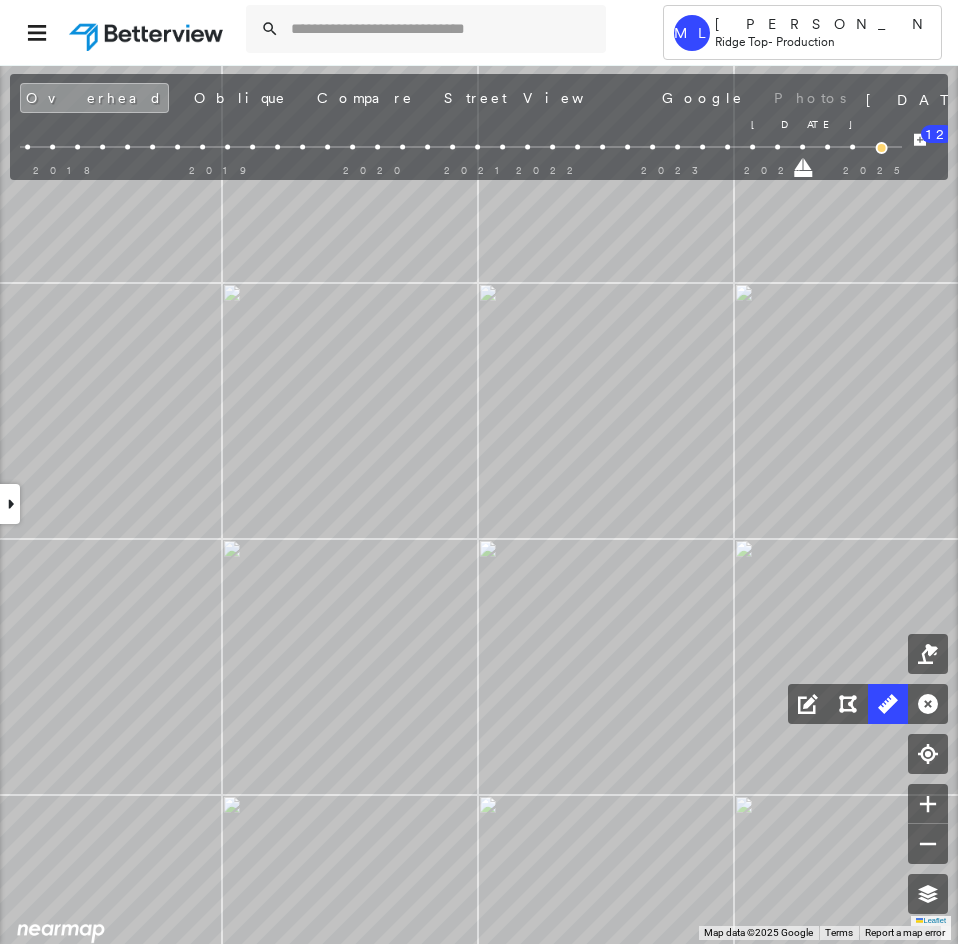 drag, startPoint x: 832, startPoint y: 174, endPoint x: 796, endPoint y: 172, distance: 36.05551 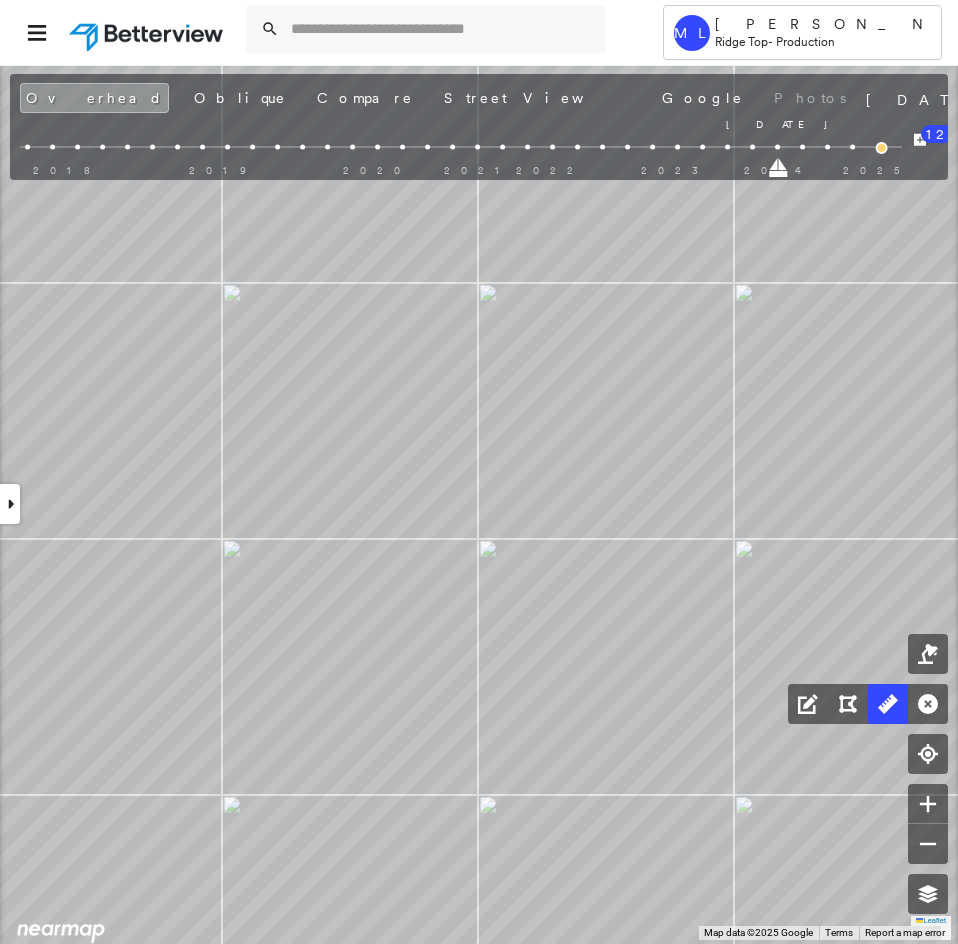 drag, startPoint x: 806, startPoint y: 166, endPoint x: 787, endPoint y: 166, distance: 19 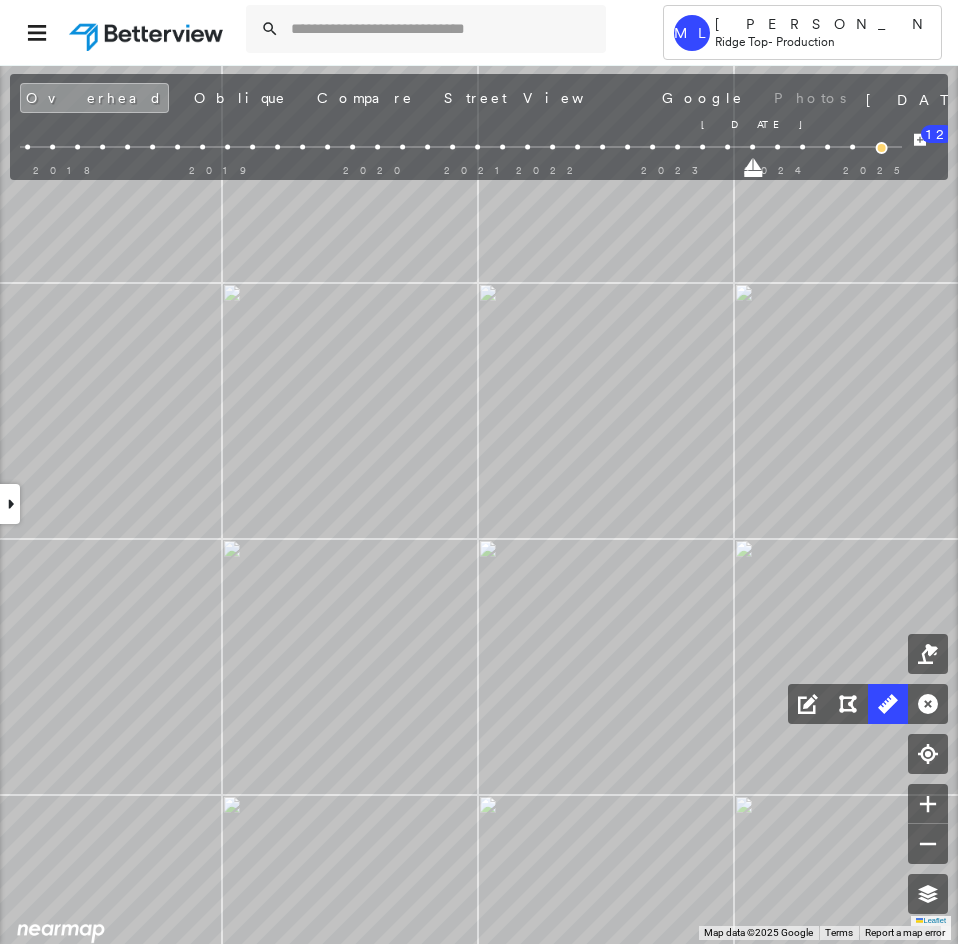 drag, startPoint x: 776, startPoint y: 171, endPoint x: 751, endPoint y: 174, distance: 25.179358 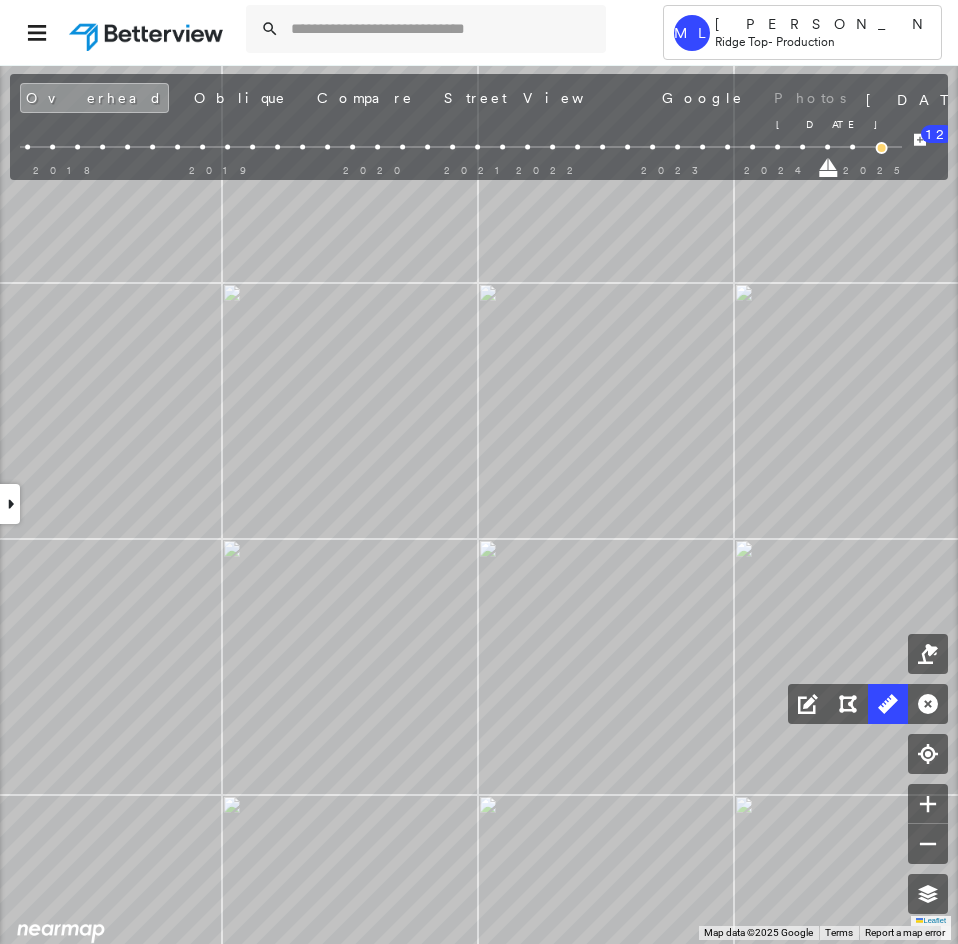drag, startPoint x: 757, startPoint y: 172, endPoint x: 835, endPoint y: 167, distance: 78.160095 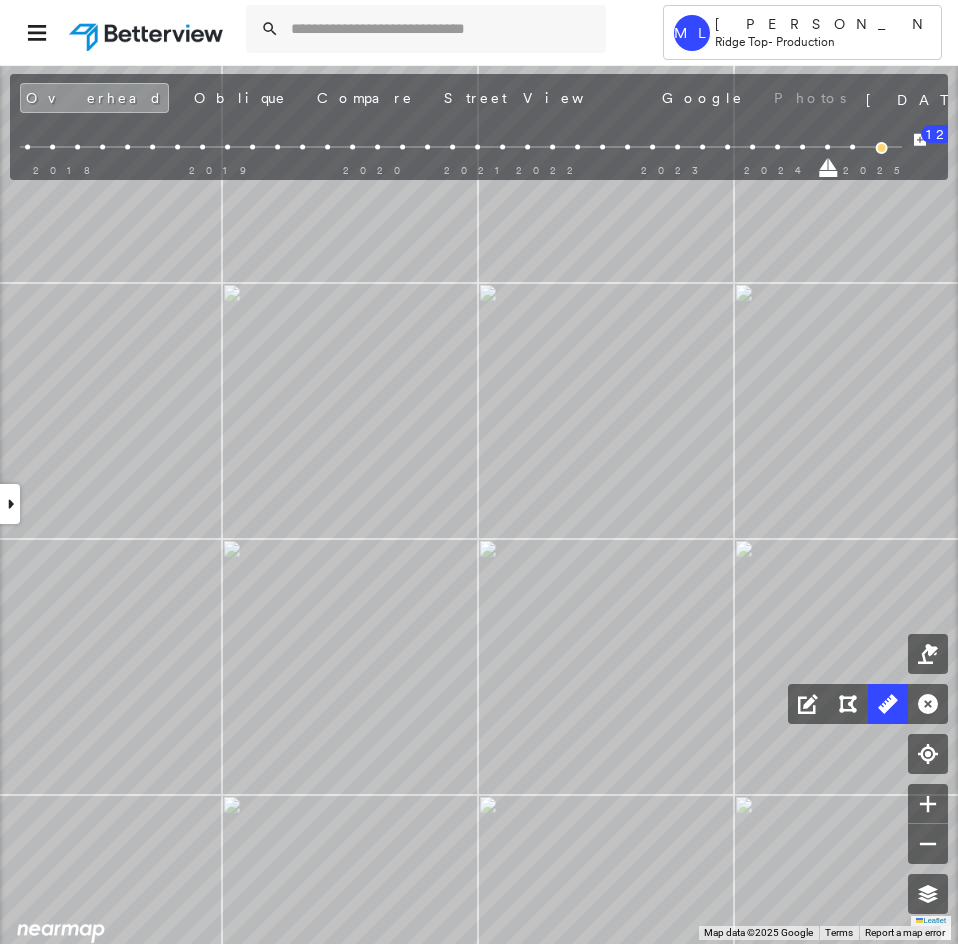 drag, startPoint x: 828, startPoint y: 168, endPoint x: 856, endPoint y: 172, distance: 28.284271 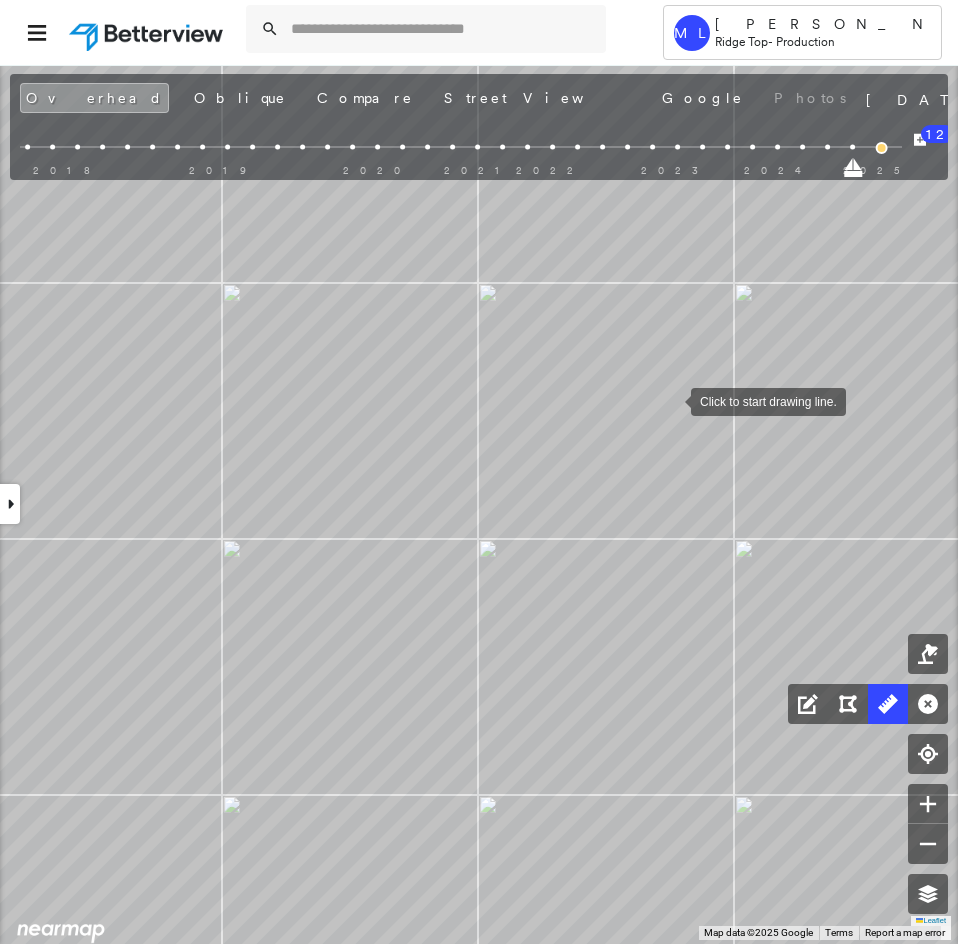 click at bounding box center [671, 400] 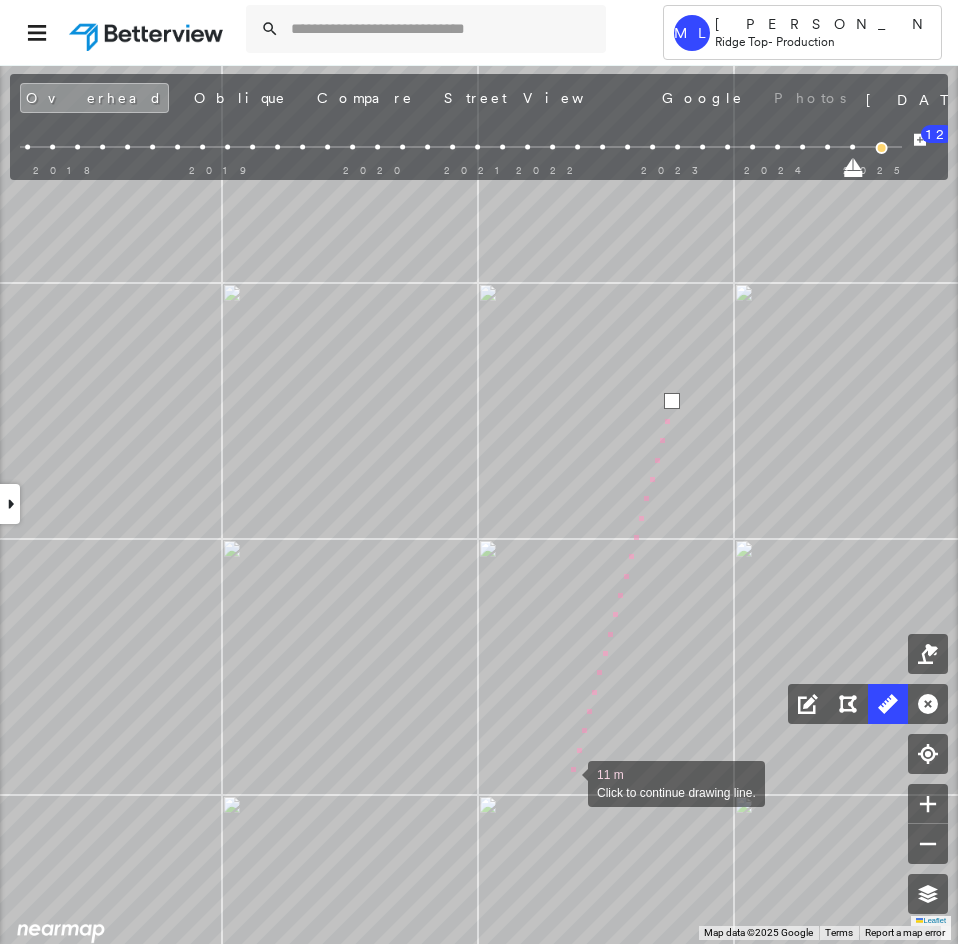 click at bounding box center (568, 782) 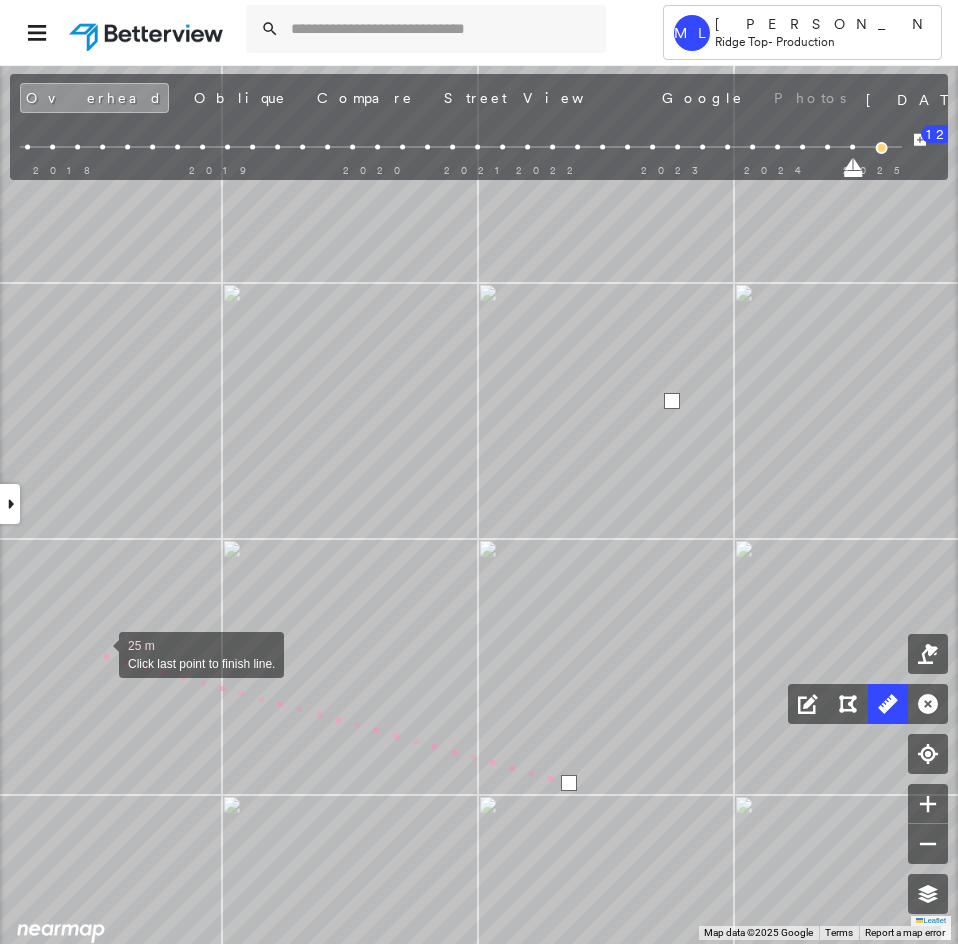 click at bounding box center [99, 653] 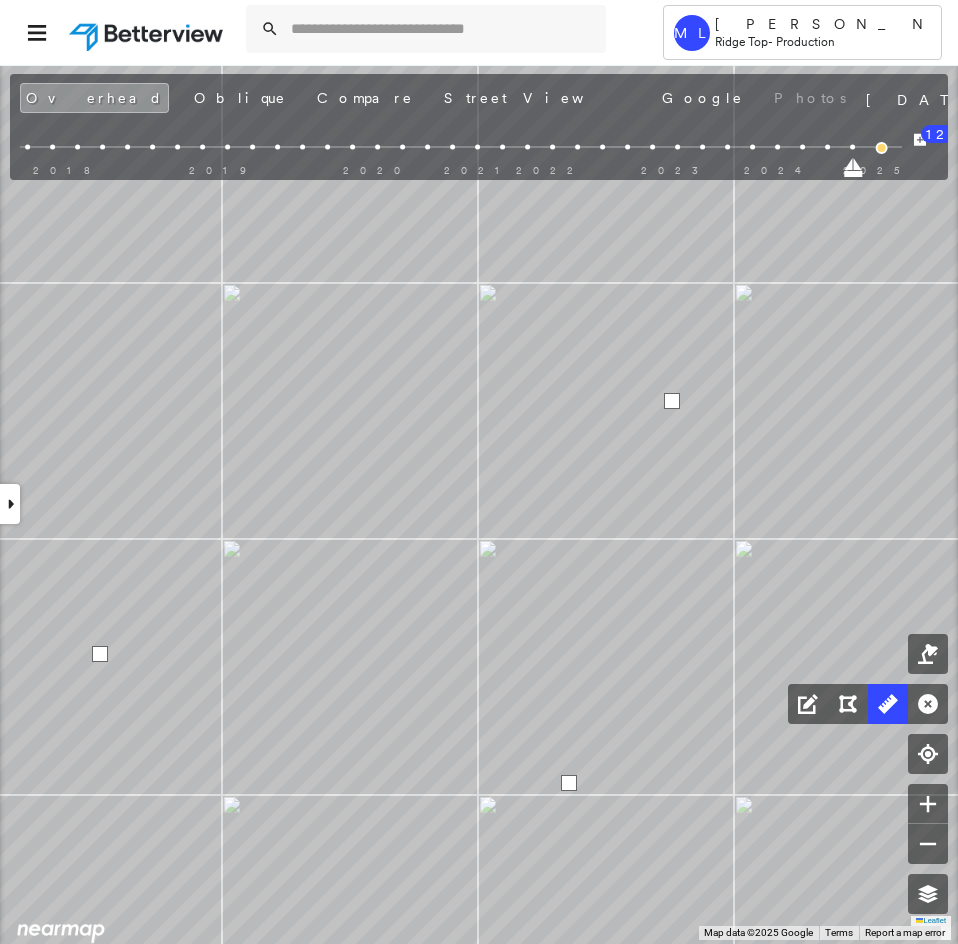 click at bounding box center [100, 654] 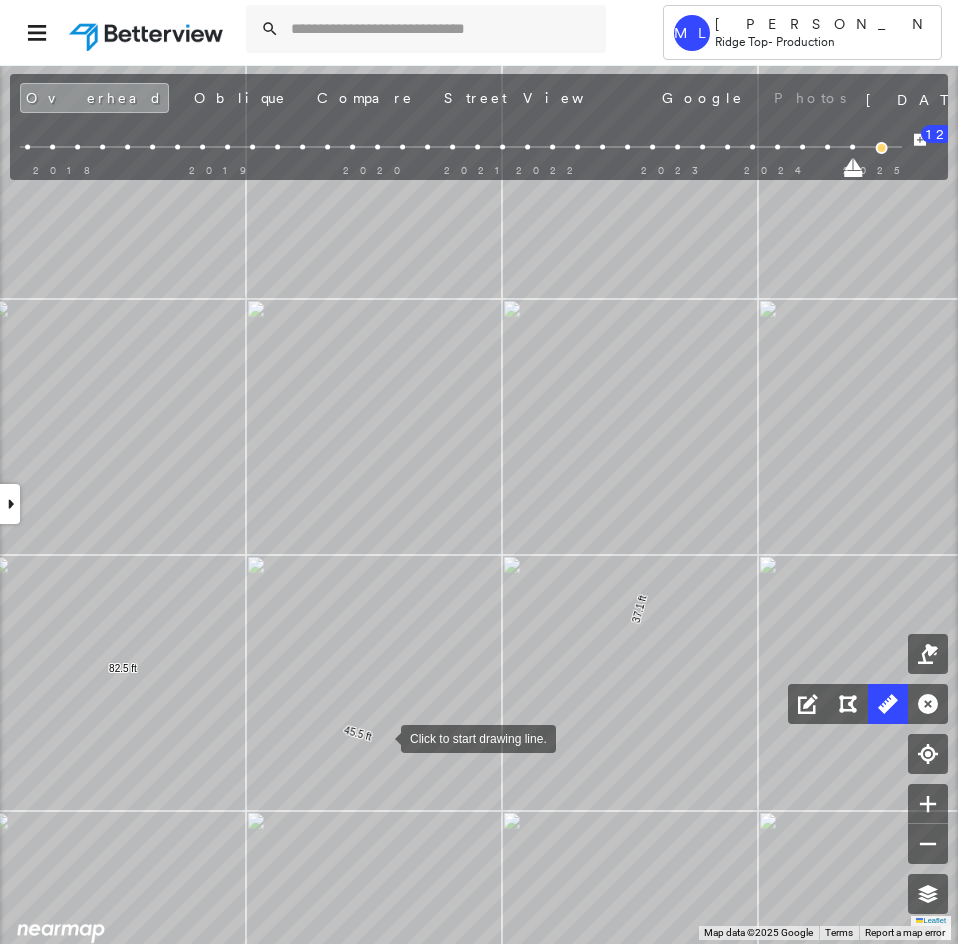 click at bounding box center [381, 737] 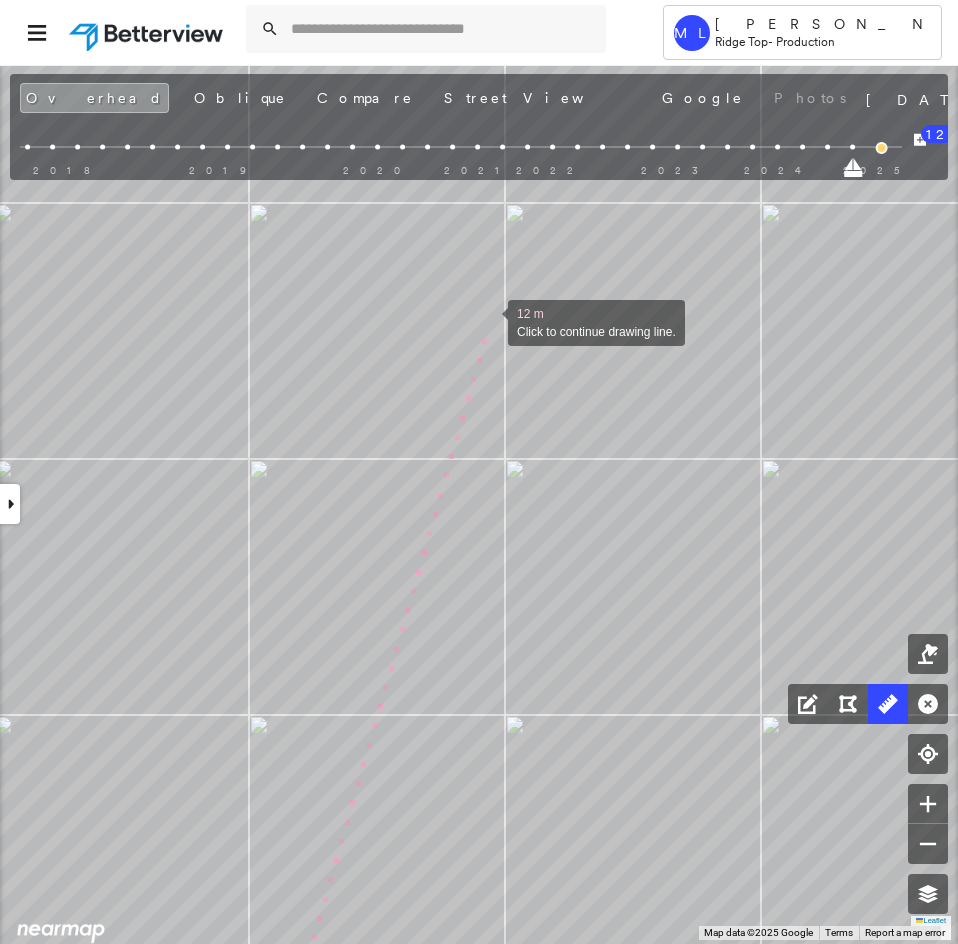 click at bounding box center [488, 321] 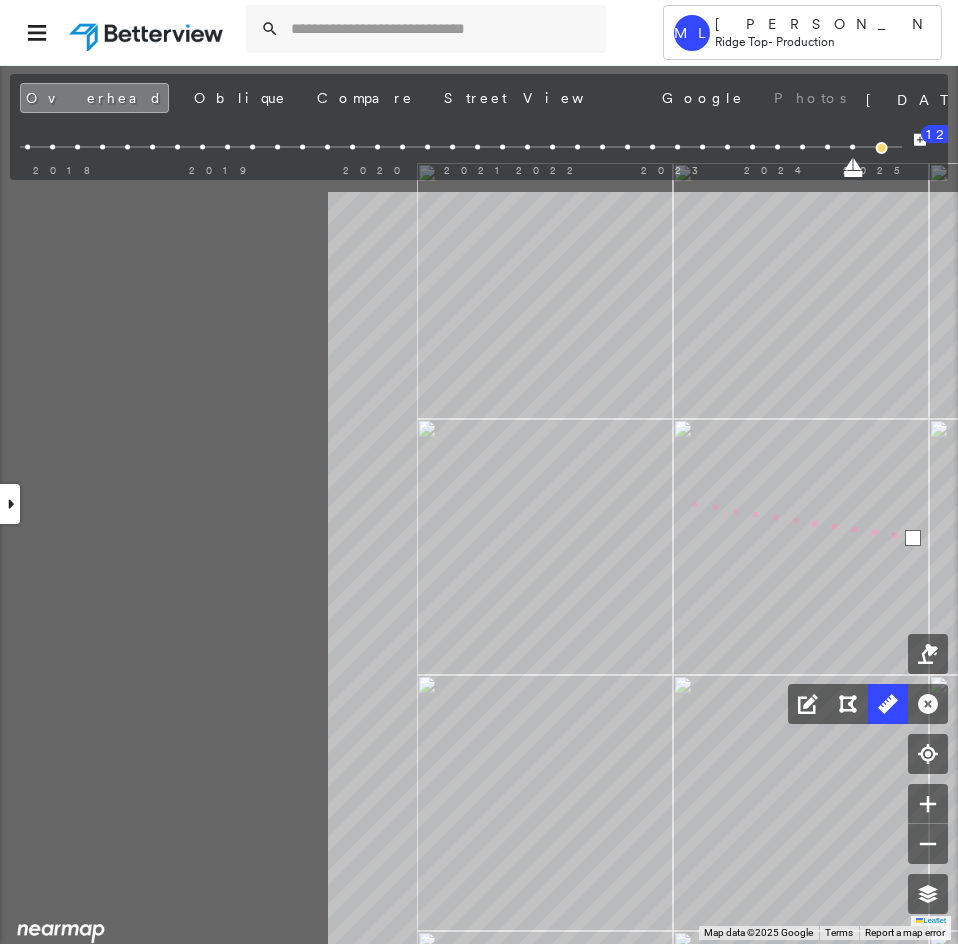 click on "37.1 ft 45.5 ft 82.5 ft 14 m Click last point to finish line." at bounding box center (33, 201) 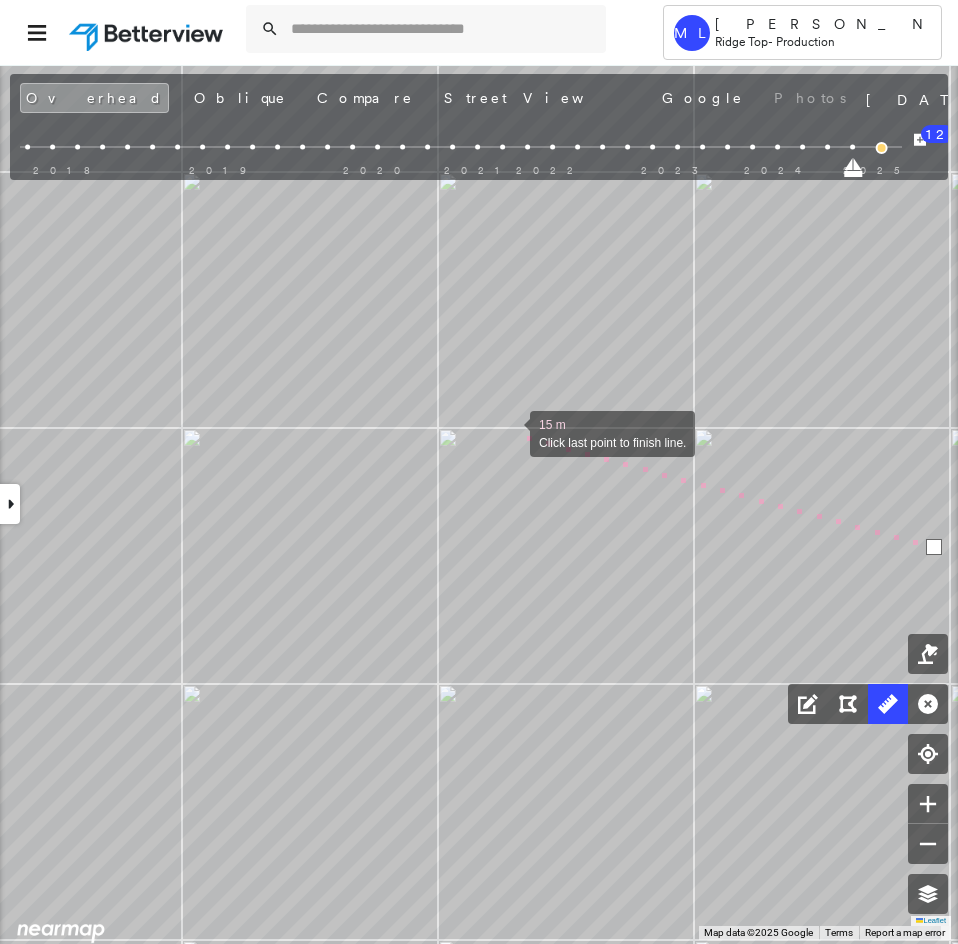click at bounding box center (510, 432) 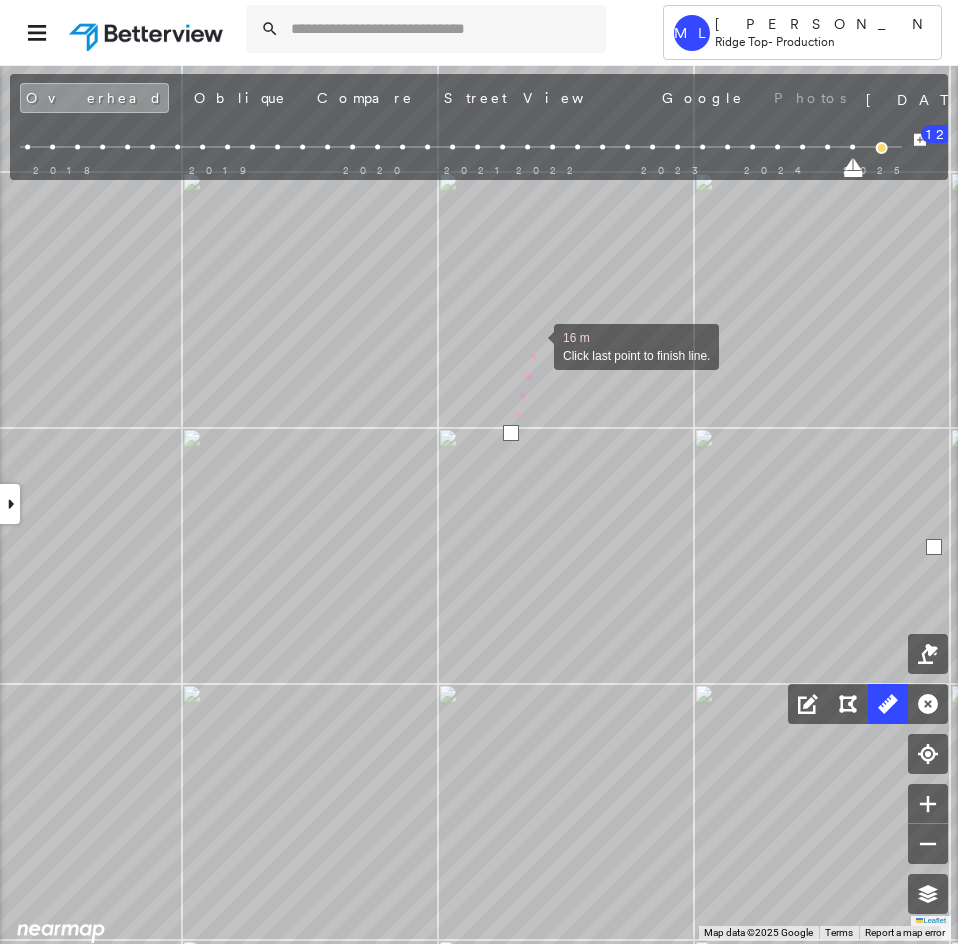 click at bounding box center [534, 345] 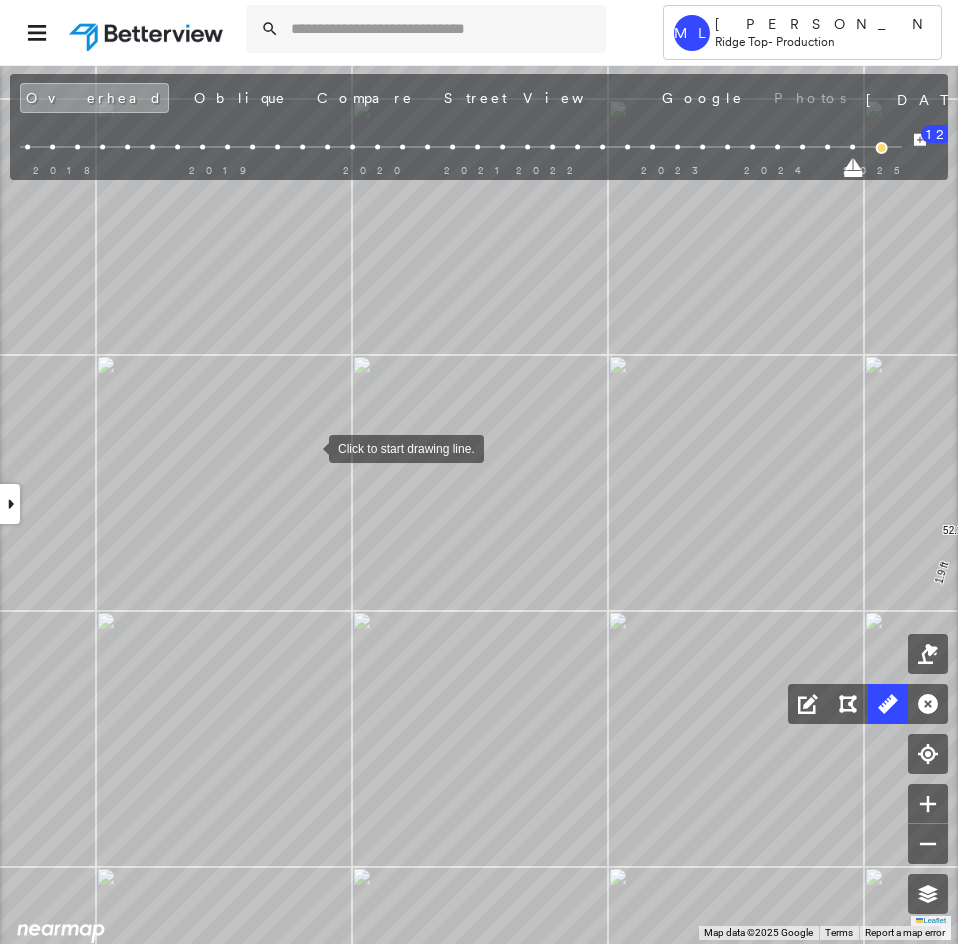 click at bounding box center [309, 447] 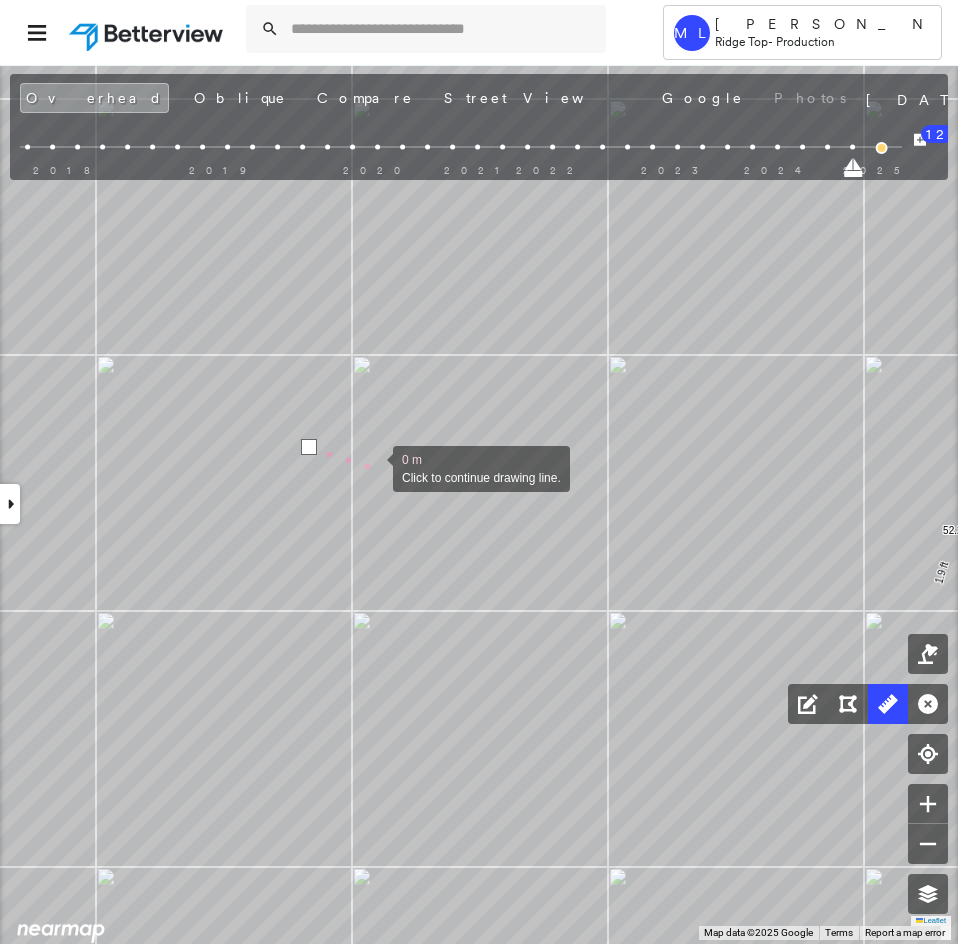 click at bounding box center [373, 467] 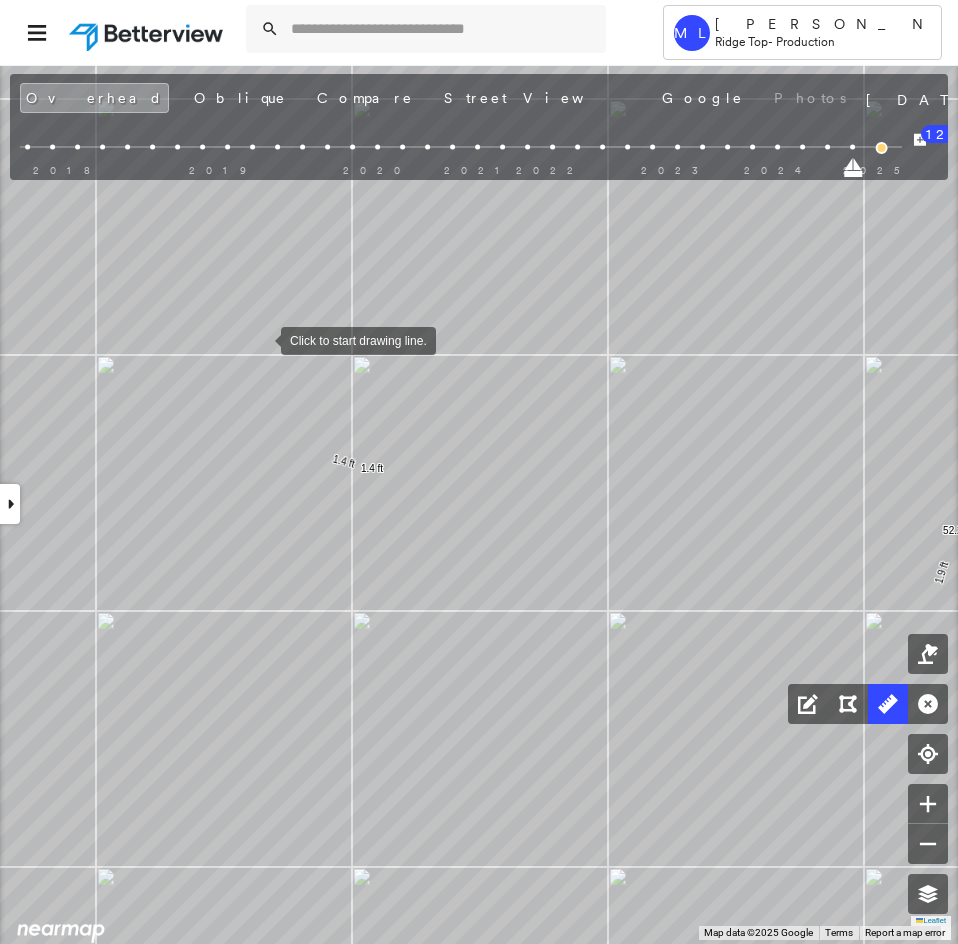 click at bounding box center (261, 339) 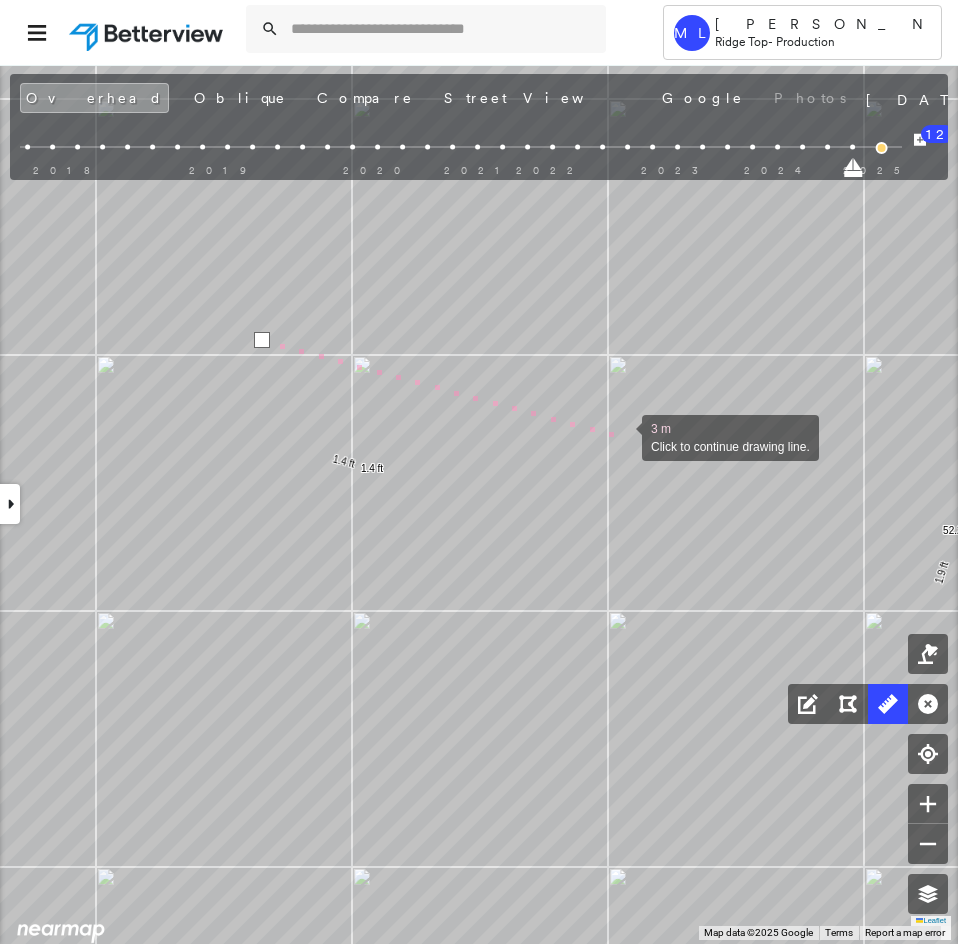 click at bounding box center [622, 436] 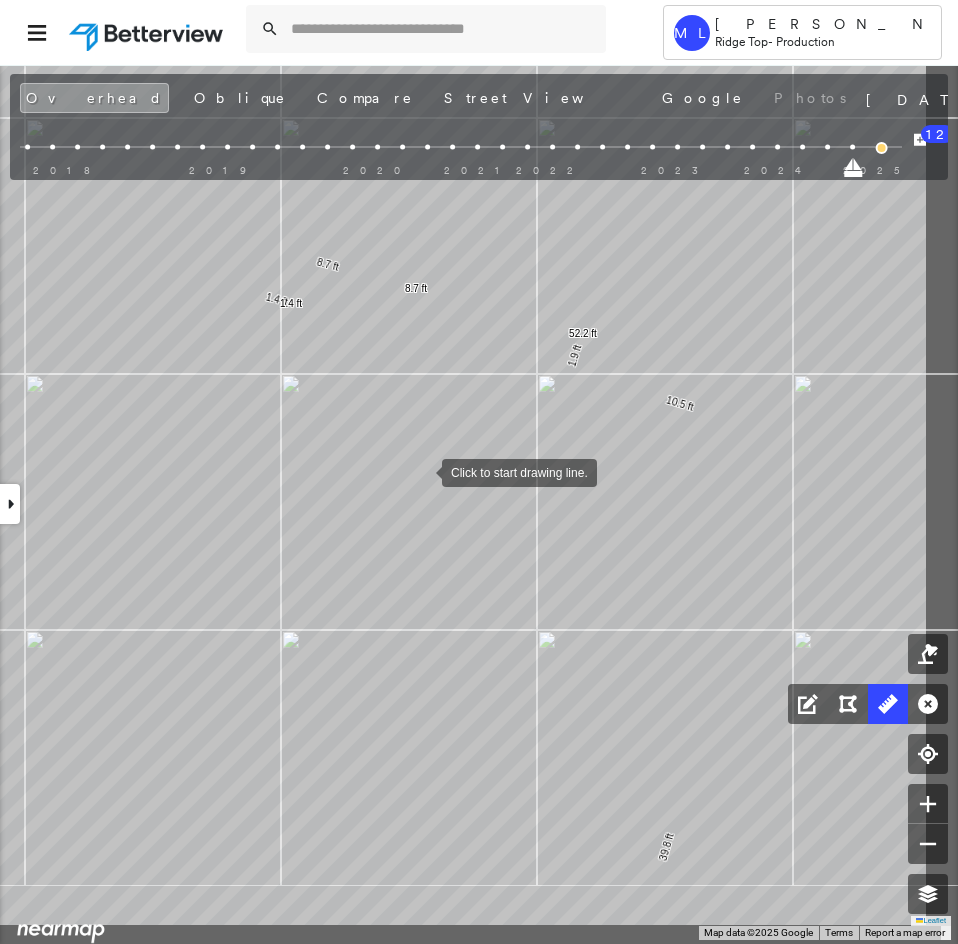 drag, startPoint x: 622, startPoint y: 436, endPoint x: 423, endPoint y: 471, distance: 202.05444 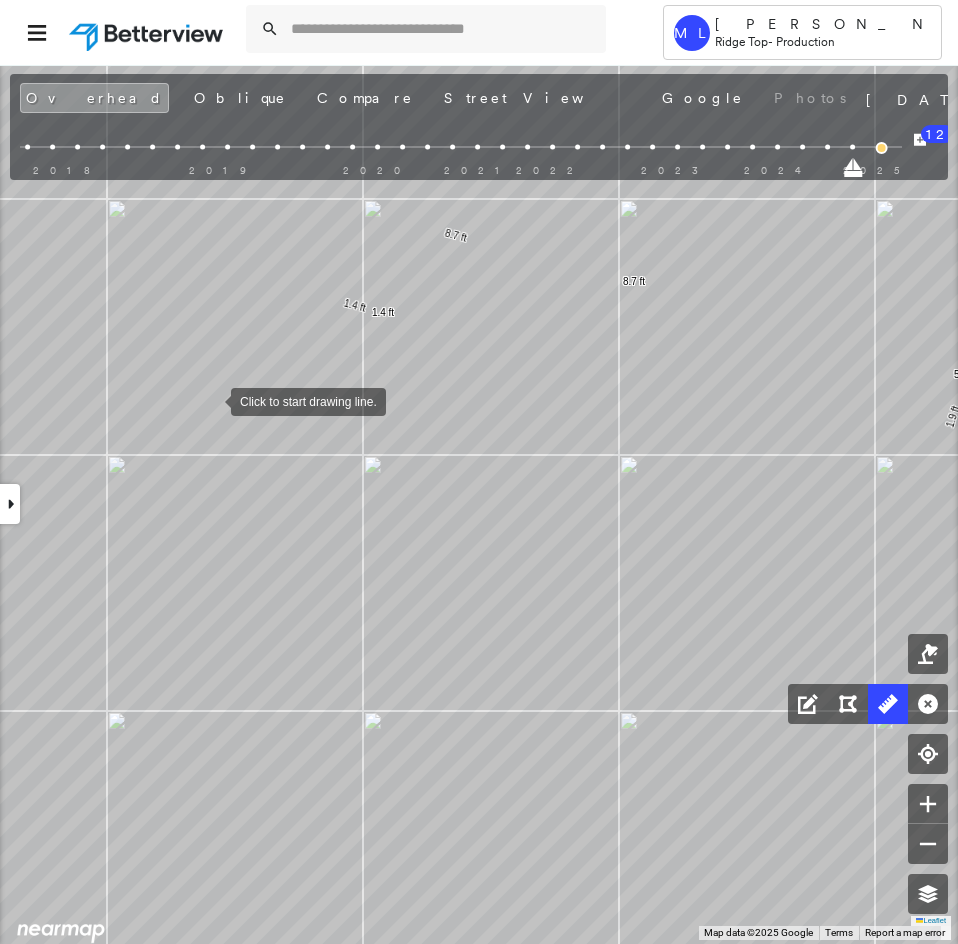click at bounding box center [211, 400] 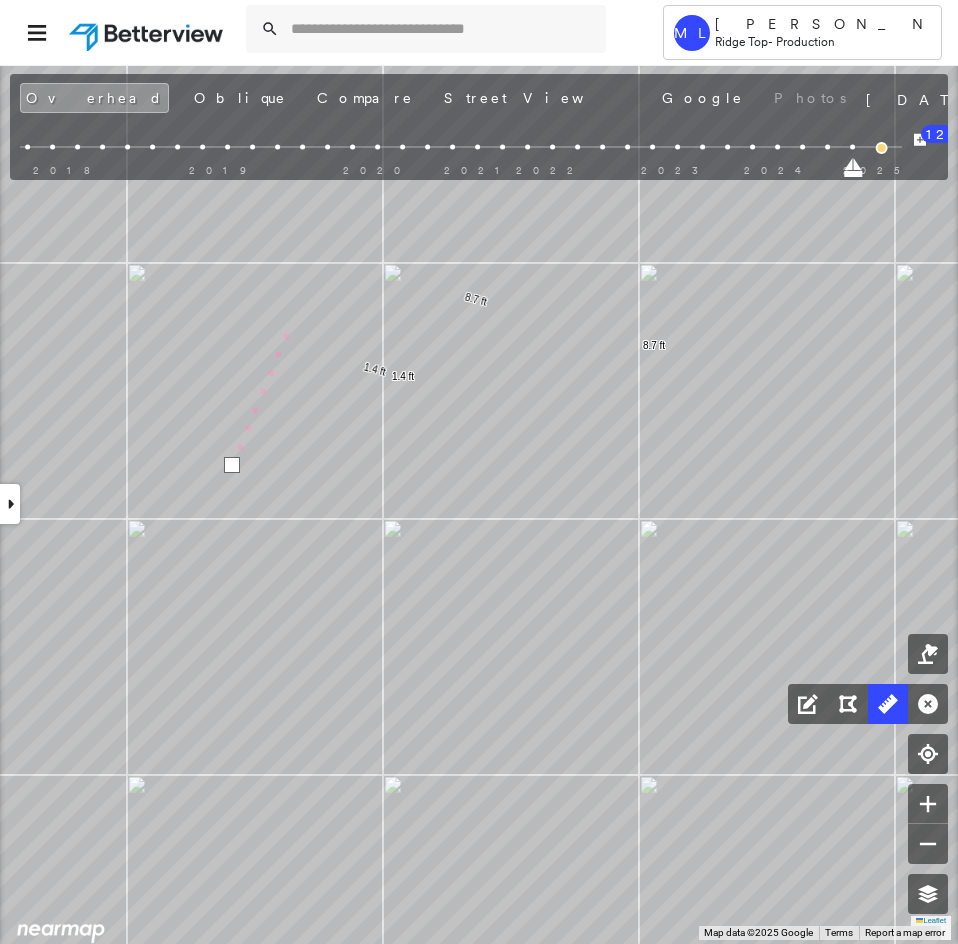 drag, startPoint x: 269, startPoint y: 259, endPoint x: 301, endPoint y: 341, distance: 88.02273 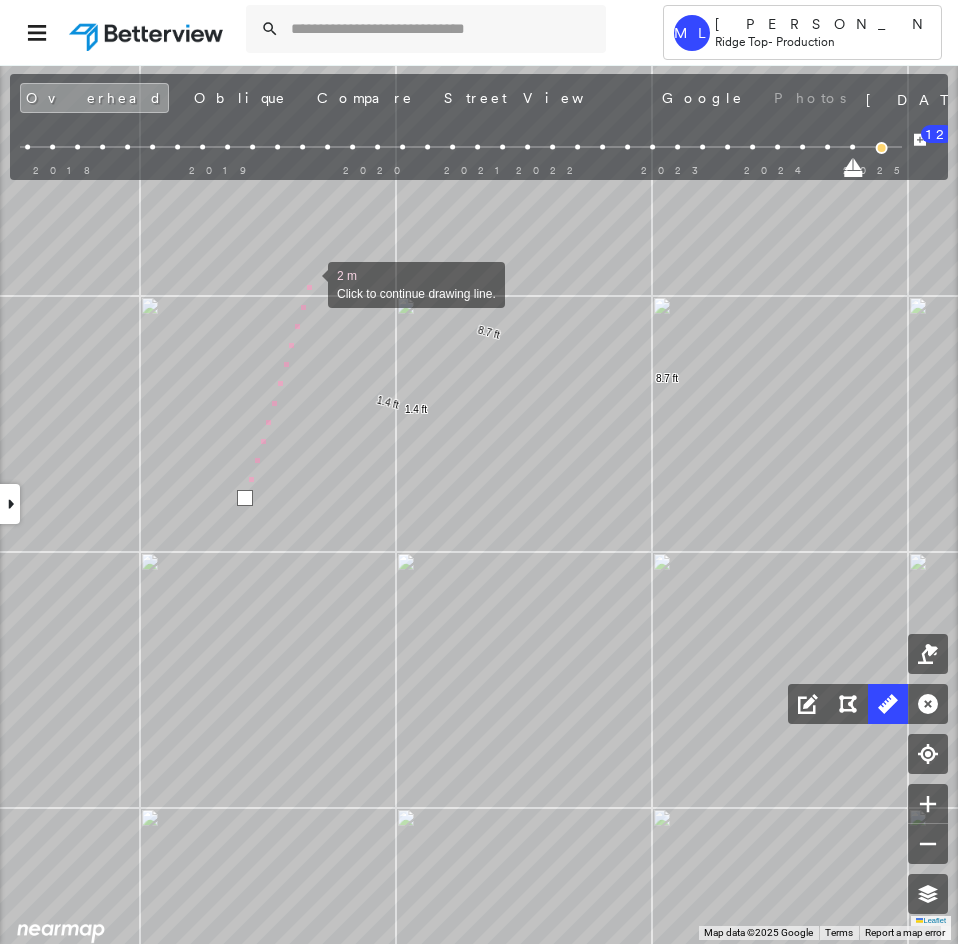click at bounding box center [308, 283] 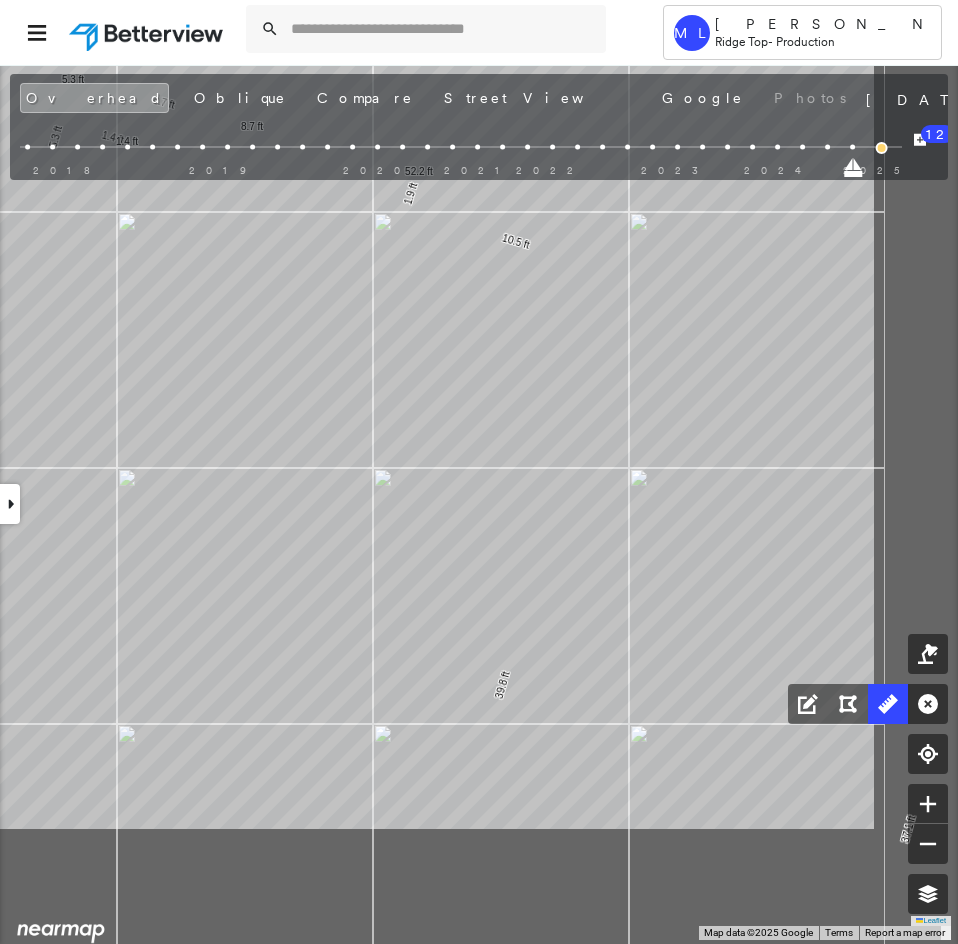 click on "37.1 ft 45.5 ft 82.5 ft 39.8 ft 10.5 ft 1.9 ft 52.2 ft 1.4 ft 1.4 ft 8.7 ft 8.7 ft 5.3 ft 5.3 ft Click to start drawing line." at bounding box center (-155, 69) 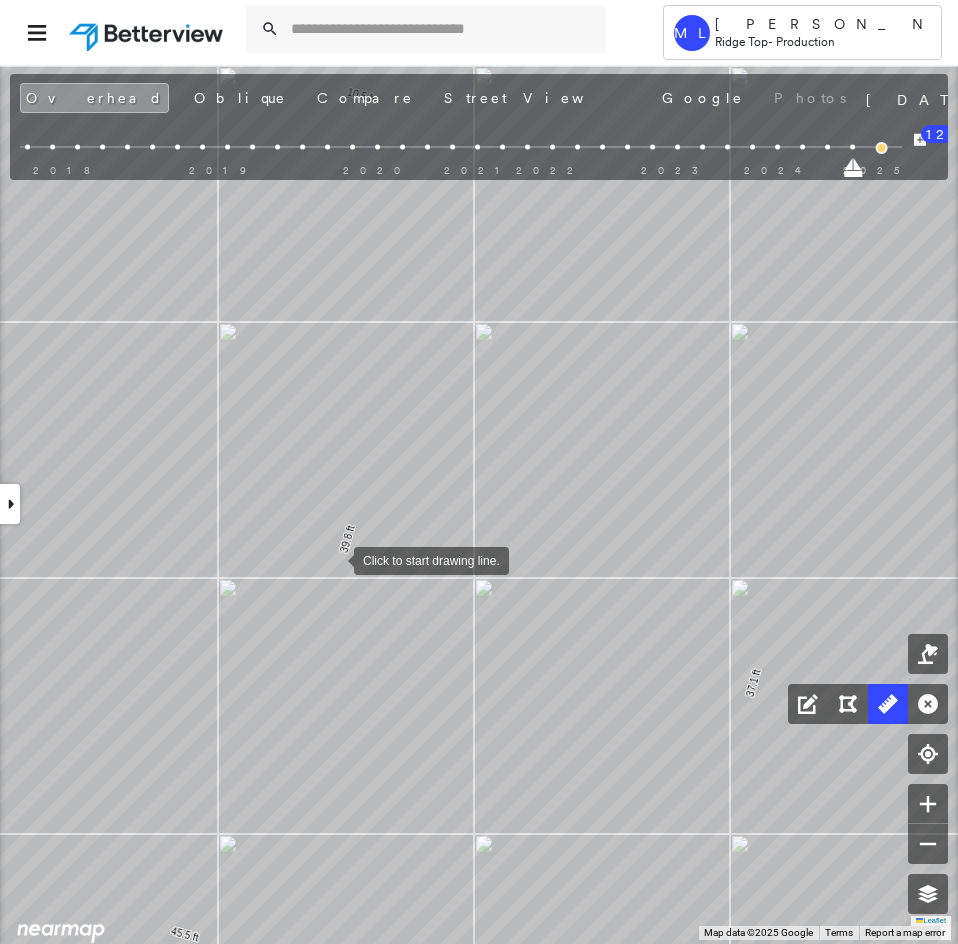 click at bounding box center (334, 559) 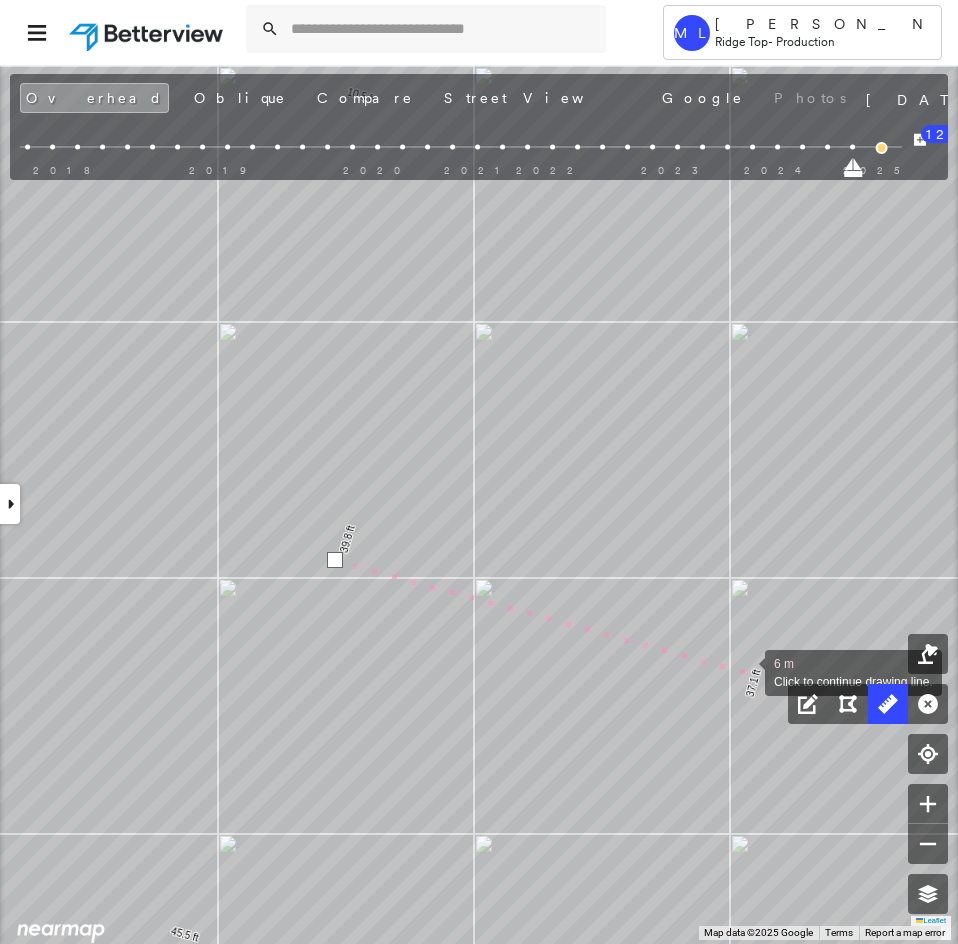 click at bounding box center [745, 671] 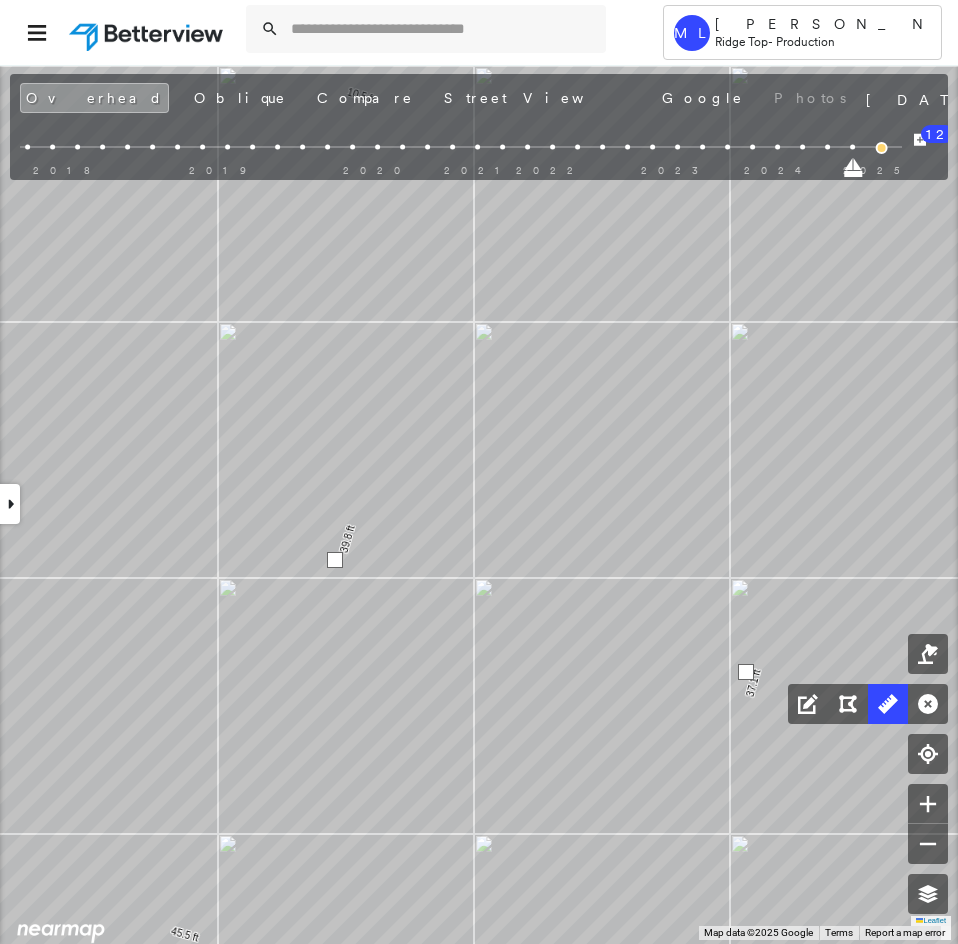 click at bounding box center [746, 672] 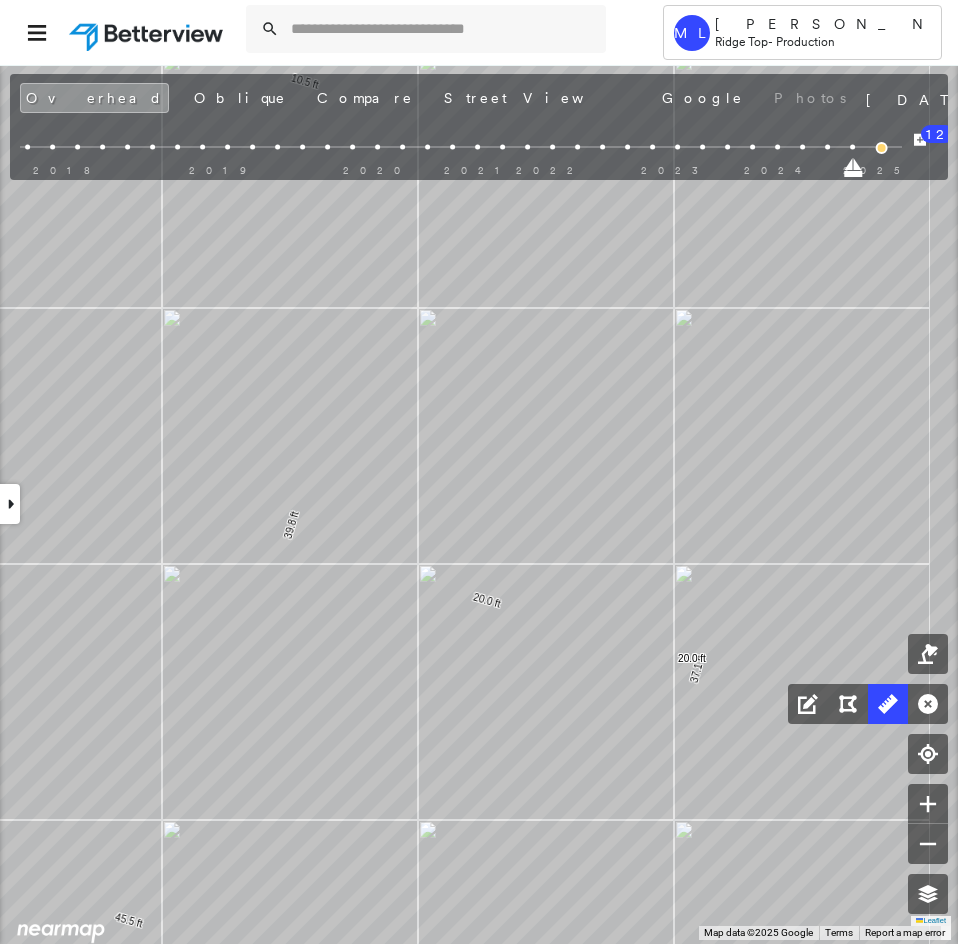 drag, startPoint x: 694, startPoint y: 401, endPoint x: 669, endPoint y: 387, distance: 28.653097 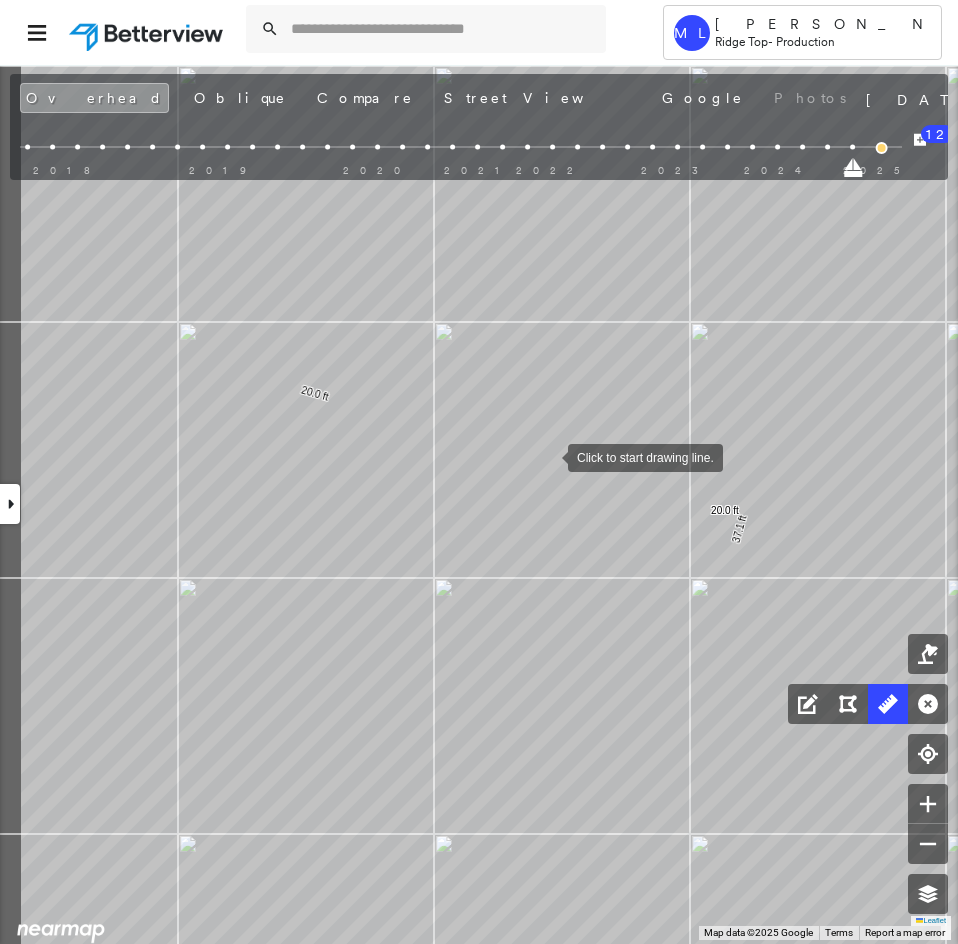 click on "37.1 ft 45.5 ft 82.5 ft 39.8 ft 10.5 ft 1.9 ft 52.2 ft 1.4 ft 1.4 ft 8.7 ft 8.7 ft 5.3 ft 5.3 ft 20.0 ft 20.0 ft Click to start drawing line." at bounding box center (-274, -33) 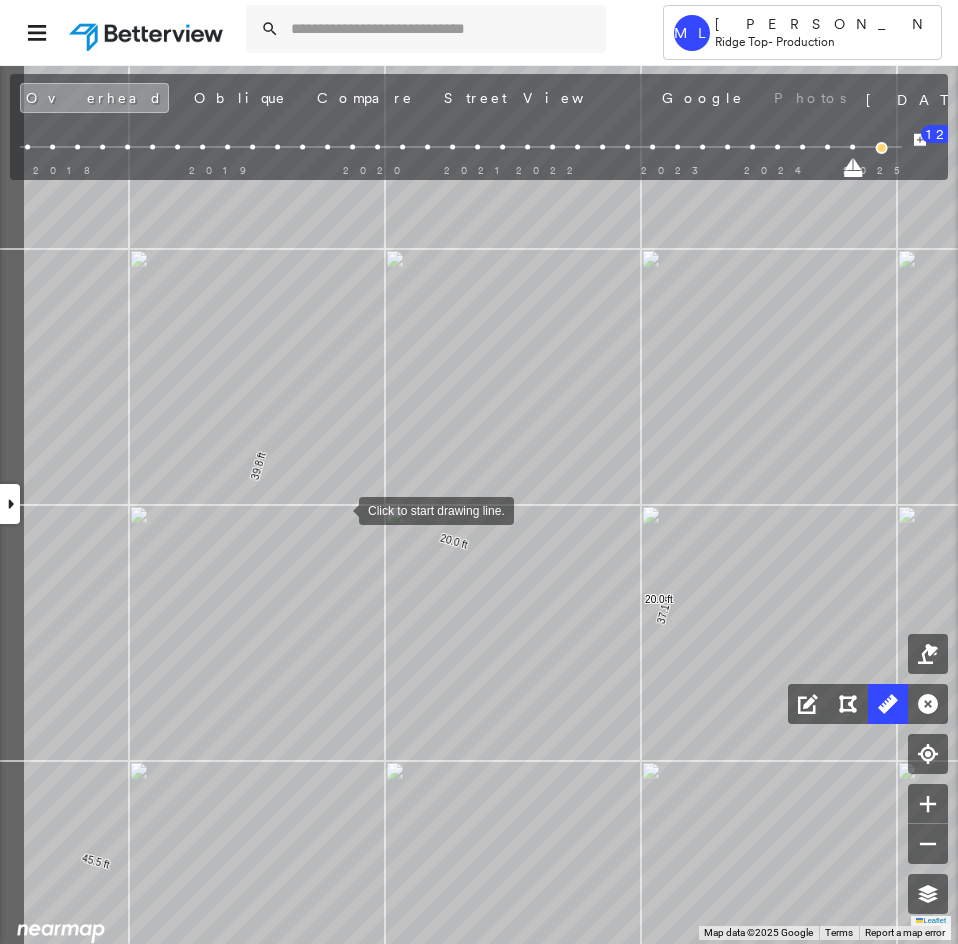 drag, startPoint x: 330, startPoint y: 499, endPoint x: 338, endPoint y: 508, distance: 12.0415945 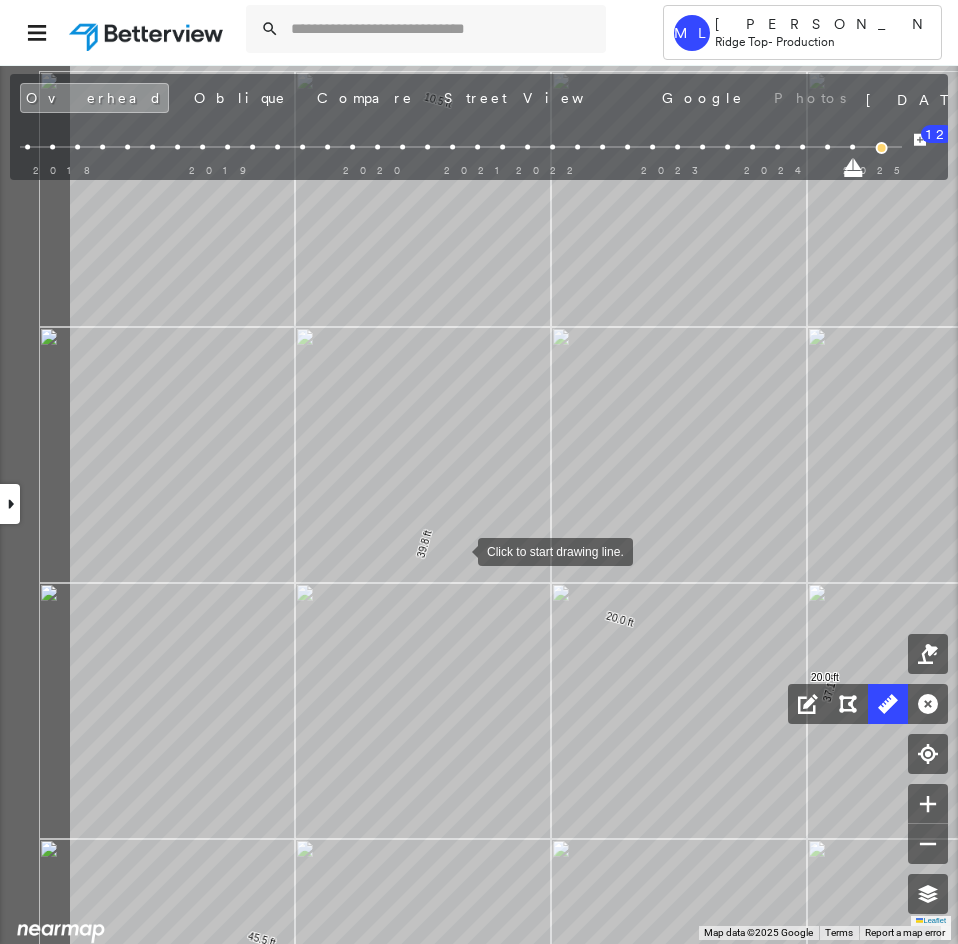 drag, startPoint x: 292, startPoint y: 471, endPoint x: 447, endPoint y: 555, distance: 176.29805 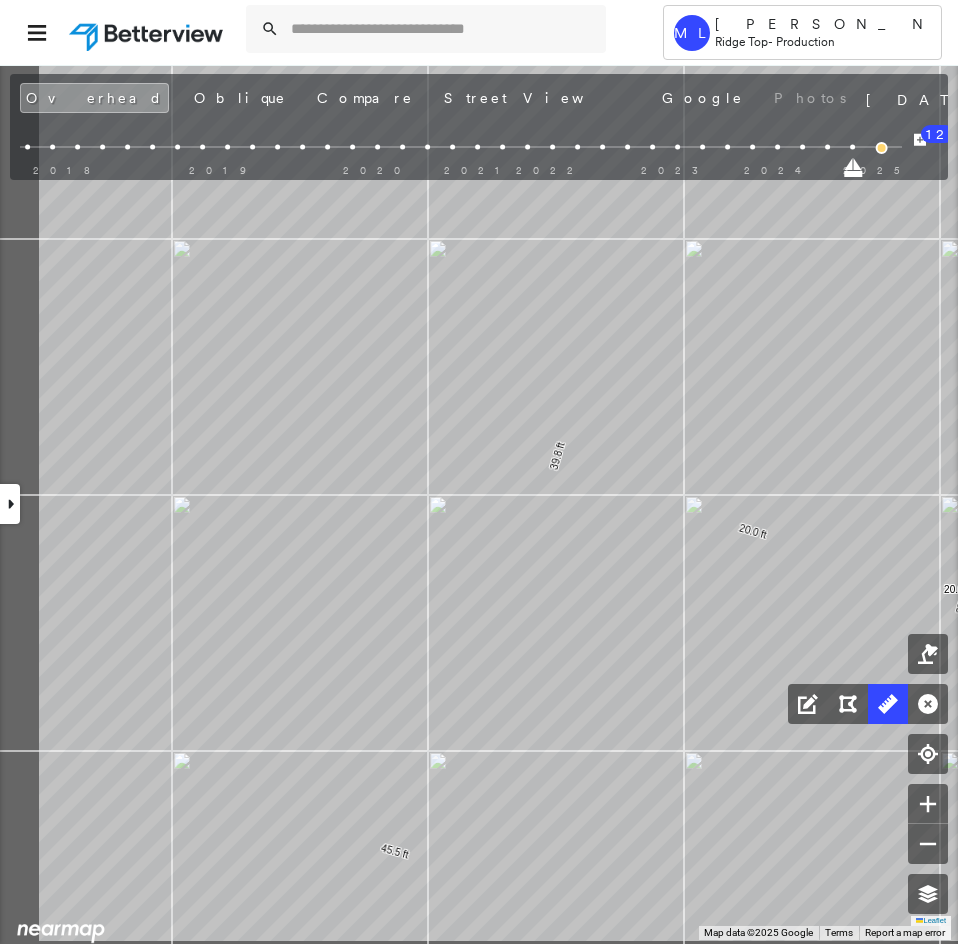drag, startPoint x: 414, startPoint y: 427, endPoint x: 500, endPoint y: 335, distance: 125.93649 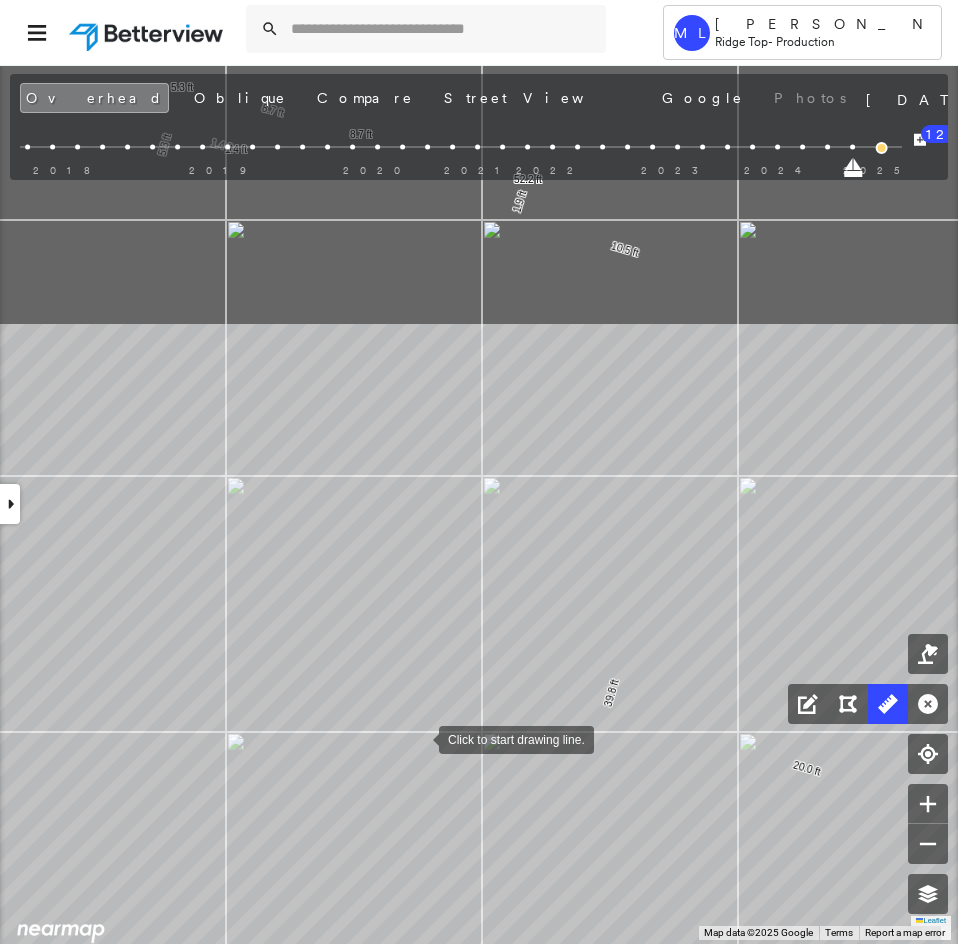 drag, startPoint x: 464, startPoint y: 389, endPoint x: 419, endPoint y: 737, distance: 350.89743 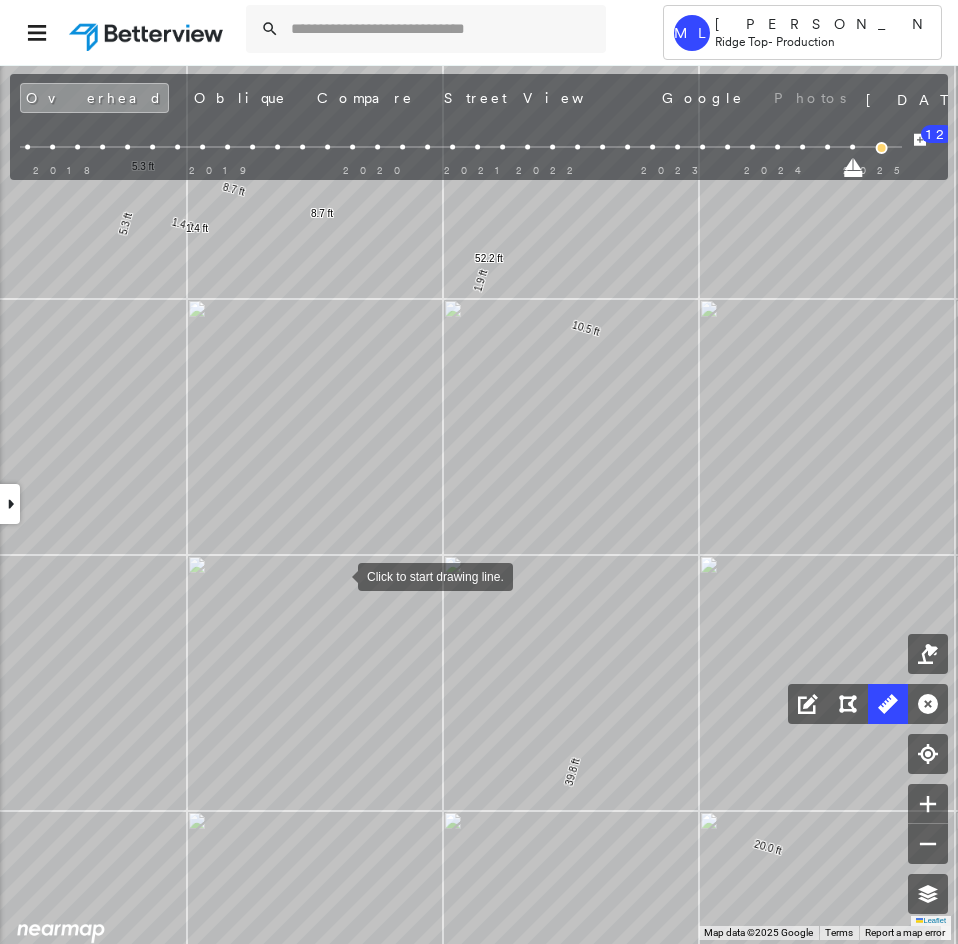 drag, startPoint x: 385, startPoint y: 482, endPoint x: 319, endPoint y: 611, distance: 144.90341 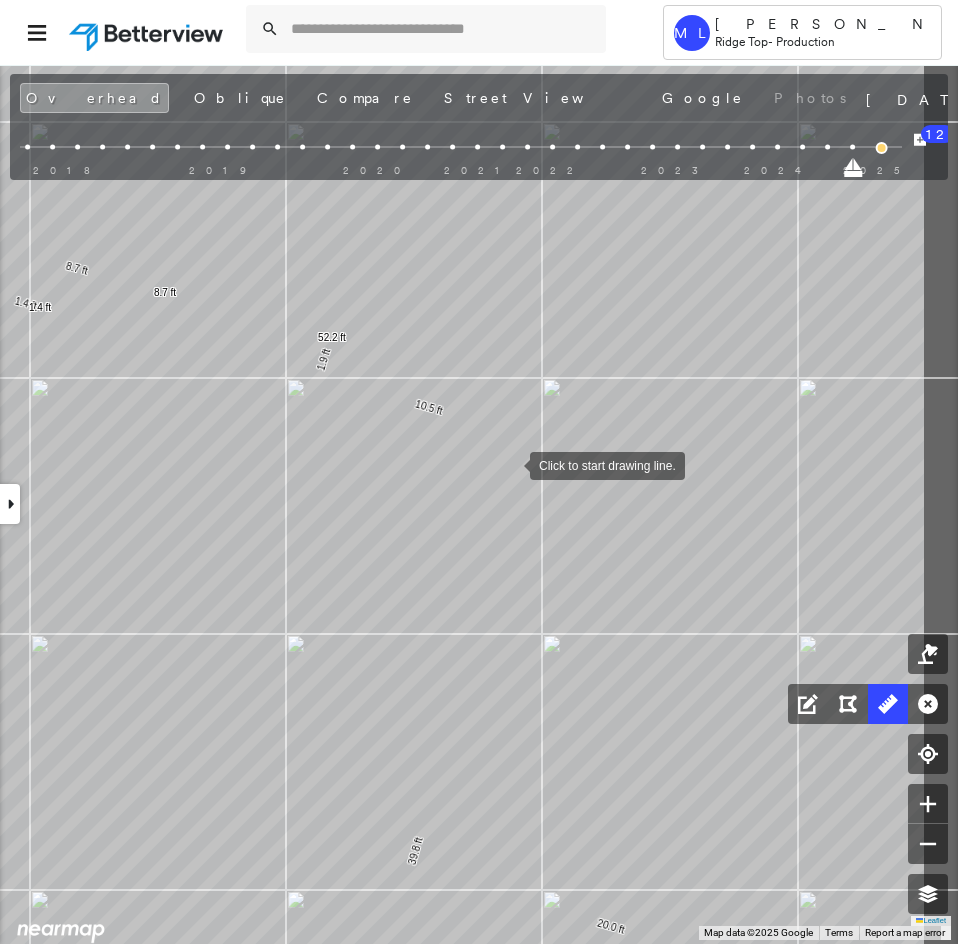 drag, startPoint x: 643, startPoint y: 434, endPoint x: 513, endPoint y: 464, distance: 133.41664 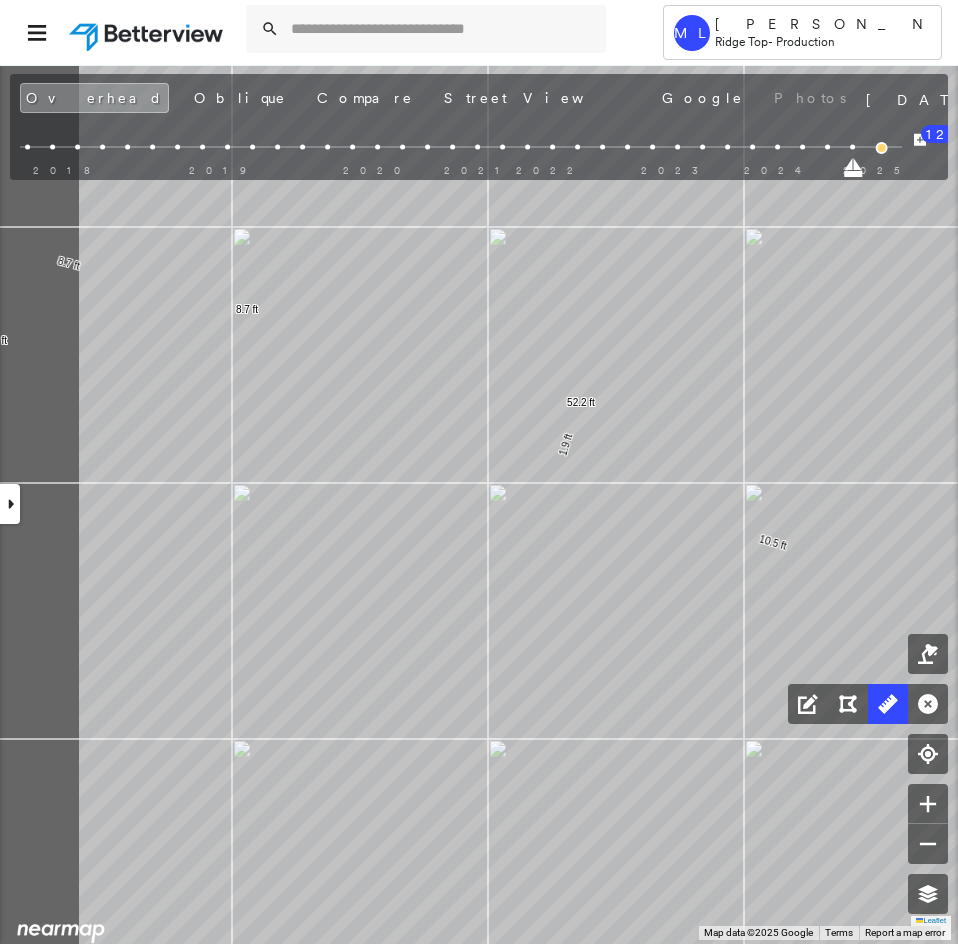 click on "37.1 ft 45.5 ft 82.5 ft 39.8 ft 10.5 ft 1.9 ft 52.2 ft 1.4 ft 1.4 ft 8.7 ft 8.7 ft 5.3 ft 5.3 ft 20.0 ft 20.0 ft Click to start drawing line." at bounding box center (226, 509) 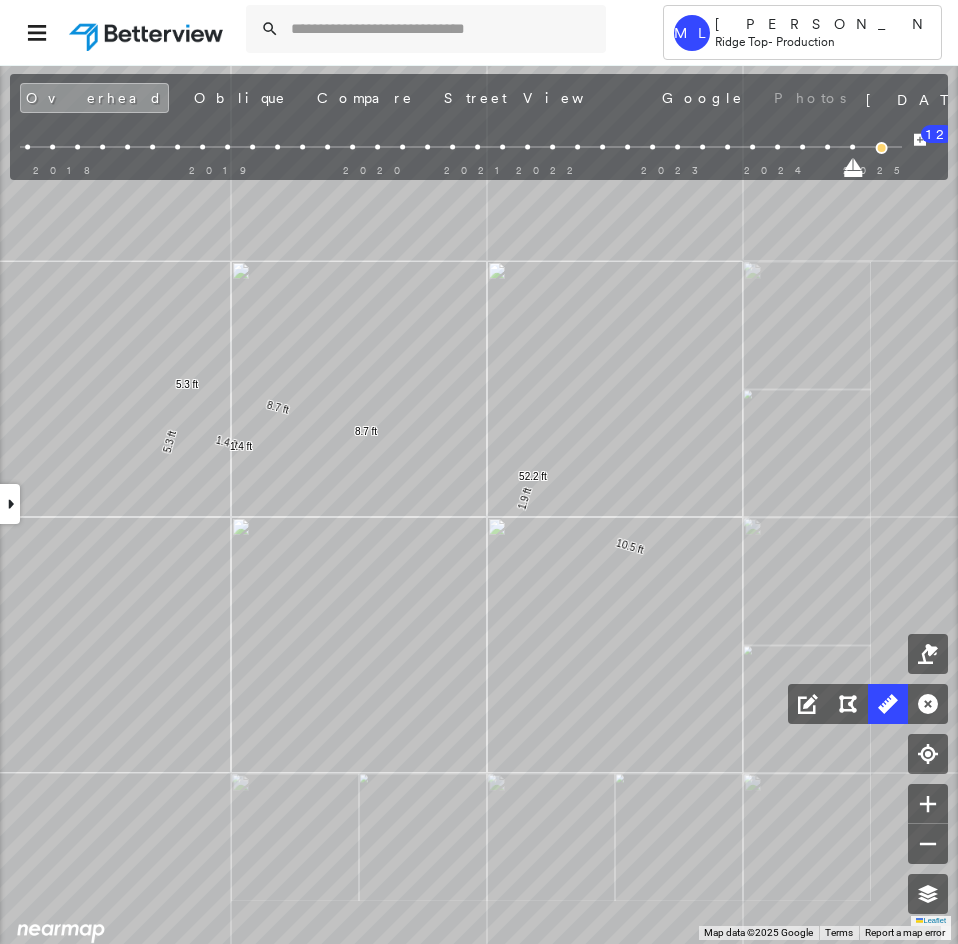drag, startPoint x: 426, startPoint y: 620, endPoint x: 374, endPoint y: 620, distance: 52 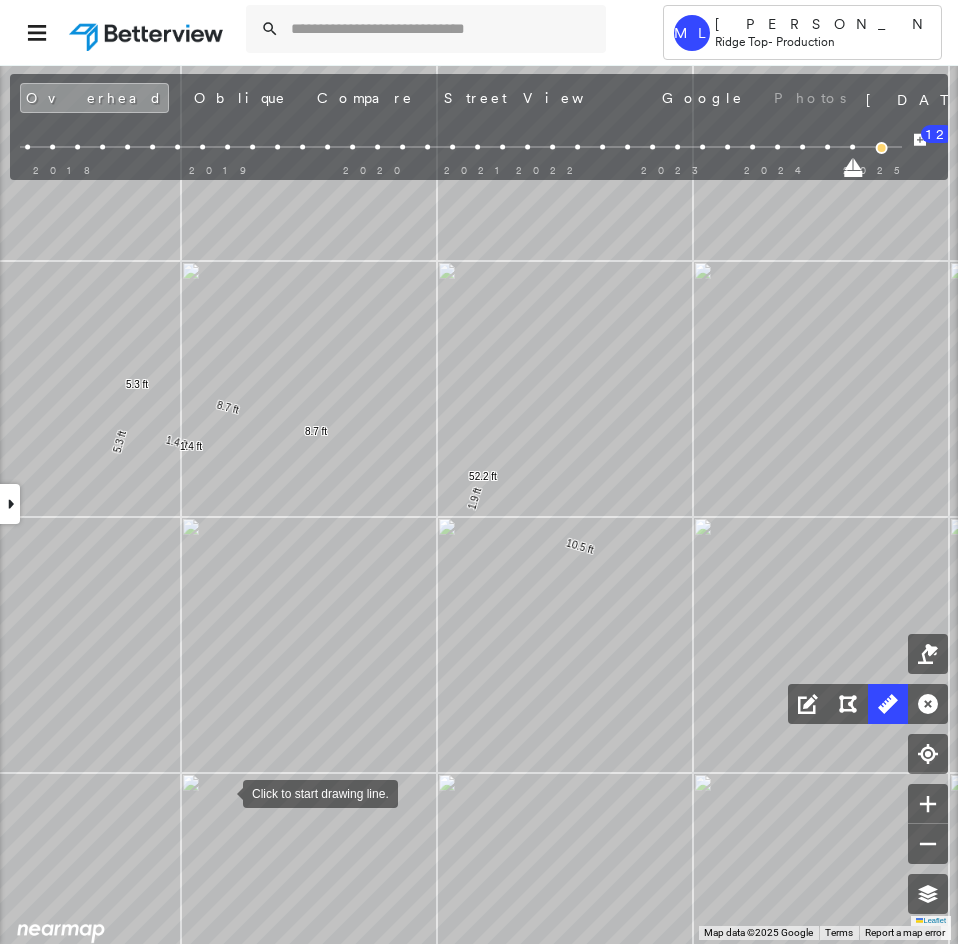 click at bounding box center [223, 792] 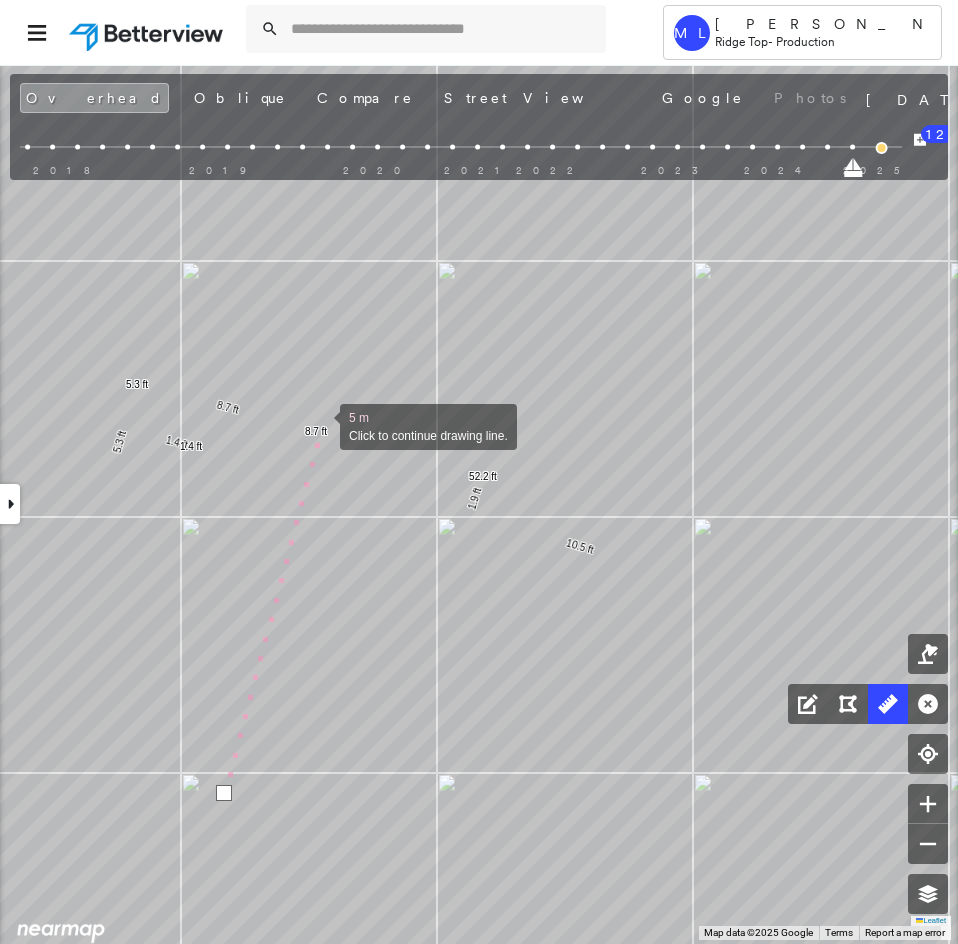 click at bounding box center (320, 425) 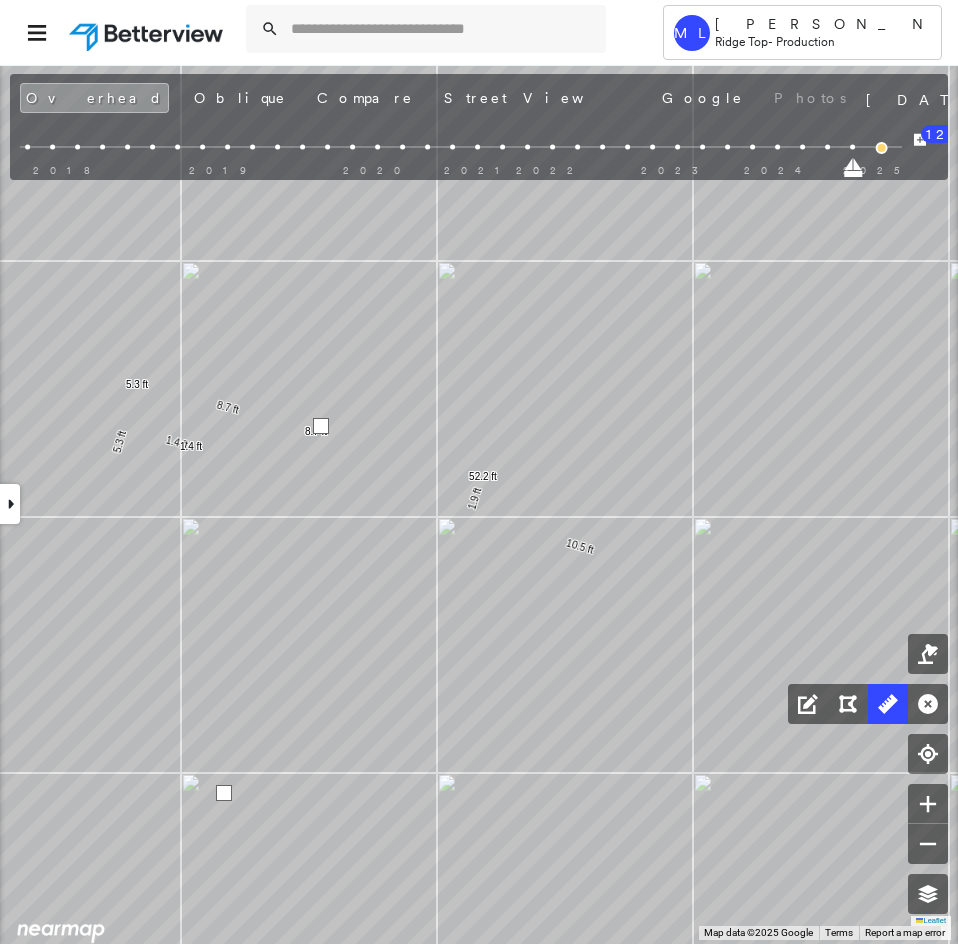 click at bounding box center (321, 426) 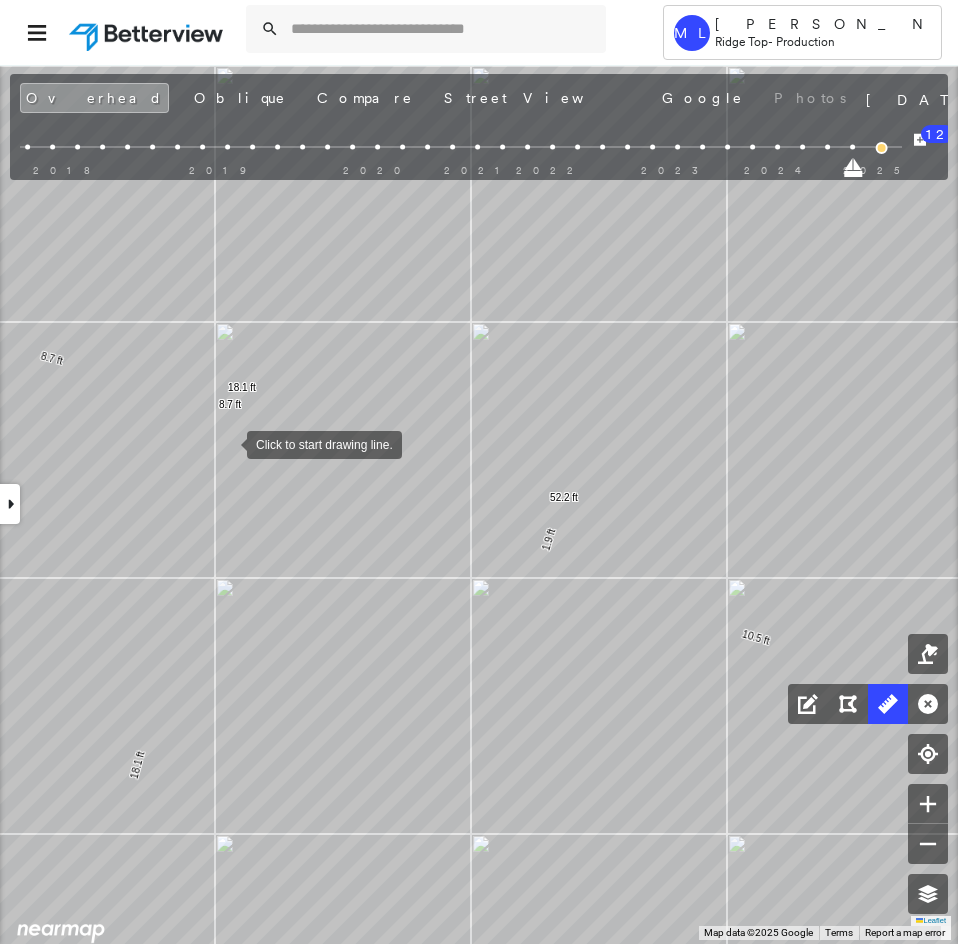 click at bounding box center (227, 443) 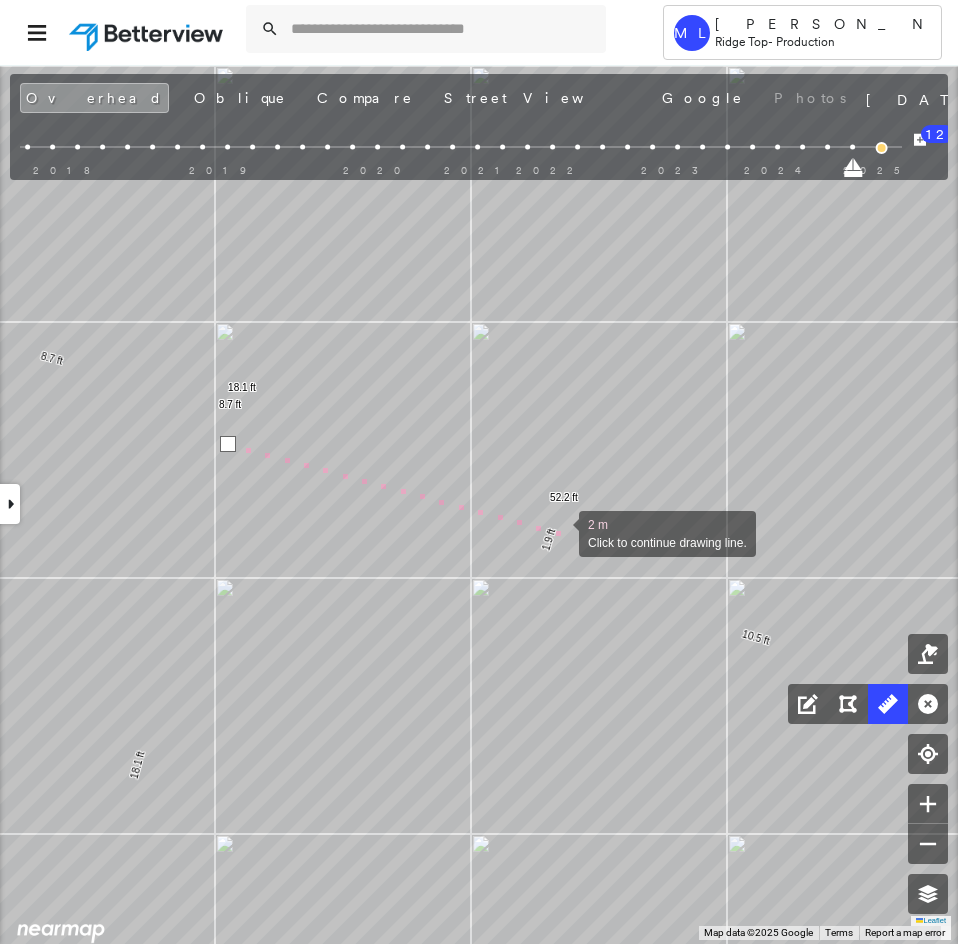 click at bounding box center [559, 532] 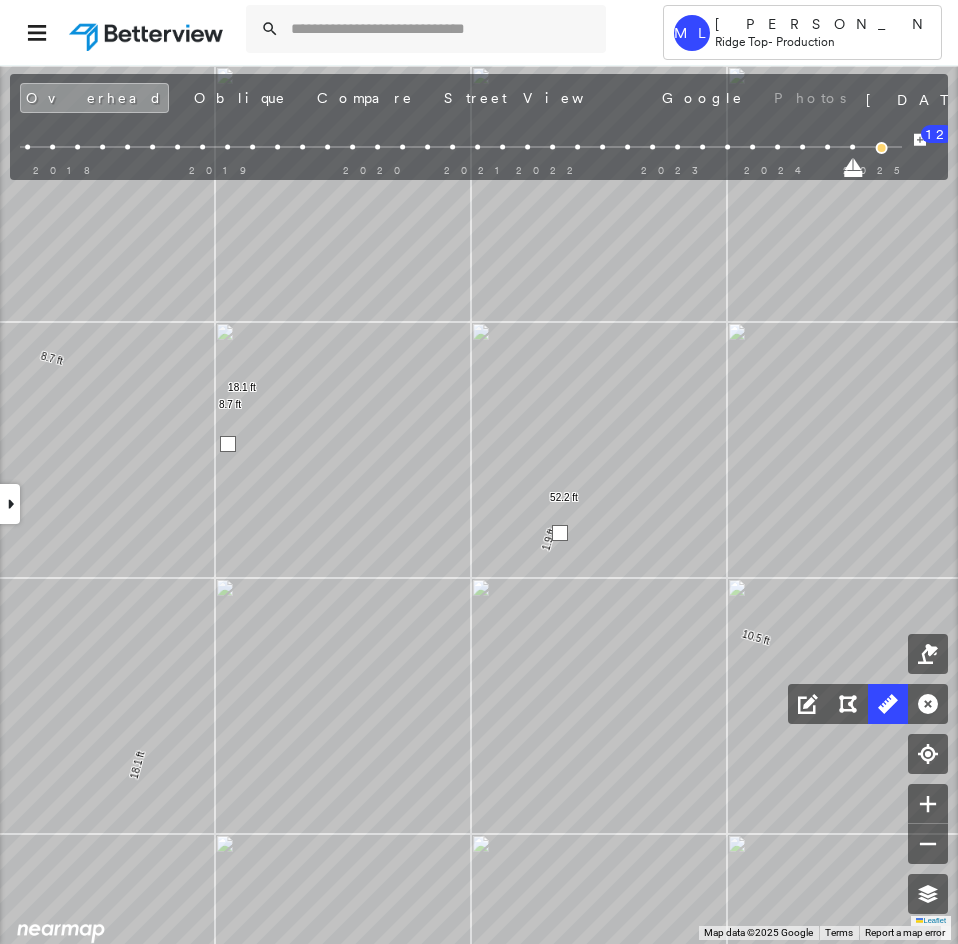 click at bounding box center (560, 533) 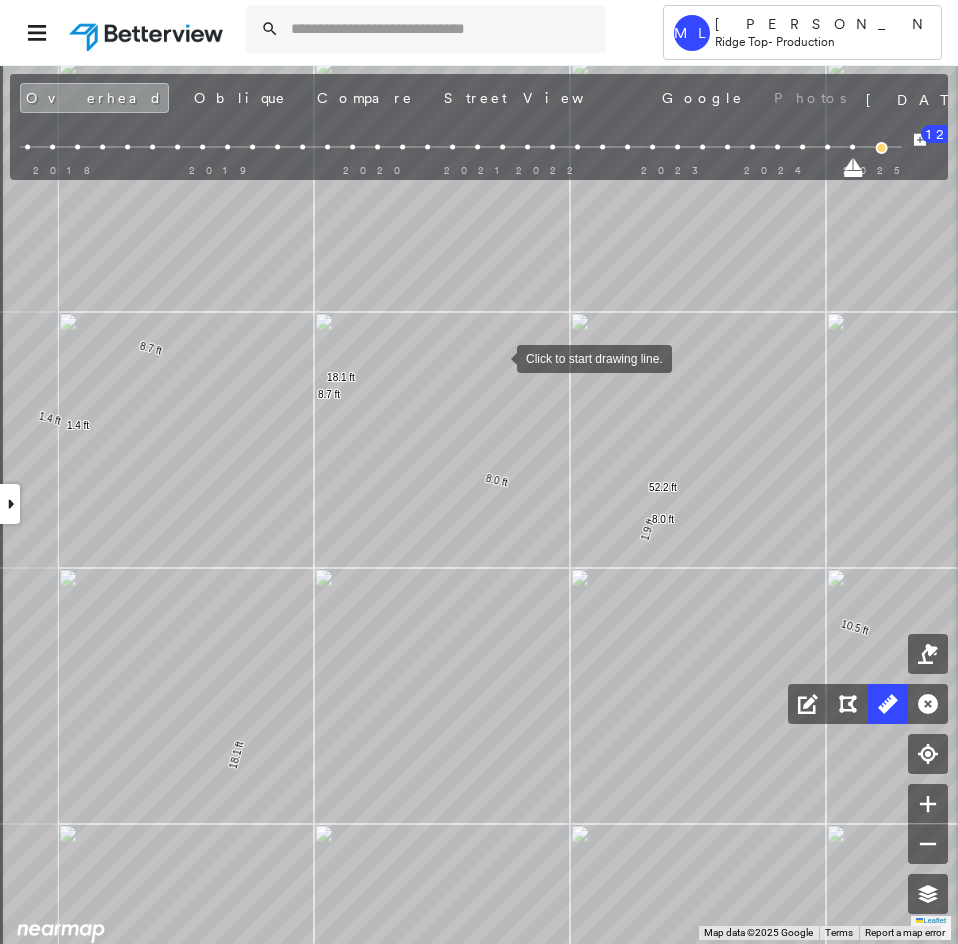 drag, startPoint x: 438, startPoint y: 365, endPoint x: 496, endPoint y: 357, distance: 58.549126 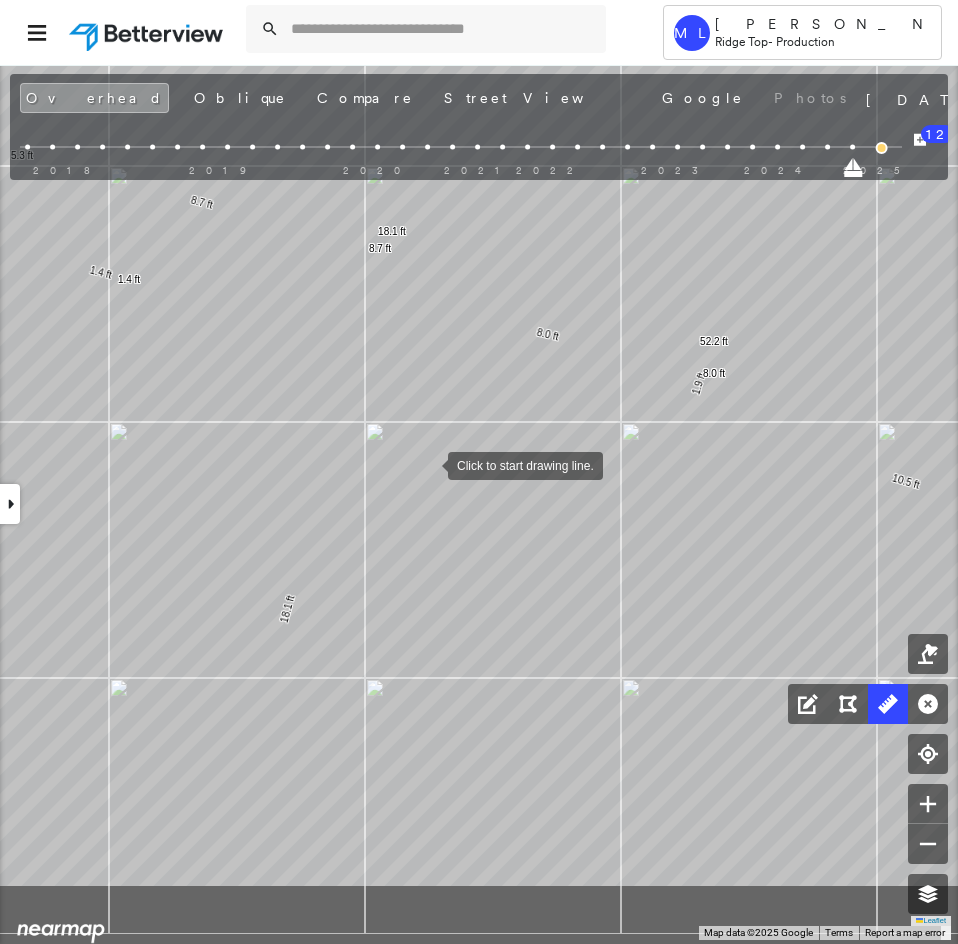 drag, startPoint x: 376, startPoint y: 613, endPoint x: 427, endPoint y: 467, distance: 154.65121 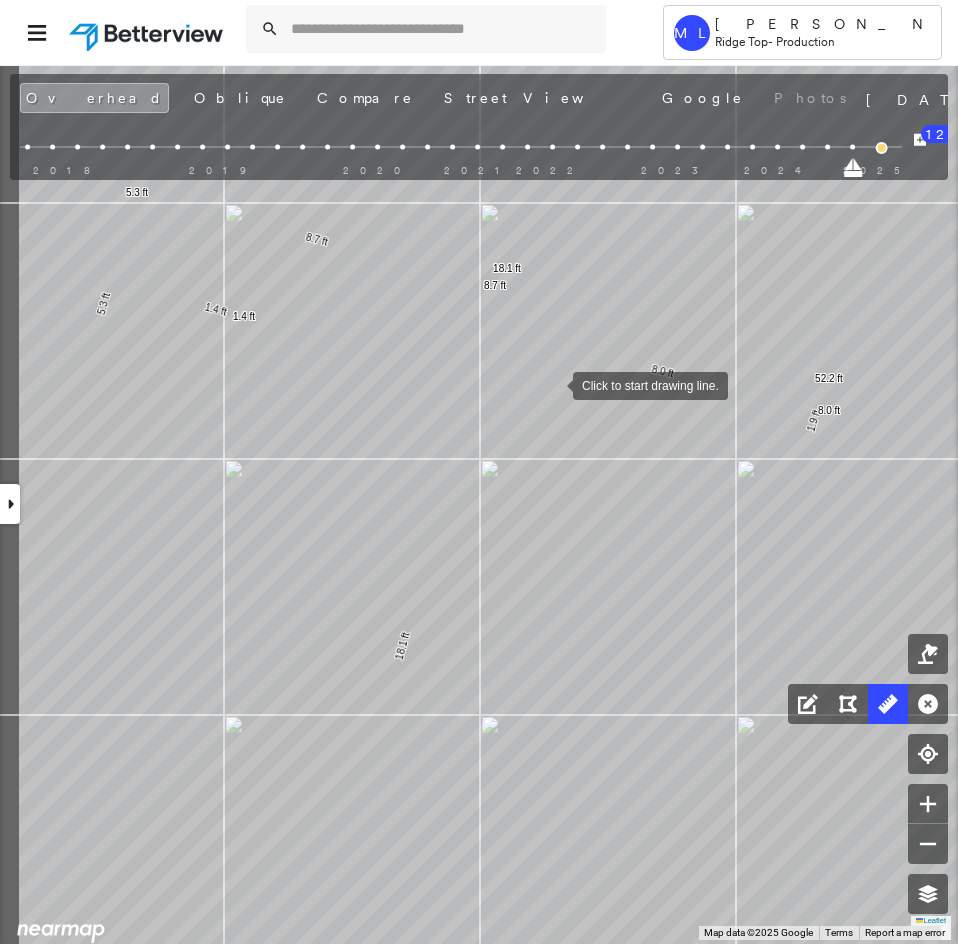 drag, startPoint x: 447, startPoint y: 348, endPoint x: 553, endPoint y: 384, distance: 111.94642 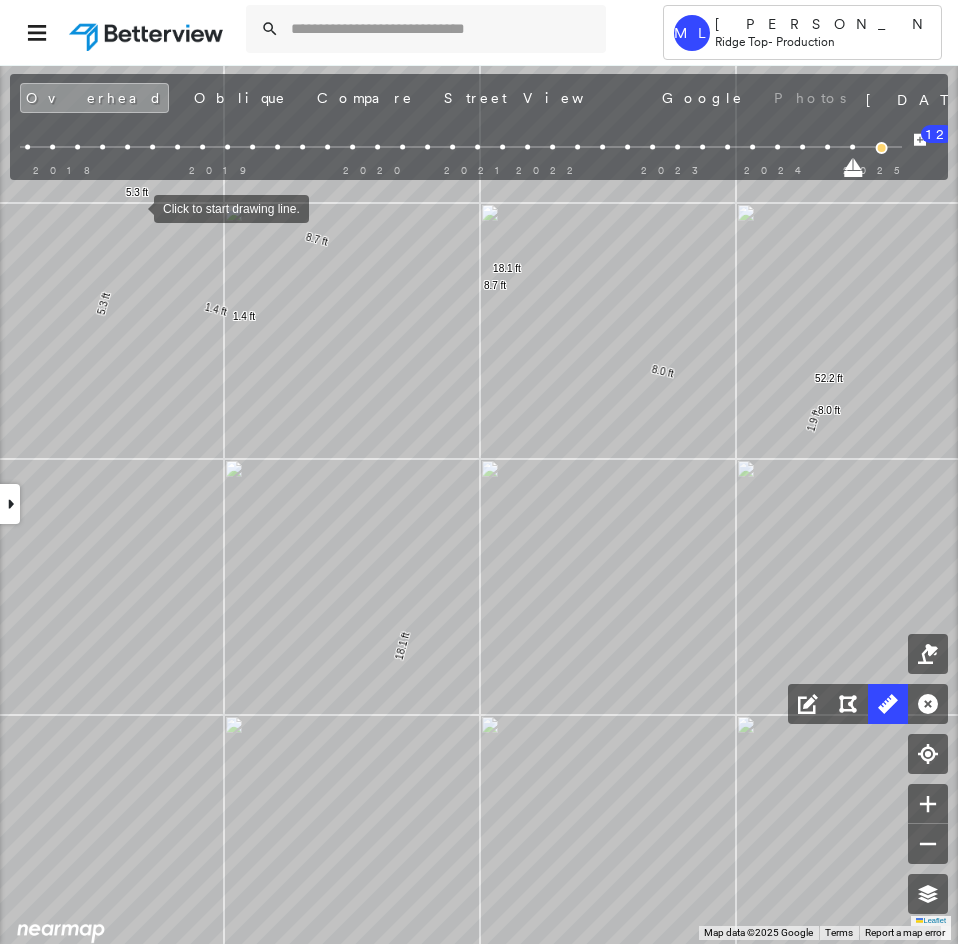 click at bounding box center (134, 207) 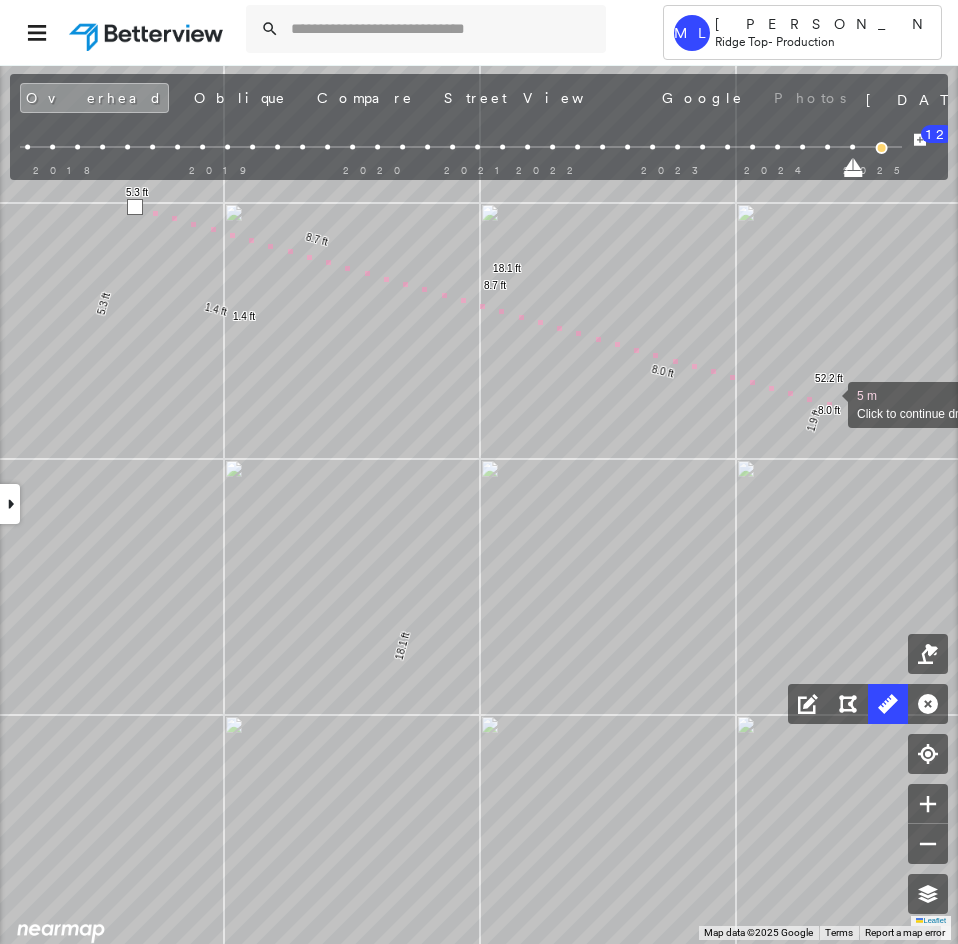 click at bounding box center [828, 403] 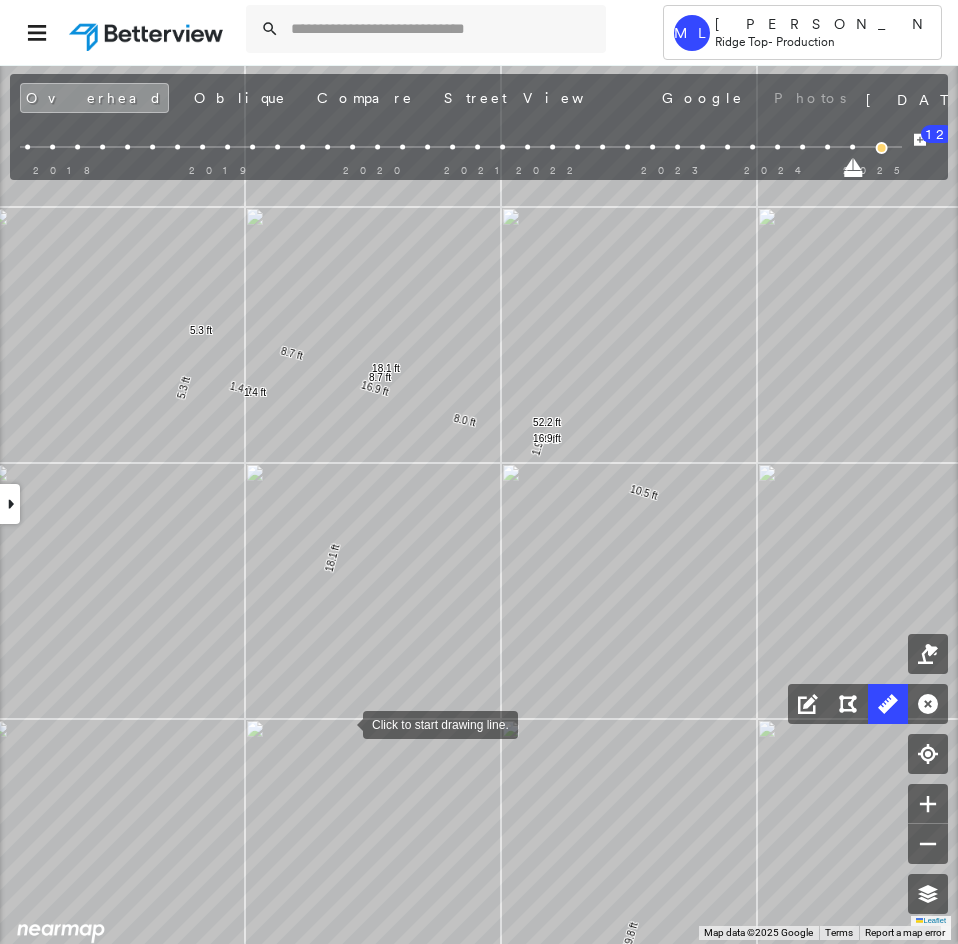 click at bounding box center (343, 723) 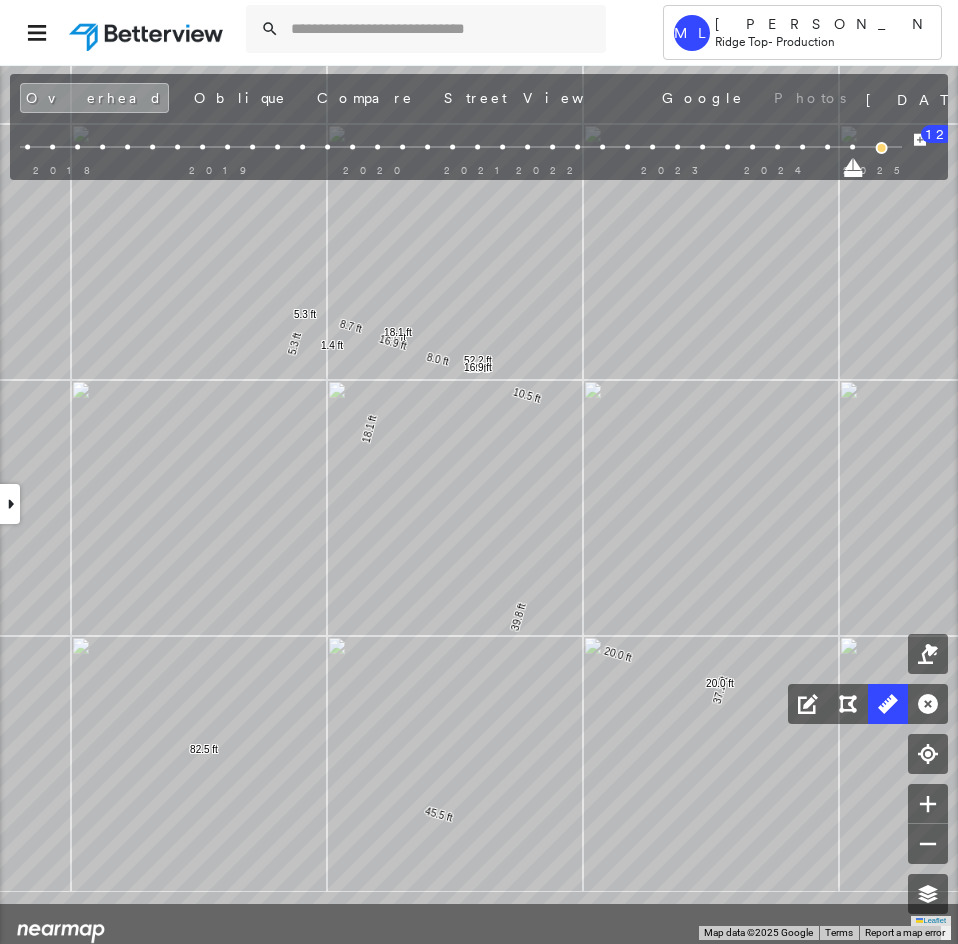 click on "37.1 ft 45.5 ft 82.5 ft 39.8 ft 10.5 ft 52.2 ft 1.4 ft 8.7 ft 8.7 ft 5.3 ft 5.3 ft 20.0 ft 20.0 ft 18.1 ft 18.1 ft 8.0 ft 8.0 ft 16.9 ft 16.9 ft Click to start drawing line." at bounding box center [421, 336] 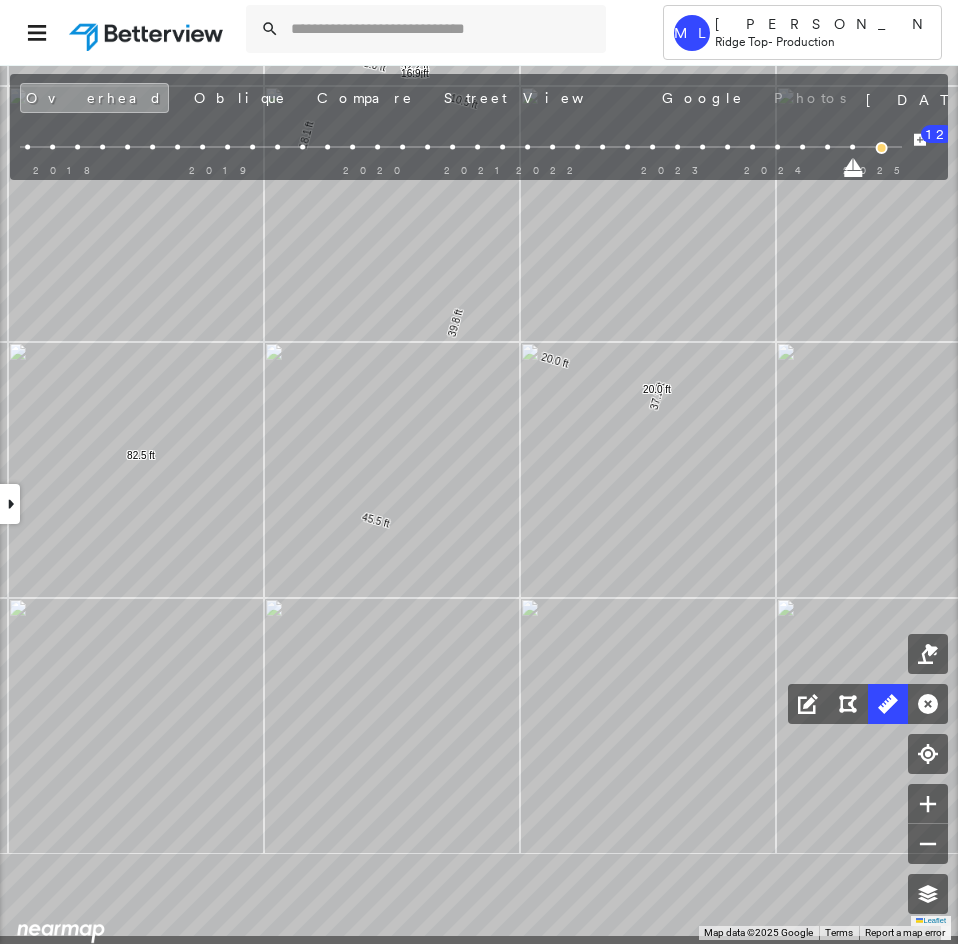 drag, startPoint x: 510, startPoint y: 561, endPoint x: 357, endPoint y: 292, distance: 309.4673 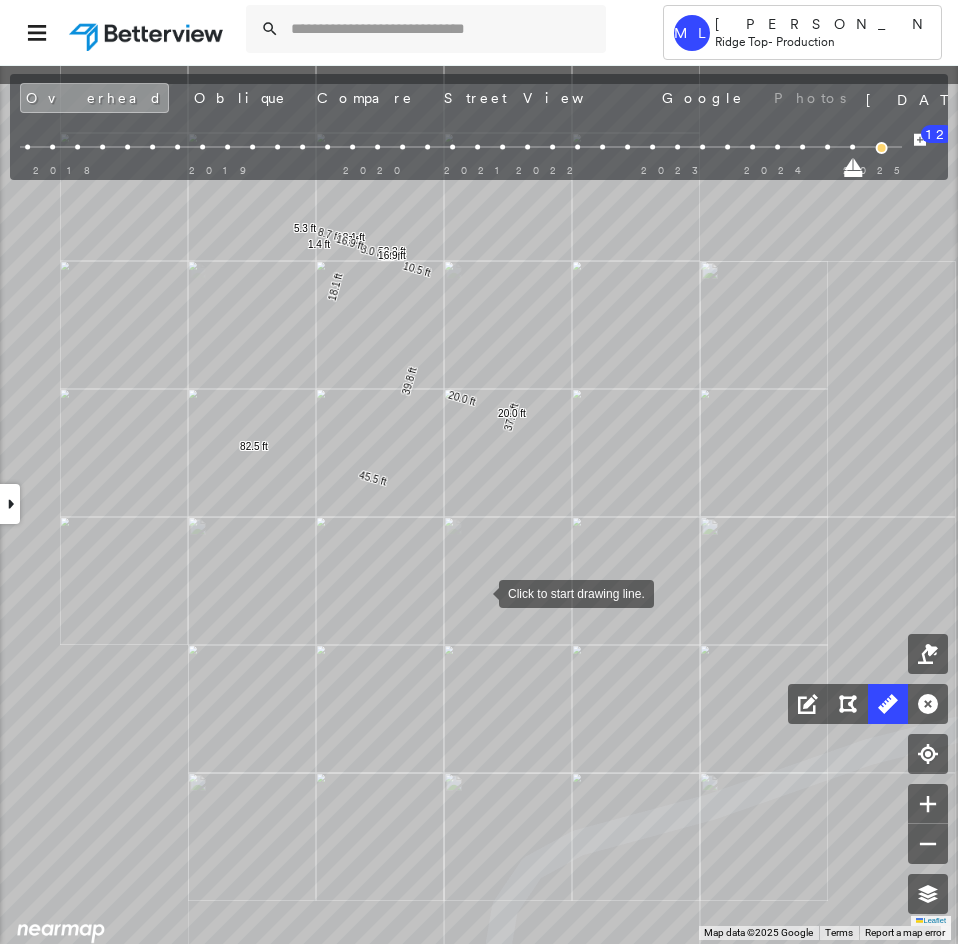drag, startPoint x: 442, startPoint y: 490, endPoint x: 482, endPoint y: 594, distance: 111.42711 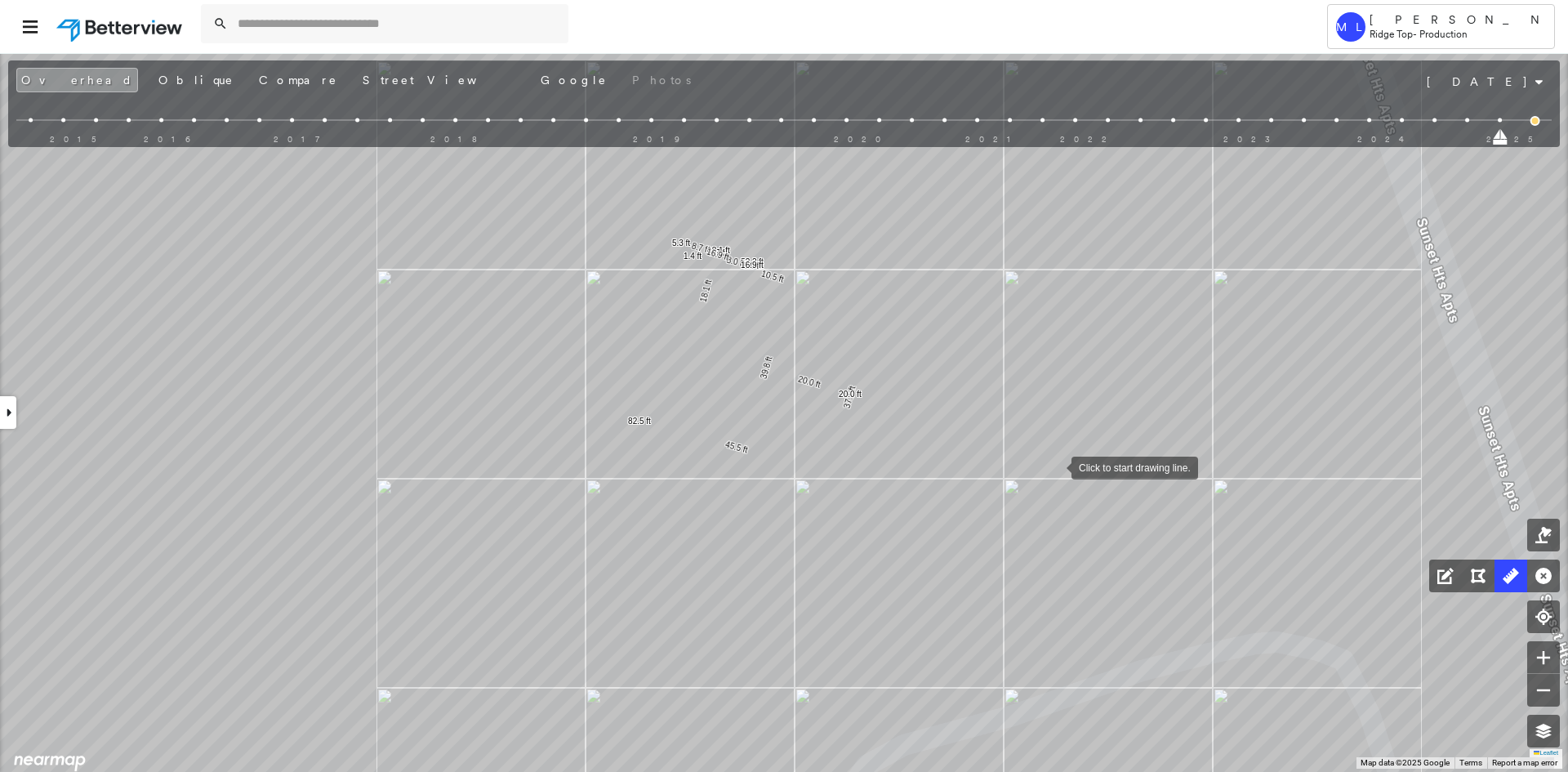 click at bounding box center [1055, 466] 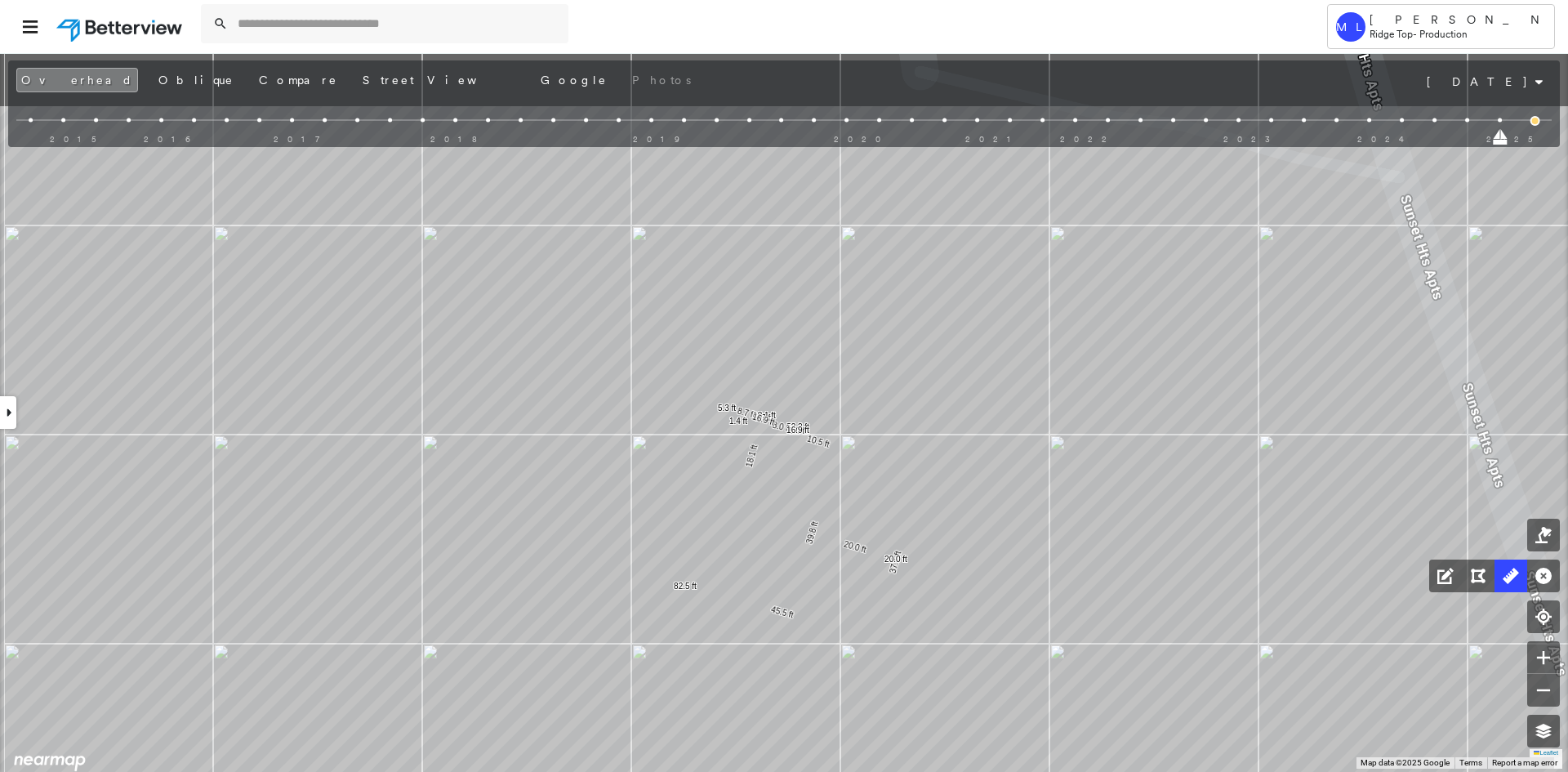 click on "37.1 ft 45.5 ft 82.5 ft 39.8 ft 10.5 ft 52.2 ft 1.4 ft 8.7 ft 8.7 ft 5.3 ft 20.0 ft 20.0 ft 18.1 ft 18.1 ft 8.0 ft 8.0 ft 16.9 ft 16.9 ft Click to start drawing line." at bounding box center [676, 124] 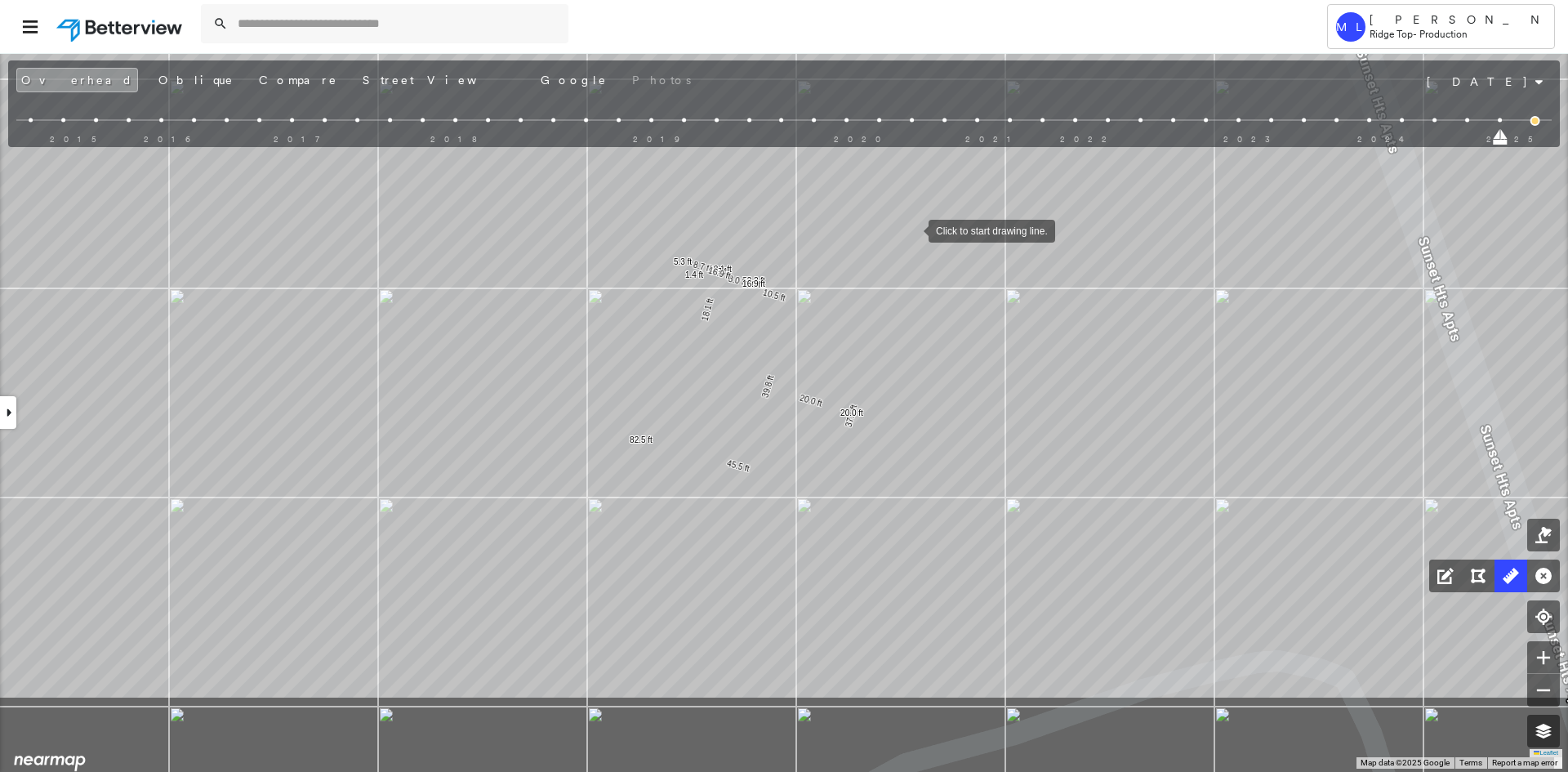 drag, startPoint x: 939, startPoint y: 341, endPoint x: 912, endPoint y: 230, distance: 114.2366 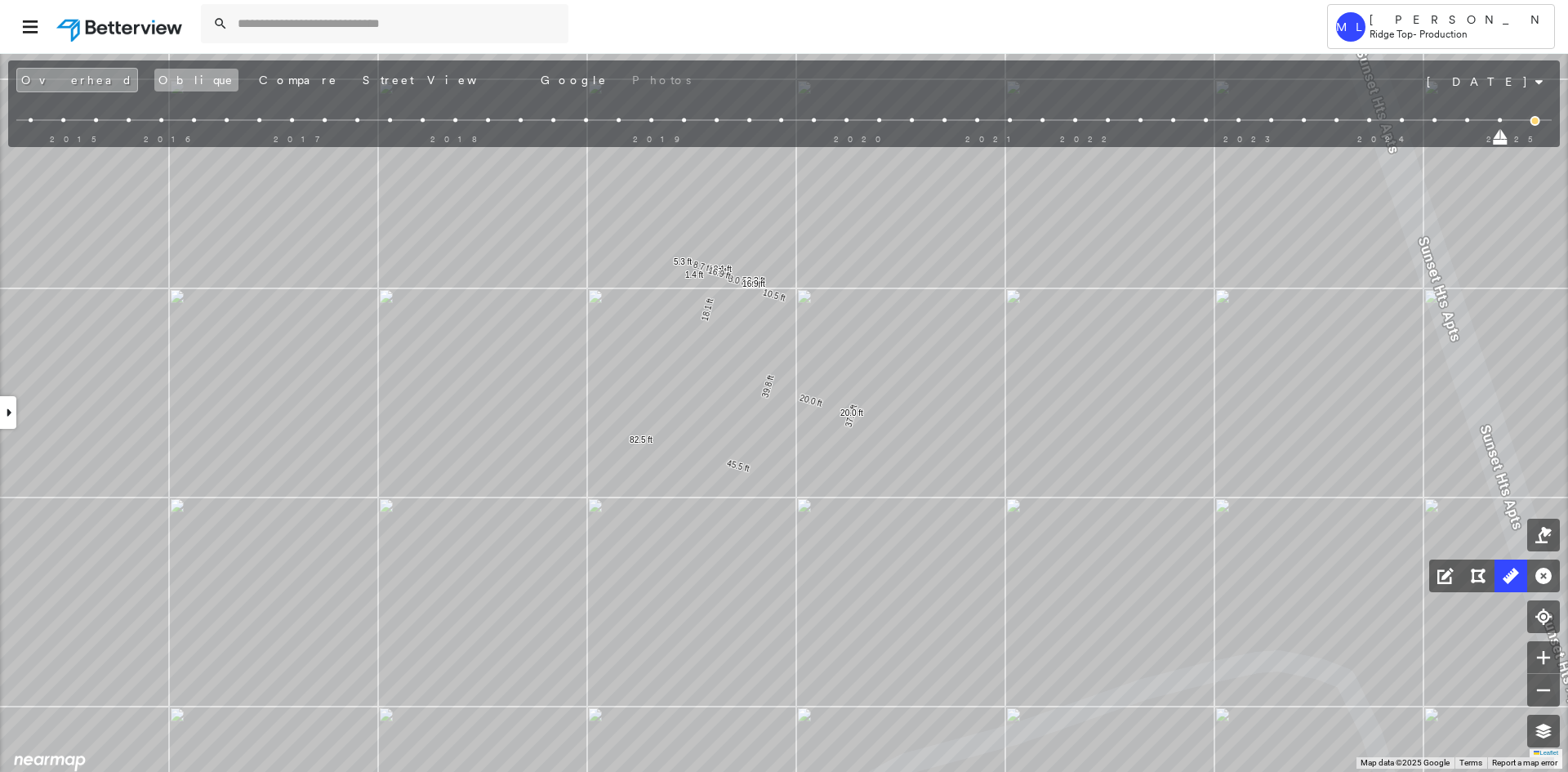 click on "Oblique" at bounding box center [196, 80] 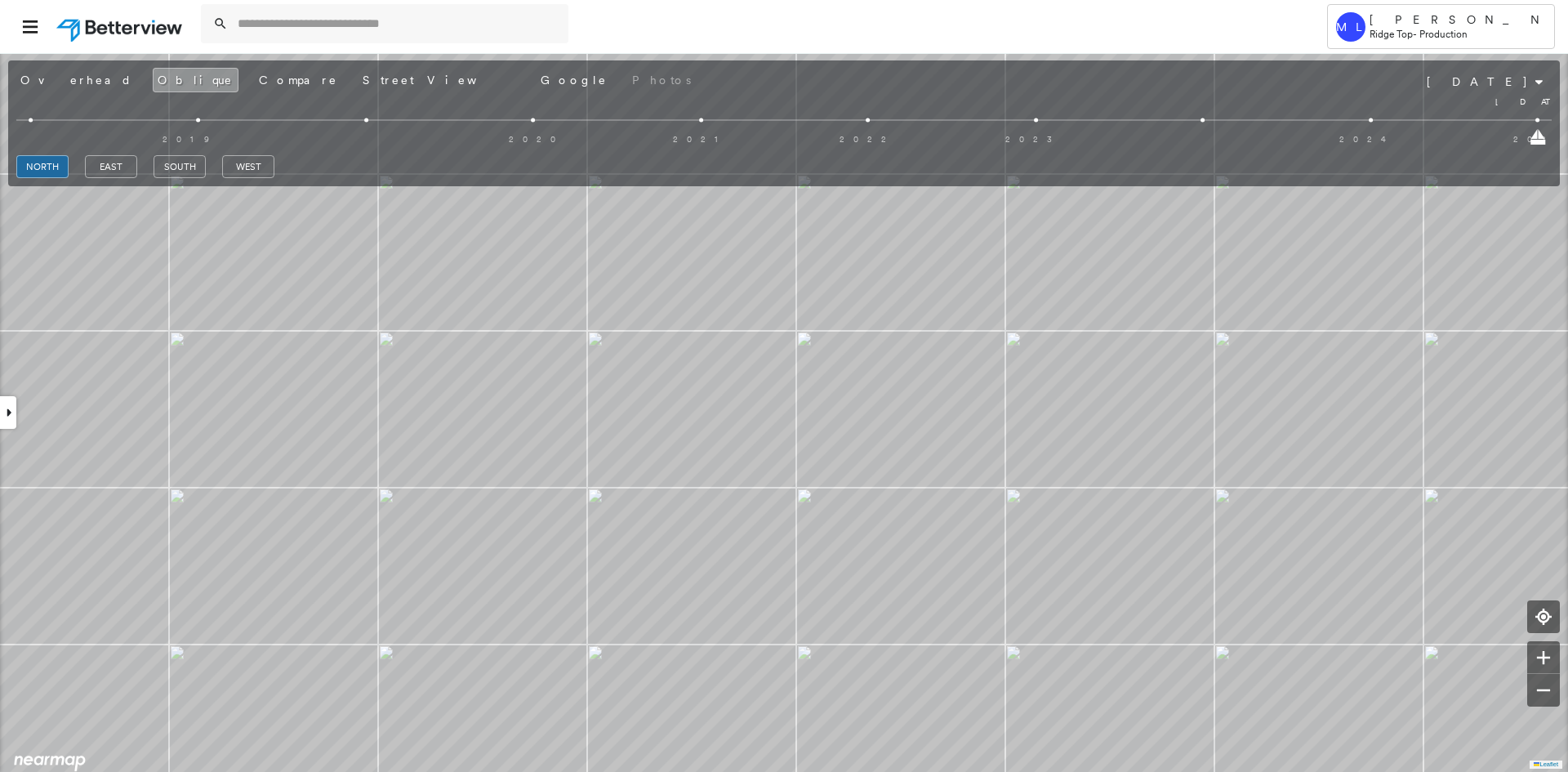 drag, startPoint x: 22, startPoint y: 143, endPoint x: 1548, endPoint y: 116, distance: 1526.2388 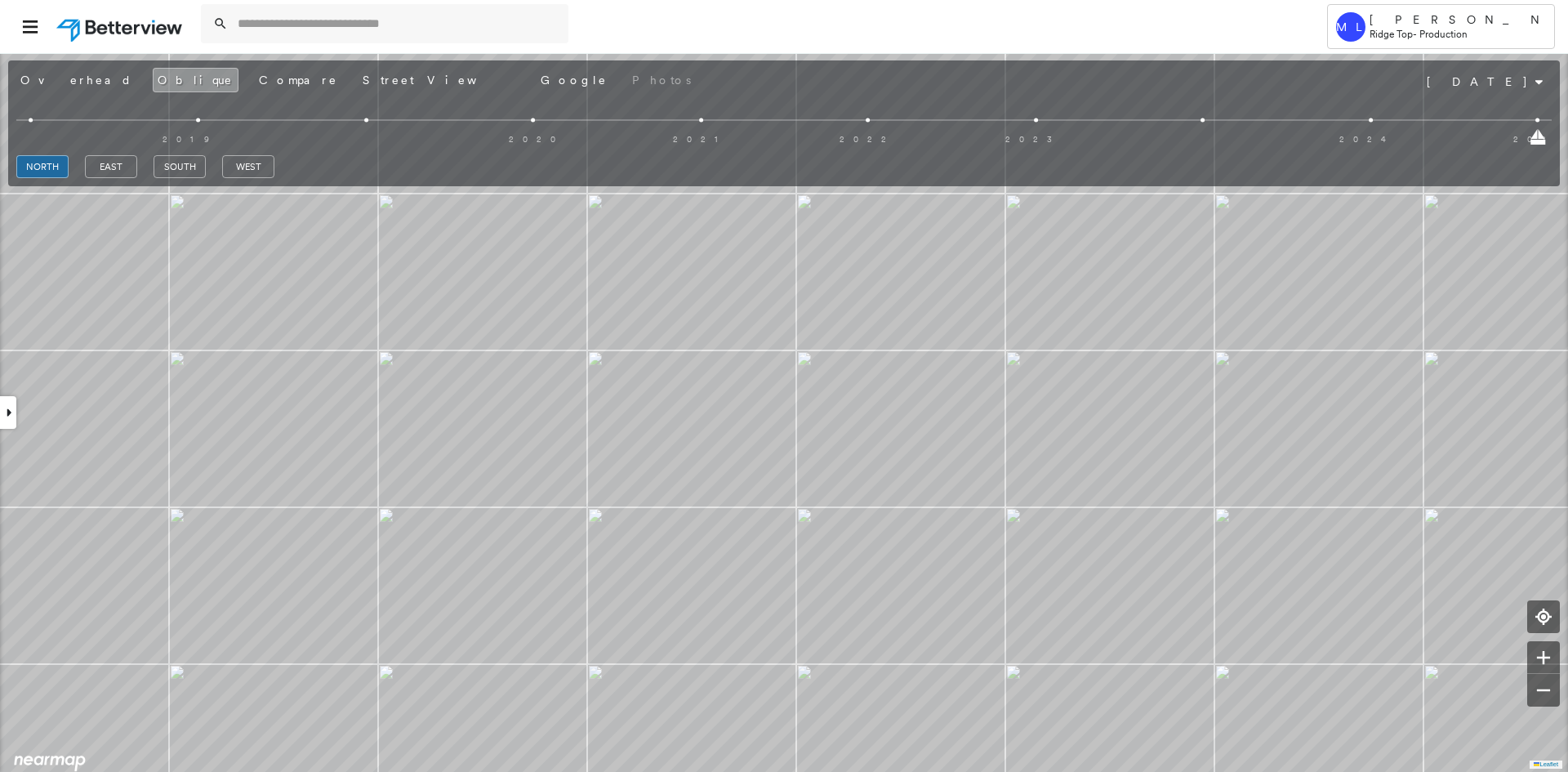 click on "north east south west" at bounding box center (784, 167) 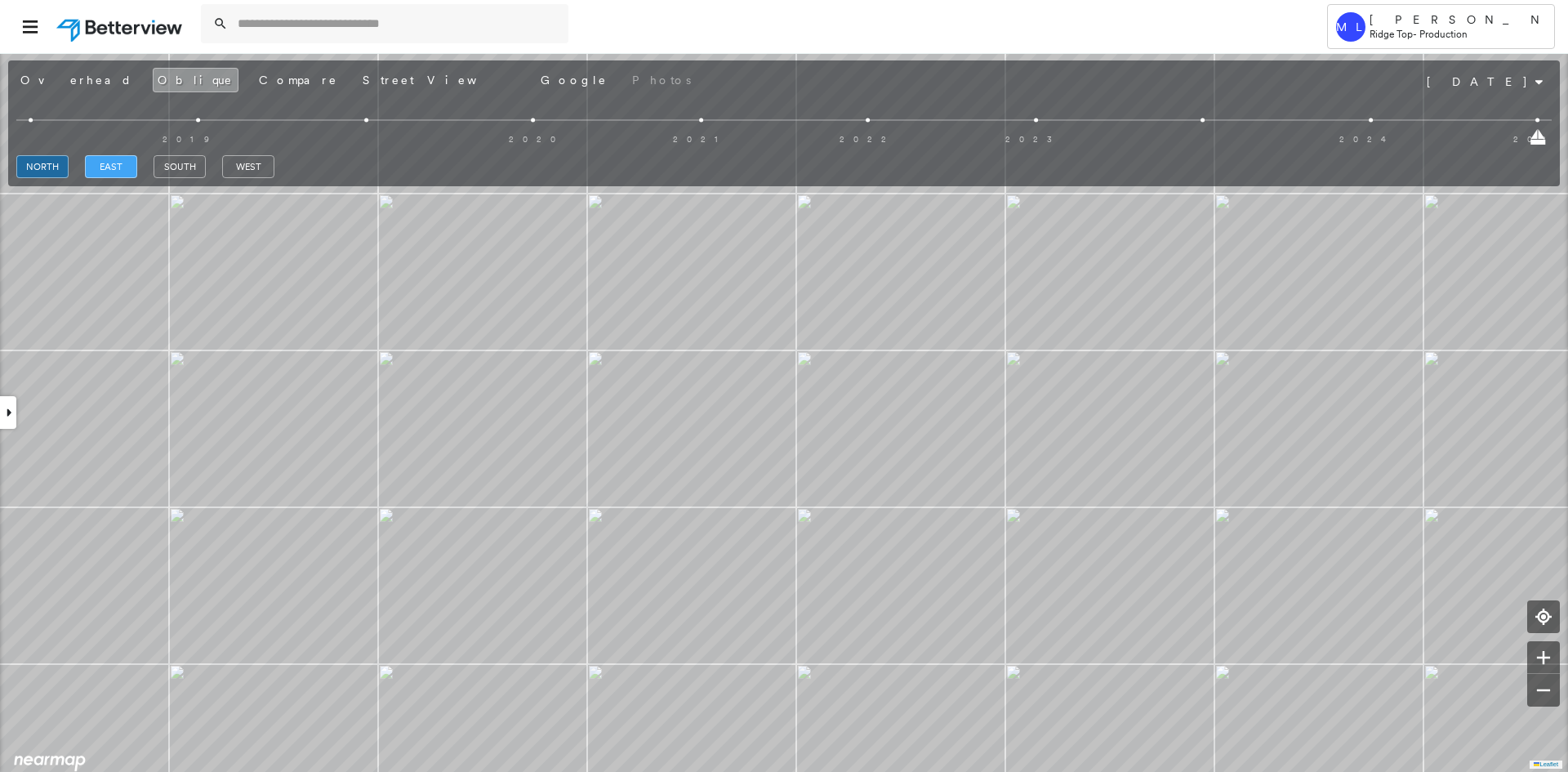click on "east" at bounding box center (111, 167) 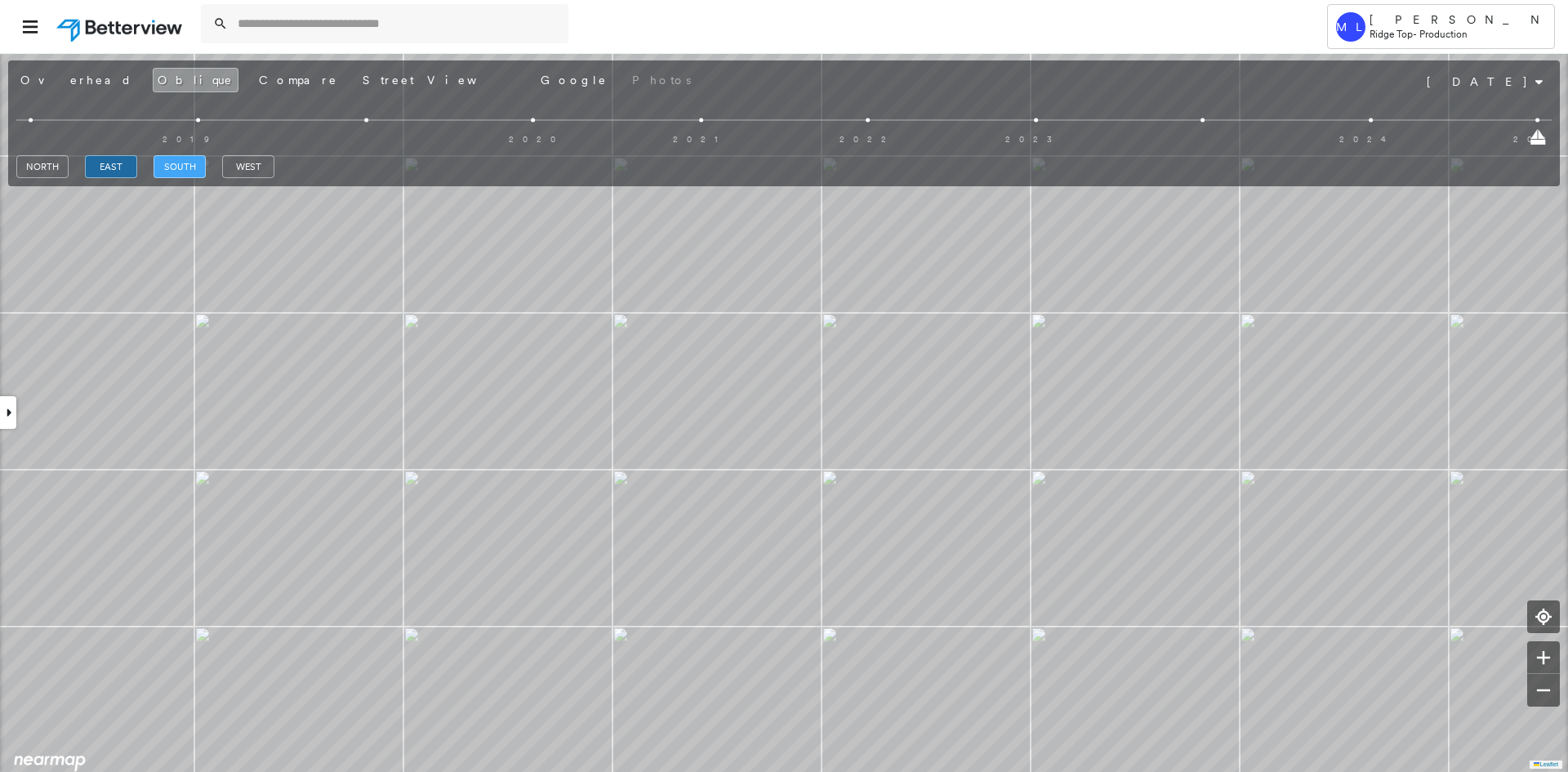 click on "south" at bounding box center [180, 167] 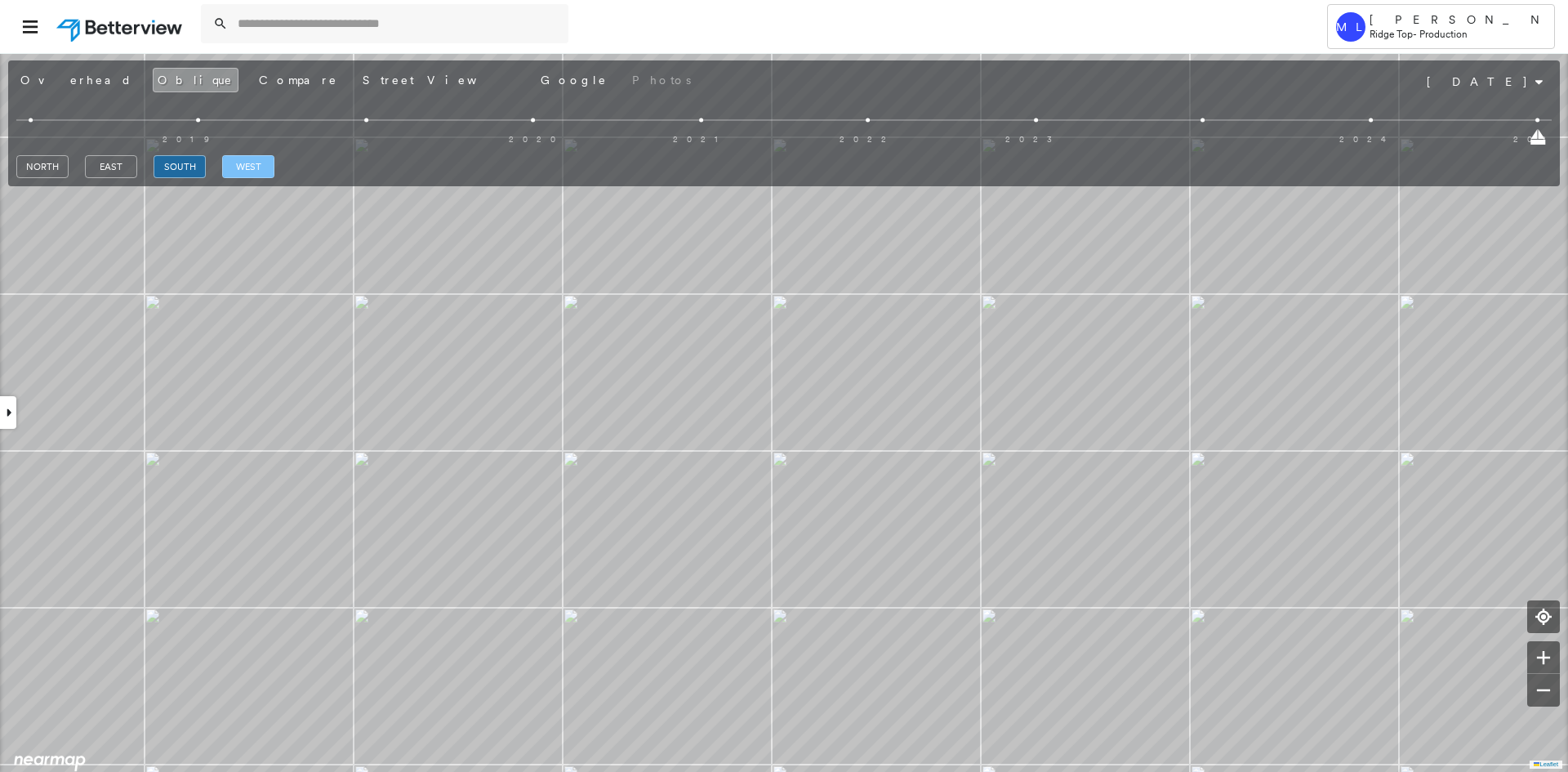 click on "west" at bounding box center (248, 167) 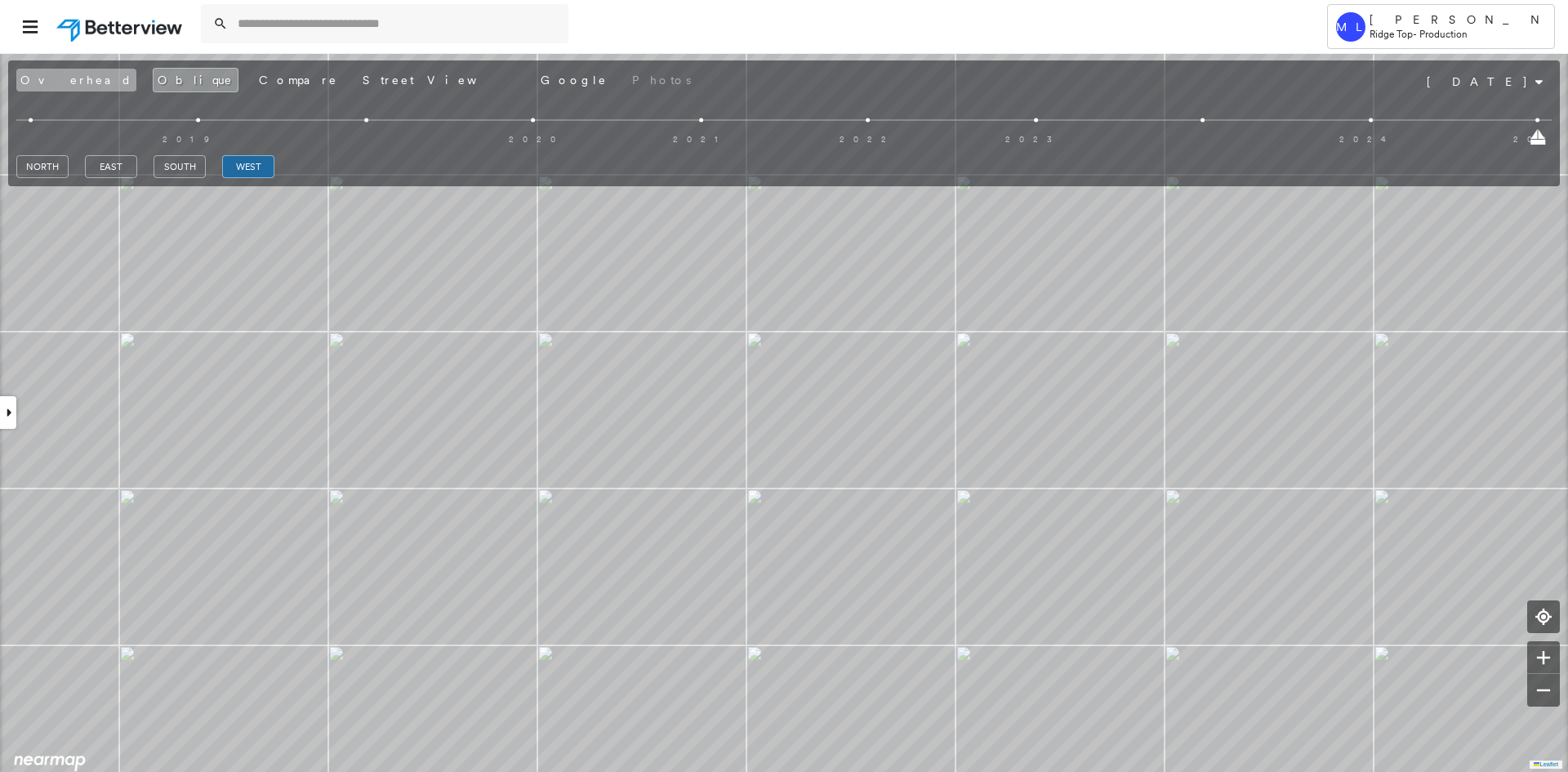 click on "Overhead" at bounding box center [76, 80] 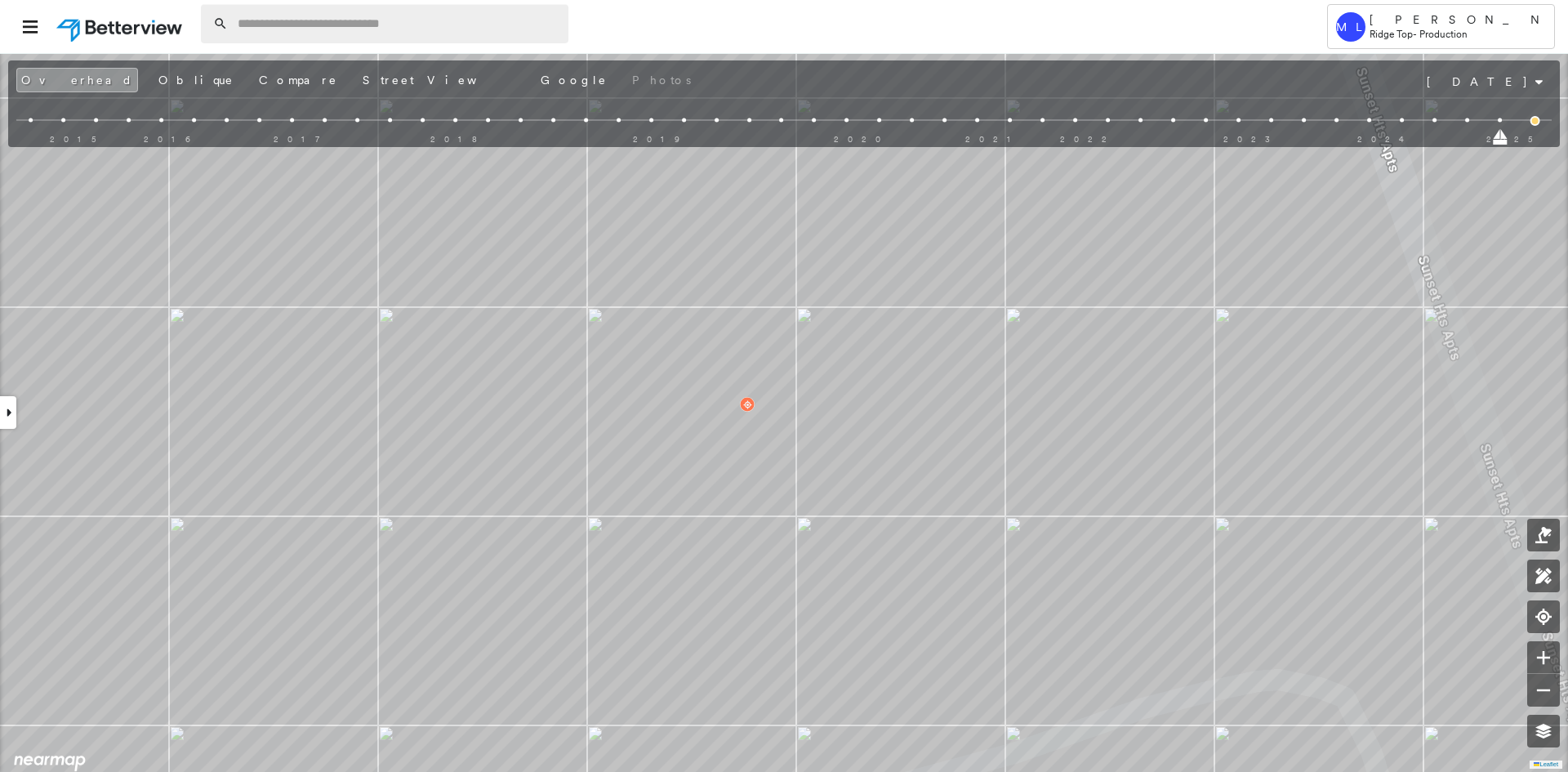 click at bounding box center [398, 24] 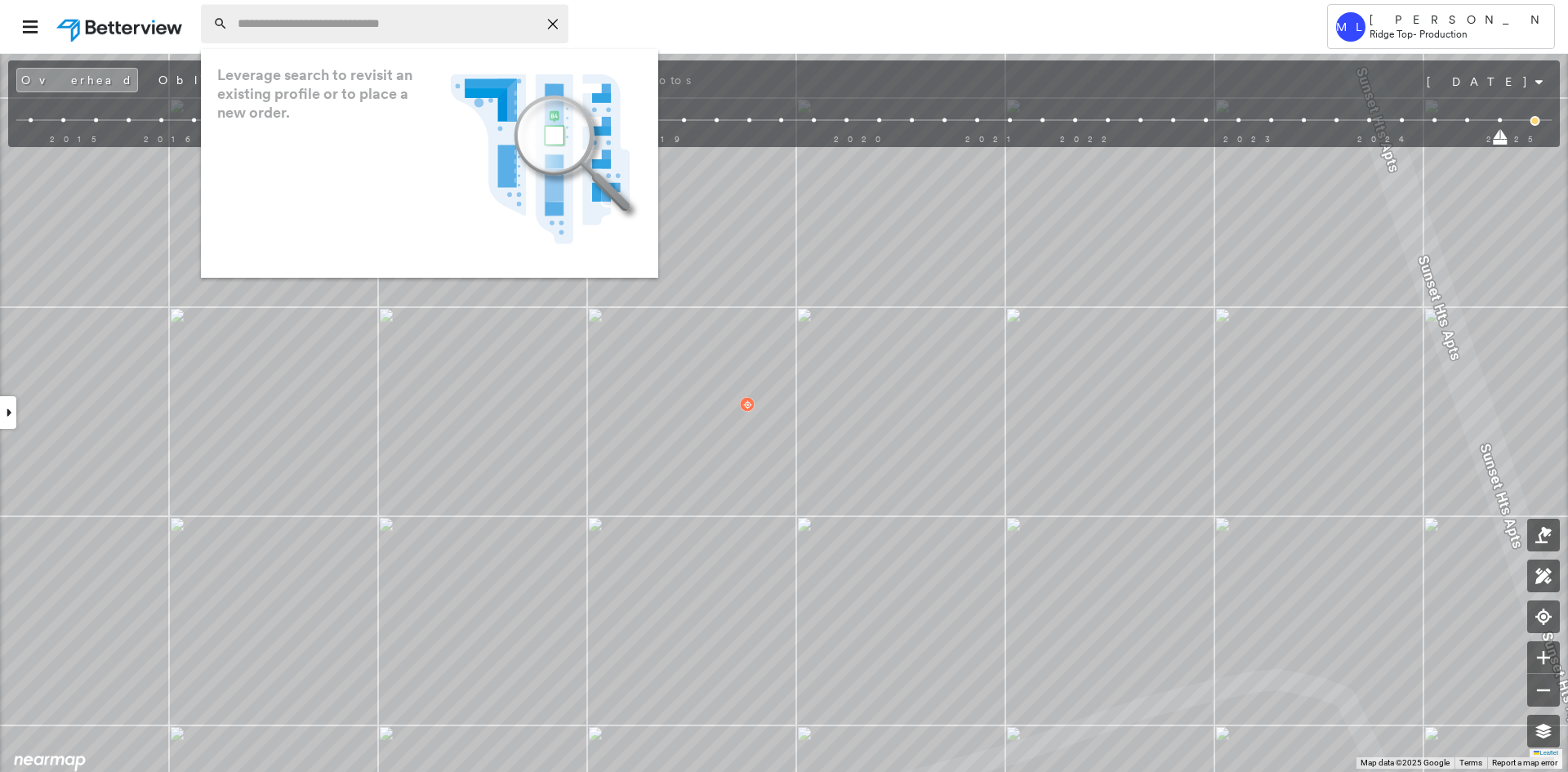 paste on "**********" 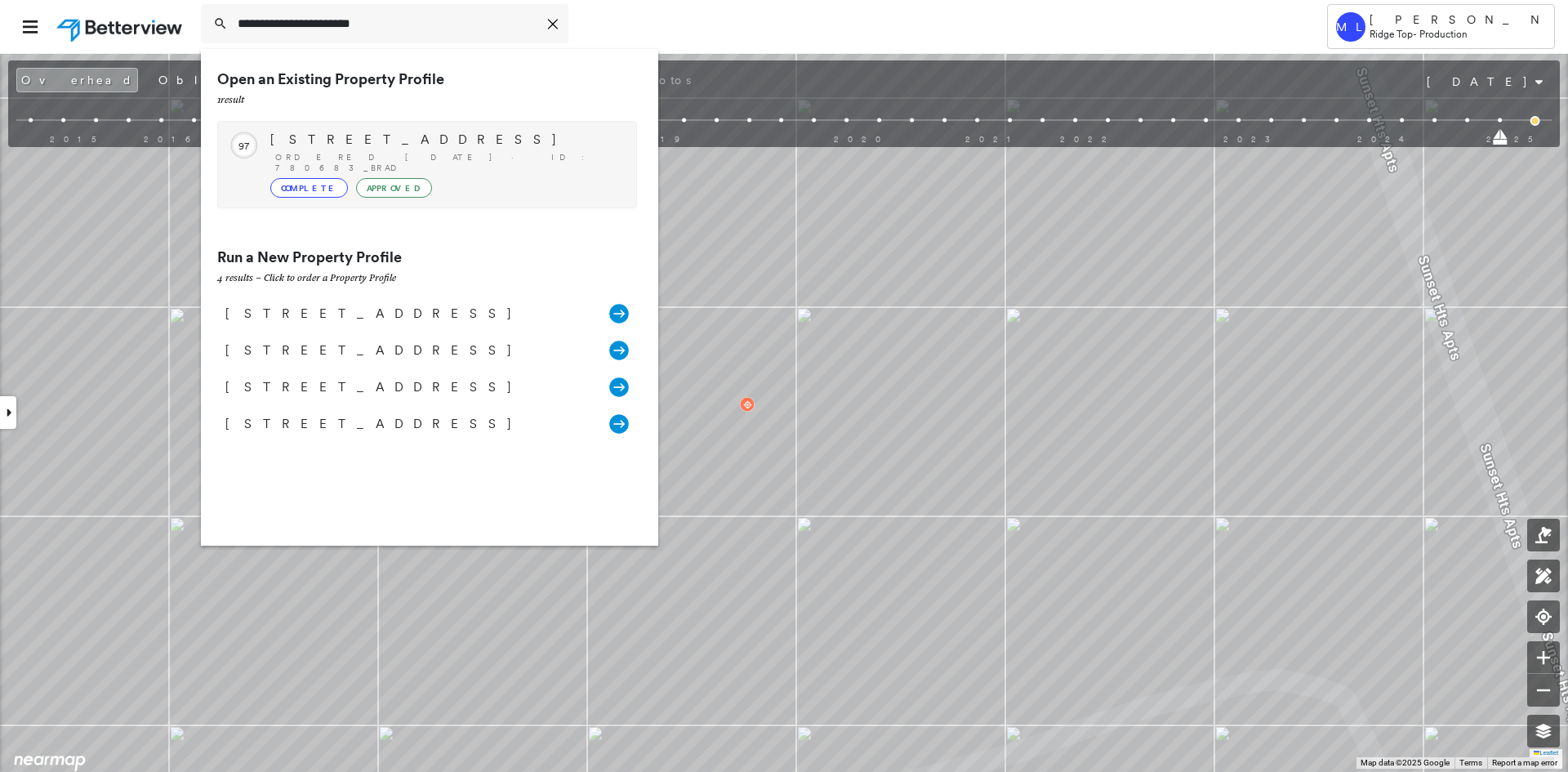 type on "**********" 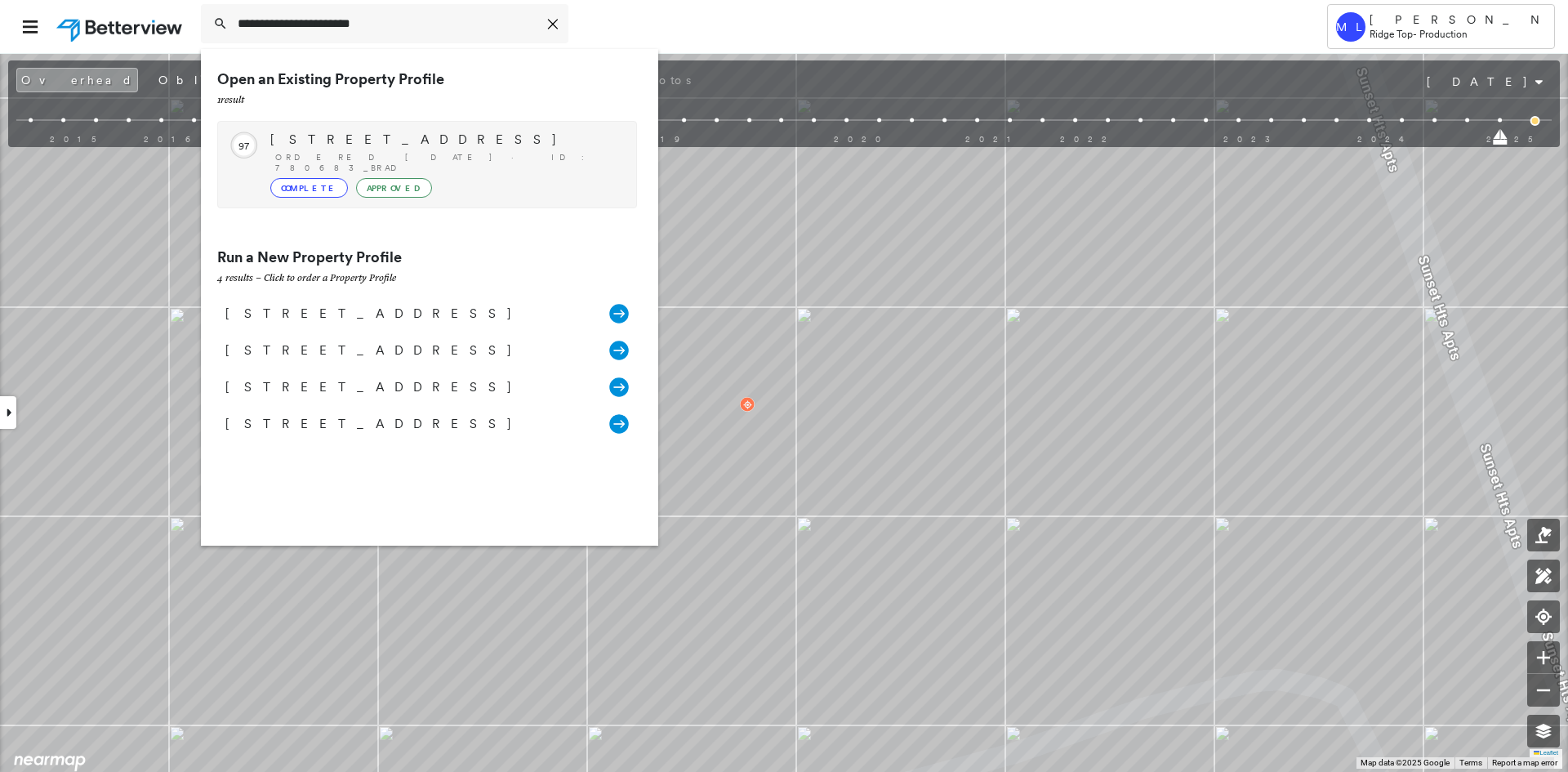 click on "Complete Approved" at bounding box center (445, 188) 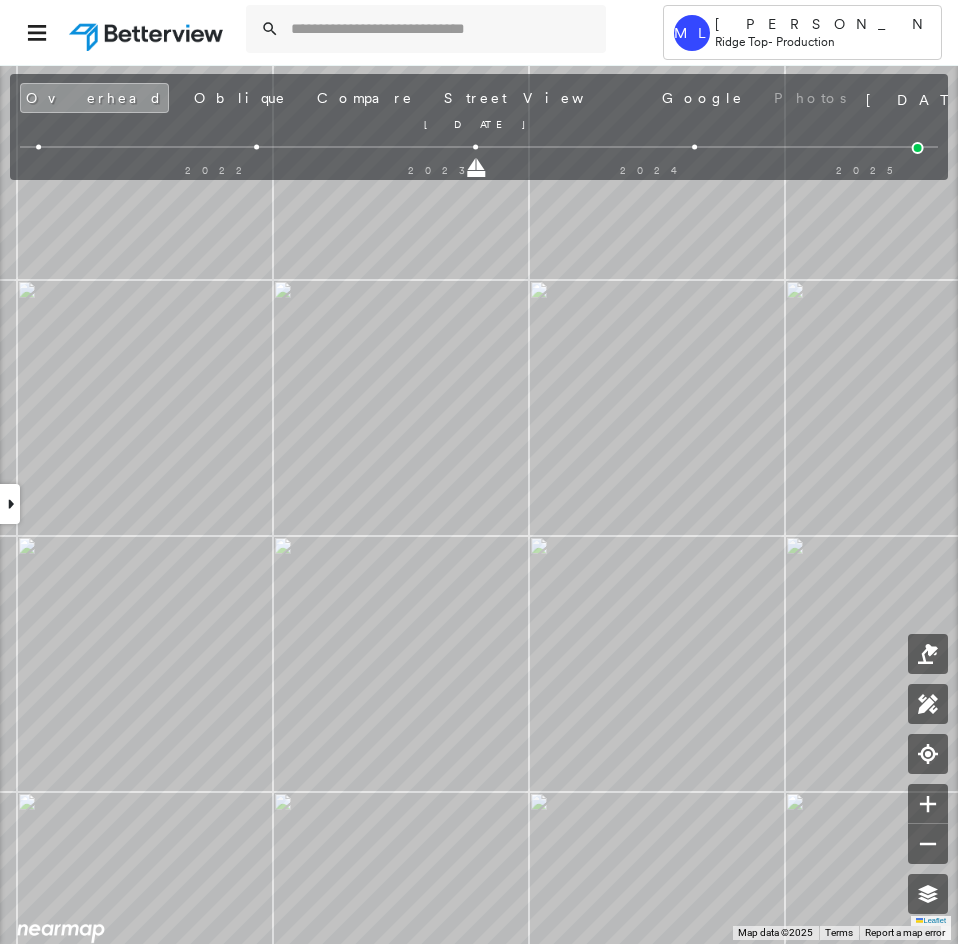 drag, startPoint x: 693, startPoint y: 166, endPoint x: 510, endPoint y: 176, distance: 183.27303 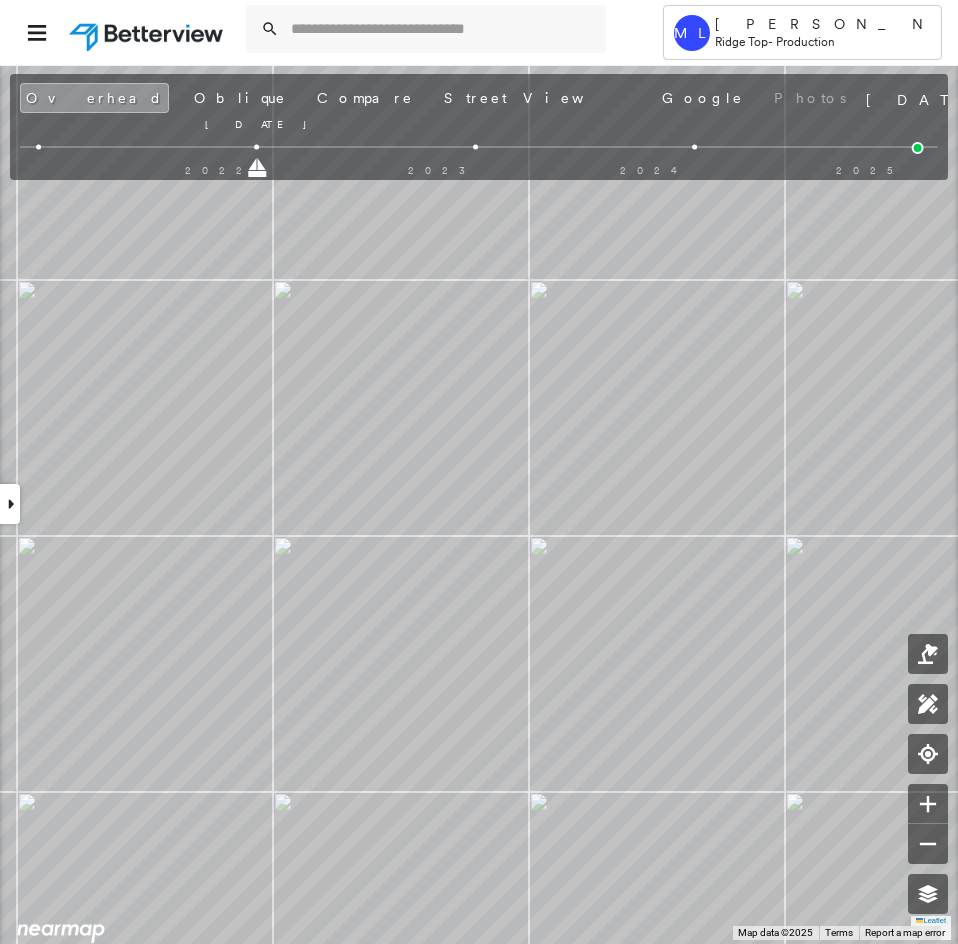 click on "5391 Breeze Hill Dr ,  Traverse City, MI 49684 780683_BRAD Assigned to:  Chandana G Assigned to:  Chandana G 780683_BRAD Assigned to:  Chandana G Open Comments Download PDF Report Summary Construction Occupancy Protection Exposure Determination Overhead Obliques Street View Roof Spotlight™ Index 0 100 25 50 75 1 Building Roof Scores 0 Buildings Policy Information :  780683_BRAD Flags :  1 (0 cleared, 1 uncleared) Storm Reports :  N/A Construction Occupancy Protection Exposure Determination Flags :  1 (0 cleared, 1 uncleared) Uncleared Flags (1) Cleared Flags  (0) Betterview Property Flagged 07/25/25 Clear Action Taken New Entry History Quote/New Business Terms & Conditions Added ACV Endorsement Added Cosmetic Endorsement Inspection/Loss Control Report Information Added to Inspection Survey Onsite Inspection Ordered Determined No Inspection Needed General Used Report to Further Agent/Insured Discussion Reject/Decline - New Business Allowed to Proceed / Policy Bound Added/Updated Building Information Save" at bounding box center [479, 504] 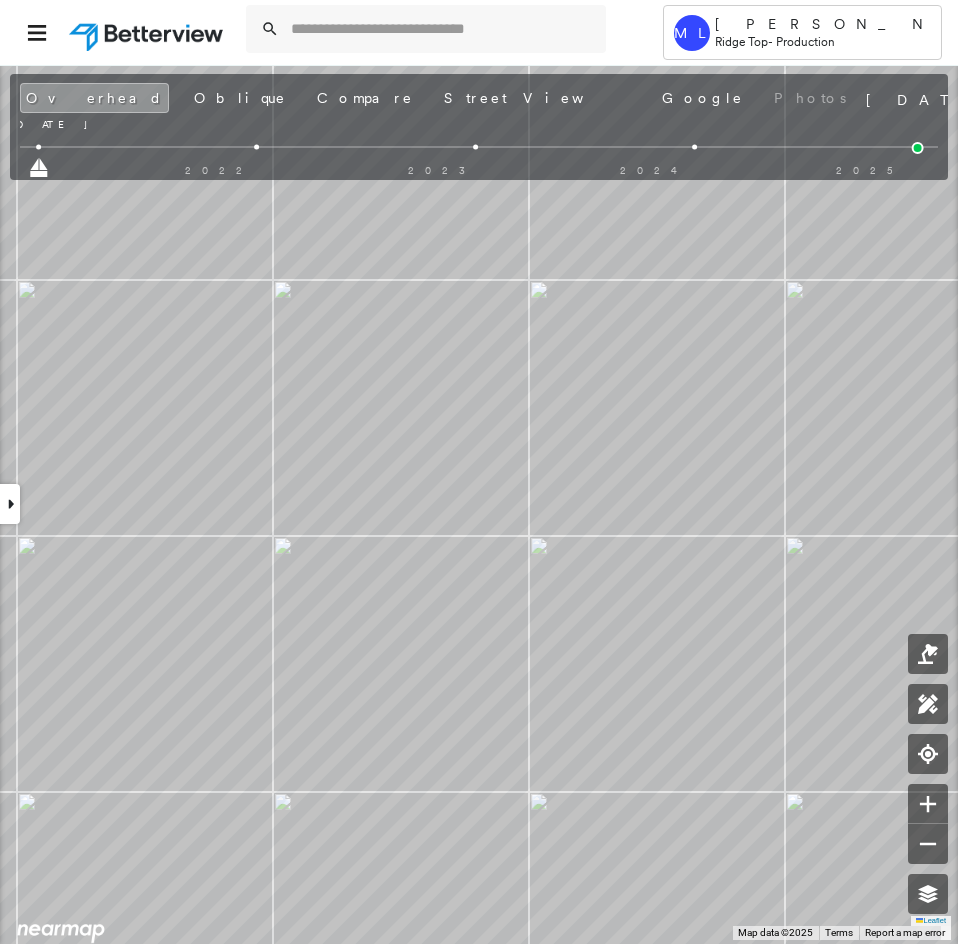 click on "5391 Breeze Hill Dr ,  Traverse City, MI 49684 780683_BRAD Assigned to:  Chandana G Assigned to:  Chandana G 780683_BRAD Assigned to:  Chandana G Open Comments Download PDF Report Summary Construction Occupancy Protection Exposure Determination Overhead Obliques Street View Roof Spotlight™ Index 0 100 25 50 75 1 Building Roof Scores 0 Buildings Policy Information :  780683_BRAD Flags :  1 (0 cleared, 1 uncleared) Storm Reports :  N/A Construction Occupancy Protection Exposure Determination Flags :  1 (0 cleared, 1 uncleared) Uncleared Flags (1) Cleared Flags  (0) Betterview Property Flagged 07/25/25 Clear Action Taken New Entry History Quote/New Business Terms & Conditions Added ACV Endorsement Added Cosmetic Endorsement Inspection/Loss Control Report Information Added to Inspection Survey Onsite Inspection Ordered Determined No Inspection Needed General Used Report to Further Agent/Insured Discussion Reject/Decline - New Business Allowed to Proceed / Policy Bound Added/Updated Building Information Save" at bounding box center [479, 504] 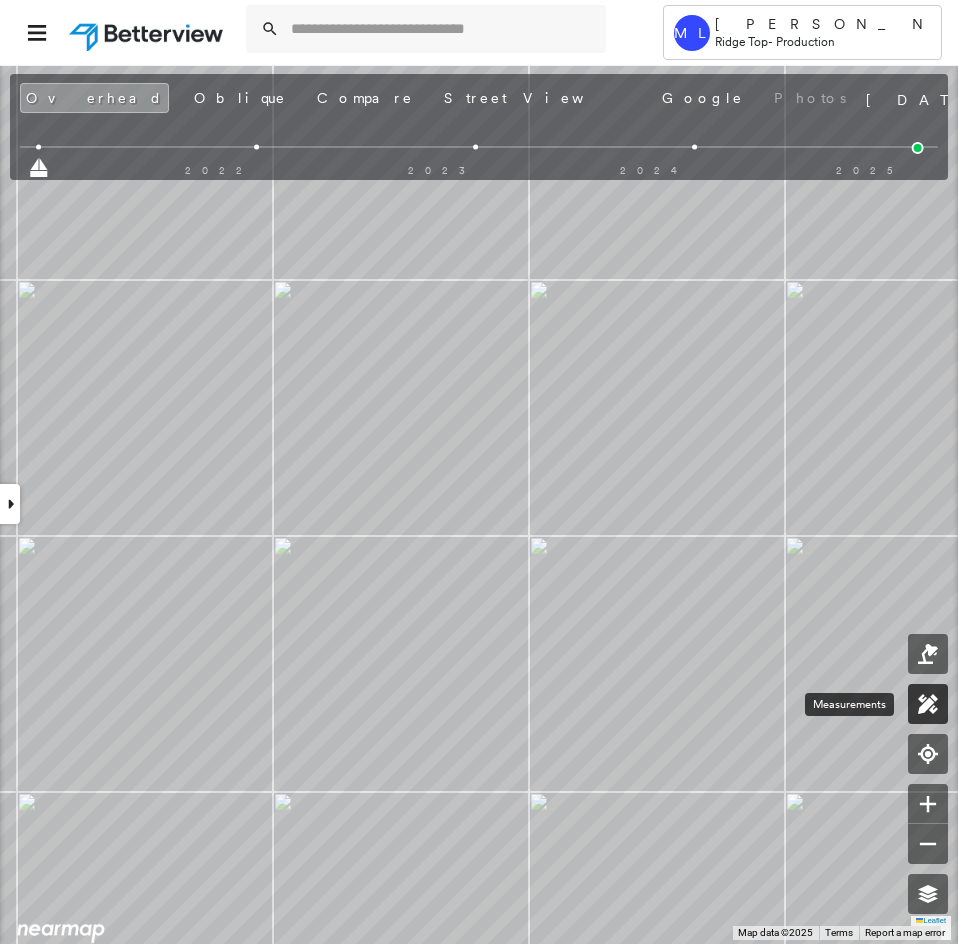 click 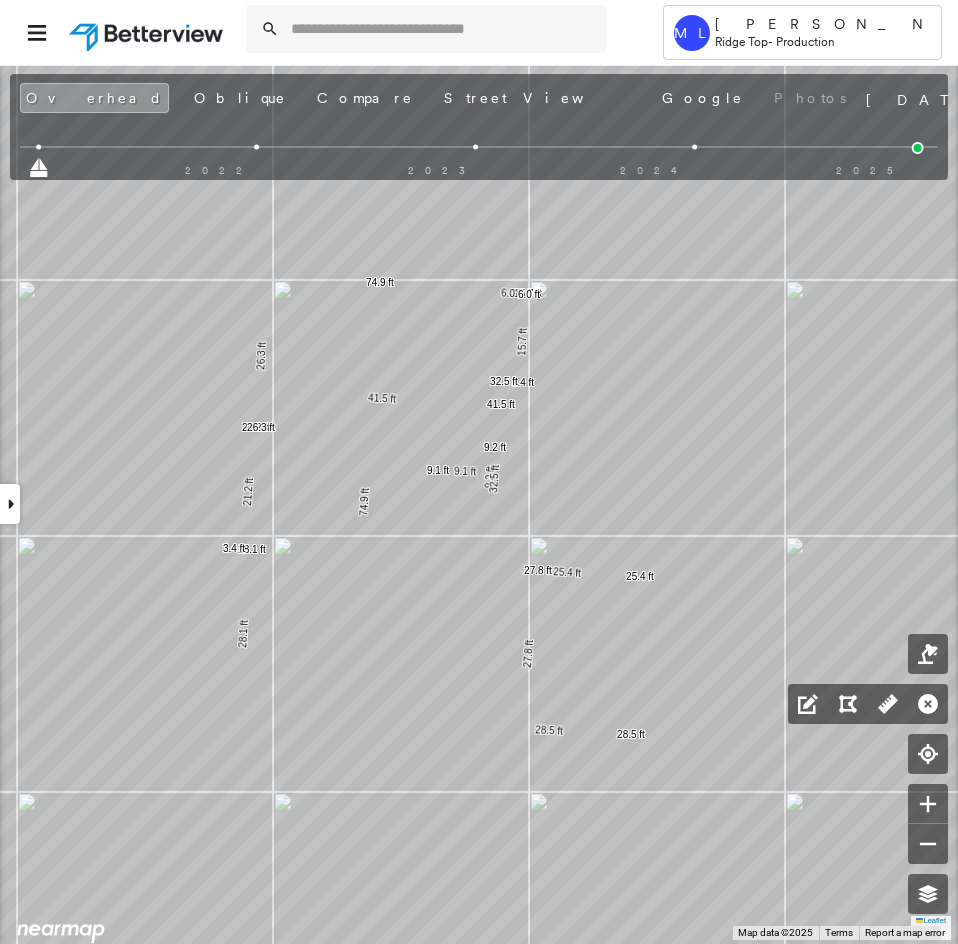 click 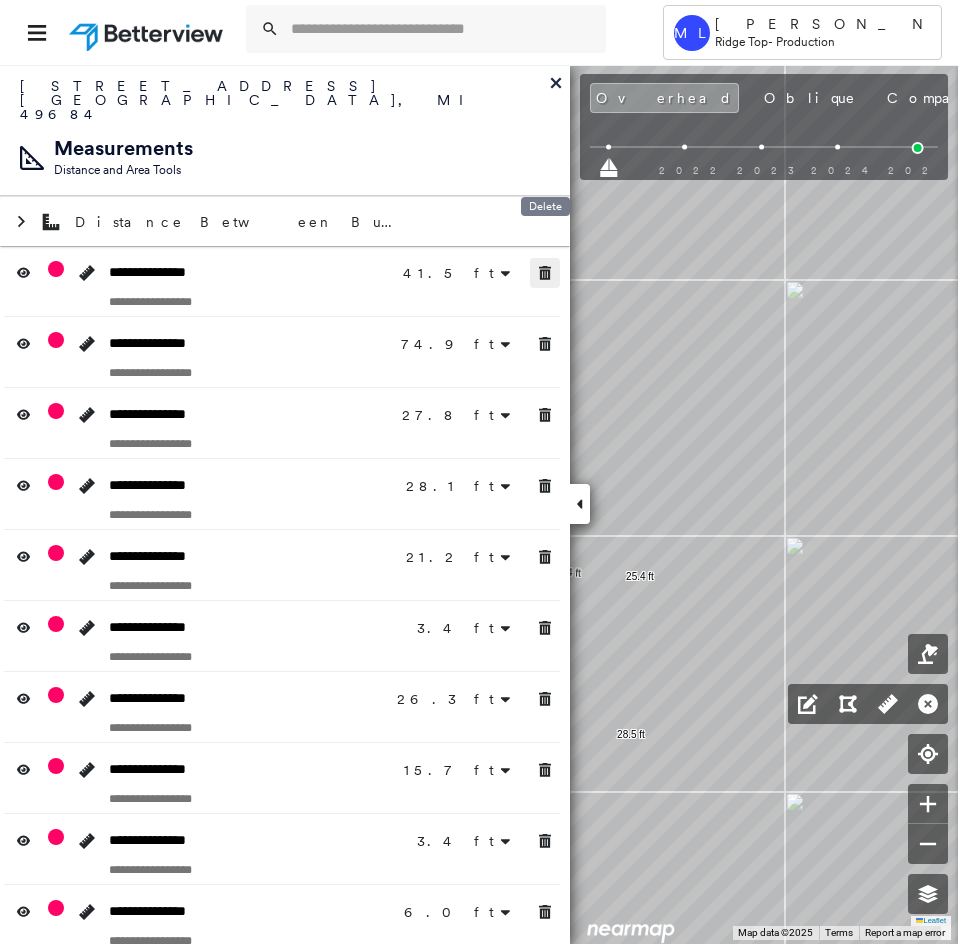 click 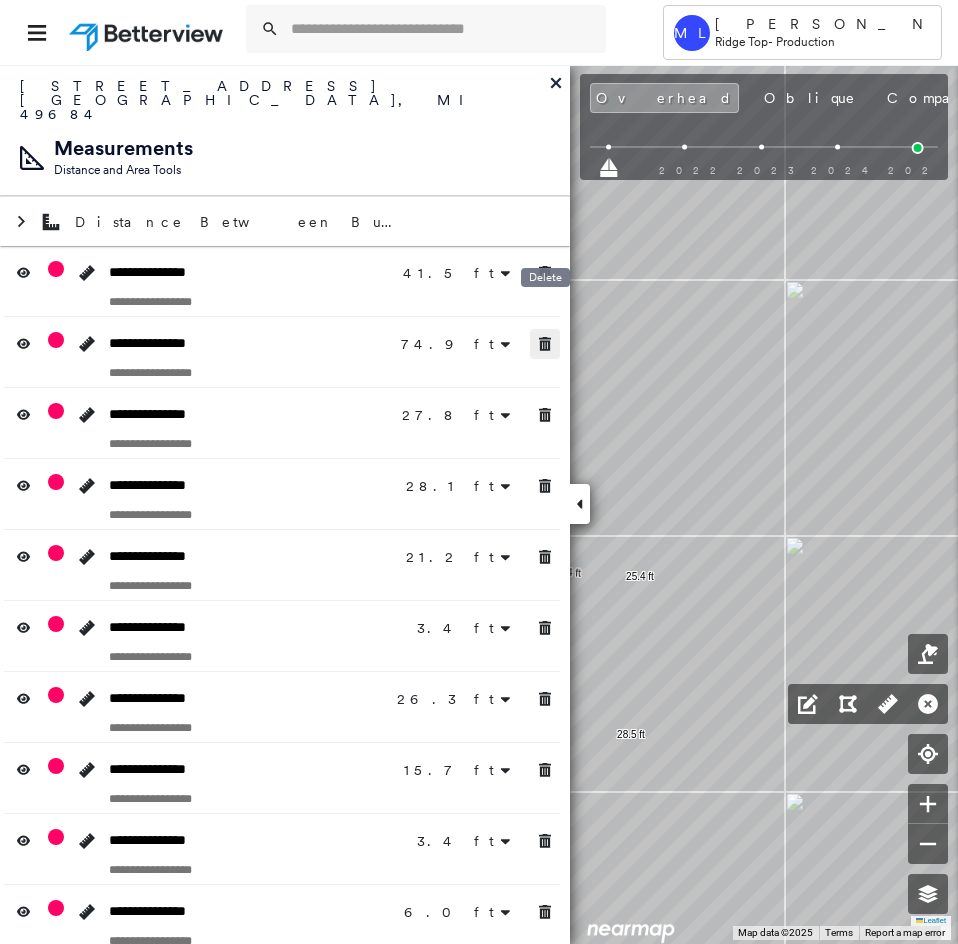 click 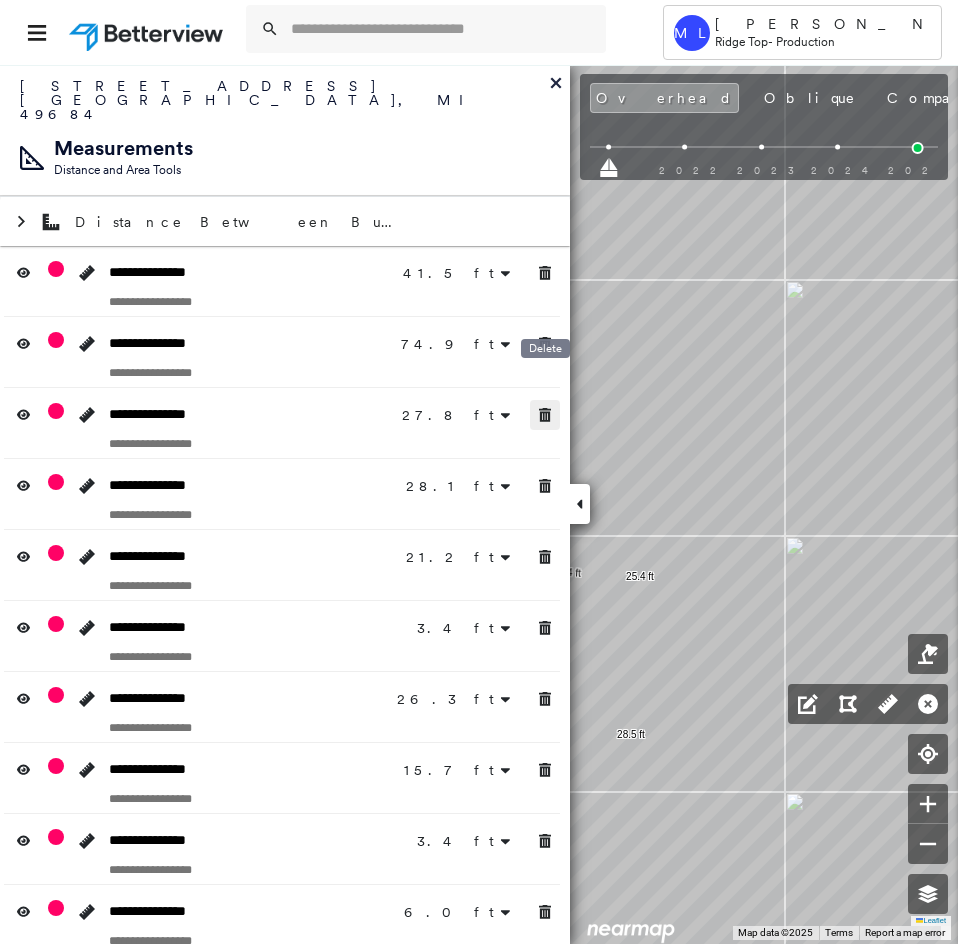 click at bounding box center (545, 486) 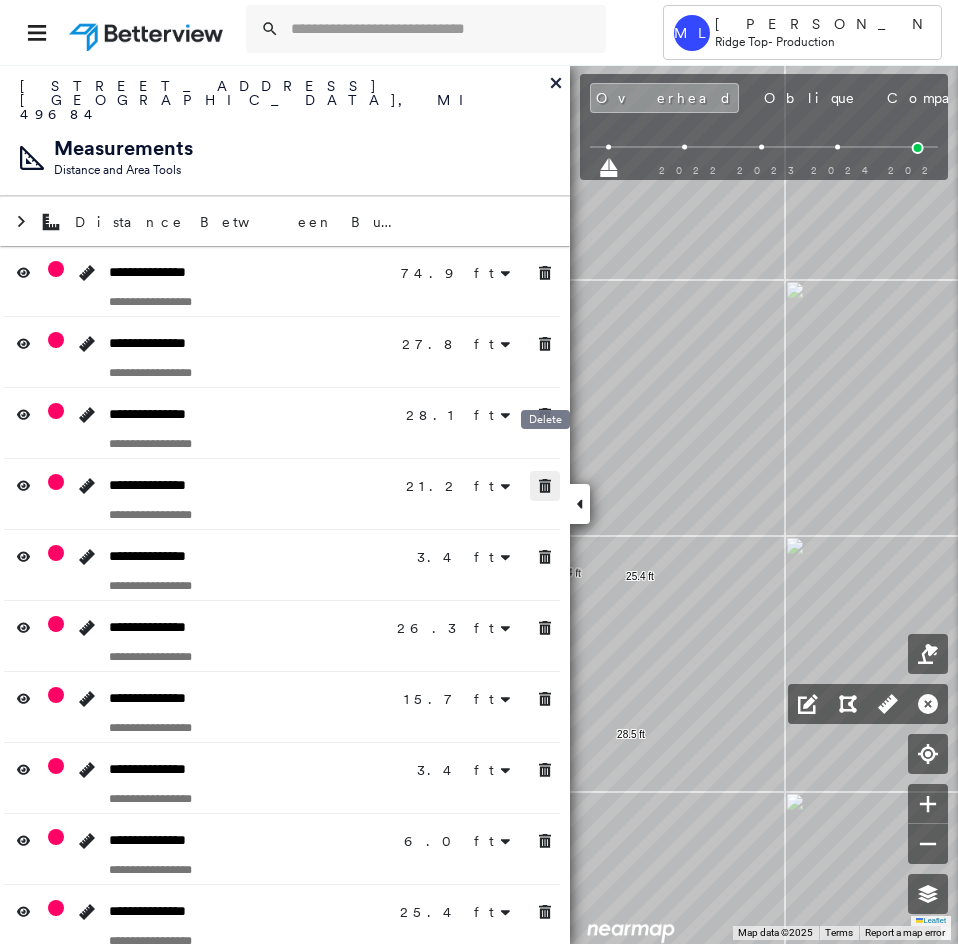 click on "**********" at bounding box center (285, 743) 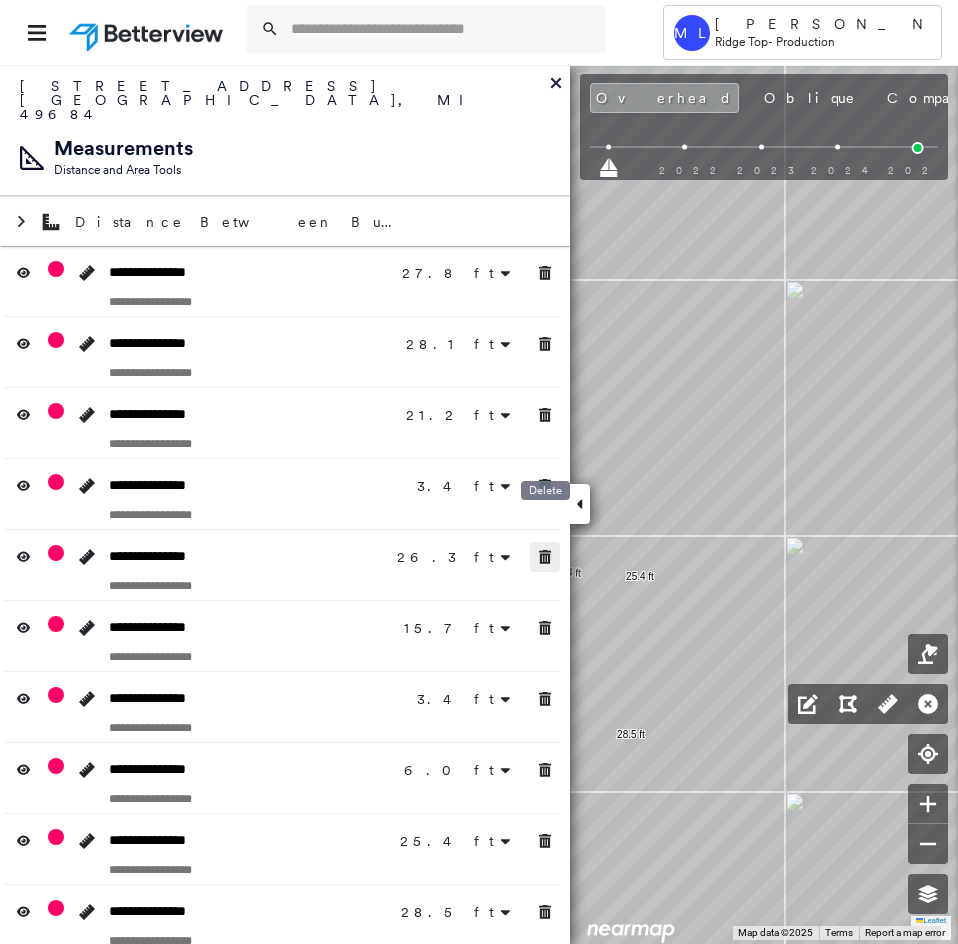 click 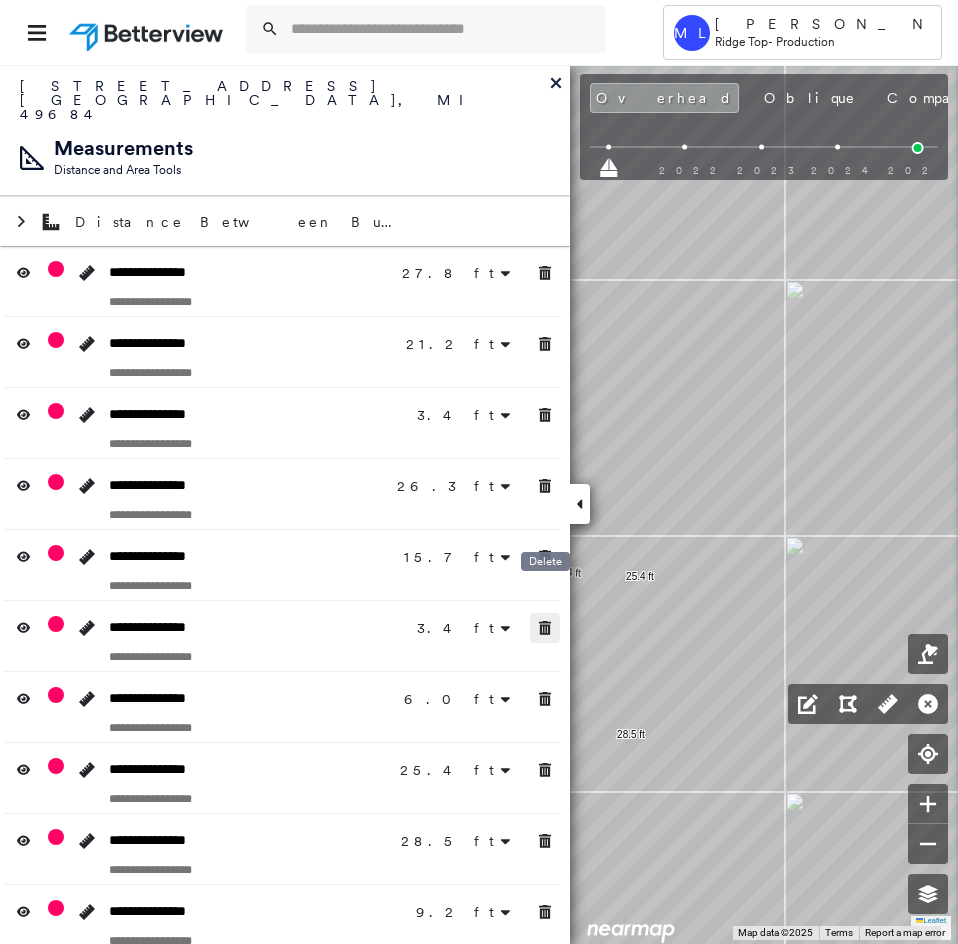 click at bounding box center [545, 628] 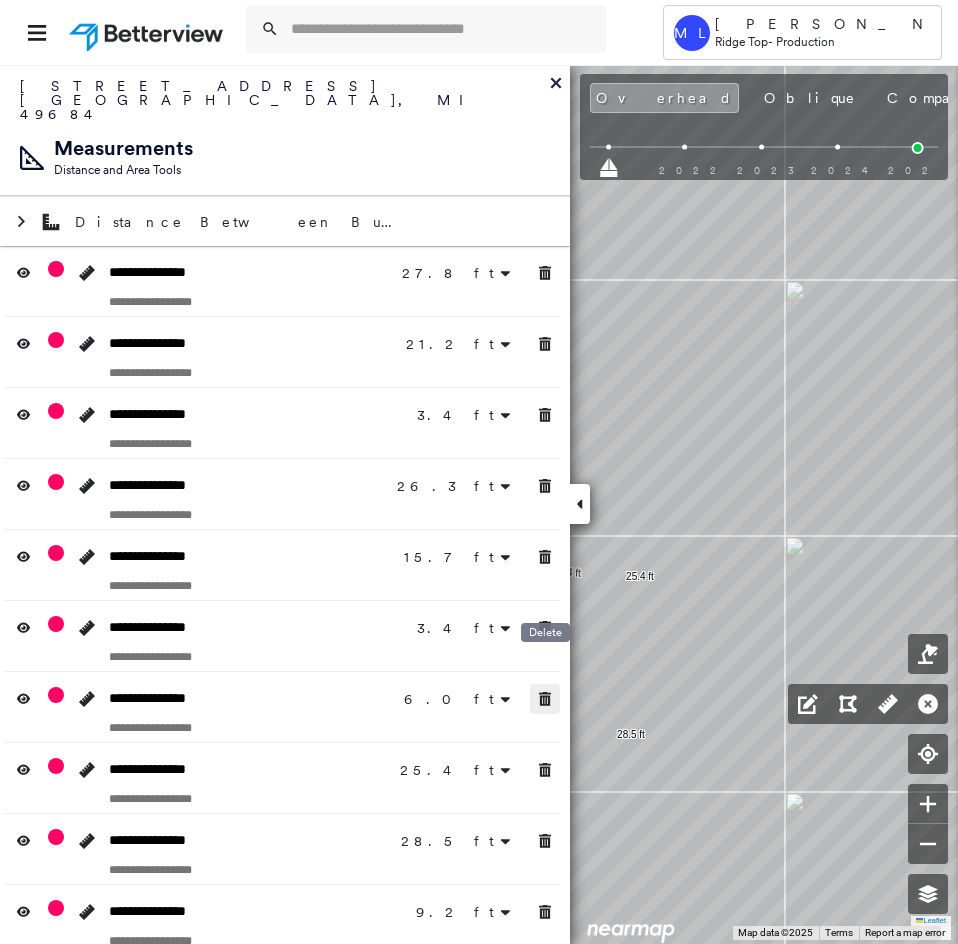 click at bounding box center [545, 699] 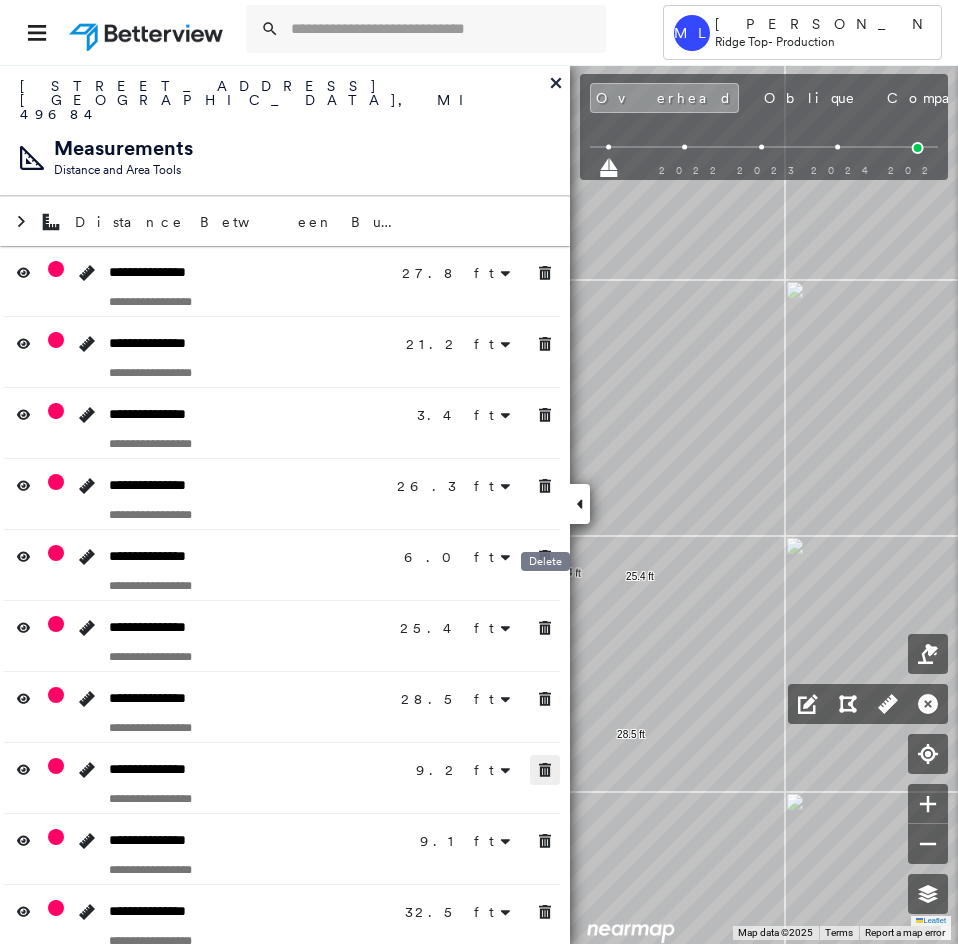 click at bounding box center [545, 770] 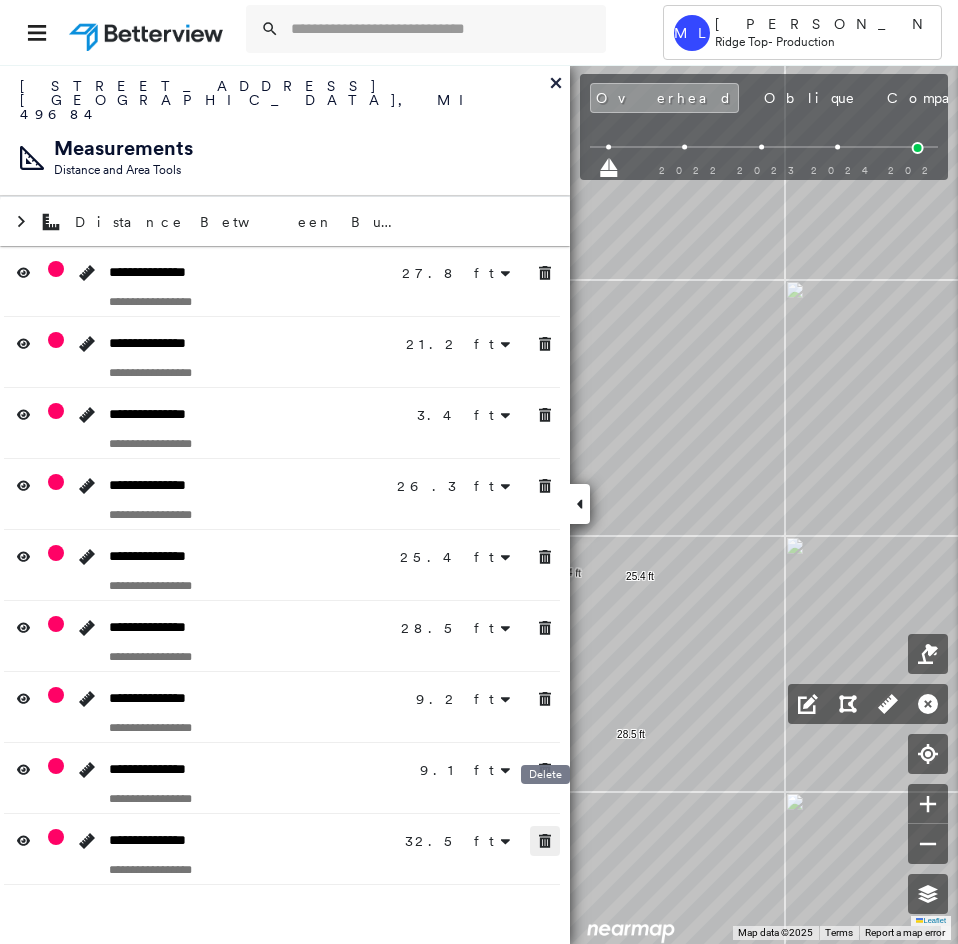 click on "**********" at bounding box center [285, 504] 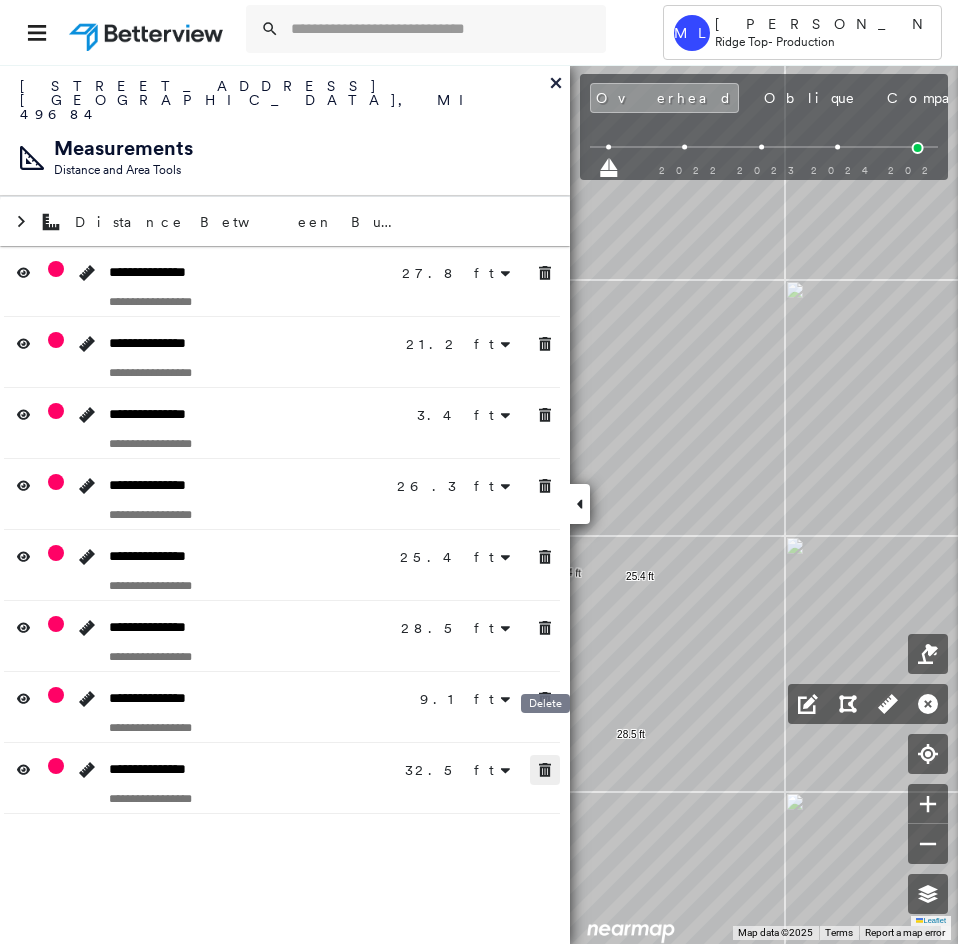 click 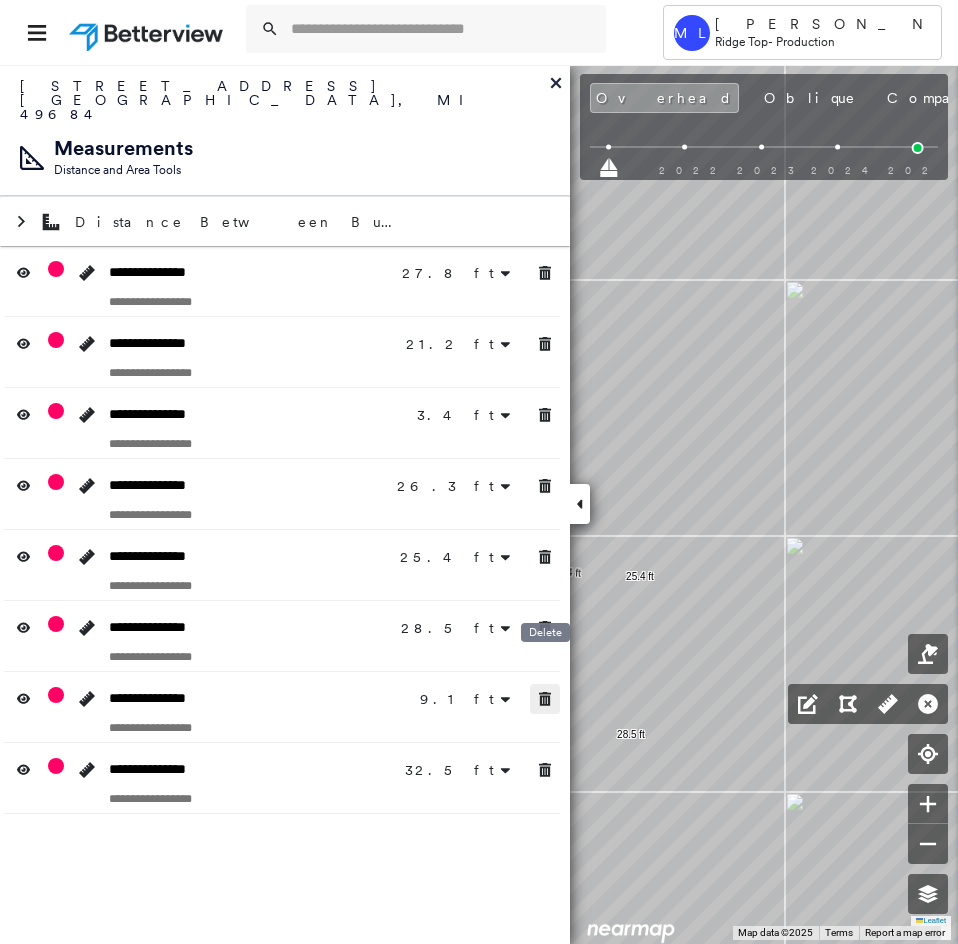 click 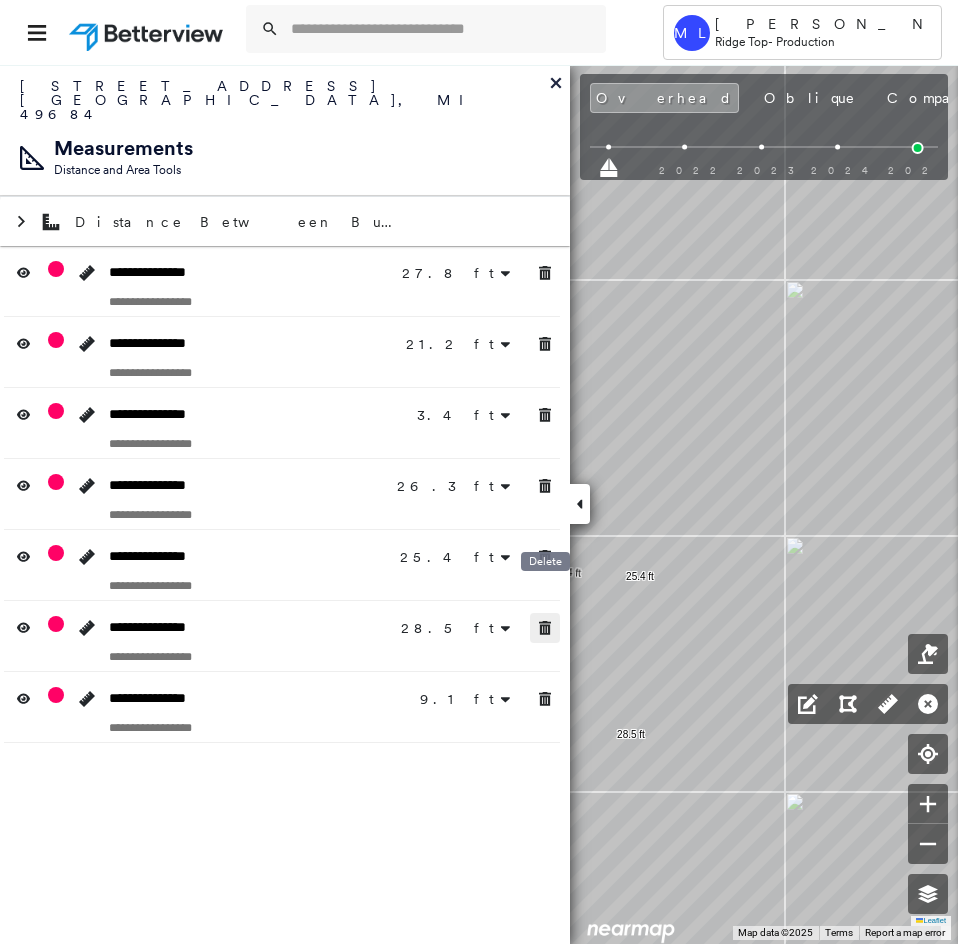 click 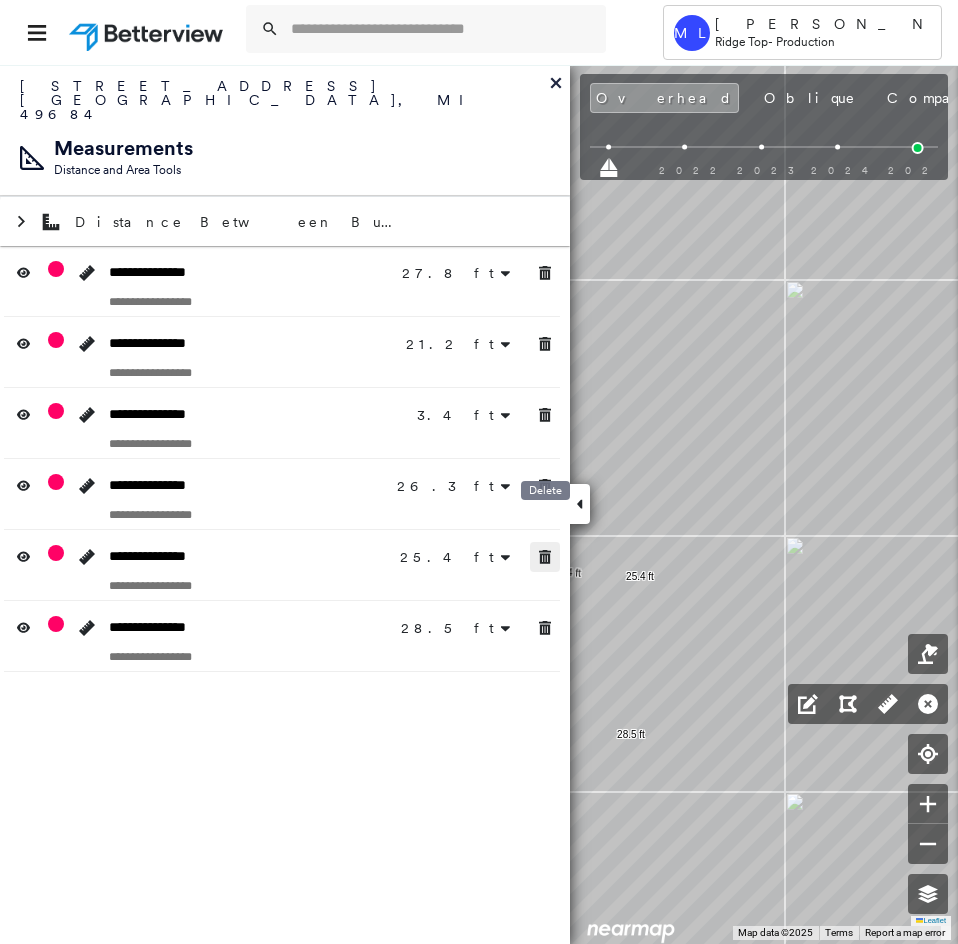 click 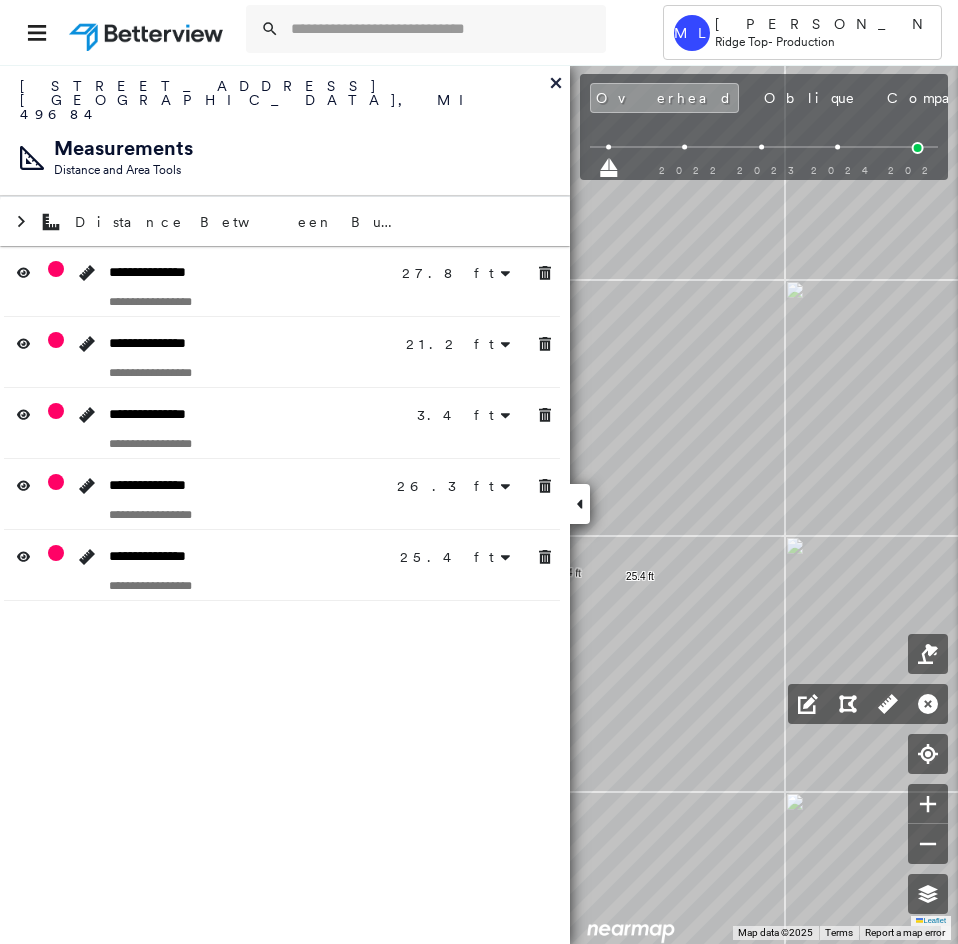 click at bounding box center (282, 514) 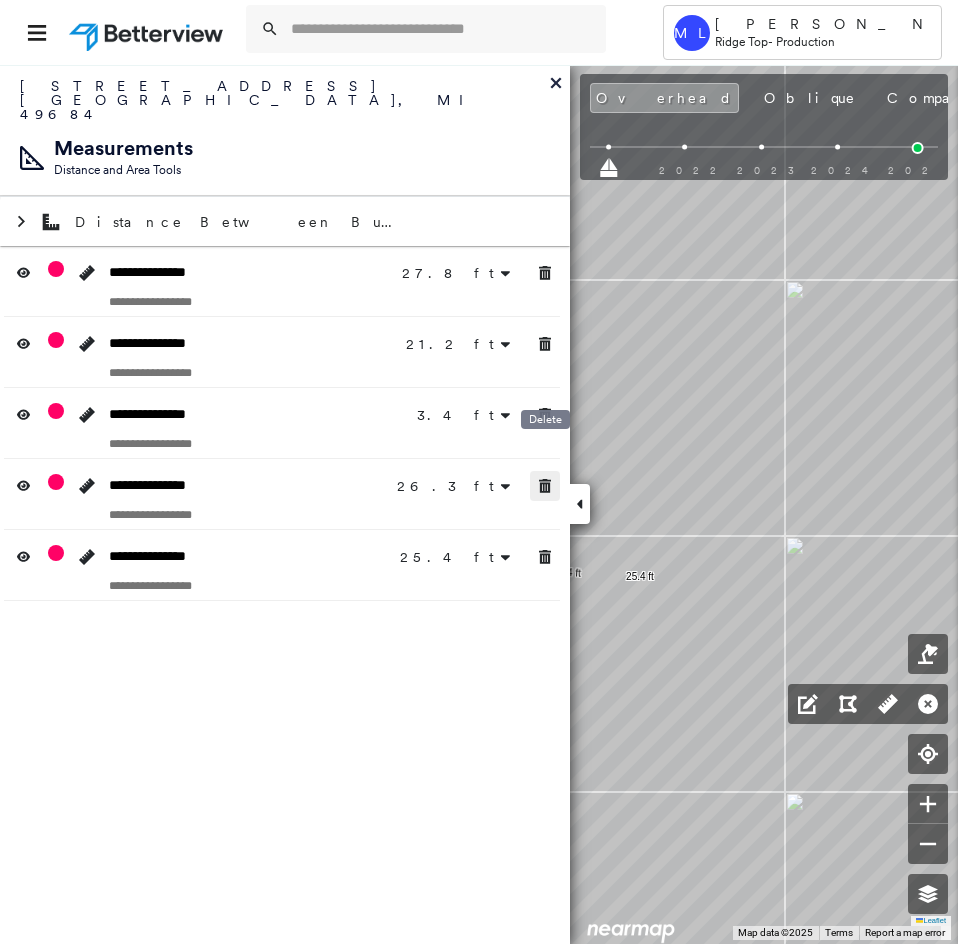 click 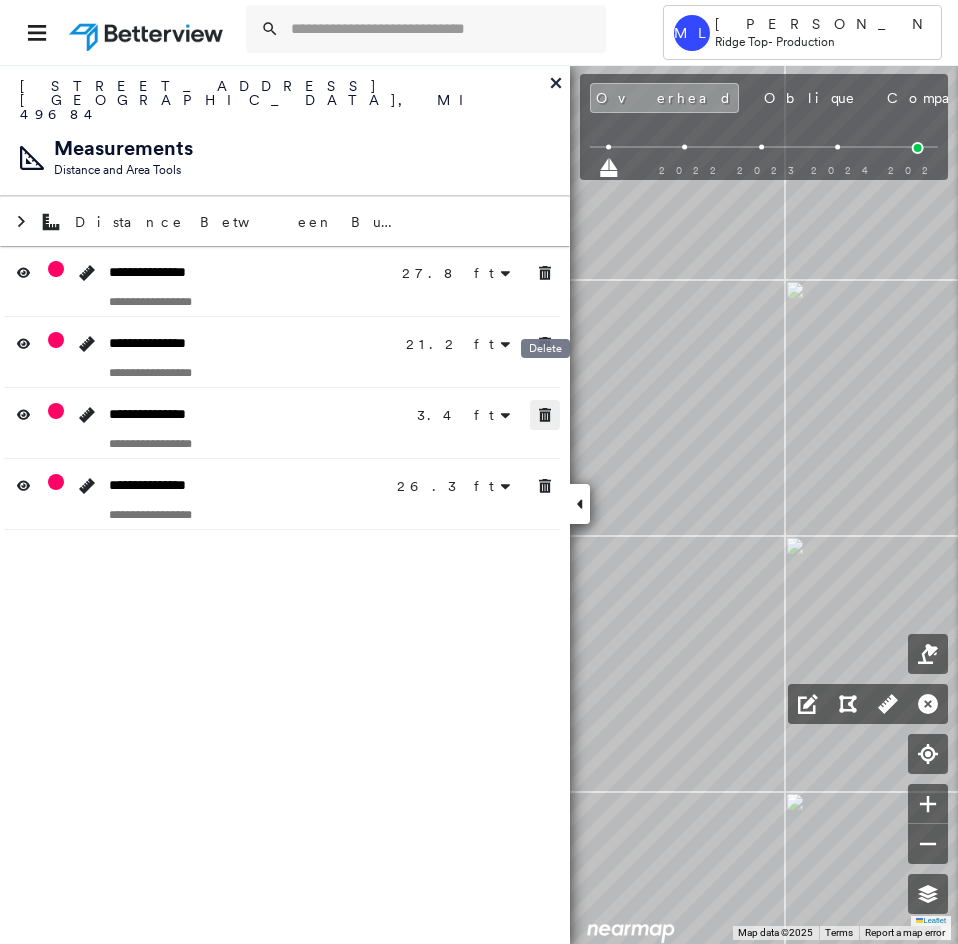 click at bounding box center [545, 415] 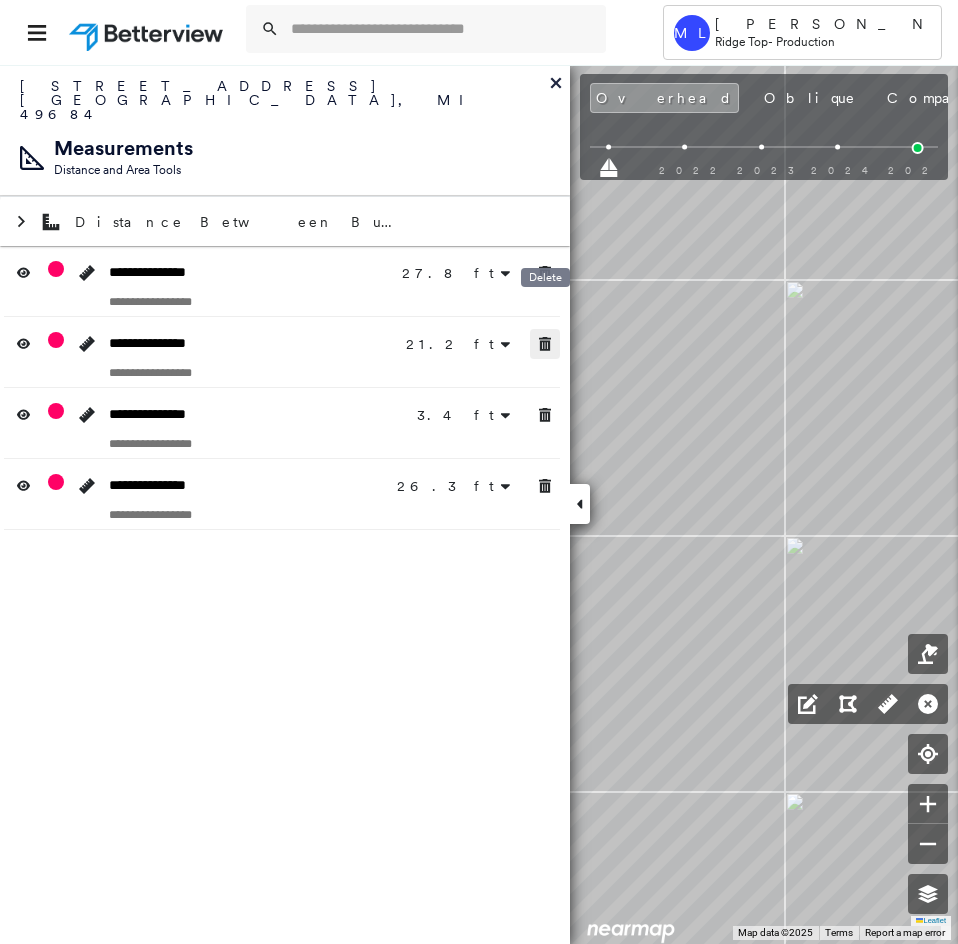 click 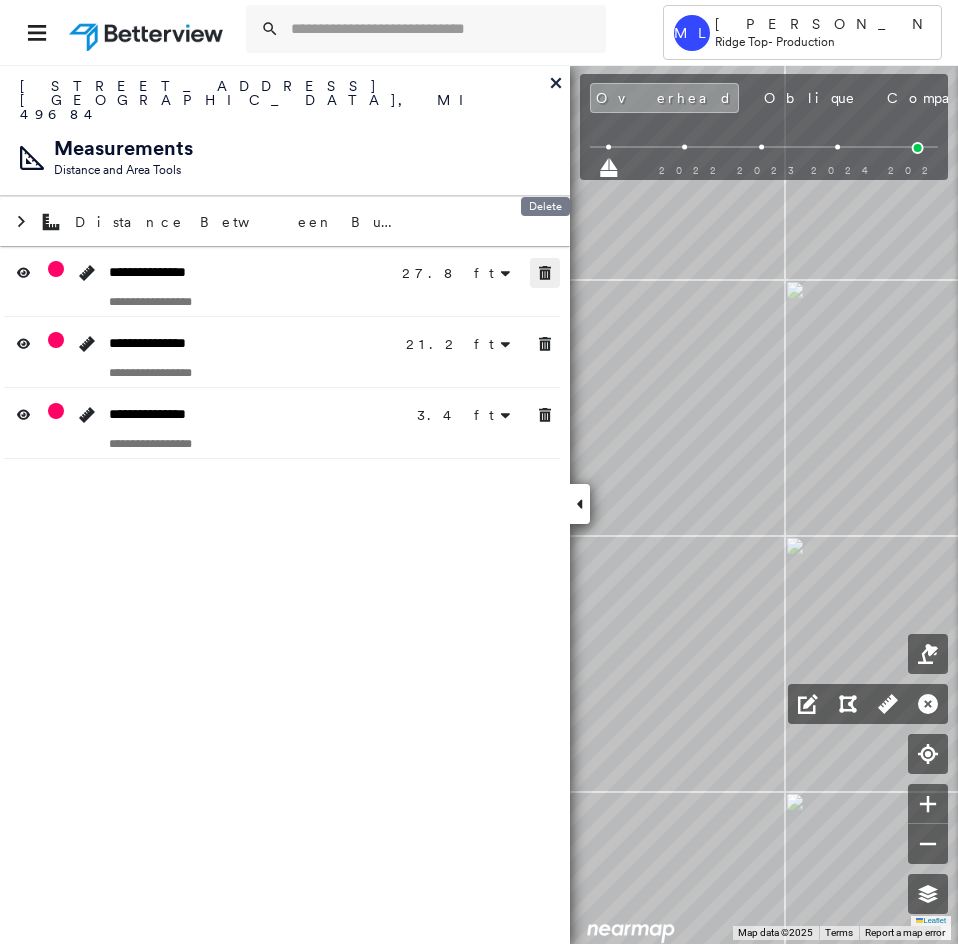 click 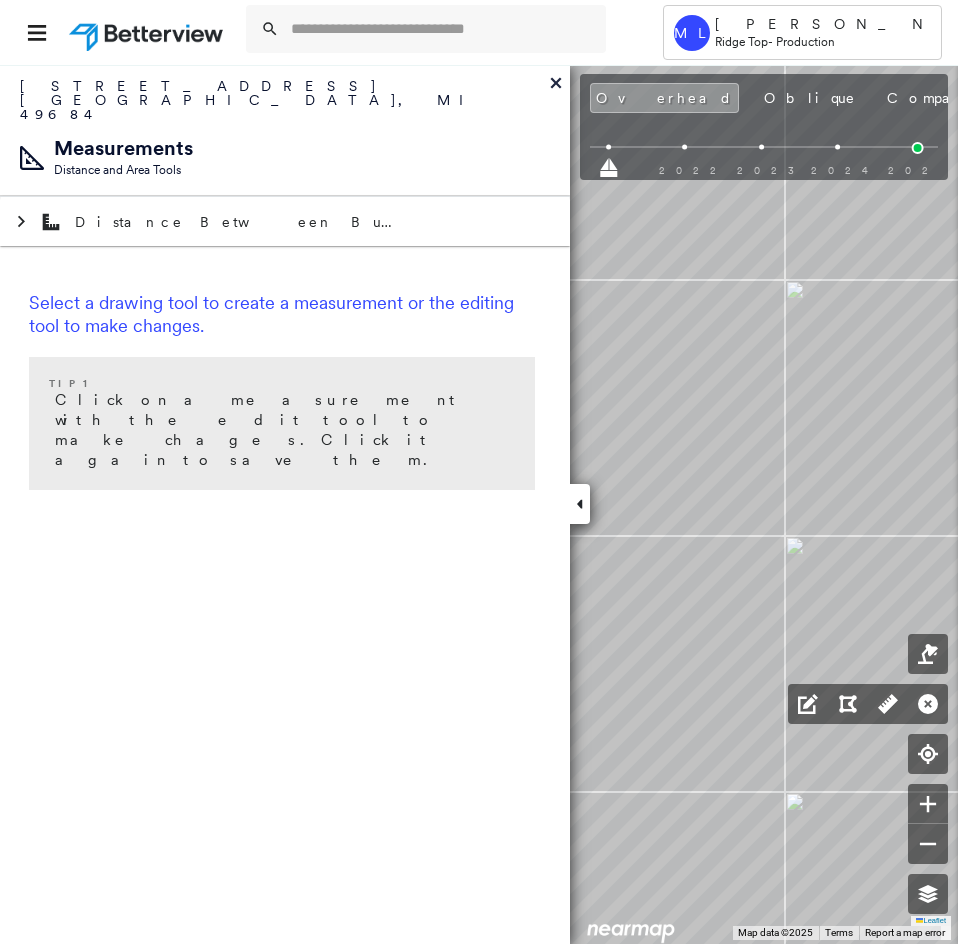 click 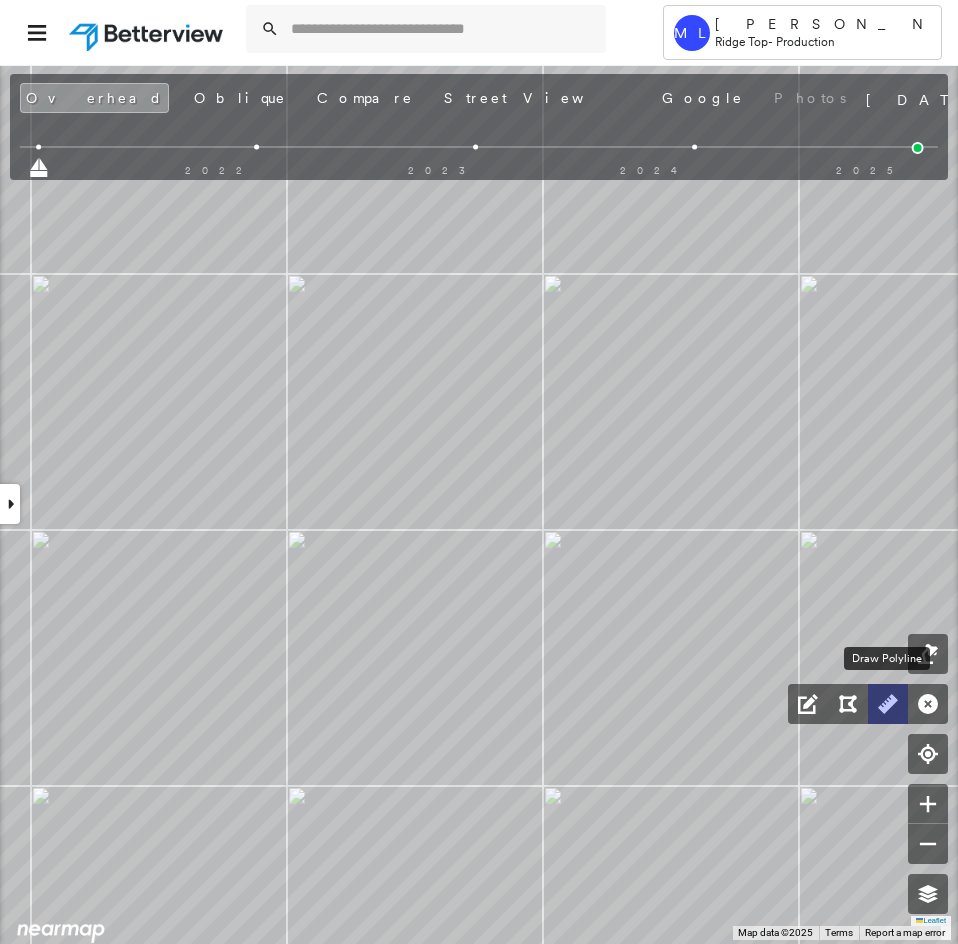 click 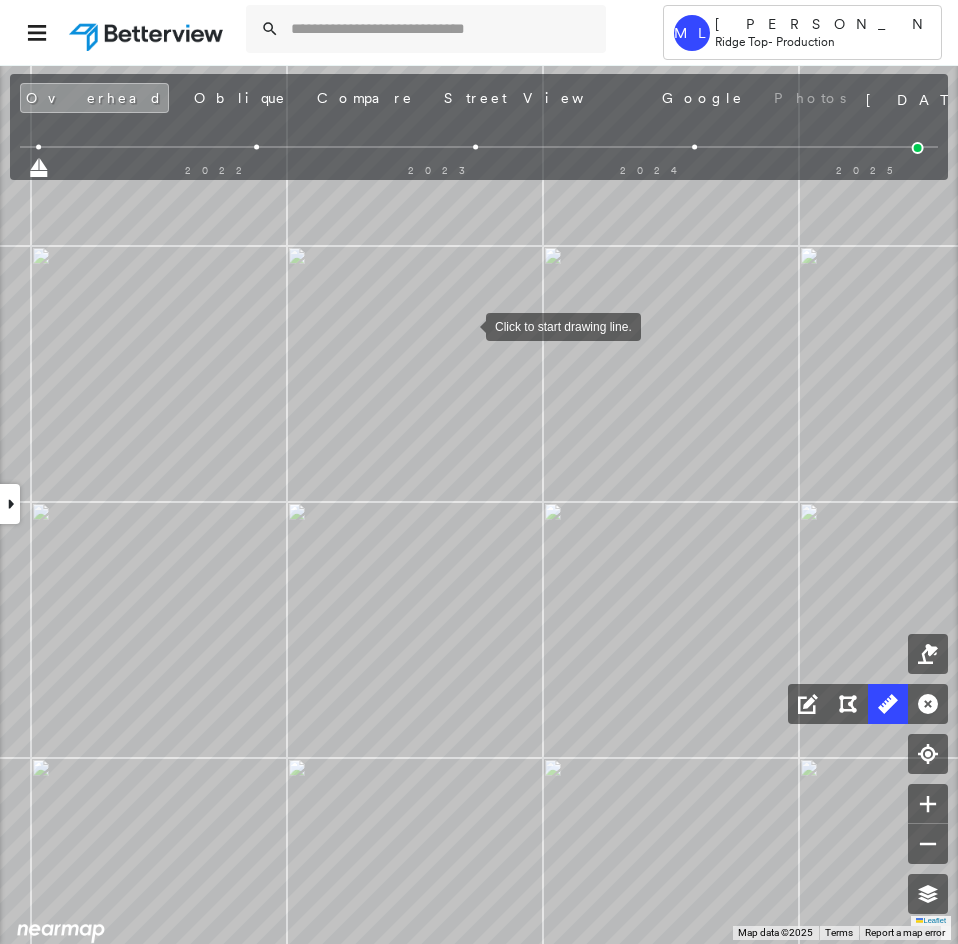click at bounding box center [466, 325] 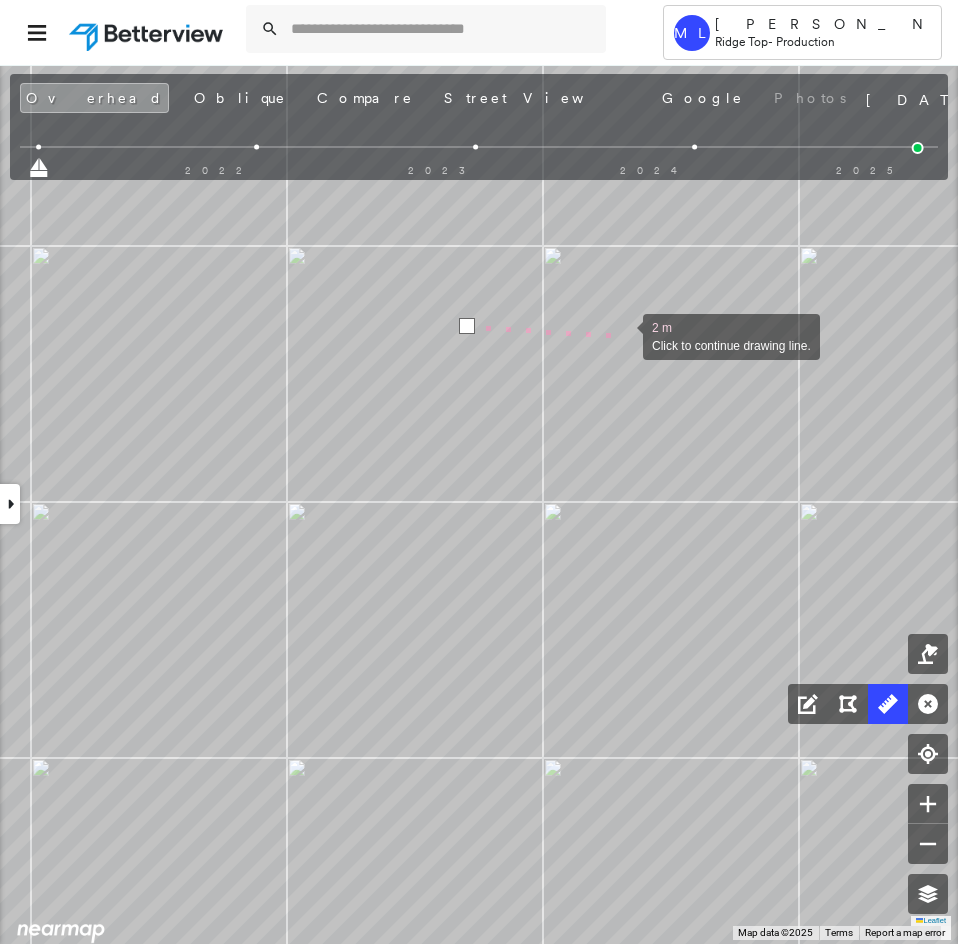 click at bounding box center (623, 335) 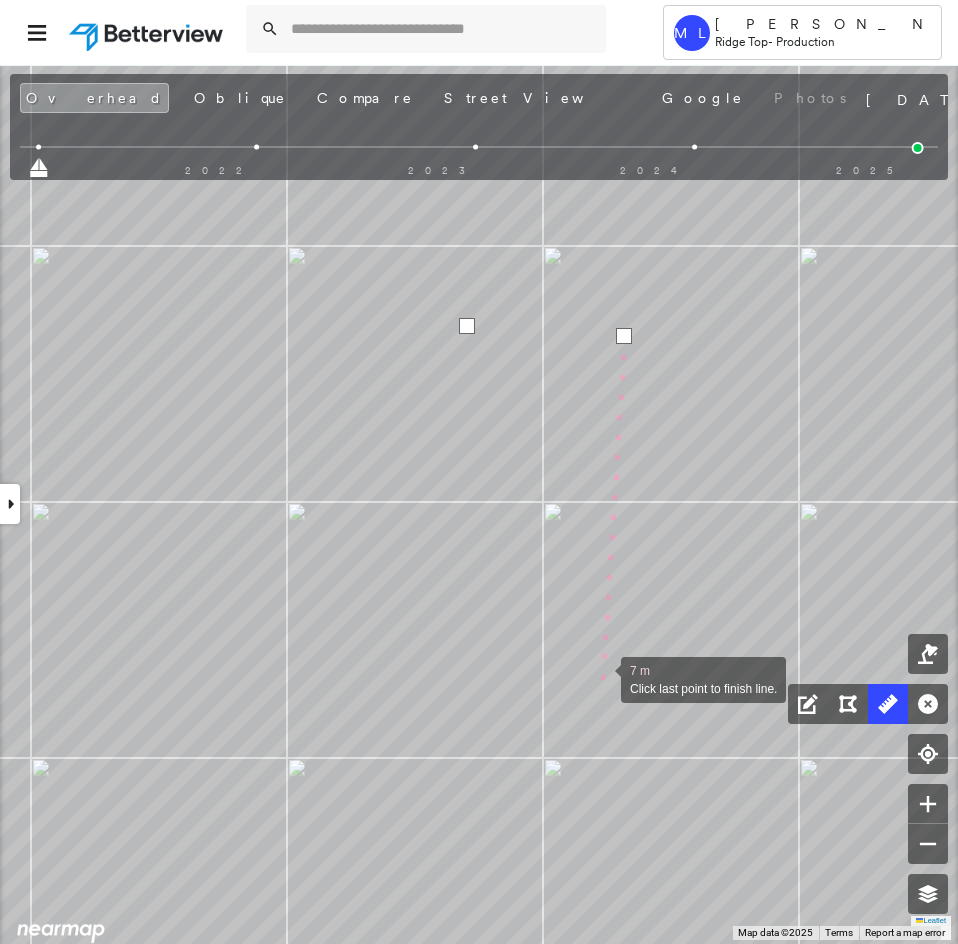 click at bounding box center (601, 678) 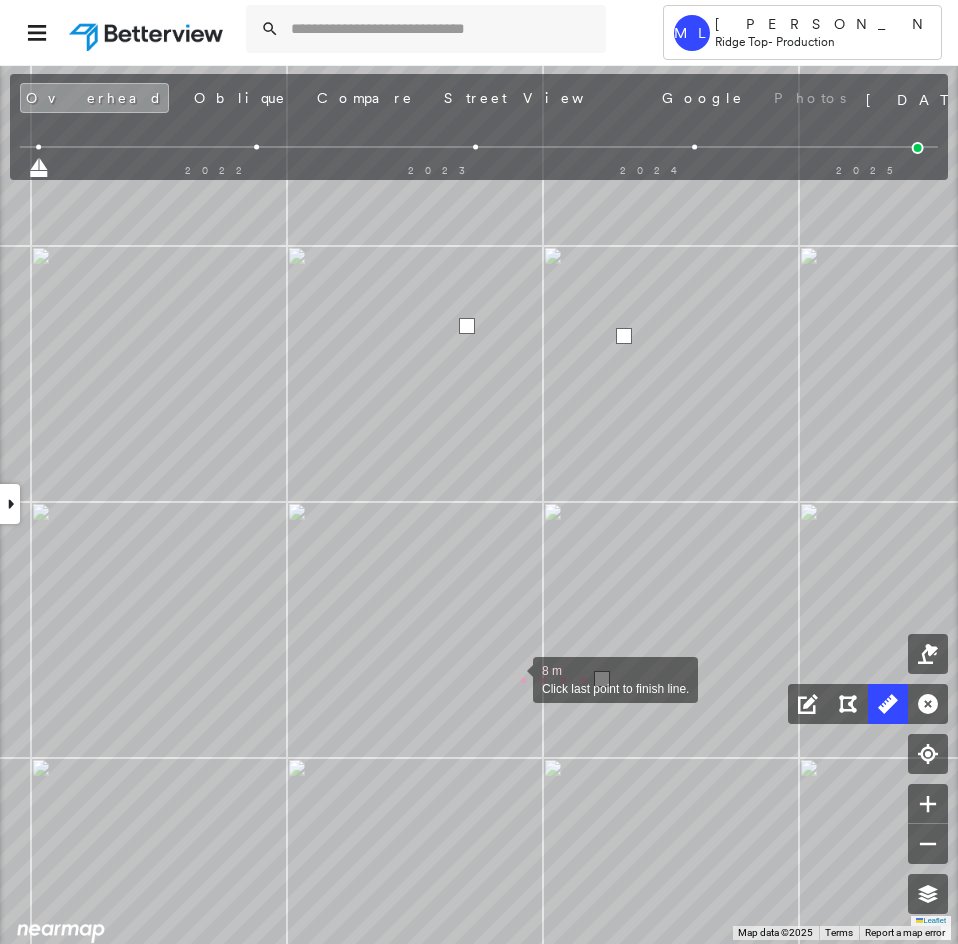 click at bounding box center (513, 678) 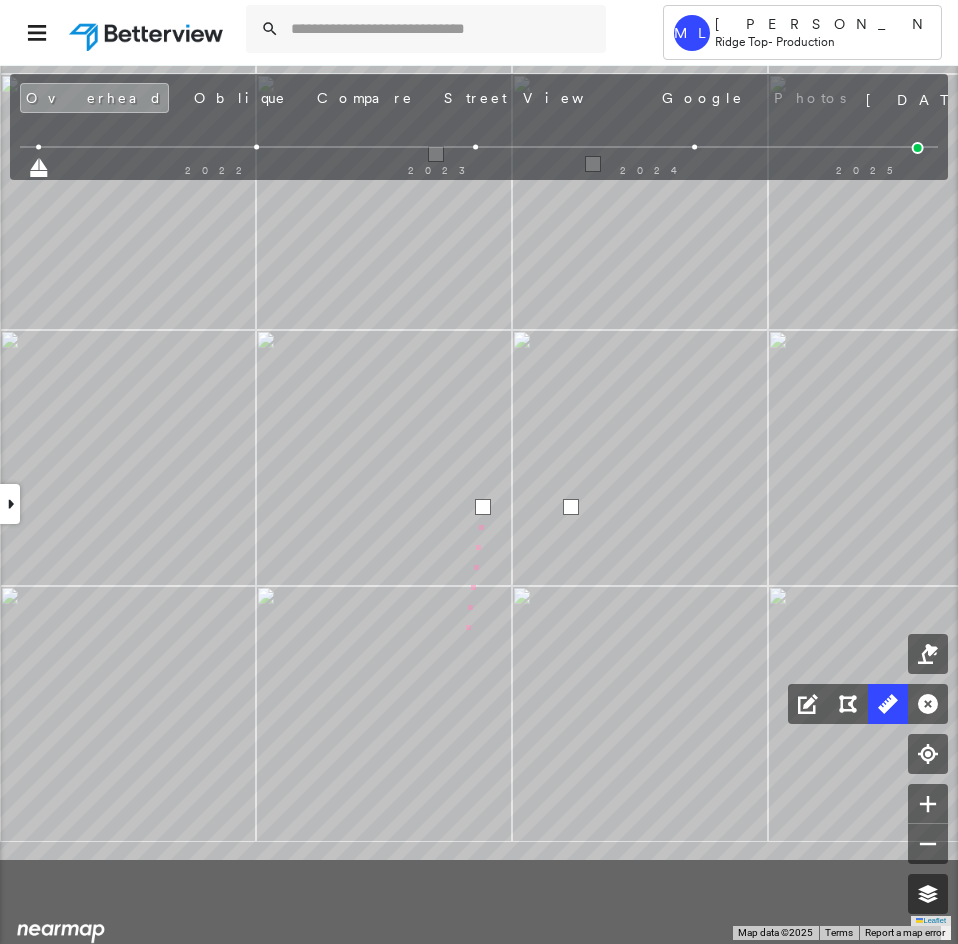 click on "9 m Click last point to finish line." at bounding box center [-572, -145] 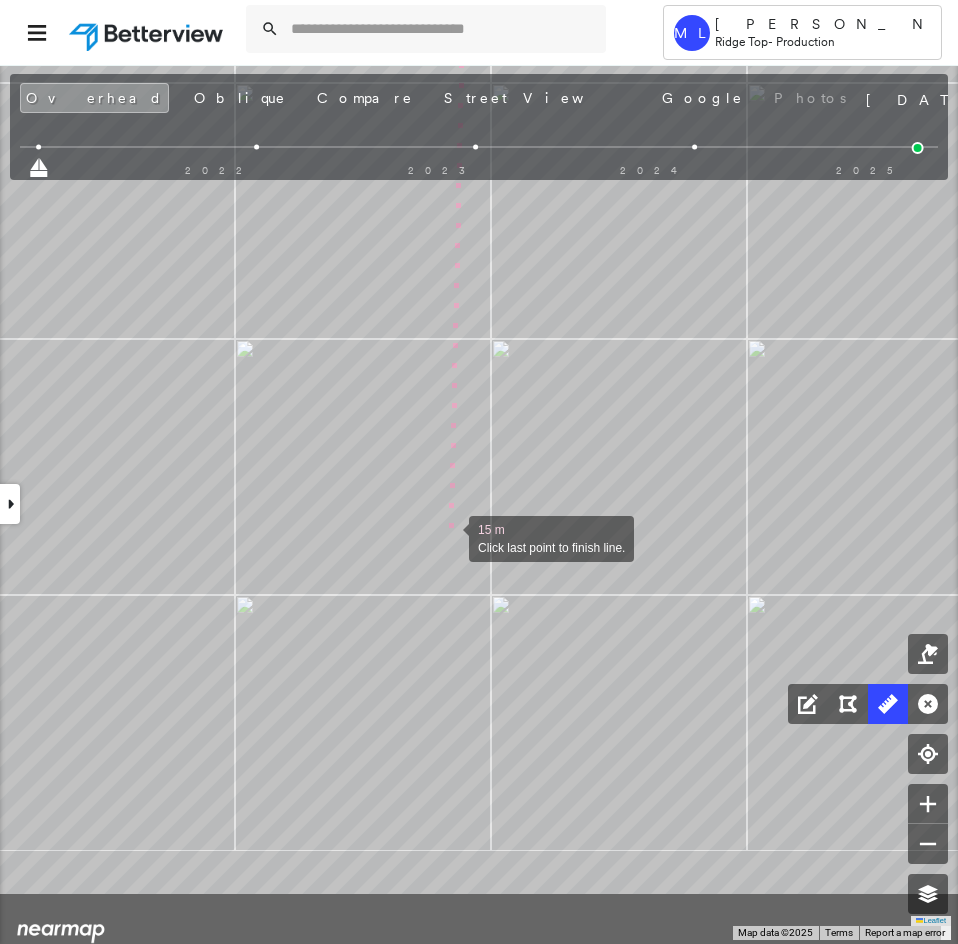 drag, startPoint x: 452, startPoint y: 554, endPoint x: 448, endPoint y: 523, distance: 31.257 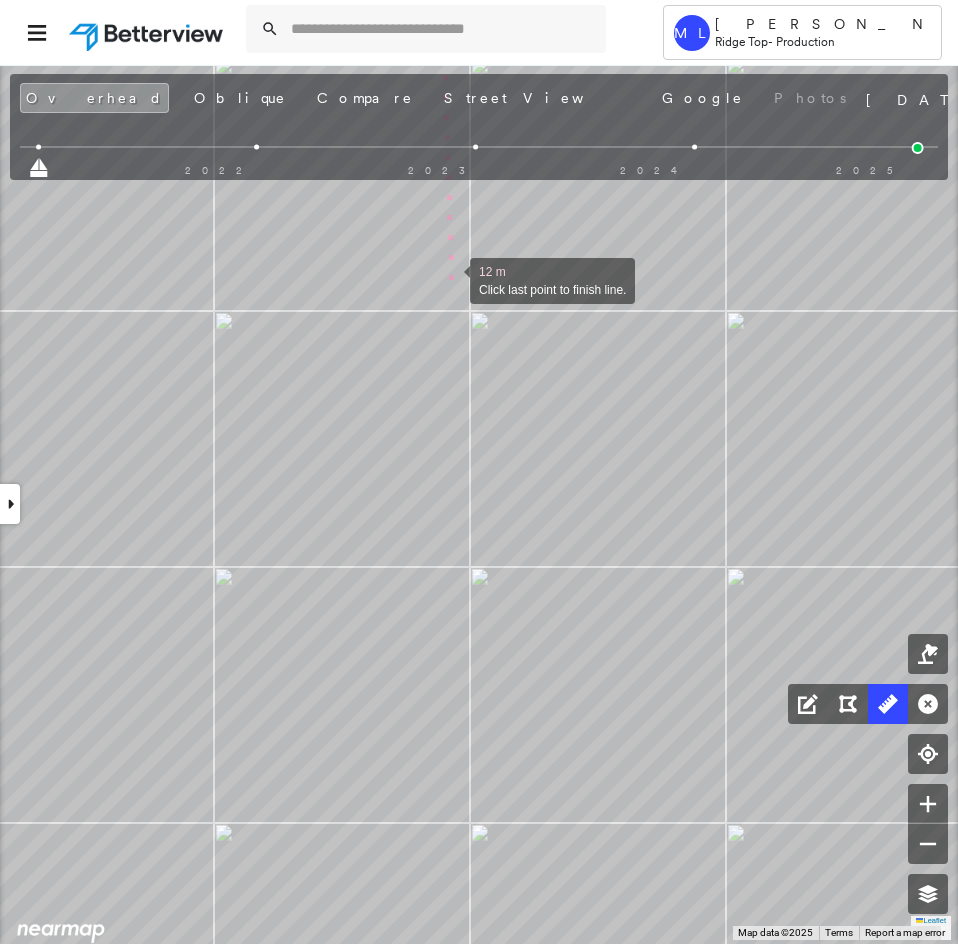 drag, startPoint x: 455, startPoint y: 279, endPoint x: 364, endPoint y: 275, distance: 91.08787 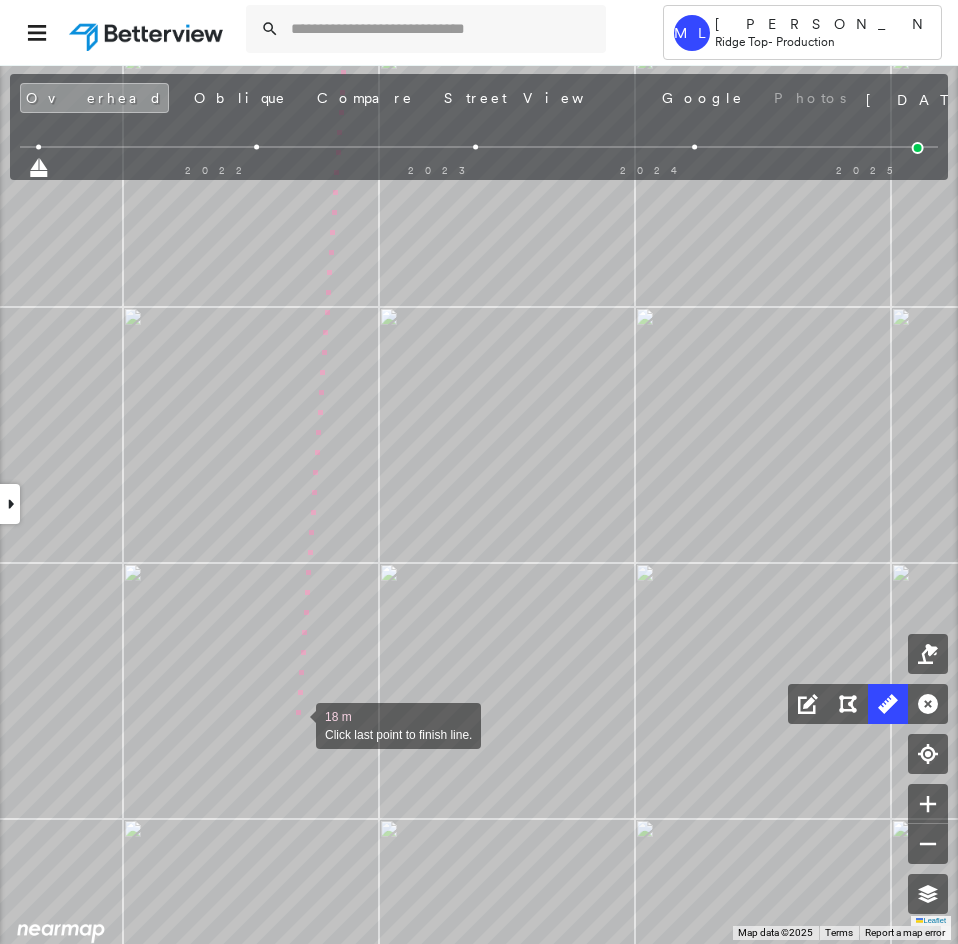 click at bounding box center (296, 724) 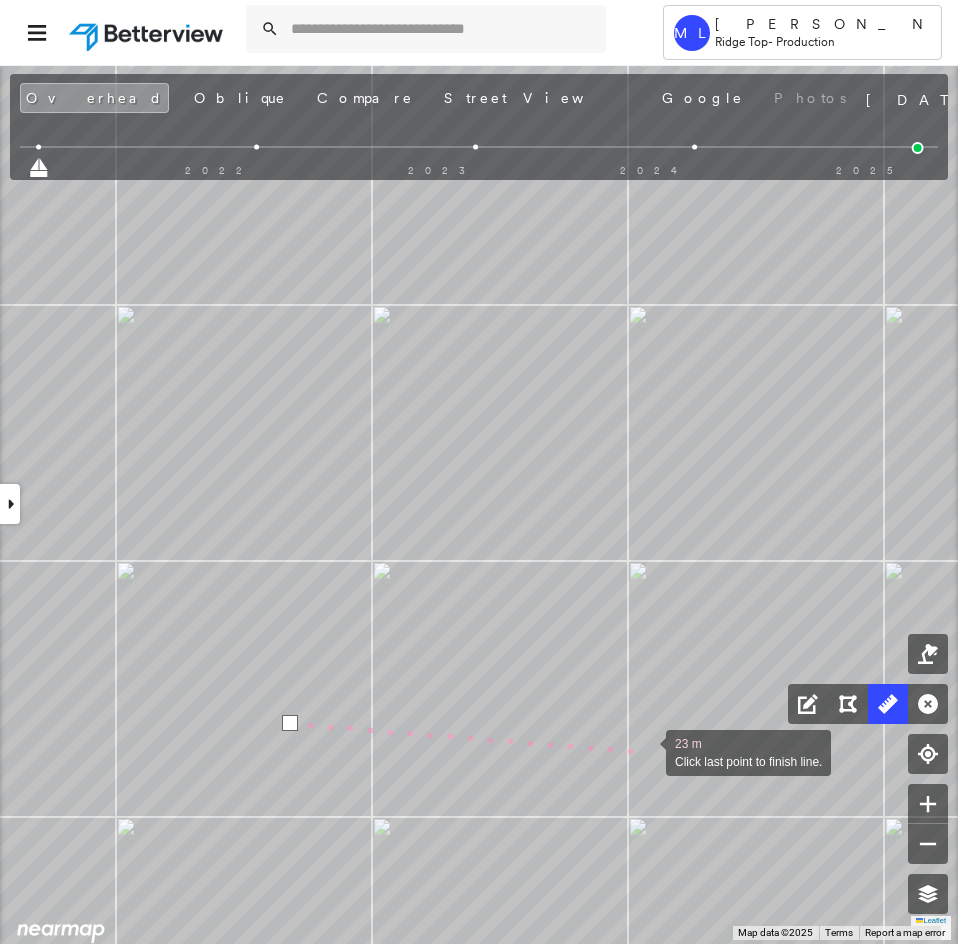 drag, startPoint x: 653, startPoint y: 753, endPoint x: 229, endPoint y: 644, distance: 437.78647 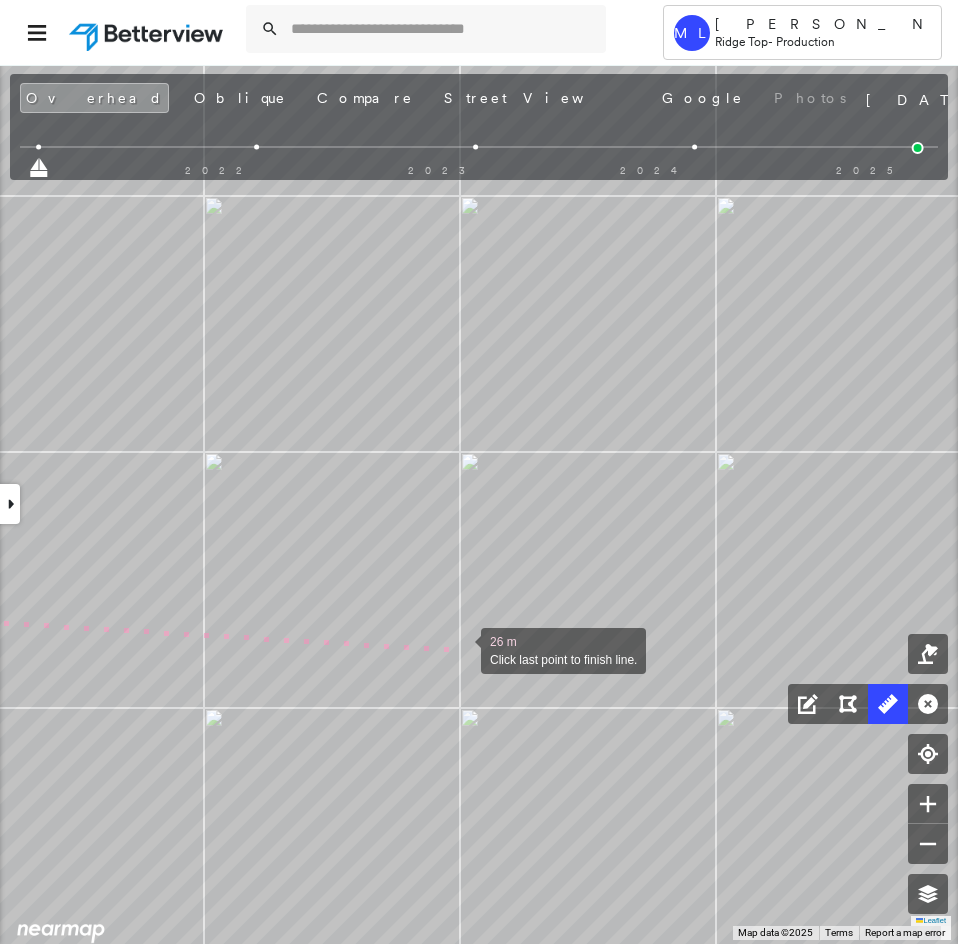 click at bounding box center [461, 649] 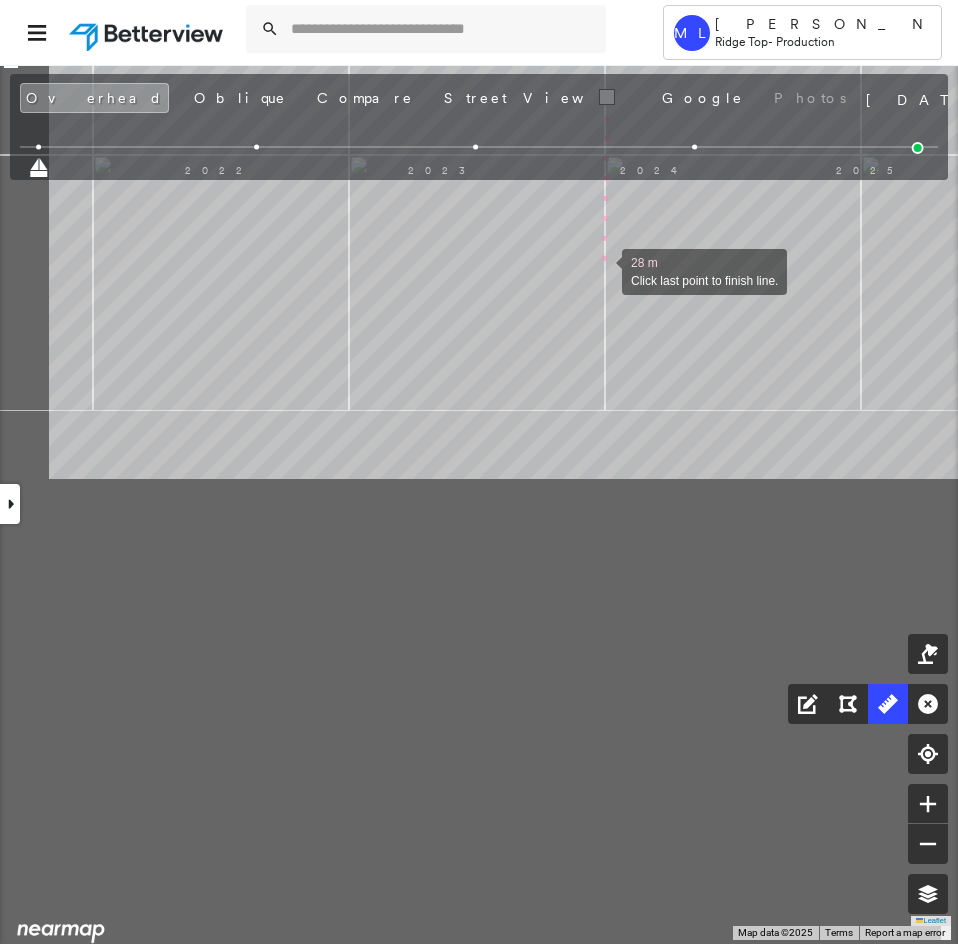 drag, startPoint x: 455, startPoint y: 818, endPoint x: 602, endPoint y: 271, distance: 566.40796 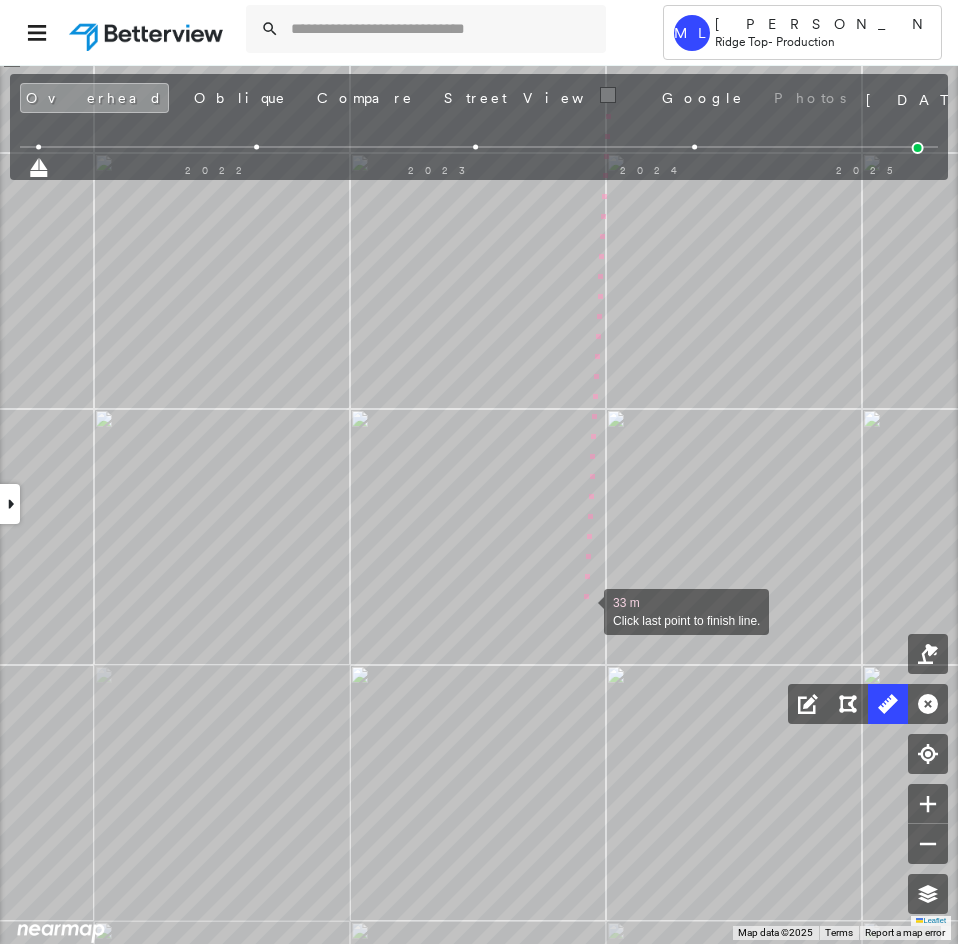 drag, startPoint x: 582, startPoint y: 614, endPoint x: 778, endPoint y: 503, distance: 225.24875 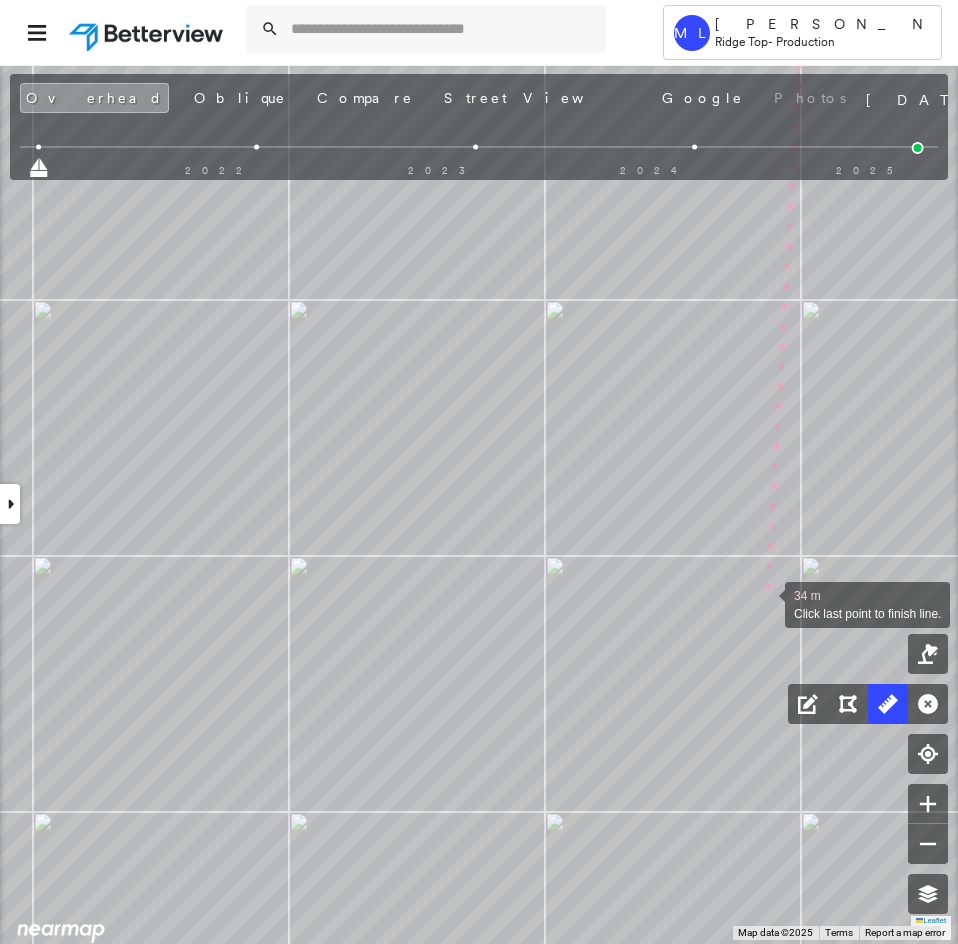 click at bounding box center (765, 603) 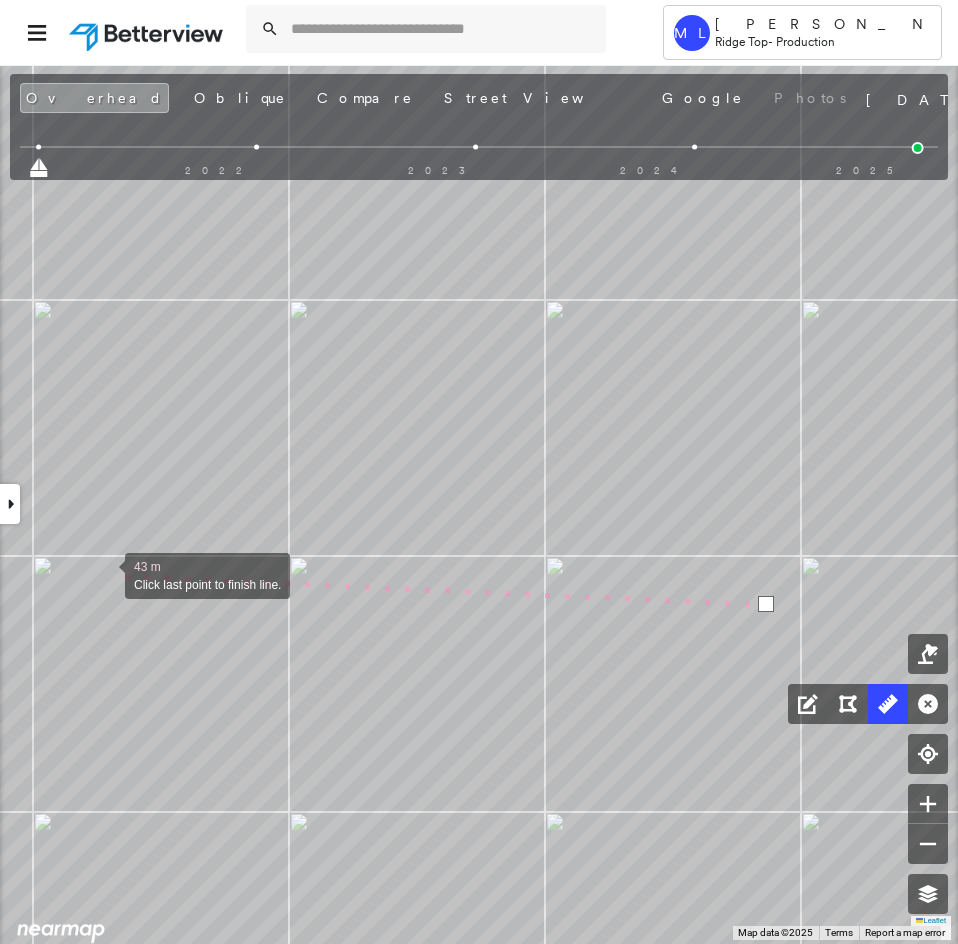 click at bounding box center (105, 574) 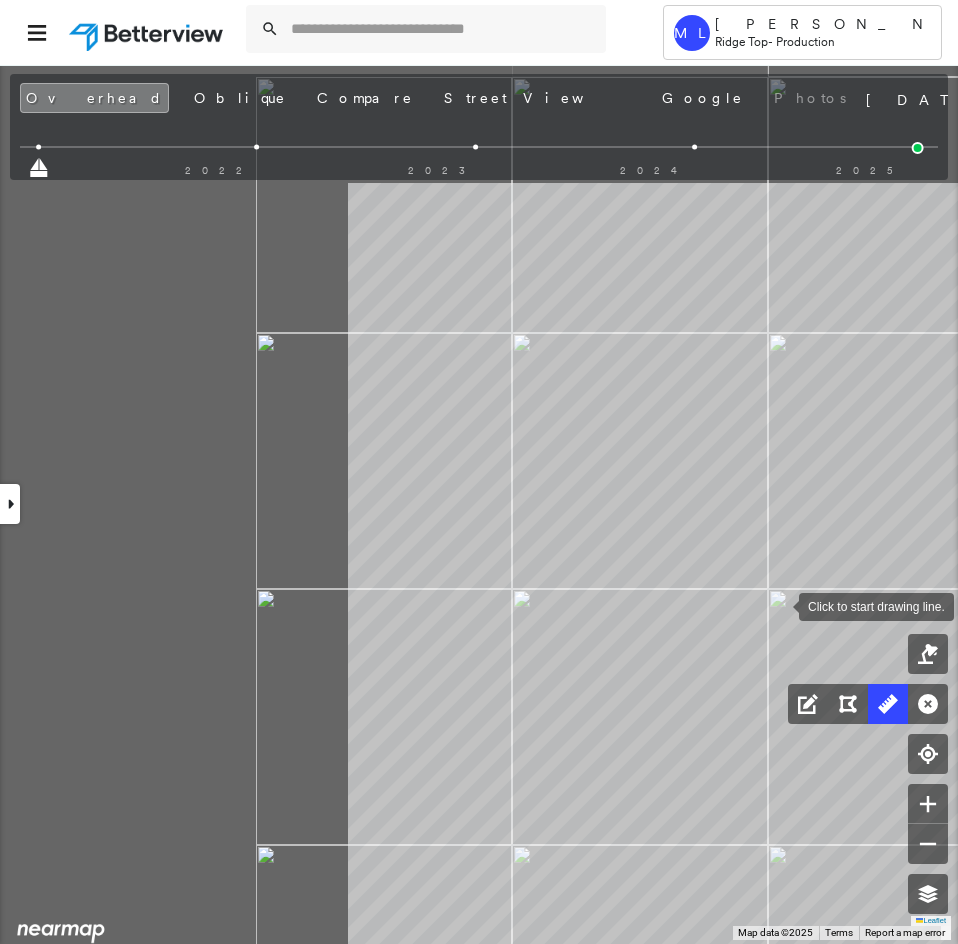 click at bounding box center [779, 605] 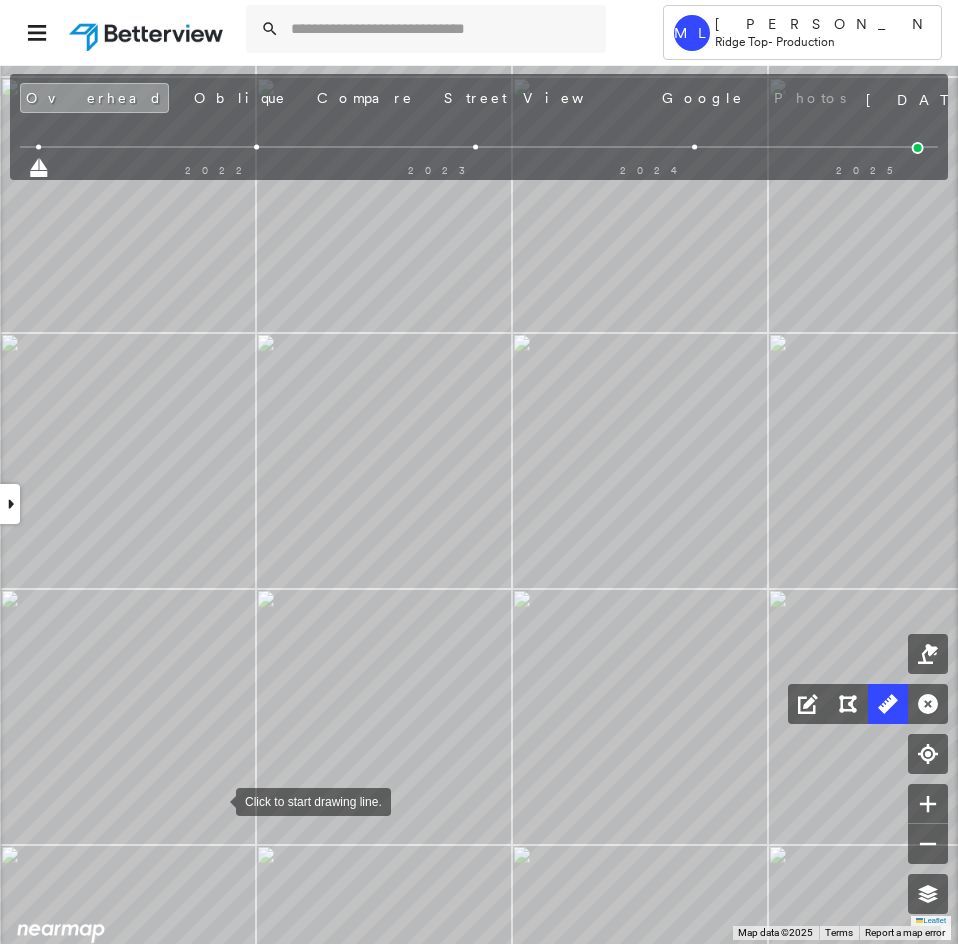 click at bounding box center [216, 800] 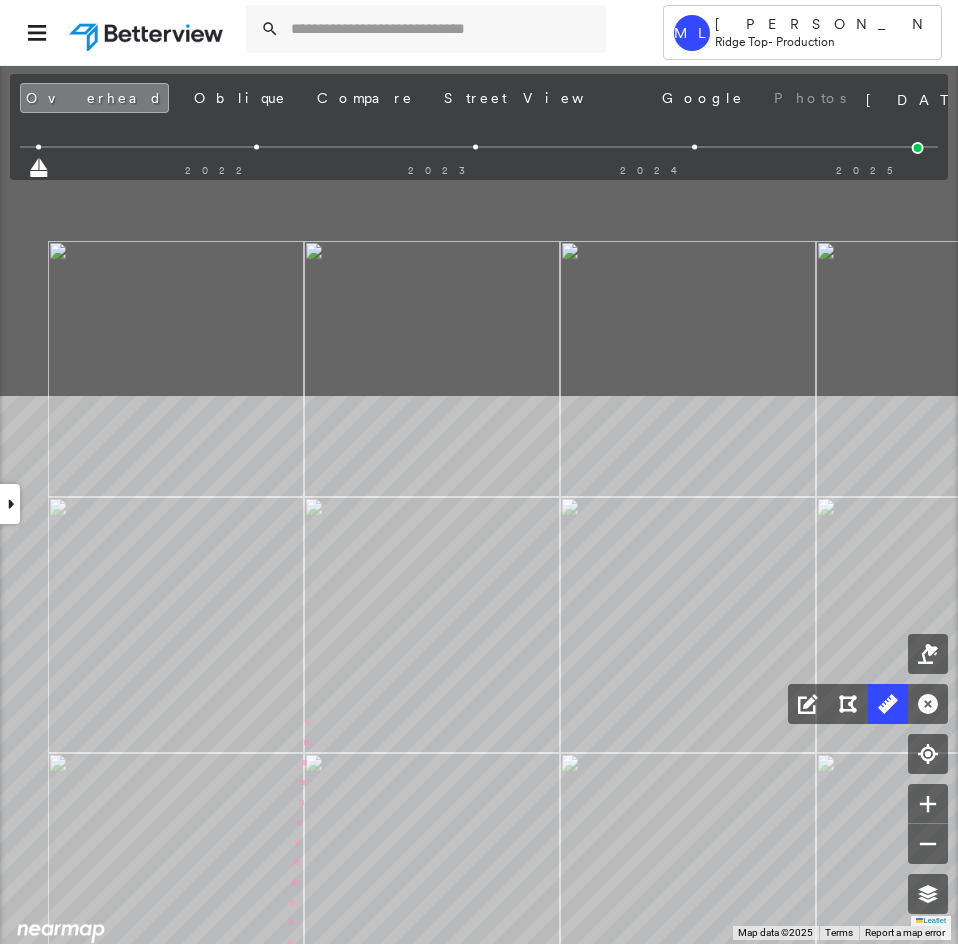 drag, startPoint x: 258, startPoint y: 297, endPoint x: 336, endPoint y: 830, distance: 538.67706 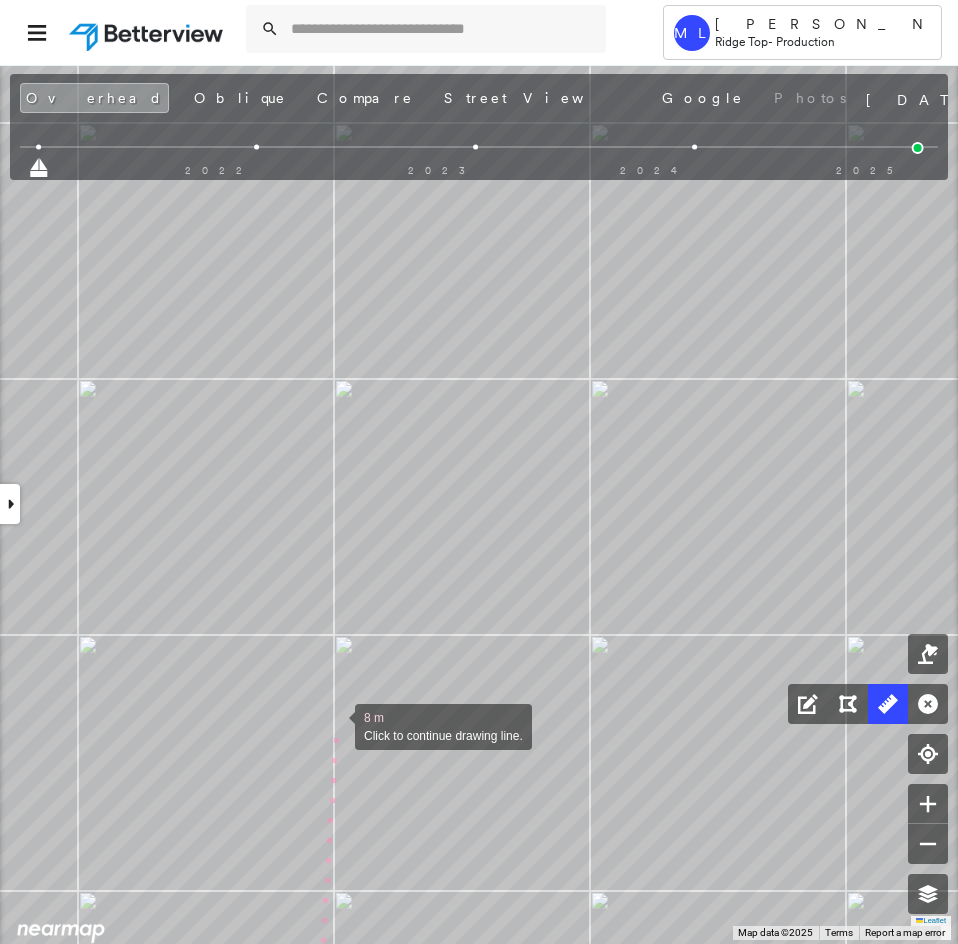 click at bounding box center [335, 725] 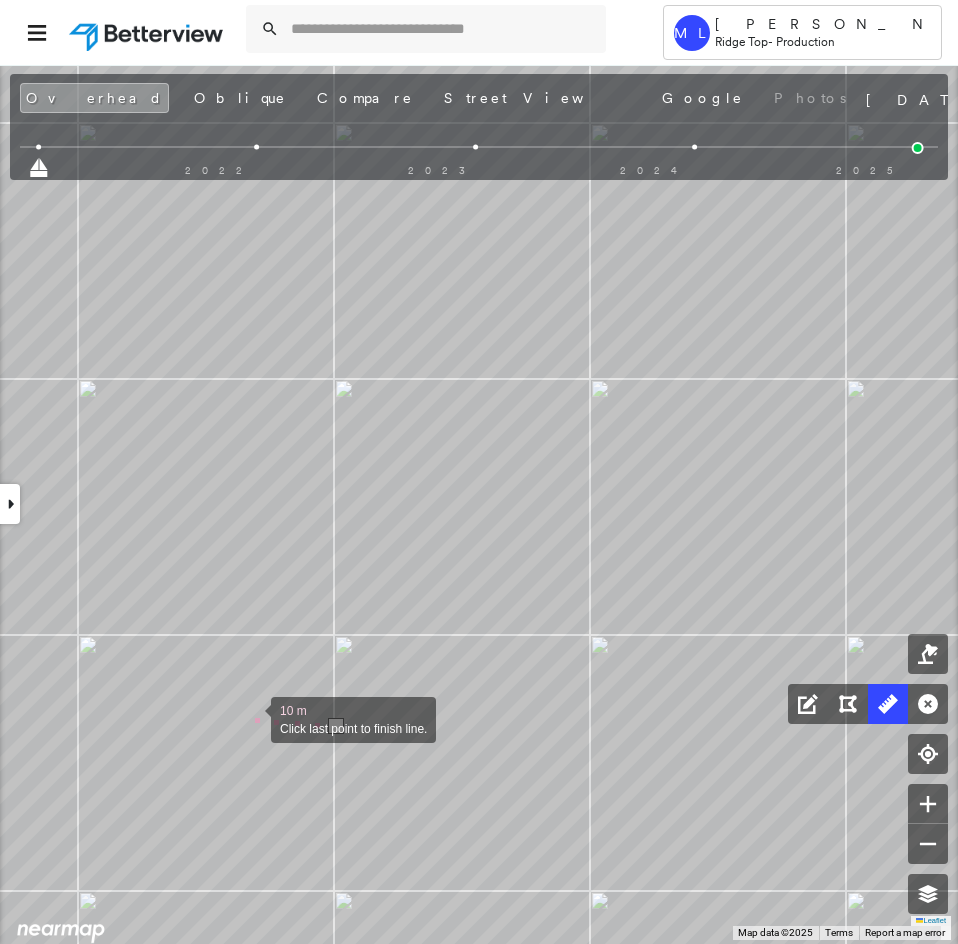 click at bounding box center (251, 718) 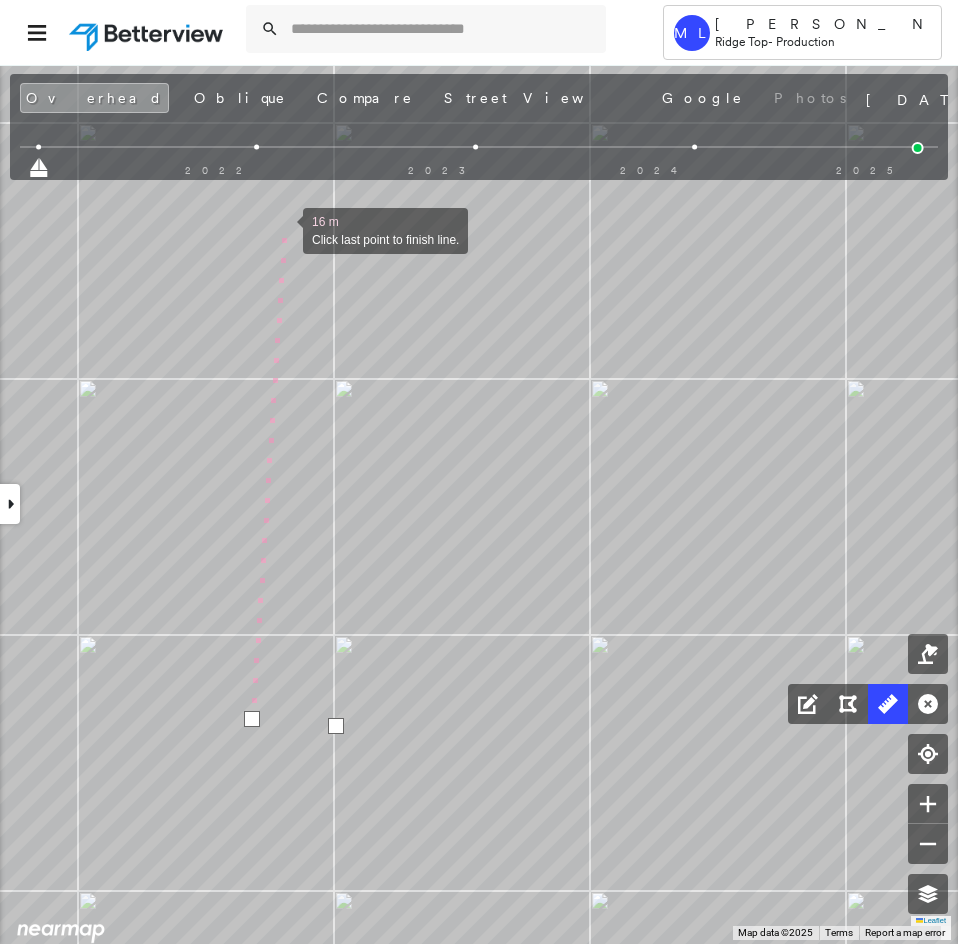 click at bounding box center (283, 229) 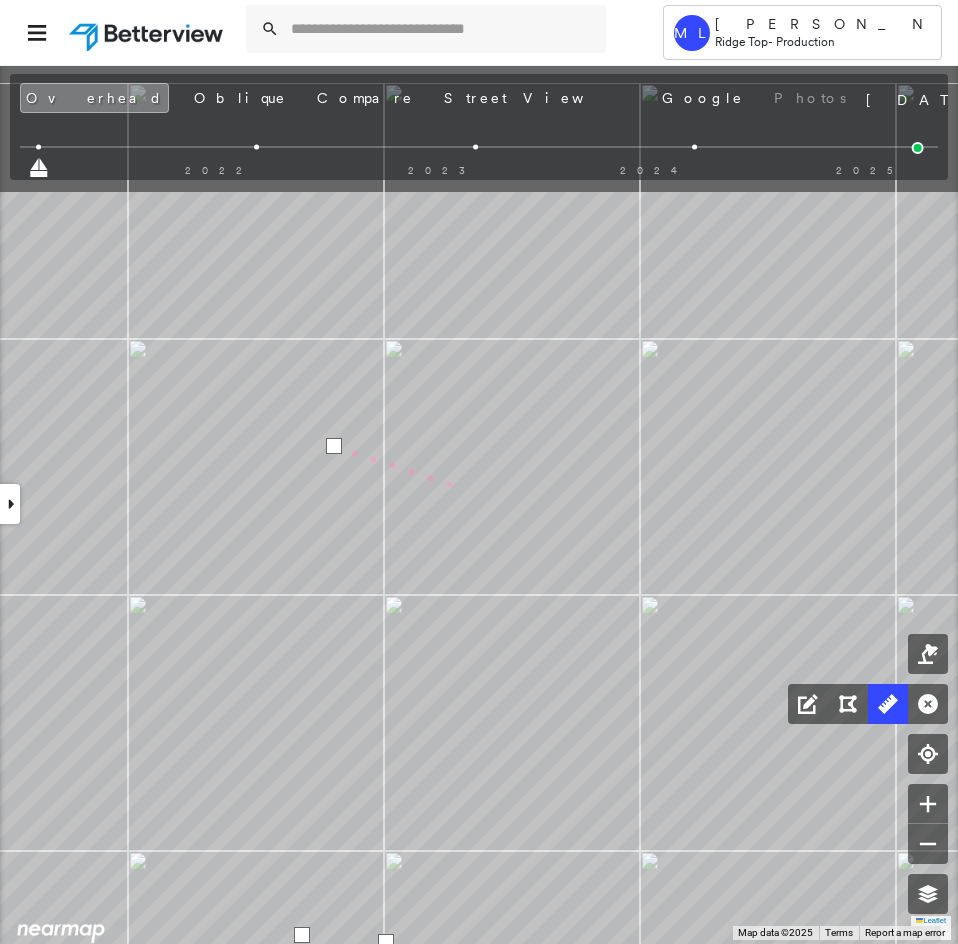 drag, startPoint x: 430, startPoint y: 400, endPoint x: 457, endPoint y: 494, distance: 97.80082 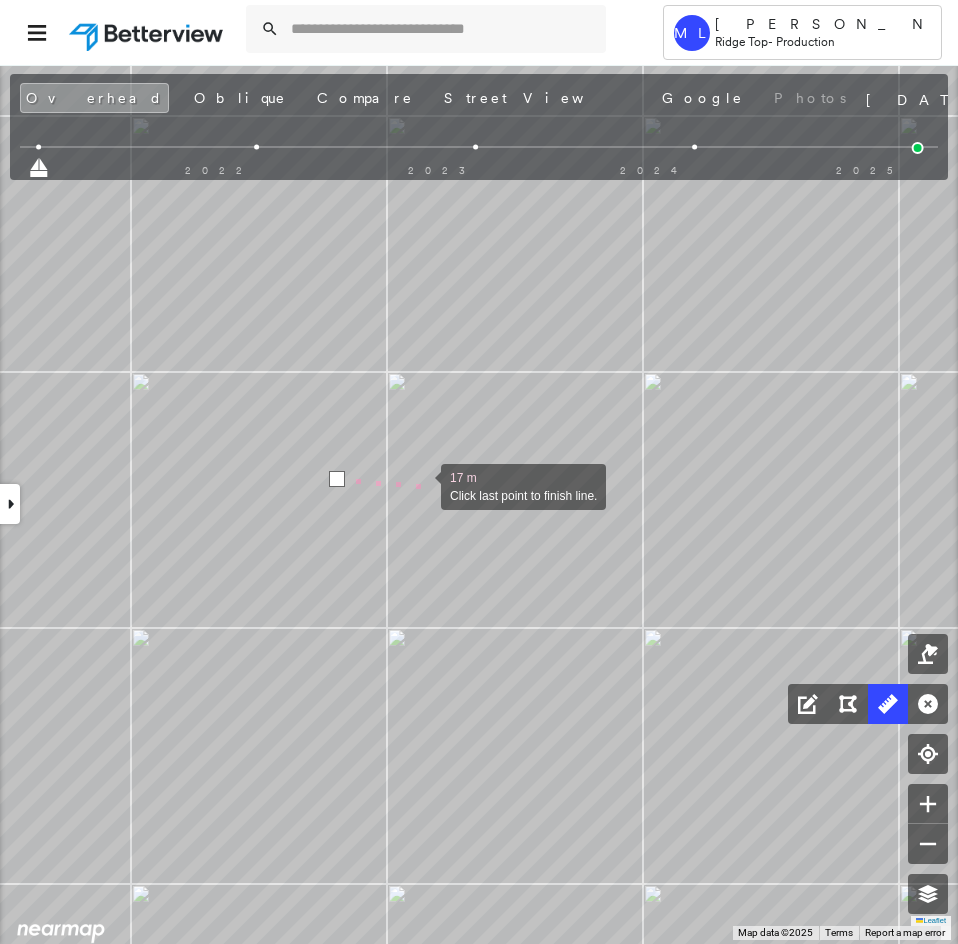 click at bounding box center [421, 485] 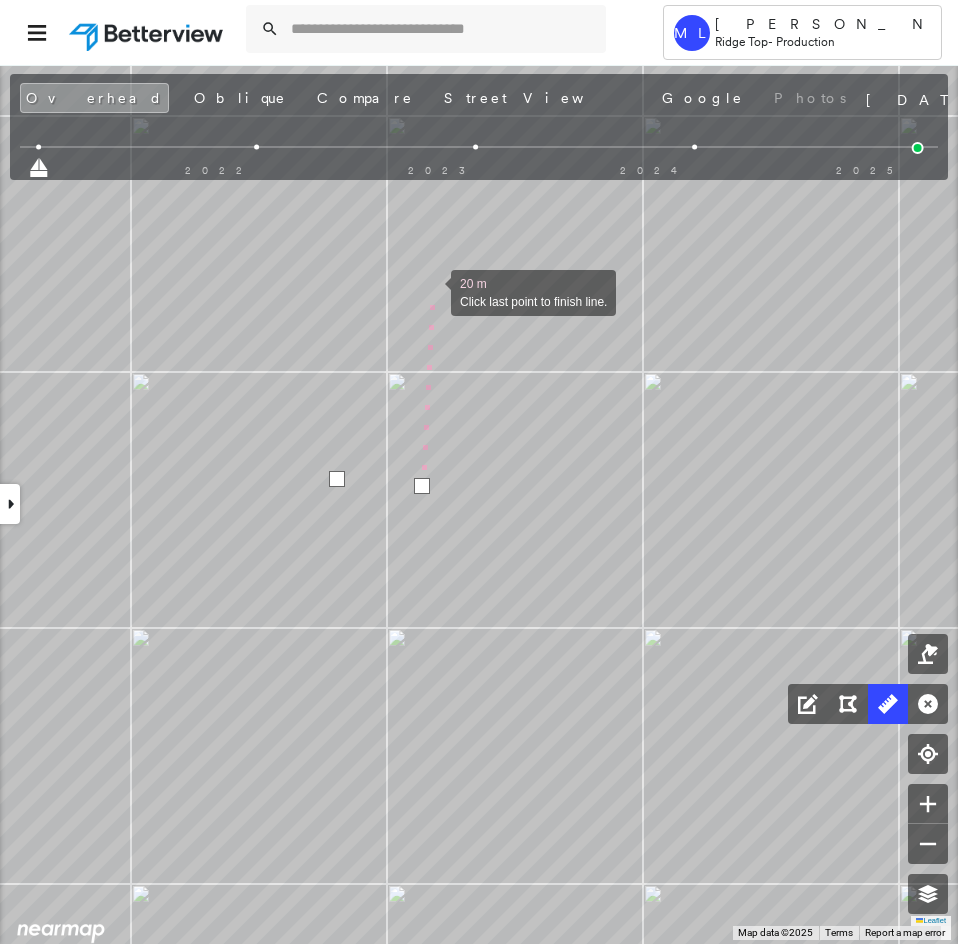 click on "6.7 ft 15.0 ft 3.9 ft 32.9 ft 25.9 ft 27.0 ft 28.8 ft 140 ft 20 m Click last point to finish line." at bounding box center (327, -359) 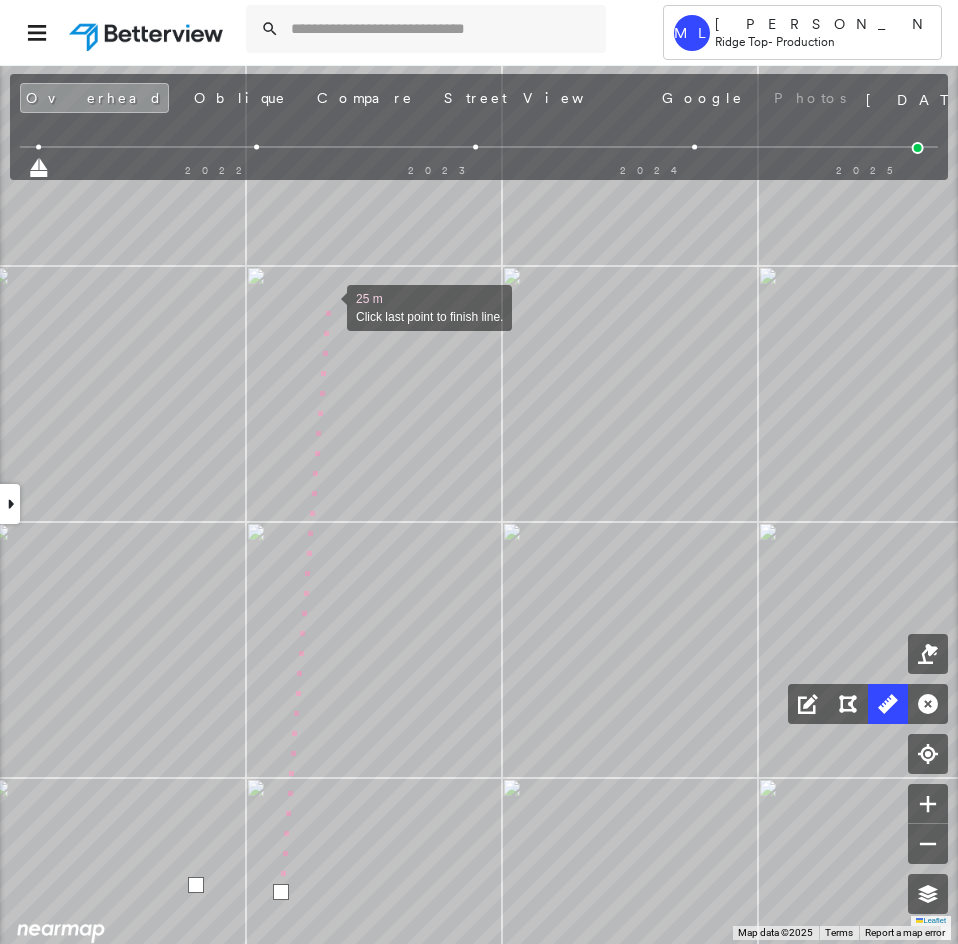 click at bounding box center (327, 306) 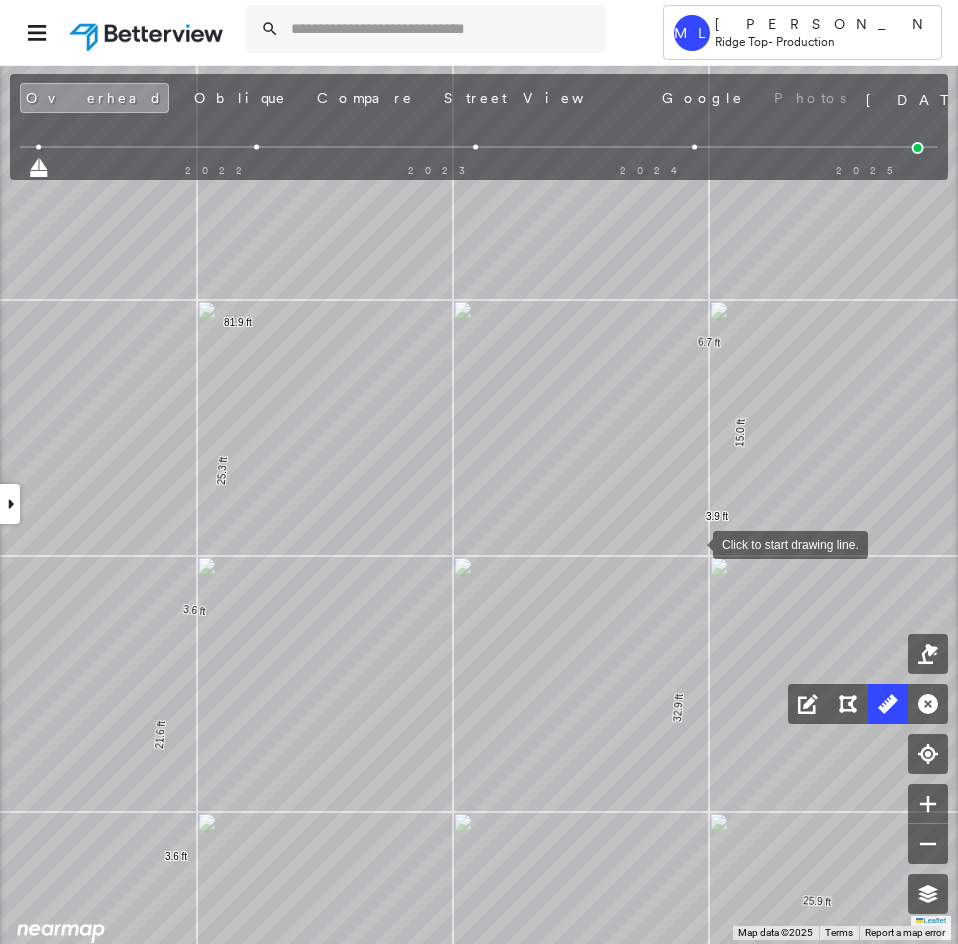 click at bounding box center (693, 543) 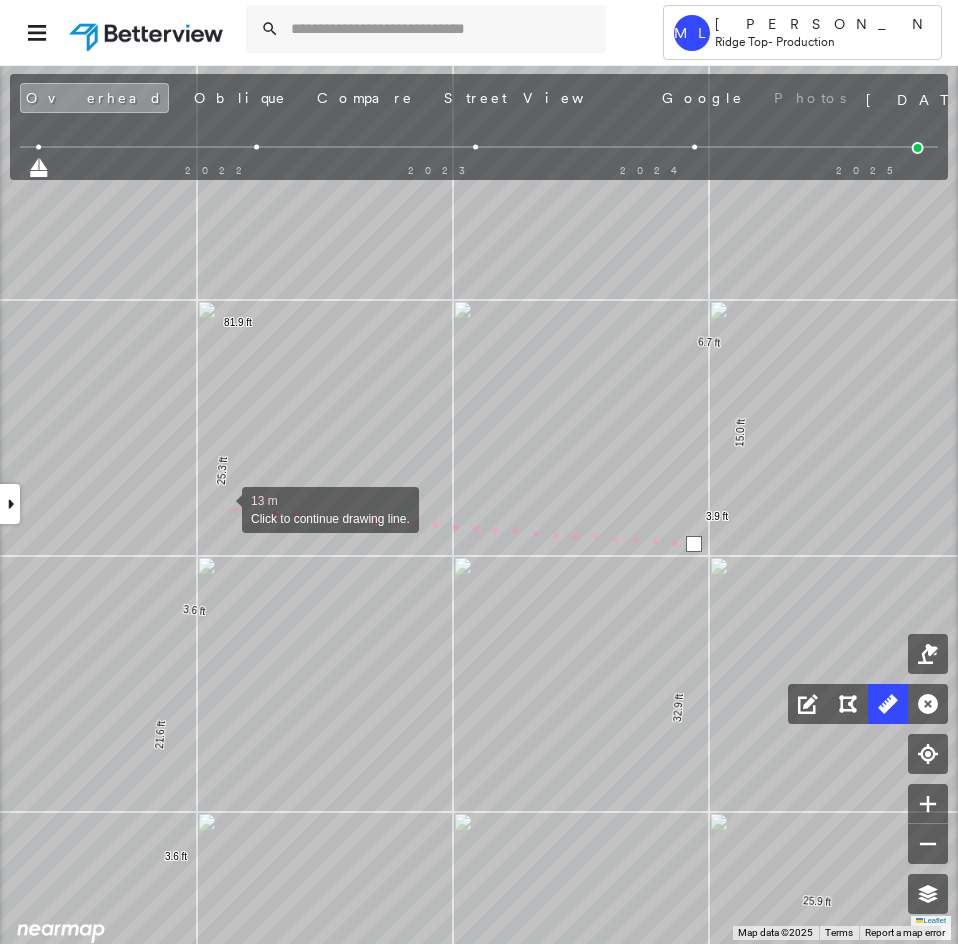 click at bounding box center (222, 508) 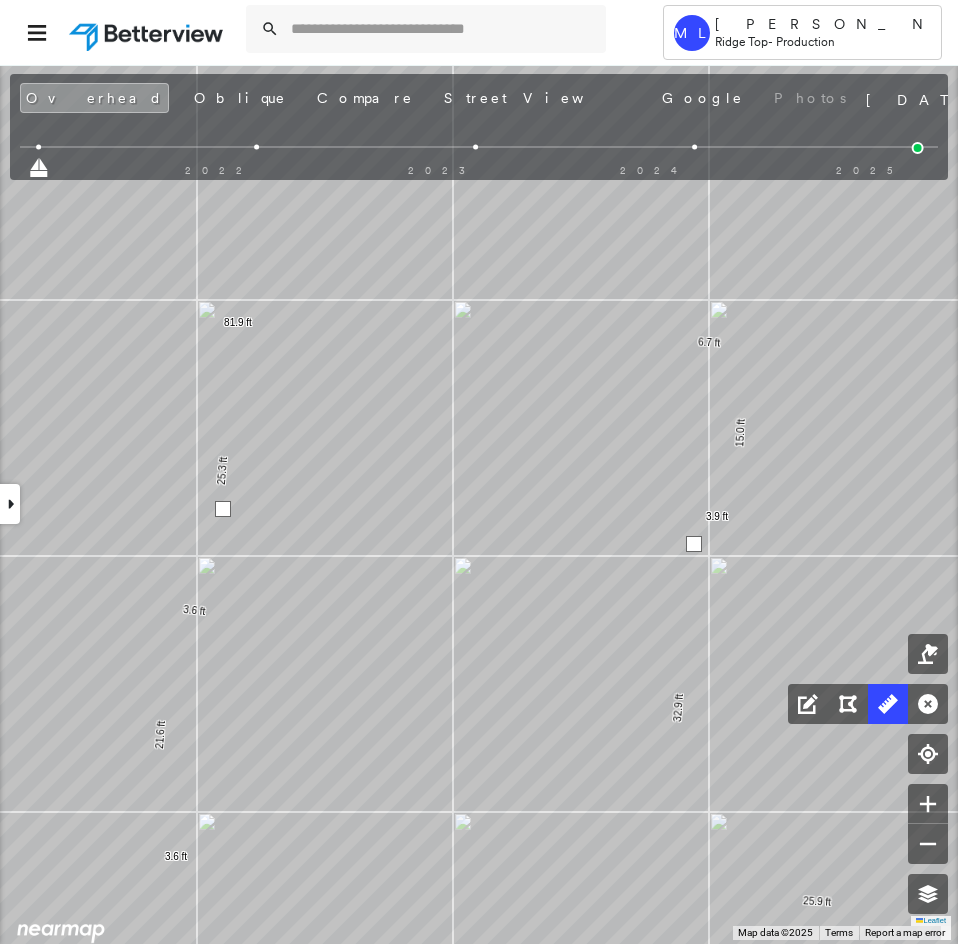 click at bounding box center (223, 509) 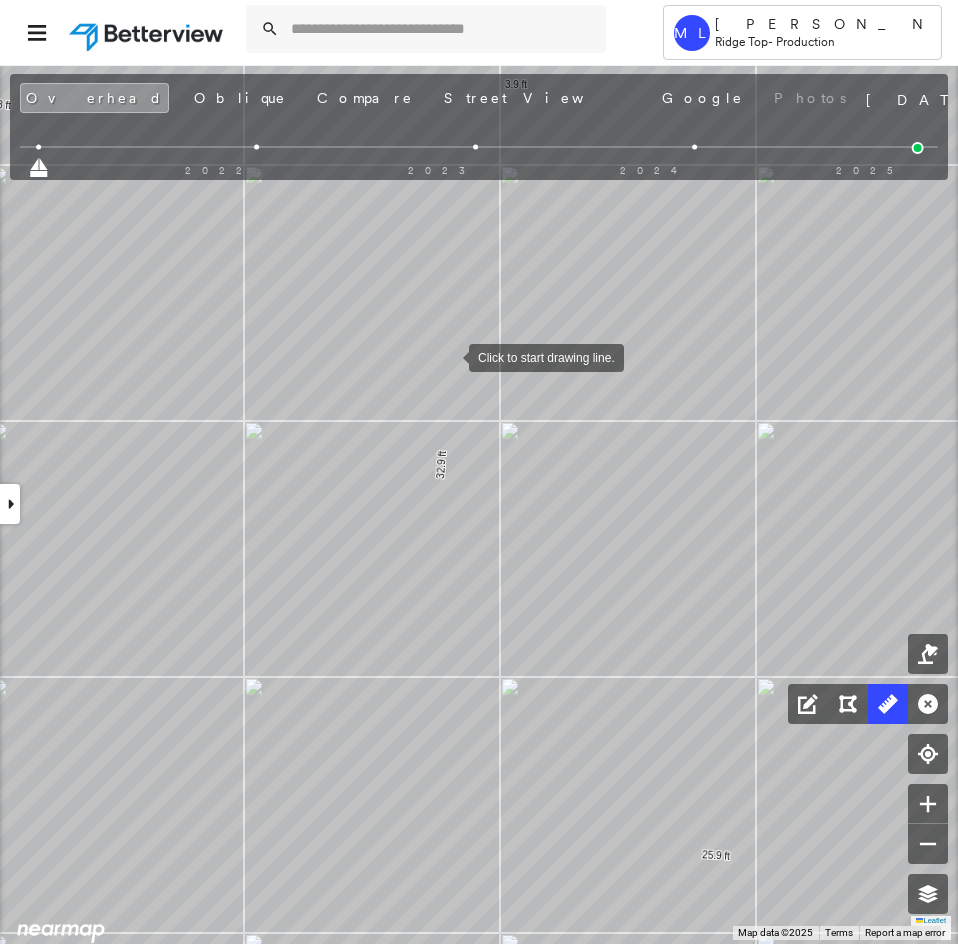 click at bounding box center (449, 356) 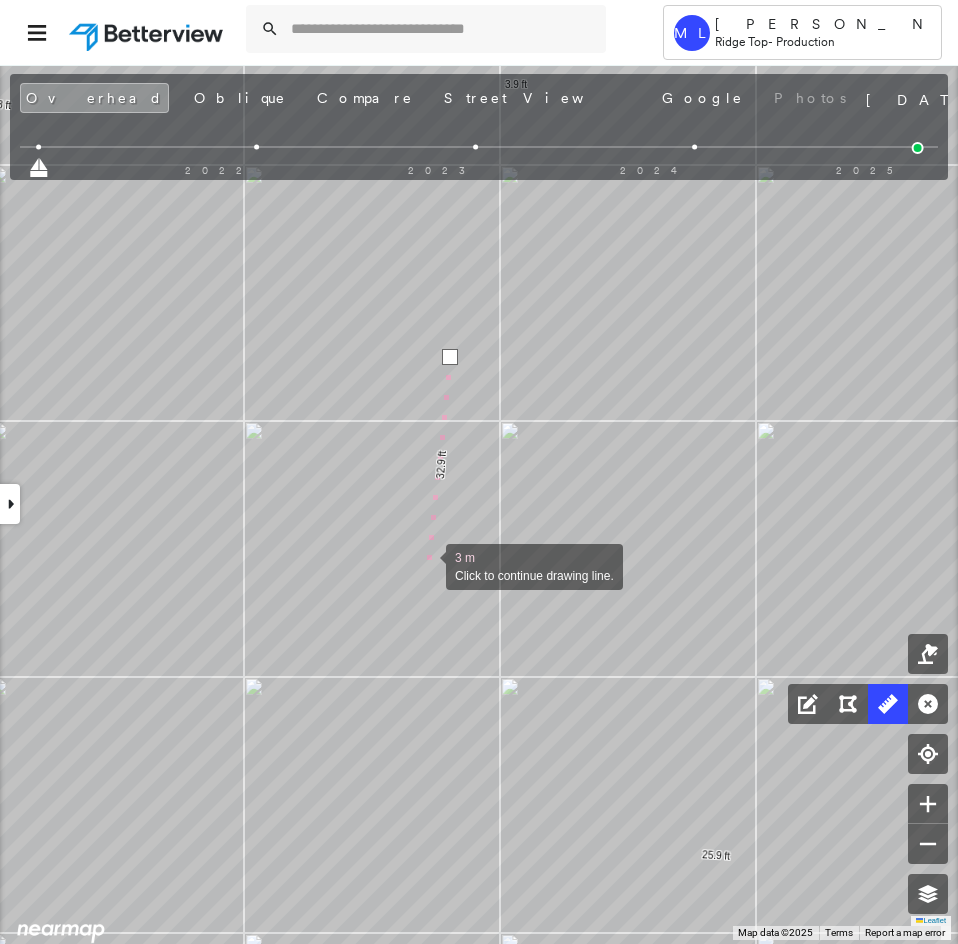 click at bounding box center [426, 565] 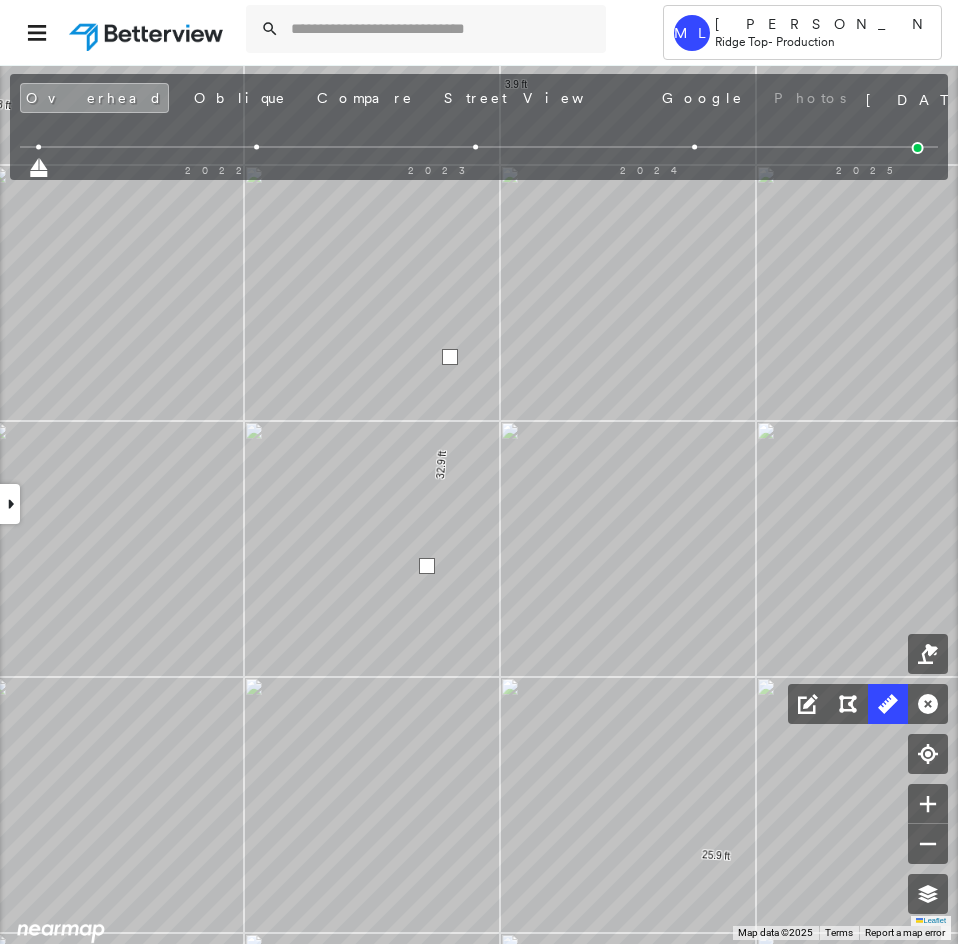click at bounding box center [427, 566] 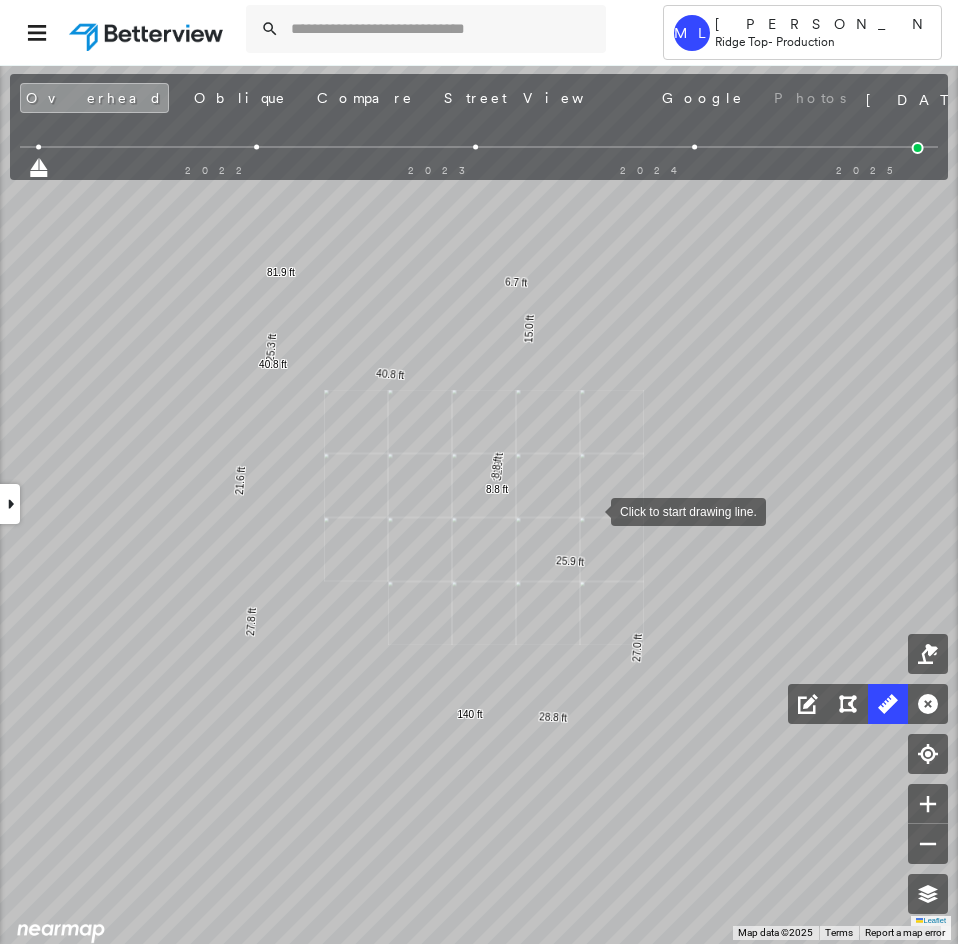 click on "6.7 ft 15.0 ft 32.9 ft 25.9 ft 27.0 ft 28.8 ft 140 ft 27.8 ft 21.6 ft 25.3 ft 81.9 ft 40.8 ft 40.8 ft 8.8 ft 8.8 ft Click to start drawing line." at bounding box center [-170, -209] 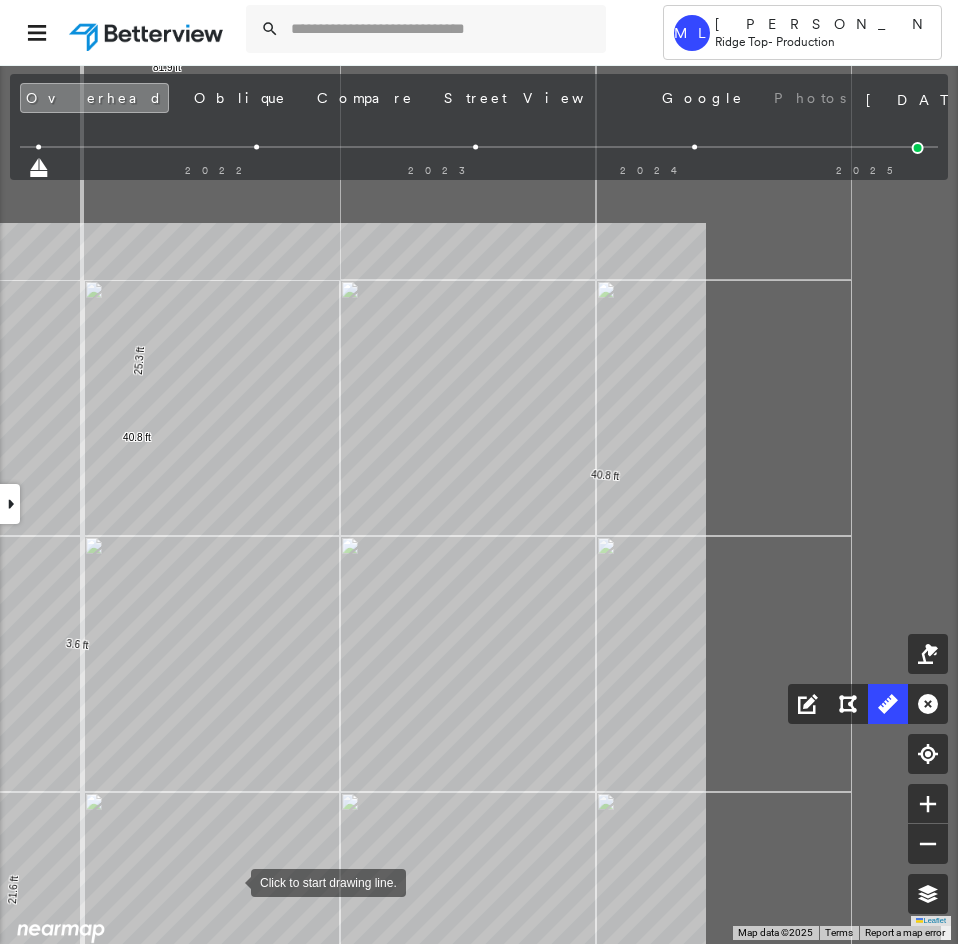 click on "6.7 ft 15.0 ft 3.9 ft 32.9 ft 25.9 ft 27.0 ft 28.8 ft 140 ft 27.8 ft 3.6 ft 21.6 ft 3.6 ft 25.3 ft 81.9 ft 40.8 ft 40.8 ft 8.8 ft 8.8 ft Click to start drawing line." at bounding box center (-516, 77) 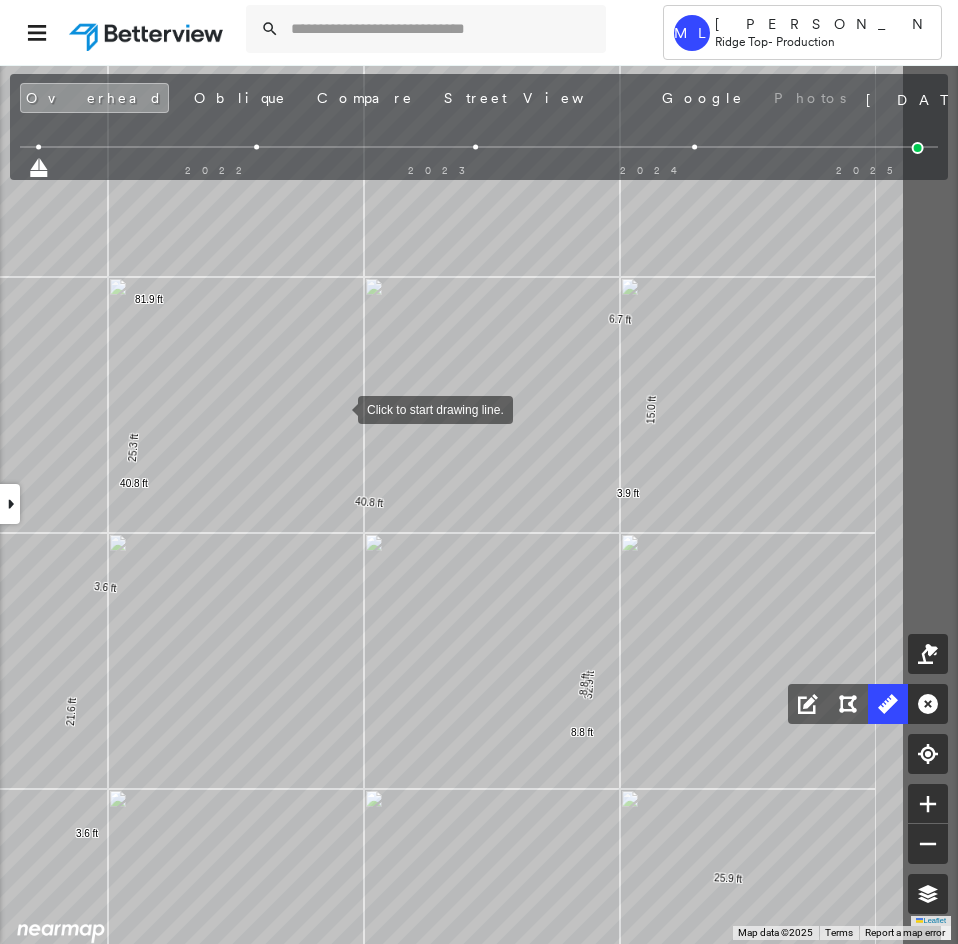 drag, startPoint x: 346, startPoint y: 408, endPoint x: 333, endPoint y: 409, distance: 13.038404 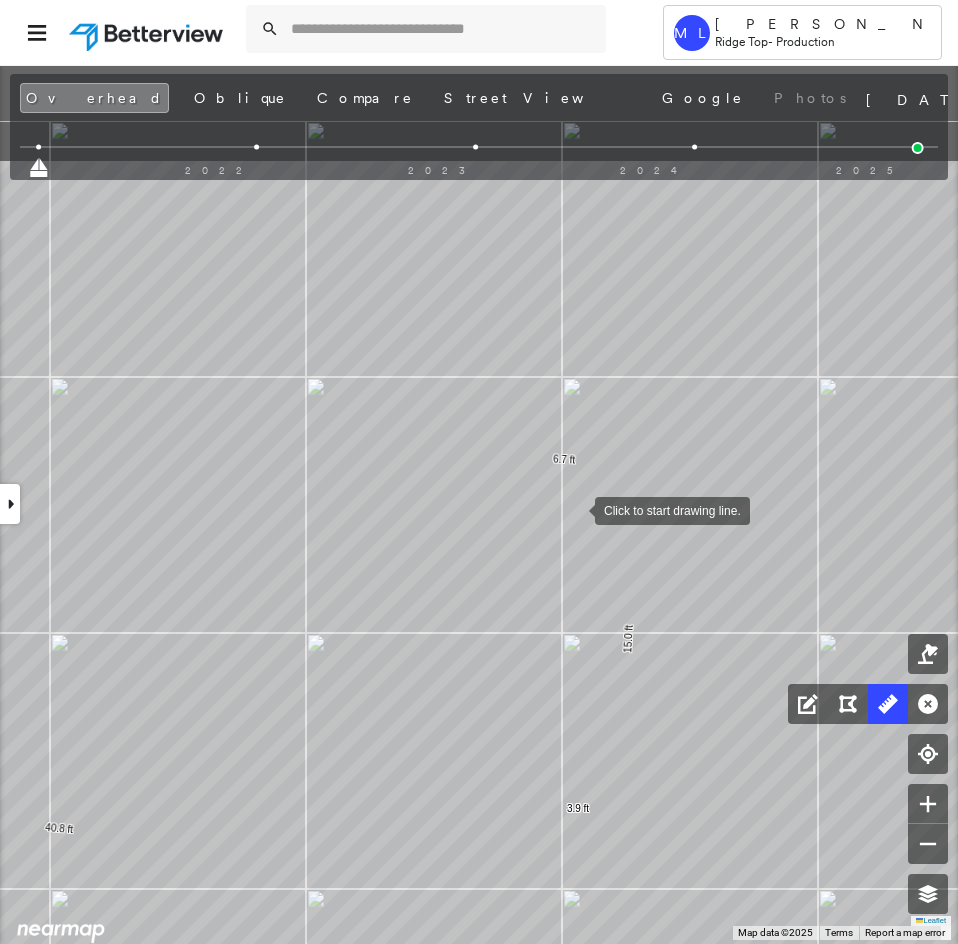 drag, startPoint x: 581, startPoint y: 490, endPoint x: 575, endPoint y: 508, distance: 18.973665 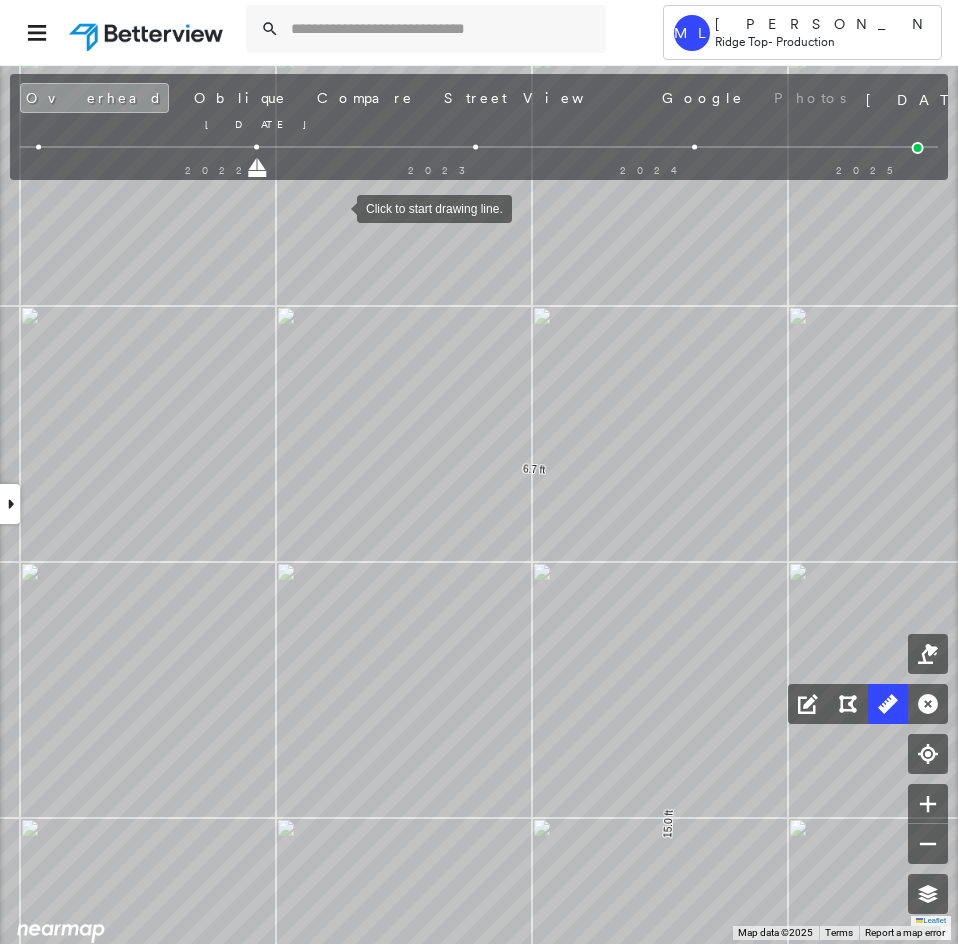drag, startPoint x: 44, startPoint y: 171, endPoint x: 337, endPoint y: 207, distance: 295.2033 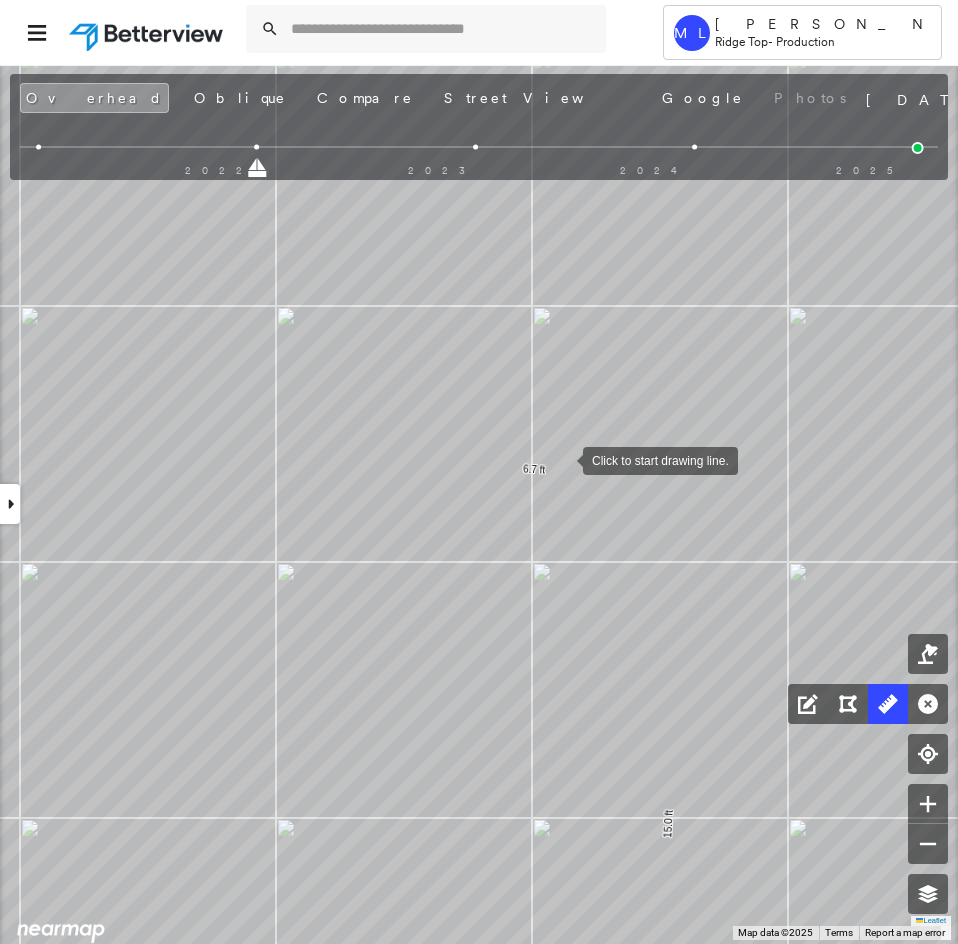 click at bounding box center (563, 459) 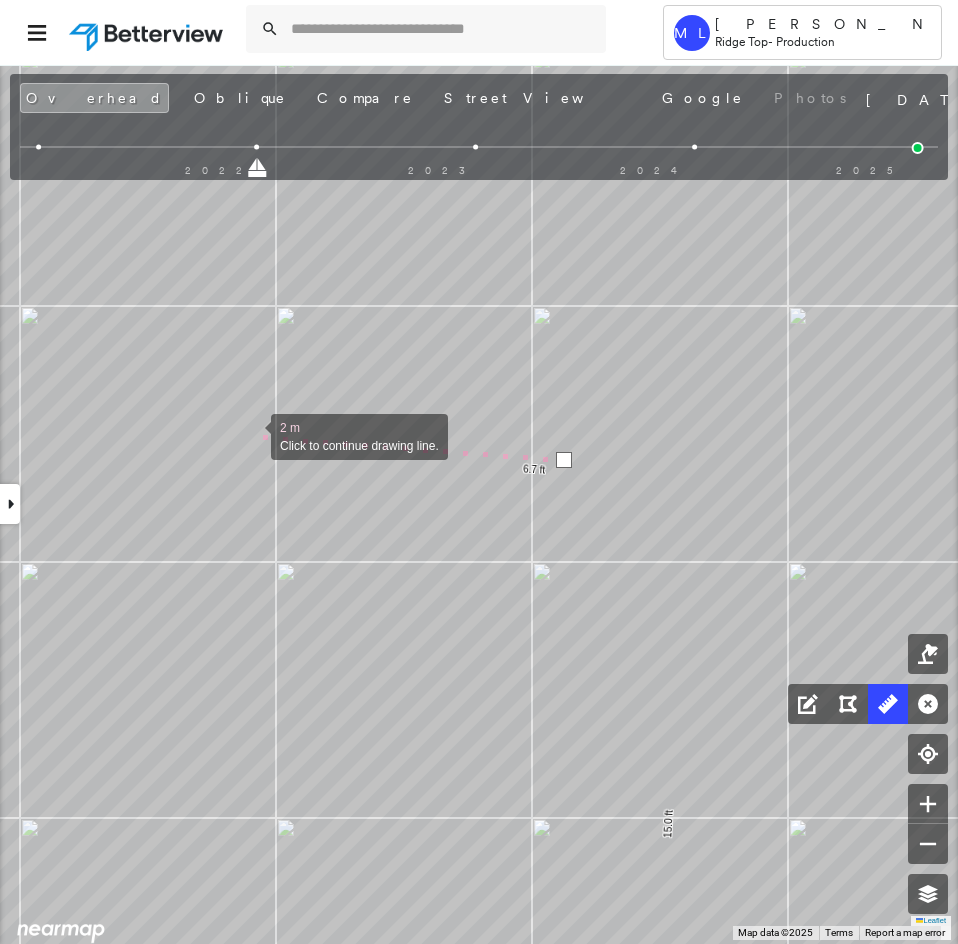 click at bounding box center [251, 435] 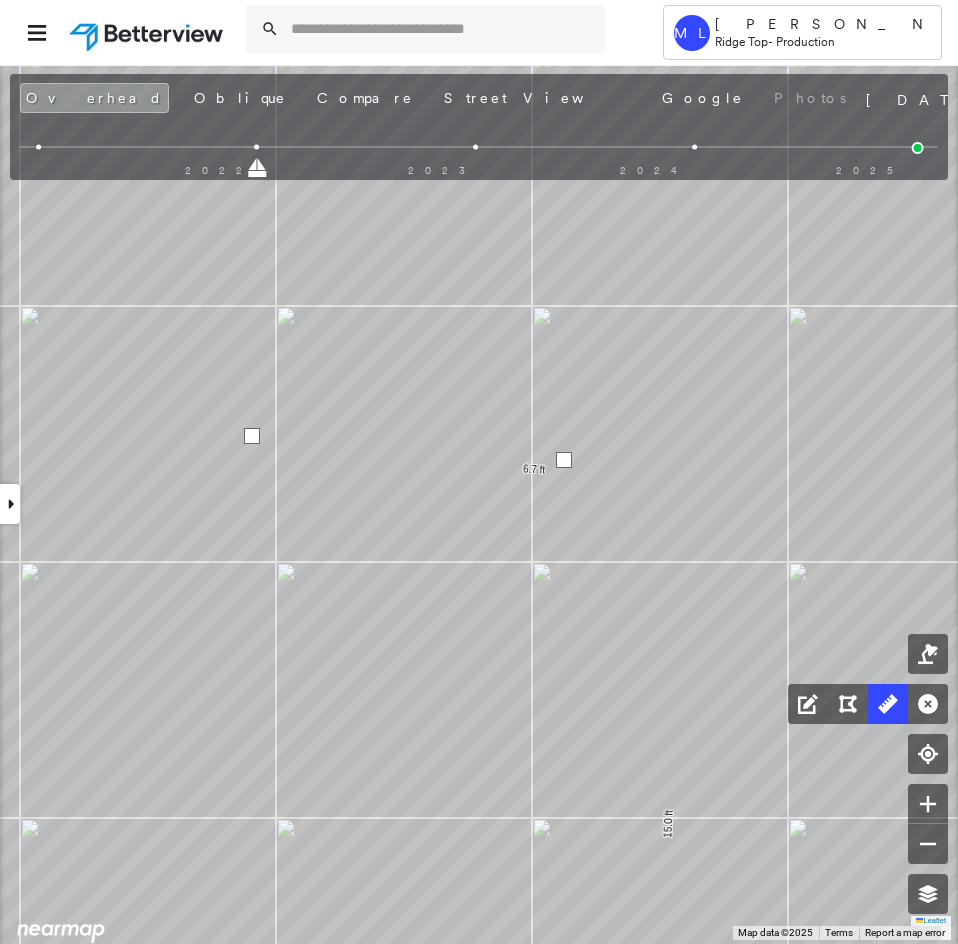 click at bounding box center (252, 436) 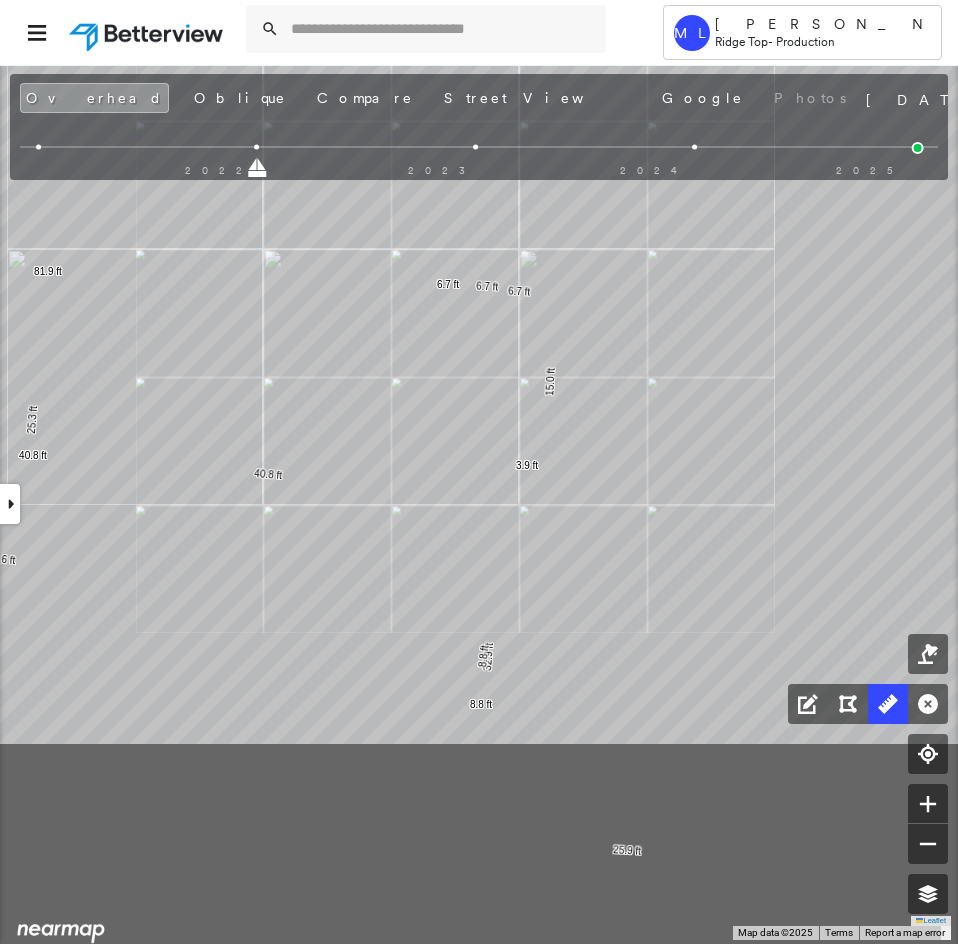 drag, startPoint x: 413, startPoint y: 448, endPoint x: 418, endPoint y: 383, distance: 65.192024 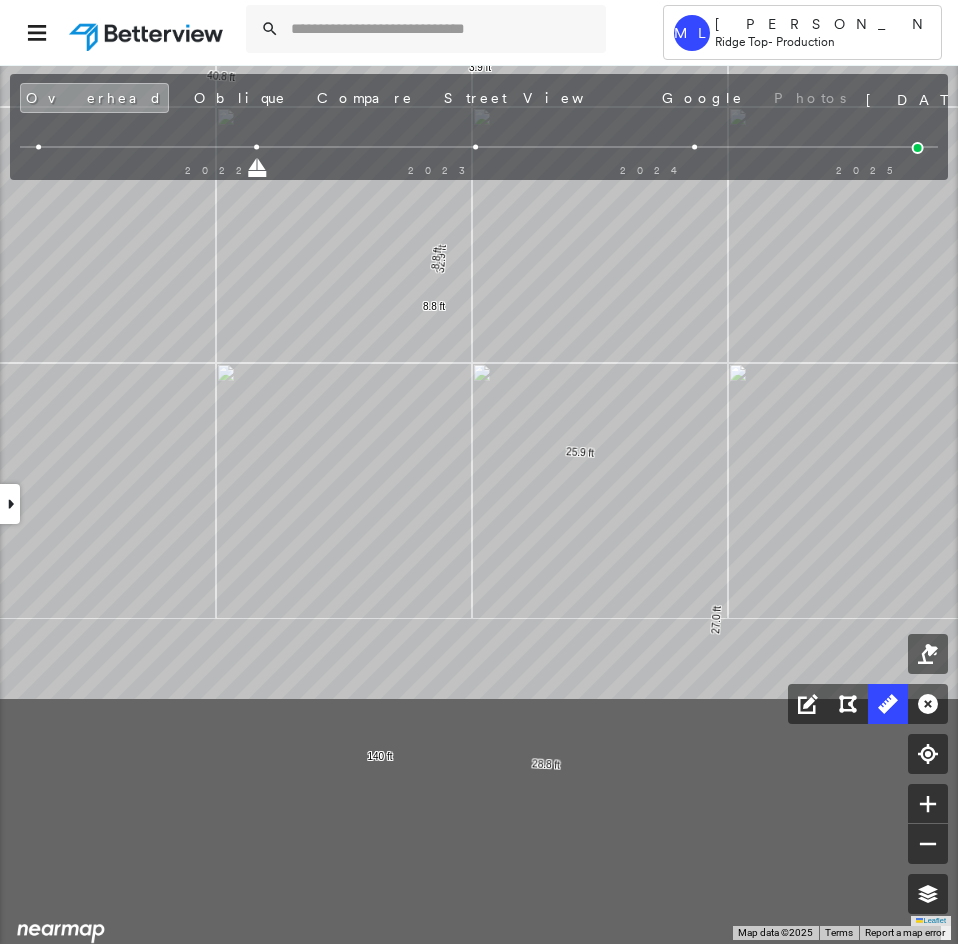 click on "6.7 ft 15.0 ft 3.9 ft 32.9 ft 25.9 ft 27.0 ft 28.8 ft 140 ft 27.8 ft 3.6 ft 21.6 ft 3.6 ft 25.3 ft 81.9 ft 40.8 ft 40.8 ft 8.8 ft 8.8 ft 6.7 ft 6.7 ft Click to start drawing line." at bounding box center [-764, -395] 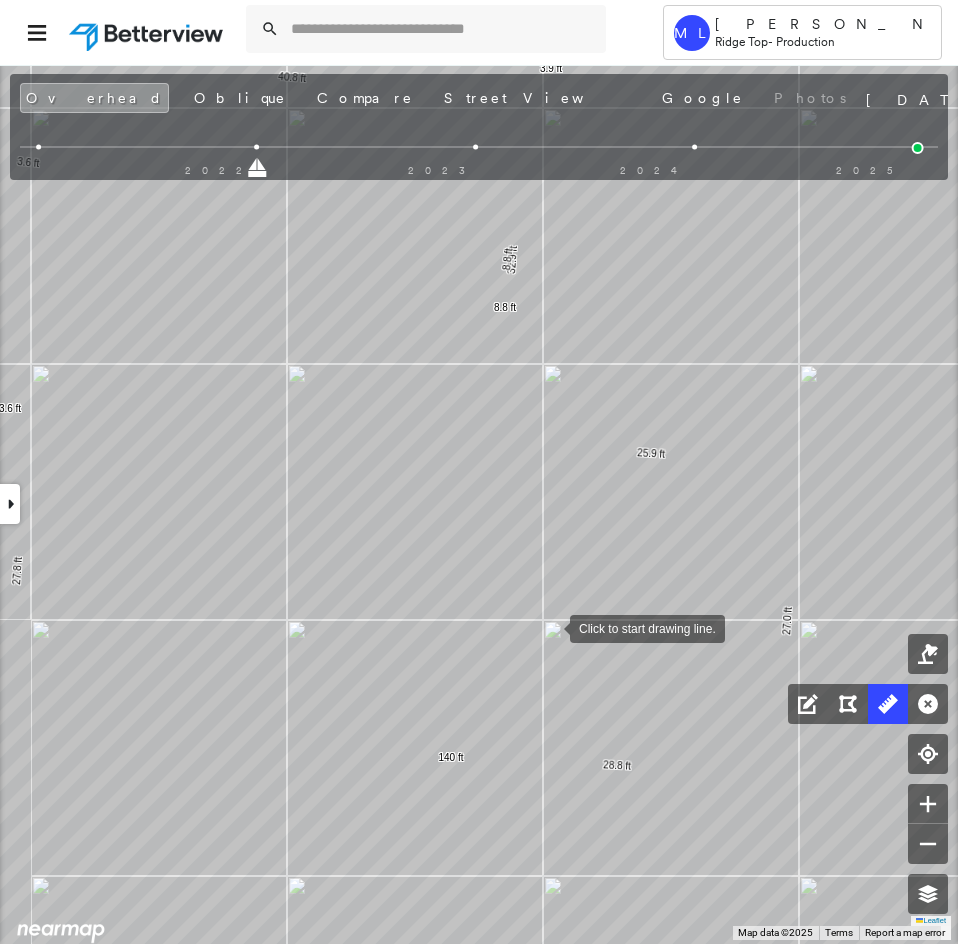 drag, startPoint x: 499, startPoint y: 580, endPoint x: 556, endPoint y: 630, distance: 75.82216 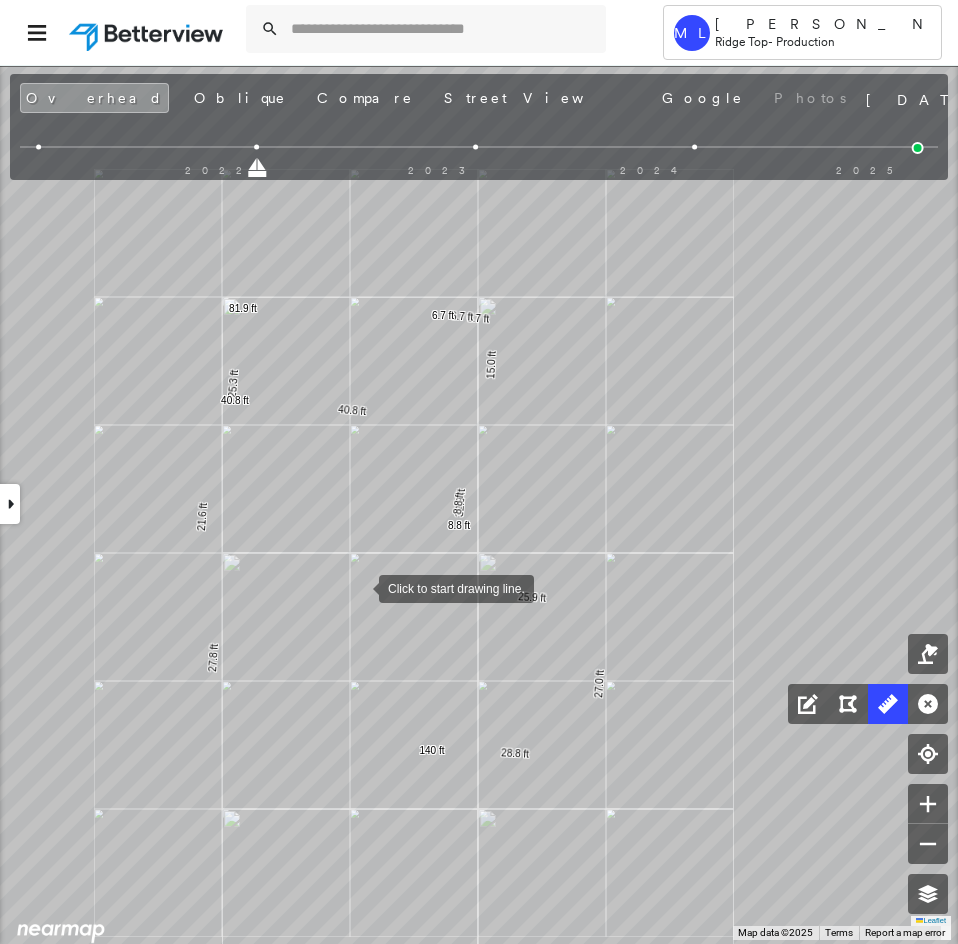 click at bounding box center [359, 587] 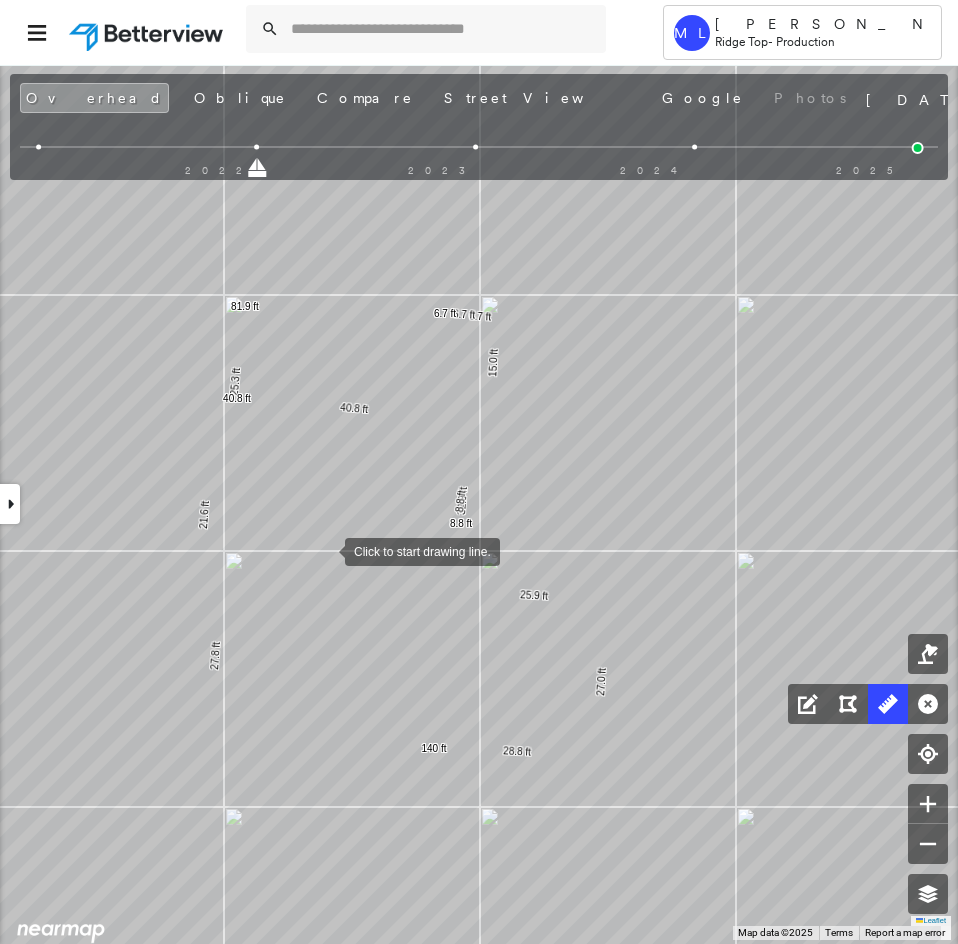 drag, startPoint x: 323, startPoint y: 552, endPoint x: 366, endPoint y: 469, distance: 93.47727 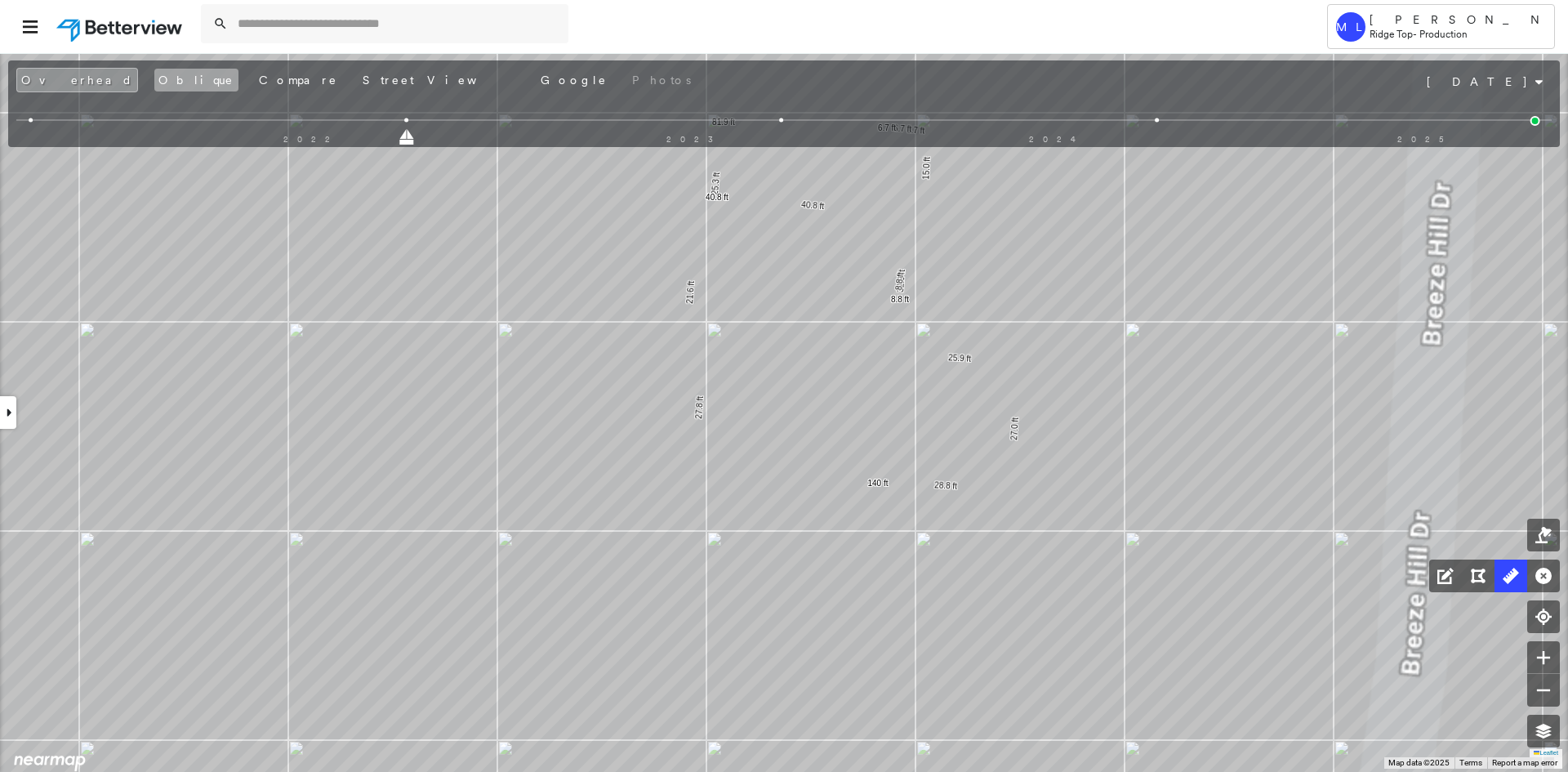 click on "Oblique" at bounding box center (196, 80) 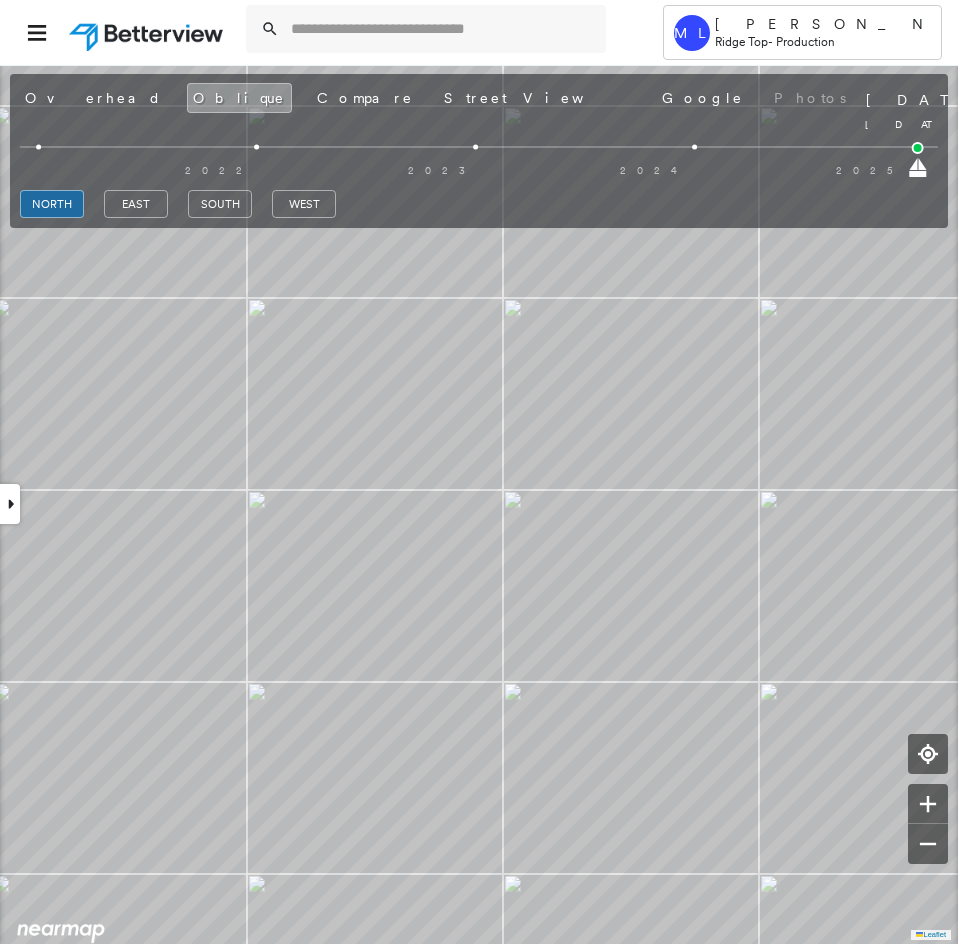 drag, startPoint x: 26, startPoint y: 174, endPoint x: 945, endPoint y: 217, distance: 920.00543 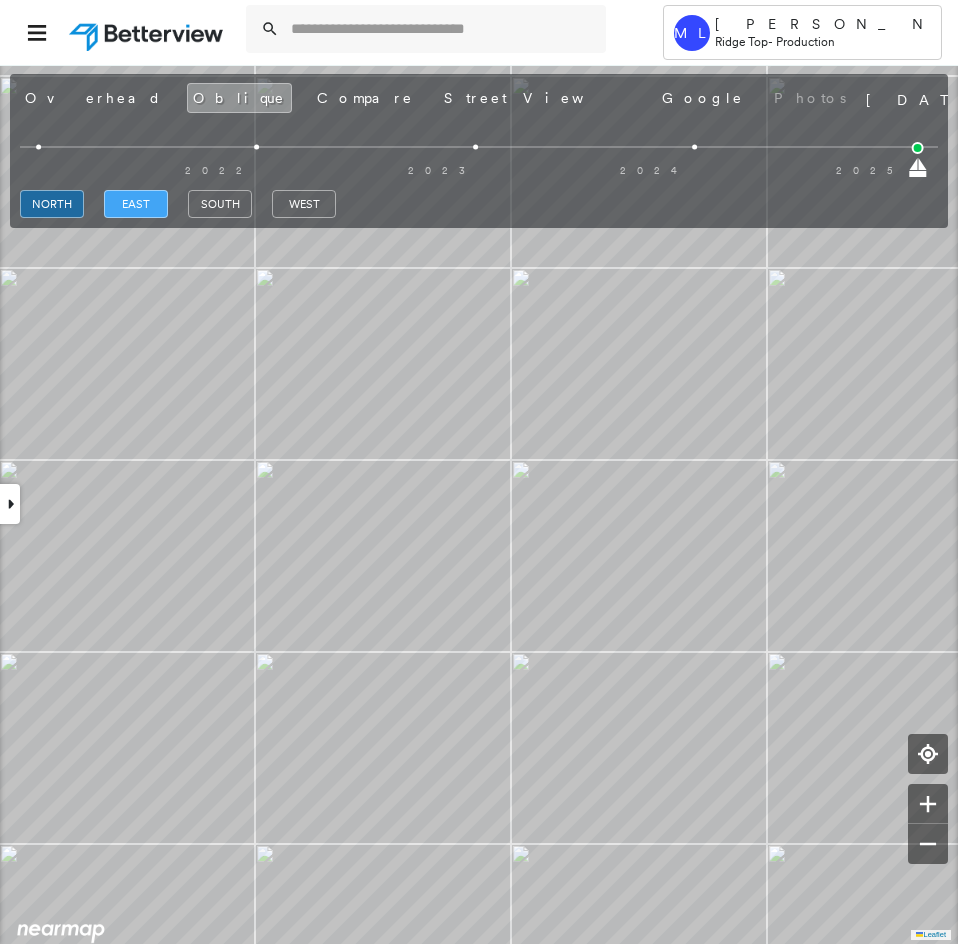 click on "east" at bounding box center [136, 204] 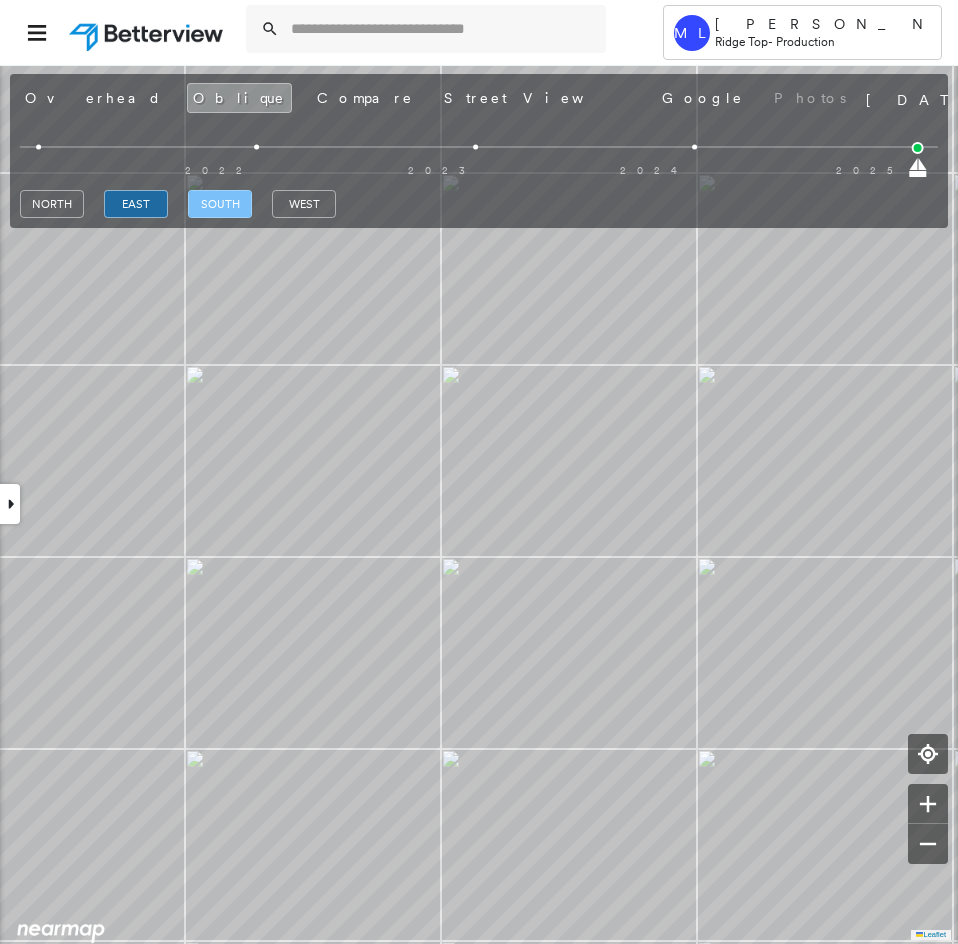 click on "south" at bounding box center [220, 204] 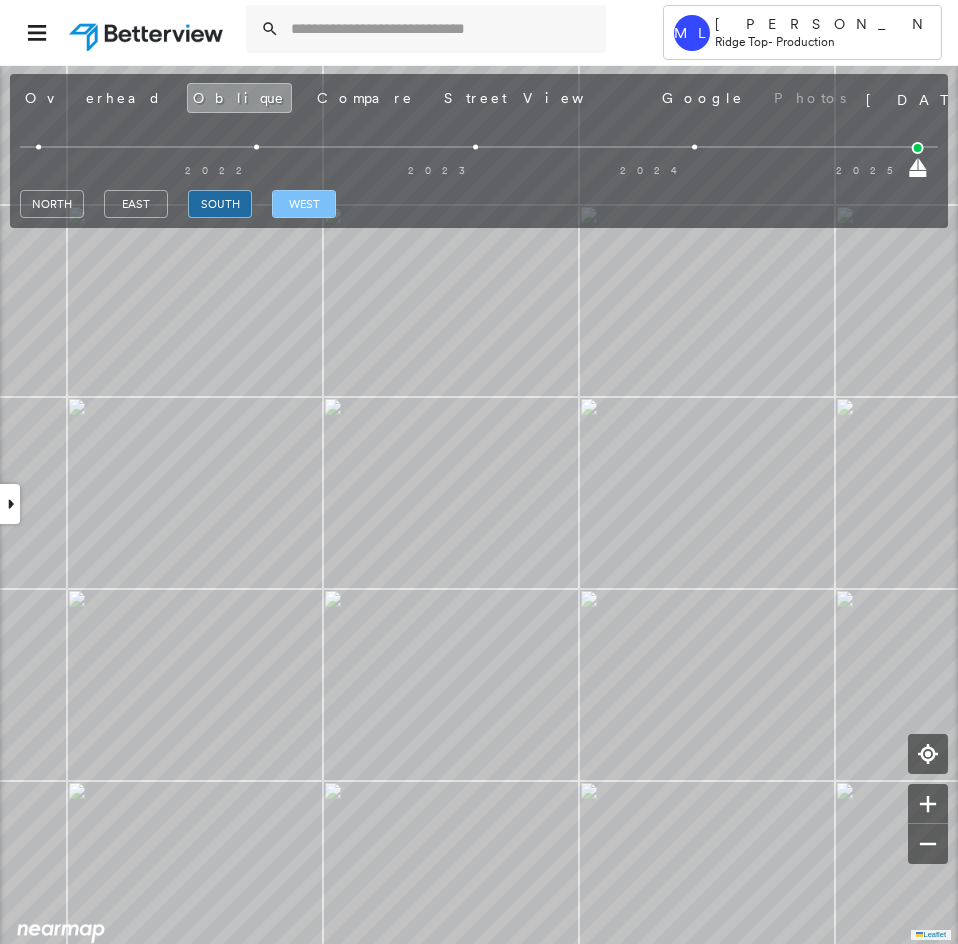 click on "west" at bounding box center [304, 204] 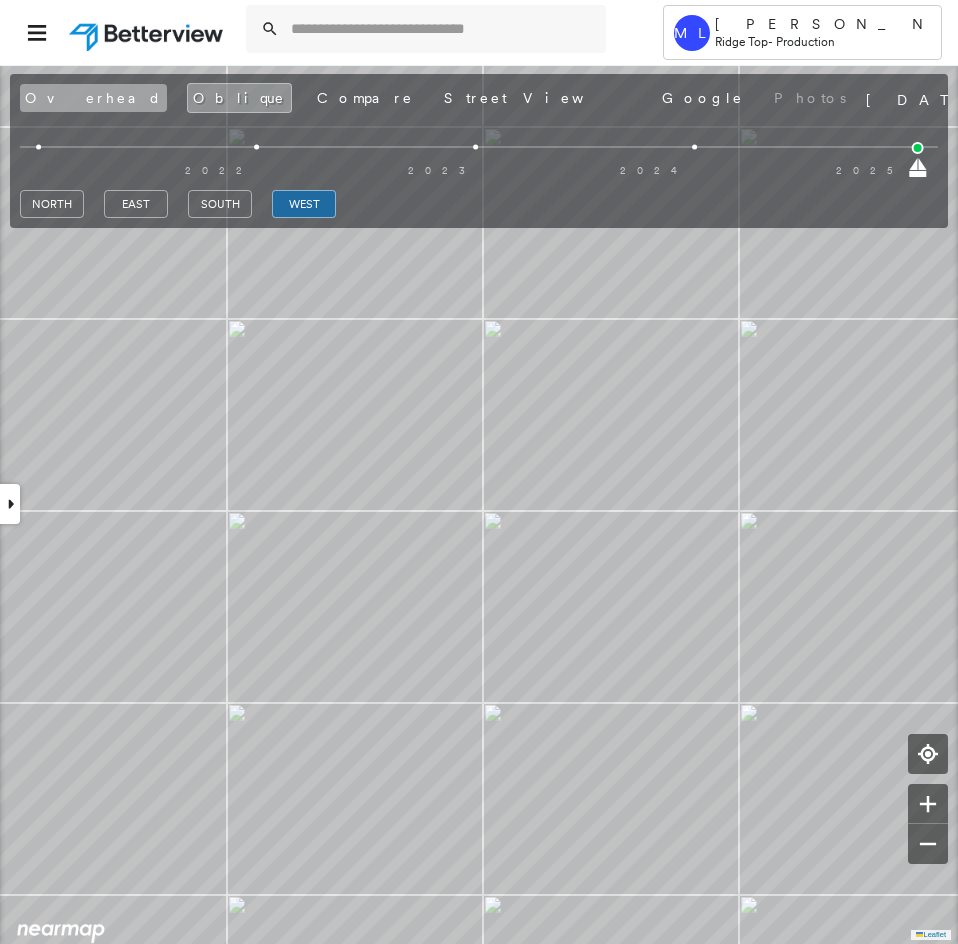 click on "Overhead" at bounding box center (93, 98) 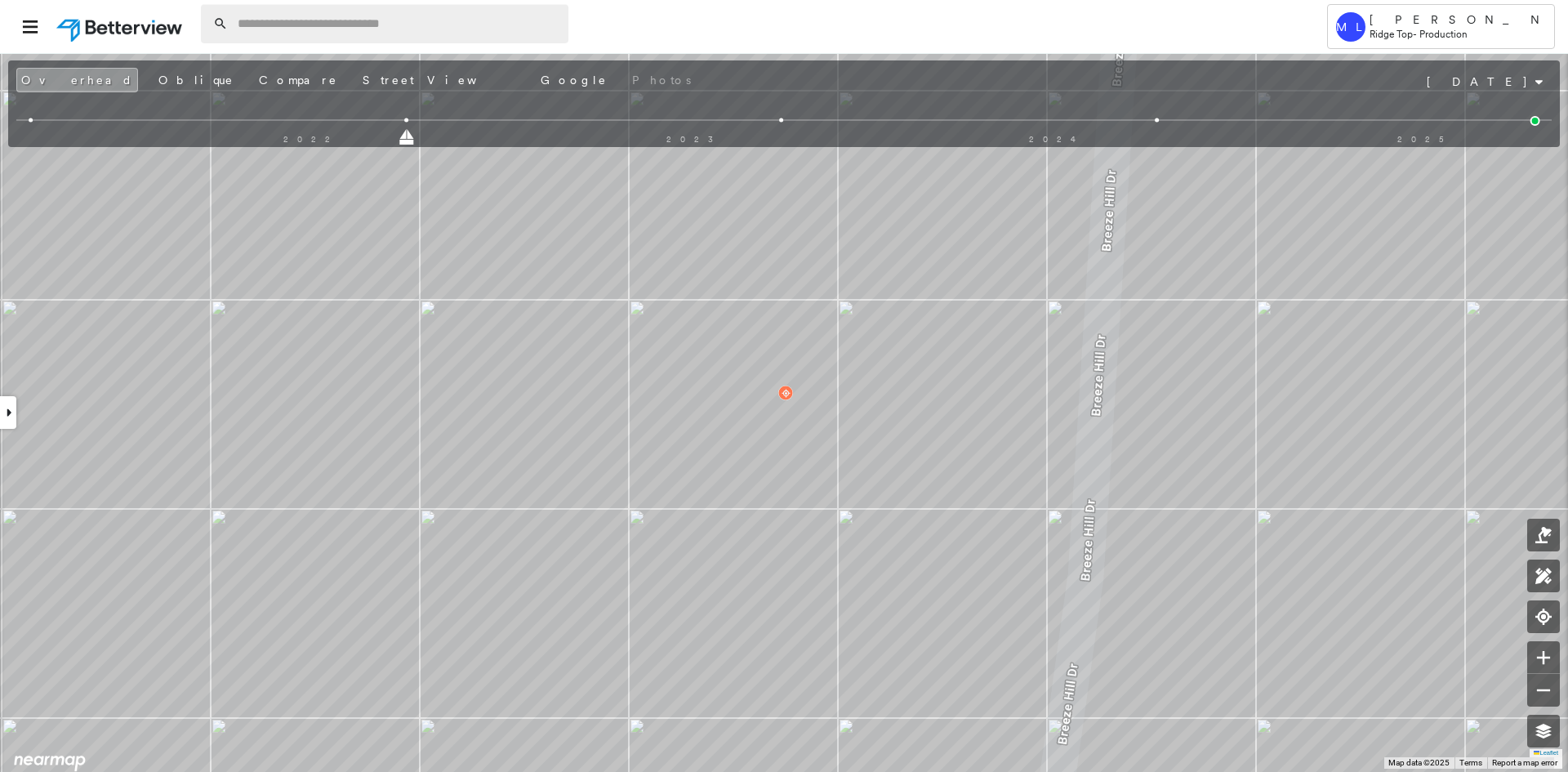 click at bounding box center (398, 24) 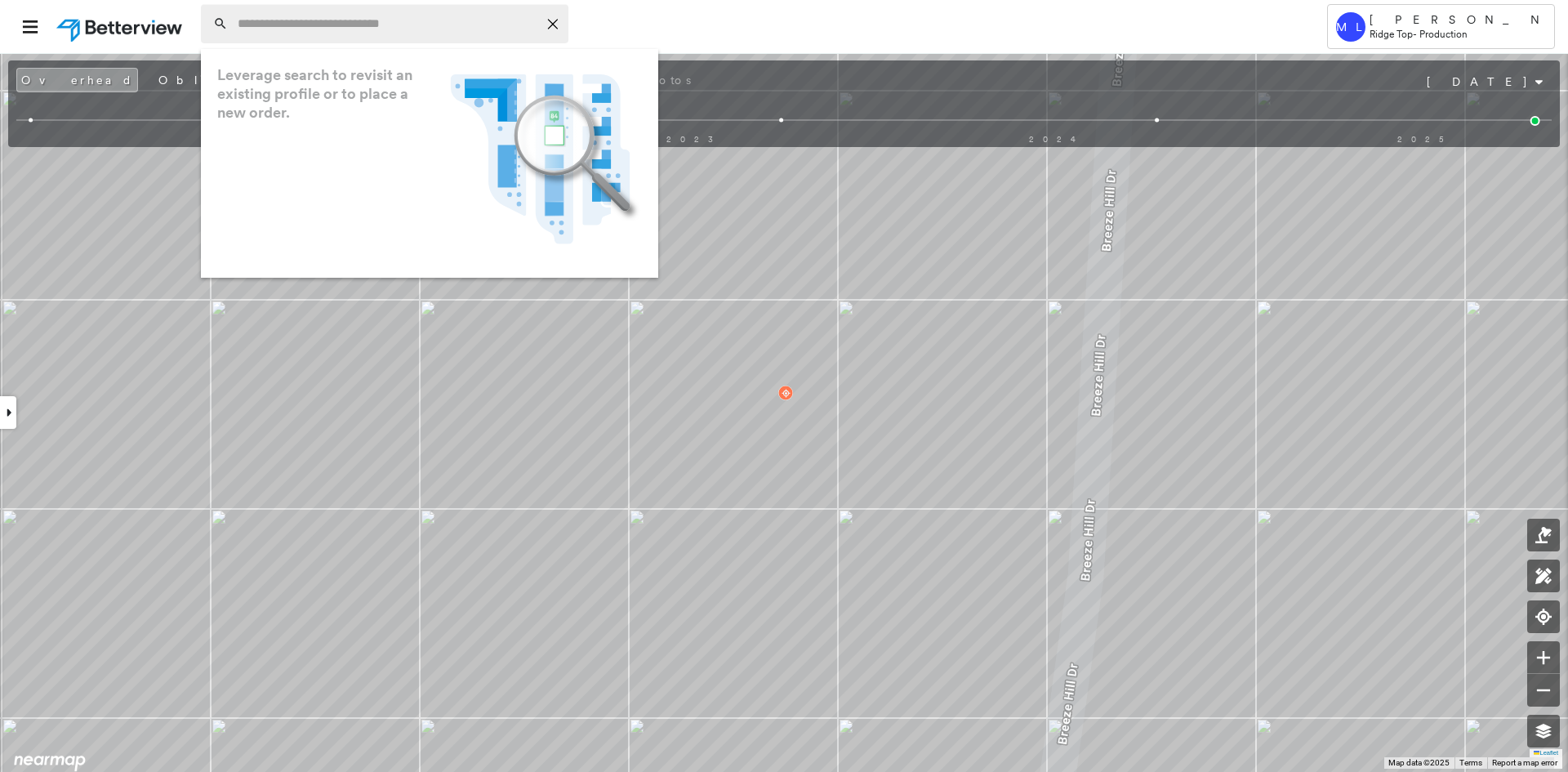 paste on "**********" 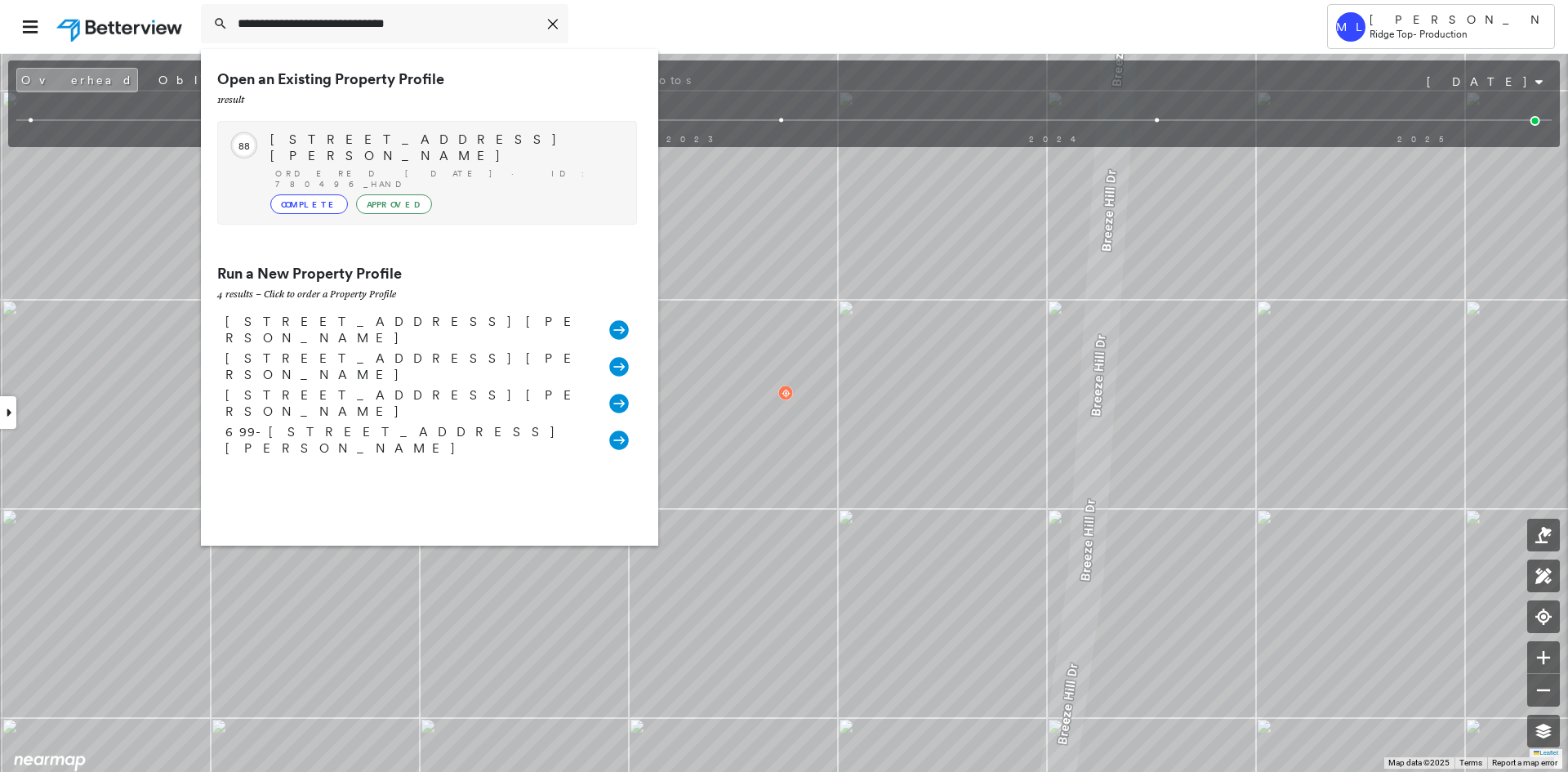 type on "**********" 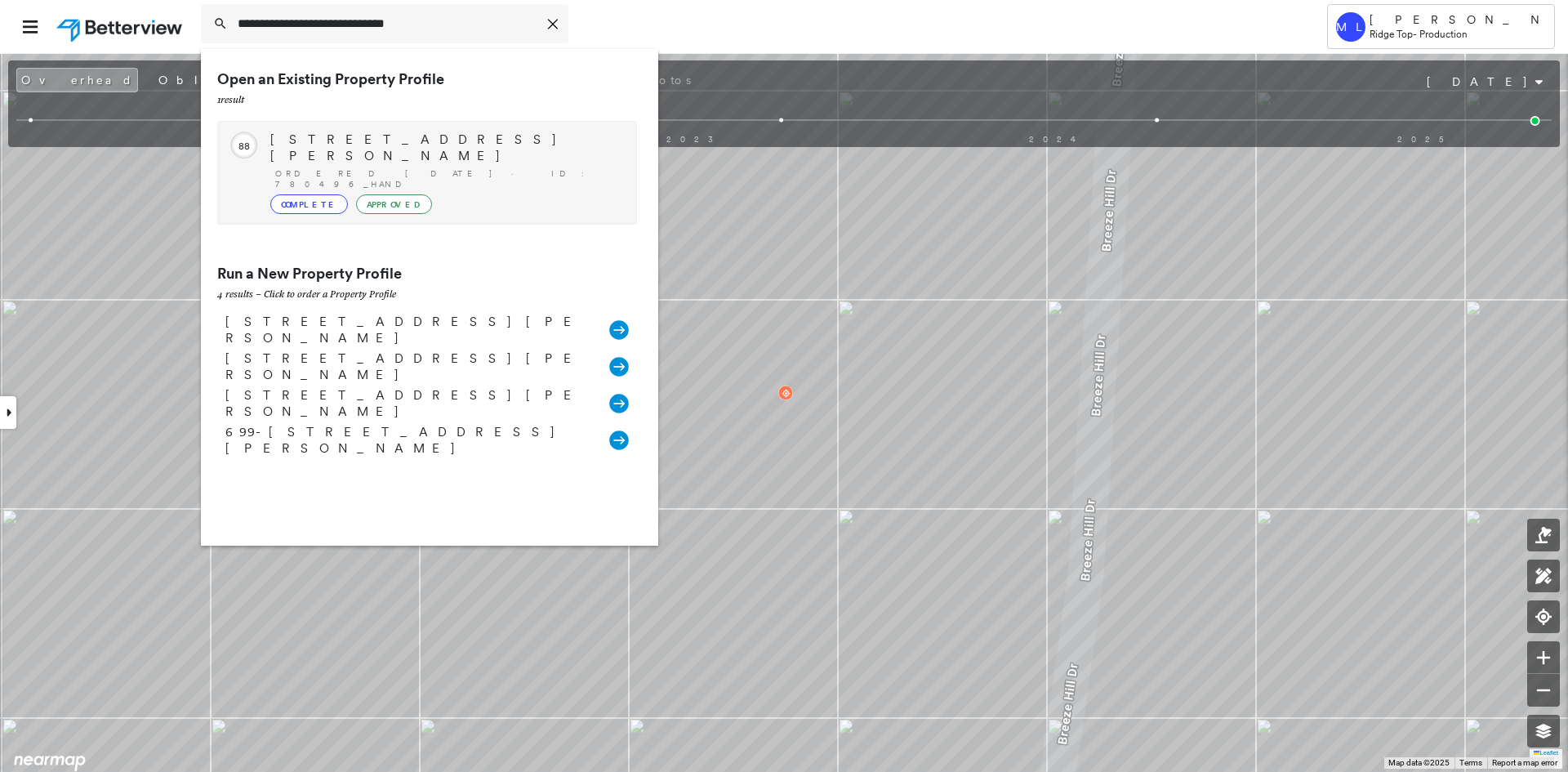 click on "Complete Approved" at bounding box center (445, 204) 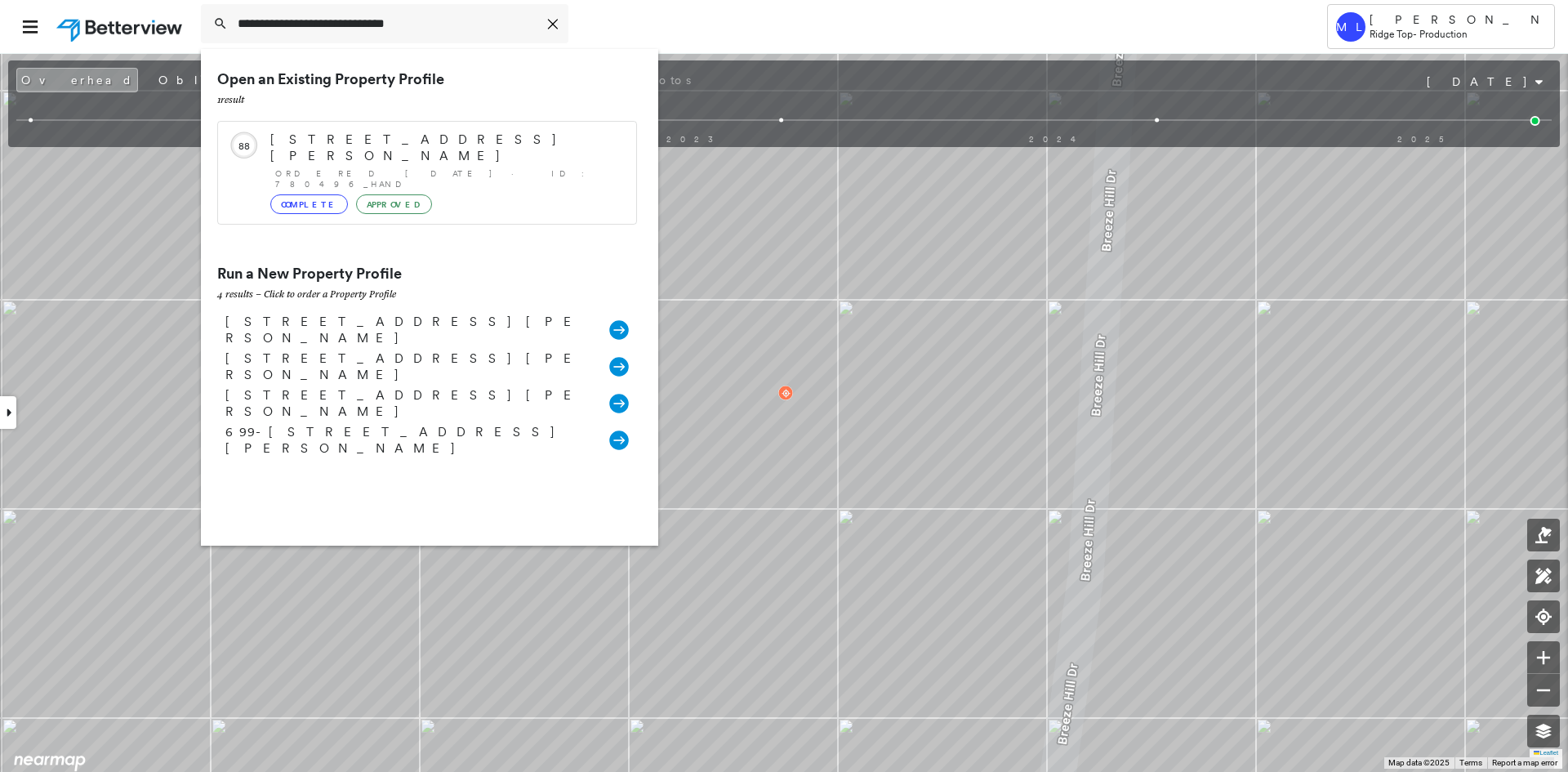 type 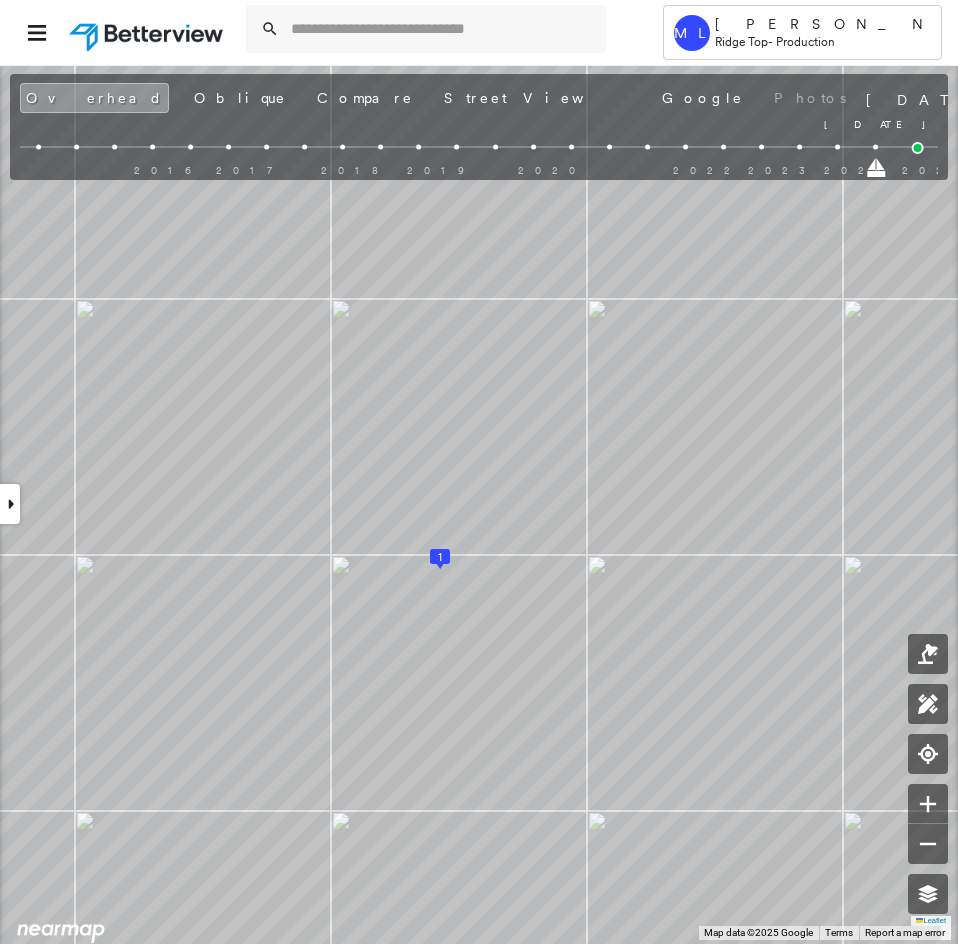 drag, startPoint x: 913, startPoint y: 170, endPoint x: 871, endPoint y: 171, distance: 42.0119 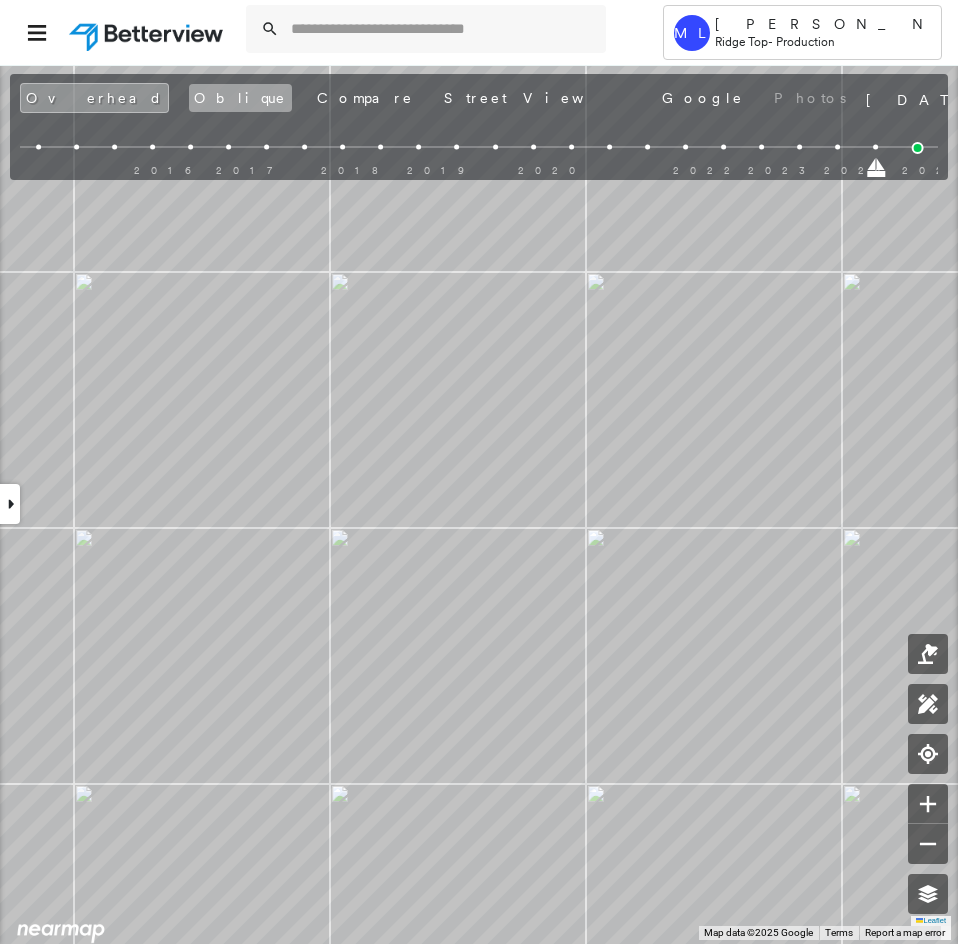 click on "Oblique" at bounding box center [240, 98] 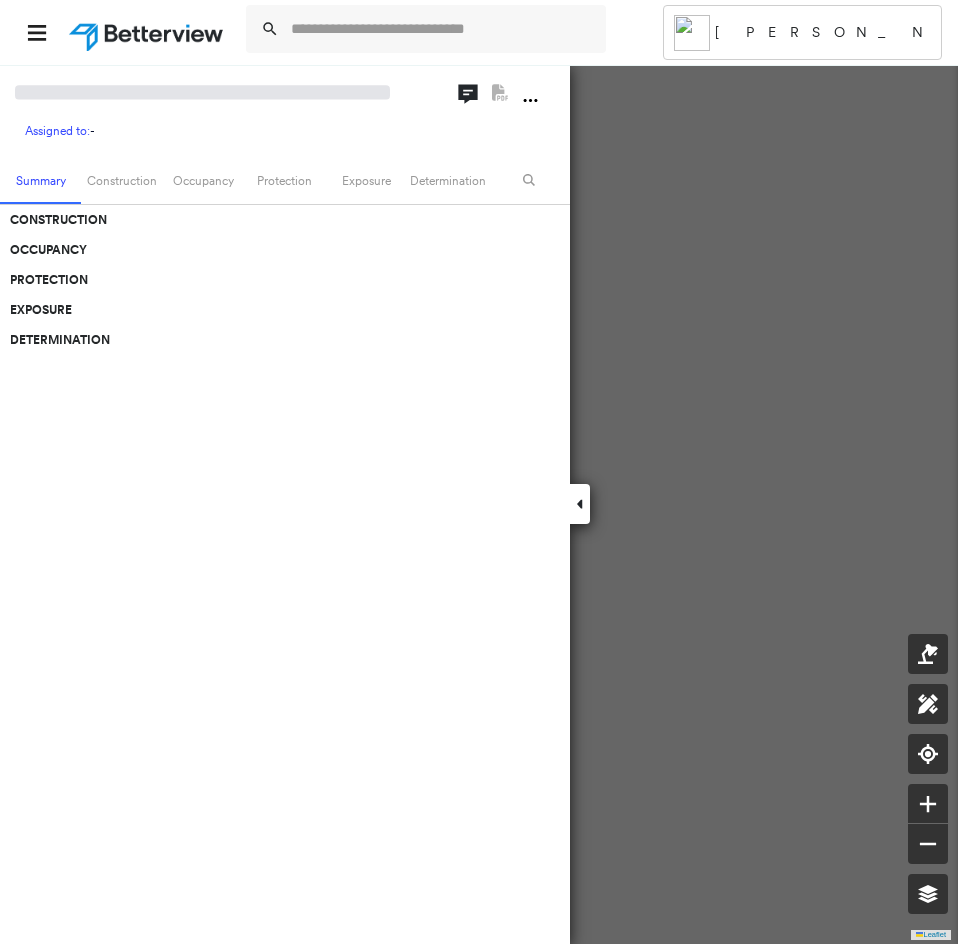 scroll, scrollTop: 0, scrollLeft: 0, axis: both 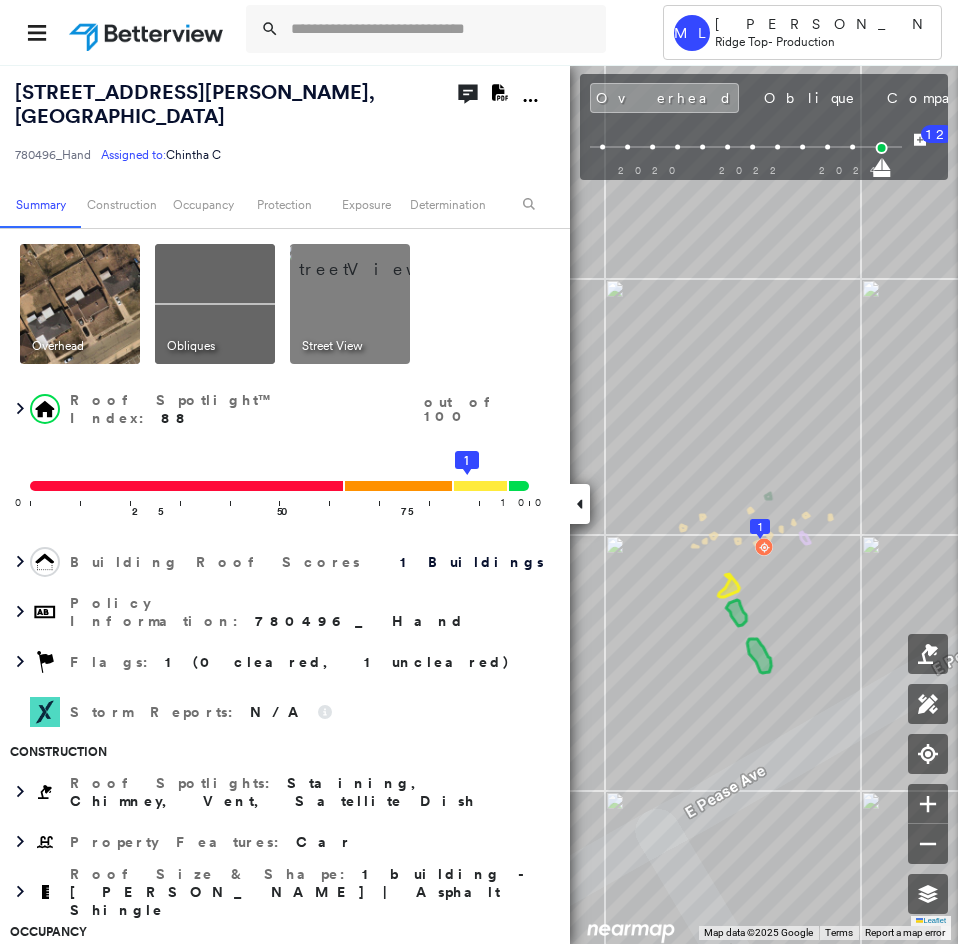 click at bounding box center (580, 504) 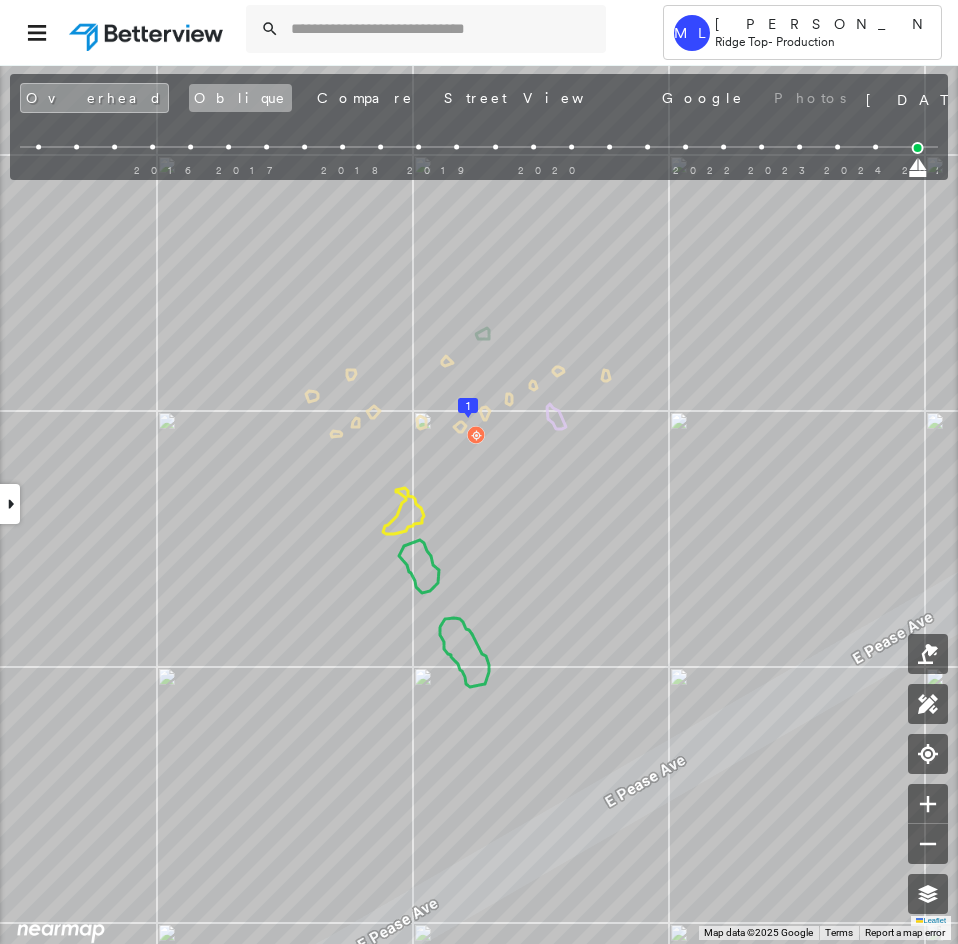 click on "Oblique" at bounding box center [240, 98] 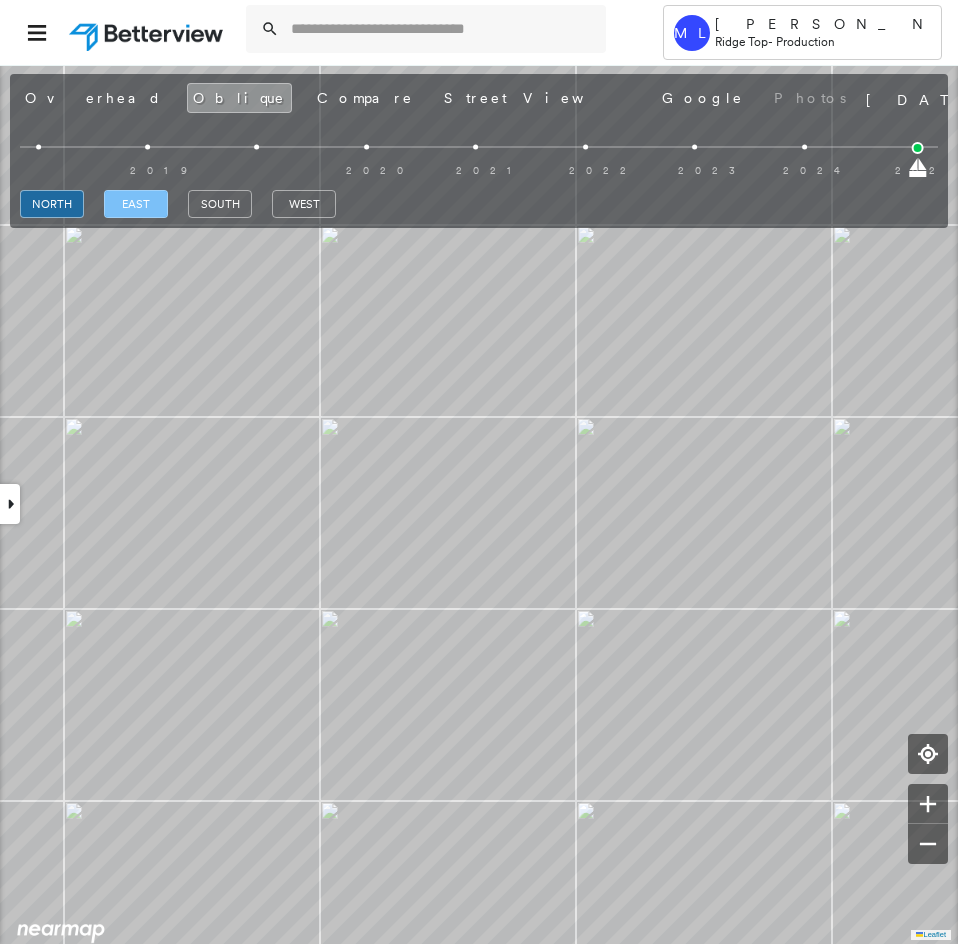 click on "east" at bounding box center (136, 204) 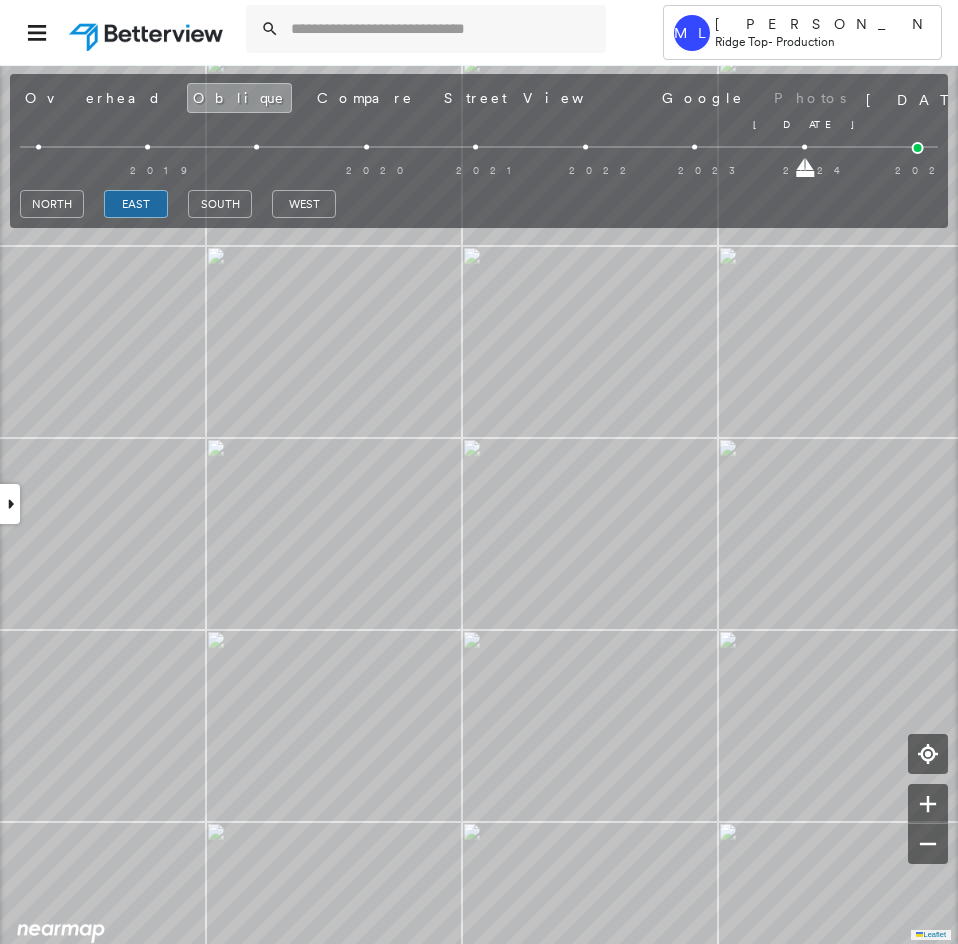 drag, startPoint x: 922, startPoint y: 173, endPoint x: 836, endPoint y: 166, distance: 86.28442 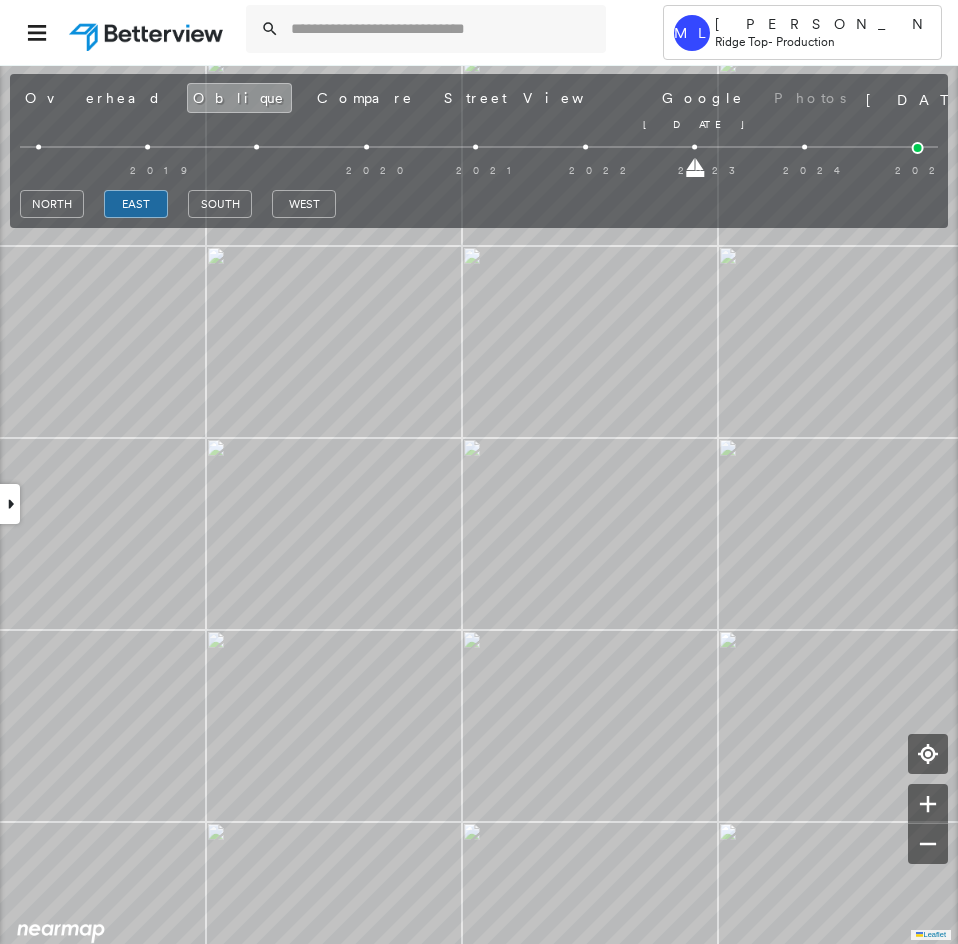 drag, startPoint x: 799, startPoint y: 166, endPoint x: 685, endPoint y: 162, distance: 114.07015 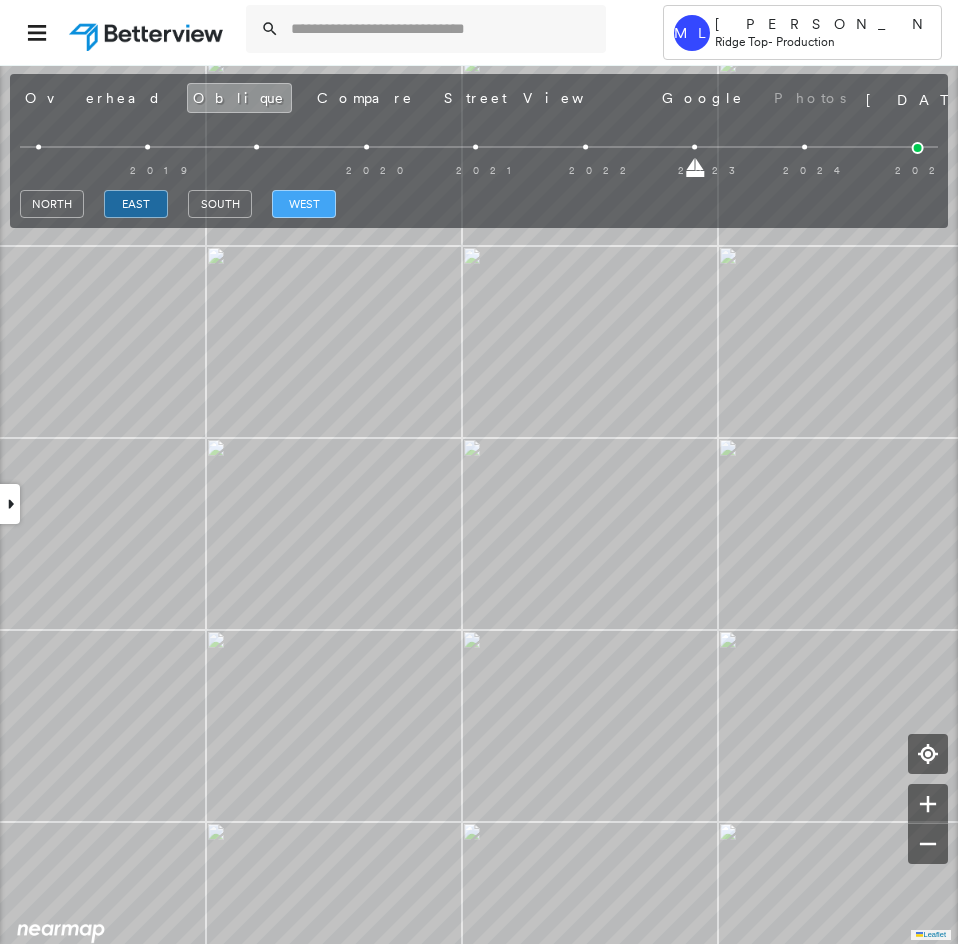 click on "west" at bounding box center (304, 204) 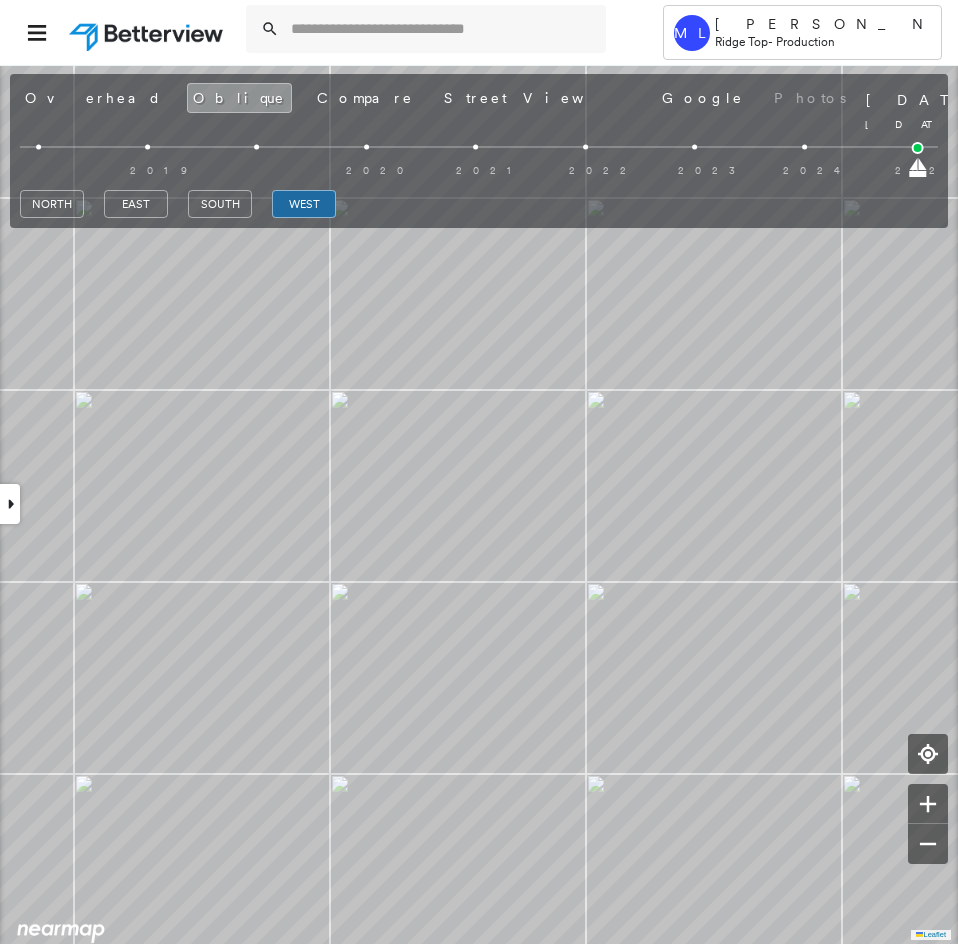 drag, startPoint x: 700, startPoint y: 169, endPoint x: 922, endPoint y: 184, distance: 222.50618 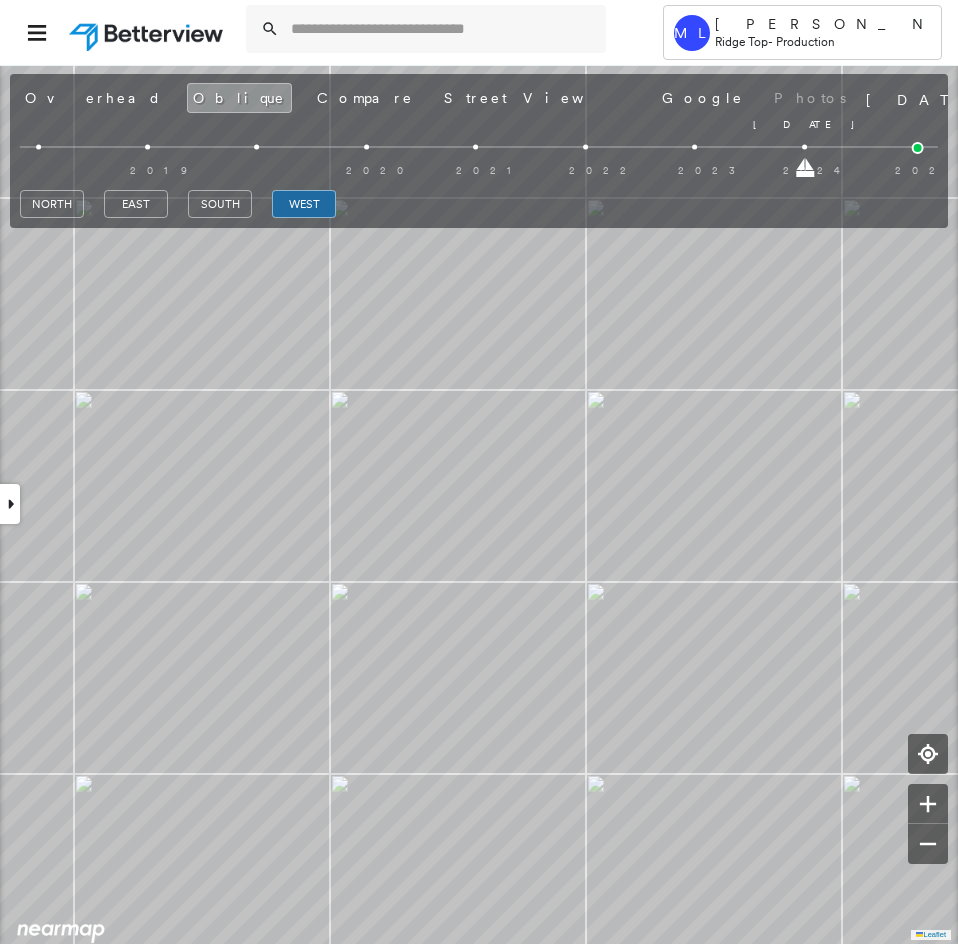 drag, startPoint x: 916, startPoint y: 171, endPoint x: 816, endPoint y: 160, distance: 100.60318 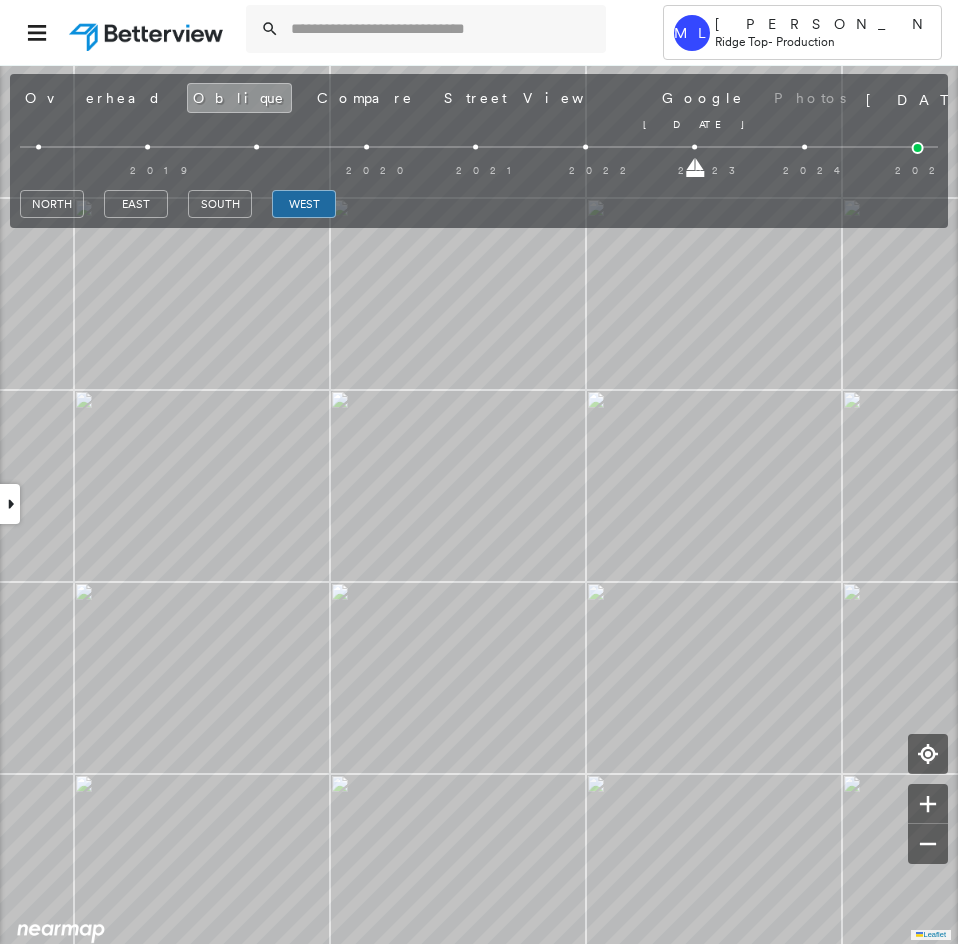 drag, startPoint x: 805, startPoint y: 174, endPoint x: 689, endPoint y: 180, distance: 116.15507 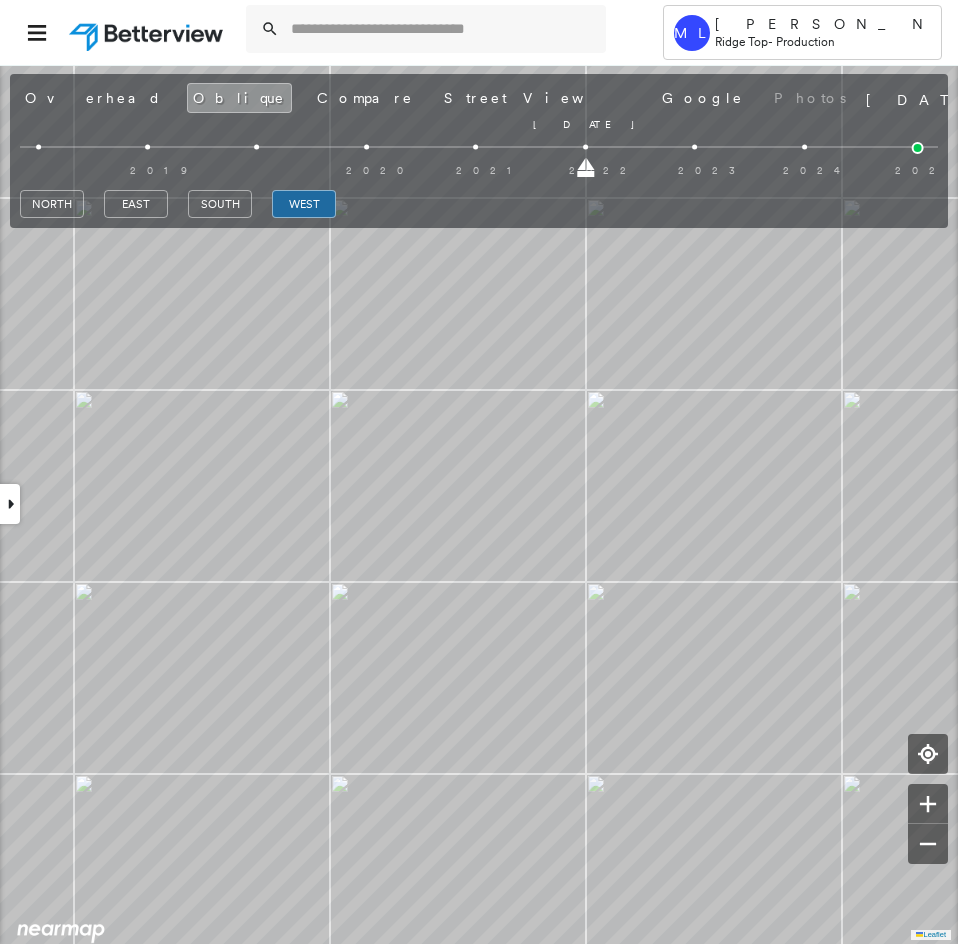 drag, startPoint x: 693, startPoint y: 175, endPoint x: 555, endPoint y: 175, distance: 138 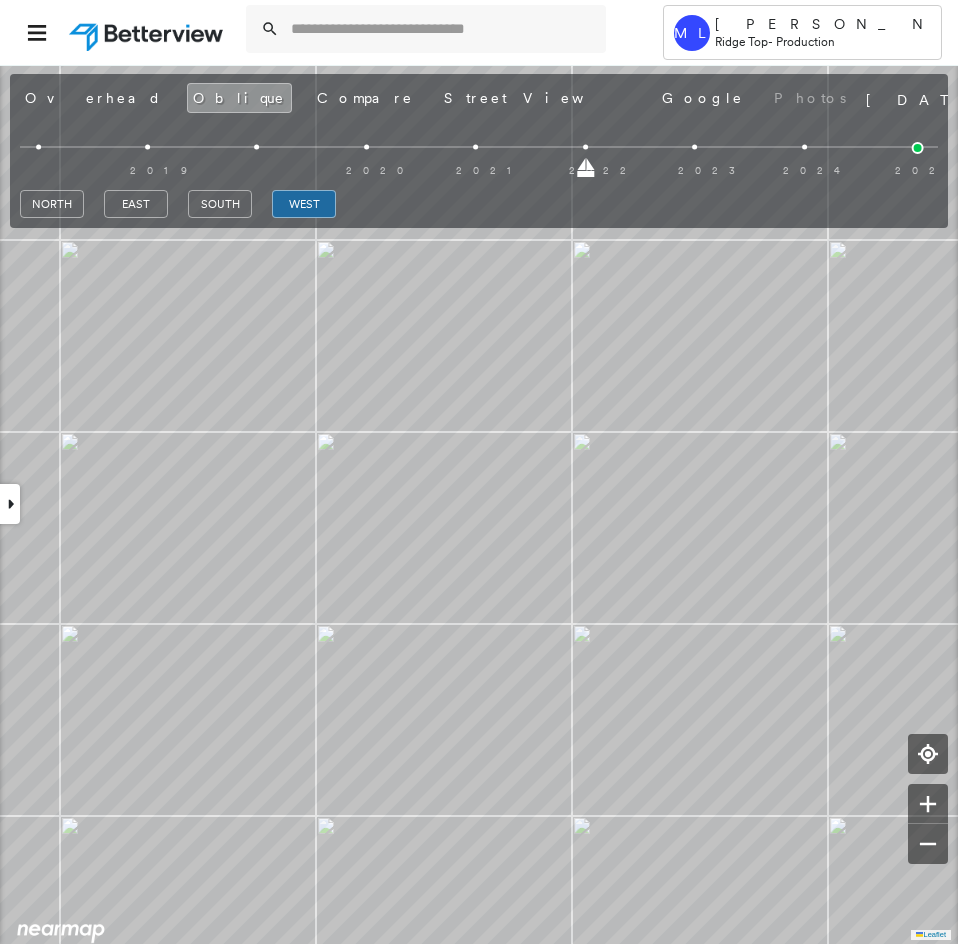 drag, startPoint x: 552, startPoint y: 173, endPoint x: 496, endPoint y: 177, distance: 56.142673 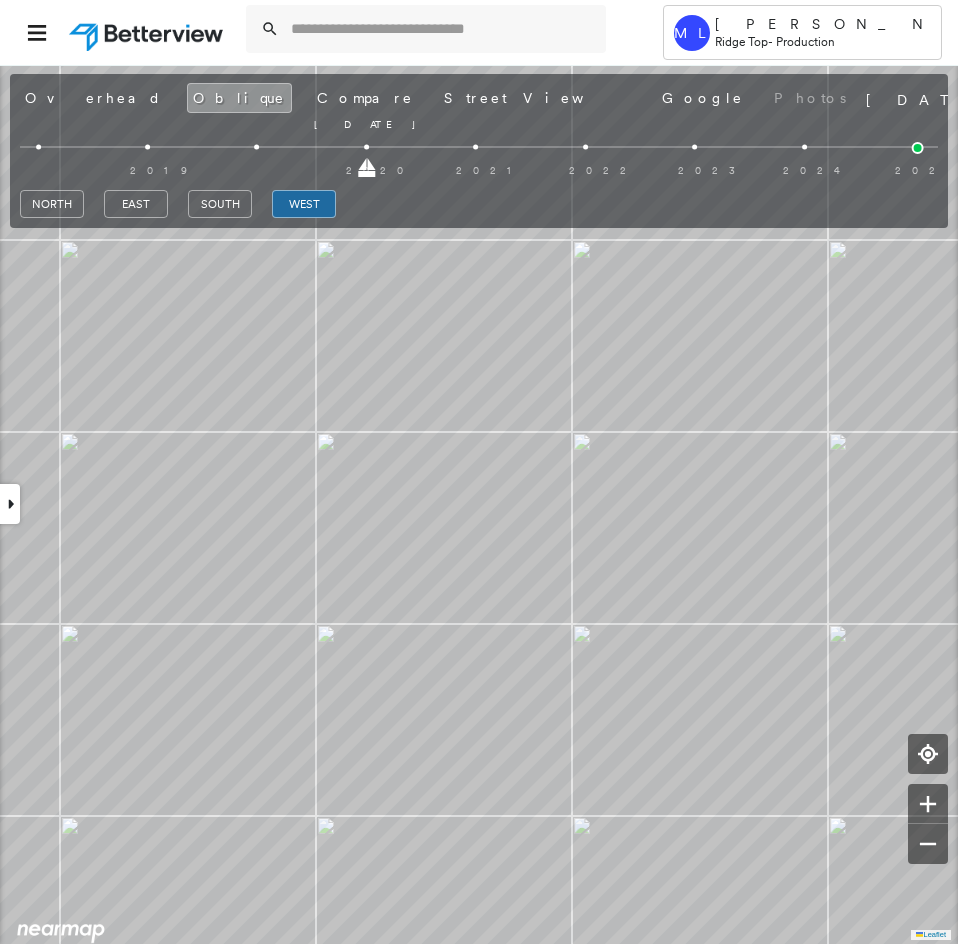 drag, startPoint x: 477, startPoint y: 174, endPoint x: 363, endPoint y: 172, distance: 114.01754 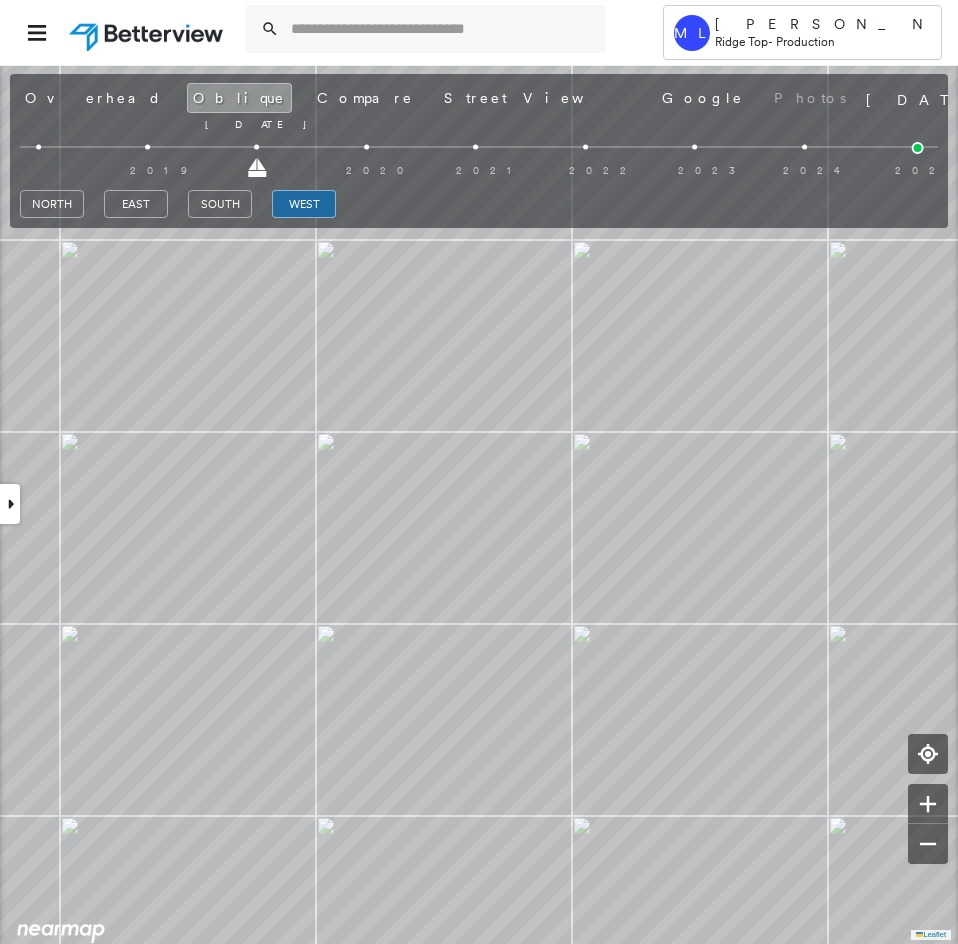 drag, startPoint x: 365, startPoint y: 170, endPoint x: 242, endPoint y: 162, distance: 123.25989 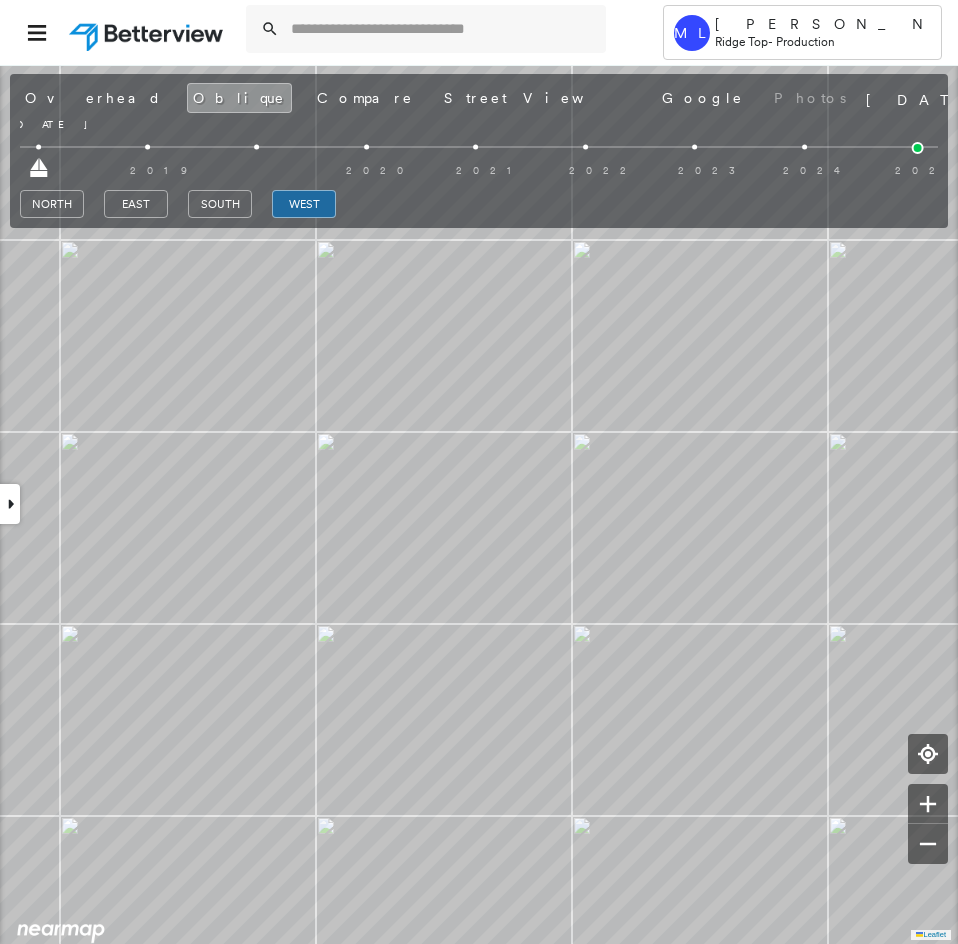 drag, startPoint x: 258, startPoint y: 167, endPoint x: 55, endPoint y: 176, distance: 203.1994 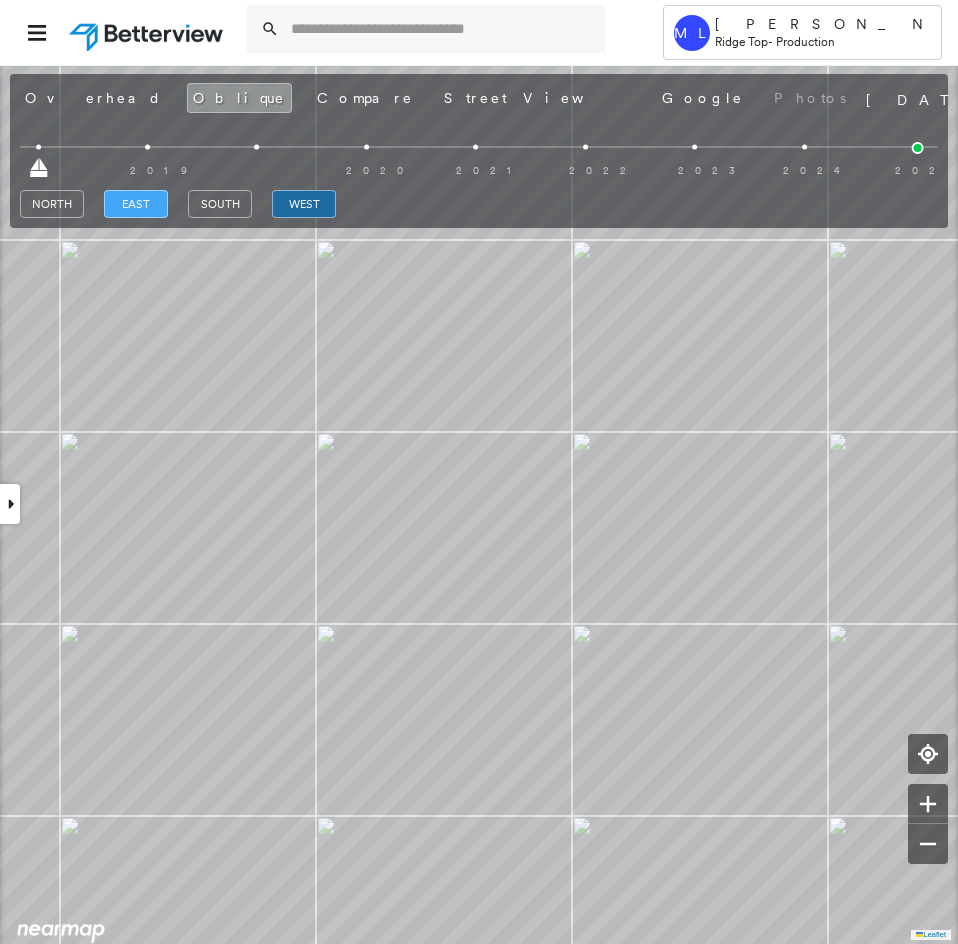 click on "east" at bounding box center [136, 204] 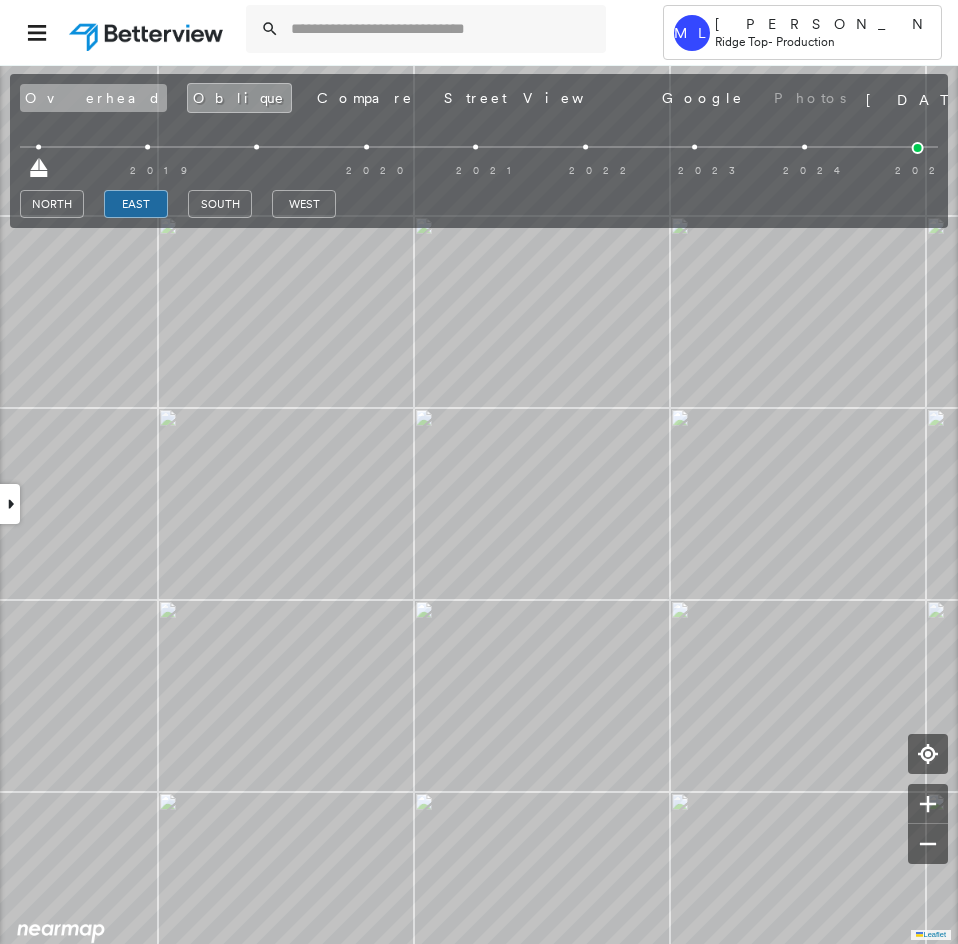 click on "Overhead" at bounding box center [93, 98] 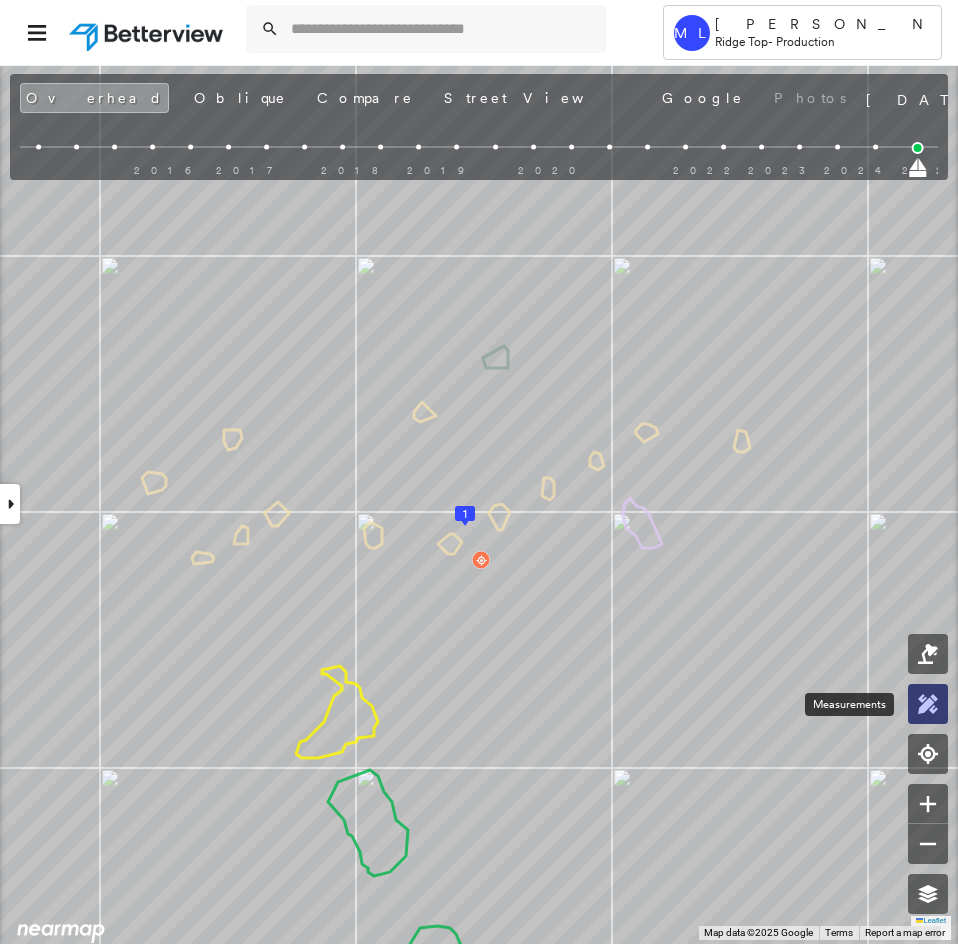 click 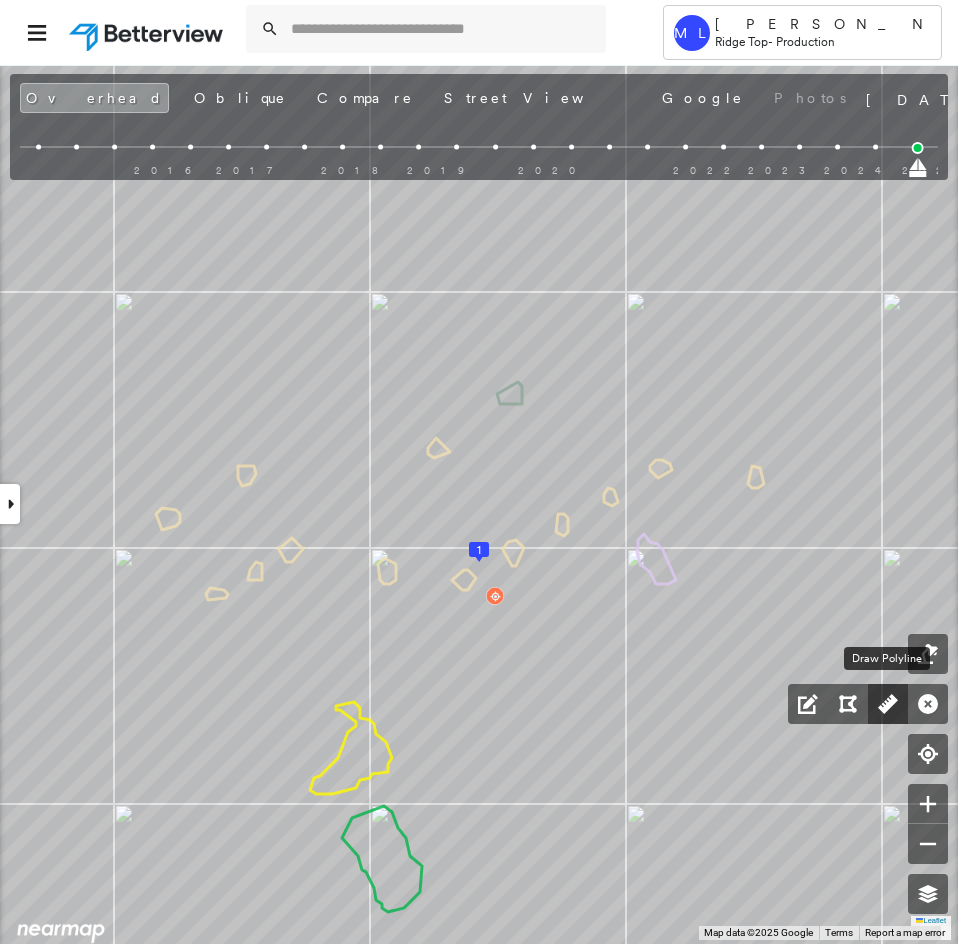 click 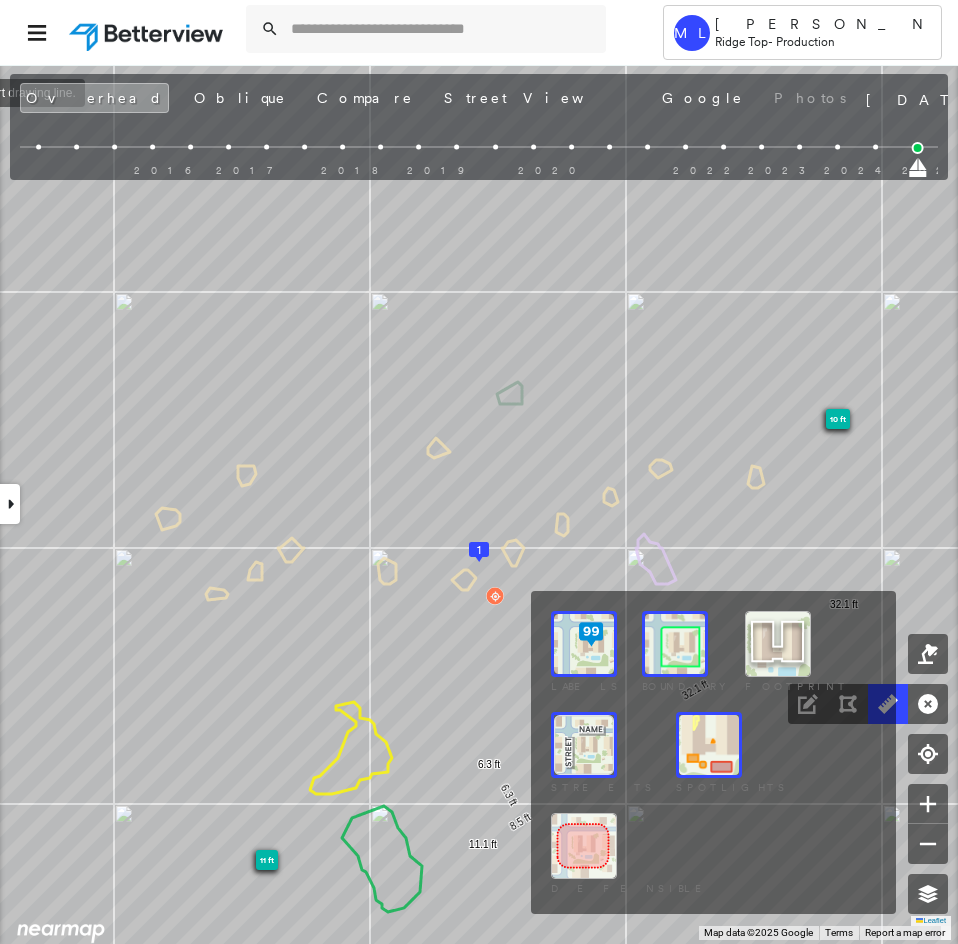 click at bounding box center [709, 745] 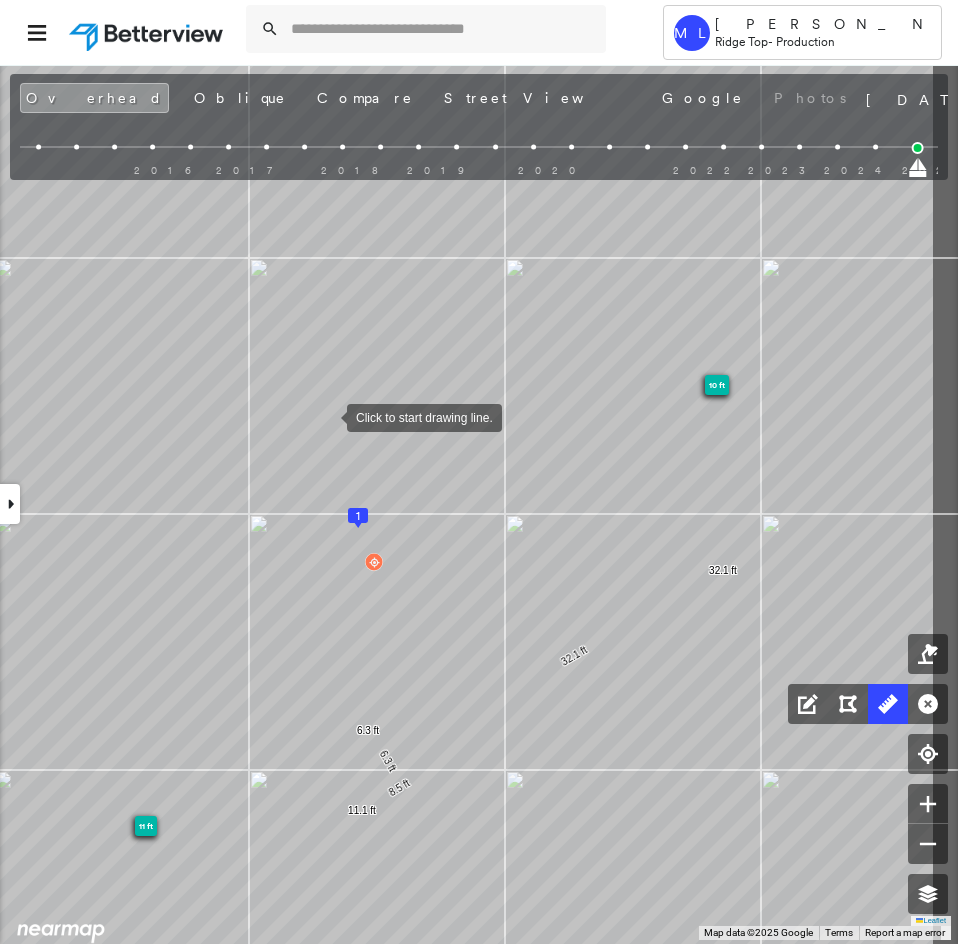 drag, startPoint x: 411, startPoint y: 439, endPoint x: 331, endPoint y: 418, distance: 82.710335 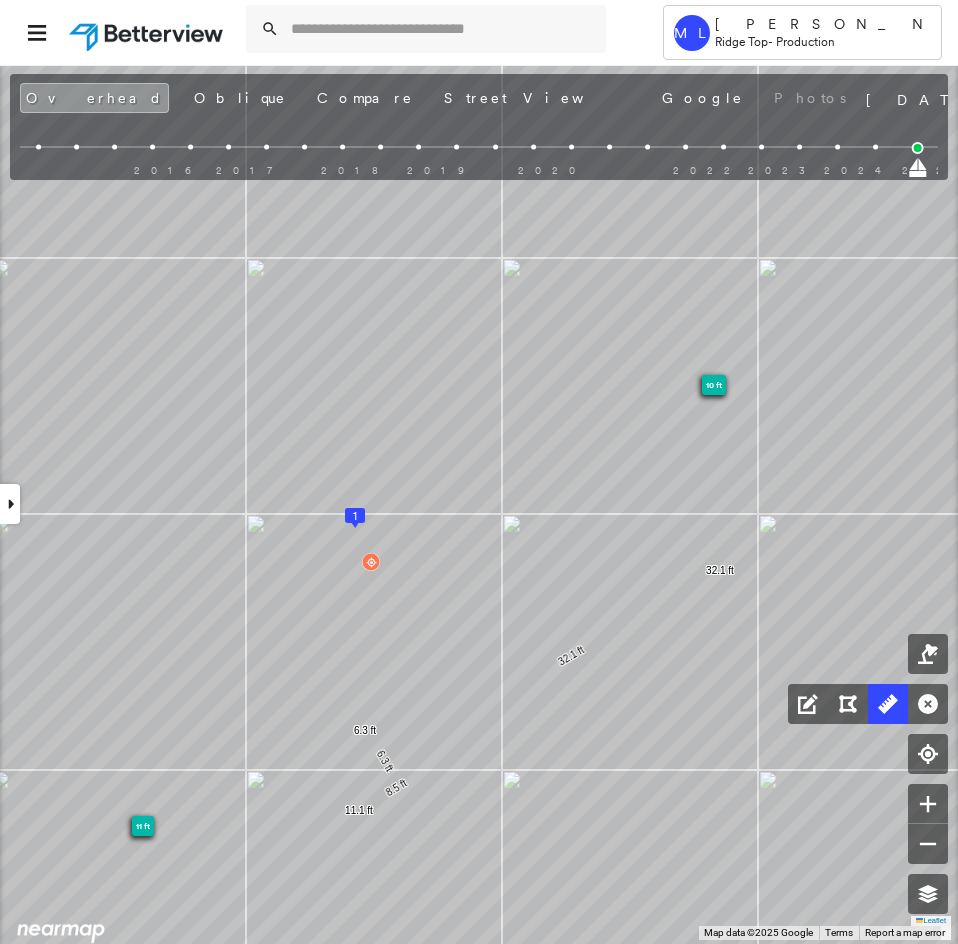 click at bounding box center (10, 504) 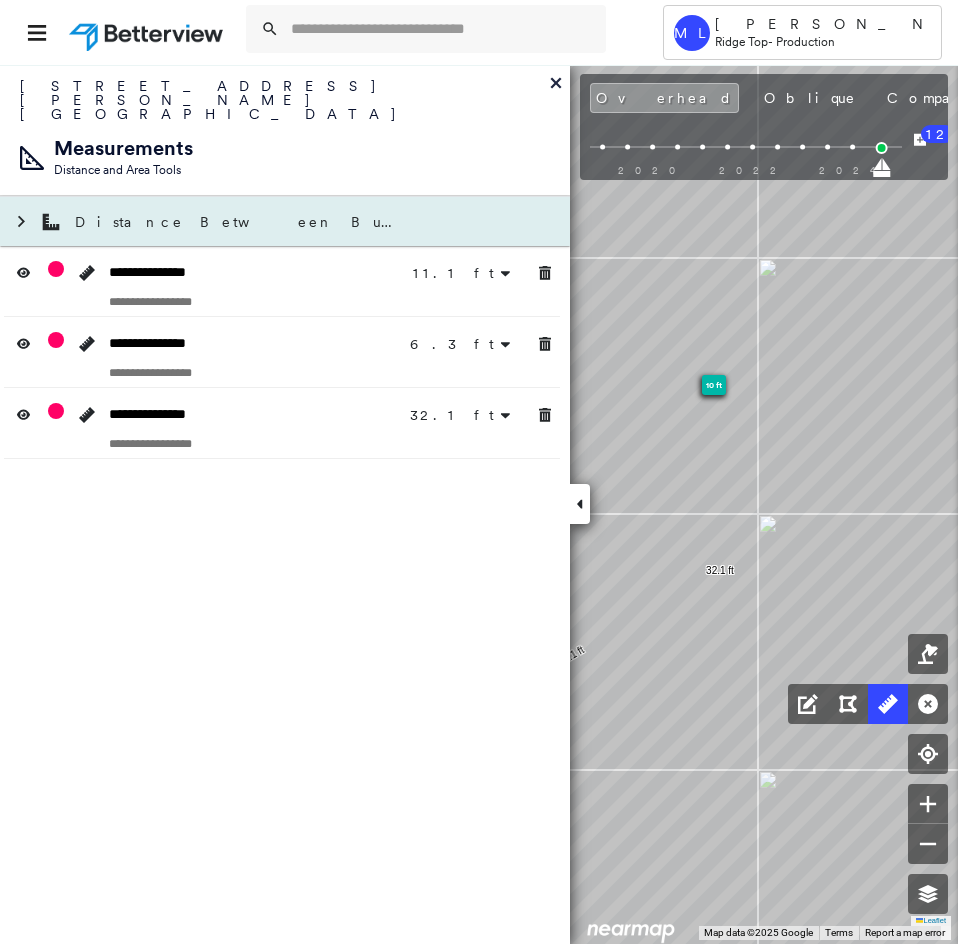 click 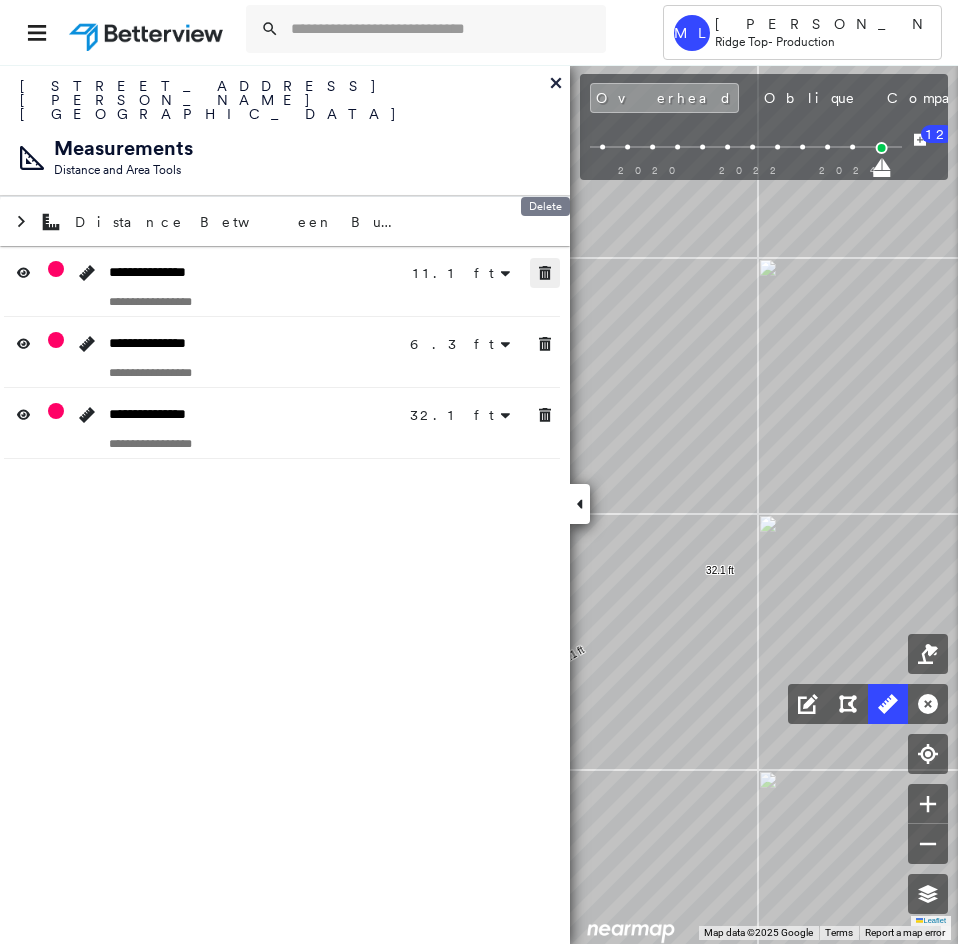 click 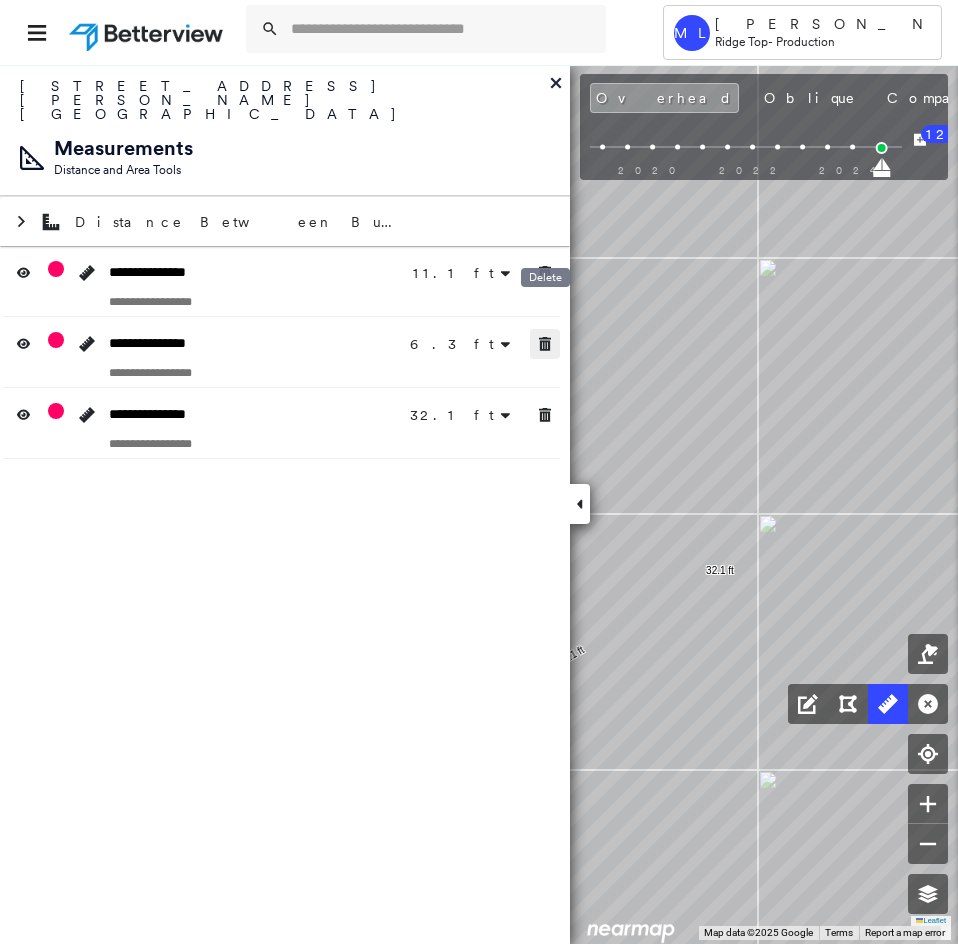 click at bounding box center [545, 344] 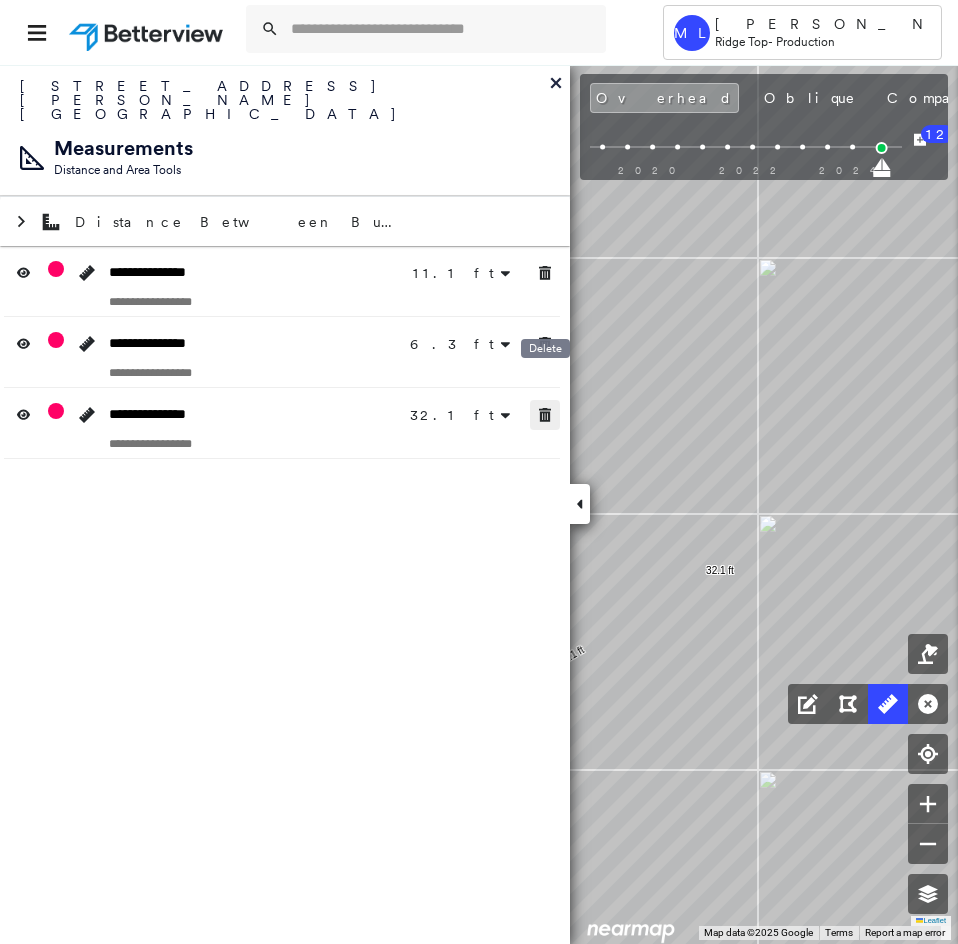 click at bounding box center (545, 415) 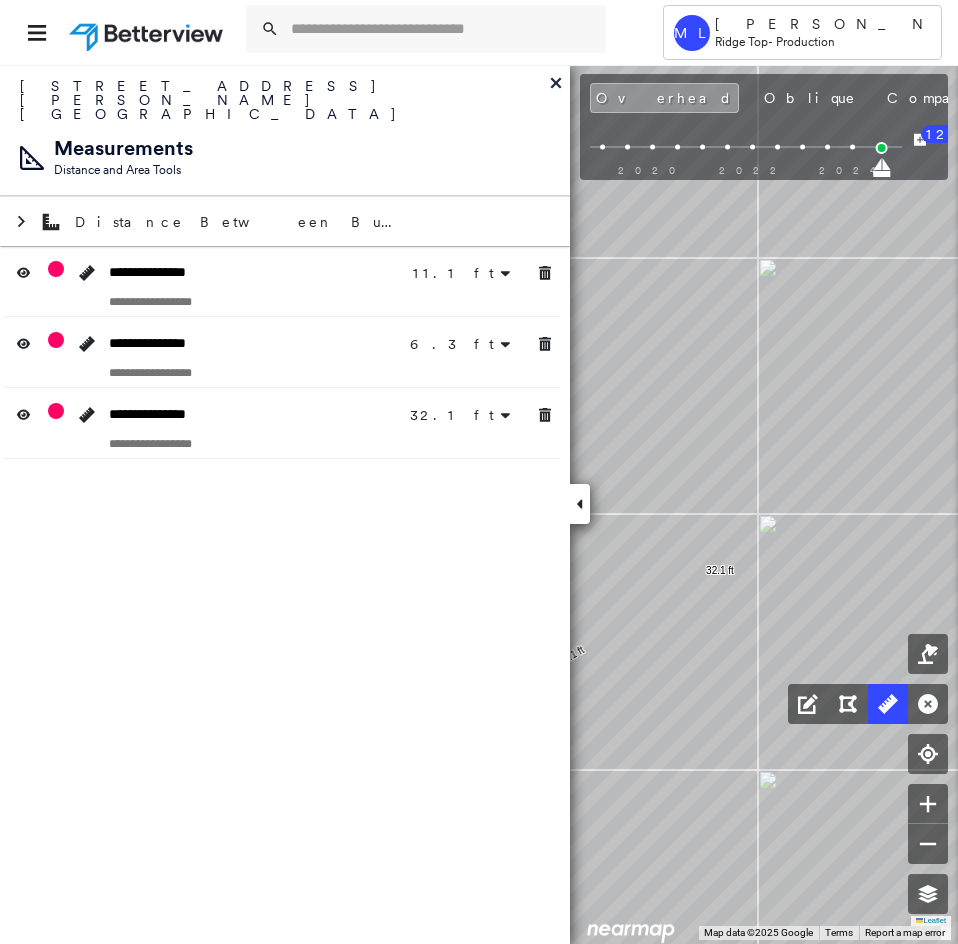 click 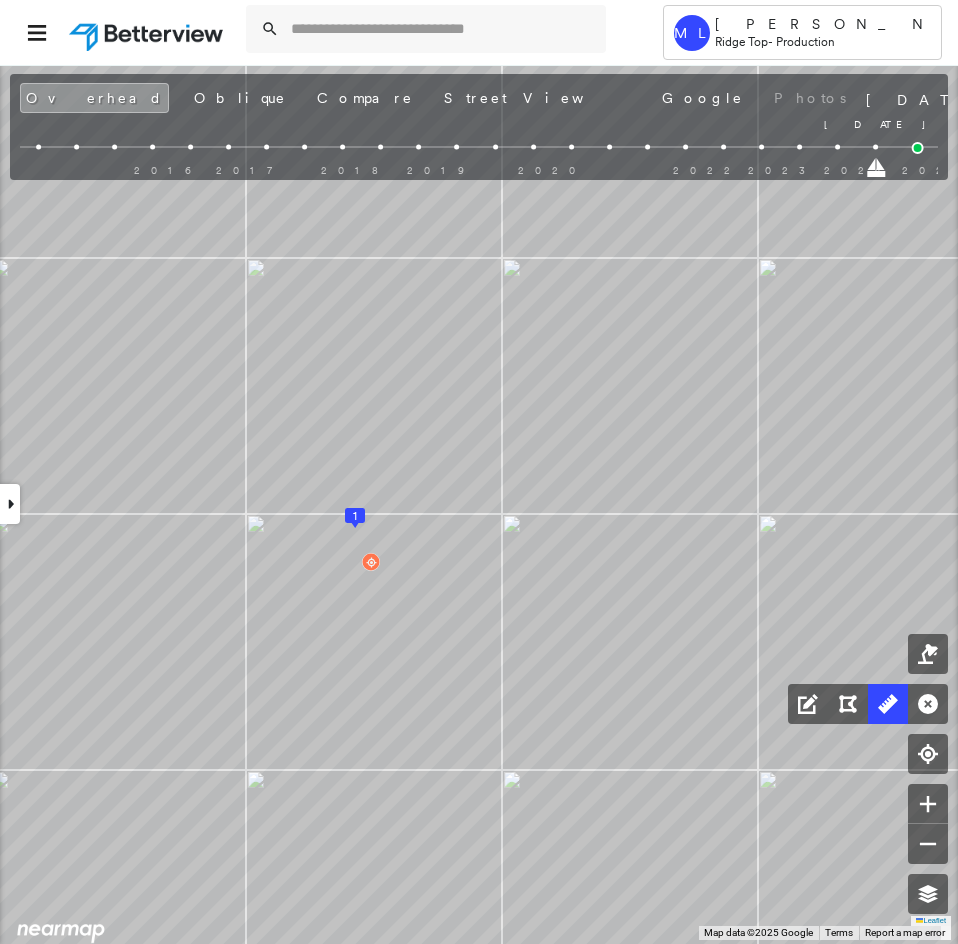 drag, startPoint x: 897, startPoint y: 174, endPoint x: 874, endPoint y: 177, distance: 23.194826 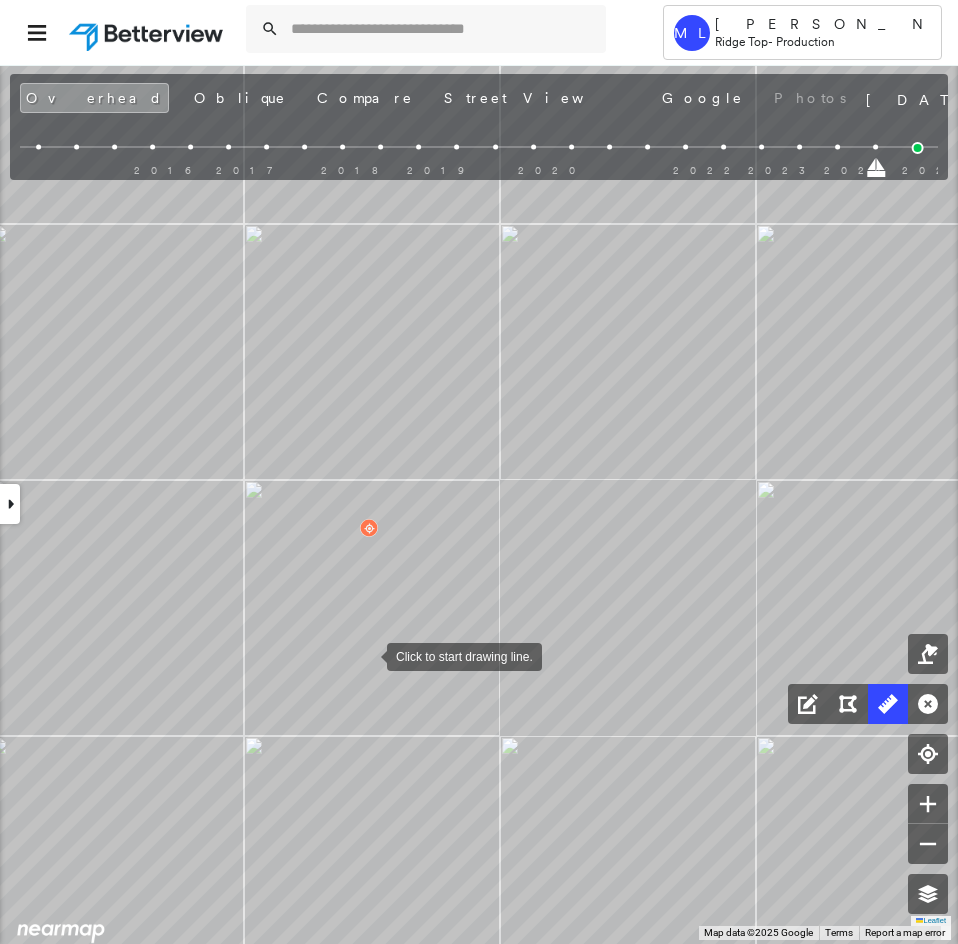 drag, startPoint x: 365, startPoint y: 684, endPoint x: 367, endPoint y: 656, distance: 28.071337 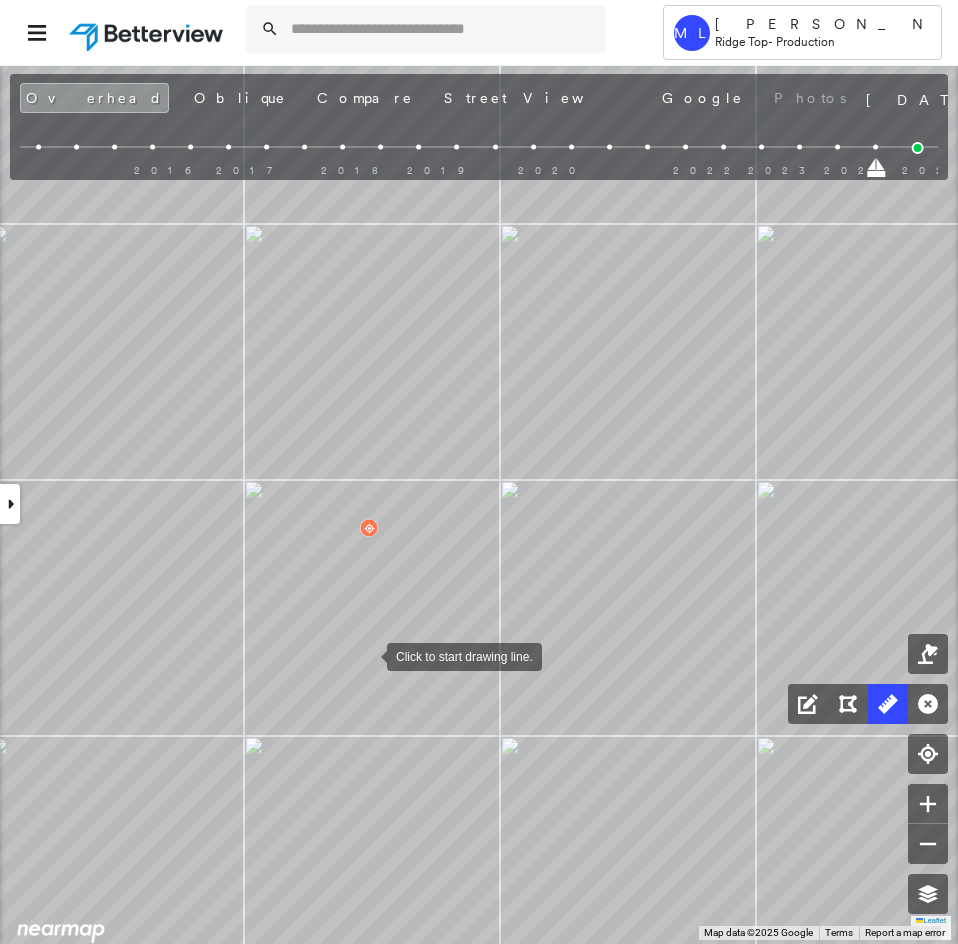 click at bounding box center (367, 655) 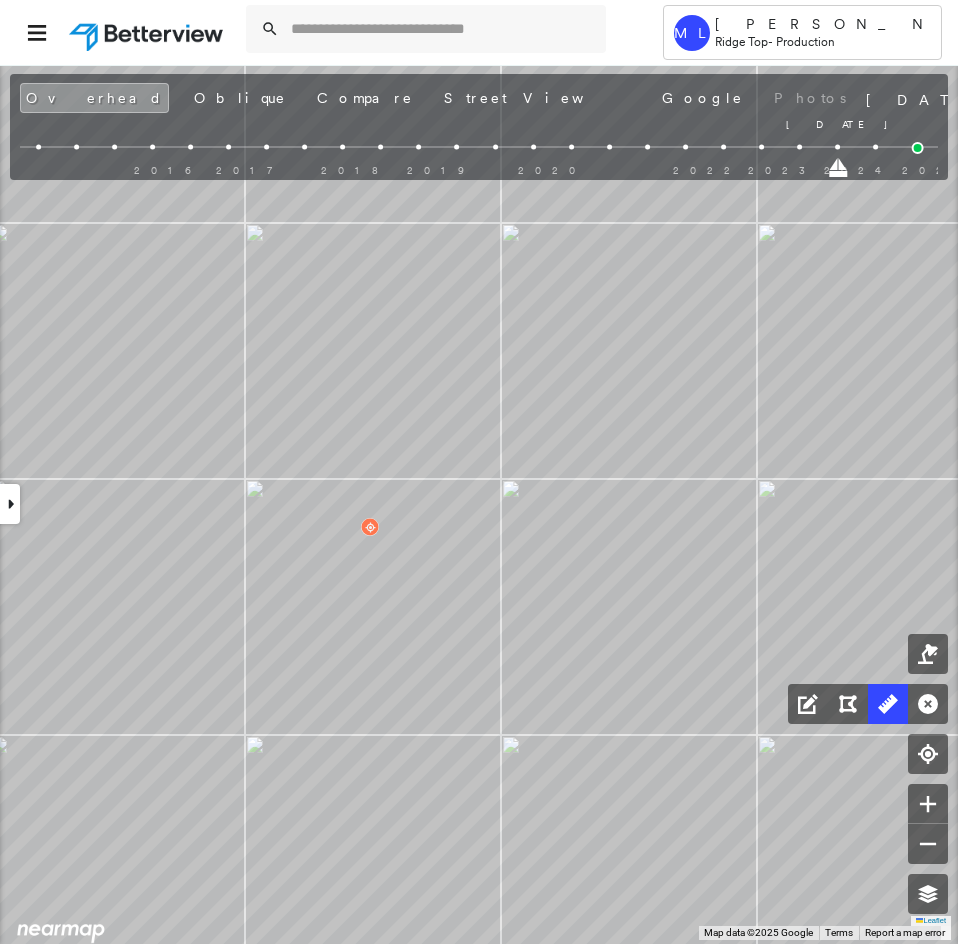 drag, startPoint x: 875, startPoint y: 167, endPoint x: 835, endPoint y: 168, distance: 40.012497 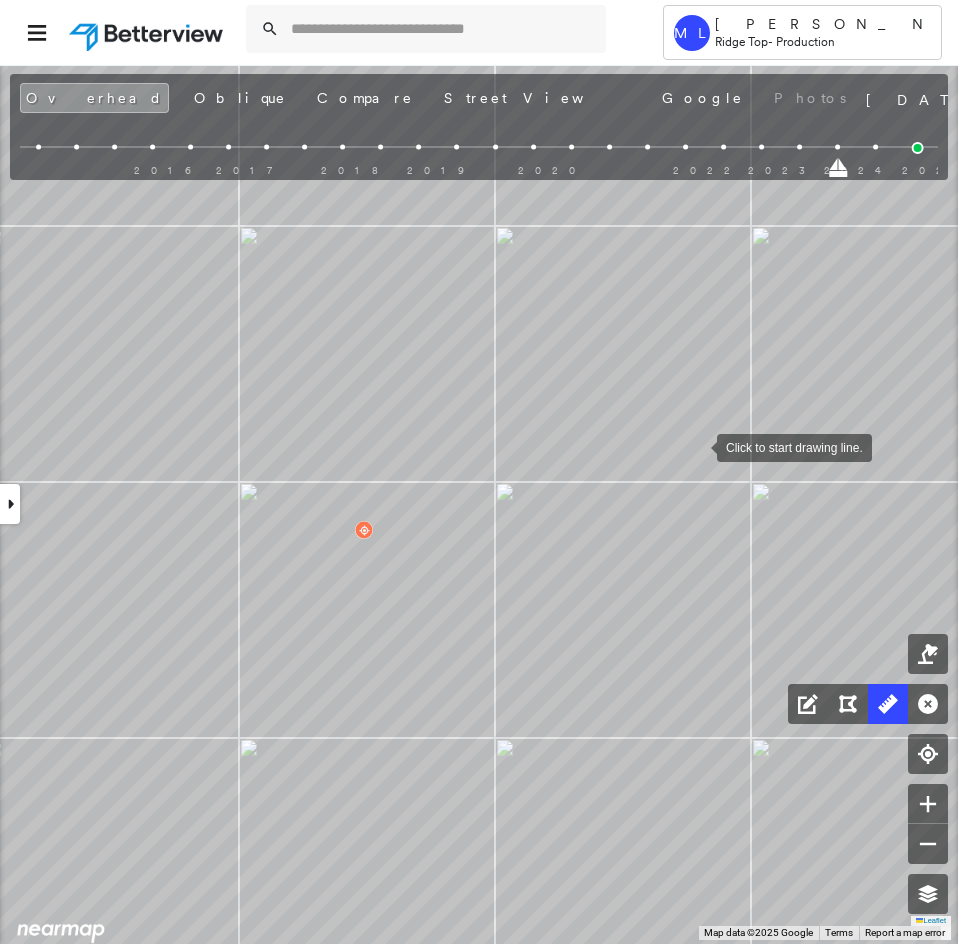 drag, startPoint x: 699, startPoint y: 442, endPoint x: 694, endPoint y: 468, distance: 26.476404 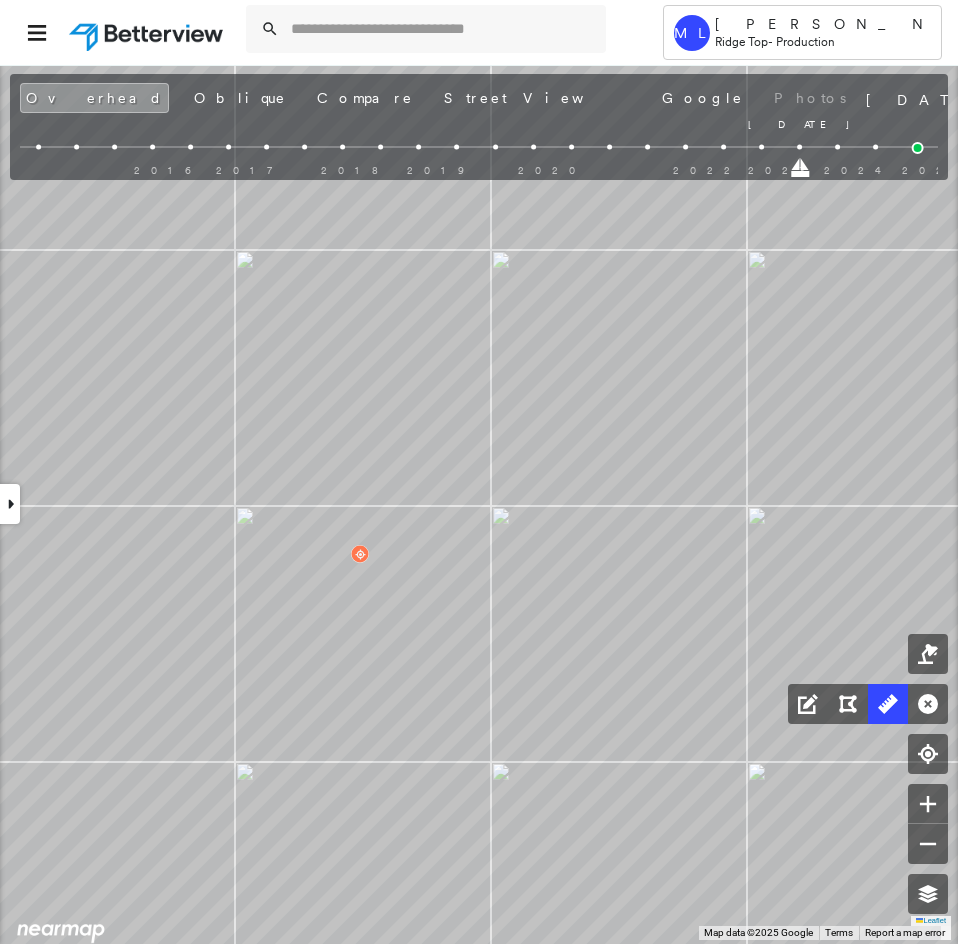 drag, startPoint x: 837, startPoint y: 175, endPoint x: 812, endPoint y: 176, distance: 25.019993 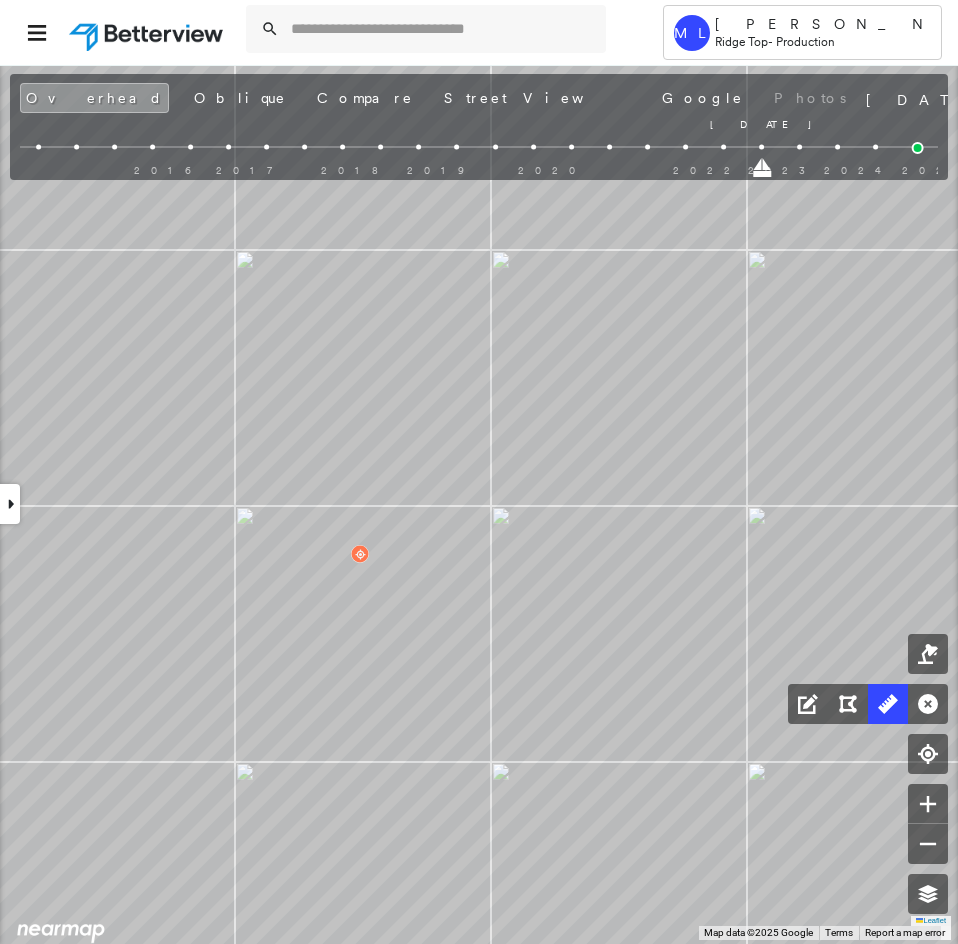 drag, startPoint x: 800, startPoint y: 168, endPoint x: 764, endPoint y: 168, distance: 36 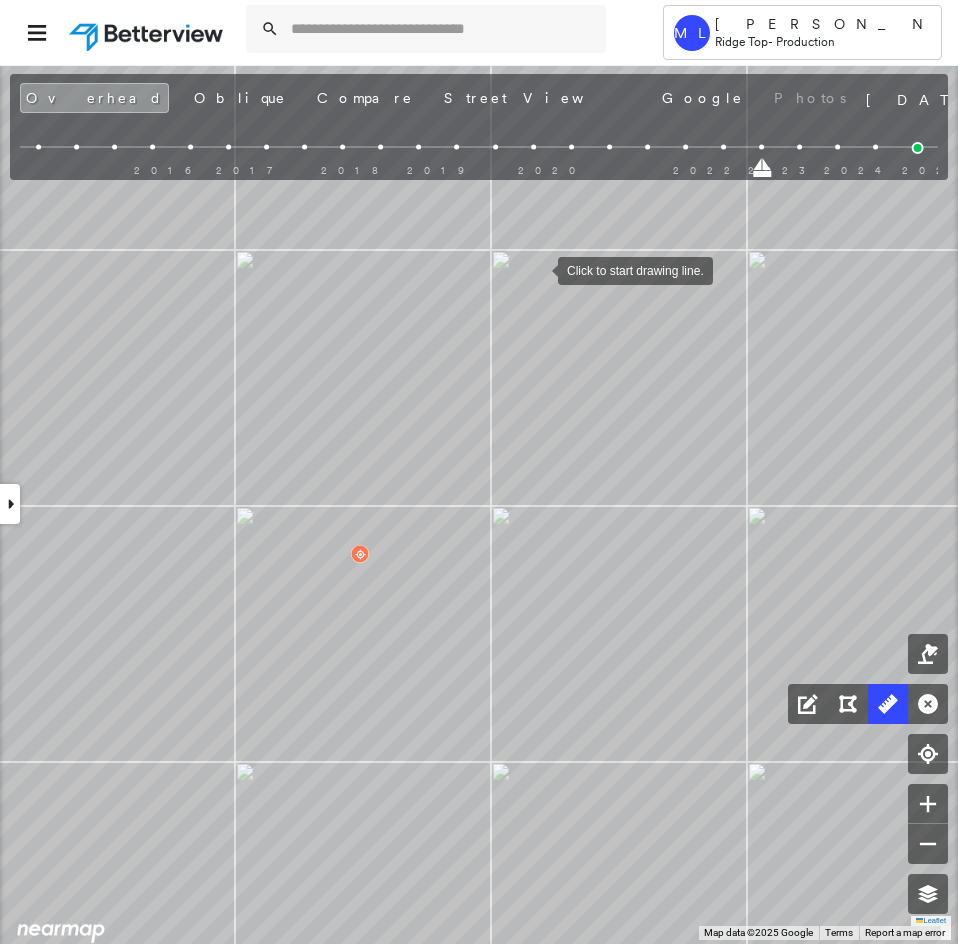 click at bounding box center (538, 269) 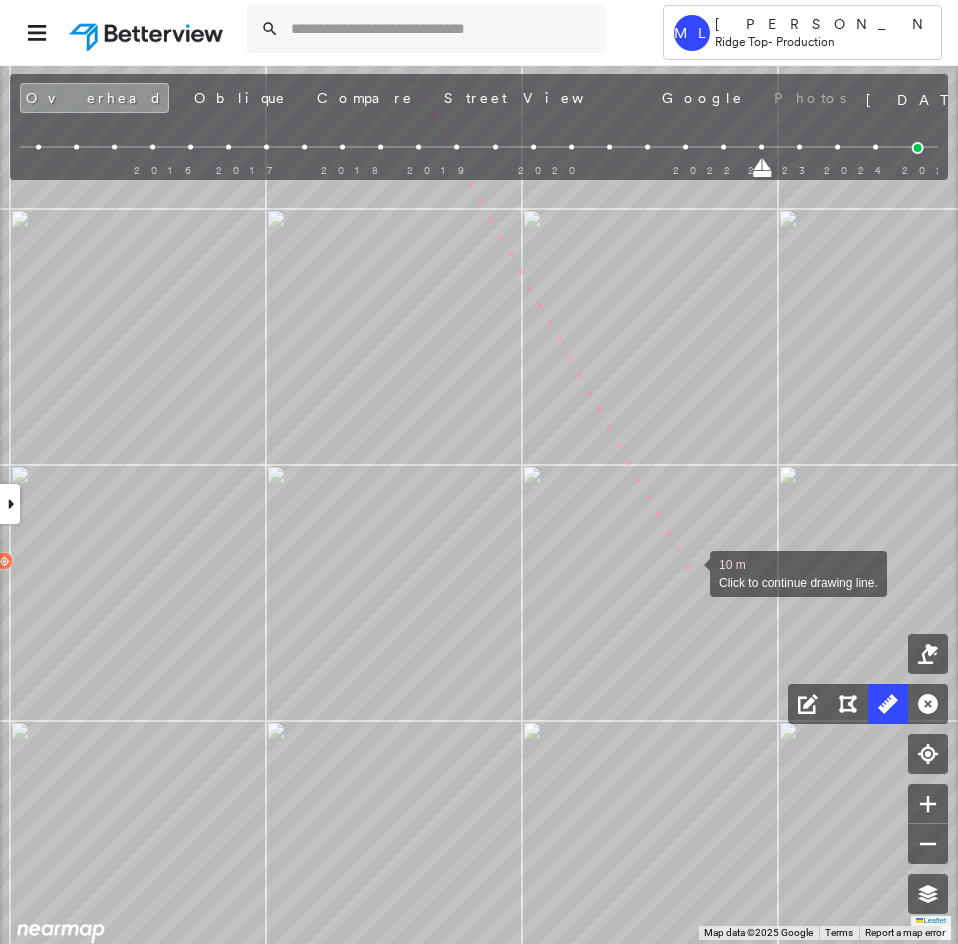 click at bounding box center (690, 572) 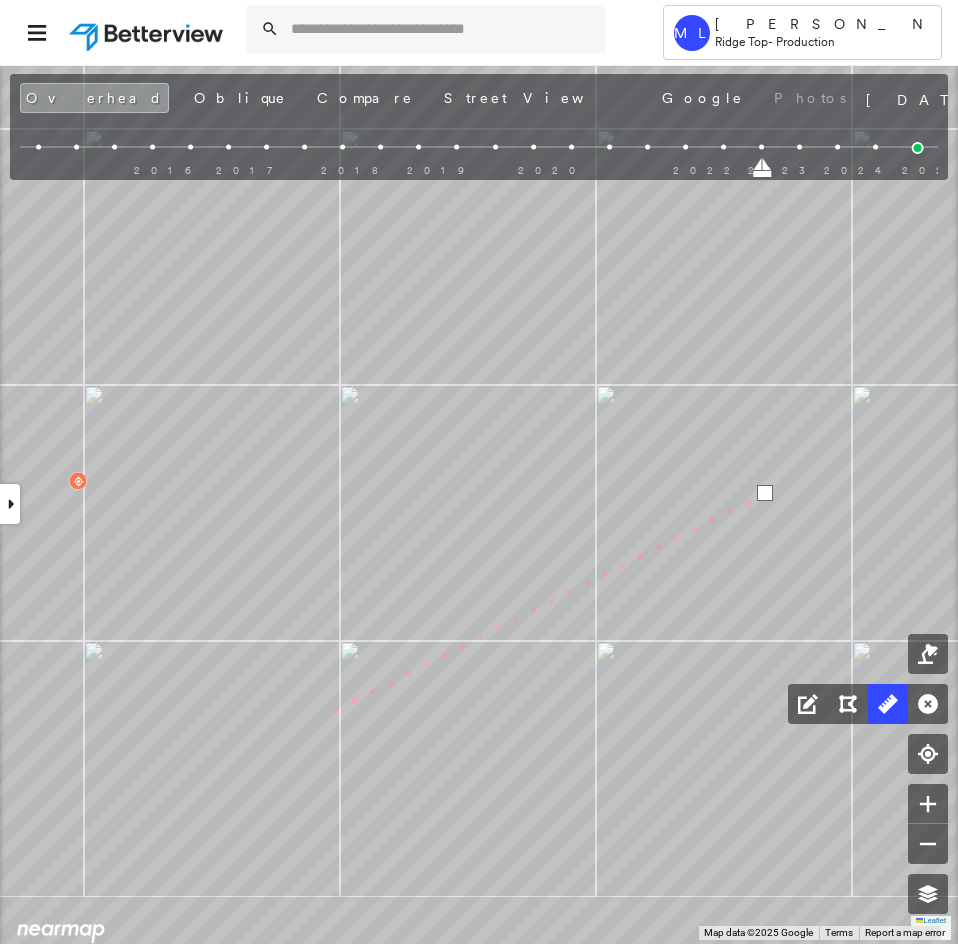 drag, startPoint x: 249, startPoint y: 793, endPoint x: 548, endPoint y: 408, distance: 487.46896 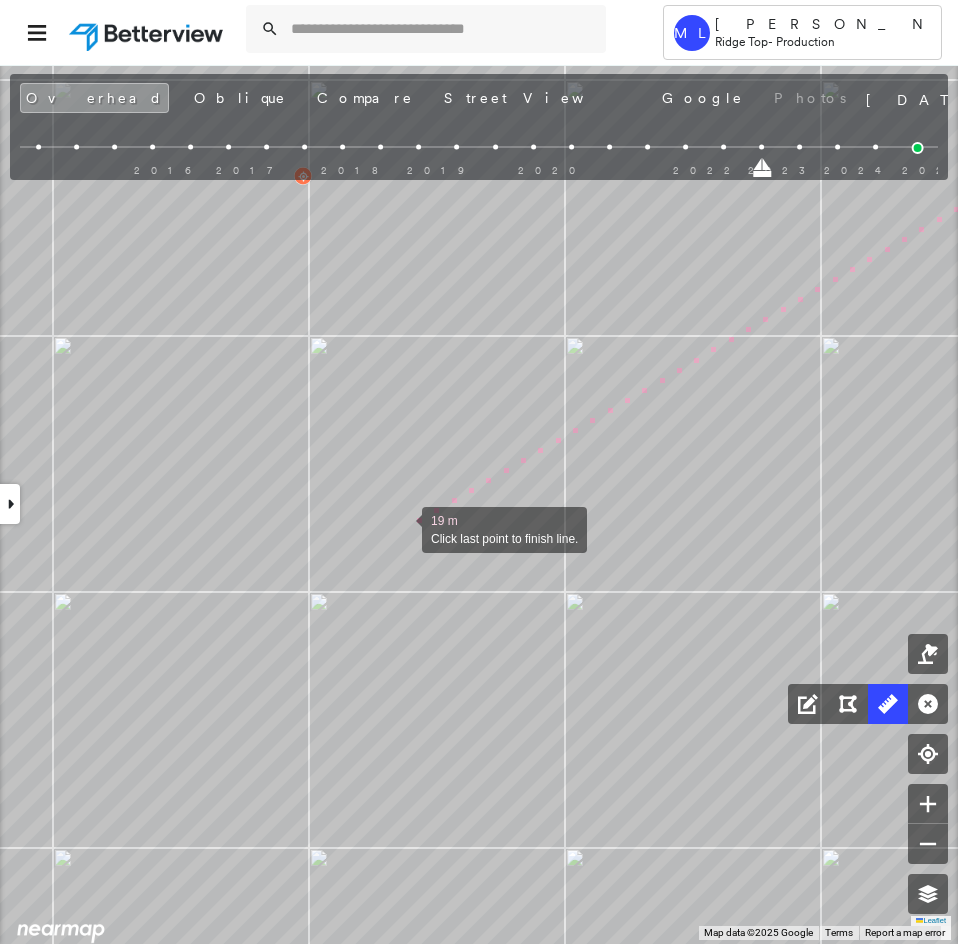 click at bounding box center (402, 528) 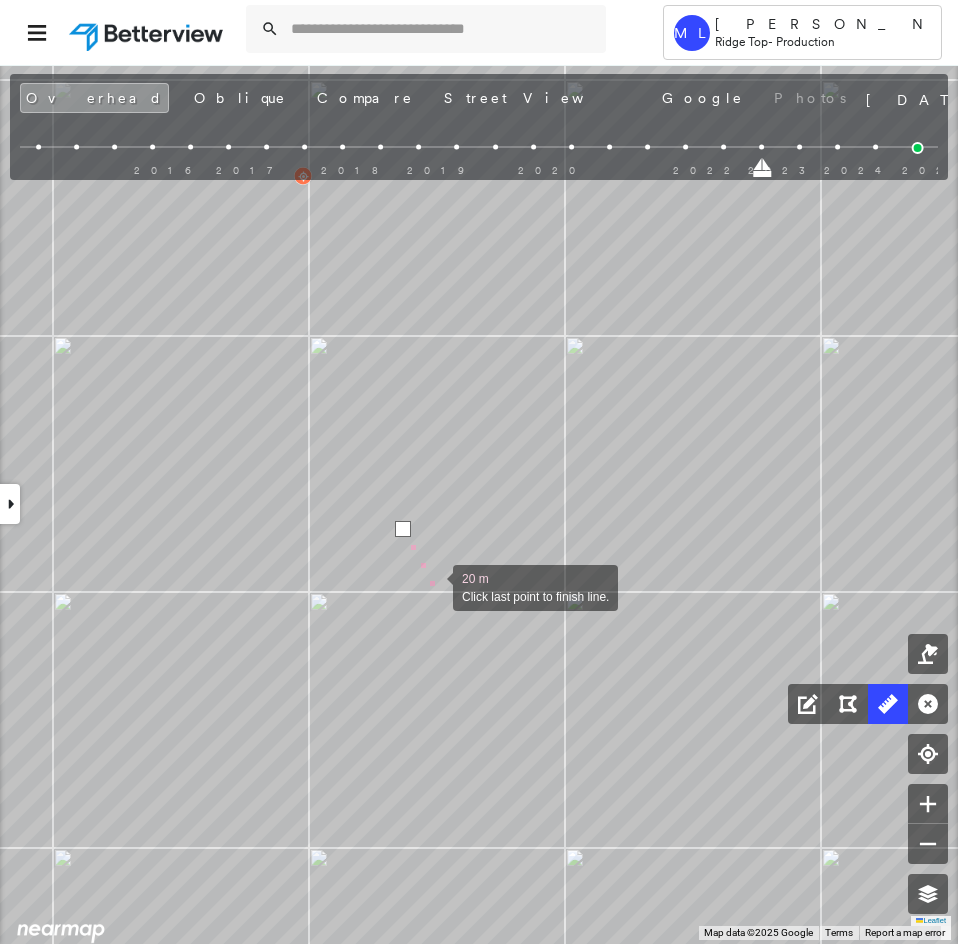 click at bounding box center [433, 586] 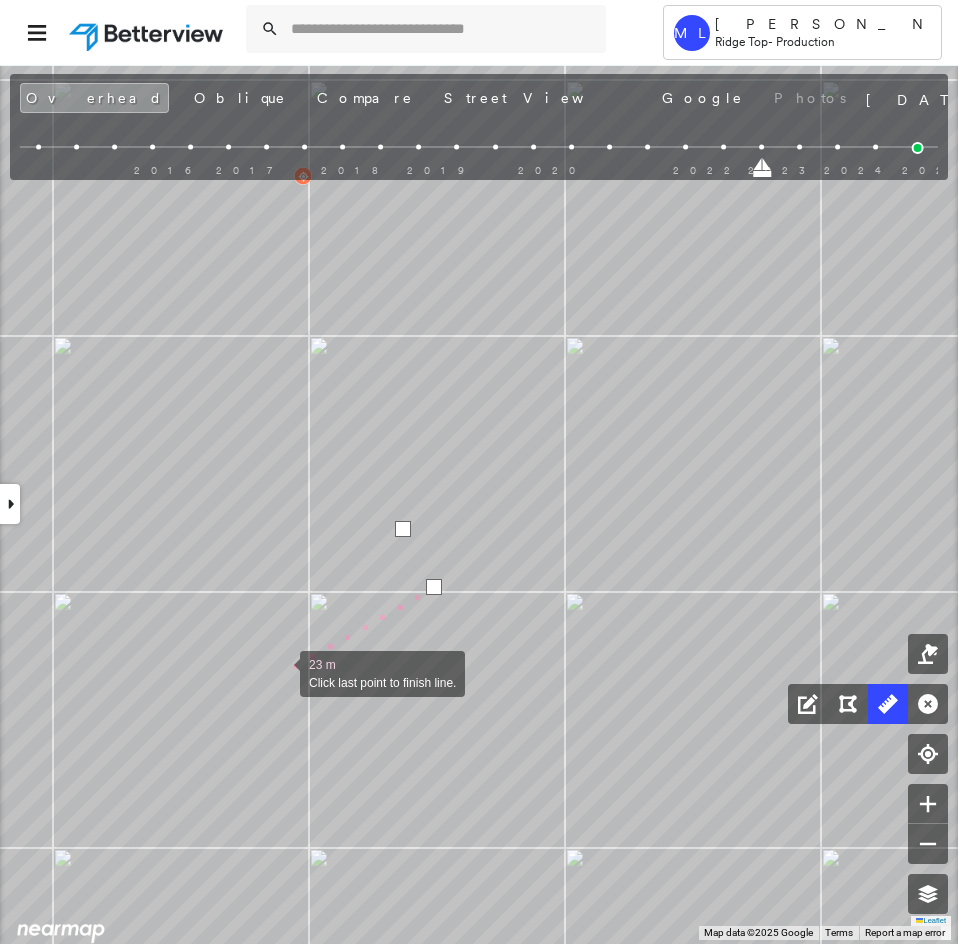 click at bounding box center (280, 672) 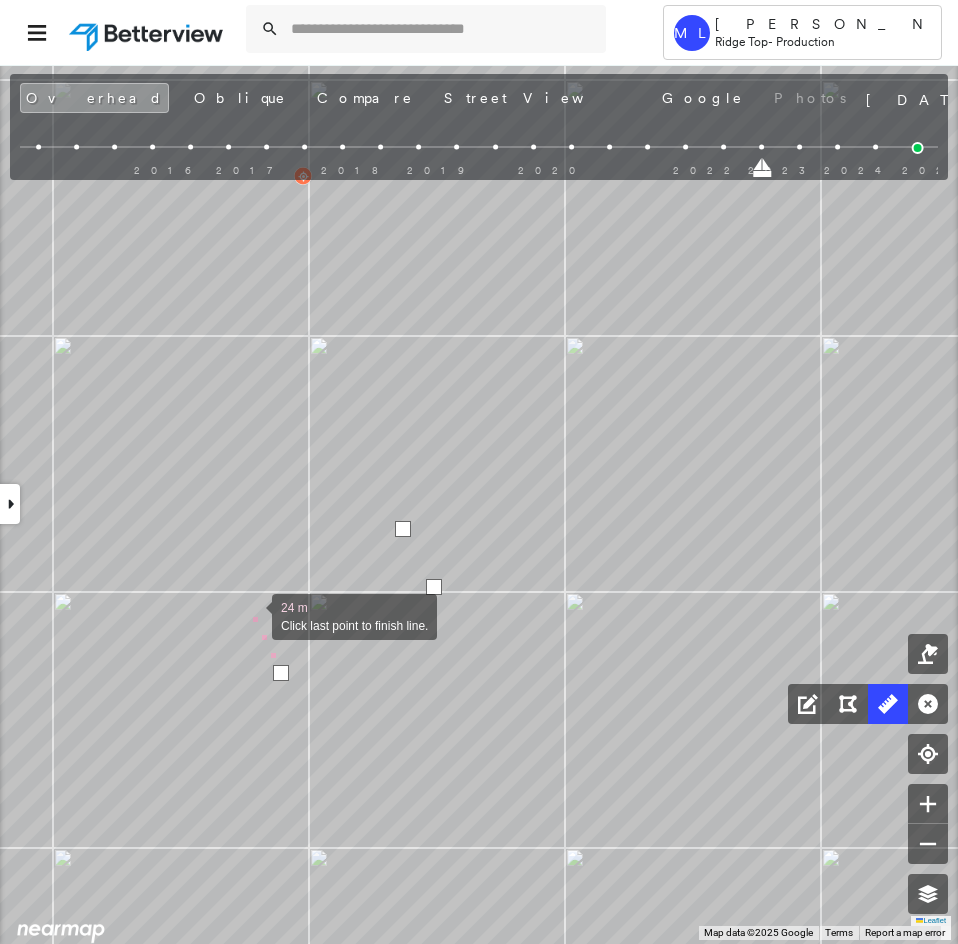click at bounding box center [252, 615] 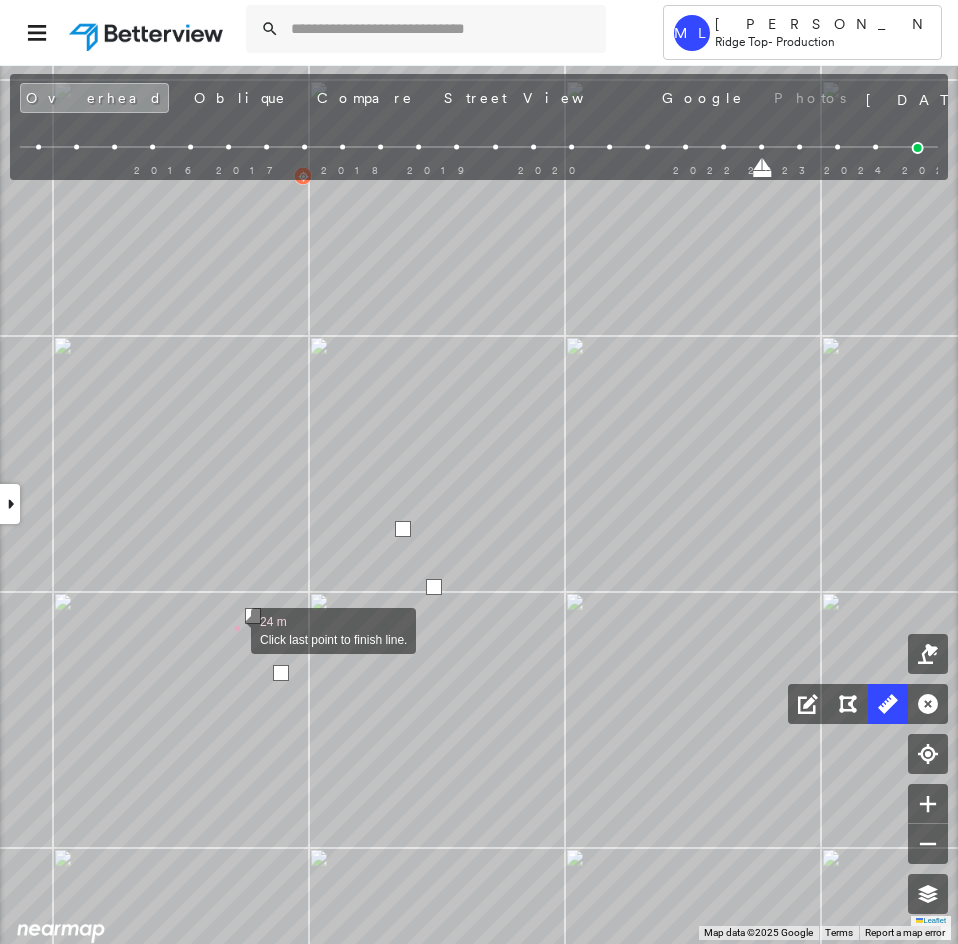 click at bounding box center [231, 629] 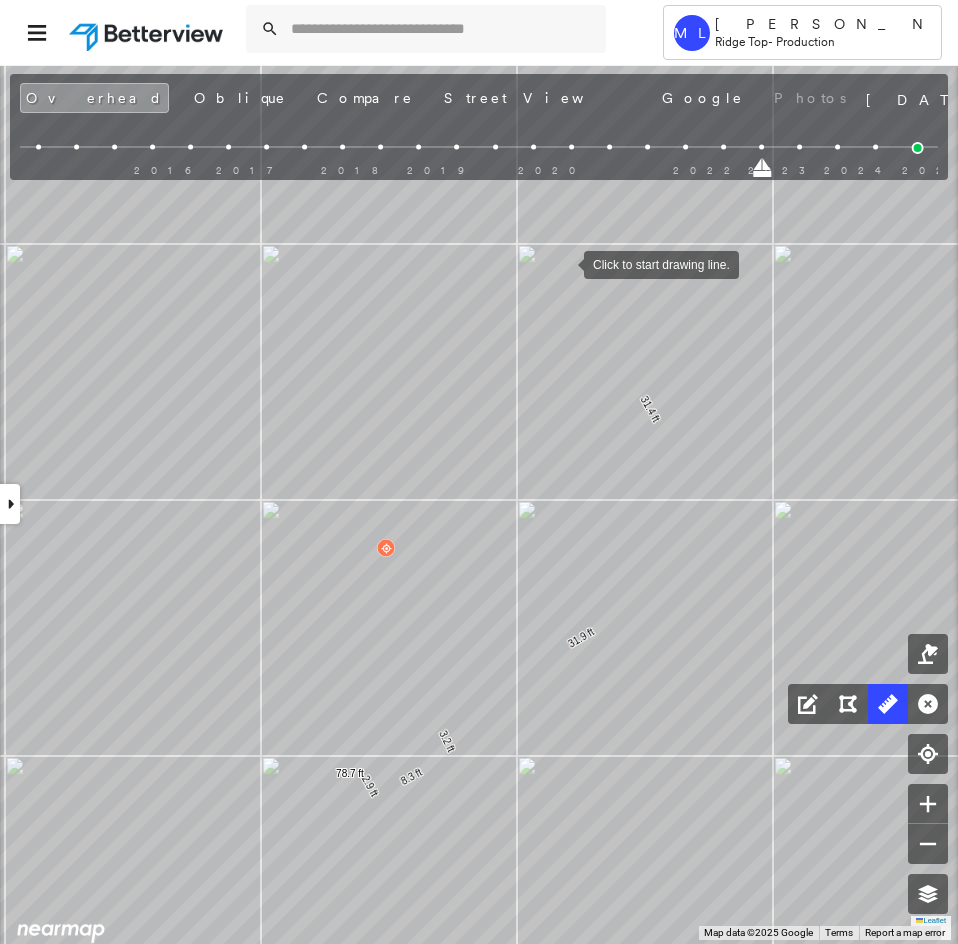click at bounding box center [564, 263] 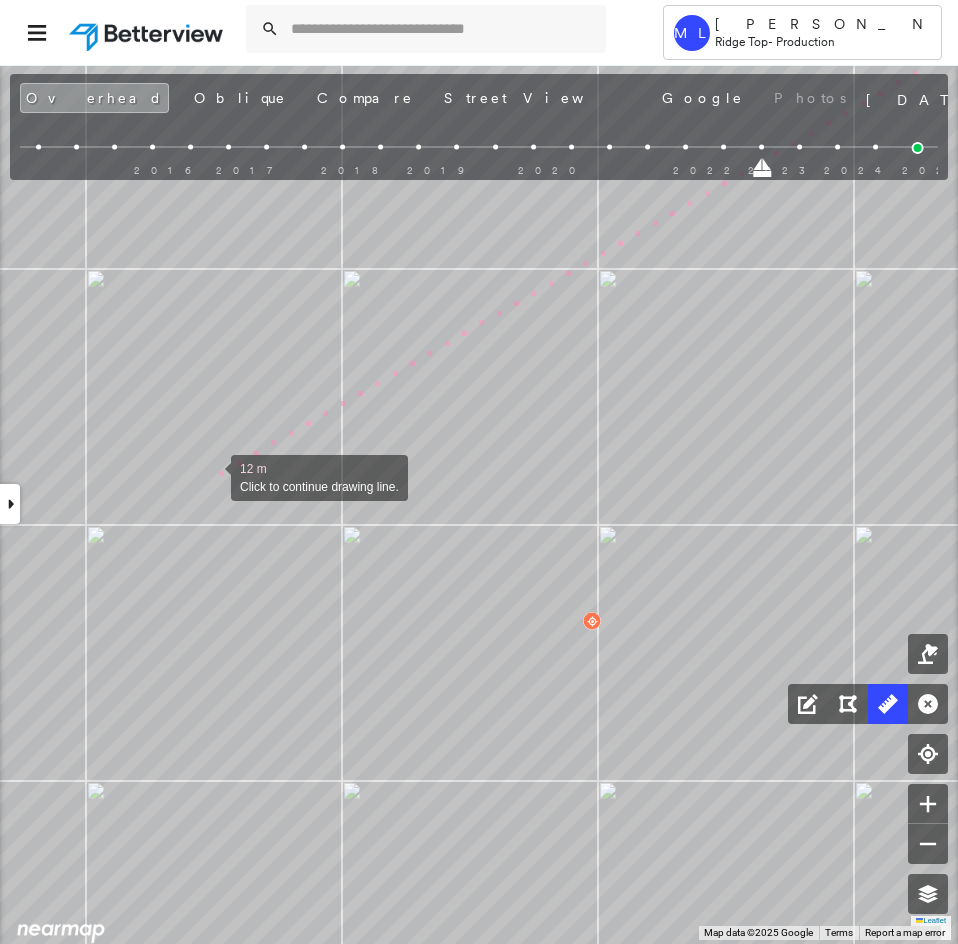 click at bounding box center (211, 476) 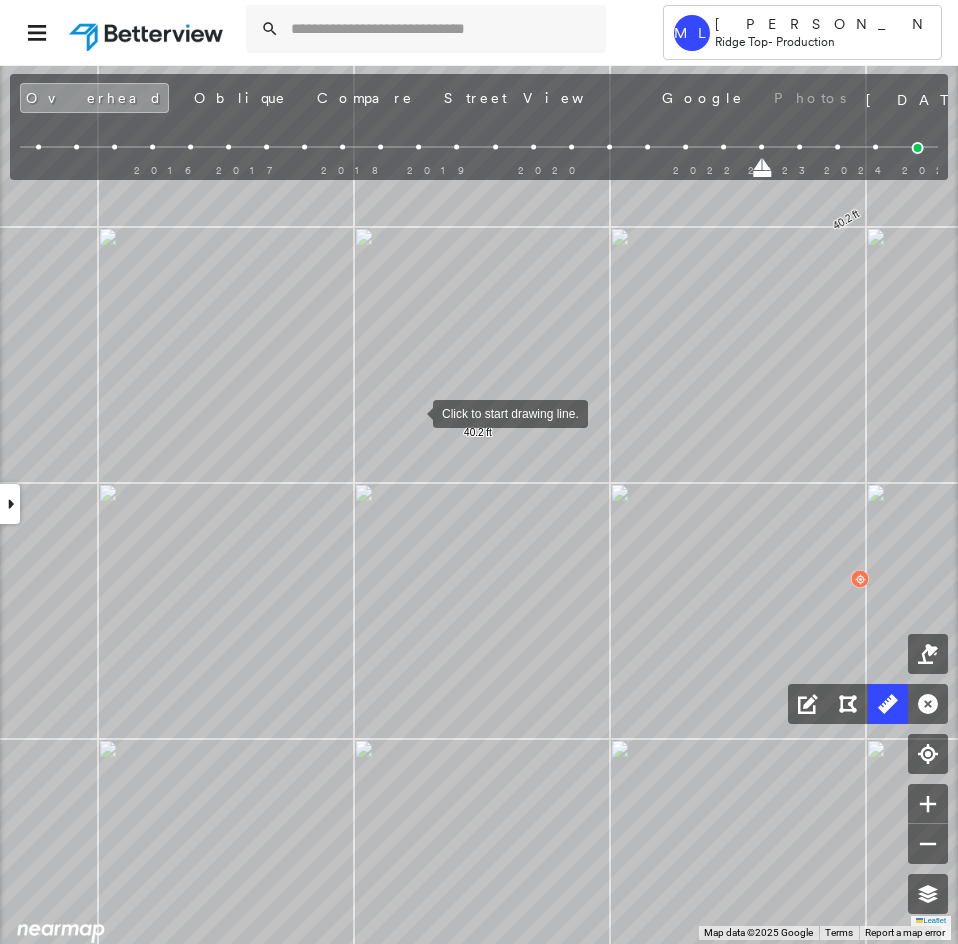 click on "31.4 ft 31.9 ft 3.2 ft 8.3 ft 2.9 ft 78.7 ft 40.2 ft 40.2 ft Click to start drawing line." at bounding box center (506, 30) 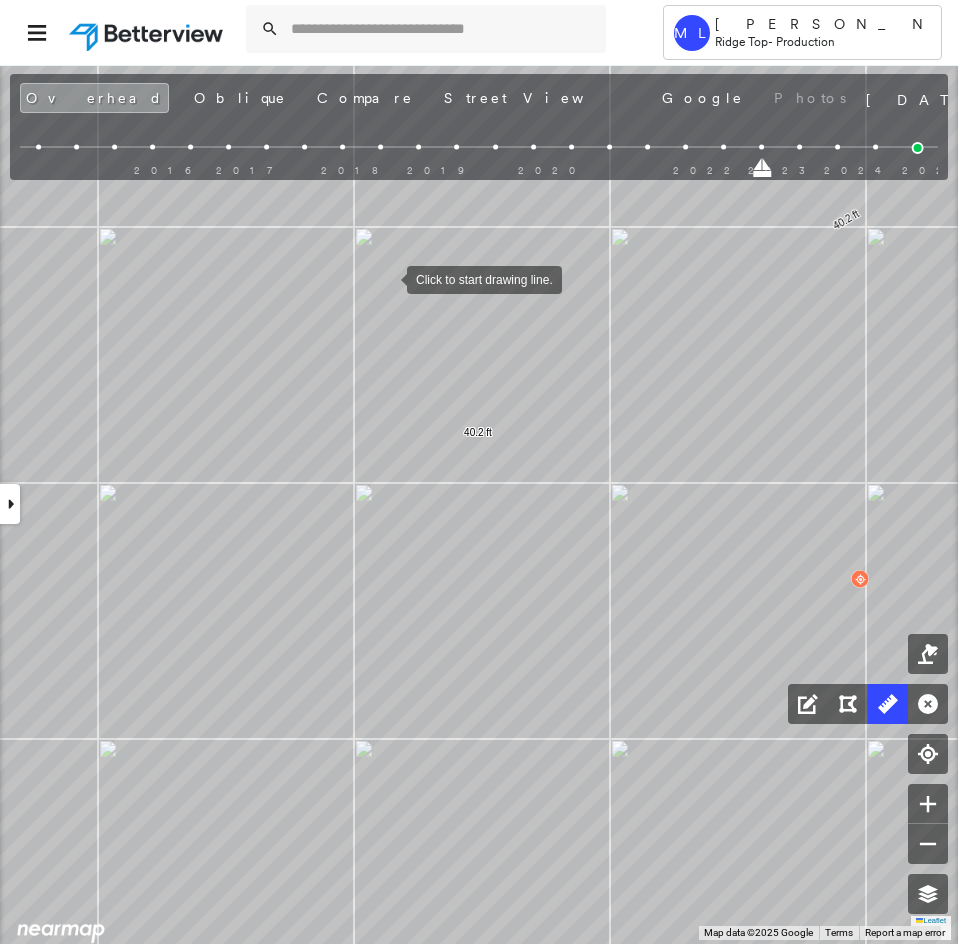 click at bounding box center (387, 278) 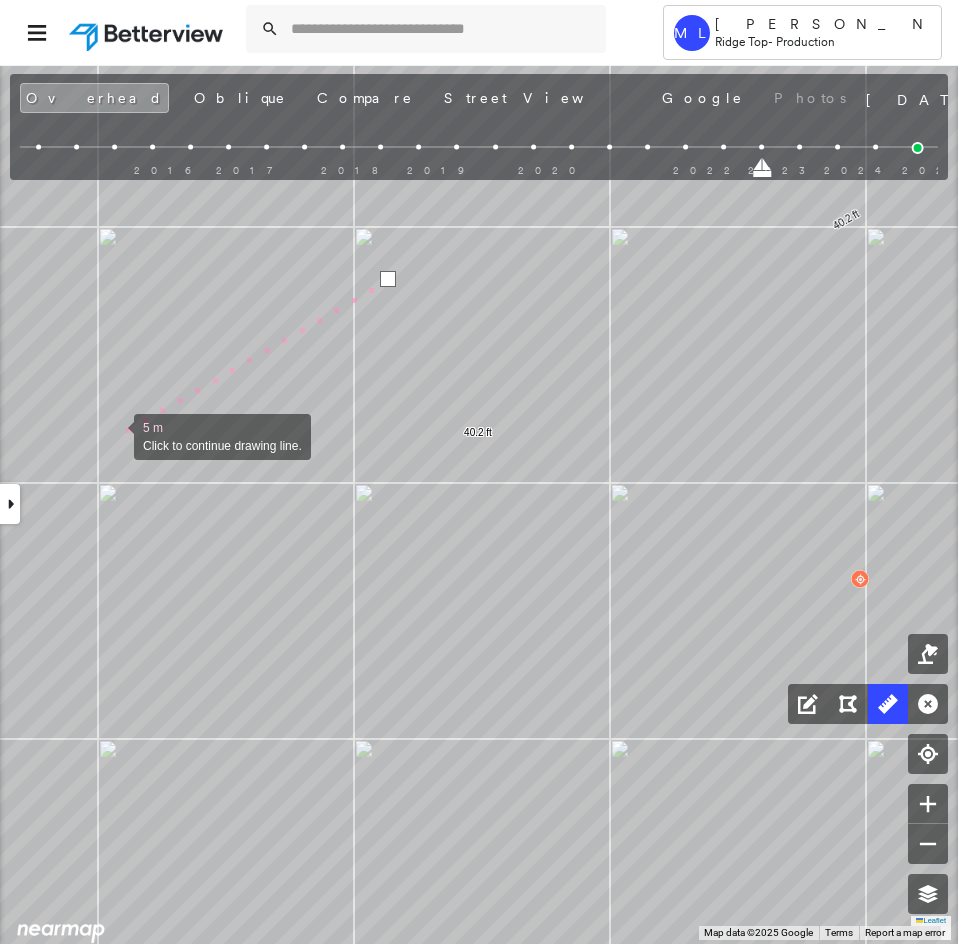 click at bounding box center (114, 435) 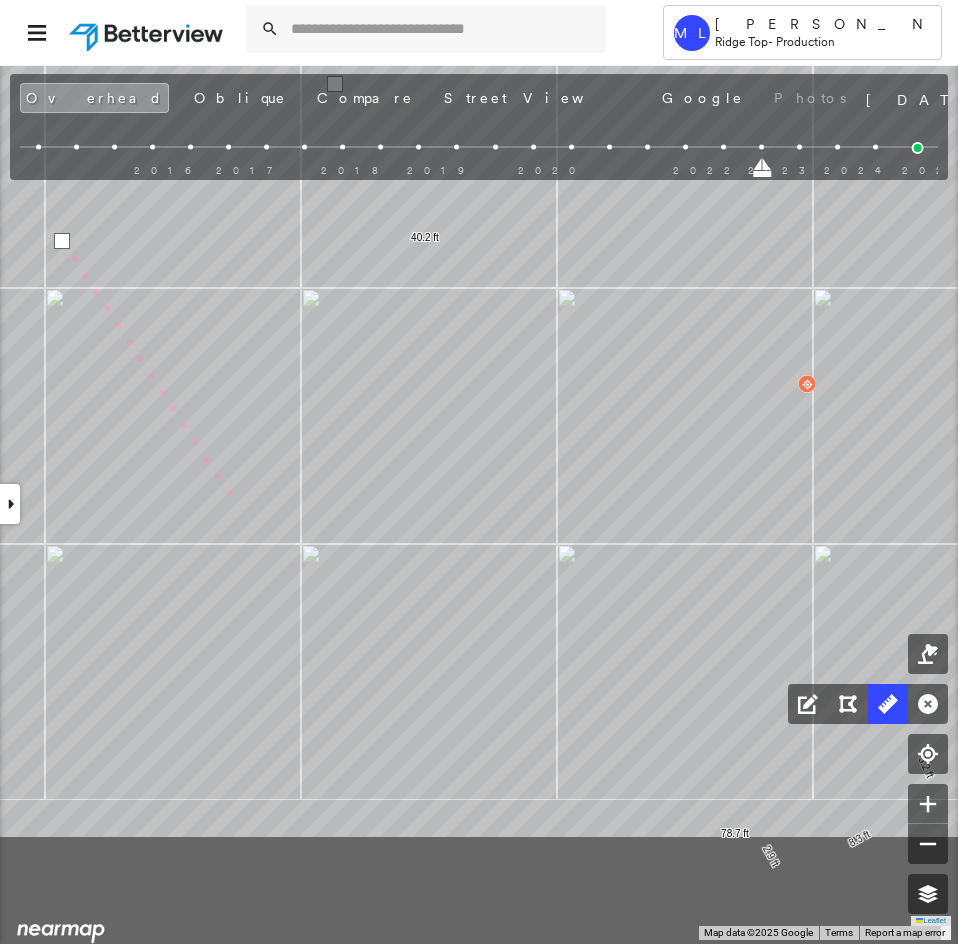 drag, startPoint x: 288, startPoint y: 701, endPoint x: 219, endPoint y: 390, distance: 318.5624 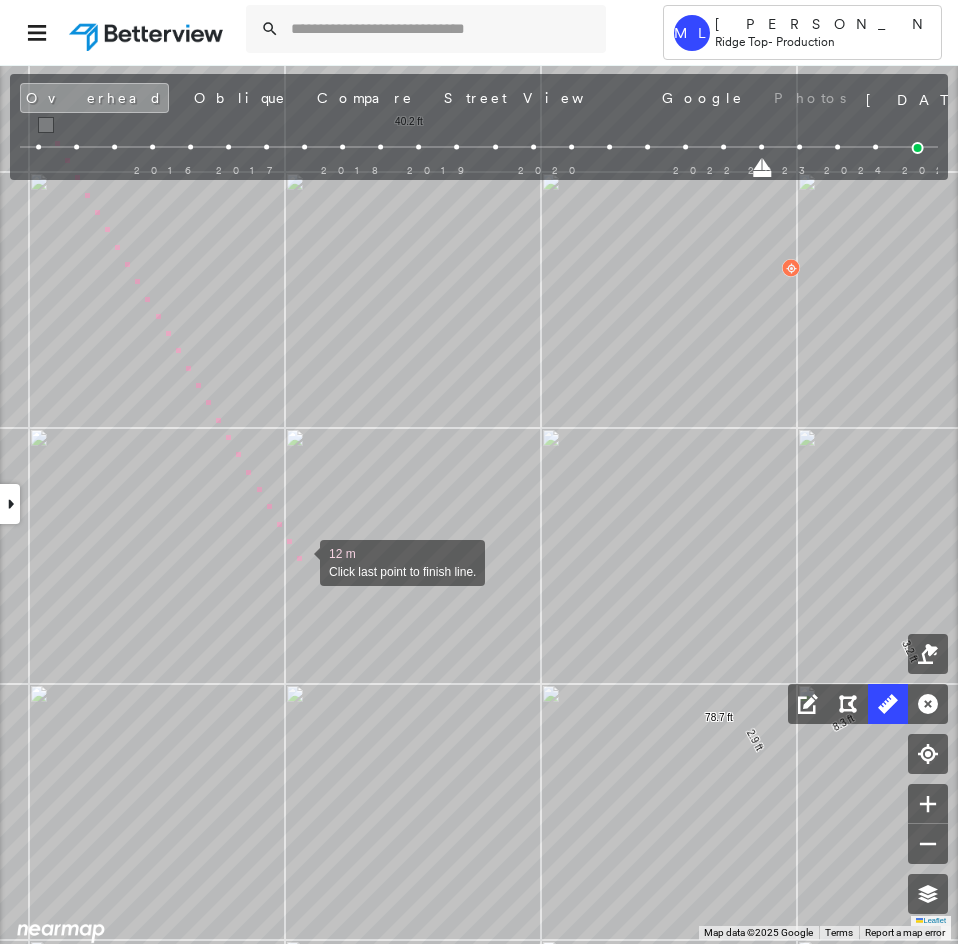 click at bounding box center (300, 561) 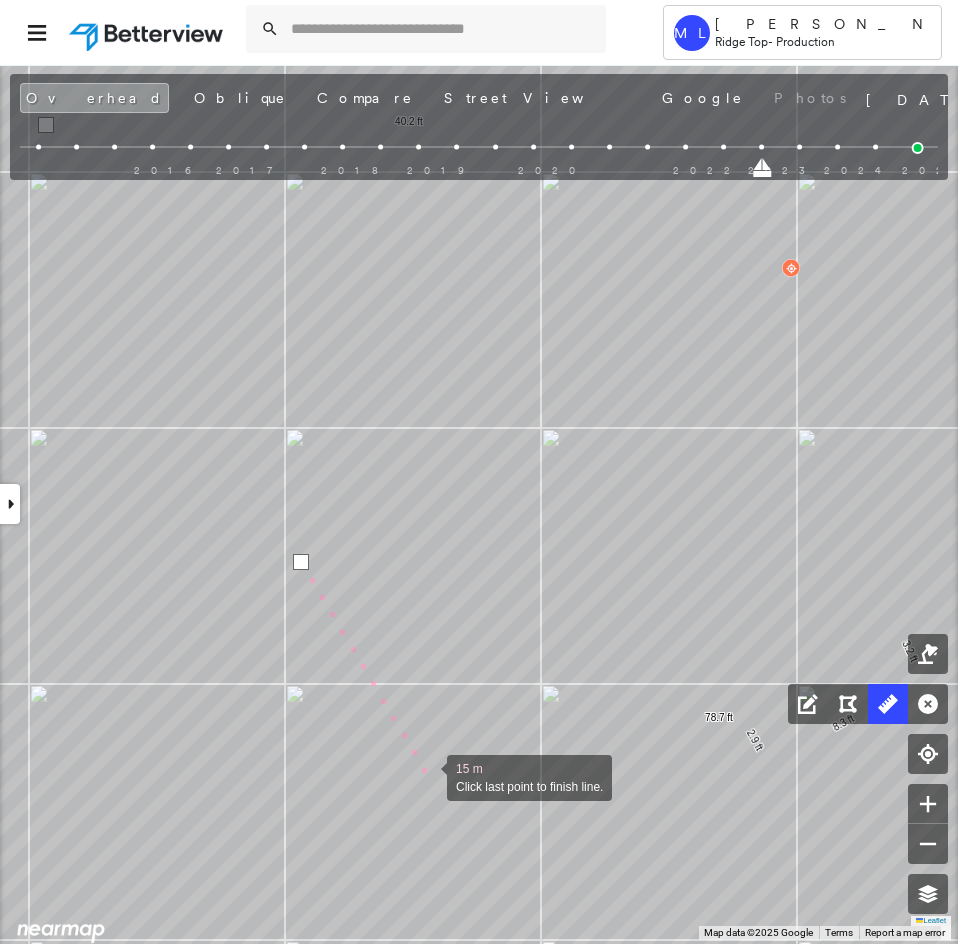 click at bounding box center [427, 776] 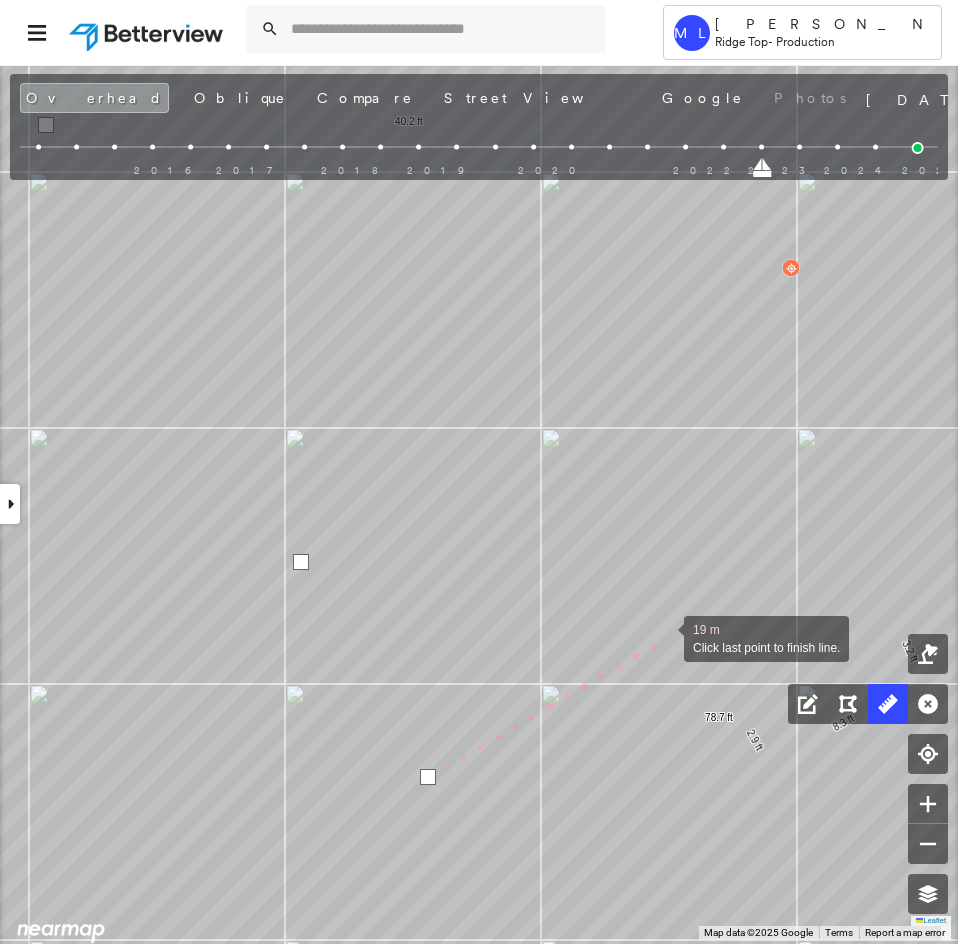 click at bounding box center [664, 637] 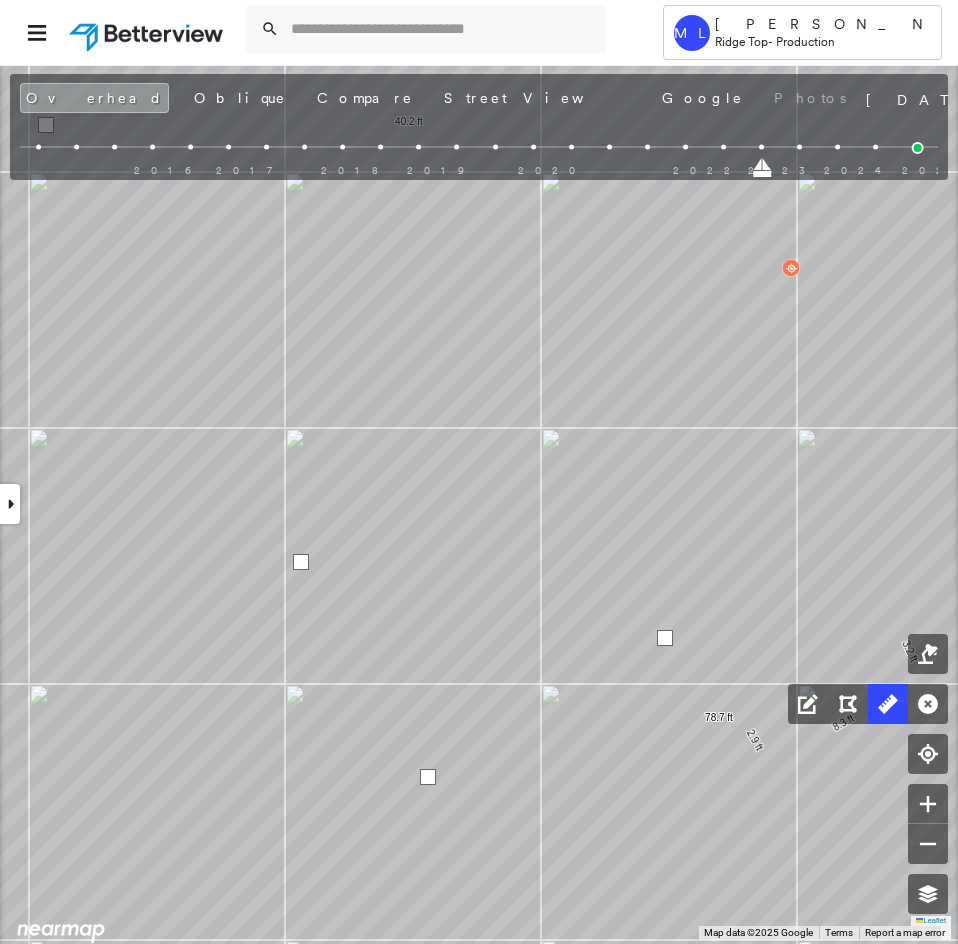click at bounding box center (665, 638) 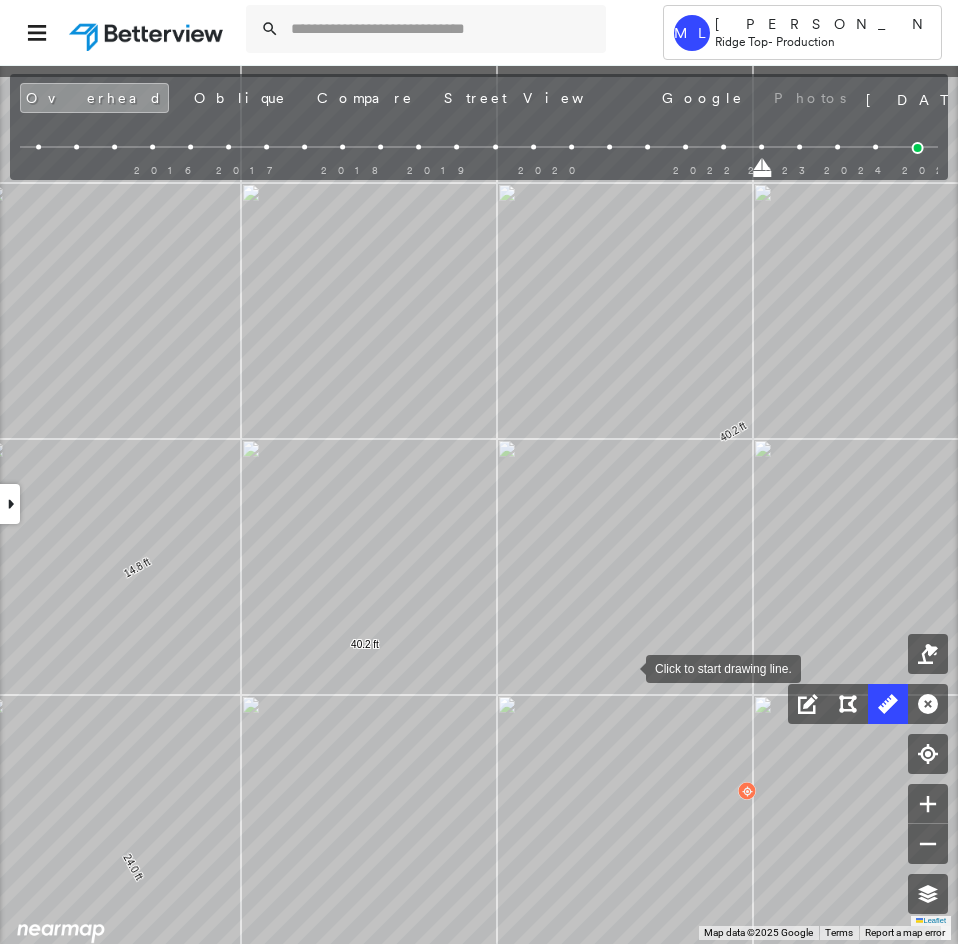 click on "31.4 ft 31.9 ft 3.2 ft 8.3 ft 2.9 ft 78.7 ft 40.2 ft 40.2 ft 14.8 ft 24.0 ft 11.8 ft 13.0 ft 63.7 ft Click to start drawing line." at bounding box center [393, 242] 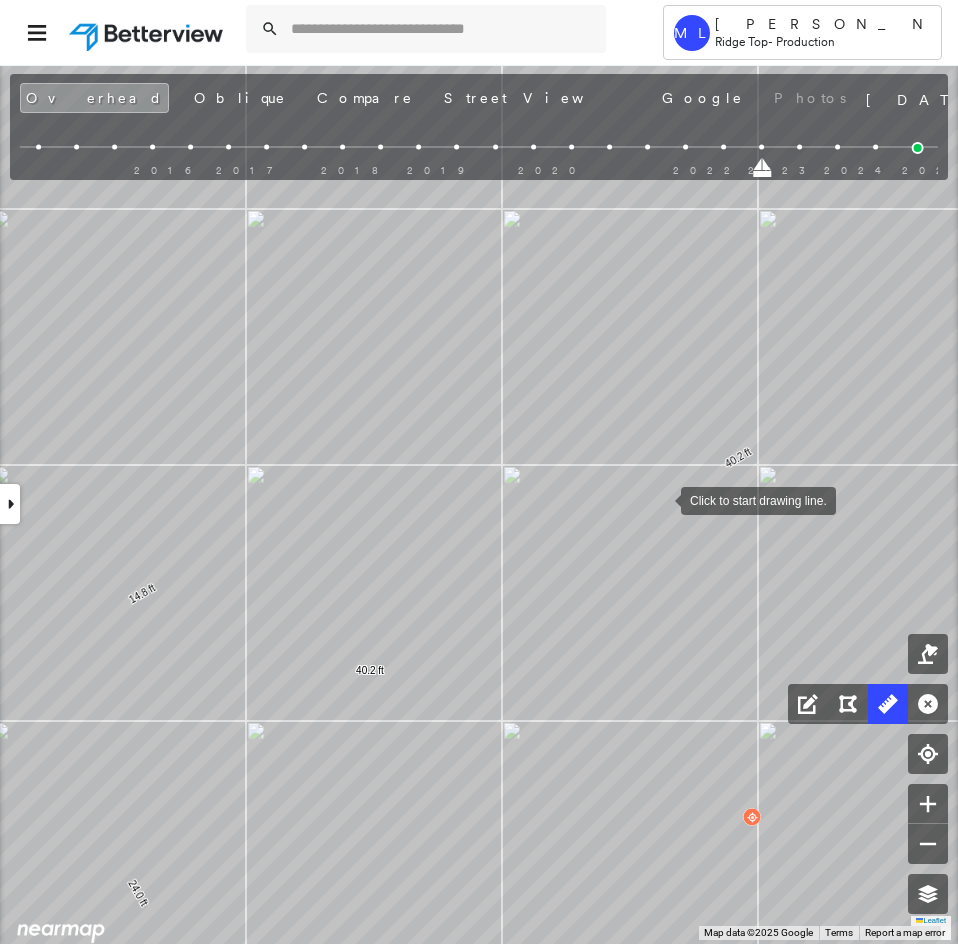 click at bounding box center [661, 499] 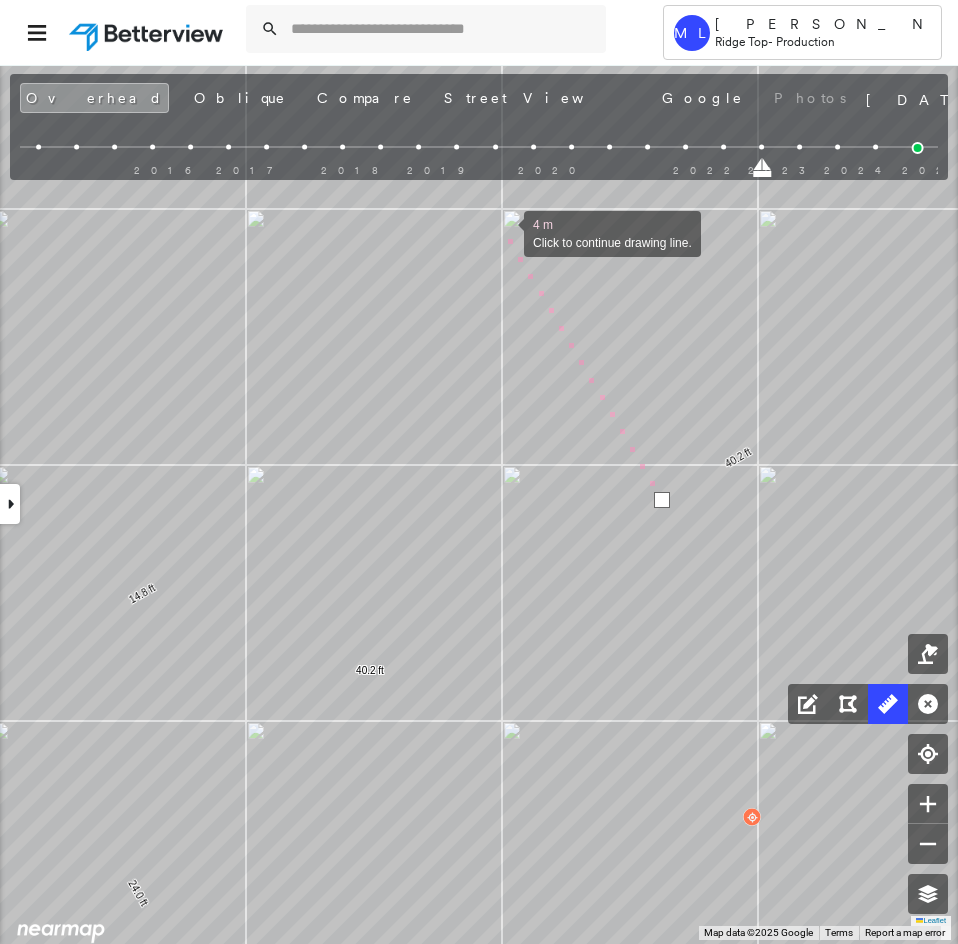click at bounding box center [504, 232] 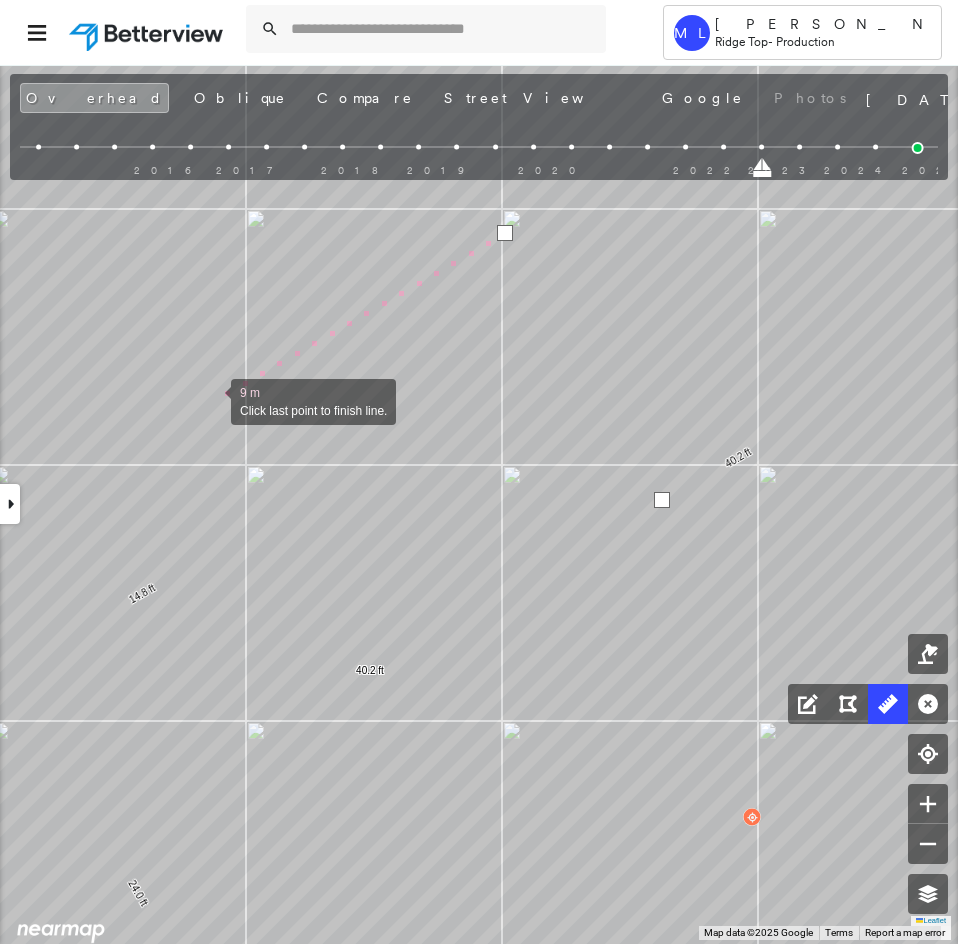 click at bounding box center (211, 400) 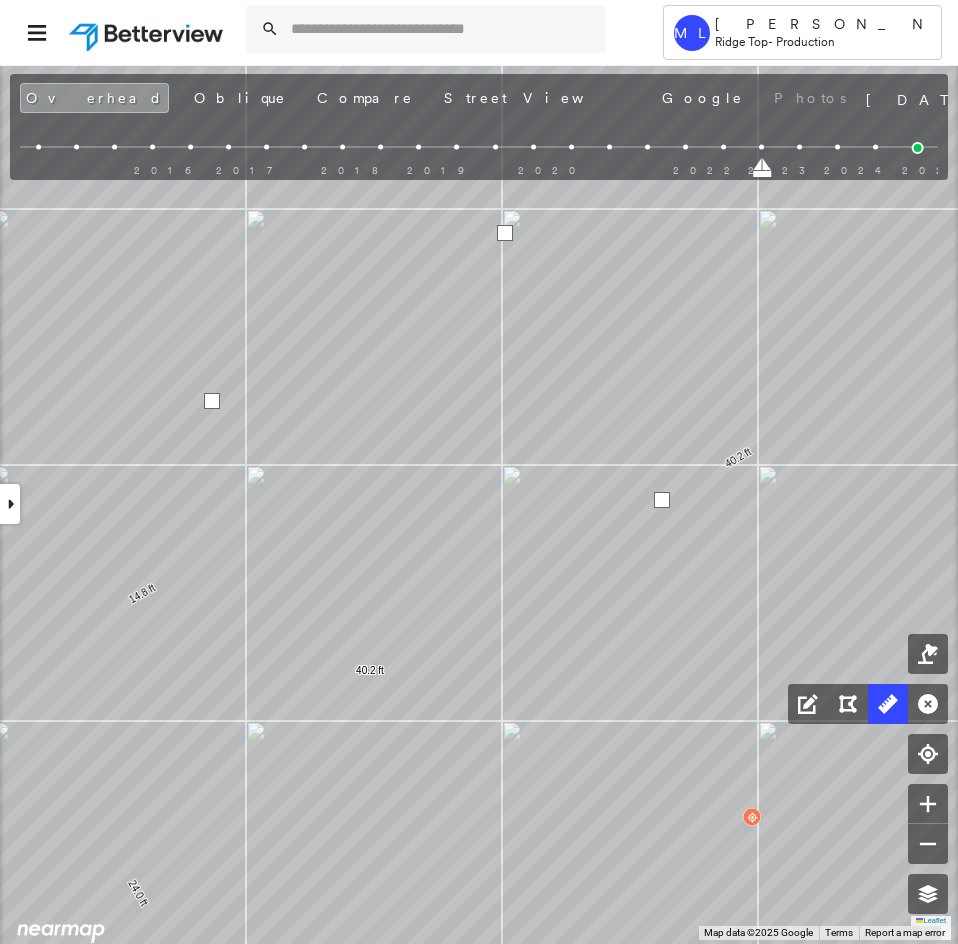 click at bounding box center (212, 401) 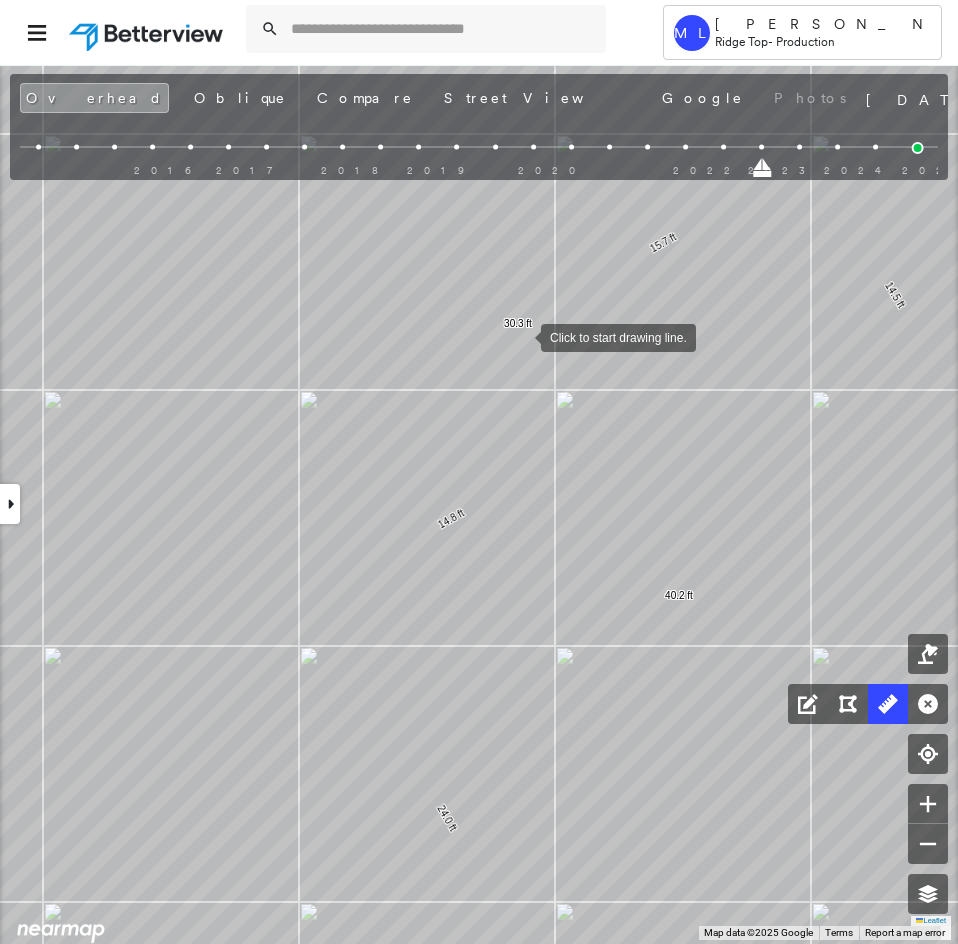 click at bounding box center (521, 336) 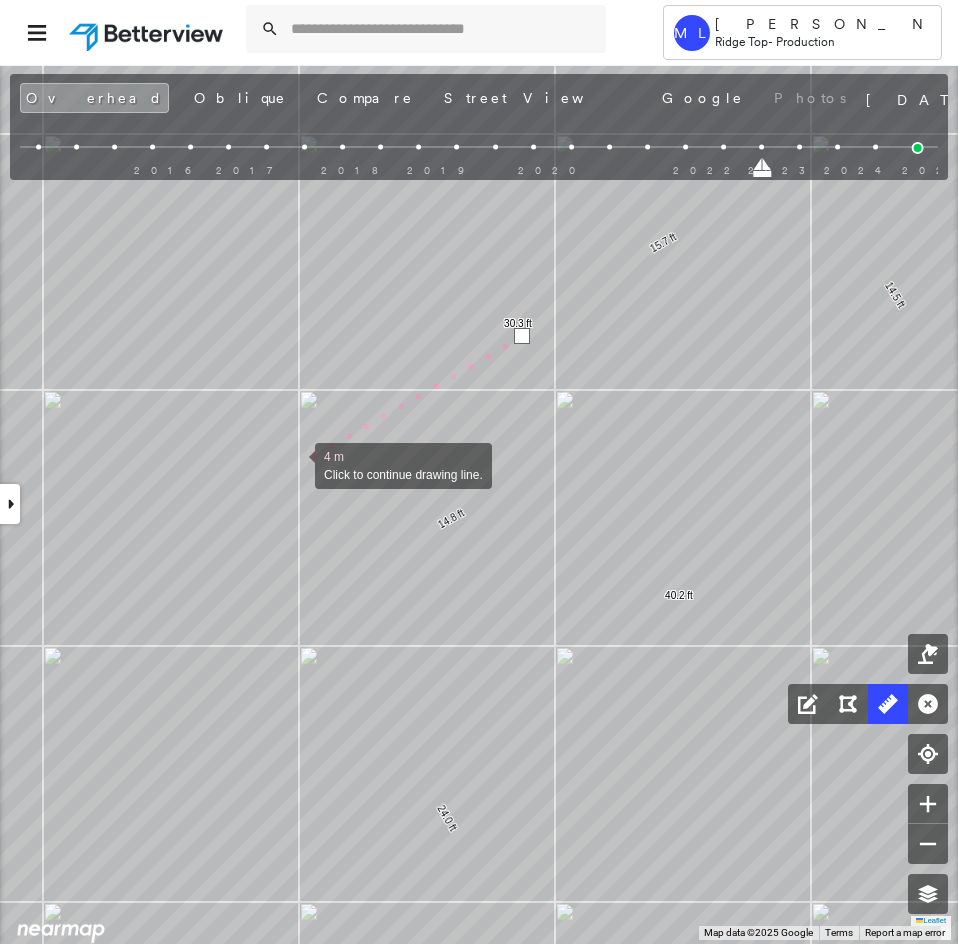 click at bounding box center [295, 464] 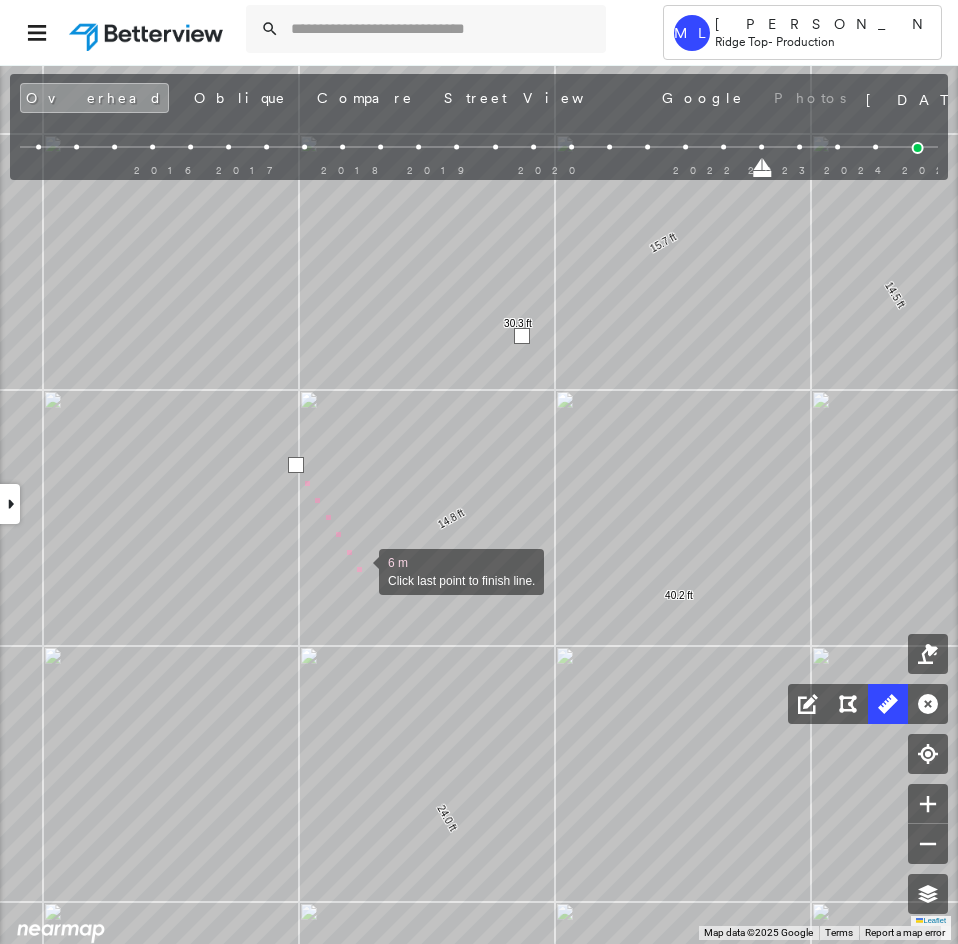 click at bounding box center [359, 570] 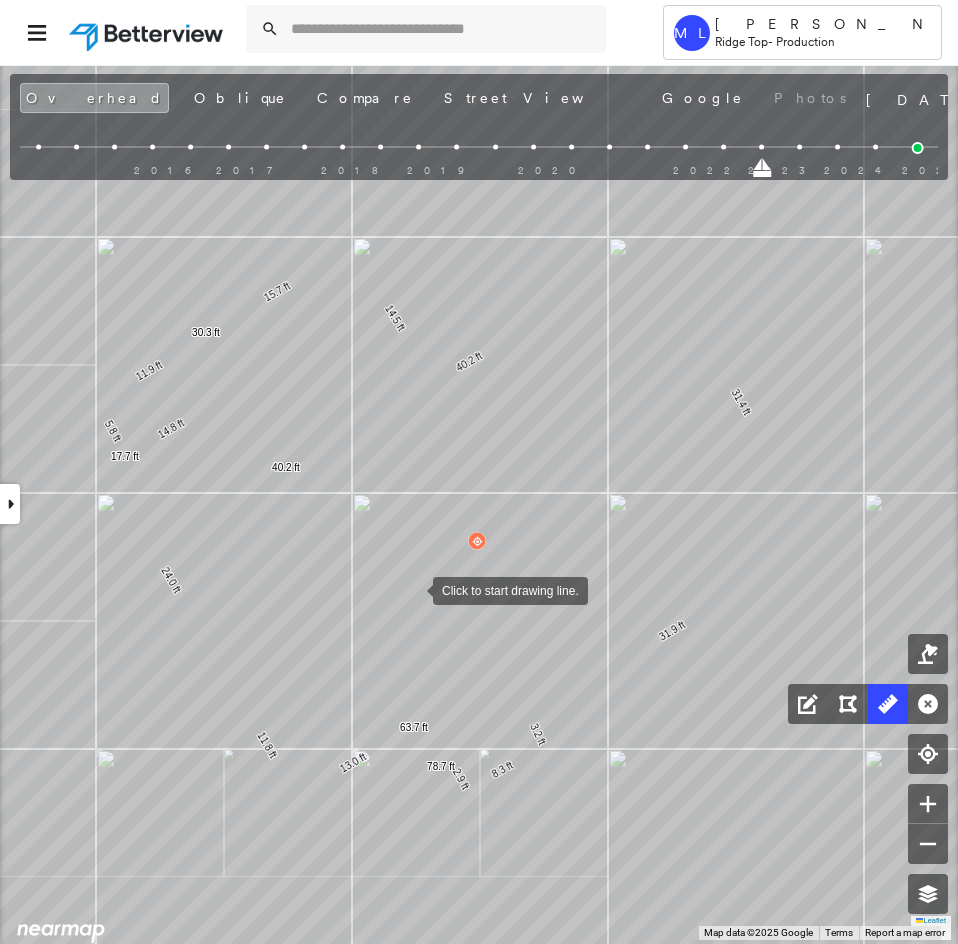 drag, startPoint x: 359, startPoint y: 570, endPoint x: 417, endPoint y: 595, distance: 63.15853 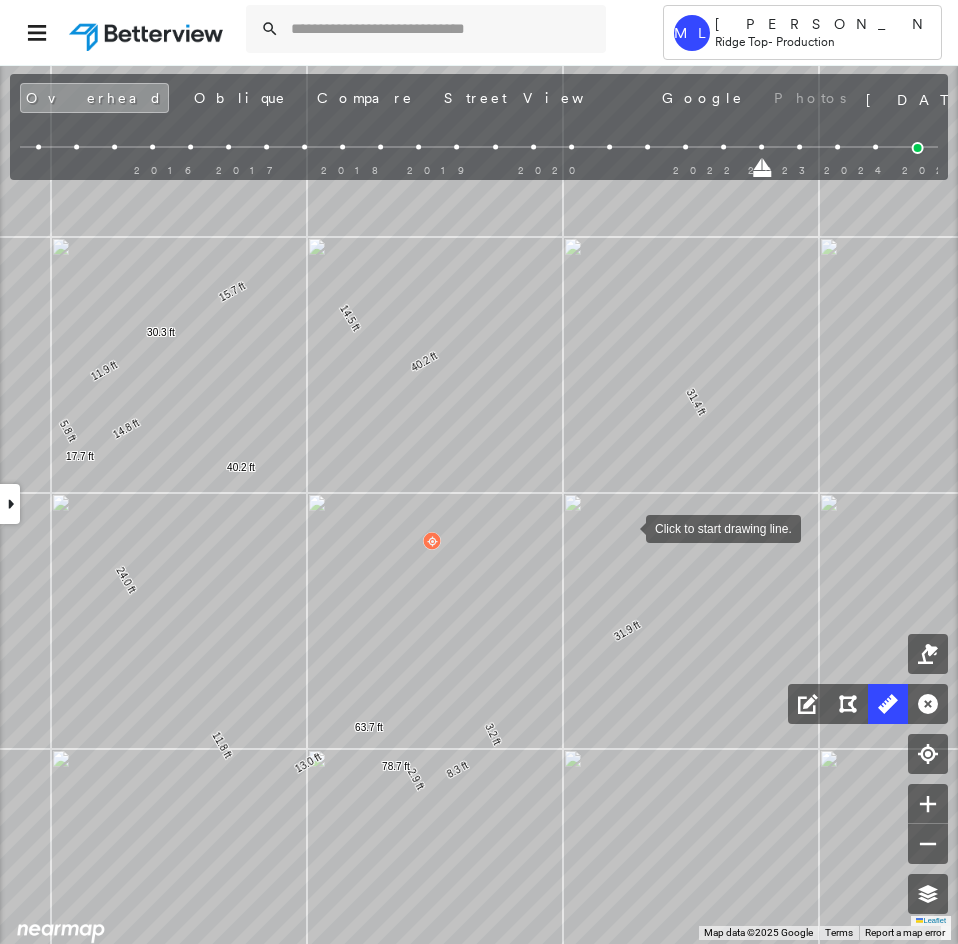 drag, startPoint x: 682, startPoint y: 527, endPoint x: 614, endPoint y: 527, distance: 68 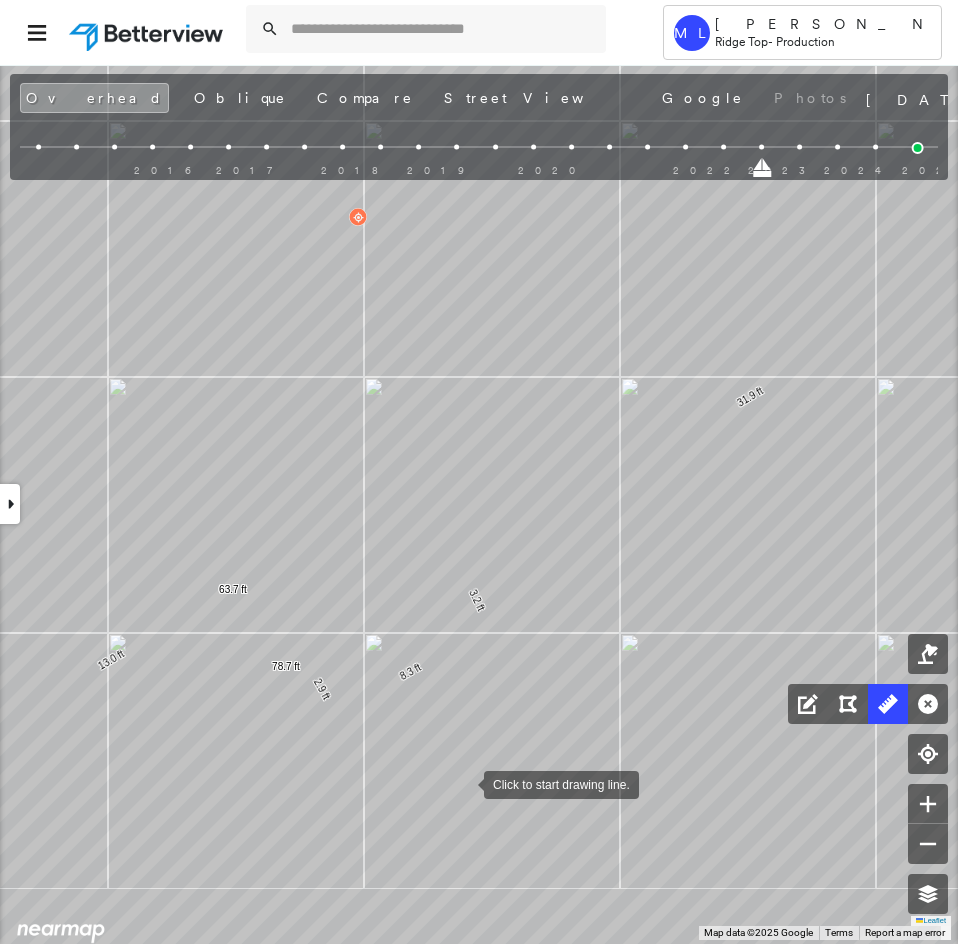 drag, startPoint x: 493, startPoint y: 830, endPoint x: 458, endPoint y: 772, distance: 67.74216 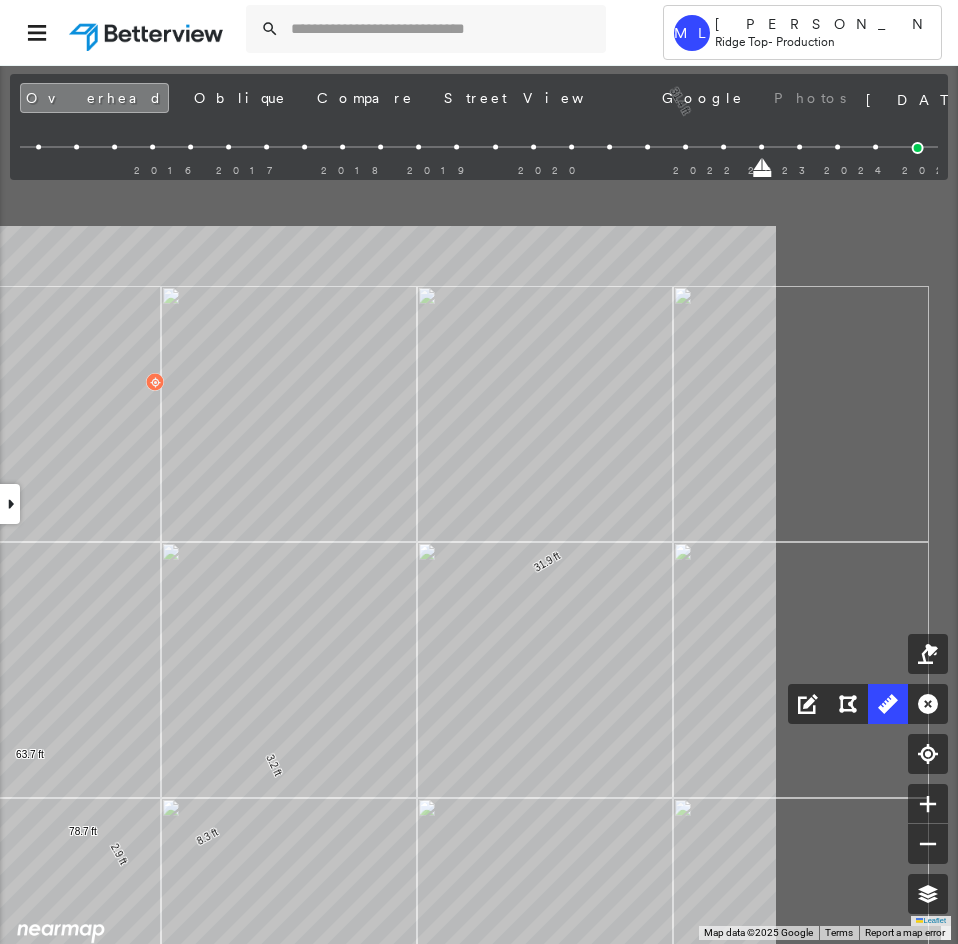 click on "31.4 ft 31.9 ft 3.2 ft 8.3 ft 2.9 ft 78.7 ft 40.2 ft 40.2 ft 14.8 ft 24.0 ft 11.8 ft 13.0 ft 63.7 ft 14.5 ft 15.7 ft 30.3 ft 11.9 ft 5.8 ft 17.7 ft Click to start drawing line." at bounding box center (11, 307) 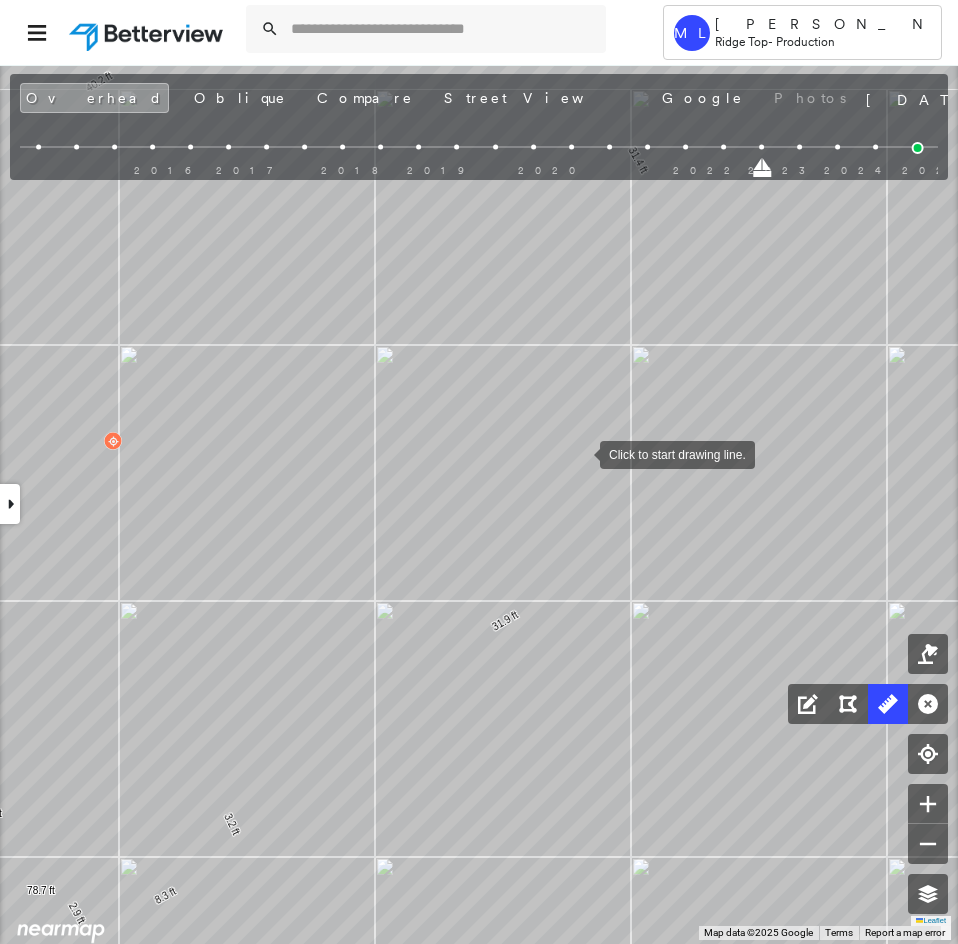 drag, startPoint x: 607, startPoint y: 418, endPoint x: 581, endPoint y: 452, distance: 42.80187 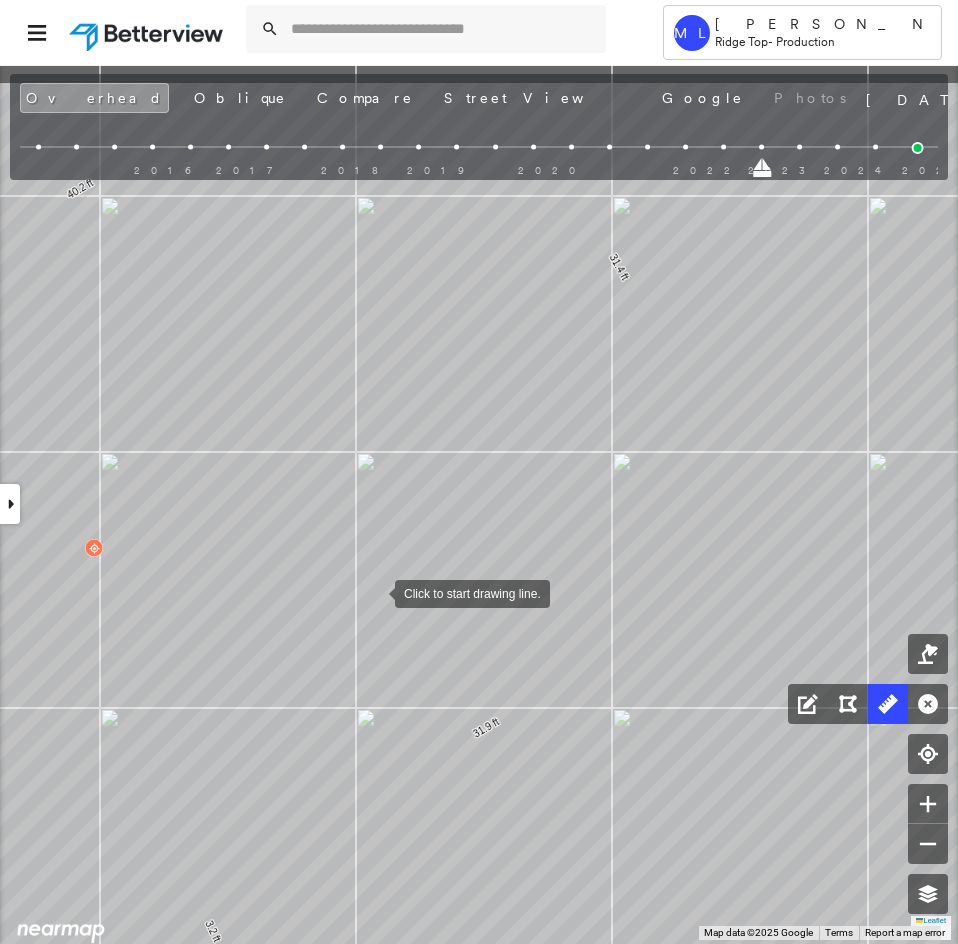 drag, startPoint x: 395, startPoint y: 477, endPoint x: 375, endPoint y: 596, distance: 120.66897 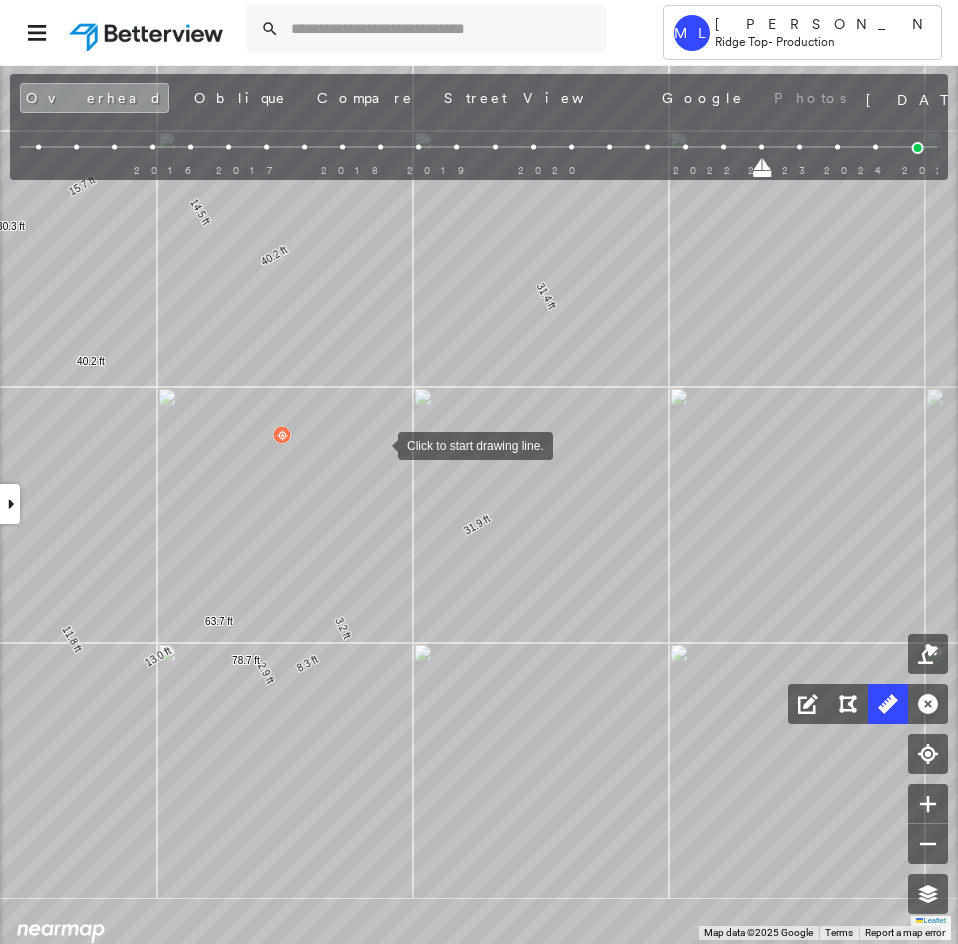 click on "31.4 ft 31.9 ft 3.2 ft 8.3 ft 2.9 ft 78.7 ft 40.2 ft 40.2 ft 14.8 ft 24.0 ft 11.8 ft 13.0 ft 63.7 ft 14.5 ft 15.7 ft 30.3 ft 11.9 ft 5.8 ft 17.7 ft Click to start drawing line." at bounding box center [43, 428] 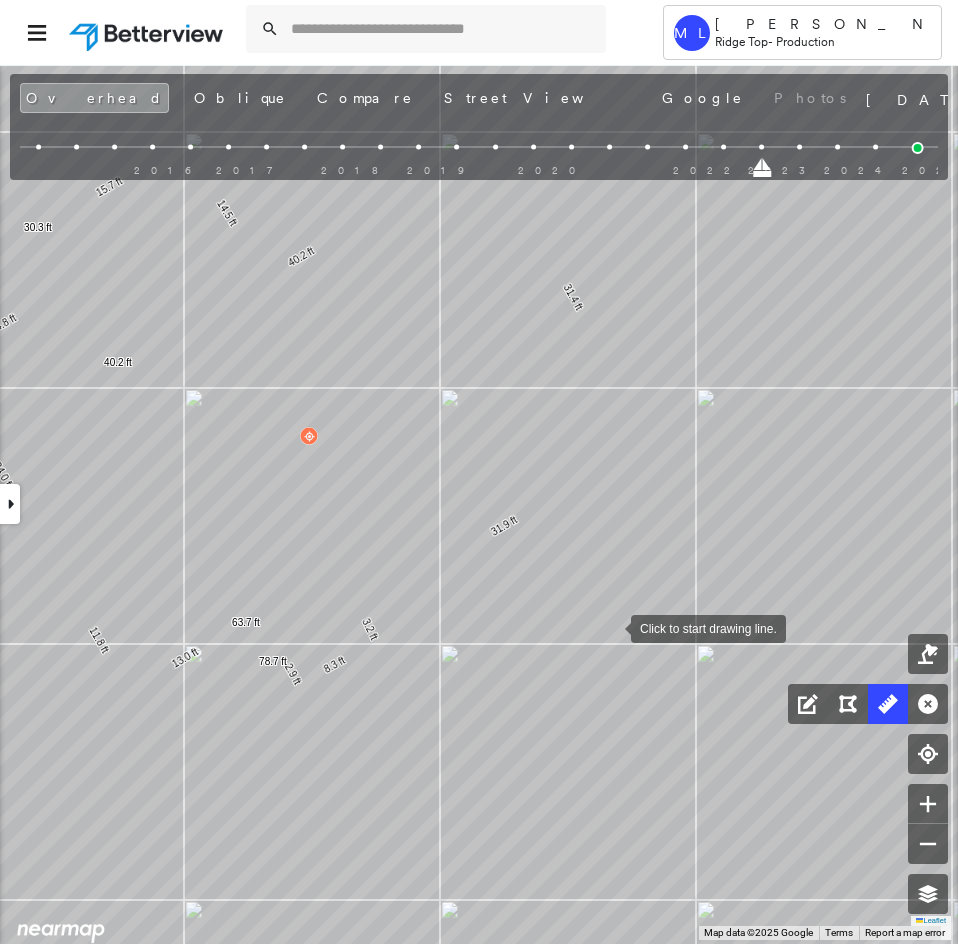 drag, startPoint x: 593, startPoint y: 627, endPoint x: 607, endPoint y: 626, distance: 14.035668 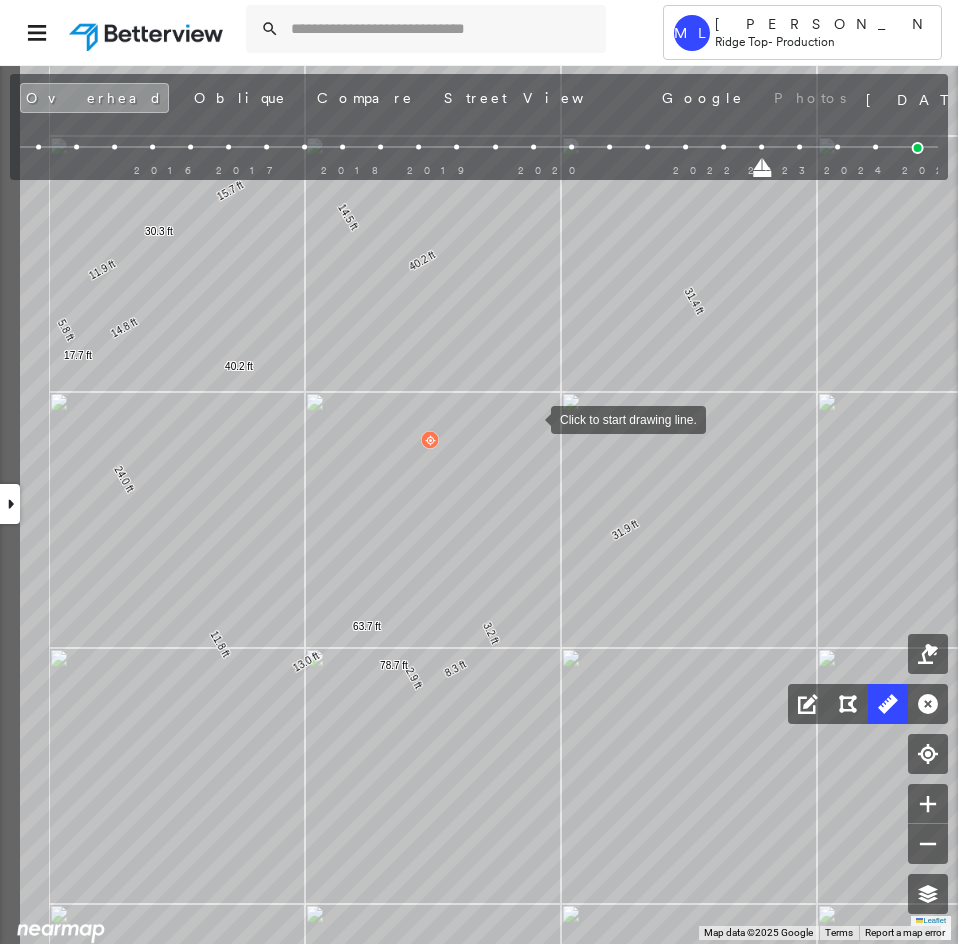 drag, startPoint x: 413, startPoint y: 413, endPoint x: 529, endPoint y: 418, distance: 116.10771 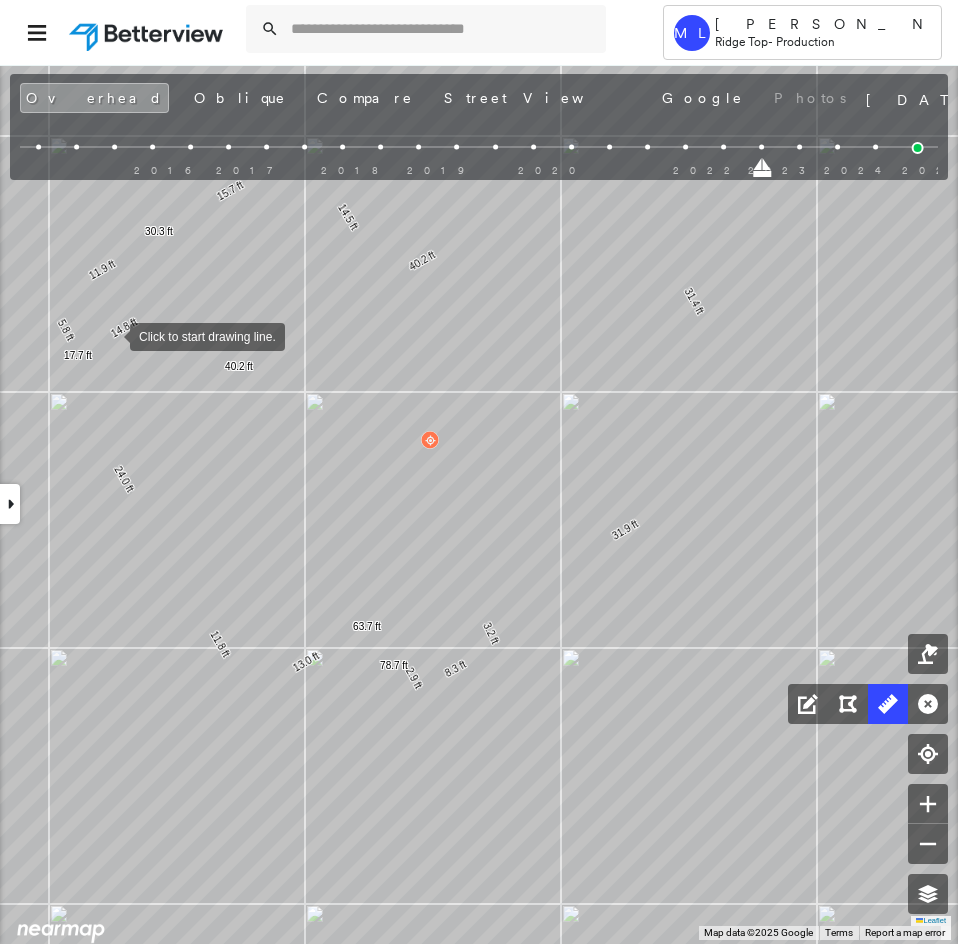 click at bounding box center (110, 335) 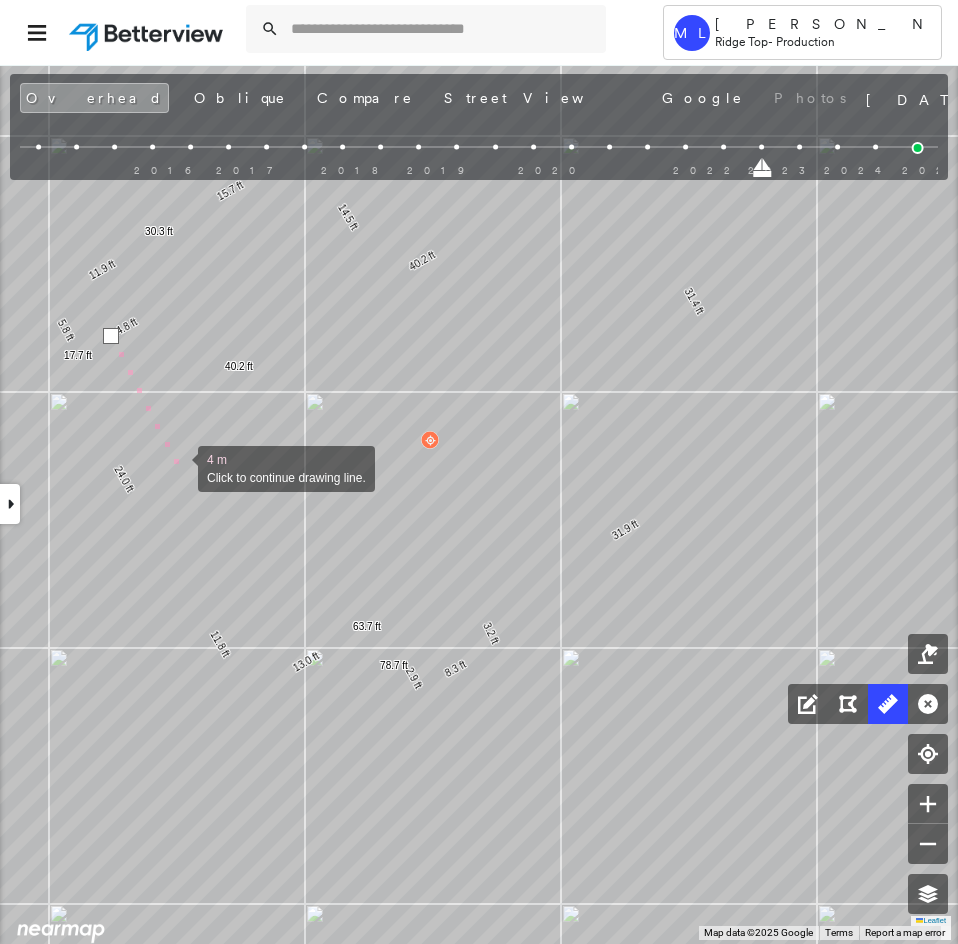 click at bounding box center (178, 467) 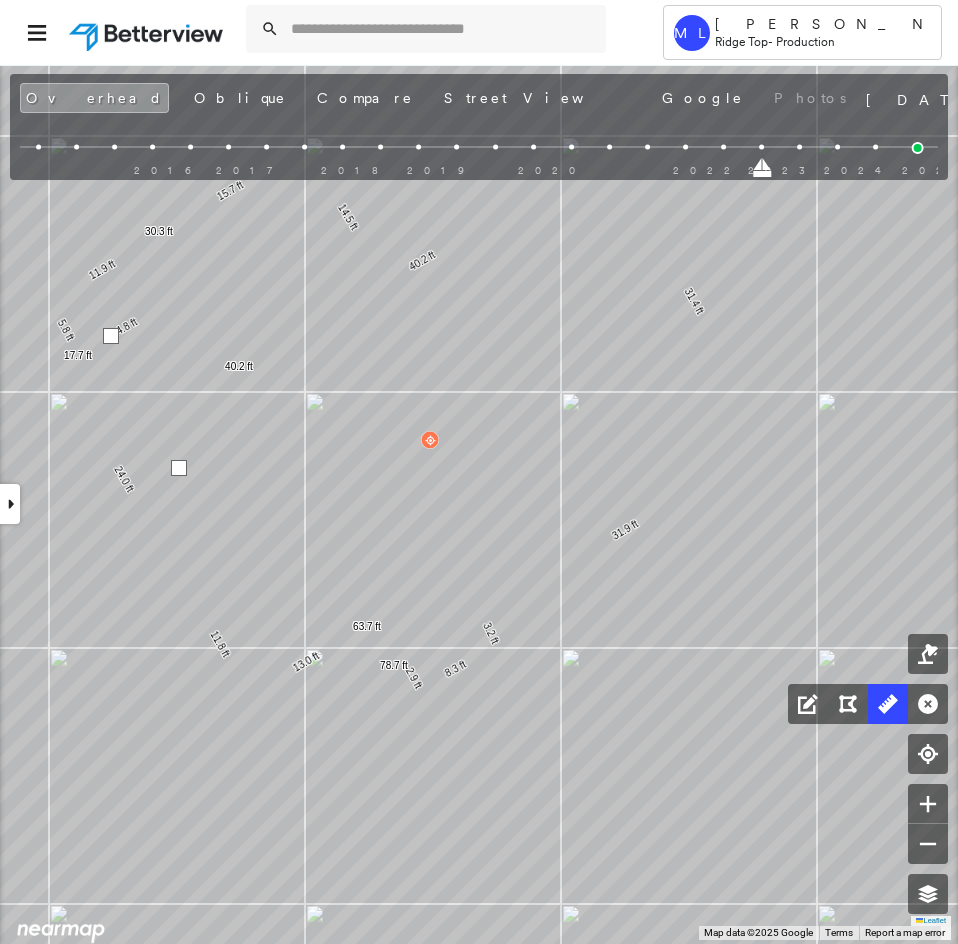 click at bounding box center (179, 468) 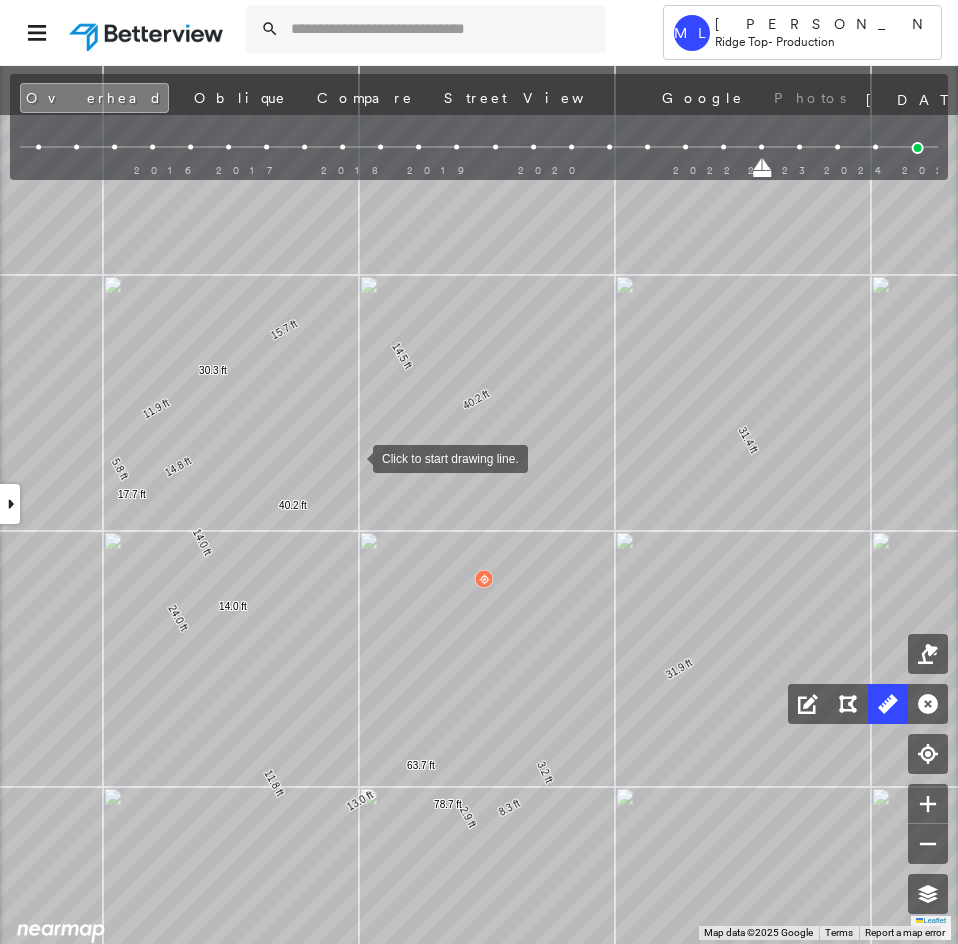 drag, startPoint x: 299, startPoint y: 314, endPoint x: 353, endPoint y: 453, distance: 149.12076 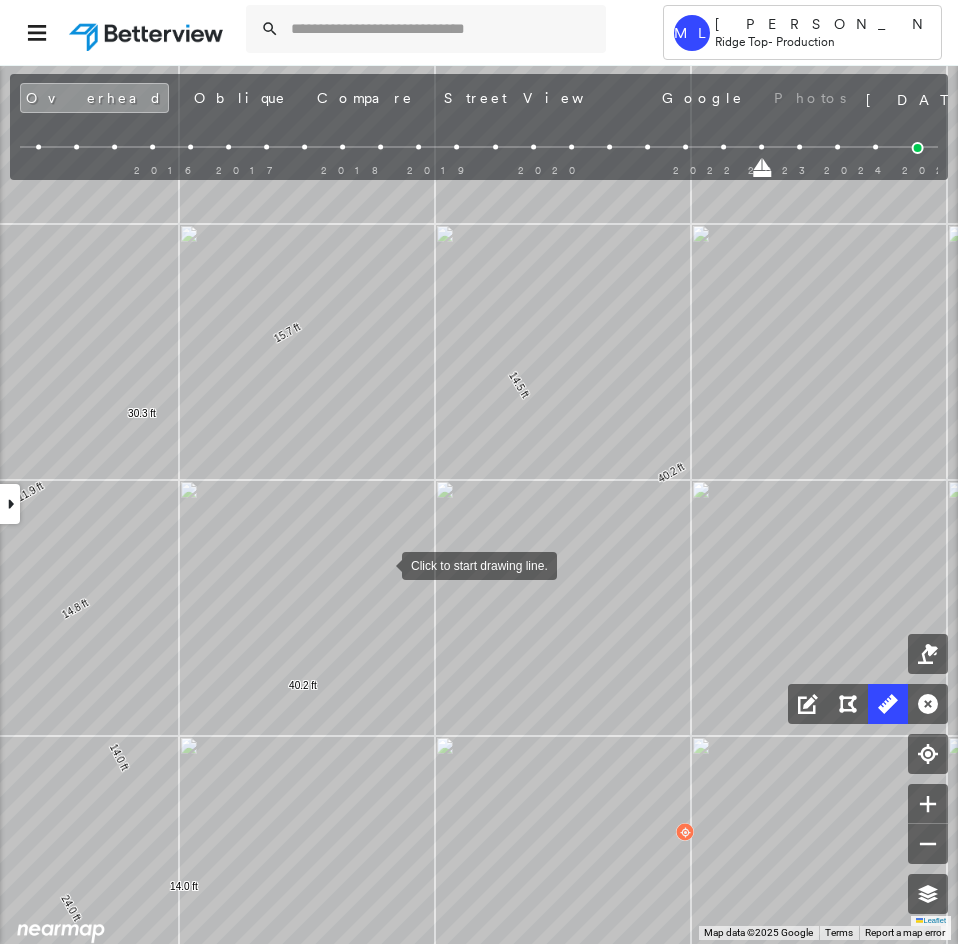 drag, startPoint x: 367, startPoint y: 570, endPoint x: 459, endPoint y: 534, distance: 98.79271 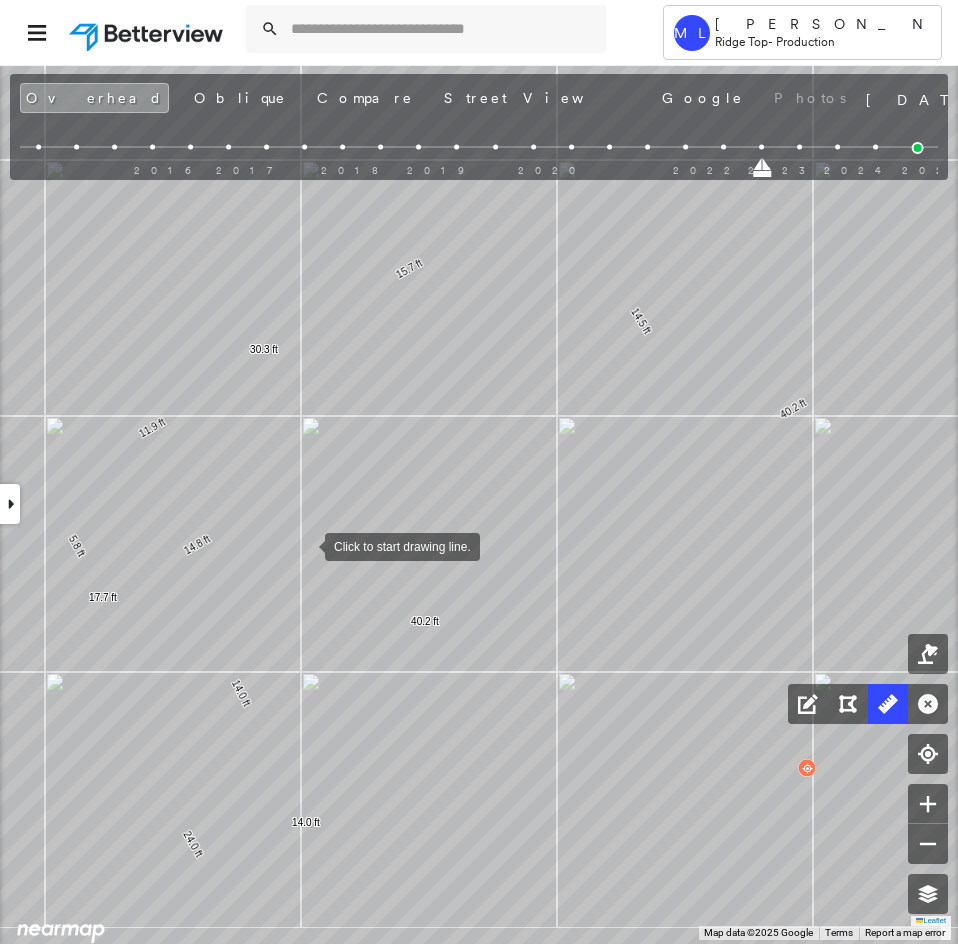 click at bounding box center [305, 545] 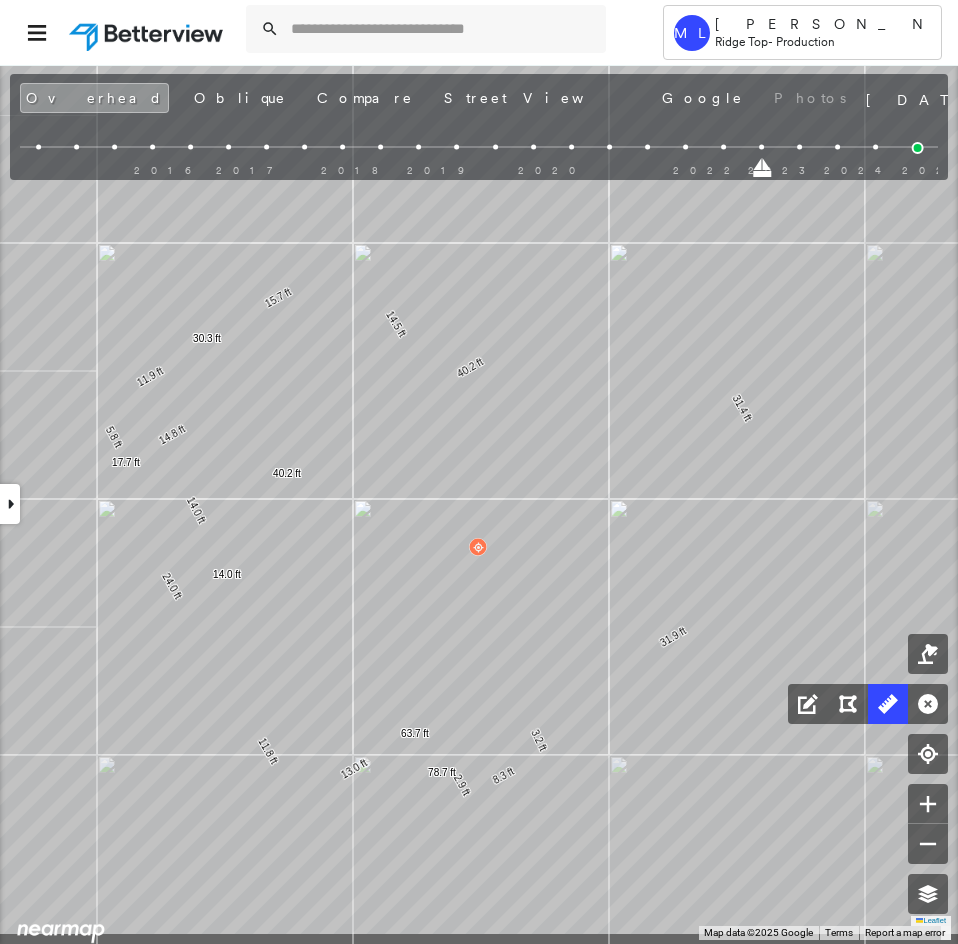 drag, startPoint x: 302, startPoint y: 524, endPoint x: 284, endPoint y: 469, distance: 57.870544 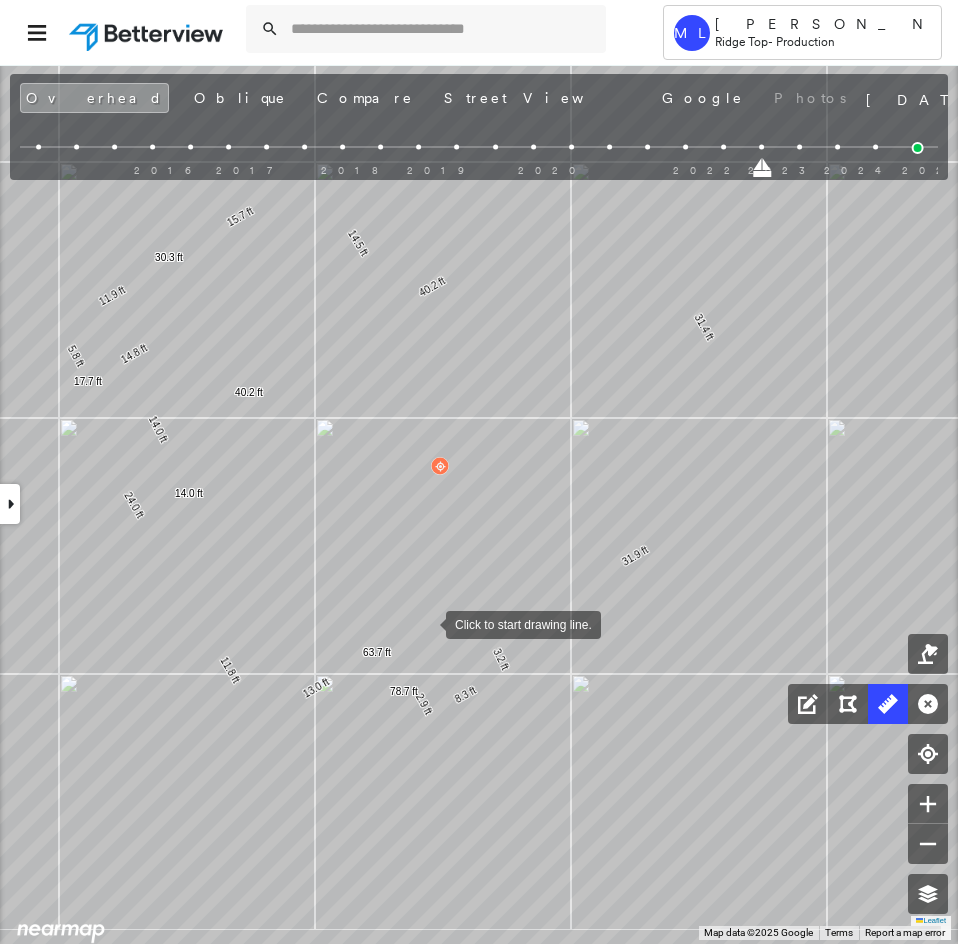 drag, startPoint x: 455, startPoint y: 664, endPoint x: 389, endPoint y: 587, distance: 101.414986 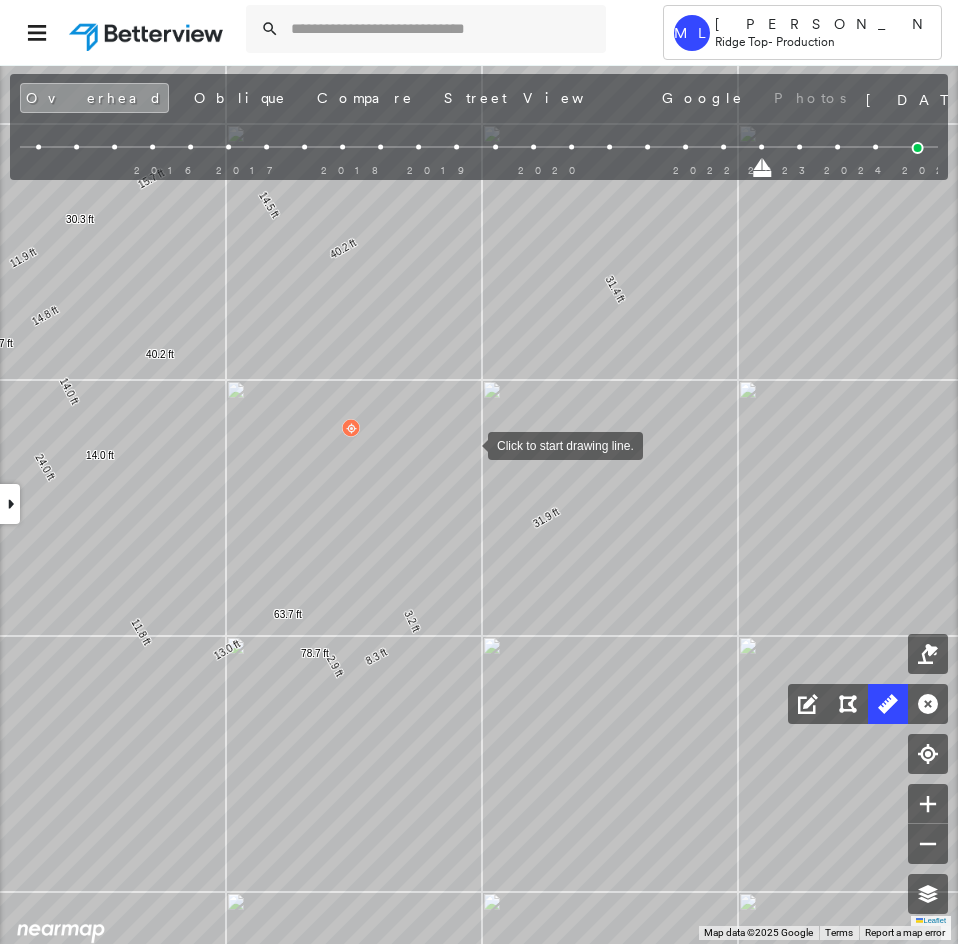 drag, startPoint x: 477, startPoint y: 439, endPoint x: 452, endPoint y: 454, distance: 29.15476 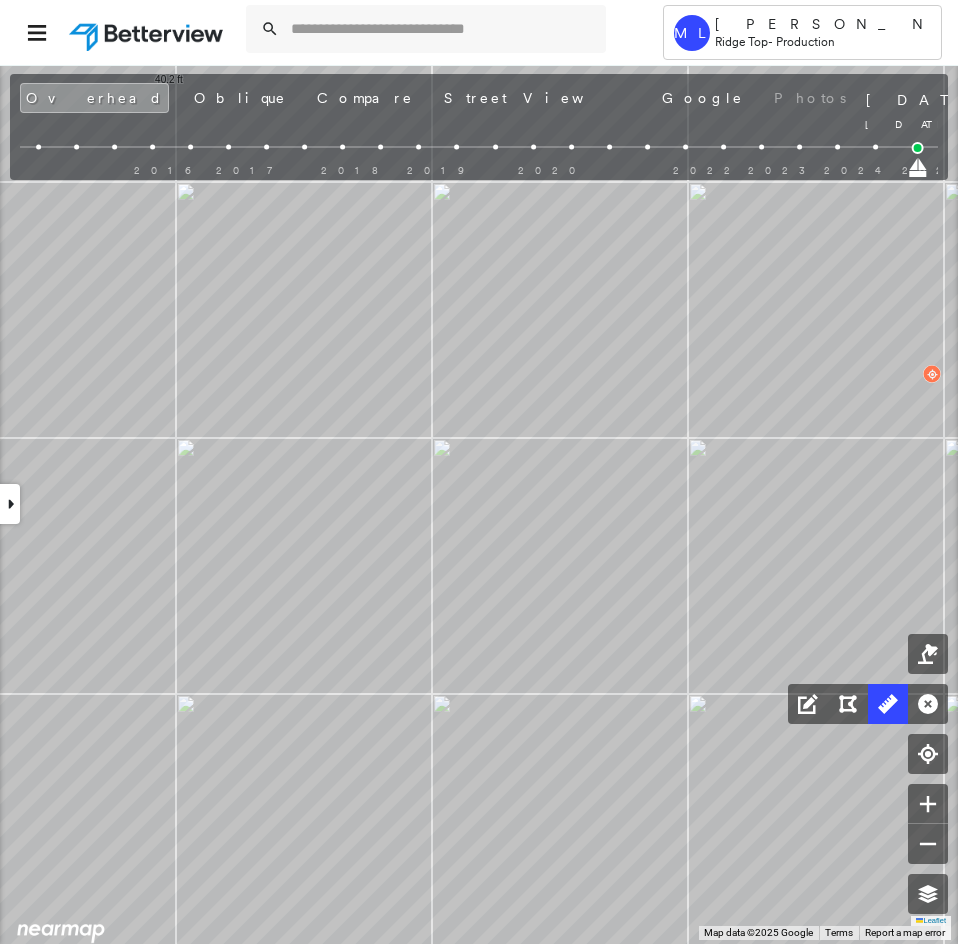 drag, startPoint x: 765, startPoint y: 173, endPoint x: 922, endPoint y: 147, distance: 159.1383 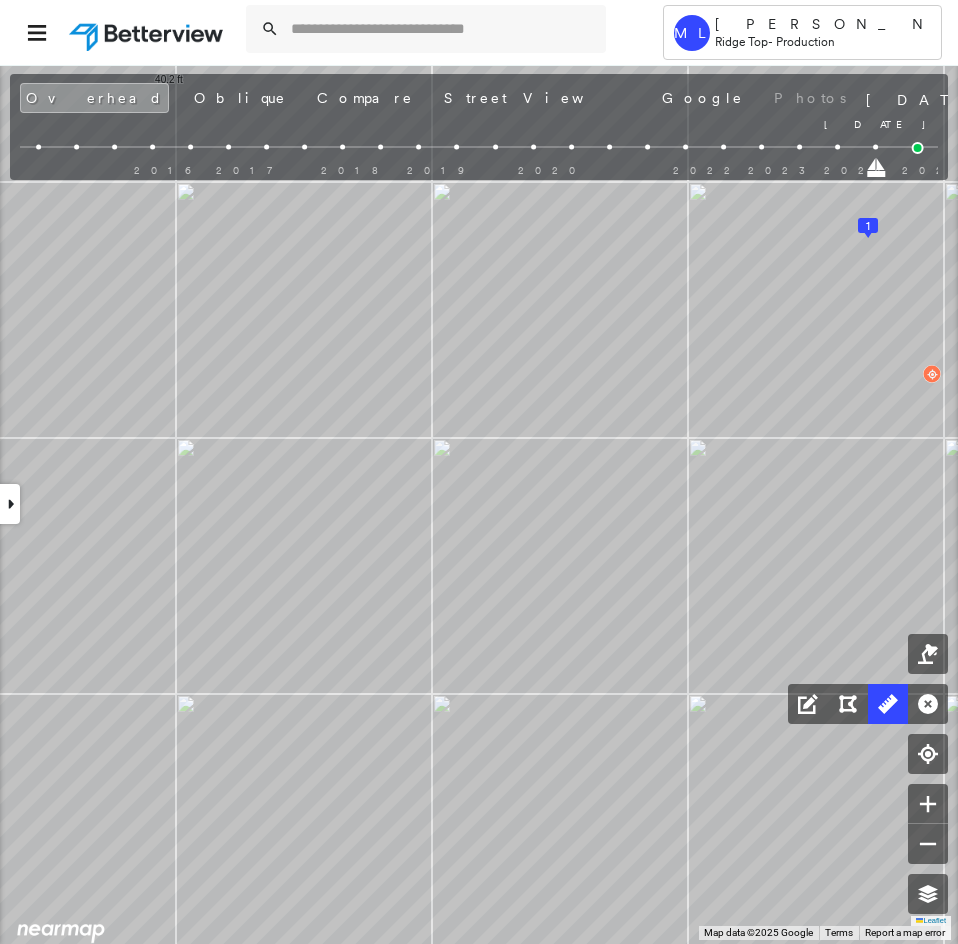 drag, startPoint x: 916, startPoint y: 169, endPoint x: 886, endPoint y: 172, distance: 30.149628 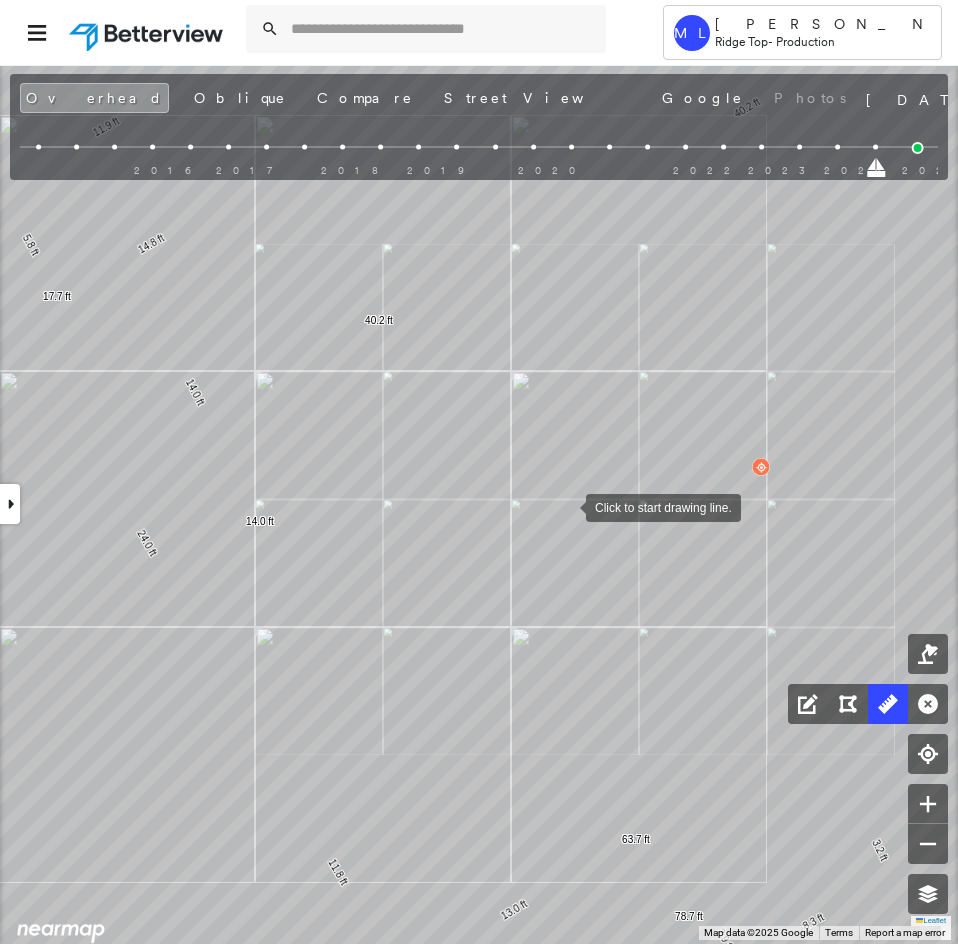 drag, startPoint x: 562, startPoint y: 507, endPoint x: 619, endPoint y: 473, distance: 66.37017 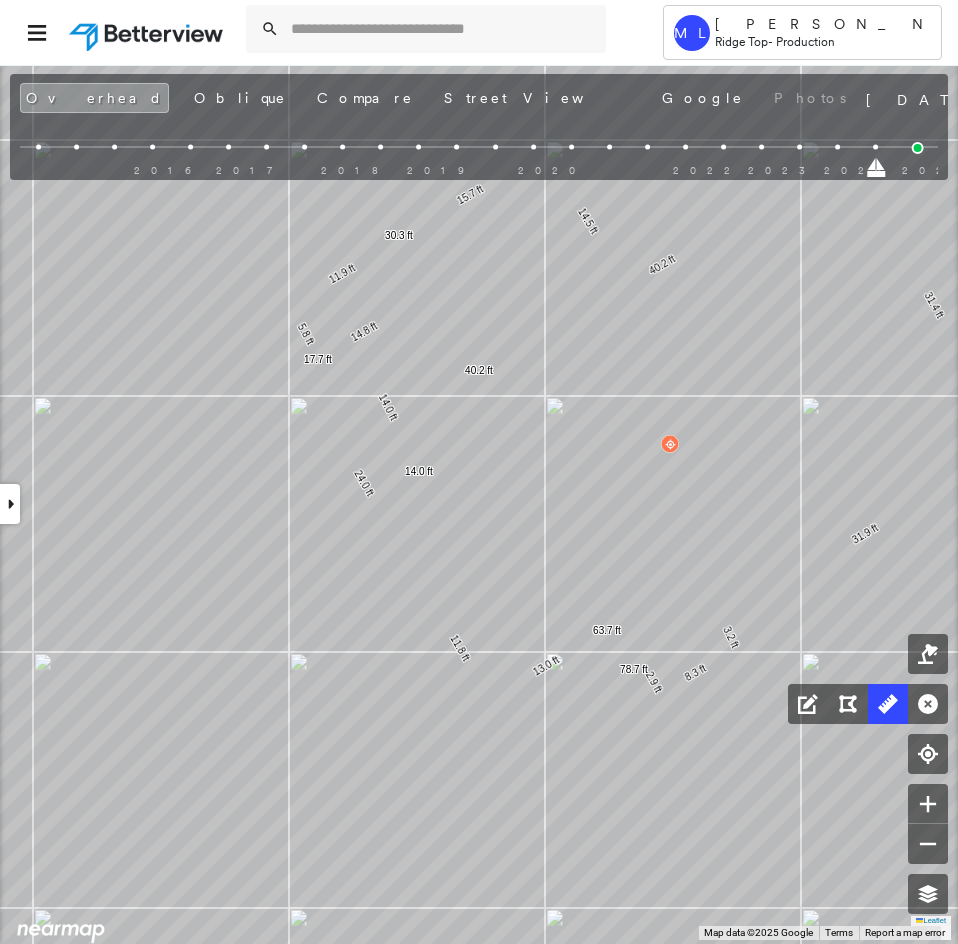 drag, startPoint x: 476, startPoint y: 492, endPoint x: 425, endPoint y: 467, distance: 56.797886 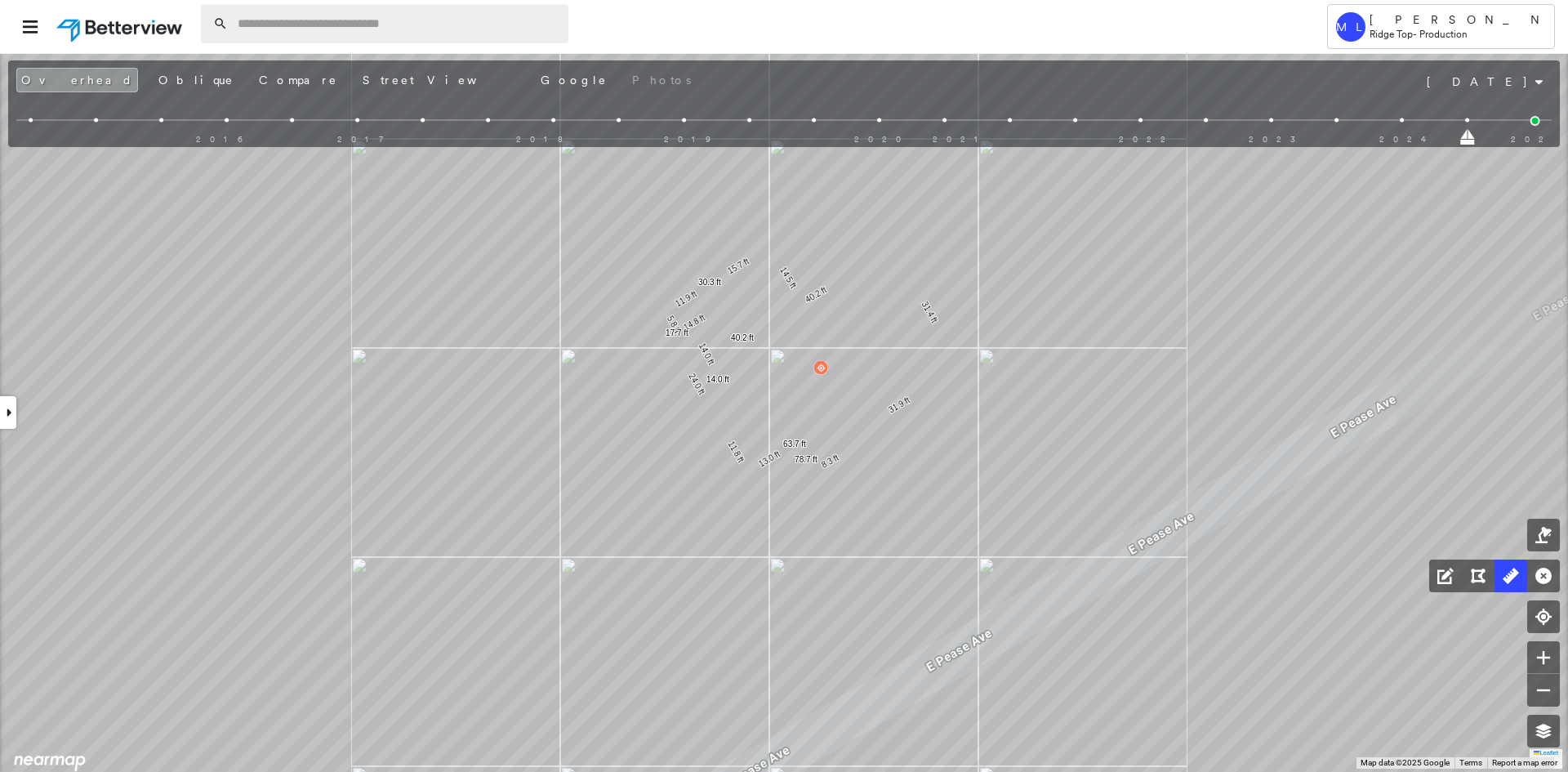 click at bounding box center (398, 24) 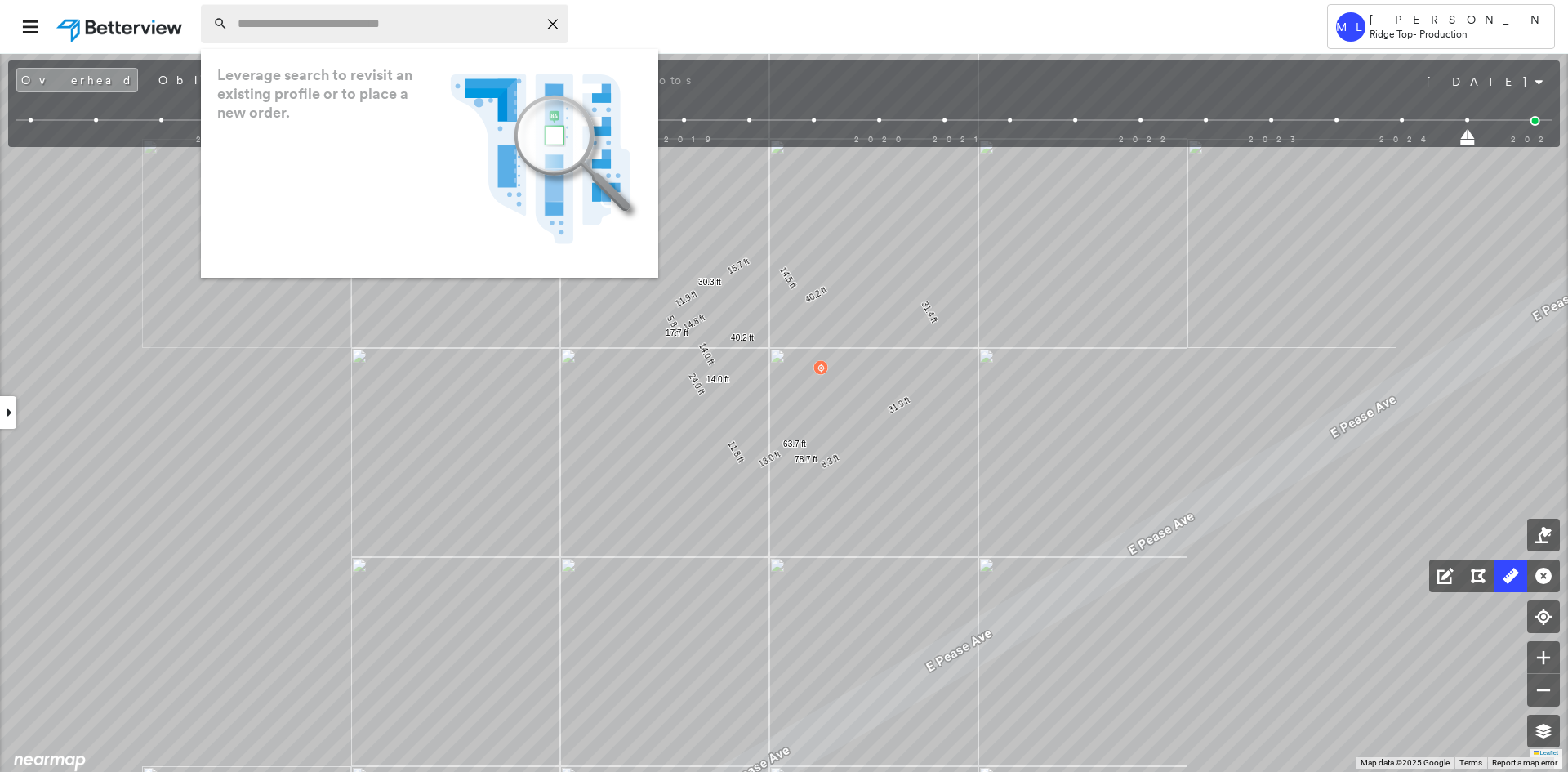 paste on "**********" 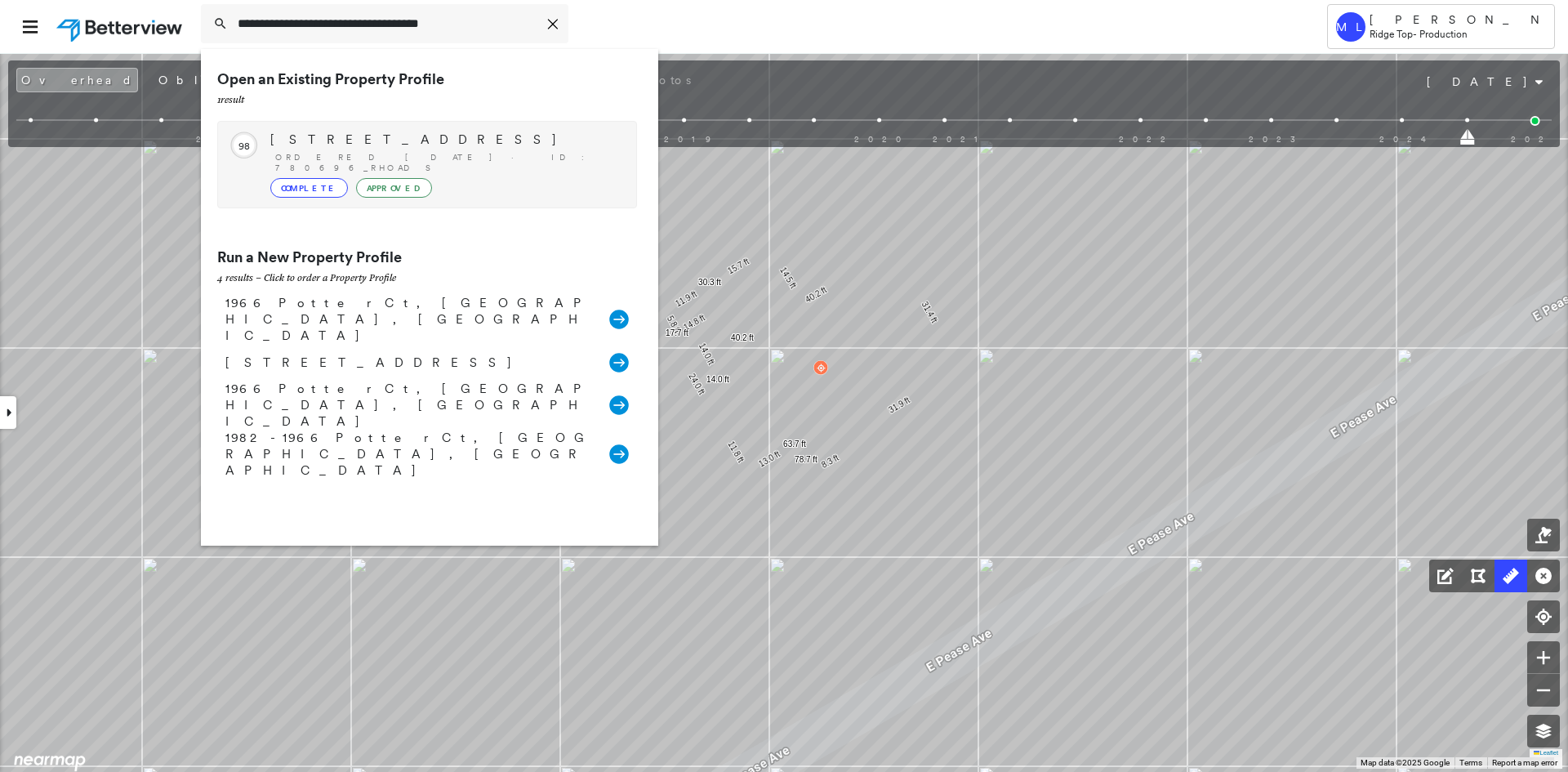 type on "**********" 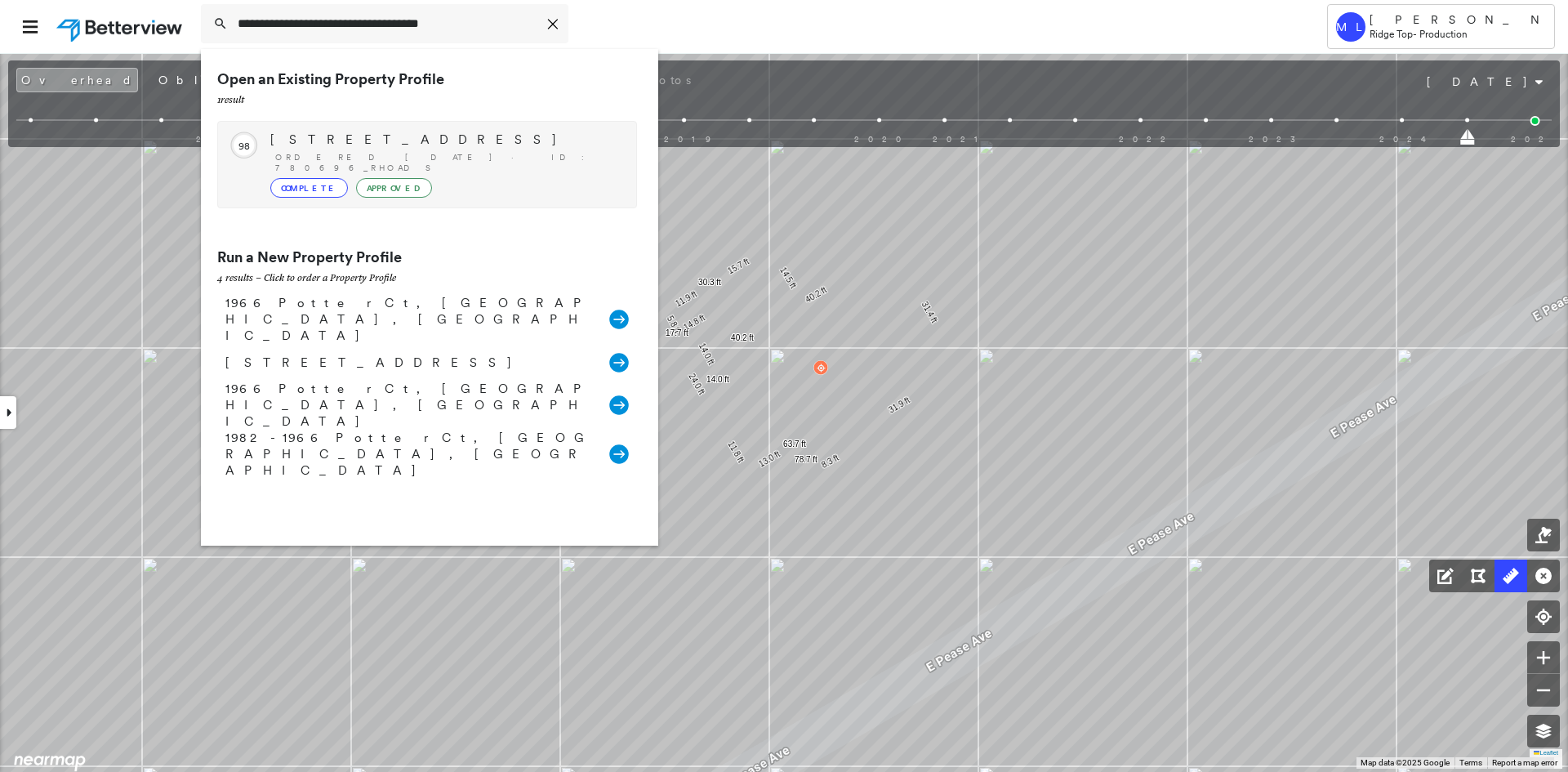 click on "1966 Potter Ct, Midwest City, OK 73130" at bounding box center (445, 140) 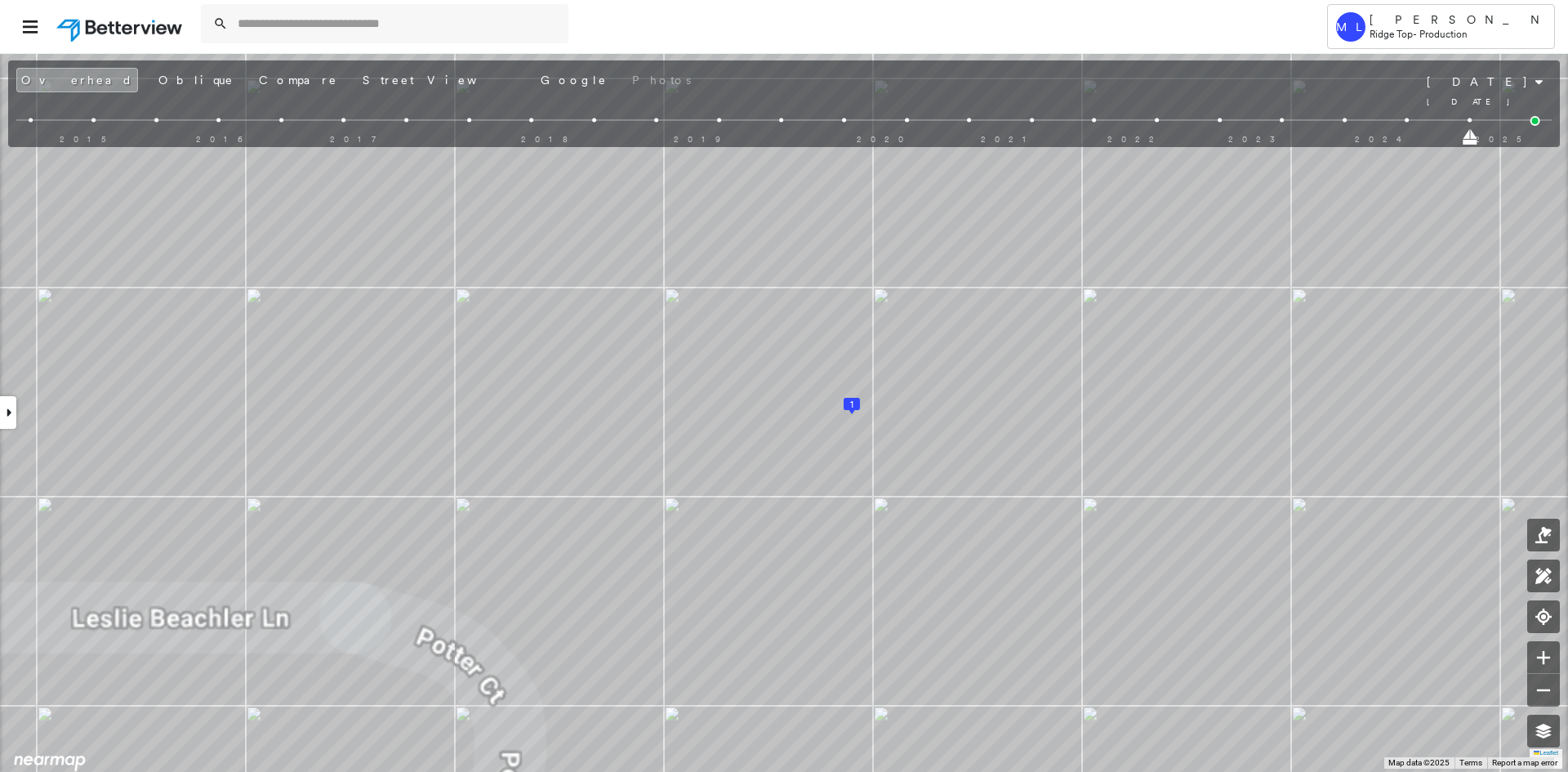 drag, startPoint x: 1533, startPoint y: 139, endPoint x: 1481, endPoint y: 131, distance: 52.611786 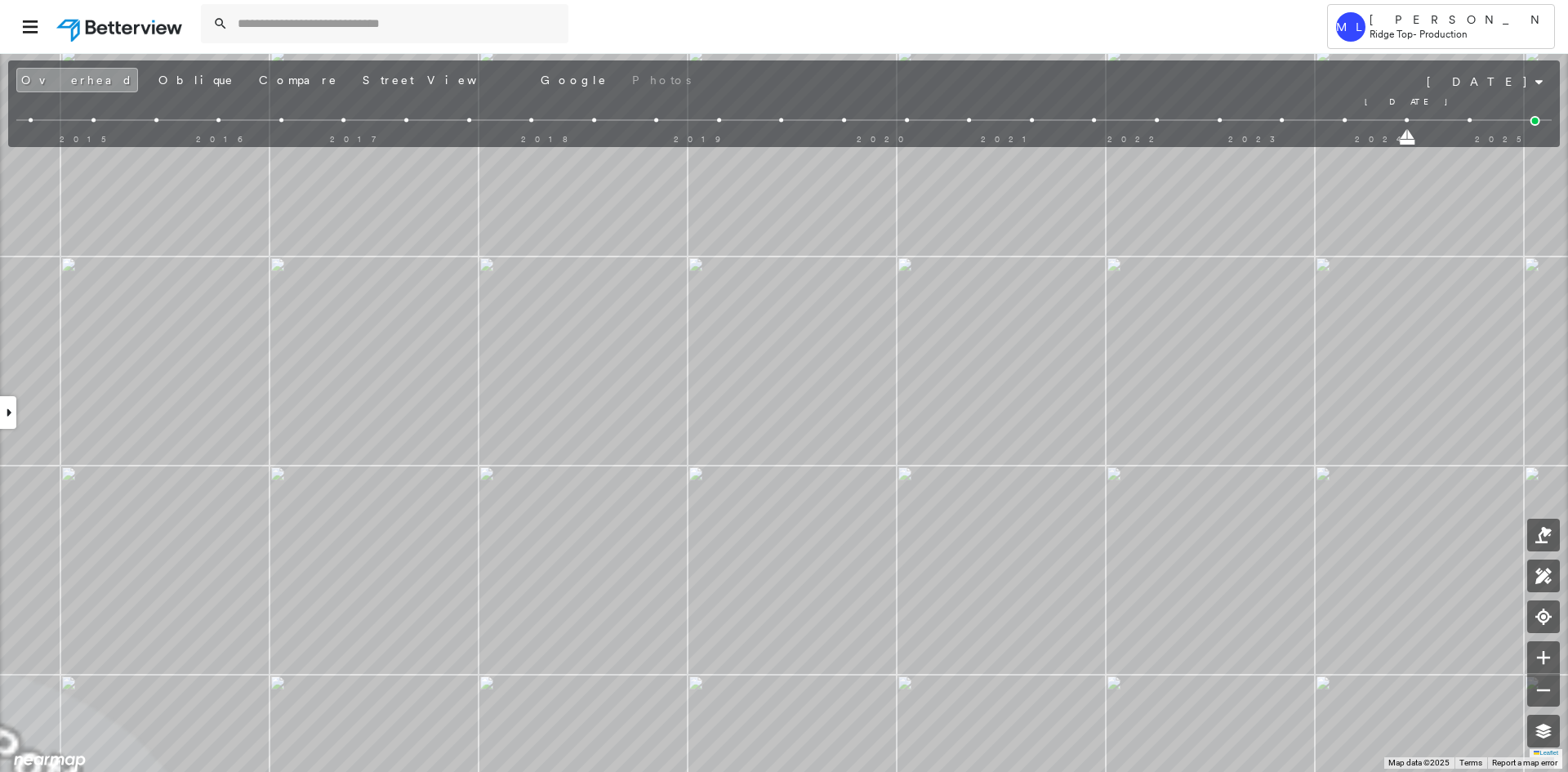 drag, startPoint x: 1471, startPoint y: 136, endPoint x: 1409, endPoint y: 132, distance: 62.1289 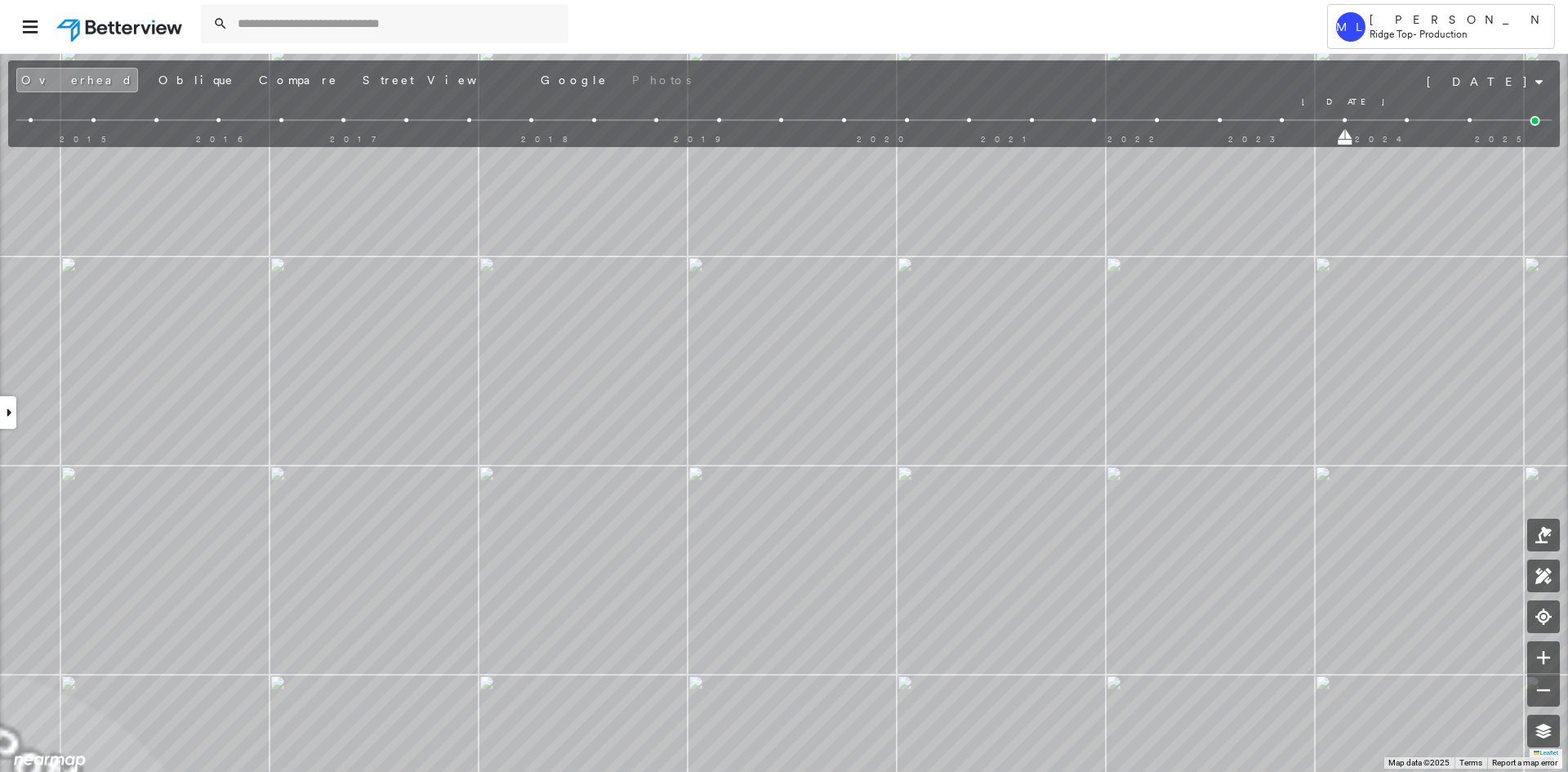 drag, startPoint x: 1407, startPoint y: 139, endPoint x: 1354, endPoint y: 136, distance: 53.08484 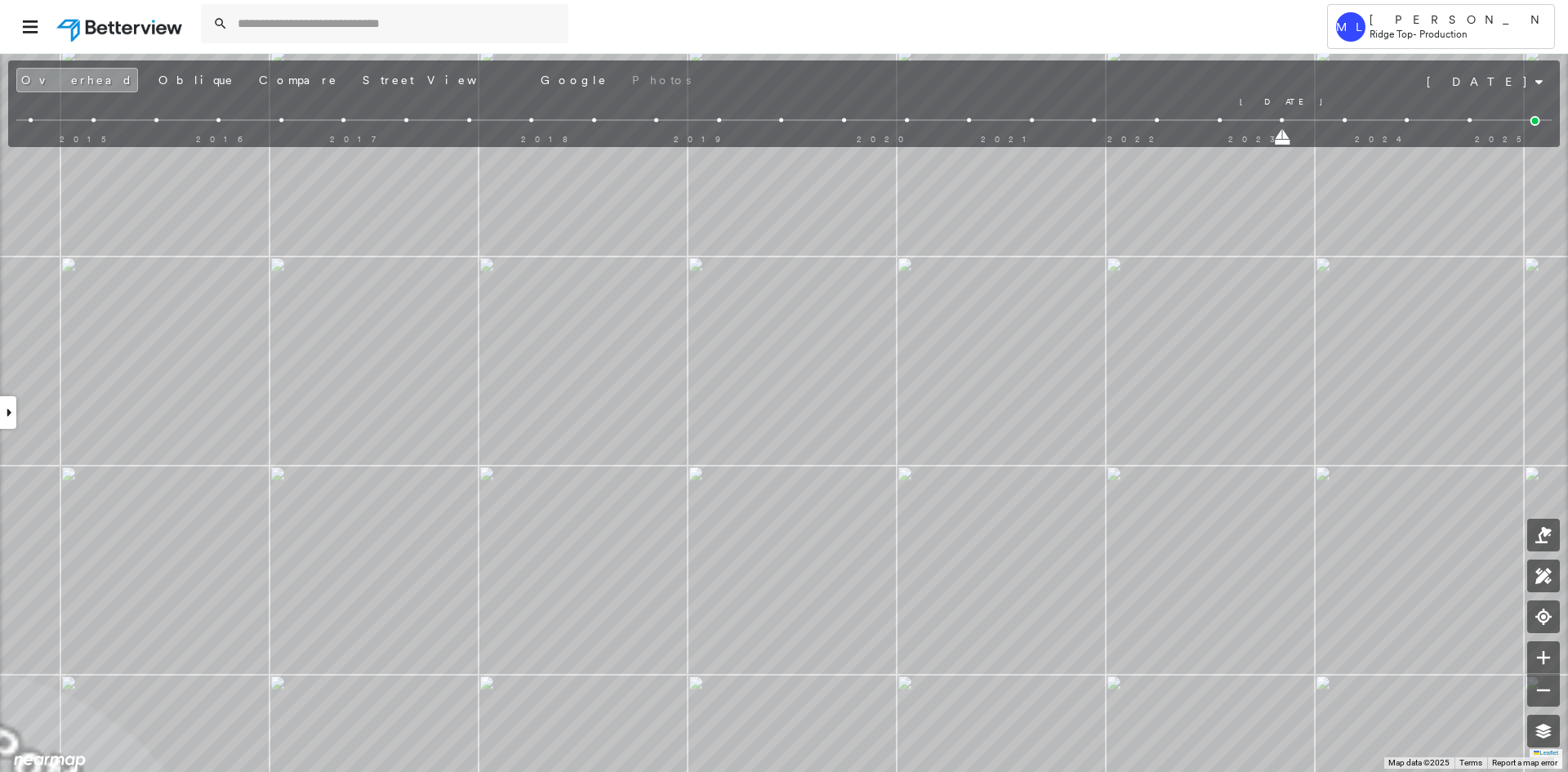 drag, startPoint x: 1348, startPoint y: 137, endPoint x: 1290, endPoint y: 135, distance: 58.034473 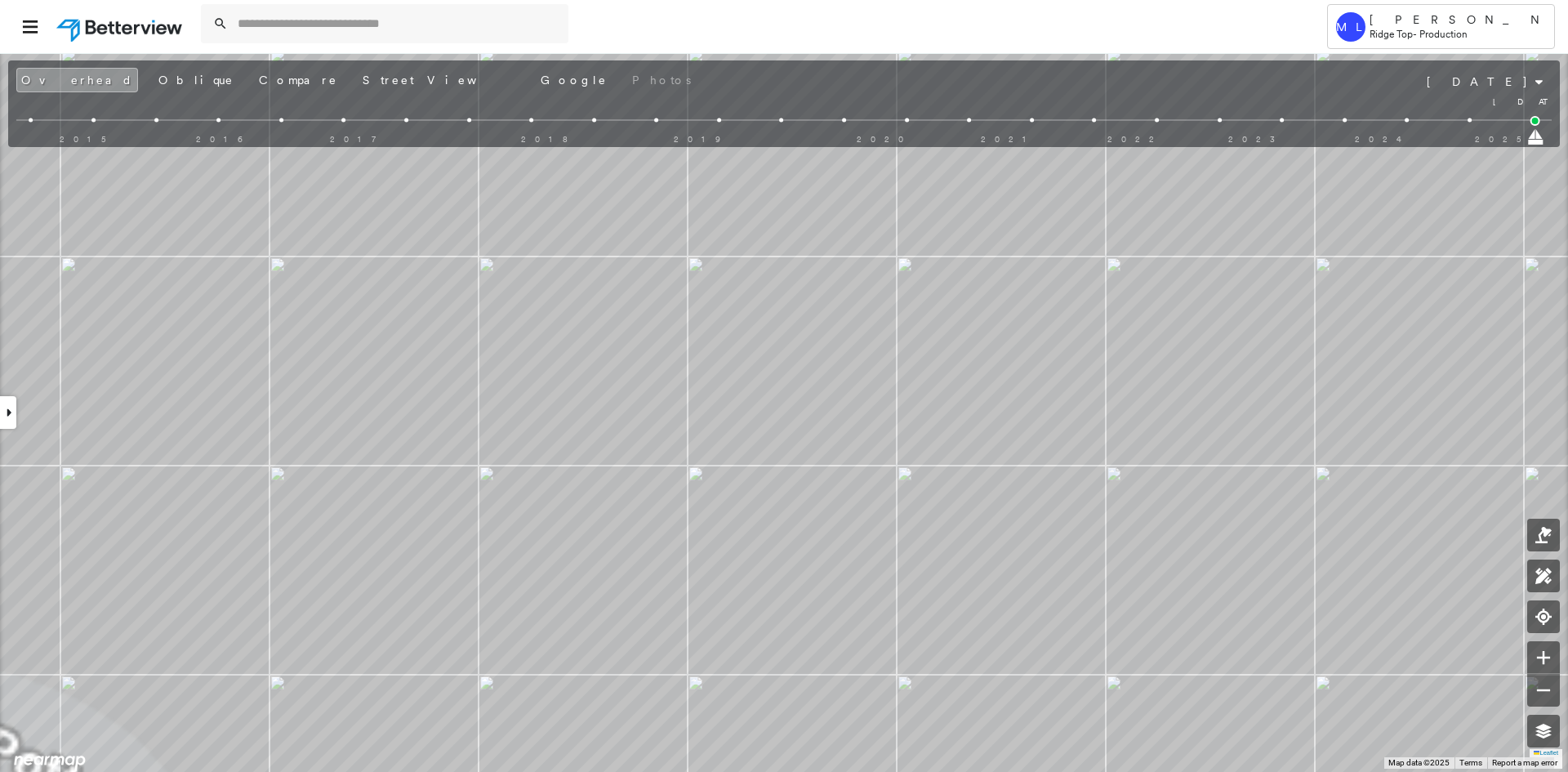 drag, startPoint x: 1283, startPoint y: 136, endPoint x: 1549, endPoint y: 139, distance: 266.01692 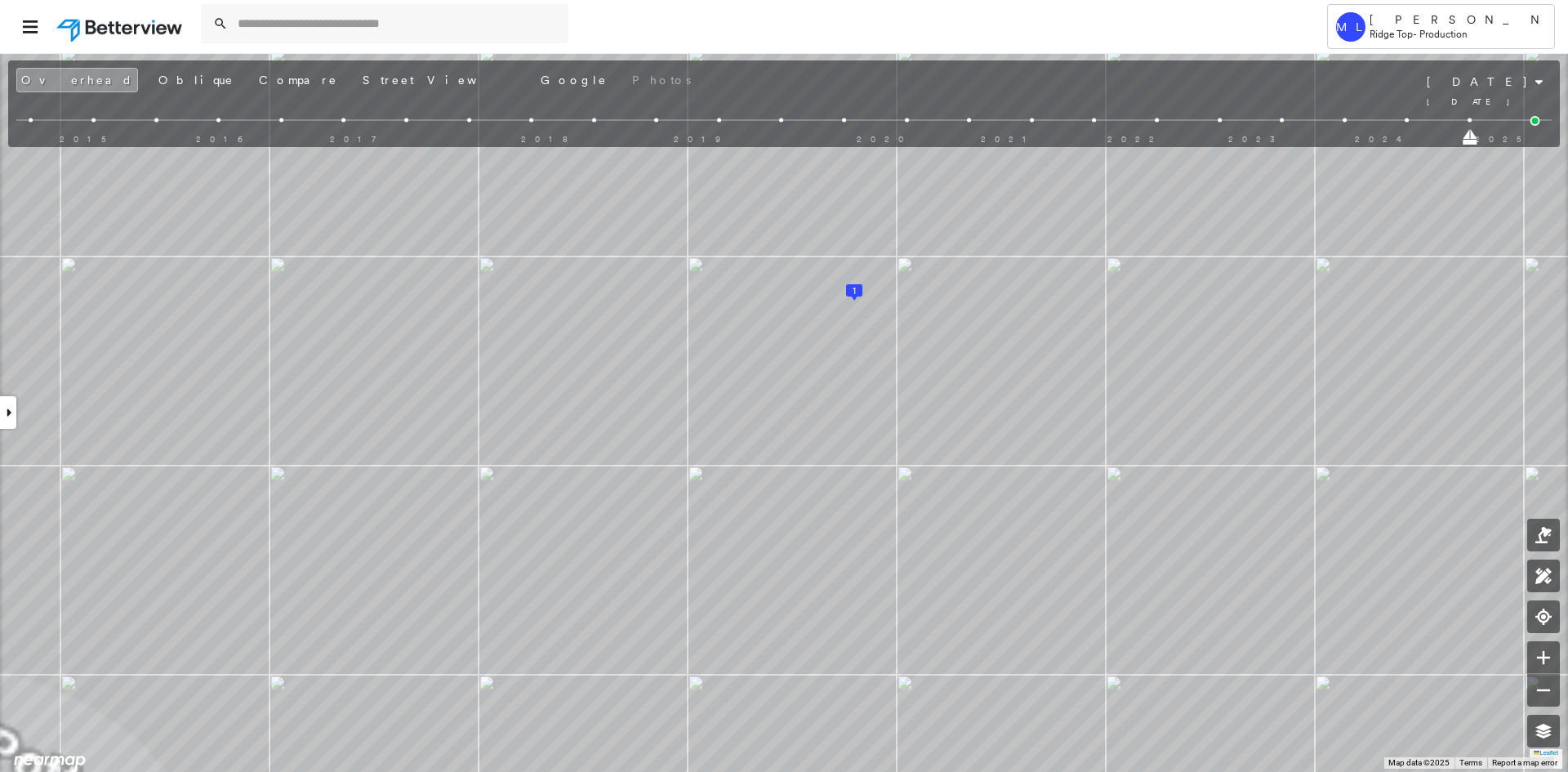 drag, startPoint x: 1531, startPoint y: 137, endPoint x: 1476, endPoint y: 137, distance: 55 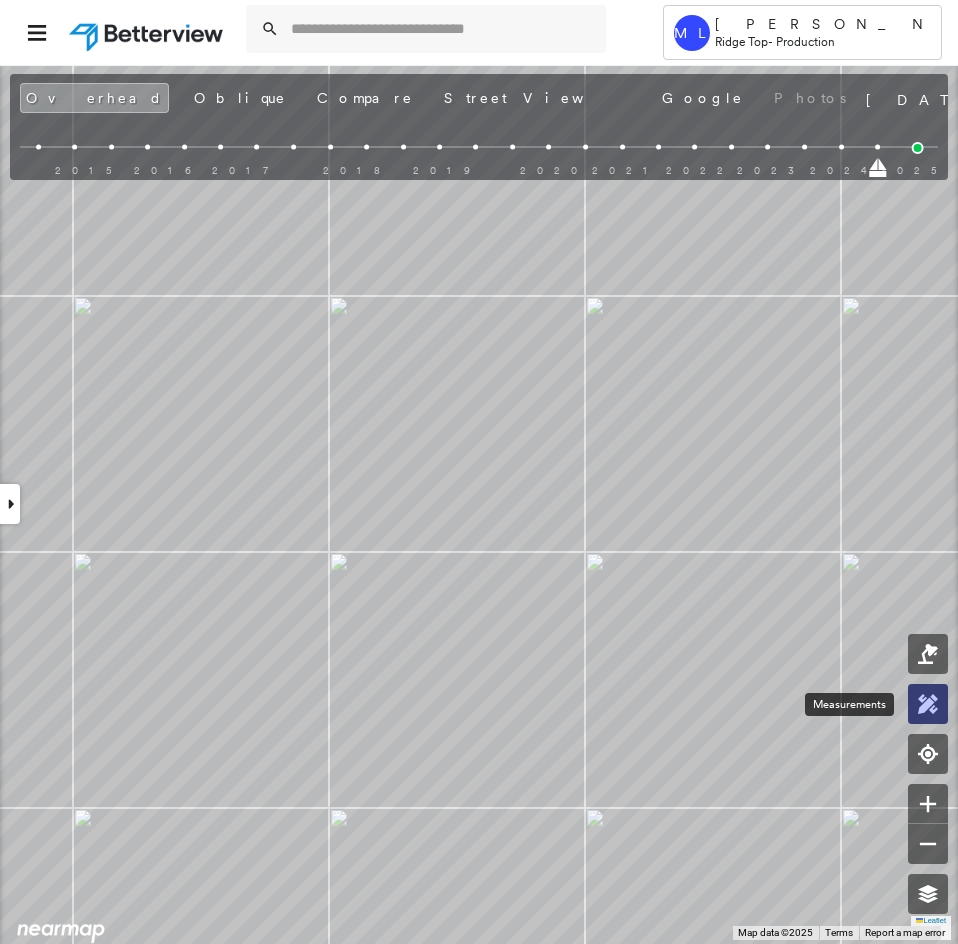 click 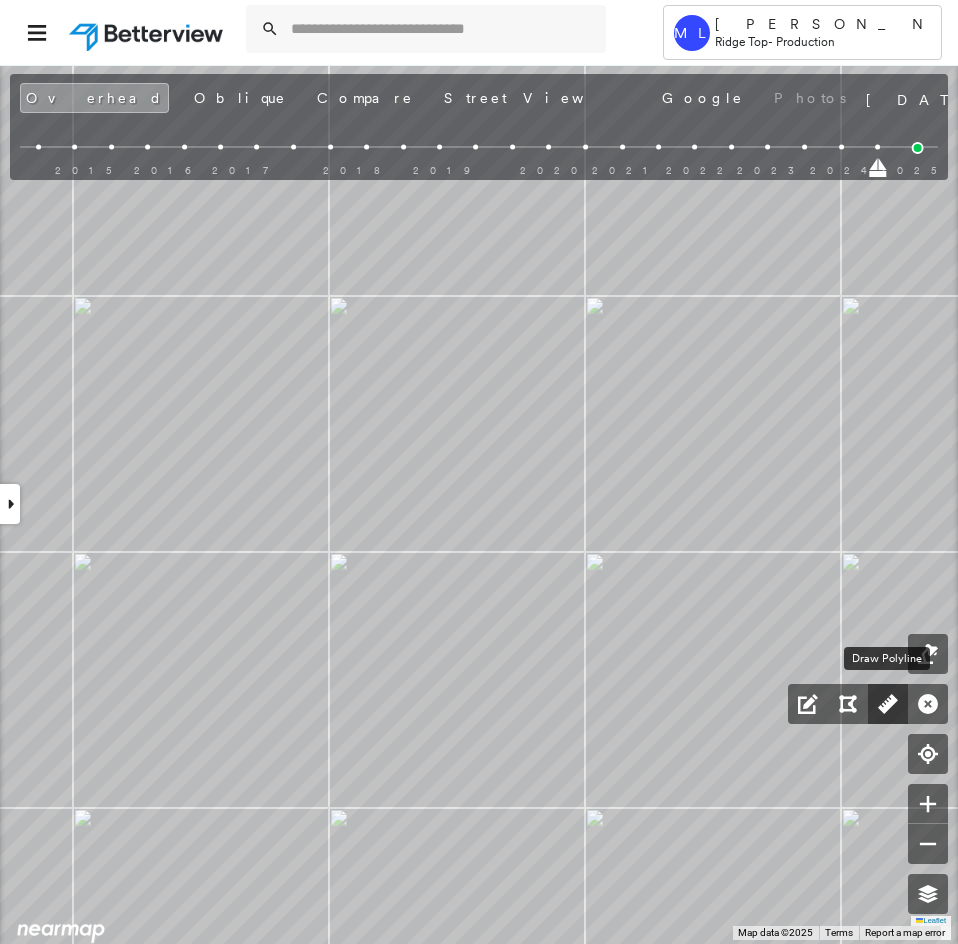 click 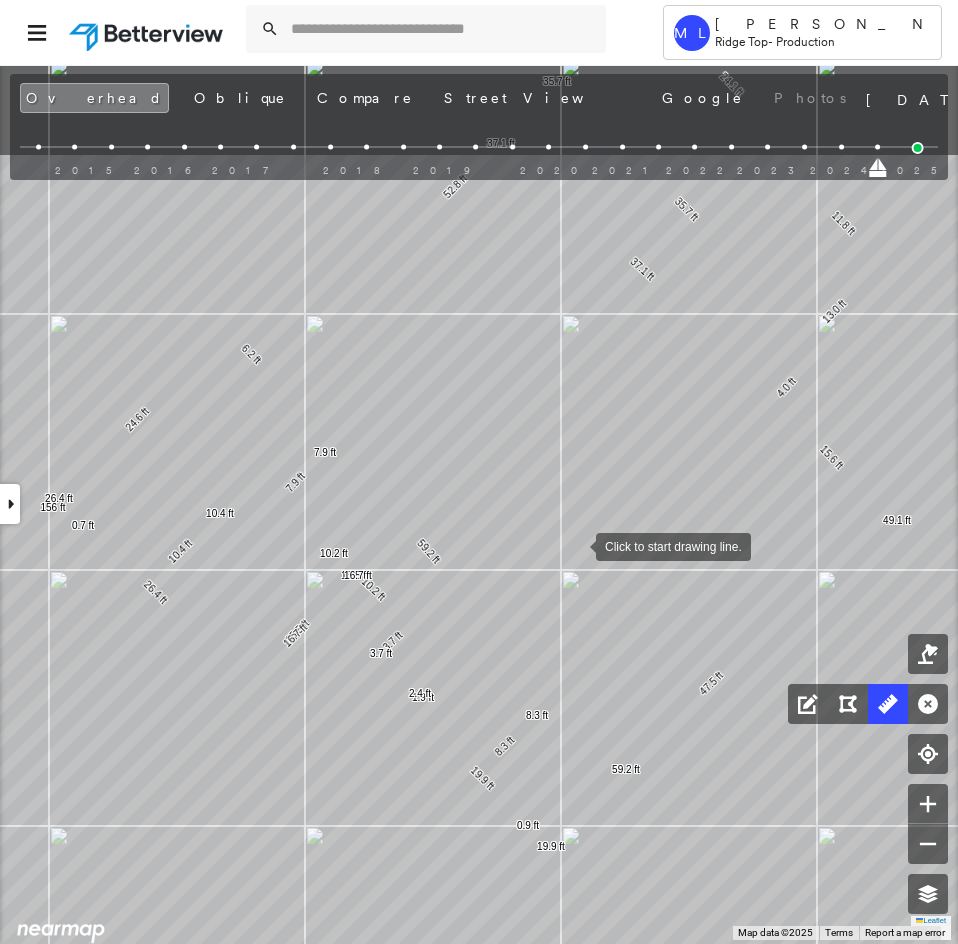 click on "19.9 ft 19.9 ft 1.9 ft 2.4 ft 15.6 ft 4.0 ft 13.0 ft 11.8 ft 24.1 ft 52.8 ft 6.2 ft 24.6 ft 156 ft 26.4 ft 26.4 ft 15.5 ft 15.5 ft 0.7 ft 10.2 ft 10.2 ft 10.4 ft 10.4 ft 16.7 ft 16.7 ft 7.9 ft 7.9 ft 59.2 ft 59.2 ft 37.1 ft 37.1 ft 35.7 ft 35.7 ft 14.2 ft 10.4 ft 24.6 ft 3.7 ft 3.7 ft 47.5 ft 49.1 ft 0.9 ft 8.3 ft 8.3 ft Click to start drawing line." at bounding box center [-649, 49] 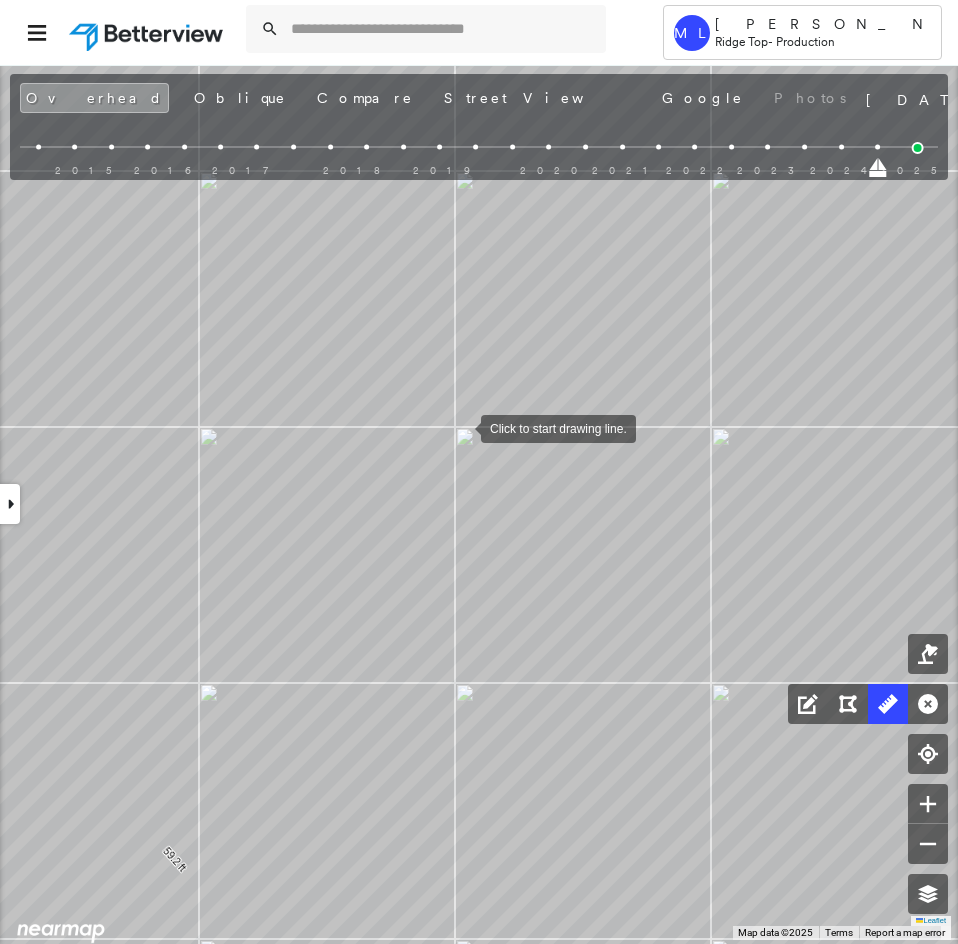 click at bounding box center [461, 427] 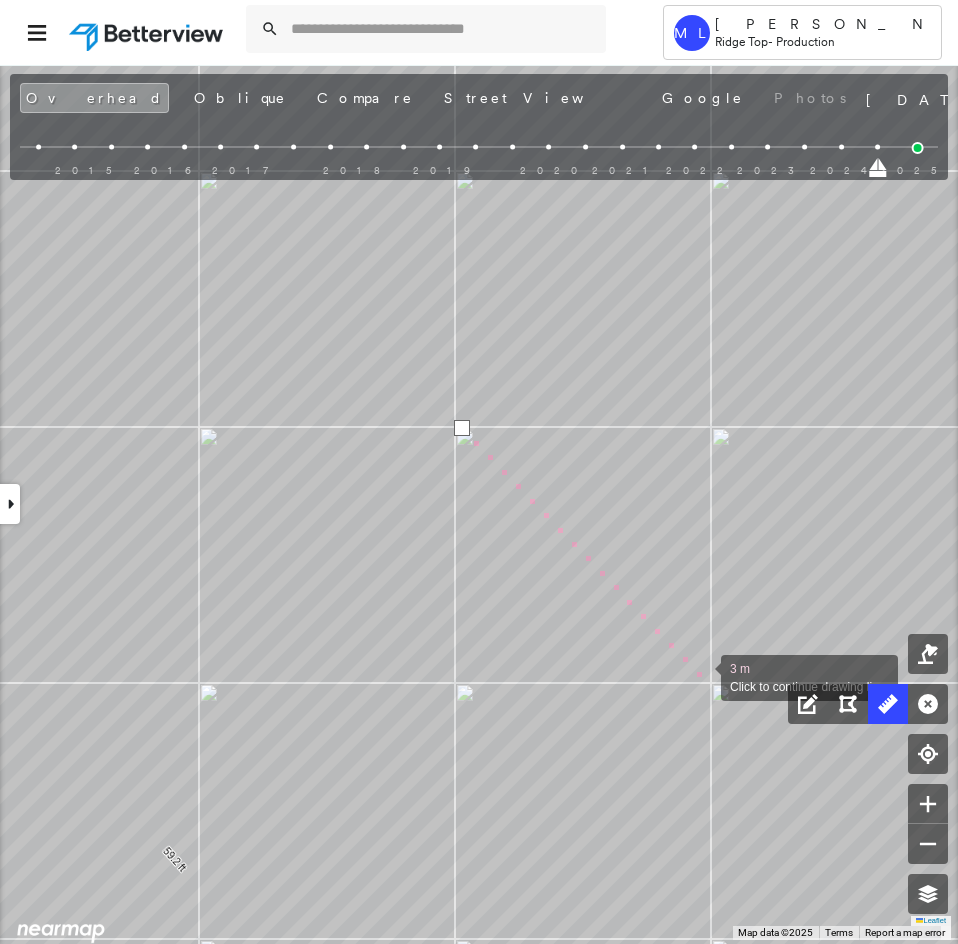 click at bounding box center (701, 676) 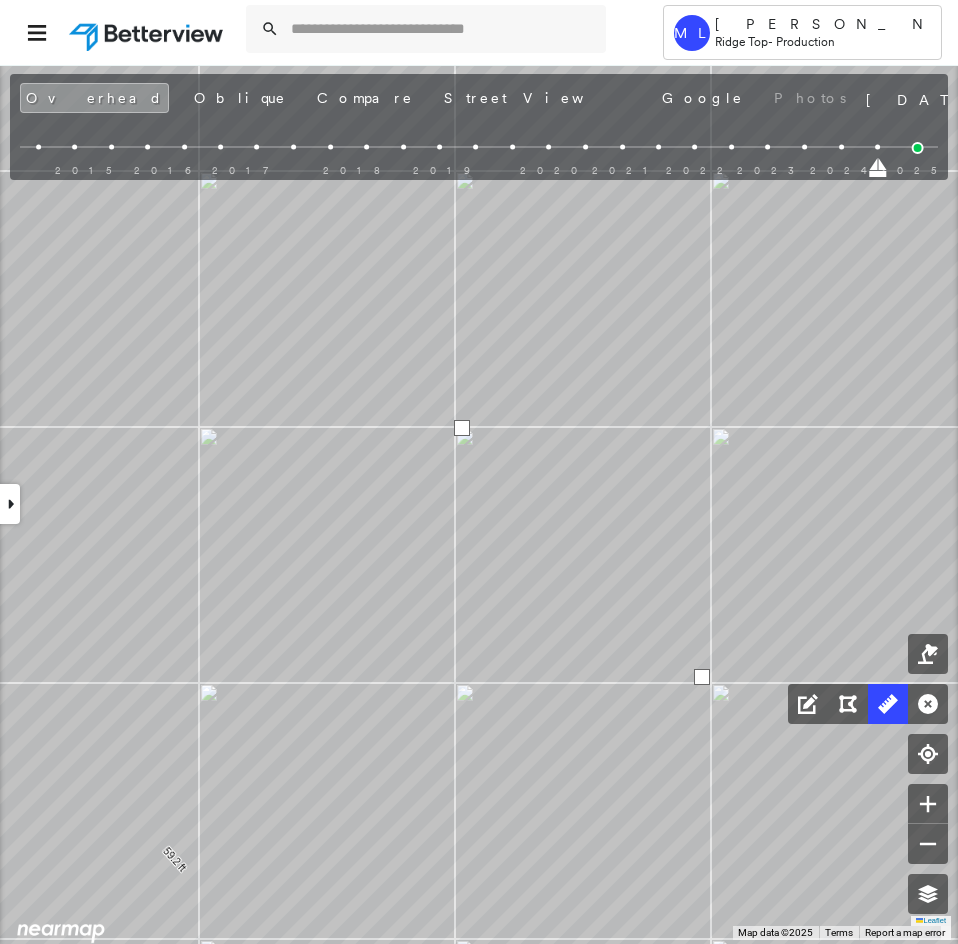 click at bounding box center [702, 677] 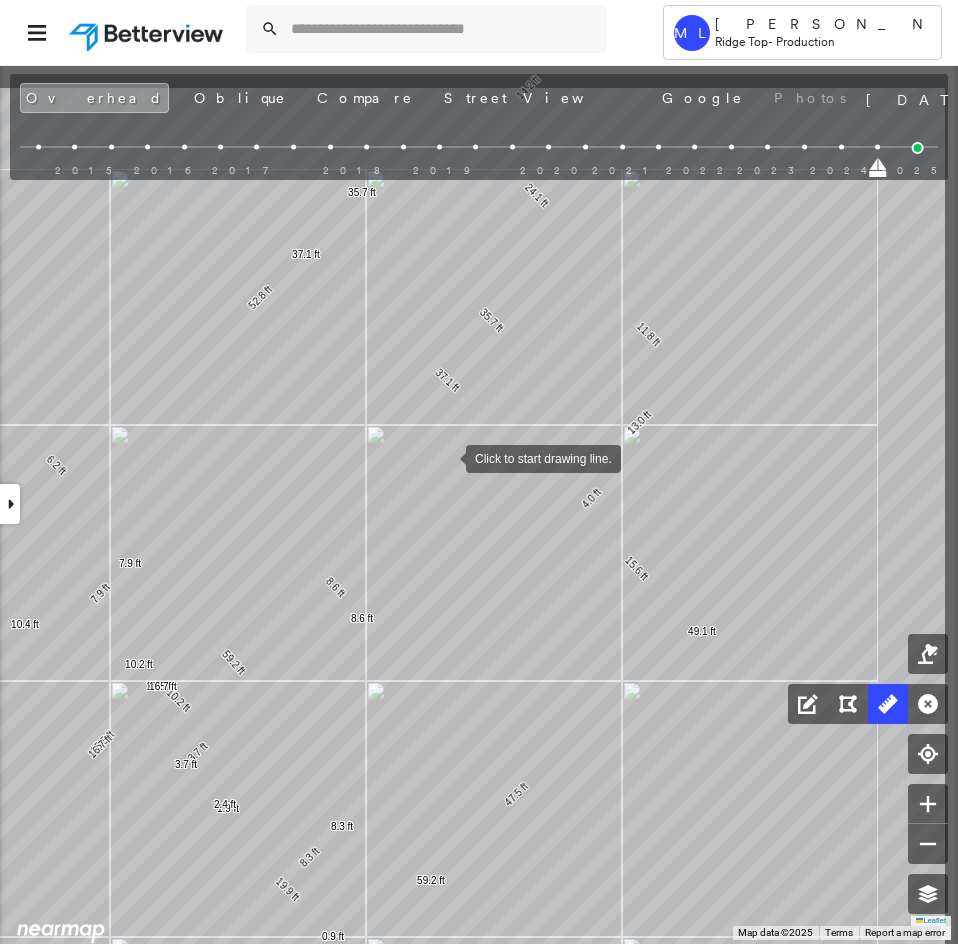 click at bounding box center (446, 457) 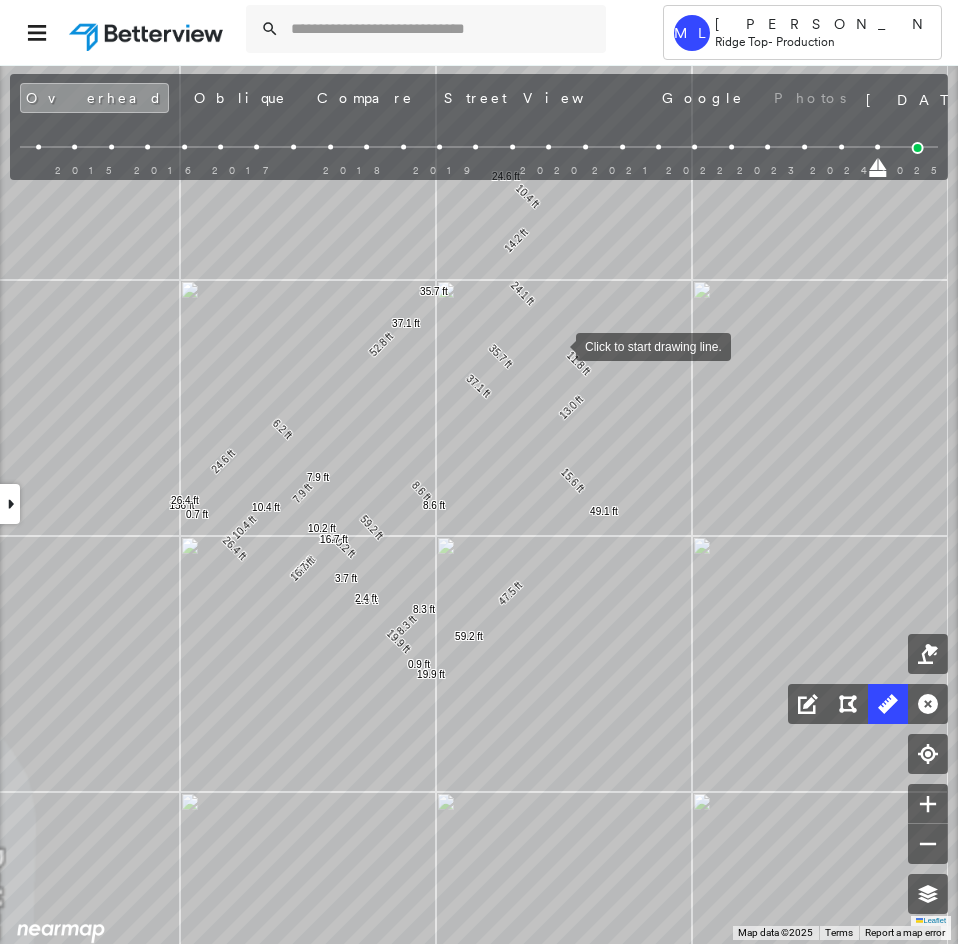 drag, startPoint x: 578, startPoint y: 321, endPoint x: 530, endPoint y: 378, distance: 74.518456 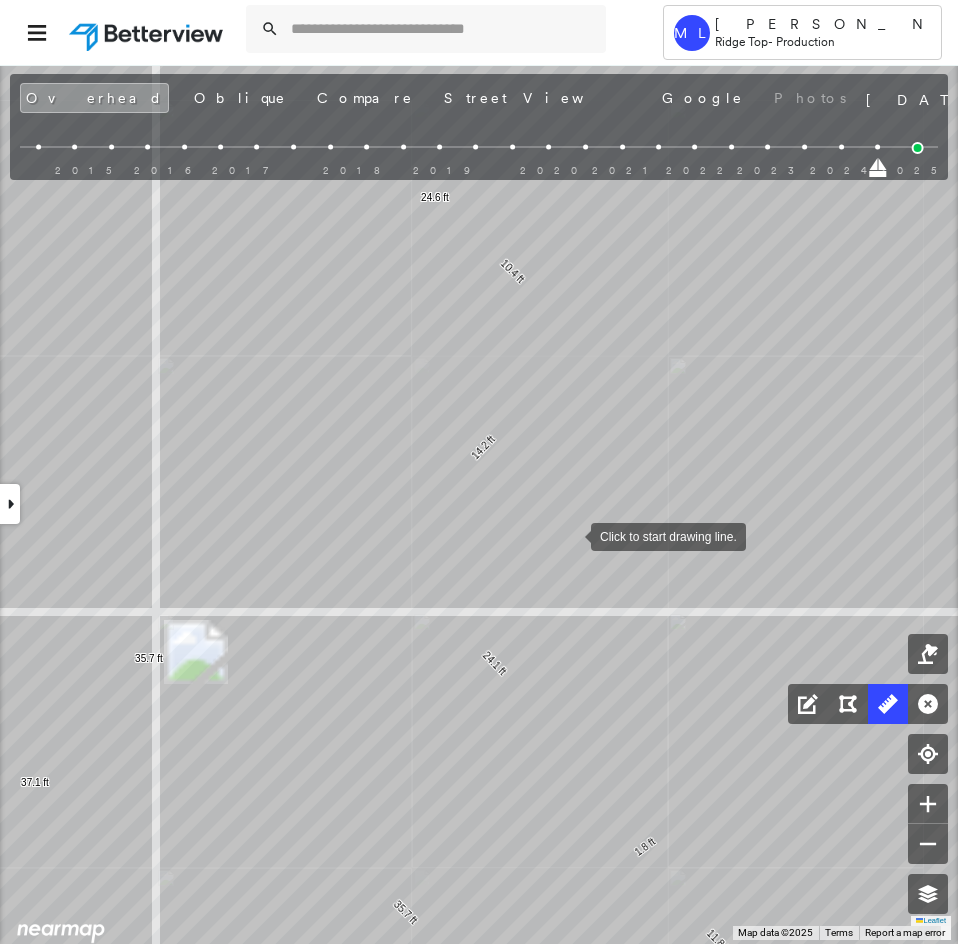 drag, startPoint x: 605, startPoint y: 507, endPoint x: 544, endPoint y: 549, distance: 74.06078 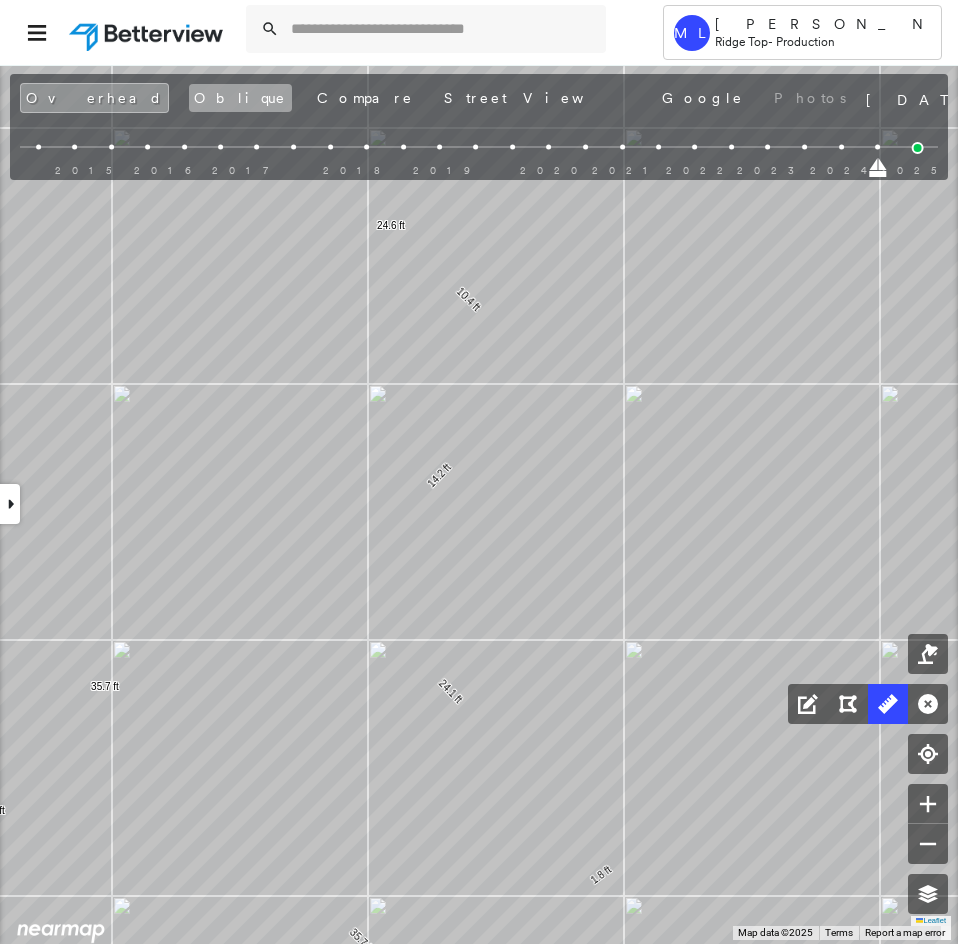 click on "Oblique" at bounding box center (240, 98) 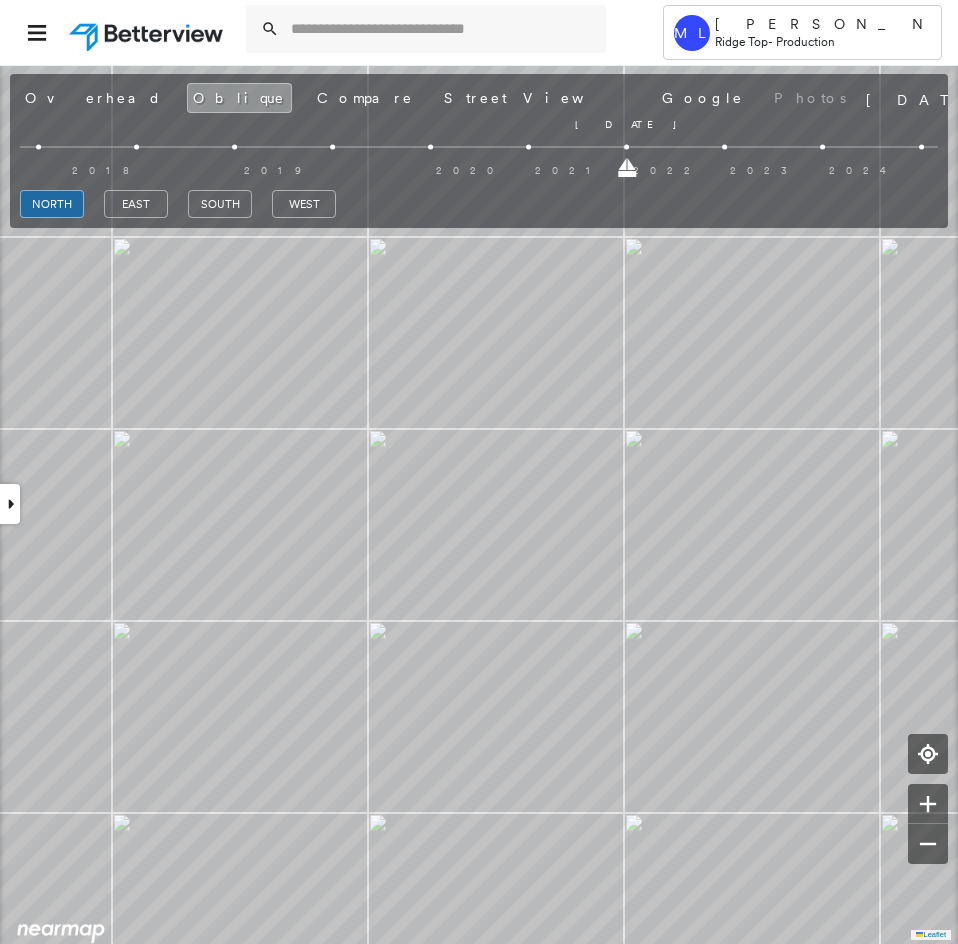 drag, startPoint x: 26, startPoint y: 170, endPoint x: 942, endPoint y: 226, distance: 917.7102 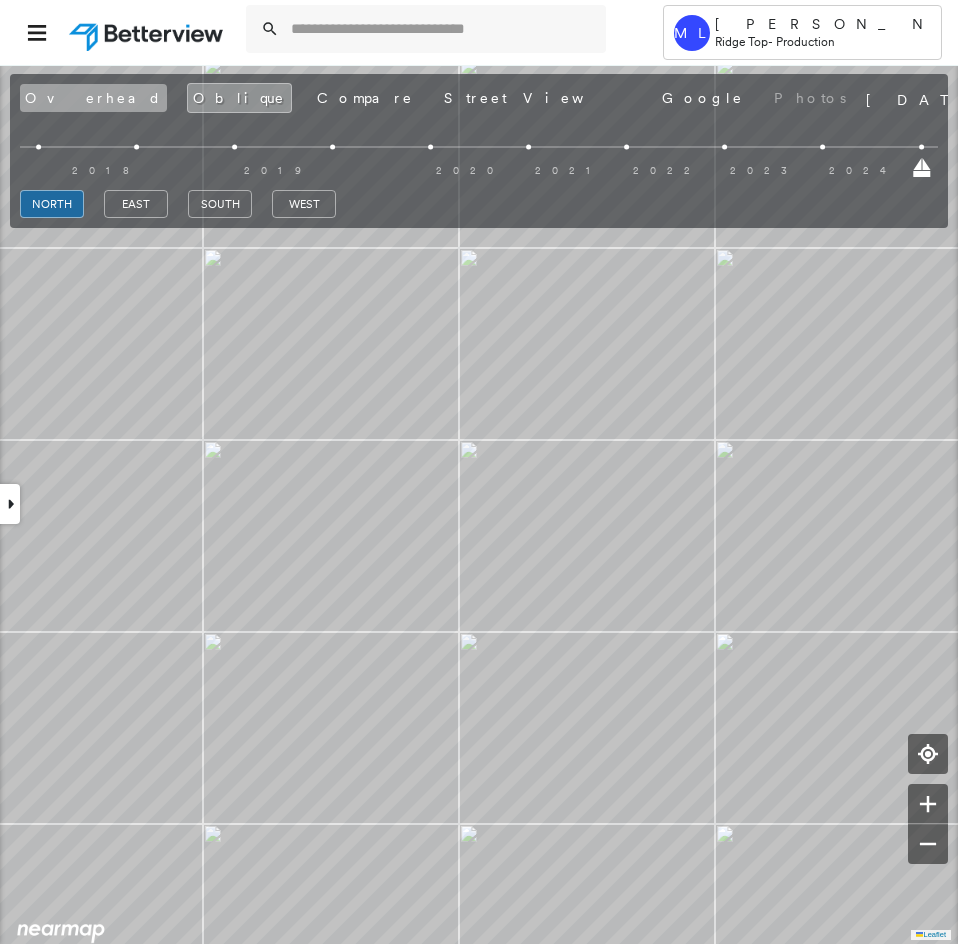 click on "Overhead" at bounding box center (93, 98) 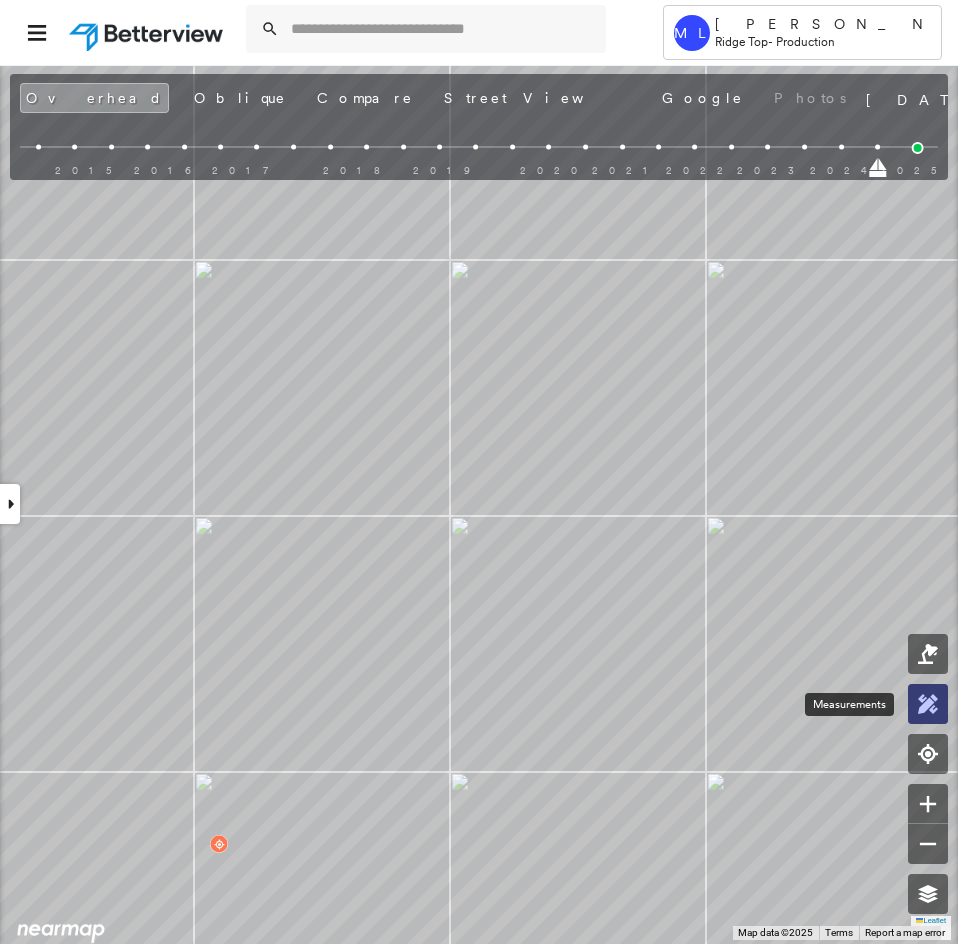 click 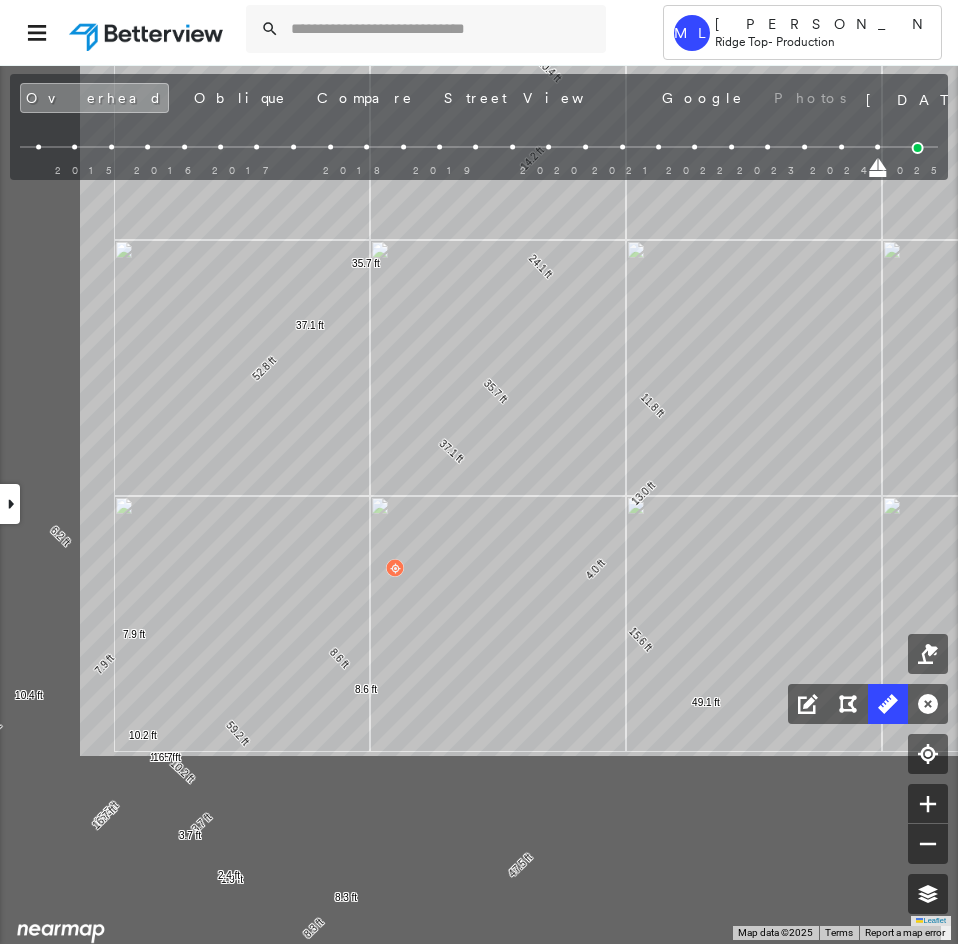 click on "19.9 ft 19.9 ft 1.9 ft 2.4 ft 15.6 ft 4.0 ft 13.0 ft 11.8 ft 24.1 ft 52.8 ft 6.2 ft 24.6 ft 156 ft 26.4 ft 26.4 ft 15.5 ft 15.5 ft 0.7 ft 10.2 ft 10.2 ft 10.4 ft 10.4 ft 16.7 ft 16.7 ft 7.9 ft 7.9 ft 59.2 ft 59.2 ft 37.1 ft 37.1 ft 35.7 ft 35.7 ft 14.2 ft 10.4 ft 24.6 ft 3.7 ft 3.7 ft 47.5 ft 49.1 ft 0.9 ft 8.3 ft 8.3 ft 8.6 ft 8.6 ft Click to start drawing line." at bounding box center (167, -343) 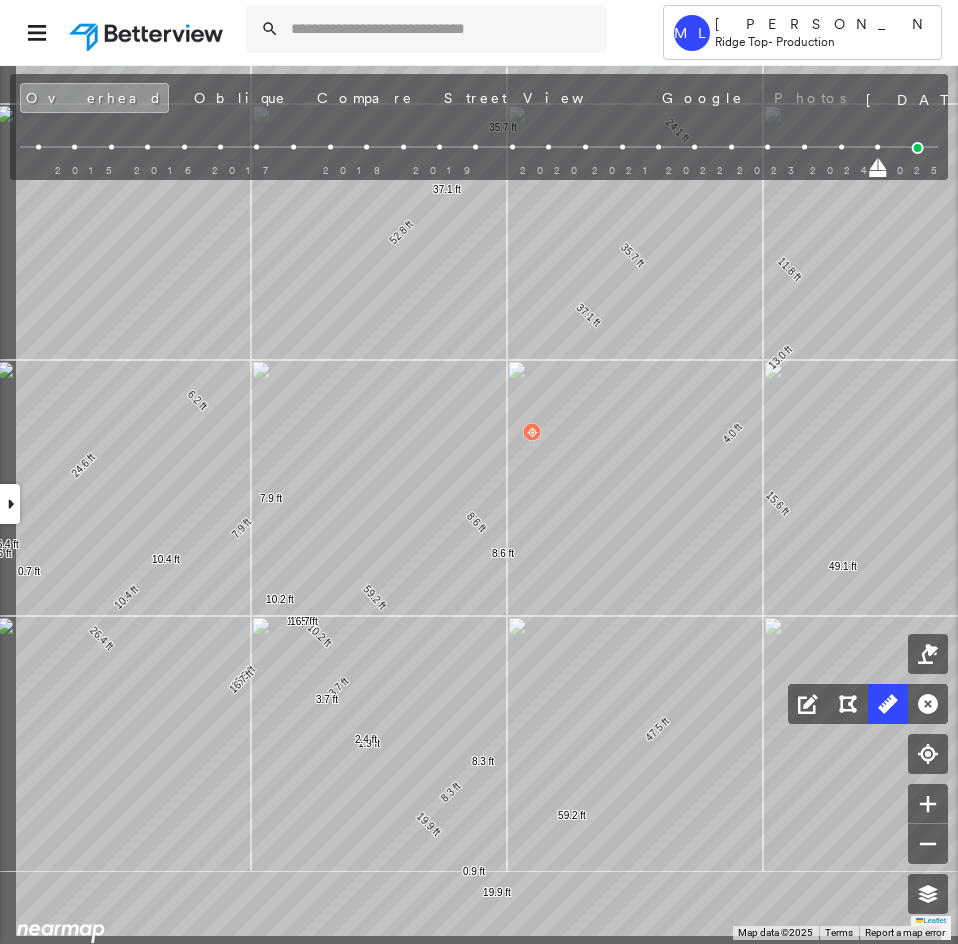 drag, startPoint x: 111, startPoint y: 797, endPoint x: 260, endPoint y: 682, distance: 188.21796 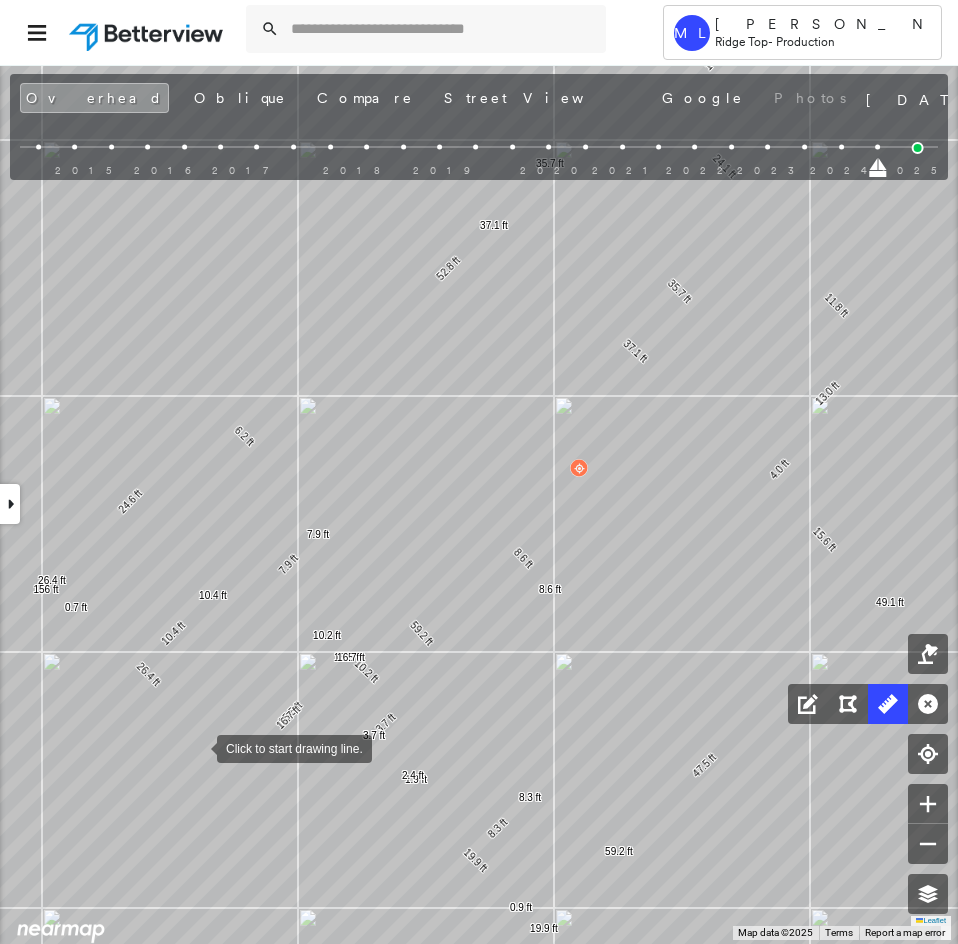 drag, startPoint x: 189, startPoint y: 683, endPoint x: 197, endPoint y: 740, distance: 57.558666 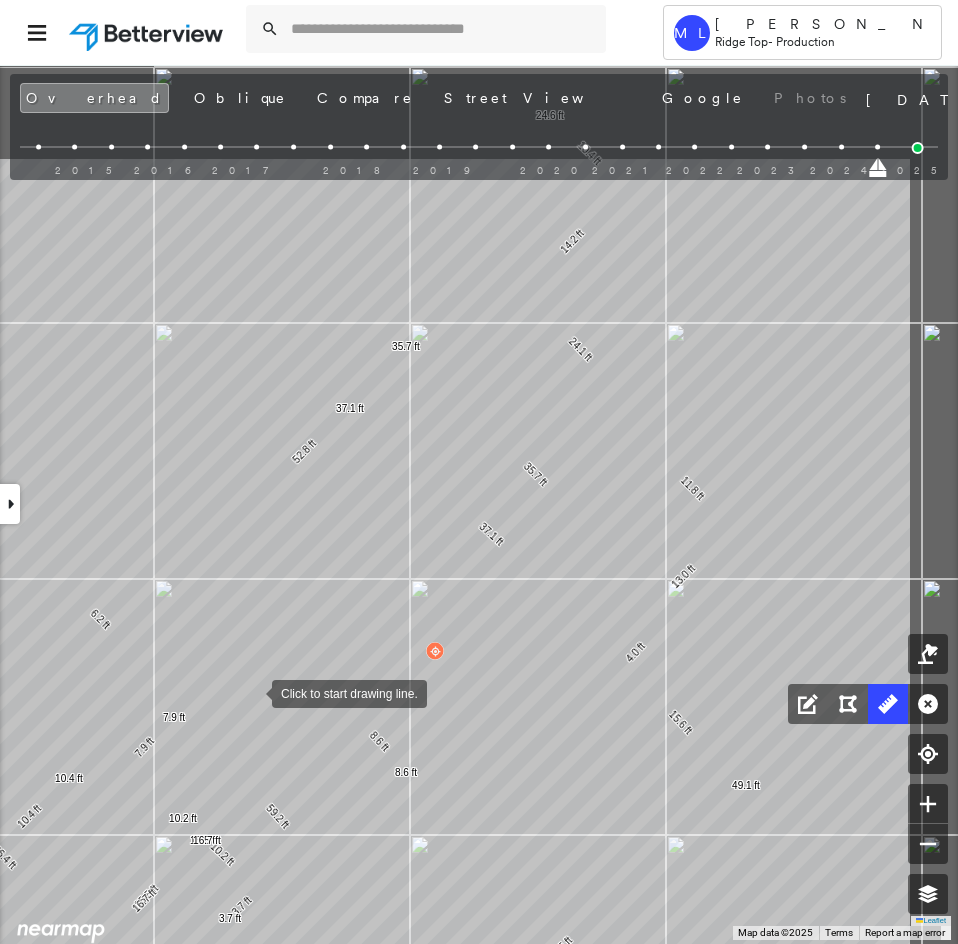 drag, startPoint x: 310, startPoint y: 612, endPoint x: 231, endPoint y: 719, distance: 133.00375 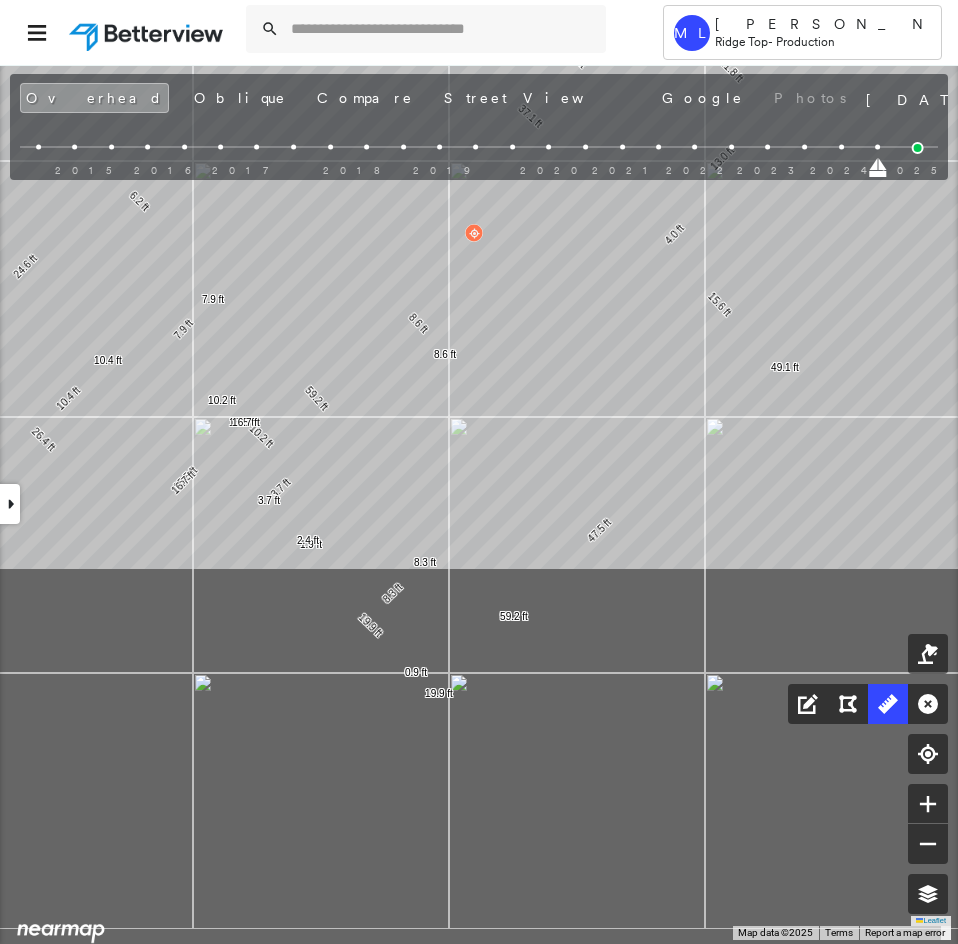 drag, startPoint x: 502, startPoint y: 611, endPoint x: 578, endPoint y: 176, distance: 441.58917 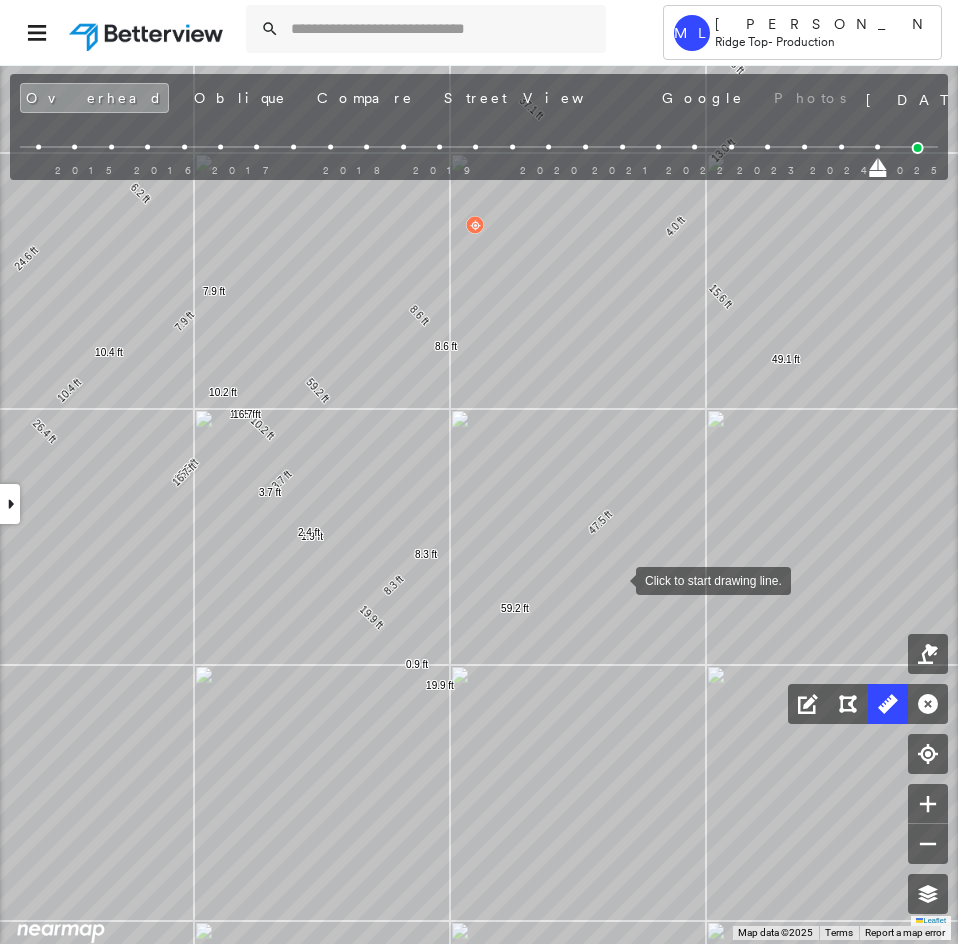 drag, startPoint x: 615, startPoint y: 569, endPoint x: 611, endPoint y: 630, distance: 61.13101 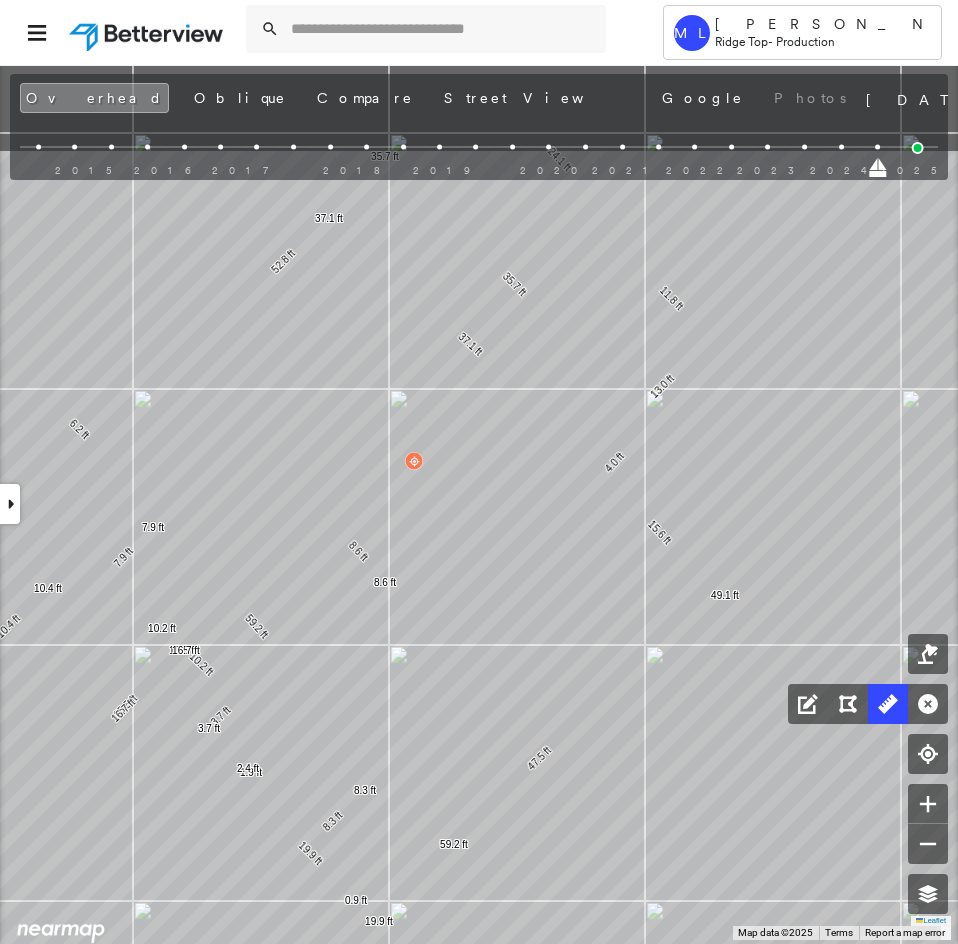 drag, startPoint x: 537, startPoint y: 458, endPoint x: 484, endPoint y: 612, distance: 162.86497 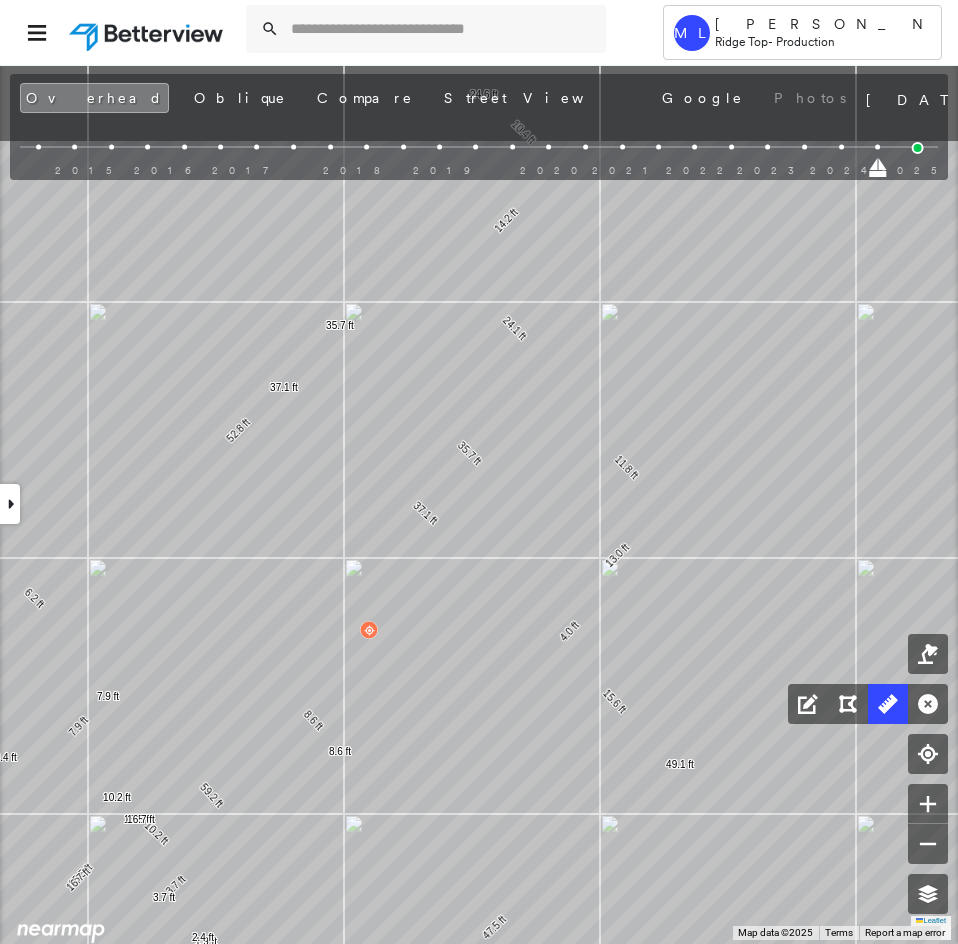 click on "19.9 ft 19.9 ft 1.9 ft 2.4 ft 15.6 ft 4.0 ft 13.0 ft 11.8 ft 24.1 ft 52.8 ft 6.2 ft 24.6 ft 156 ft 26.4 ft 26.4 ft 15.5 ft 15.5 ft 0.7 ft 10.2 ft 10.2 ft 10.4 ft 10.4 ft 16.7 ft 16.7 ft 7.9 ft 7.9 ft 59.2 ft 59.2 ft 37.1 ft 37.1 ft 35.7 ft 35.7 ft 14.2 ft 10.4 ft 24.6 ft 3.7 ft 3.7 ft 47.5 ft 49.1 ft 0.9 ft 8.3 ft 8.3 ft 8.6 ft 8.6 ft Click to start drawing line." at bounding box center (141, -281) 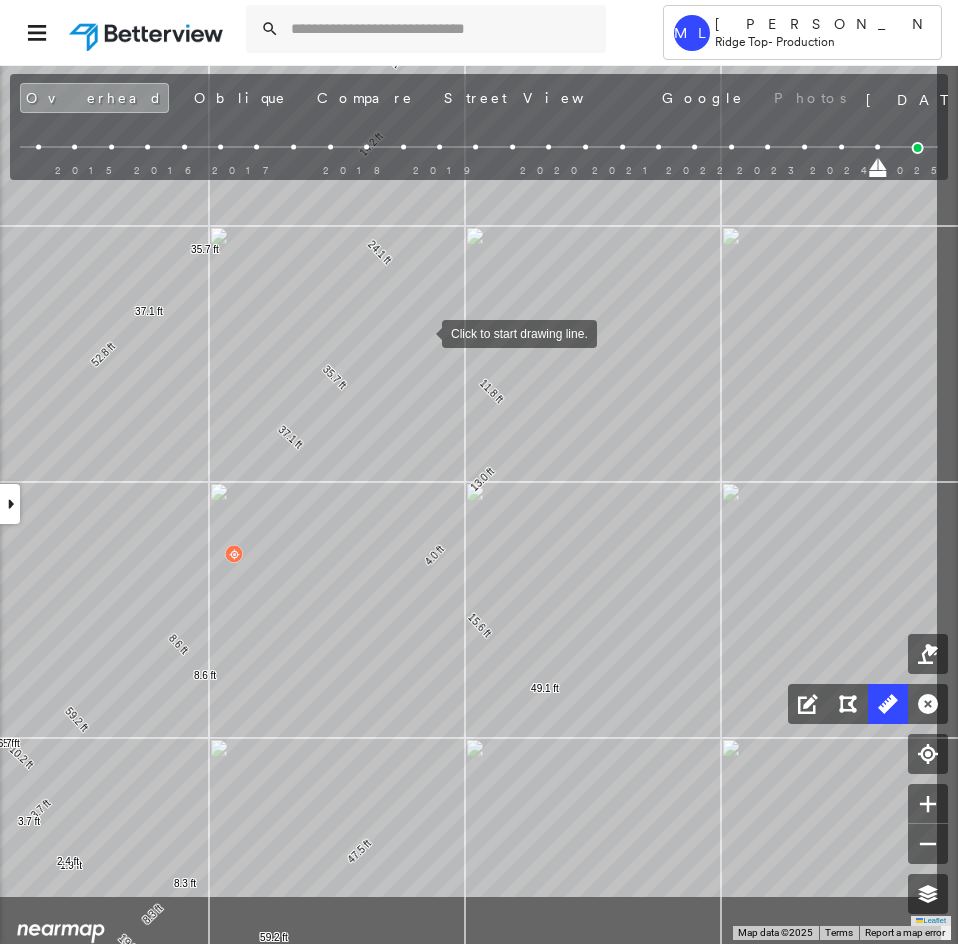 drag, startPoint x: 520, startPoint y: 441, endPoint x: 423, endPoint y: 332, distance: 145.91093 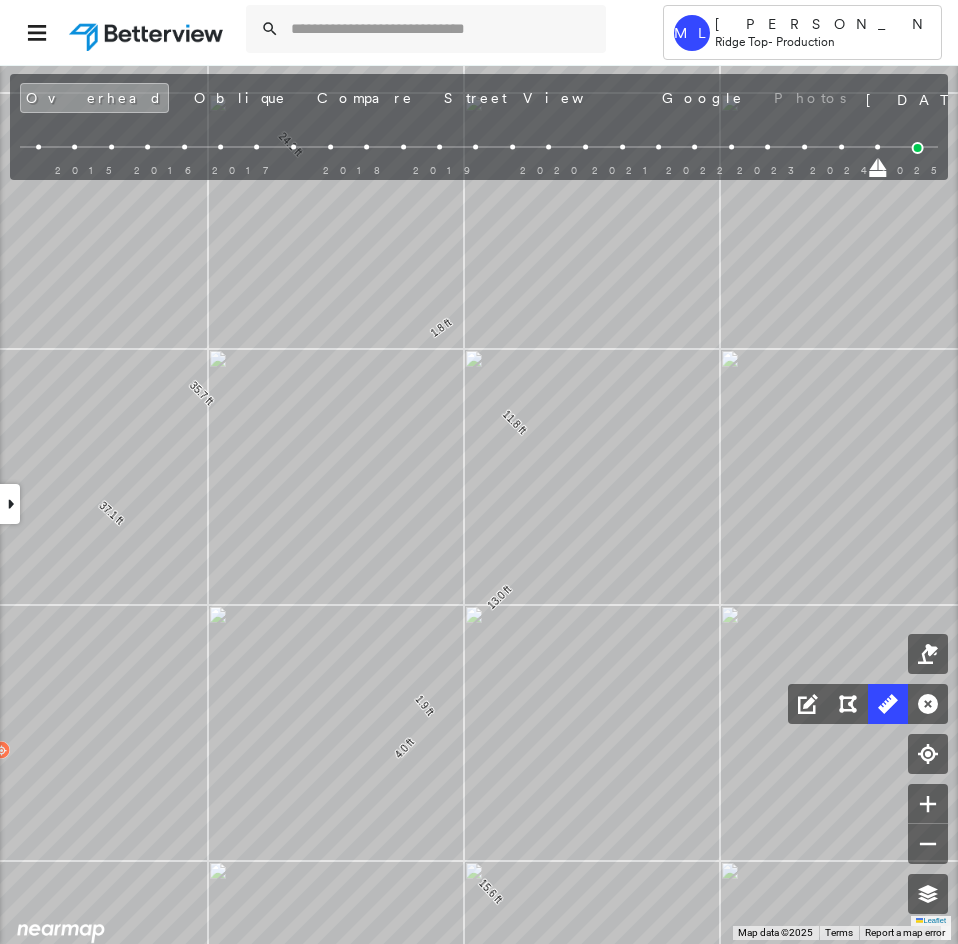 drag, startPoint x: 500, startPoint y: 528, endPoint x: 554, endPoint y: 345, distance: 190.80095 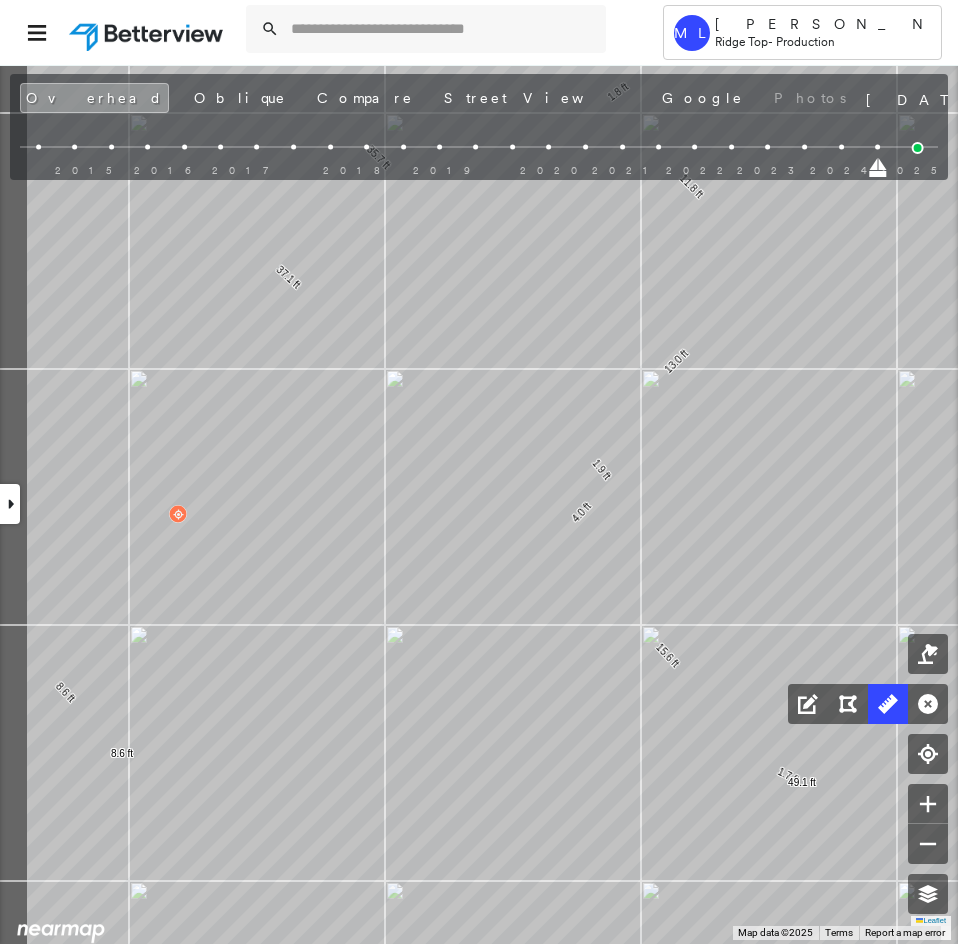 click on "19.9 ft 19.9 ft 1.9 ft 1.9 ft 2.4 ft 2.4 ft 15.6 ft 4.0 ft 1.9 ft 13.0 ft 11.8 ft 1.8 ft 24.1 ft 52.8 ft 6.2 ft 24.6 ft 156 ft 26.4 ft 26.4 ft 15.5 ft 15.5 ft 0.7 ft 10.2 ft 10.2 ft 10.4 ft 10.4 ft 16.7 ft 16.7 ft 7.9 ft 7.9 ft 59.2 ft 59.2 ft 37.1 ft 37.1 ft 35.7 ft 35.7 ft 14.2 ft 10.4 ft 24.6 ft 3.7 ft 3.7 ft 47.5 ft 1.7 ft 49.1 ft 0.9 ft 8.3 ft 8.3 ft 8.6 ft 8.6 ft Click to start drawing line." at bounding box center [196, -644] 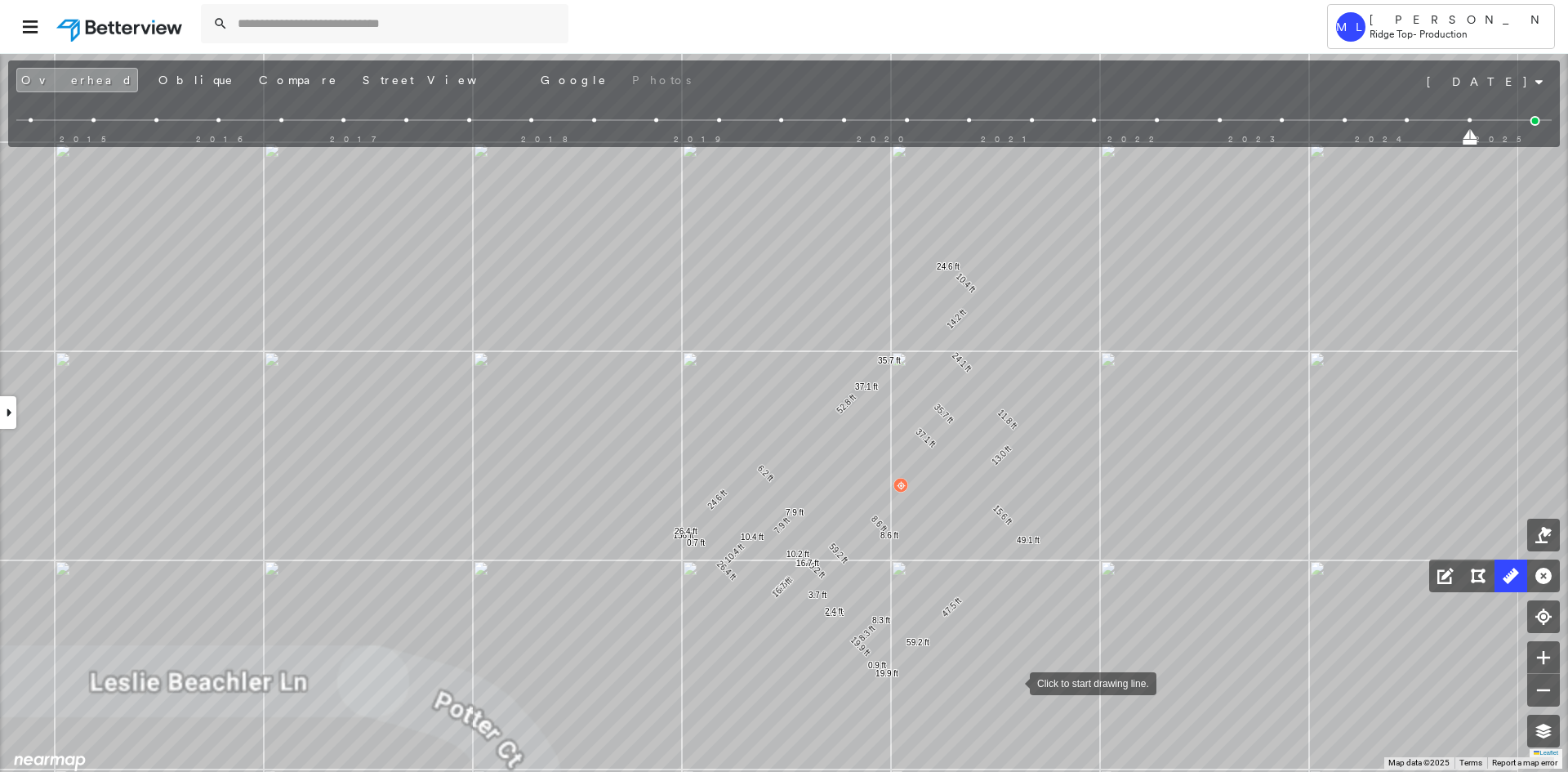 drag, startPoint x: 1143, startPoint y: 628, endPoint x: 1018, endPoint y: 687, distance: 138.22446 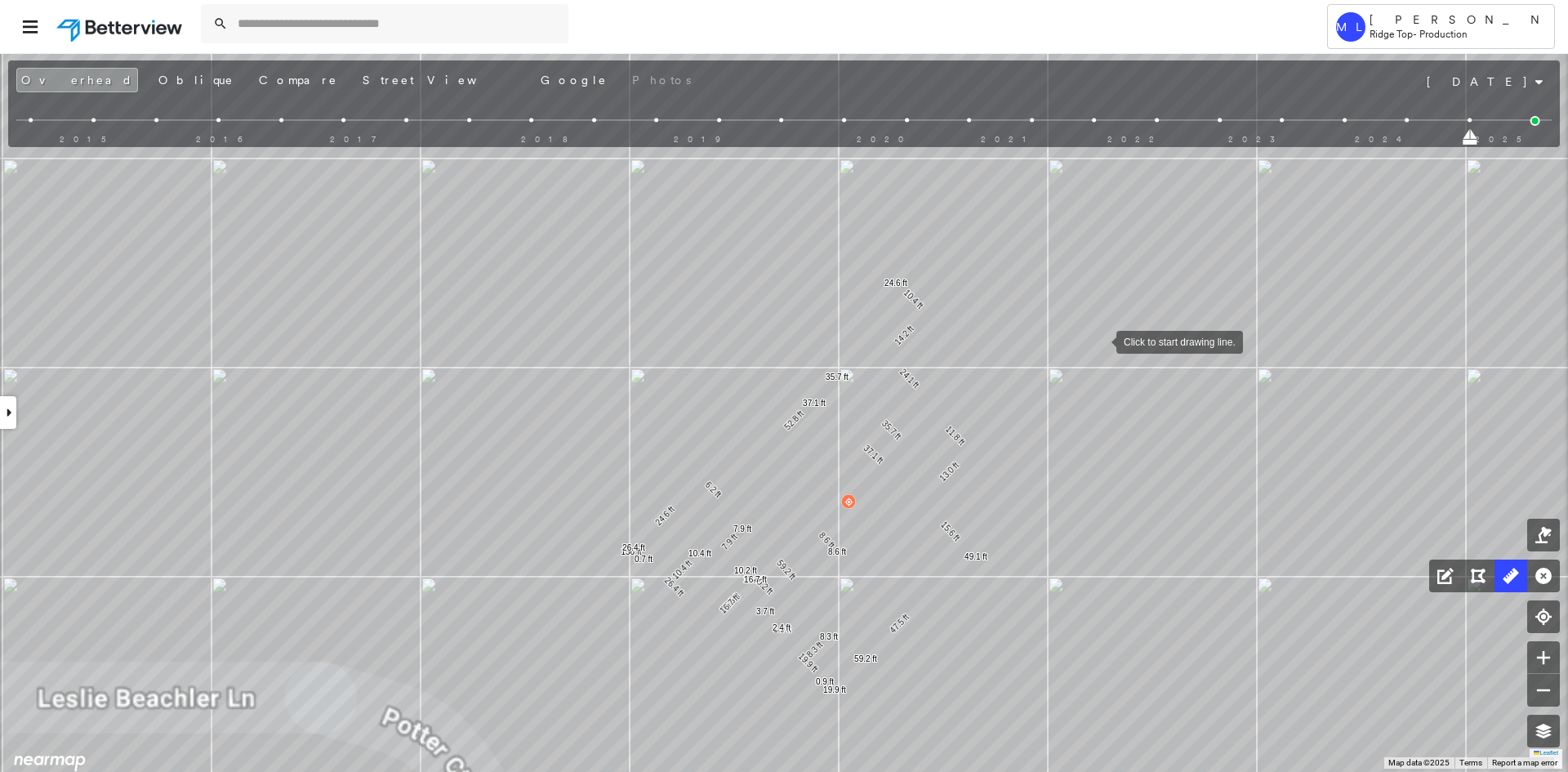 click at bounding box center [1100, 341] 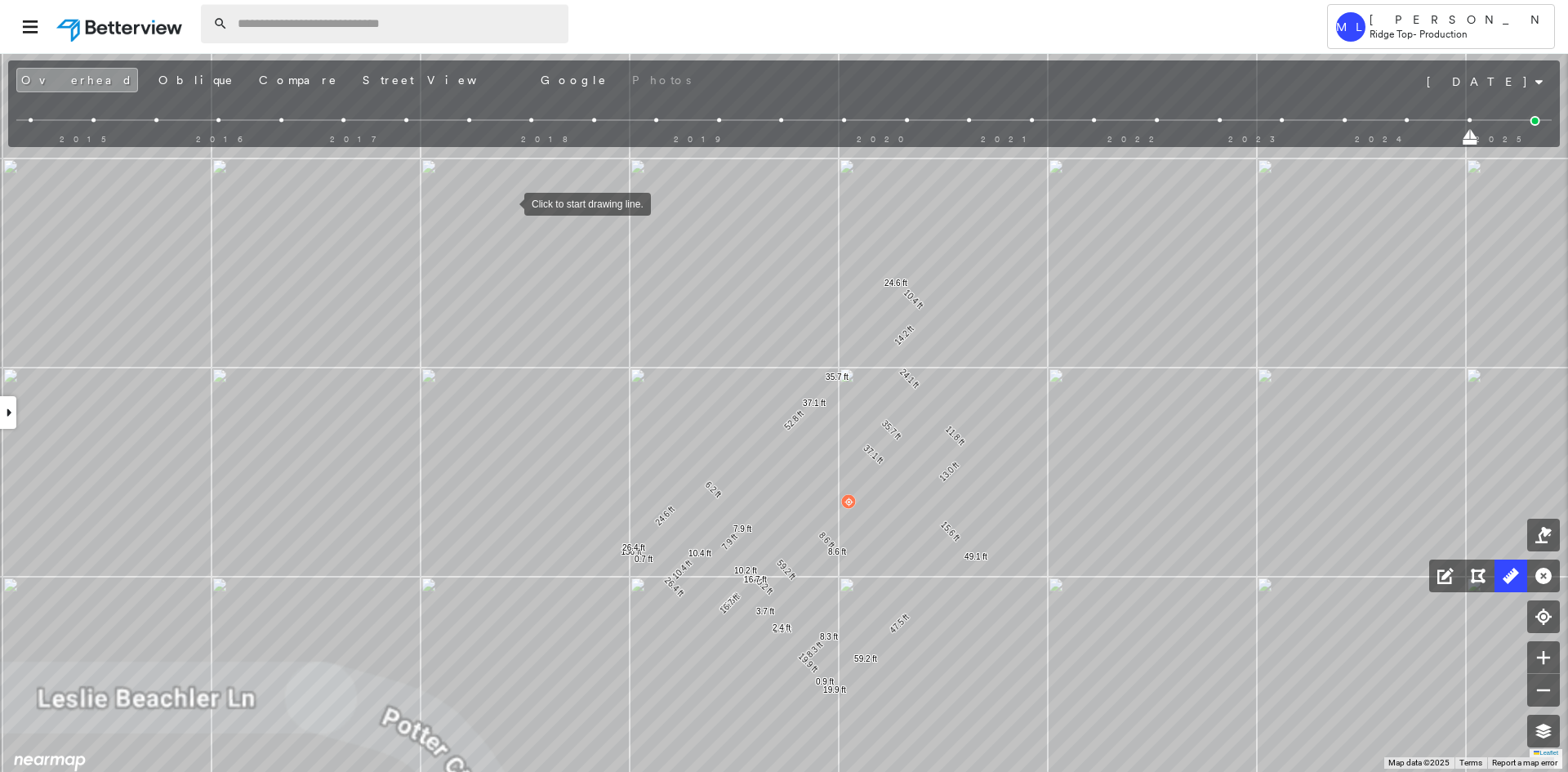 click at bounding box center [398, 24] 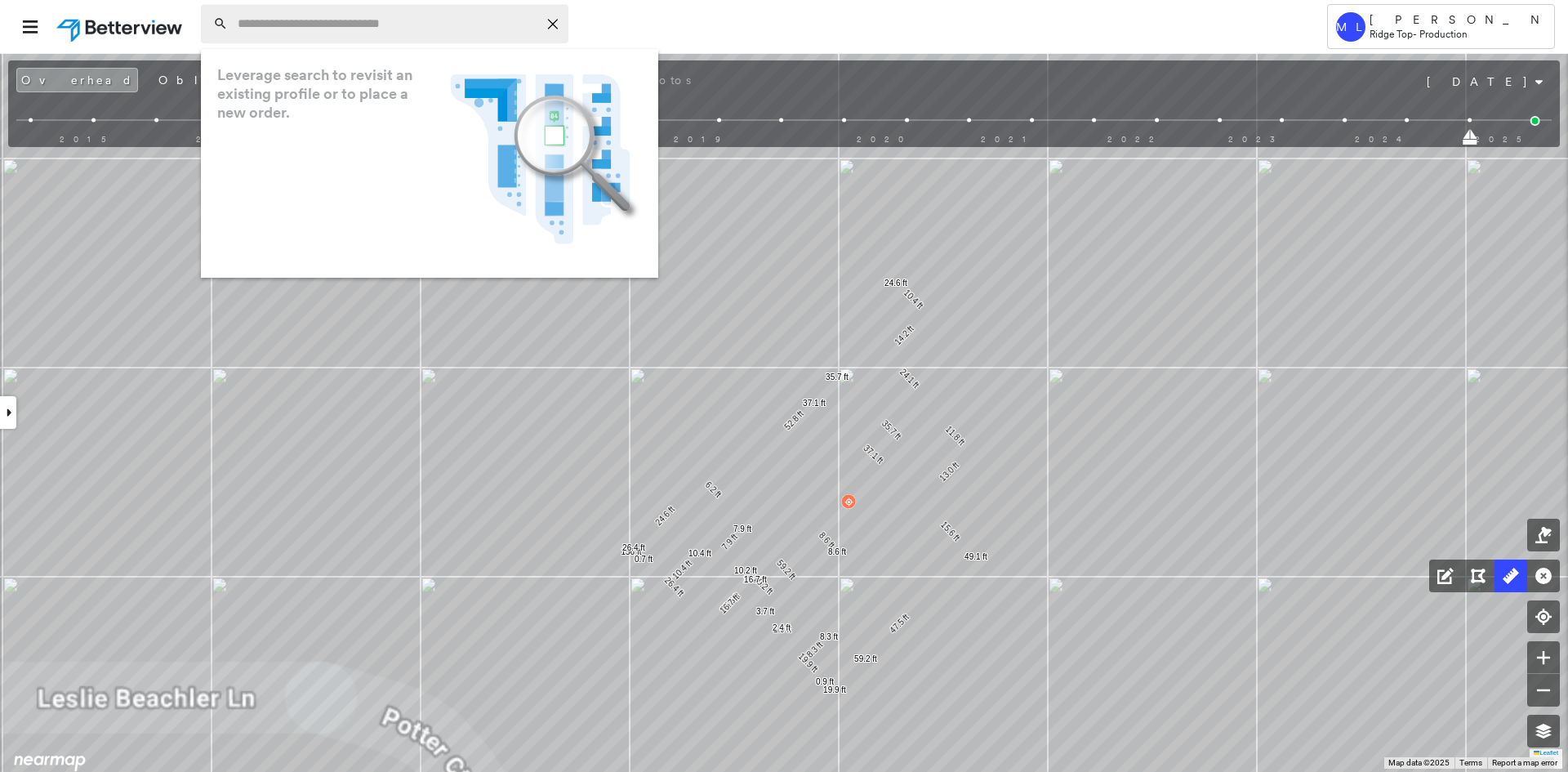paste on "**********" 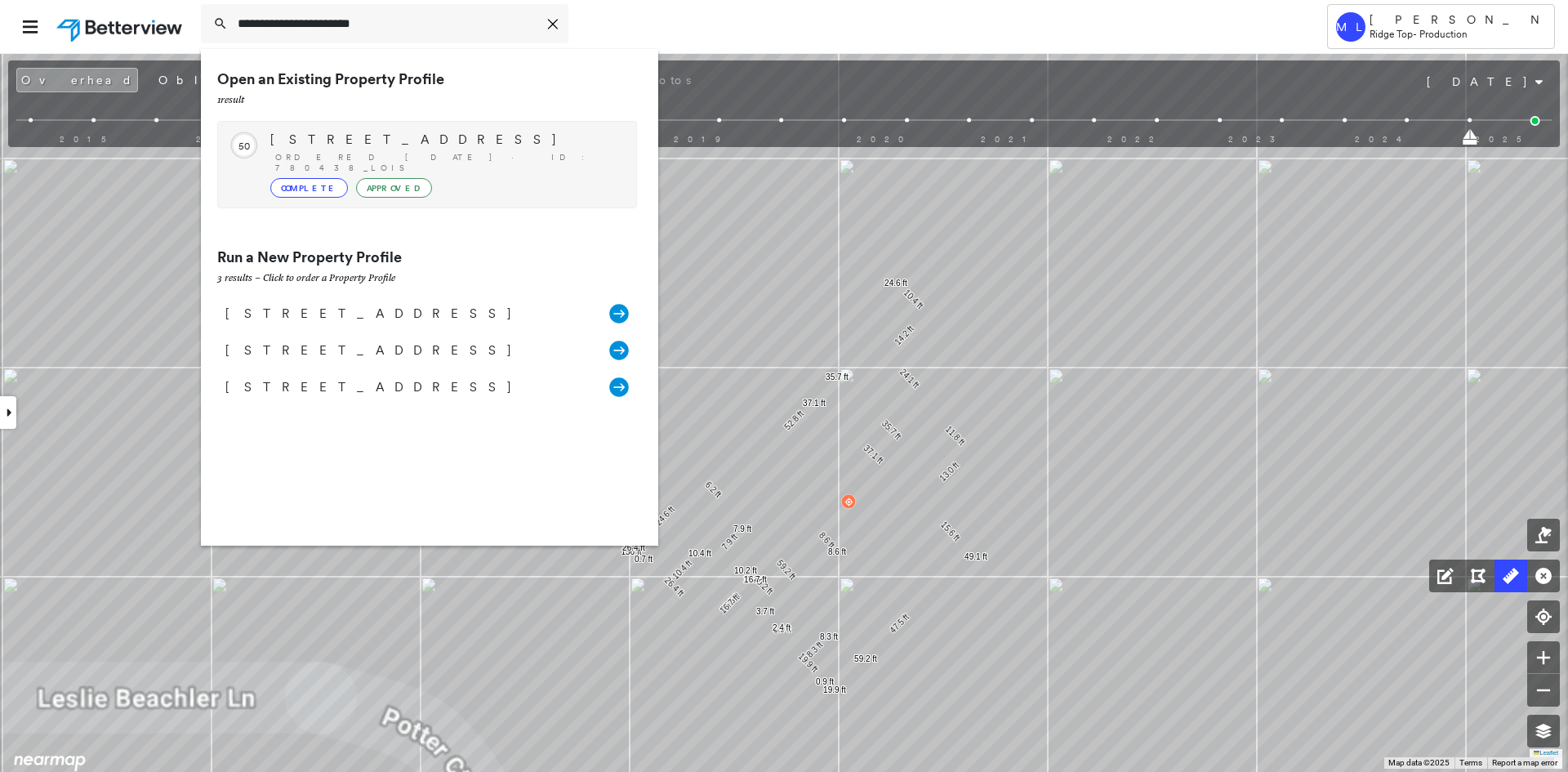 type on "**********" 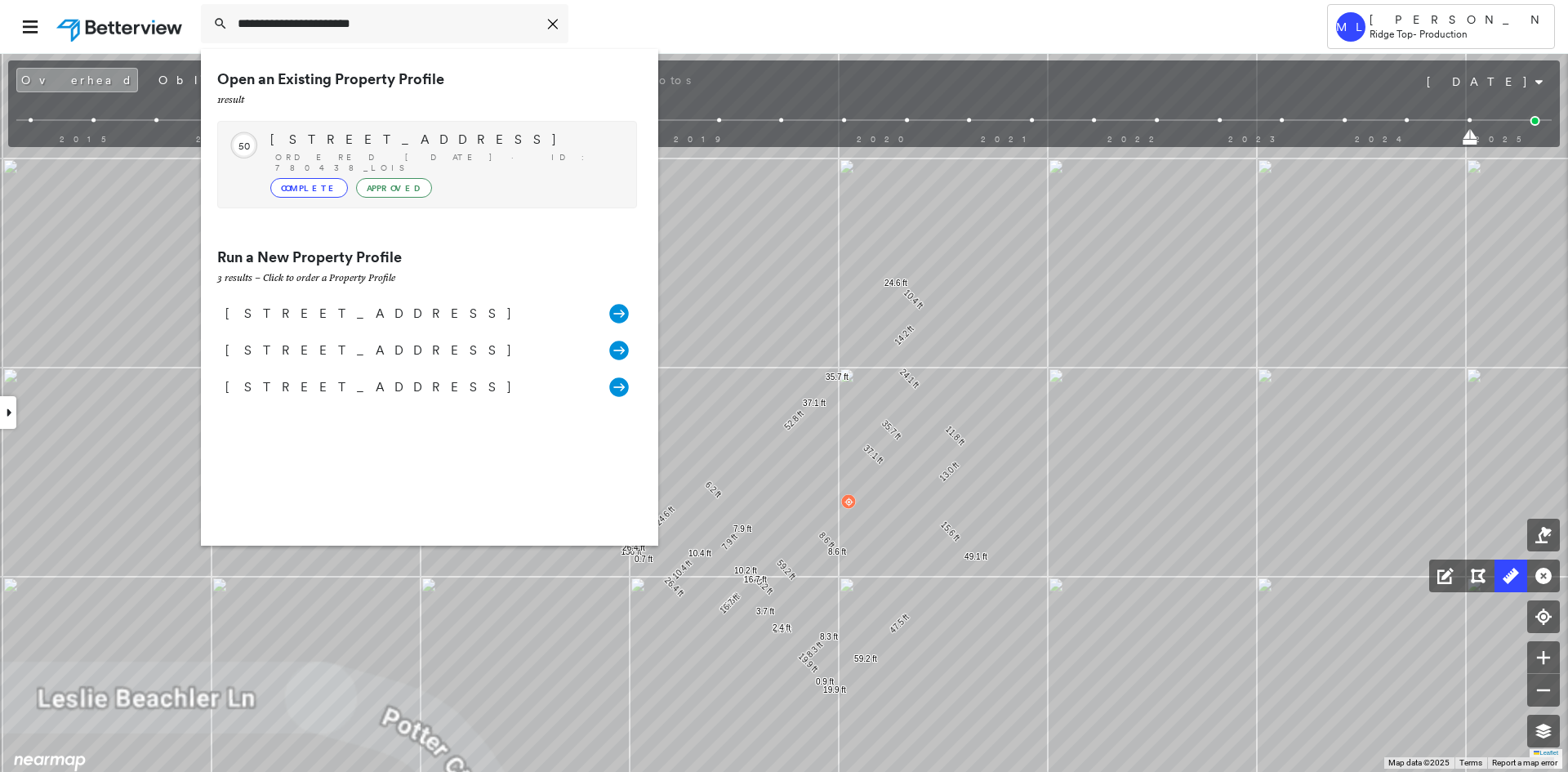click on "Ordered 07/25/25 · ID: 780438_LOIS" at bounding box center (448, 163) 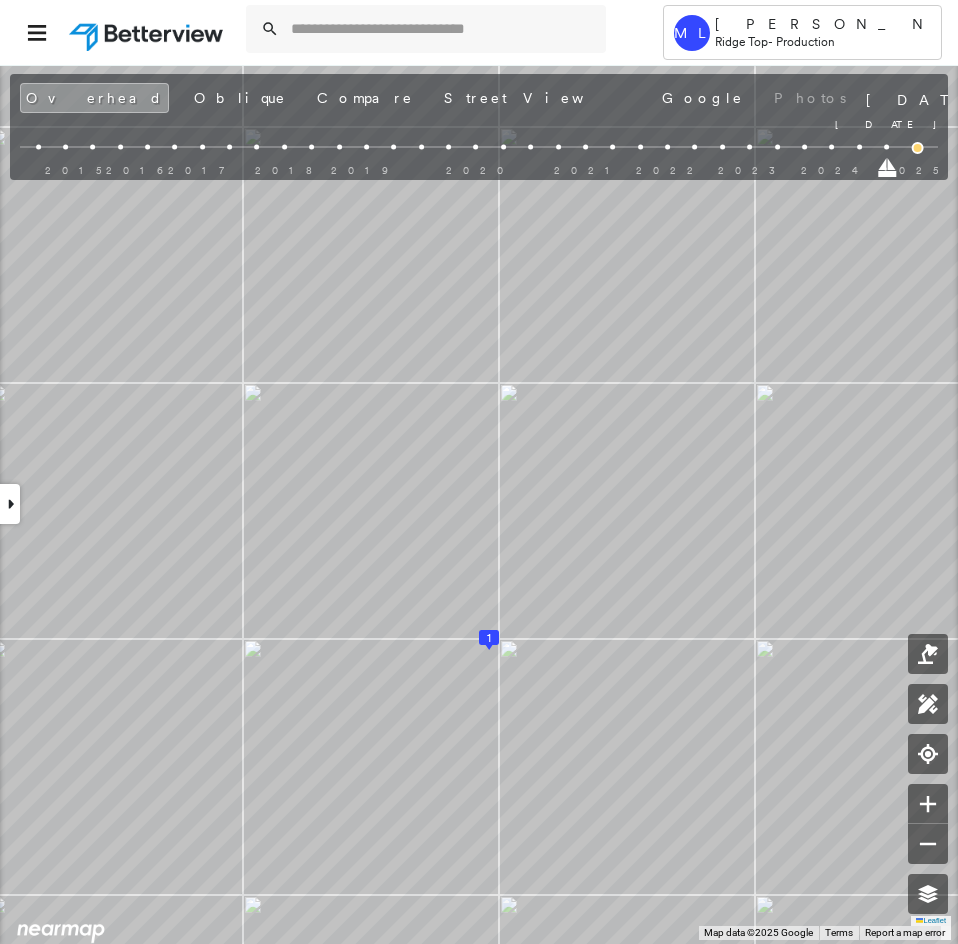 drag, startPoint x: 920, startPoint y: 169, endPoint x: 876, endPoint y: 170, distance: 44.011364 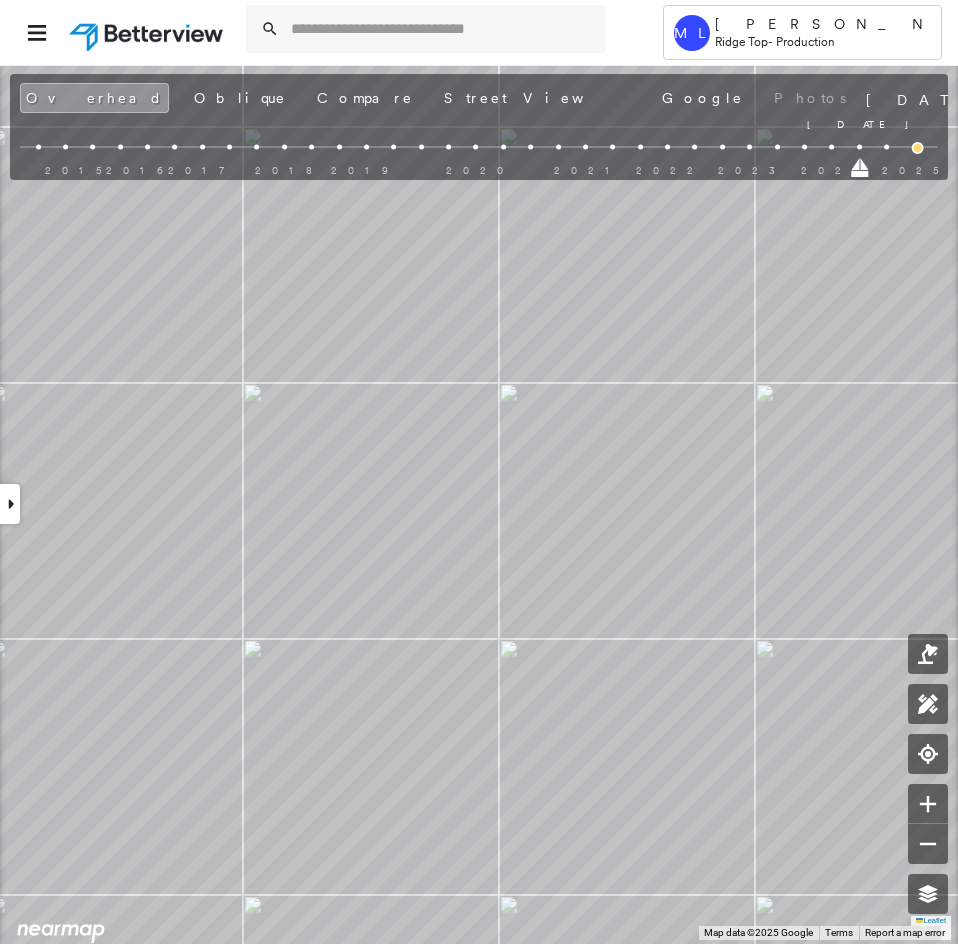 drag, startPoint x: 886, startPoint y: 170, endPoint x: 861, endPoint y: 171, distance: 25.019993 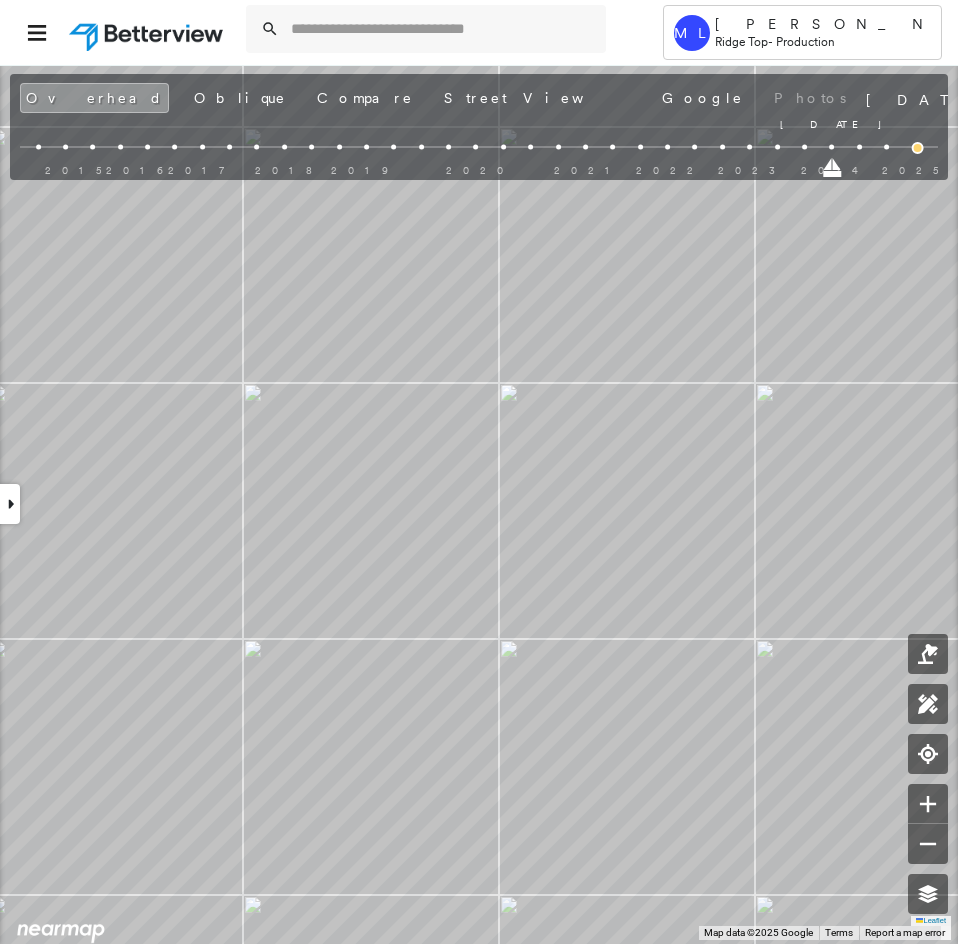 drag, startPoint x: 859, startPoint y: 173, endPoint x: 835, endPoint y: 172, distance: 24.020824 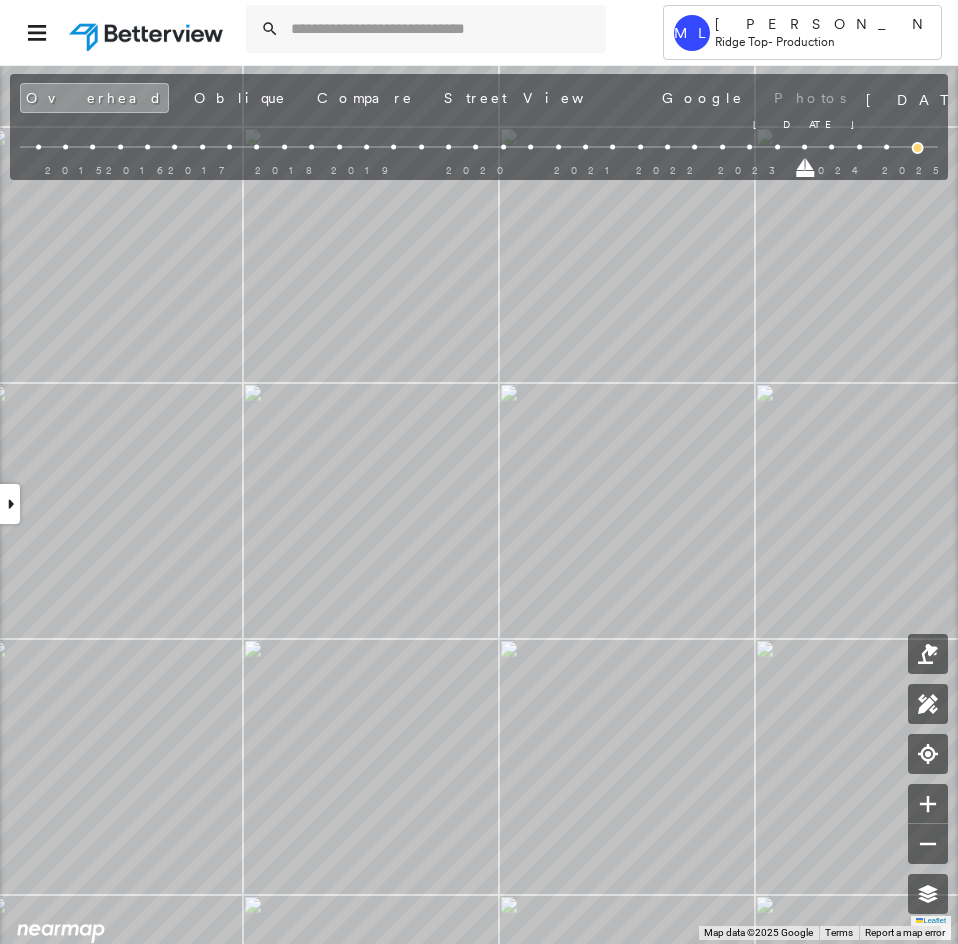 drag, startPoint x: 825, startPoint y: 171, endPoint x: 797, endPoint y: 168, distance: 28.160255 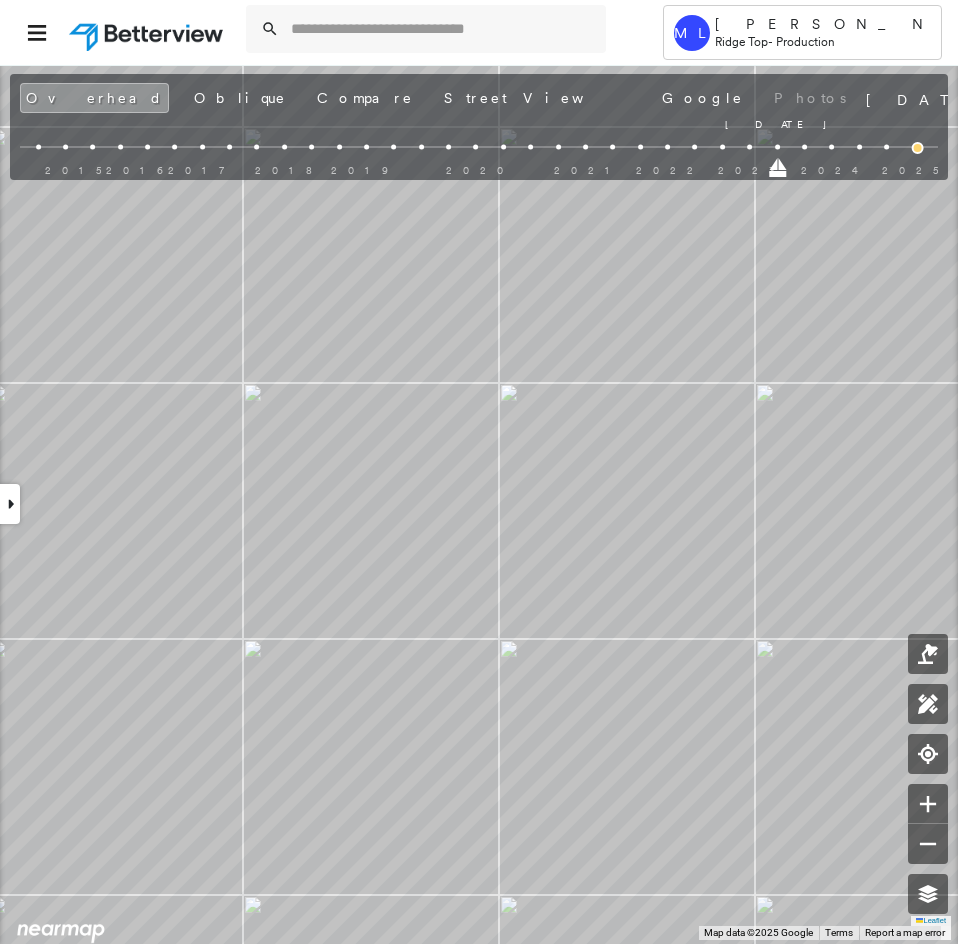 drag, startPoint x: 807, startPoint y: 176, endPoint x: 783, endPoint y: 174, distance: 24.083189 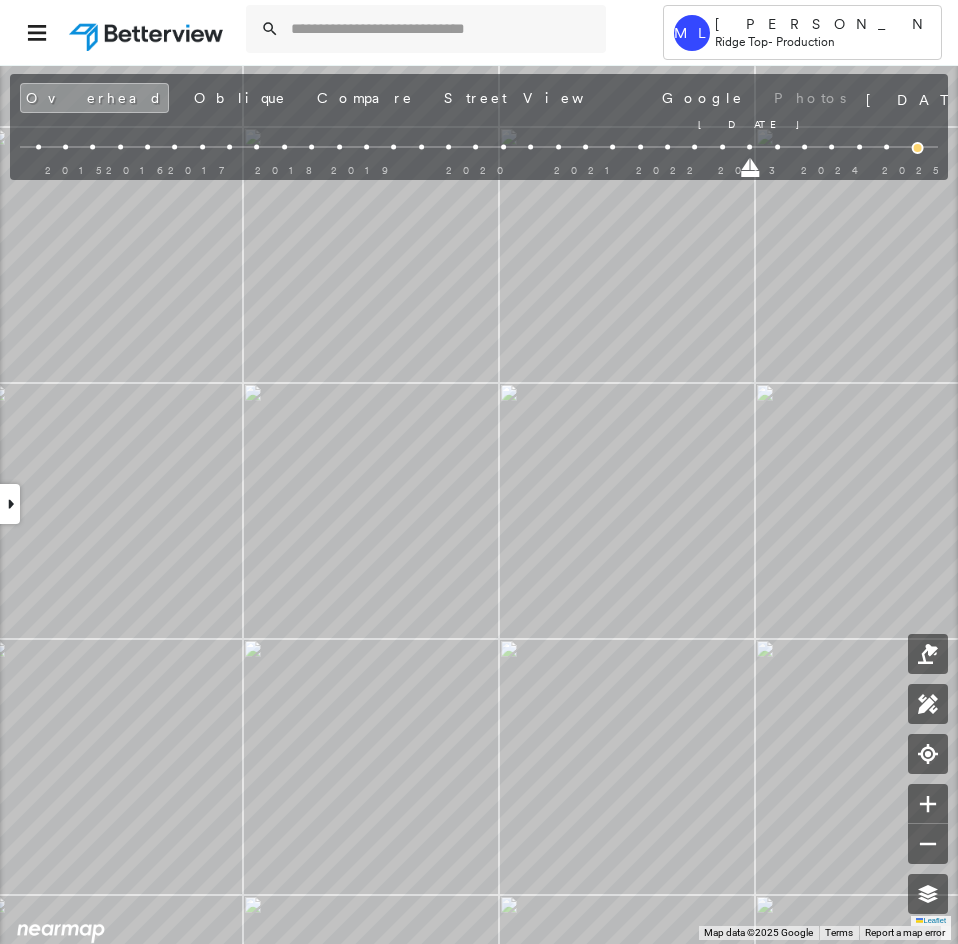 drag, startPoint x: 782, startPoint y: 174, endPoint x: 761, endPoint y: 172, distance: 21.095022 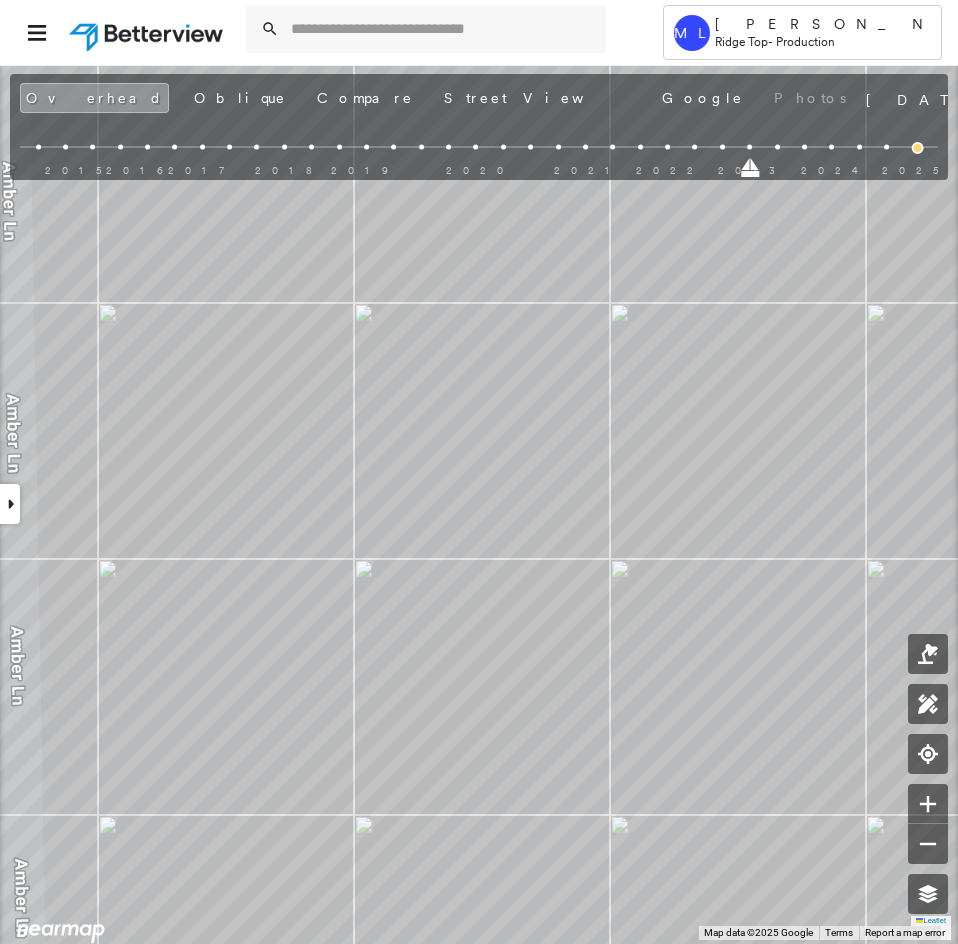 drag, startPoint x: 758, startPoint y: 174, endPoint x: 957, endPoint y: 176, distance: 199.01006 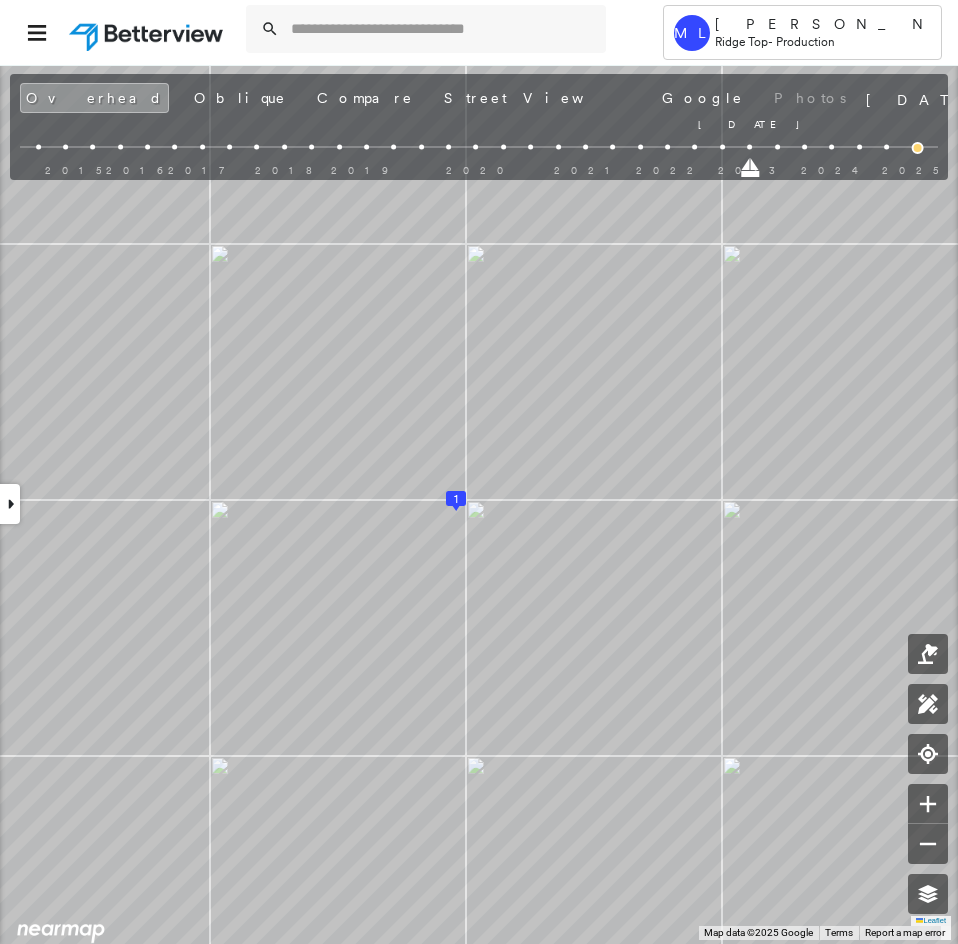 drag, startPoint x: 891, startPoint y: 172, endPoint x: 748, endPoint y: 170, distance: 143.01399 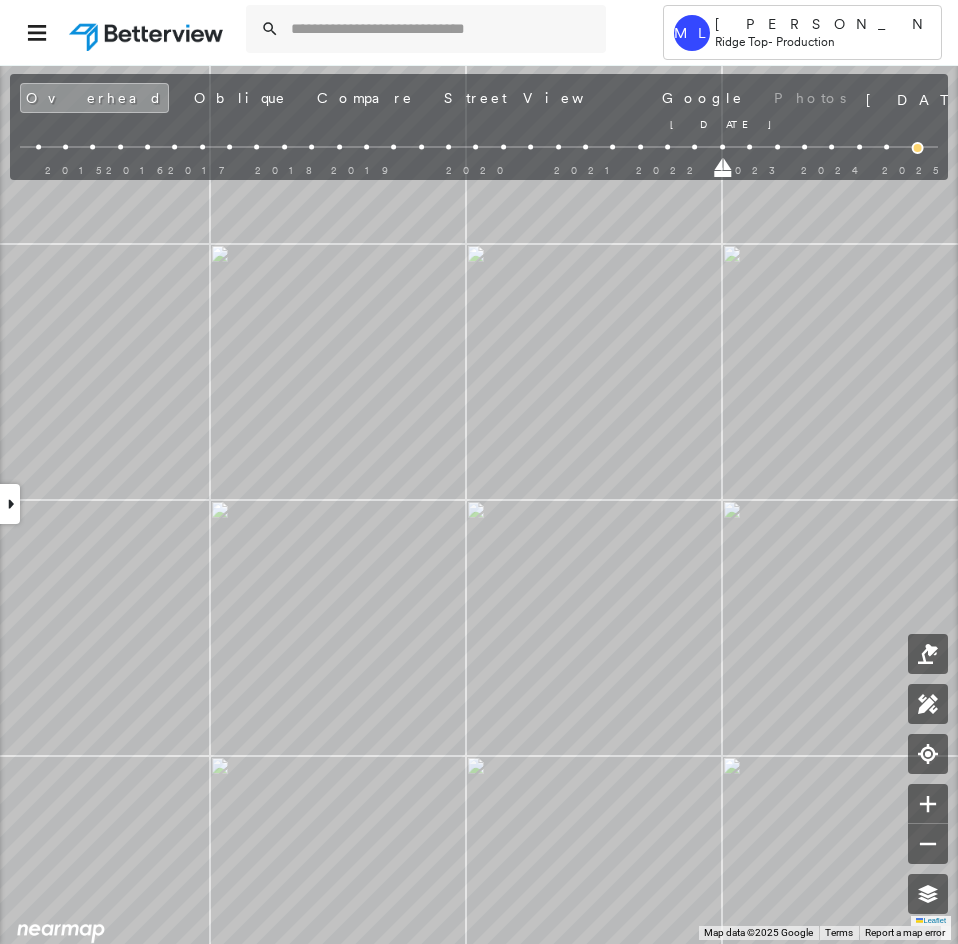 drag, startPoint x: 749, startPoint y: 171, endPoint x: 725, endPoint y: 172, distance: 24.020824 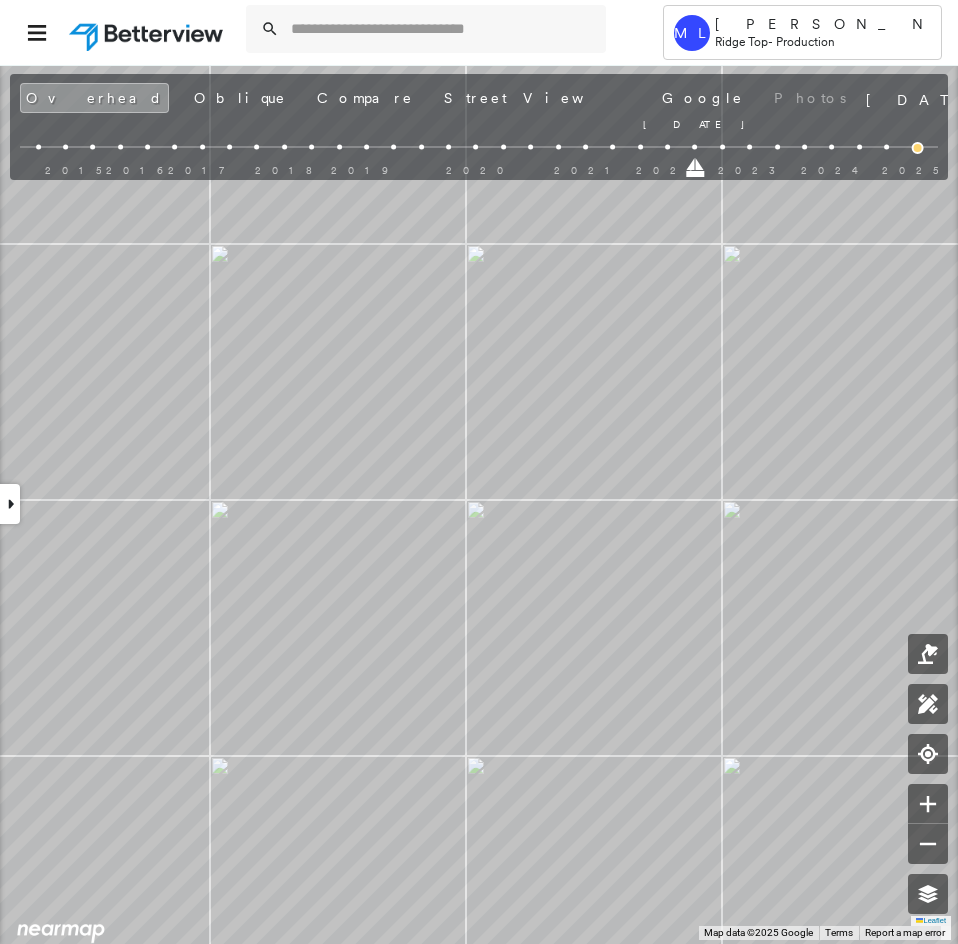 drag, startPoint x: 725, startPoint y: 172, endPoint x: 700, endPoint y: 172, distance: 25 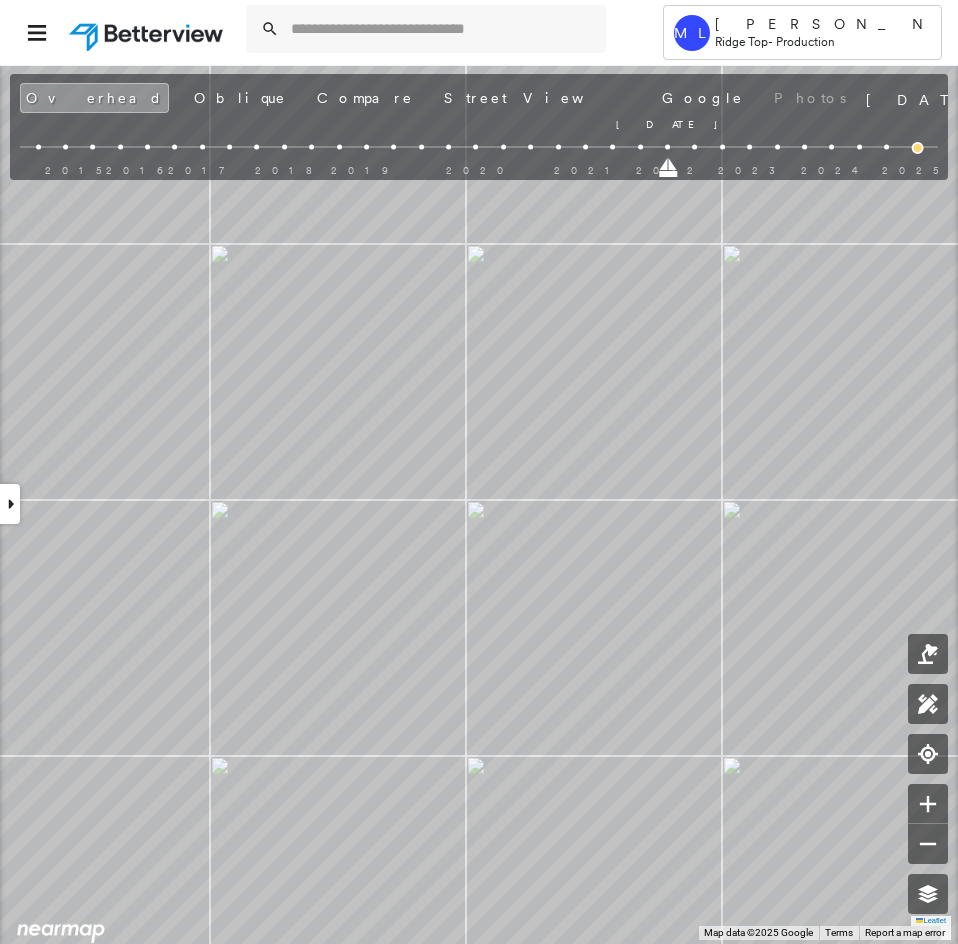 drag, startPoint x: 697, startPoint y: 171, endPoint x: 672, endPoint y: 171, distance: 25 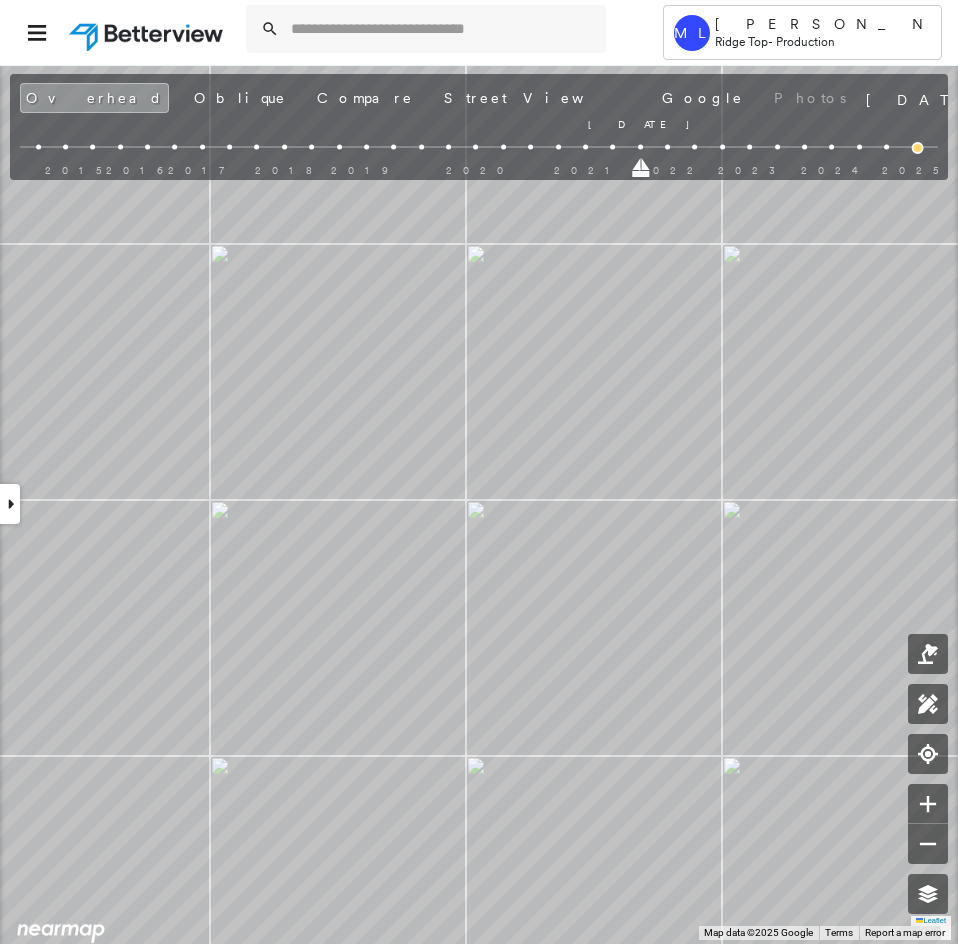drag, startPoint x: 668, startPoint y: 170, endPoint x: 646, endPoint y: 169, distance: 22.022715 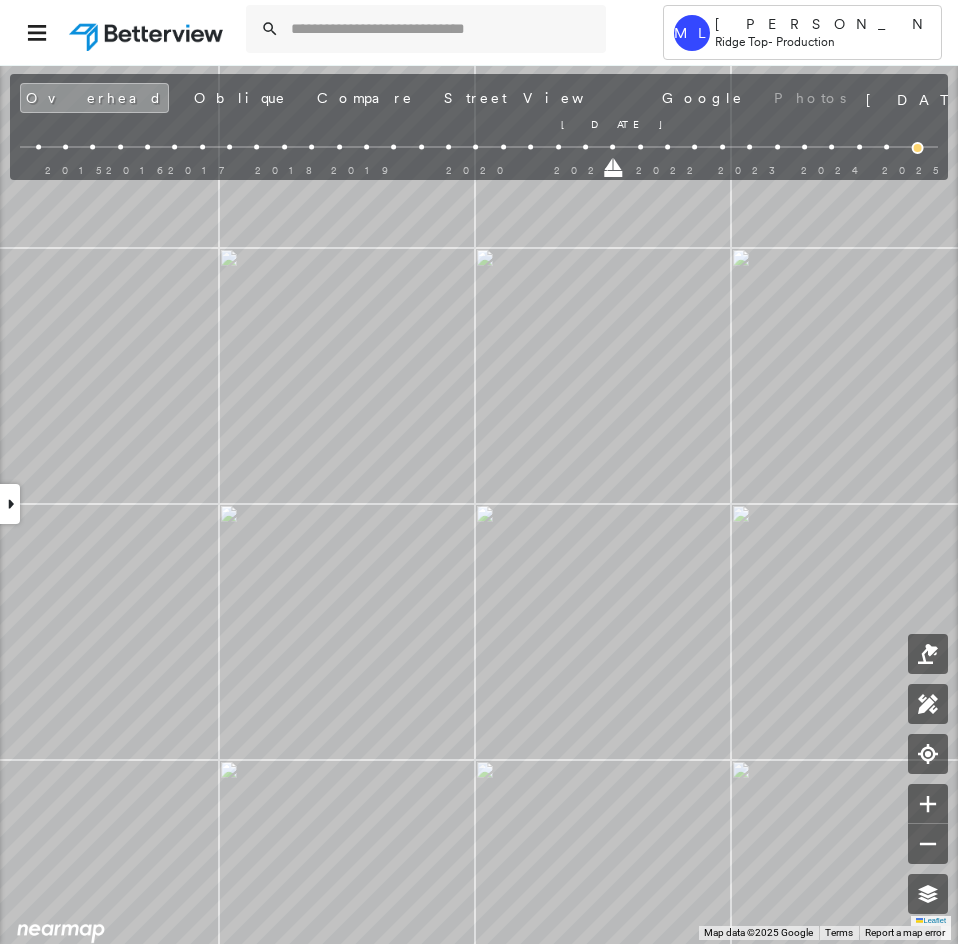 drag, startPoint x: 636, startPoint y: 169, endPoint x: 617, endPoint y: 169, distance: 19 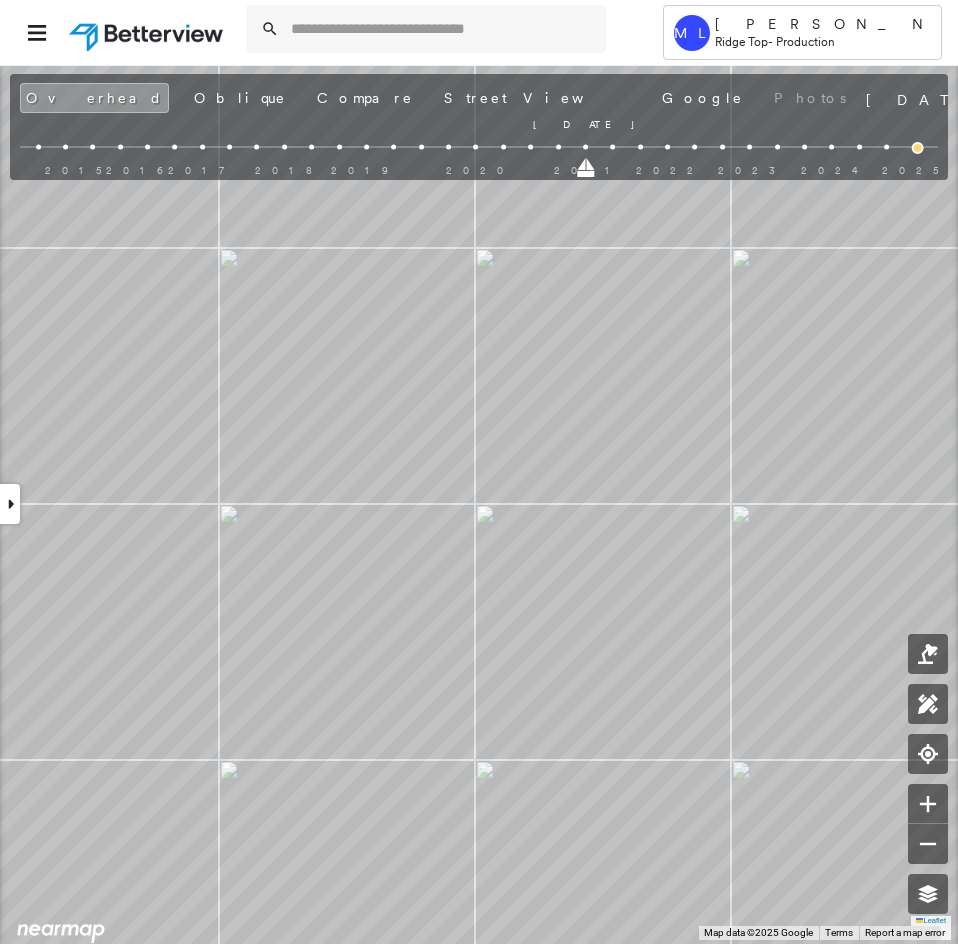 drag, startPoint x: 612, startPoint y: 169, endPoint x: 591, endPoint y: 169, distance: 21 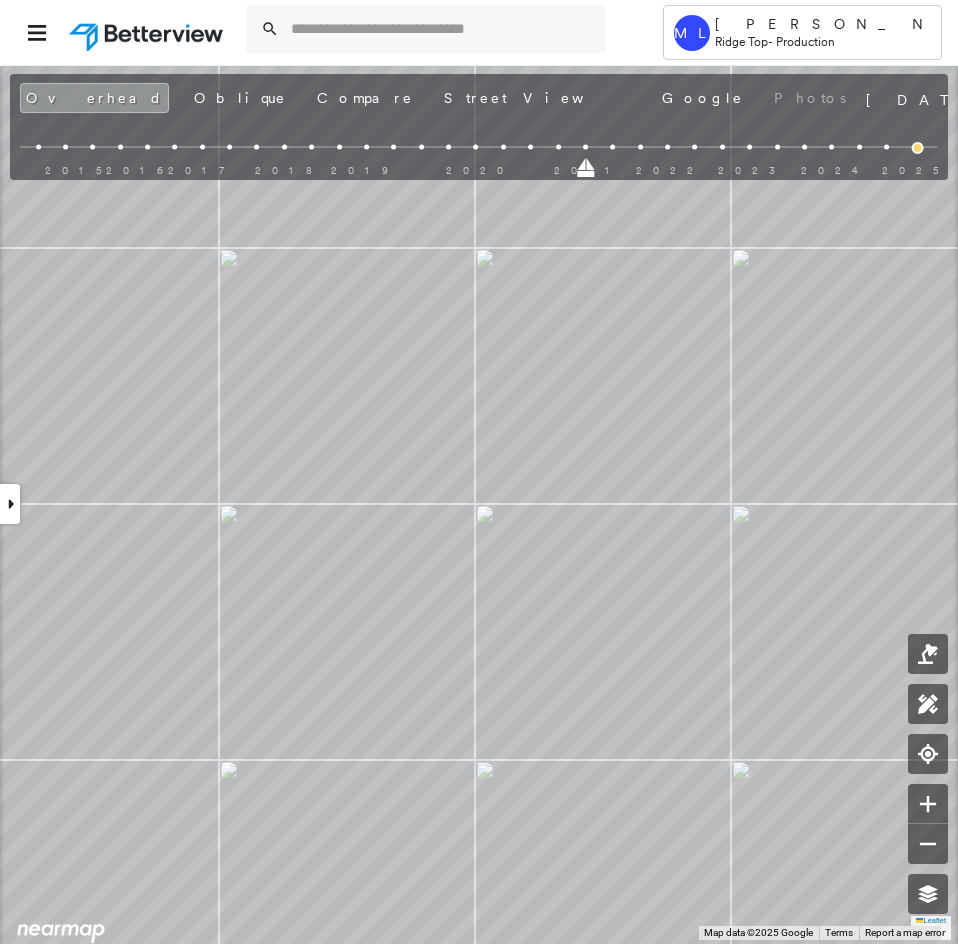 drag, startPoint x: 590, startPoint y: 169, endPoint x: 568, endPoint y: 169, distance: 22 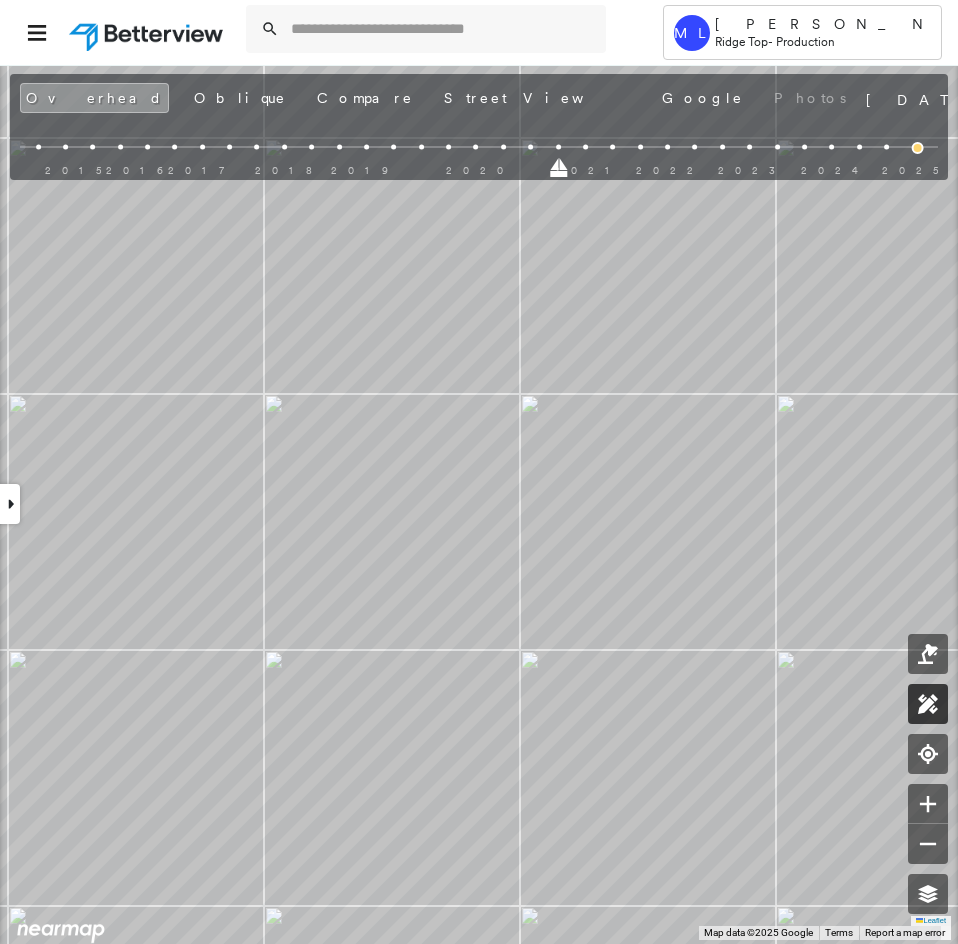 click 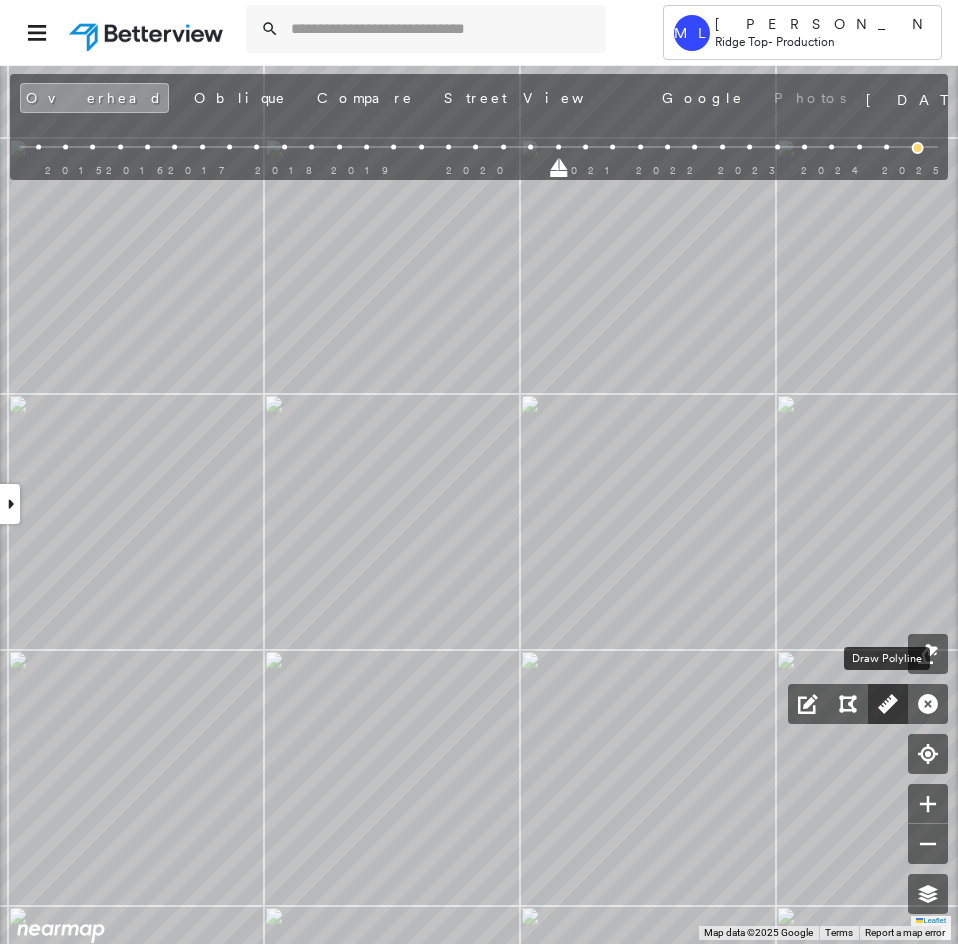 click 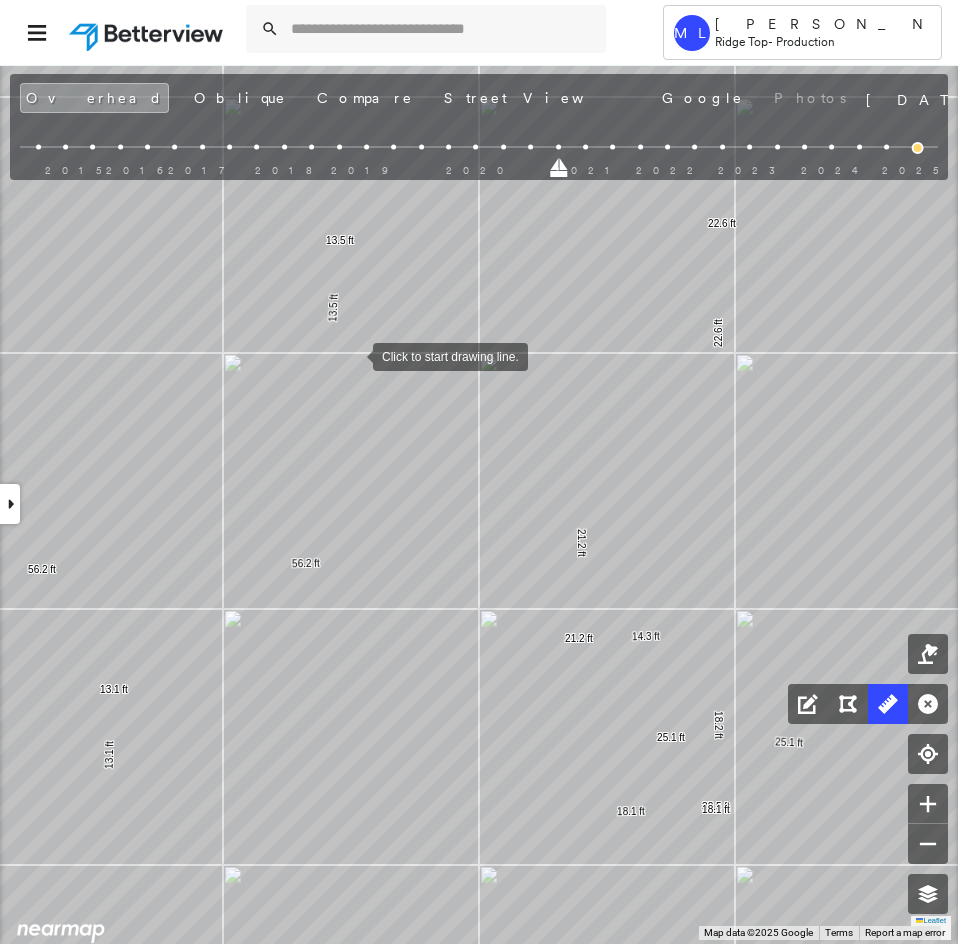 click at bounding box center [353, 355] 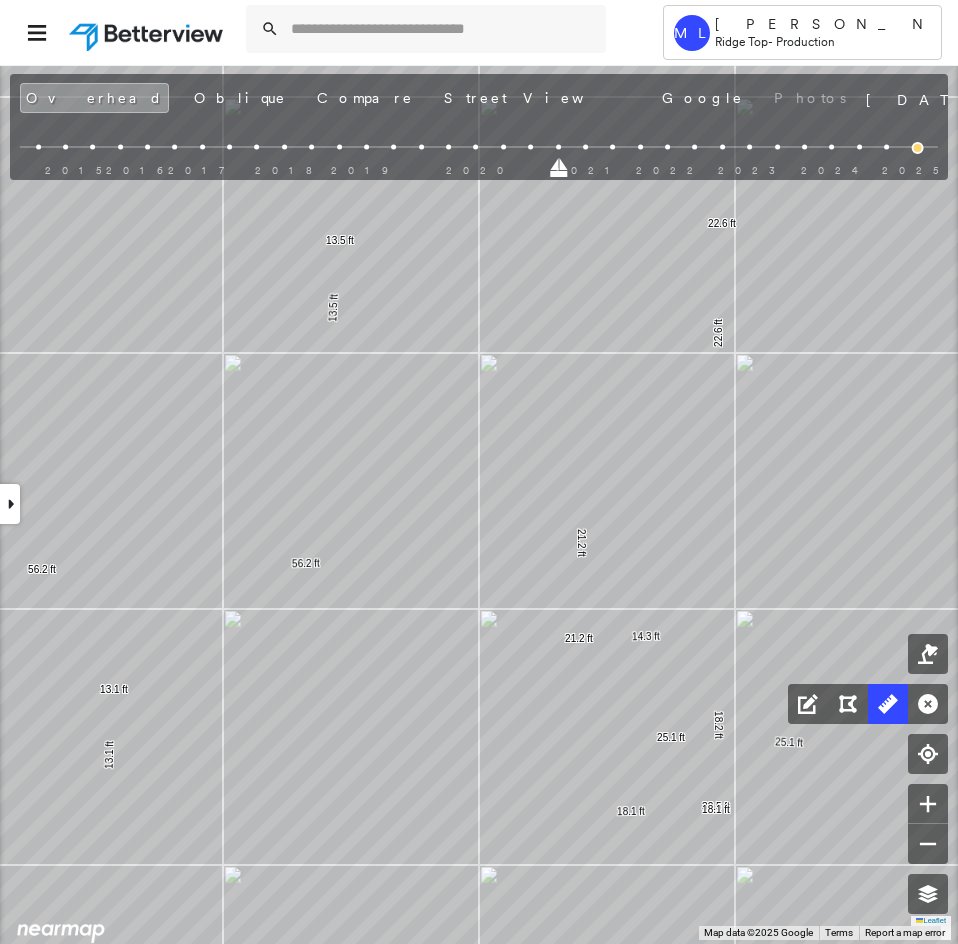 click at bounding box center (10, 504) 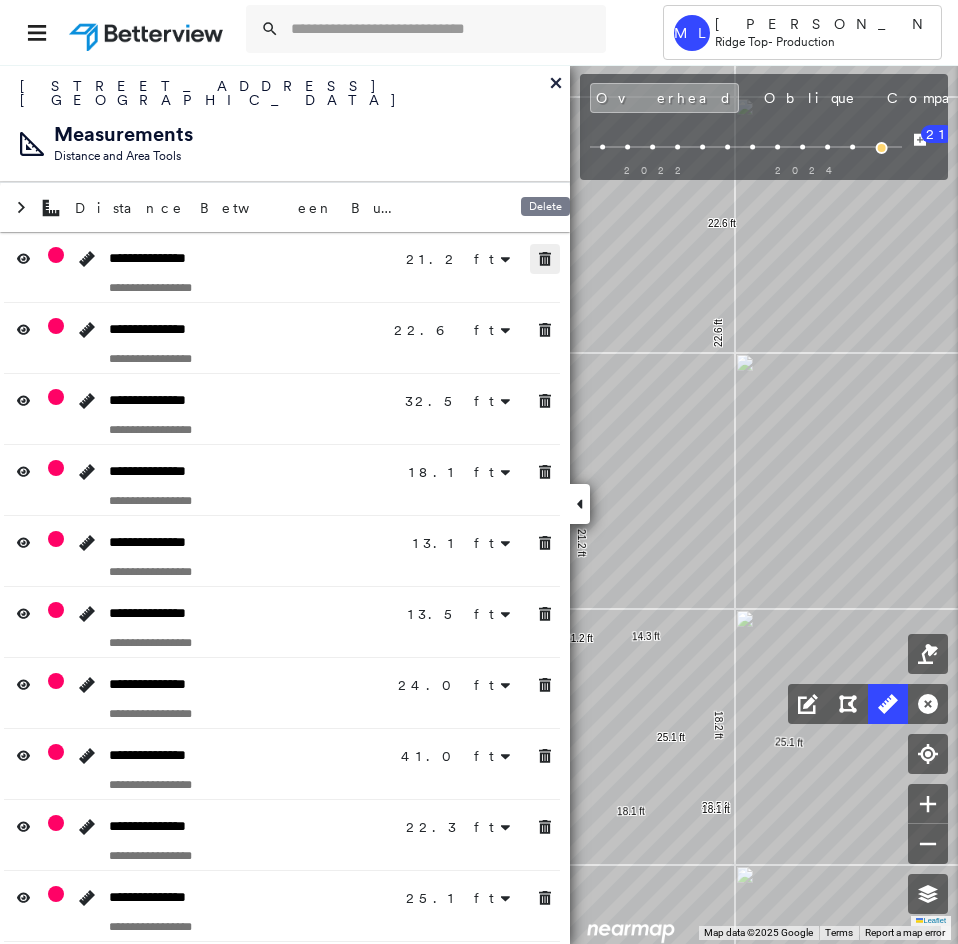 click at bounding box center (545, 259) 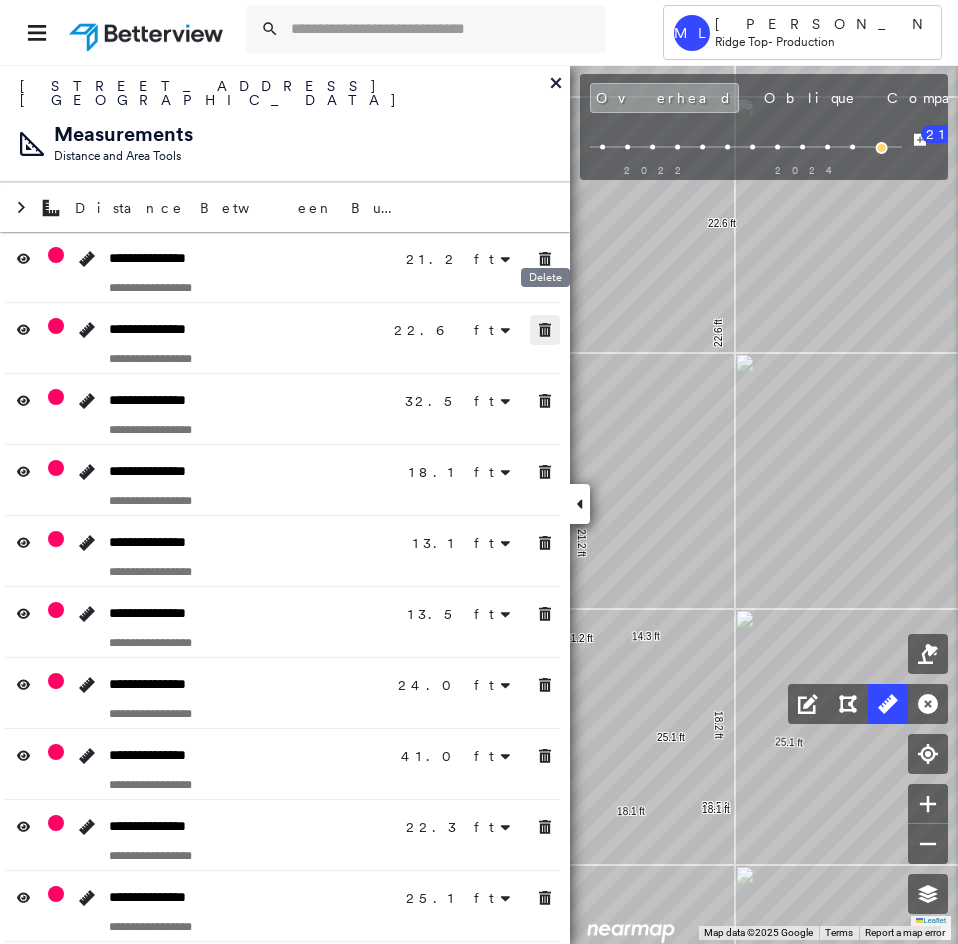 click 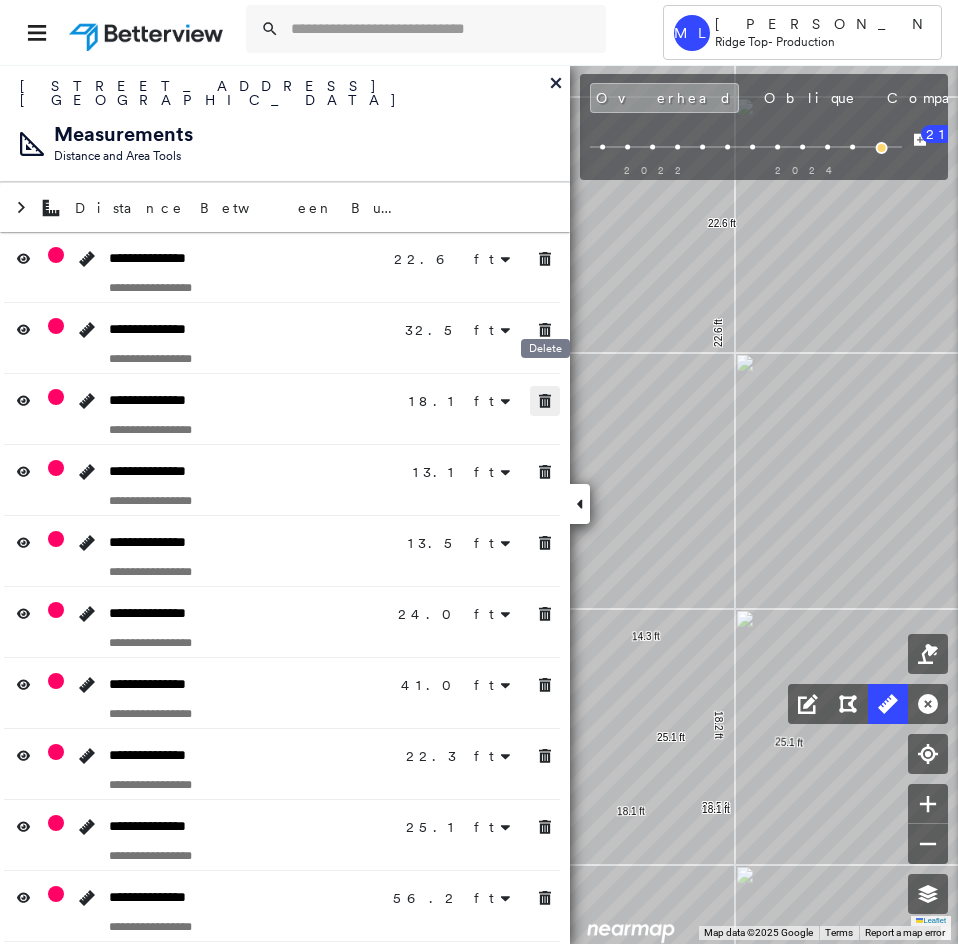 click 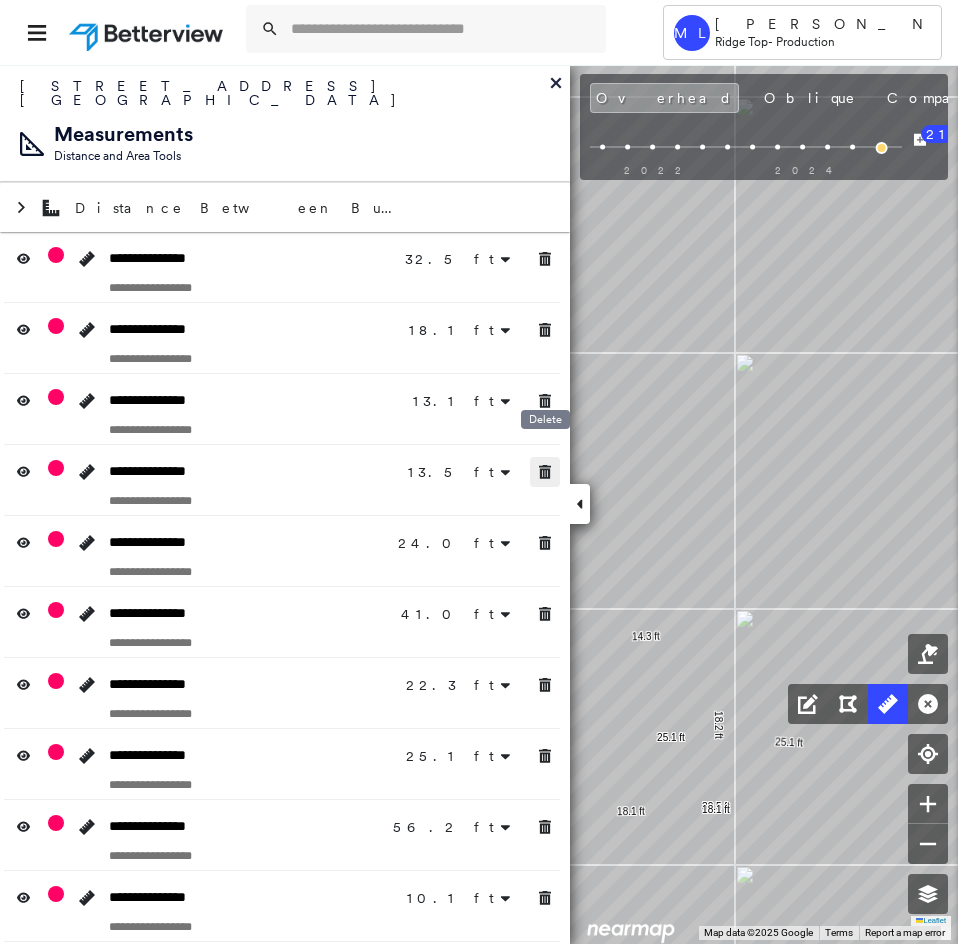 click on "**********" at bounding box center (285, 622) 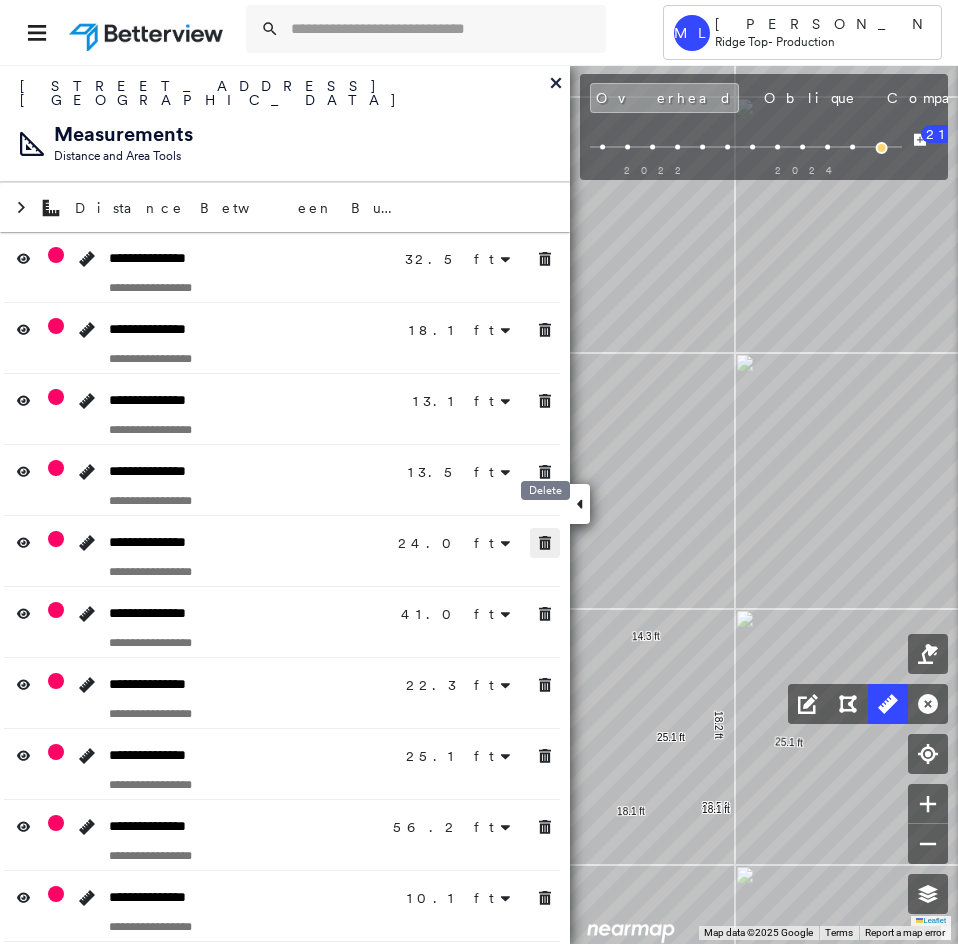 drag, startPoint x: 545, startPoint y: 527, endPoint x: 545, endPoint y: 554, distance: 27 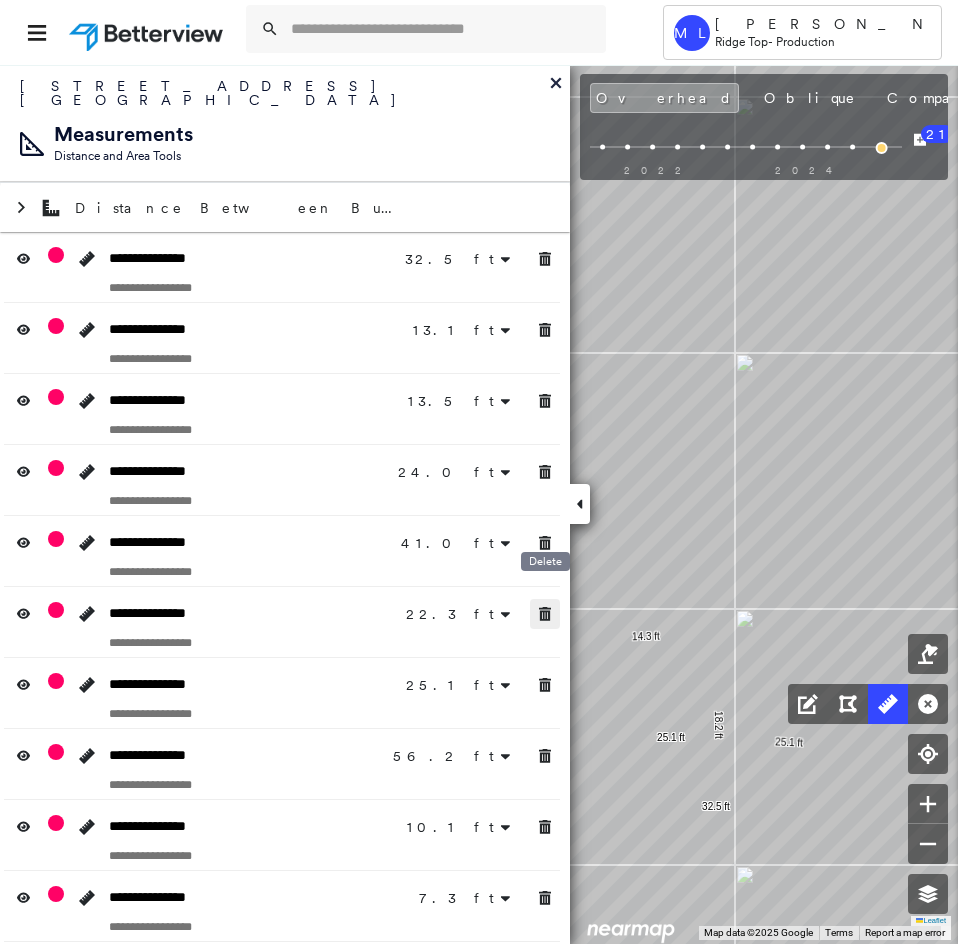 drag, startPoint x: 545, startPoint y: 598, endPoint x: 544, endPoint y: 655, distance: 57.00877 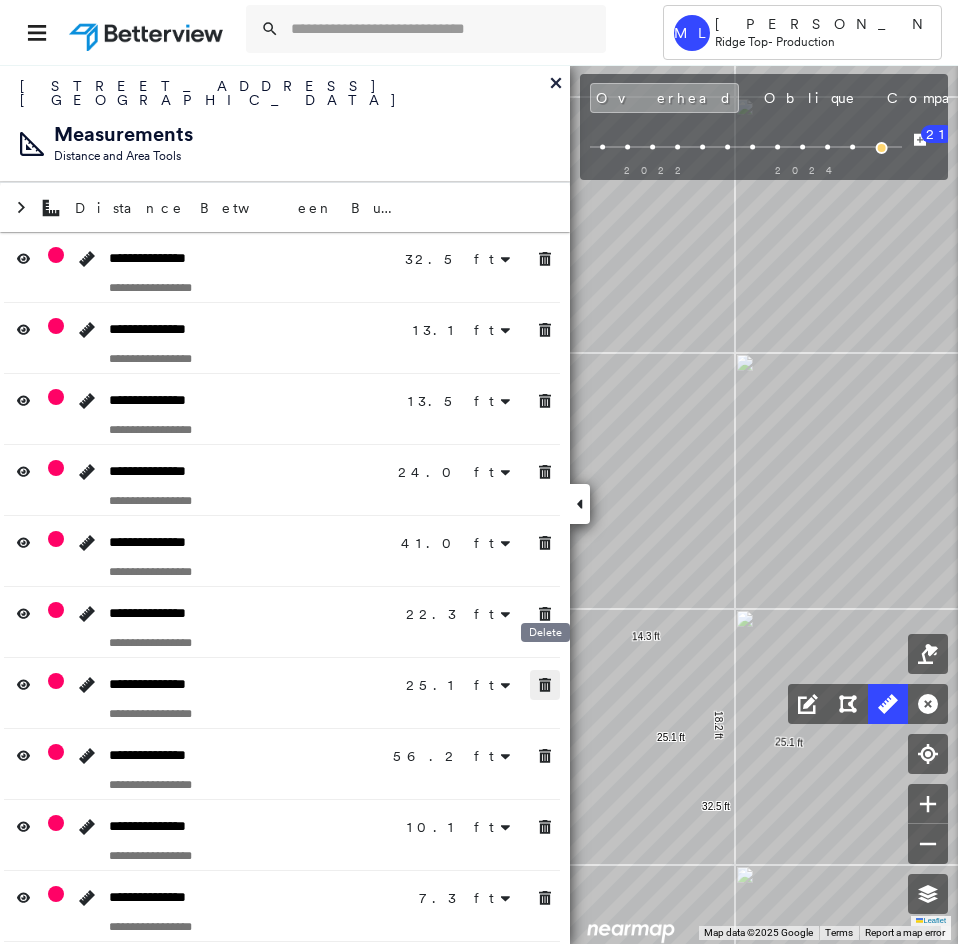 click at bounding box center [545, 685] 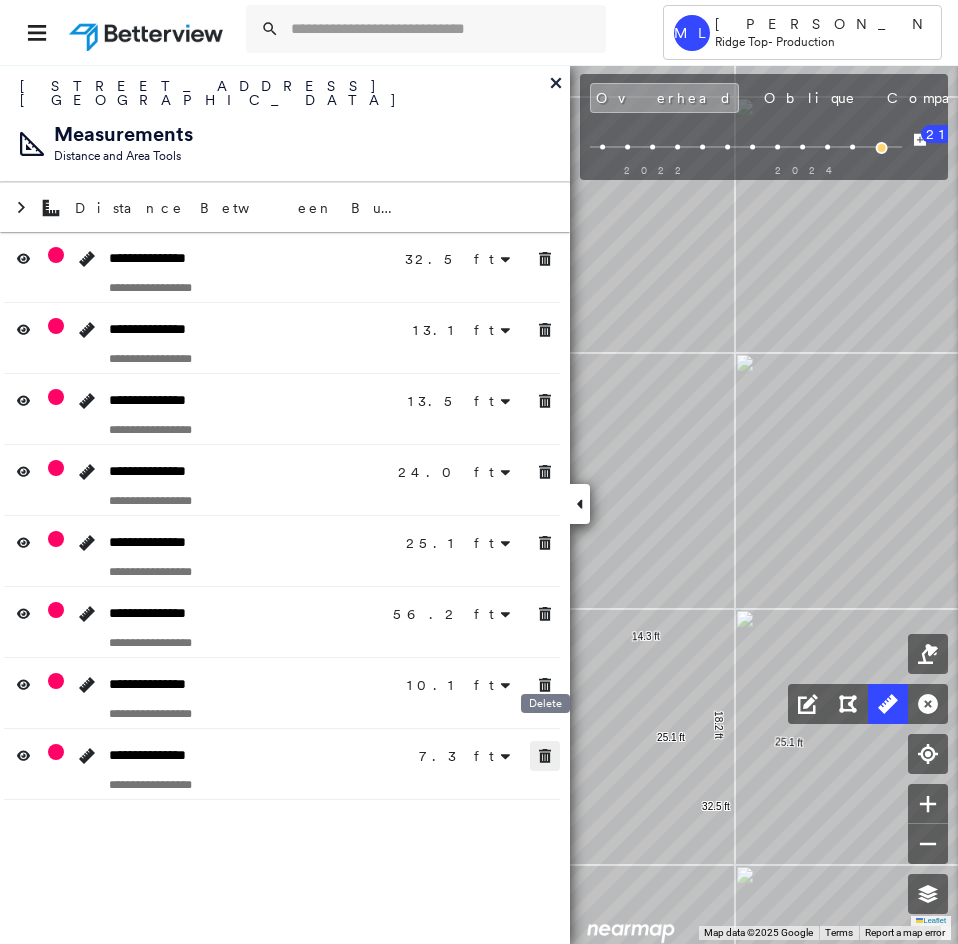 click 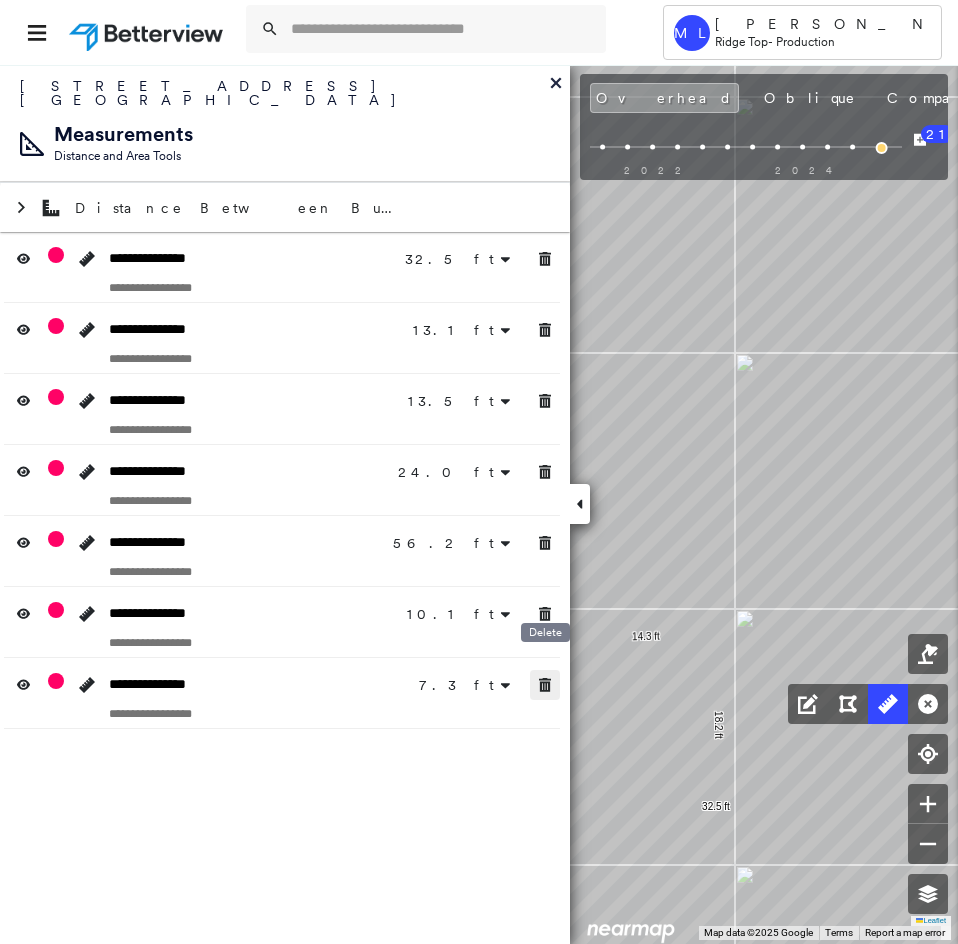 click 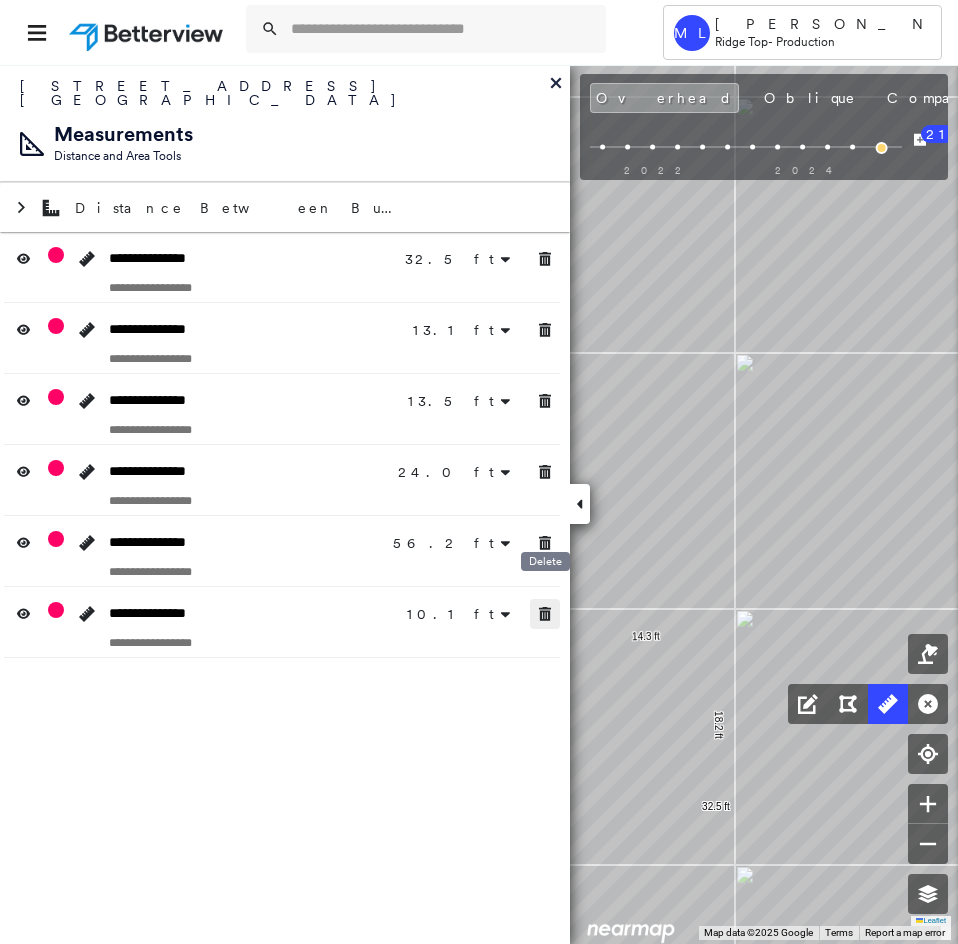 click 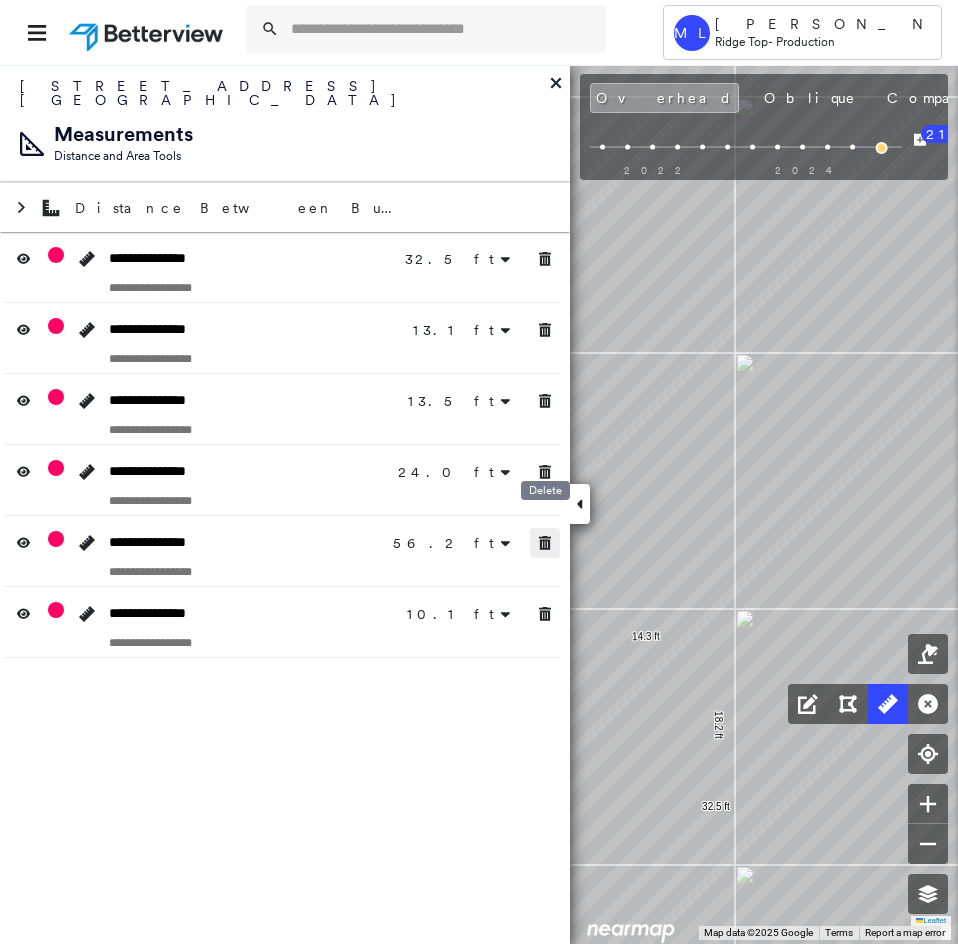 click 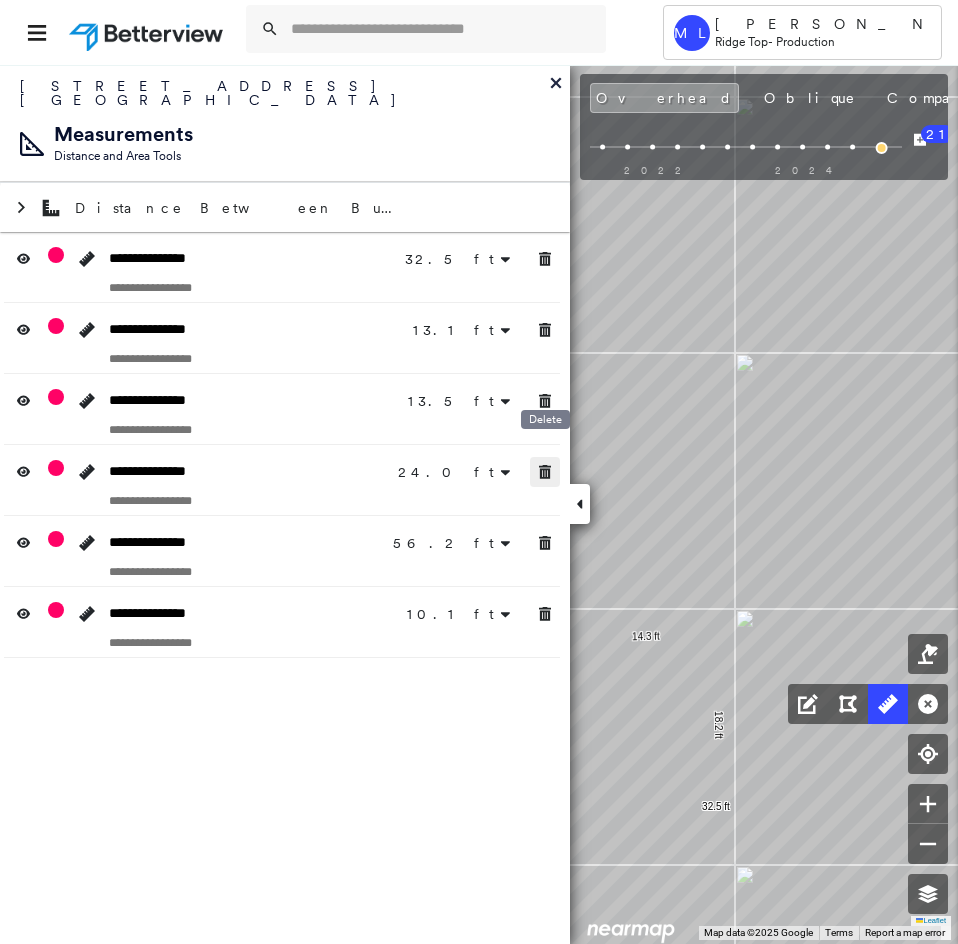 click 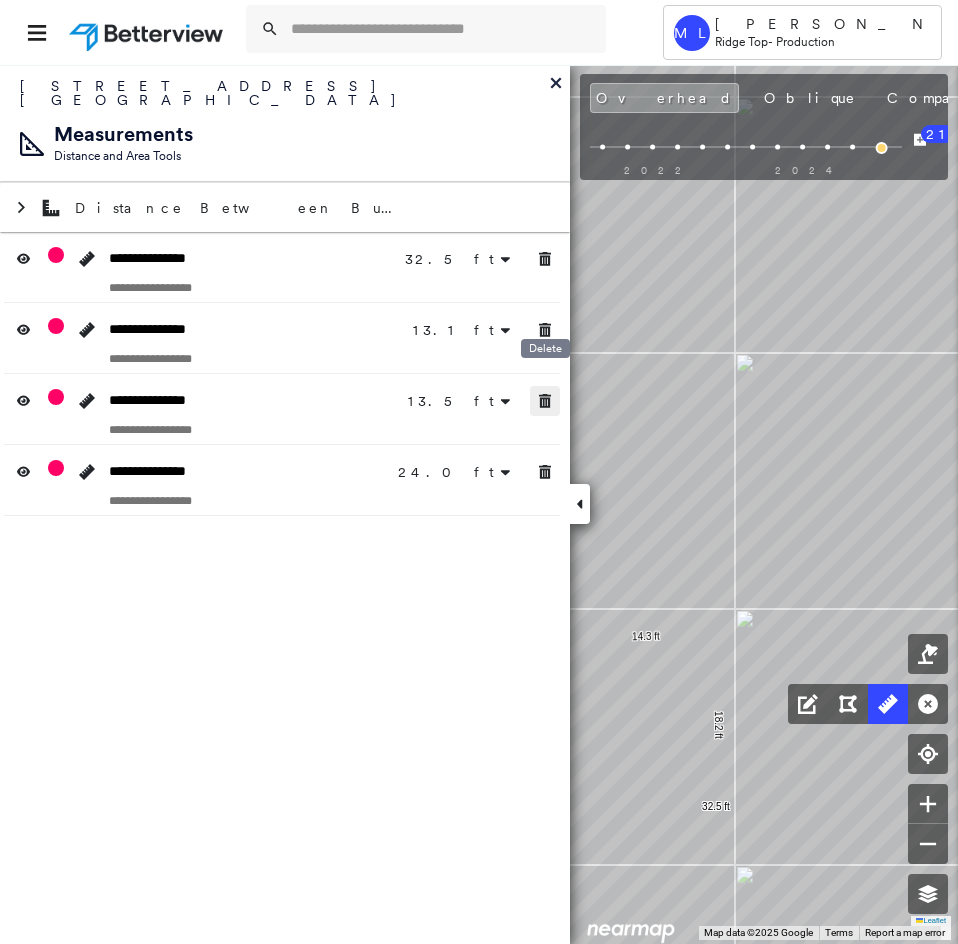 click at bounding box center [545, 401] 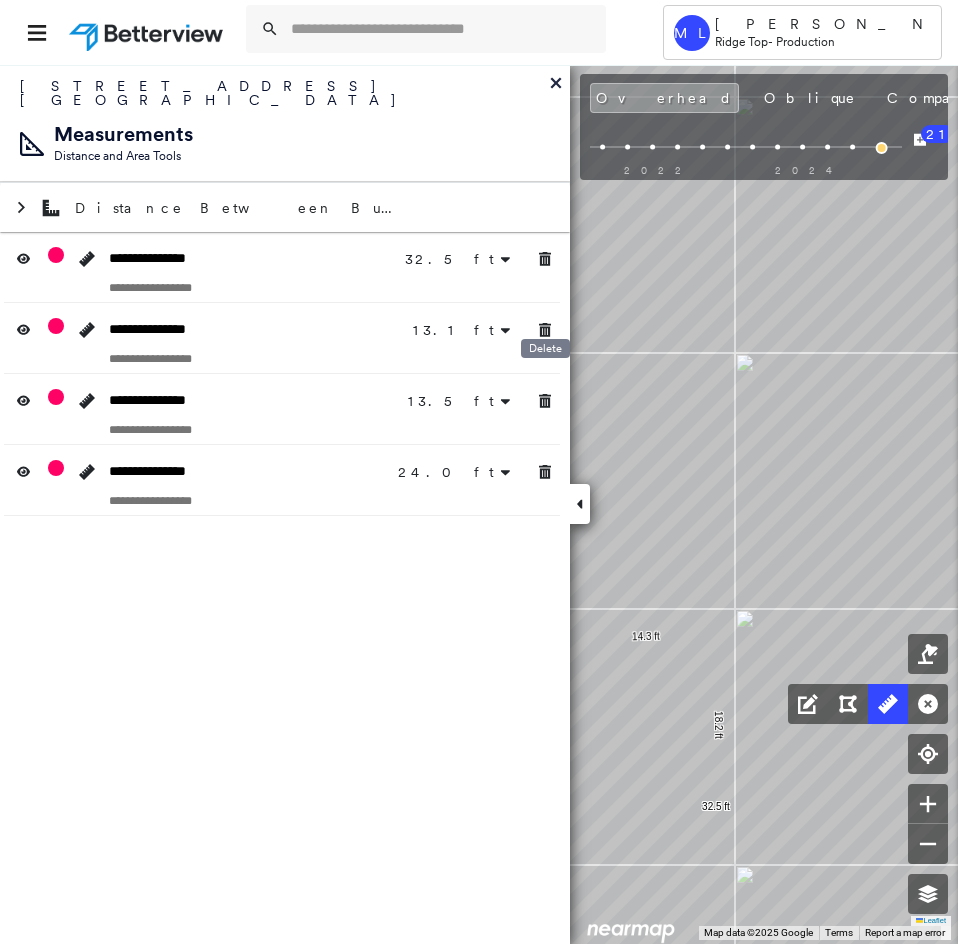 click 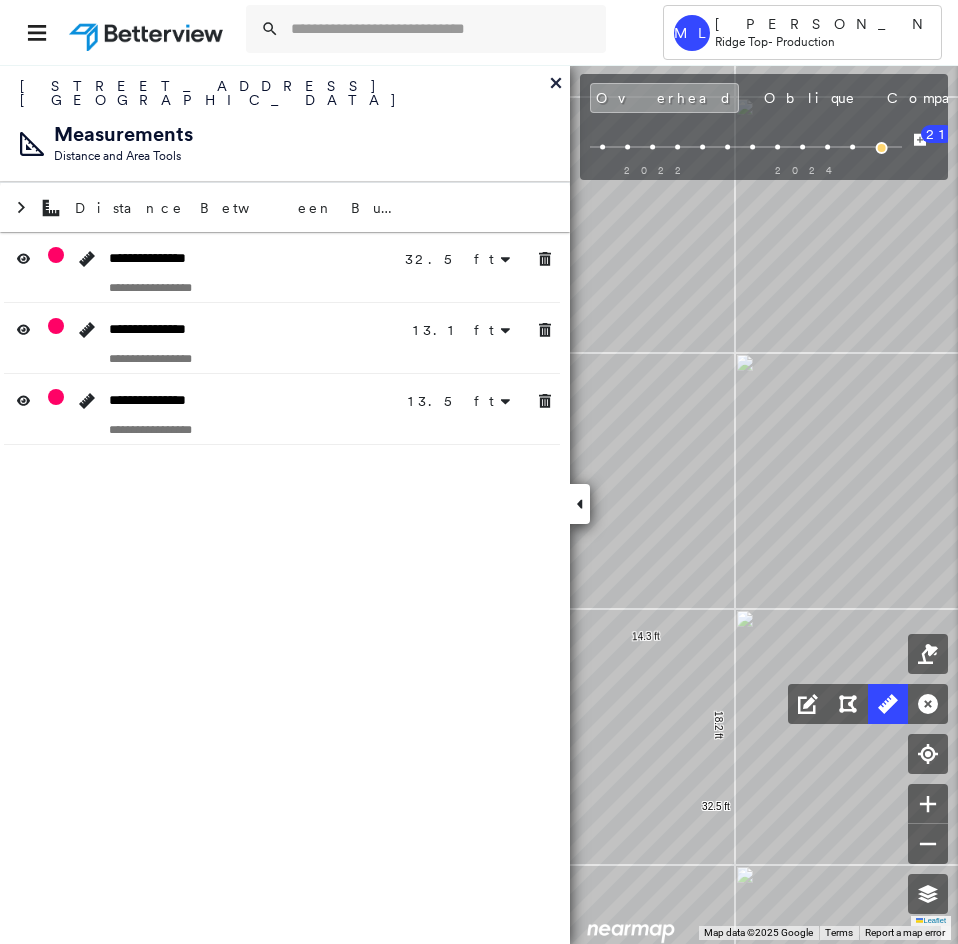 click at bounding box center [545, 259] 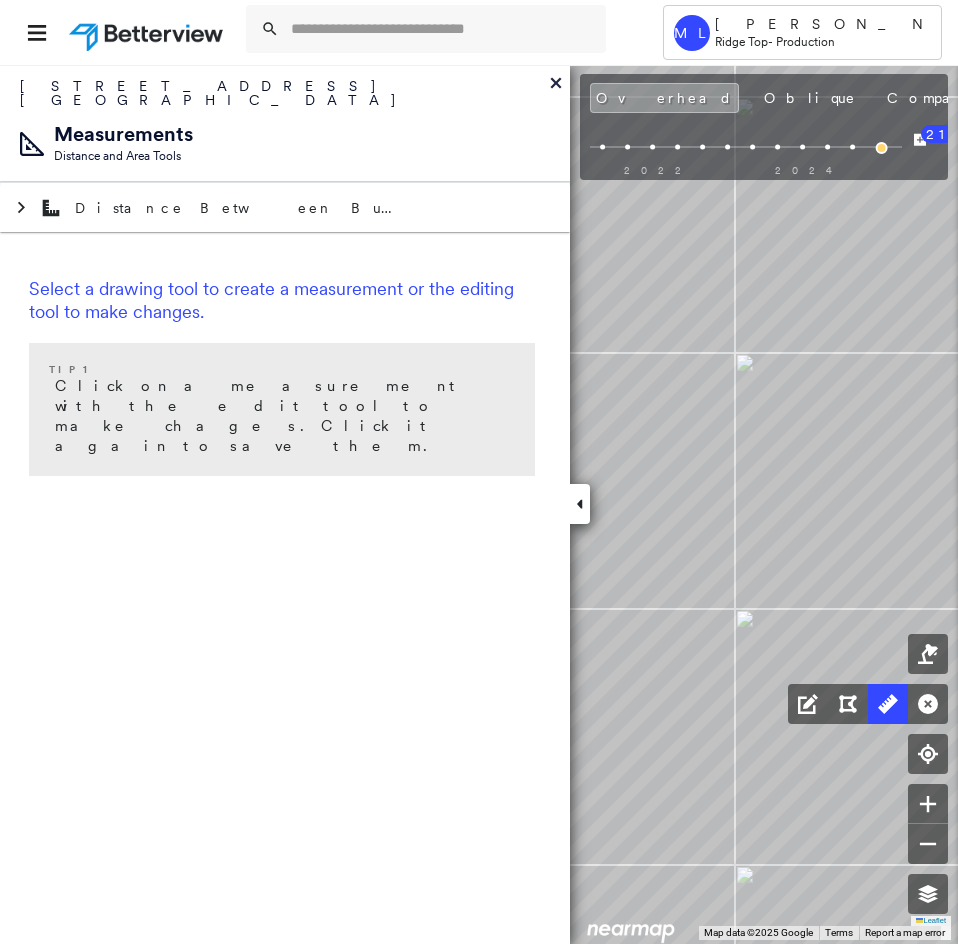 click 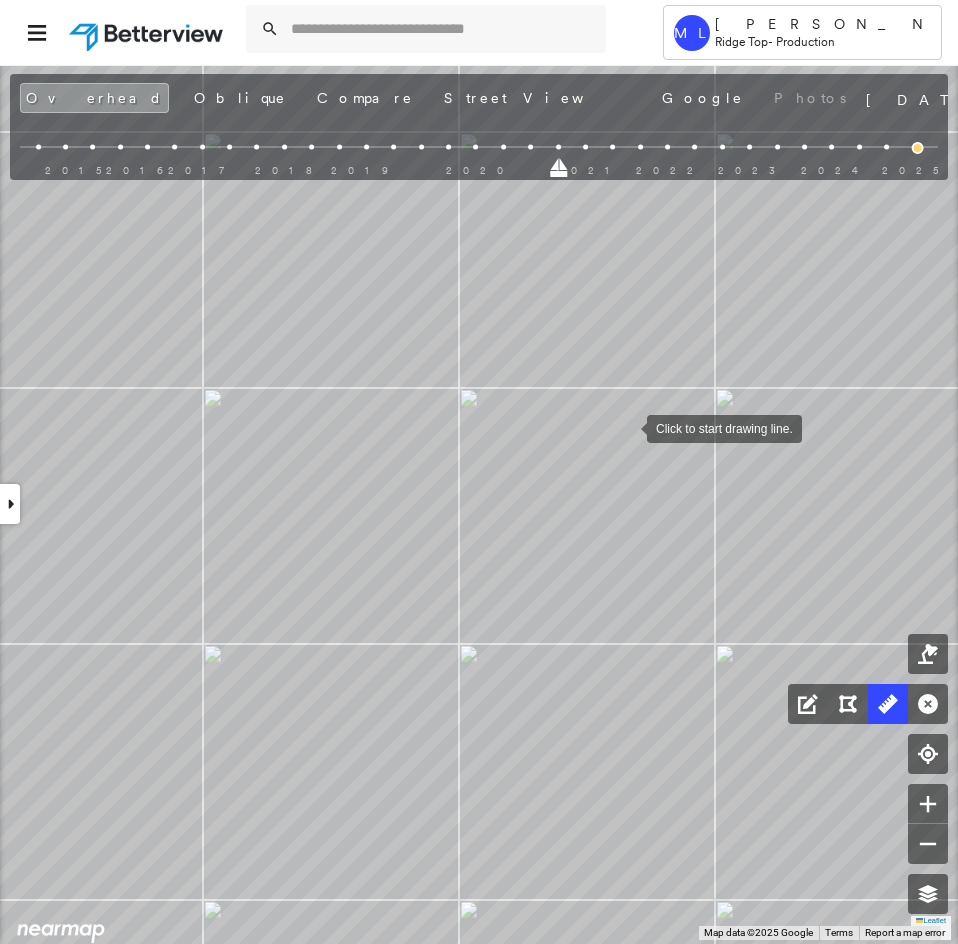 drag, startPoint x: 633, startPoint y: 415, endPoint x: 623, endPoint y: 442, distance: 28.79236 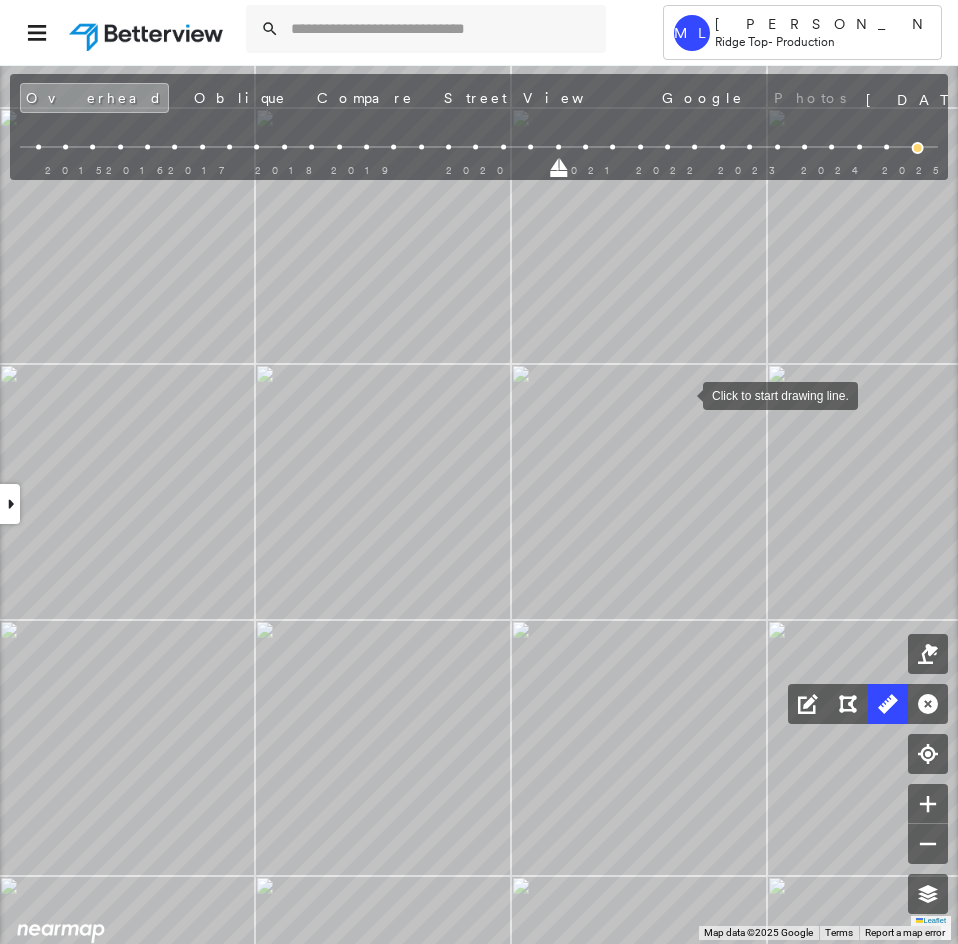 drag, startPoint x: 628, startPoint y: 438, endPoint x: 684, endPoint y: 395, distance: 70.60453 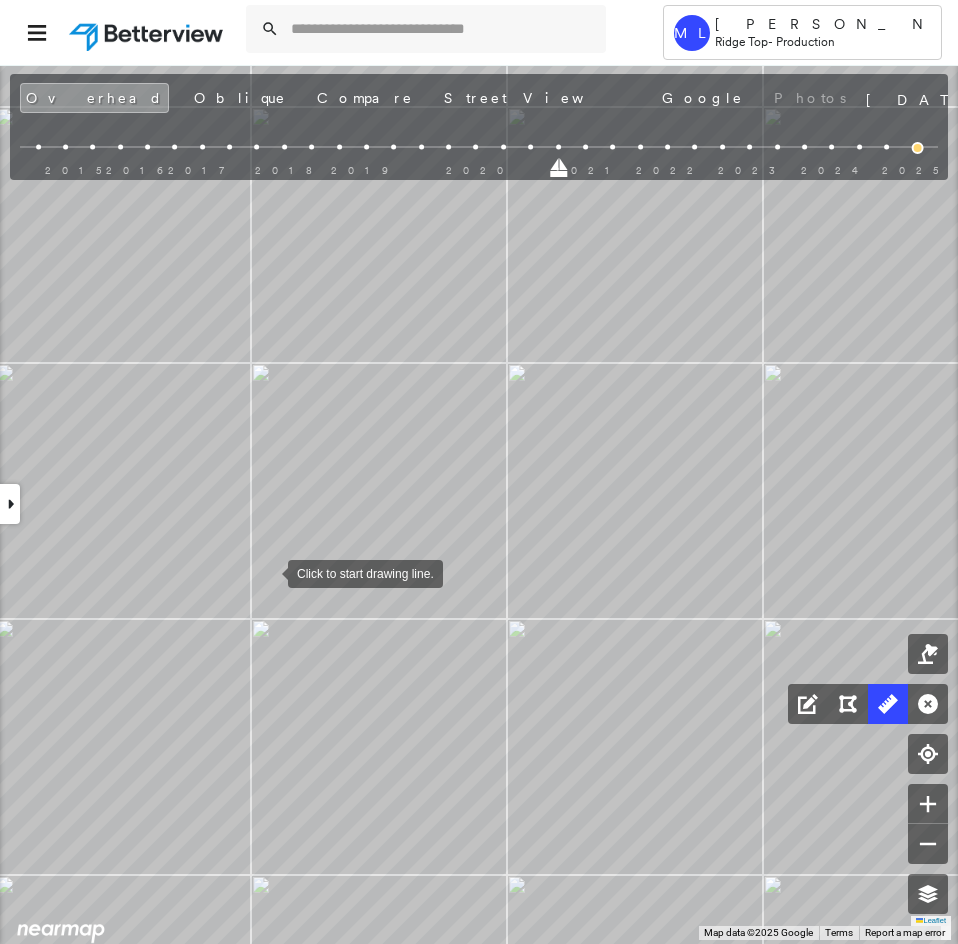 drag, startPoint x: 269, startPoint y: 572, endPoint x: 260, endPoint y: 565, distance: 11.401754 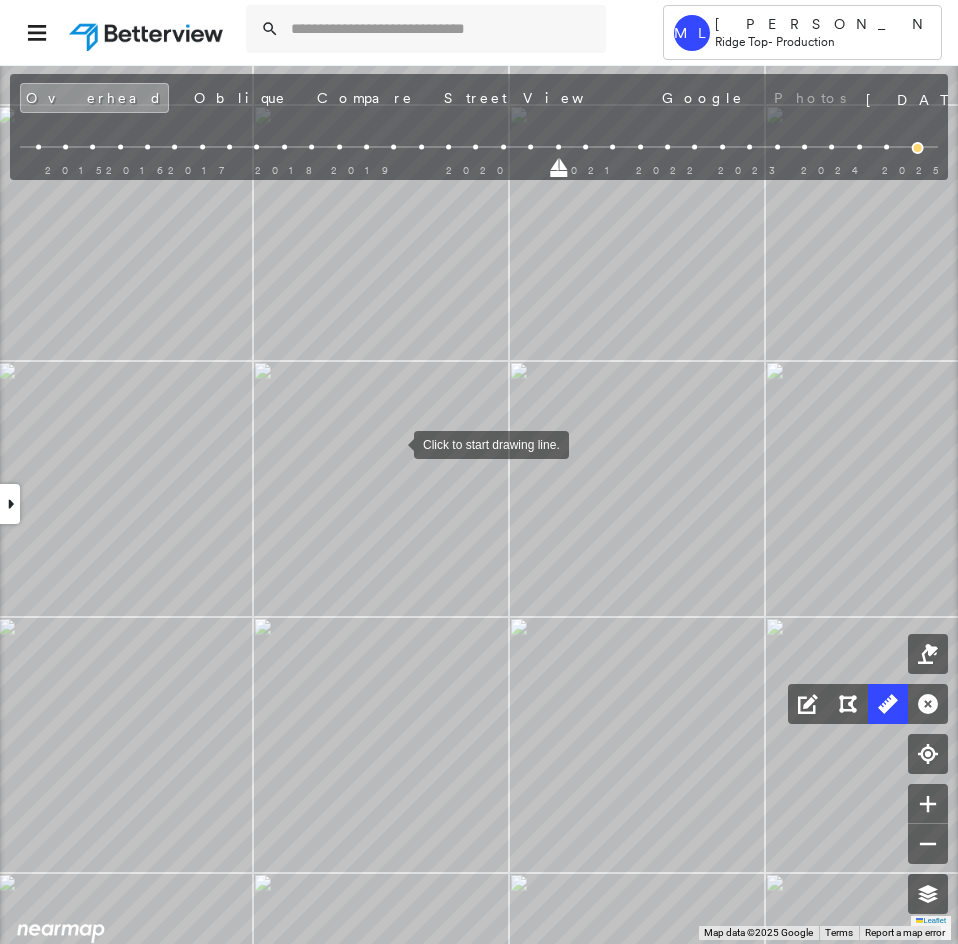 drag, startPoint x: 375, startPoint y: 435, endPoint x: 411, endPoint y: 444, distance: 37.107952 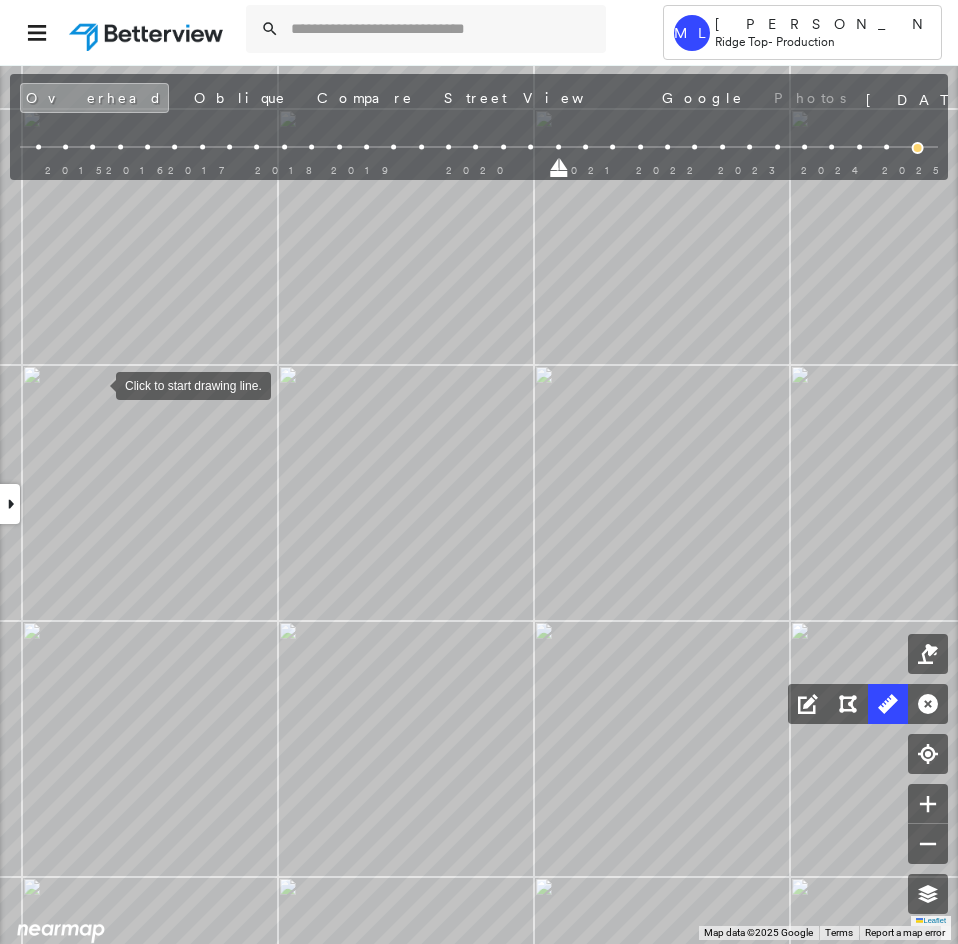 click at bounding box center (96, 384) 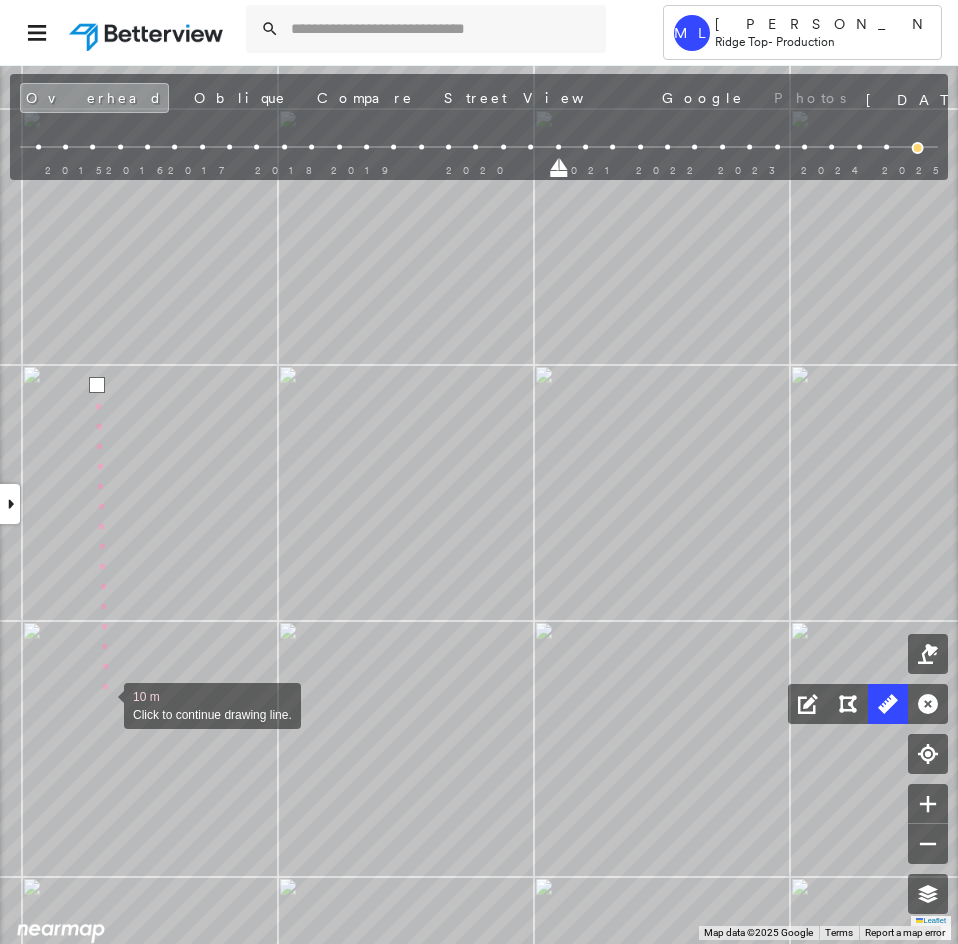 click at bounding box center (104, 704) 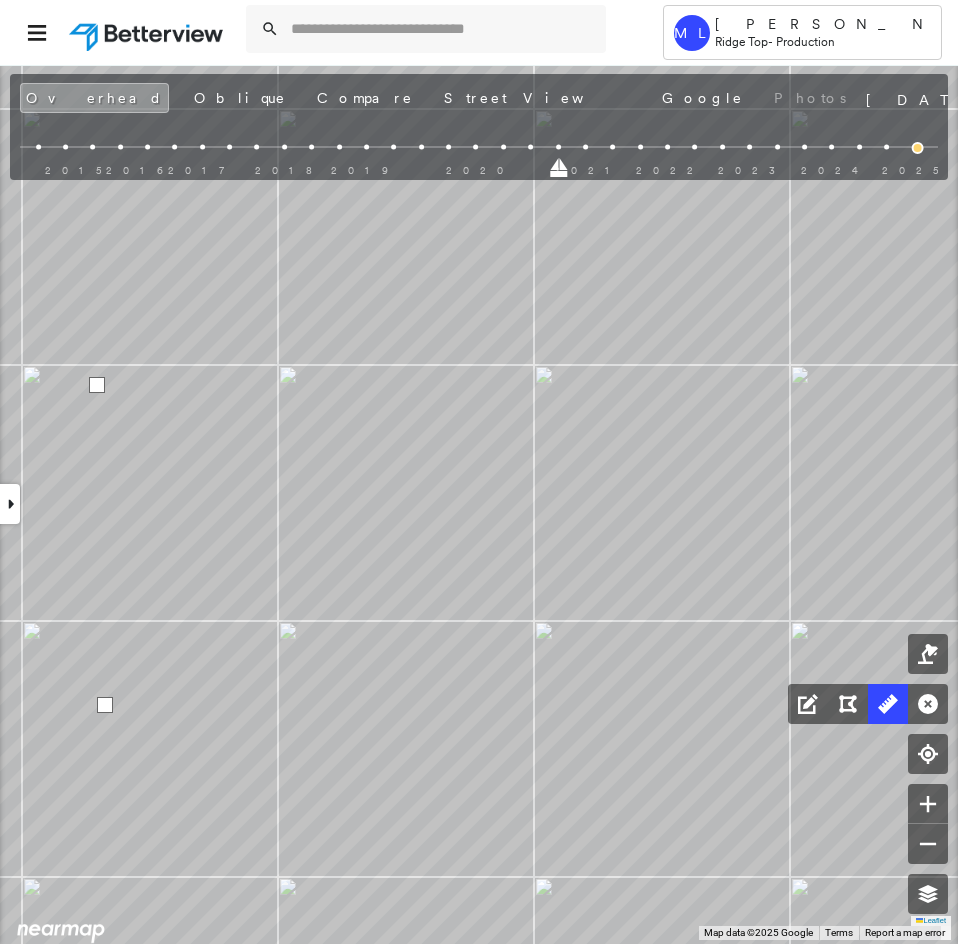 click at bounding box center (105, 705) 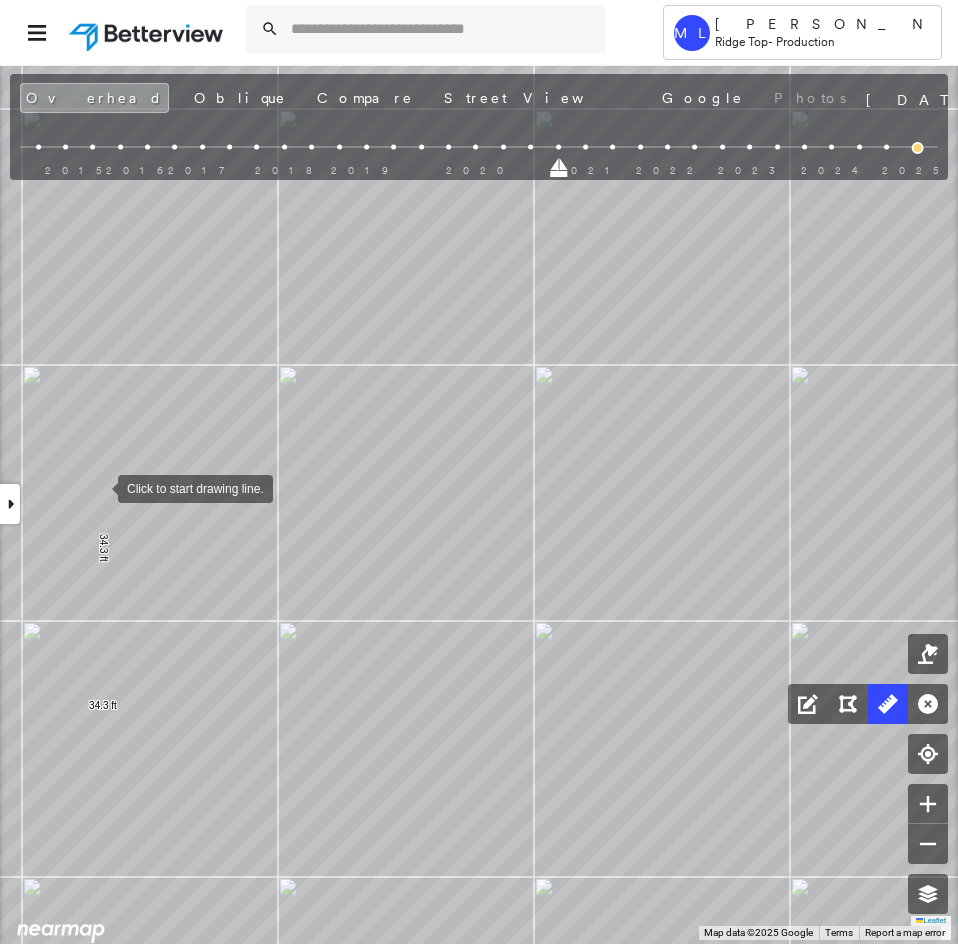 click at bounding box center [98, 487] 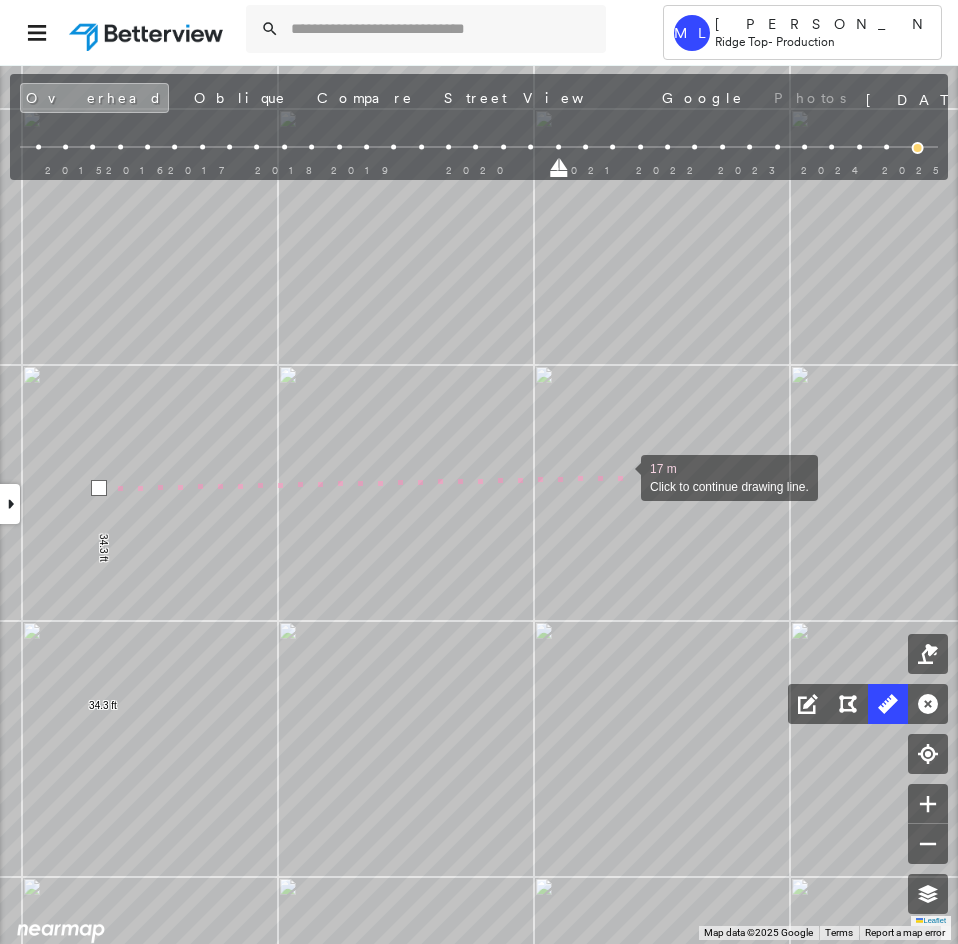 click at bounding box center (621, 476) 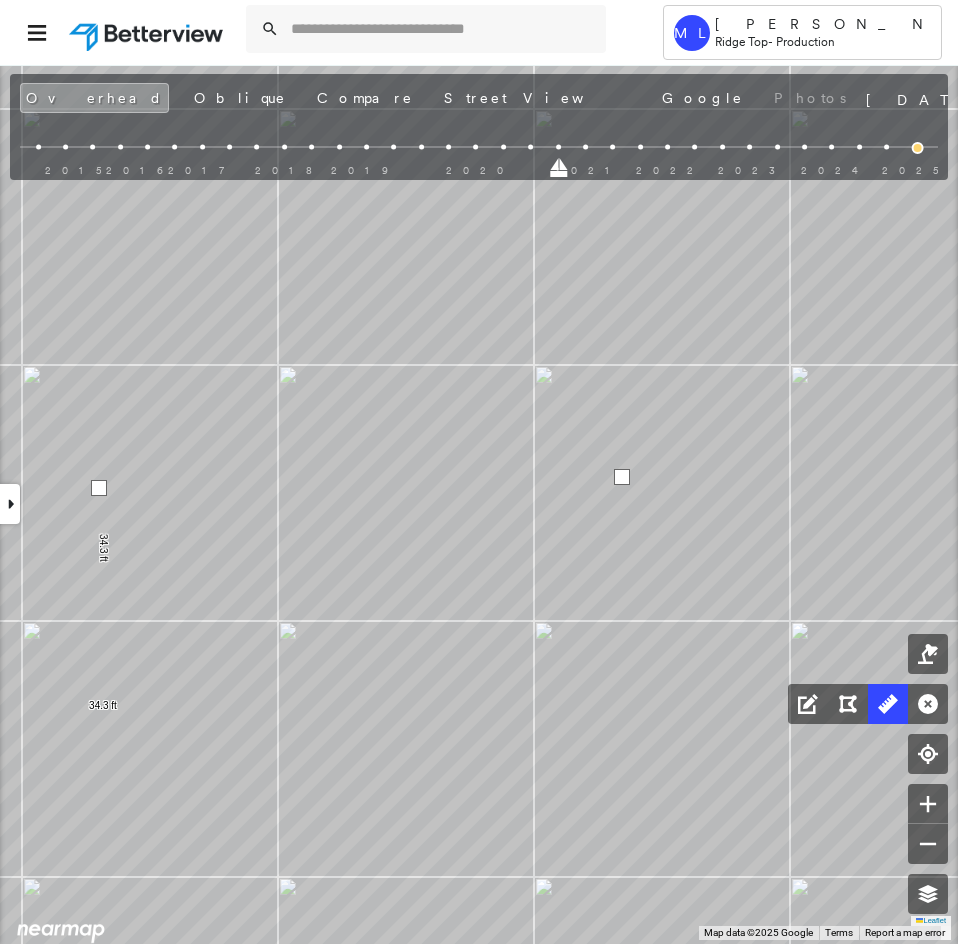 click at bounding box center [622, 477] 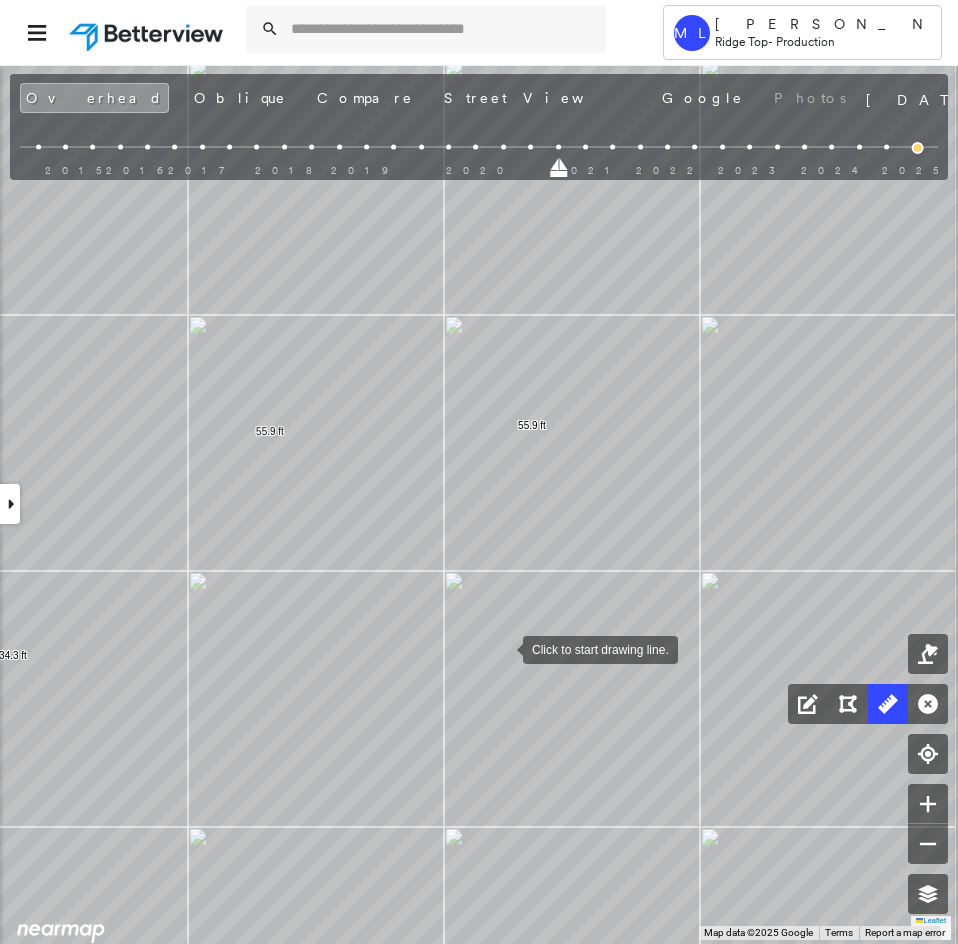 drag, startPoint x: 594, startPoint y: 698, endPoint x: 496, endPoint y: 644, distance: 111.89281 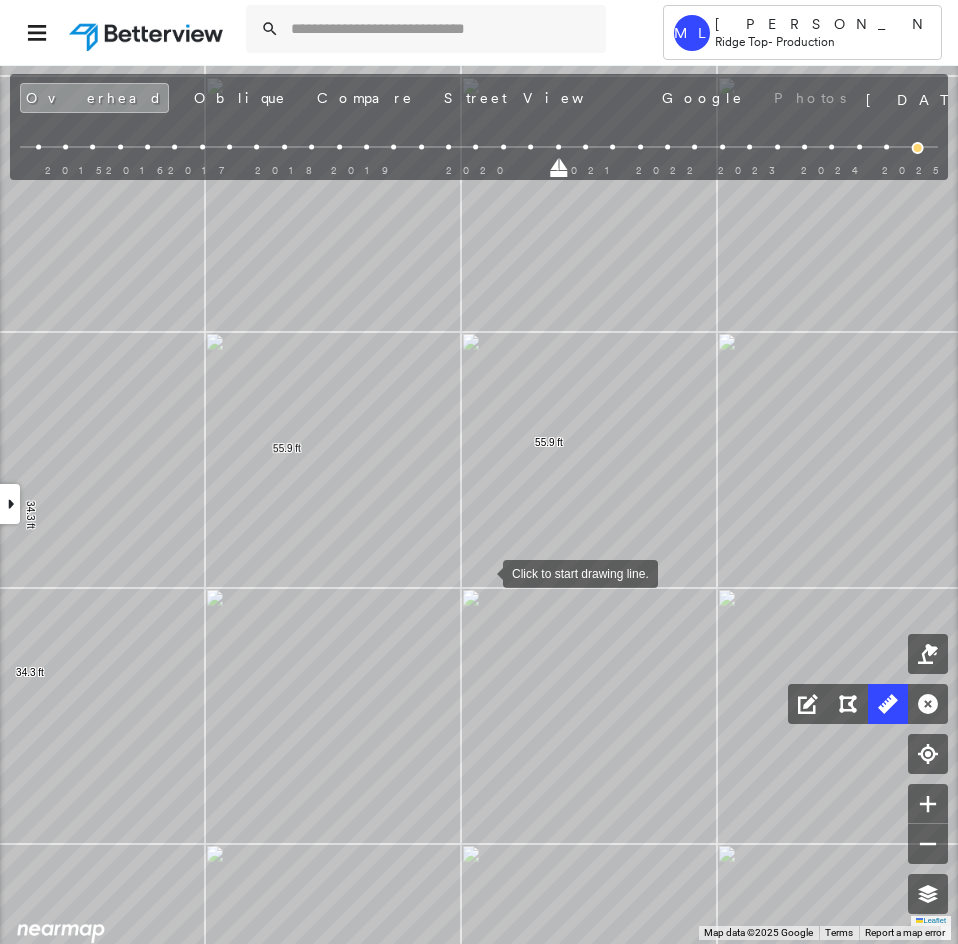 drag, startPoint x: 474, startPoint y: 565, endPoint x: 488, endPoint y: 572, distance: 15.652476 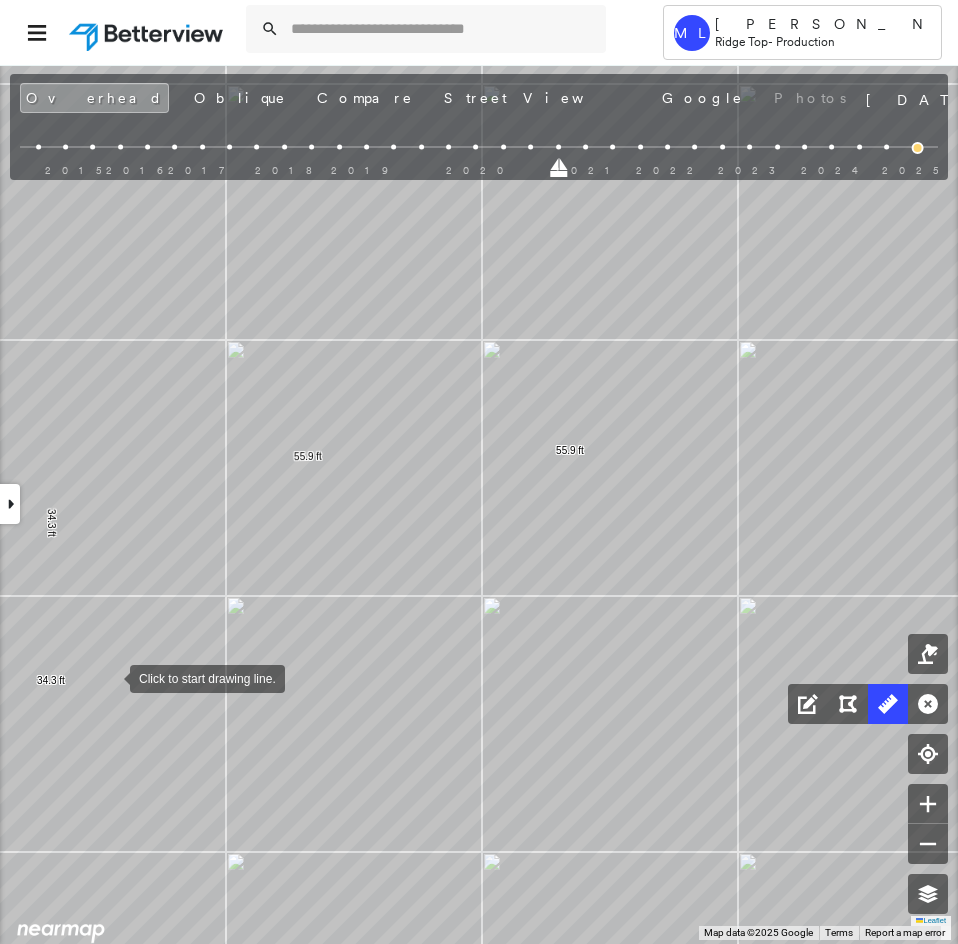 click at bounding box center (110, 677) 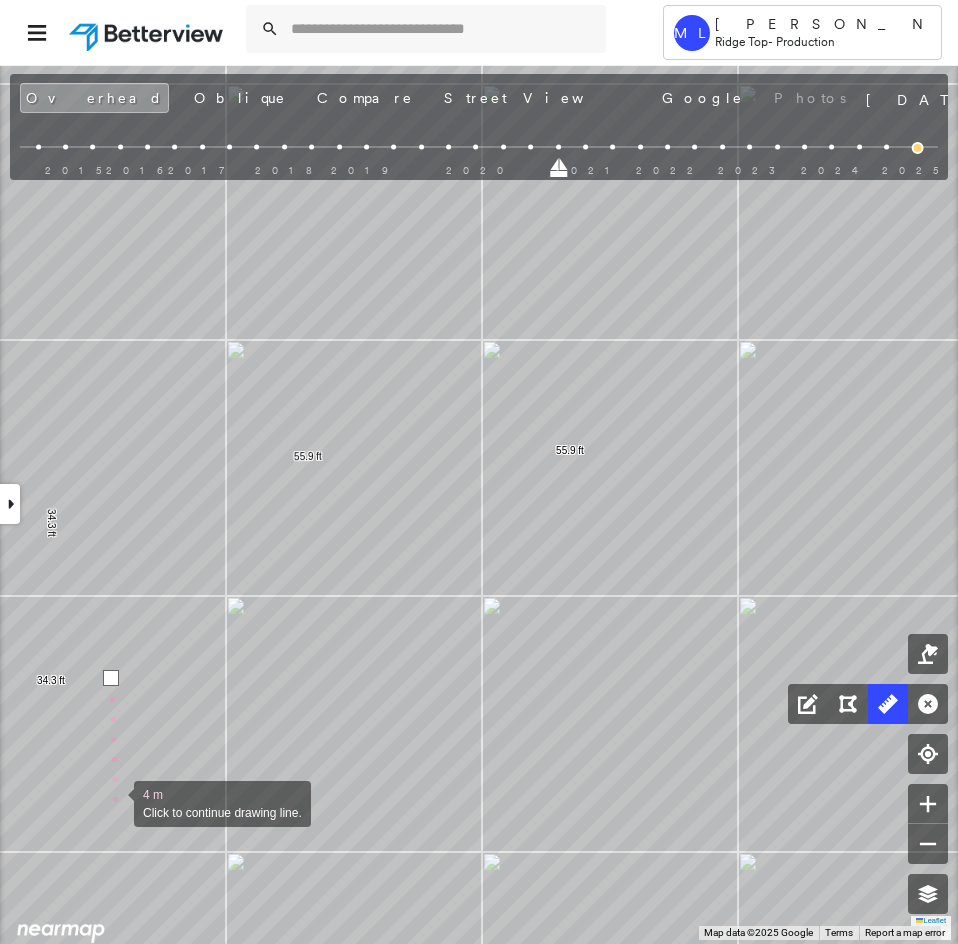 click at bounding box center [114, 802] 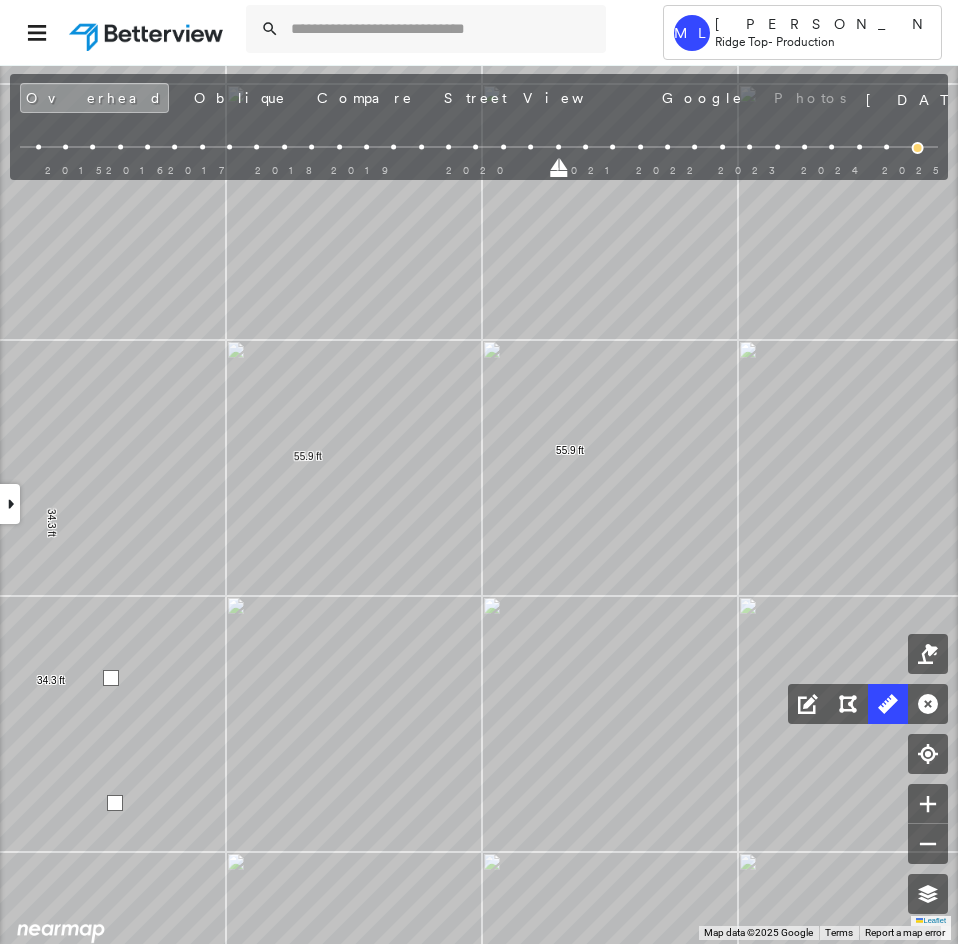 click at bounding box center [115, 803] 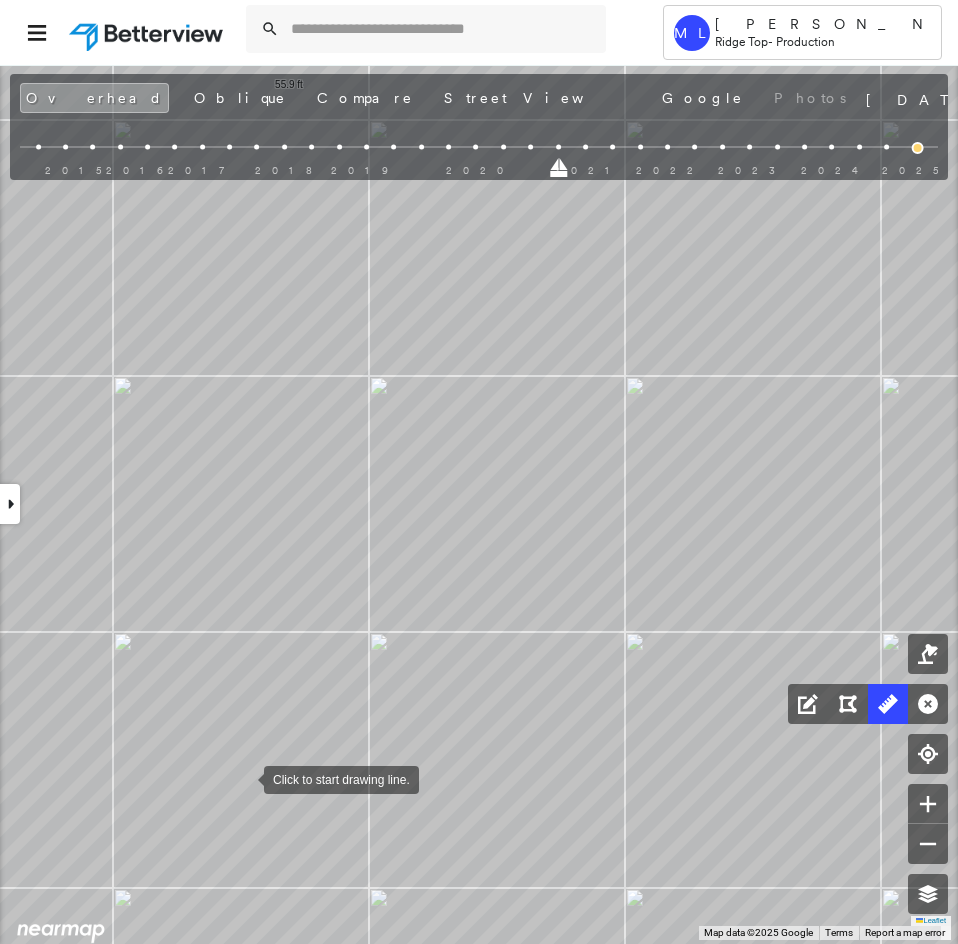 click at bounding box center [244, 778] 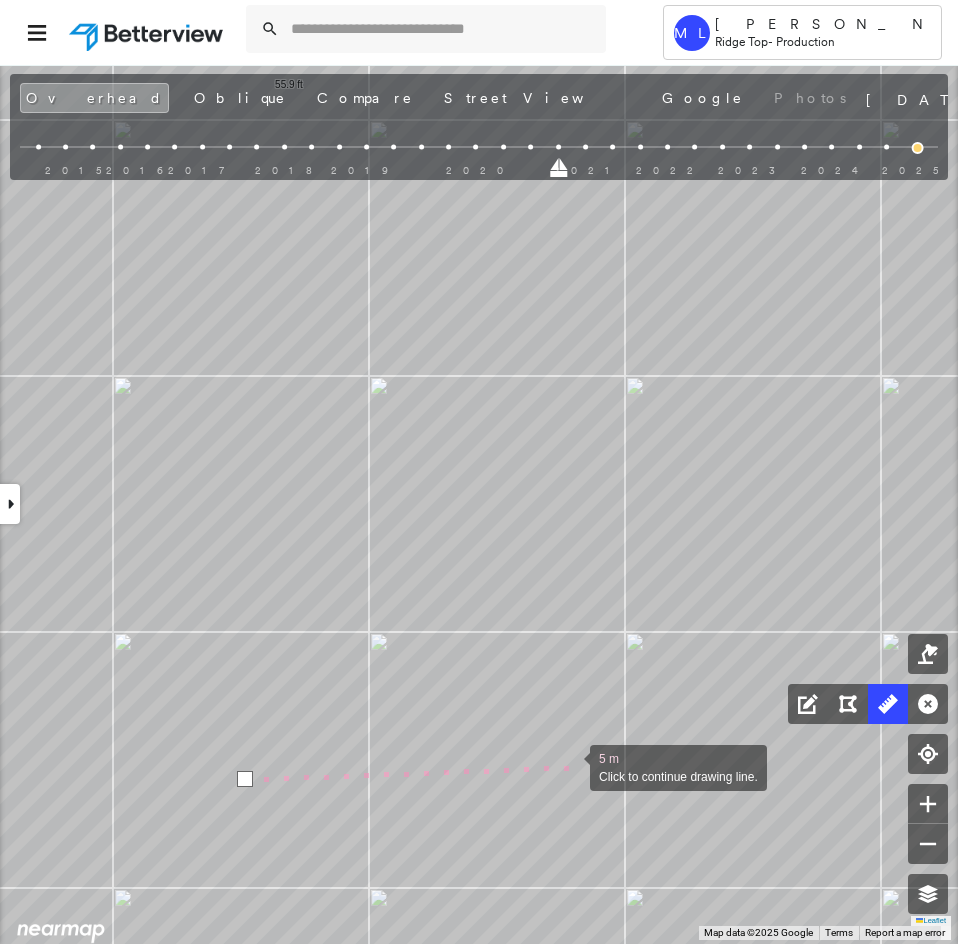 click at bounding box center (570, 766) 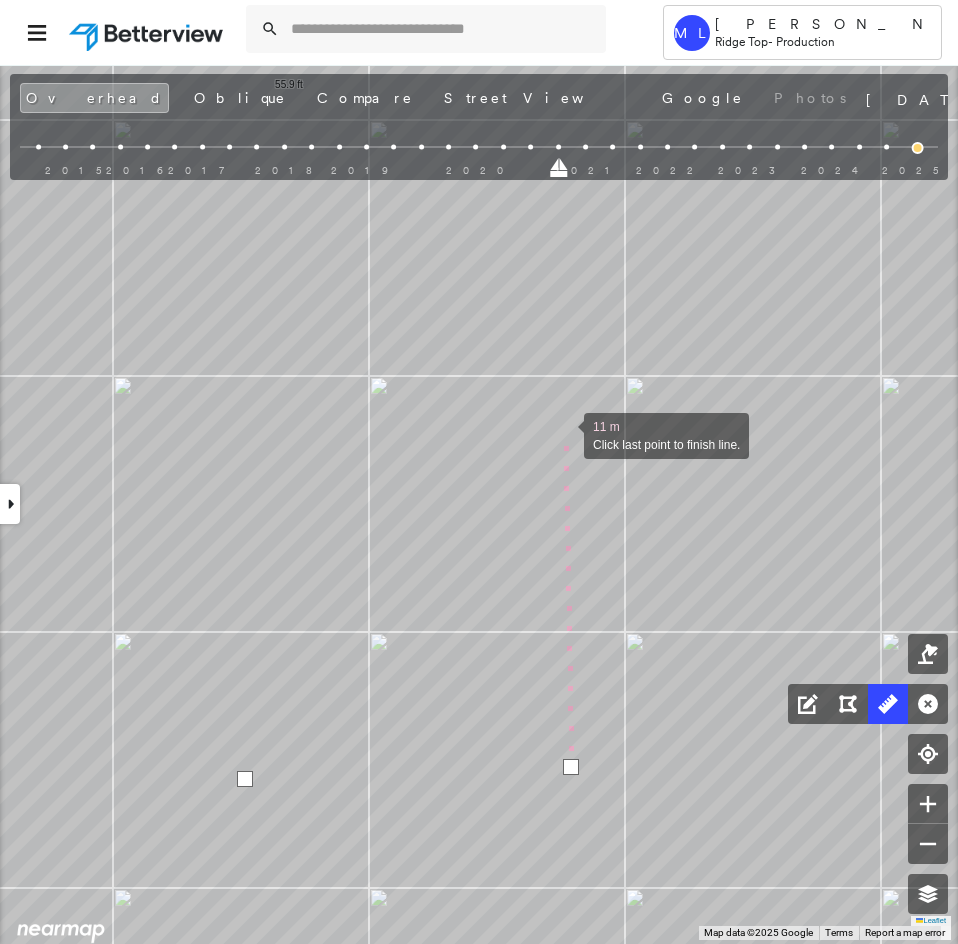 click at bounding box center [564, 434] 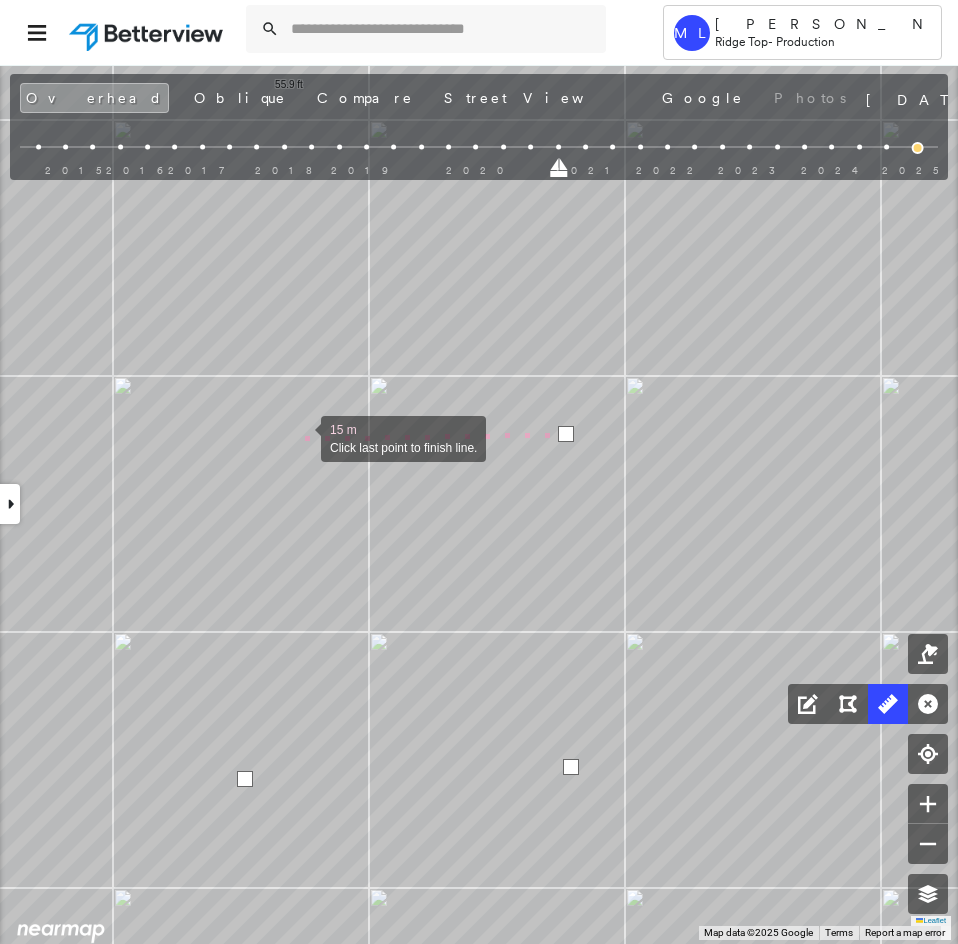 click at bounding box center [301, 437] 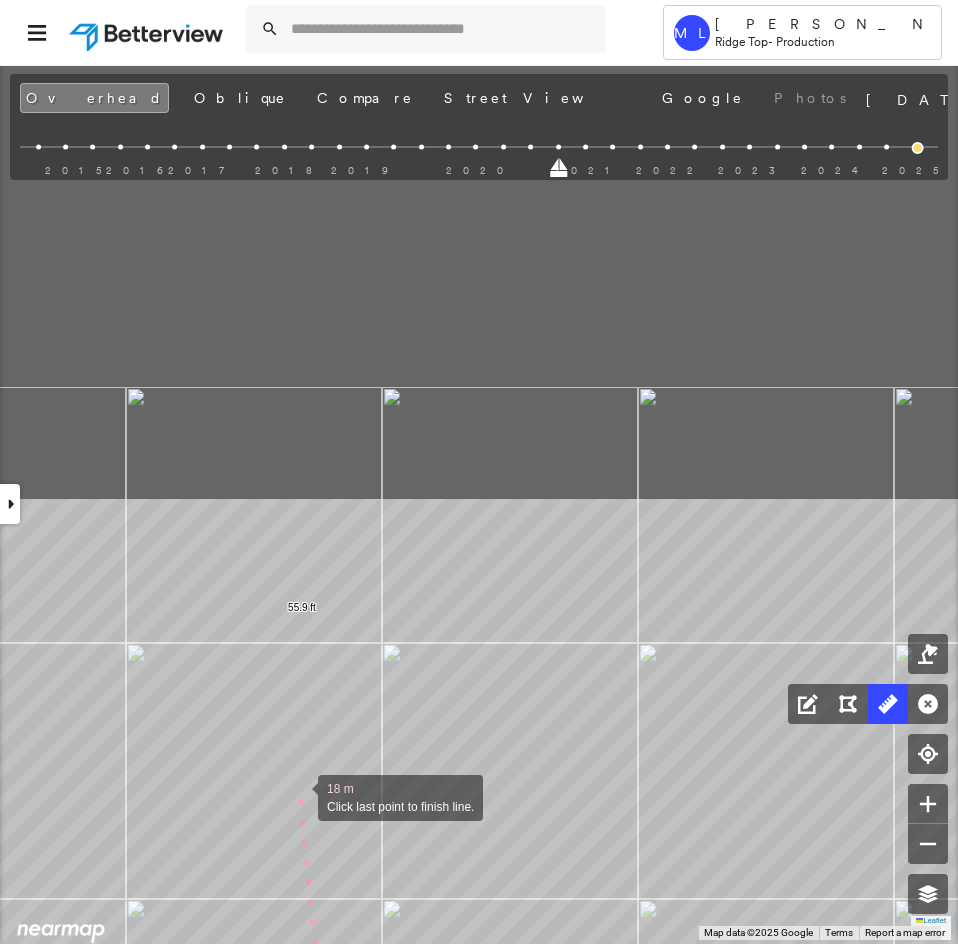 drag, startPoint x: 285, startPoint y: 272, endPoint x: 298, endPoint y: 795, distance: 523.16156 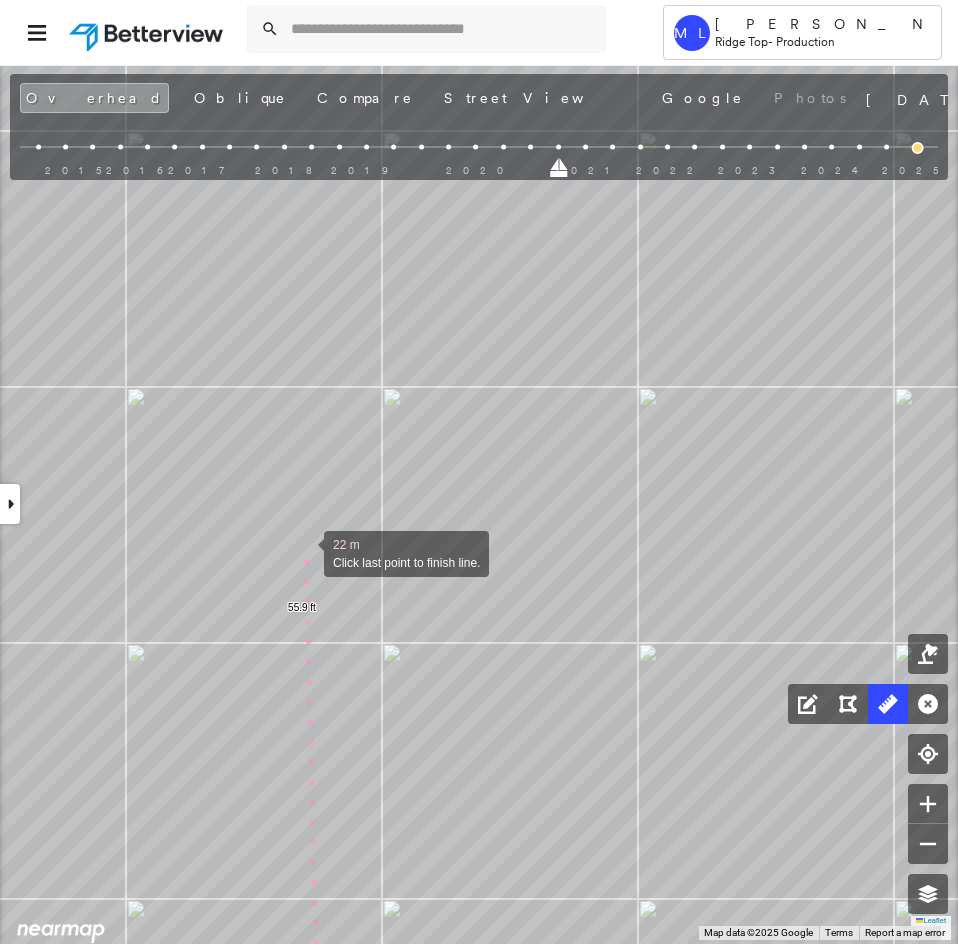 click at bounding box center (304, 552) 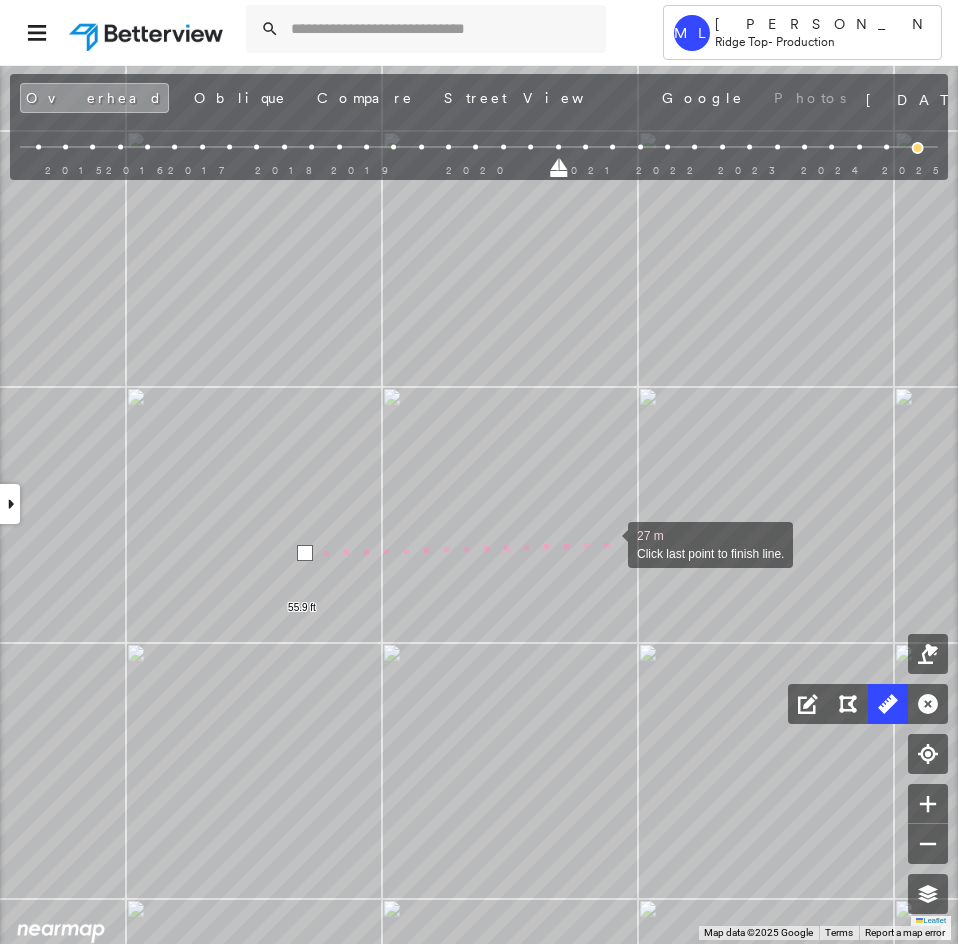 click at bounding box center (608, 543) 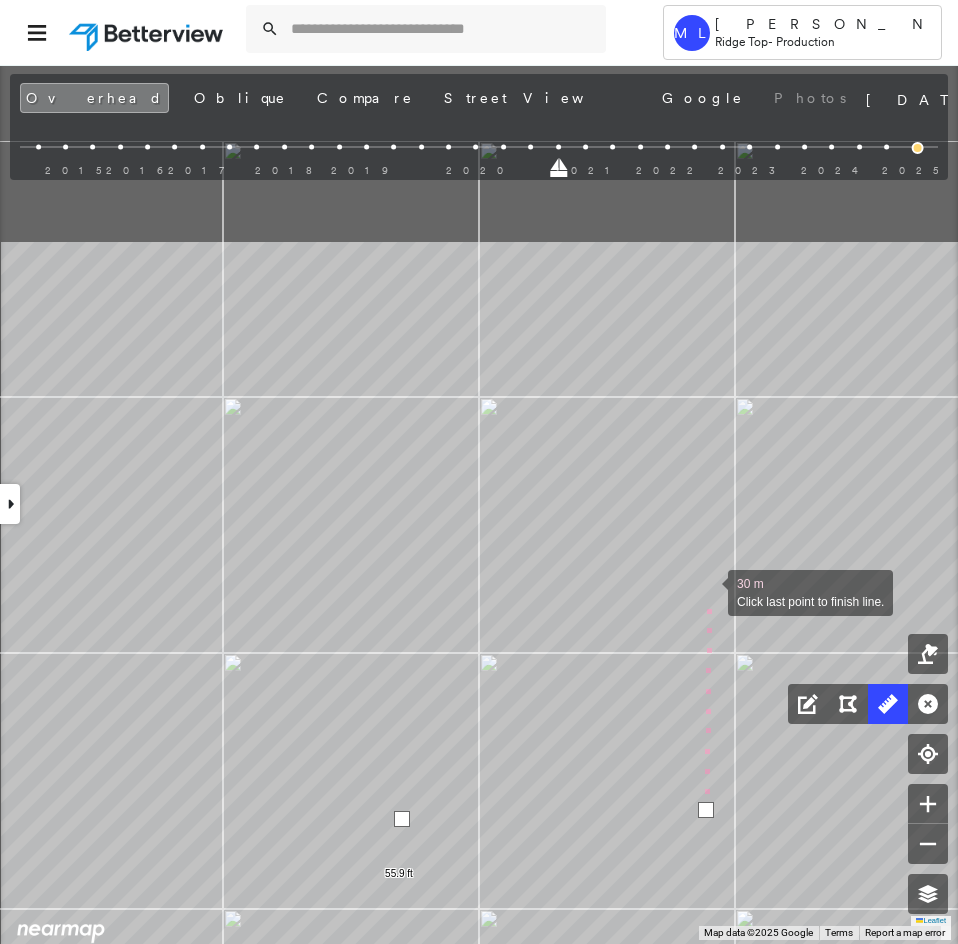 drag, startPoint x: 610, startPoint y: 324, endPoint x: 707, endPoint y: 590, distance: 283.13425 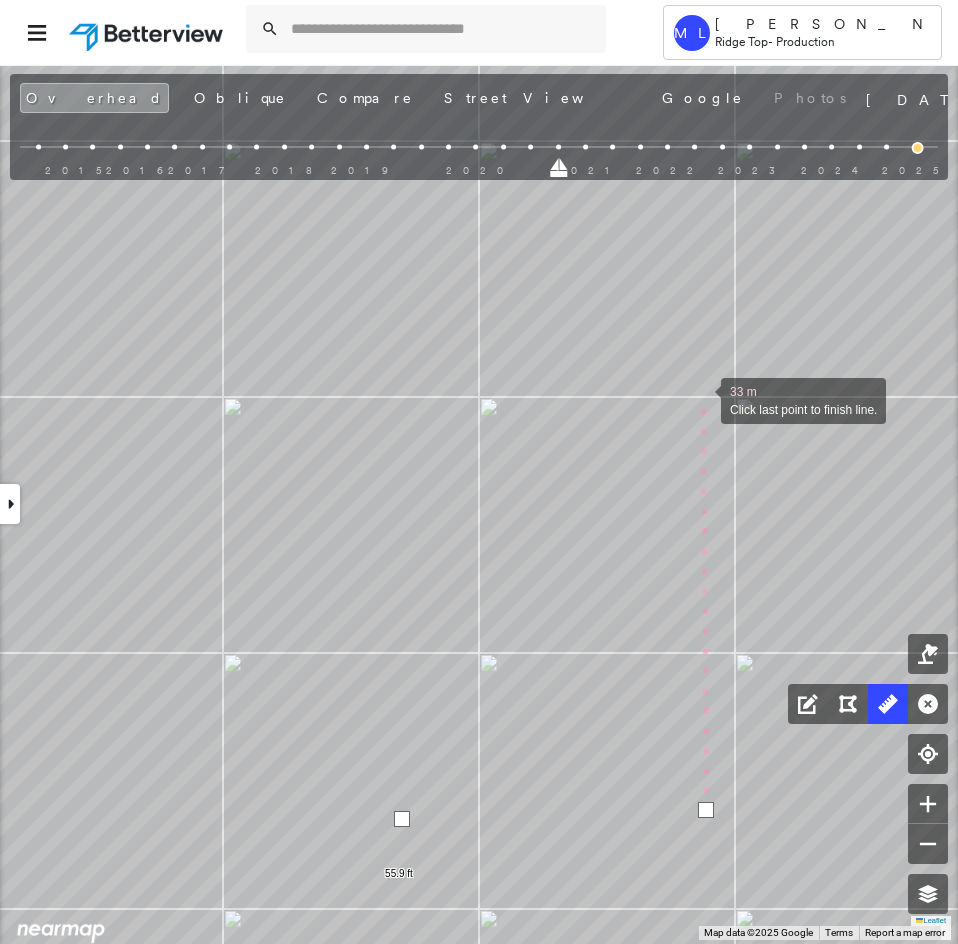 click at bounding box center [701, 399] 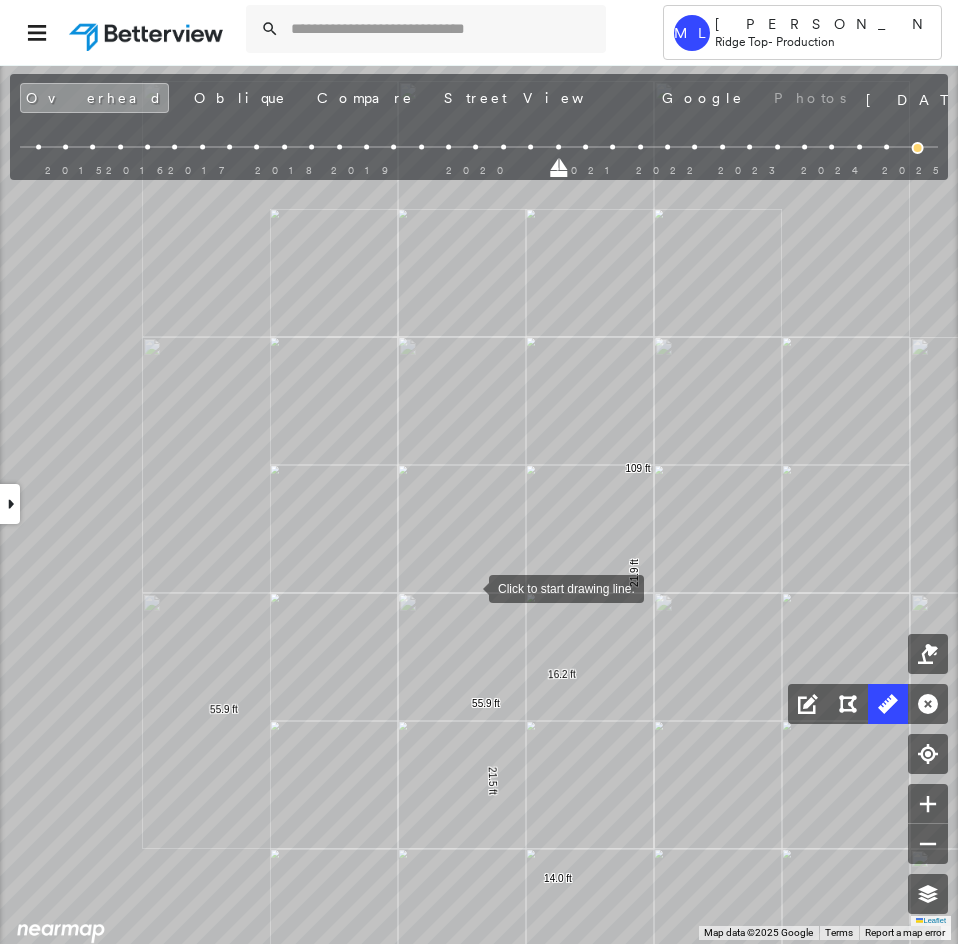 drag, startPoint x: 701, startPoint y: 399, endPoint x: 561, endPoint y: 546, distance: 203 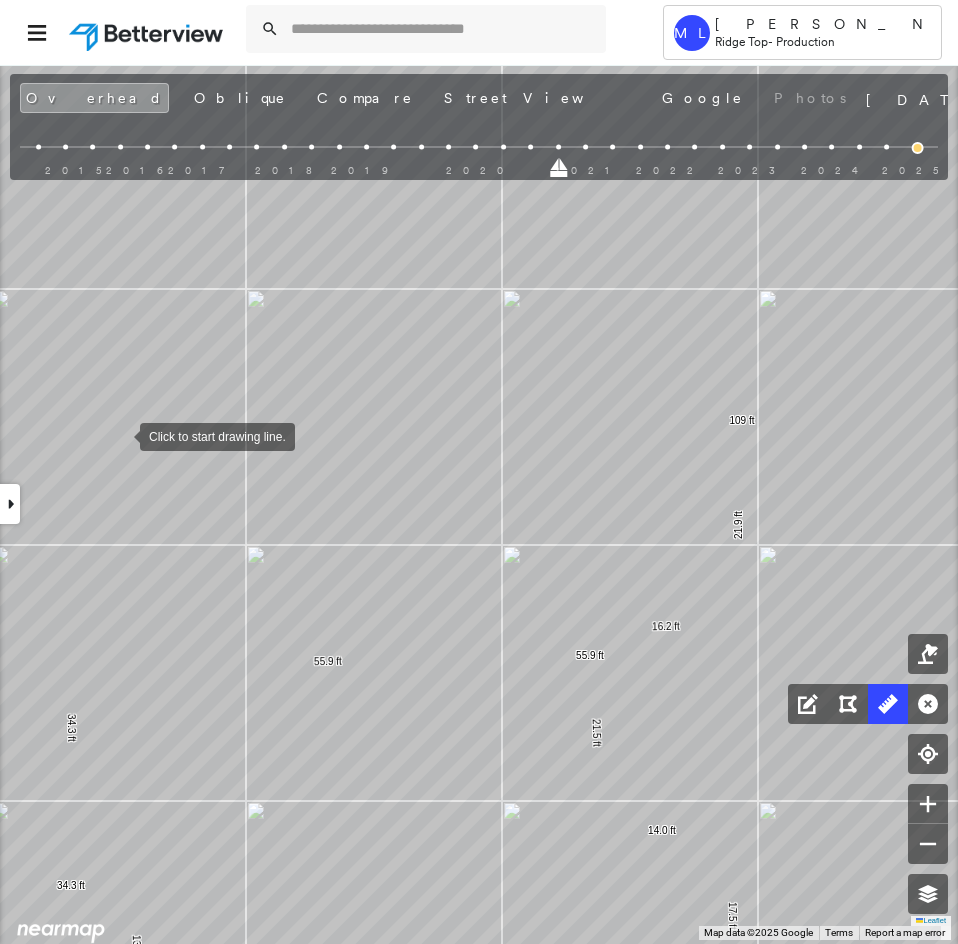 click at bounding box center (120, 435) 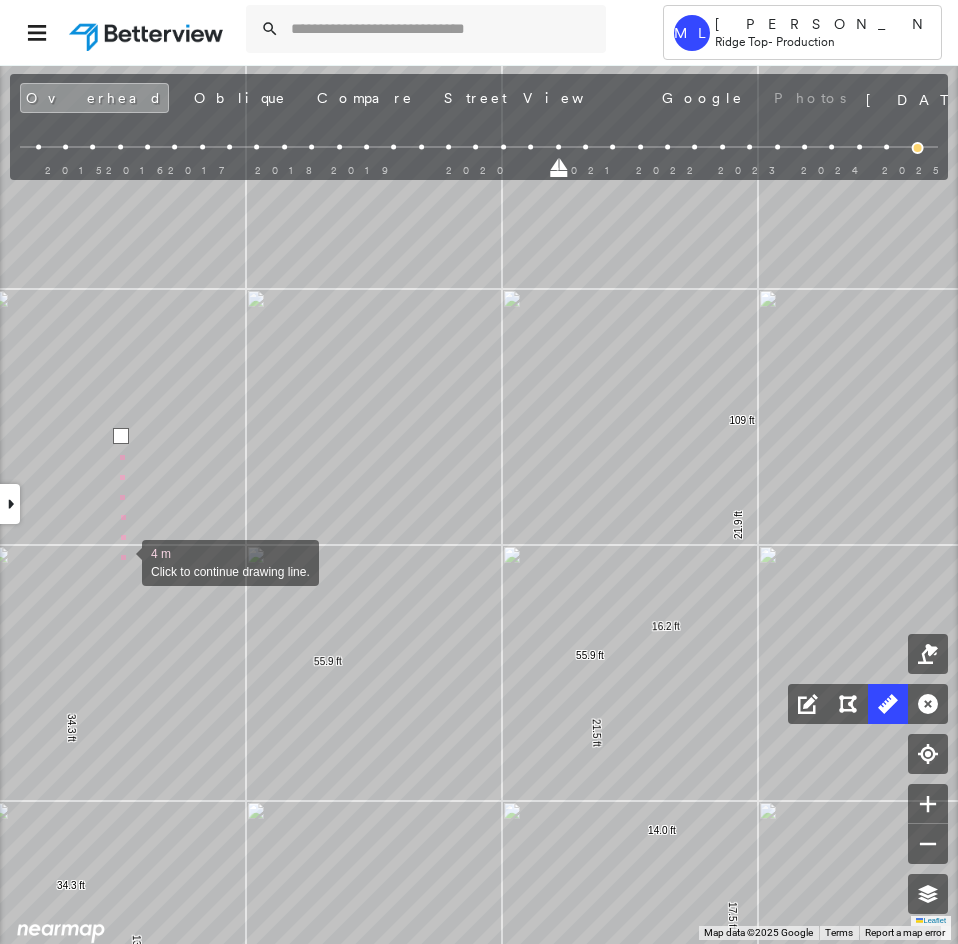 click at bounding box center (122, 561) 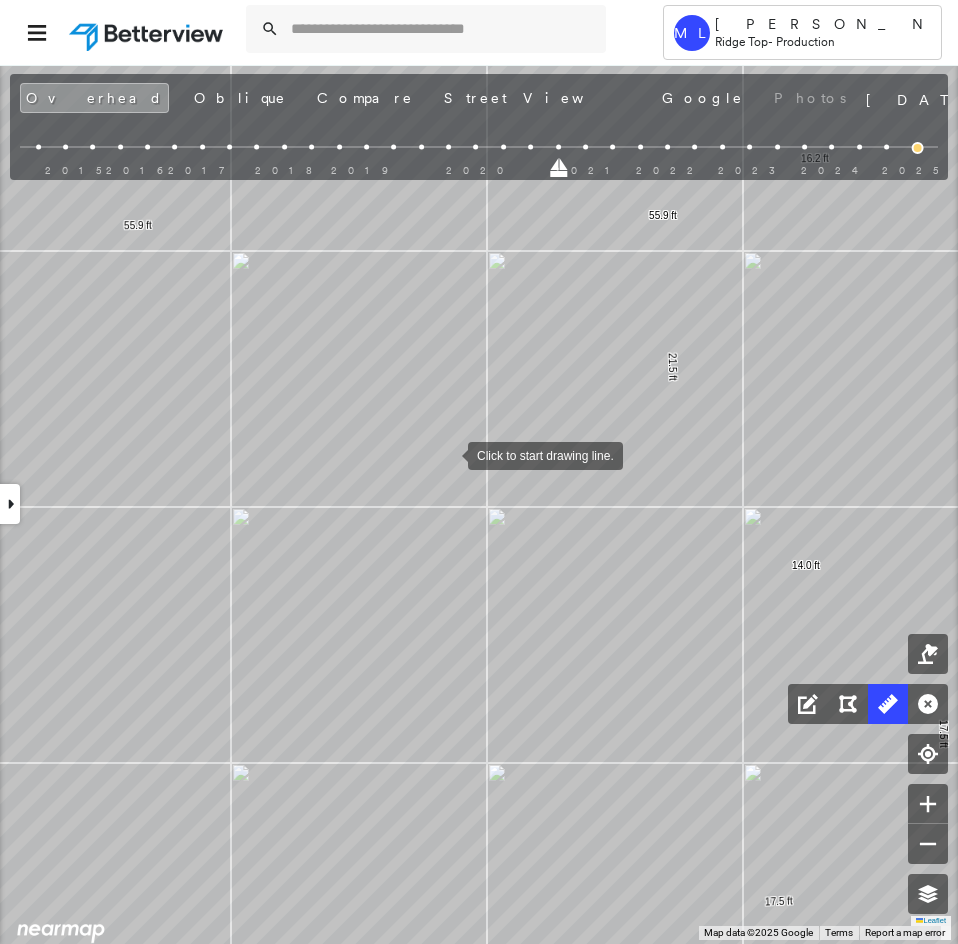 click at bounding box center (448, 454) 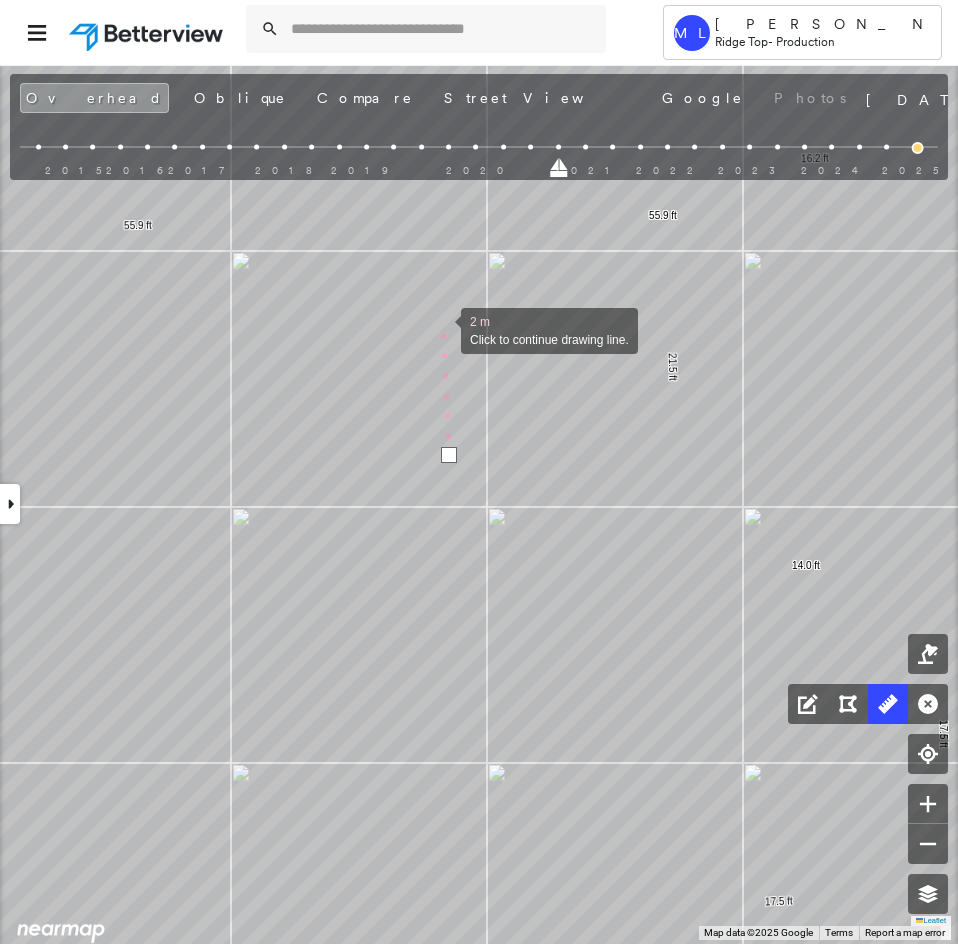 click at bounding box center (441, 329) 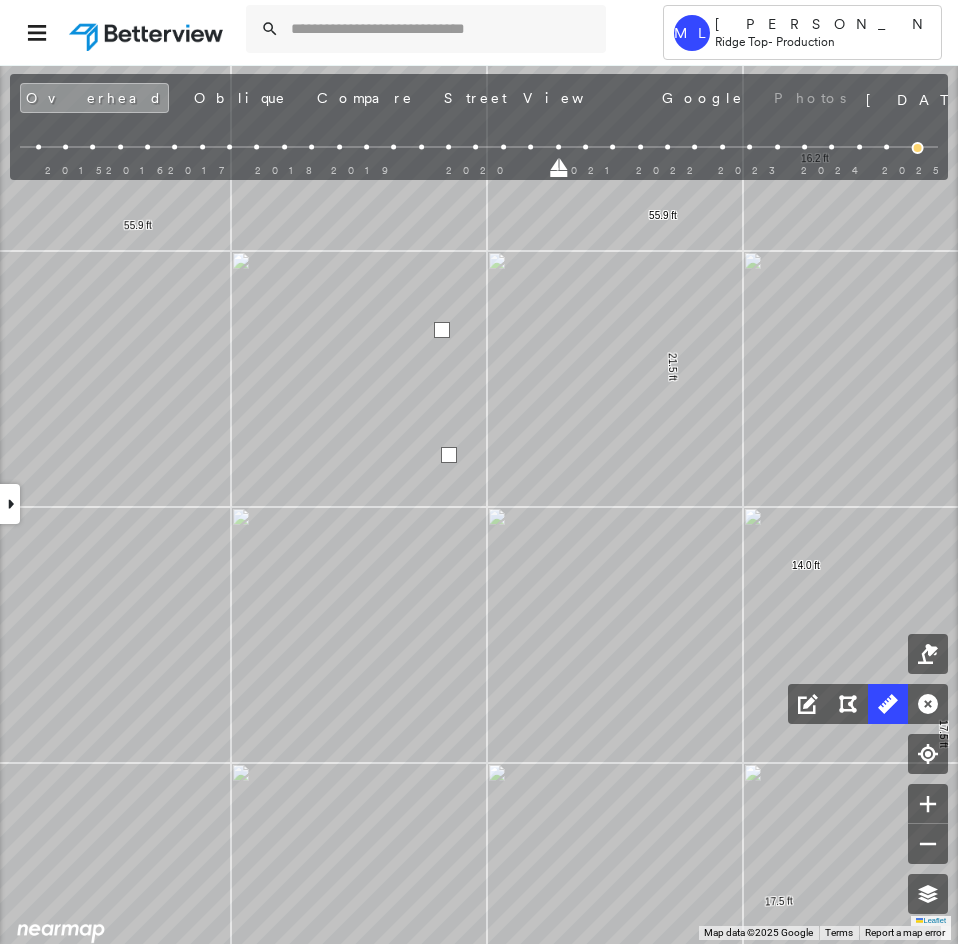 click at bounding box center (442, 330) 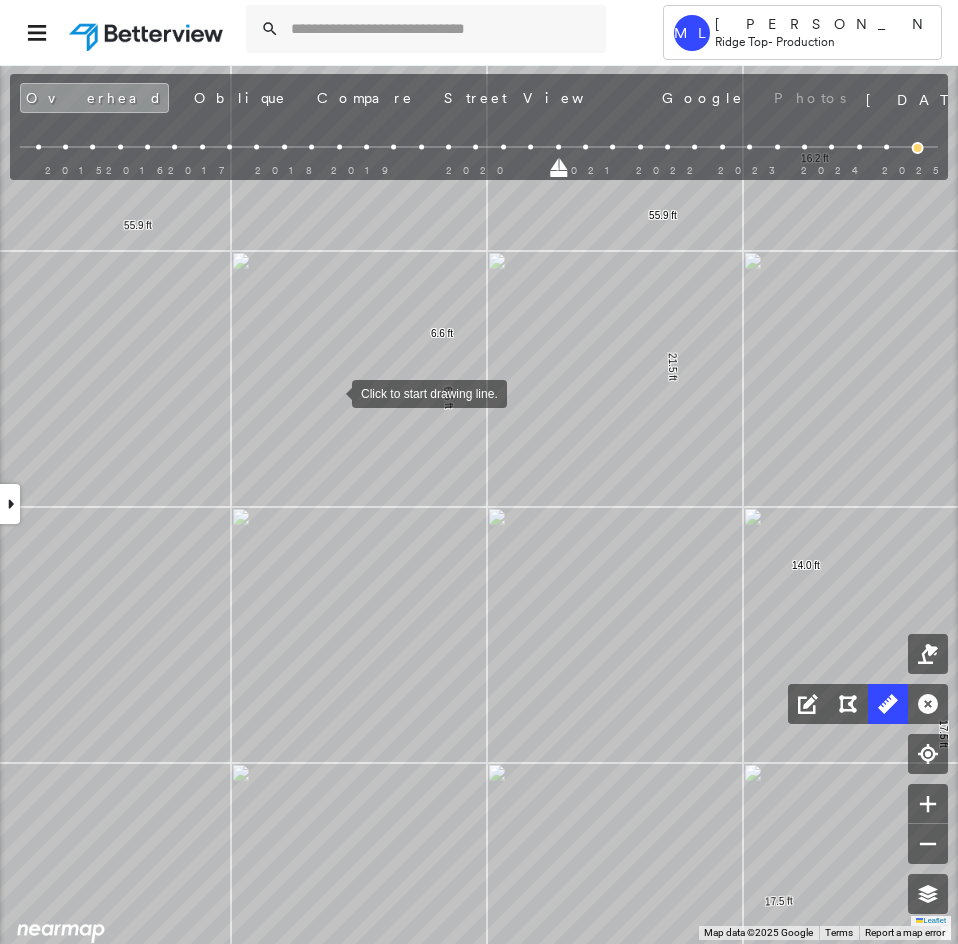 click at bounding box center [332, 392] 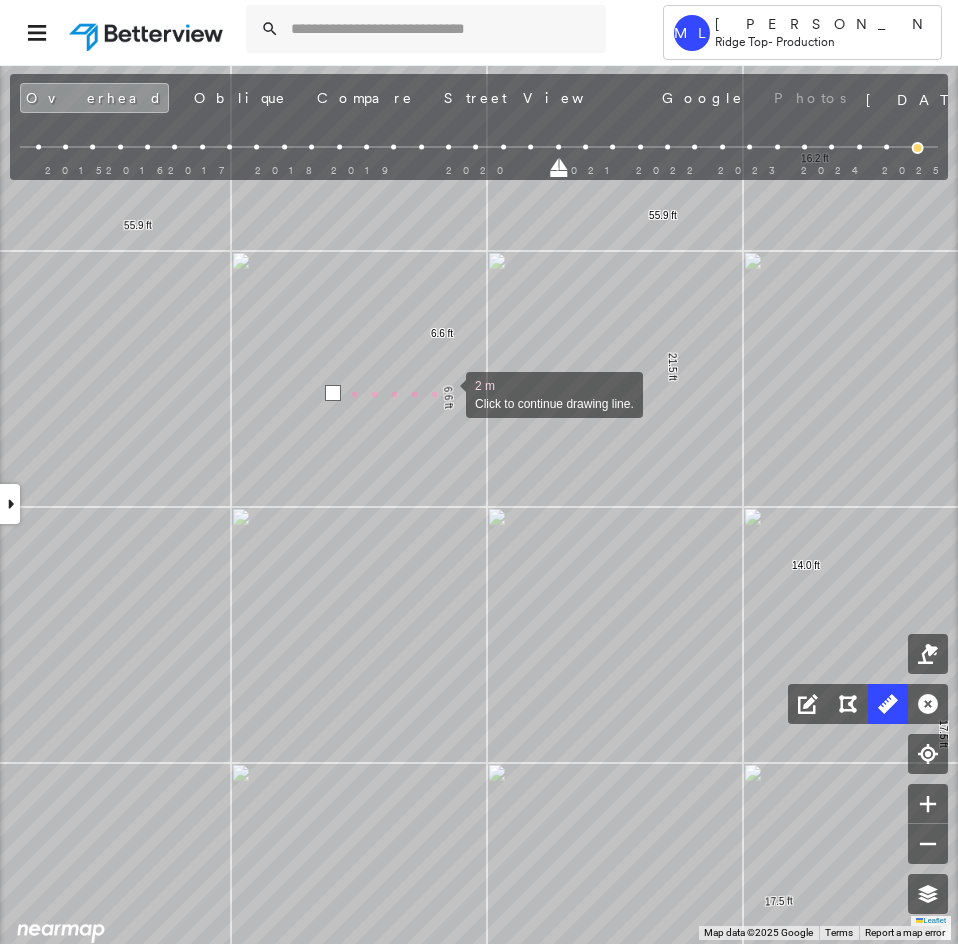 click at bounding box center [446, 393] 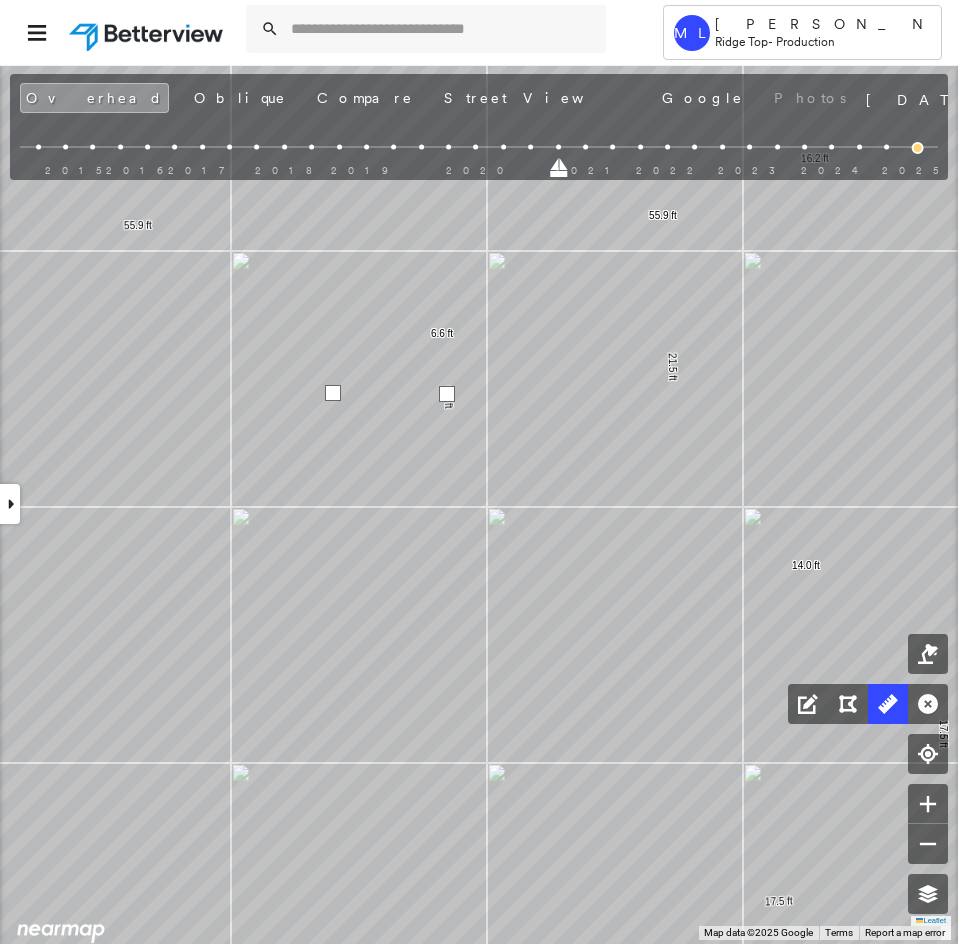 click at bounding box center [447, 394] 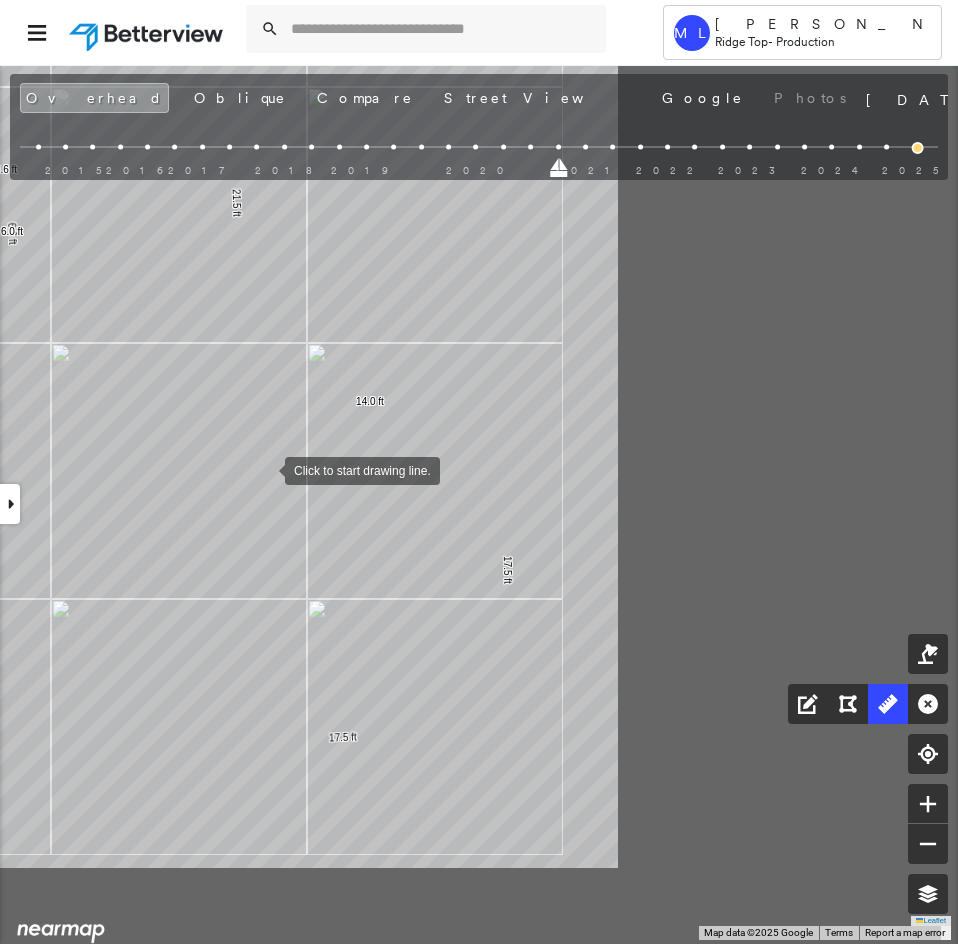 drag, startPoint x: 278, startPoint y: 479, endPoint x: 262, endPoint y: 464, distance: 21.931713 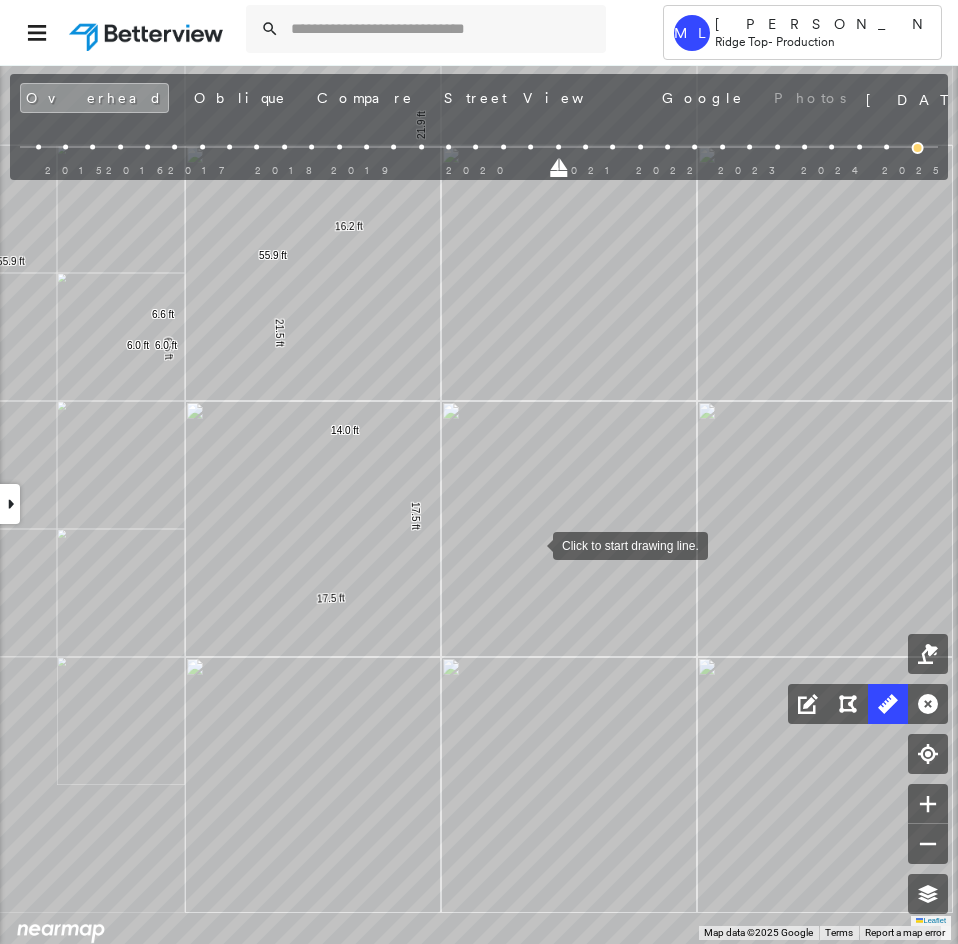 drag, startPoint x: 533, startPoint y: 544, endPoint x: 339, endPoint y: 483, distance: 203.36421 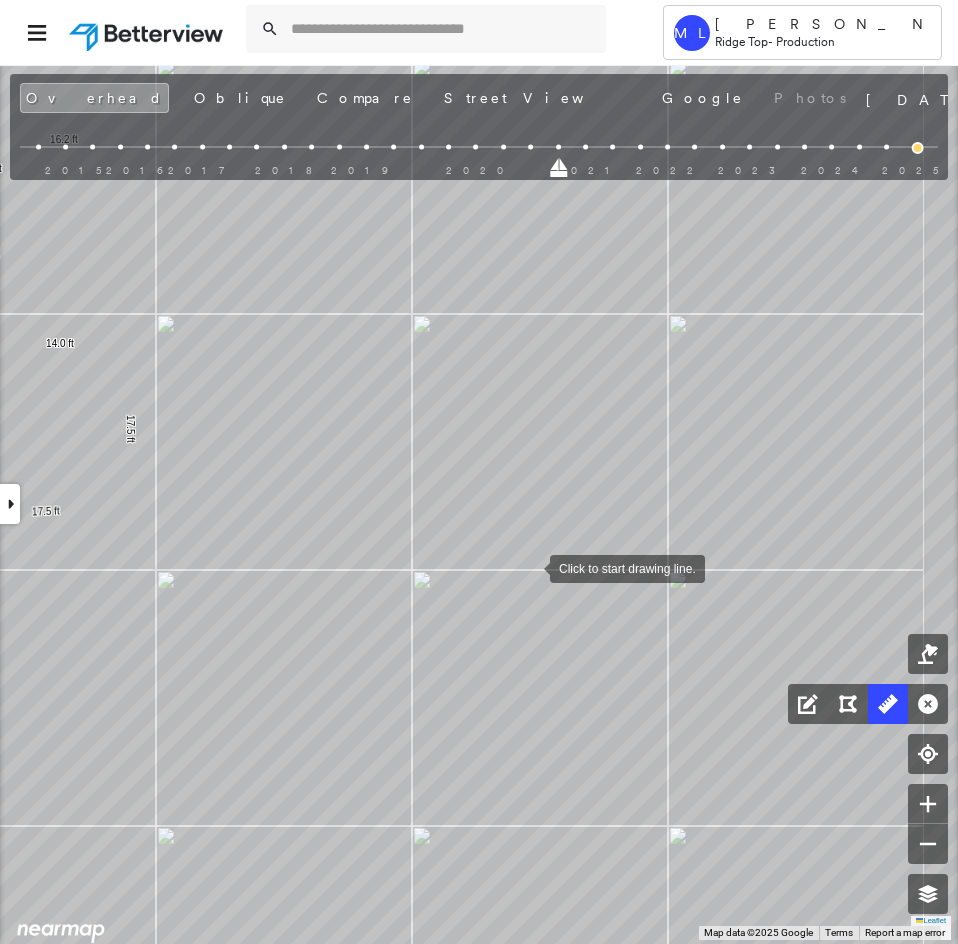 click at bounding box center [530, 567] 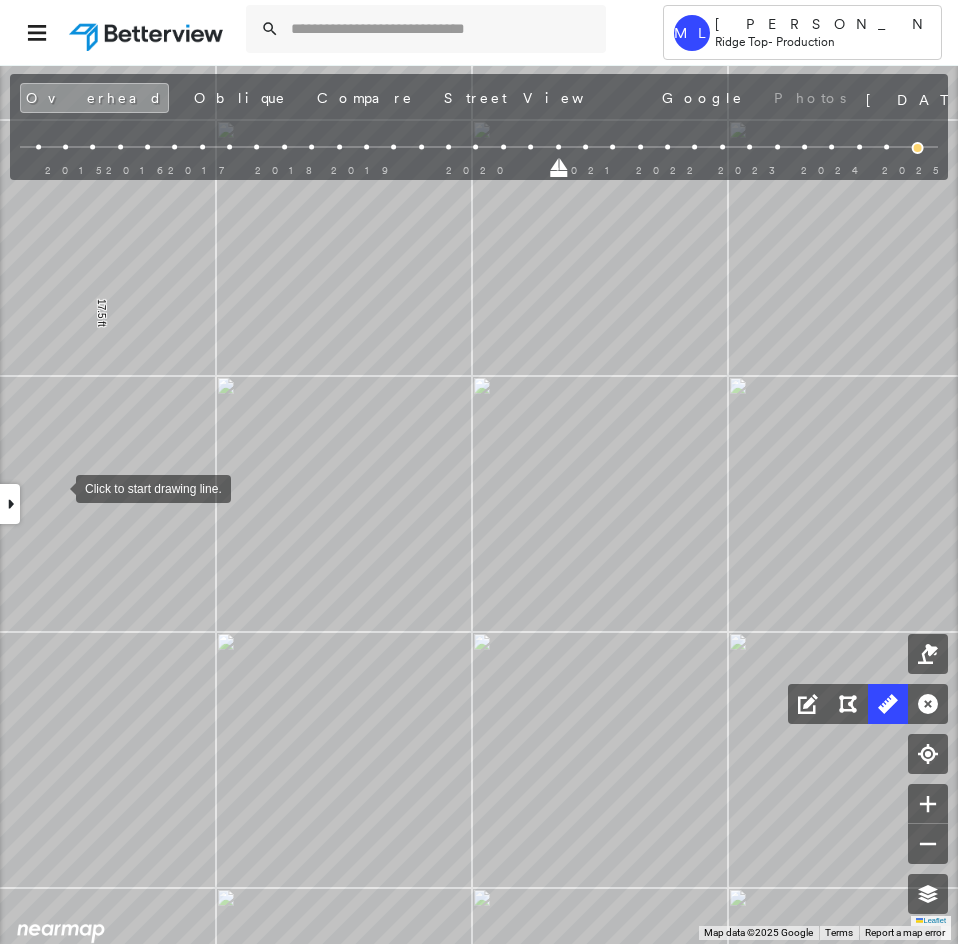 click at bounding box center [56, 487] 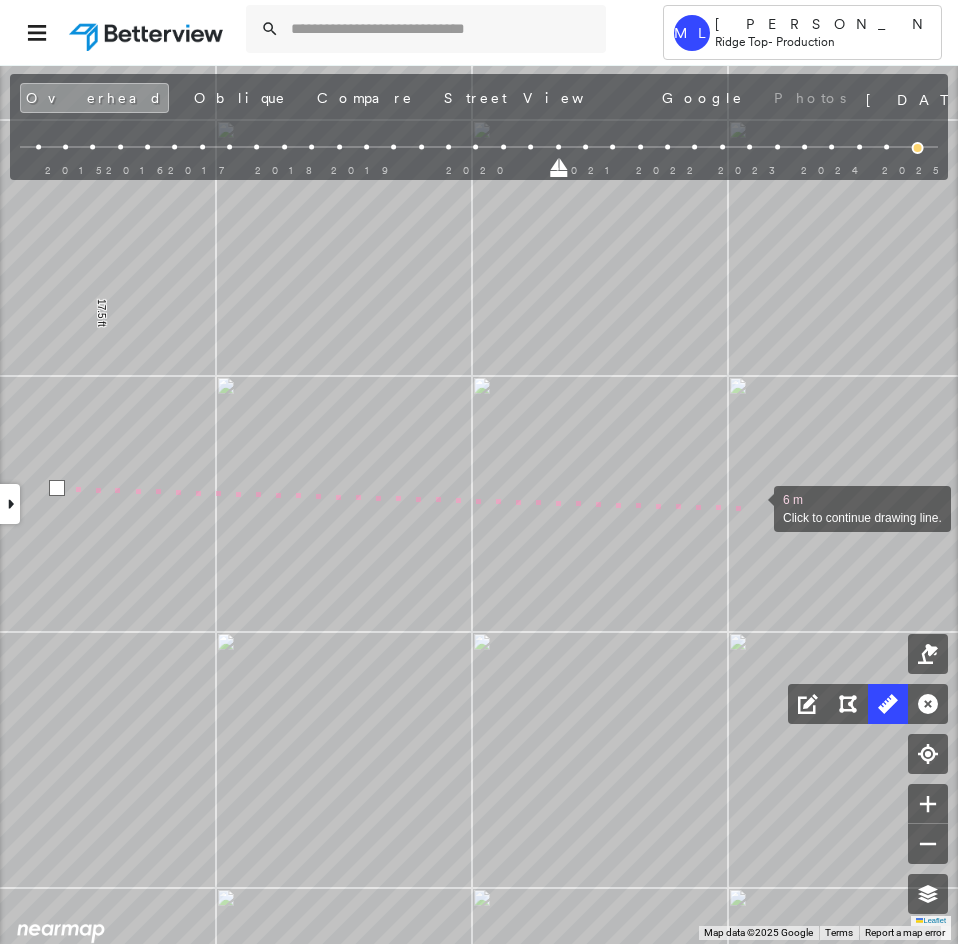 click at bounding box center (754, 507) 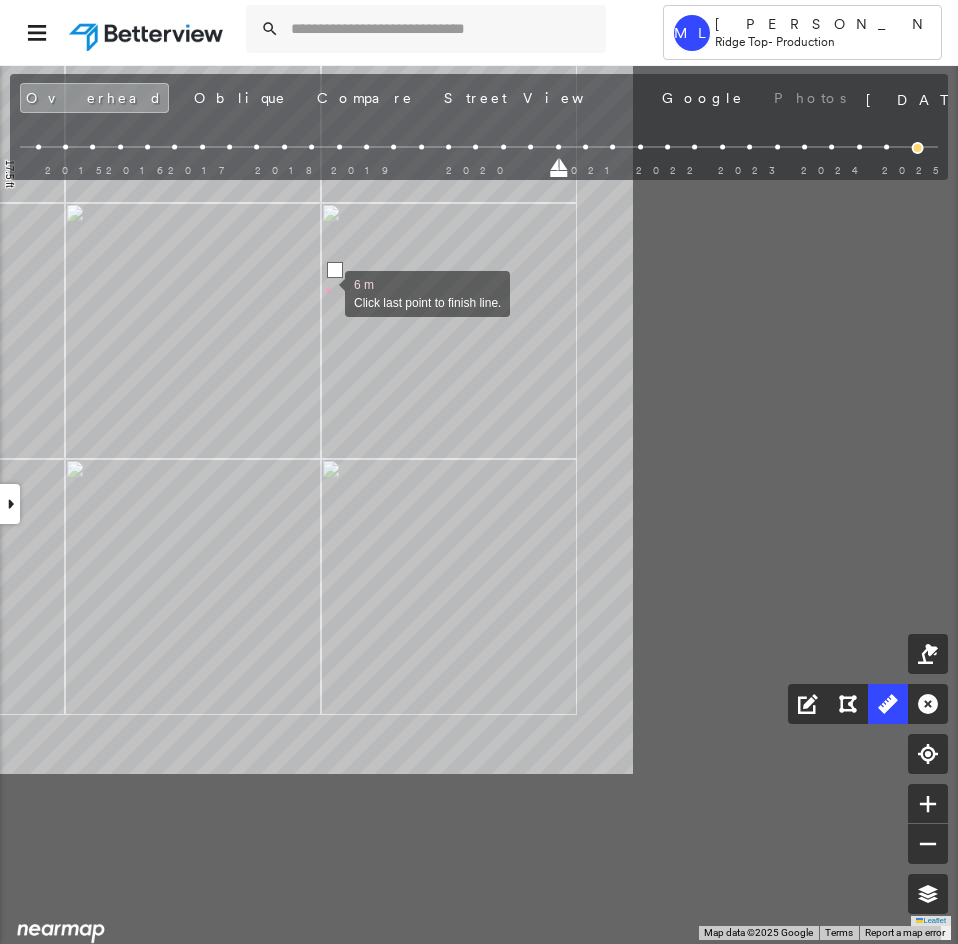 drag, startPoint x: 744, startPoint y: 549, endPoint x: 326, endPoint y: 293, distance: 490.16324 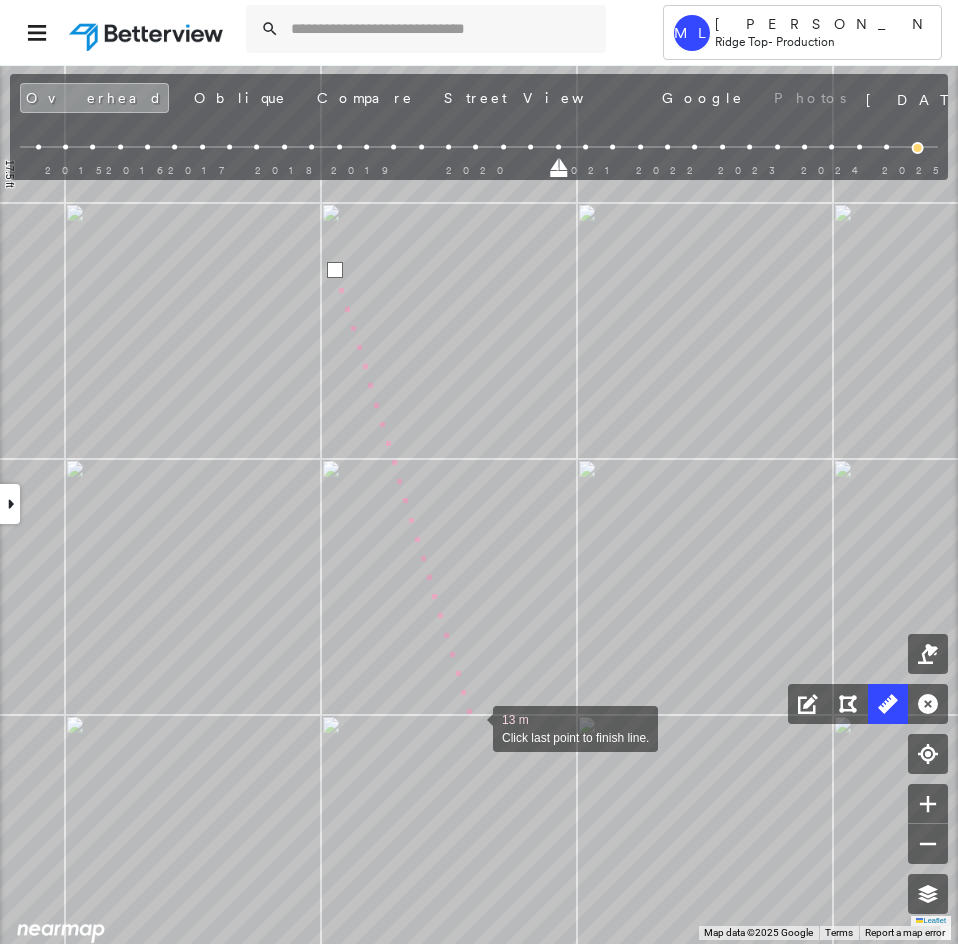 click at bounding box center [473, 727] 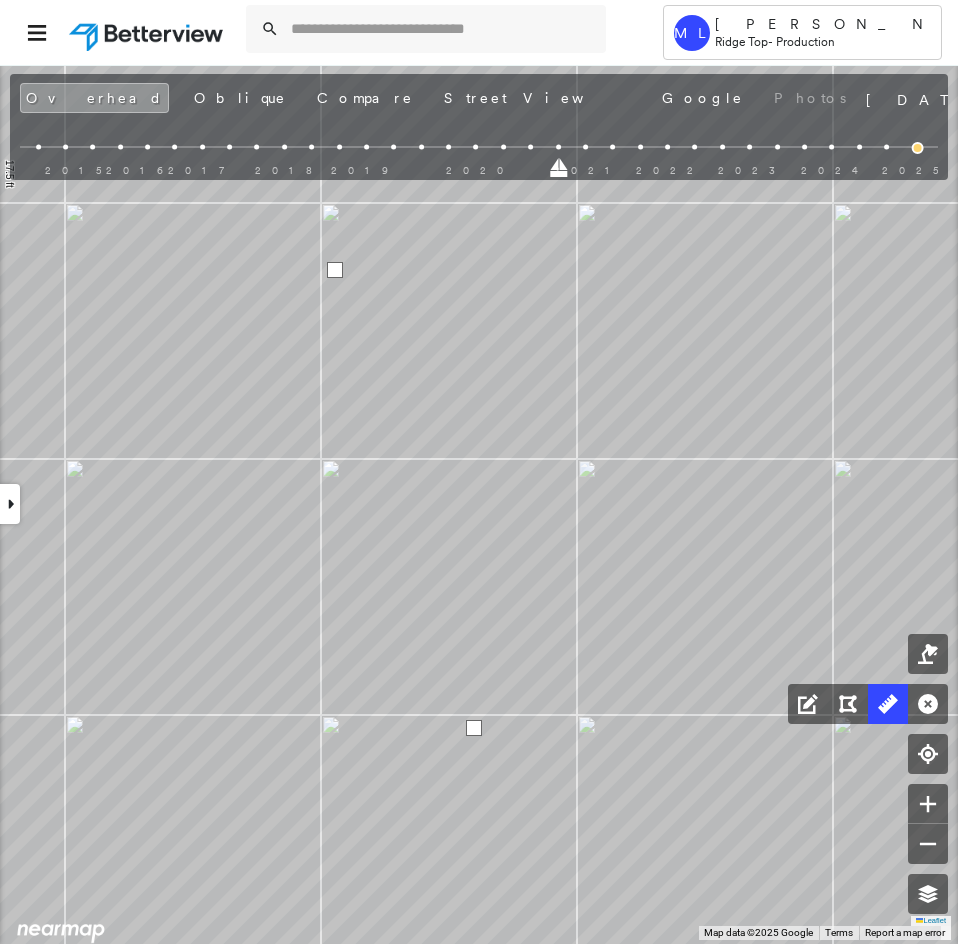 click at bounding box center (474, 728) 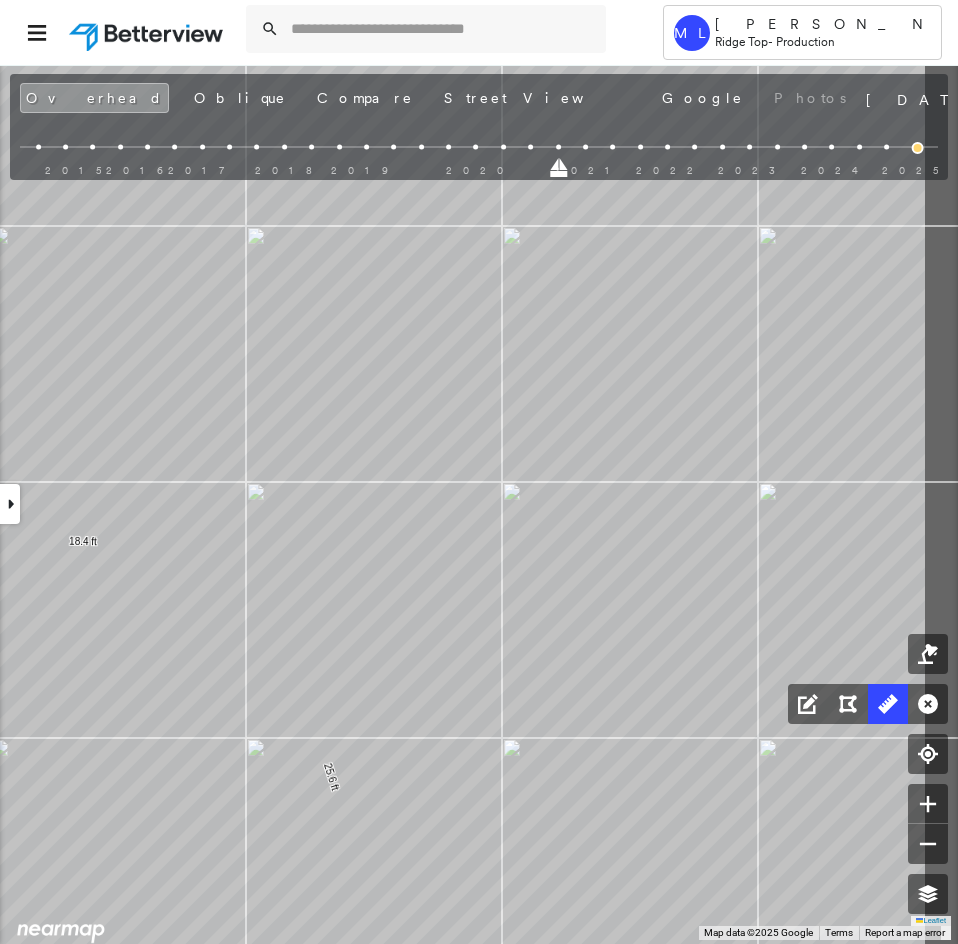 click on "34.3 ft 34.3 ft 55.9 ft 55.9 ft 13.5 ft 13.5 ft 17.5 ft 17.5 ft 14.0 ft 21.5 ft 16.2 ft 21.9 ft 109 ft 13.5 ft 13.5 ft 6.6 ft 6.6 ft 6.0 ft 6.0 ft 18.4 ft 25.6 ft 44.0 ft Click to start drawing line." at bounding box center (-1847, 106) 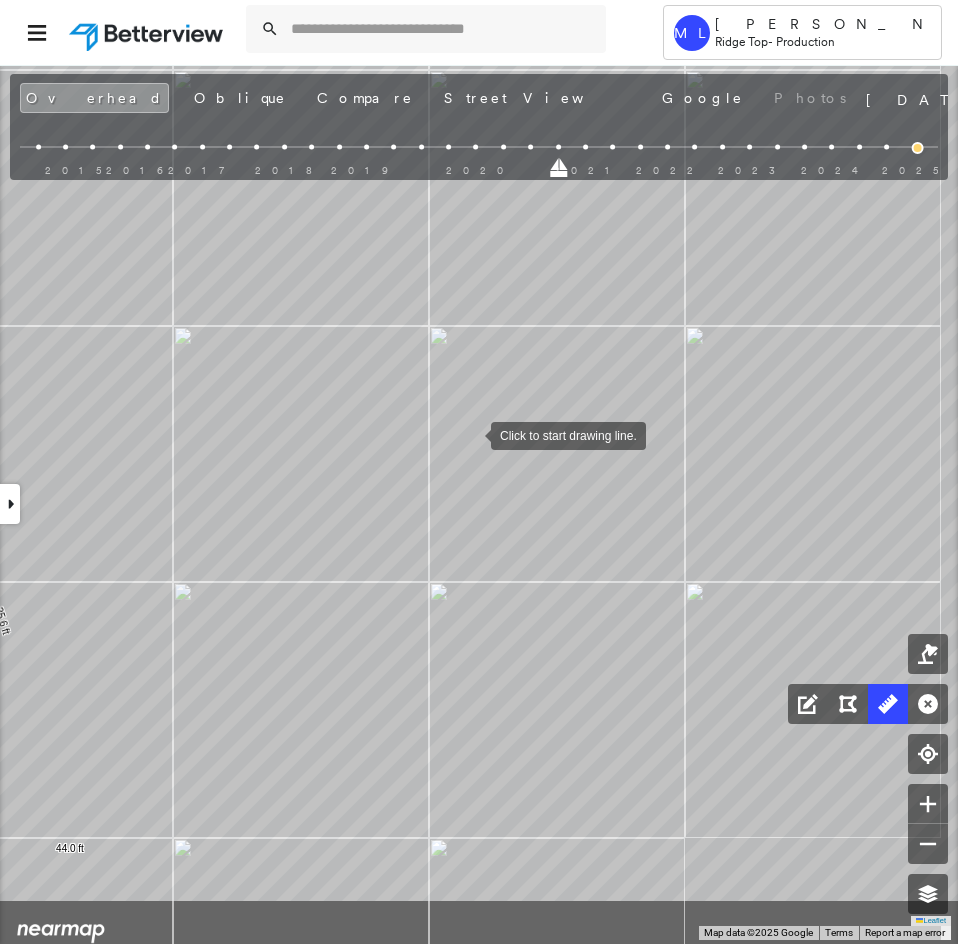 drag, startPoint x: 480, startPoint y: 478, endPoint x: 471, endPoint y: 438, distance: 41 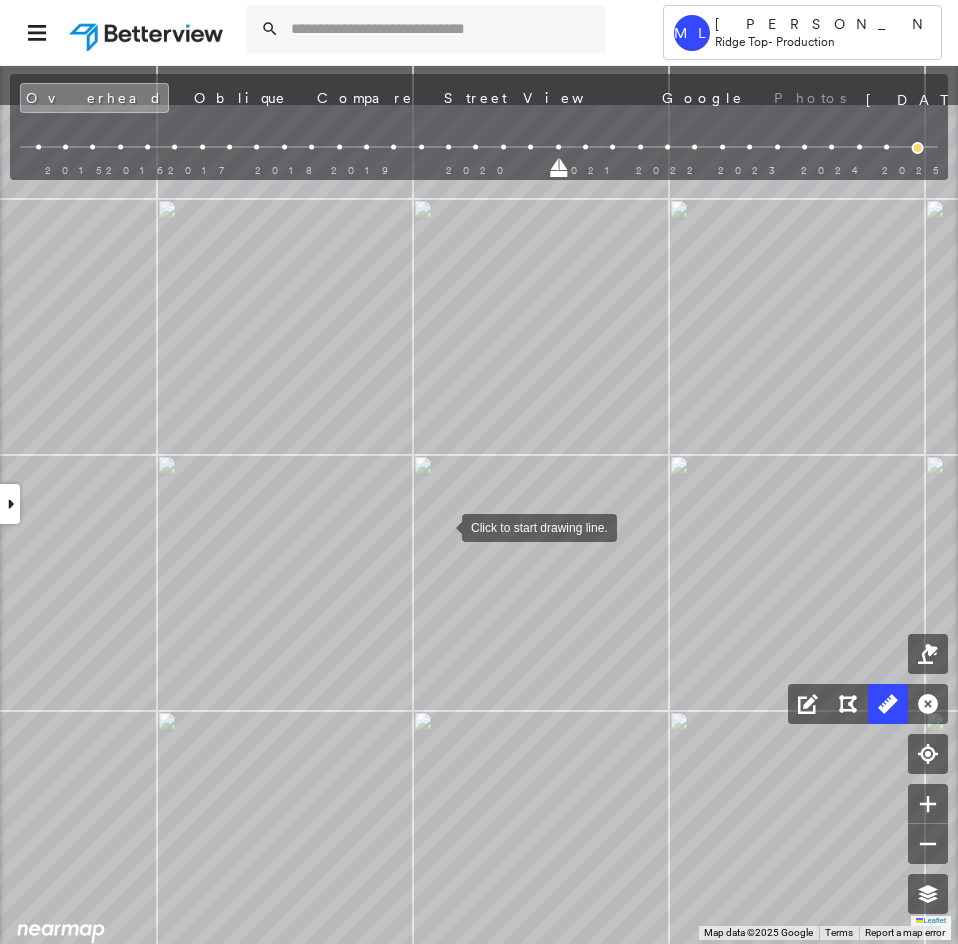 drag, startPoint x: 446, startPoint y: 511, endPoint x: 434, endPoint y: 502, distance: 15 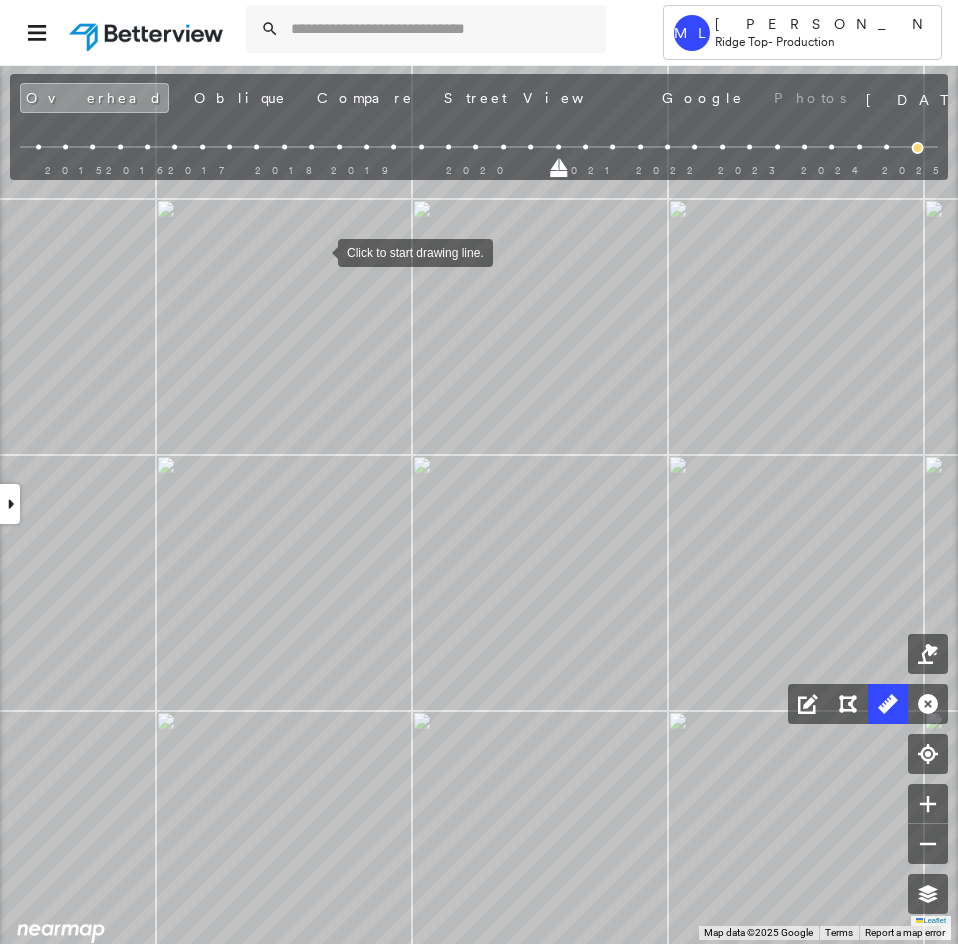 click at bounding box center [318, 251] 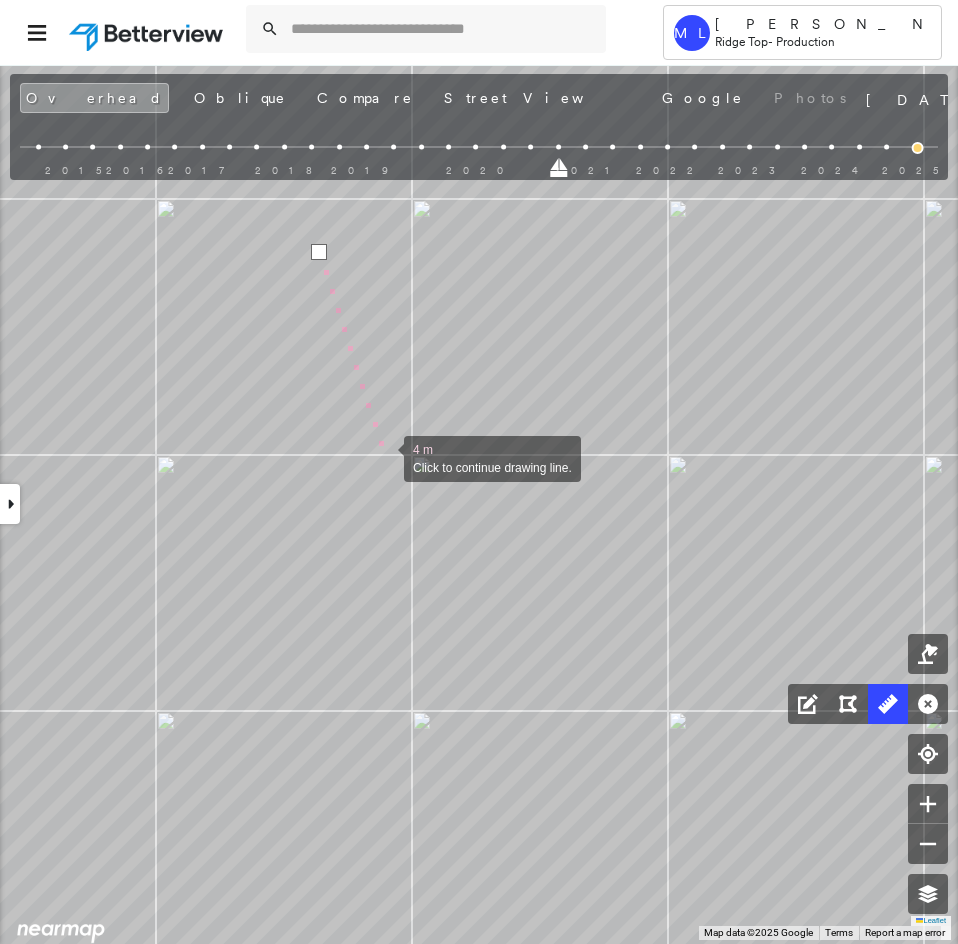 click at bounding box center [384, 457] 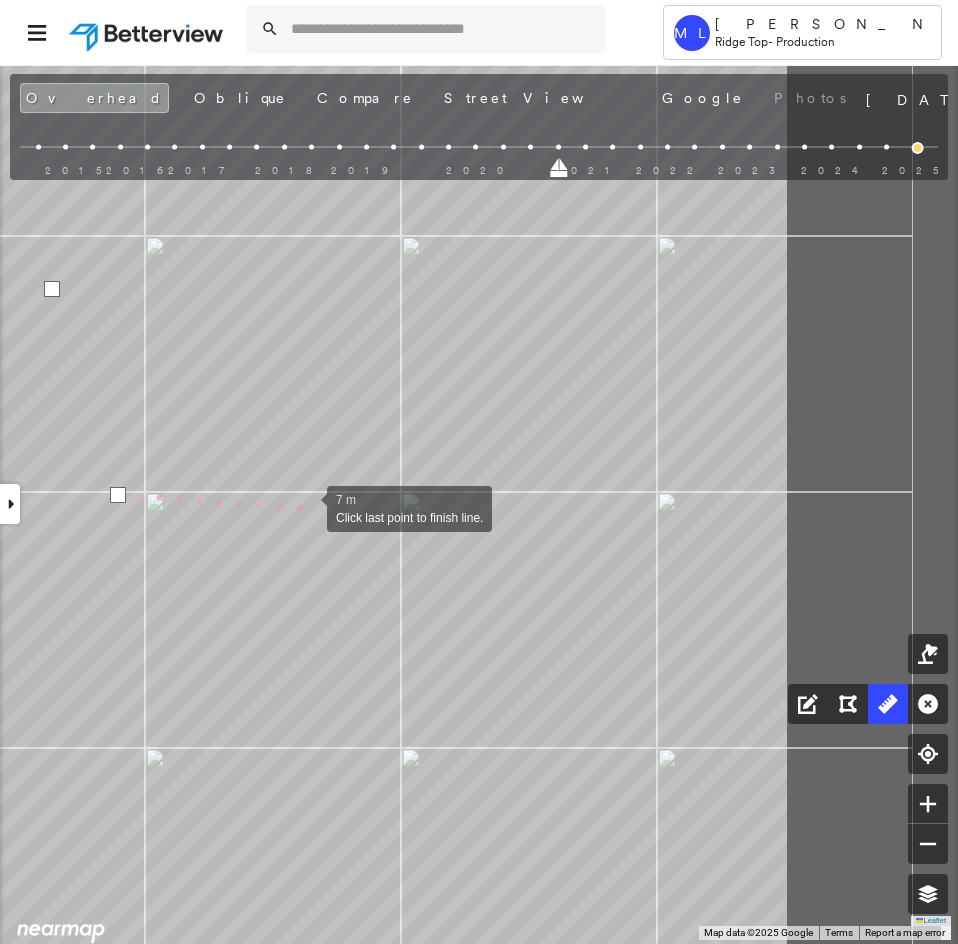 drag, startPoint x: 575, startPoint y: 470, endPoint x: 308, endPoint y: 507, distance: 269.55148 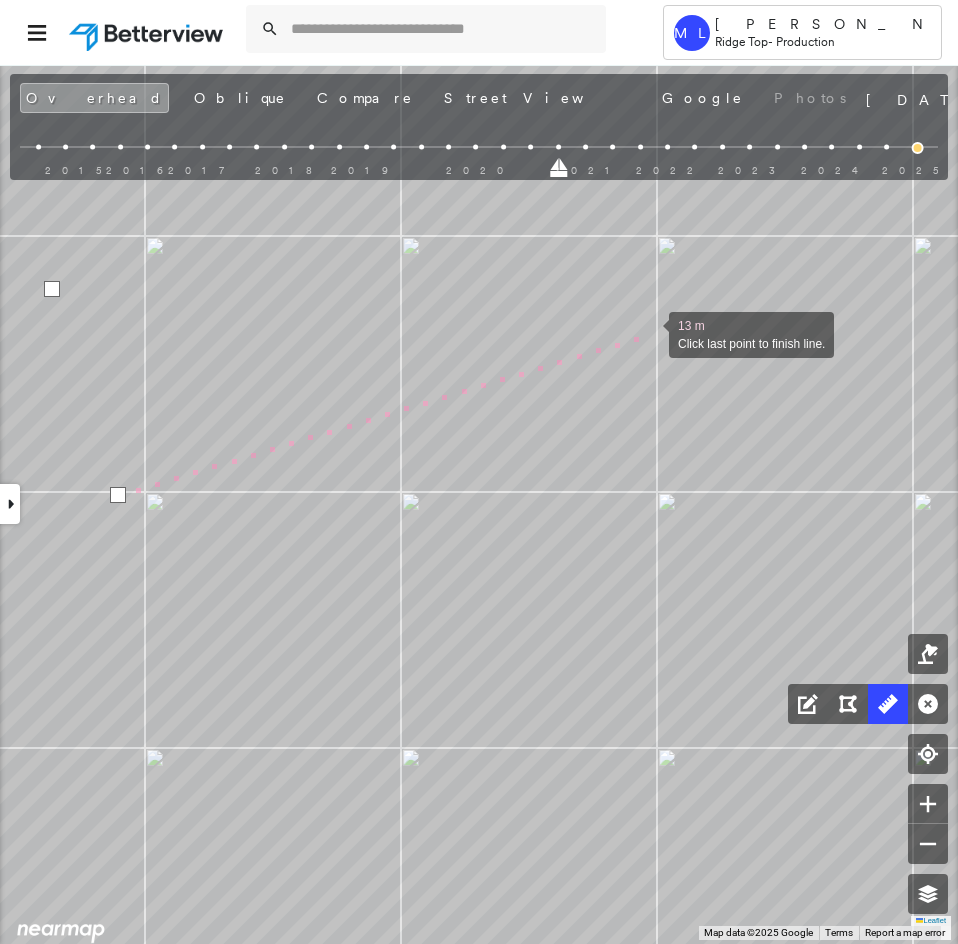 click at bounding box center (649, 333) 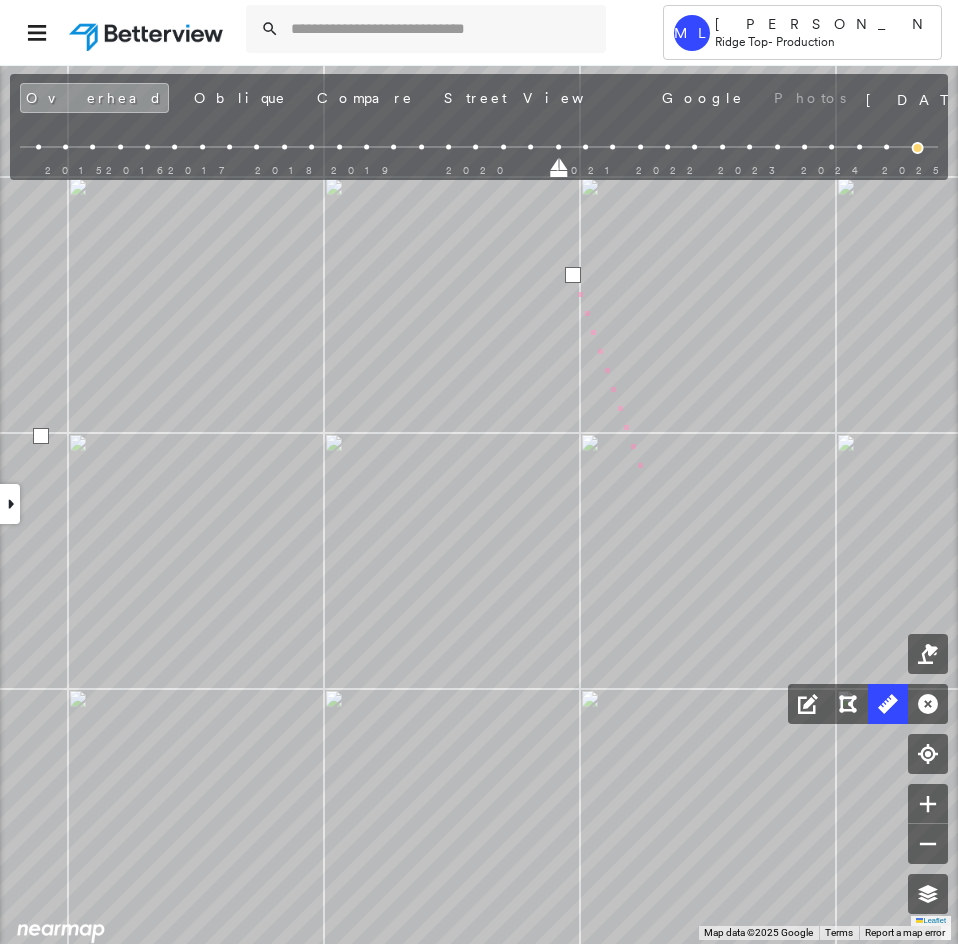 drag, startPoint x: 730, startPoint y: 542, endPoint x: 541, endPoint y: 436, distance: 216.69563 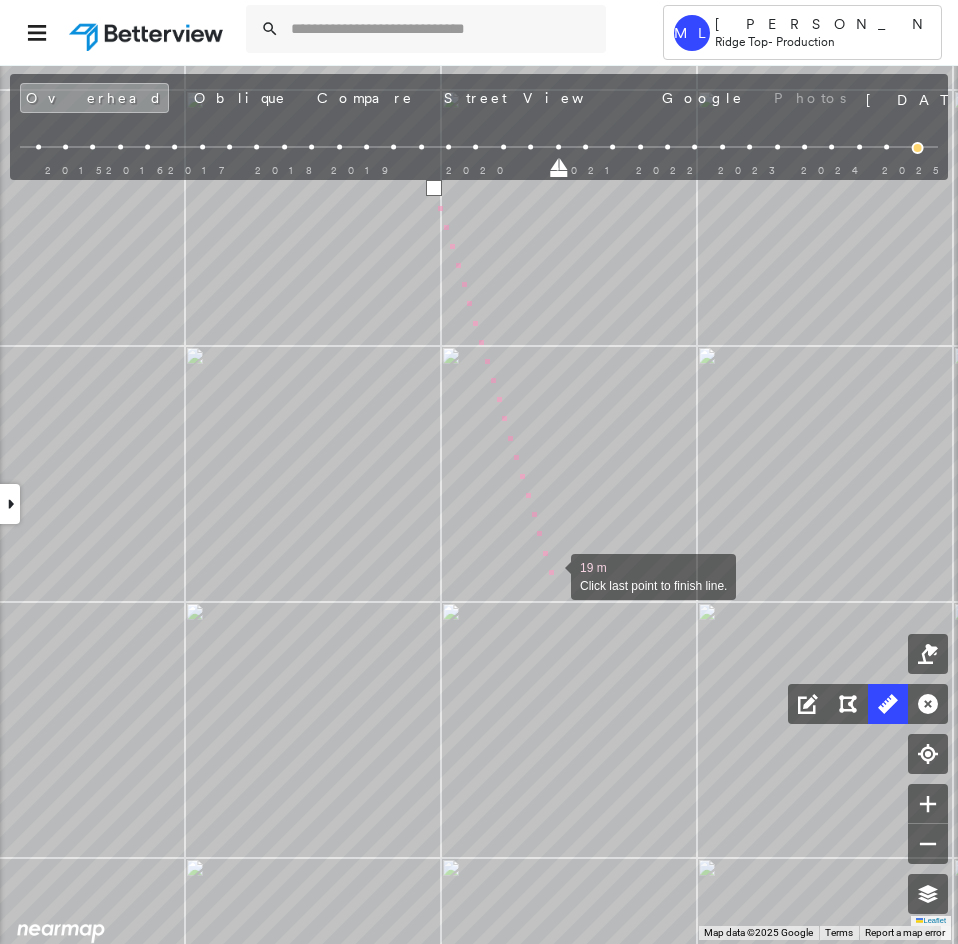 click at bounding box center [551, 575] 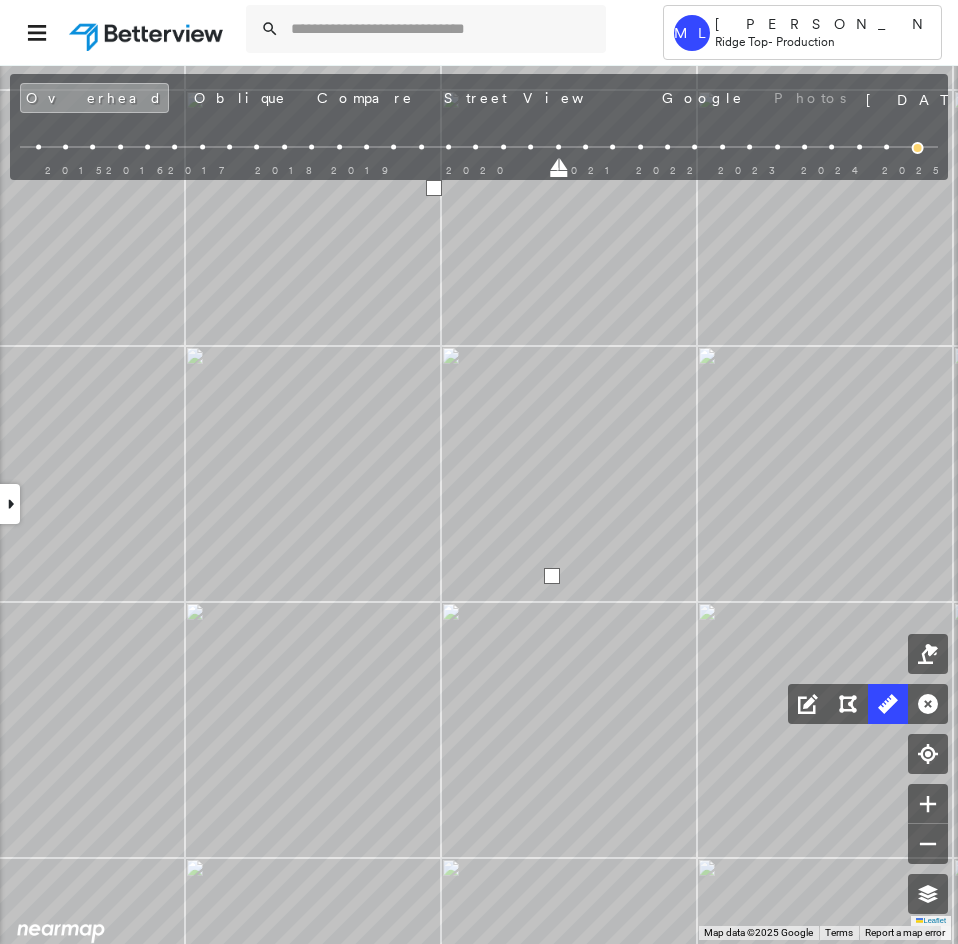 click at bounding box center [552, 576] 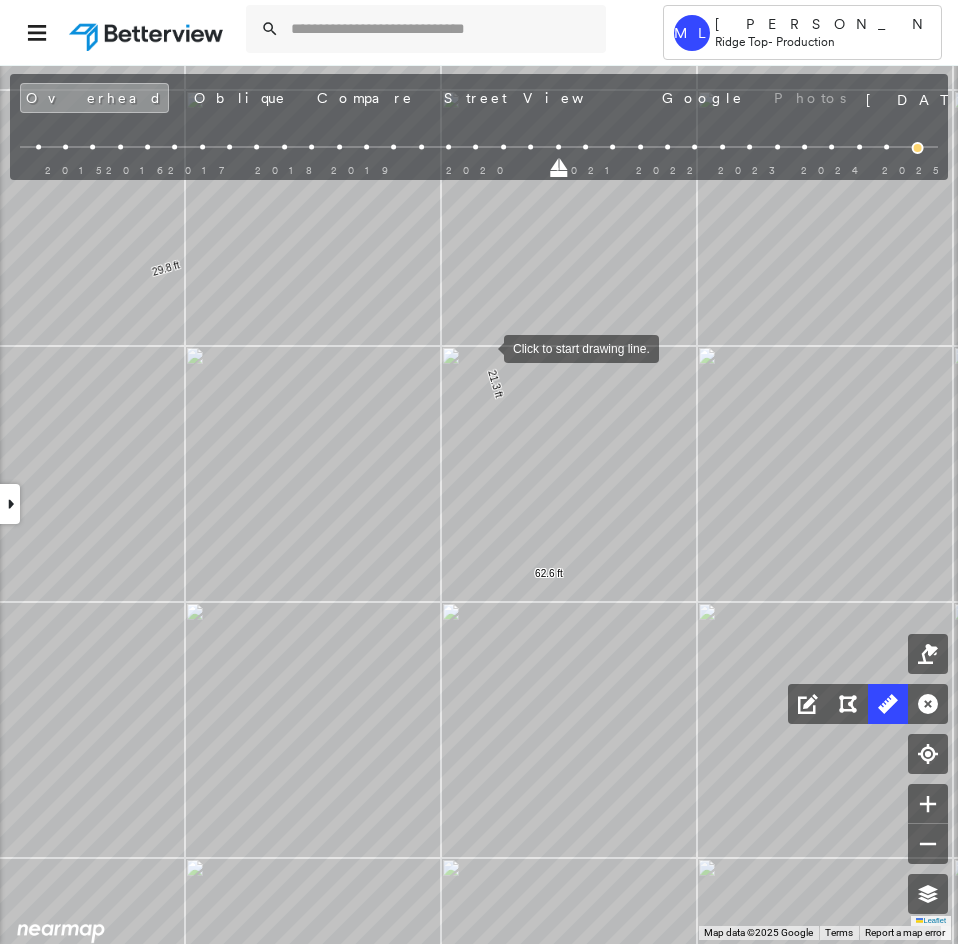 click at bounding box center [484, 347] 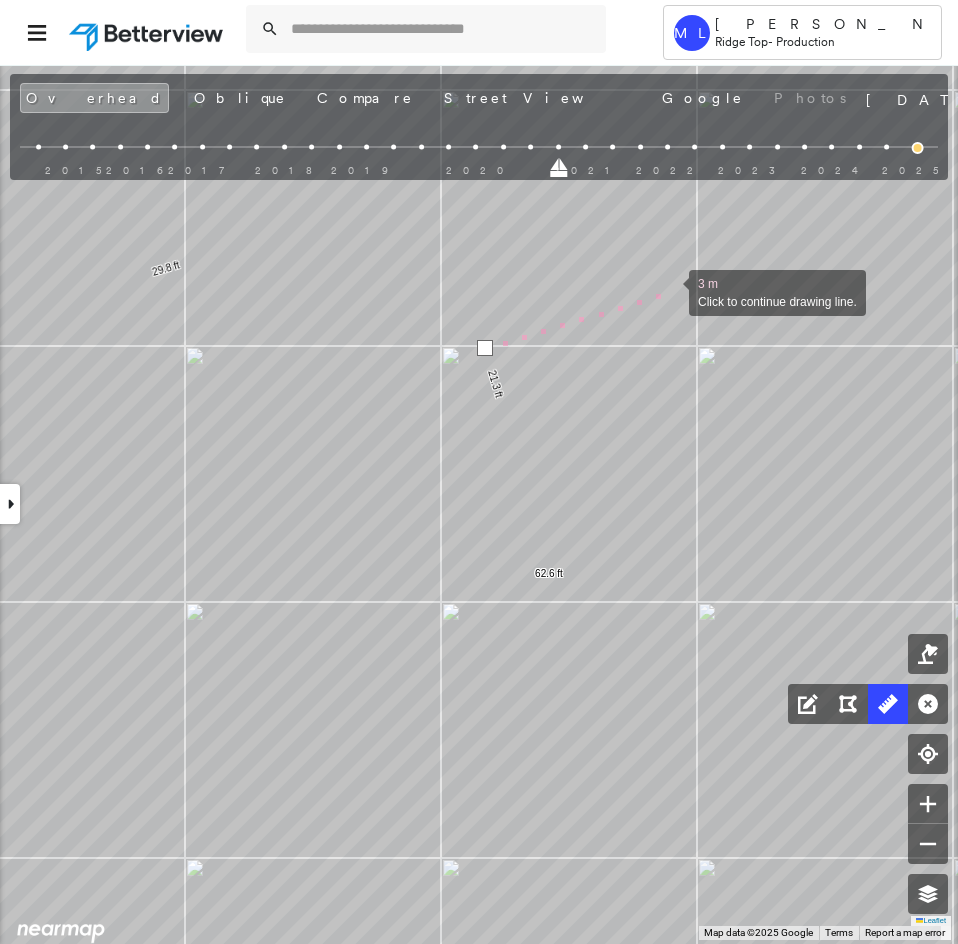 click at bounding box center (669, 291) 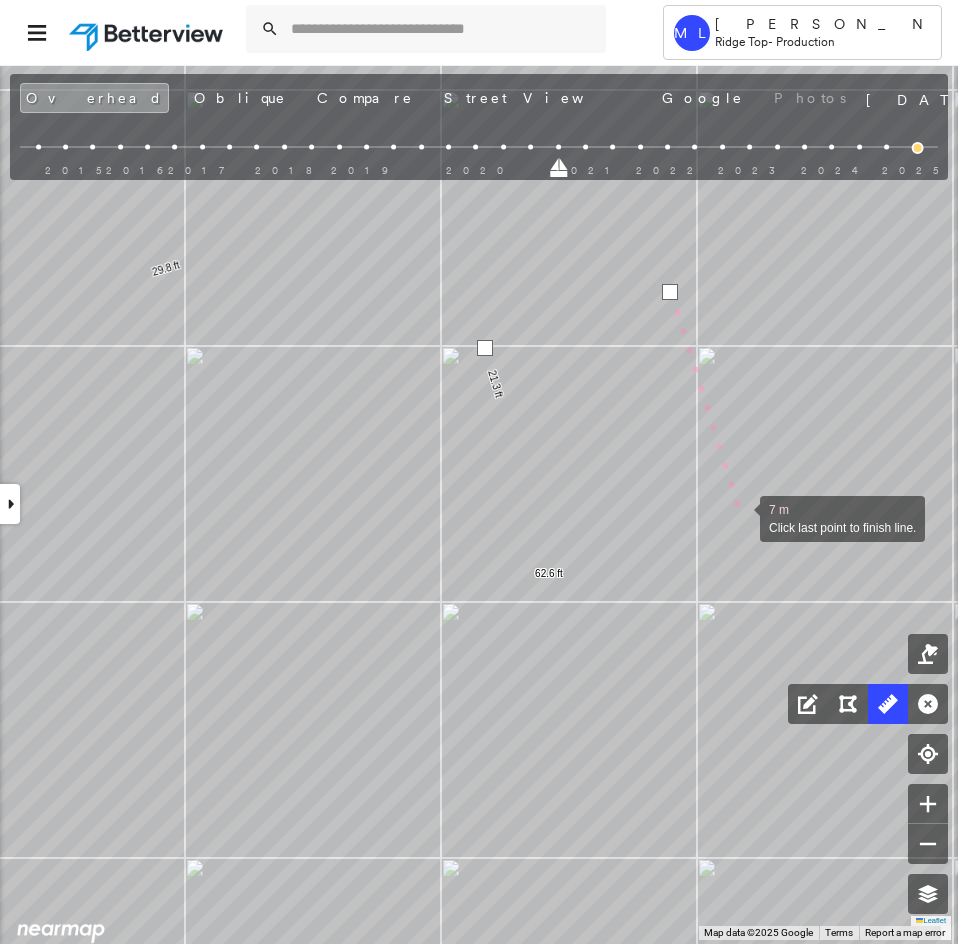 click at bounding box center (740, 517) 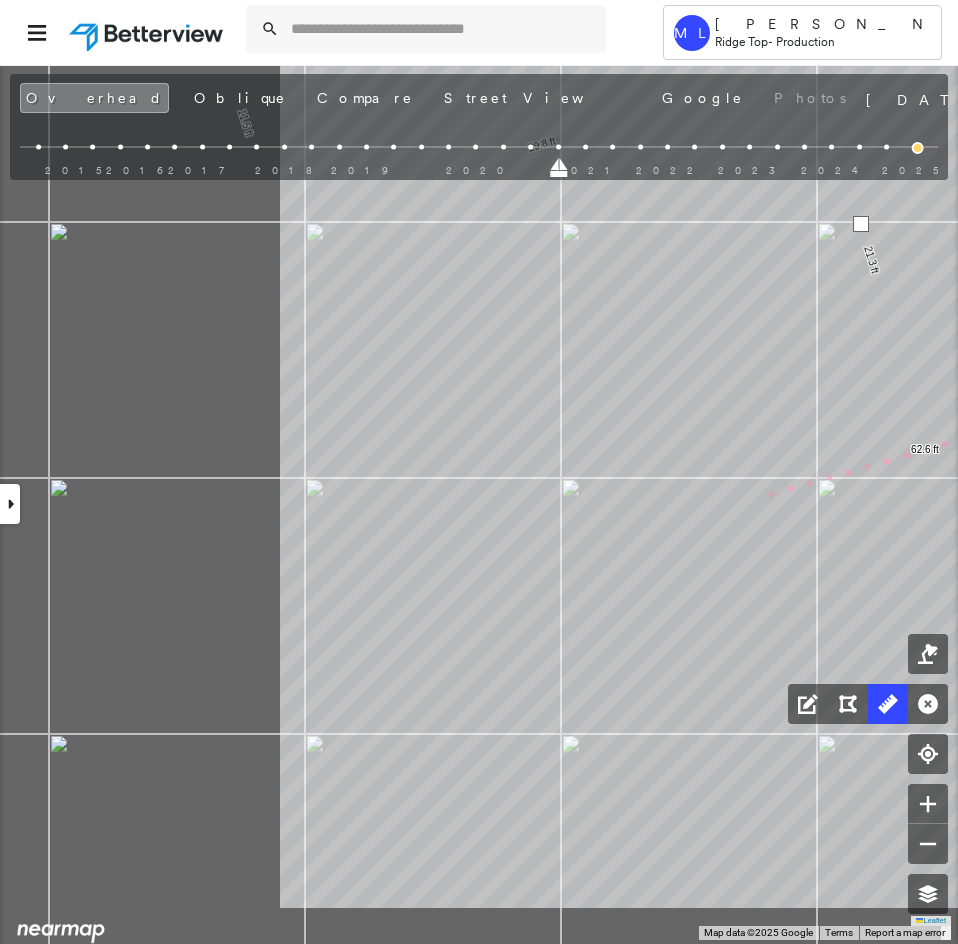 click on "34.3 ft 34.3 ft 55.9 ft 55.9 ft 13.5 ft 13.5 ft 17.5 ft 17.5 ft 14.0 ft 21.5 ft 16.2 ft 21.9 ft 109 ft 13.5 ft 13.5 ft 6.6 ft 6.6 ft 6.0 ft 6.0 ft 18.4 ft 25.6 ft 44.0 ft 11.5 ft 29.8 ft 21.3 ft 62.6 ft 13 m Click last point to finish line." at bounding box center (-2300, -154) 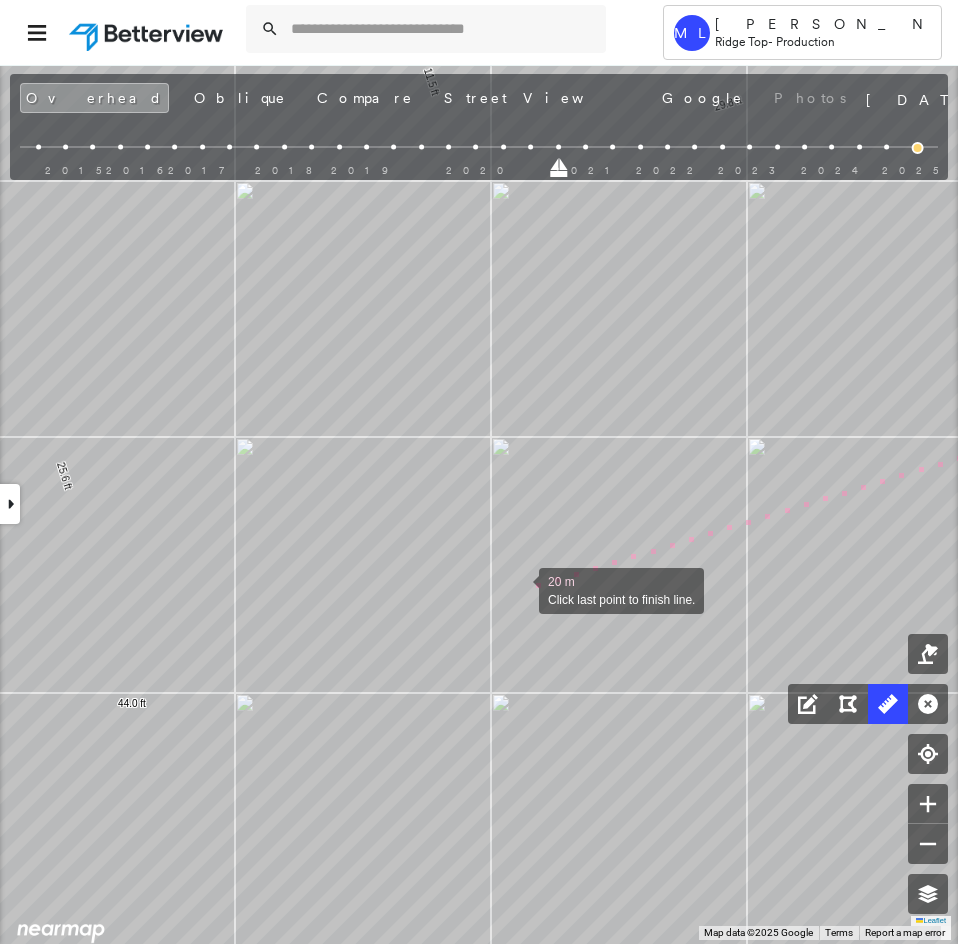 click at bounding box center [519, 589] 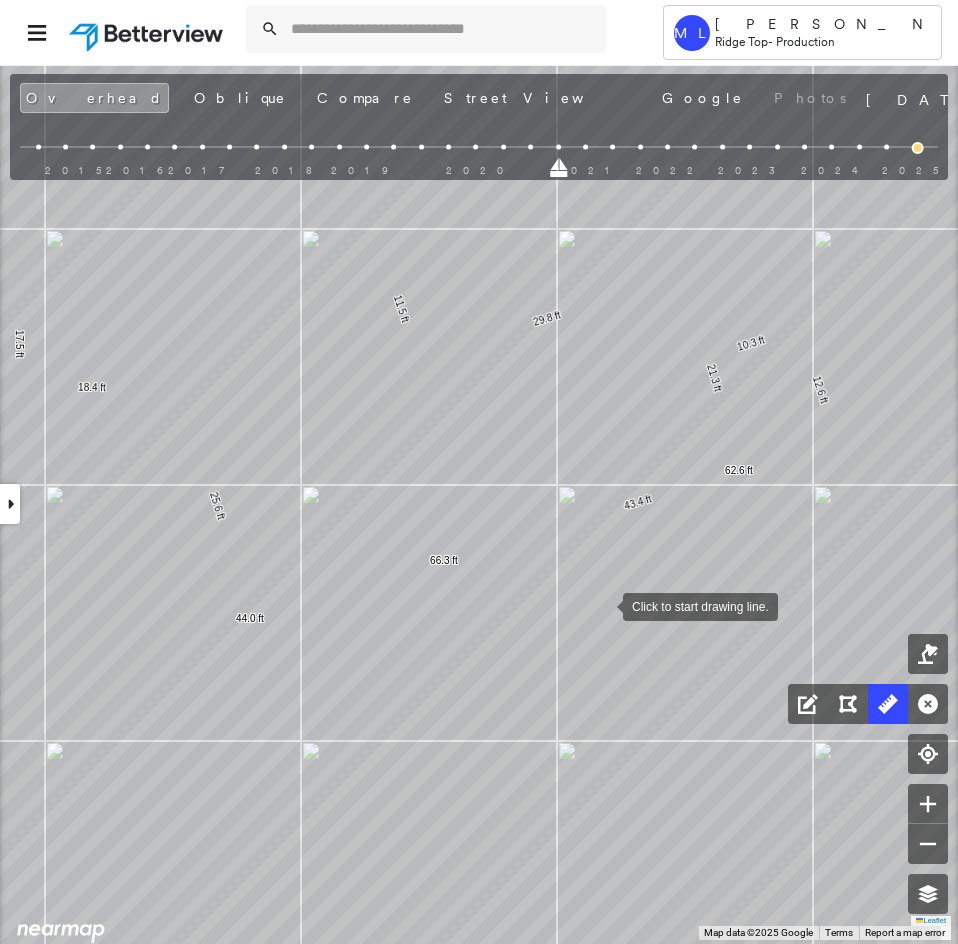 drag, startPoint x: 658, startPoint y: 581, endPoint x: 565, endPoint y: 594, distance: 93.904205 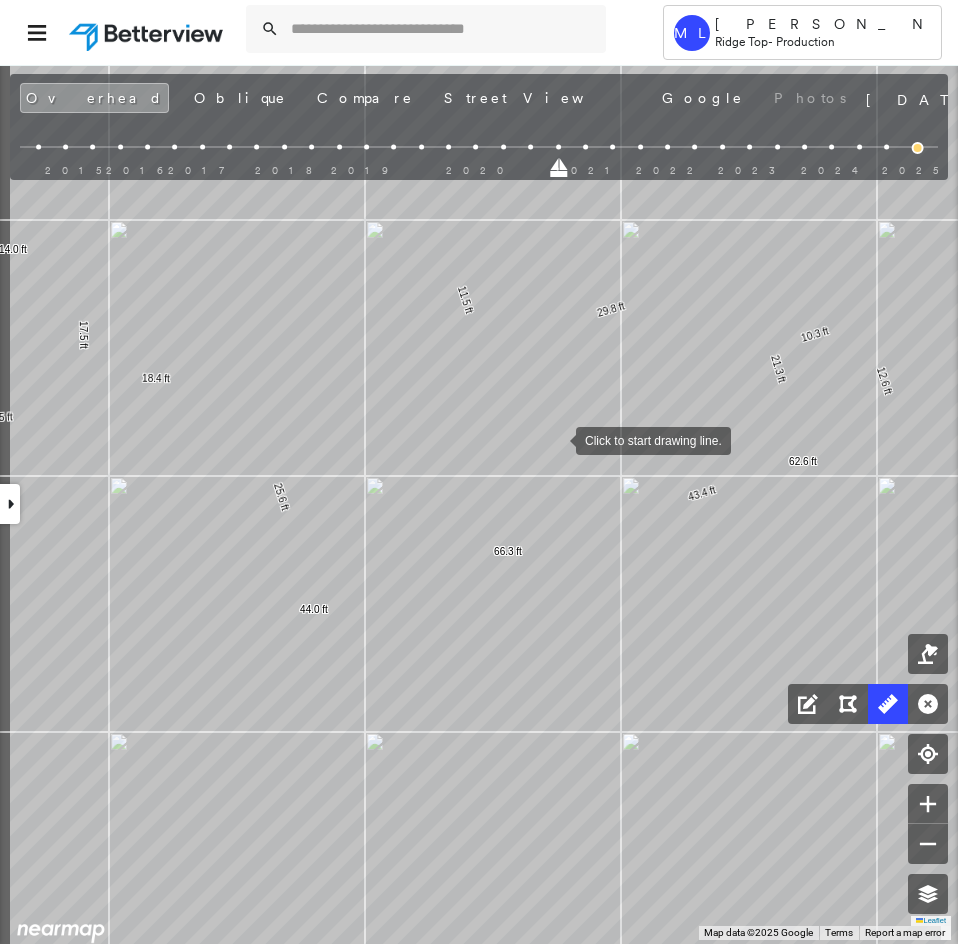 click at bounding box center (556, 439) 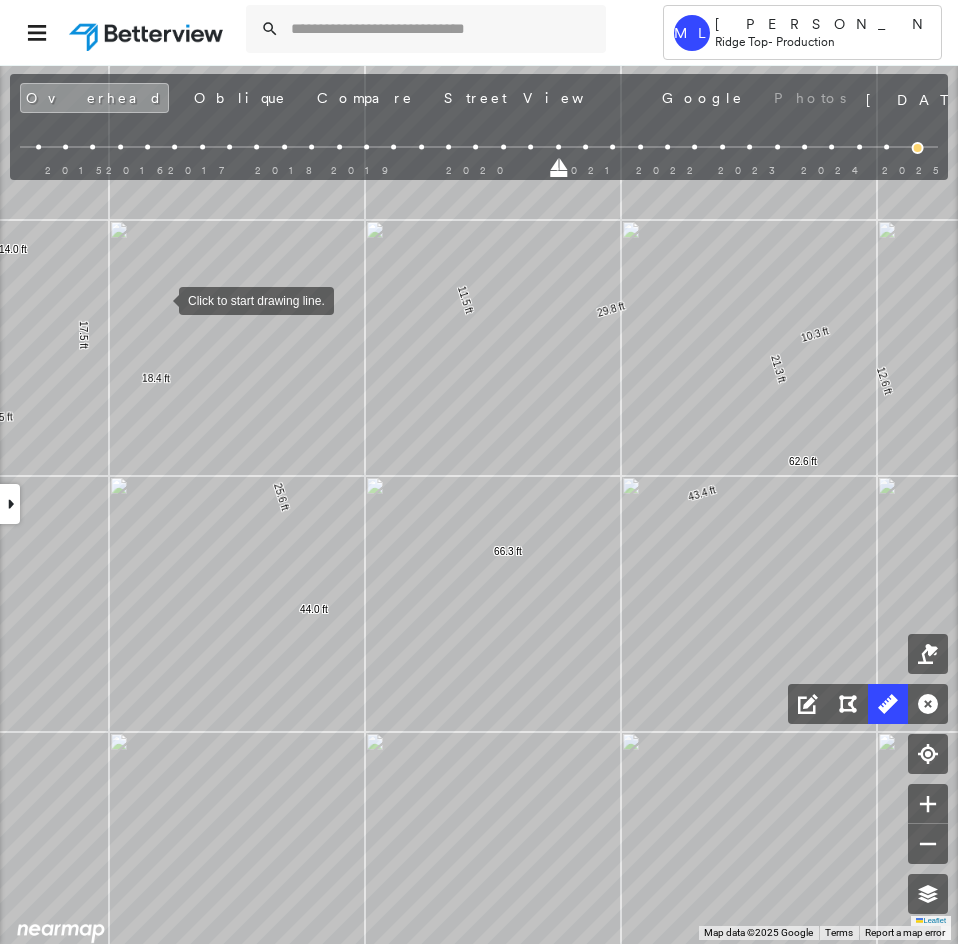 click at bounding box center [159, 299] 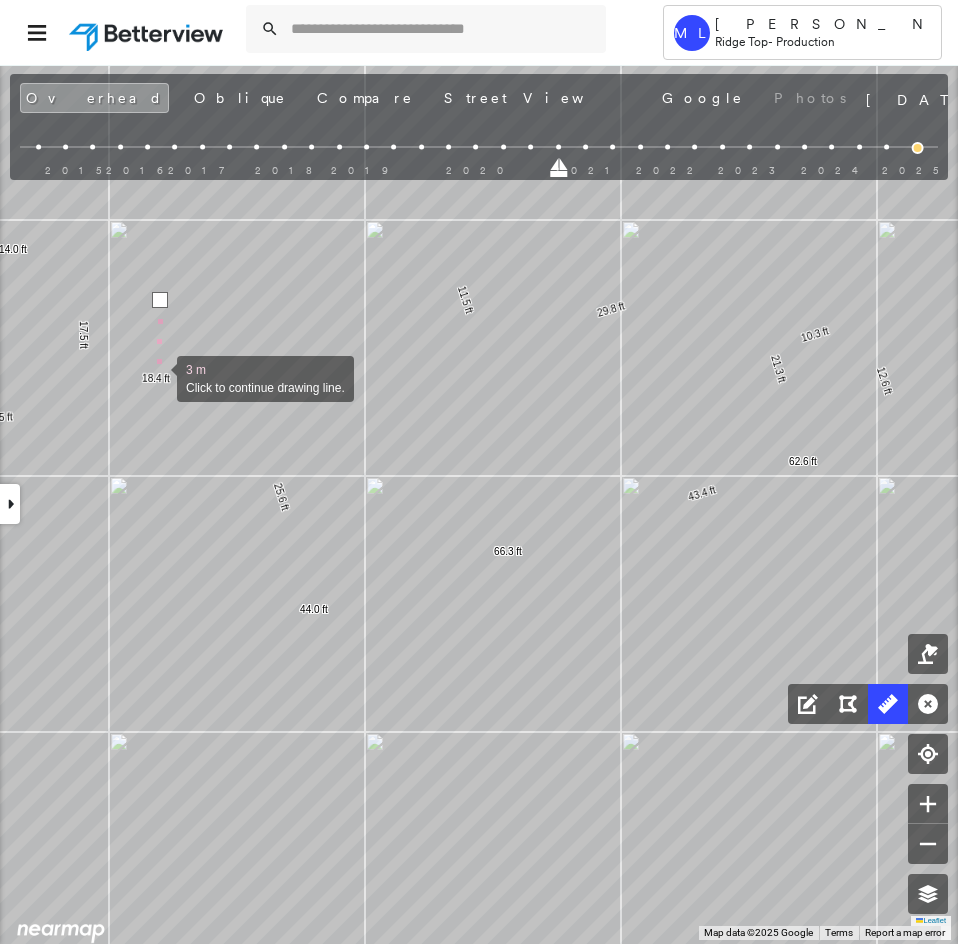 click at bounding box center [157, 377] 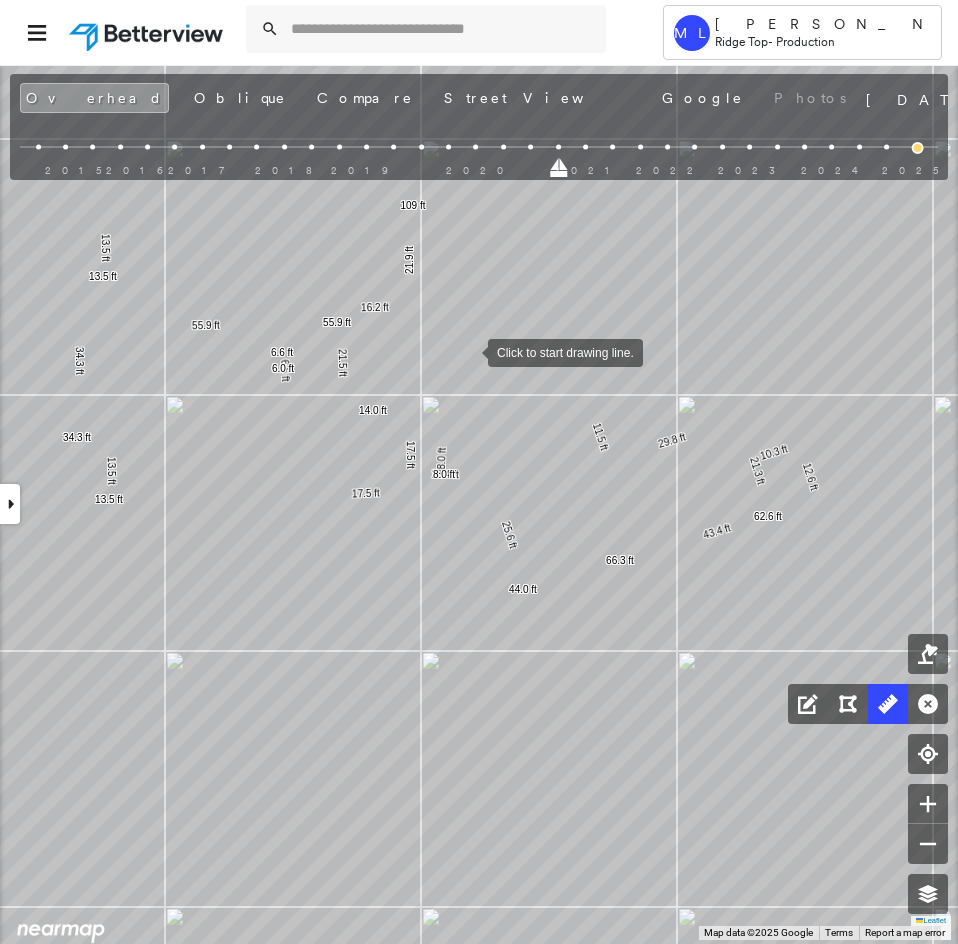 drag, startPoint x: 382, startPoint y: 345, endPoint x: 466, endPoint y: 350, distance: 84.14868 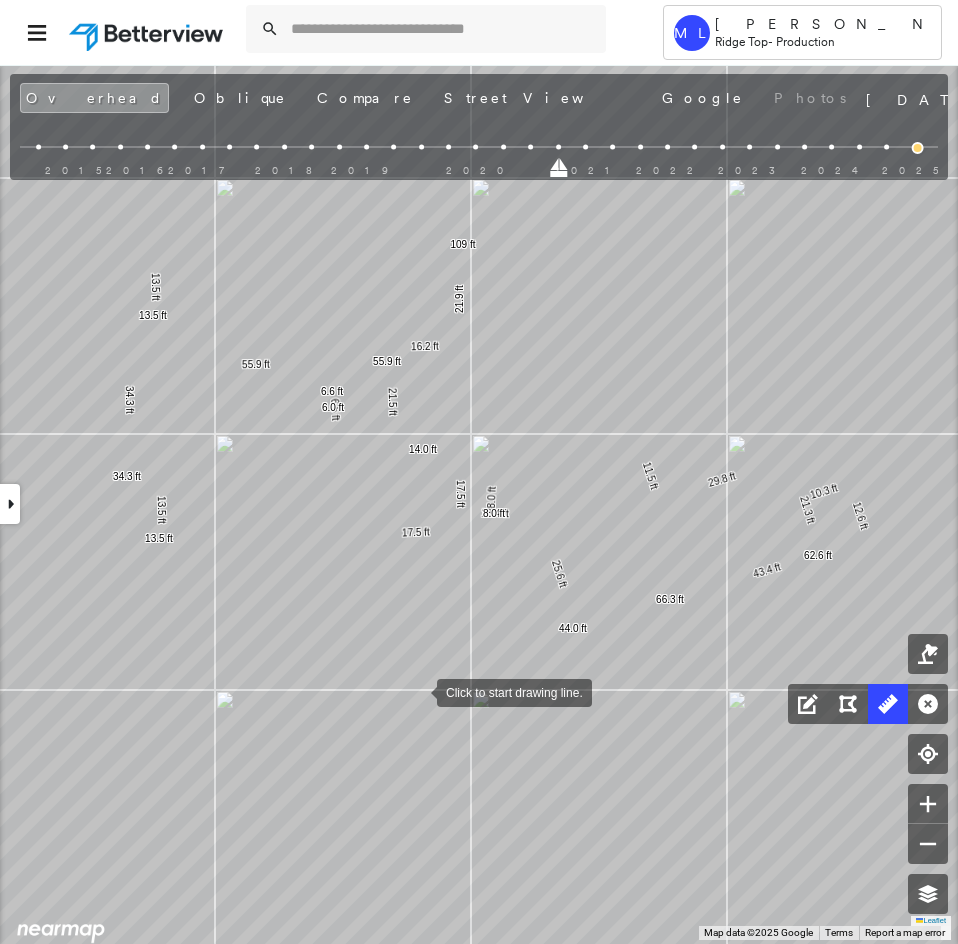 click at bounding box center [417, 691] 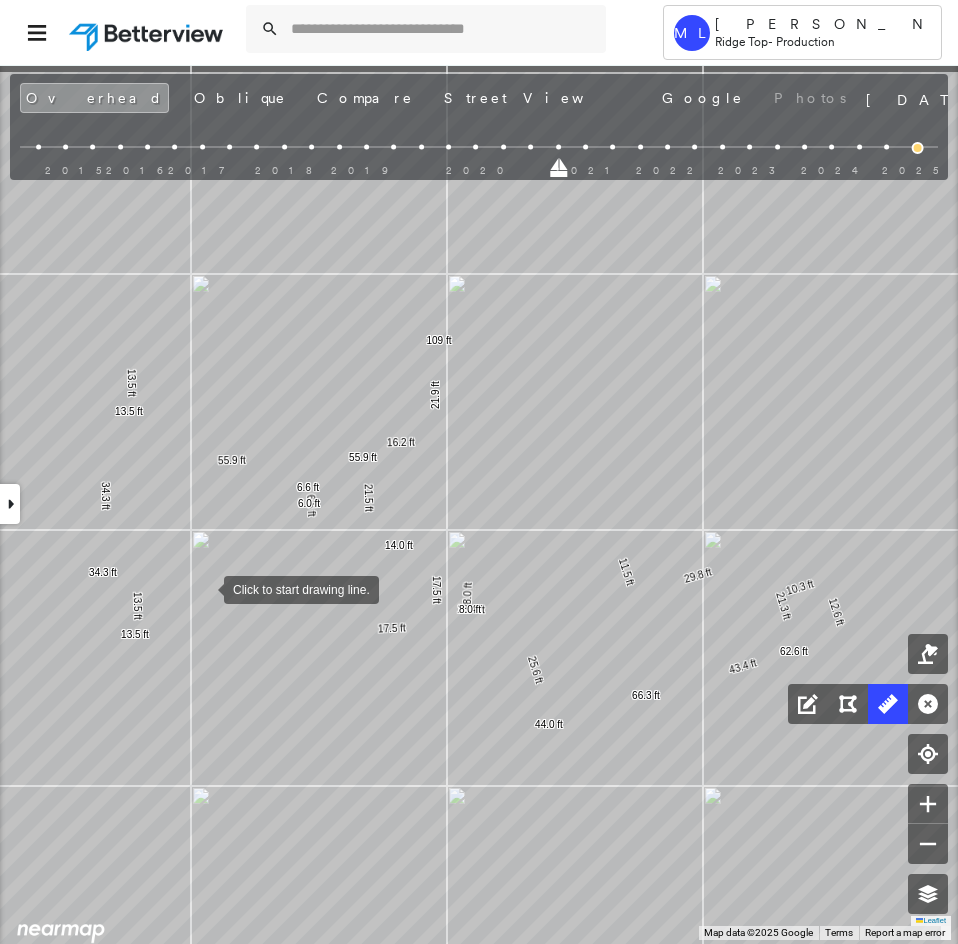 drag, startPoint x: 237, startPoint y: 479, endPoint x: 213, endPoint y: 575, distance: 98.95454 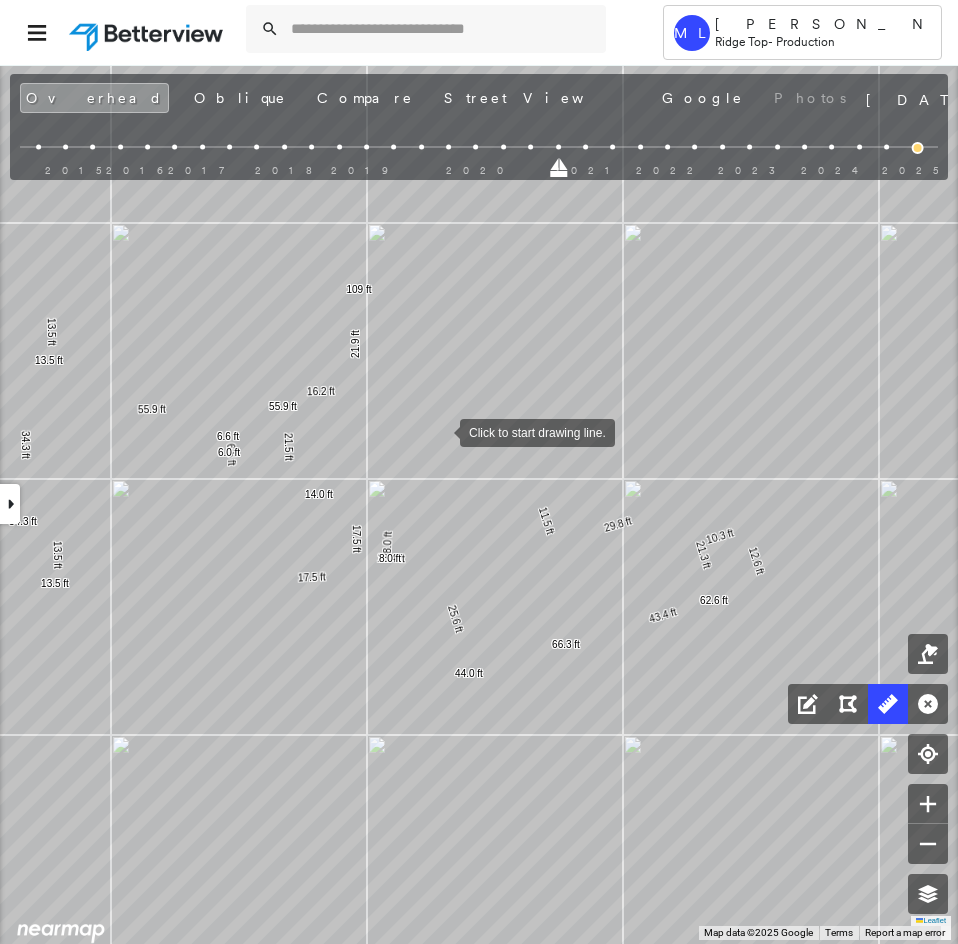 drag, startPoint x: 457, startPoint y: 451, endPoint x: 434, endPoint y: 413, distance: 44.418465 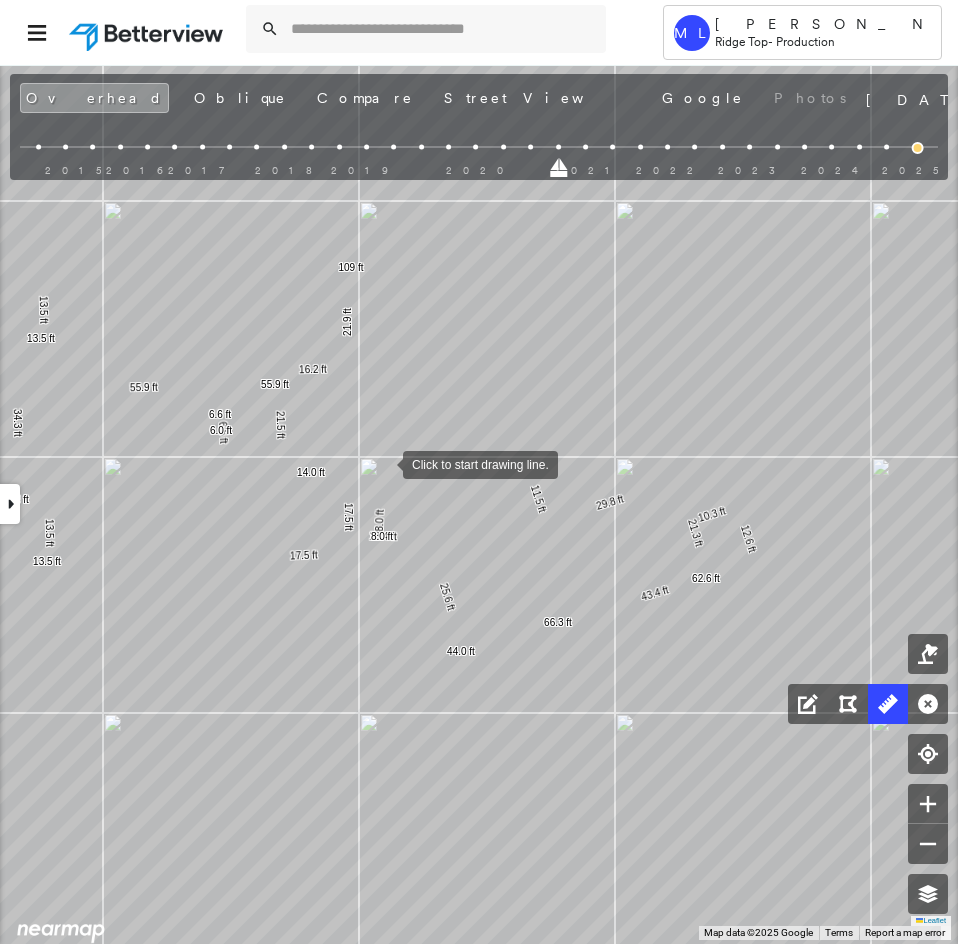 drag, startPoint x: 383, startPoint y: 463, endPoint x: 383, endPoint y: 425, distance: 38 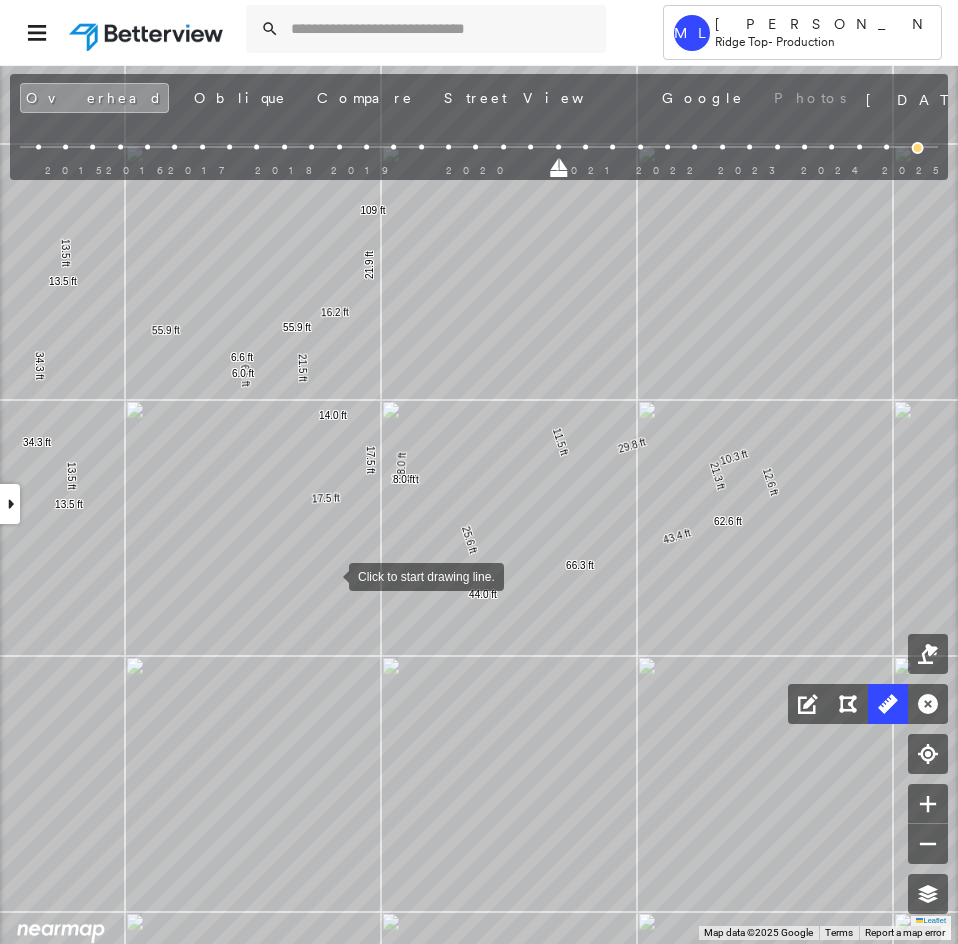 drag, startPoint x: 306, startPoint y: 596, endPoint x: 328, endPoint y: 577, distance: 29.068884 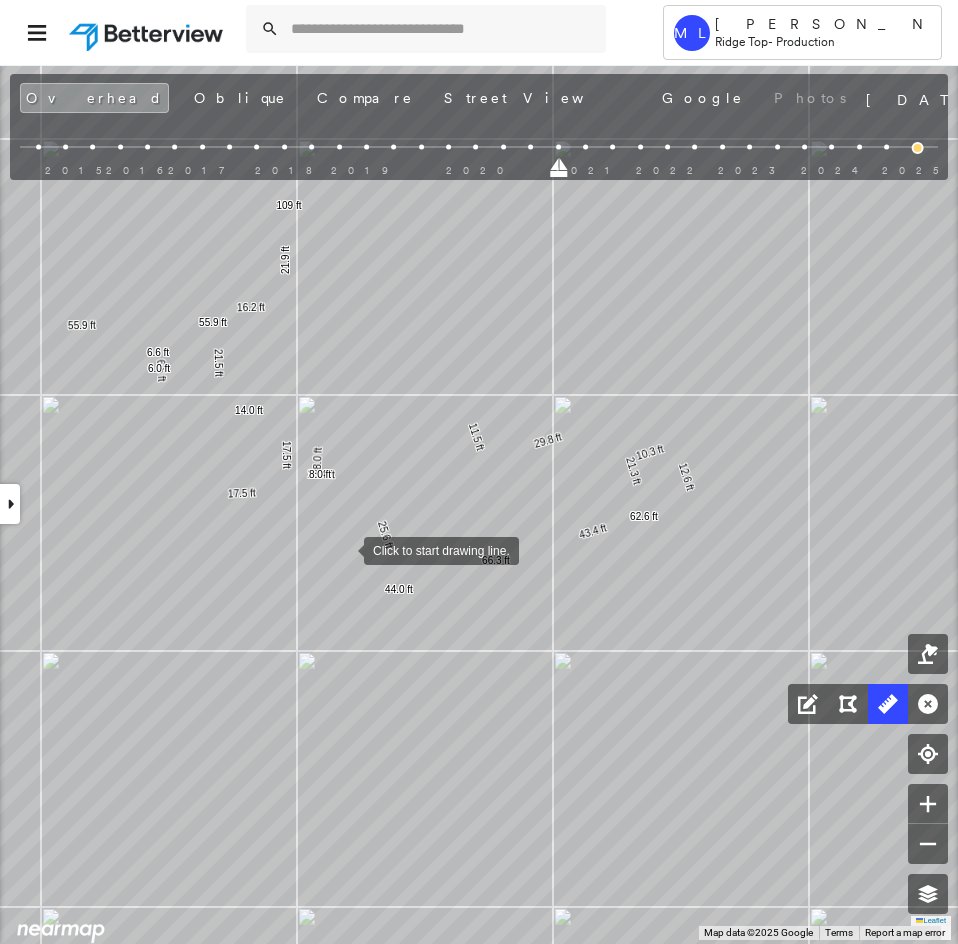 drag, startPoint x: 434, startPoint y: 554, endPoint x: 337, endPoint y: 552, distance: 97.020615 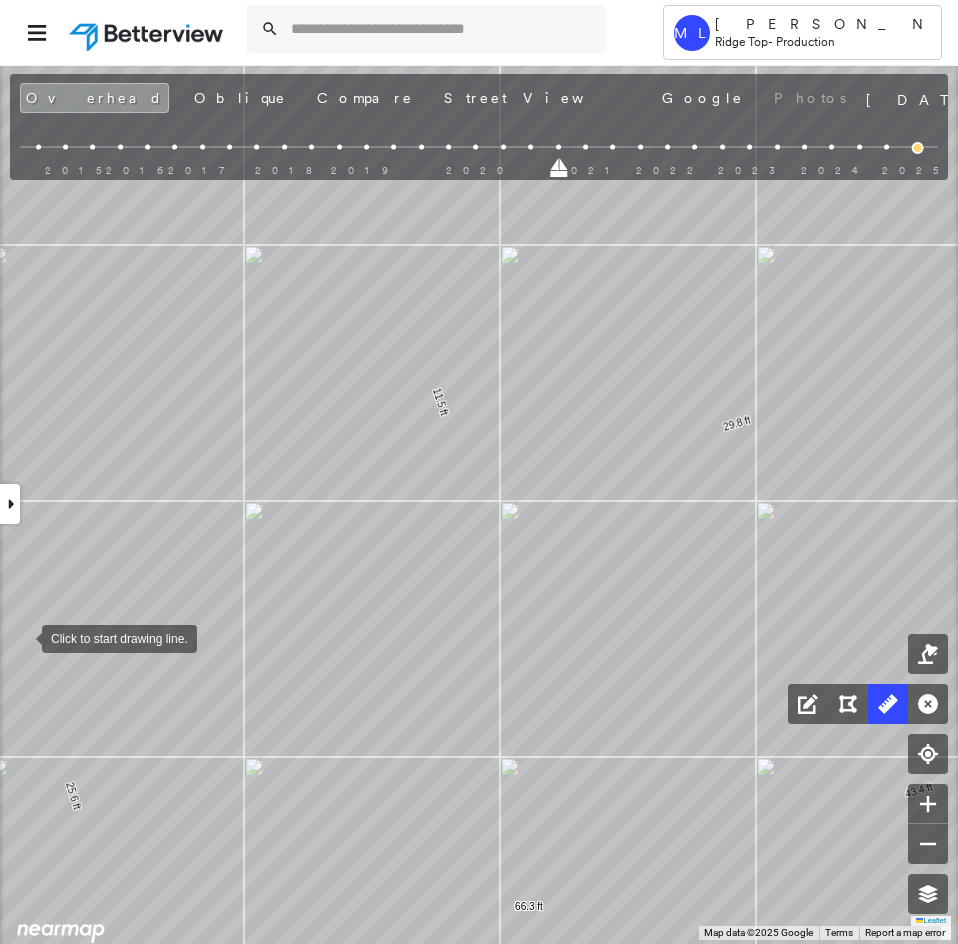 click at bounding box center (22, 637) 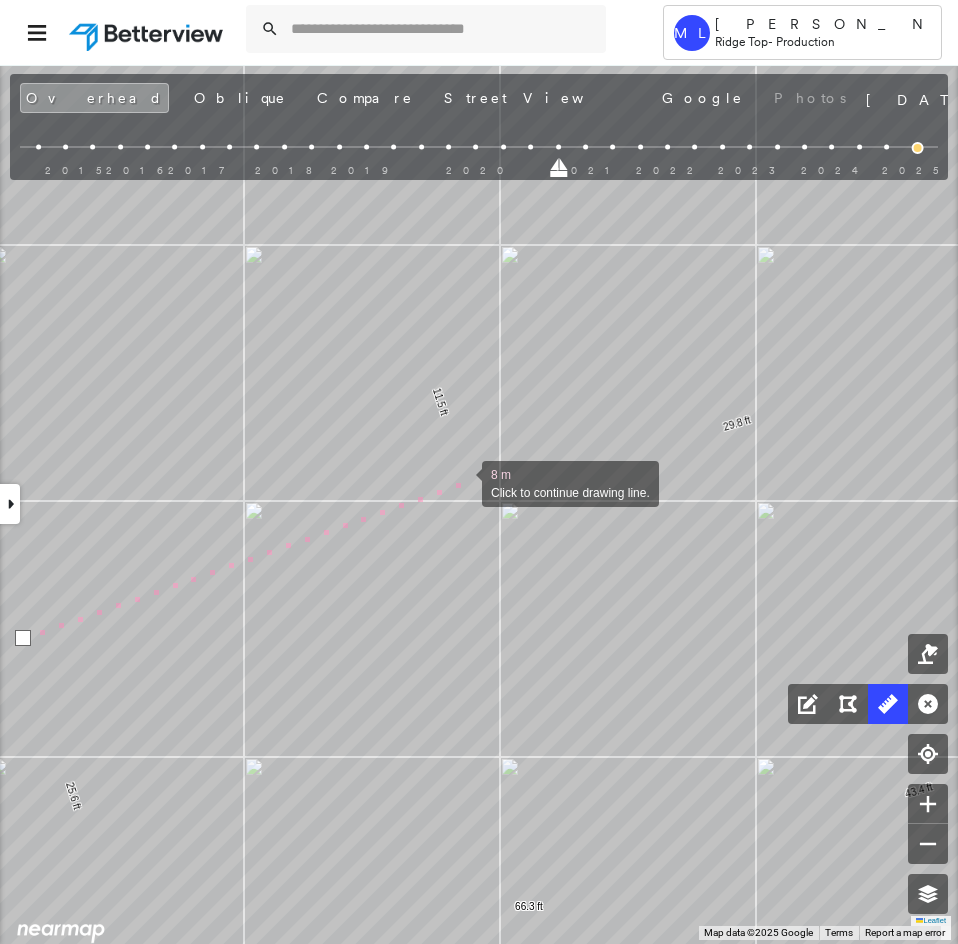 click at bounding box center (462, 482) 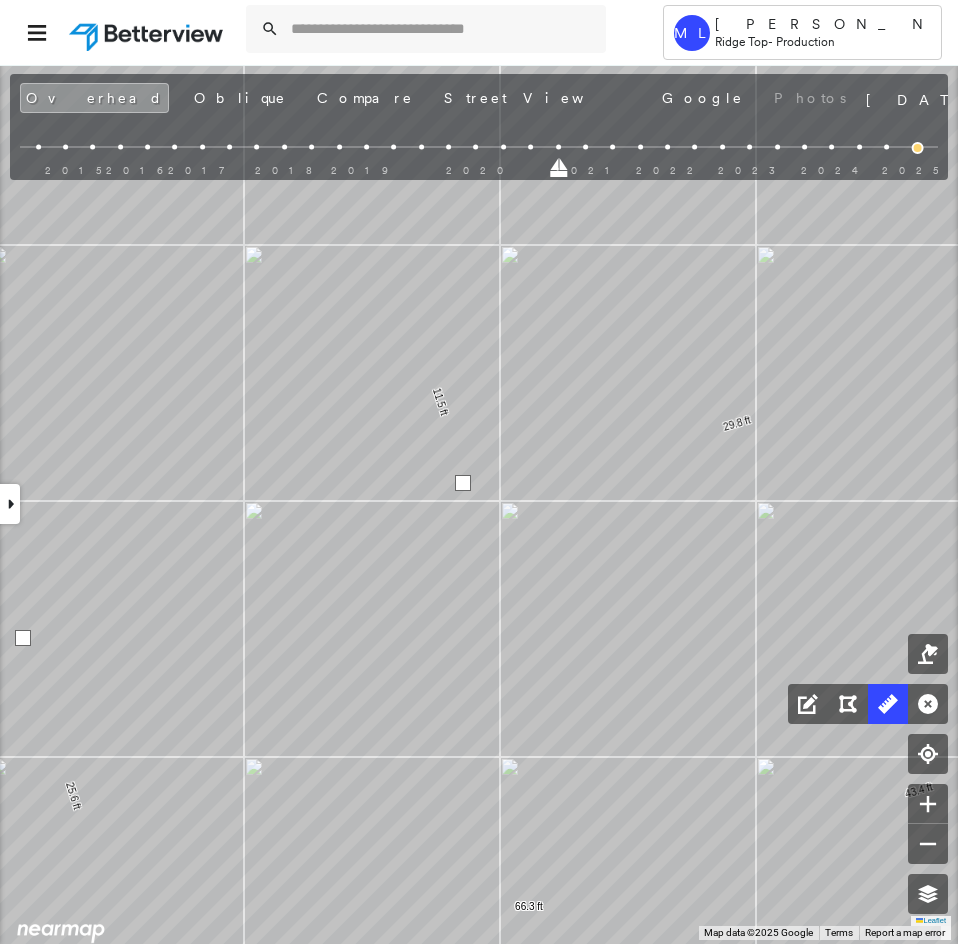 click at bounding box center (463, 483) 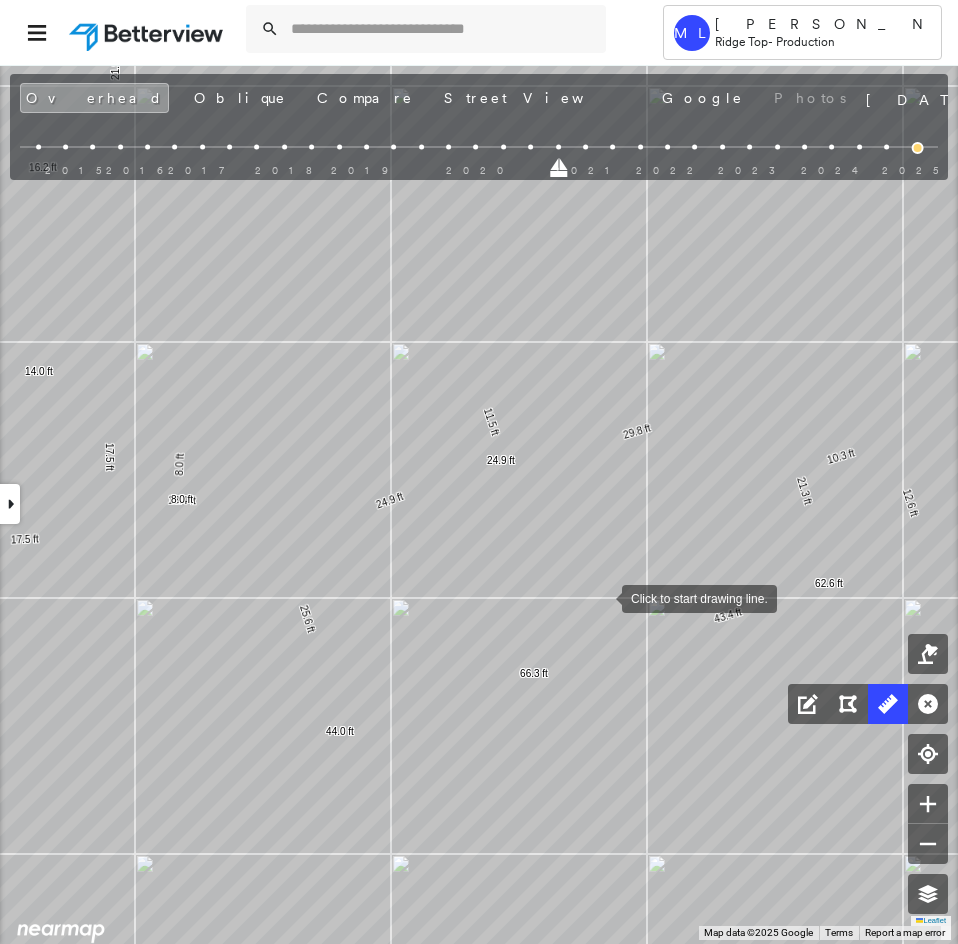 drag, startPoint x: 605, startPoint y: 595, endPoint x: 530, endPoint y: 593, distance: 75.026665 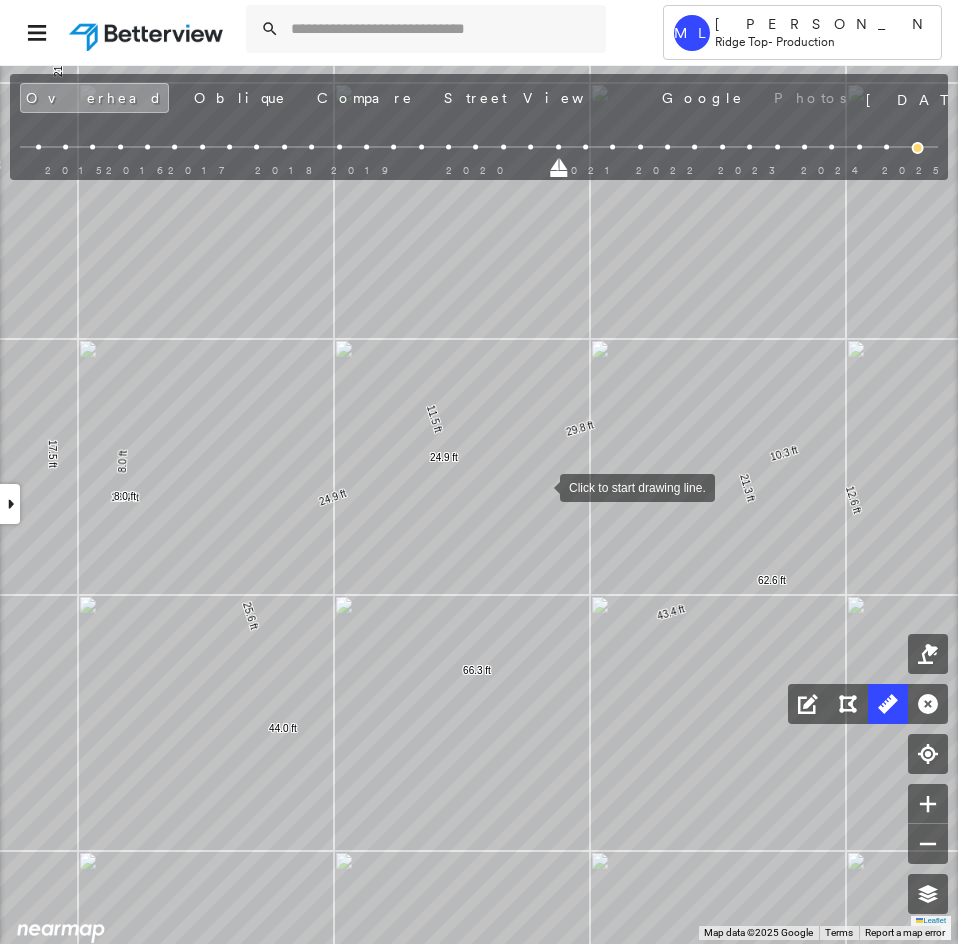 drag, startPoint x: 523, startPoint y: 489, endPoint x: 542, endPoint y: 481, distance: 20.615528 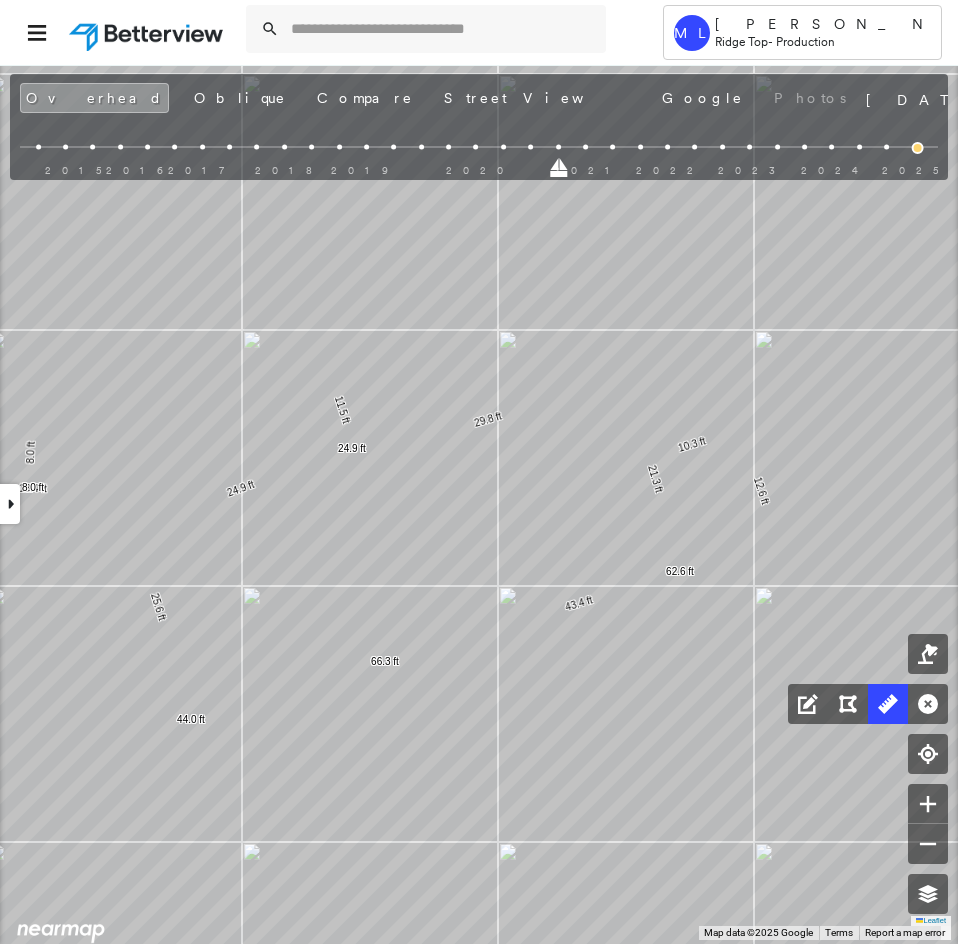 click on "34.3 ft 34.3 ft 55.9 ft 55.9 ft 13.5 ft 13.5 ft 17.5 ft 17.5 ft 14.0 ft 21.5 ft 16.2 ft 21.9 ft 109 ft 13.5 ft 13.5 ft 6.6 ft 6.6 ft 6.0 ft 6.0 ft 18.4 ft 25.6 ft 44.0 ft 11.5 ft 29.8 ft 21.3 ft 62.6 ft 10.3 ft 12.6 ft 43.4 ft 66.3 ft 8.0 ft 8.0 ft 24.9 ft 24.9 ft Click to start drawing line." at bounding box center (-2166, -77) 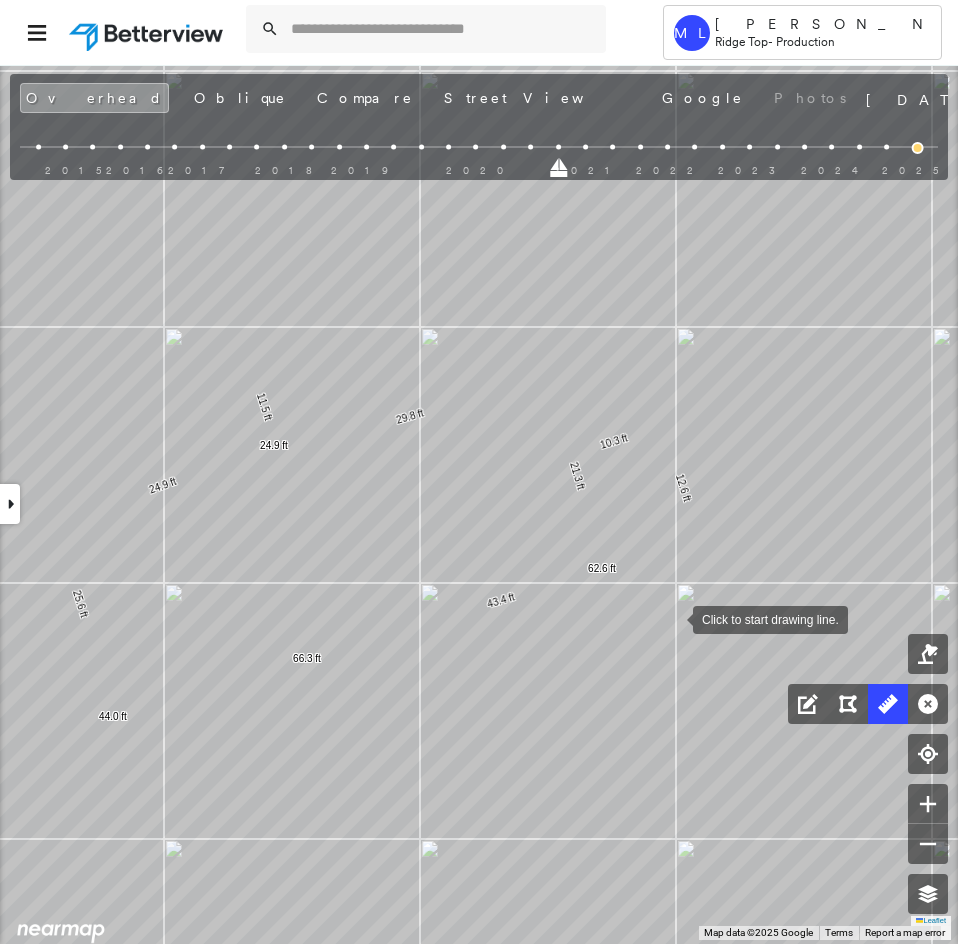 drag, startPoint x: 680, startPoint y: 617, endPoint x: 670, endPoint y: 619, distance: 10.198039 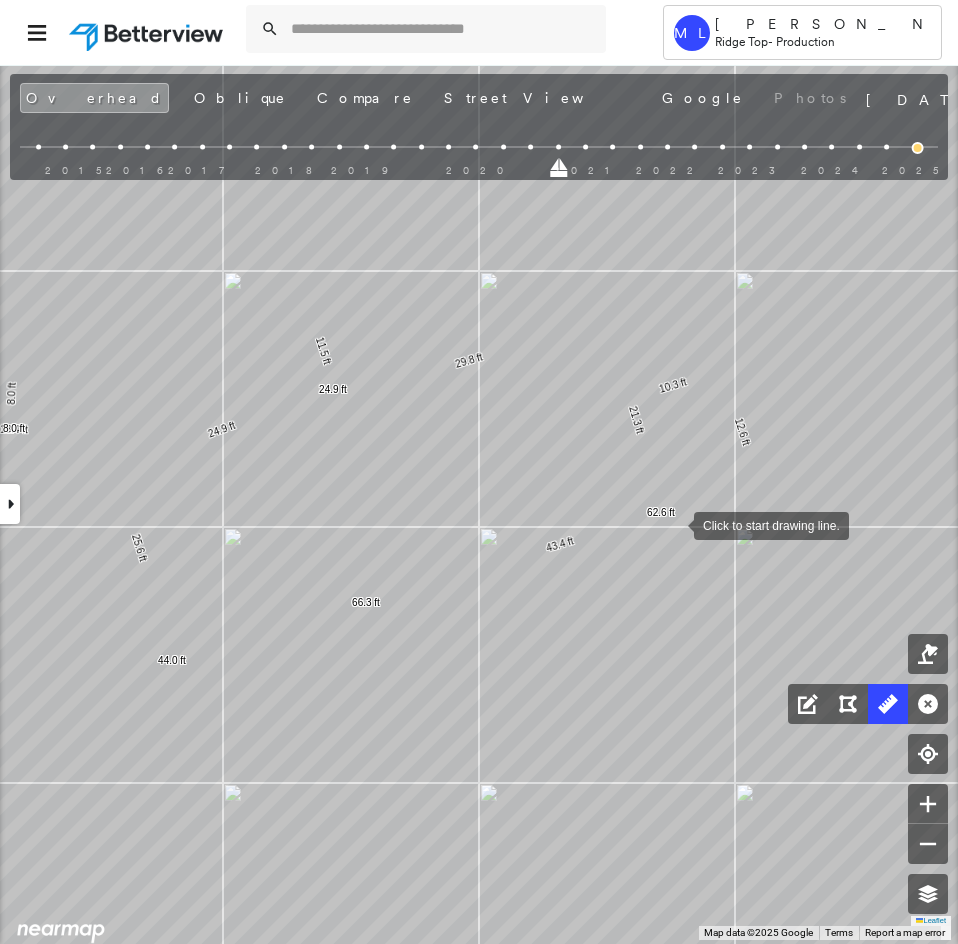 click at bounding box center (674, 524) 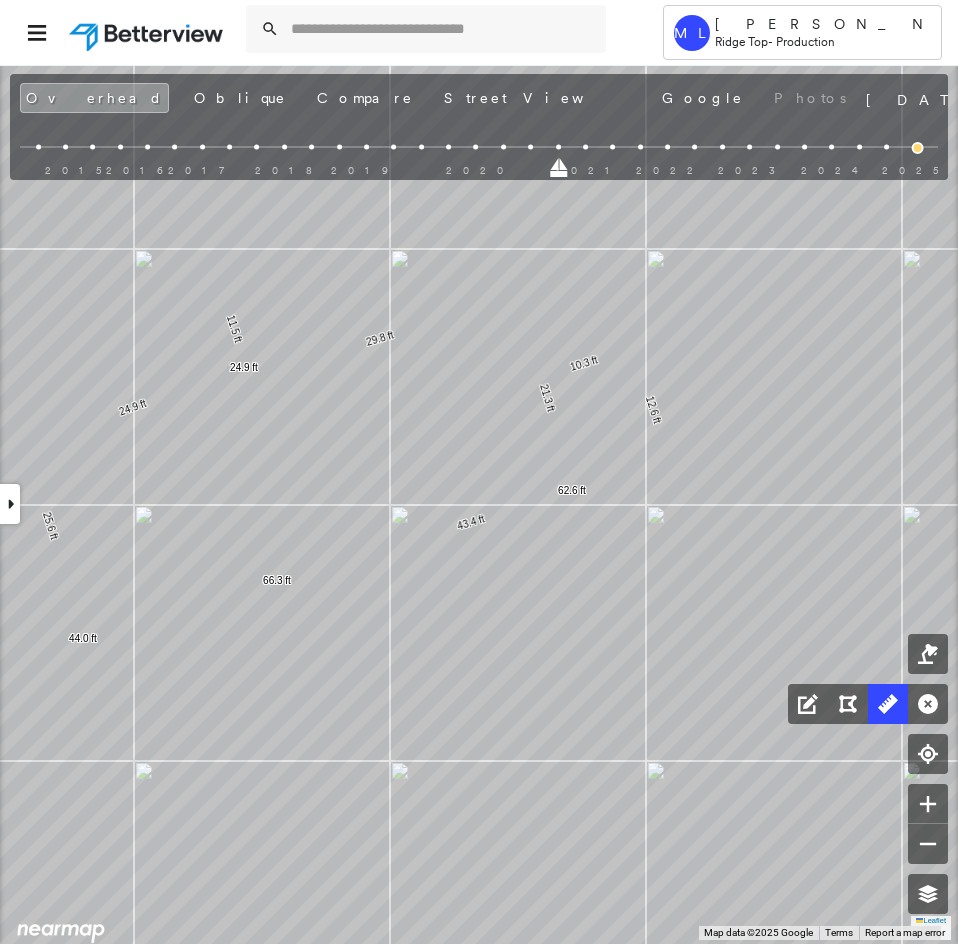 drag, startPoint x: 542, startPoint y: 677, endPoint x: 515, endPoint y: 673, distance: 27.294687 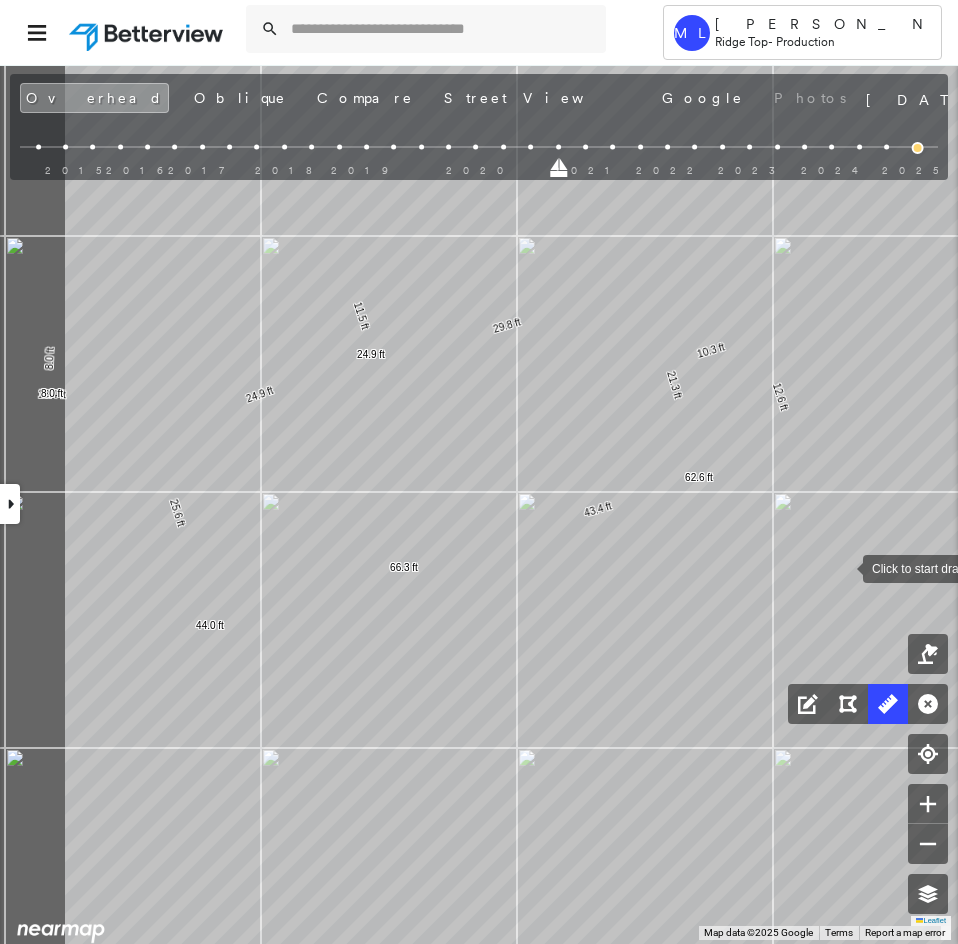 click on "34.3 ft 34.3 ft 55.9 ft 55.9 ft 13.5 ft 13.5 ft 17.5 ft 17.5 ft 14.0 ft 21.5 ft 16.2 ft 21.9 ft 109 ft 13.5 ft 13.5 ft 6.6 ft 6.6 ft 6.0 ft 6.0 ft 18.4 ft 25.6 ft 44.0 ft 11.5 ft 29.8 ft 21.3 ft 62.6 ft 10.3 ft 12.6 ft 43.4 ft 66.3 ft 8.0 ft 8.0 ft 24.9 ft 24.9 ft Click to start drawing line." at bounding box center [-2147, -171] 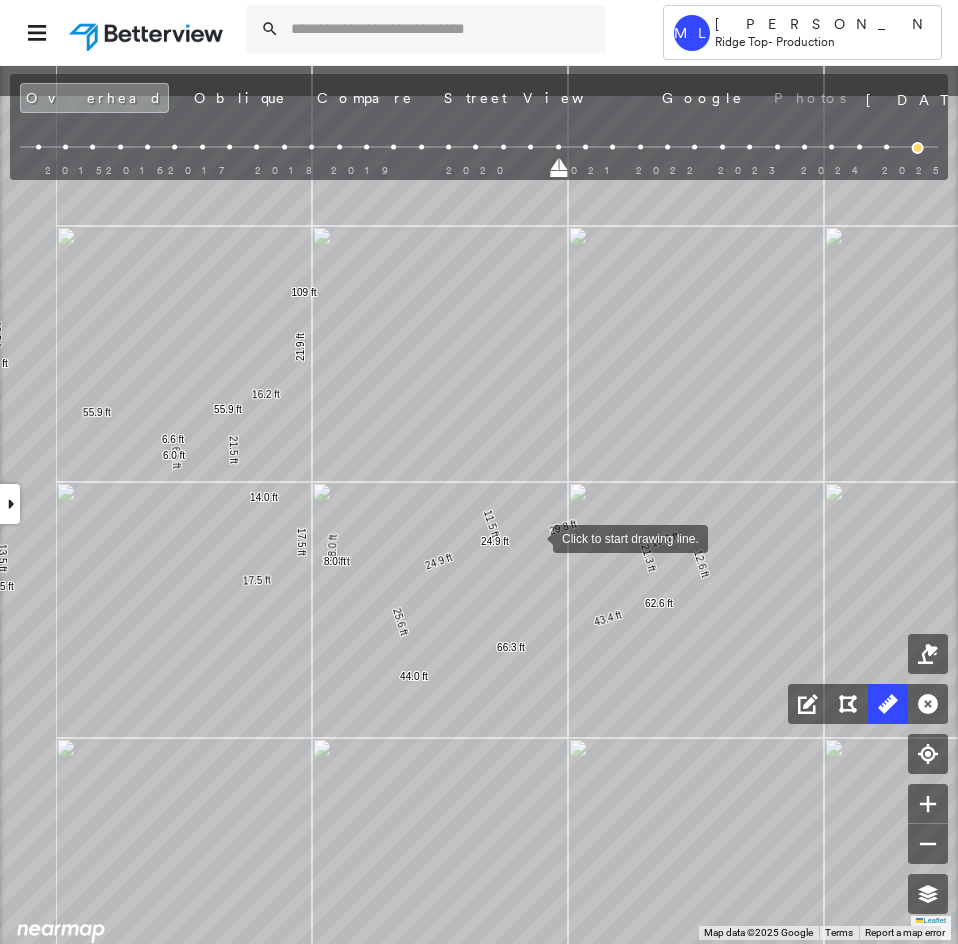 drag, startPoint x: 445, startPoint y: 413, endPoint x: 529, endPoint y: 533, distance: 146.47867 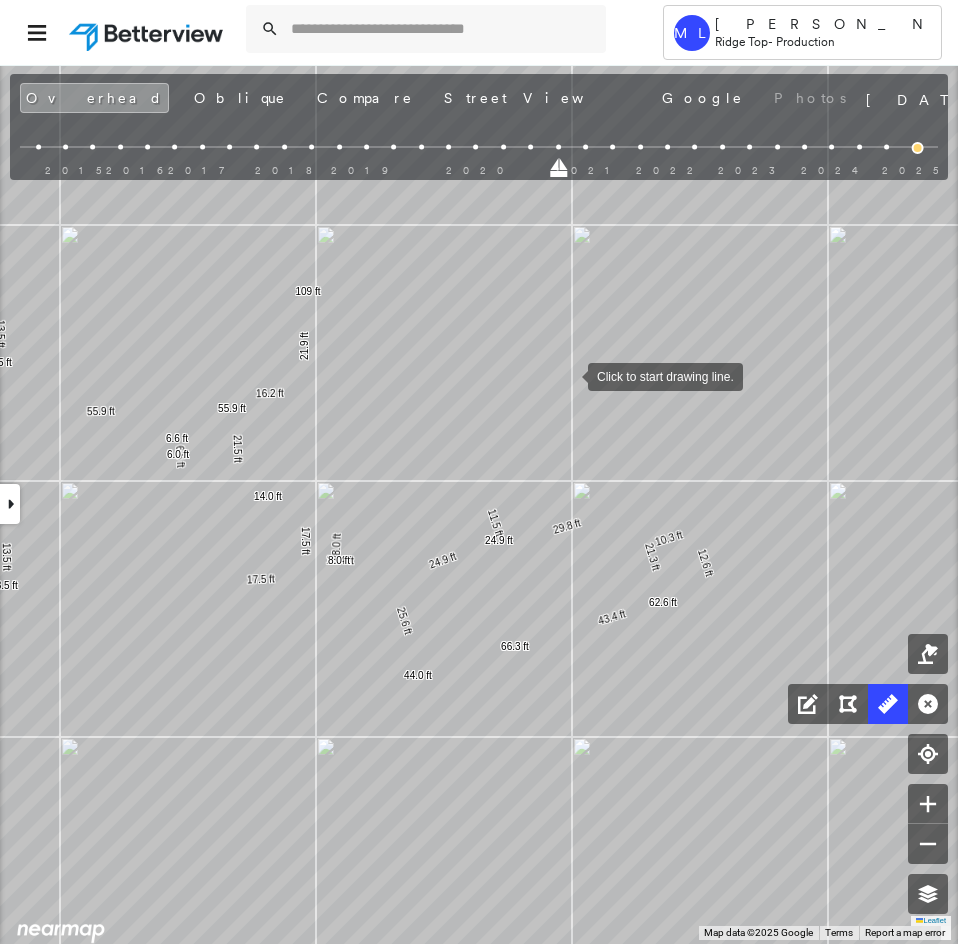 drag, startPoint x: 563, startPoint y: 377, endPoint x: 600, endPoint y: 333, distance: 57.48913 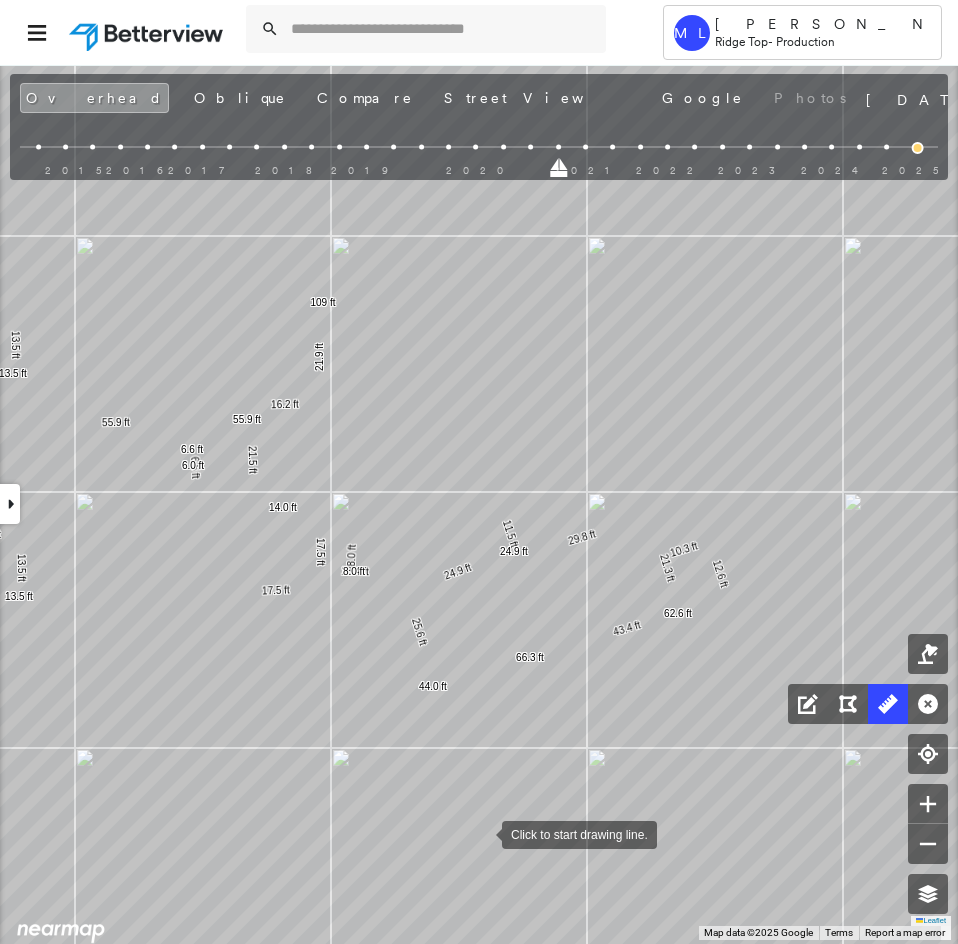 drag, startPoint x: 506, startPoint y: 780, endPoint x: 485, endPoint y: 830, distance: 54.230988 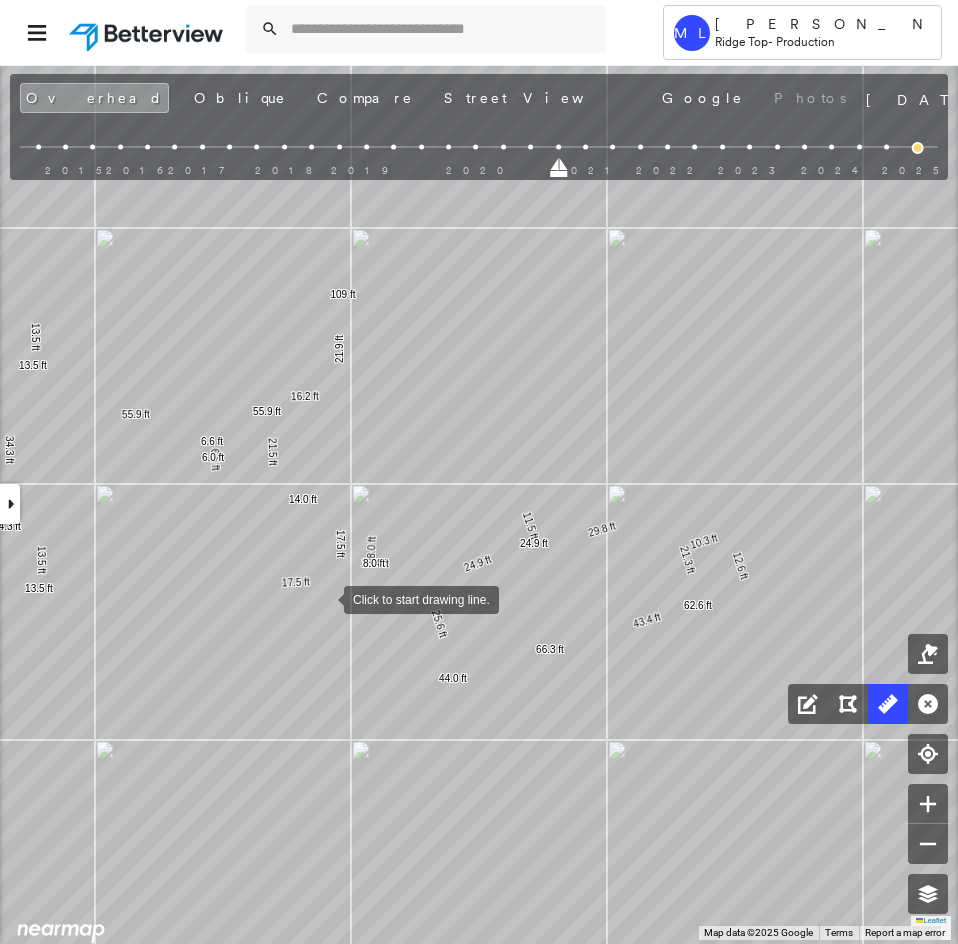 click on "34.3 ft 34.3 ft 55.9 ft 55.9 ft 13.5 ft 13.5 ft 17.5 ft 17.5 ft 14.0 ft 21.5 ft 16.2 ft 21.9 ft 109 ft 13.5 ft 13.5 ft 6.6 ft 6.6 ft 6.0 ft 18.4 ft 25.6 ft 44.0 ft 11.5 ft 29.8 ft 21.3 ft 62.6 ft 10.3 ft 12.6 ft 43.4 ft 66.3 ft 8.0 ft 8.0 ft 24.9 ft 24.9 ft Click to start drawing line." at bounding box center (-2024, -49) 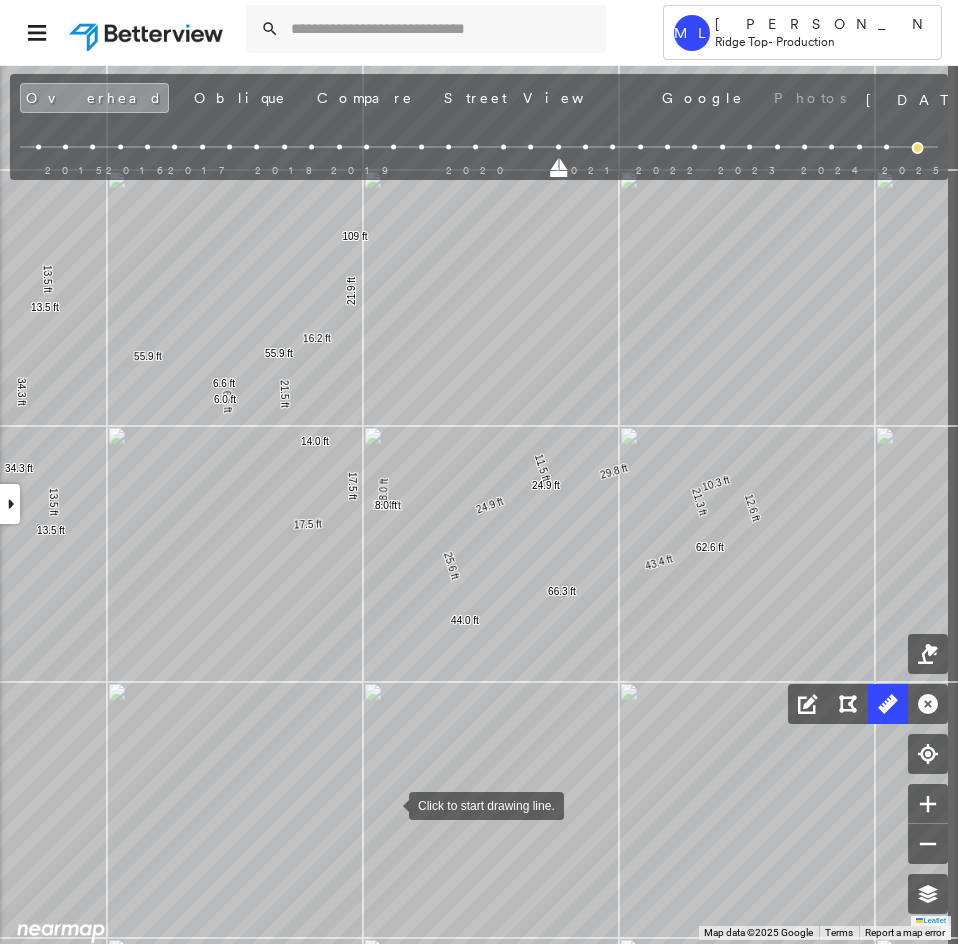 drag, startPoint x: 414, startPoint y: 798, endPoint x: 390, endPoint y: 805, distance: 25 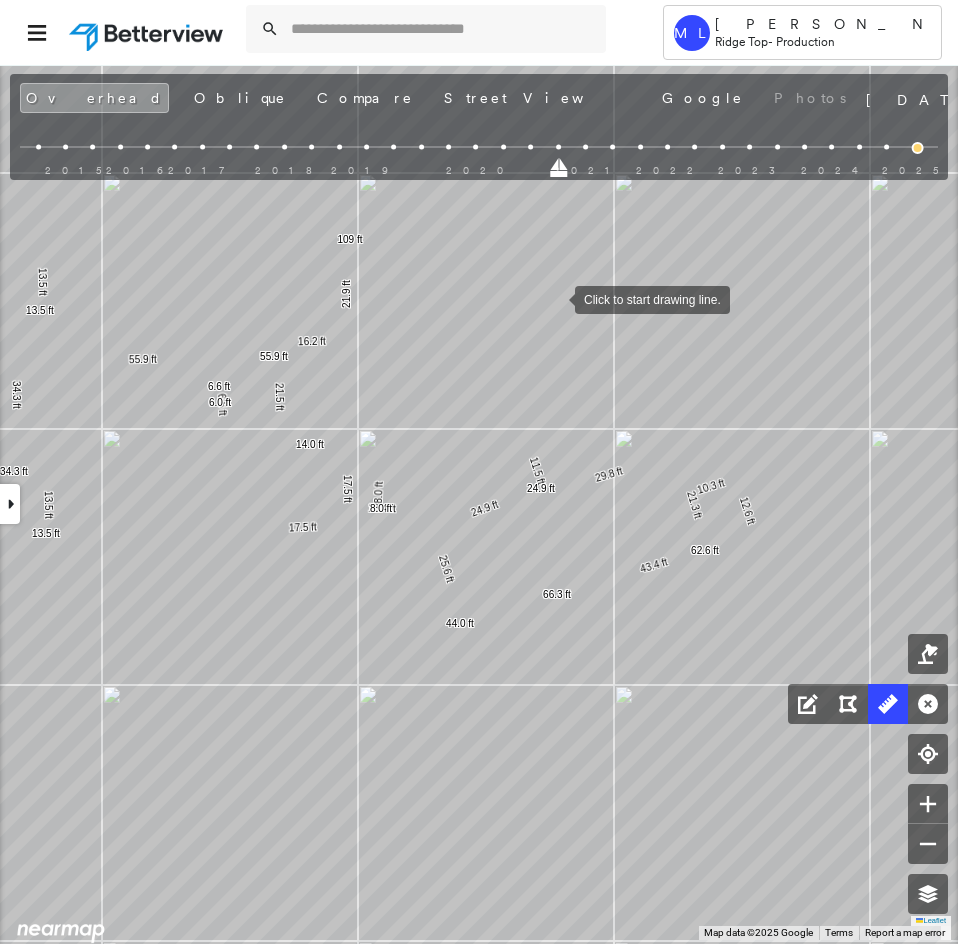 drag, startPoint x: 565, startPoint y: 348, endPoint x: 593, endPoint y: 462, distance: 117.388245 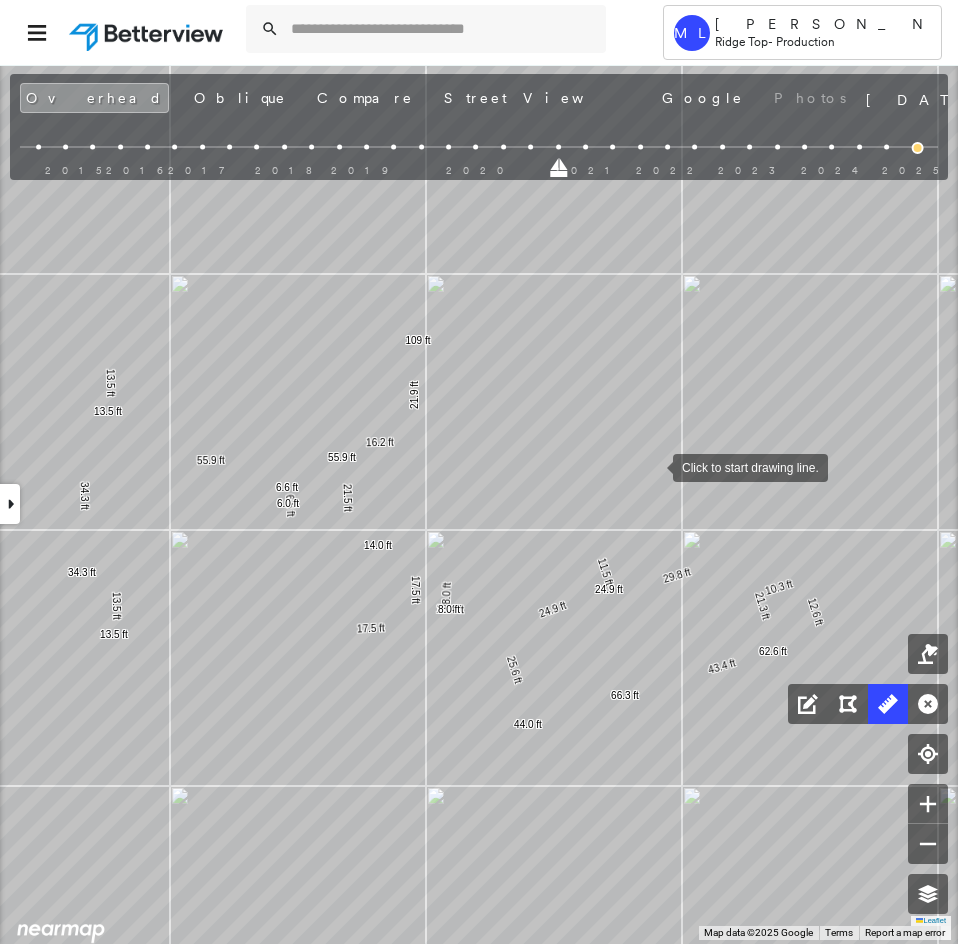 drag, startPoint x: 620, startPoint y: 527, endPoint x: 651, endPoint y: 468, distance: 66.64833 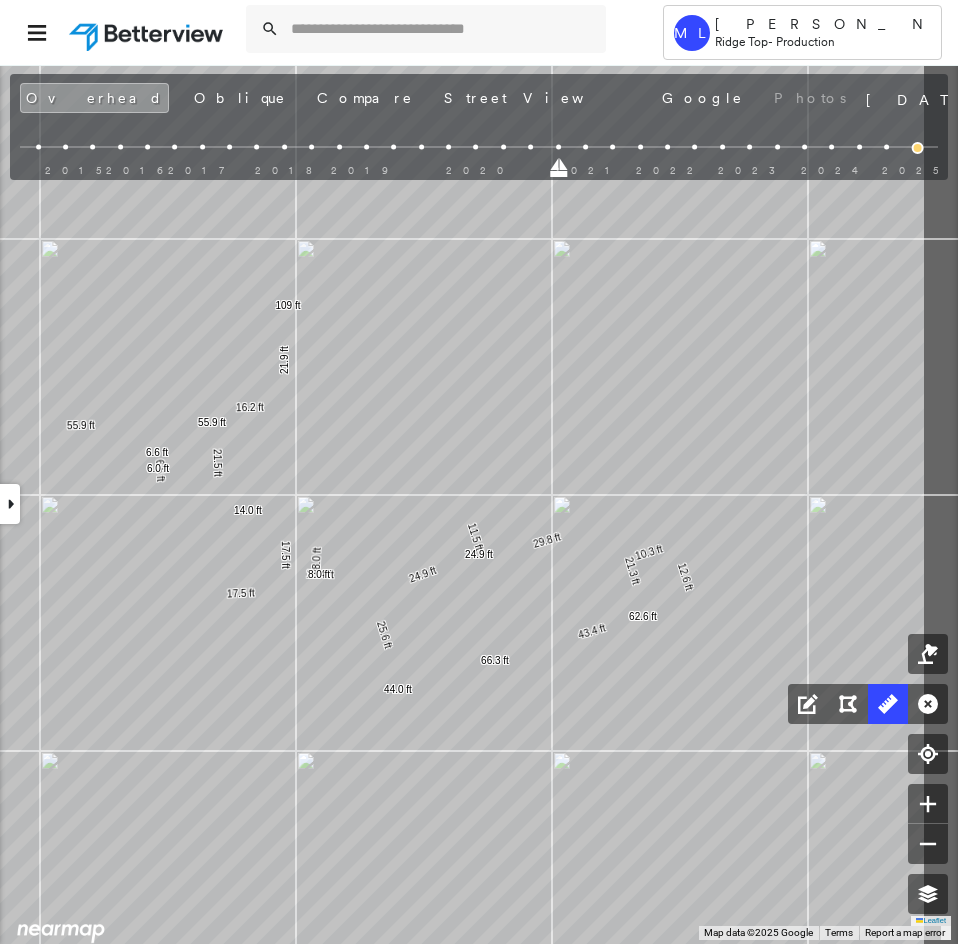 click on "34.3 ft 34.3 ft 55.9 ft 55.9 ft 13.5 ft 13.5 ft 17.5 ft 17.5 ft 14.0 ft 21.5 ft 16.2 ft 21.9 ft 109 ft 13.5 ft 13.5 ft 6.6 ft 6.6 ft 6.0 ft 18.4 ft 25.6 ft 44.0 ft 11.5 ft 29.8 ft 21.3 ft 62.6 ft 10.3 ft 12.6 ft 43.4 ft 66.3 ft 8.0 ft 8.0 ft 24.9 ft 24.9 ft Click to start drawing line." at bounding box center (-2079, -38) 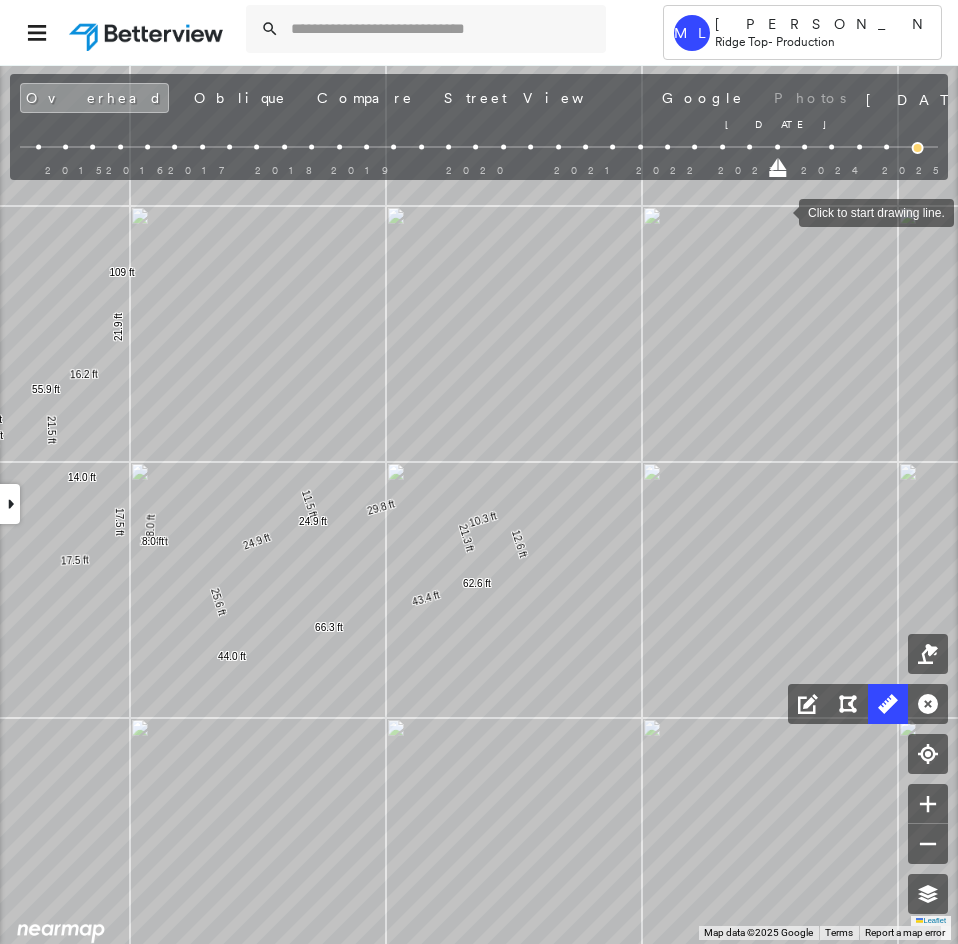drag, startPoint x: 560, startPoint y: 171, endPoint x: 958, endPoint y: 211, distance: 400.005 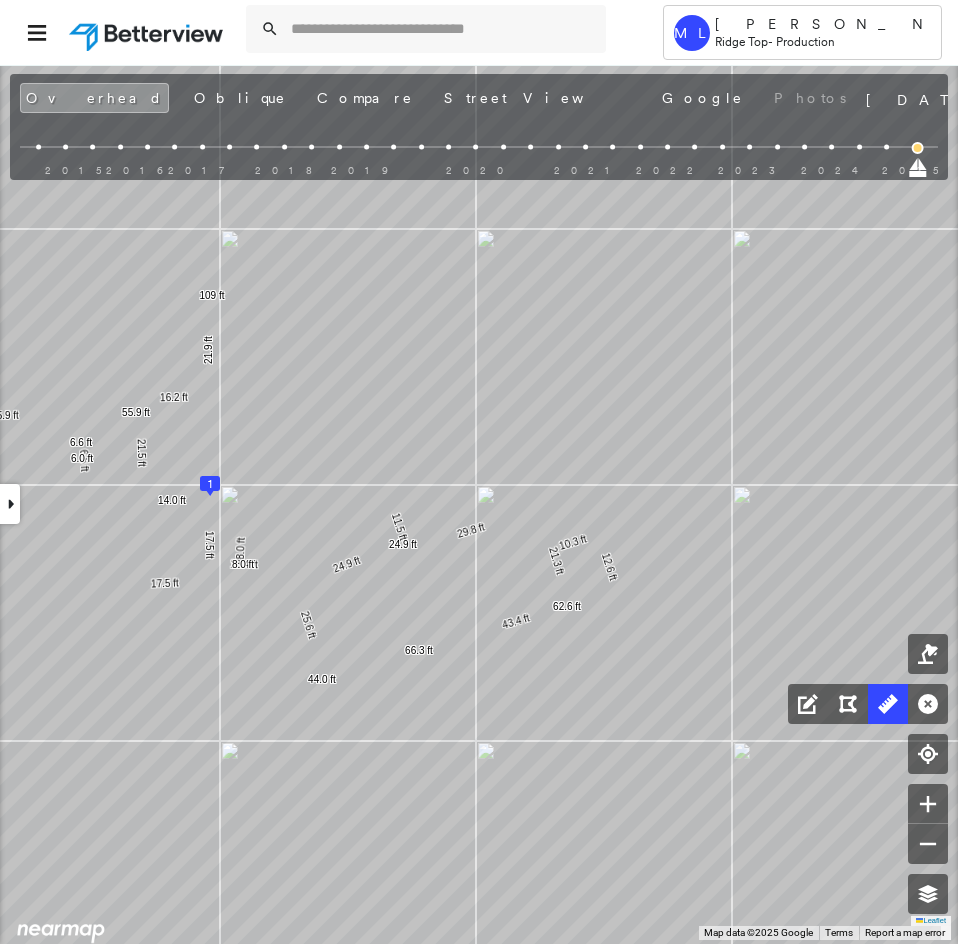 click on "1
34.3 ft 34.3 ft 55.9 ft 55.9 ft 13.5 ft 13.5 ft 17.5 ft 17.5 ft 14.0 ft 21.5 ft 16.2 ft 21.9 ft 109 ft 13.5 ft 13.5 ft 6.6 ft 6.6 ft 6.0 ft 18.4 ft 25.6 ft 44.0 ft 11.5 ft 29.8 ft 21.3 ft 62.6 ft 10.3 ft 12.6 ft 43.4 ft 66.3 ft 8.0 ft 8.0 ft 24.9 ft 24.9 ft Click to start drawing line." at bounding box center (-2155, -48) 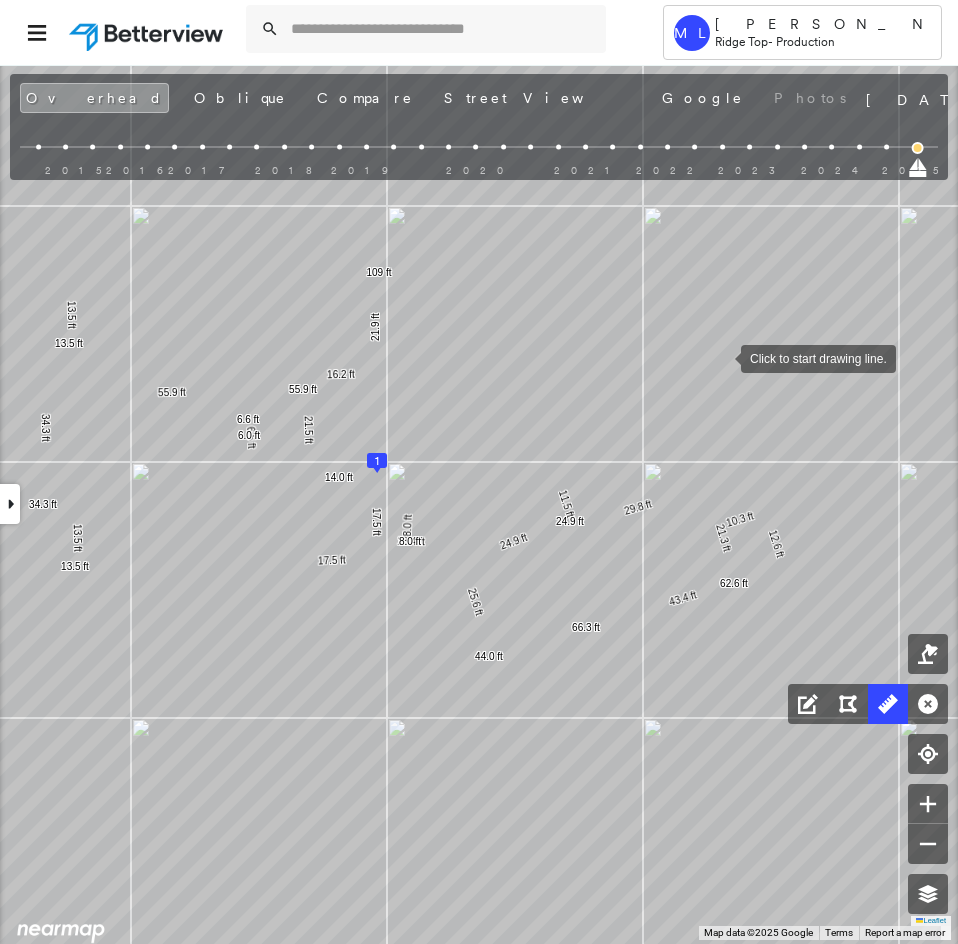 drag, startPoint x: 715, startPoint y: 432, endPoint x: 722, endPoint y: 359, distance: 73.33485 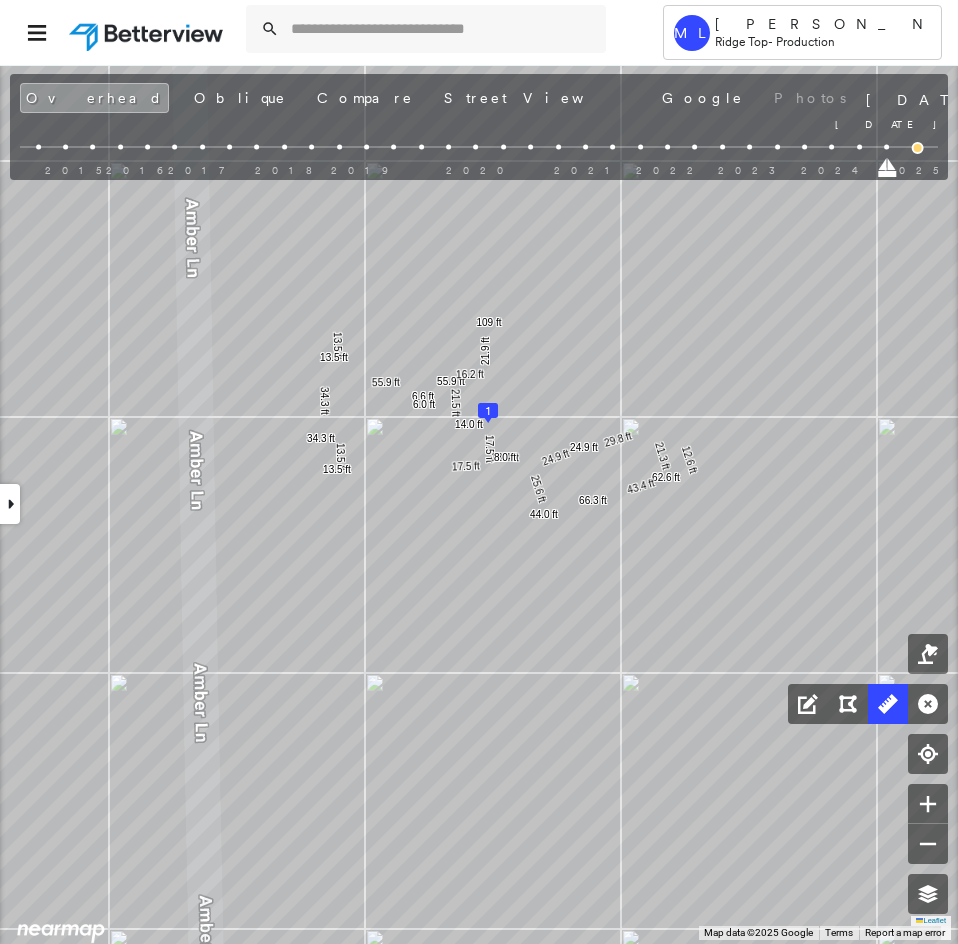 drag, startPoint x: 919, startPoint y: 169, endPoint x: 885, endPoint y: 170, distance: 34.0147 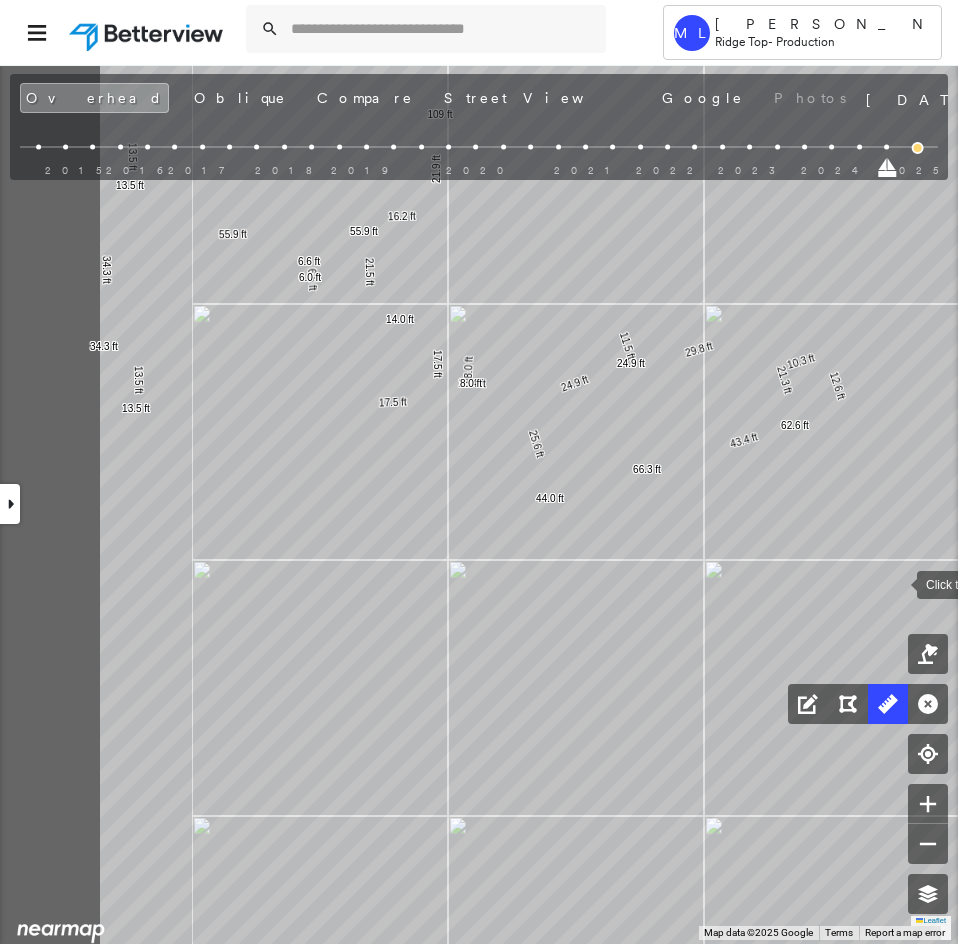 click on "34.3 ft 34.3 ft 55.9 ft 55.9 ft 13.5 ft 13.5 ft 17.5 ft 17.5 ft 14.0 ft 21.5 ft 16.2 ft 21.9 ft 109 ft 13.5 ft 13.5 ft 6.6 ft 6.6 ft 6.0 ft 18.4 ft 25.6 ft 44.0 ft 11.5 ft 29.8 ft 21.3 ft 62.6 ft 10.3 ft 12.6 ft 43.4 ft 66.3 ft 8.0 ft 8.0 ft 24.9 ft 24.9 ft Click to start drawing line." at bounding box center (-1791, -60) 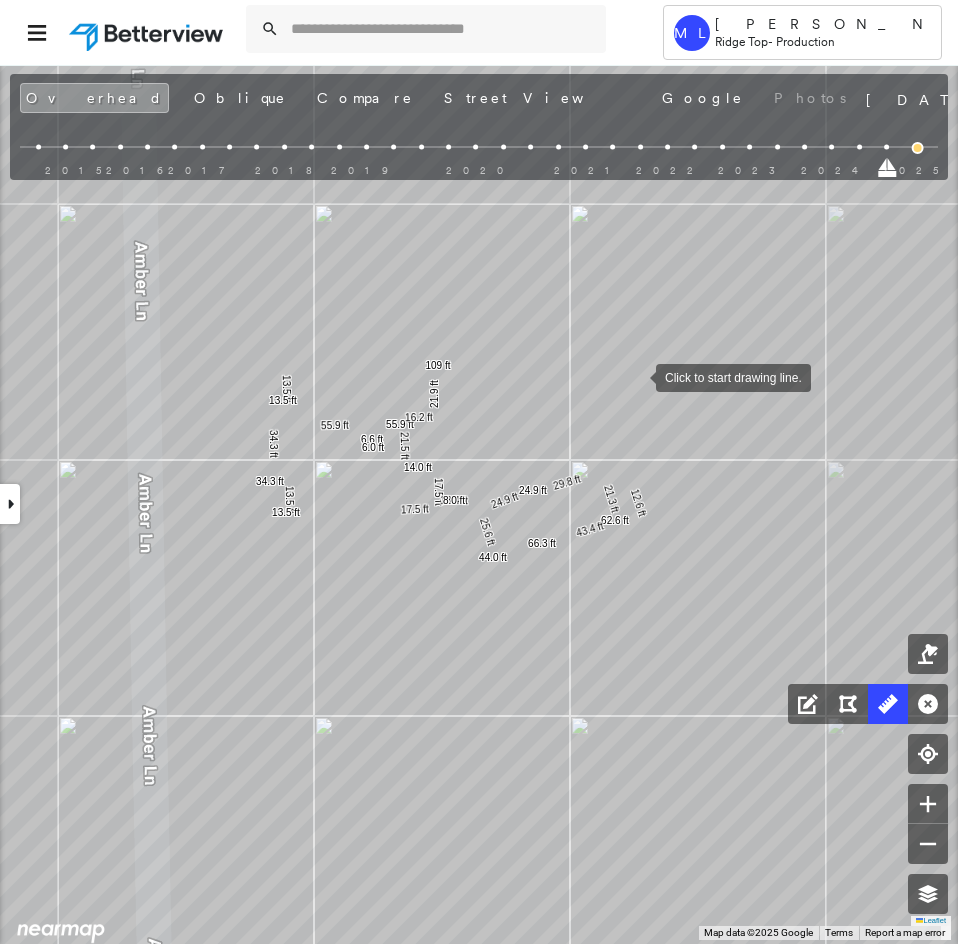 drag, startPoint x: 637, startPoint y: 365, endPoint x: 636, endPoint y: 391, distance: 26.019224 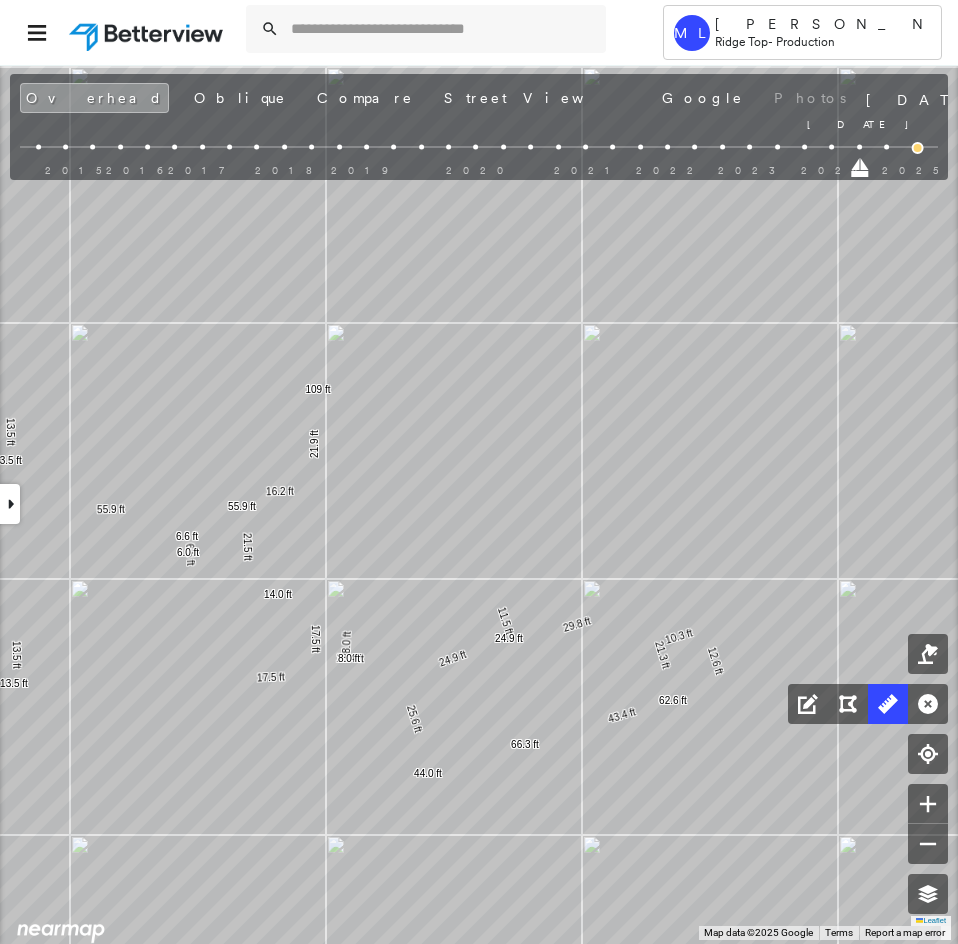 drag, startPoint x: 887, startPoint y: 171, endPoint x: 859, endPoint y: 179, distance: 29.12044 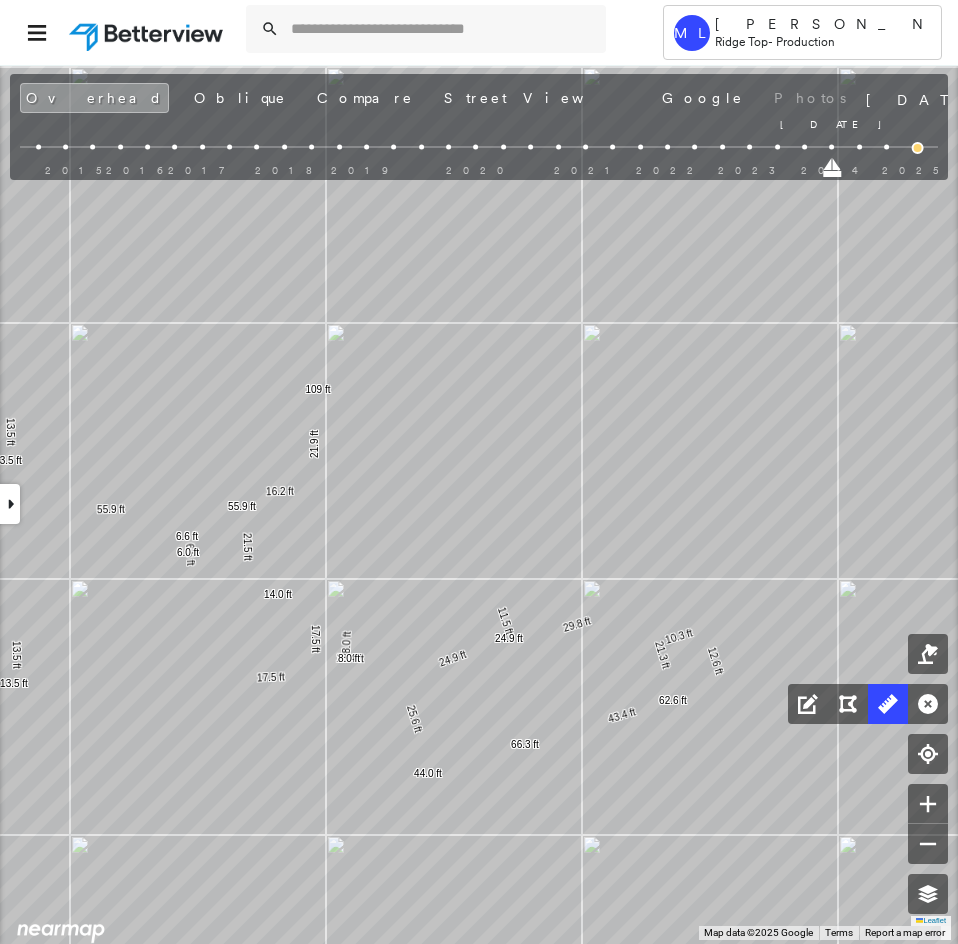 drag, startPoint x: 858, startPoint y: 171, endPoint x: 836, endPoint y: 170, distance: 22.022715 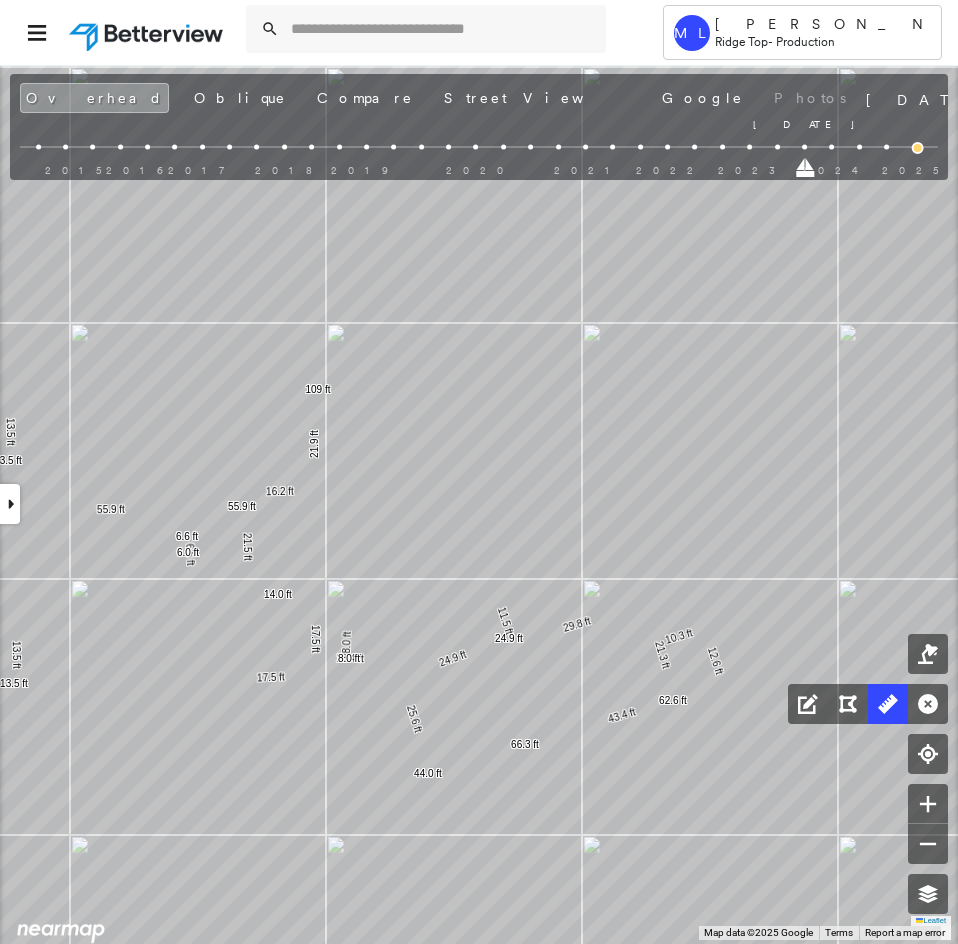 drag, startPoint x: 833, startPoint y: 170, endPoint x: 810, endPoint y: 171, distance: 23.021729 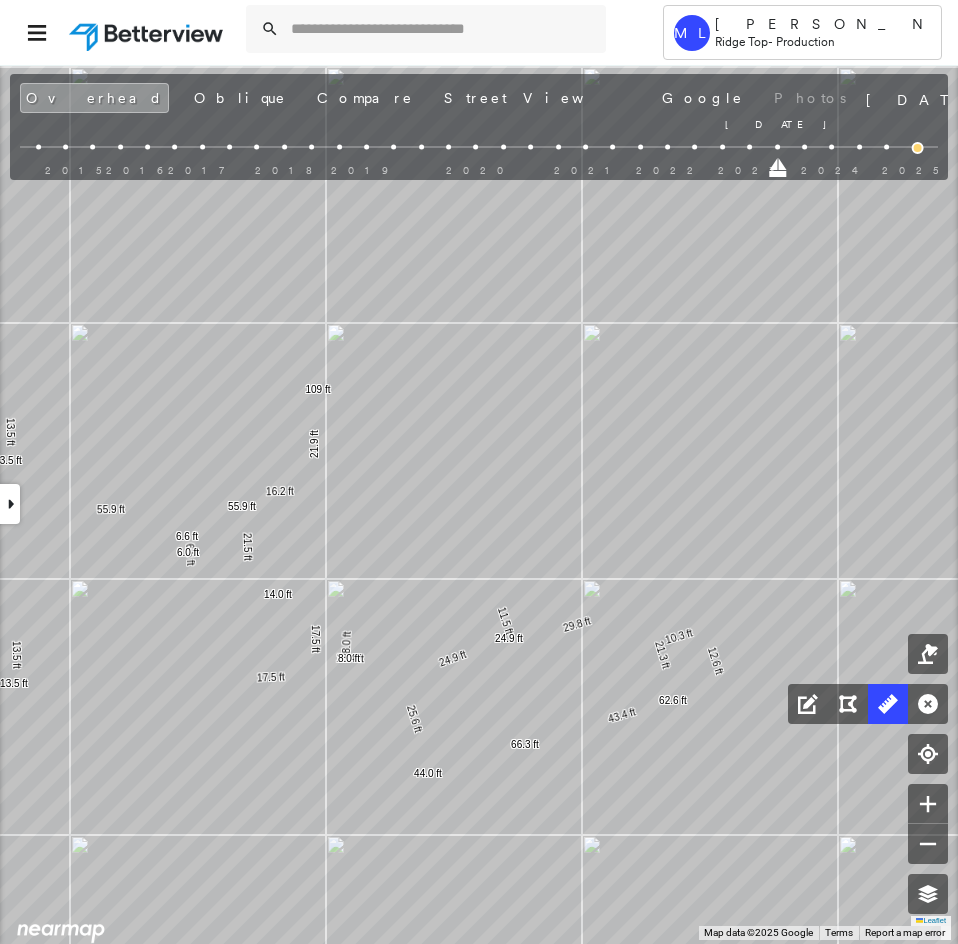 drag, startPoint x: 806, startPoint y: 171, endPoint x: 783, endPoint y: 171, distance: 23 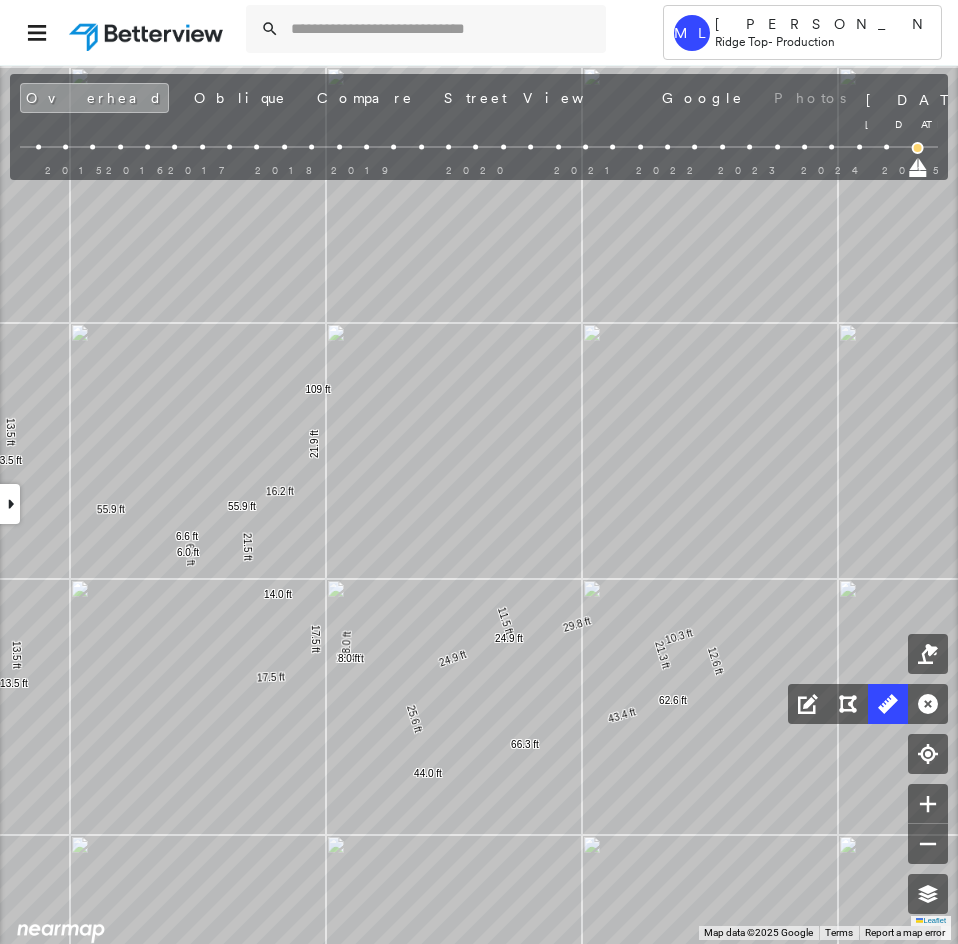 drag, startPoint x: 780, startPoint y: 171, endPoint x: 957, endPoint y: 172, distance: 177.00282 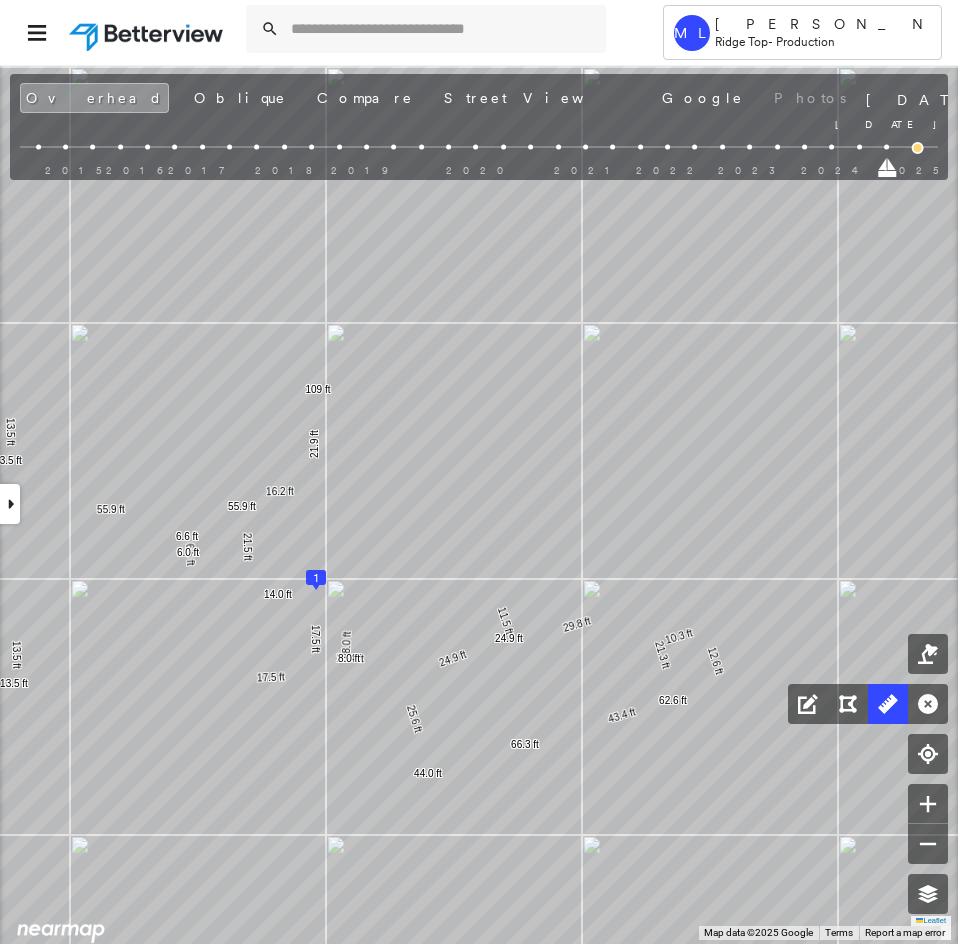 drag, startPoint x: 924, startPoint y: 175, endPoint x: 883, endPoint y: 175, distance: 41 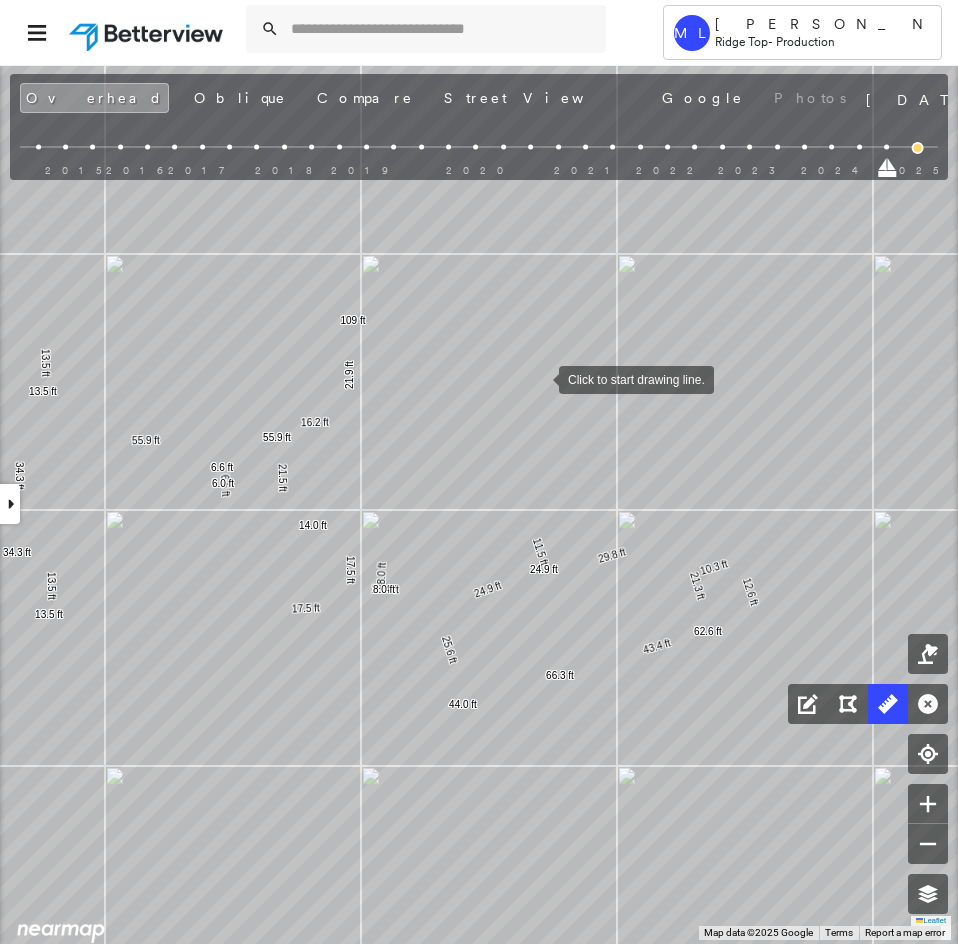 drag, startPoint x: 502, startPoint y: 448, endPoint x: 544, endPoint y: 375, distance: 84.21995 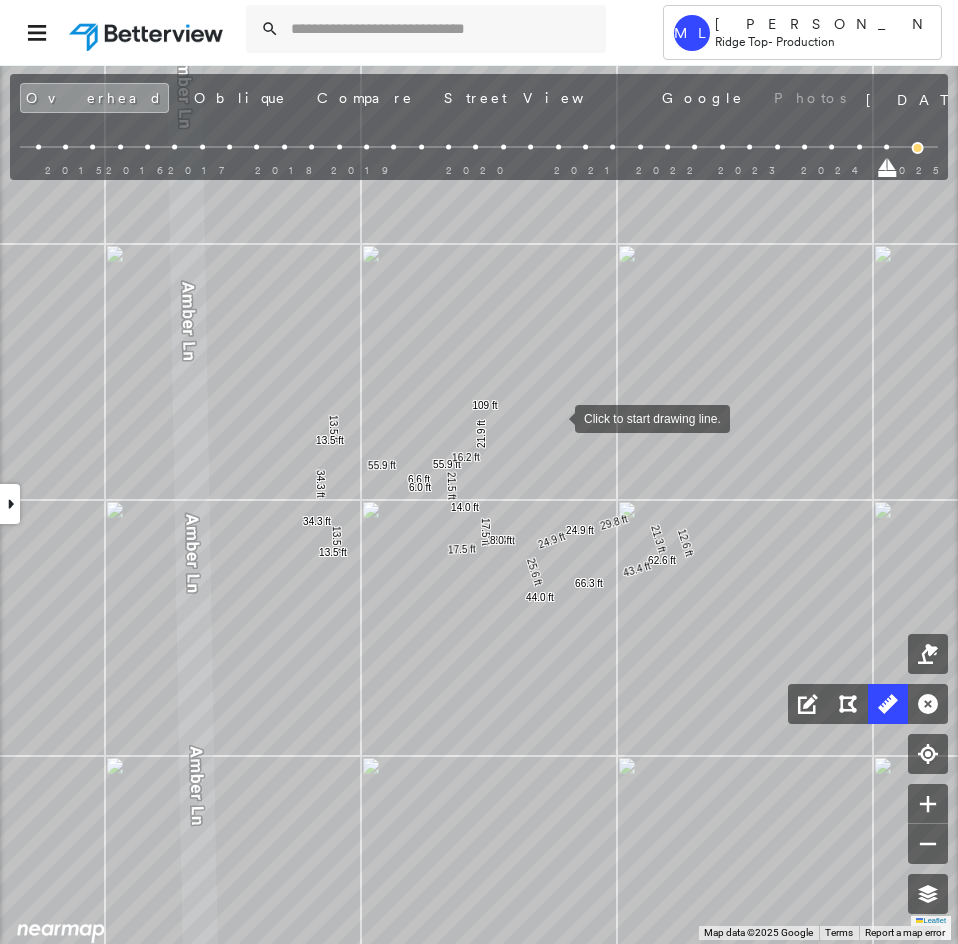 drag, startPoint x: 530, startPoint y: 356, endPoint x: 544, endPoint y: 424, distance: 69.426216 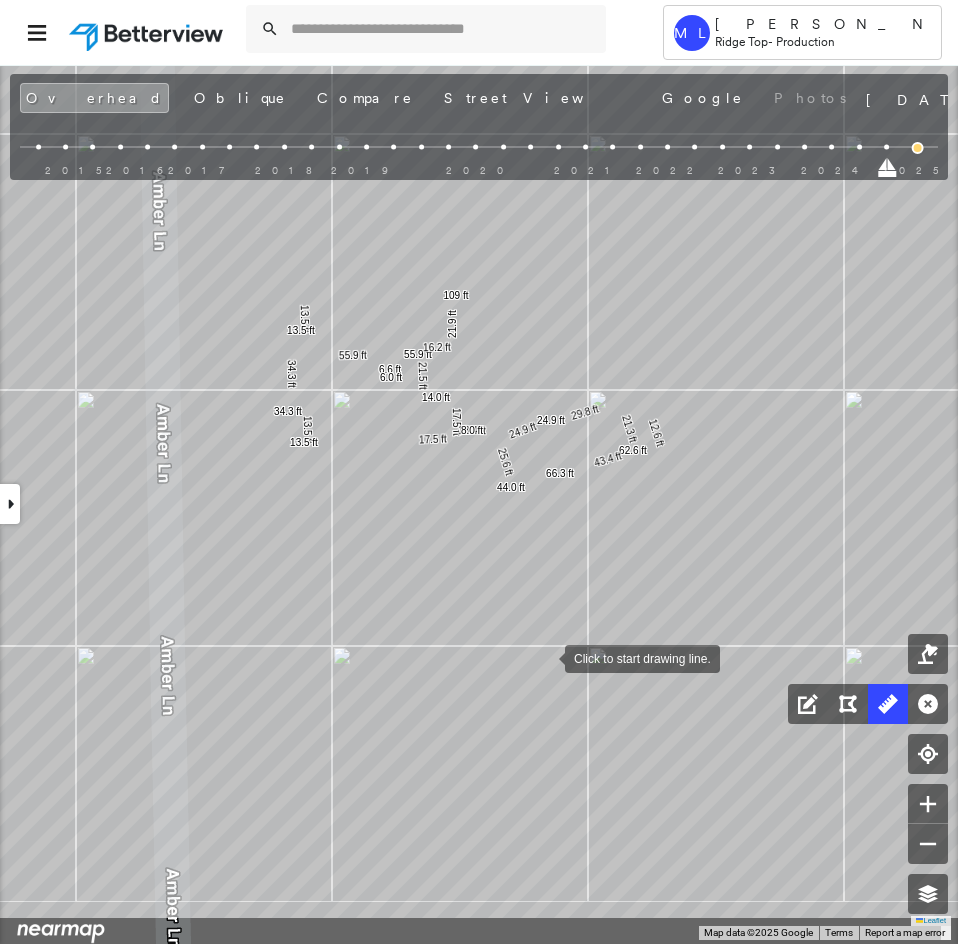 drag, startPoint x: 573, startPoint y: 773, endPoint x: 545, endPoint y: 660, distance: 116.41735 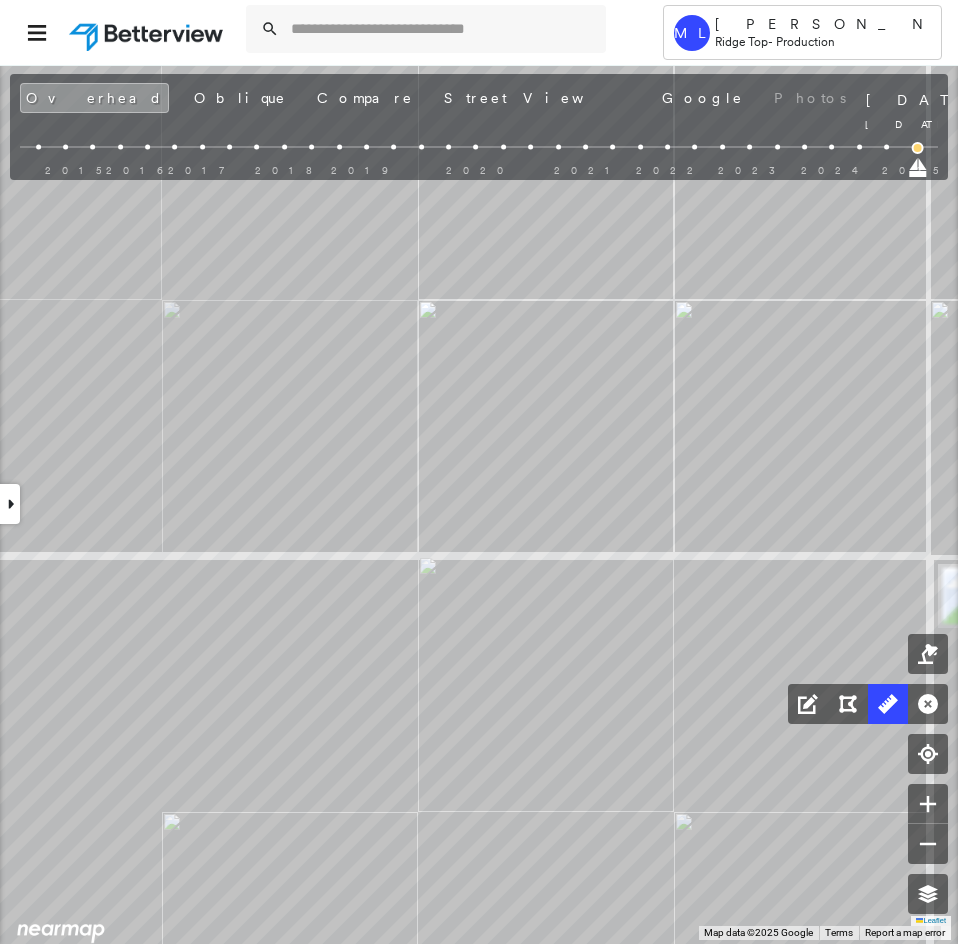 drag, startPoint x: 890, startPoint y: 170, endPoint x: 958, endPoint y: 184, distance: 69.426216 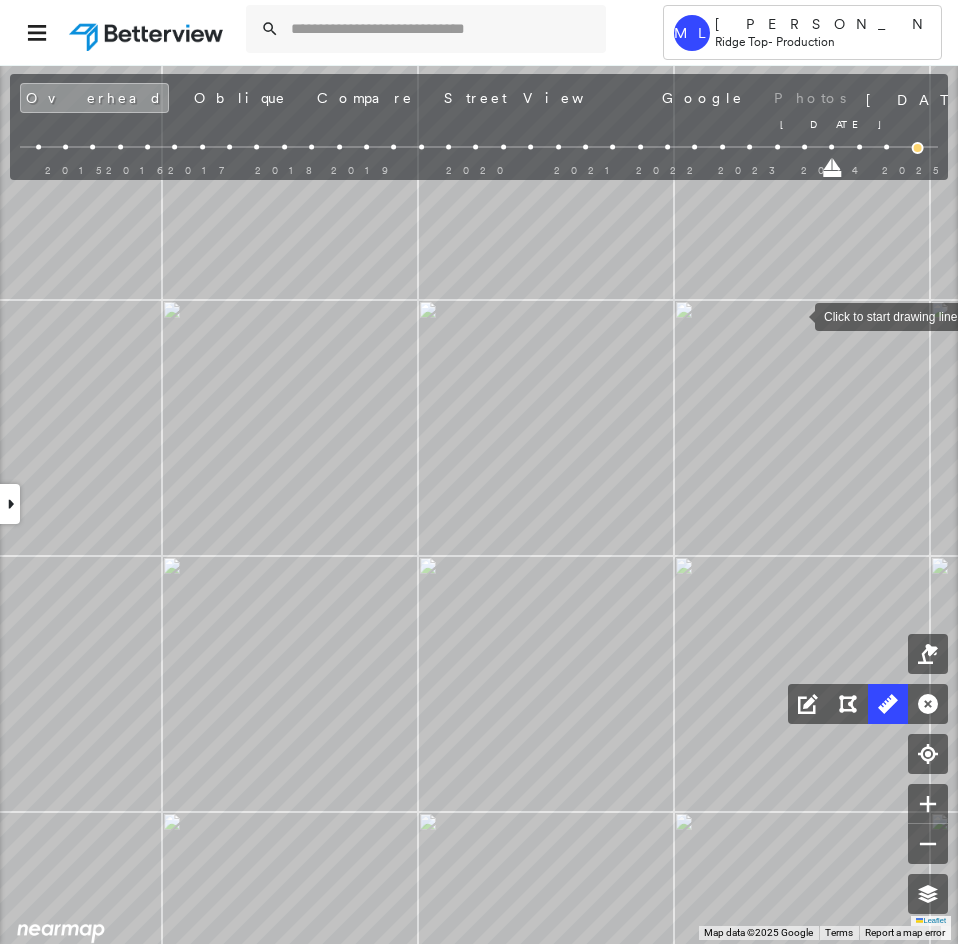 drag, startPoint x: 913, startPoint y: 168, endPoint x: 844, endPoint y: 174, distance: 69.260376 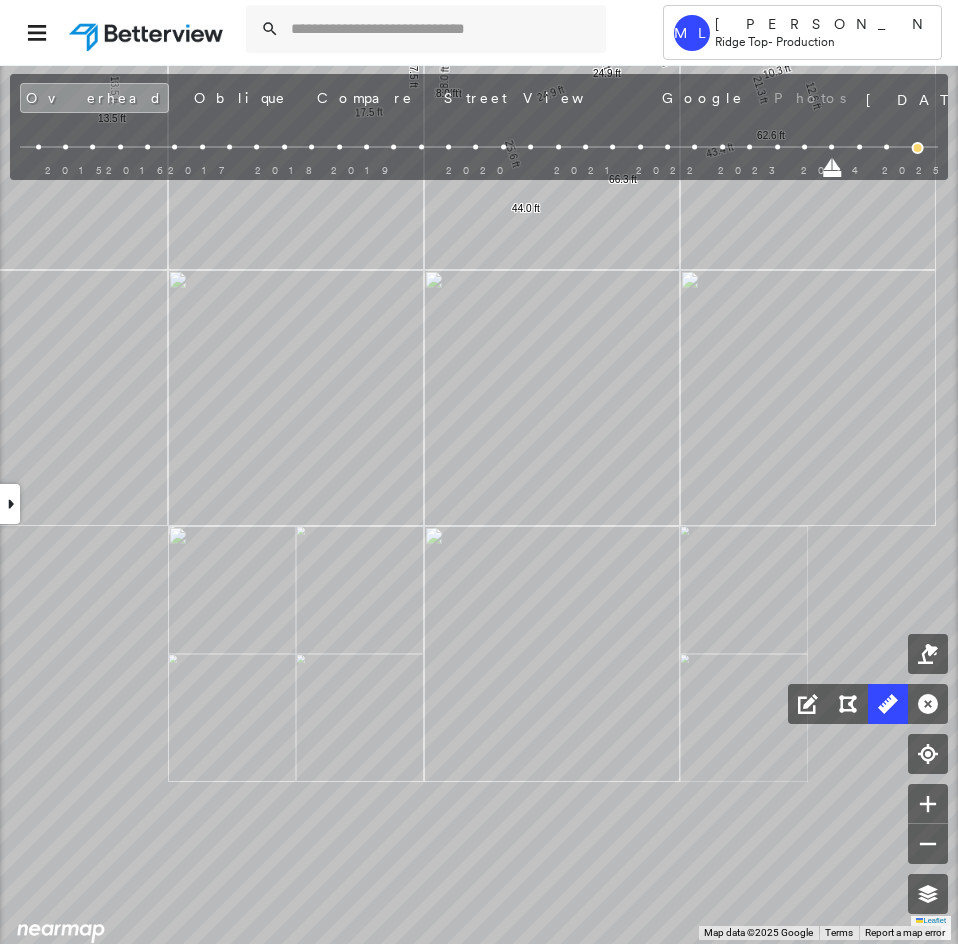drag, startPoint x: 631, startPoint y: 542, endPoint x: 560, endPoint y: 572, distance: 77.07788 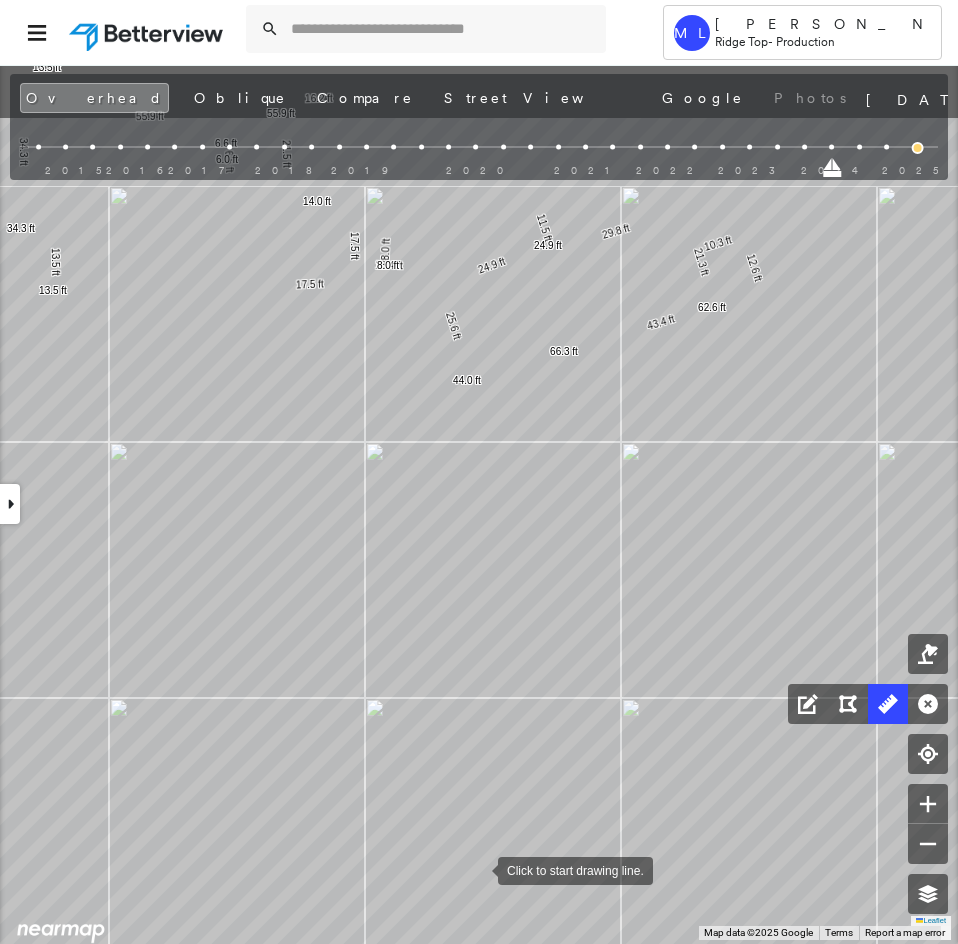 drag, startPoint x: 473, startPoint y: 614, endPoint x: 478, endPoint y: 864, distance: 250.04999 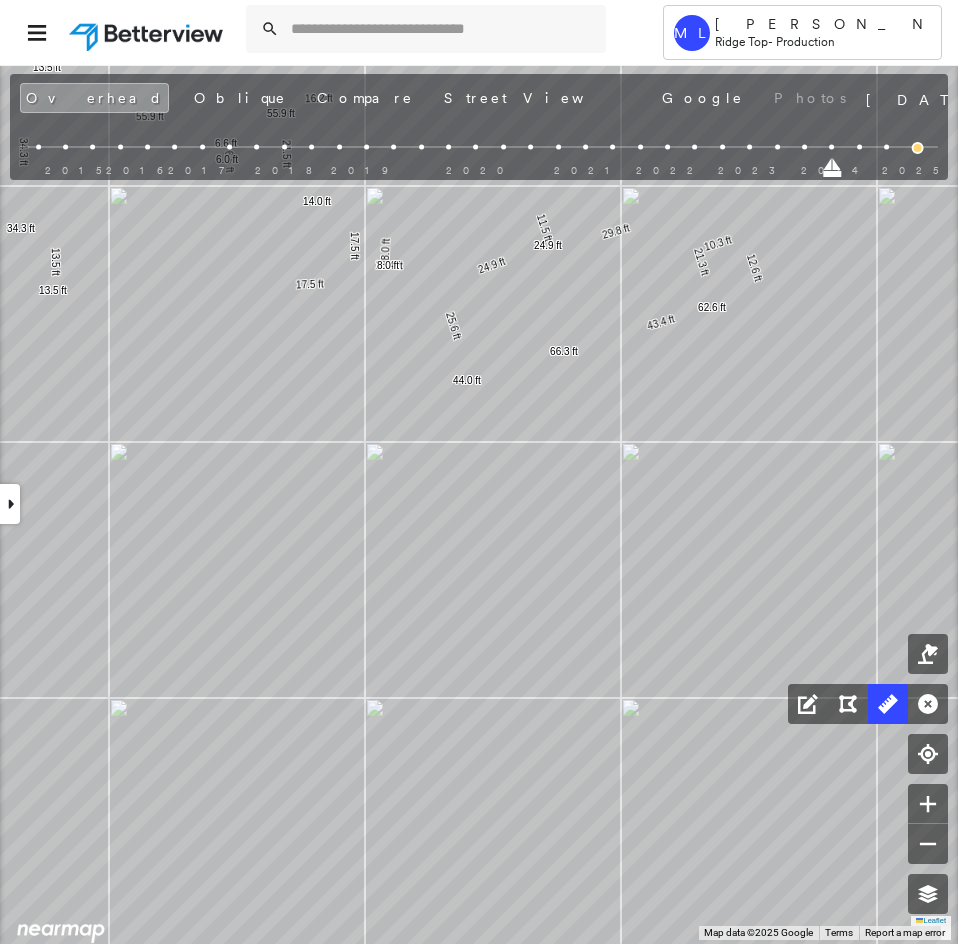 drag, startPoint x: 833, startPoint y: 175, endPoint x: 809, endPoint y: 173, distance: 24.083189 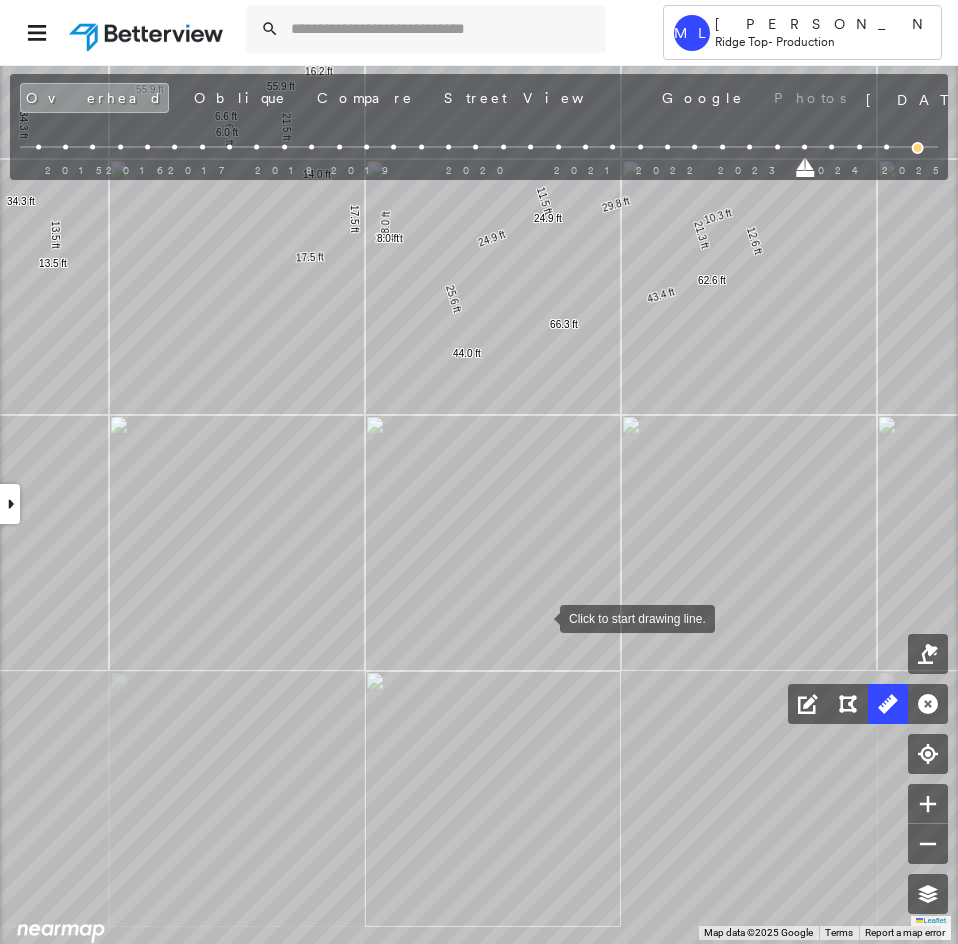 drag, startPoint x: 540, startPoint y: 658, endPoint x: 541, endPoint y: 603, distance: 55.00909 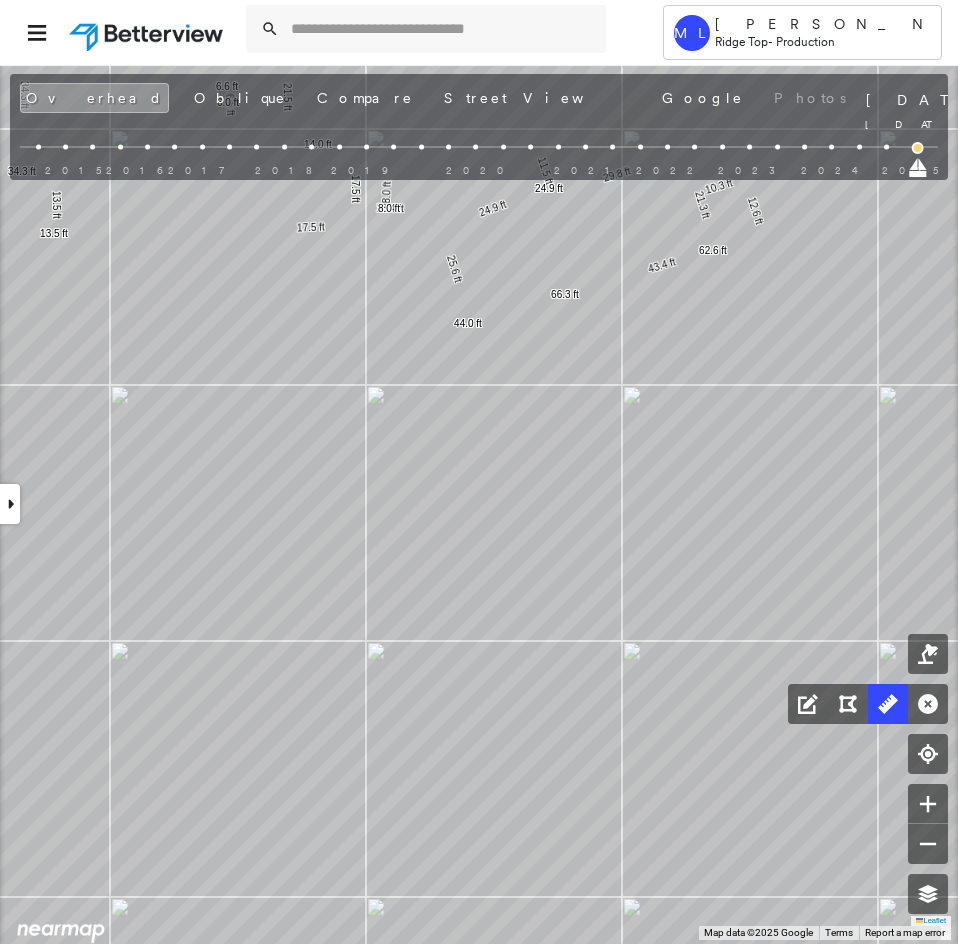 drag, startPoint x: 807, startPoint y: 174, endPoint x: 958, endPoint y: 179, distance: 151.08276 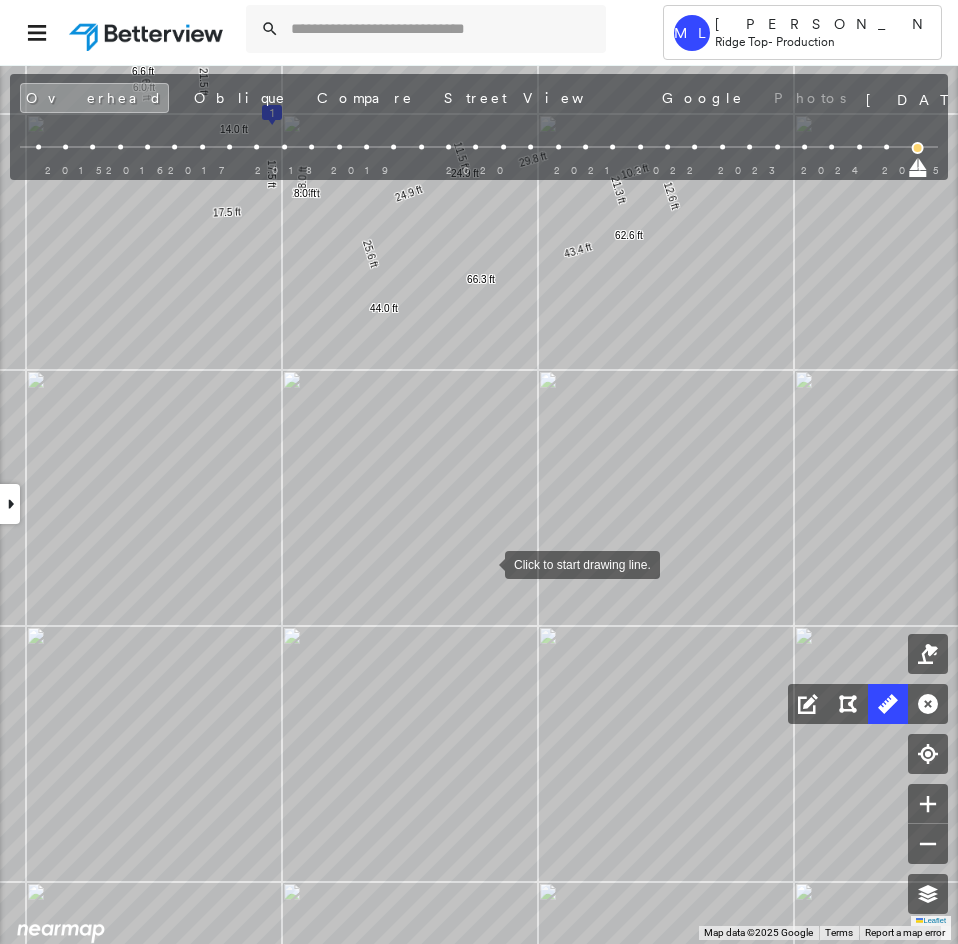drag, startPoint x: 541, startPoint y: 545, endPoint x: 486, endPoint y: 564, distance: 58.189346 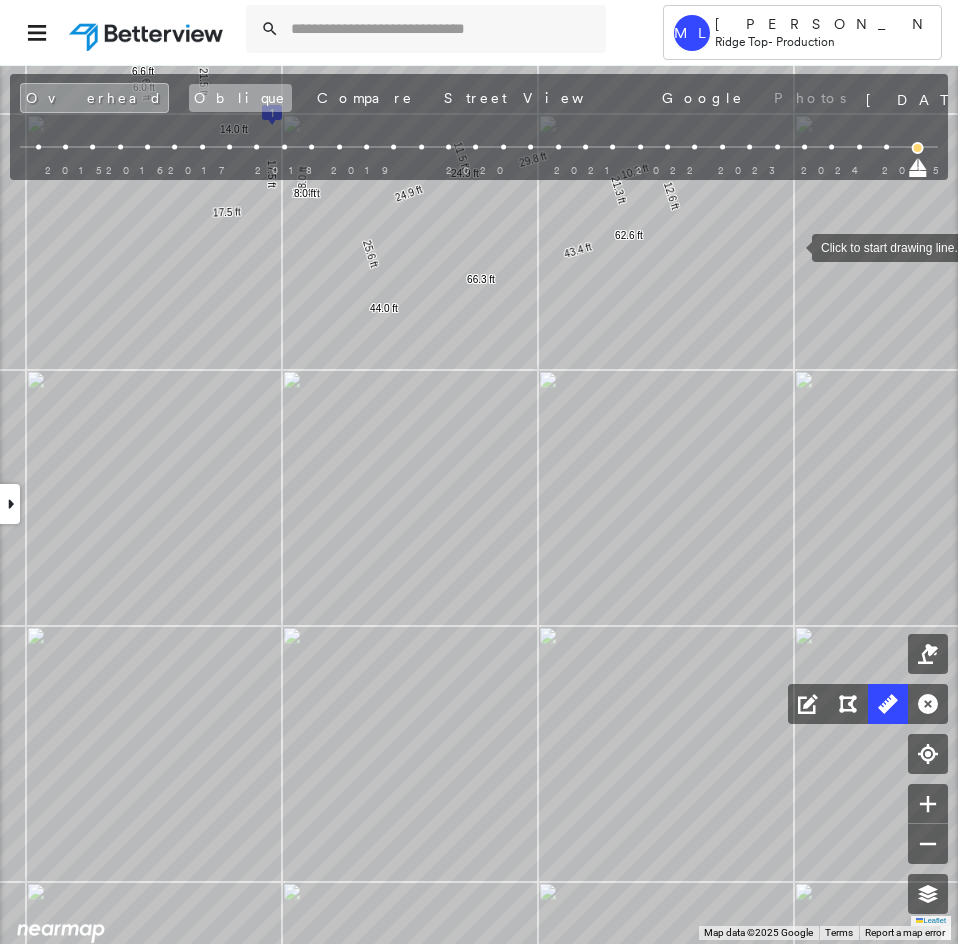 click on "Oblique" at bounding box center (240, 98) 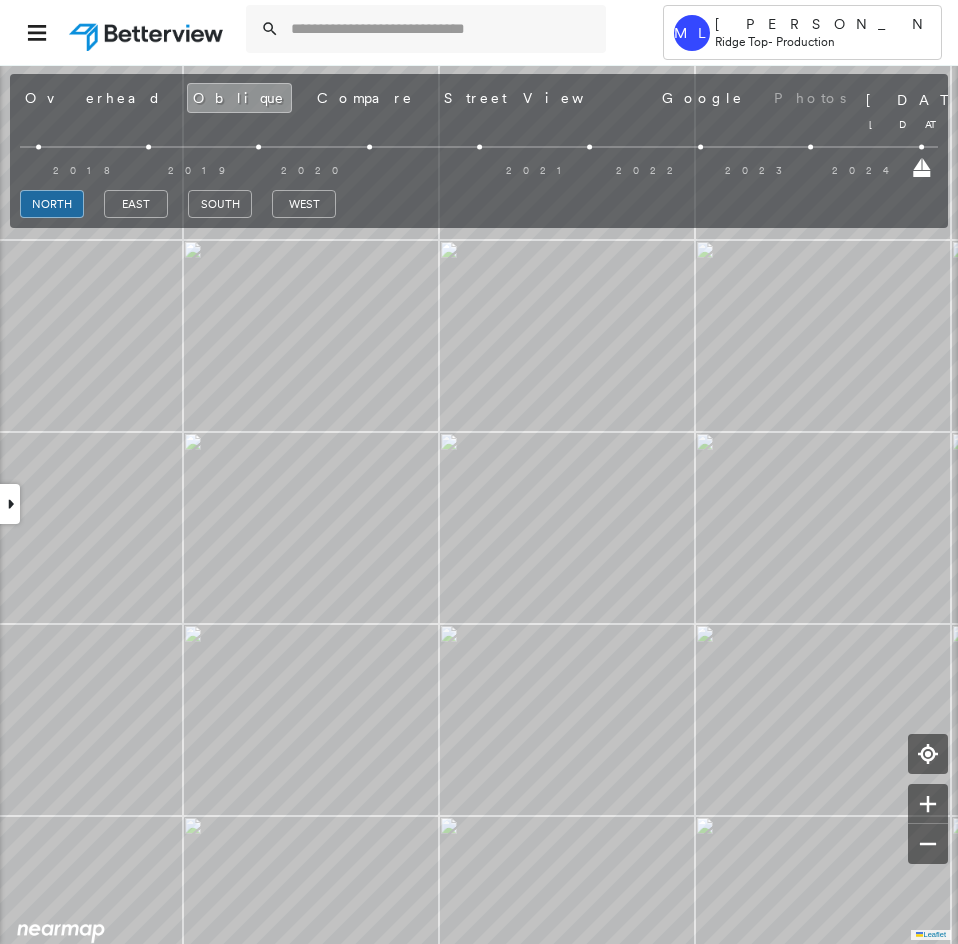 click on "330 Amber Ln ,  League City, TX 77573 780438_LOIS Assigned to:  Chandana G Assigned to:  Chandana G 780438_LOIS Assigned to:  Chandana G Open Comments Download PDF Report Summary Construction Occupancy Protection Exposure Determination Looking for roof spotlights? Analyze this date Overhead Obliques Street View Roof Spotlight™ Index 0 100 25 50 1 75 Building Roof Scores 0 Buildings Policy Information :  780438_LOIS Flags :  1 (0 cleared, 1 uncleared) Storm Reports :  N/A Construction Occupancy Protection Exposure Determination Flags :  1 (0 cleared, 1 uncleared) Uncleared Flags (1) Cleared Flags  (0) Betterview Property Flagged 07/25/25 Clear Action Taken New Entry History Quote/New Business Terms & Conditions Added ACV Endorsement Added Cosmetic Endorsement Inspection/Loss Control Report Information Added to Inspection Survey Onsite Inspection Ordered Determined No Inspection Needed General Used Report to Further Agent/Insured Discussion Reject/Decline - New Business Allowed to Proceed / Policy Bound Save" at bounding box center (479, 504) 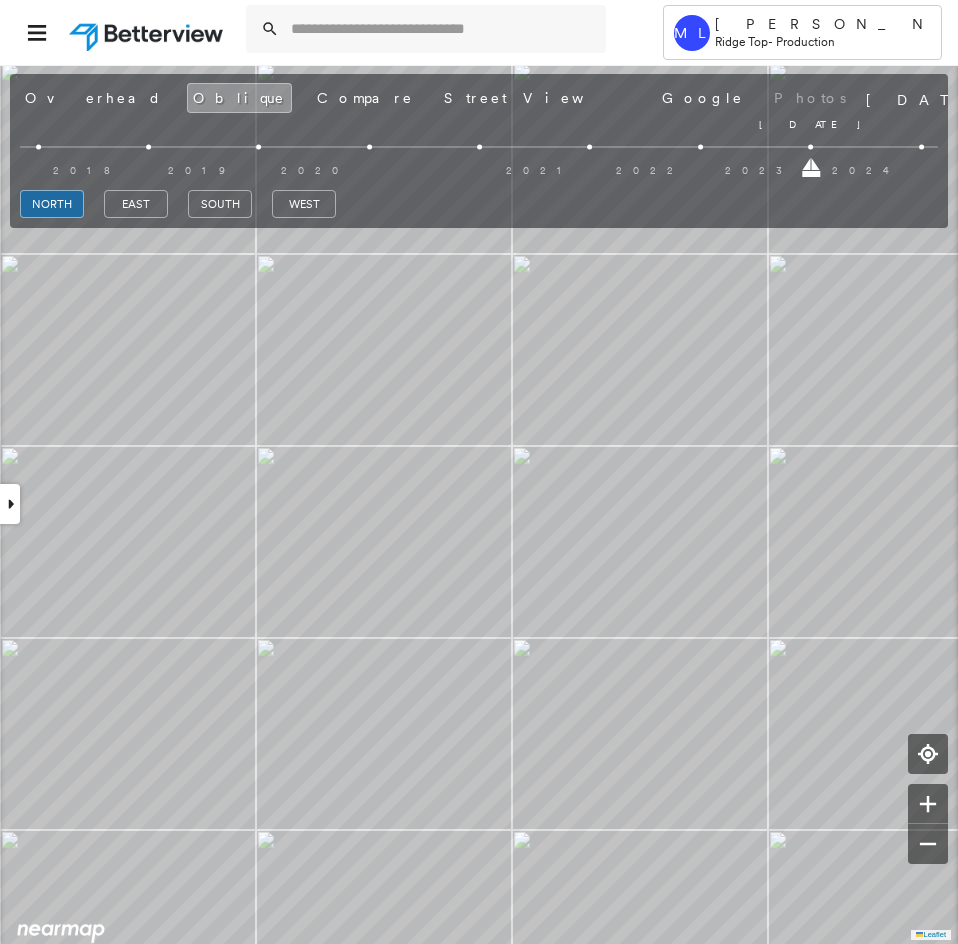 drag, startPoint x: 921, startPoint y: 165, endPoint x: 796, endPoint y: 199, distance: 129.5415 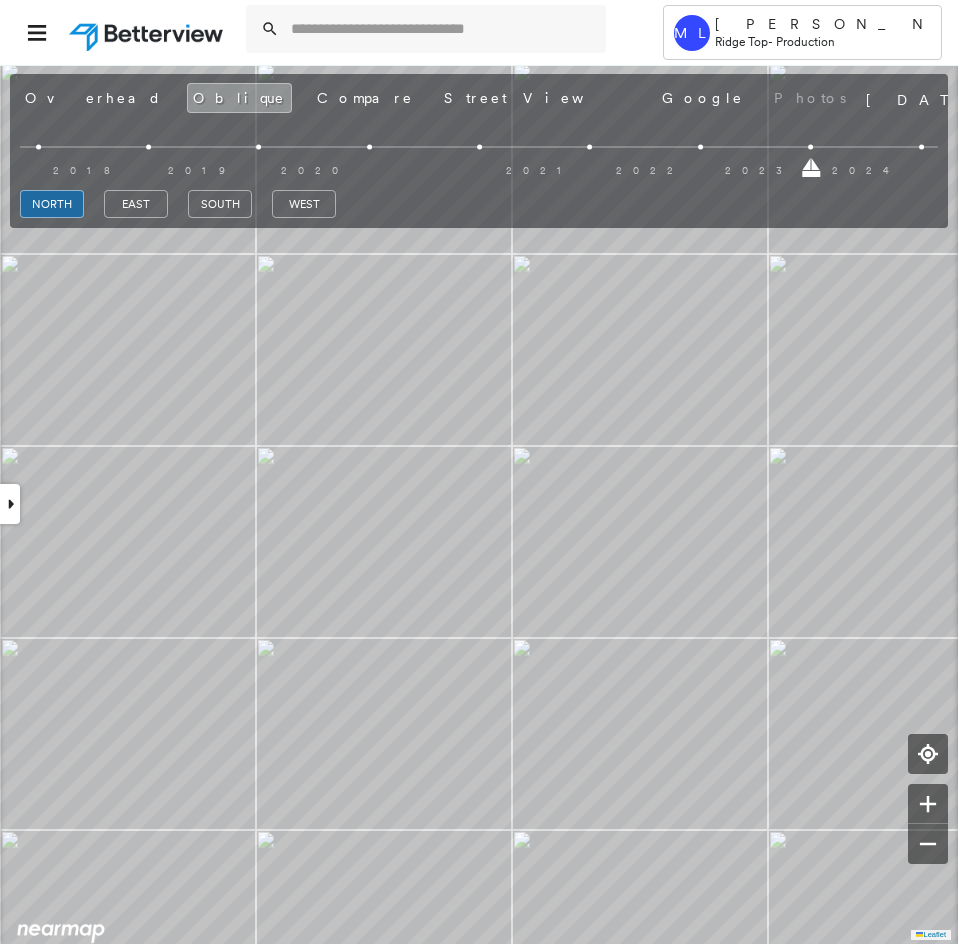 drag, startPoint x: 808, startPoint y: 167, endPoint x: 958, endPoint y: 171, distance: 150.05333 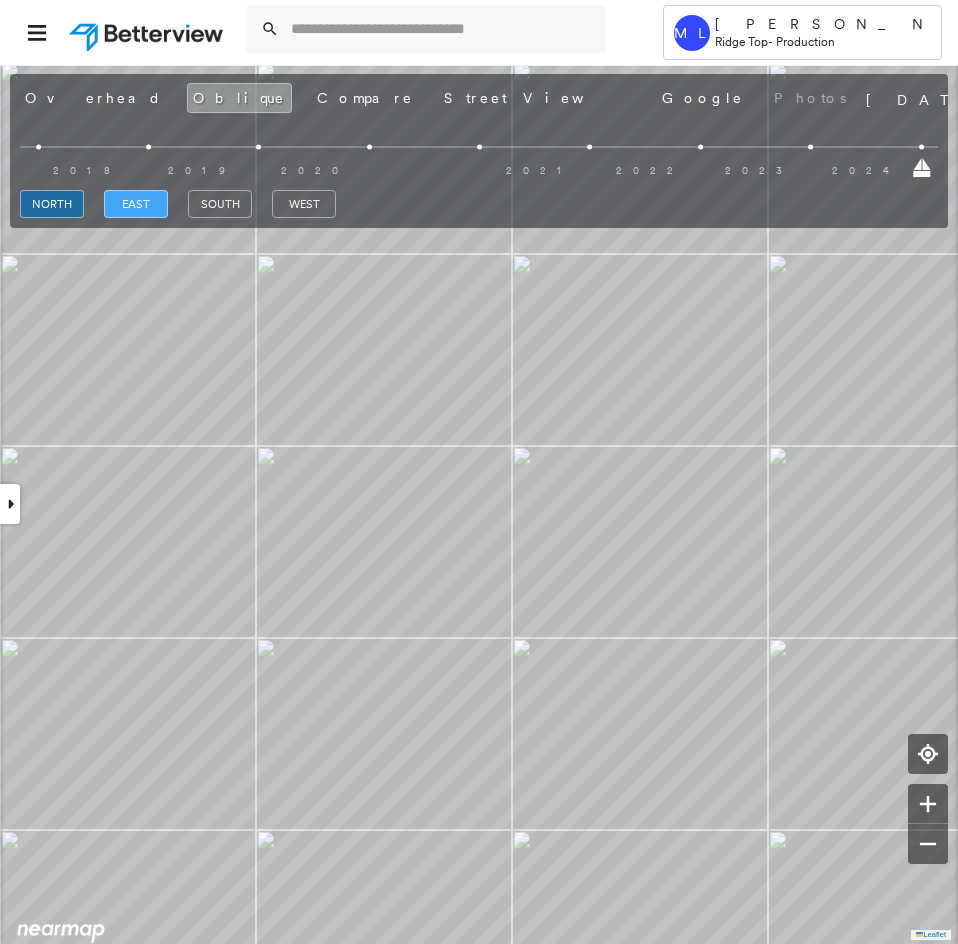 click on "east" at bounding box center [136, 204] 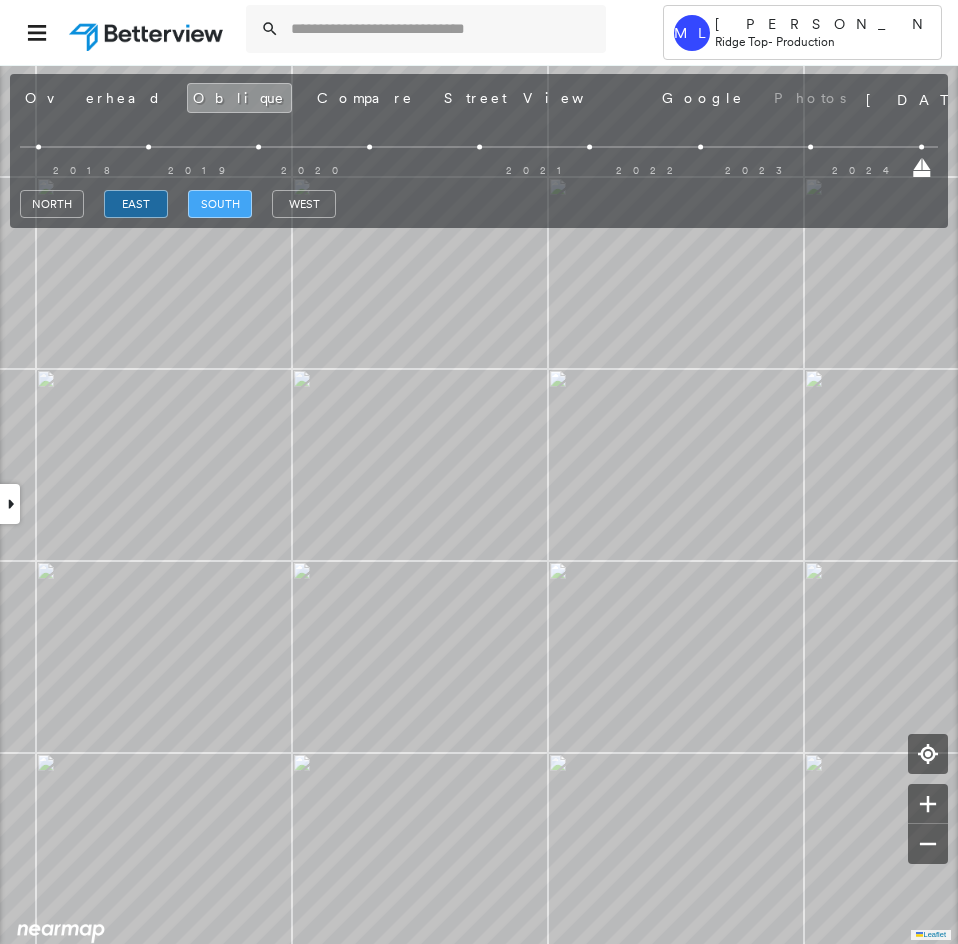 click on "south" at bounding box center [220, 204] 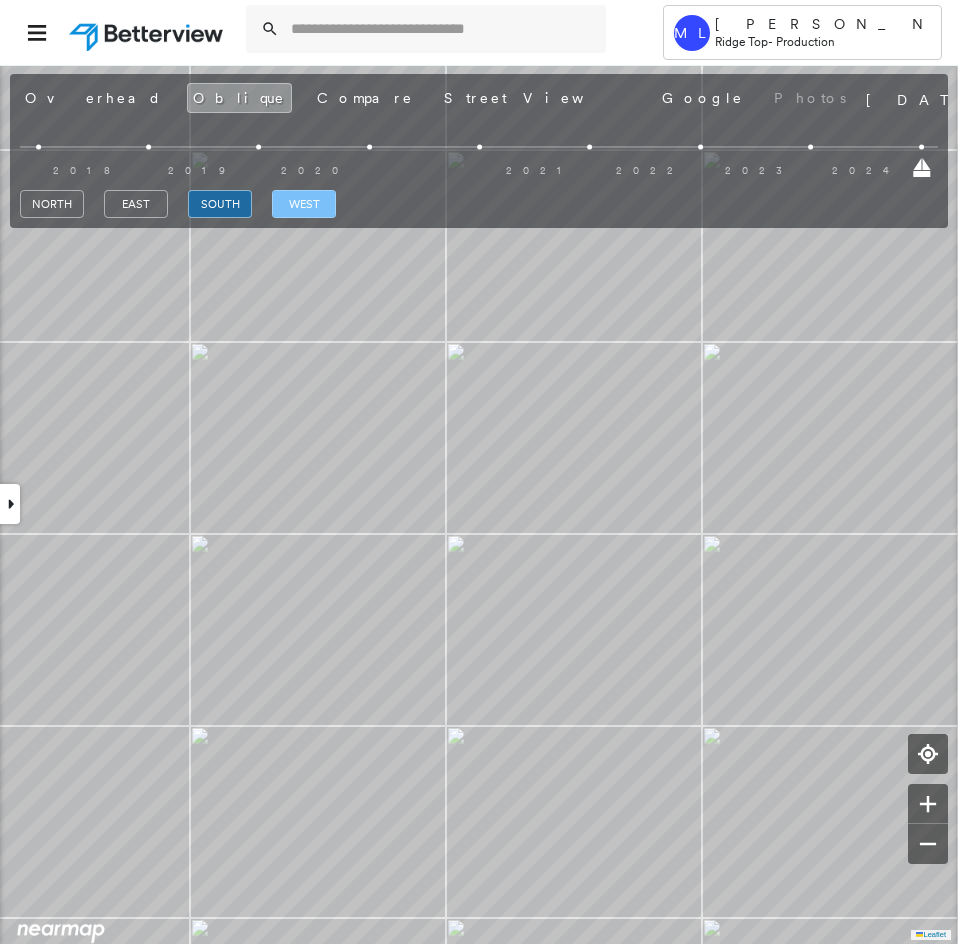 click on "west" at bounding box center [304, 204] 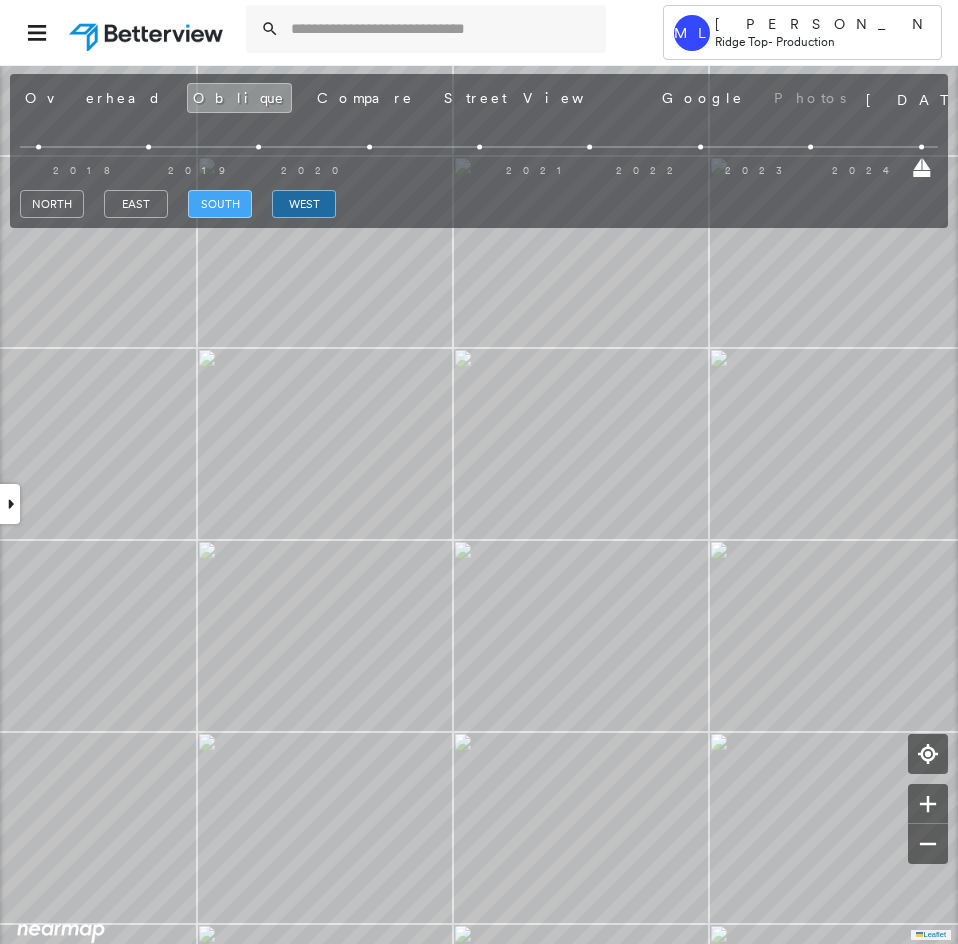 click on "south" at bounding box center [220, 204] 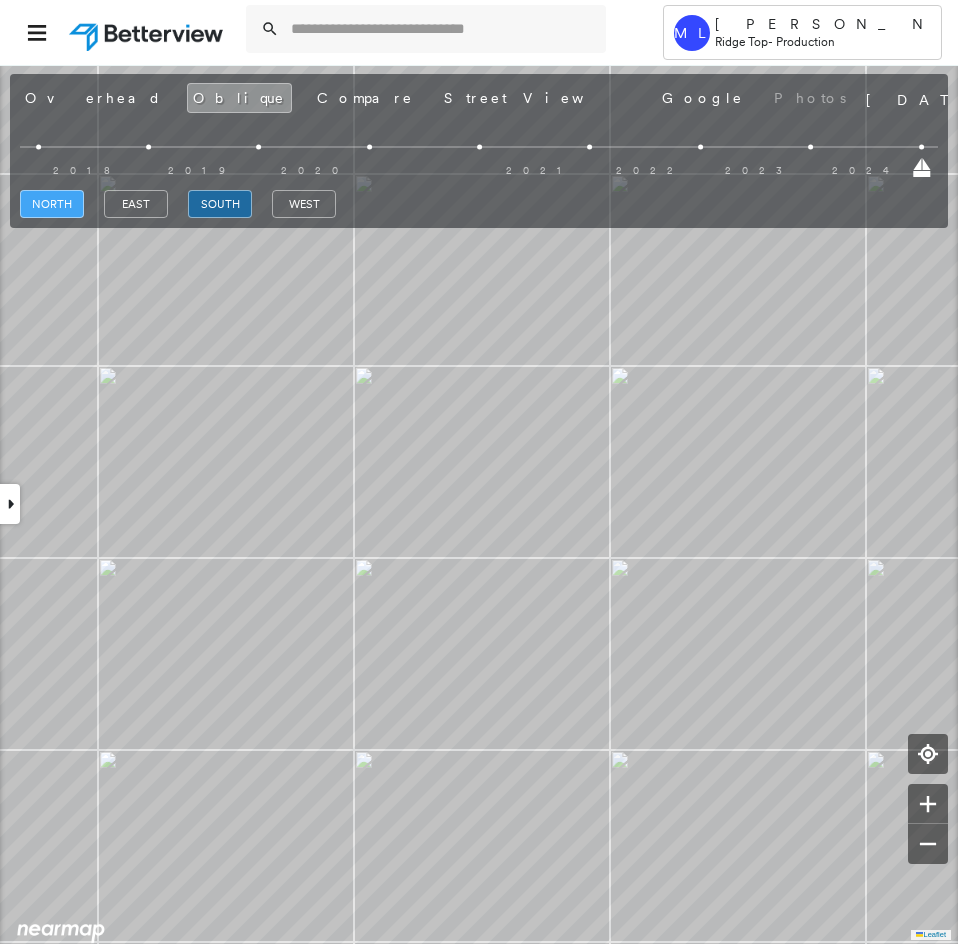 click on "north" at bounding box center (52, 204) 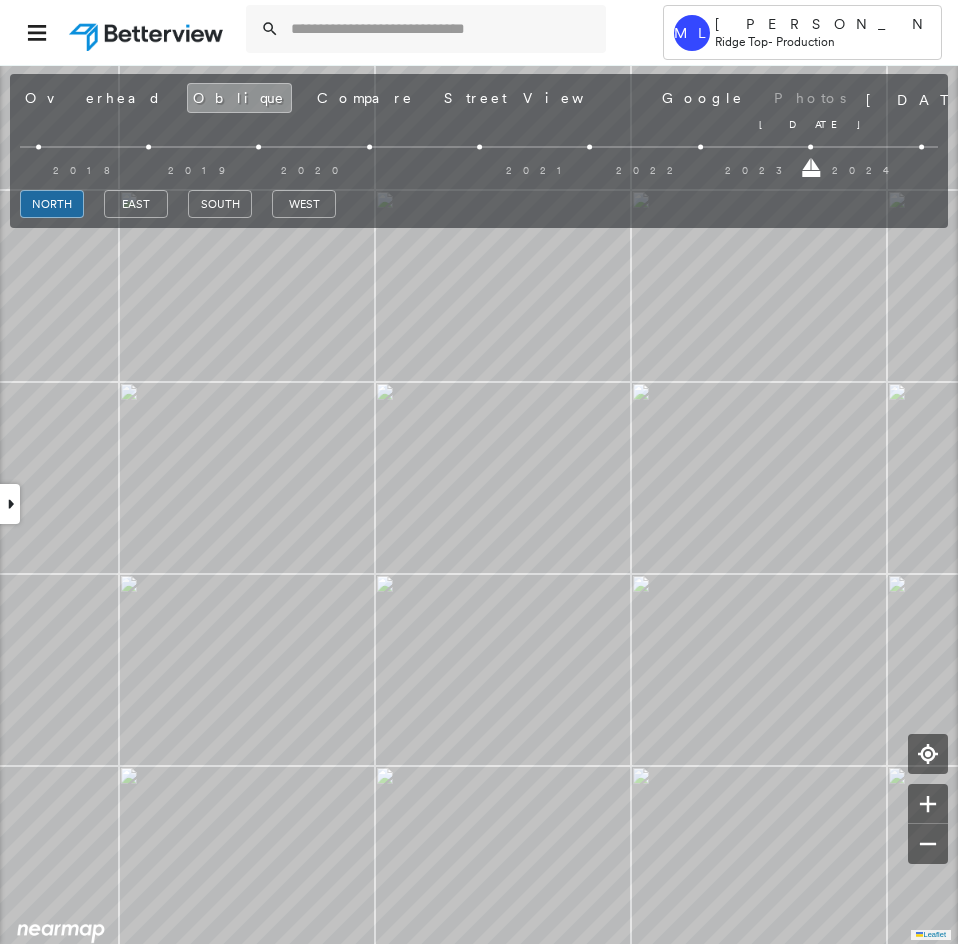 drag, startPoint x: 922, startPoint y: 166, endPoint x: 796, endPoint y: 167, distance: 126.00397 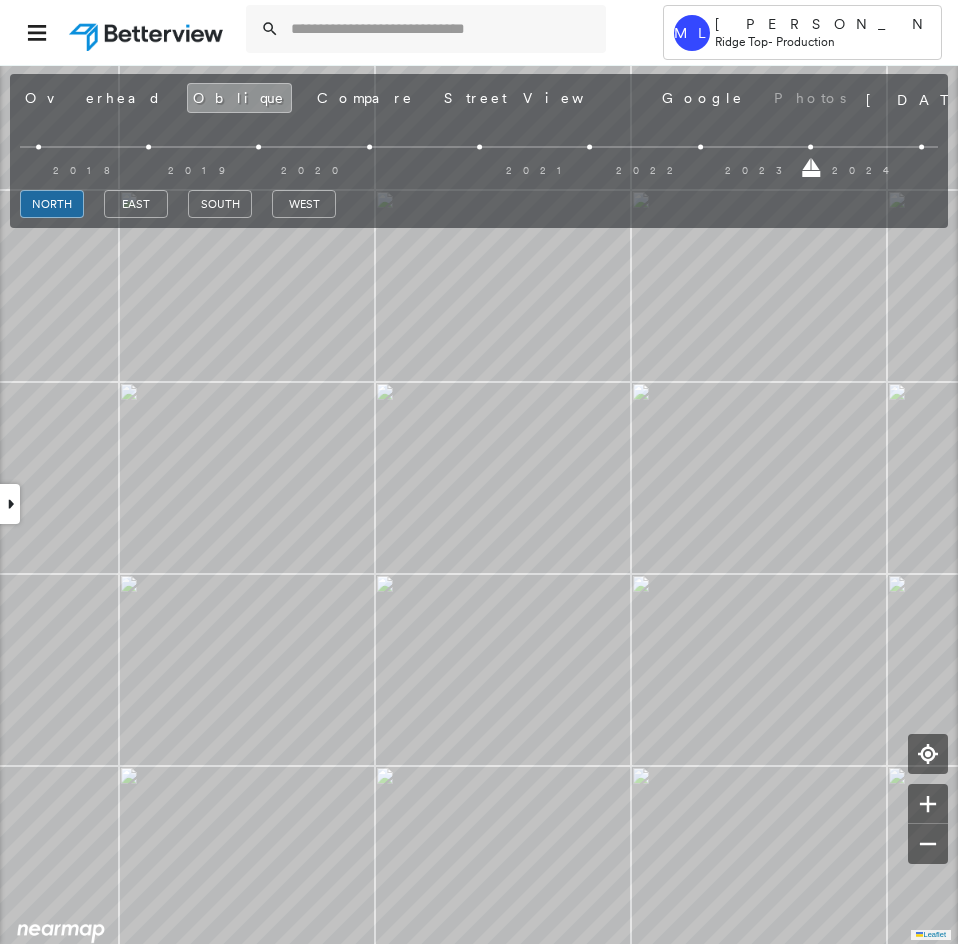 drag, startPoint x: 808, startPoint y: 167, endPoint x: 730, endPoint y: 166, distance: 78.00641 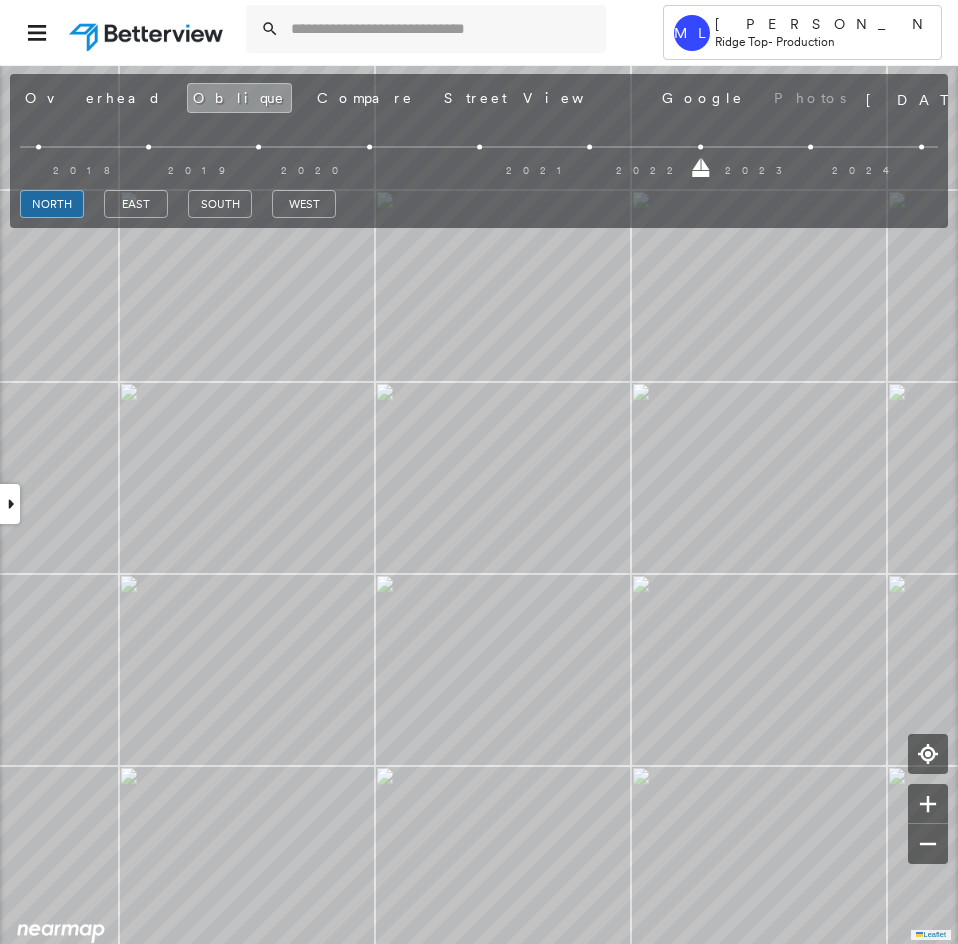 drag, startPoint x: 698, startPoint y: 169, endPoint x: 631, endPoint y: 169, distance: 67 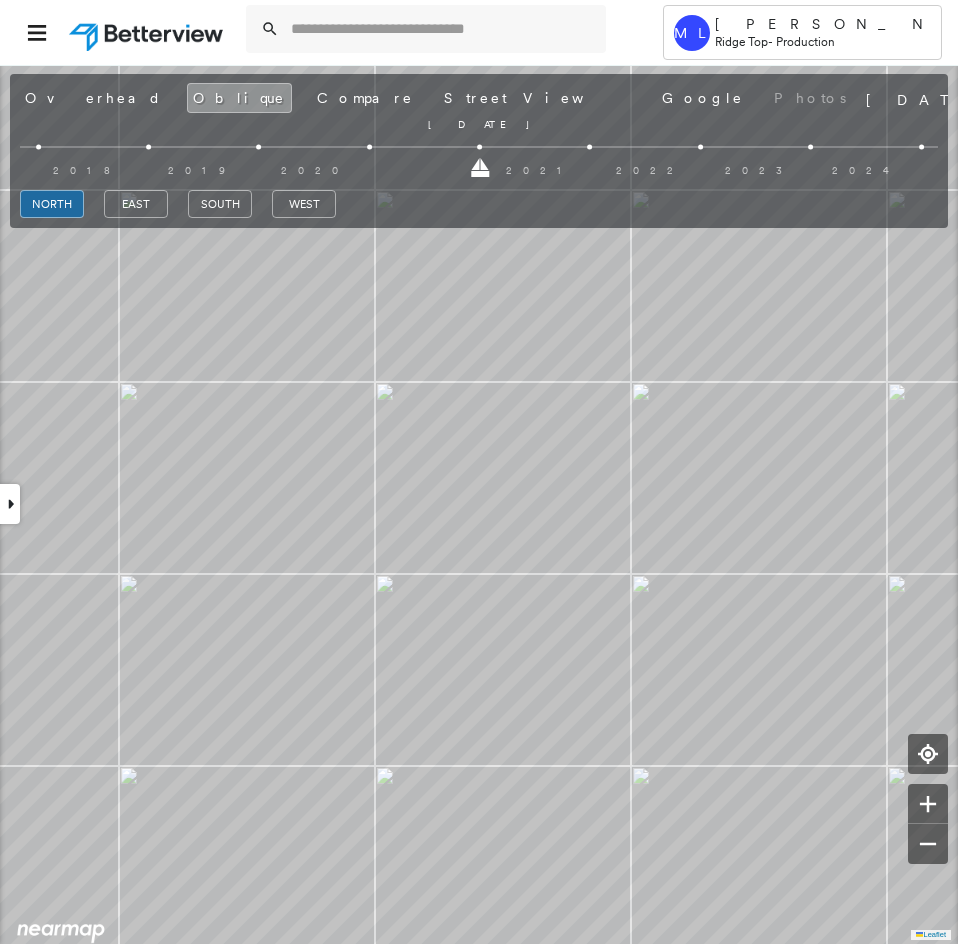 drag, startPoint x: 591, startPoint y: 170, endPoint x: 488, endPoint y: 175, distance: 103.121284 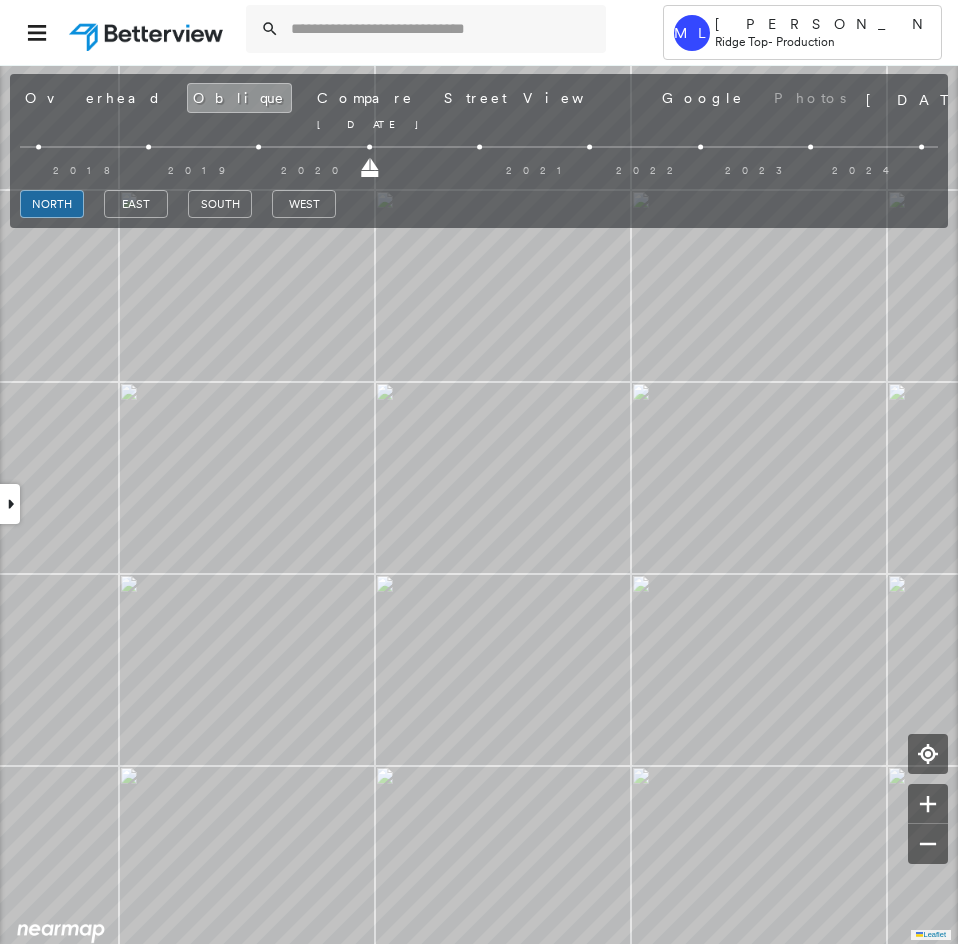 drag, startPoint x: 438, startPoint y: 173, endPoint x: 359, endPoint y: 174, distance: 79.00633 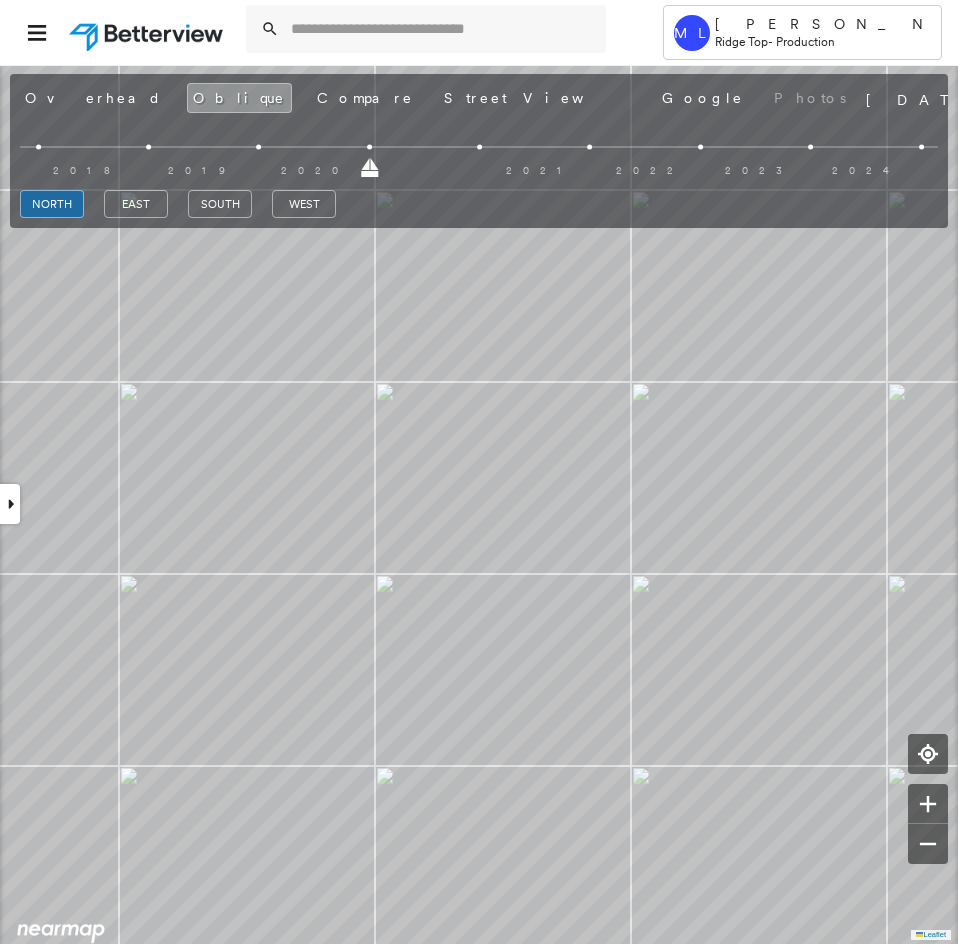 drag, startPoint x: 354, startPoint y: 166, endPoint x: 280, endPoint y: 166, distance: 74 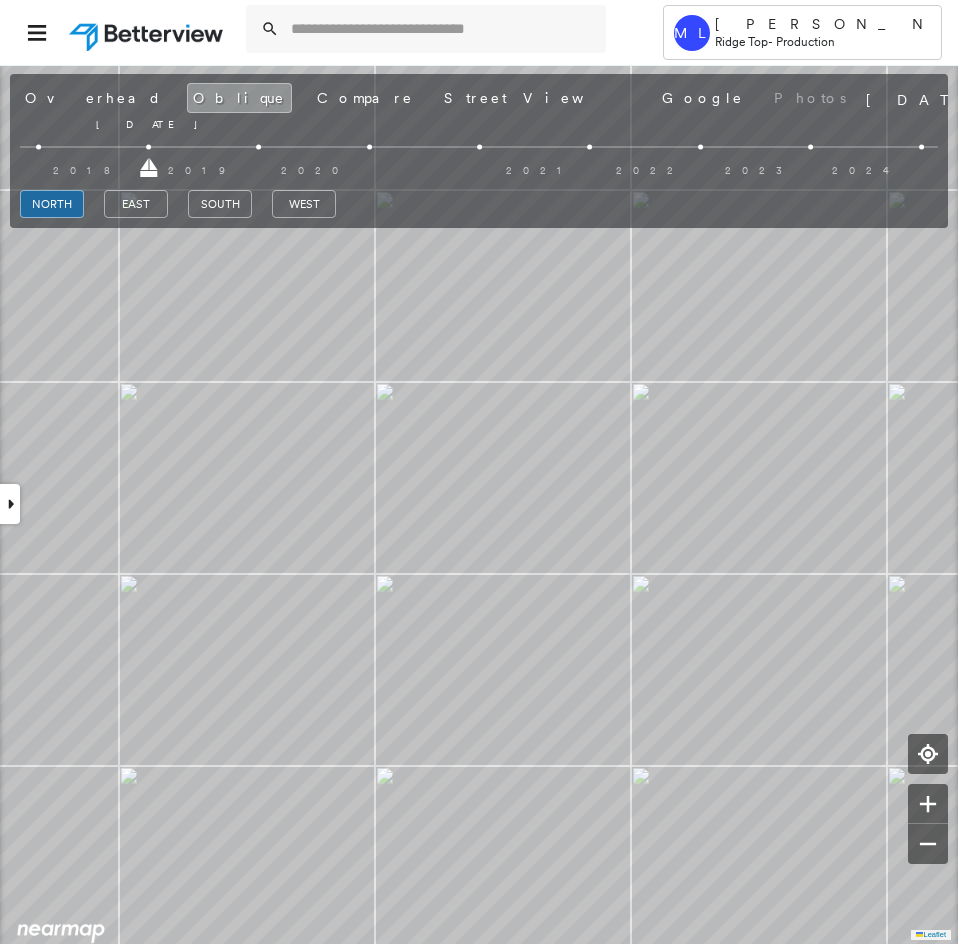 drag, startPoint x: 261, startPoint y: 167, endPoint x: 152, endPoint y: 176, distance: 109.370926 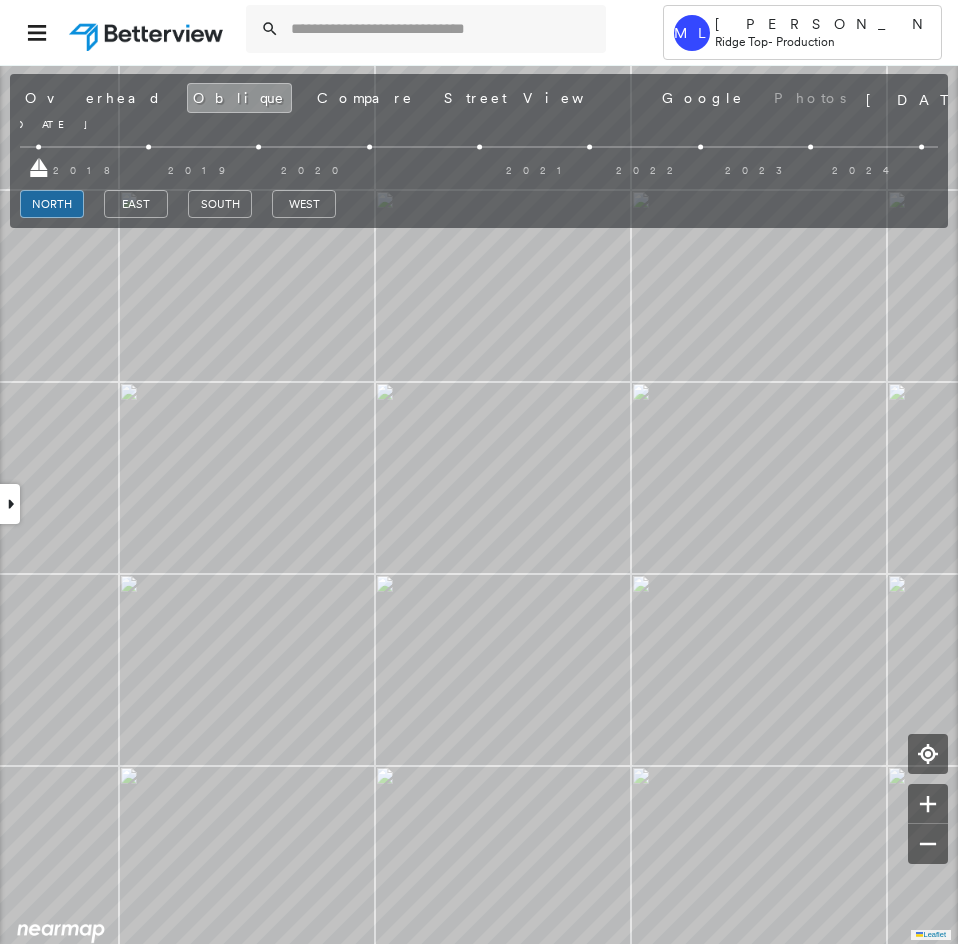 drag, startPoint x: 146, startPoint y: 174, endPoint x: 31, endPoint y: 177, distance: 115.03912 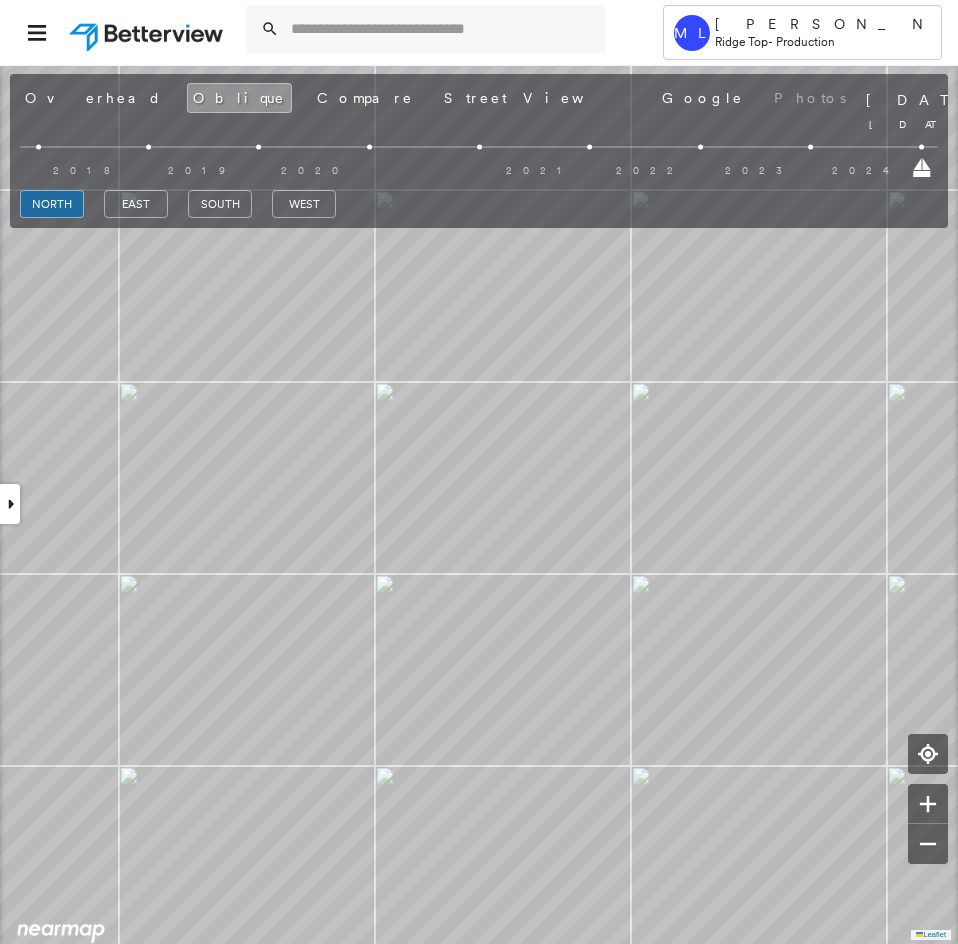 drag, startPoint x: 40, startPoint y: 171, endPoint x: 958, endPoint y: 140, distance: 918.52325 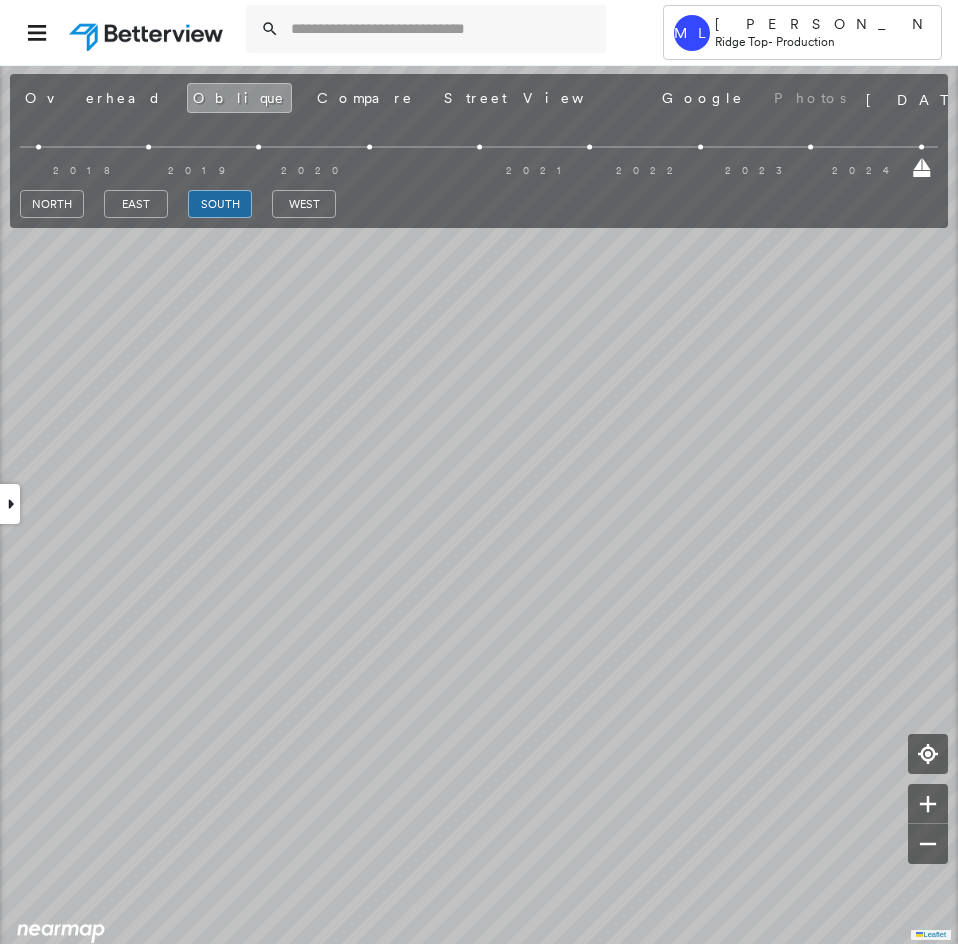 scroll, scrollTop: 0, scrollLeft: 0, axis: both 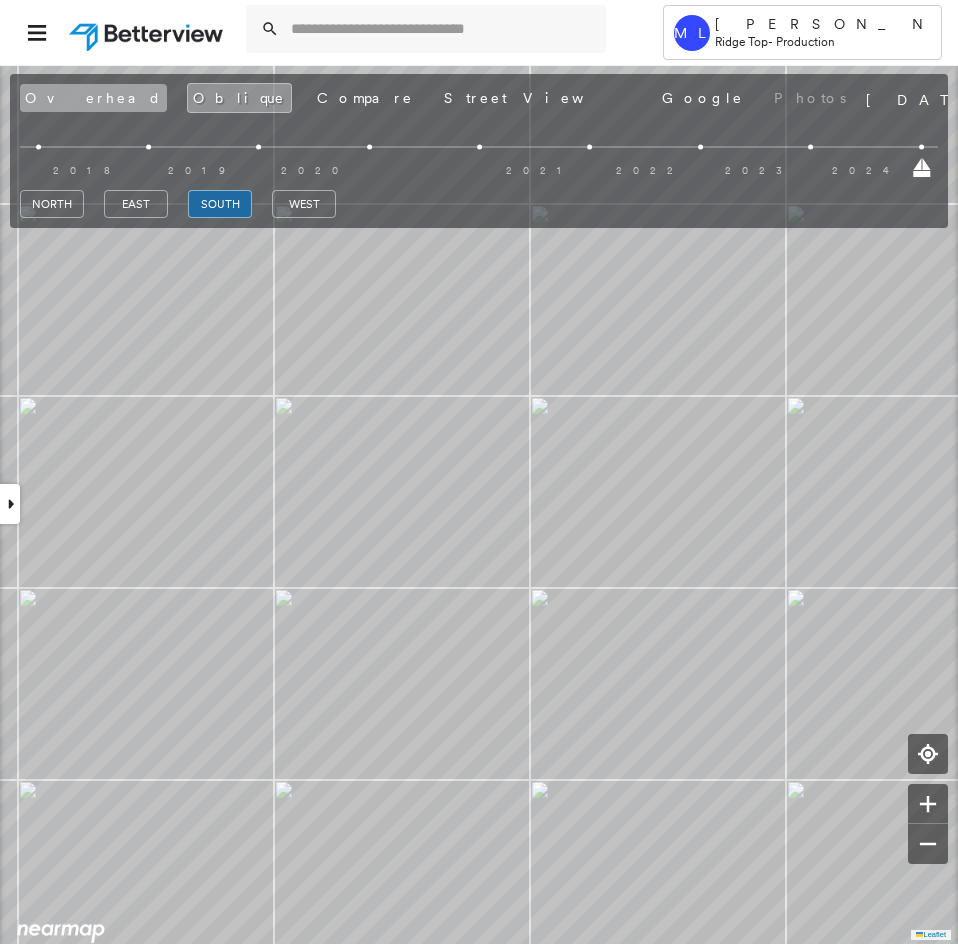 click on "Overhead" at bounding box center (93, 98) 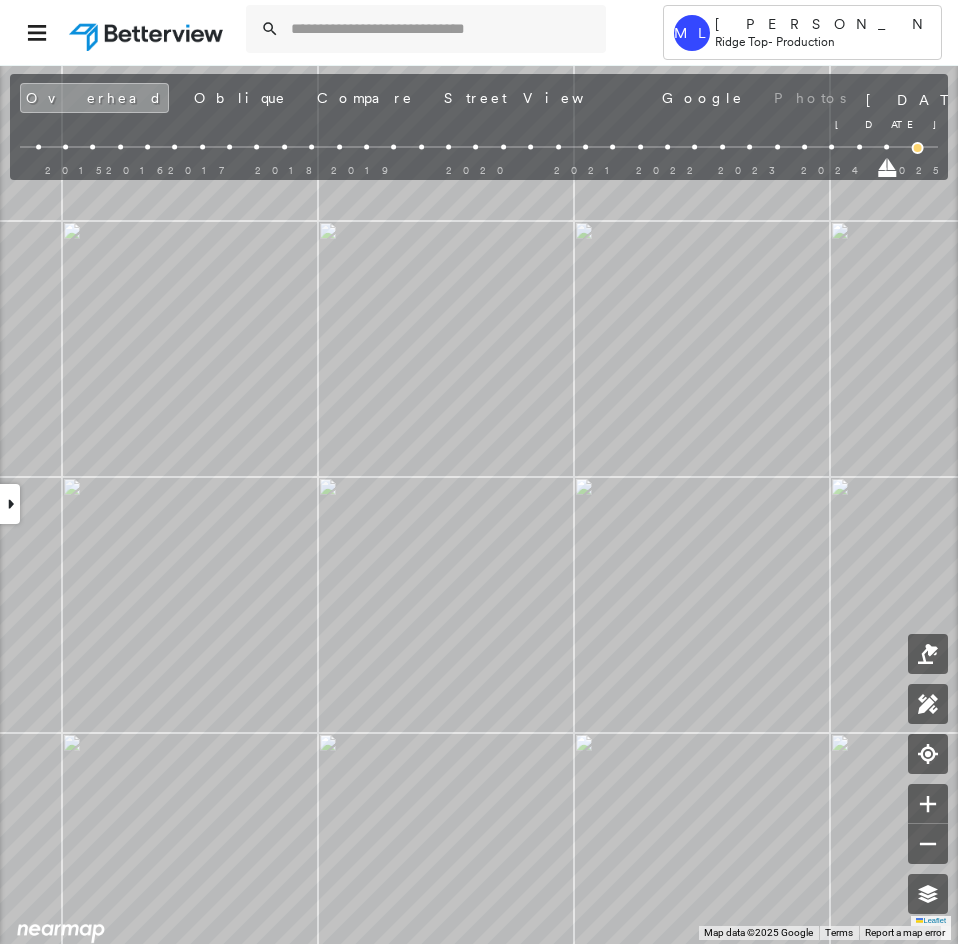 drag, startPoint x: 915, startPoint y: 172, endPoint x: 890, endPoint y: 173, distance: 25.019993 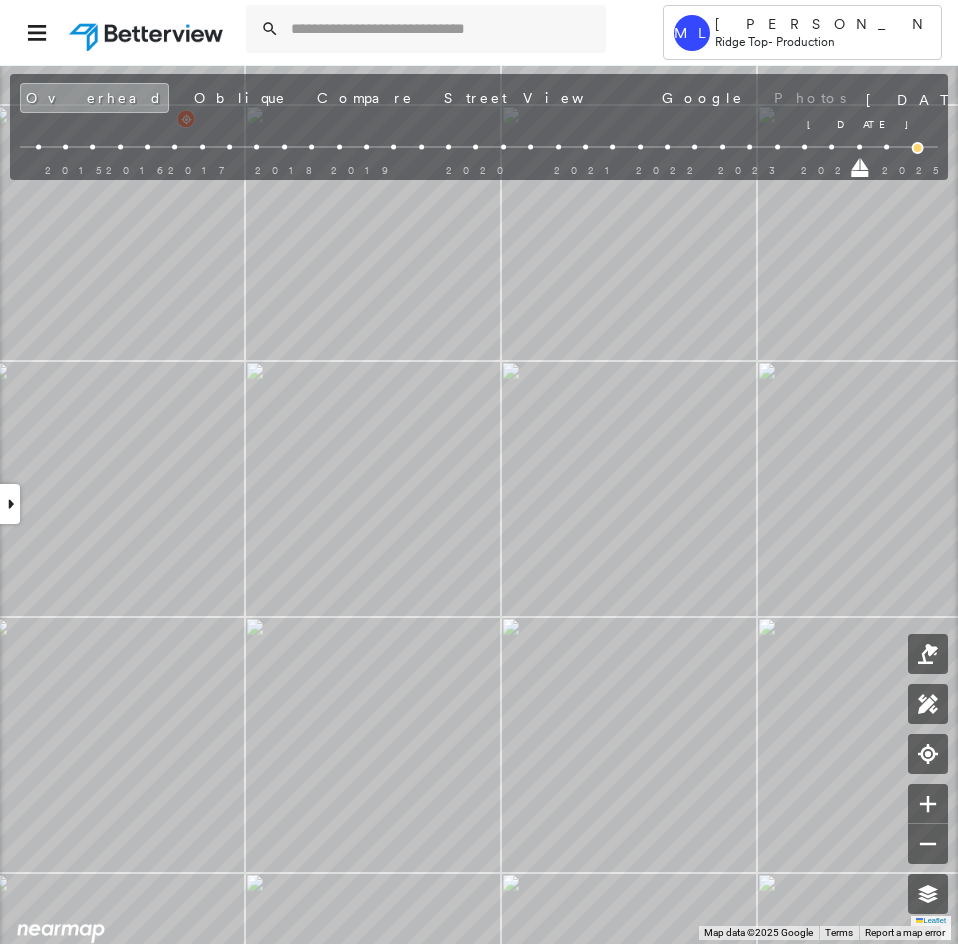 drag, startPoint x: 885, startPoint y: 175, endPoint x: 861, endPoint y: 173, distance: 24.083189 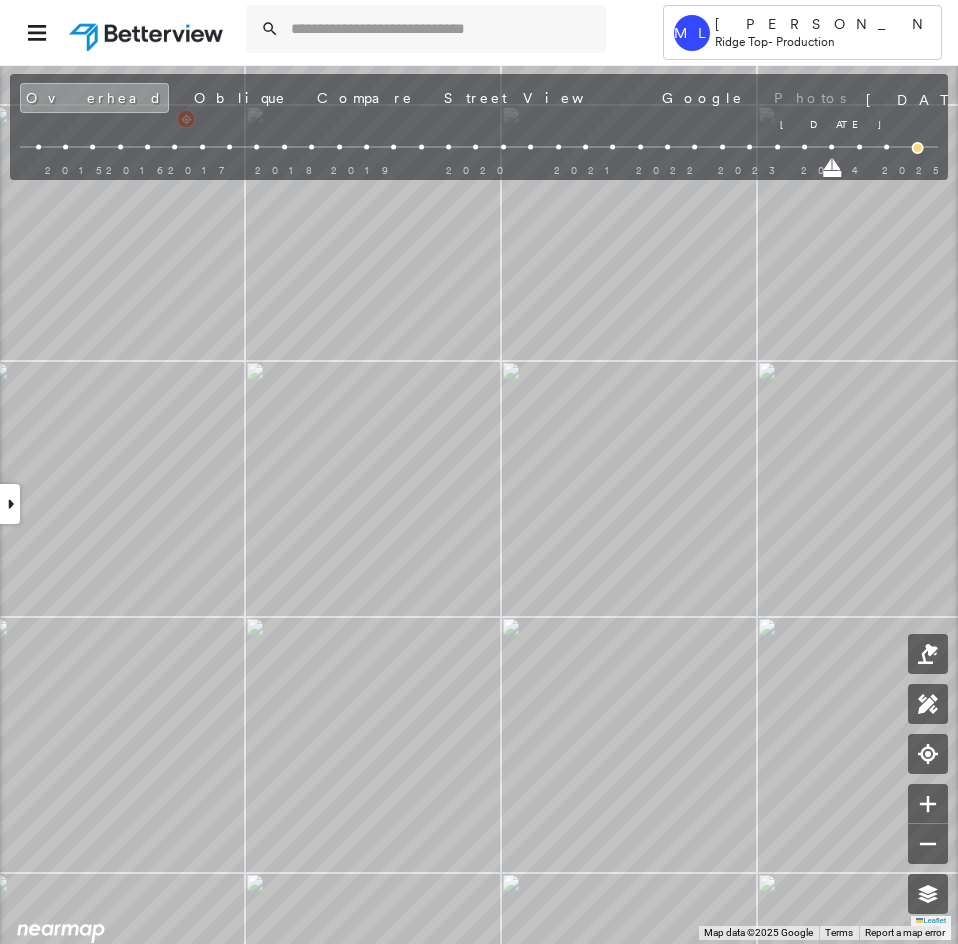 drag, startPoint x: 861, startPoint y: 169, endPoint x: 839, endPoint y: 170, distance: 22.022715 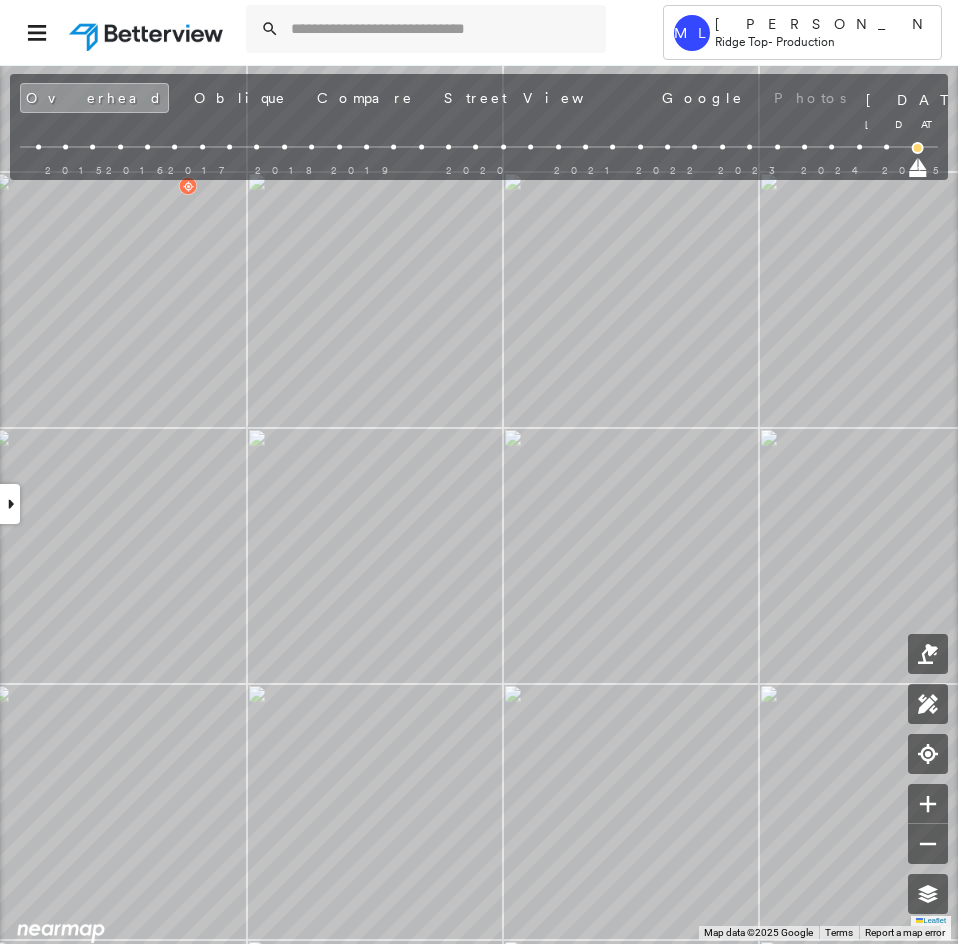 click on "[STREET_ADDRESS] 780438_LOIS Assigned to:  [PERSON_NAME] G Assigned to:  [PERSON_NAME] G 780438_LOIS Assigned to:  [PERSON_NAME] G Open Comments Download PDF Report Summary Construction Occupancy Protection Exposure Determination Looking for roof spotlights? Analyze this date Overhead Obliques Street View Roof Spotlight™ Index 0 100 25 50 1 75 Building Roof Scores 0 Buildings Policy Information :  780438_LOIS Flags :  1 (0 cleared, 1 uncleared) Storm Reports :  N/A Construction Occupancy Protection Exposure Determination Flags :  1 (0 cleared, 1 uncleared) Uncleared Flags (1) Cleared Flags  (0) Betterview Property Flagged [DATE] Clear Action Taken New Entry History Quote/New Business Terms & Conditions Added ACV Endorsement Added Cosmetic Endorsement Inspection/Loss Control Report Information Added to Inspection Survey Onsite Inspection Ordered Determined No Inspection Needed General Used Report to Further Agent/Insured Discussion Reject/Decline - New Business Allowed to Proceed / Policy Bound Save" at bounding box center (479, 504) 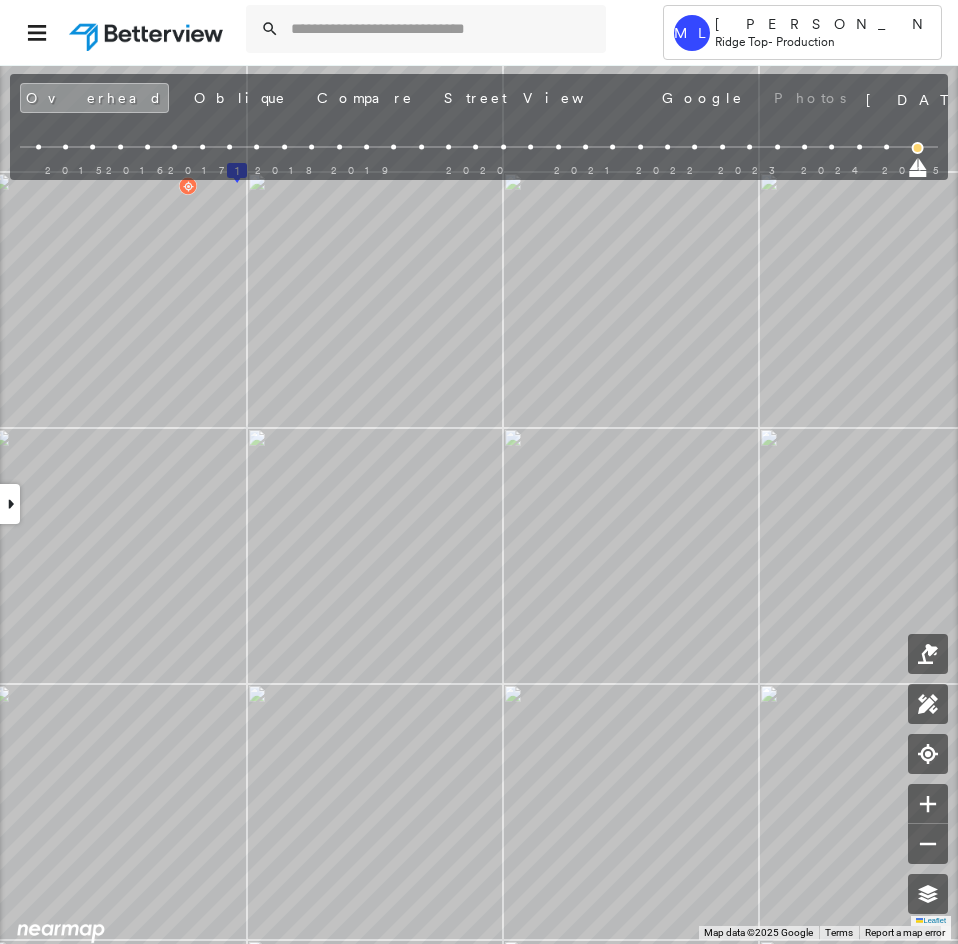 drag, startPoint x: 917, startPoint y: 172, endPoint x: 899, endPoint y: 172, distance: 18 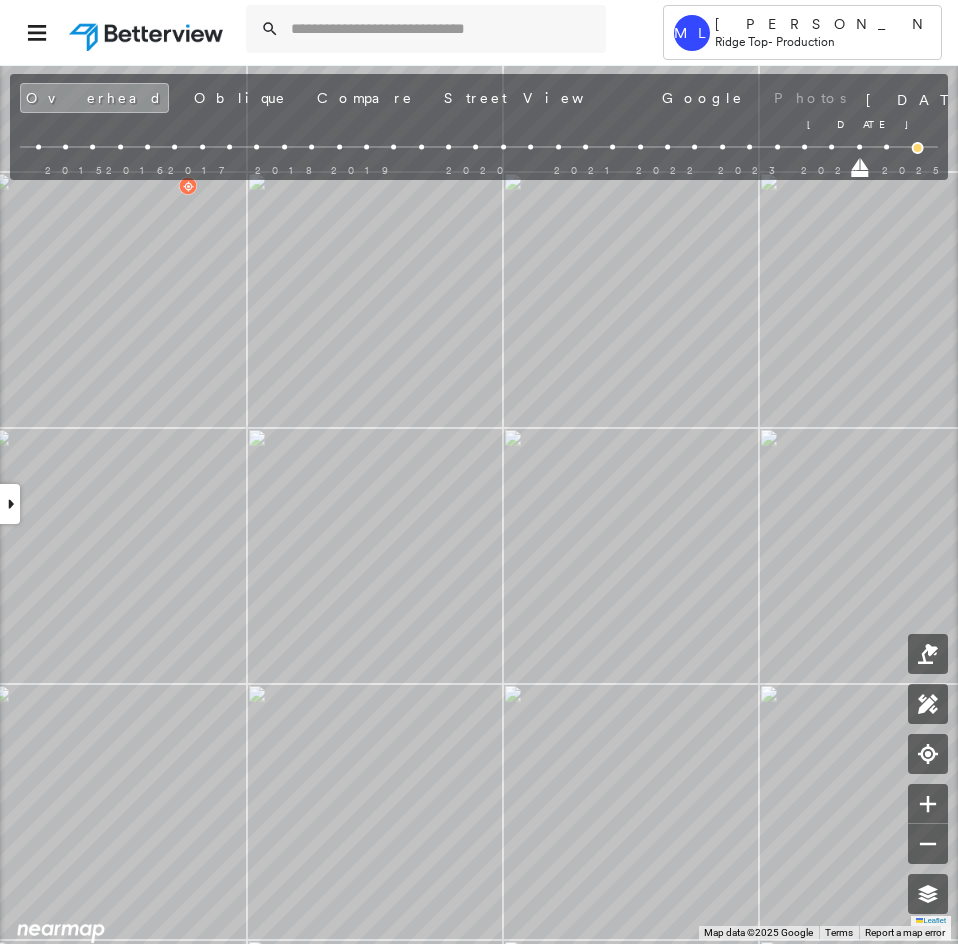 drag, startPoint x: 890, startPoint y: 171, endPoint x: 866, endPoint y: 169, distance: 24.083189 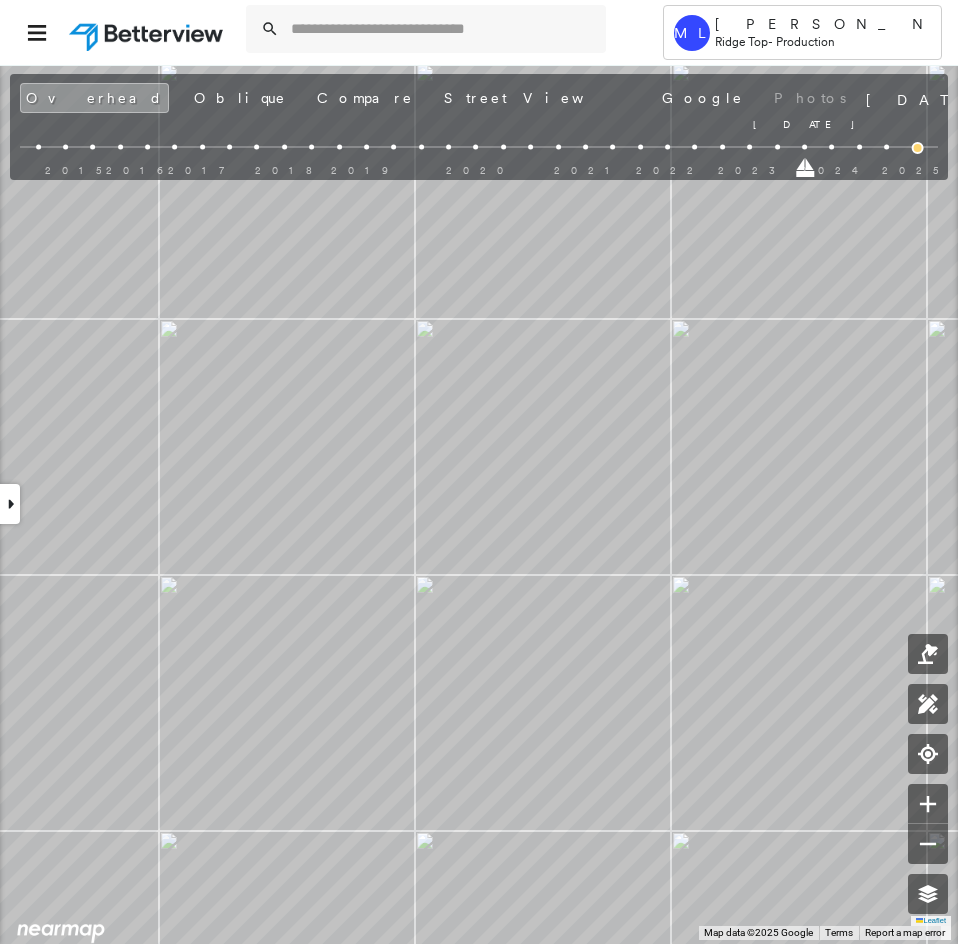 drag, startPoint x: 857, startPoint y: 166, endPoint x: 813, endPoint y: 168, distance: 44.04543 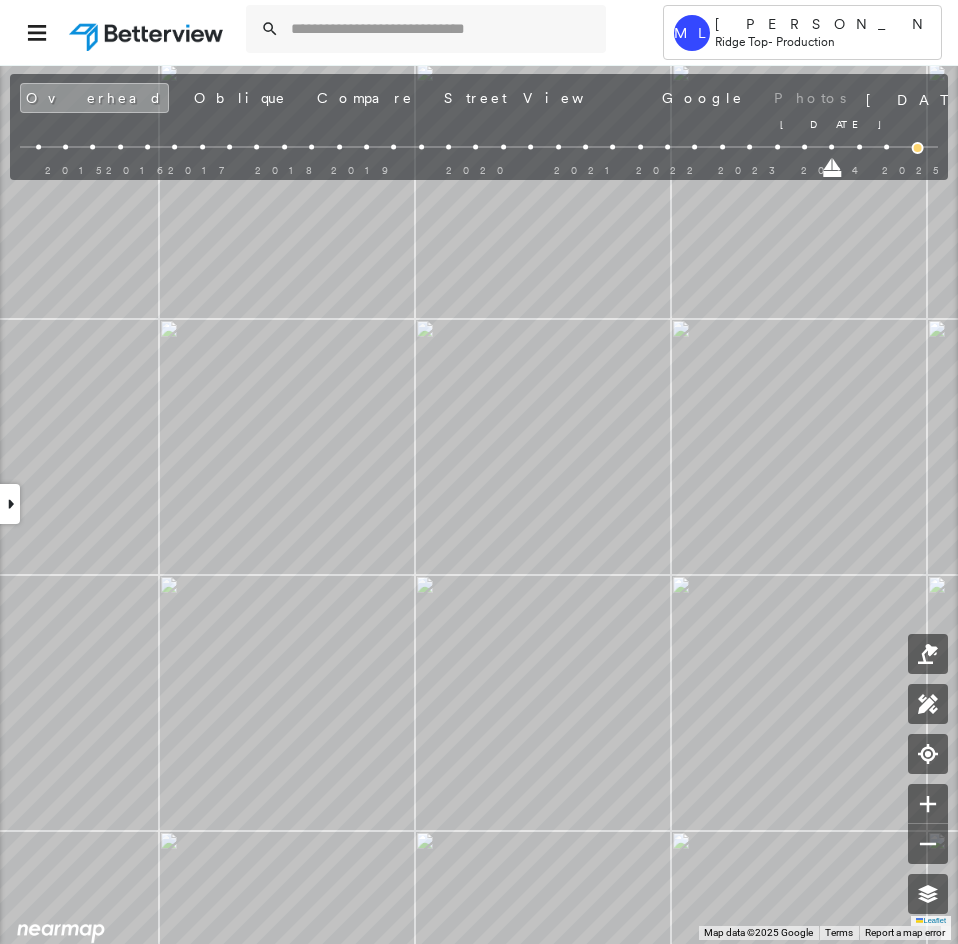 drag, startPoint x: 809, startPoint y: 172, endPoint x: 834, endPoint y: 176, distance: 25.317978 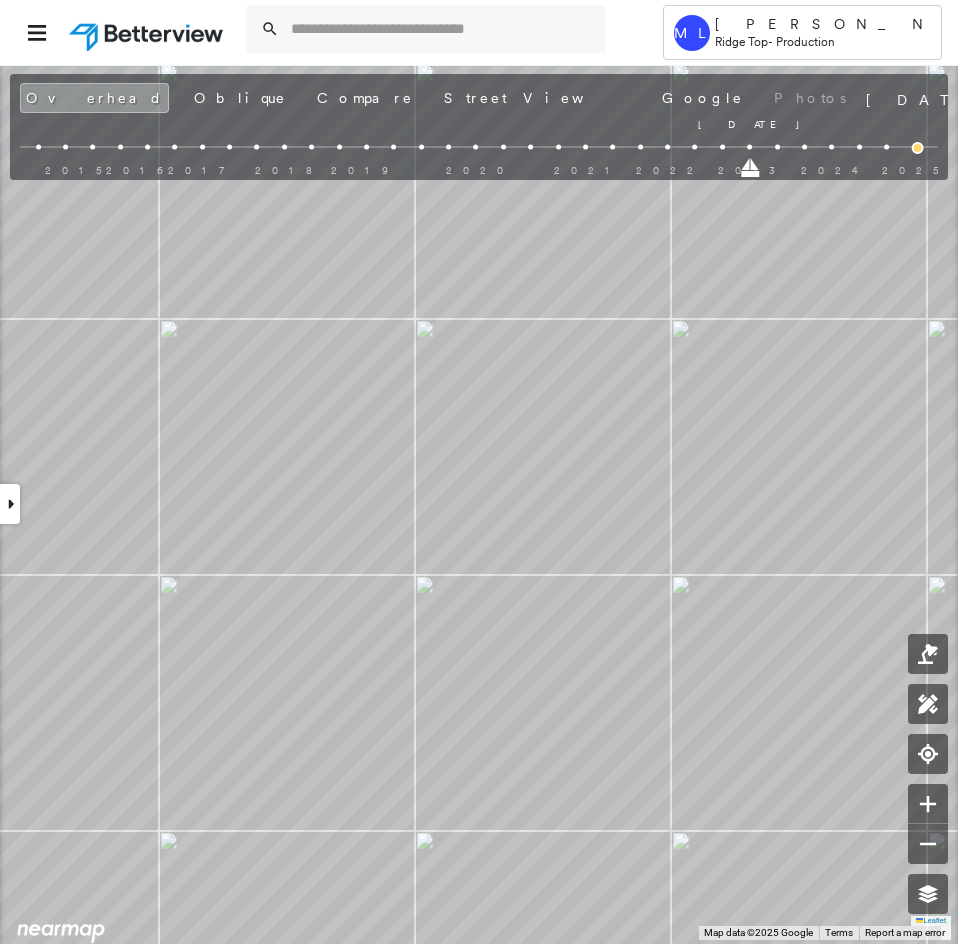 drag, startPoint x: 830, startPoint y: 172, endPoint x: 749, endPoint y: 164, distance: 81.394104 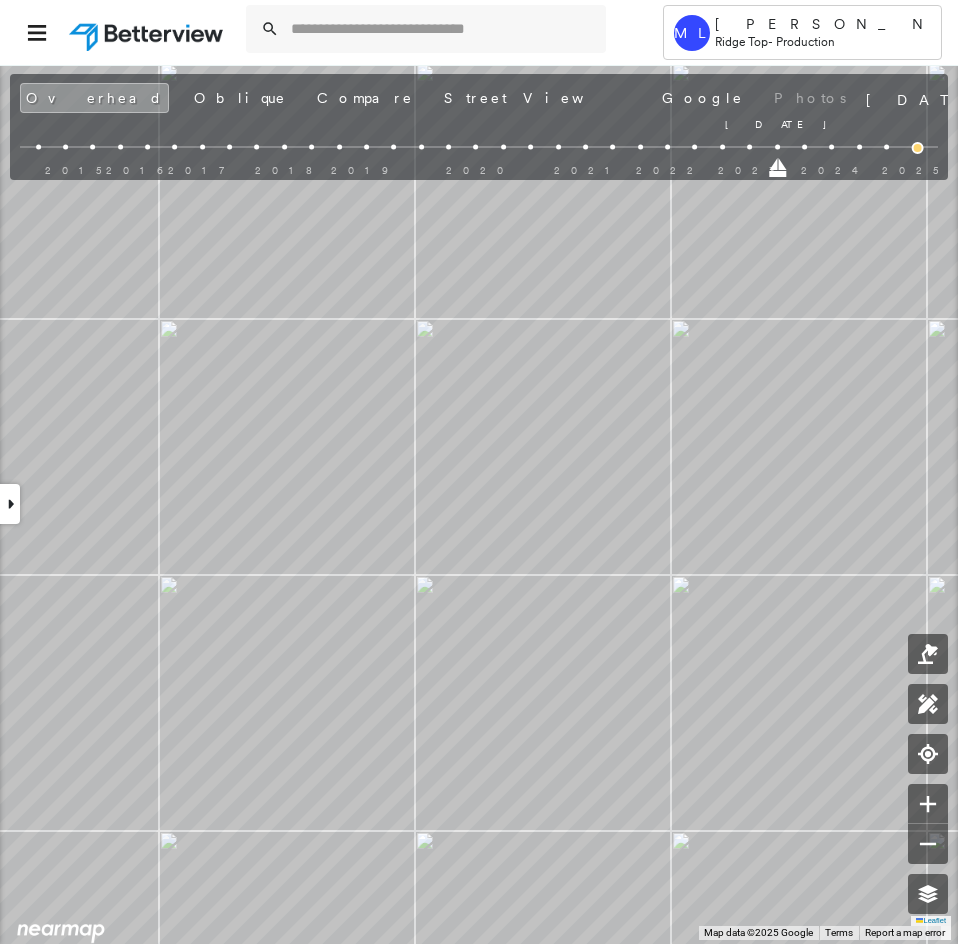 drag, startPoint x: 753, startPoint y: 169, endPoint x: 789, endPoint y: 172, distance: 36.124783 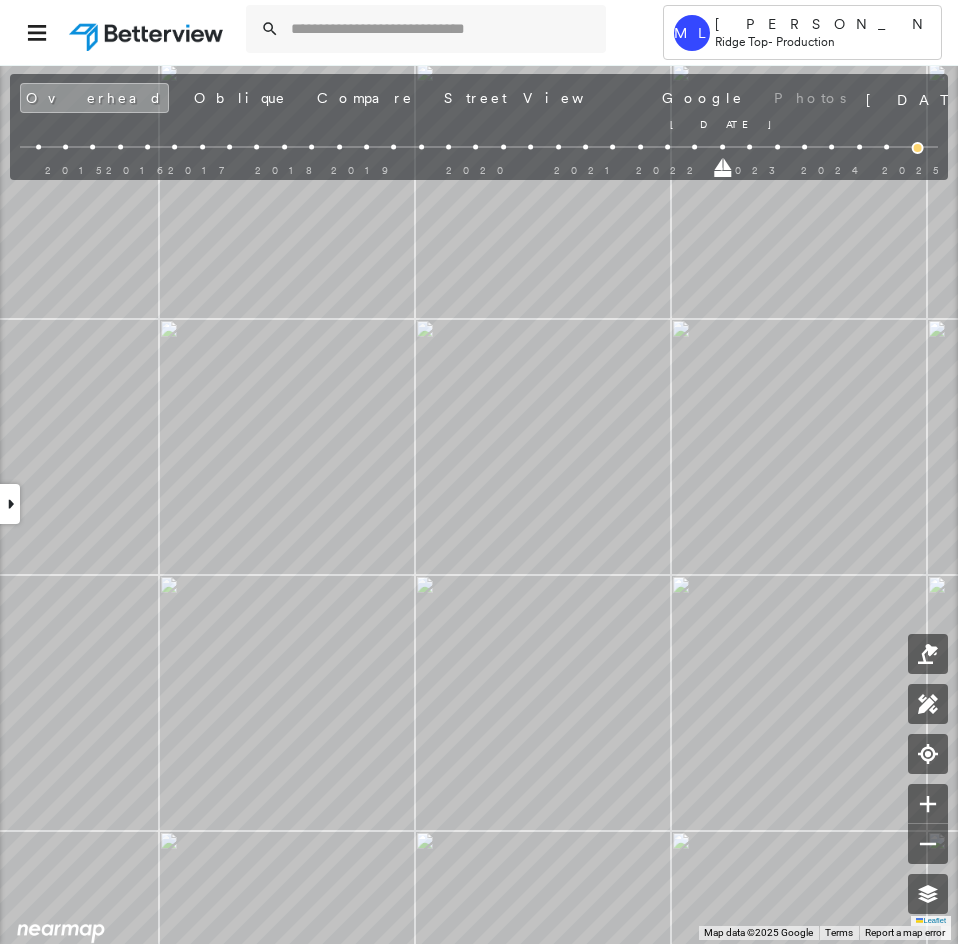 drag, startPoint x: 777, startPoint y: 172, endPoint x: 721, endPoint y: 171, distance: 56.008926 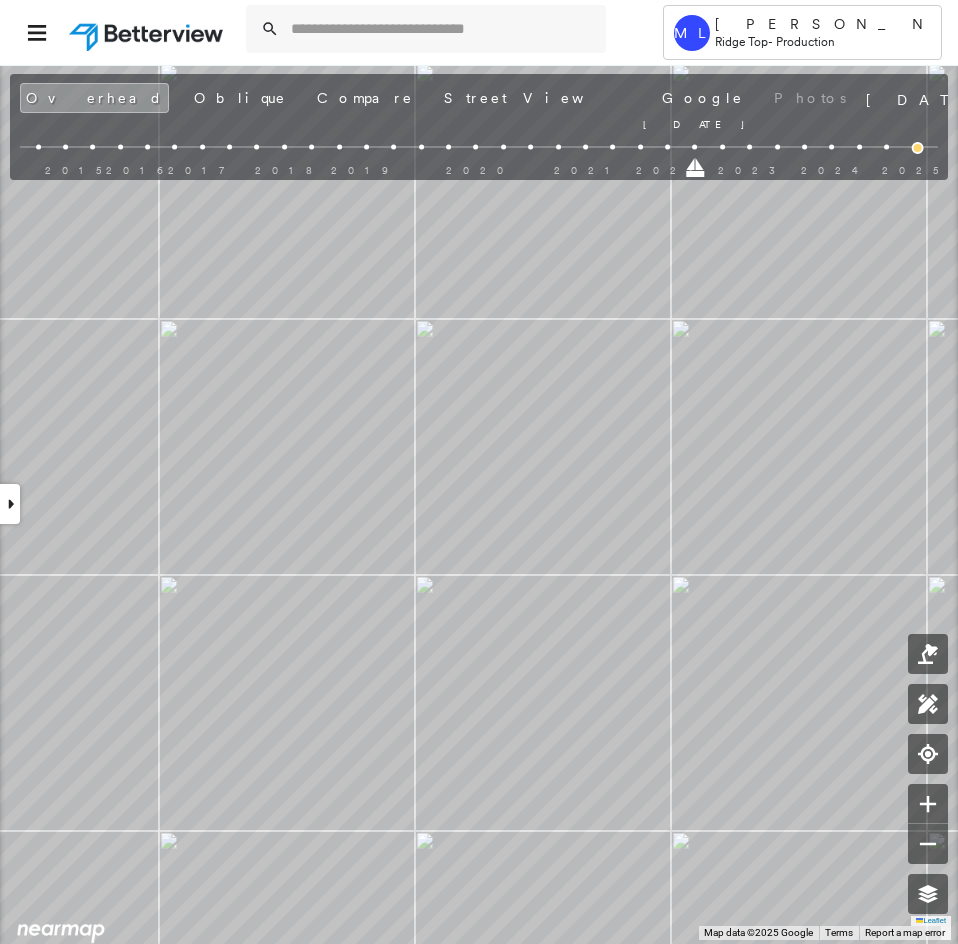 drag, startPoint x: 722, startPoint y: 169, endPoint x: 663, endPoint y: 169, distance: 59 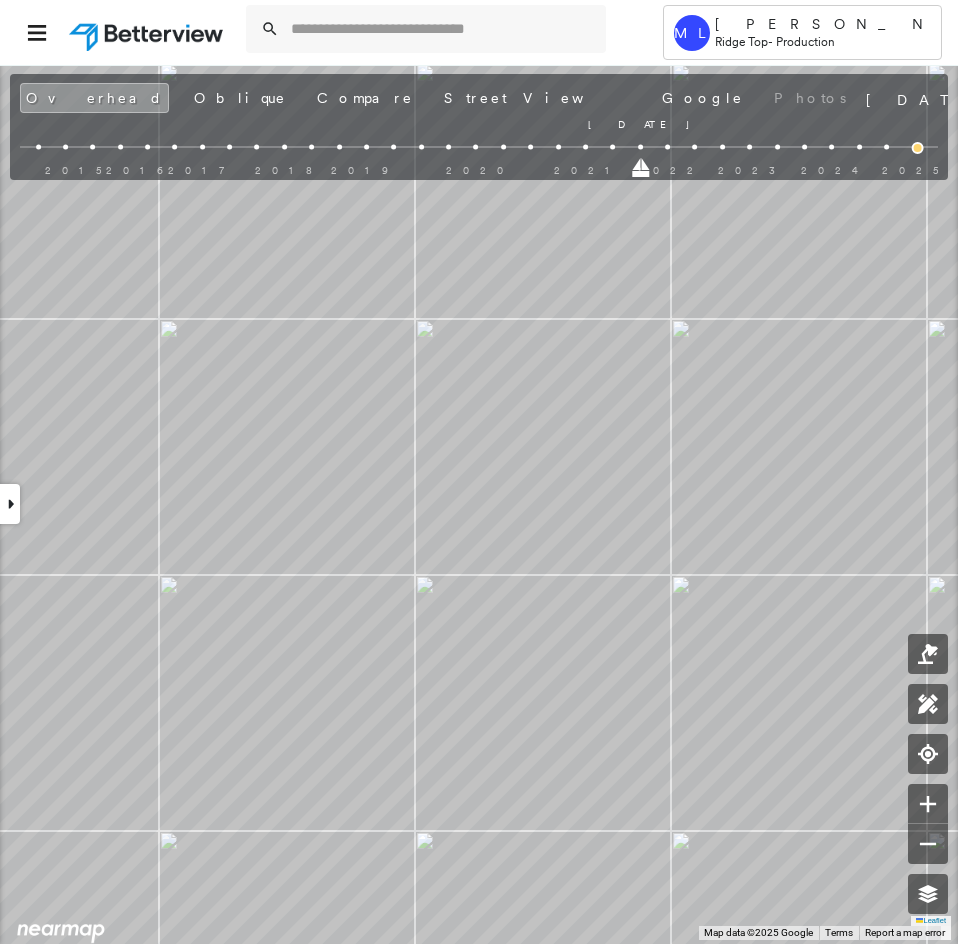 drag, startPoint x: 666, startPoint y: 175, endPoint x: 644, endPoint y: 174, distance: 22.022715 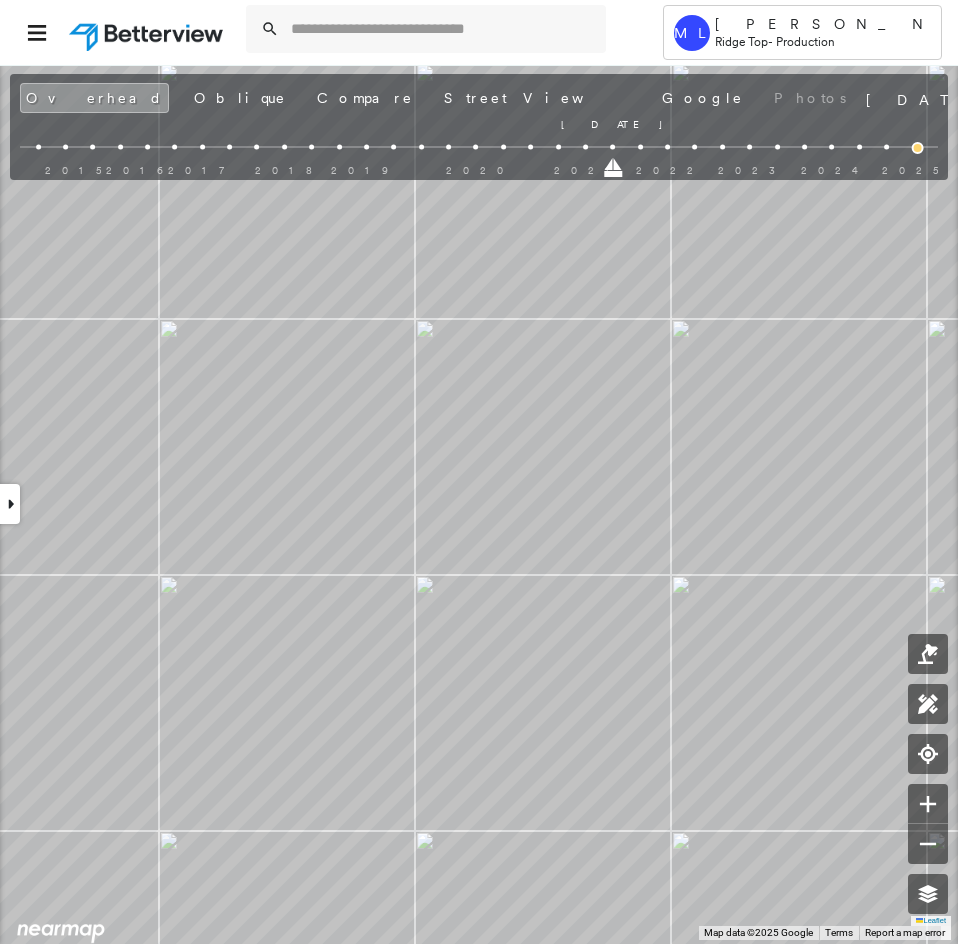 drag, startPoint x: 644, startPoint y: 174, endPoint x: 607, endPoint y: 171, distance: 37.12142 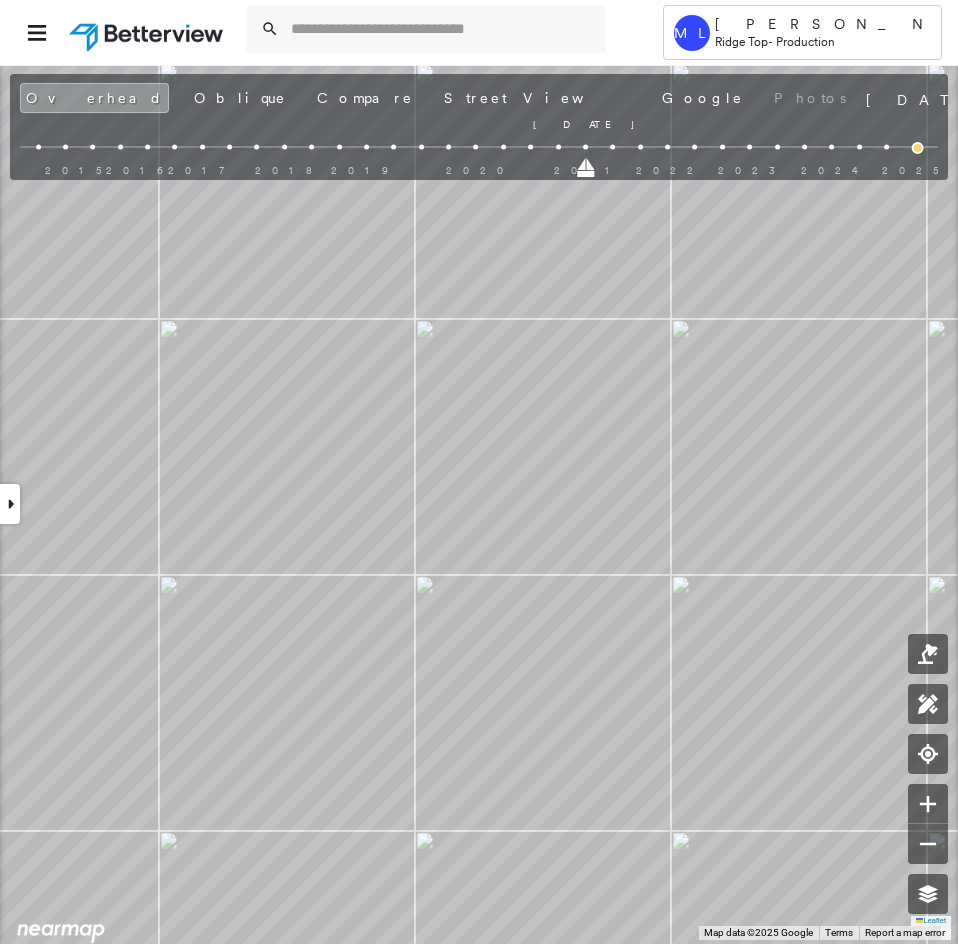 drag, startPoint x: 613, startPoint y: 174, endPoint x: 584, endPoint y: 172, distance: 29.068884 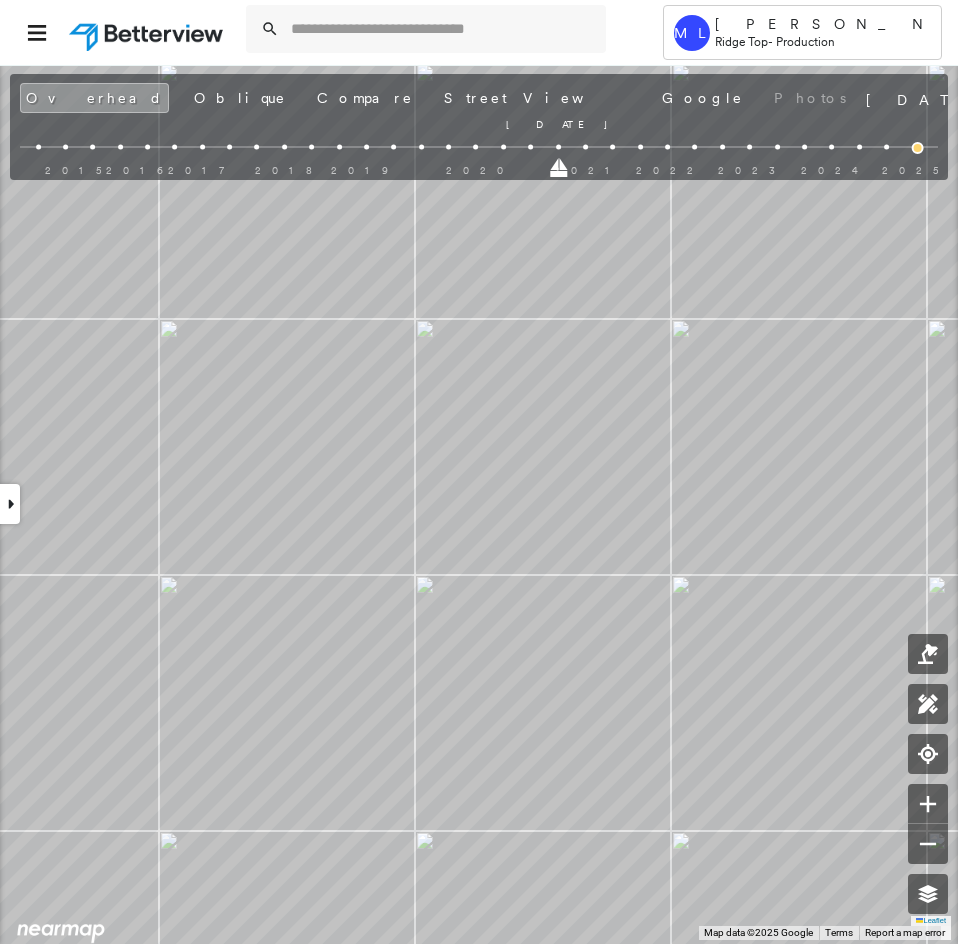 drag, startPoint x: 585, startPoint y: 171, endPoint x: 564, endPoint y: 172, distance: 21.023796 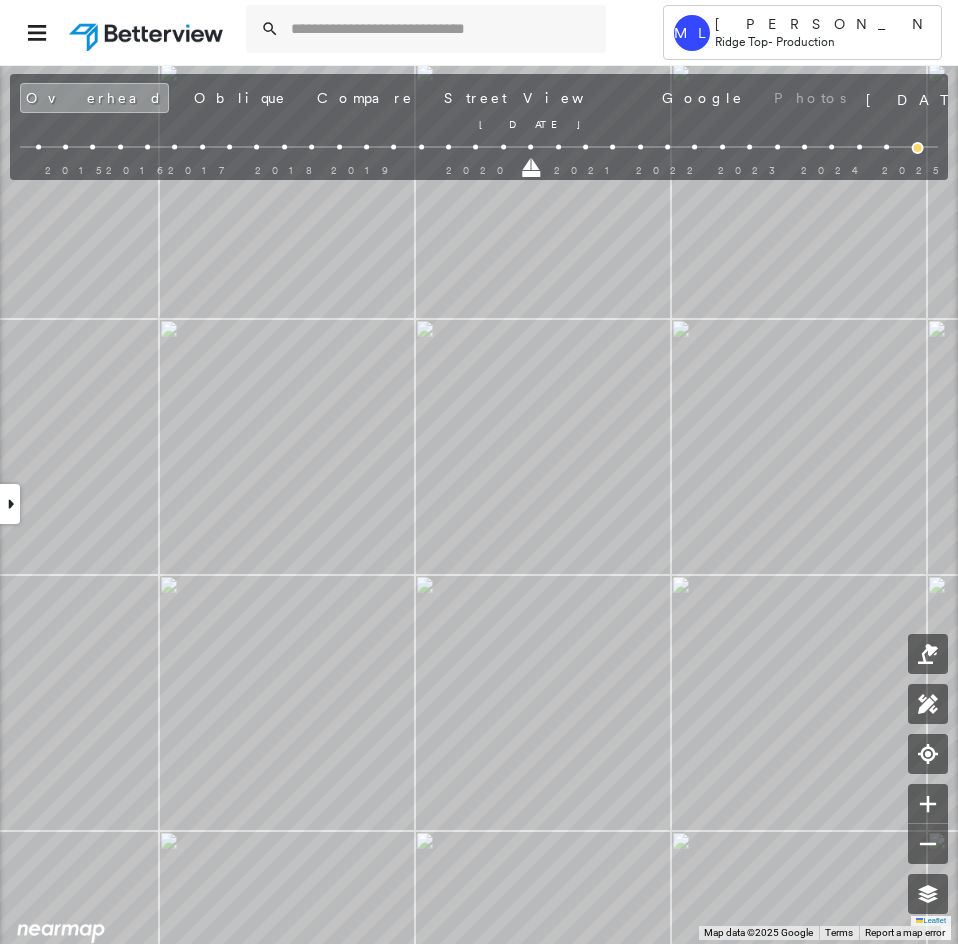 drag, startPoint x: 563, startPoint y: 172, endPoint x: 530, endPoint y: 173, distance: 33.01515 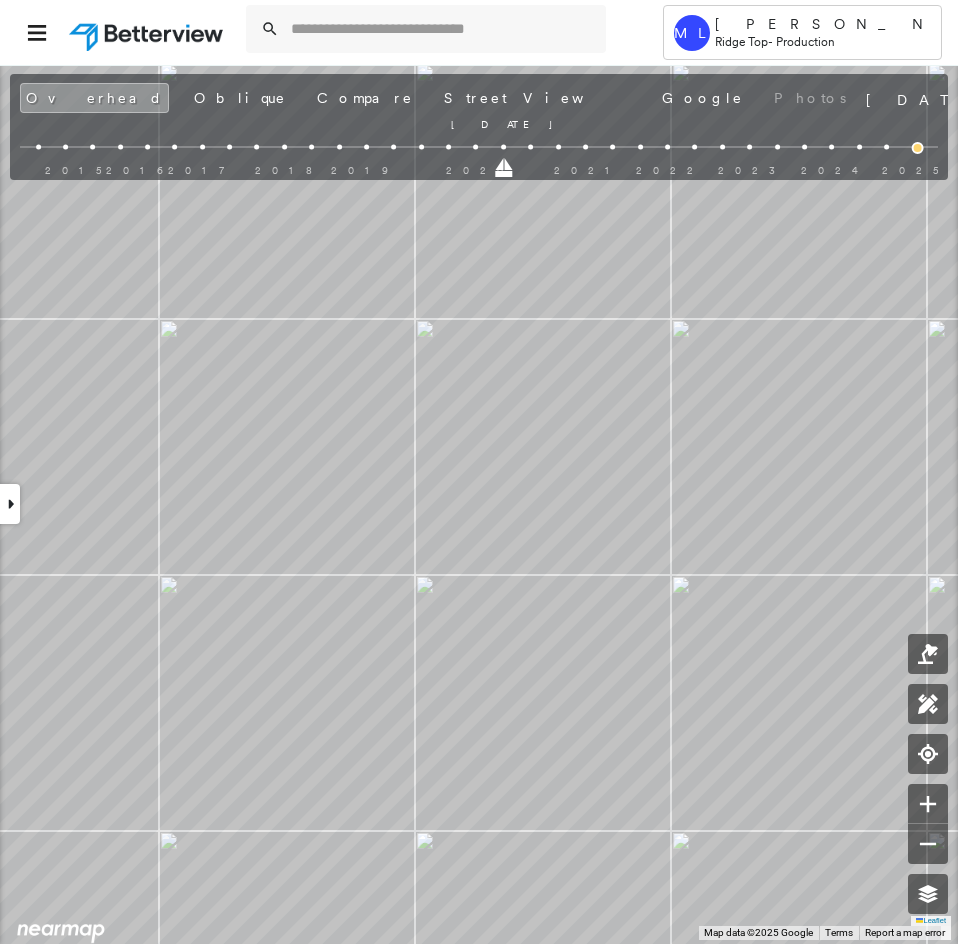 drag, startPoint x: 530, startPoint y: 173, endPoint x: 511, endPoint y: 174, distance: 19.026299 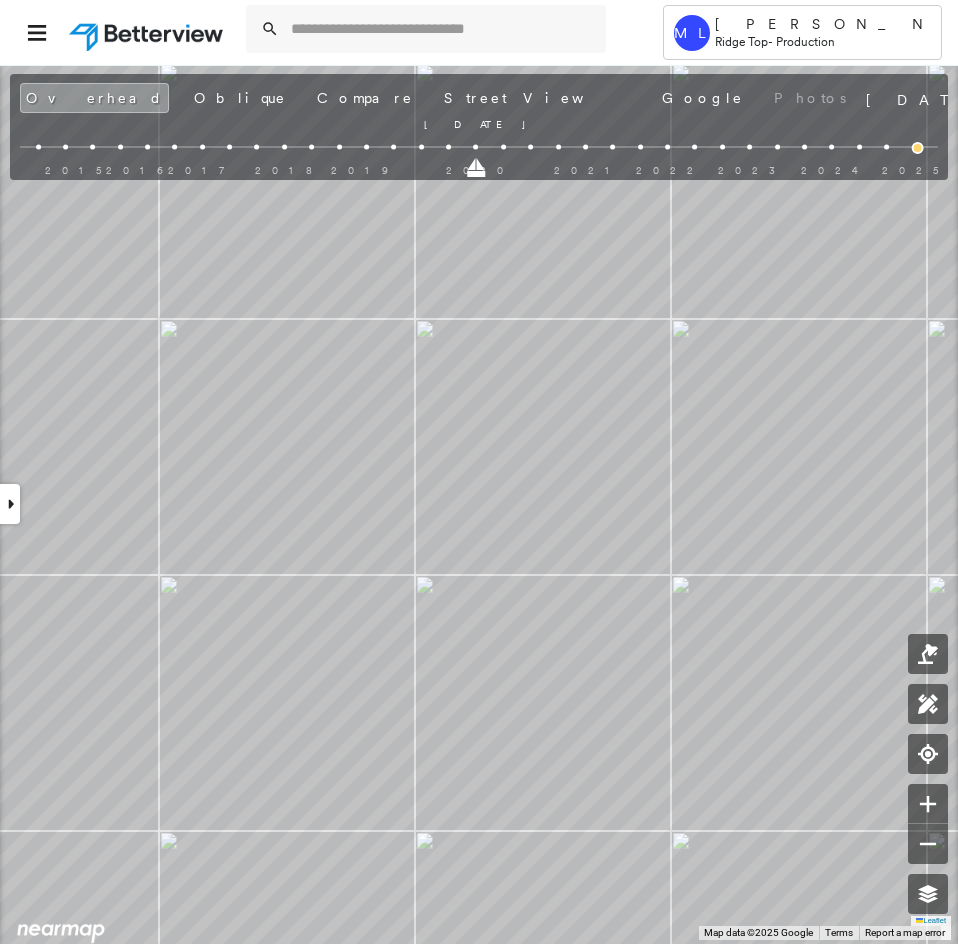drag, startPoint x: 504, startPoint y: 171, endPoint x: 473, endPoint y: 175, distance: 31.257 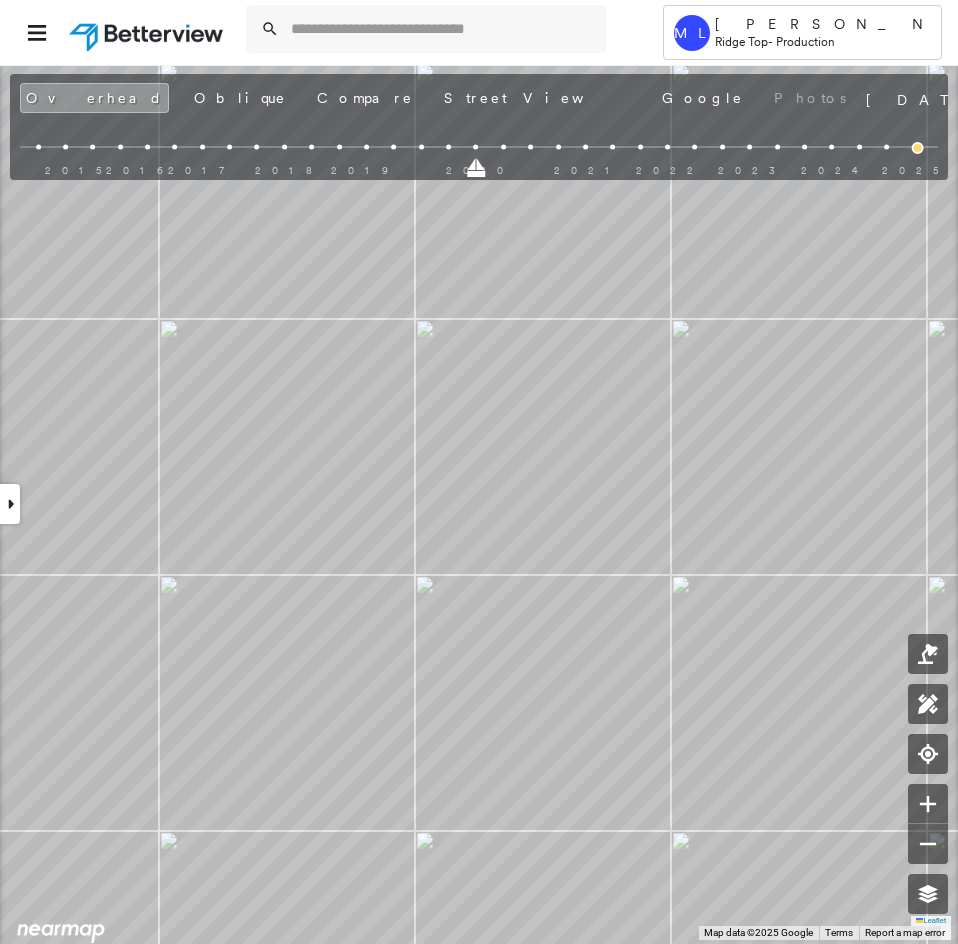 drag, startPoint x: 476, startPoint y: 173, endPoint x: 462, endPoint y: 177, distance: 14.56022 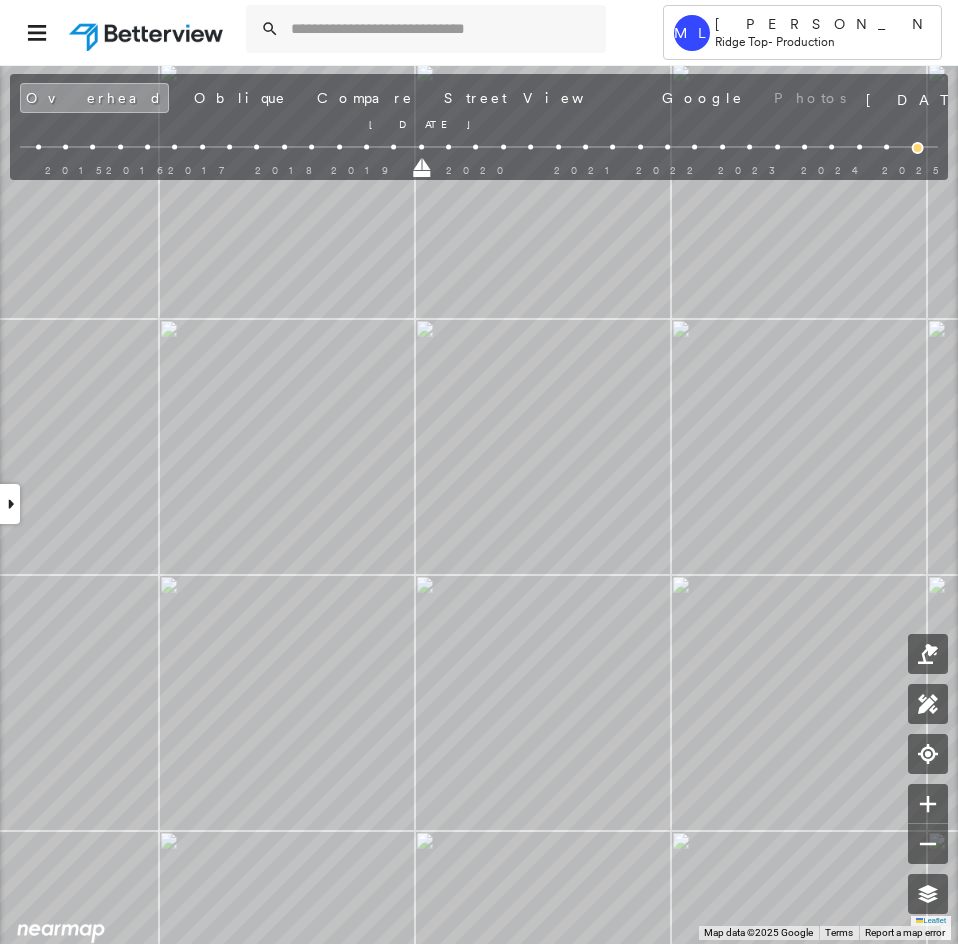 drag, startPoint x: 469, startPoint y: 171, endPoint x: 450, endPoint y: 171, distance: 19 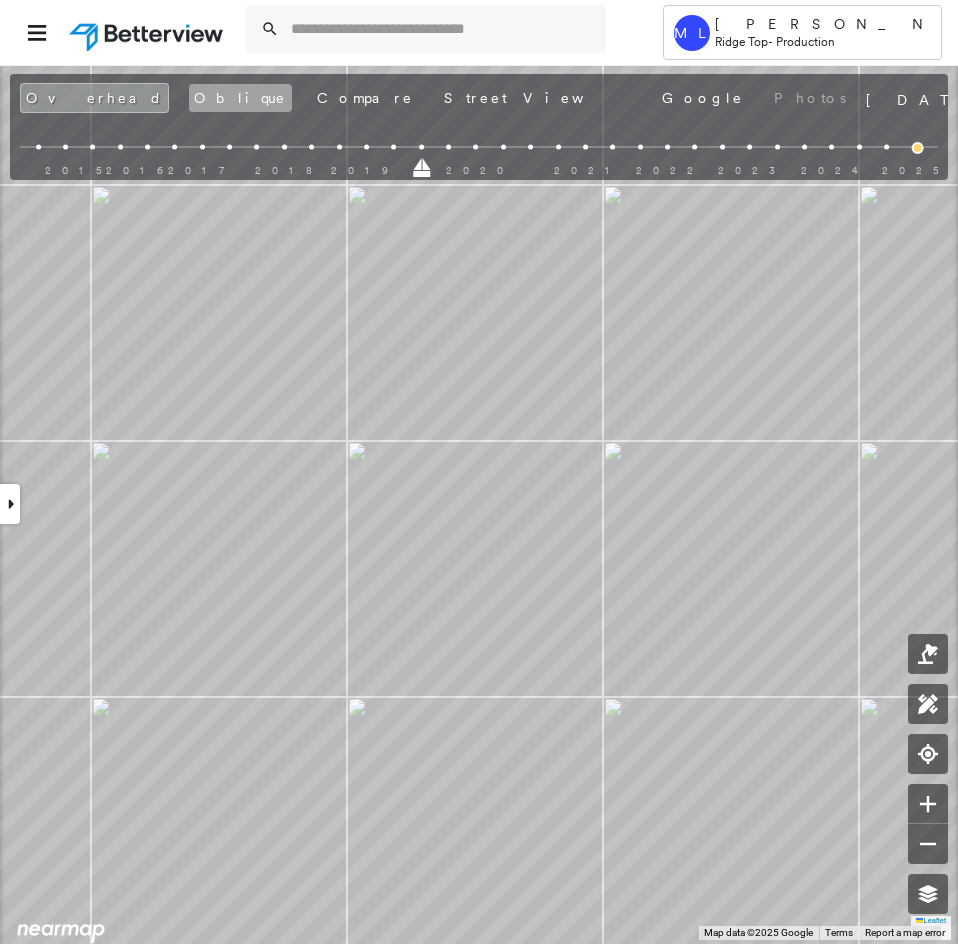 click on "Oblique" at bounding box center (240, 98) 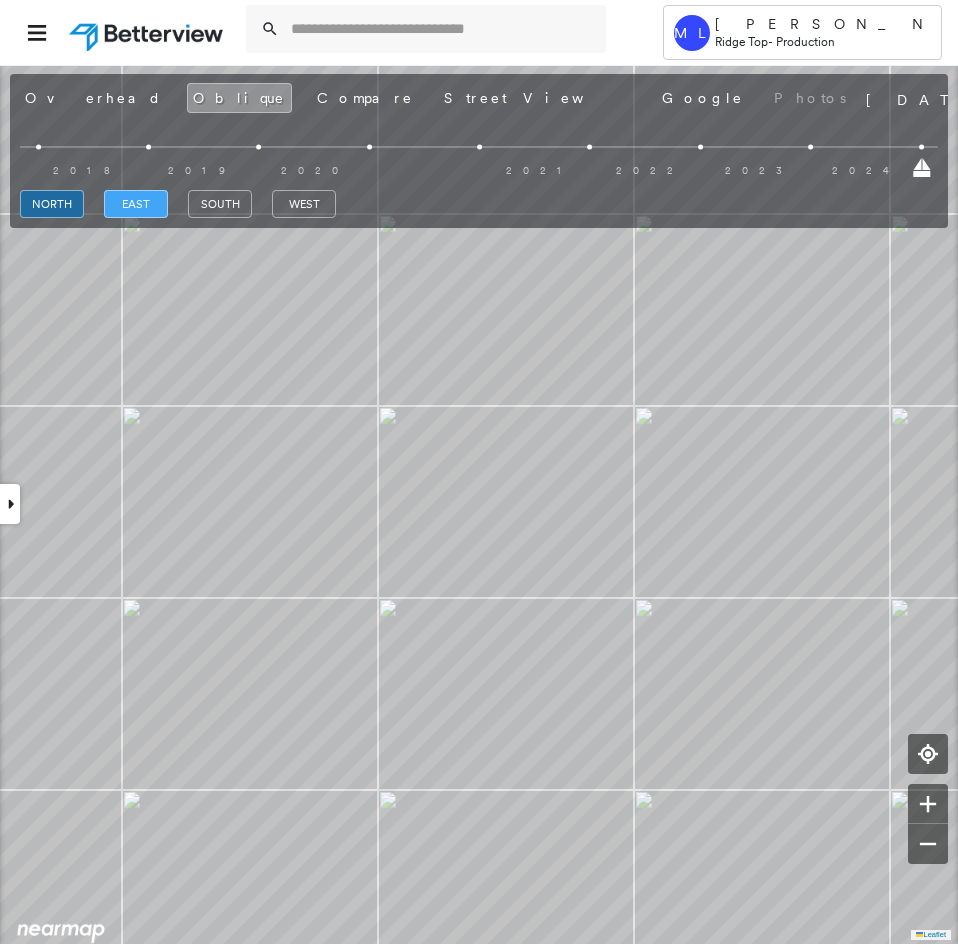 click on "east" at bounding box center (136, 204) 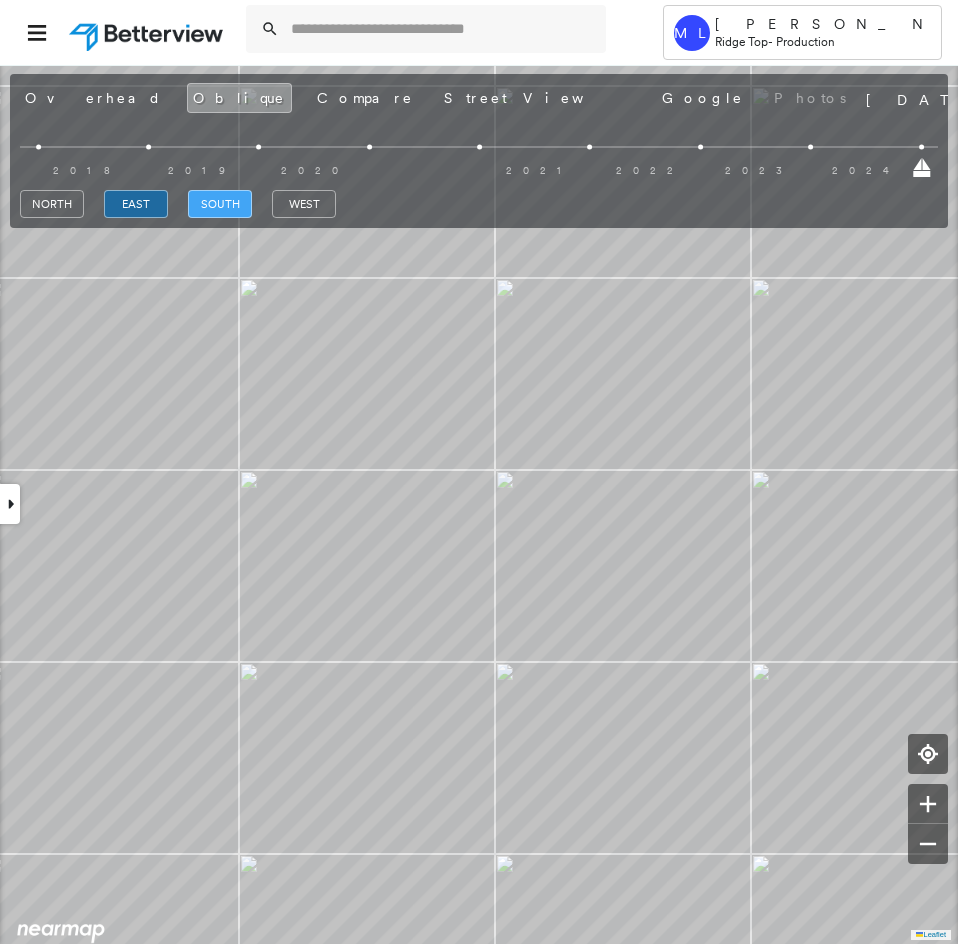 click on "south" at bounding box center (220, 204) 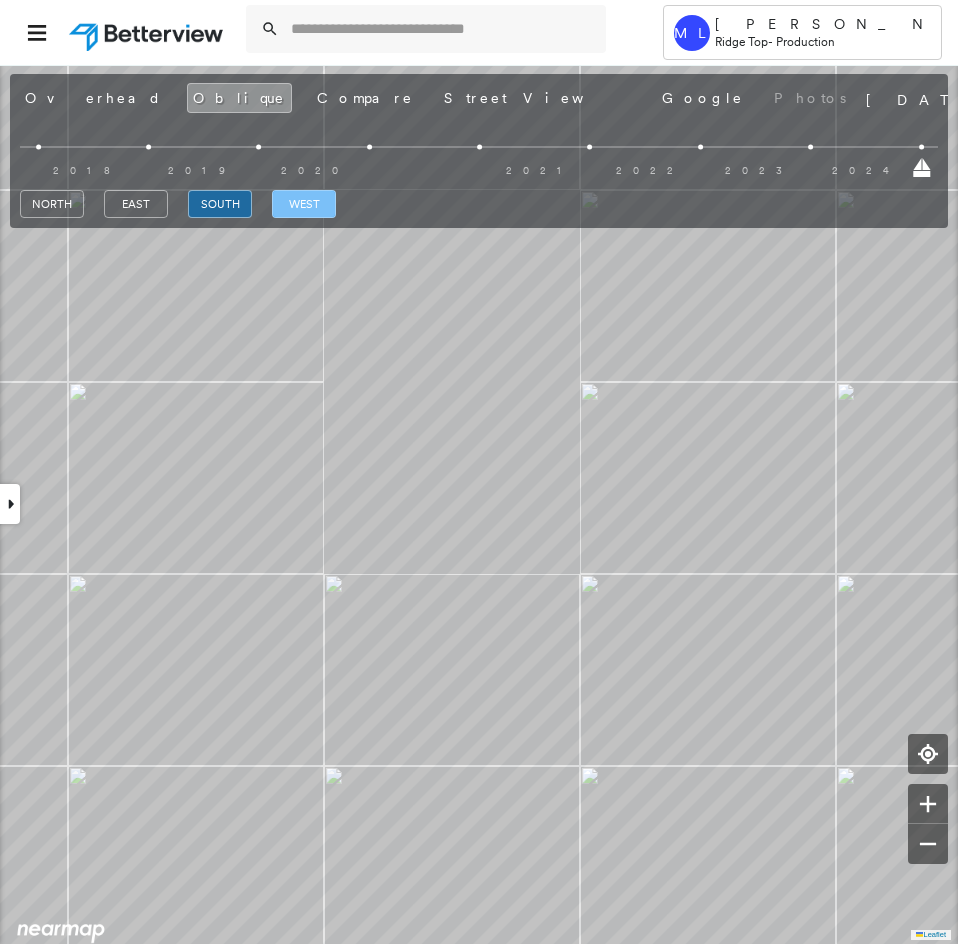 click on "west" at bounding box center (304, 204) 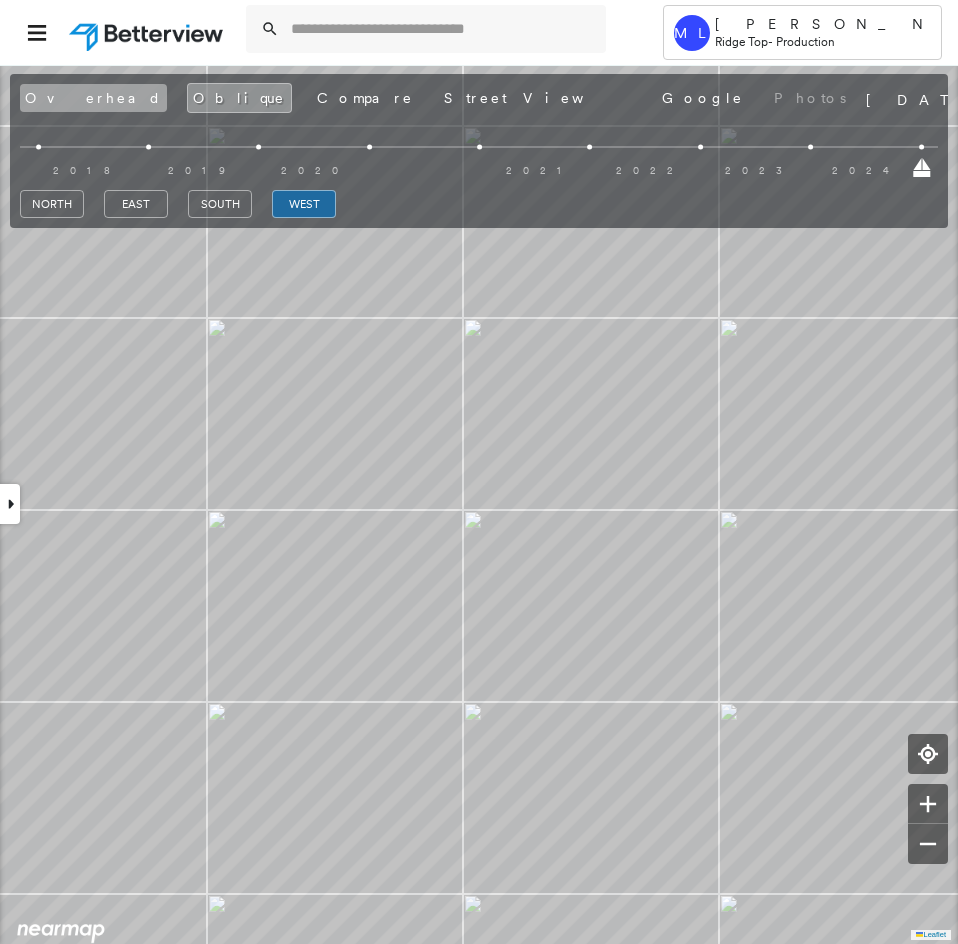 click on "Overhead" at bounding box center (93, 98) 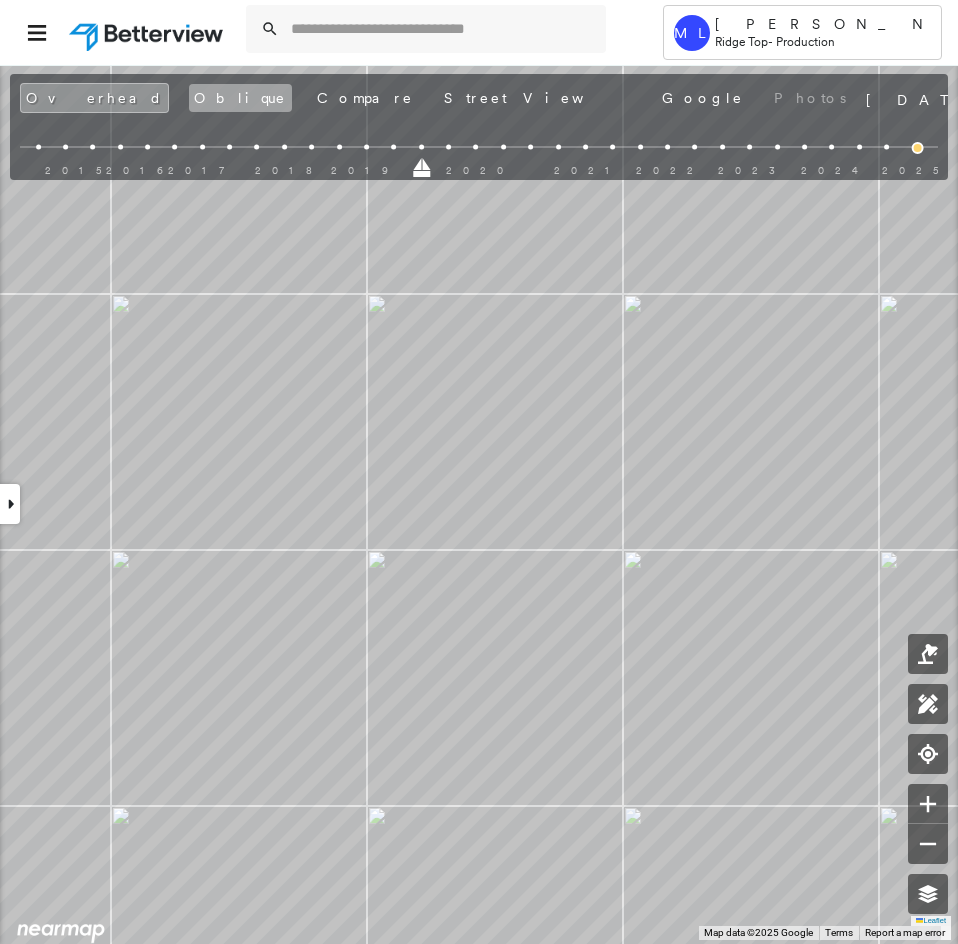 click on "Oblique" at bounding box center [240, 98] 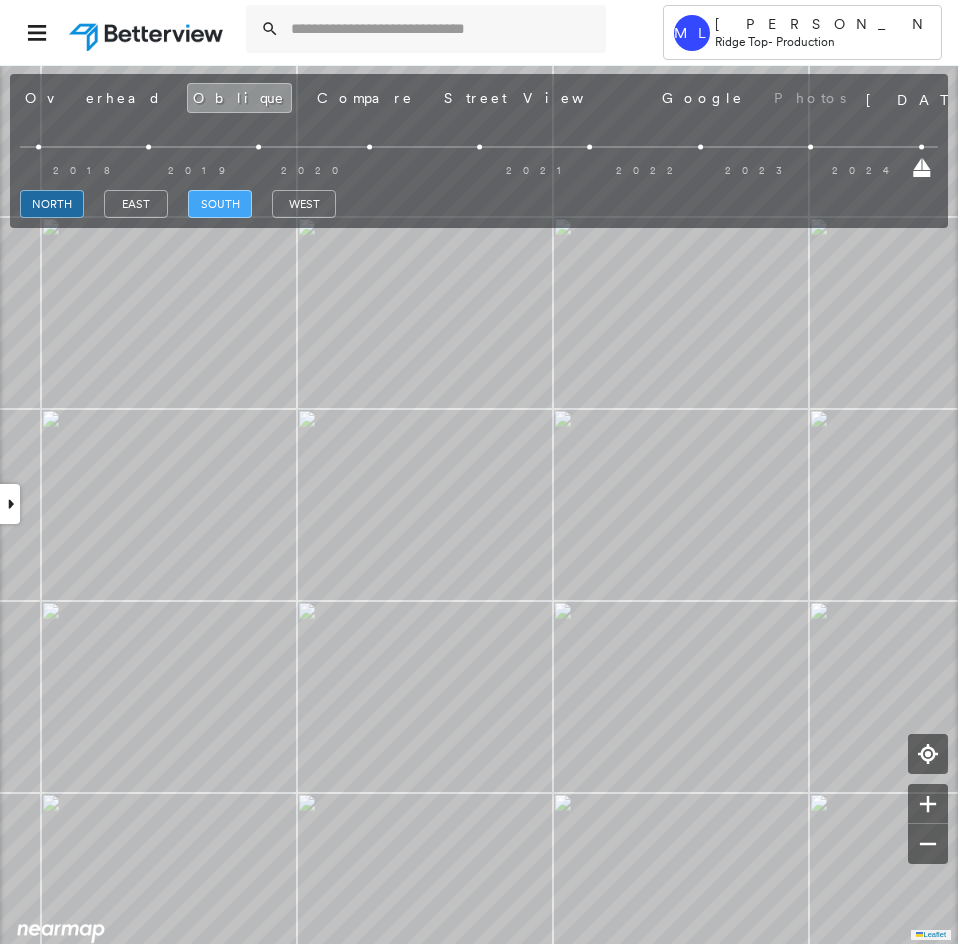 drag, startPoint x: 219, startPoint y: 199, endPoint x: 236, endPoint y: 227, distance: 32.75668 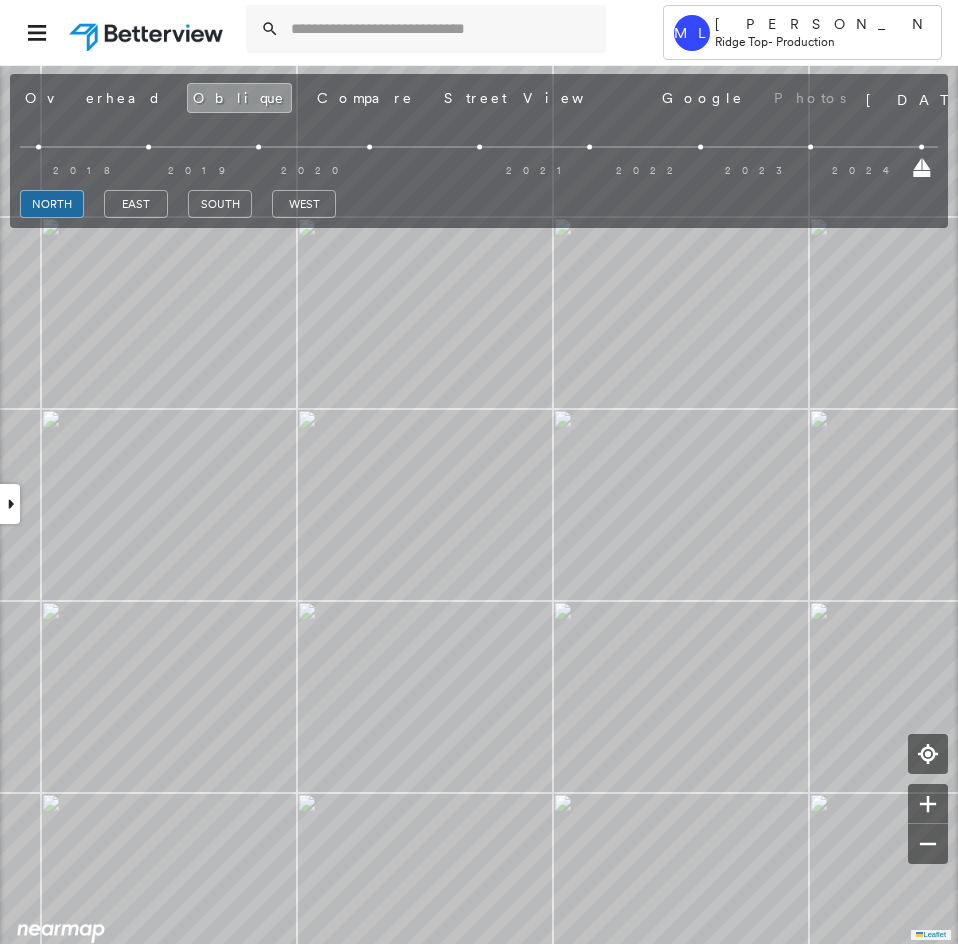 click on "south" at bounding box center [220, 204] 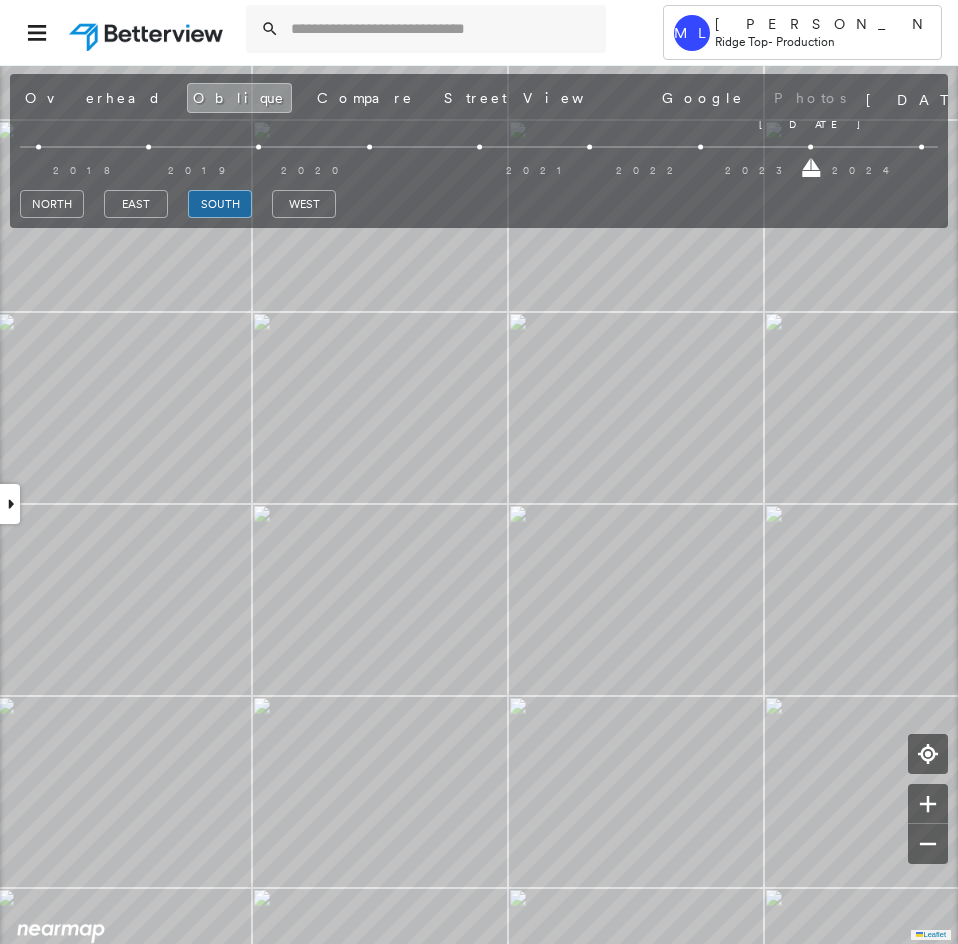 drag, startPoint x: 918, startPoint y: 169, endPoint x: 834, endPoint y: 170, distance: 84.00595 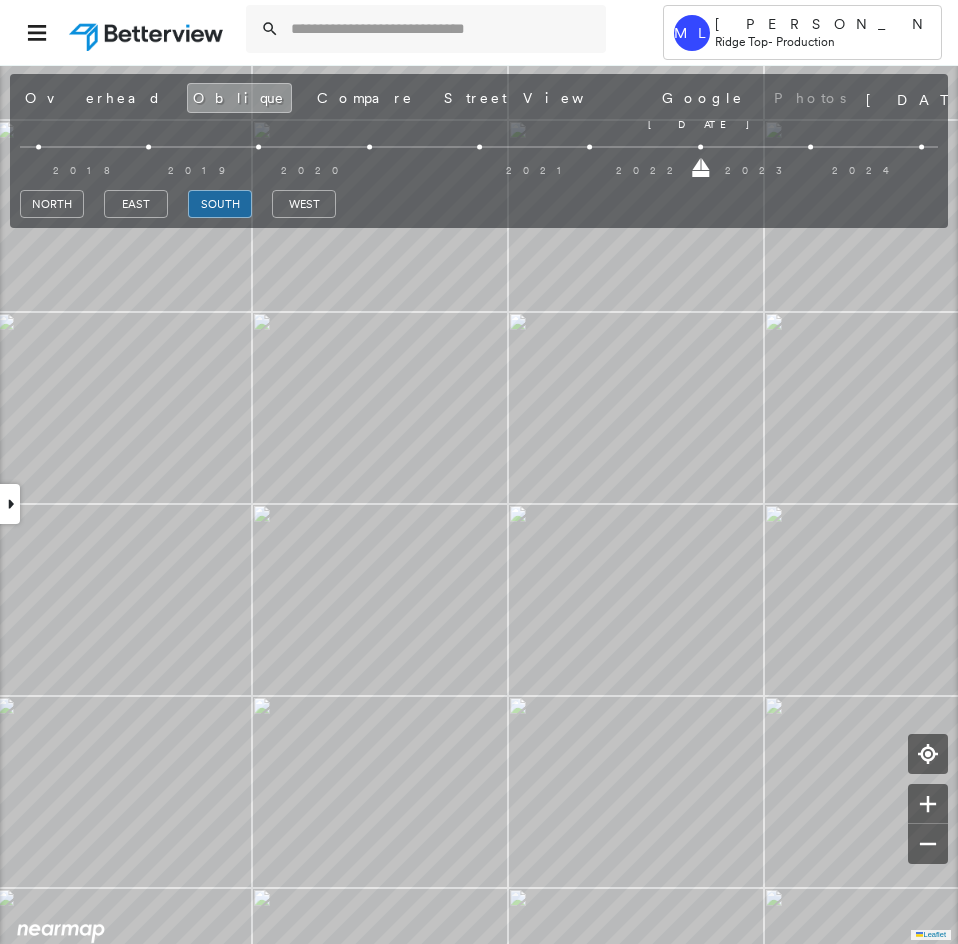 drag, startPoint x: 806, startPoint y: 169, endPoint x: 709, endPoint y: 172, distance: 97.04638 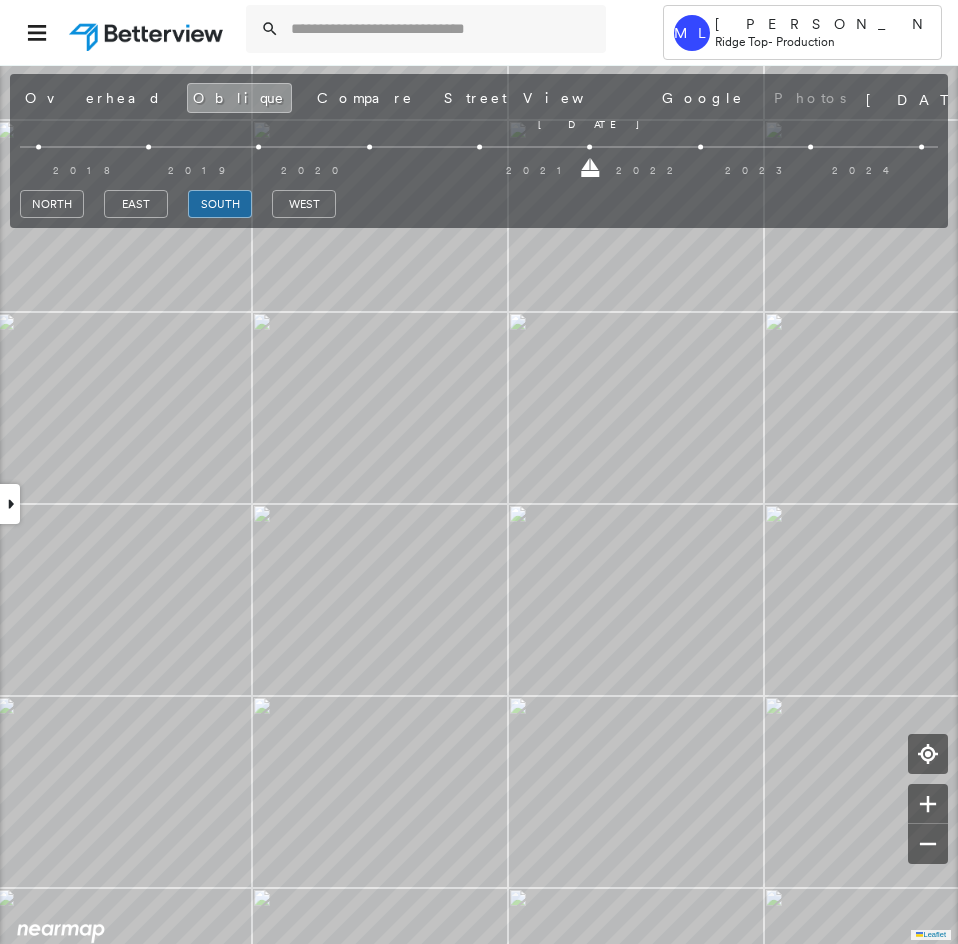drag, startPoint x: 705, startPoint y: 172, endPoint x: 600, endPoint y: 178, distance: 105.17129 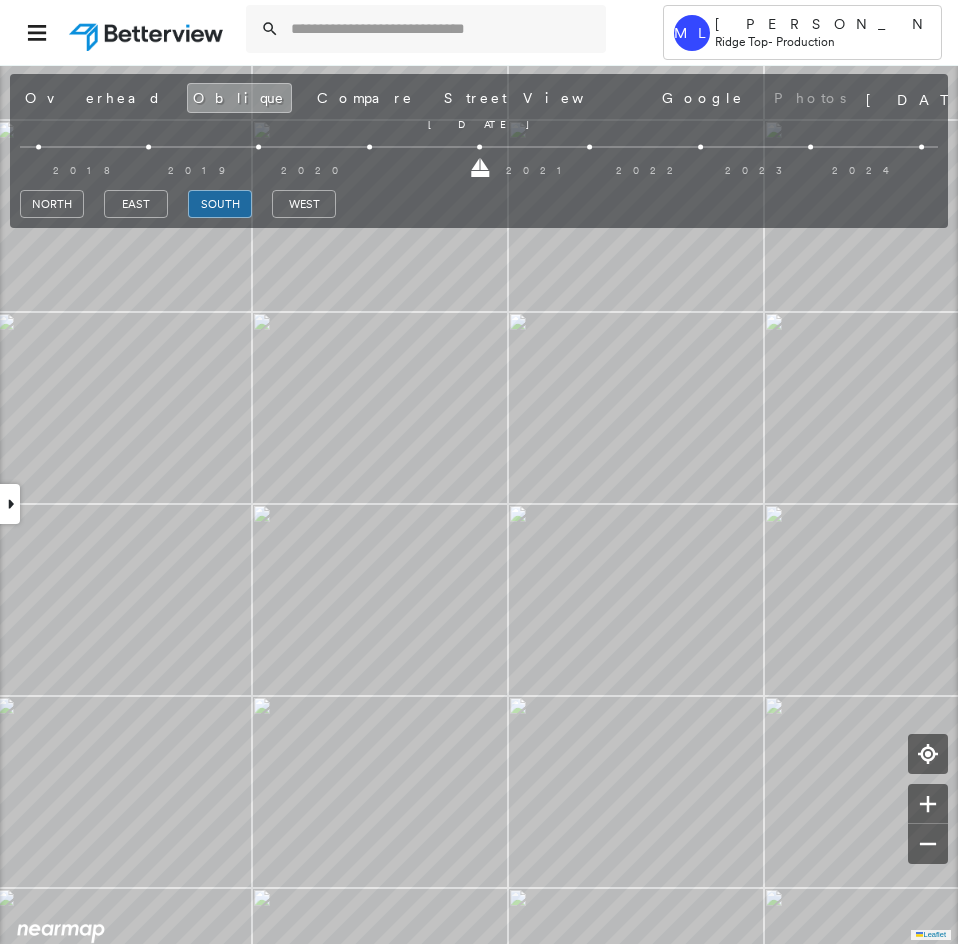 drag, startPoint x: 577, startPoint y: 178, endPoint x: 503, endPoint y: 182, distance: 74.10803 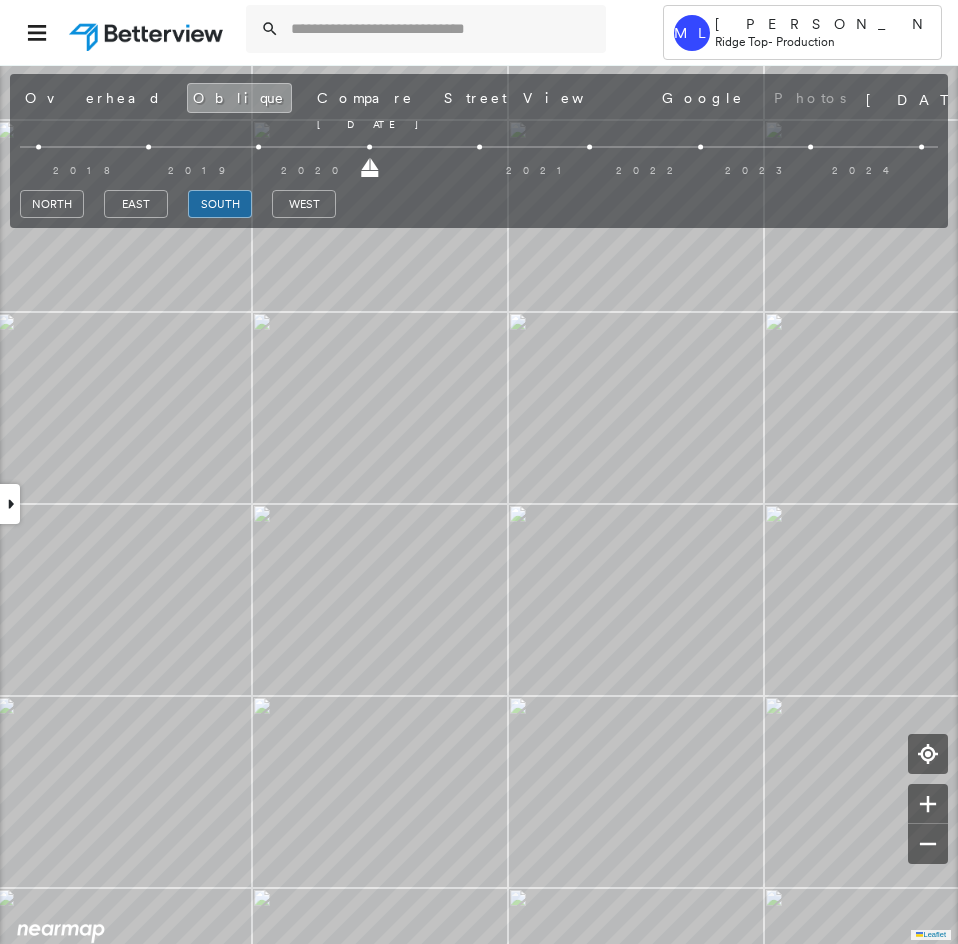 drag, startPoint x: 488, startPoint y: 173, endPoint x: 399, endPoint y: 175, distance: 89.02247 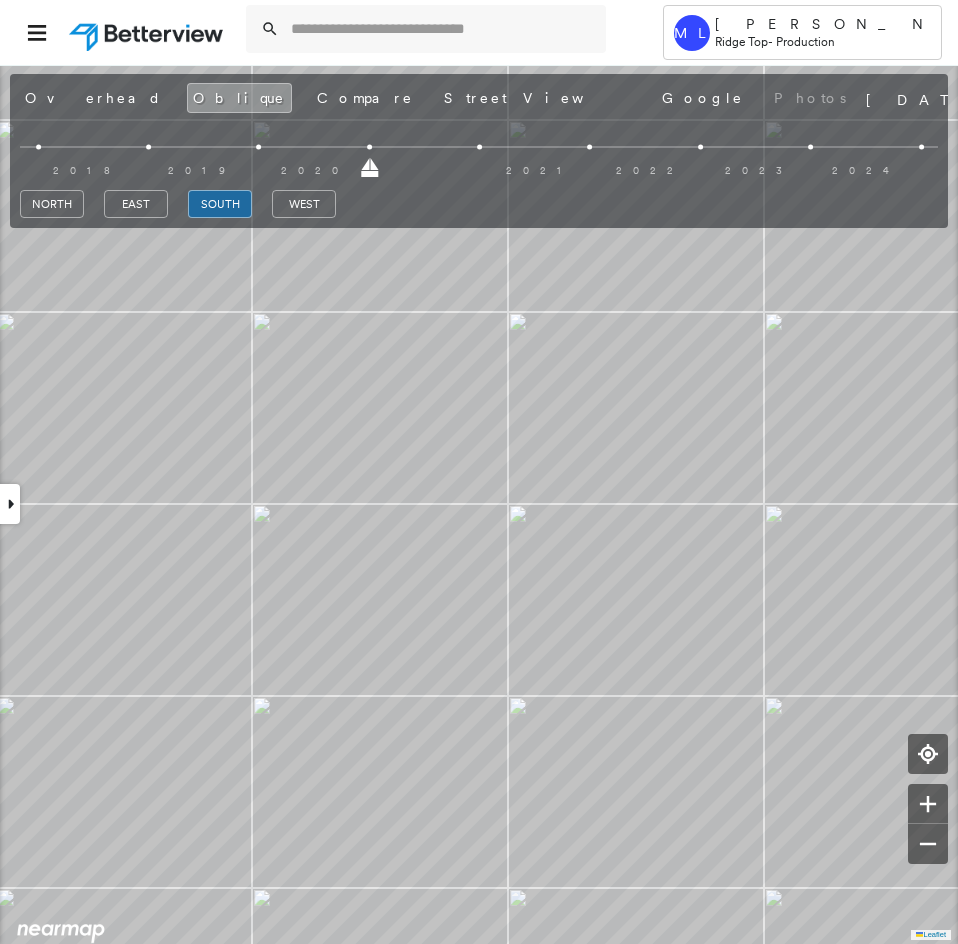 drag, startPoint x: 375, startPoint y: 172, endPoint x: 267, endPoint y: 172, distance: 108 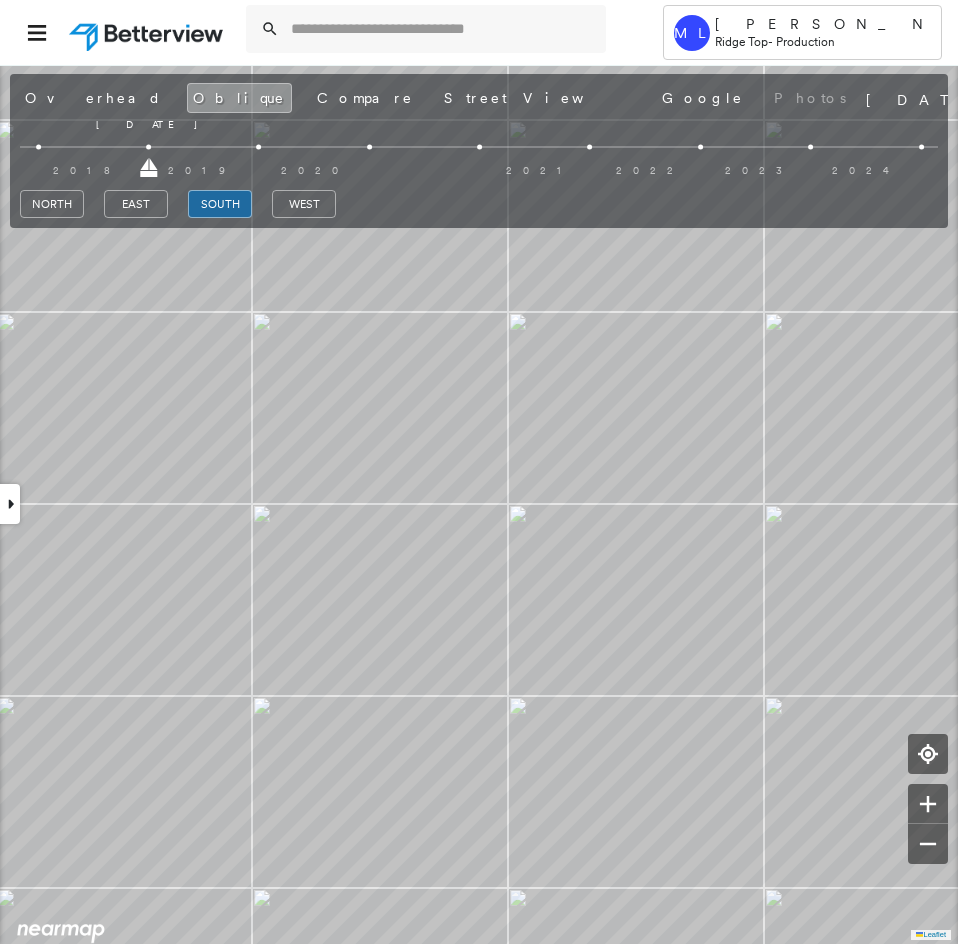 drag, startPoint x: 261, startPoint y: 170, endPoint x: 181, endPoint y: 168, distance: 80.024994 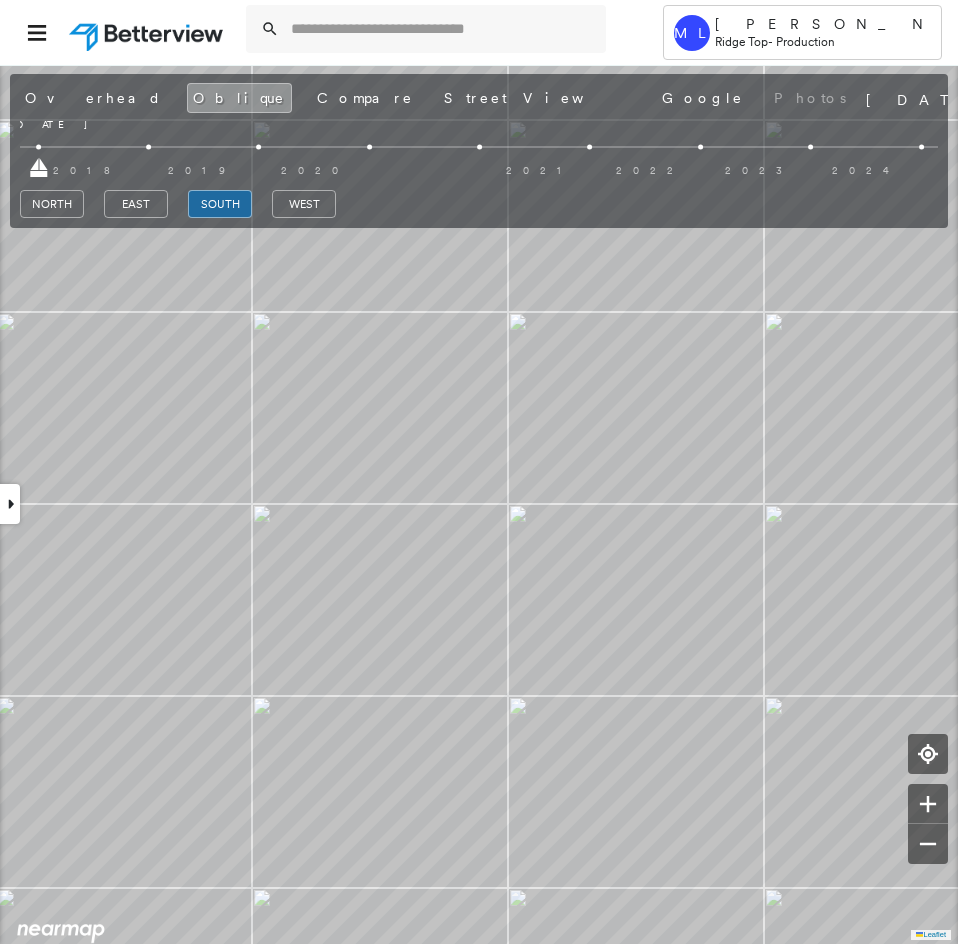 drag, startPoint x: 147, startPoint y: 171, endPoint x: 41, endPoint y: 177, distance: 106.16968 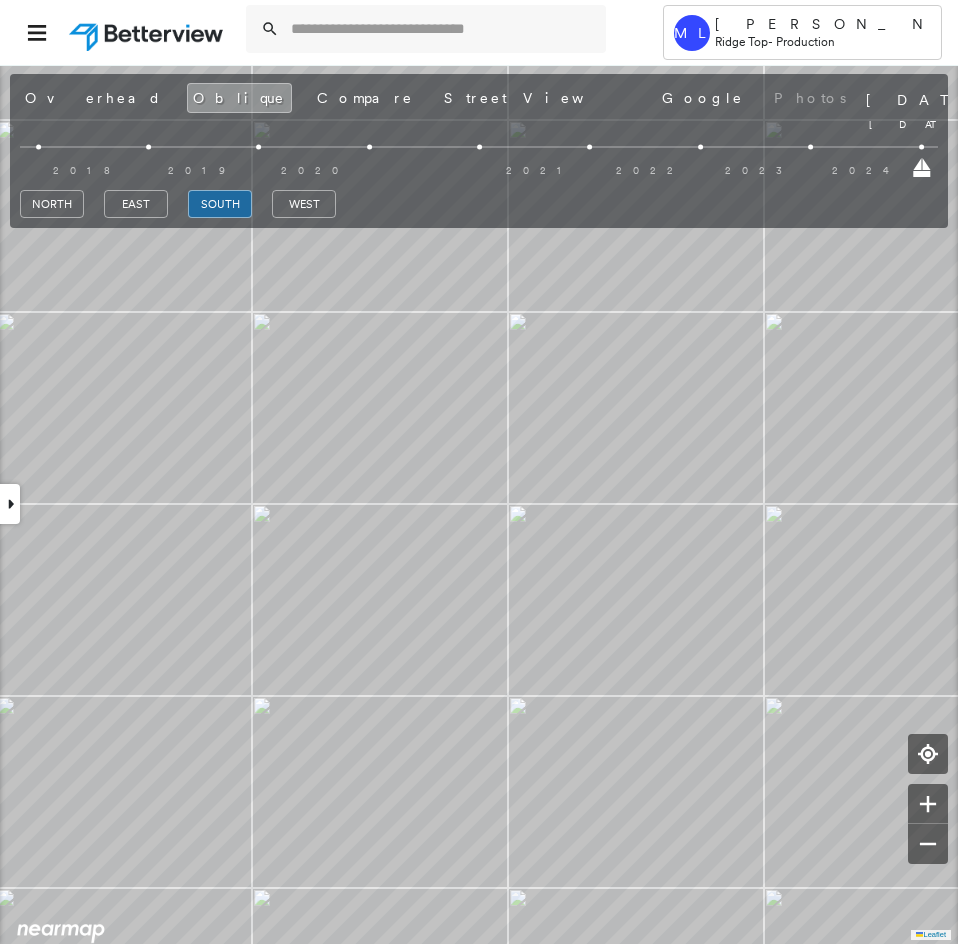 drag, startPoint x: 39, startPoint y: 172, endPoint x: 958, endPoint y: 202, distance: 919.4895 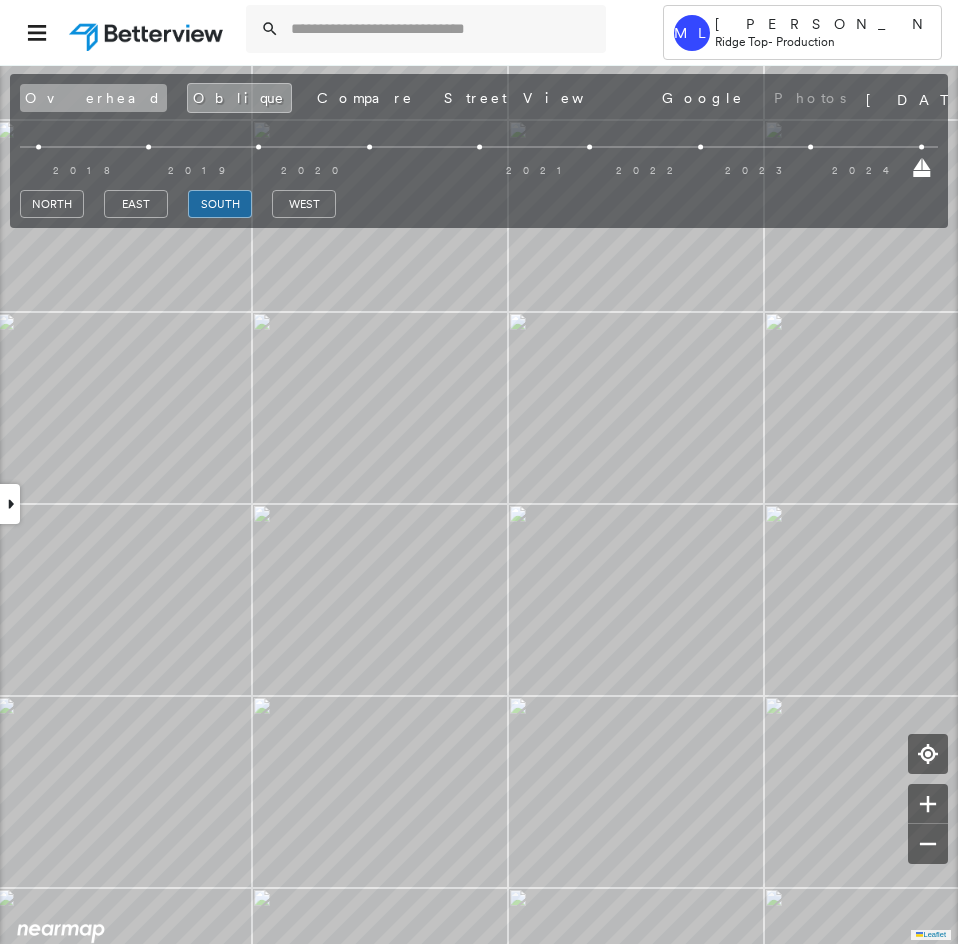click on "Overhead" at bounding box center (93, 98) 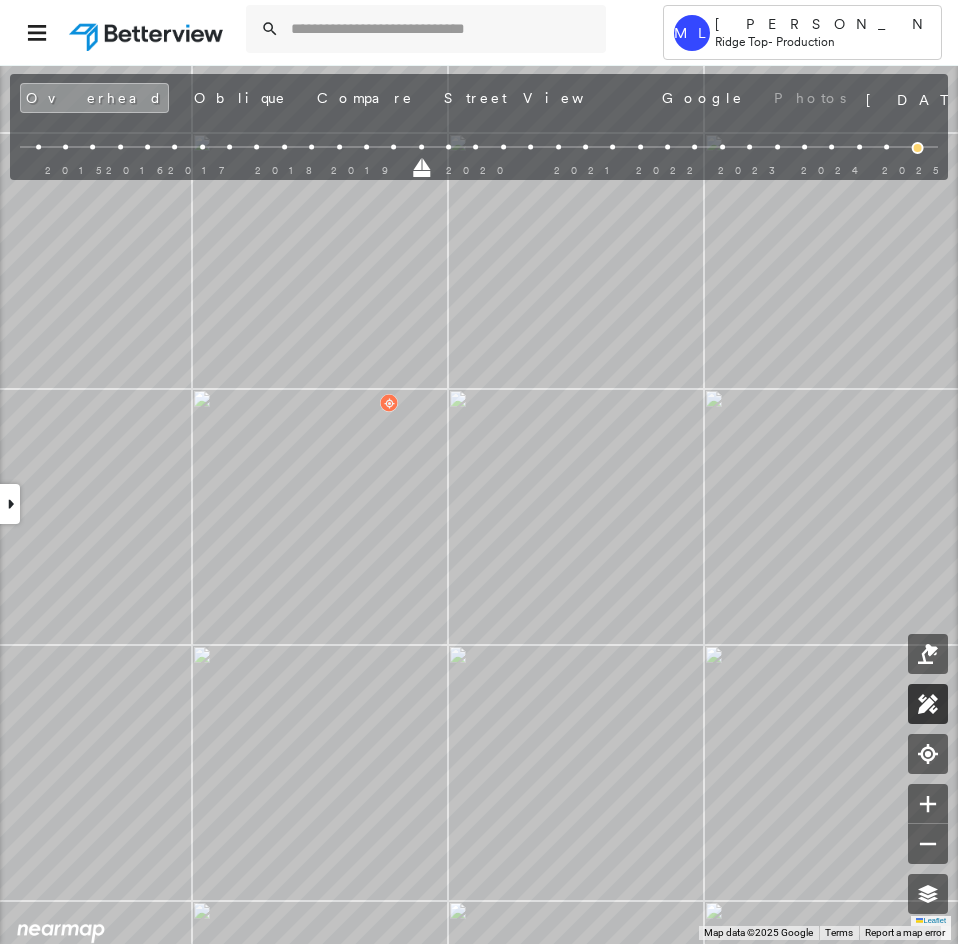 click at bounding box center [928, 704] 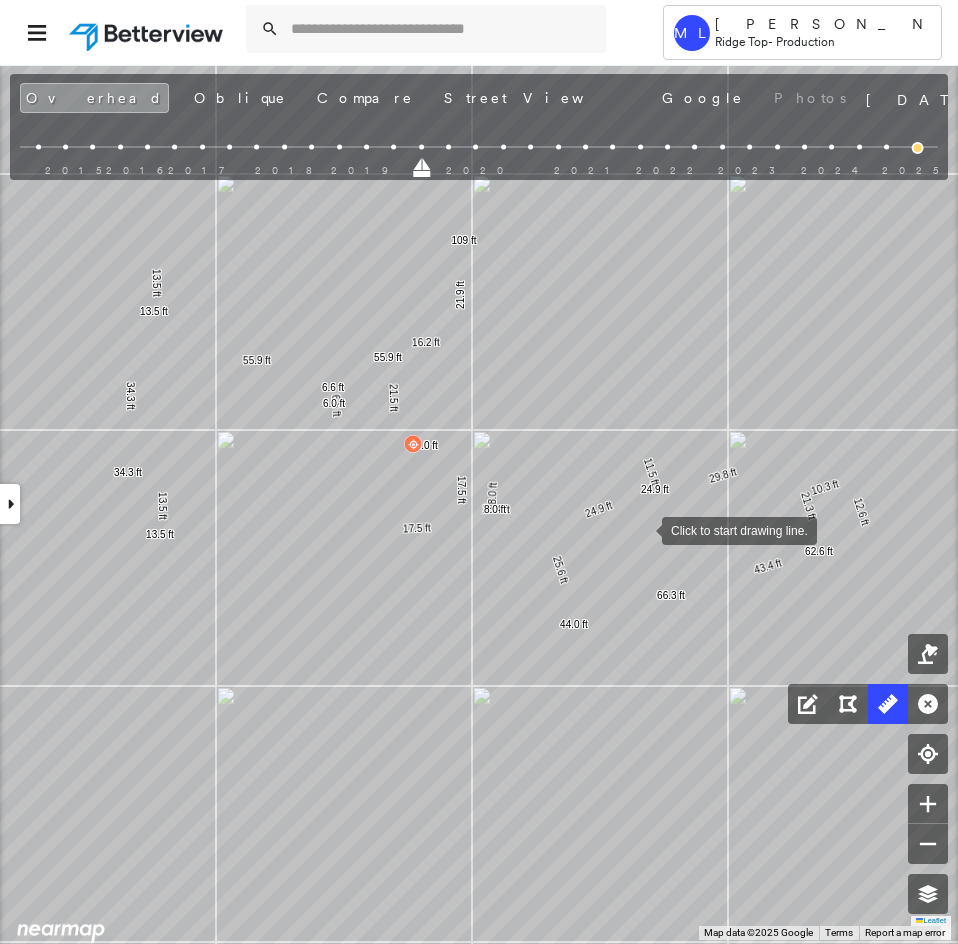 drag, startPoint x: 617, startPoint y: 488, endPoint x: 641, endPoint y: 529, distance: 47.507893 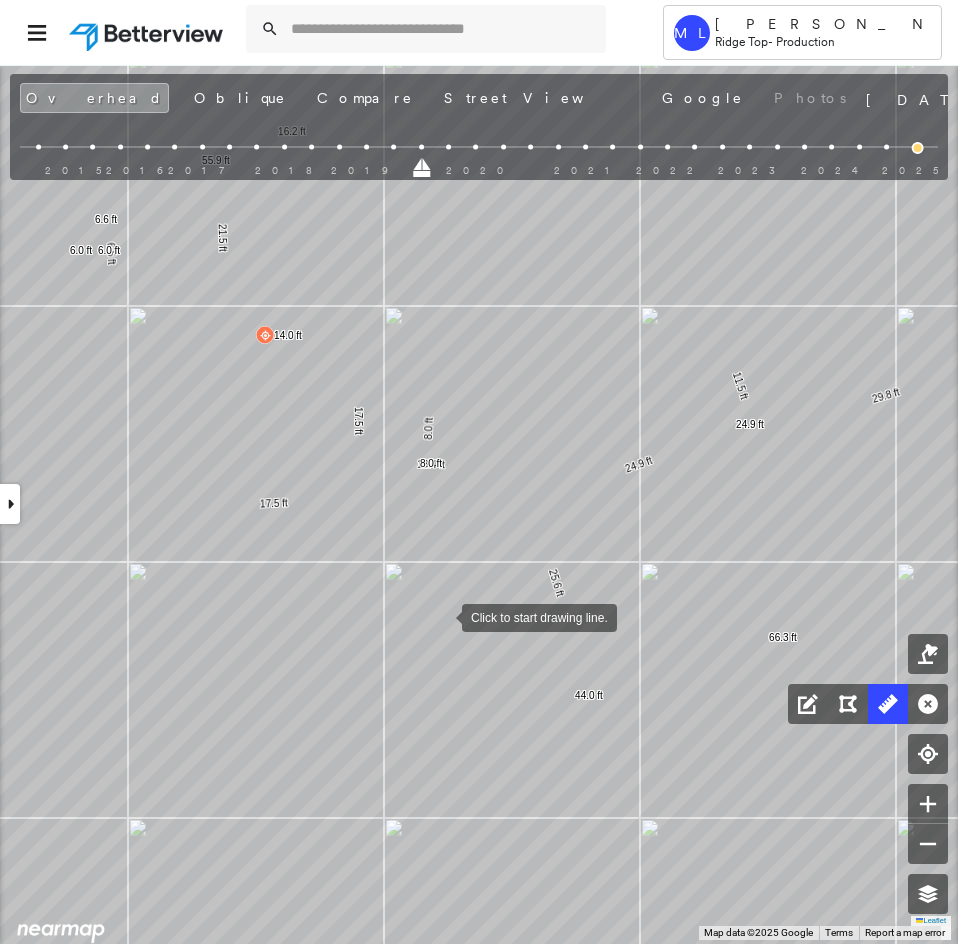 drag, startPoint x: 495, startPoint y: 606, endPoint x: 443, endPoint y: 616, distance: 52.95281 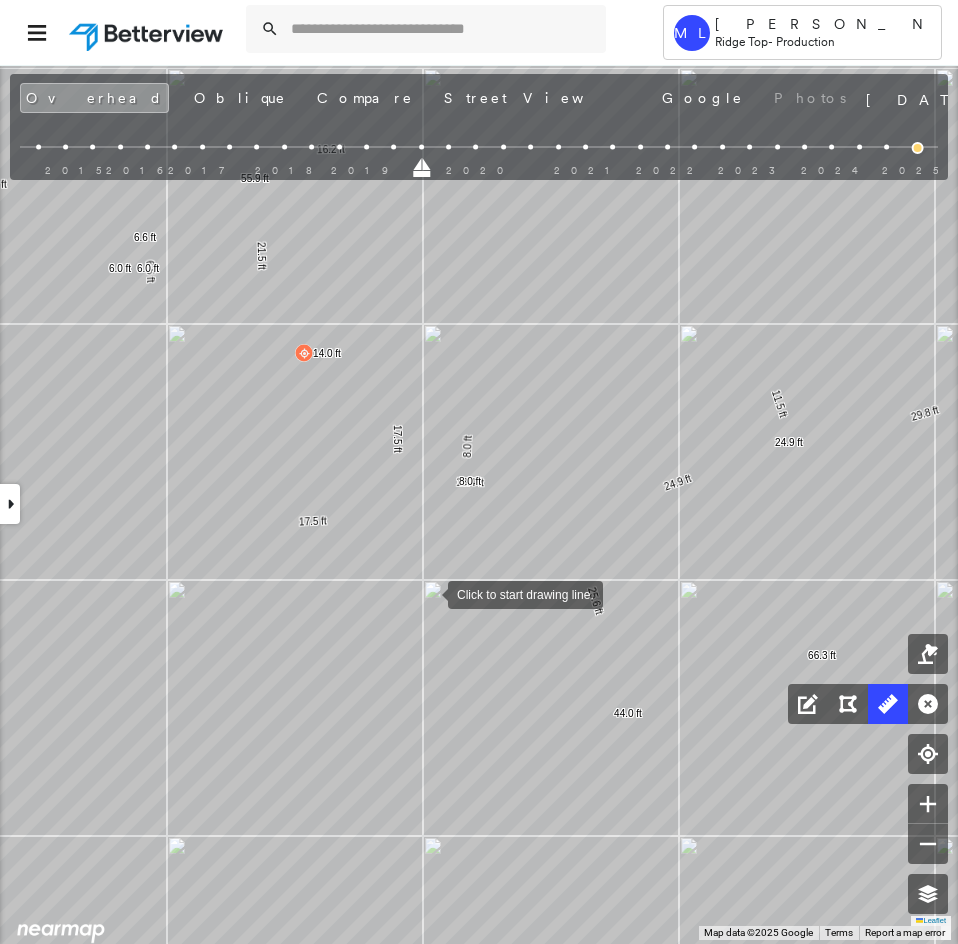 click at bounding box center (428, 593) 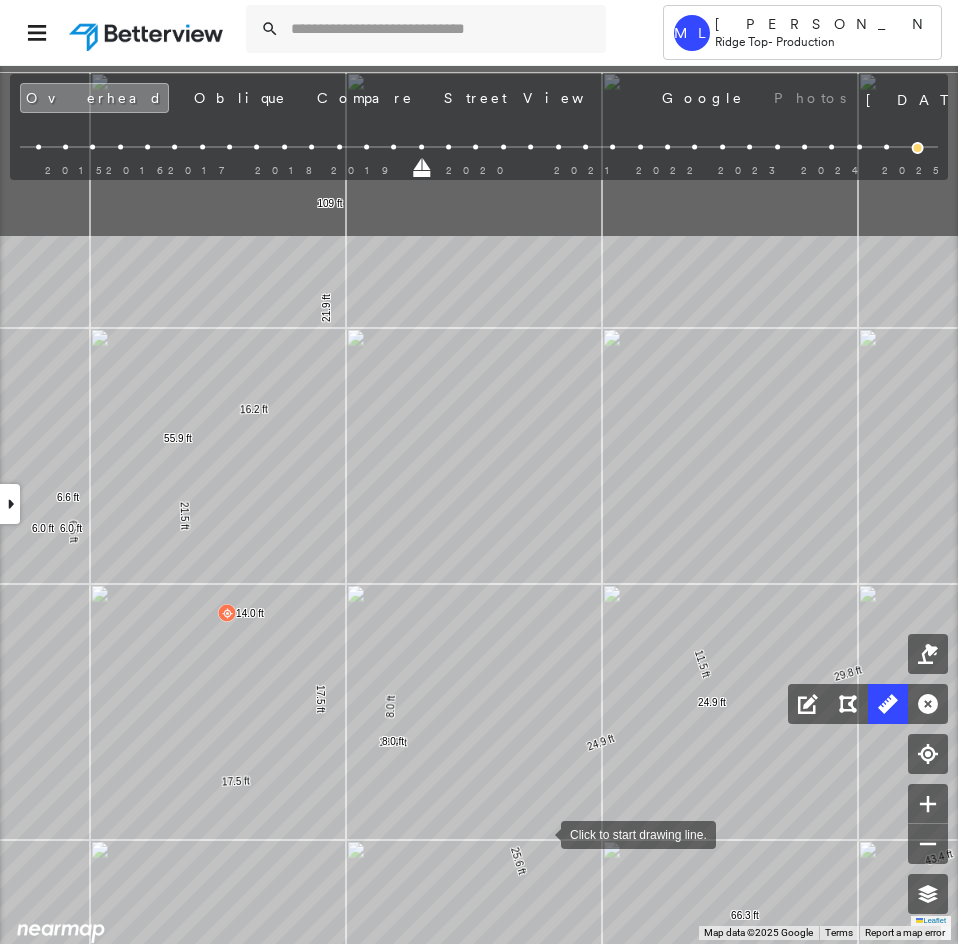 drag, startPoint x: 597, startPoint y: 574, endPoint x: 540, endPoint y: 831, distance: 263.24515 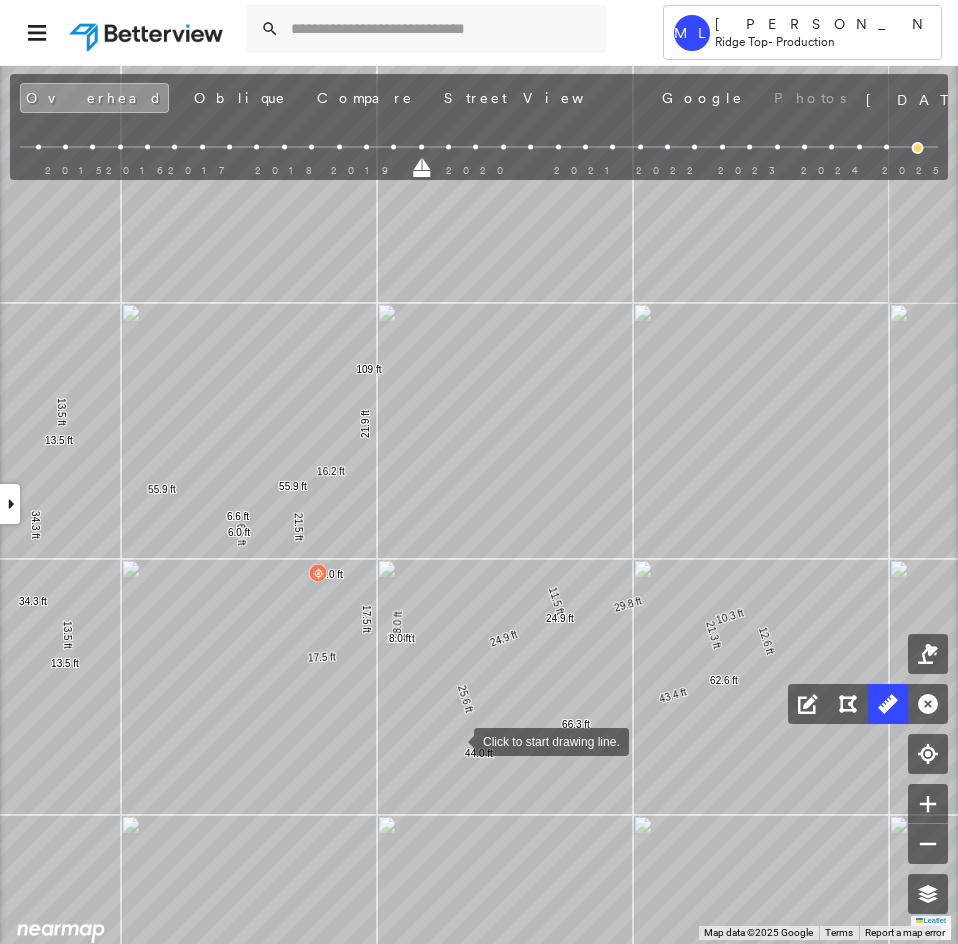 drag, startPoint x: 503, startPoint y: 738, endPoint x: 452, endPoint y: 740, distance: 51.0392 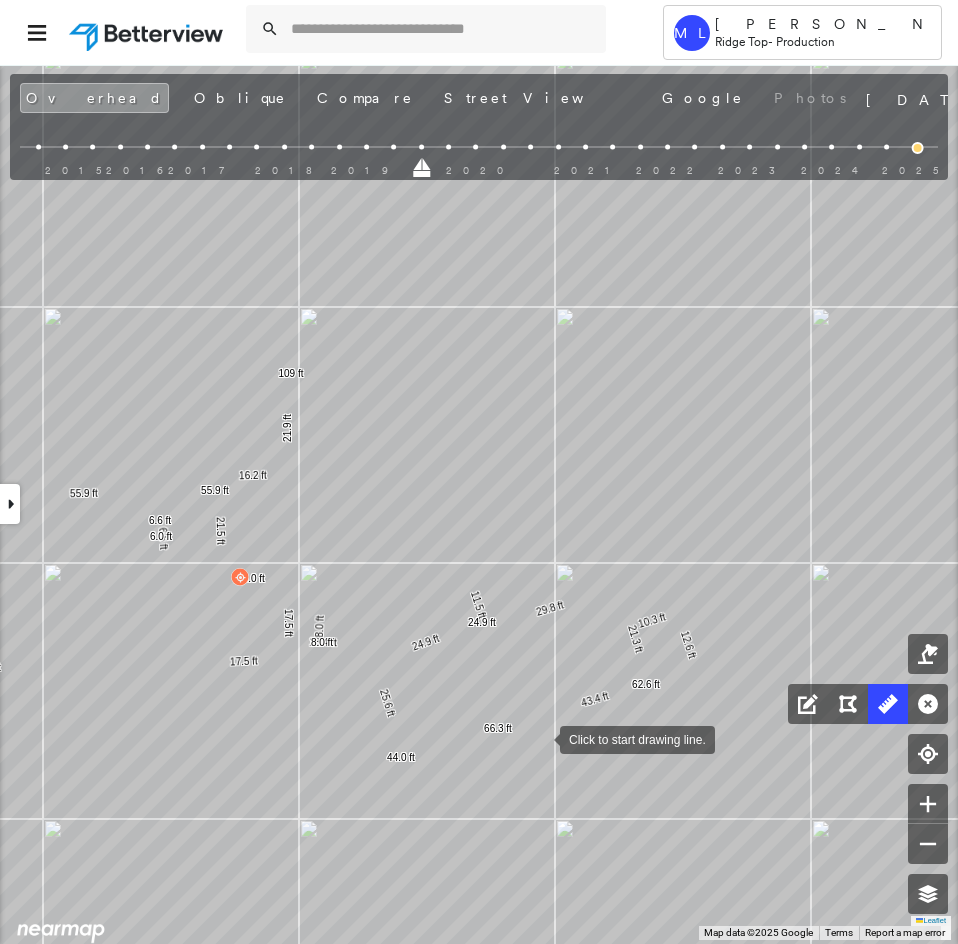 drag, startPoint x: 619, startPoint y: 735, endPoint x: 542, endPoint y: 738, distance: 77.05842 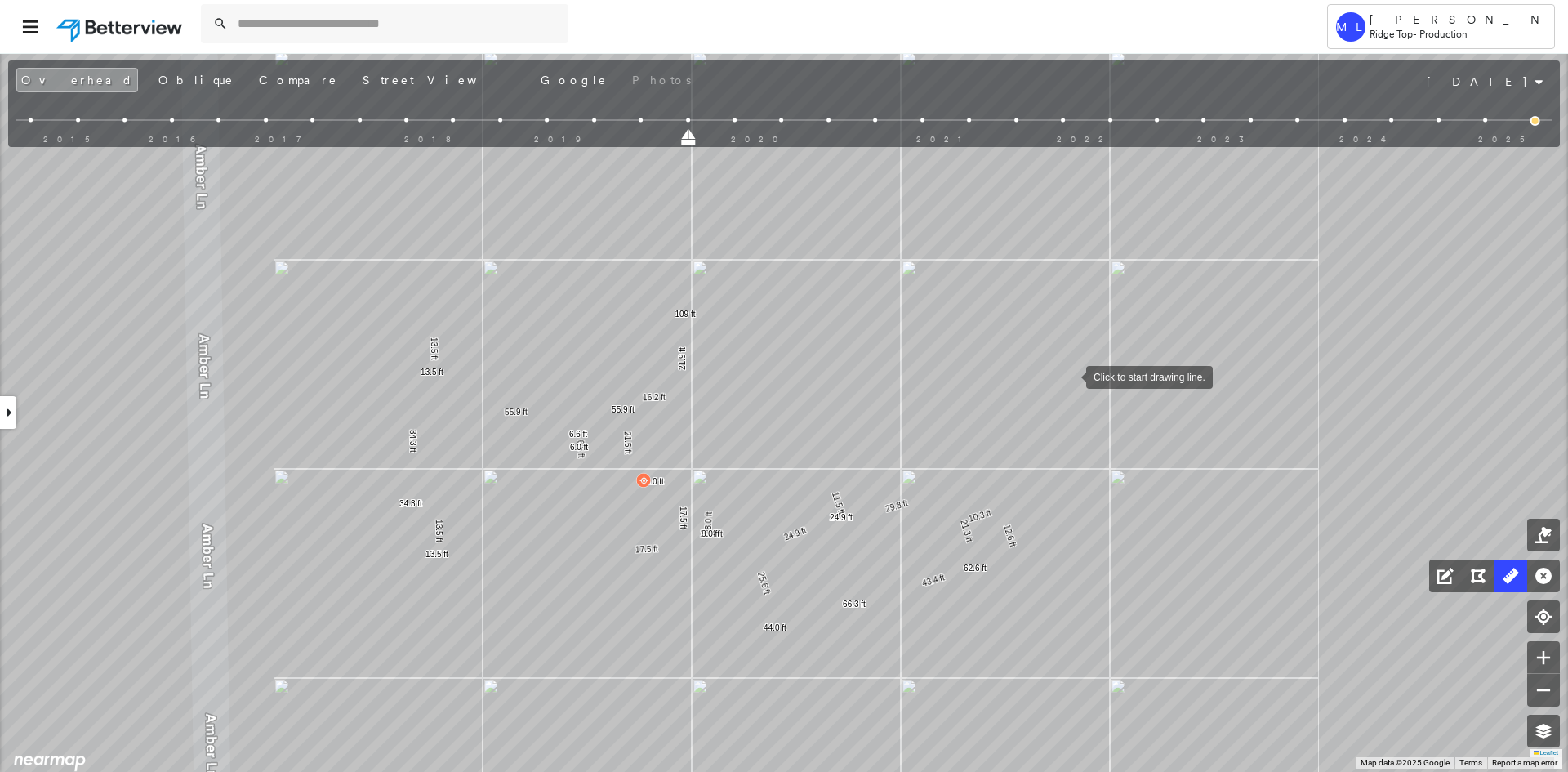 drag, startPoint x: 1058, startPoint y: 374, endPoint x: 1106, endPoint y: 386, distance: 49.477268 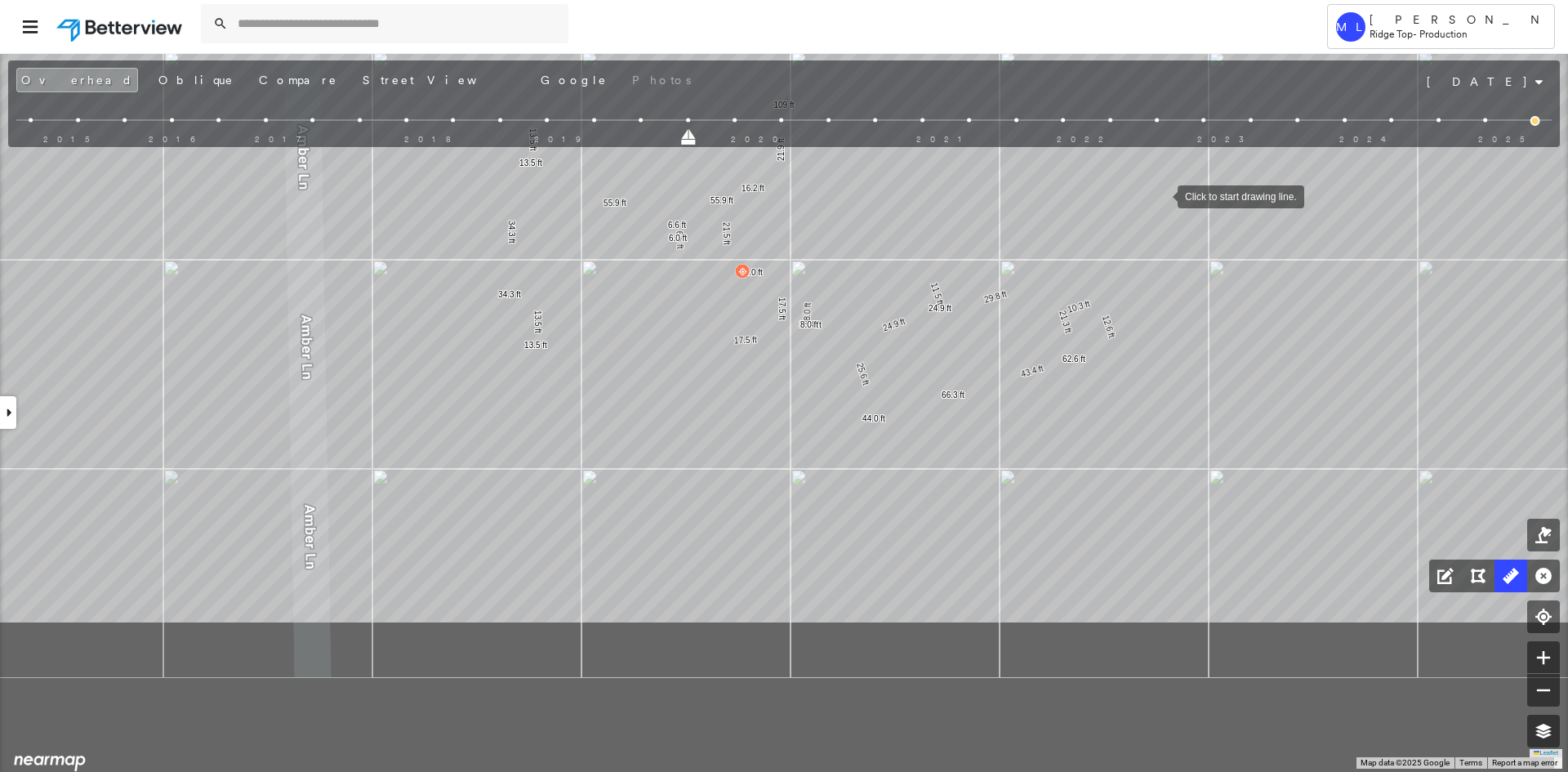 drag, startPoint x: 1158, startPoint y: 239, endPoint x: 1164, endPoint y: 139, distance: 100.17984 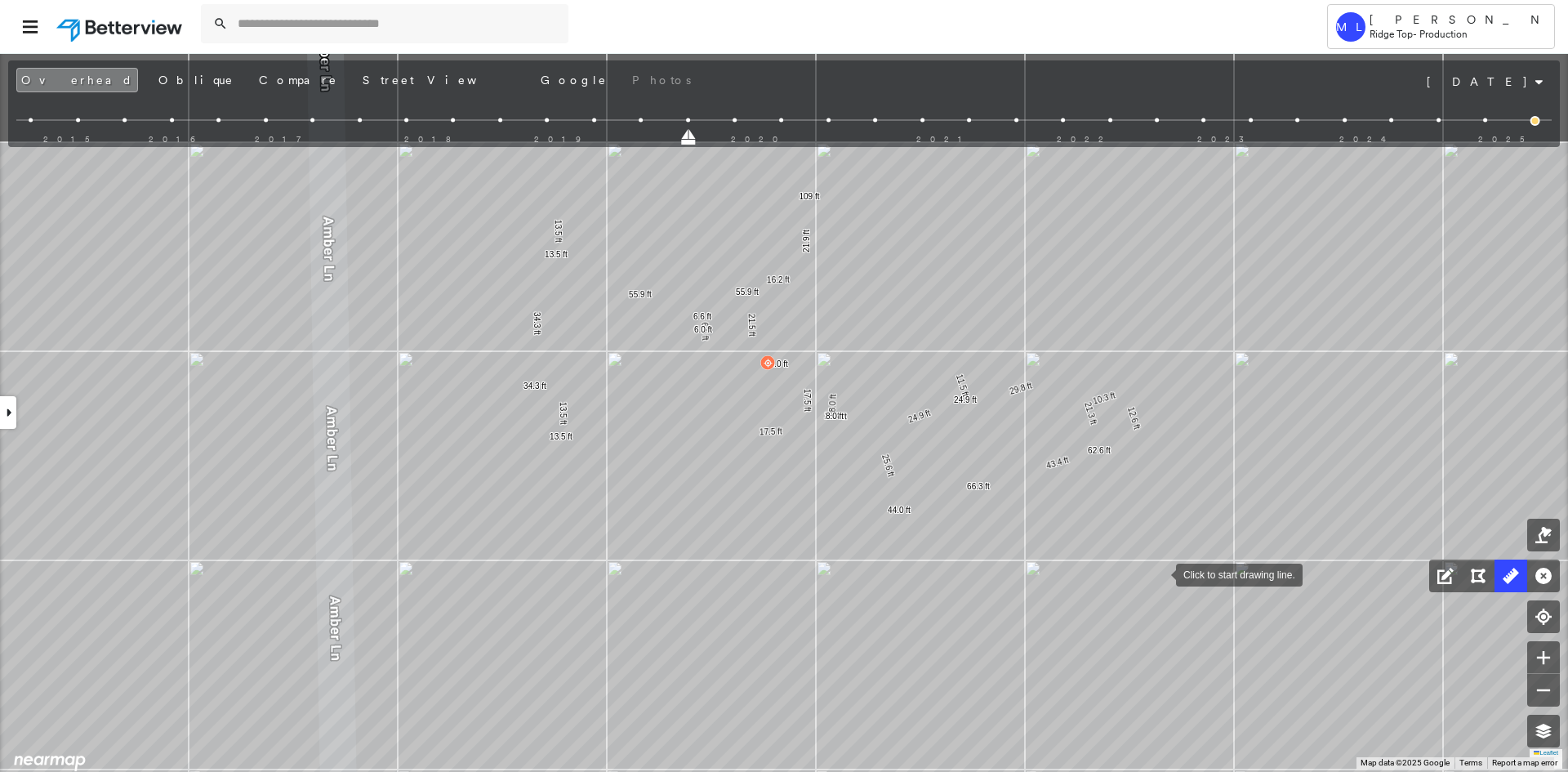 drag, startPoint x: 1138, startPoint y: 418, endPoint x: 1159, endPoint y: 638, distance: 221 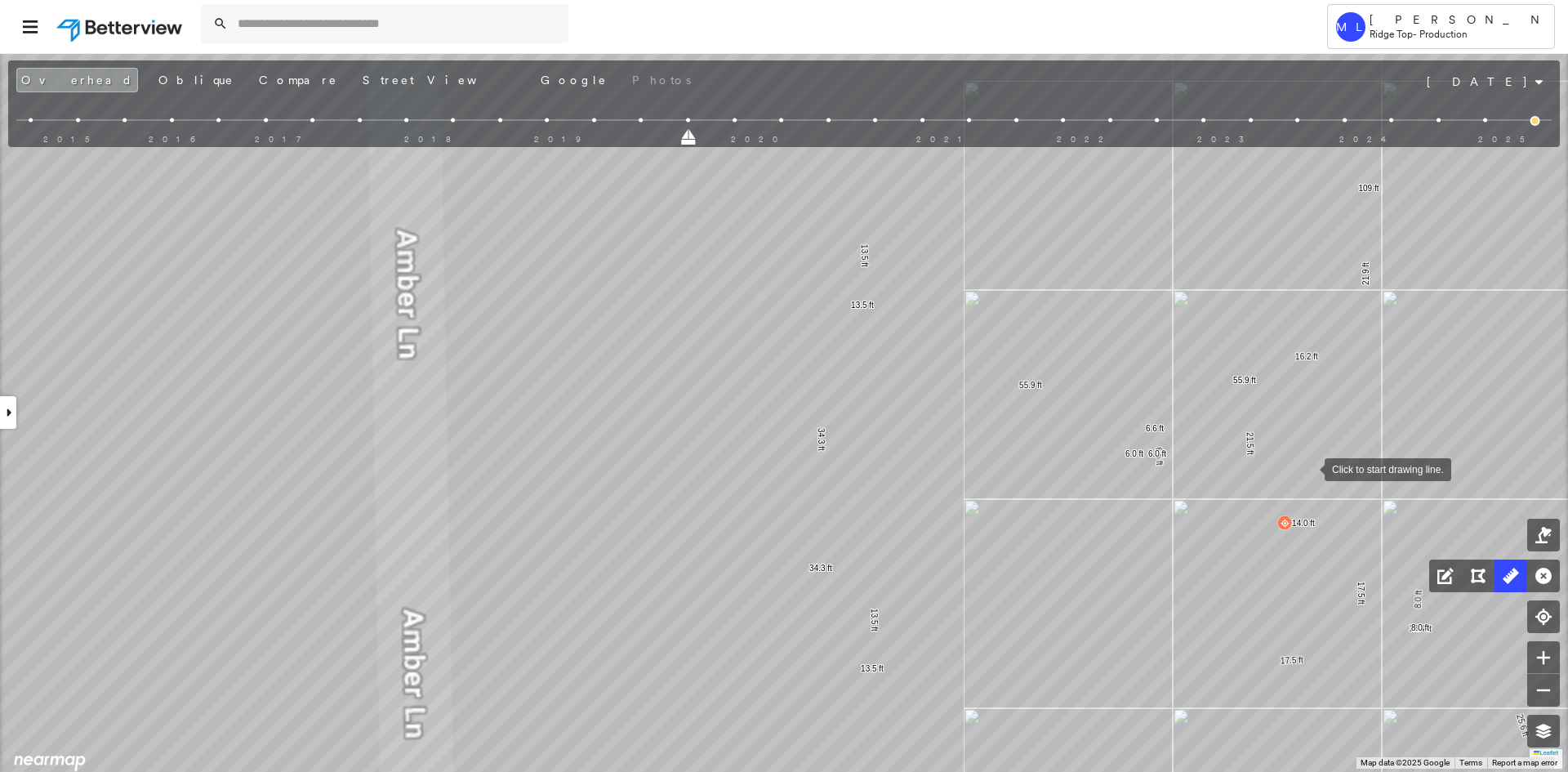 drag, startPoint x: 1229, startPoint y: 438, endPoint x: 1307, endPoint y: 468, distance: 83.57033 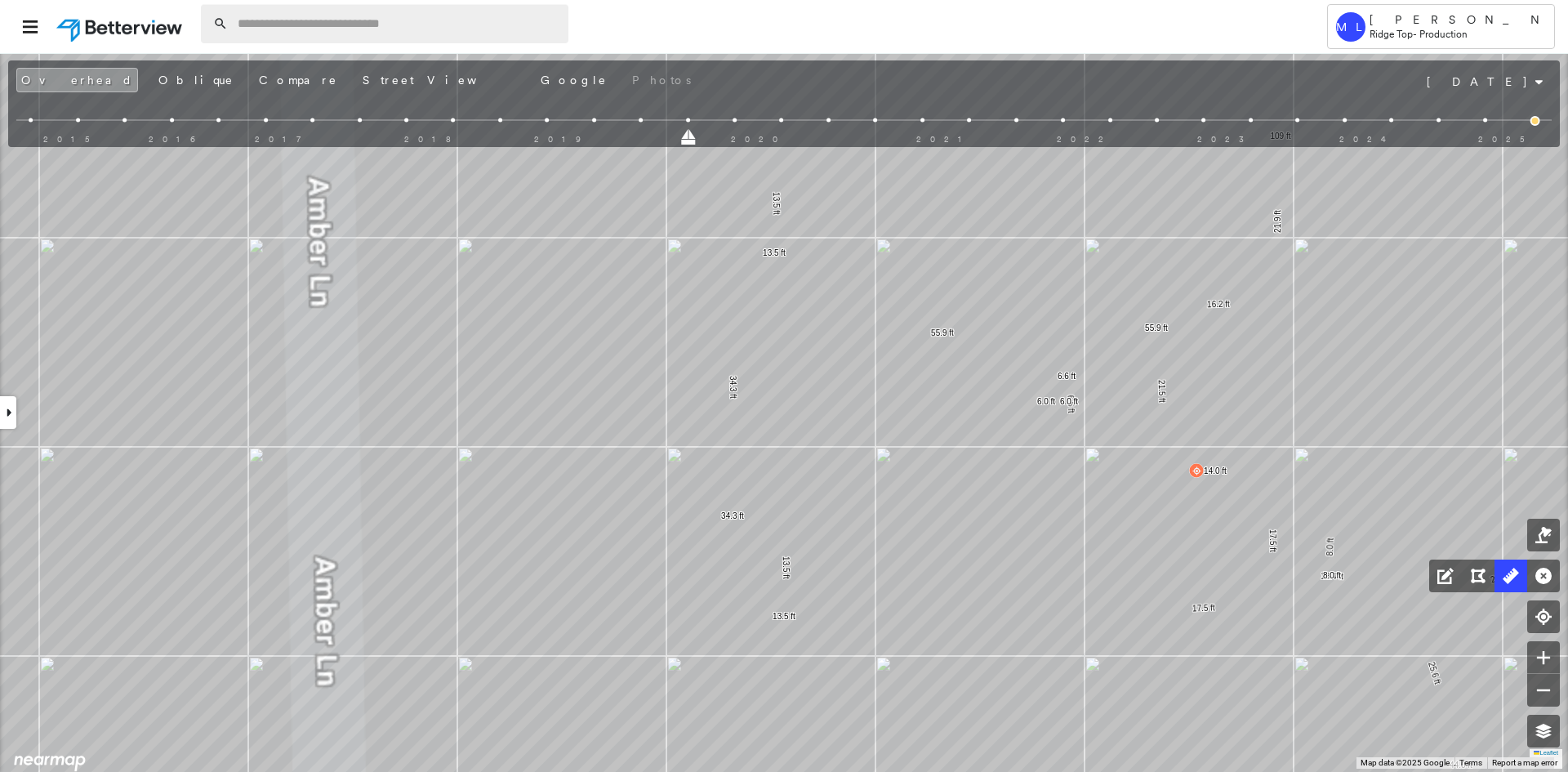 click at bounding box center (398, 24) 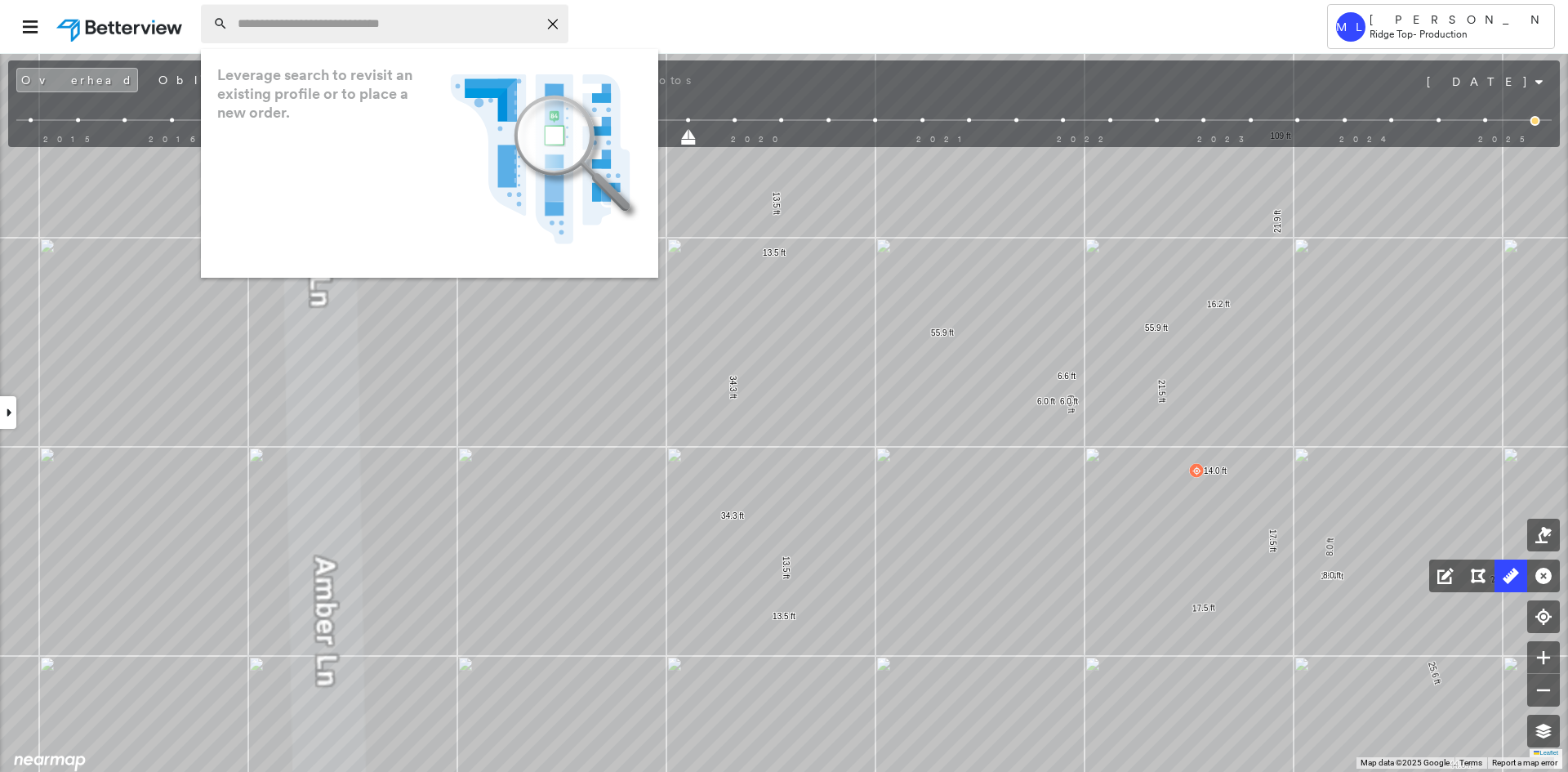 paste on "**********" 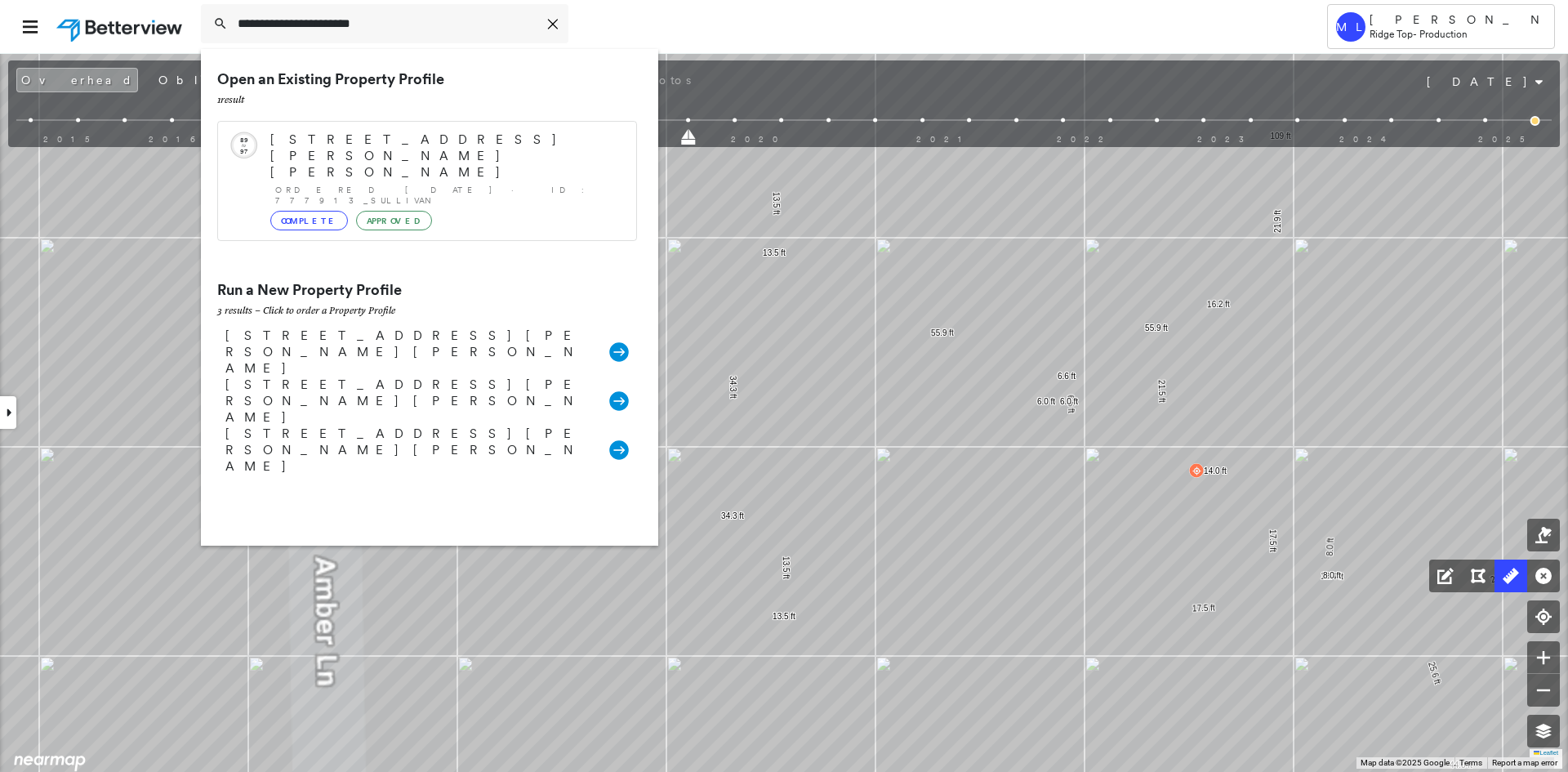 type on "**********" 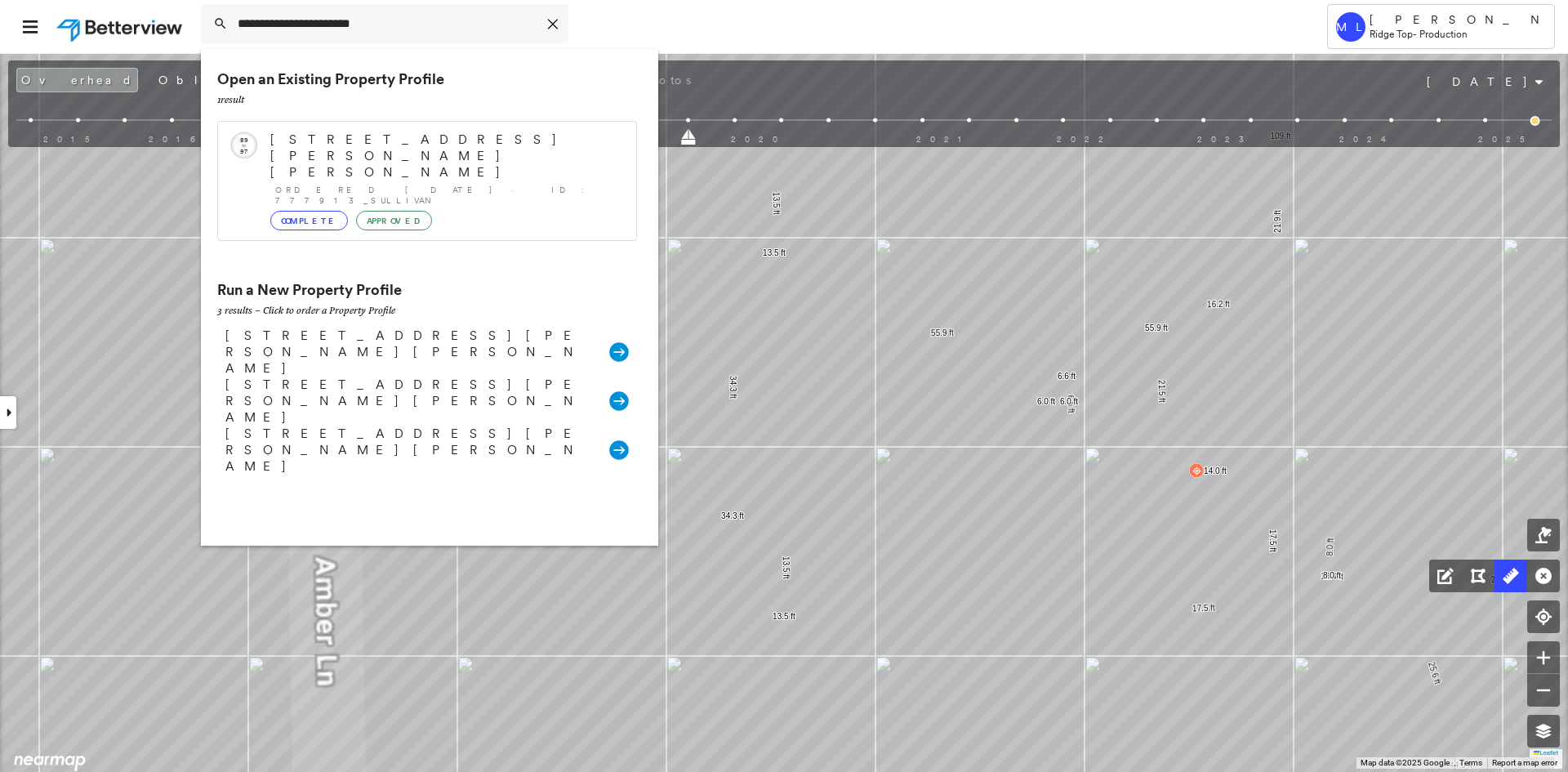 click on "2951 Schluter Road, Ponder, TX 76259" at bounding box center (445, 156) 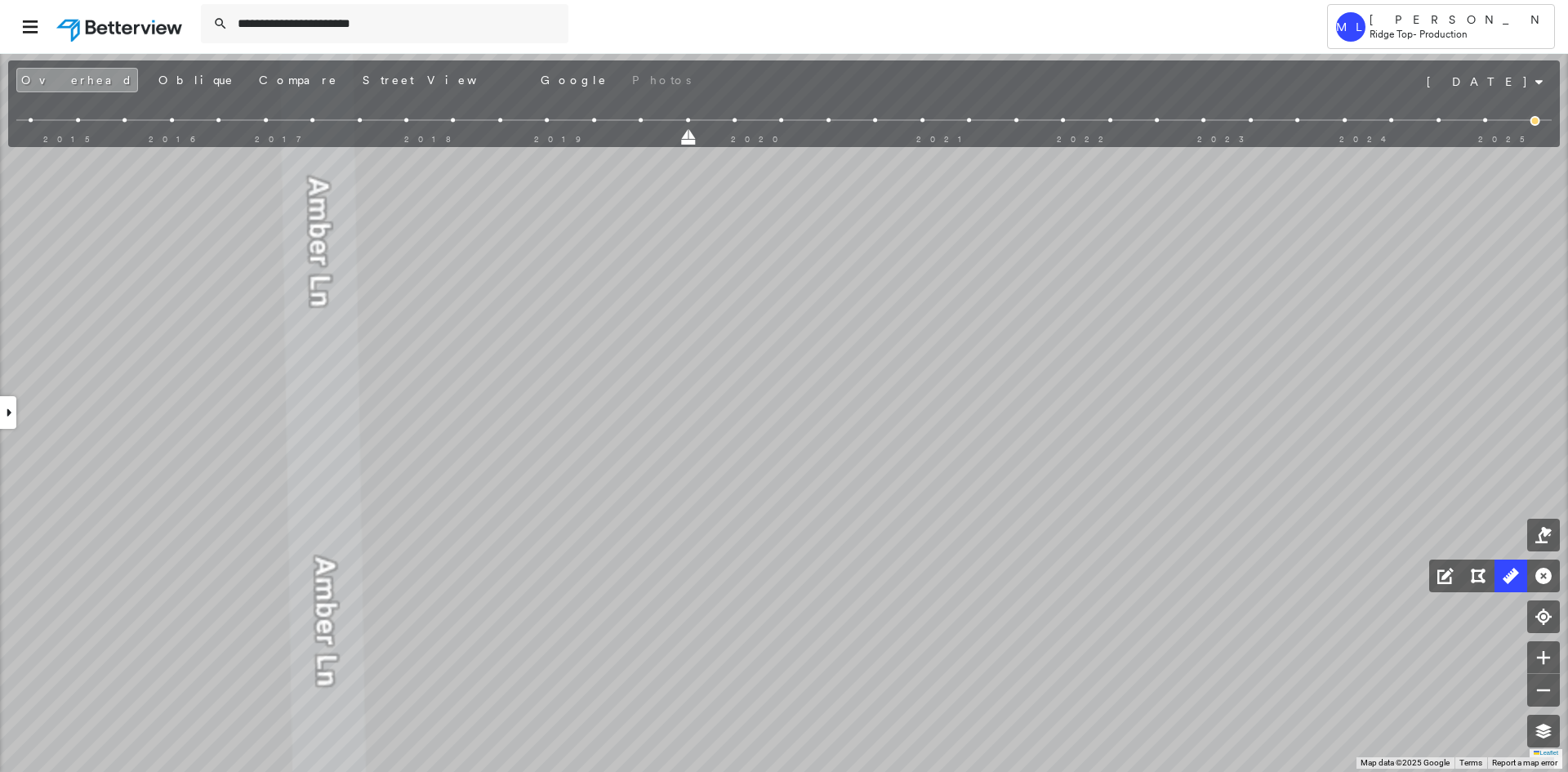type 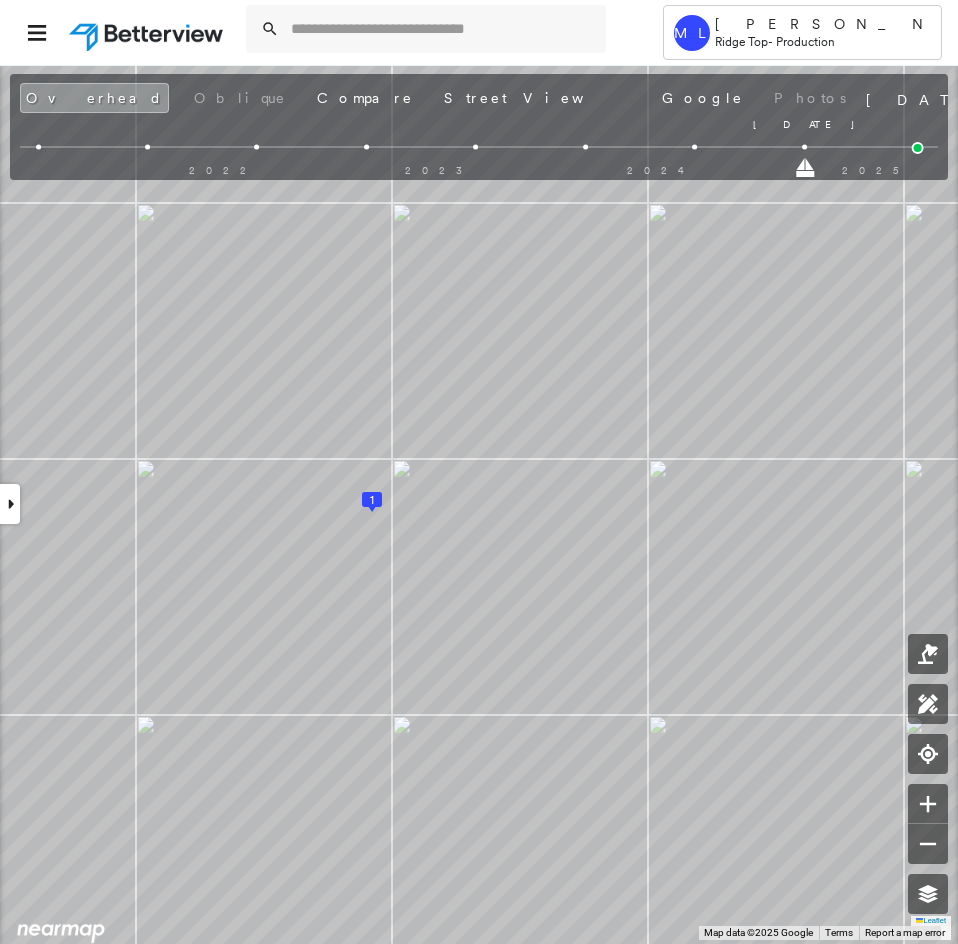 drag, startPoint x: 914, startPoint y: 175, endPoint x: 833, endPoint y: 173, distance: 81.02469 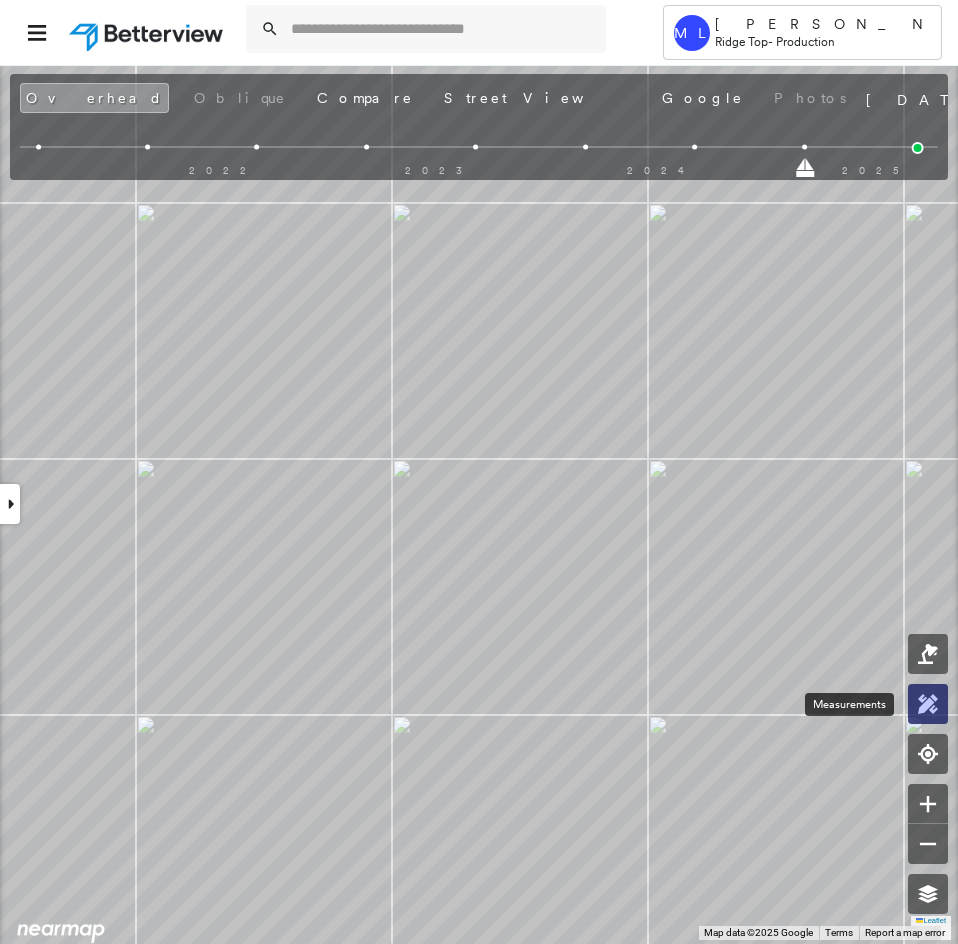 click 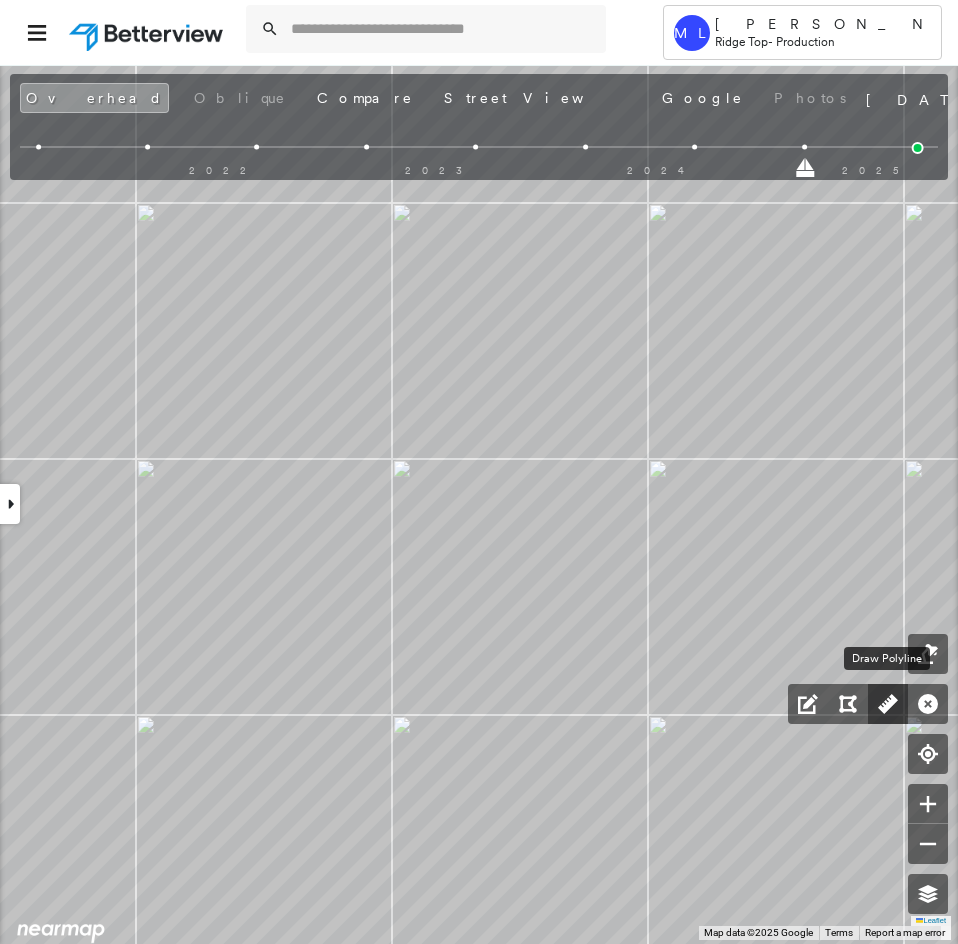 click at bounding box center [888, 704] 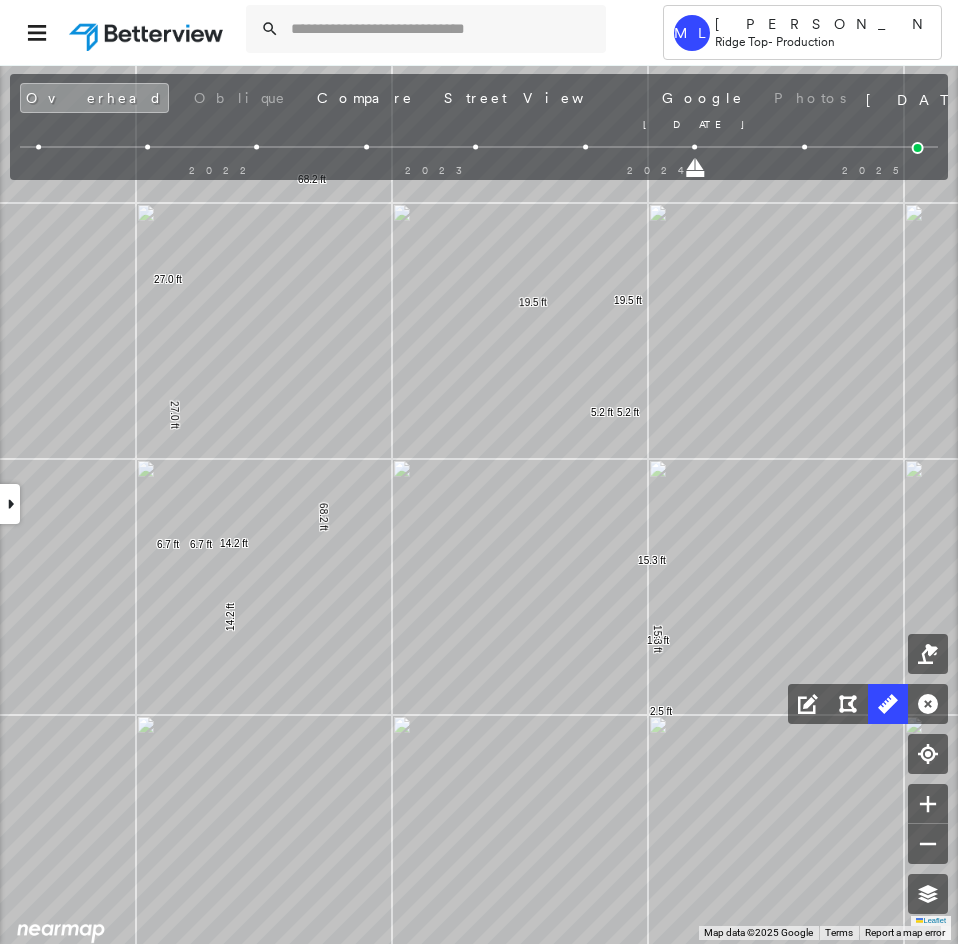 drag, startPoint x: 805, startPoint y: 169, endPoint x: 730, endPoint y: 176, distance: 75.32596 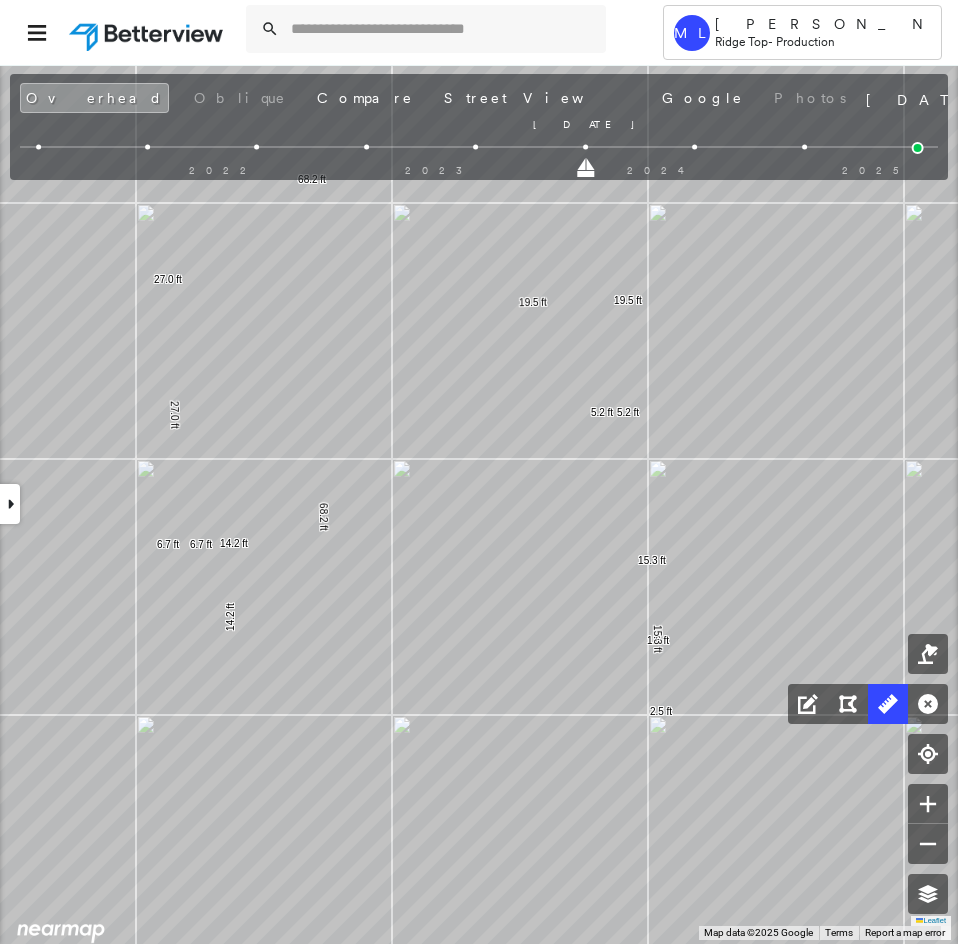 drag, startPoint x: 699, startPoint y: 170, endPoint x: 558, endPoint y: 178, distance: 141.22676 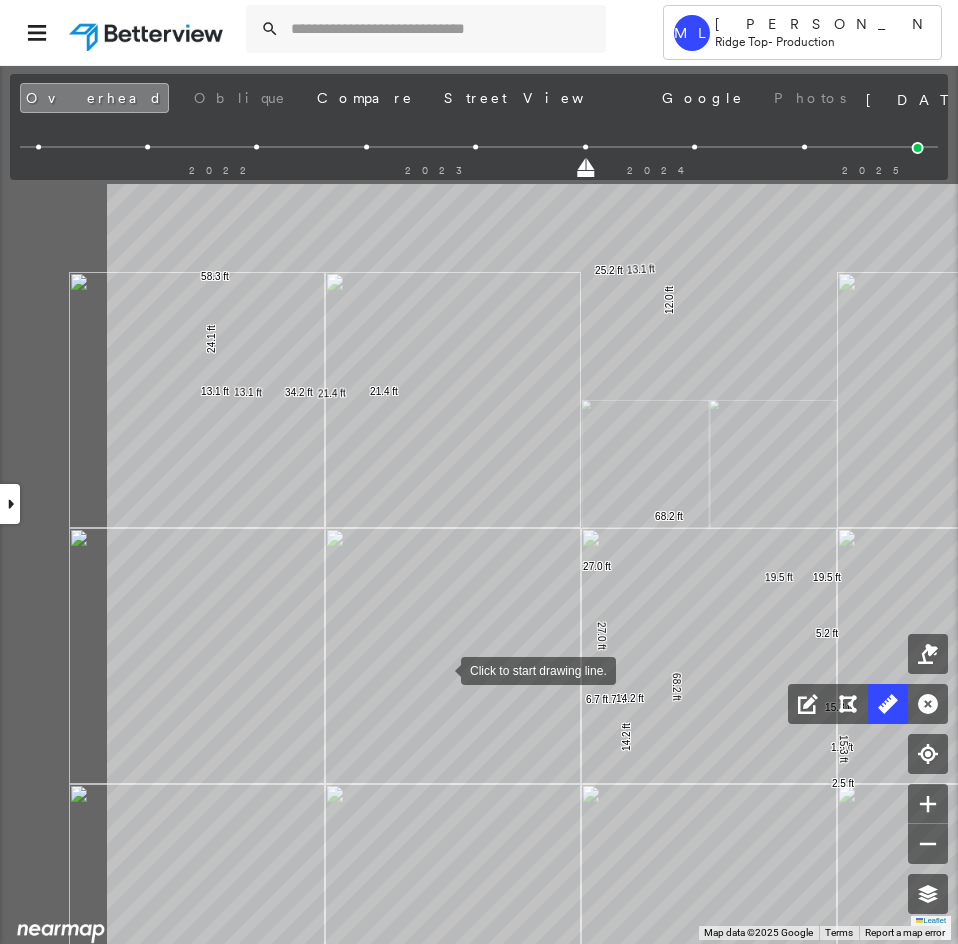 drag, startPoint x: 239, startPoint y: 455, endPoint x: 430, endPoint y: 660, distance: 280.1892 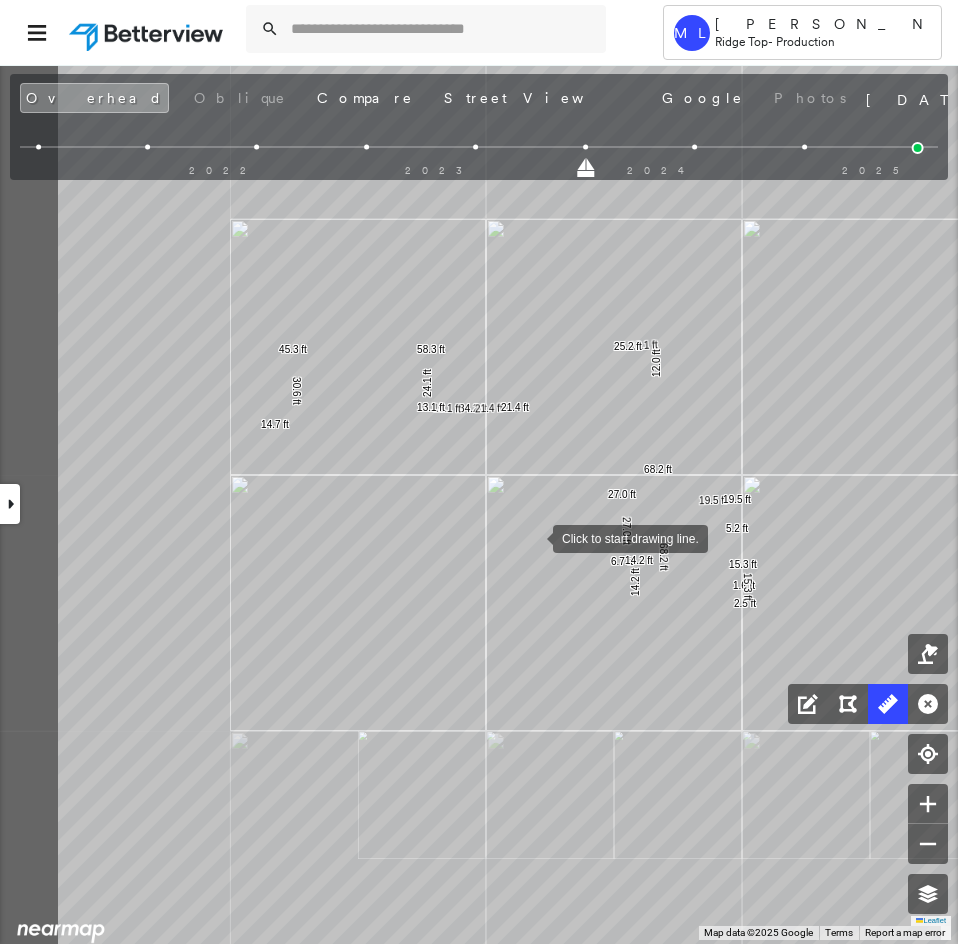 drag, startPoint x: 378, startPoint y: 549, endPoint x: 532, endPoint y: 537, distance: 154.46683 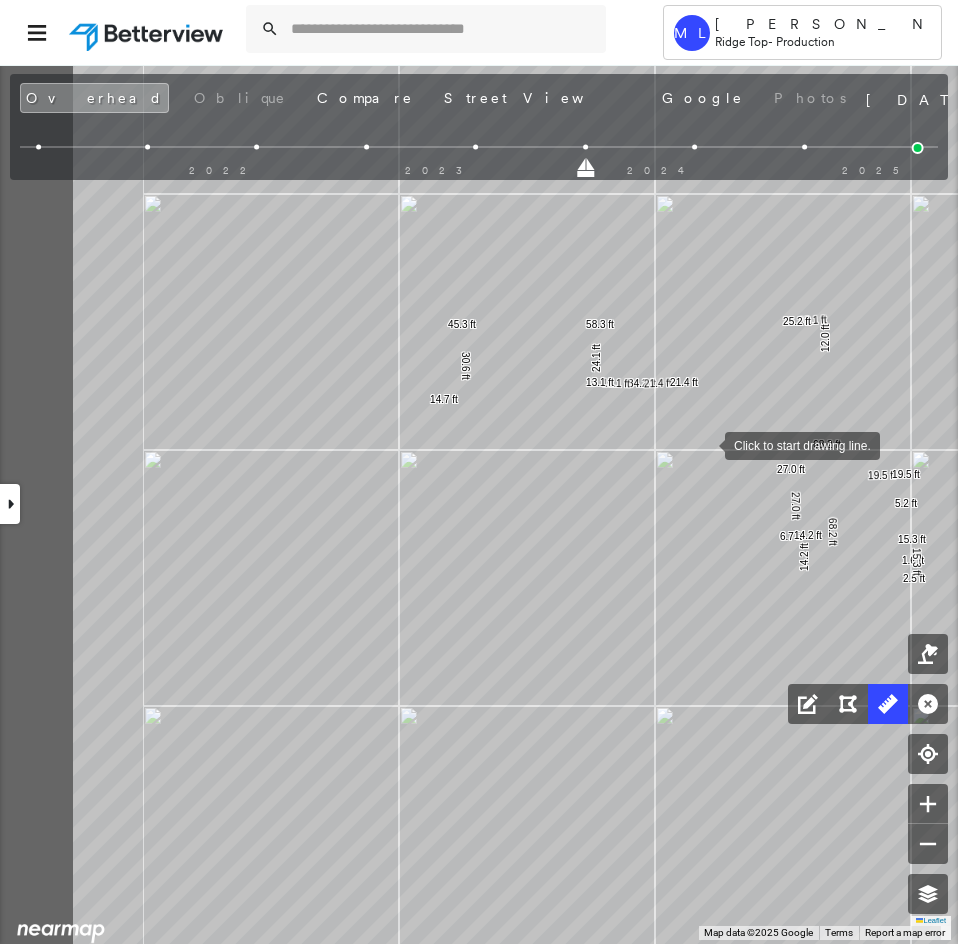 click on "19.5 ft 19.5 ft 5.2 ft 27.0 ft 27.0 ft 6.7 ft 14.2 ft 14.2 ft 68.2 ft 68.2 ft 2.5 ft 1.6 ft 15.3 ft 15.3 ft 12.0 ft 13.1 ft 25.2 ft 34.2 ft 24.1 ft 58.3 ft 13.1 ft 13.1 ft 21.4 ft 21.4 ft 14.7 ft 30.6 ft 45.3 ft Click to start drawing line." at bounding box center [-211, 230] 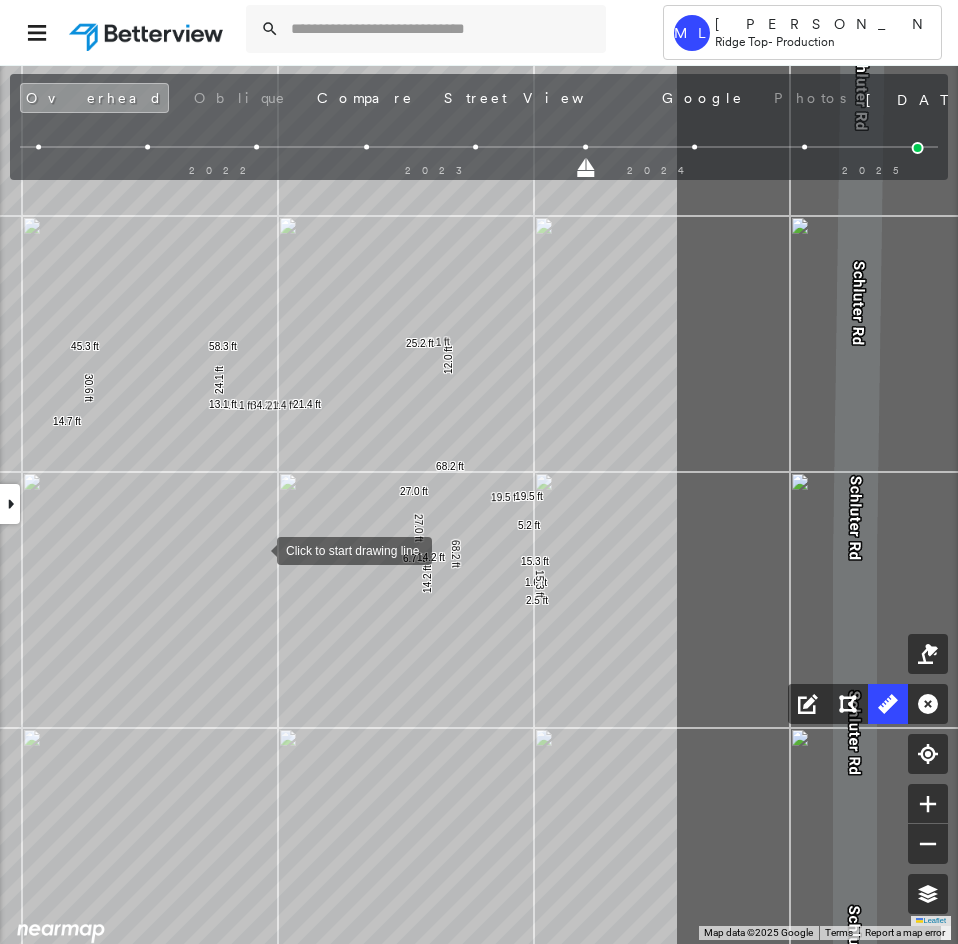 drag, startPoint x: 550, startPoint y: 535, endPoint x: 259, endPoint y: 550, distance: 291.38635 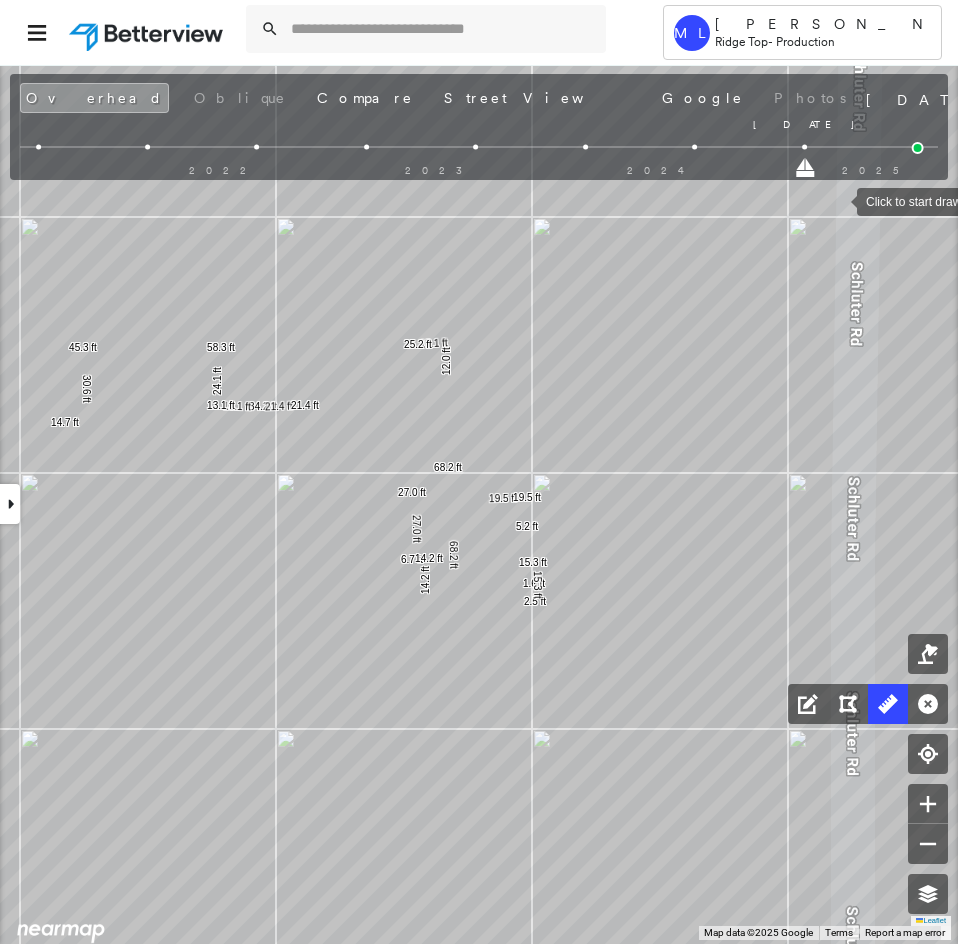 drag, startPoint x: 583, startPoint y: 168, endPoint x: 955, endPoint y: 211, distance: 374.47696 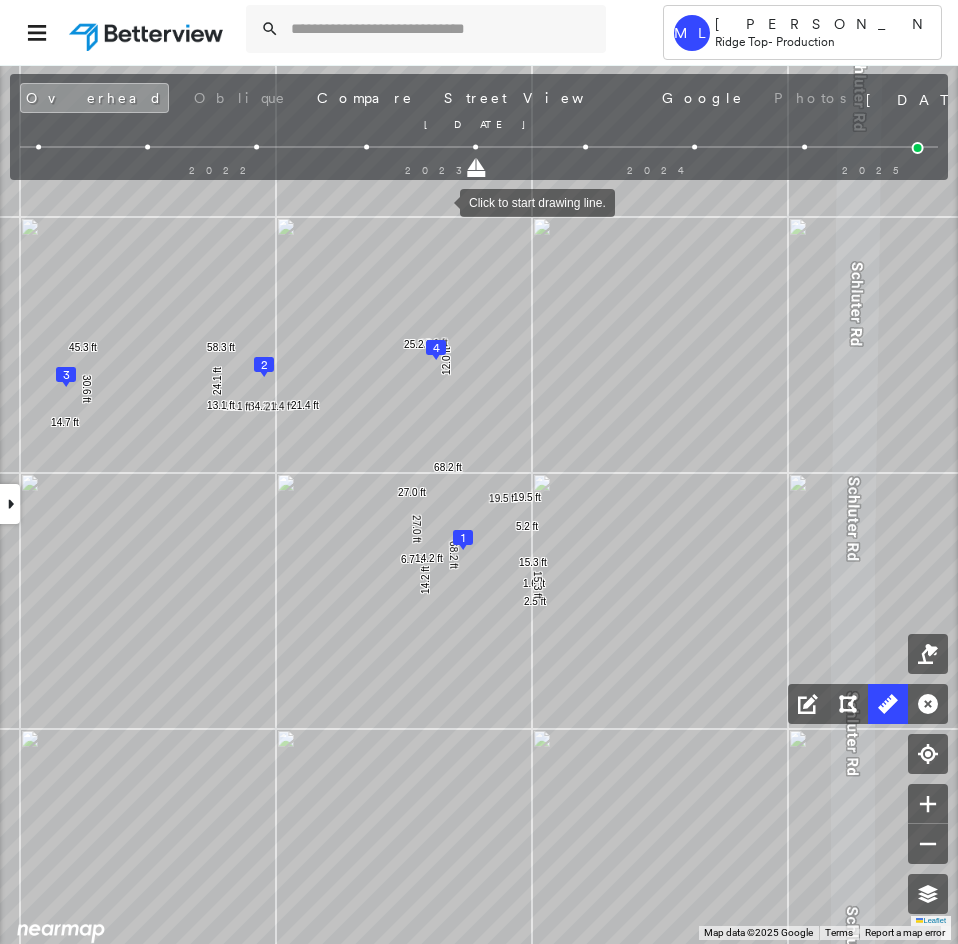 drag, startPoint x: 893, startPoint y: 174, endPoint x: 440, endPoint y: 201, distance: 453.80392 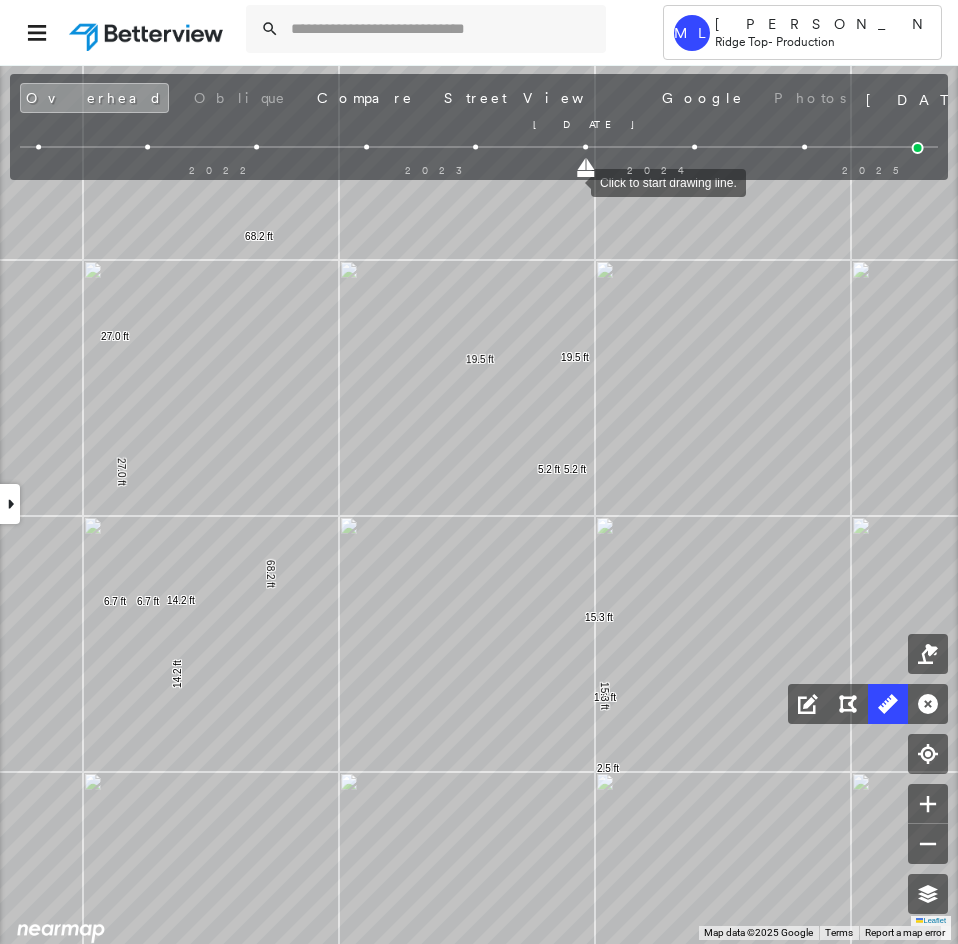 drag, startPoint x: 484, startPoint y: 172, endPoint x: 578, endPoint y: 186, distance: 95.036835 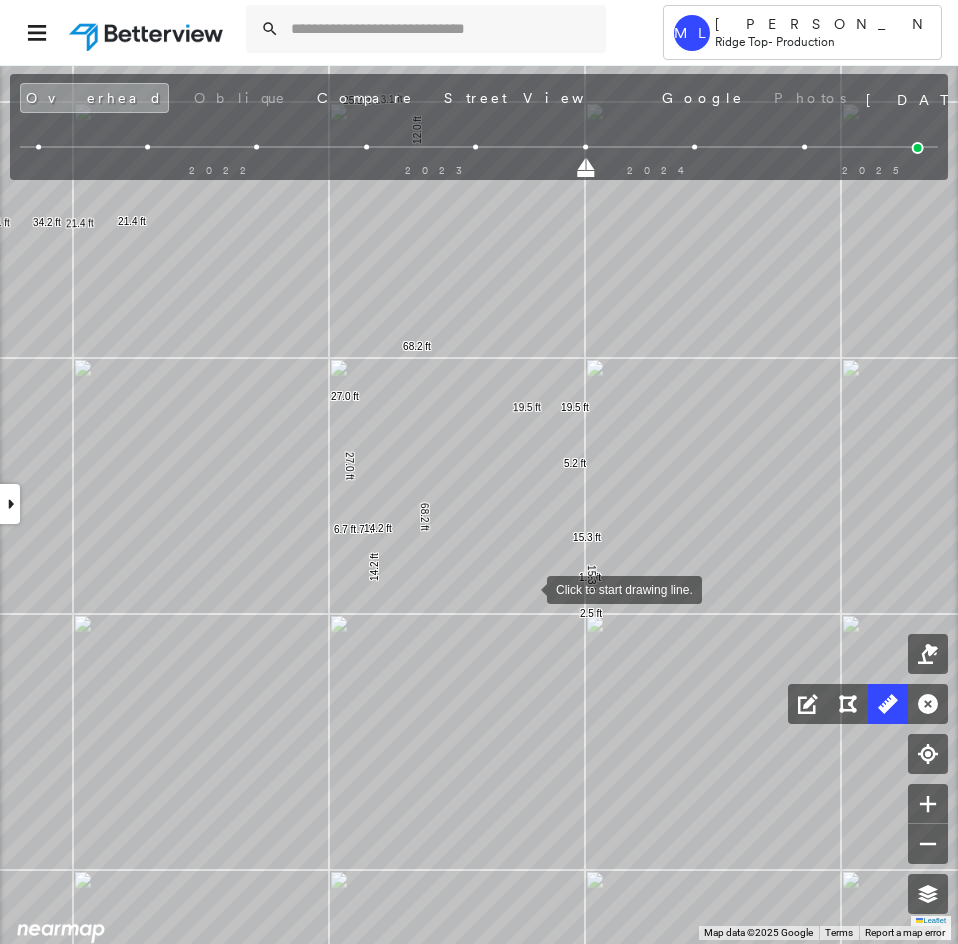 drag, startPoint x: 527, startPoint y: 588, endPoint x: 534, endPoint y: 608, distance: 21.189621 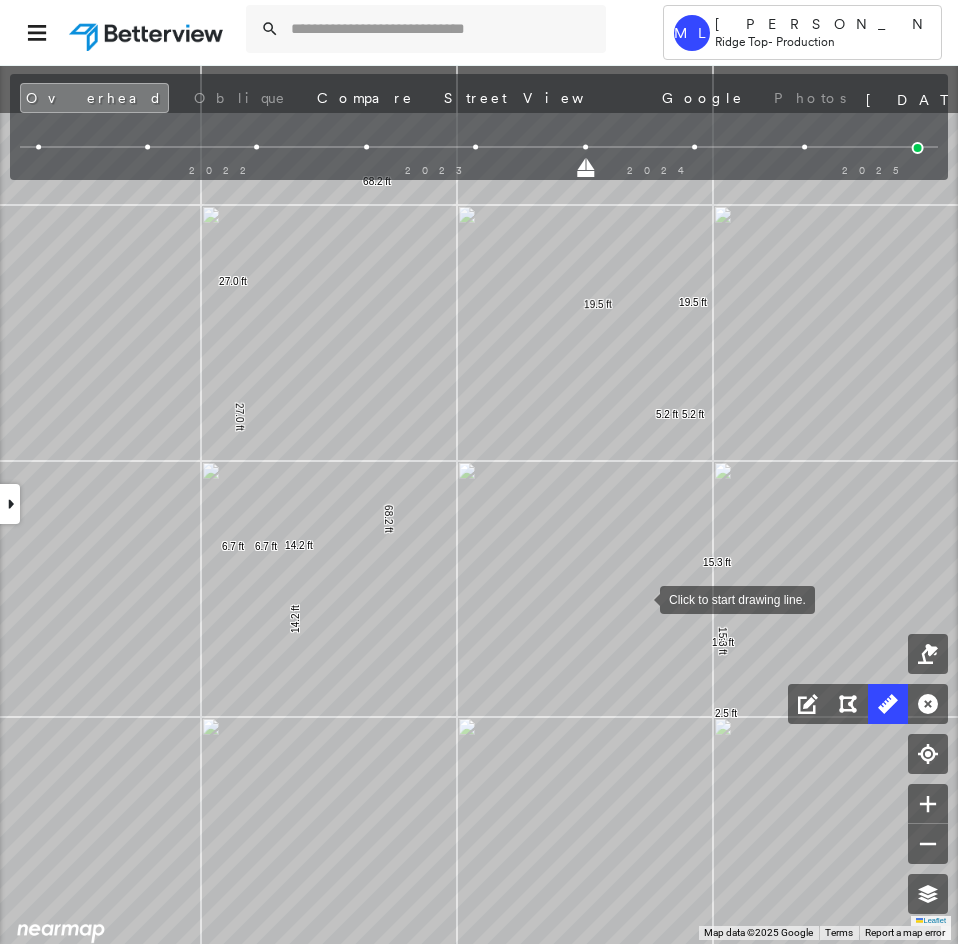 drag, startPoint x: 640, startPoint y: 590, endPoint x: 631, endPoint y: 597, distance: 11.401754 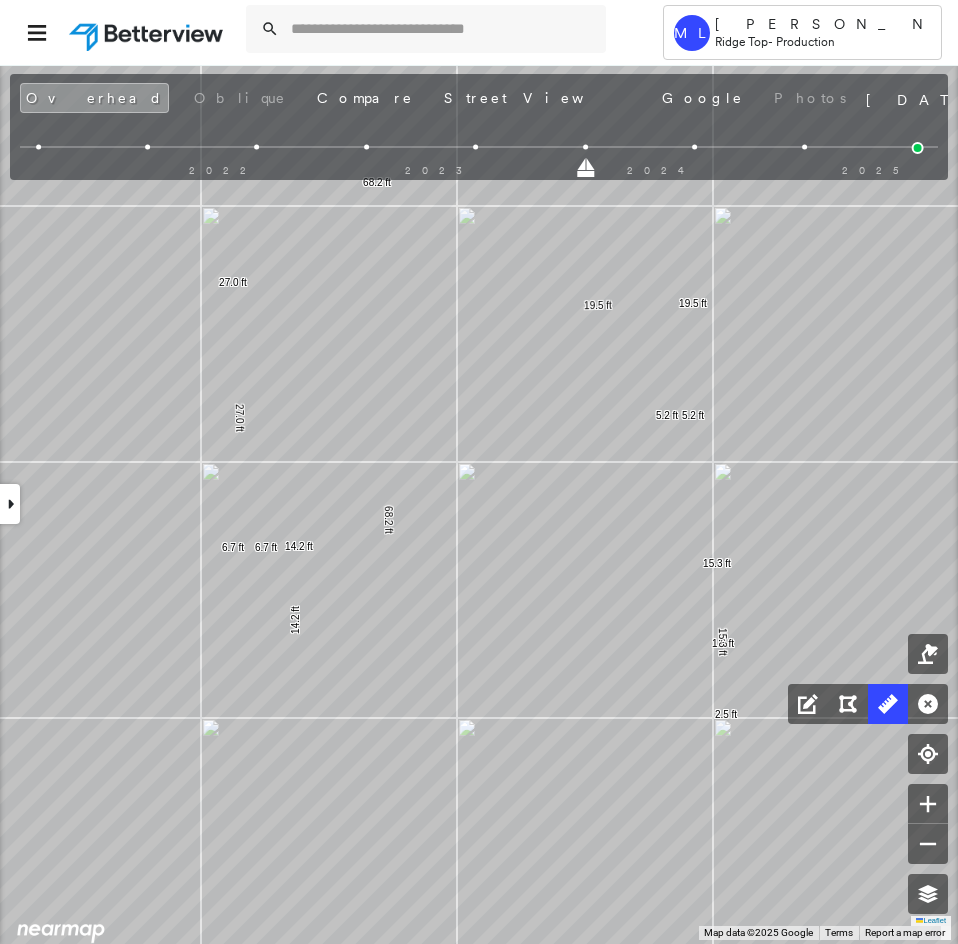 click at bounding box center [10, 504] 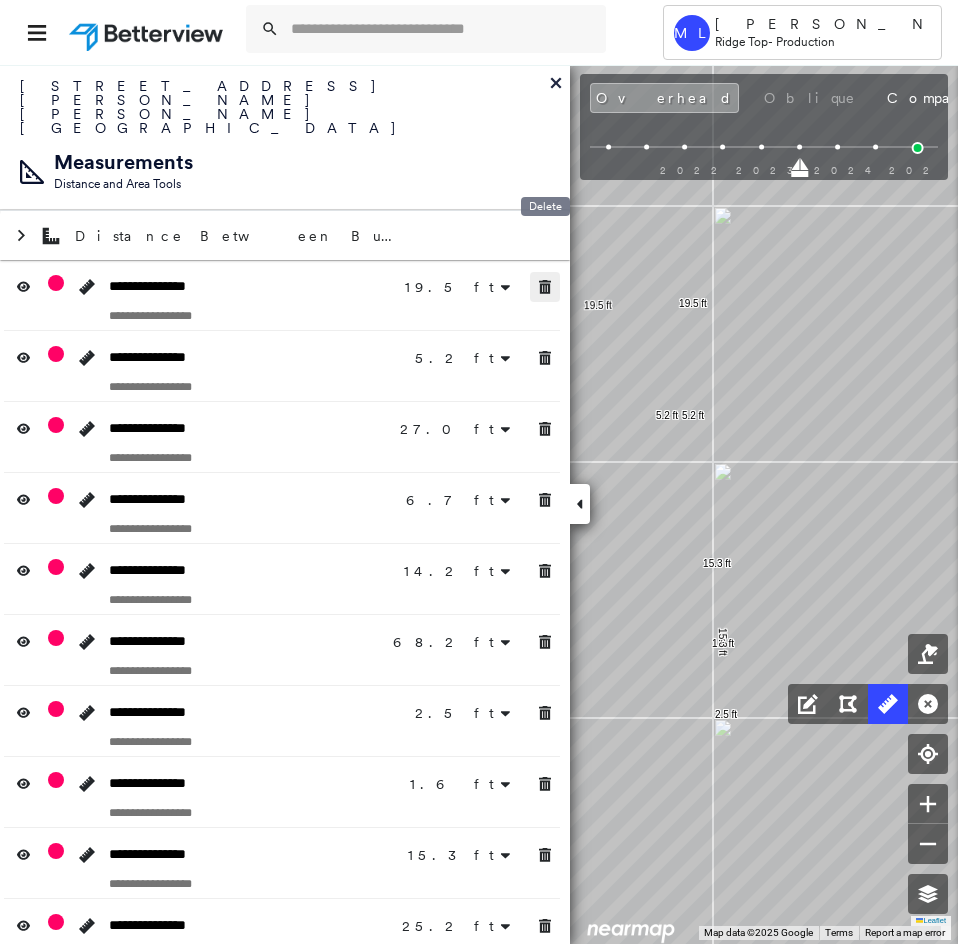click 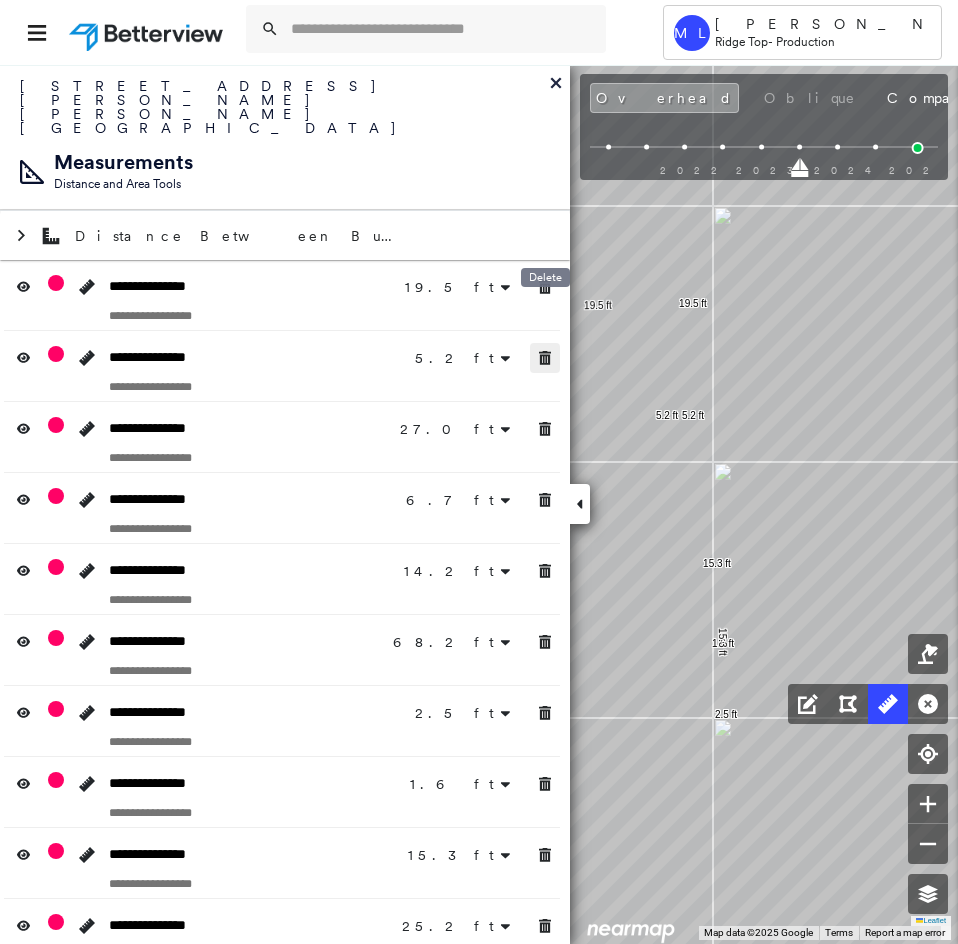 click 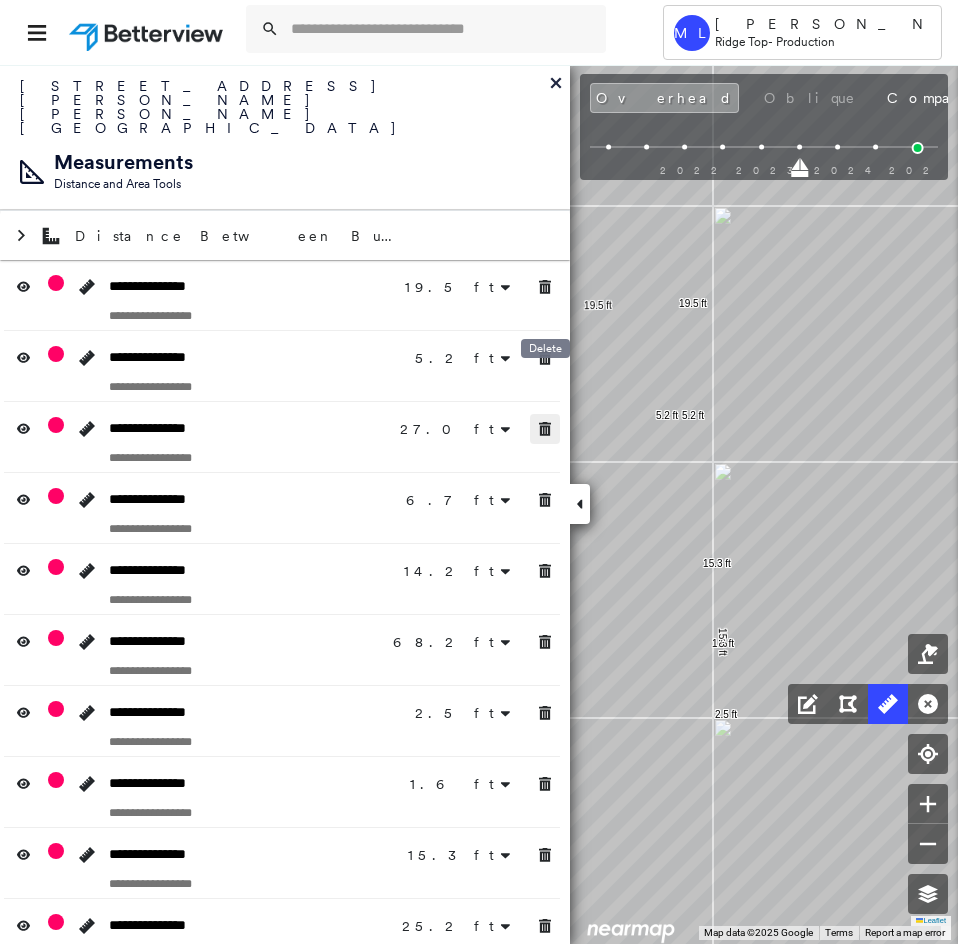 click 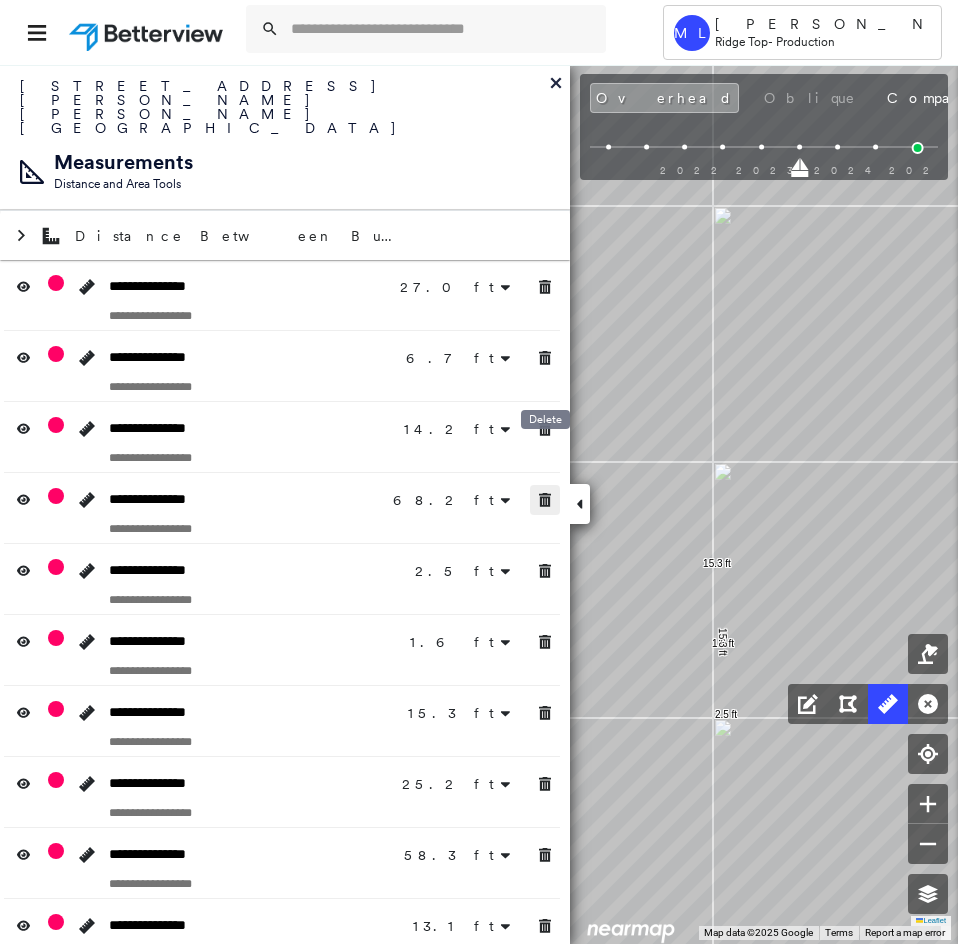 click at bounding box center [545, 500] 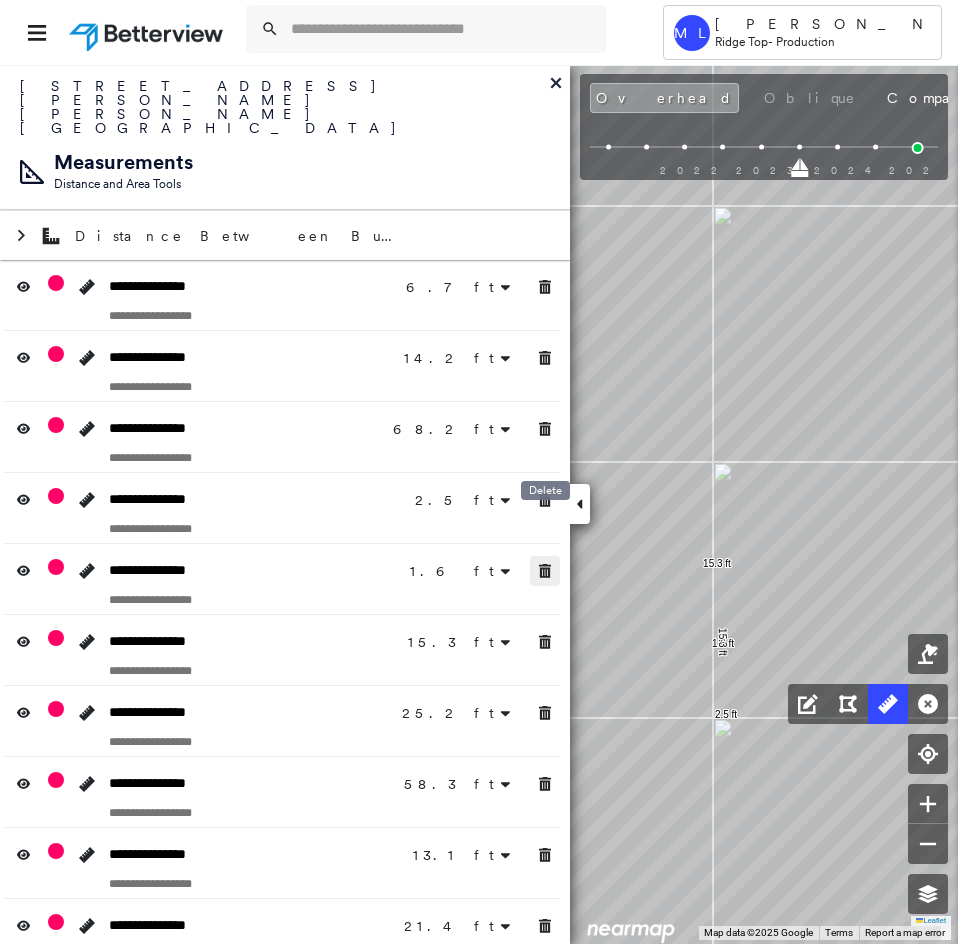 click 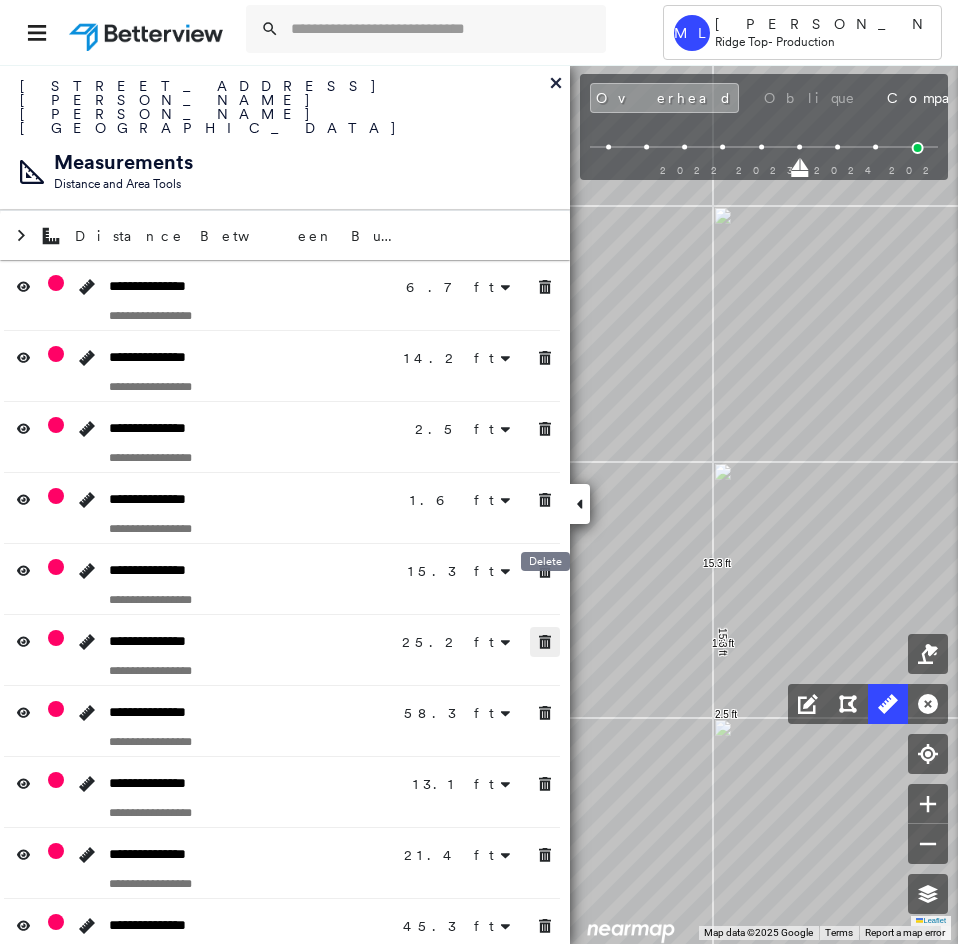 click 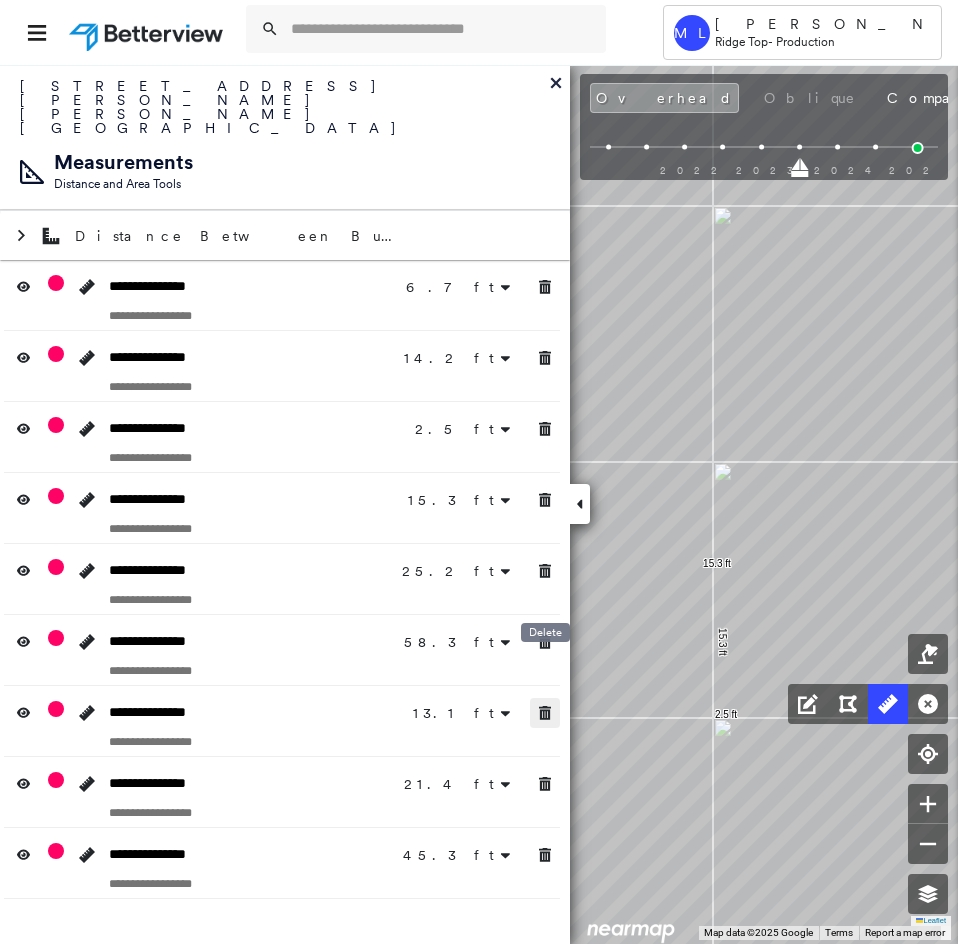 click 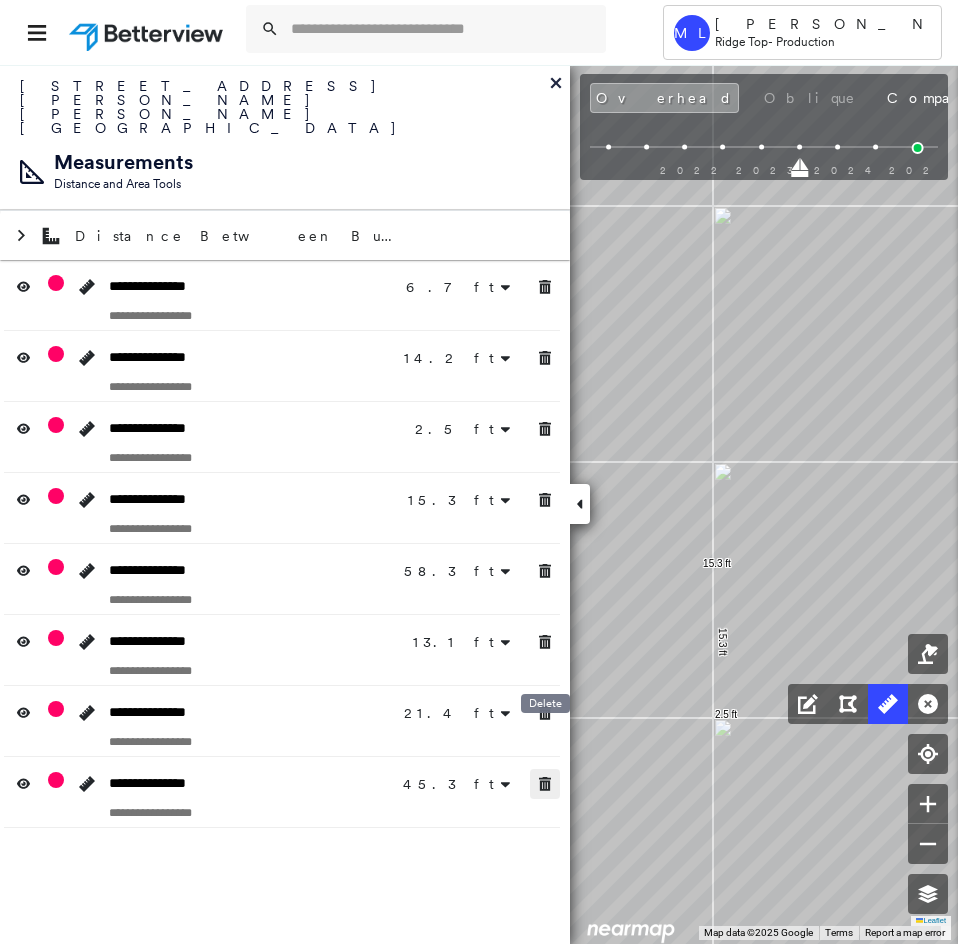 click 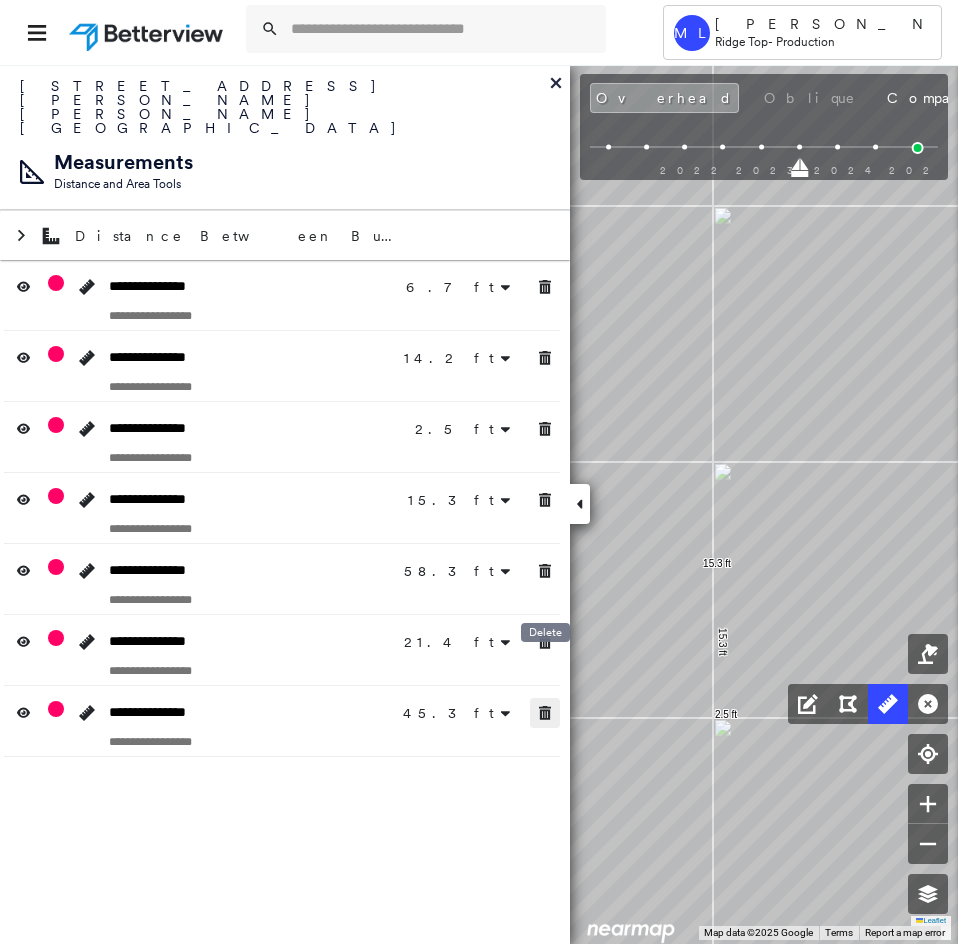 click 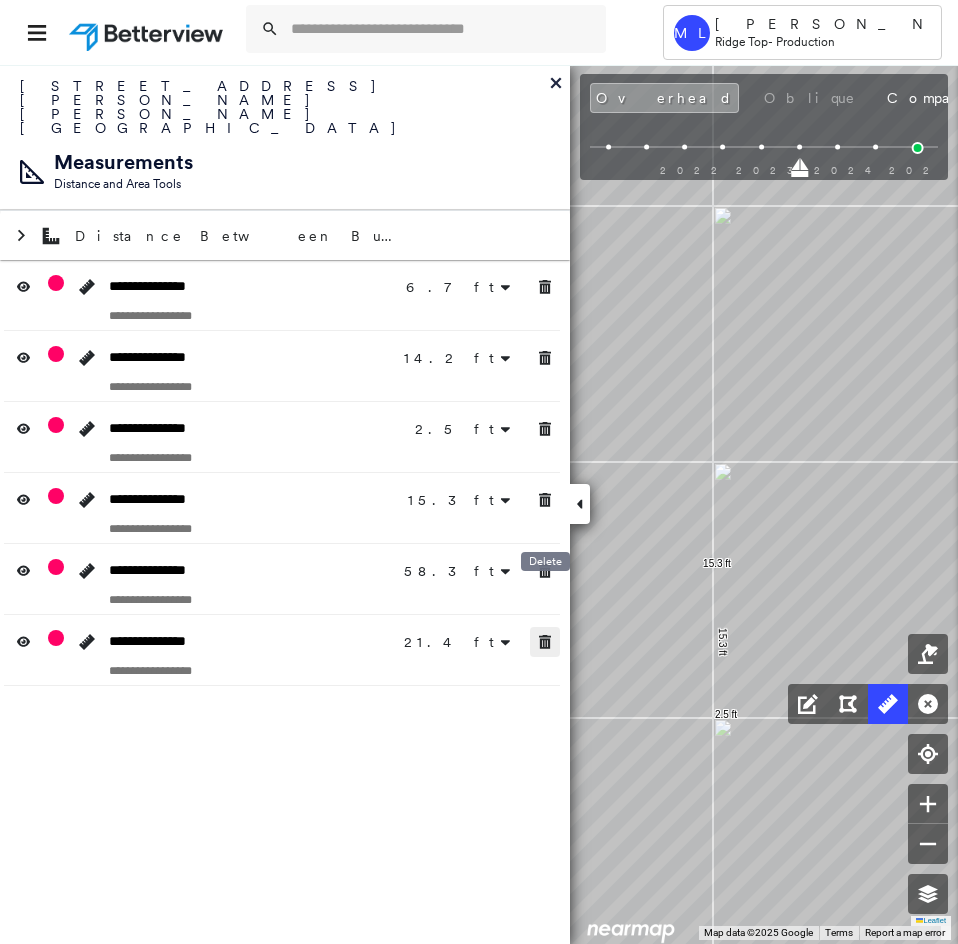 click 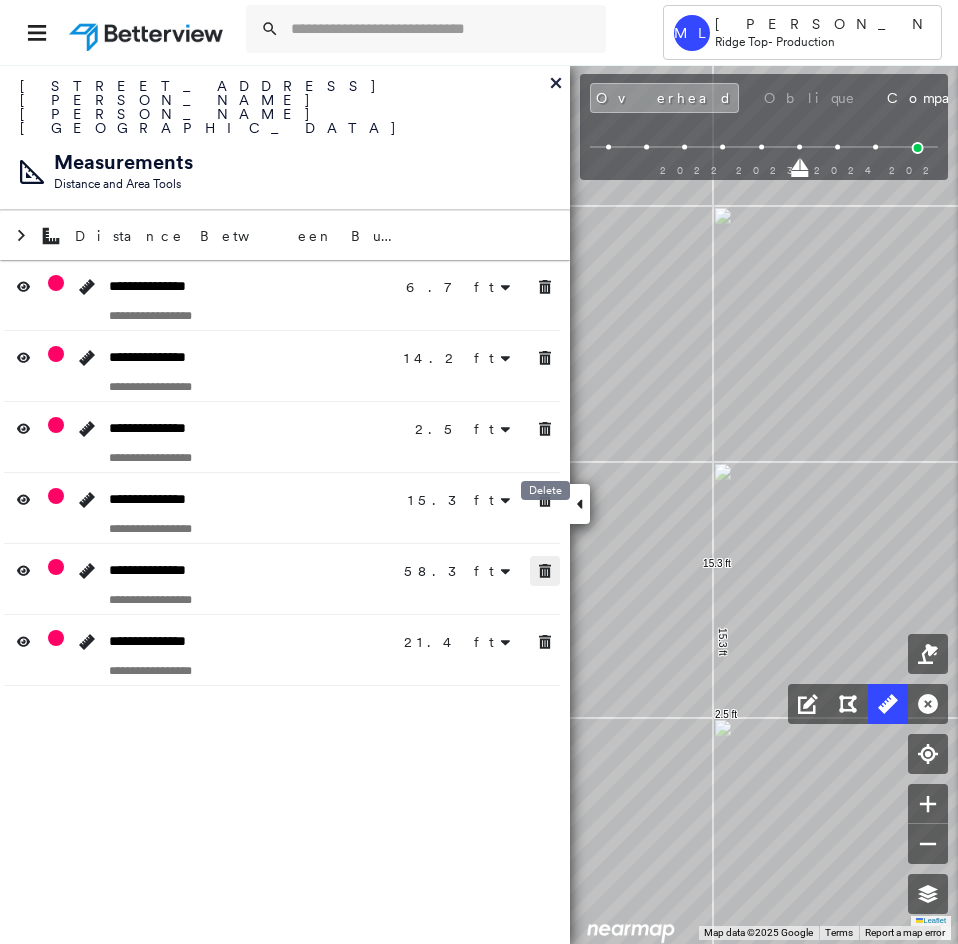 click at bounding box center (545, 571) 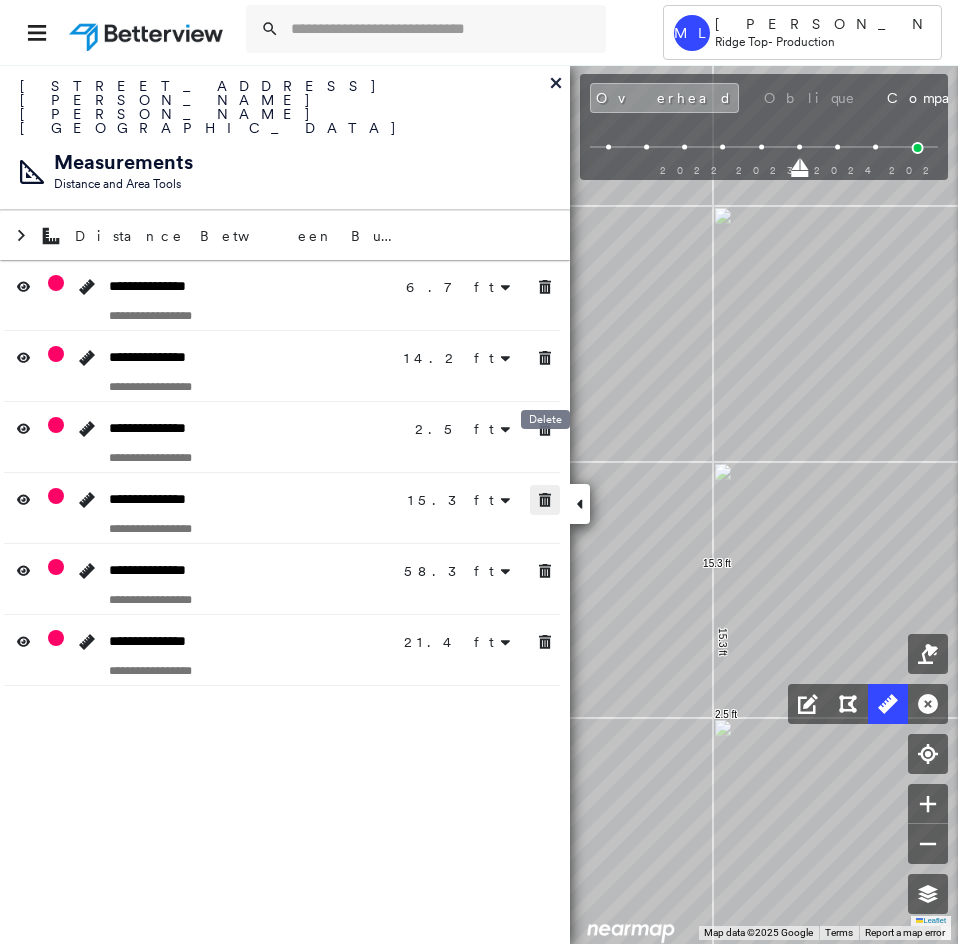 click 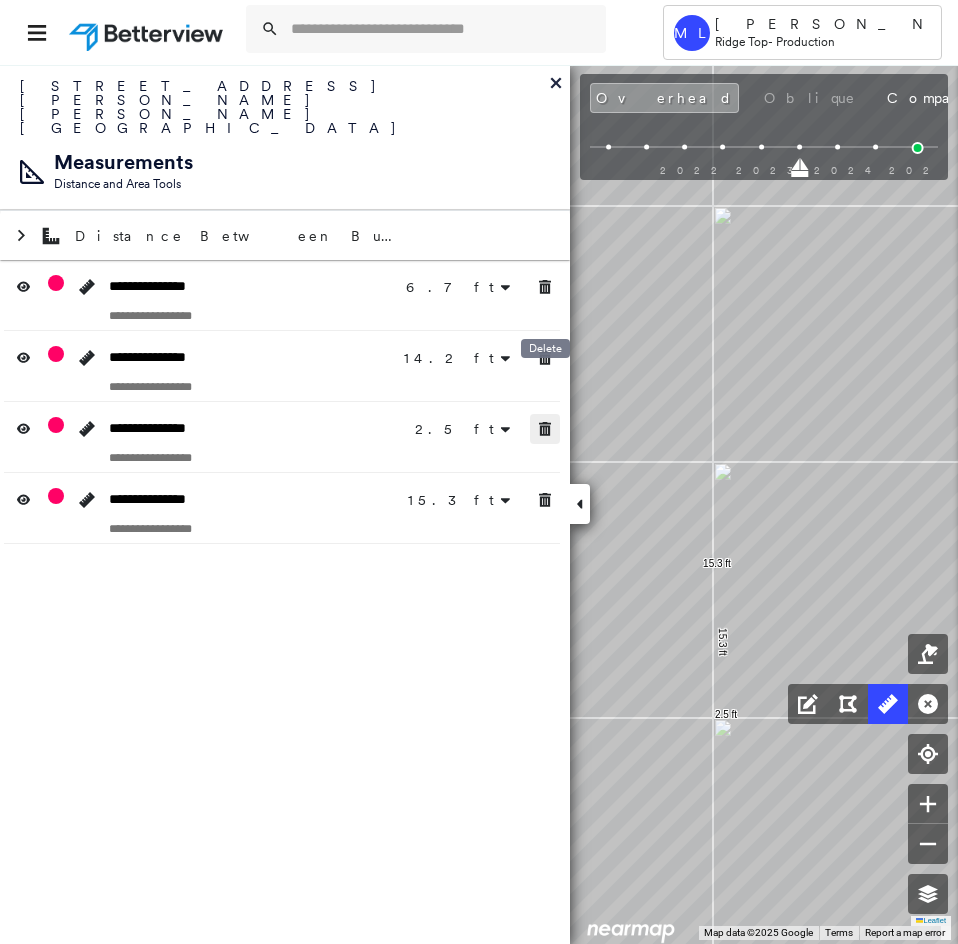 click 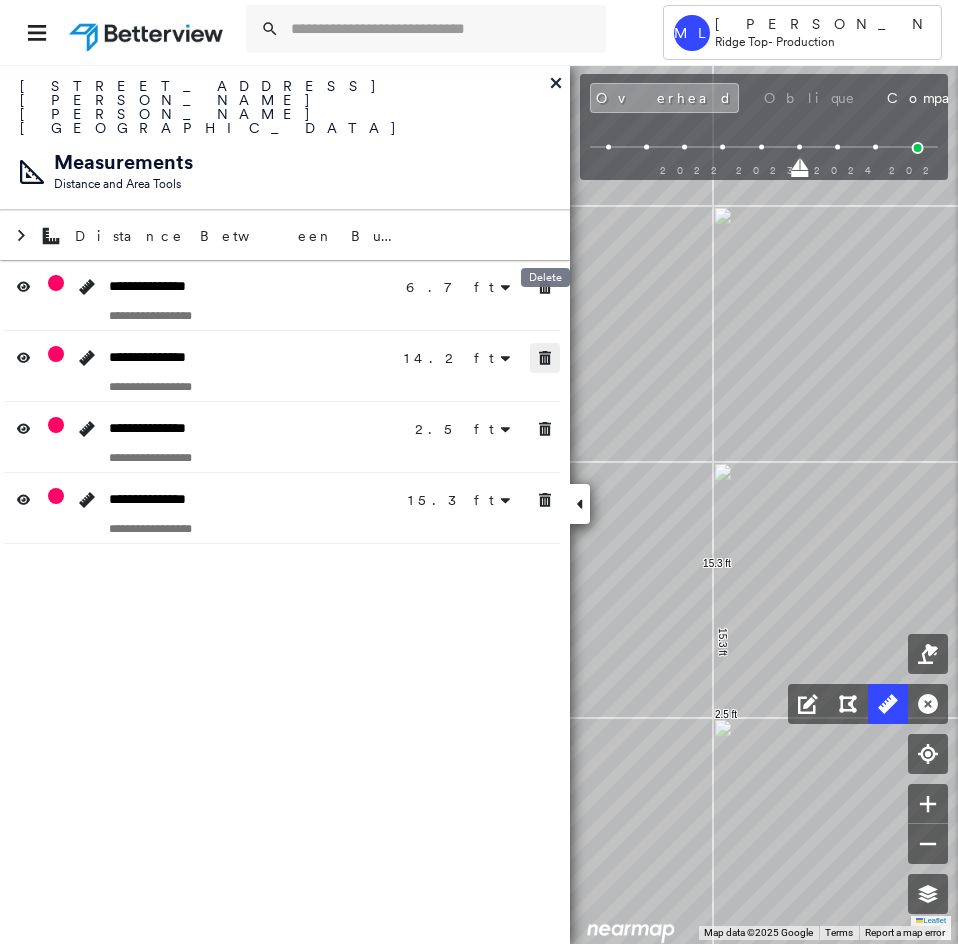 click at bounding box center (545, 358) 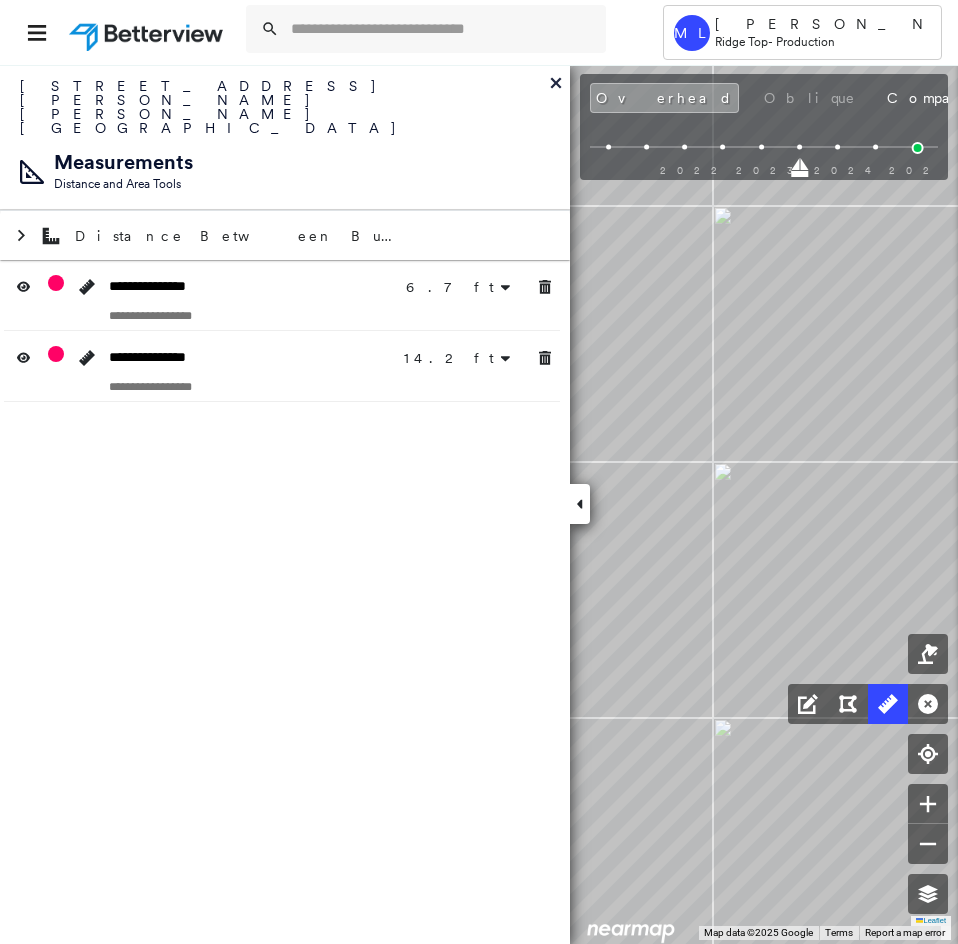 click at bounding box center (545, 287) 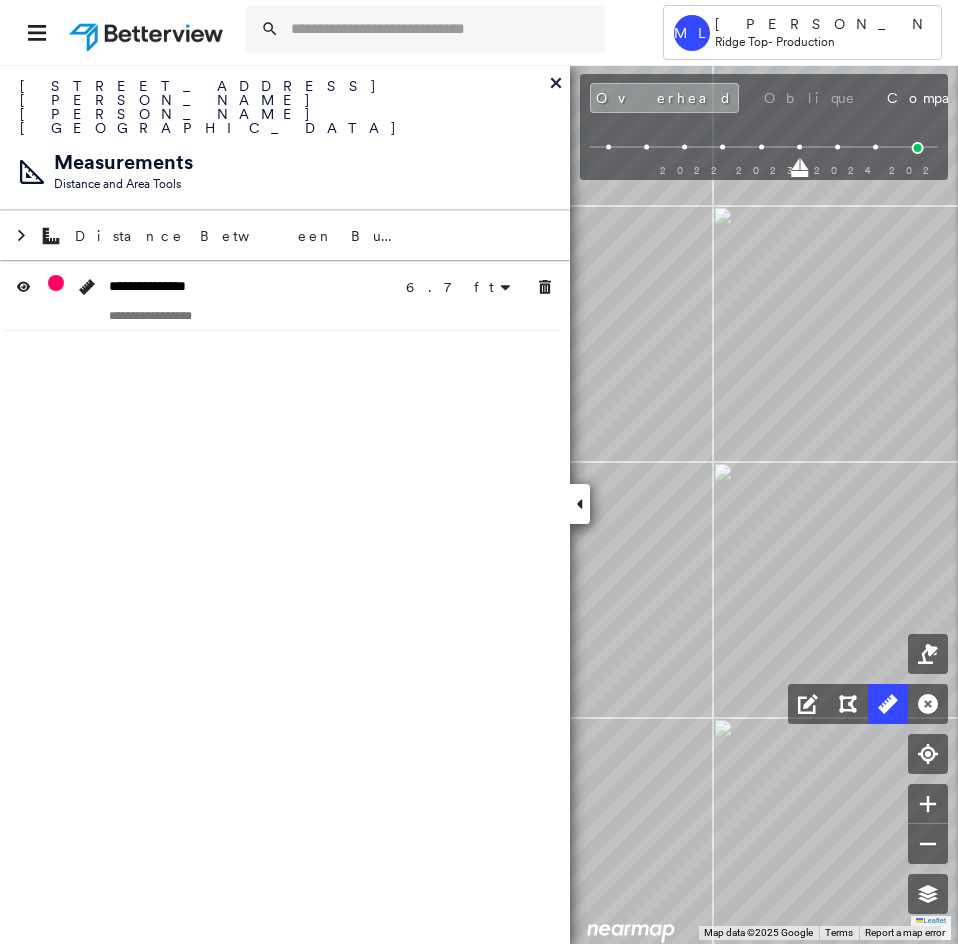 click 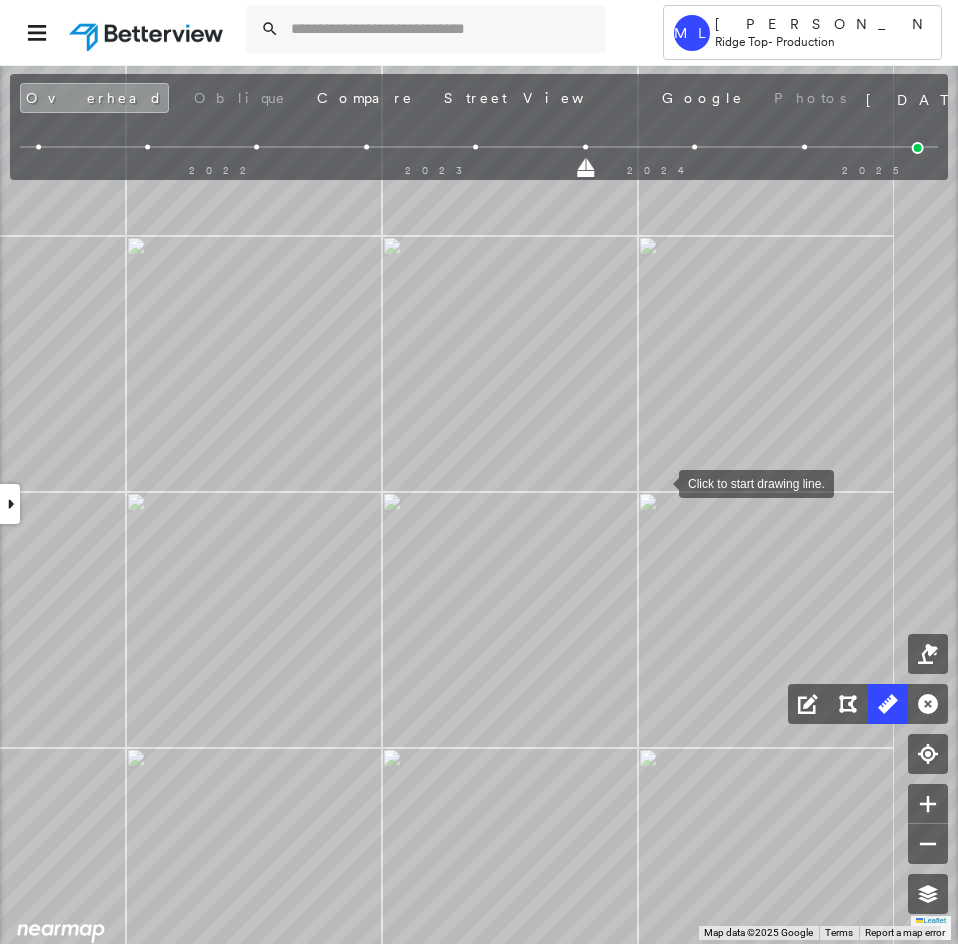 drag, startPoint x: 742, startPoint y: 550, endPoint x: 660, endPoint y: 483, distance: 105.89146 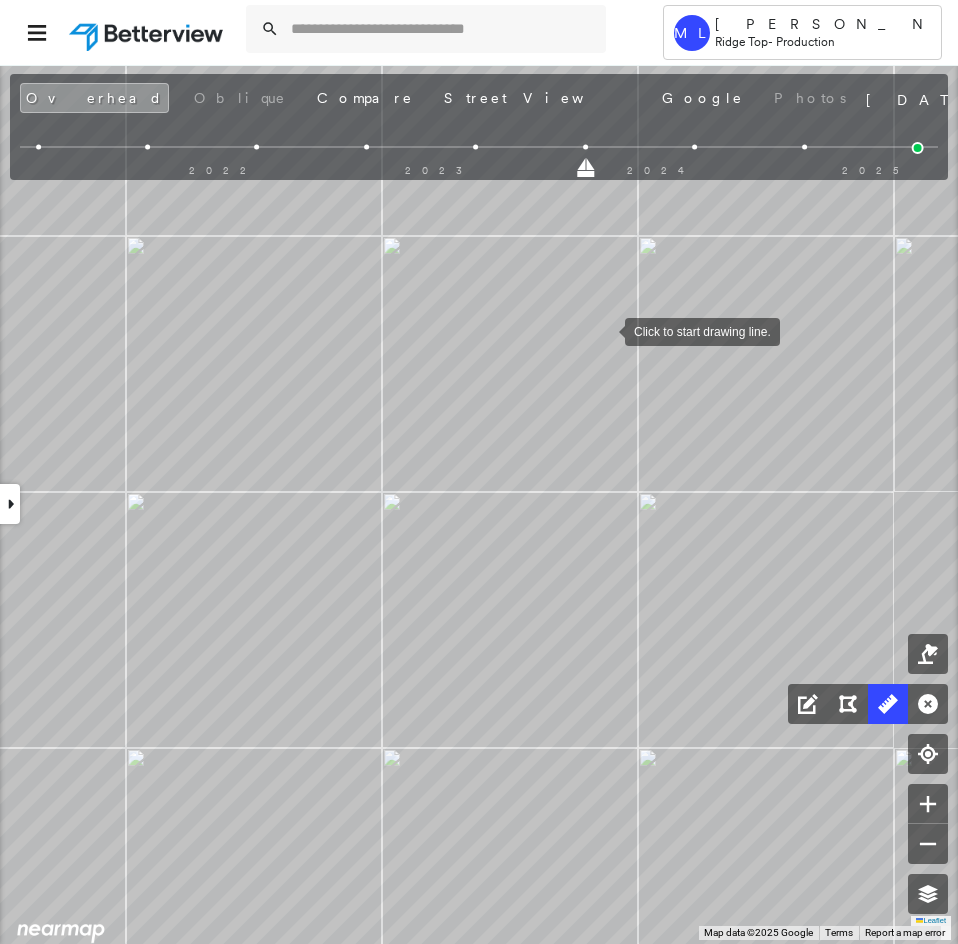 click at bounding box center [605, 330] 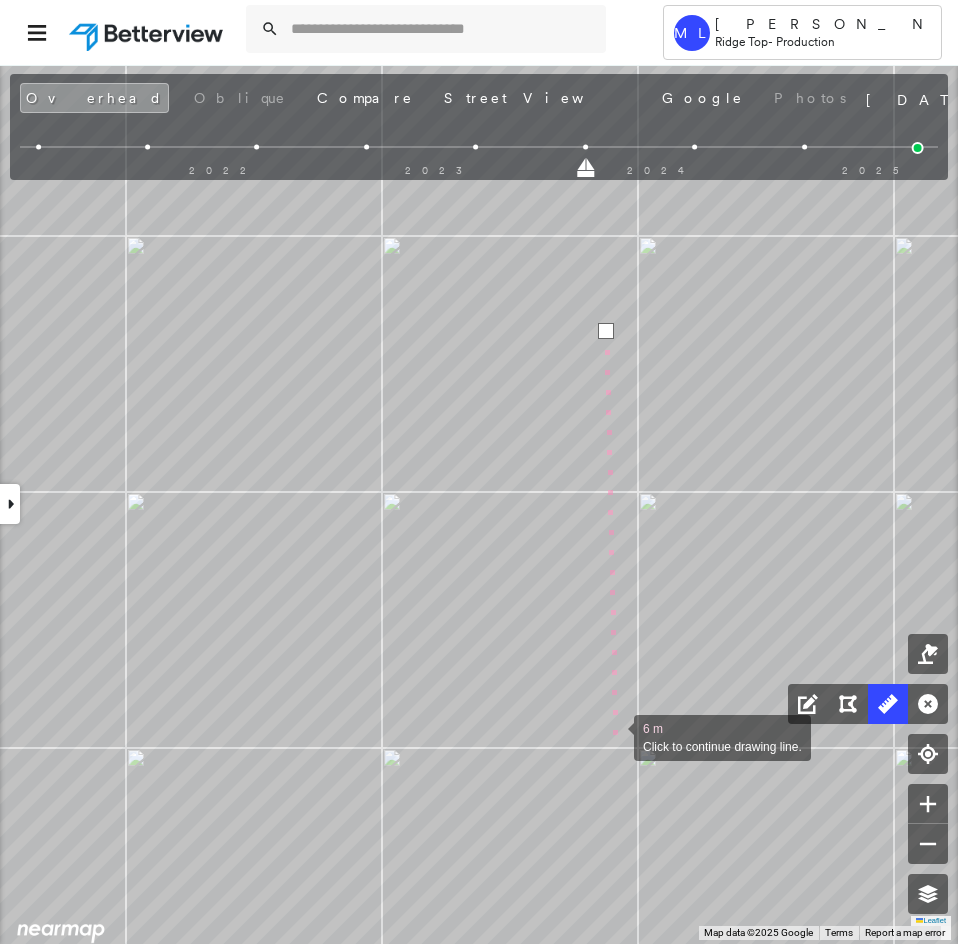 click at bounding box center [614, 736] 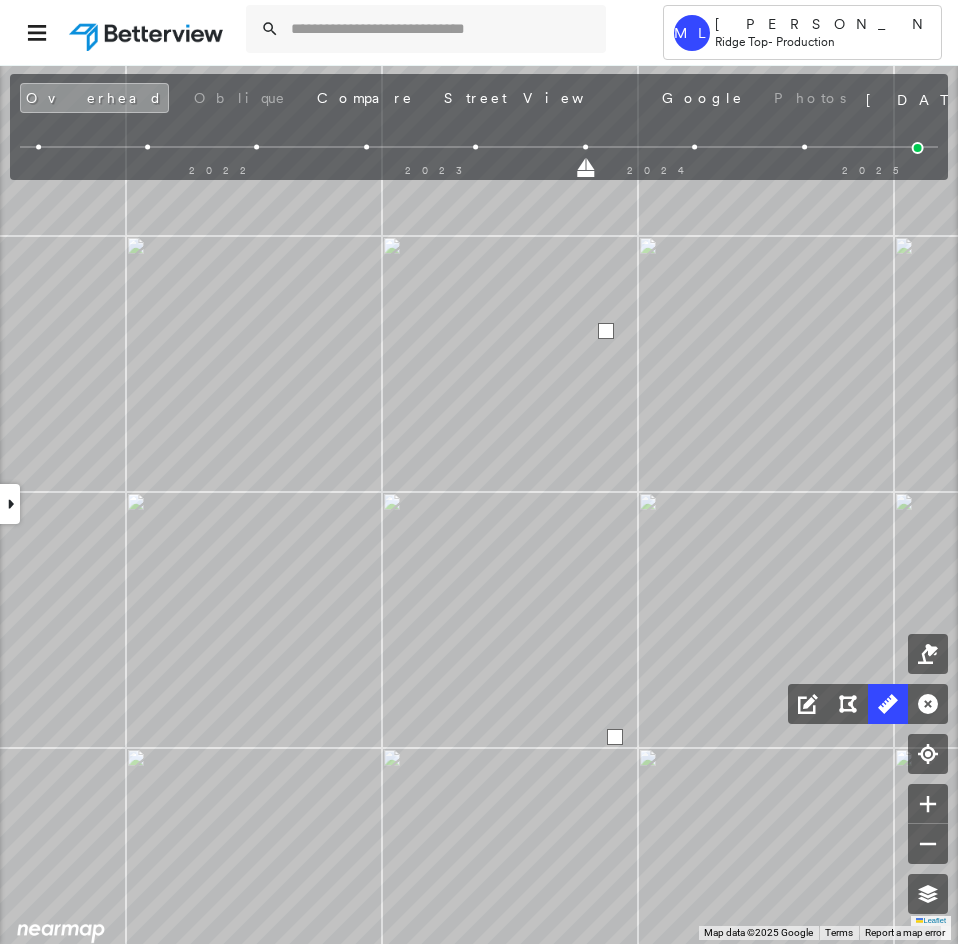click at bounding box center [615, 737] 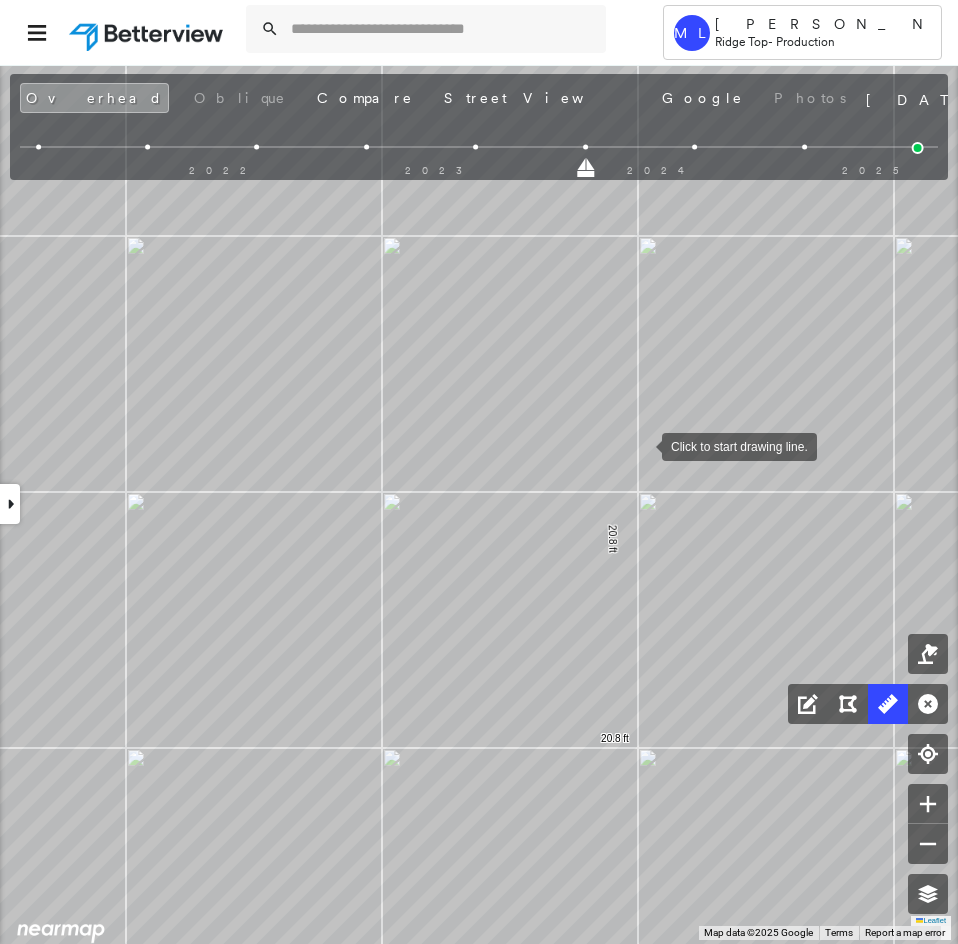 click at bounding box center [642, 445] 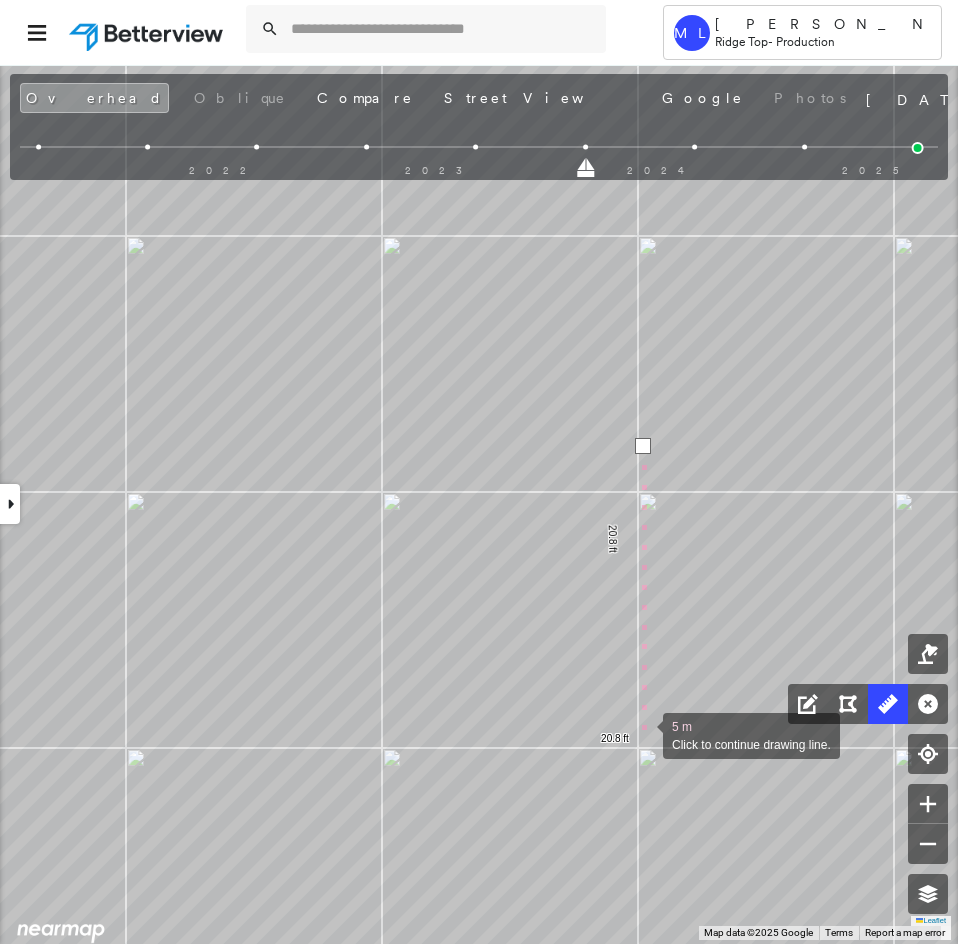 click at bounding box center (643, 734) 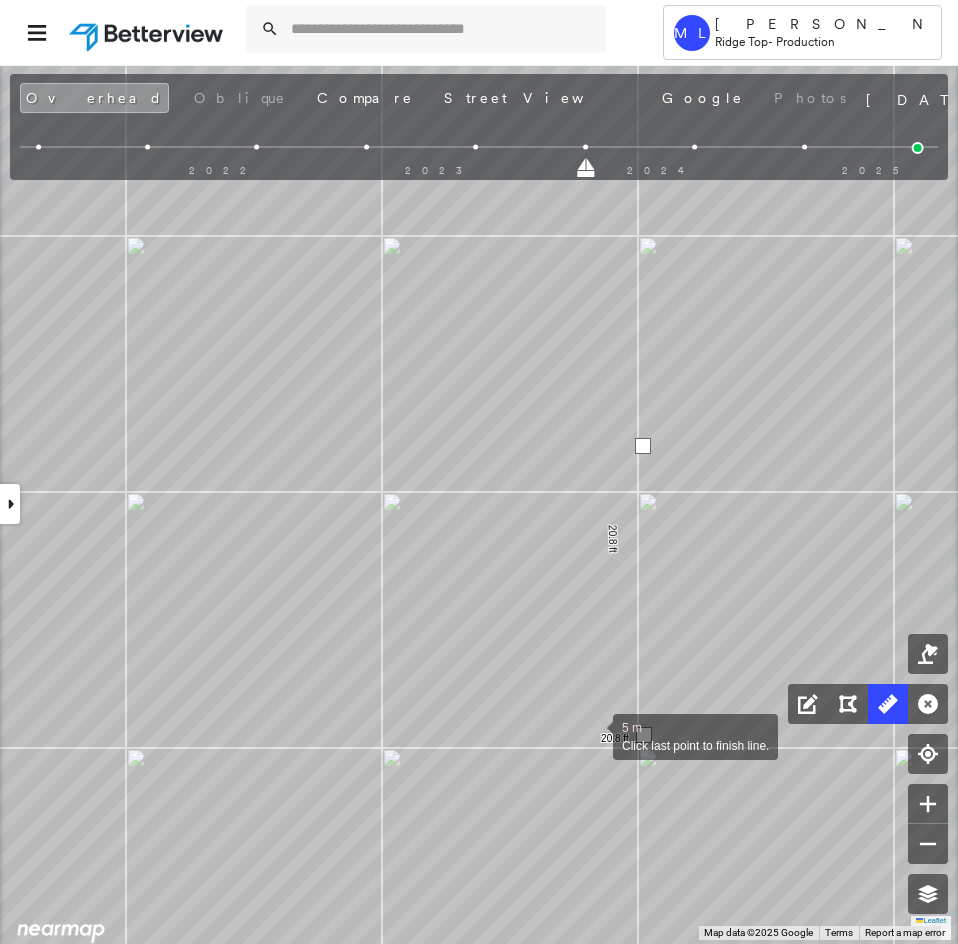 click at bounding box center [593, 735] 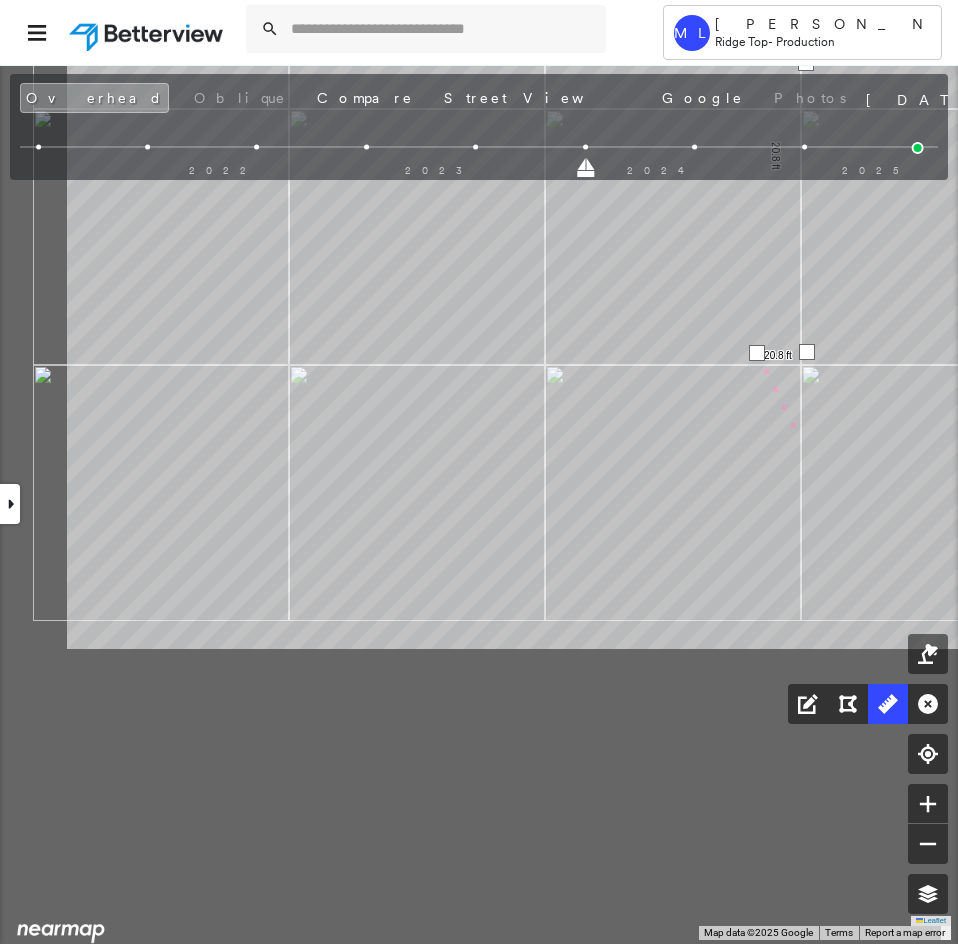 click on "20.8 ft 20.8 ft 7 m Click last point to finish line." at bounding box center (-507, -39) 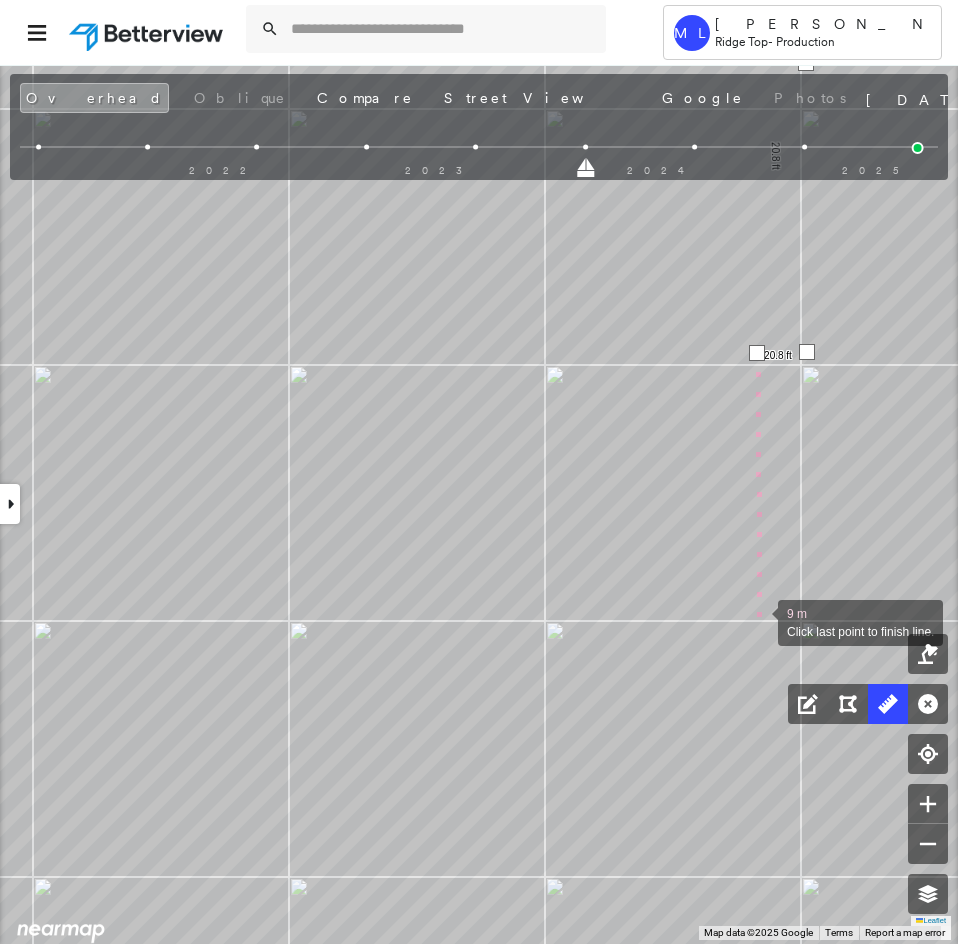 click at bounding box center (758, 621) 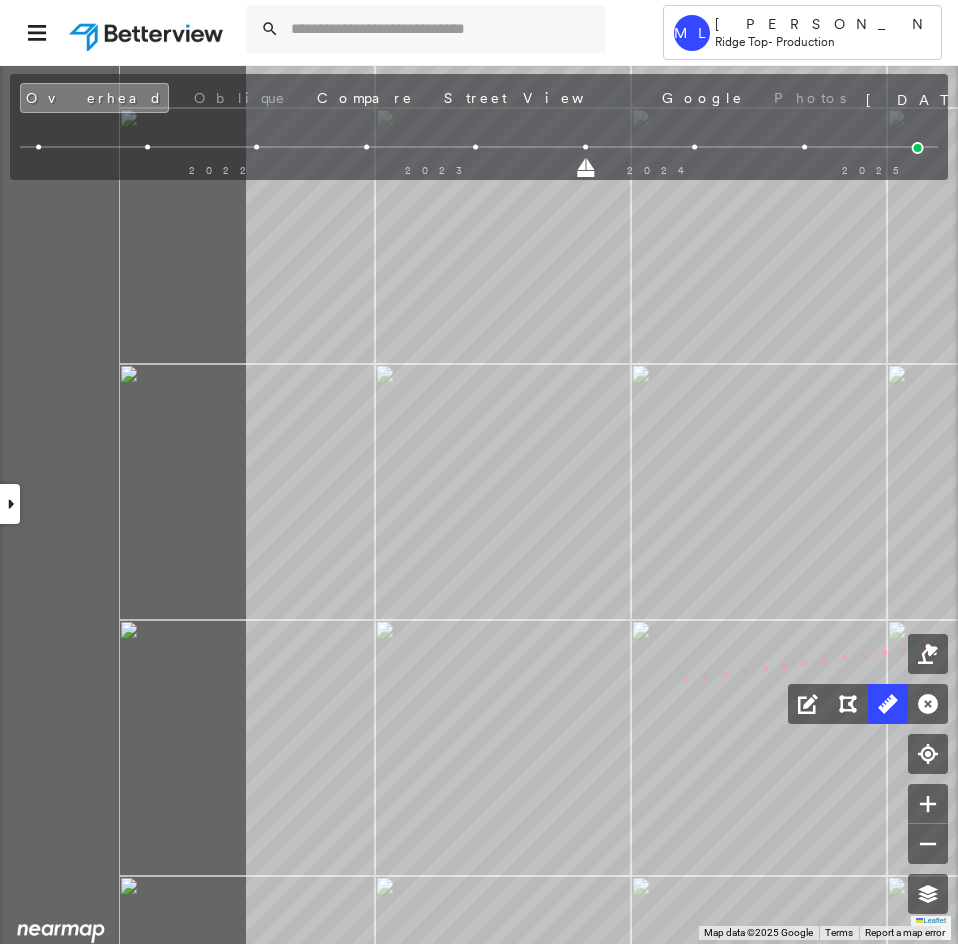 click on "20.8 ft 20.8 ft 16 m Click last point to finish line." at bounding box center [-165, -40] 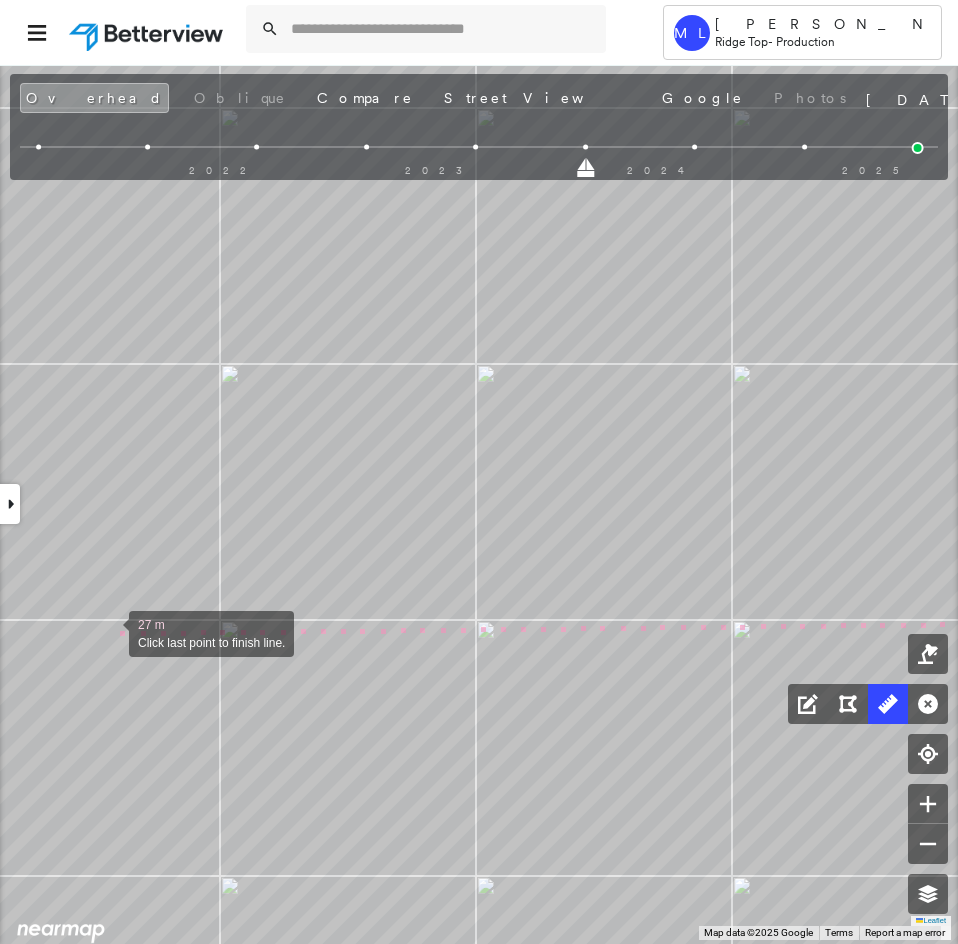 click at bounding box center [109, 632] 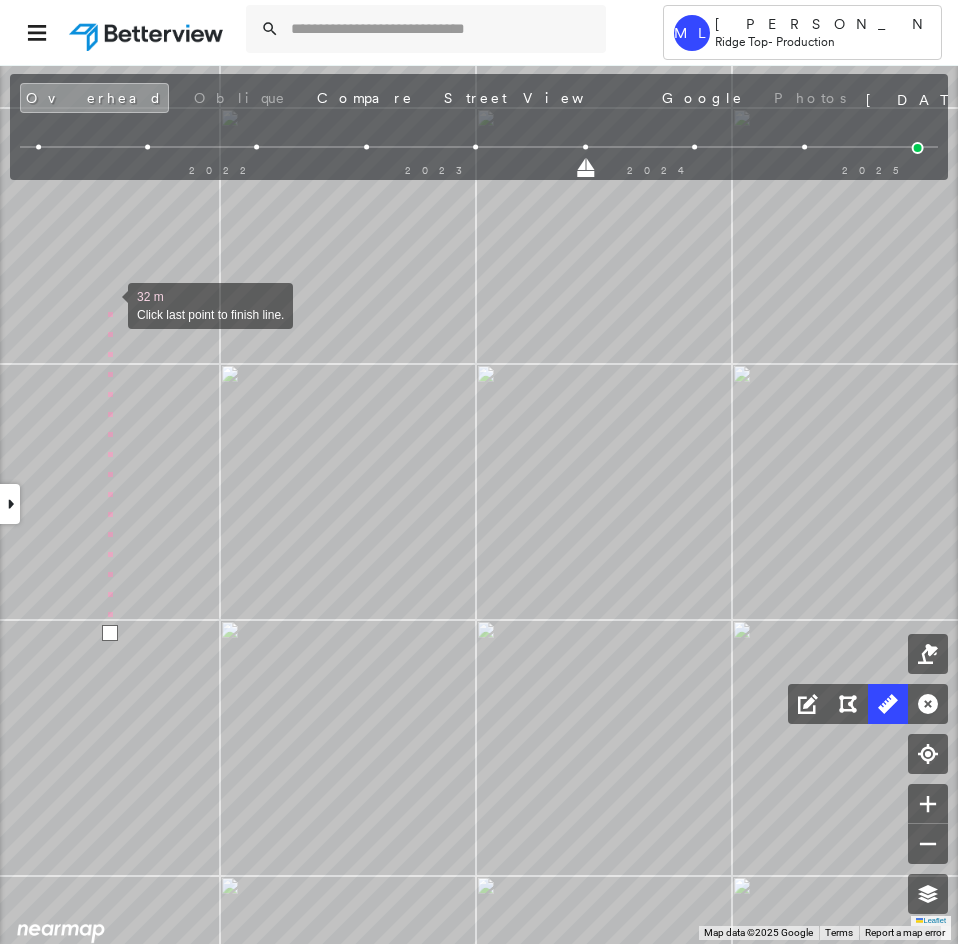click at bounding box center [108, 304] 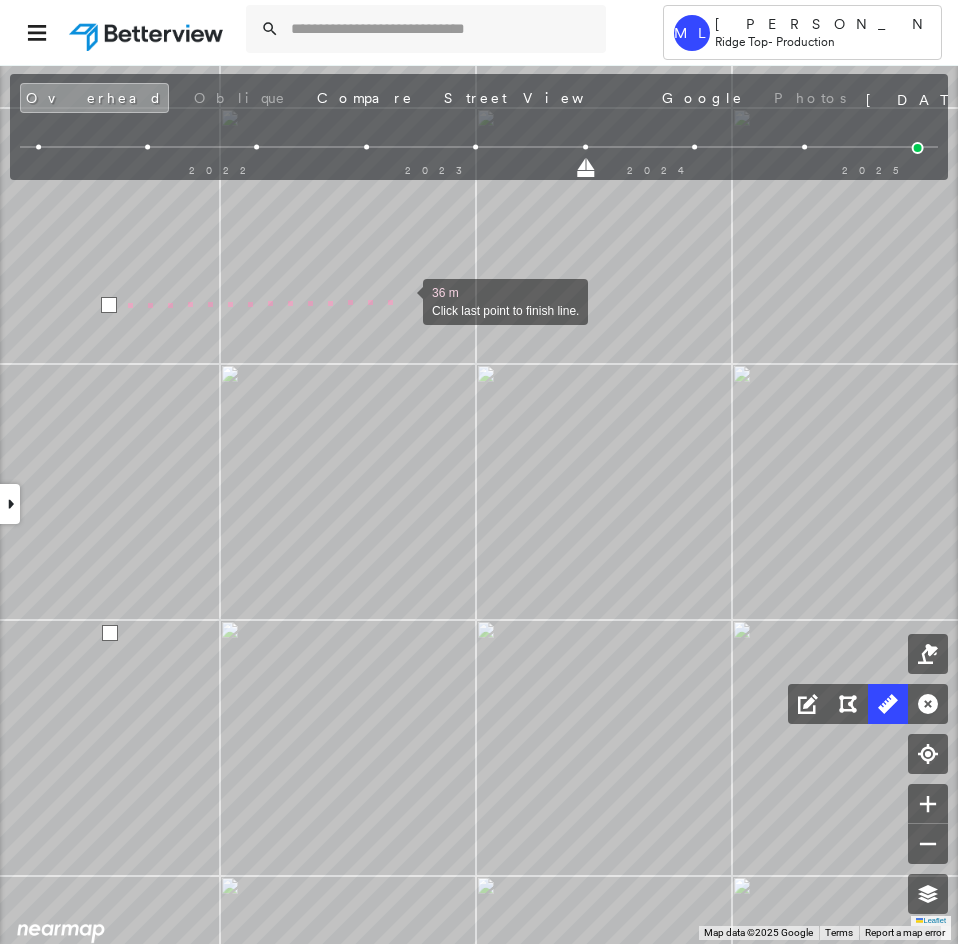 click at bounding box center (403, 300) 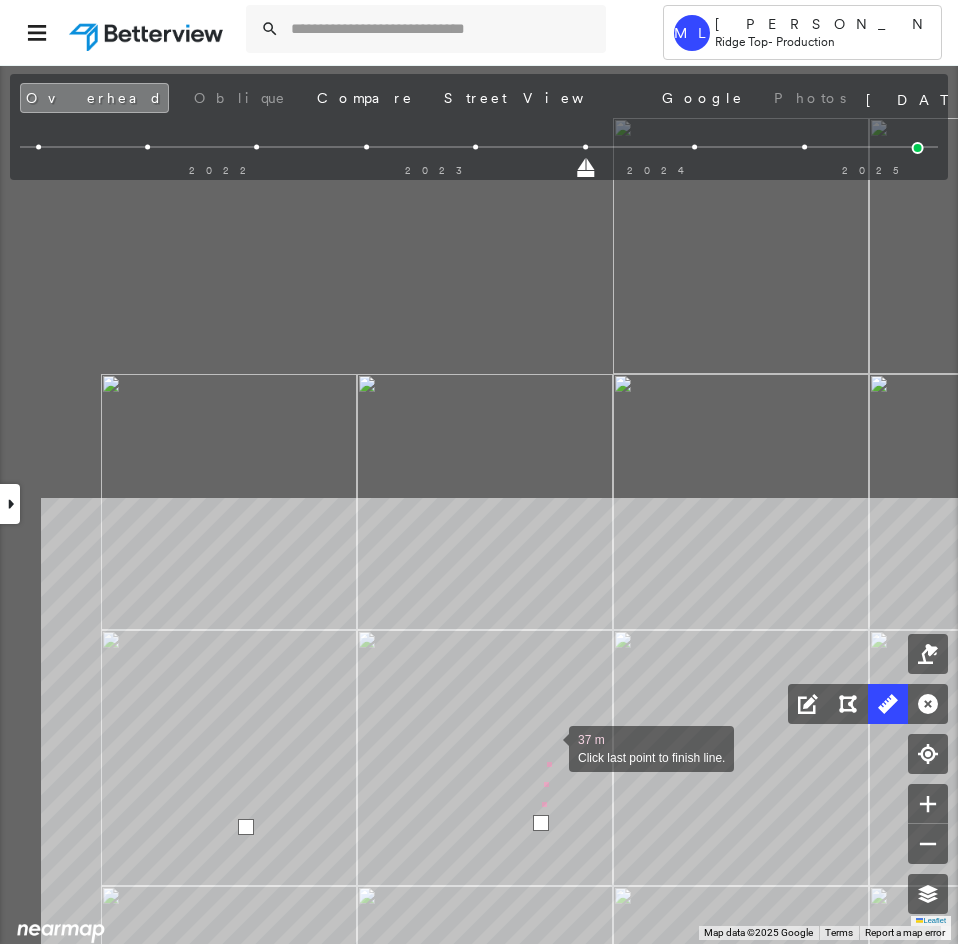 drag, startPoint x: 410, startPoint y: 223, endPoint x: 547, endPoint y: 745, distance: 539.6786 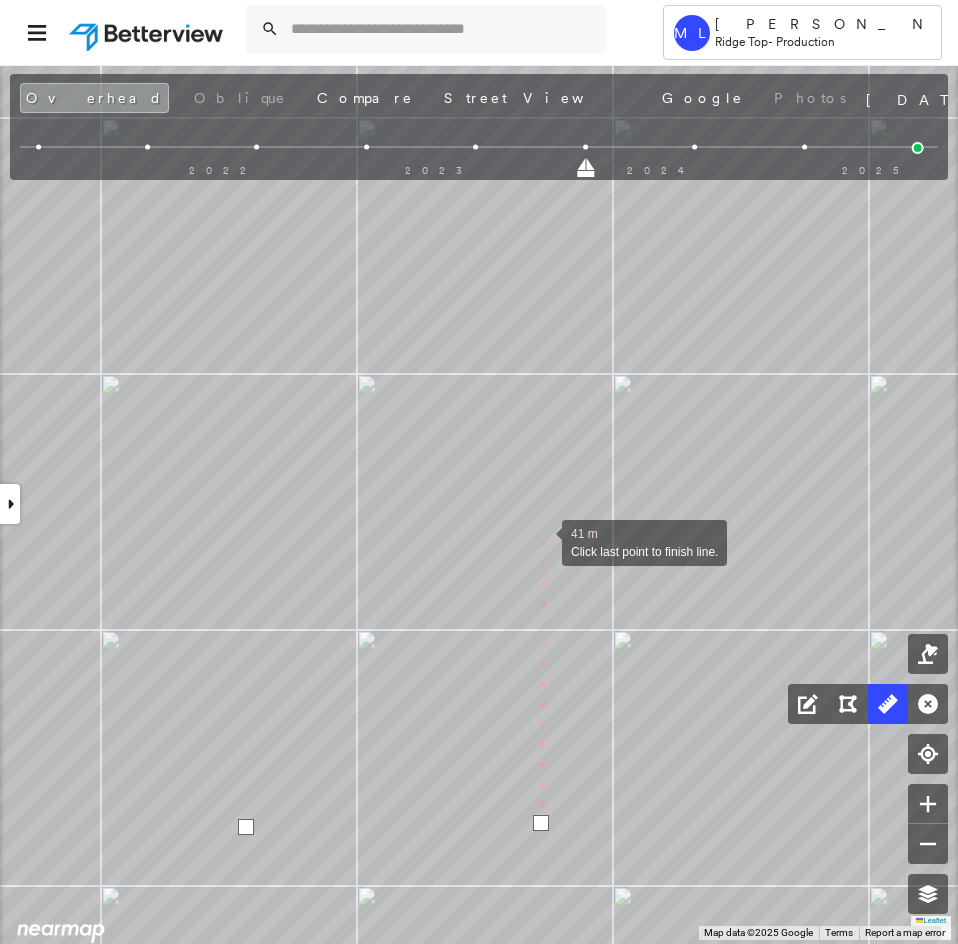 click at bounding box center [542, 541] 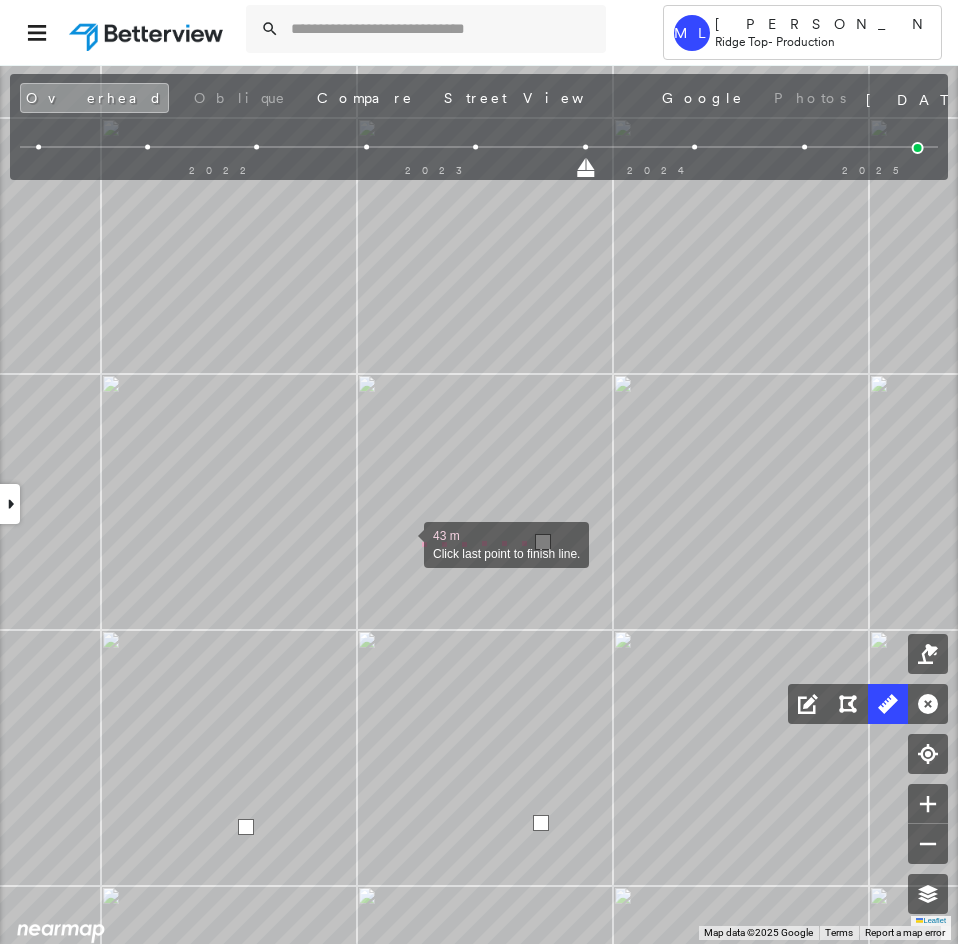 click at bounding box center [404, 543] 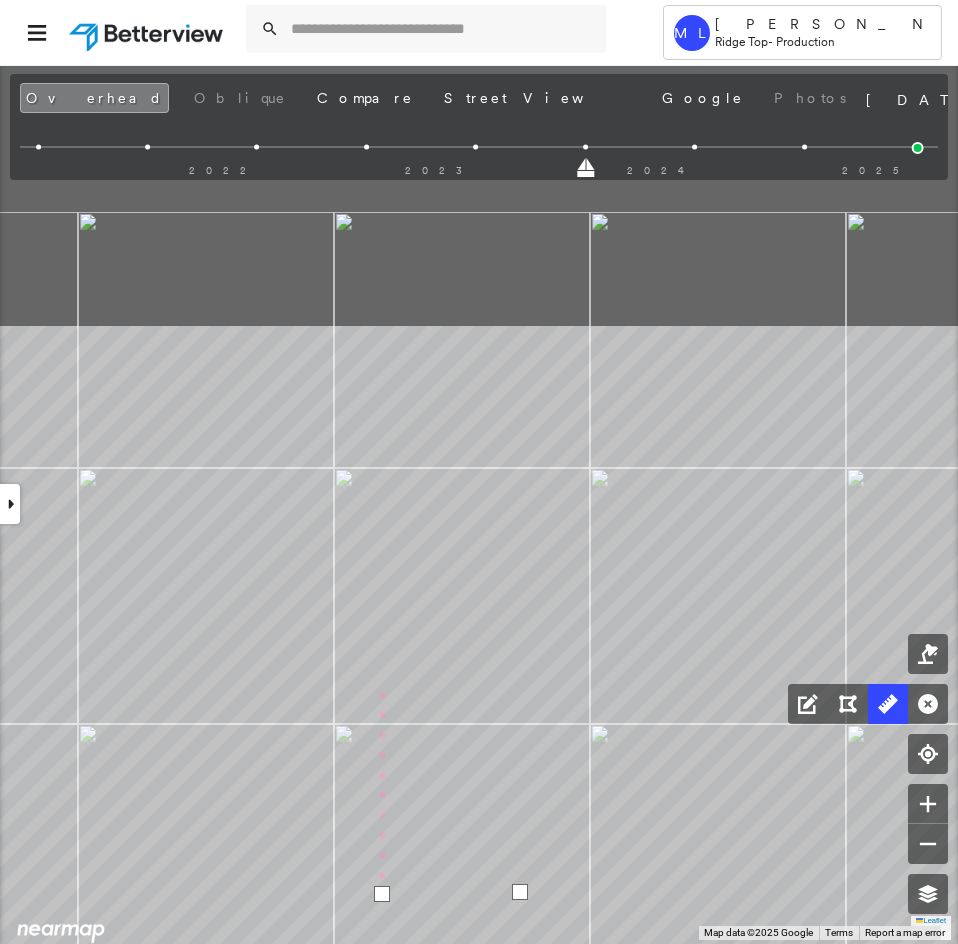 drag, startPoint x: 403, startPoint y: 331, endPoint x: 363, endPoint y: 837, distance: 507.57855 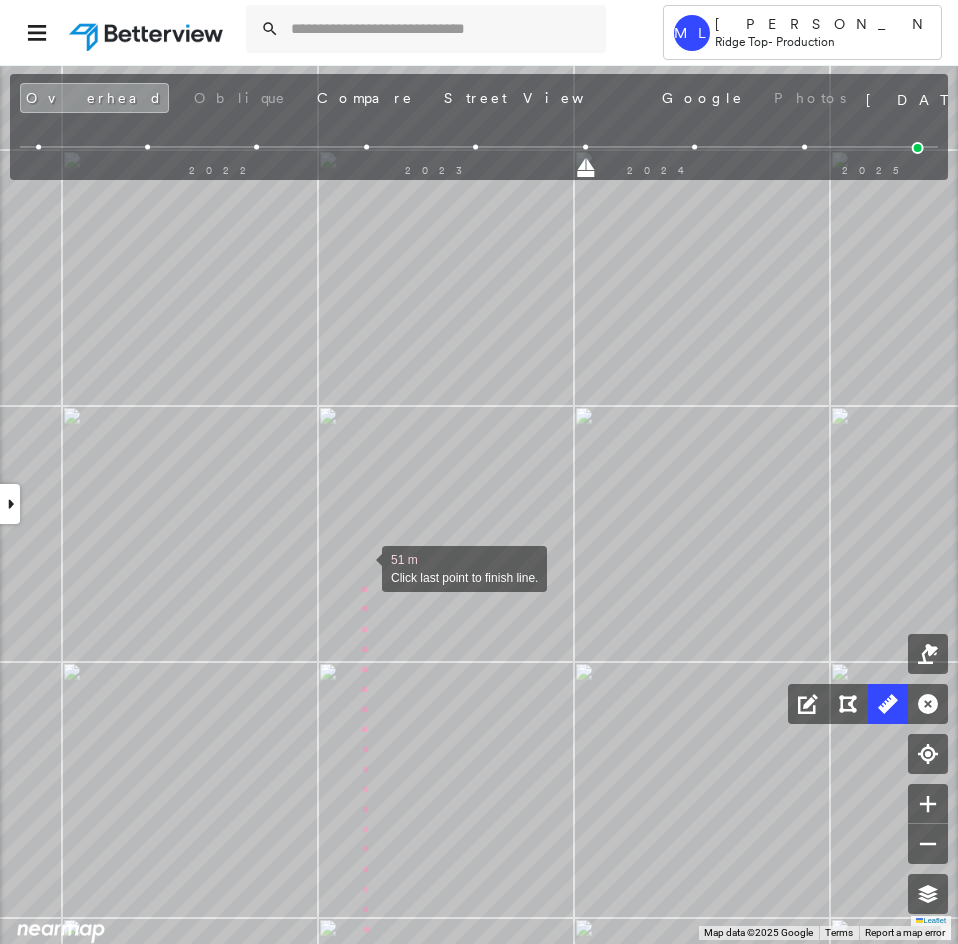 click at bounding box center (362, 567) 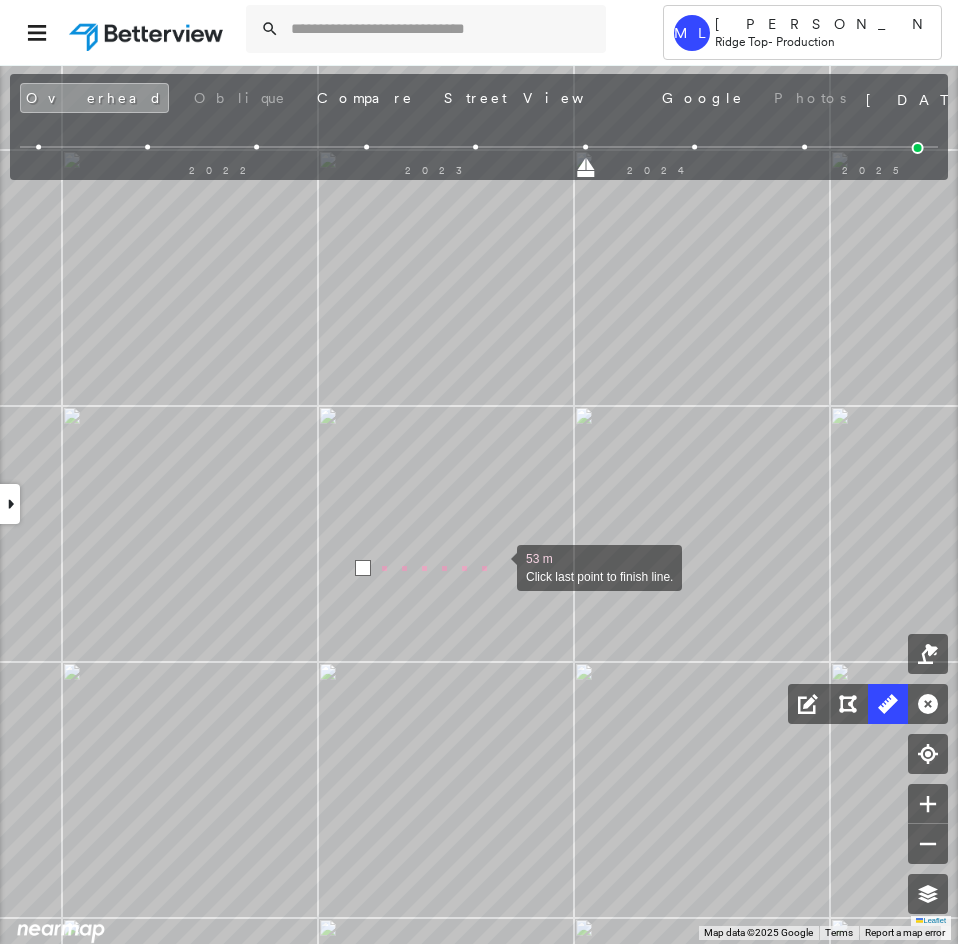 click at bounding box center [497, 566] 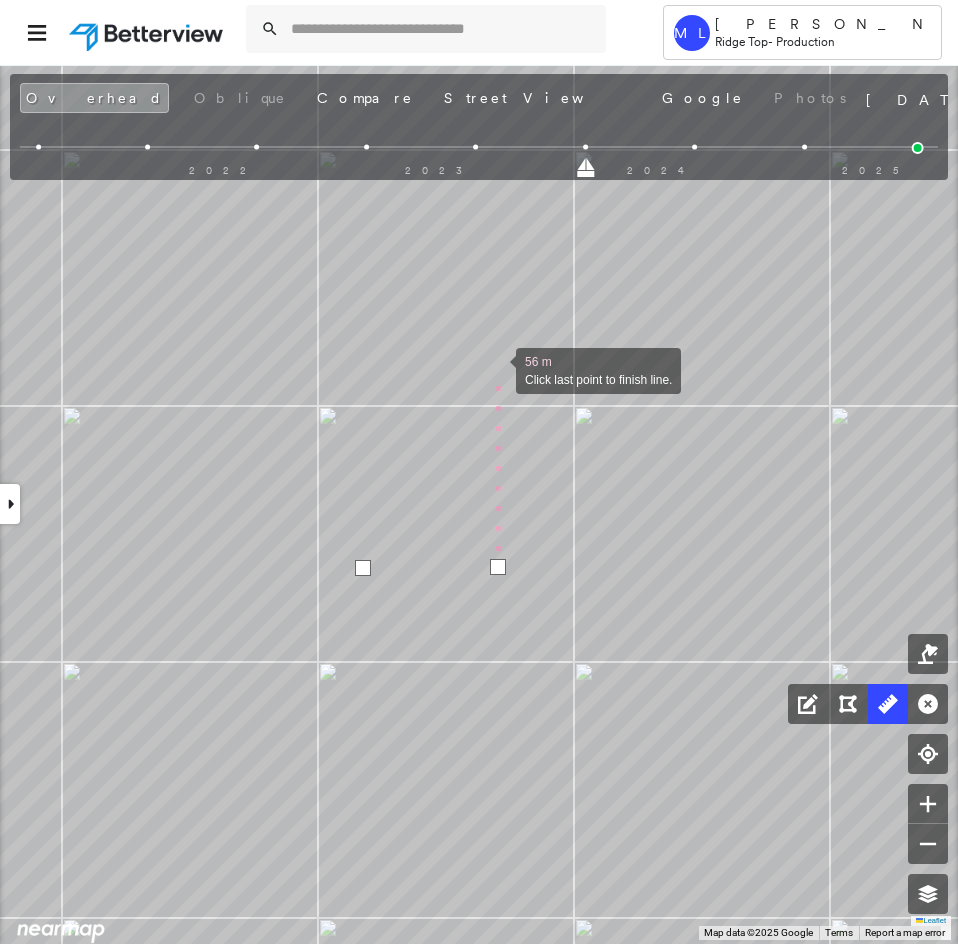 click at bounding box center (496, 369) 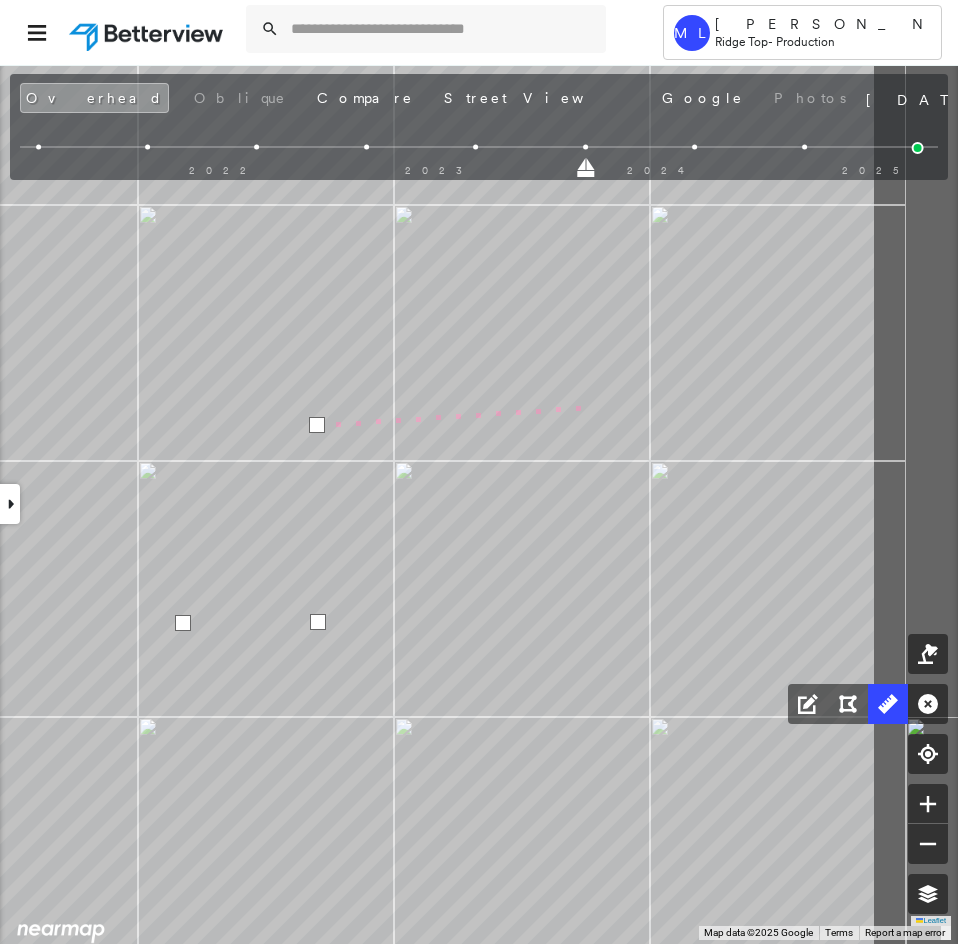 drag, startPoint x: 761, startPoint y: 351, endPoint x: 183, endPoint y: 464, distance: 588.94226 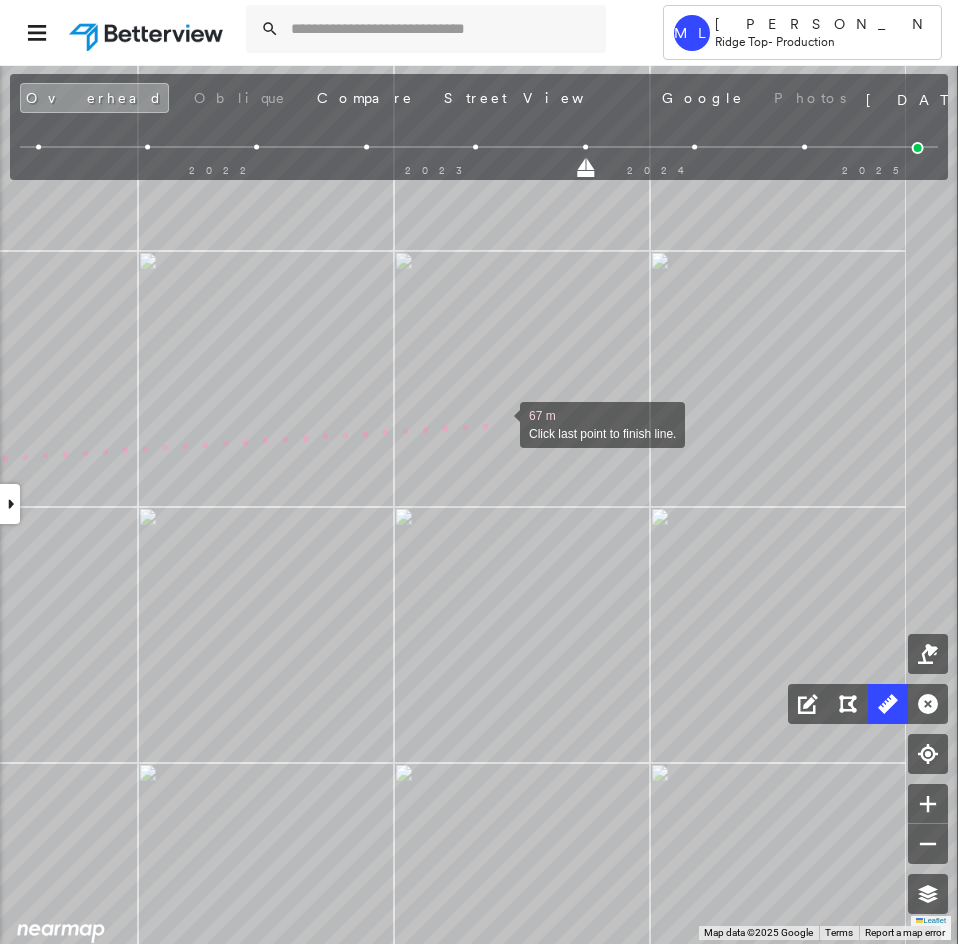 drag, startPoint x: 508, startPoint y: 428, endPoint x: 502, endPoint y: 409, distance: 19.924858 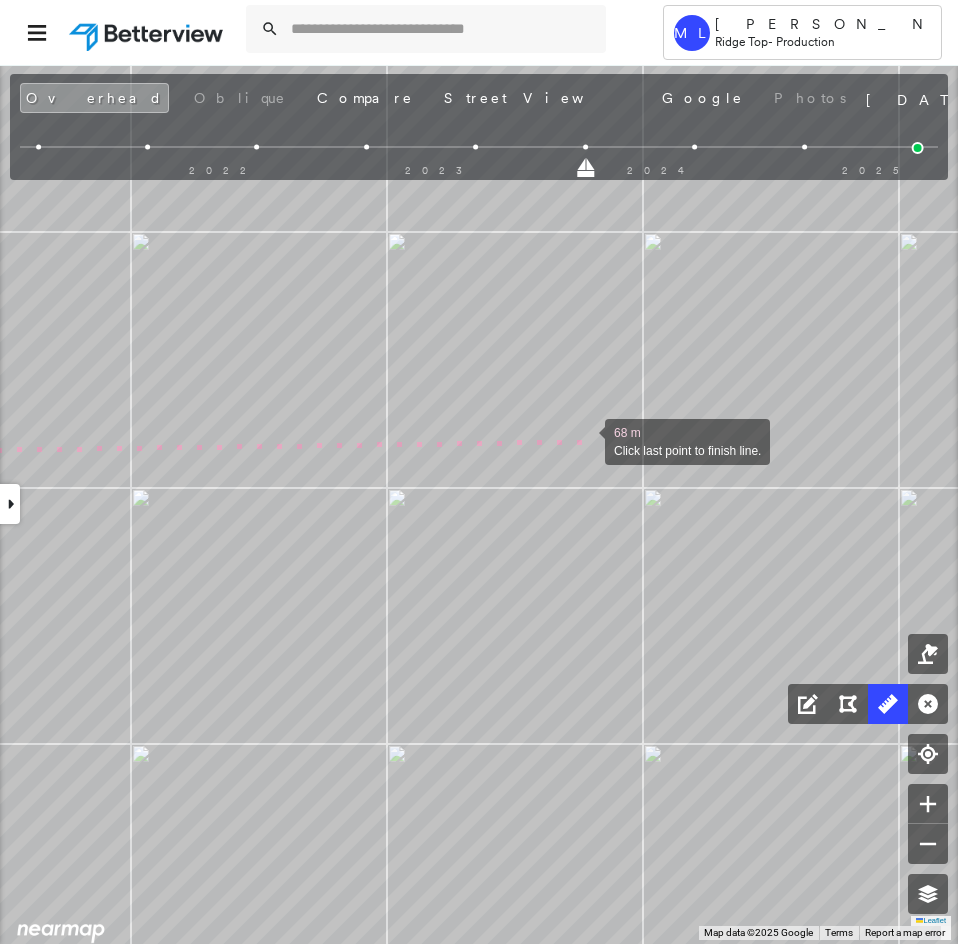 click at bounding box center [585, 440] 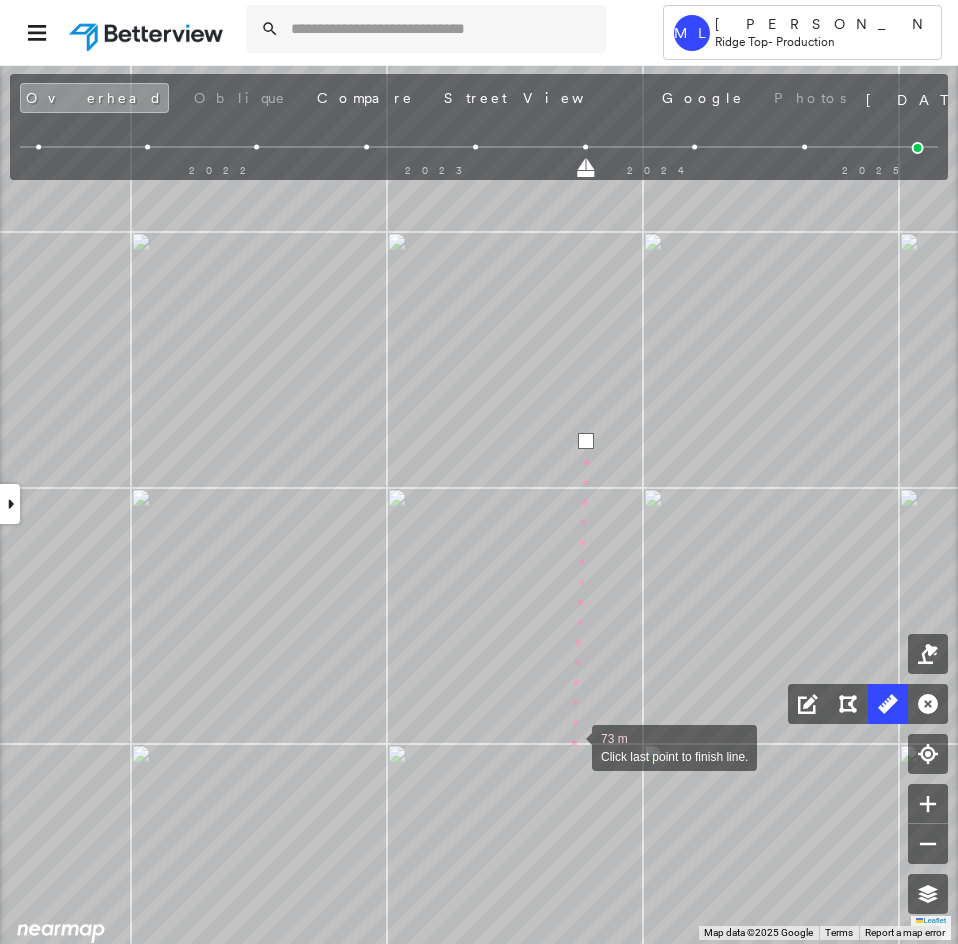 drag, startPoint x: 572, startPoint y: 746, endPoint x: 615, endPoint y: 433, distance: 315.93988 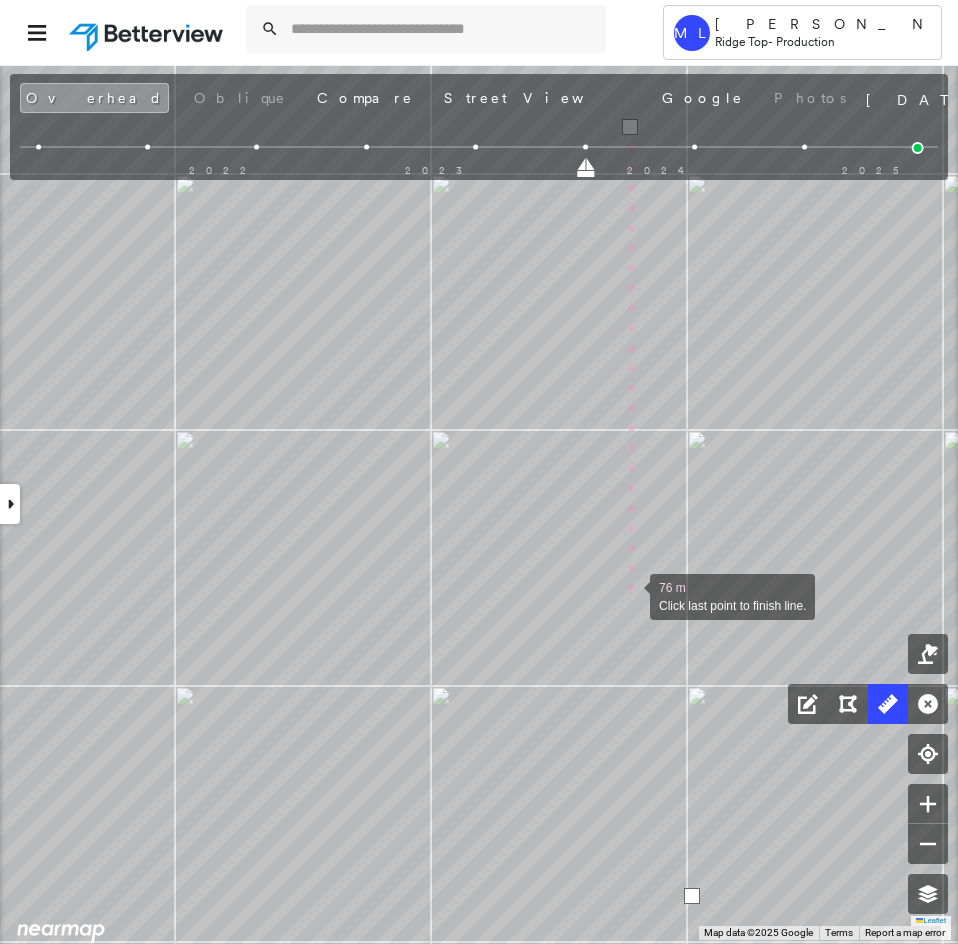 click at bounding box center [630, 595] 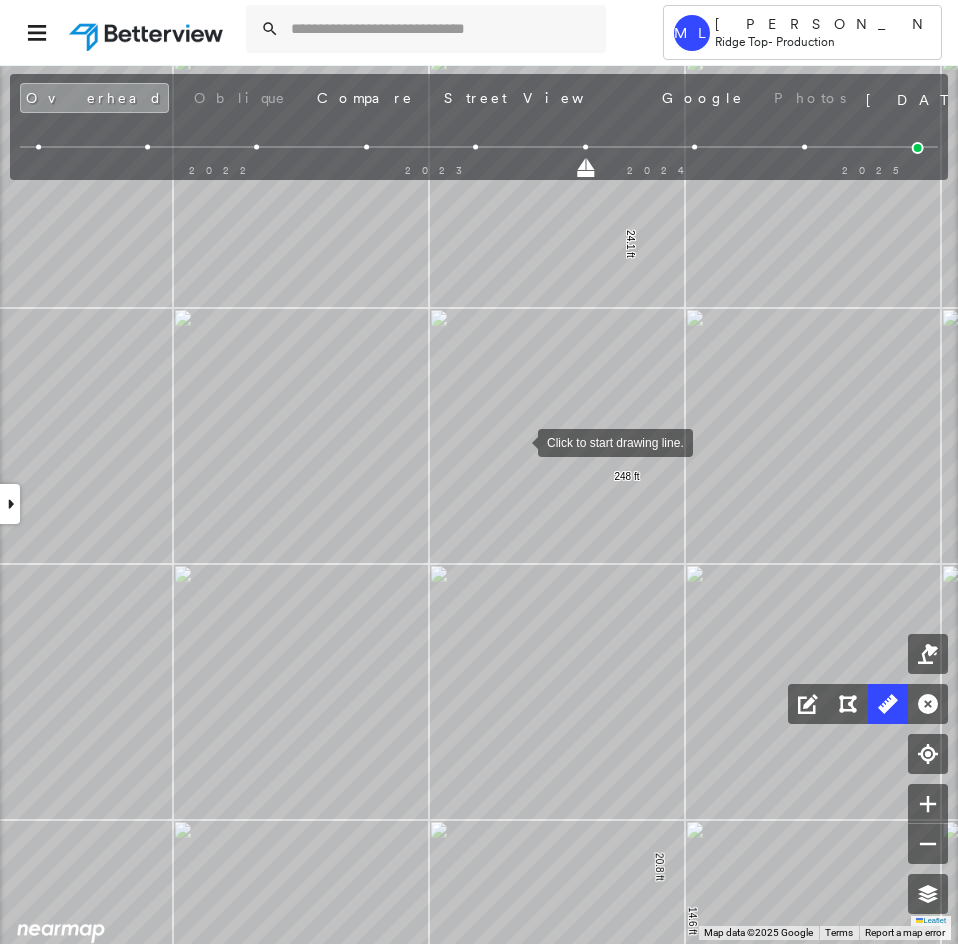 click at bounding box center [518, 441] 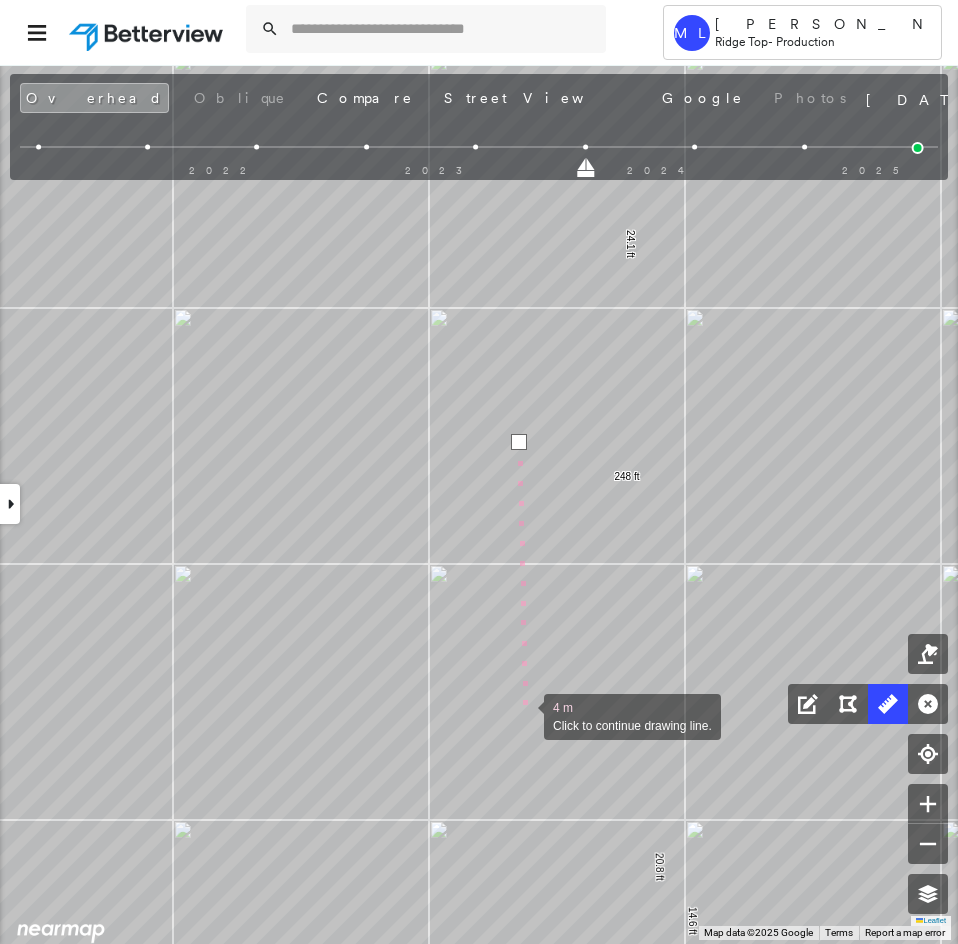click at bounding box center (524, 715) 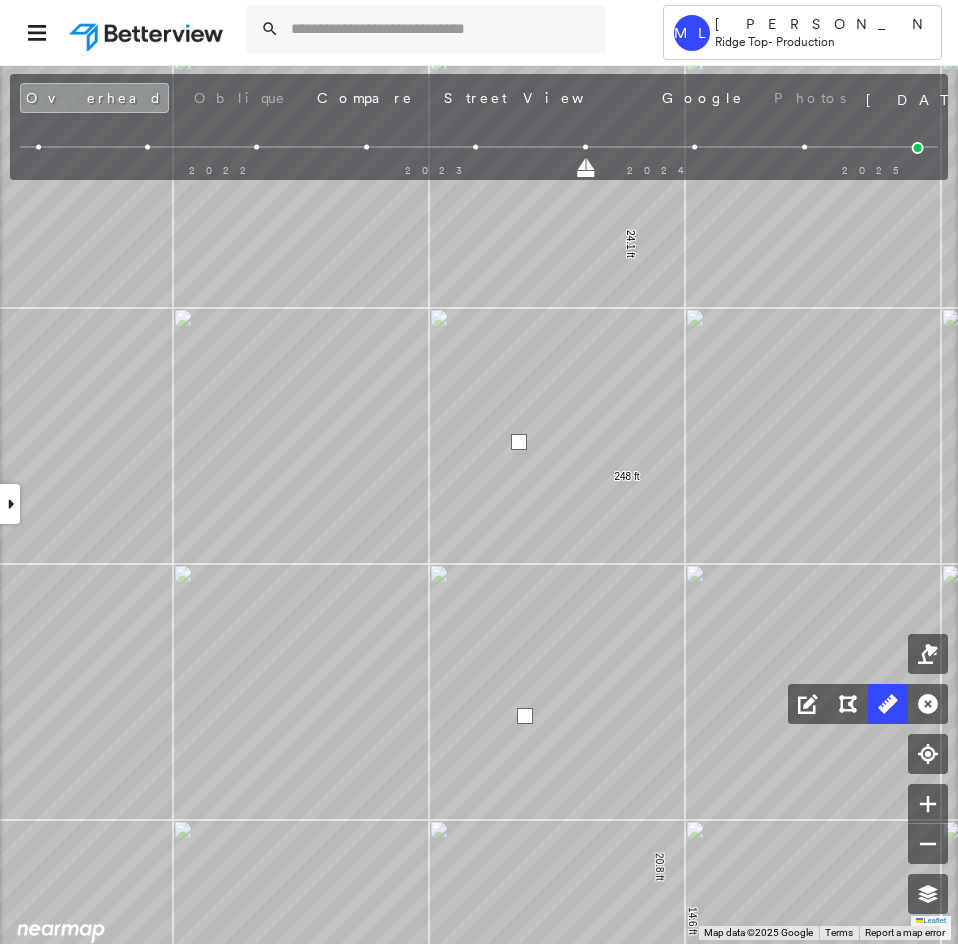 click at bounding box center (525, 716) 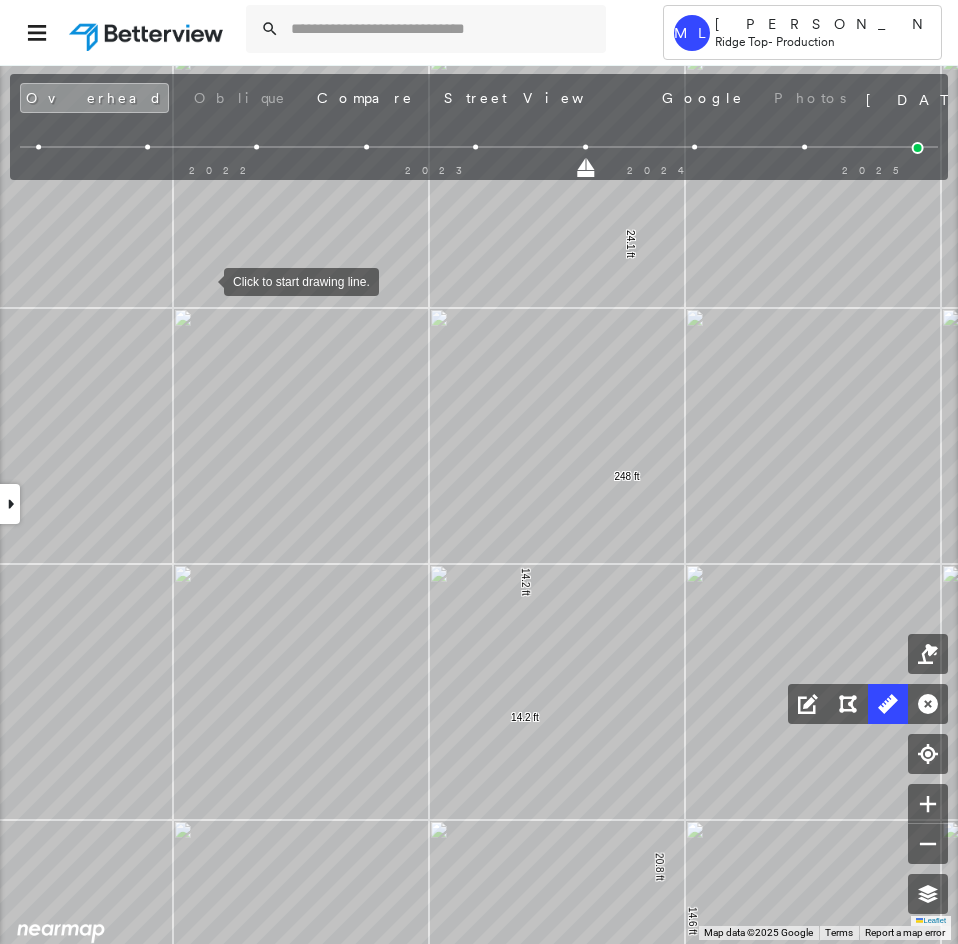 click at bounding box center (204, 280) 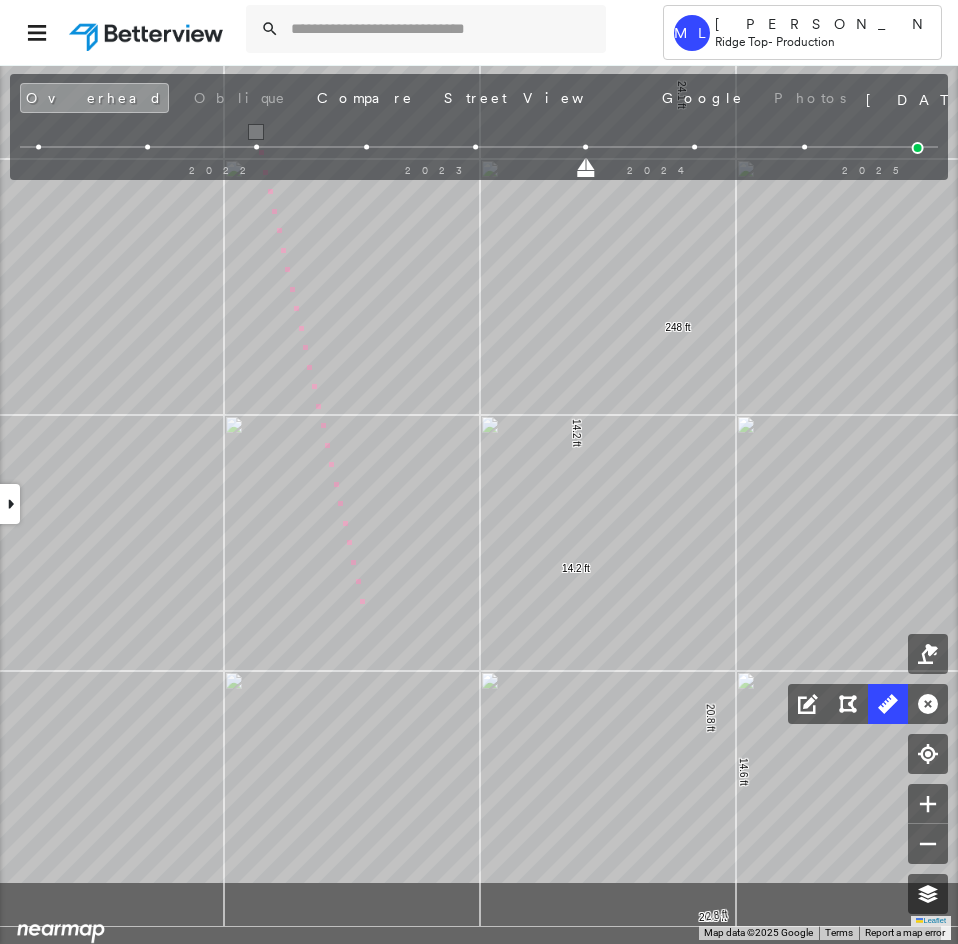 drag, startPoint x: 291, startPoint y: 786, endPoint x: 376, endPoint y: 593, distance: 210.8886 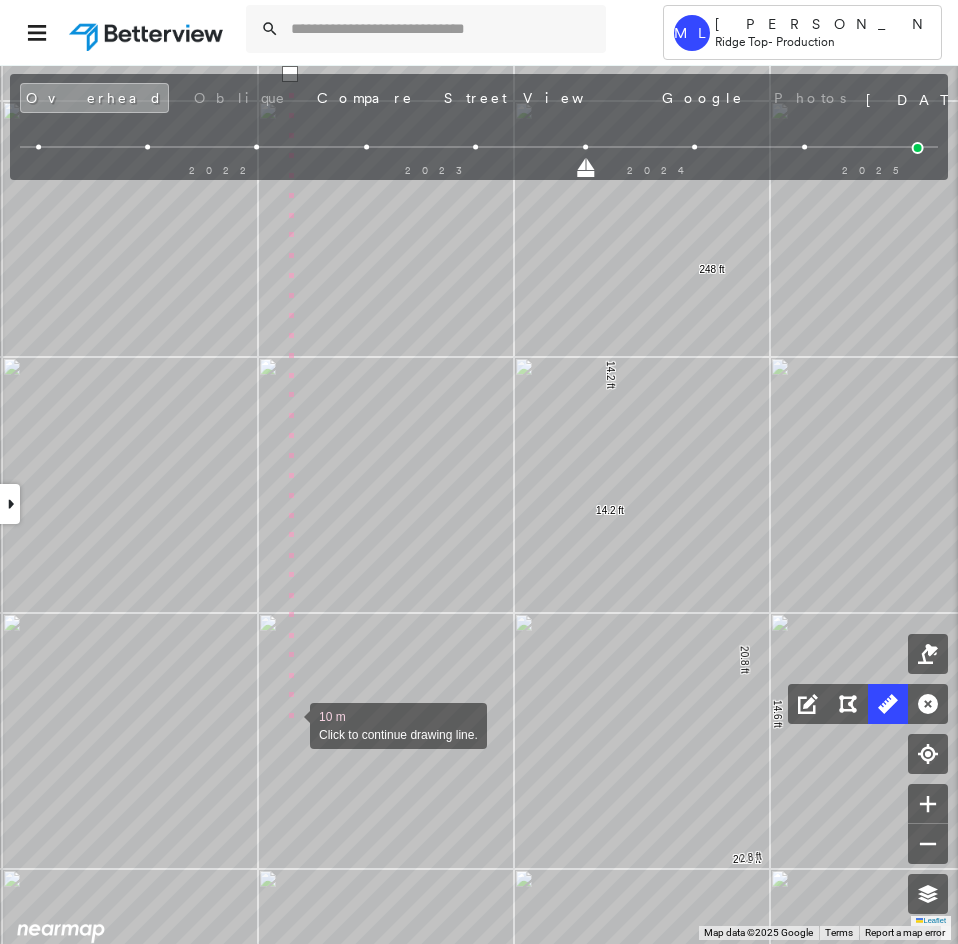 click at bounding box center (290, 724) 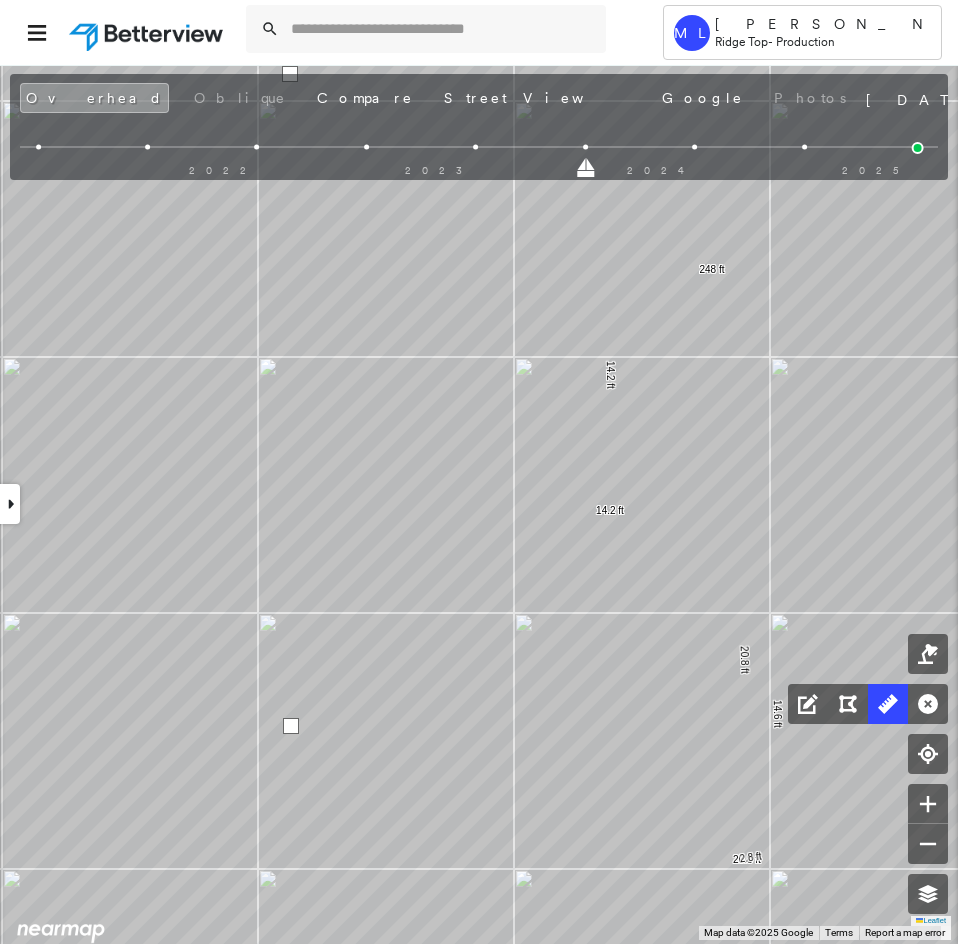 click at bounding box center [291, 726] 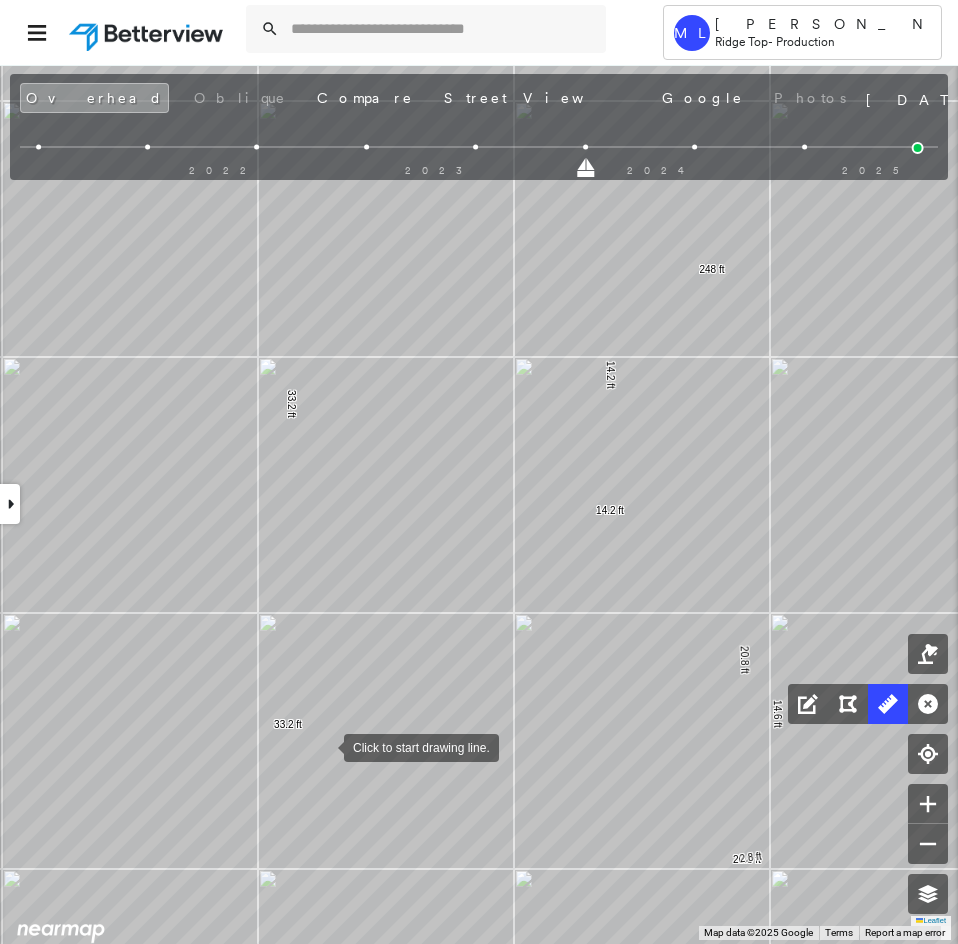 click at bounding box center (324, 746) 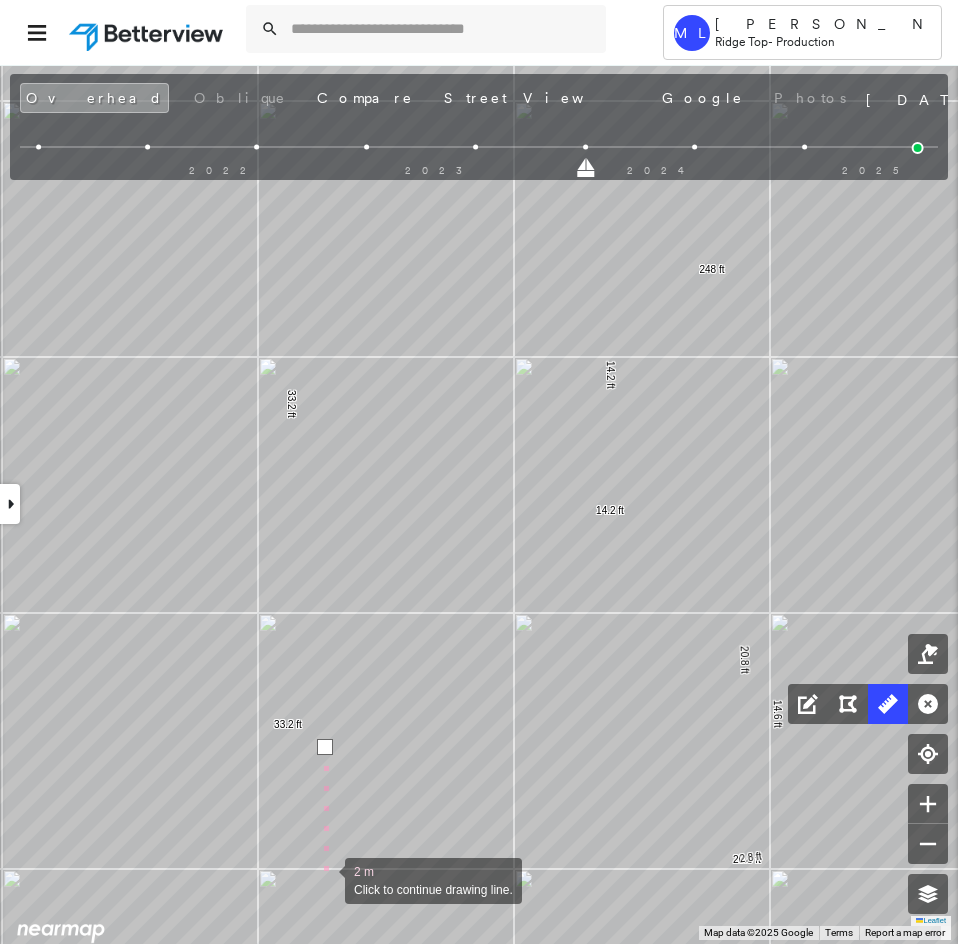 click at bounding box center [325, 879] 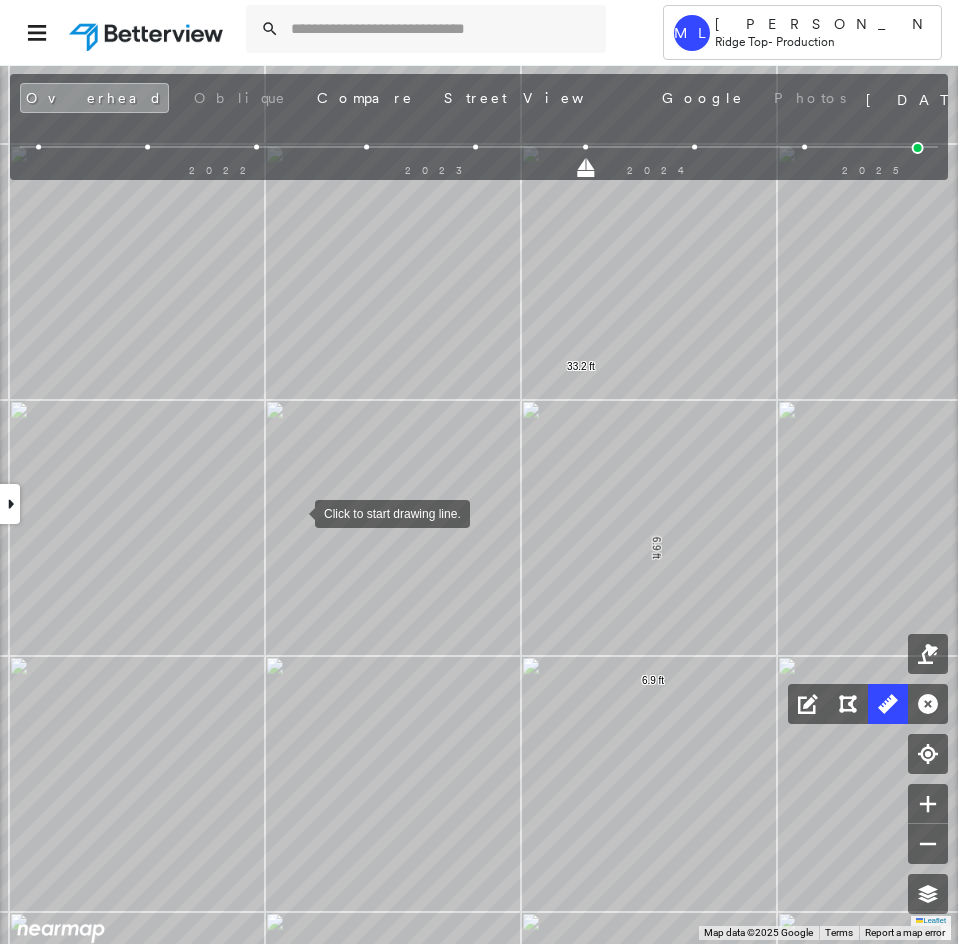 click at bounding box center (295, 512) 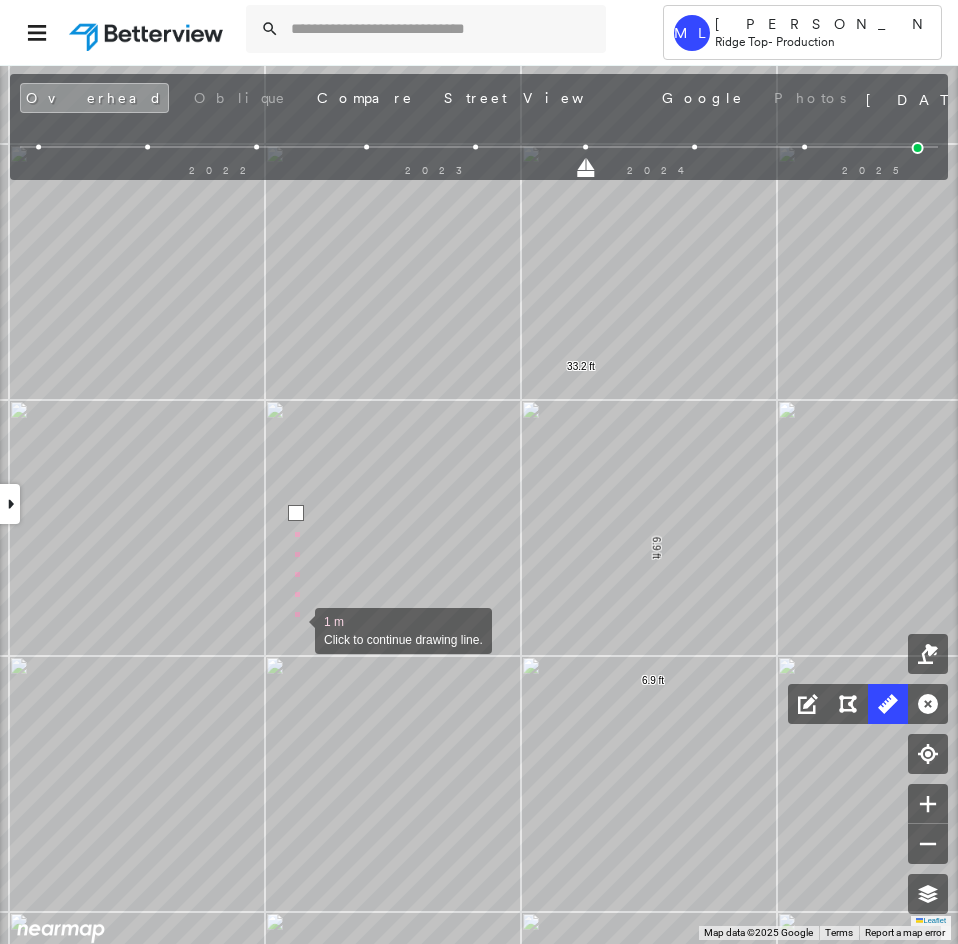 click at bounding box center (295, 629) 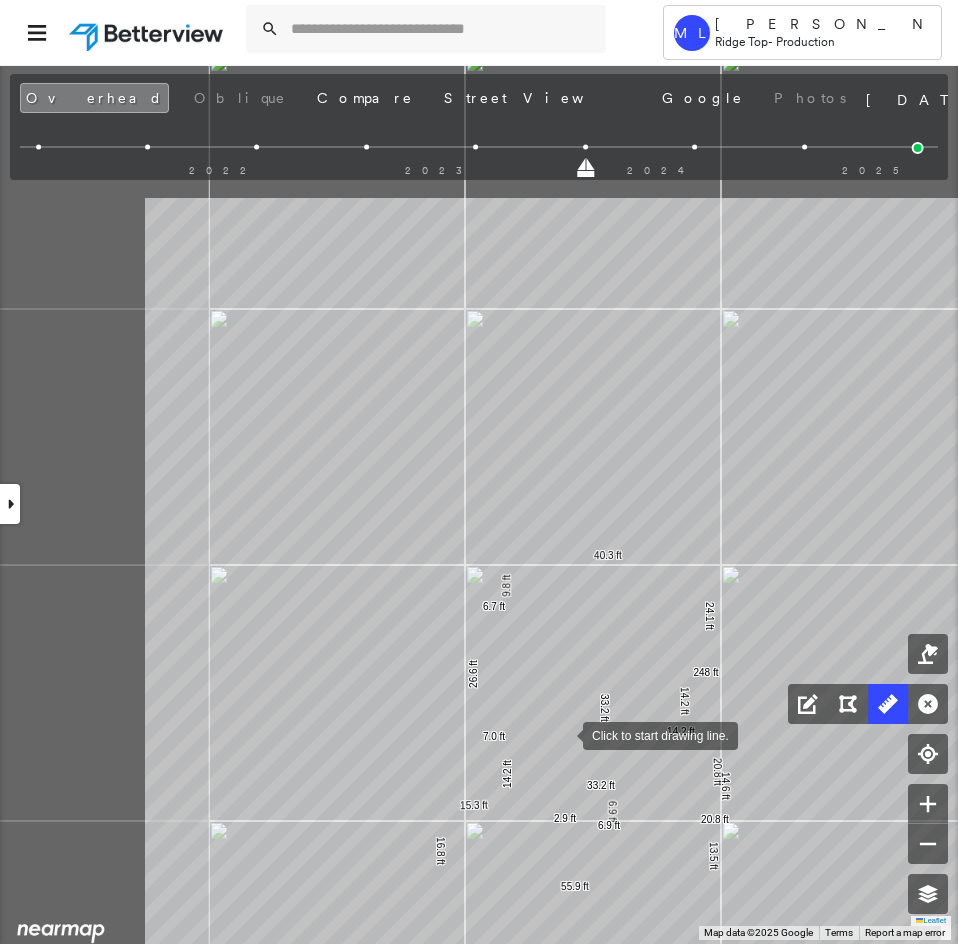 drag, startPoint x: 341, startPoint y: 518, endPoint x: 555, endPoint y: 760, distance: 323.04797 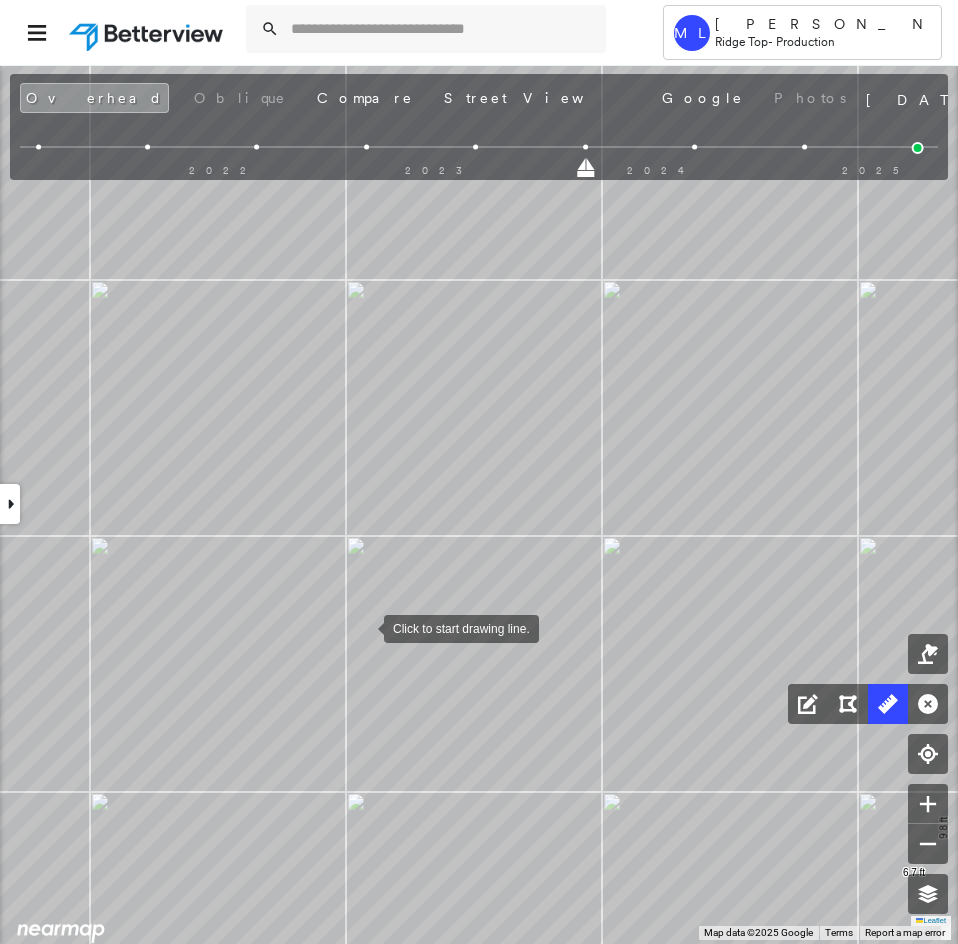 drag, startPoint x: 356, startPoint y: 708, endPoint x: 337, endPoint y: 628, distance: 82.2253 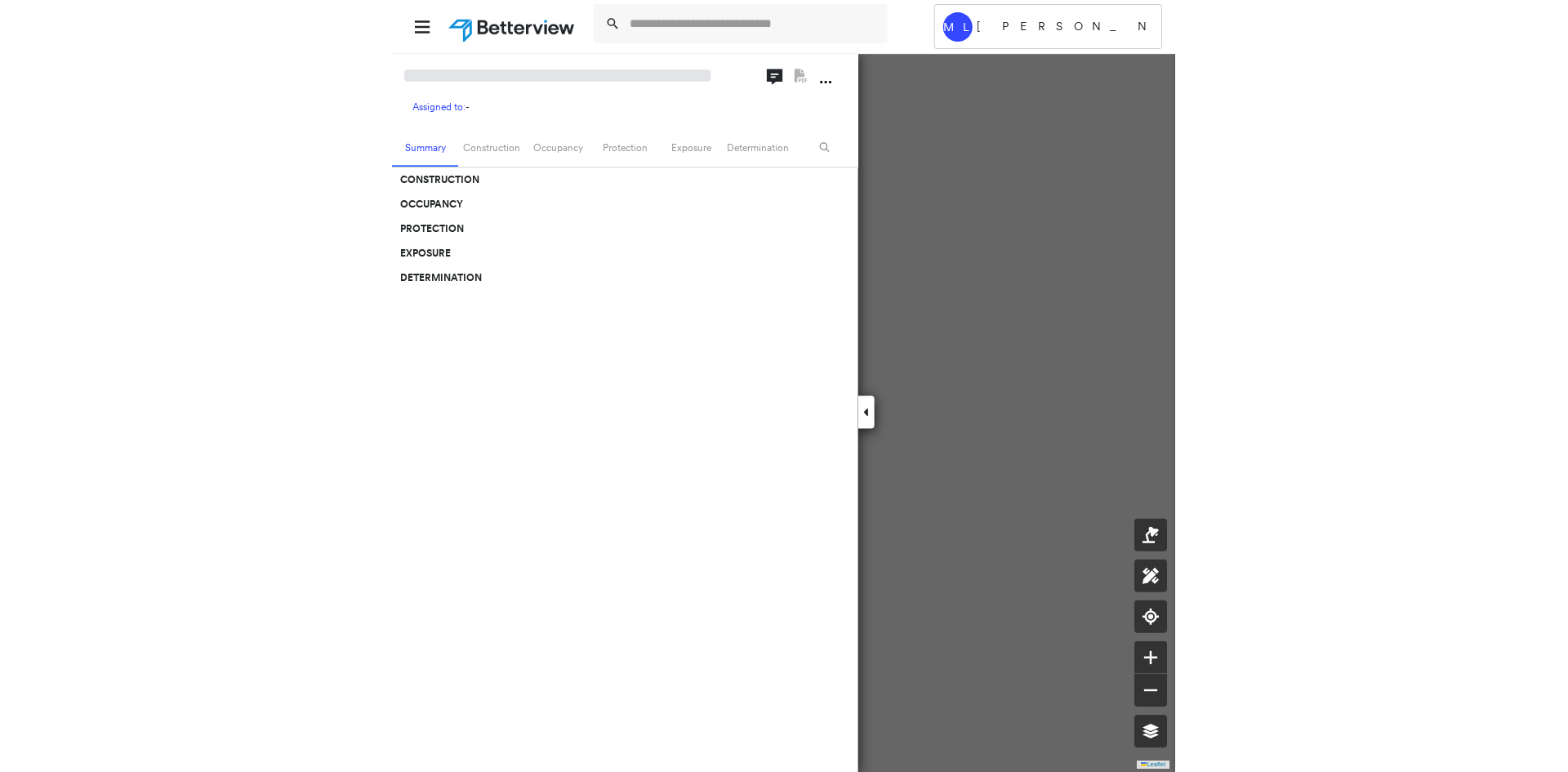 scroll, scrollTop: 0, scrollLeft: 0, axis: both 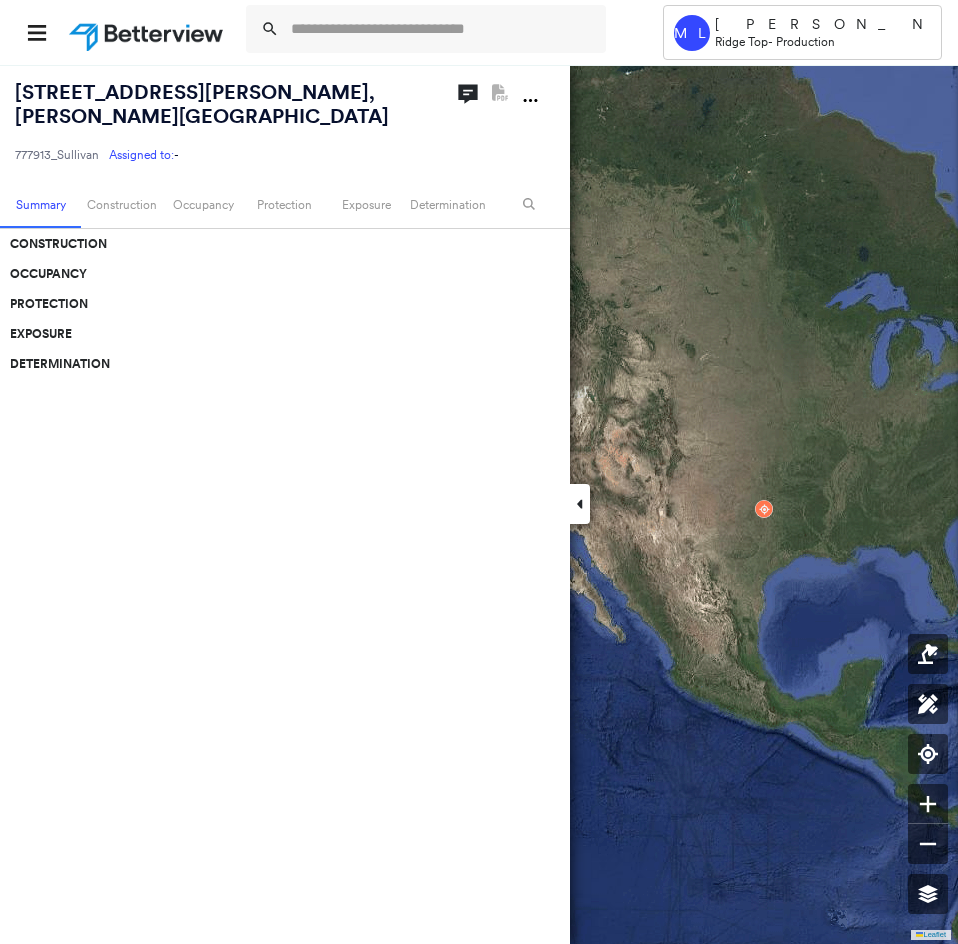 click at bounding box center (580, 504) 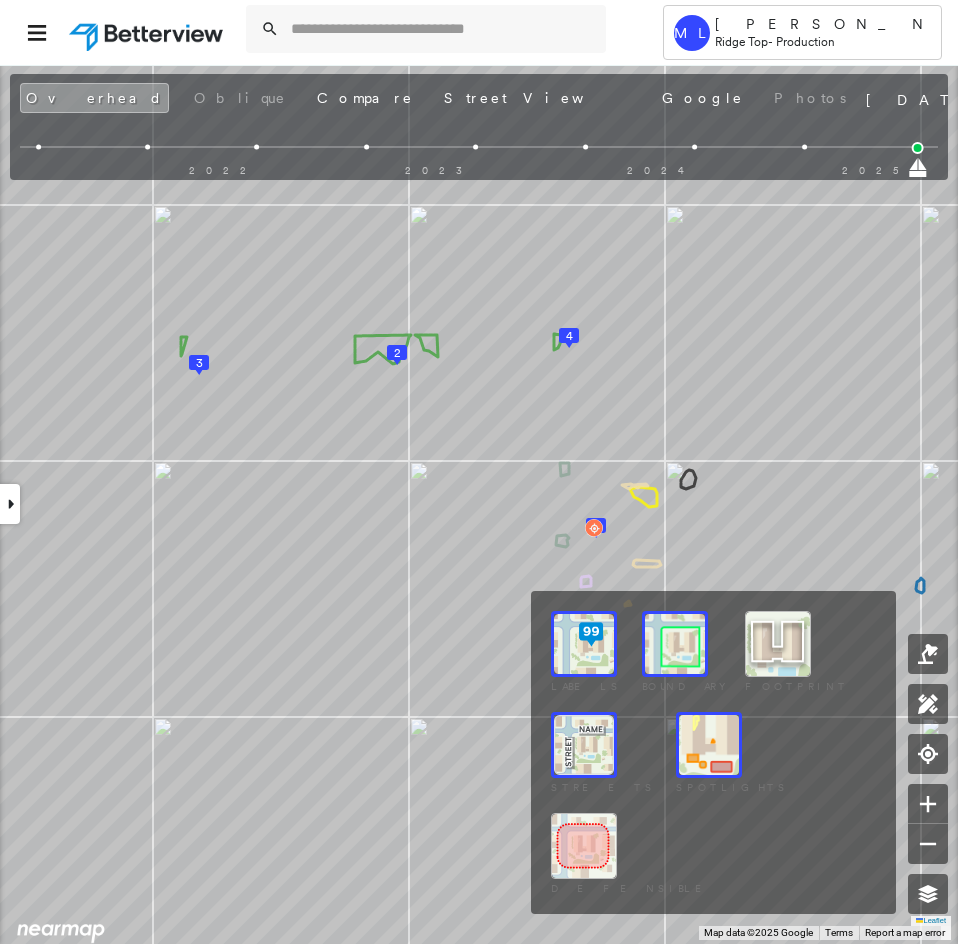 click at bounding box center (709, 745) 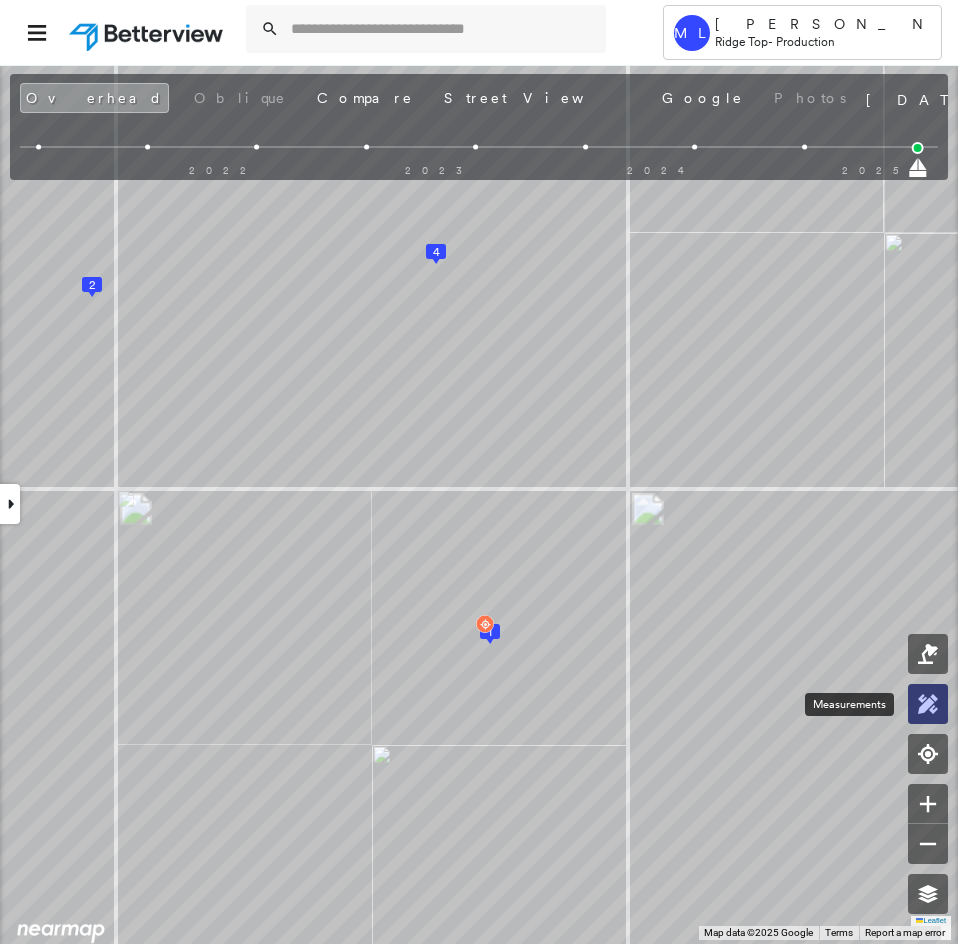 click 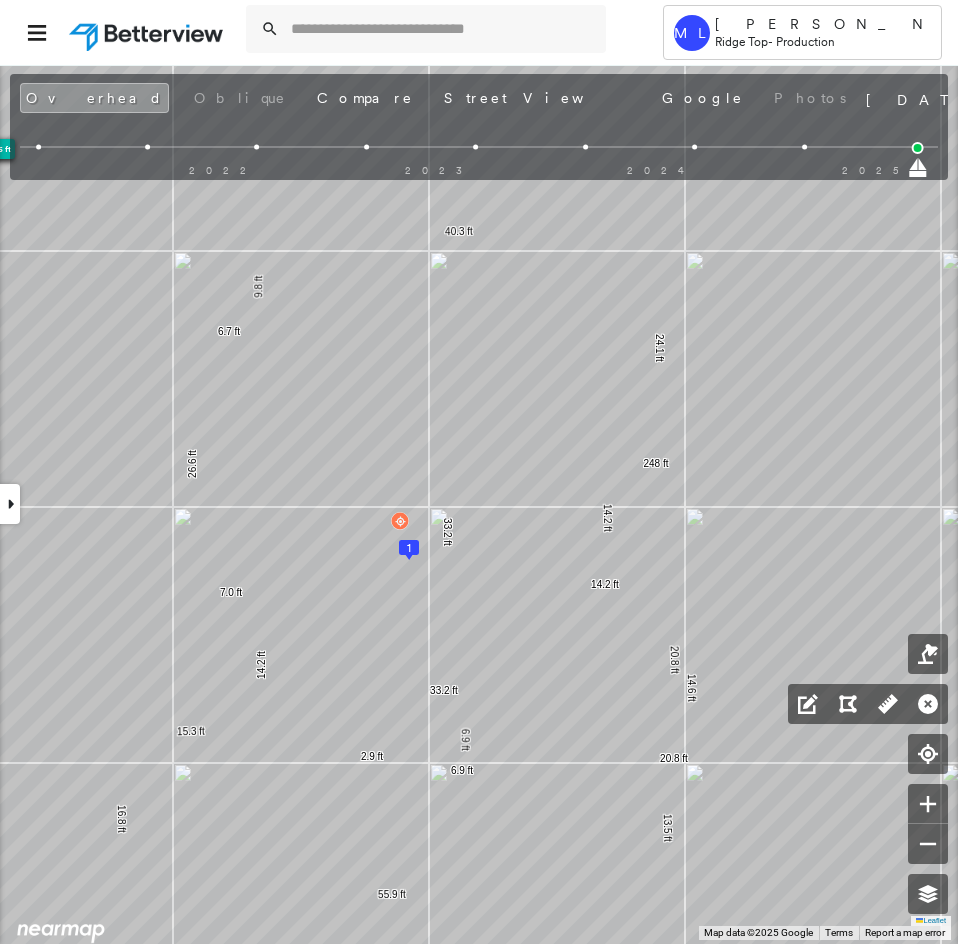 drag, startPoint x: 7, startPoint y: 494, endPoint x: 24, endPoint y: 501, distance: 18.384777 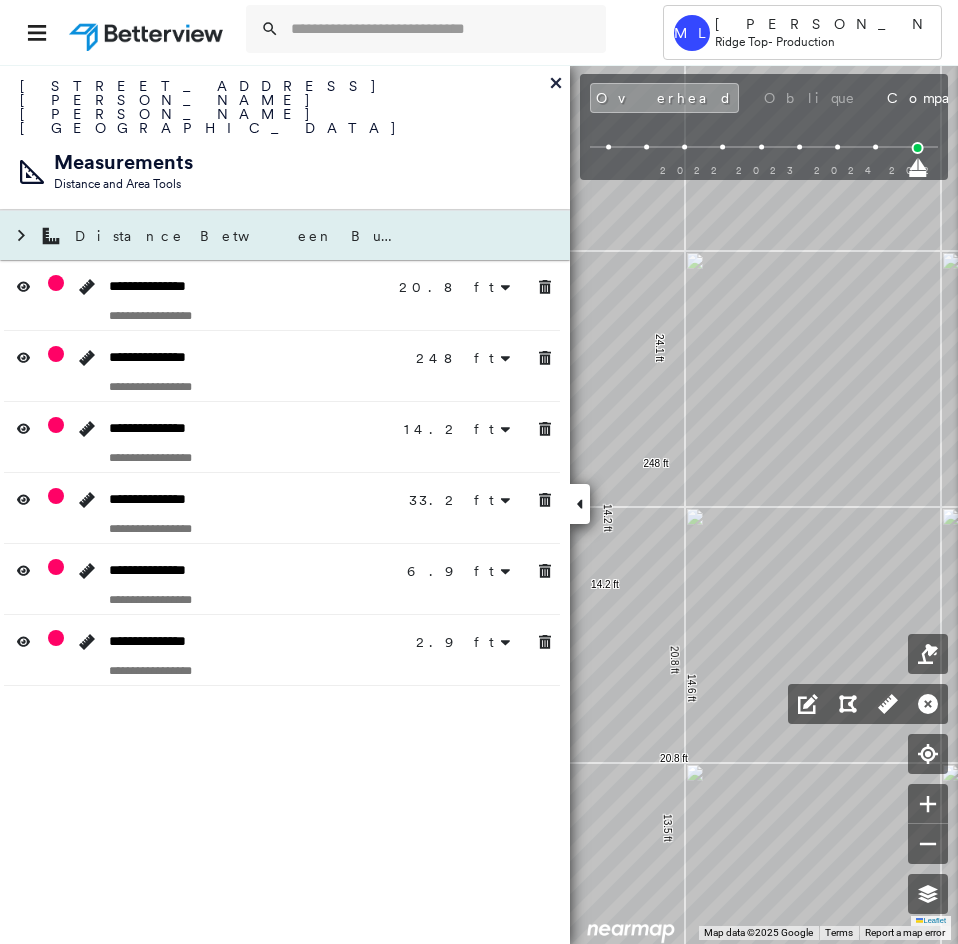click 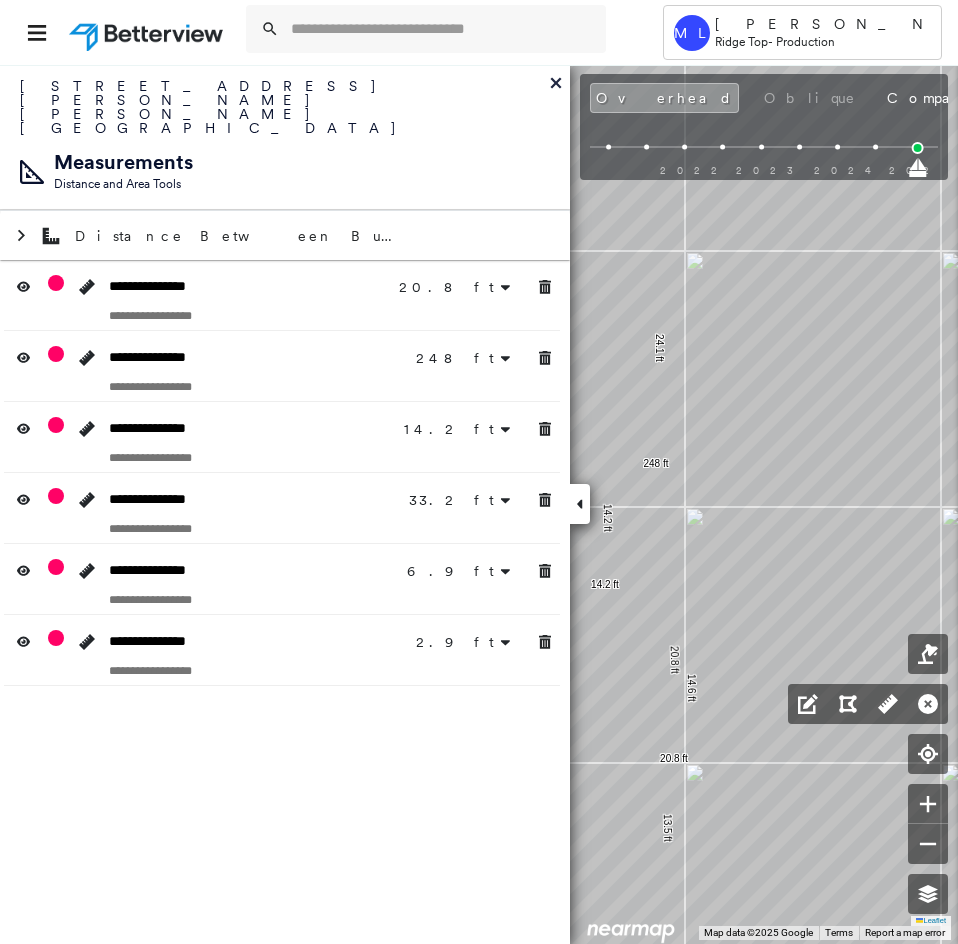 click at bounding box center (580, 504) 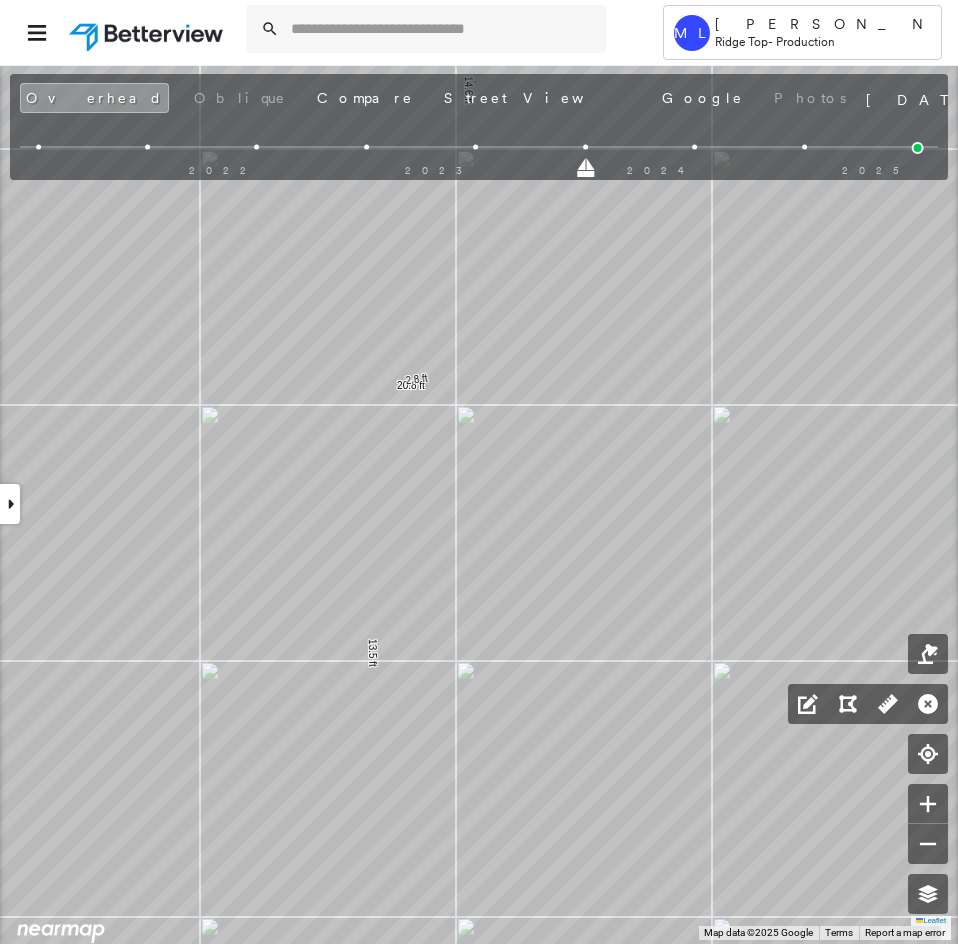 drag, startPoint x: 585, startPoint y: 169, endPoint x: 958, endPoint y: 177, distance: 373.0858 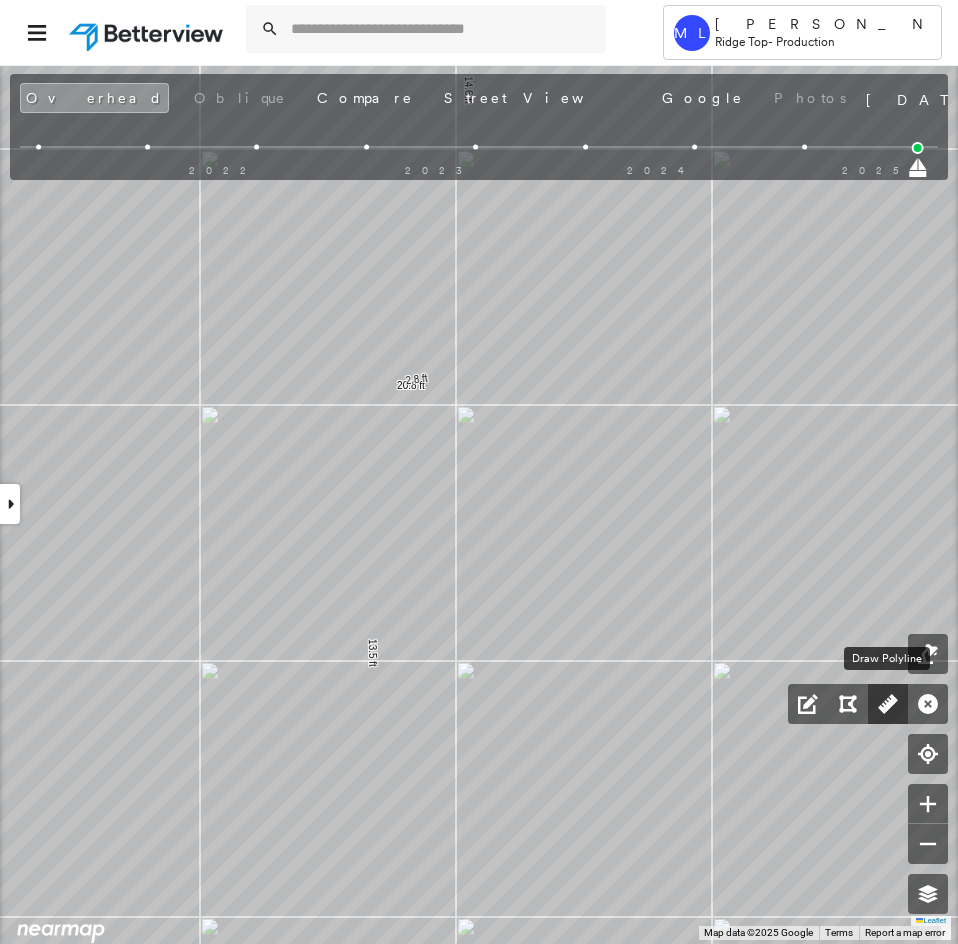 click 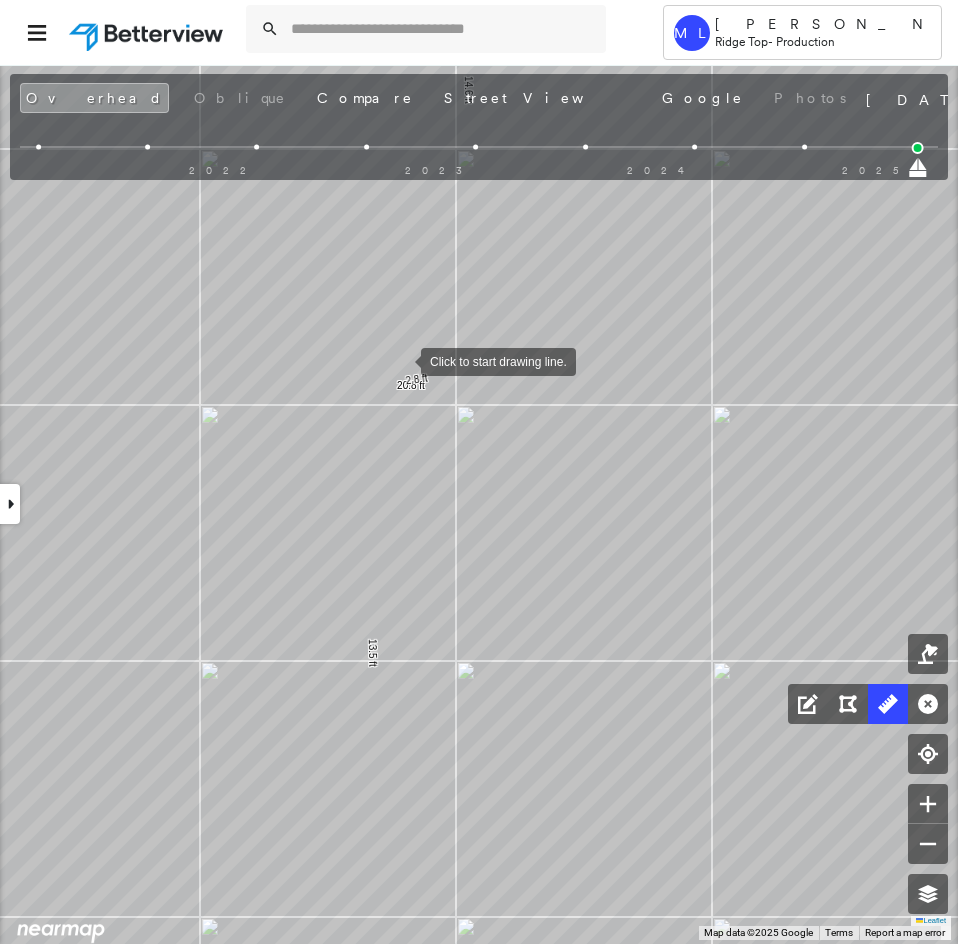 click at bounding box center [401, 360] 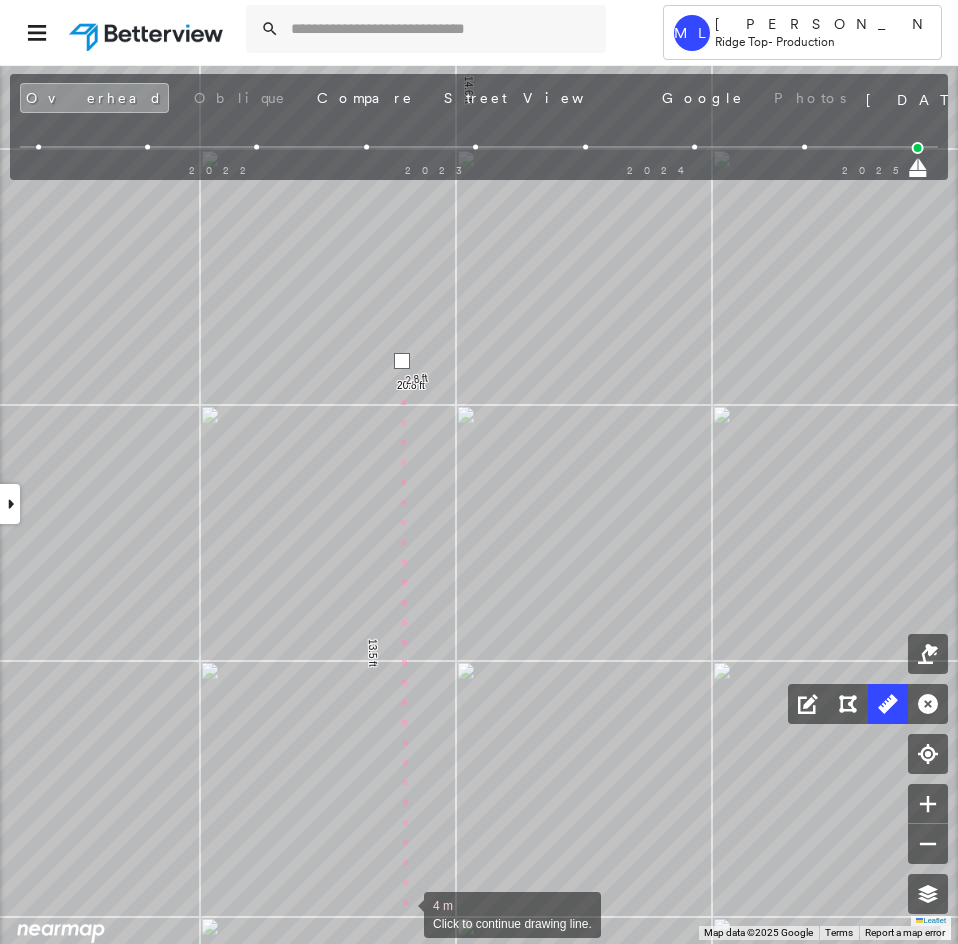 click at bounding box center (404, 913) 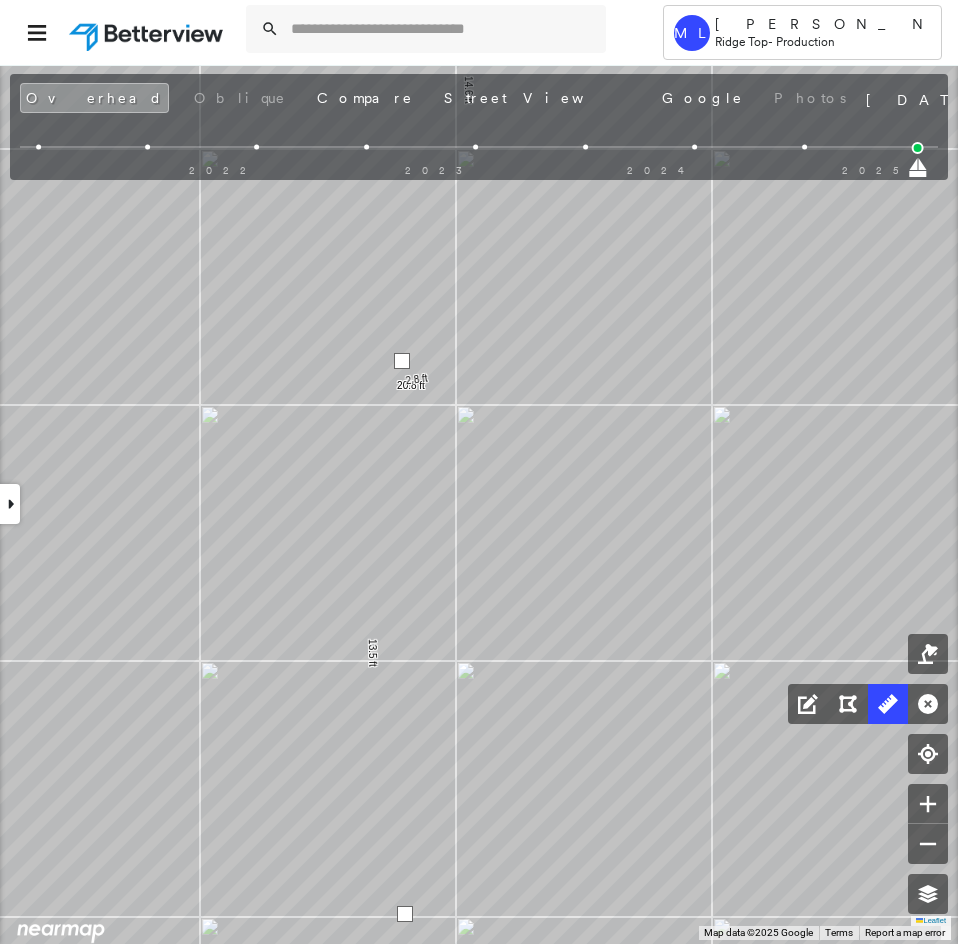click at bounding box center [405, 914] 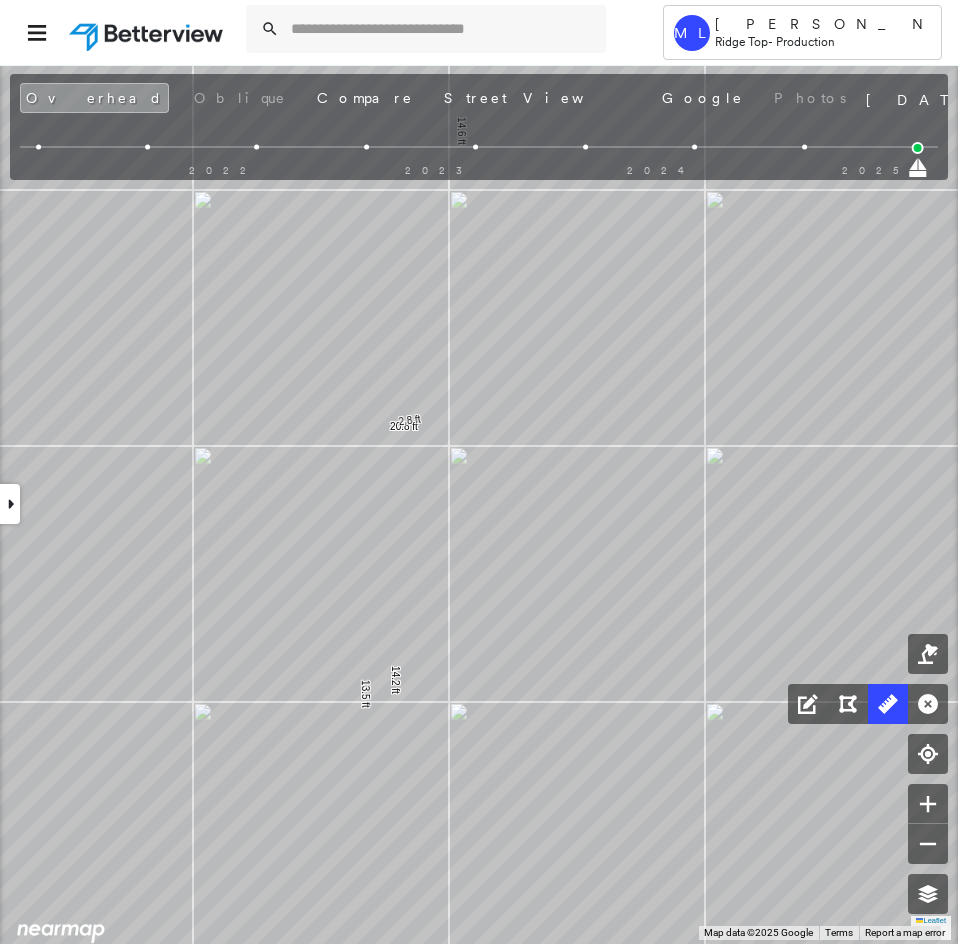 drag, startPoint x: 682, startPoint y: 497, endPoint x: 664, endPoint y: 591, distance: 95.707886 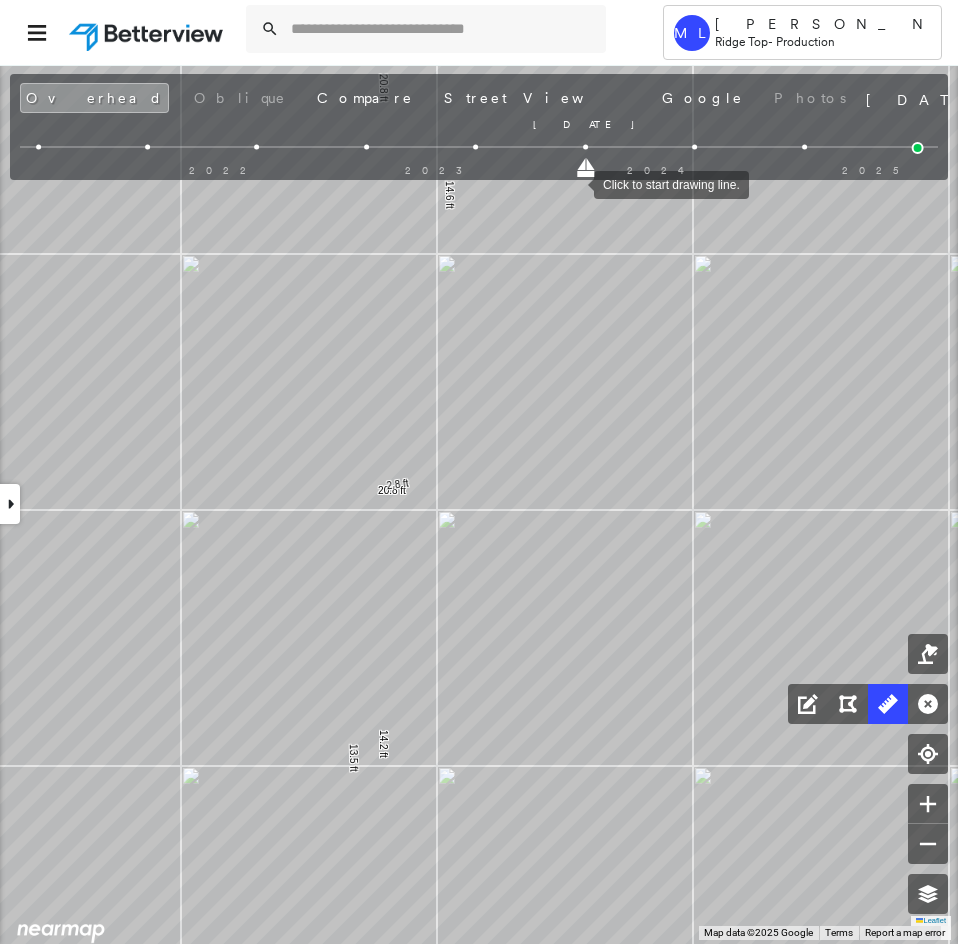 drag, startPoint x: 921, startPoint y: 168, endPoint x: 574, endPoint y: 183, distance: 347.32407 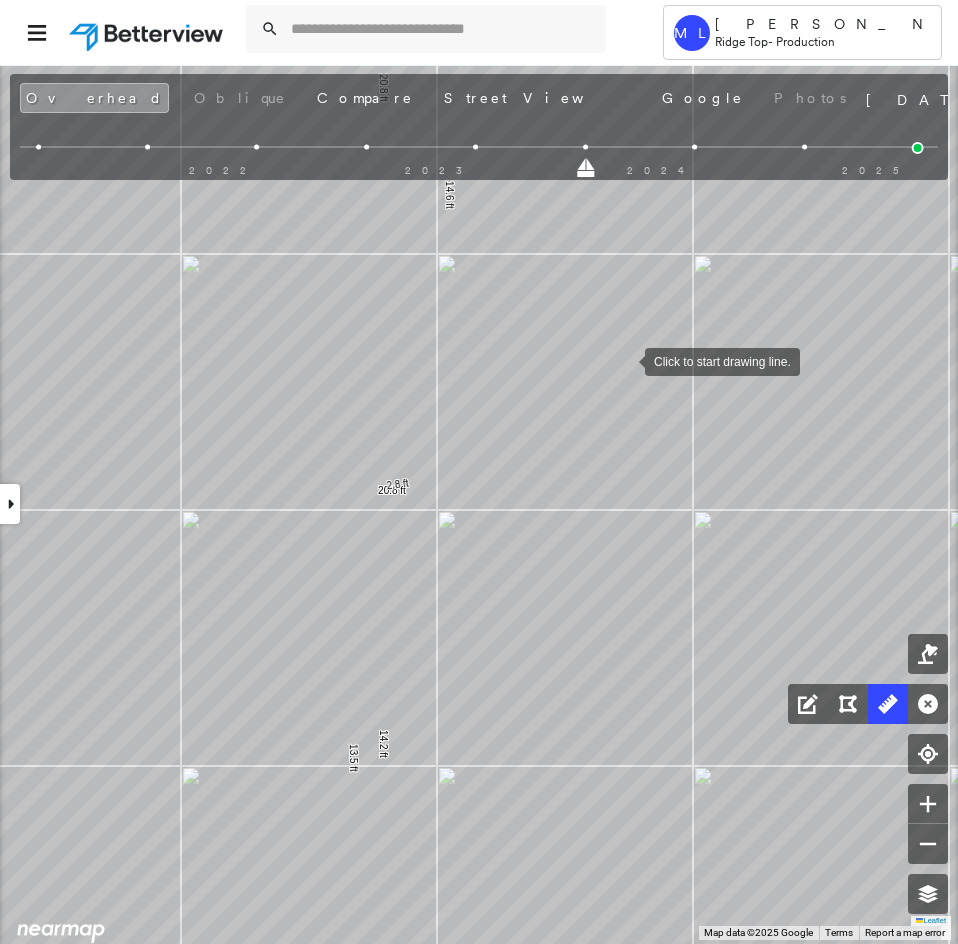 drag, startPoint x: 614, startPoint y: 528, endPoint x: 612, endPoint y: 548, distance: 20.09975 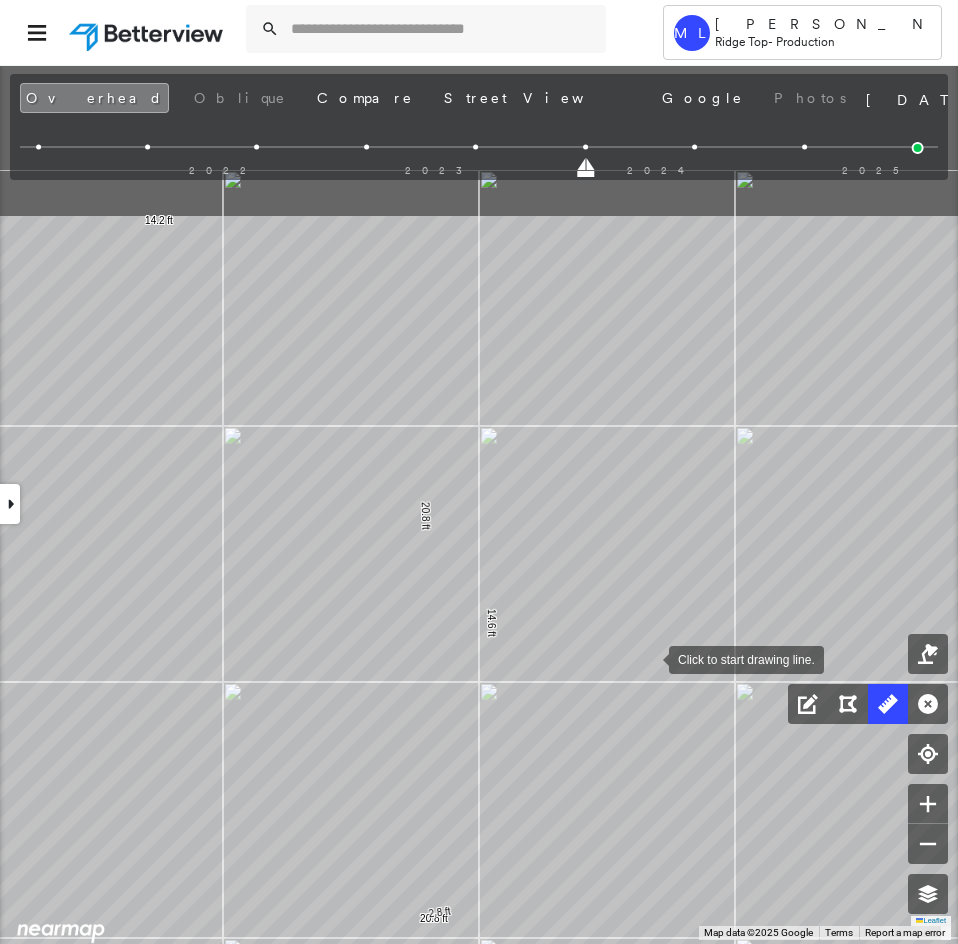 drag, startPoint x: 595, startPoint y: 414, endPoint x: 648, endPoint y: 654, distance: 245.78242 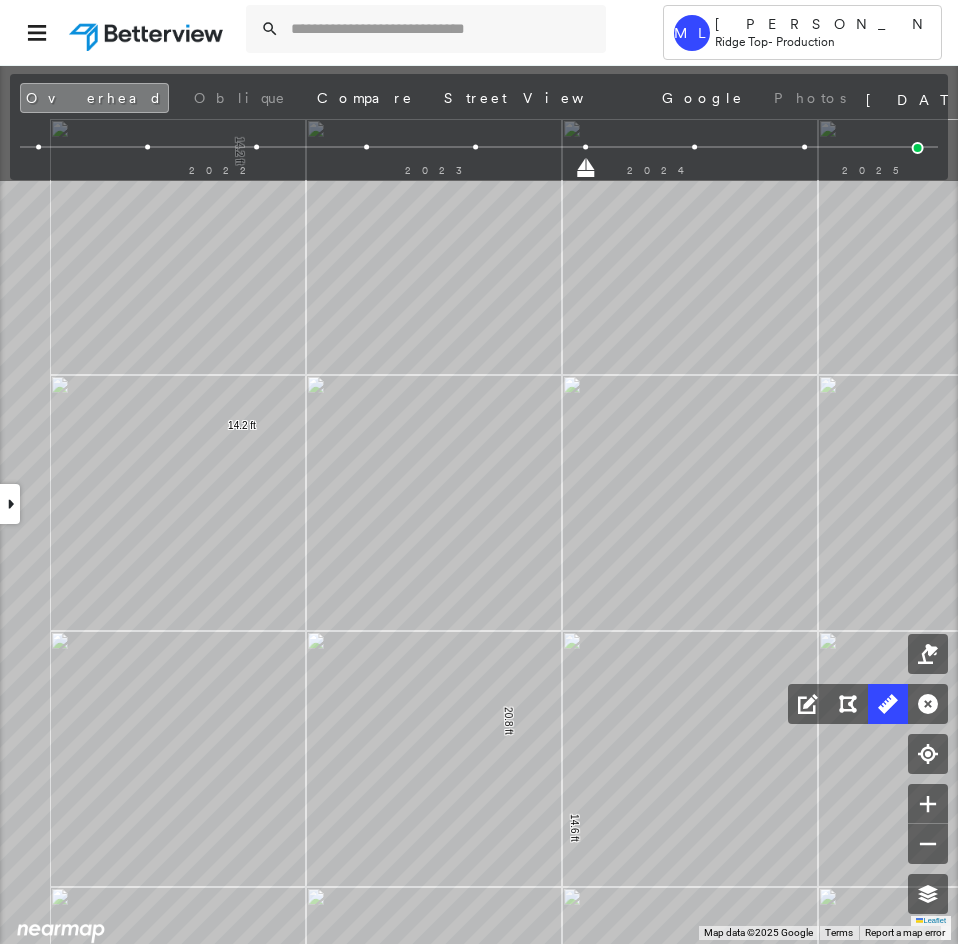 click on "20.8 ft 20.8 ft 14.6 ft 2.8 ft 13.5 ft 55.9 ft 16.8 ft 15.3 ft 14.2 ft 7.0 ft 26.6 ft 6.7 ft 9.8 ft 40.3 ft 24.1 ft 248 ft 14.2 ft 14.2 ft 33.2 ft 33.2 ft 6.9 ft 6.9 ft 2.9 ft 2.9 ft 14.2 ft 14.2 ft Click to start drawing line." at bounding box center (-635, 626) 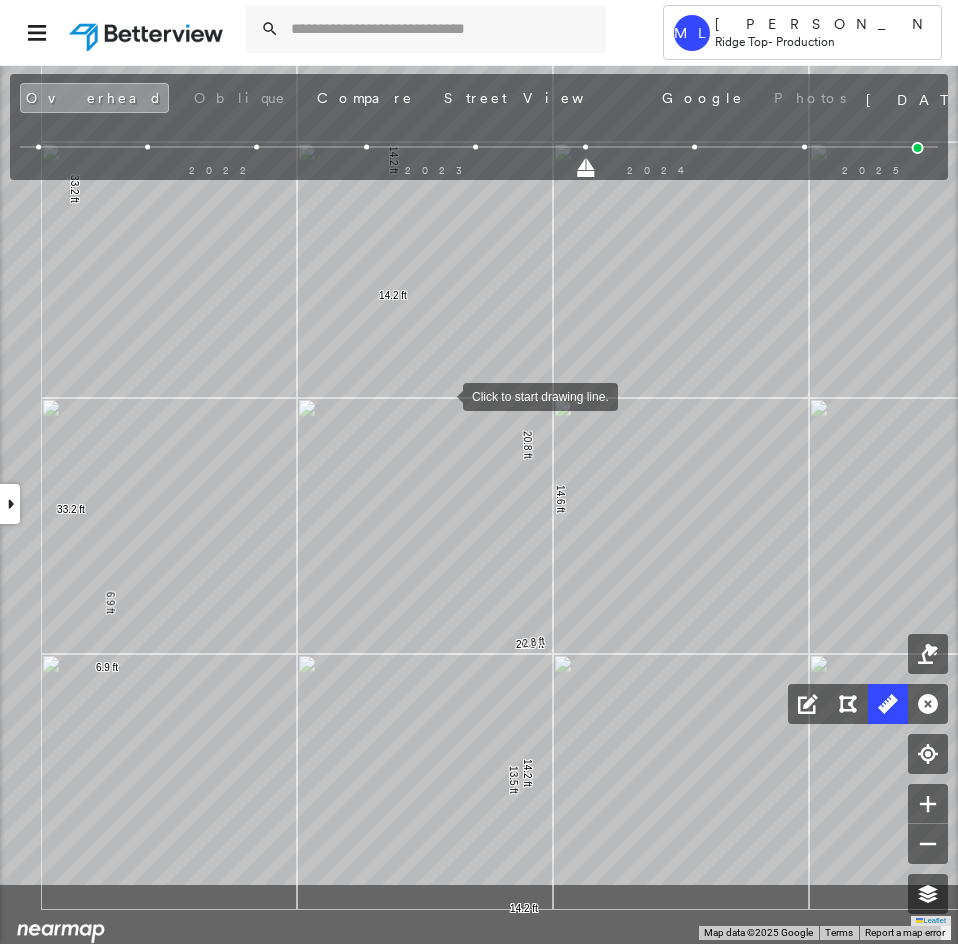 click at bounding box center (443, 395) 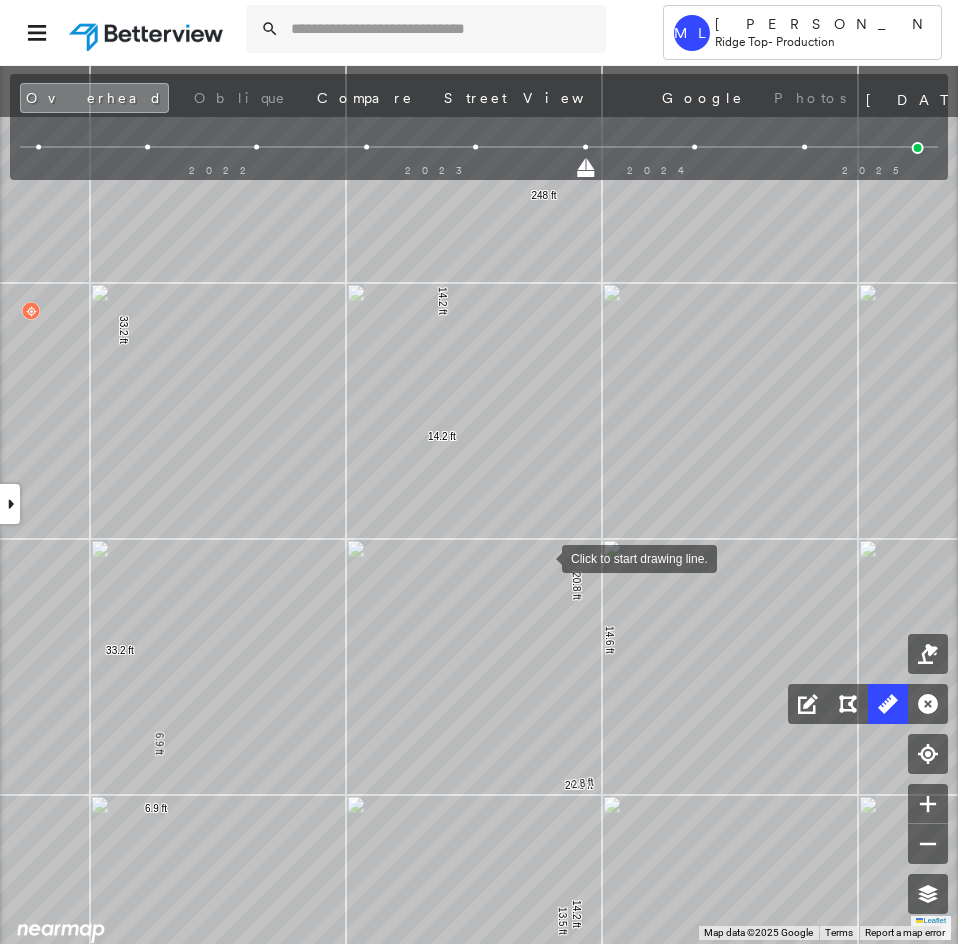 drag, startPoint x: 529, startPoint y: 521, endPoint x: 551, endPoint y: 629, distance: 110.217964 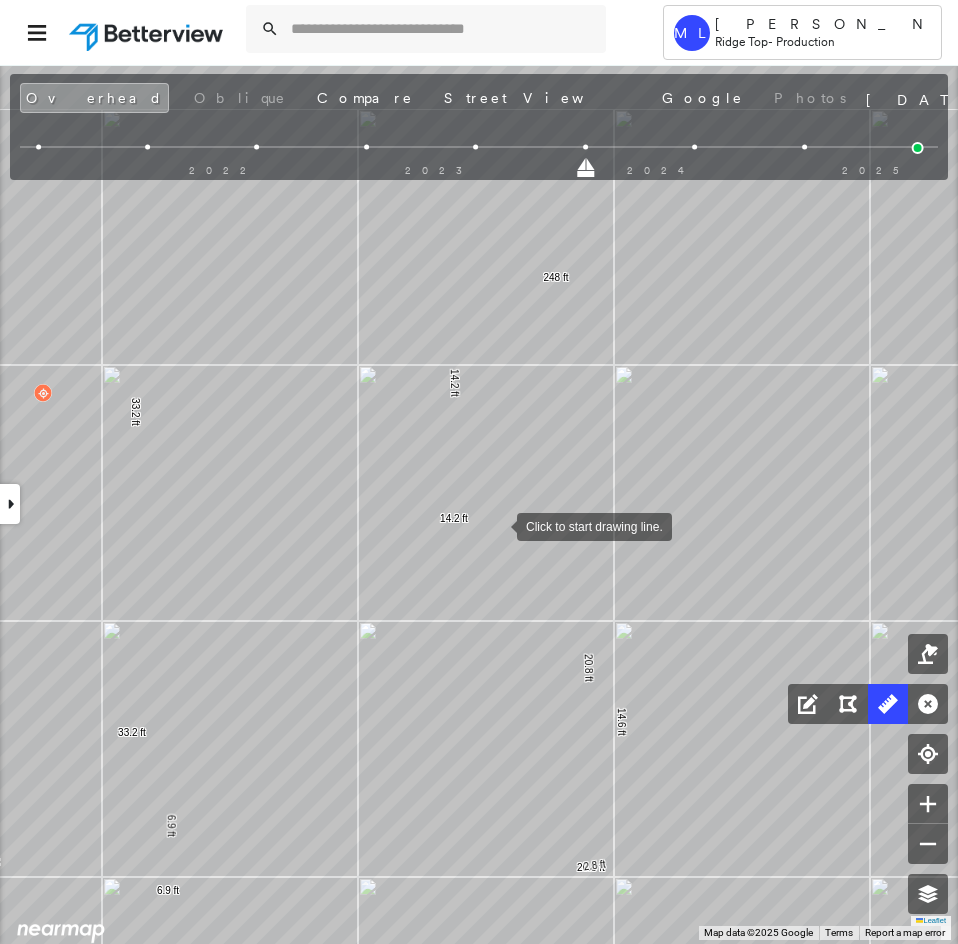 click at bounding box center (497, 525) 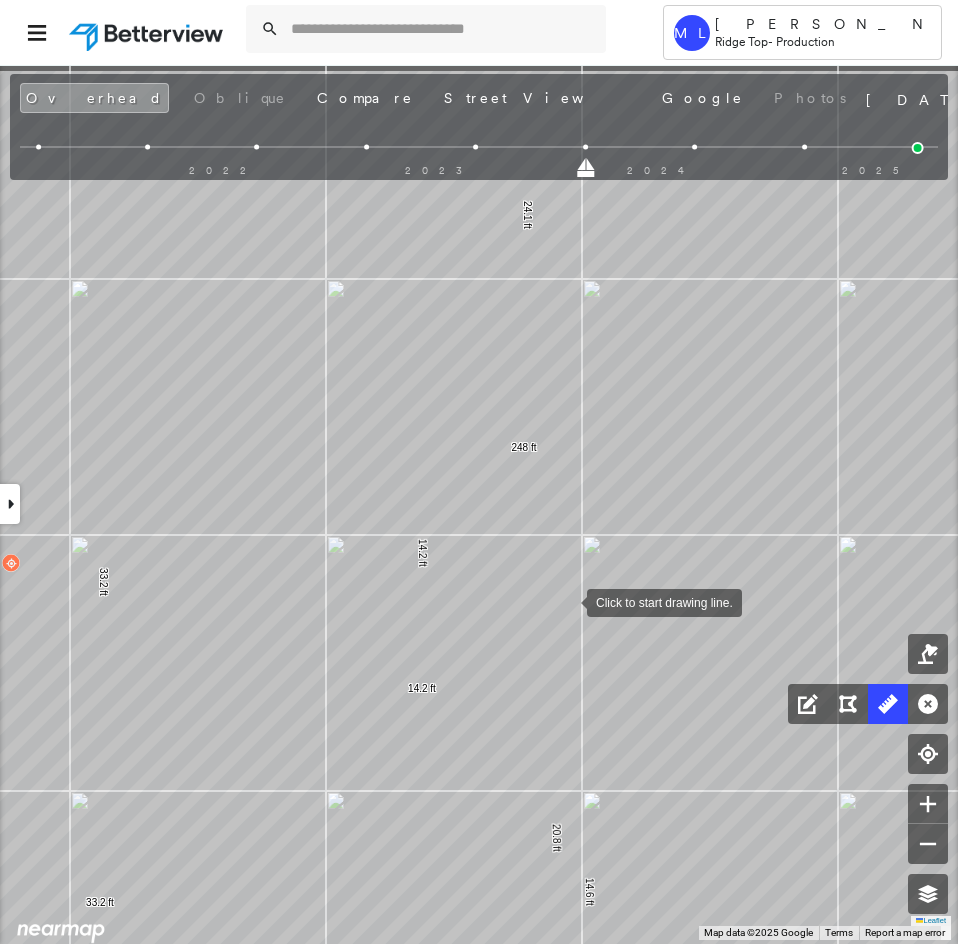 drag, startPoint x: 600, startPoint y: 507, endPoint x: 568, endPoint y: 600, distance: 98.35141 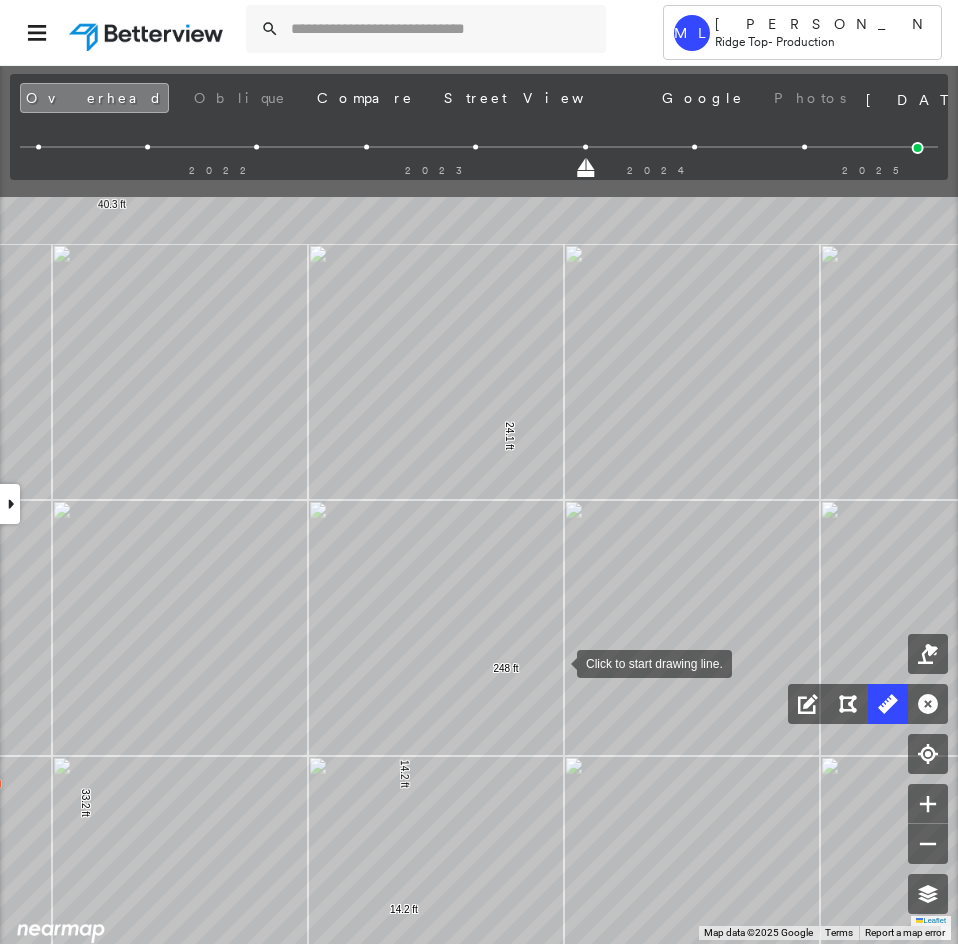 drag, startPoint x: 560, startPoint y: 595, endPoint x: 557, endPoint y: 665, distance: 70.064255 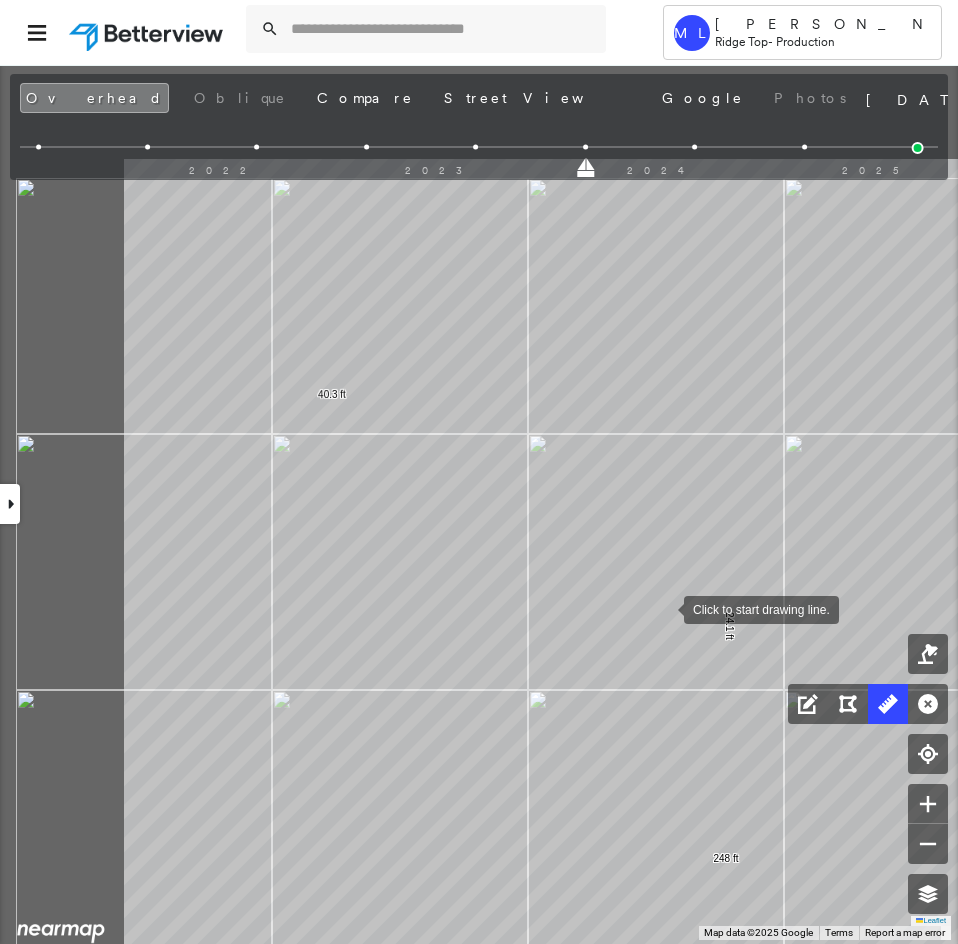click at bounding box center (664, 608) 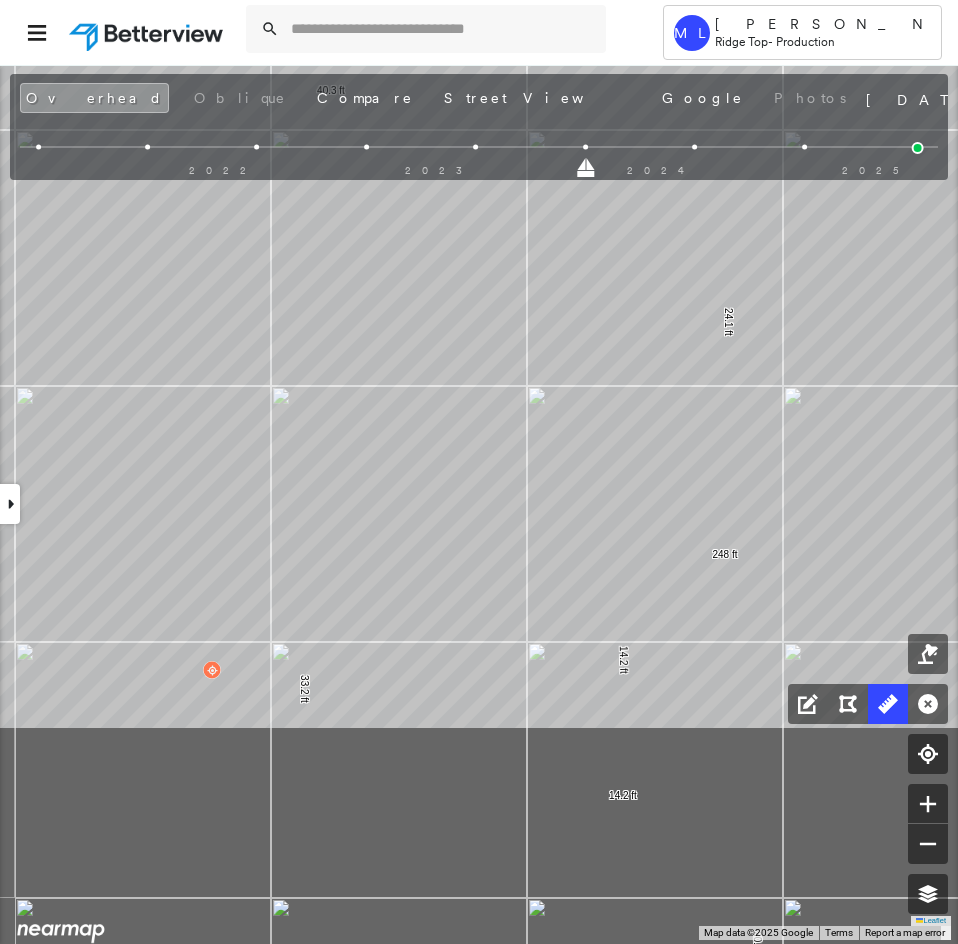 click on "20.8 ft 20.8 ft 14.6 ft 2.8 ft 13.5 ft 55.9 ft 16.8 ft 15.3 ft 14.2 ft 7.0 ft 26.6 ft 6.7 ft 9.8 ft 40.3 ft 24.1 ft 248 ft 14.2 ft 14.2 ft 33.2 ft 33.2 ft 6.9 ft 6.9 ft 2.9 ft 2.9 ft 14.2 ft 14.2 ft Click to start drawing line." at bounding box center [-338, 928] 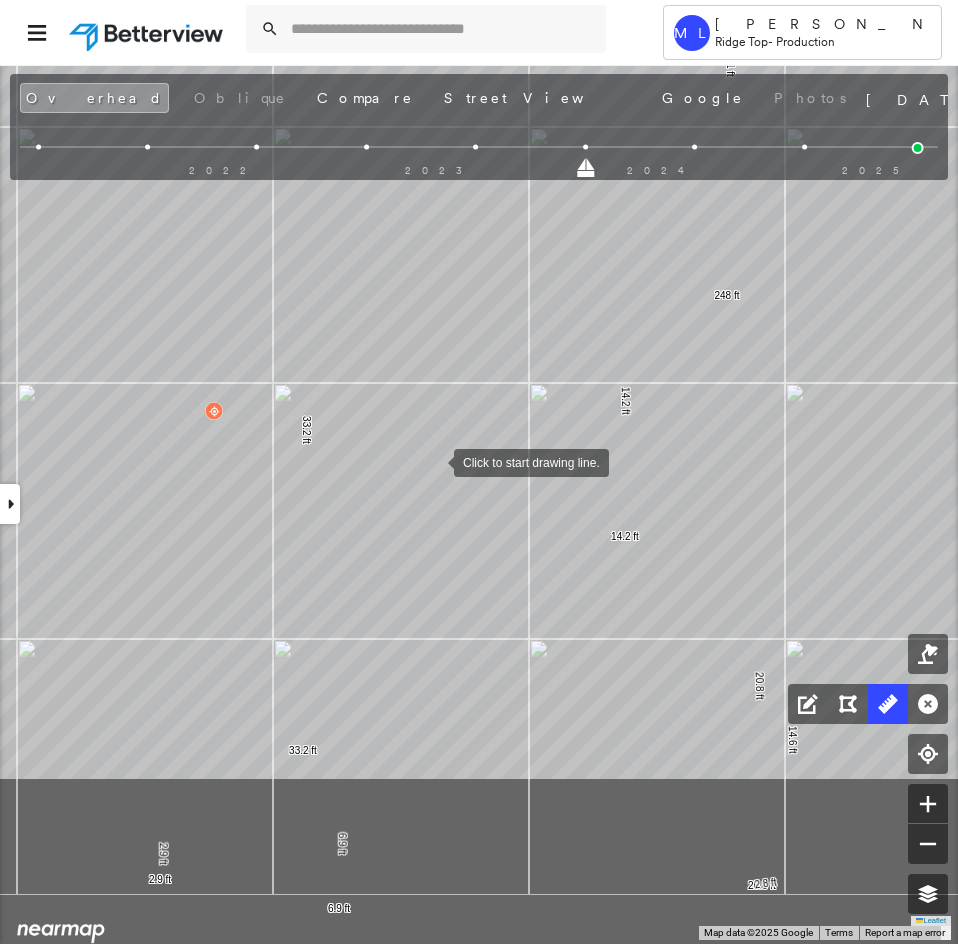 drag, startPoint x: 433, startPoint y: 717, endPoint x: 434, endPoint y: 464, distance: 253.00198 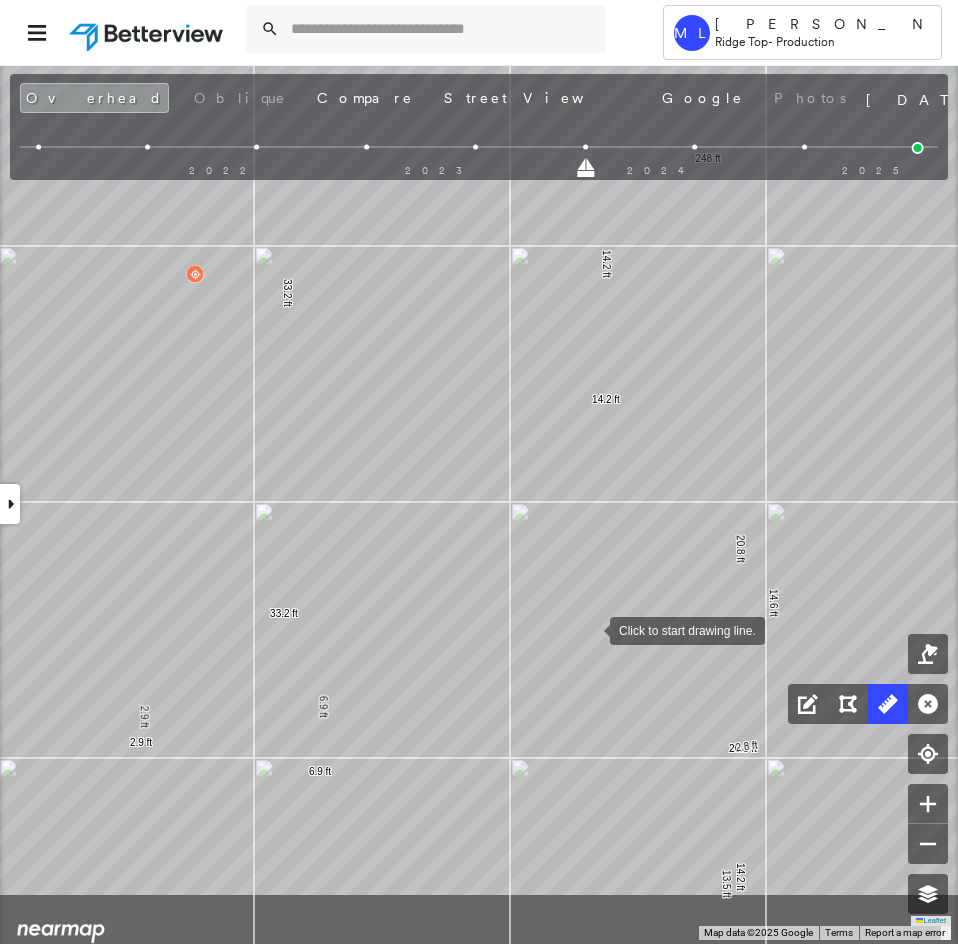 drag, startPoint x: 607, startPoint y: 764, endPoint x: 590, endPoint y: 633, distance: 132.09845 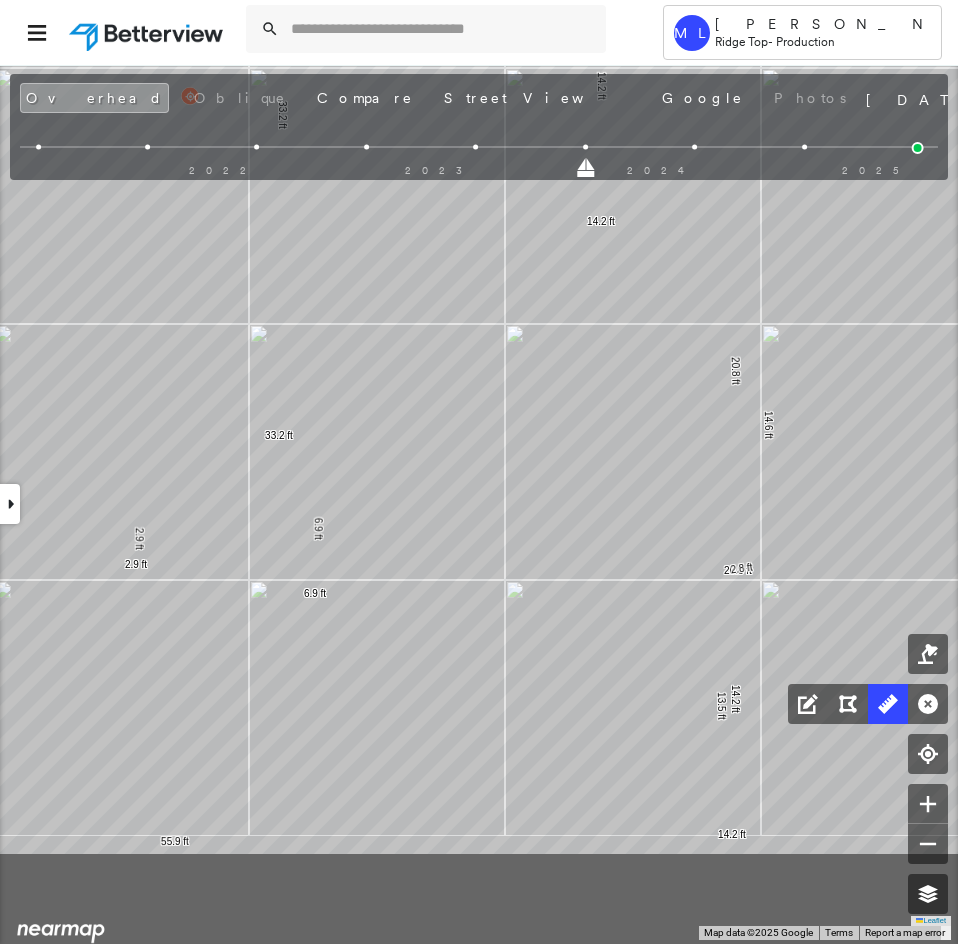 drag, startPoint x: 376, startPoint y: 699, endPoint x: 372, endPoint y: 506, distance: 193.04144 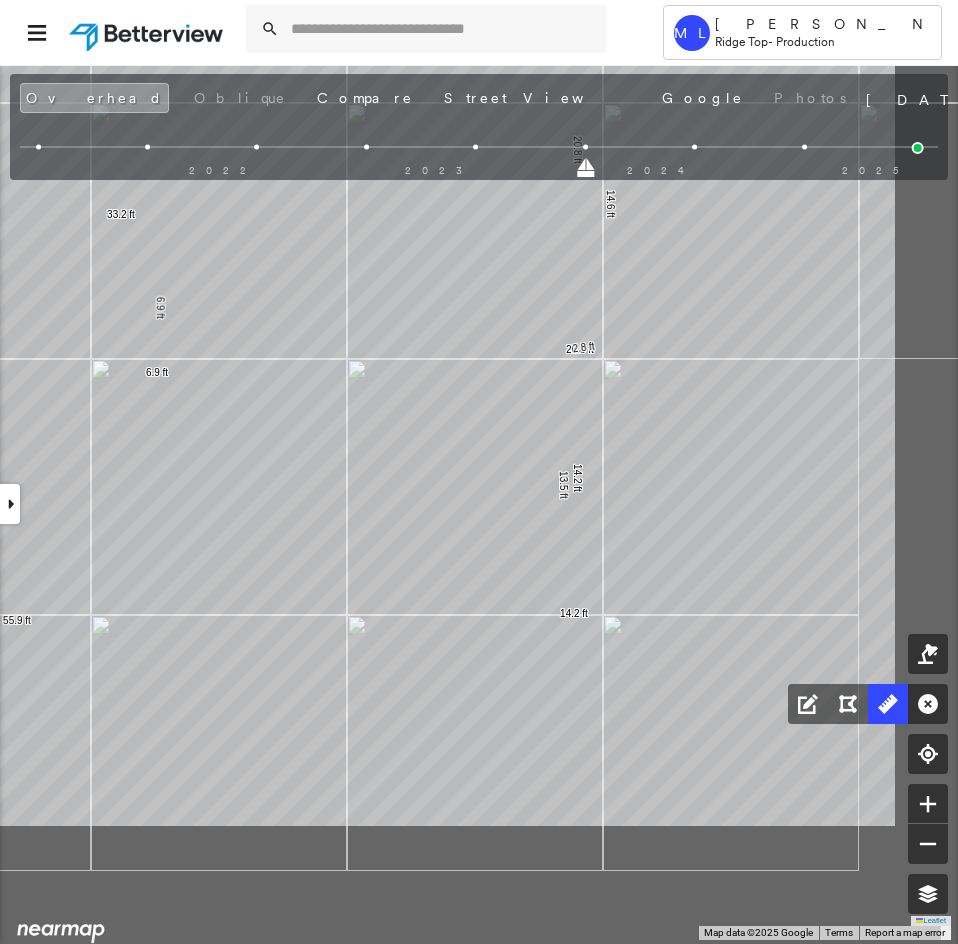 click on "20.8 ft 20.8 ft 14.6 ft 2.8 ft 13.5 ft 55.9 ft 16.8 ft 15.3 ft 14.2 ft 7.0 ft 26.6 ft 6.7 ft 9.8 ft 40.3 ft 24.1 ft 248 ft 14.2 ft 14.2 ft 33.2 ft 33.2 ft 6.9 ft 6.9 ft 2.9 ft 2.9 ft 14.2 ft 14.2 ft Click to start drawing line." at bounding box center (-518, 133) 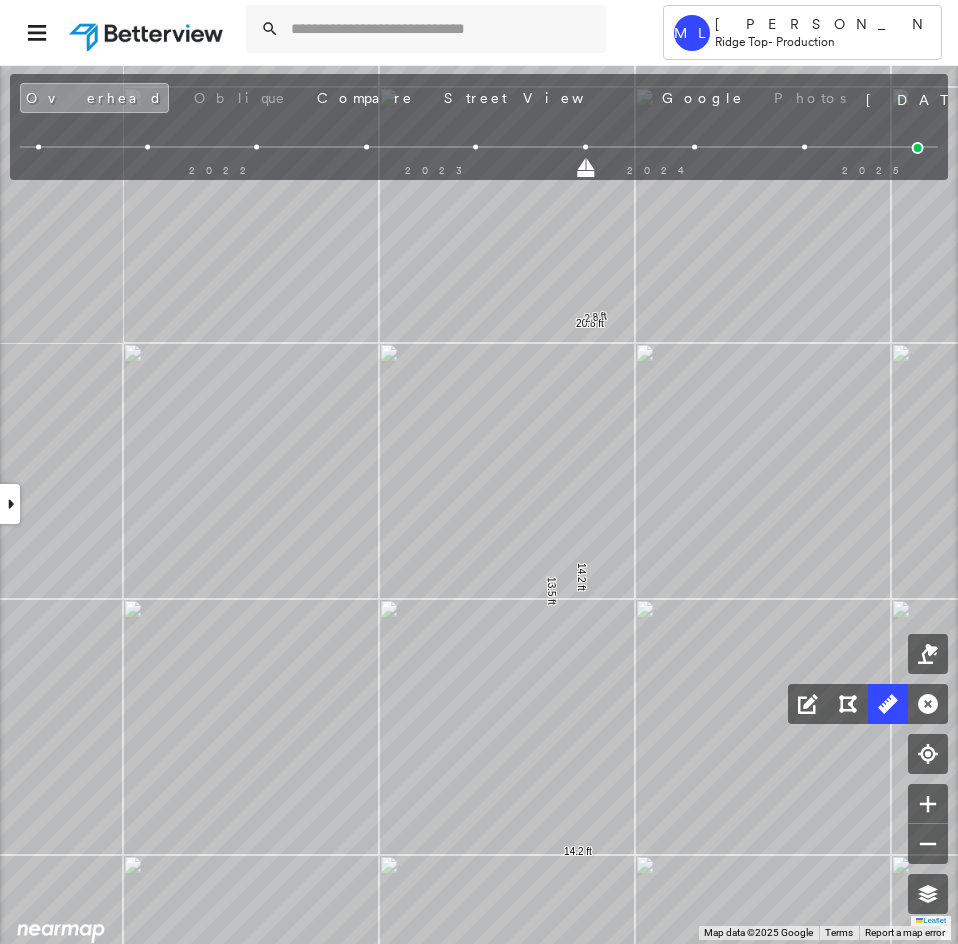 click 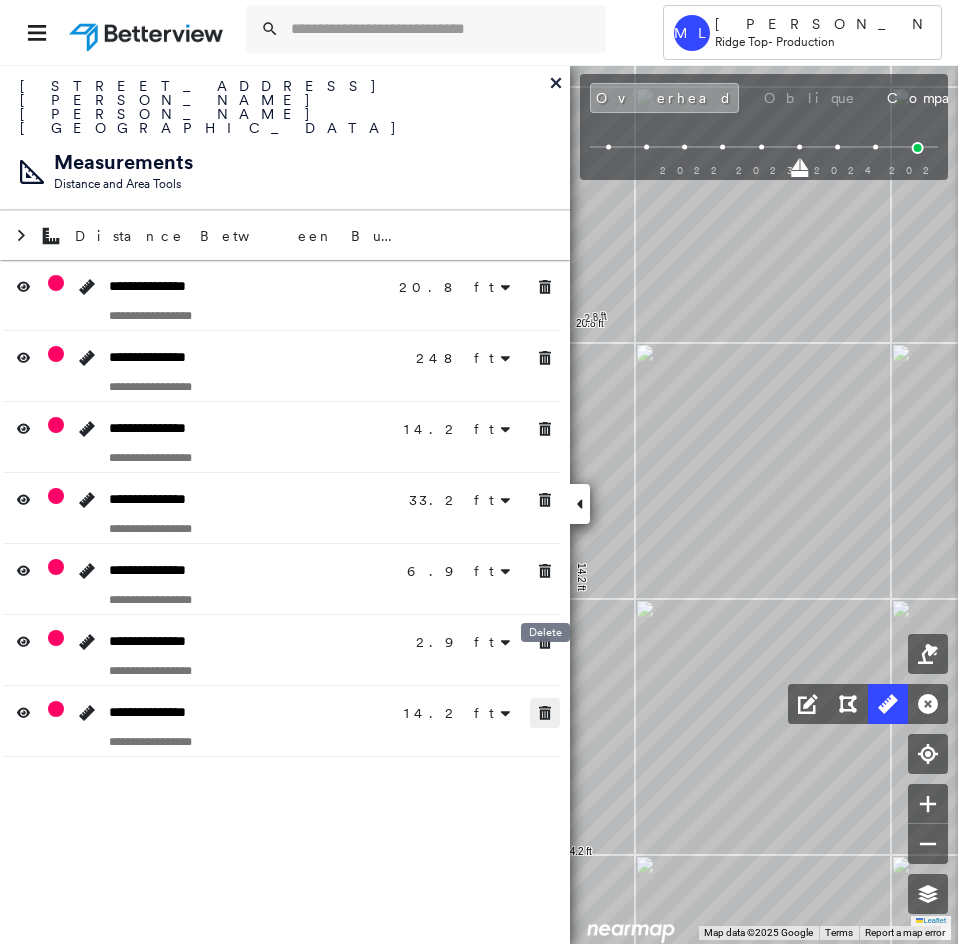 click 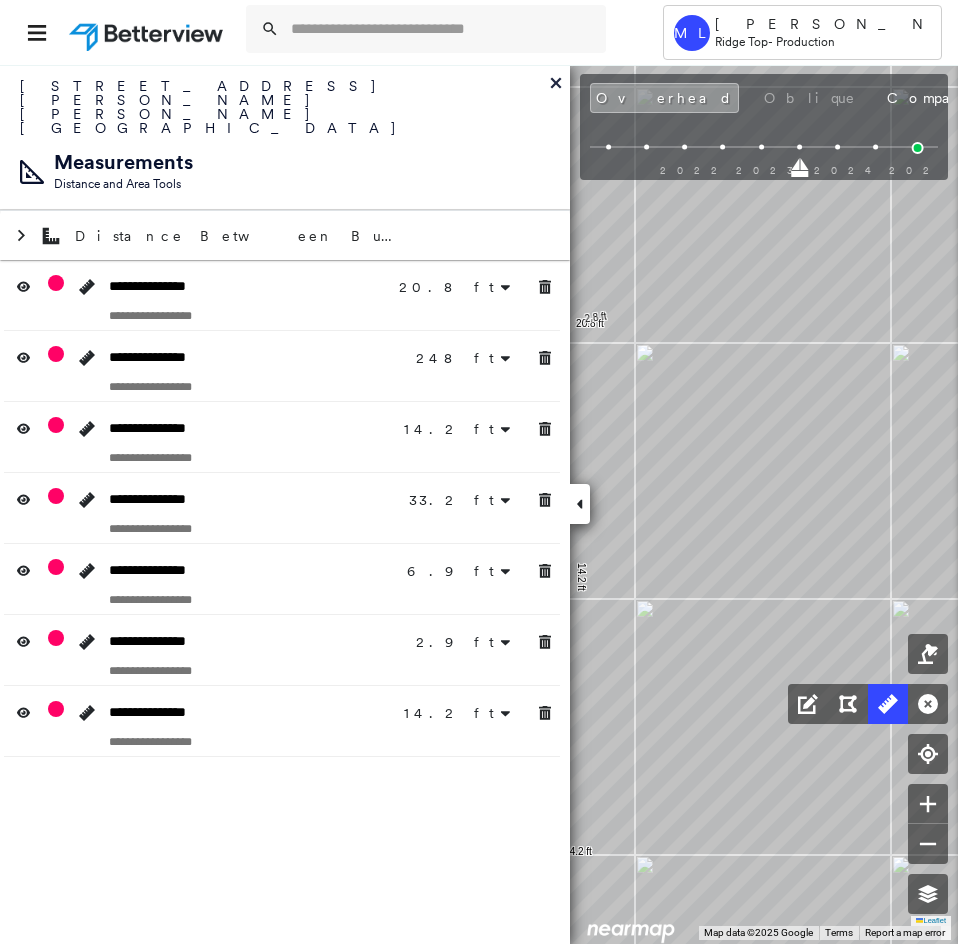 click 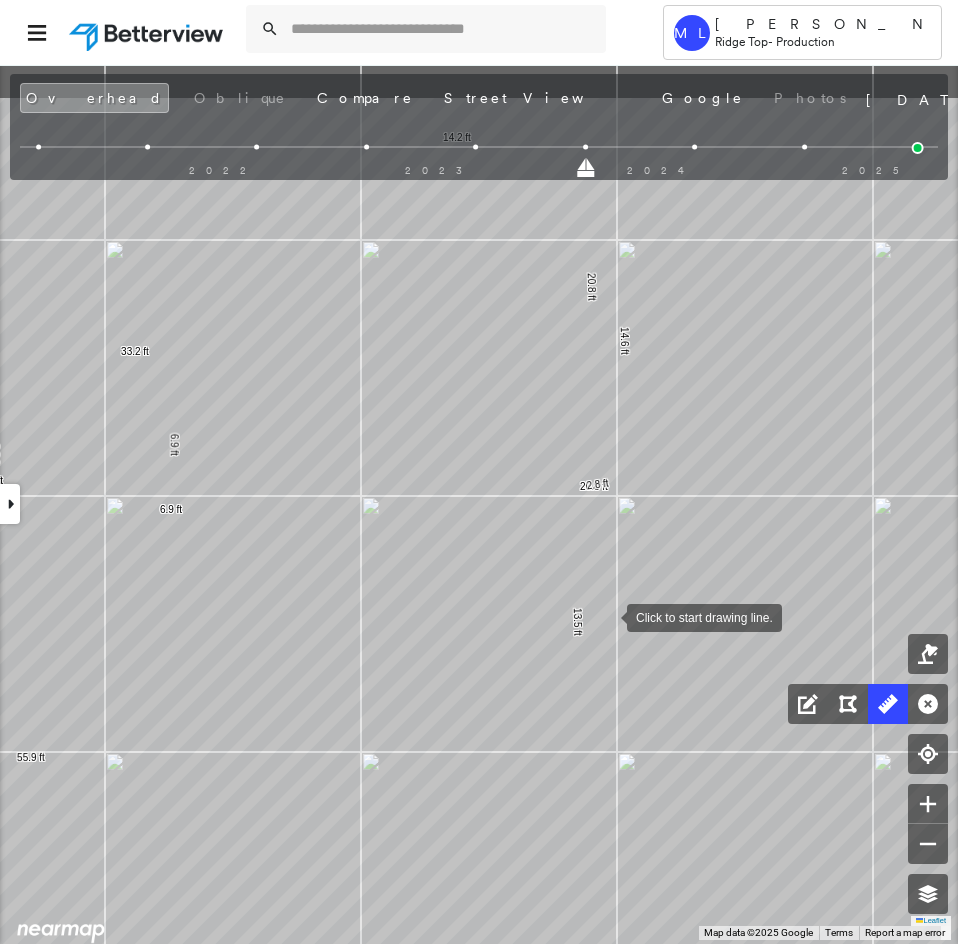 click on "20.8 ft 20.8 ft 14.6 ft 2.8 ft 13.5 ft 55.9 ft 16.8 ft 15.3 ft 14.2 ft 7.0 ft 26.6 ft 6.7 ft 9.8 ft 40.3 ft 24.1 ft 248 ft 14.2 ft 14.2 ft 33.2 ft 33.2 ft 6.9 ft 6.9 ft 2.9 ft 2.9 ft Click to start drawing line." at bounding box center (-549, 254) 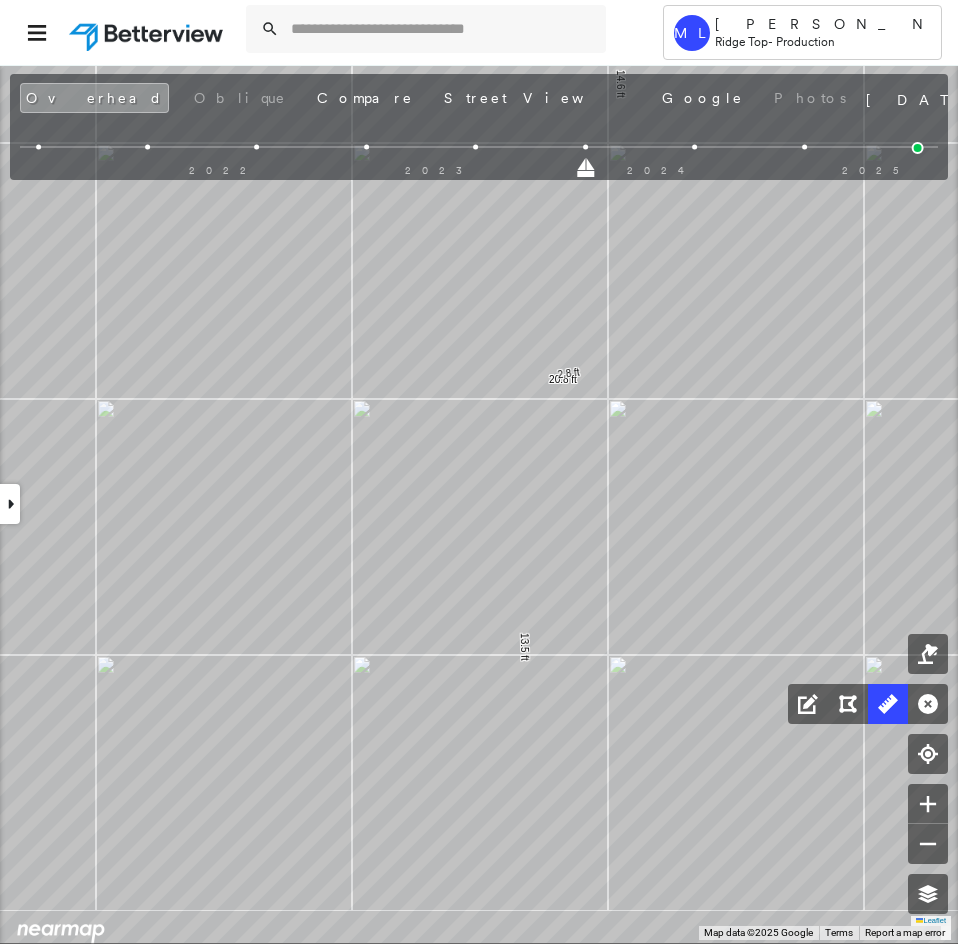 drag, startPoint x: 615, startPoint y: 624, endPoint x: 590, endPoint y: 509, distance: 117.68602 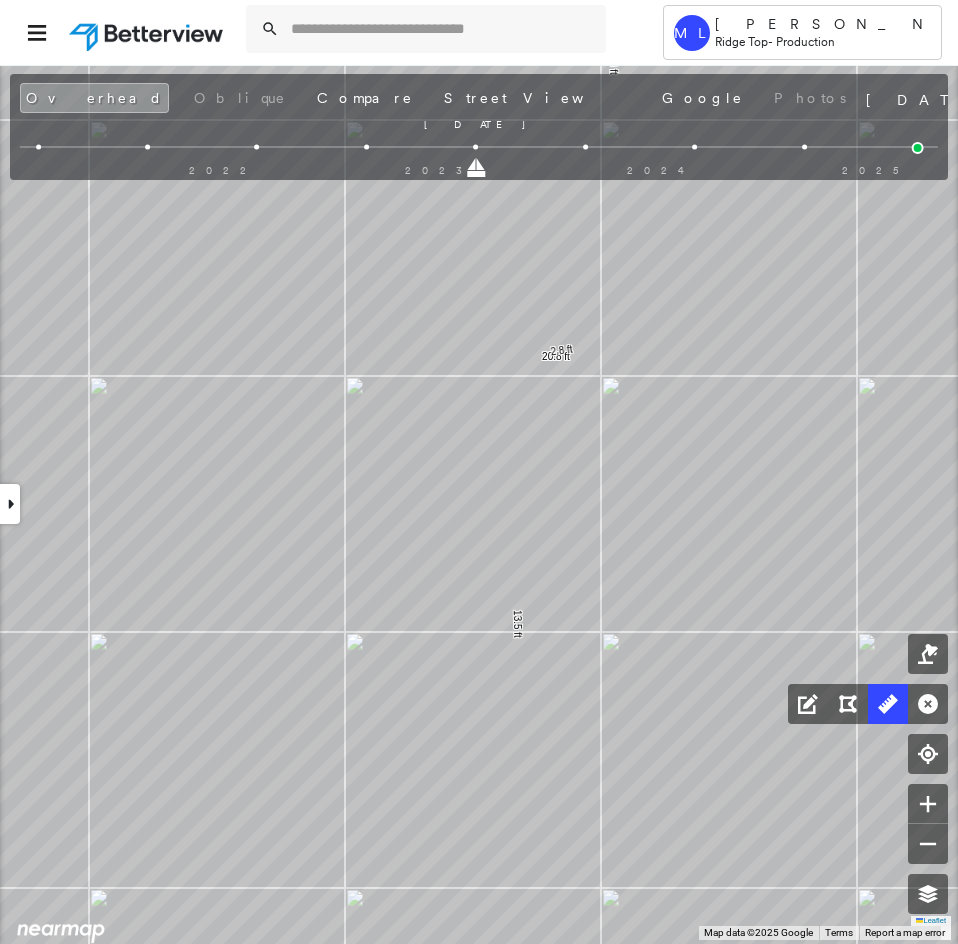 drag, startPoint x: 588, startPoint y: 165, endPoint x: 490, endPoint y: 164, distance: 98.005104 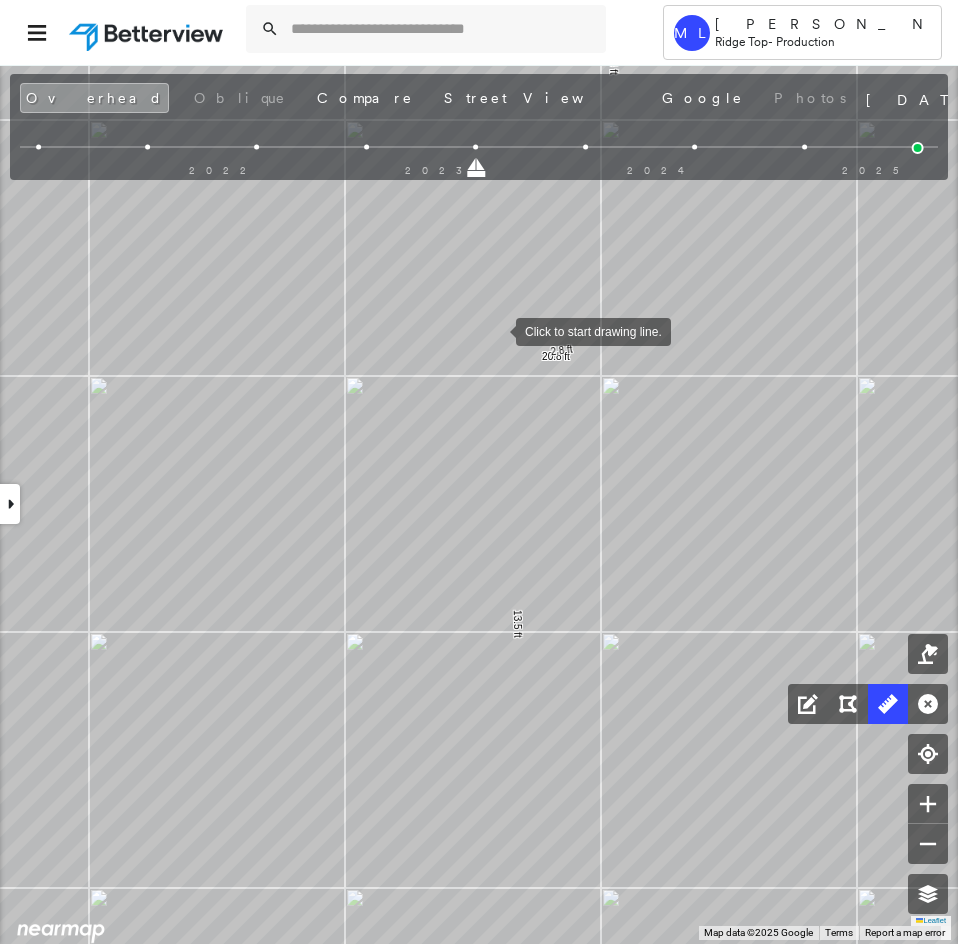 click at bounding box center [496, 330] 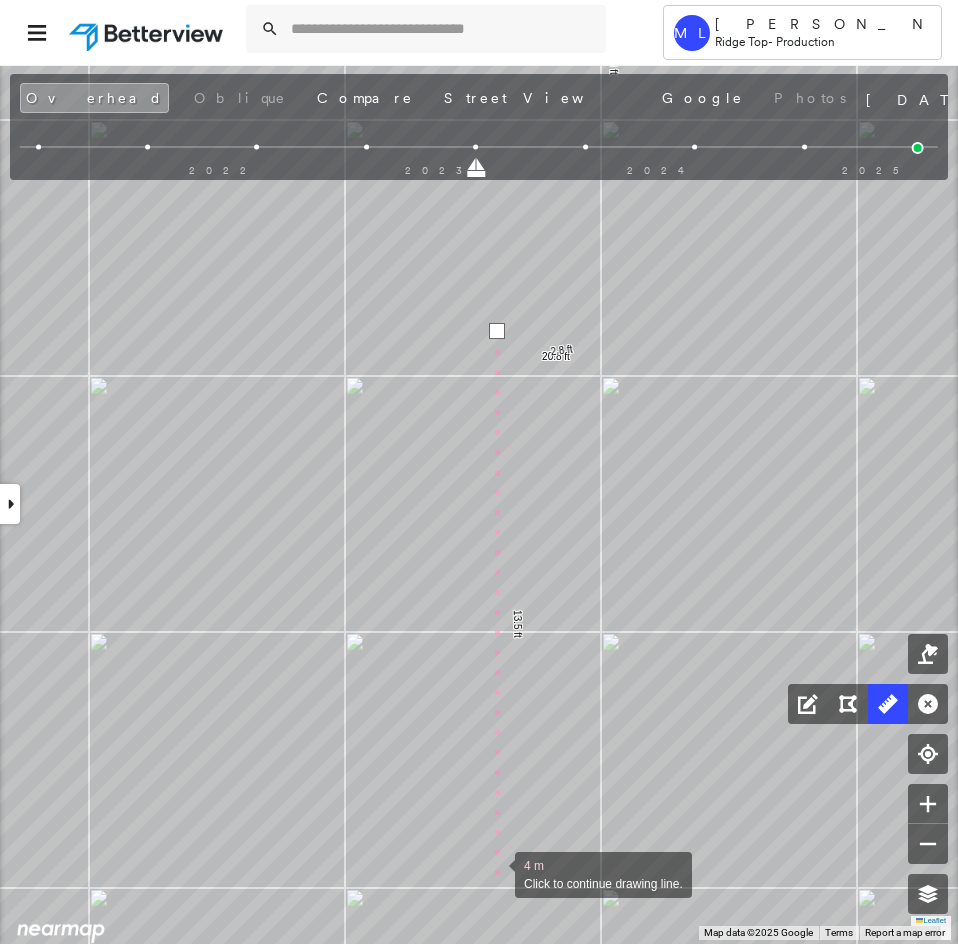 click at bounding box center [495, 873] 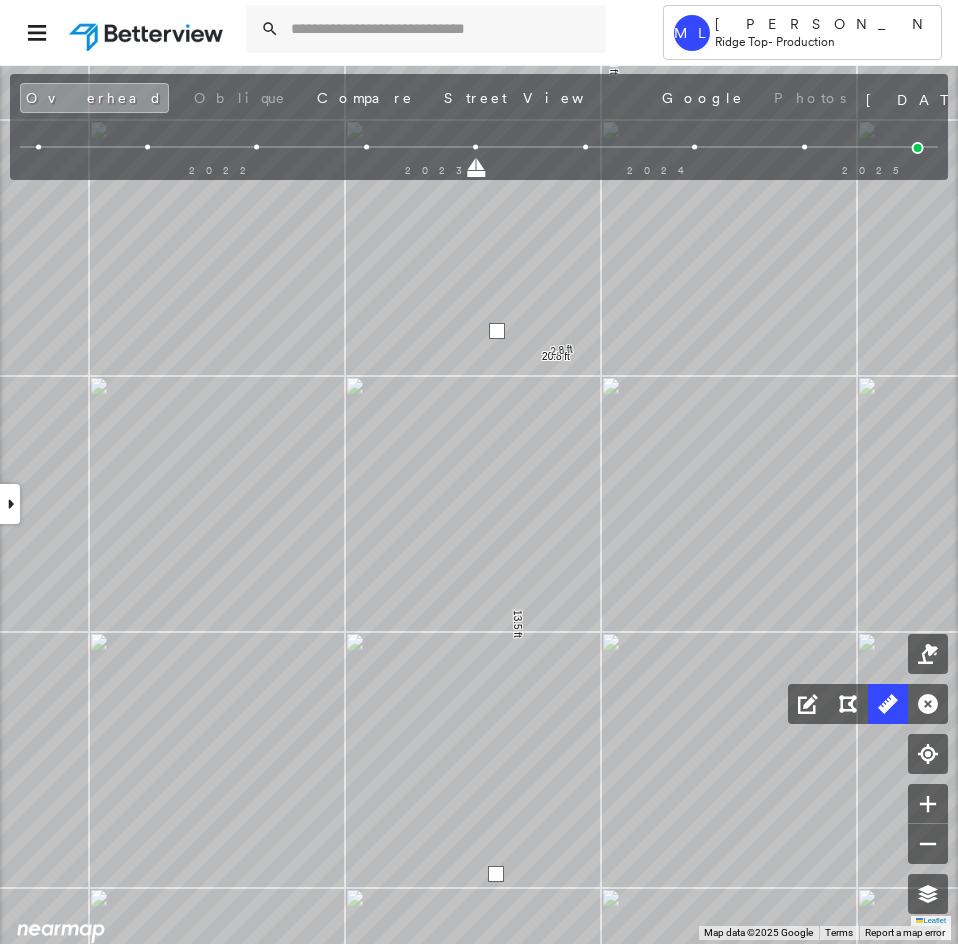click at bounding box center [496, 874] 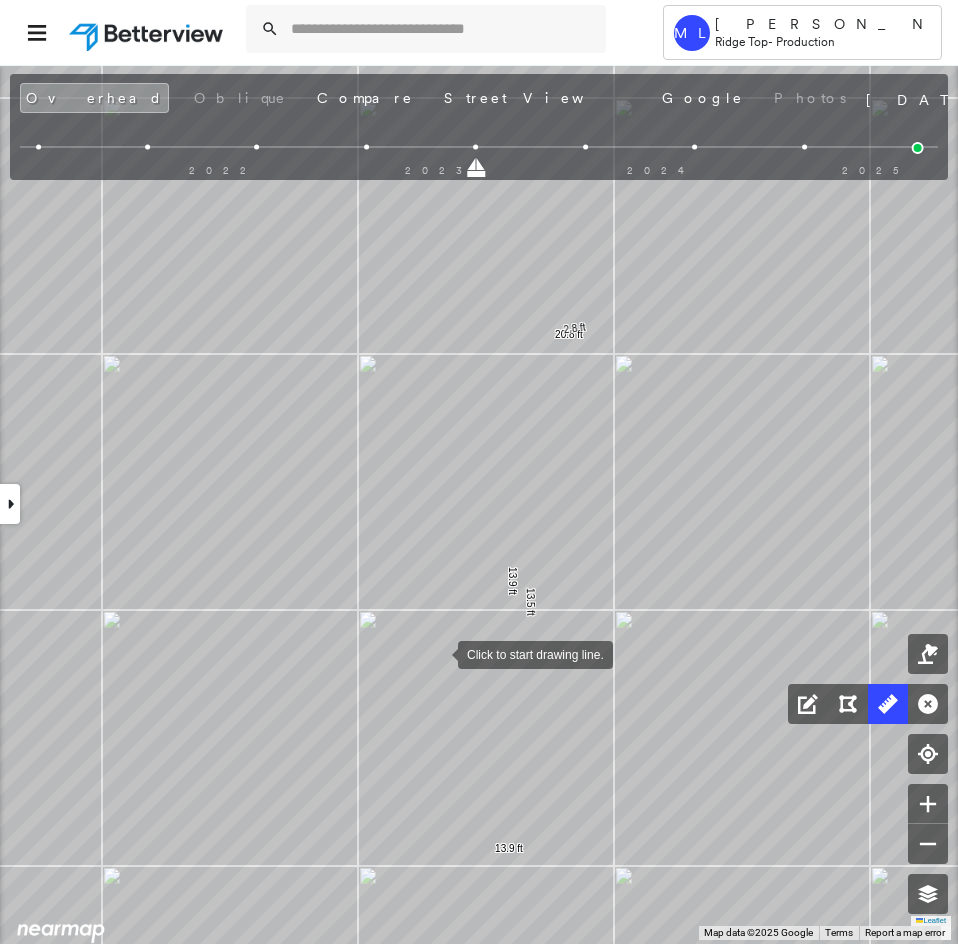 click on "20.8 ft 20.8 ft 14.6 ft 2.8 ft 13.5 ft 55.9 ft 16.8 ft 15.3 ft 14.2 ft 7.0 ft 26.6 ft 6.7 ft 9.8 ft 40.3 ft 24.1 ft 248 ft 14.2 ft 14.2 ft 33.2 ft 33.2 ft 6.9 ft 6.9 ft 2.9 ft 2.9 ft 13.9 ft 13.9 ft Click to start drawing line." at bounding box center [-572, 142] 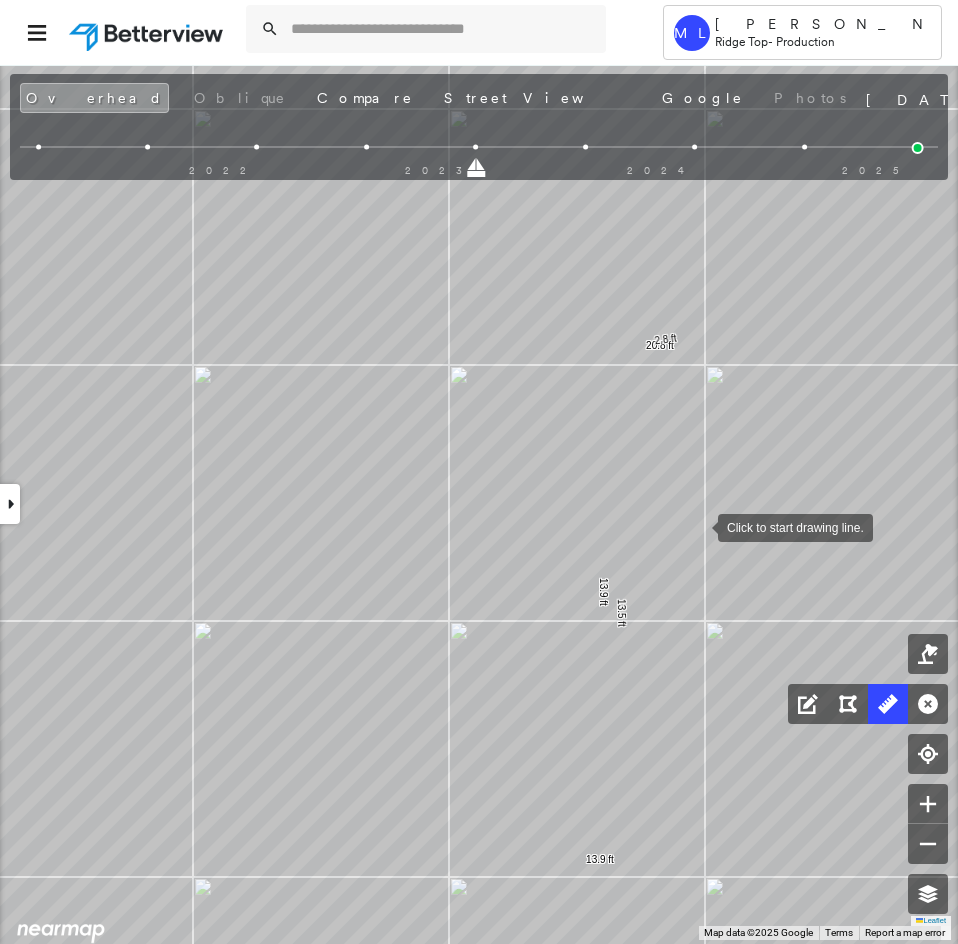 drag, startPoint x: 667, startPoint y: 520, endPoint x: 693, endPoint y: 527, distance: 26.925823 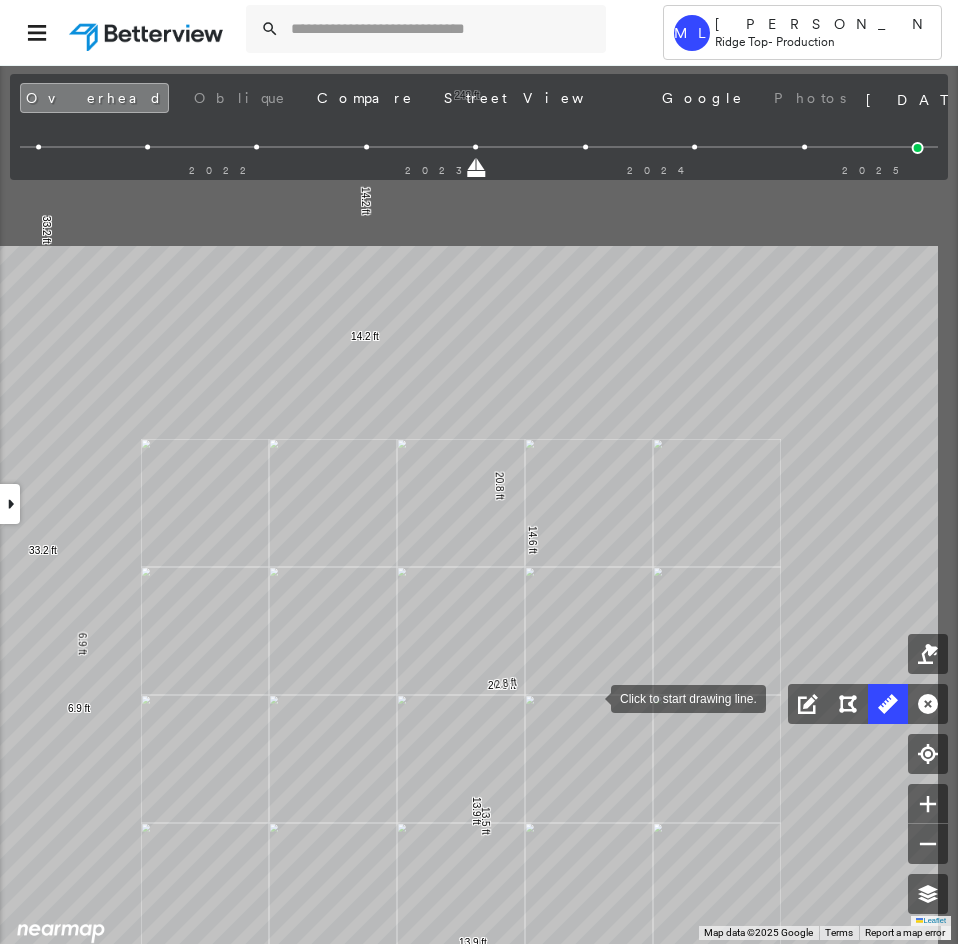 click on "20.8 ft 20.8 ft 14.6 ft 2.8 ft 13.5 ft 55.9 ft 16.8 ft 15.3 ft 14.2 ft 7.0 ft 26.6 ft 6.7 ft 9.8 ft 40.3 ft 24.1 ft 248 ft 14.2 ft 14.2 ft 33.2 ft 33.2 ft 6.9 ft 6.9 ft 2.9 ft 2.9 ft 13.9 ft 13.9 ft Click to start drawing line." at bounding box center (-598, 424) 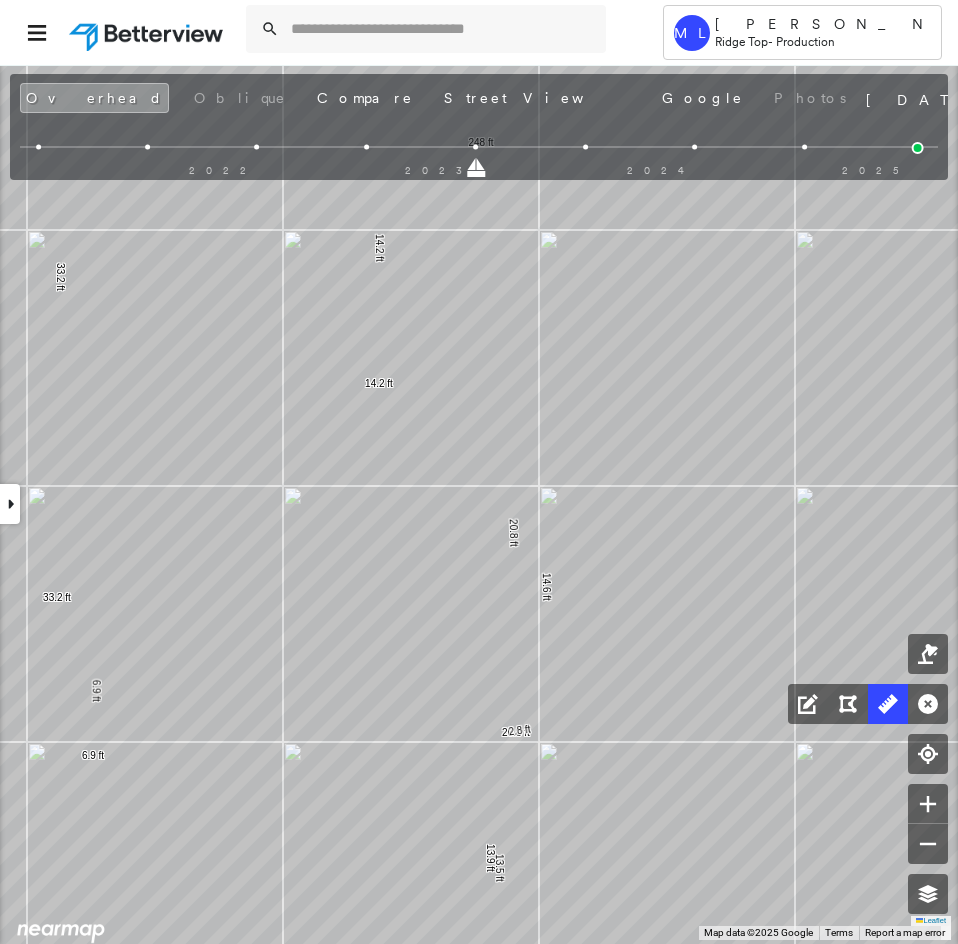drag, startPoint x: 334, startPoint y: 376, endPoint x: 336, endPoint y: 562, distance: 186.01076 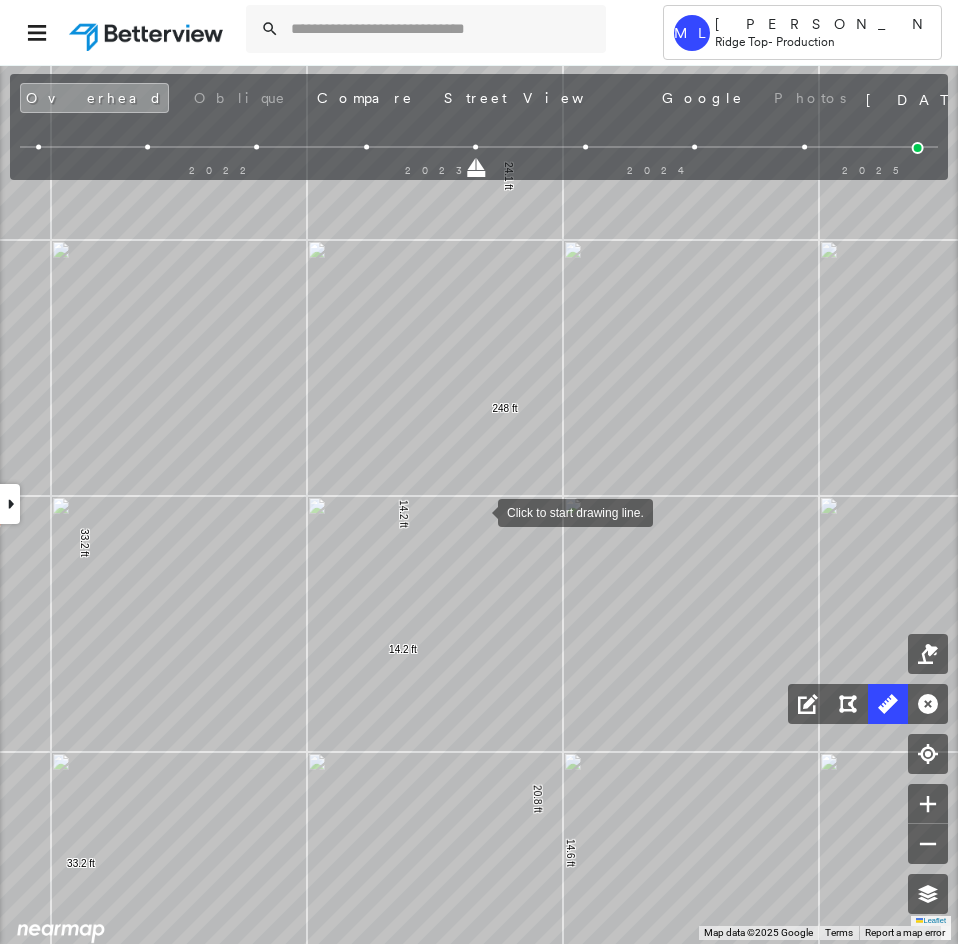 drag, startPoint x: 462, startPoint y: 430, endPoint x: 477, endPoint y: 510, distance: 81.394104 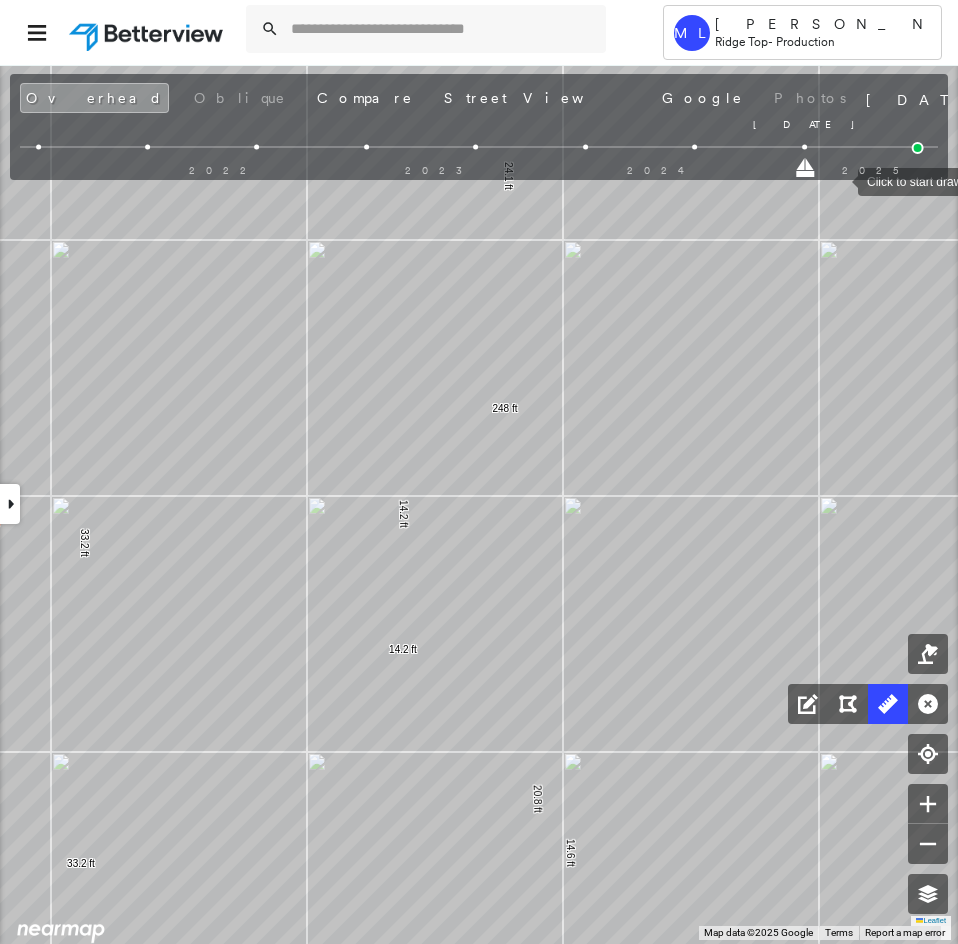 drag, startPoint x: 479, startPoint y: 172, endPoint x: 838, endPoint y: 180, distance: 359.0891 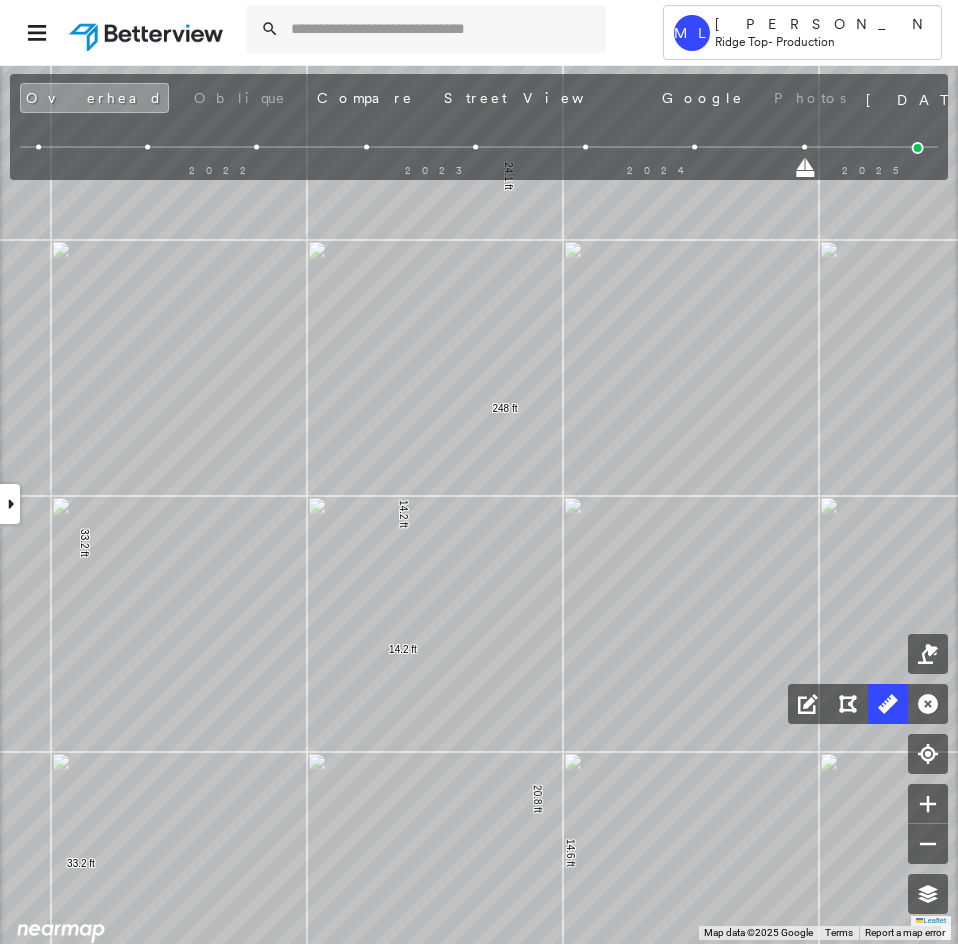 drag, startPoint x: 831, startPoint y: 177, endPoint x: 925, endPoint y: 186, distance: 94.42987 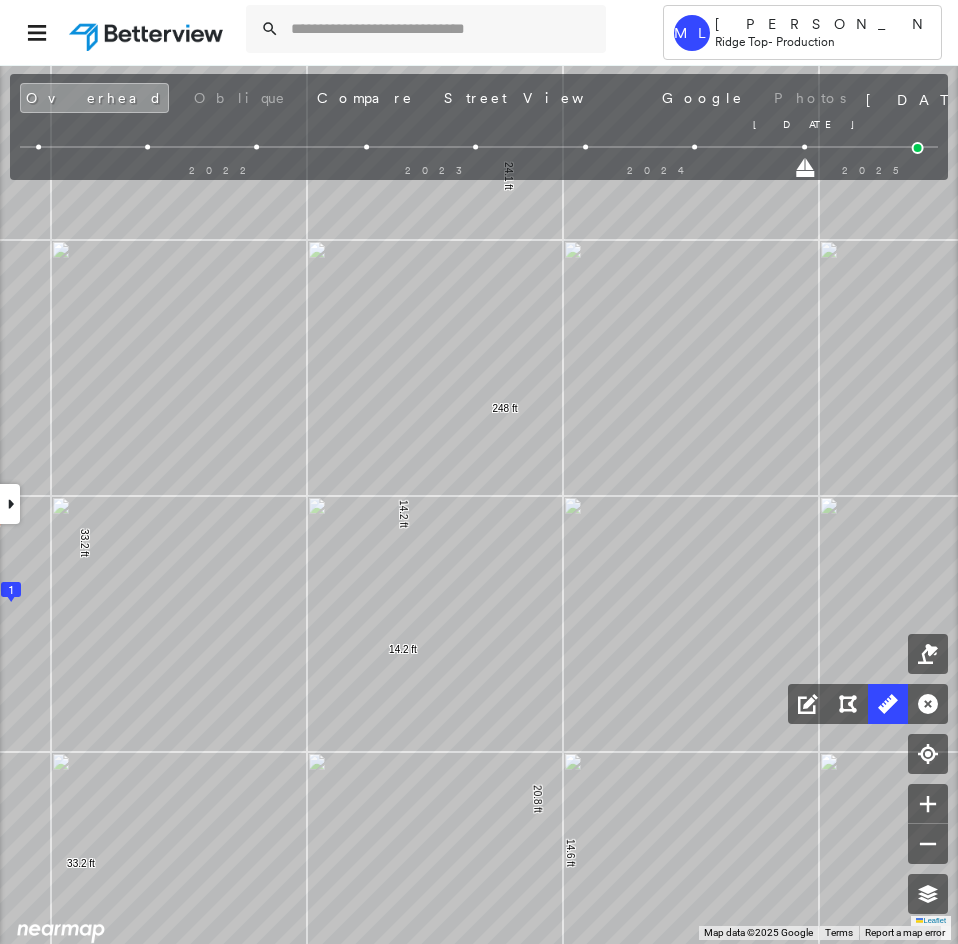 drag, startPoint x: 916, startPoint y: 170, endPoint x: 821, endPoint y: 176, distance: 95.189285 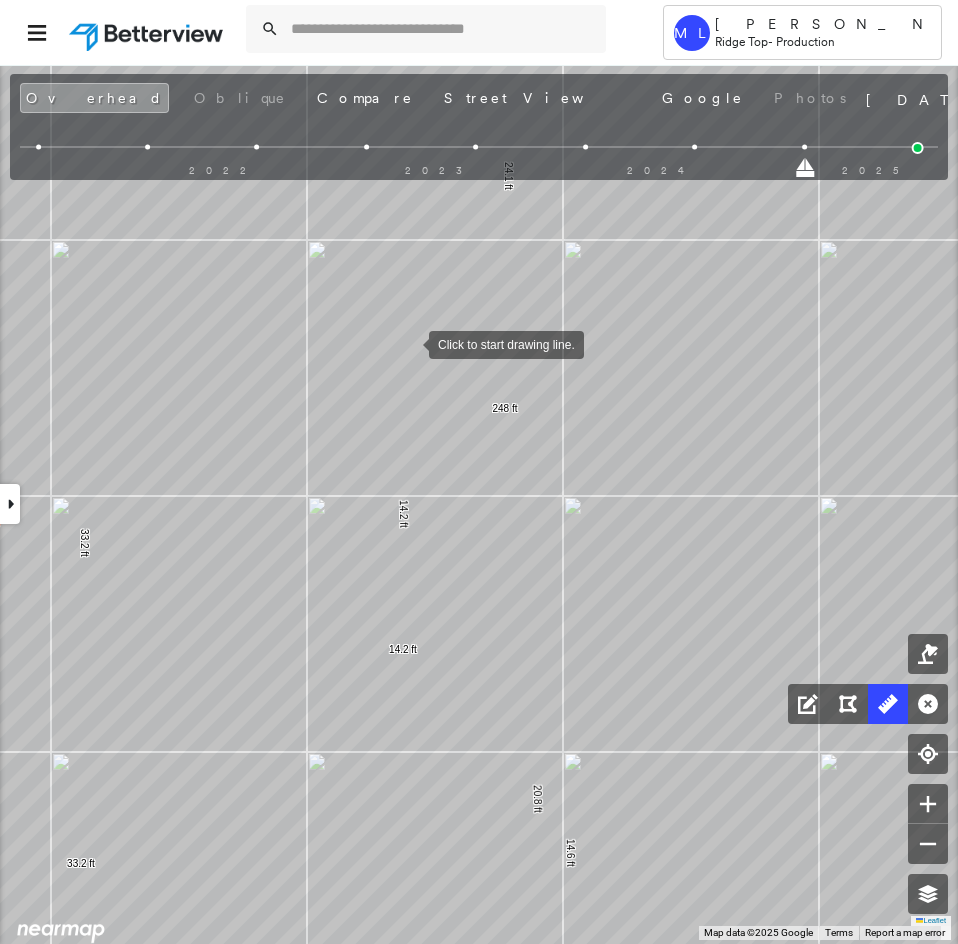 click at bounding box center (409, 343) 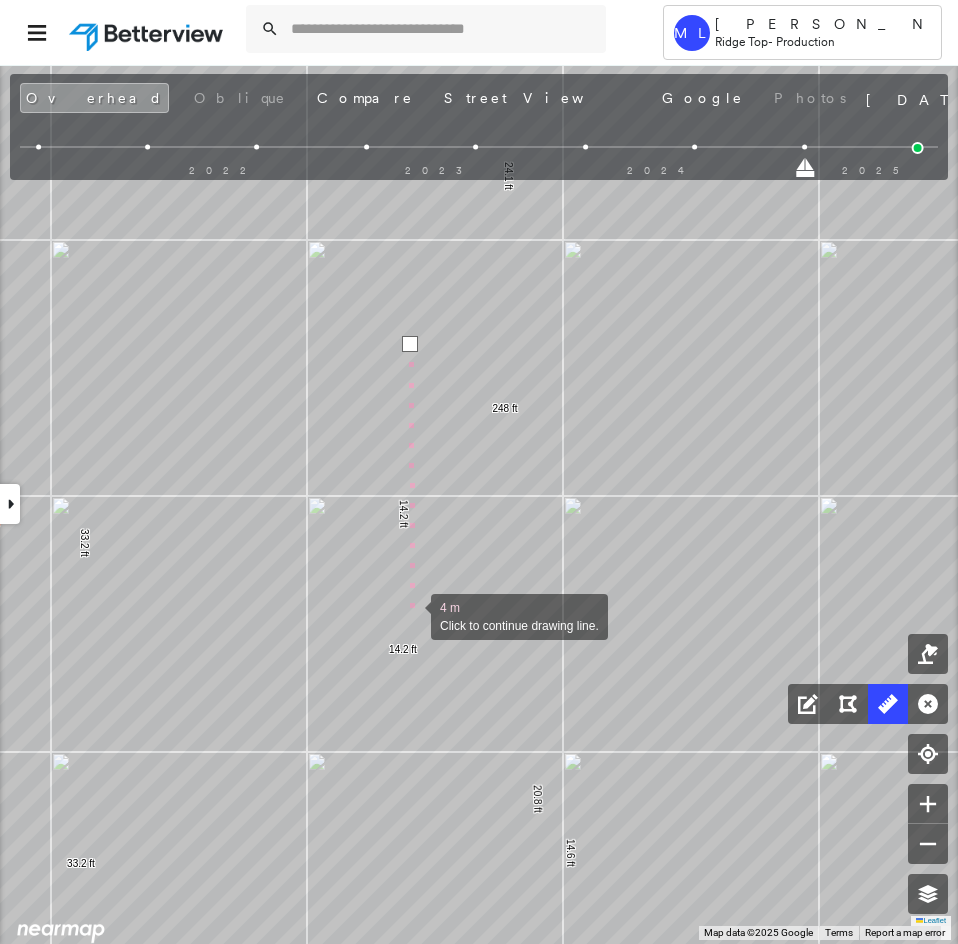 click at bounding box center (411, 615) 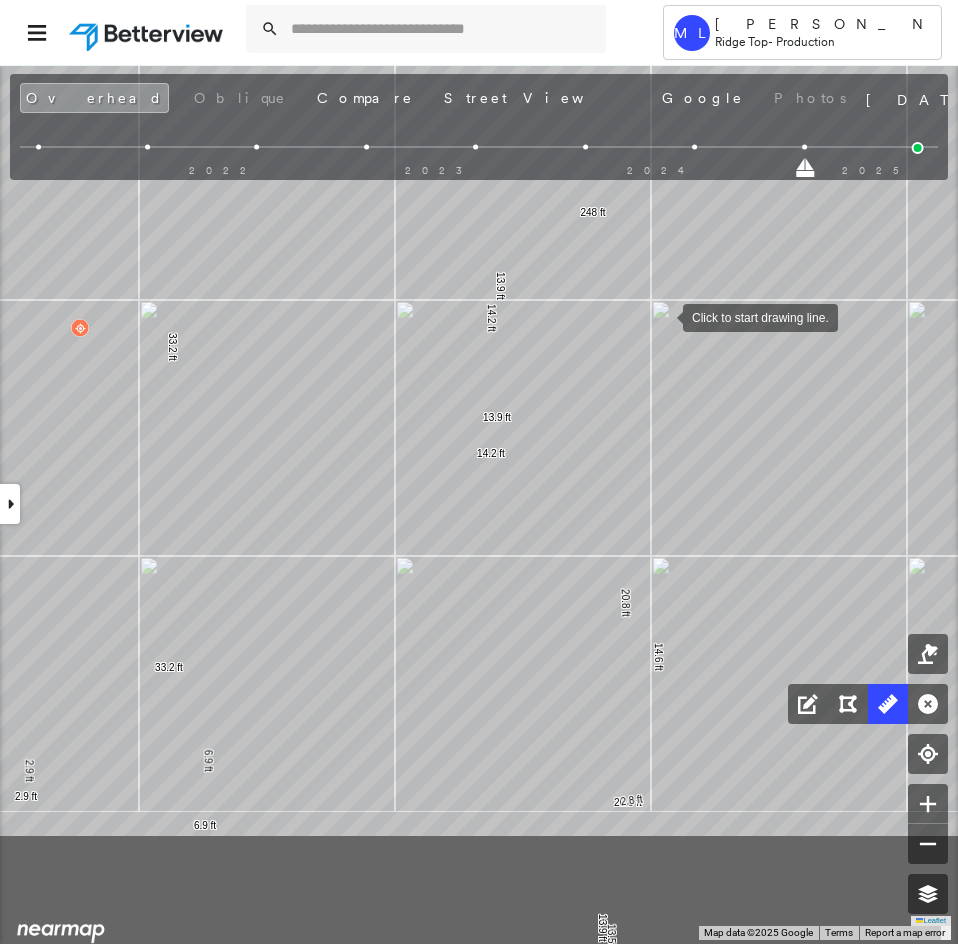 drag, startPoint x: 566, startPoint y: 524, endPoint x: 657, endPoint y: 319, distance: 224.29 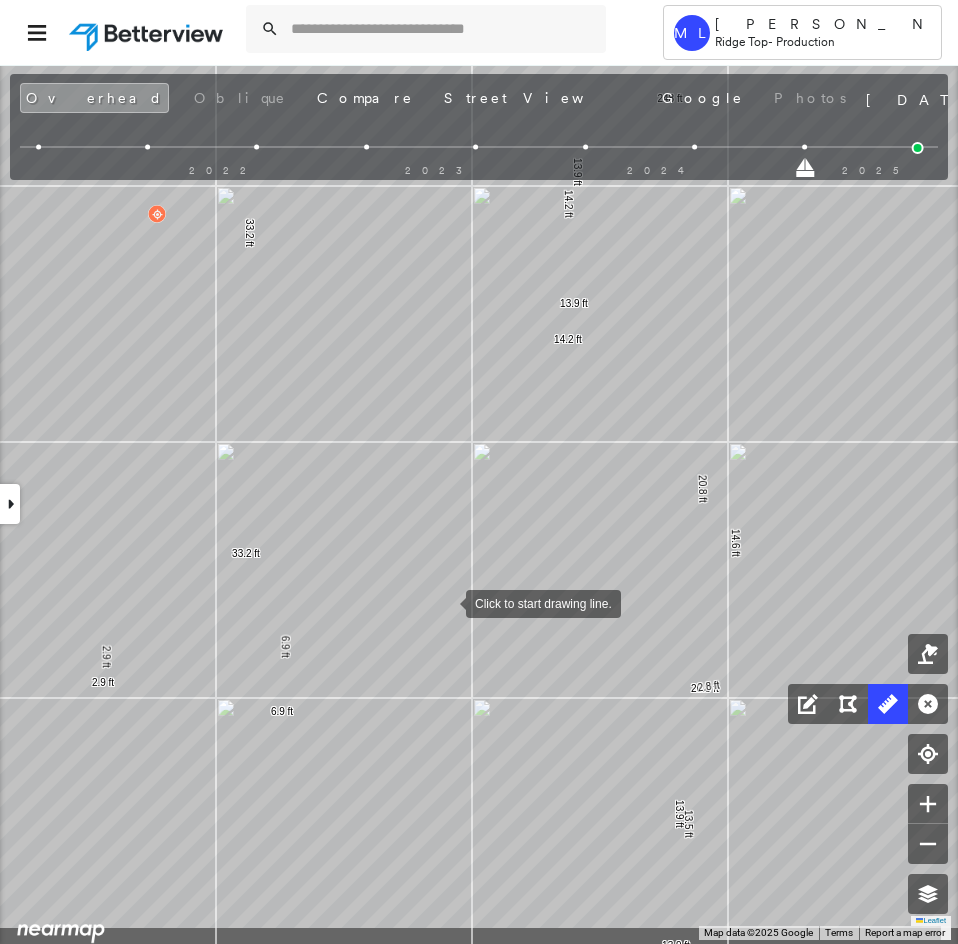 drag, startPoint x: 371, startPoint y: 709, endPoint x: 447, endPoint y: 601, distance: 132.0606 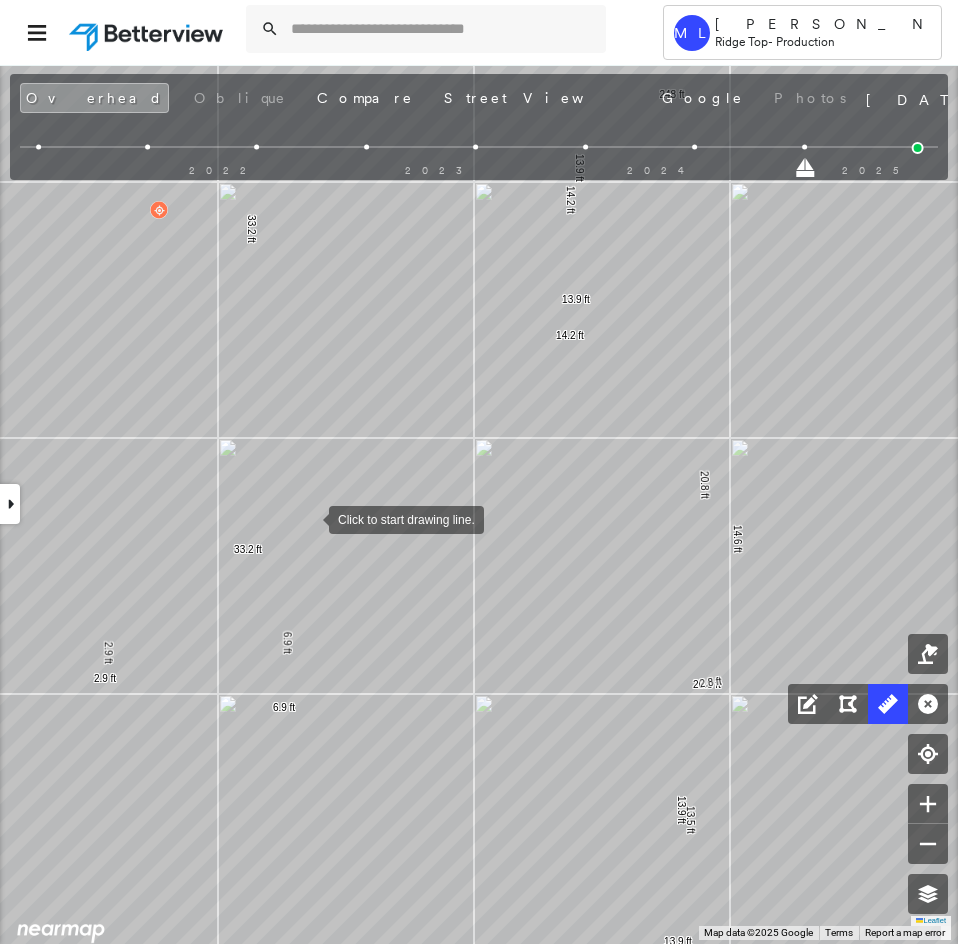 click at bounding box center (309, 518) 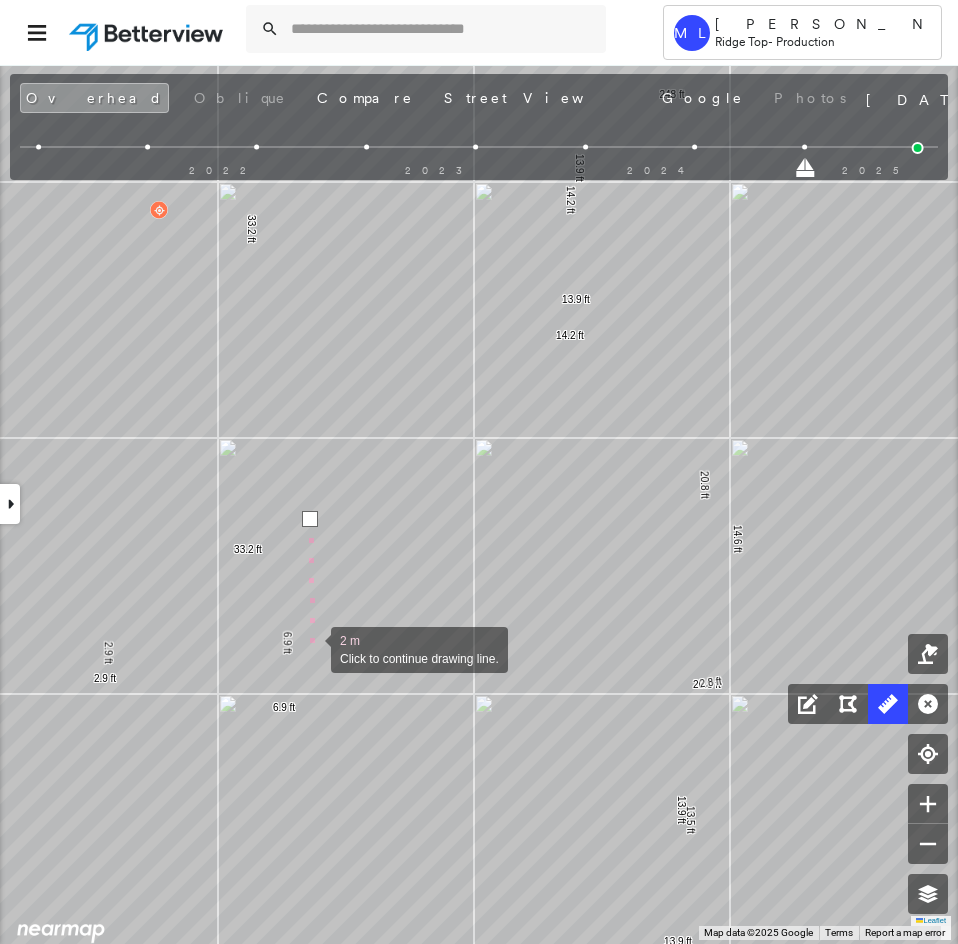 click at bounding box center (311, 648) 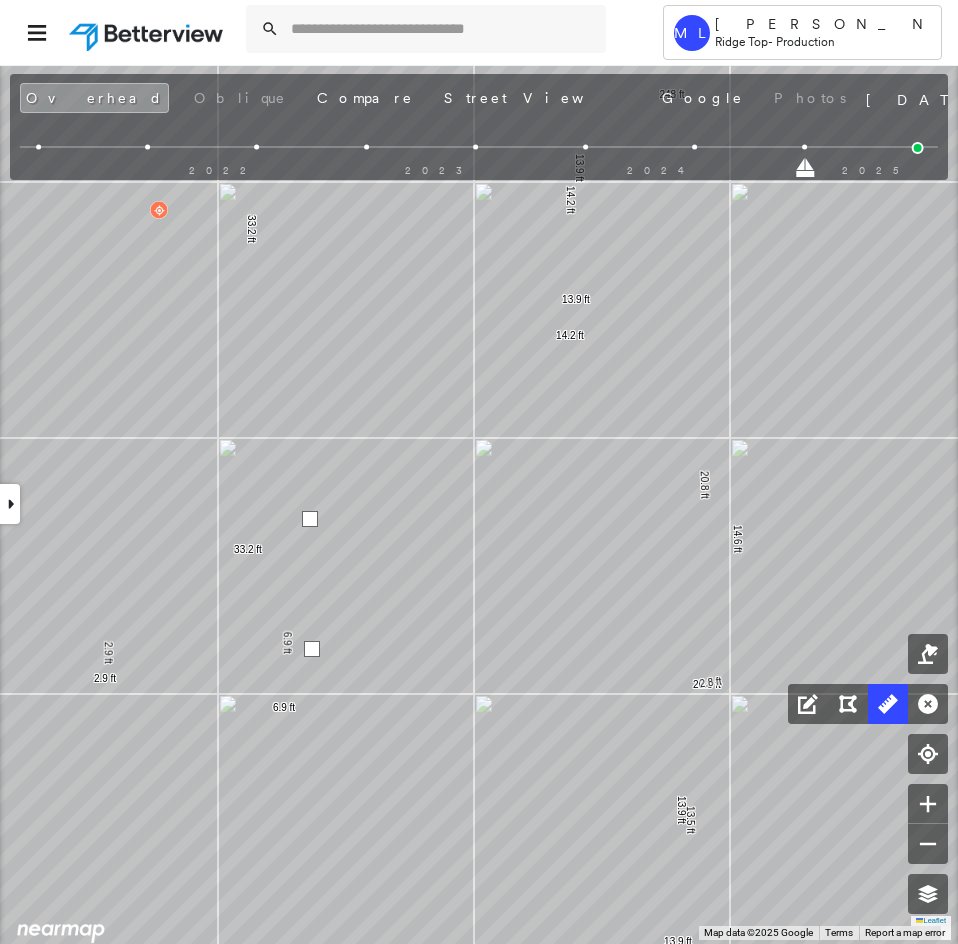 click at bounding box center (312, 649) 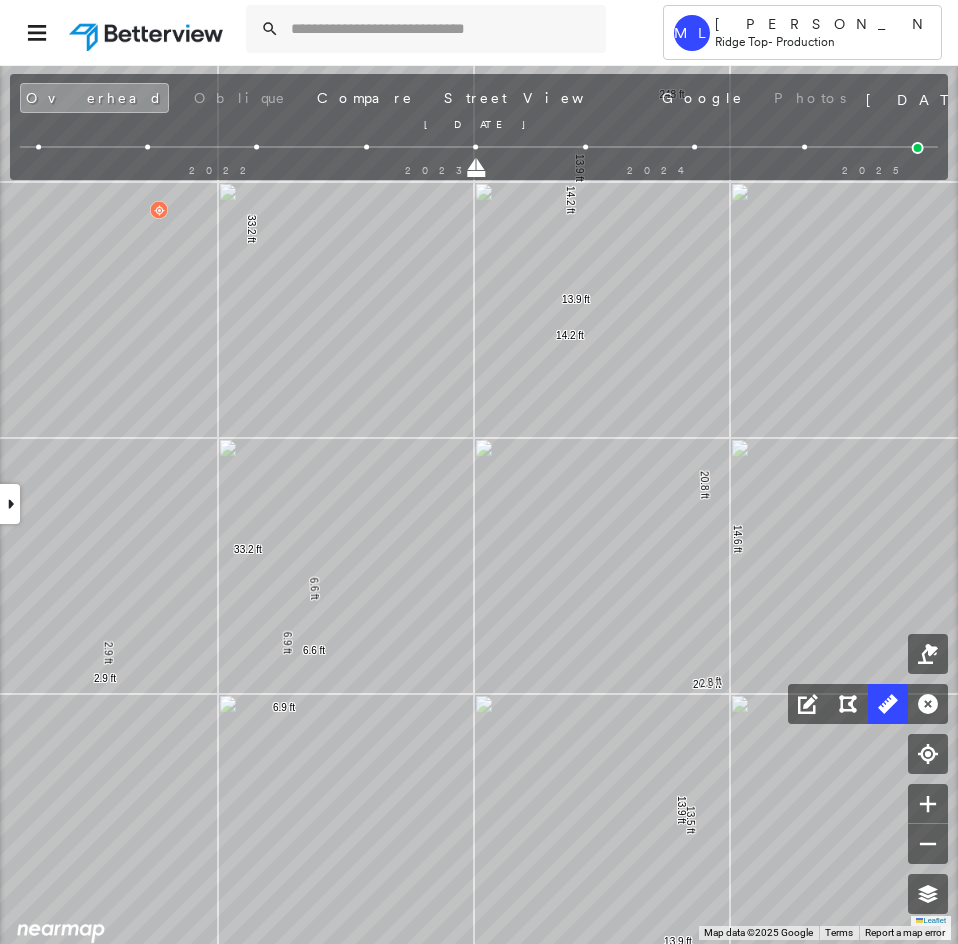 drag, startPoint x: 801, startPoint y: 167, endPoint x: 490, endPoint y: 177, distance: 311.16074 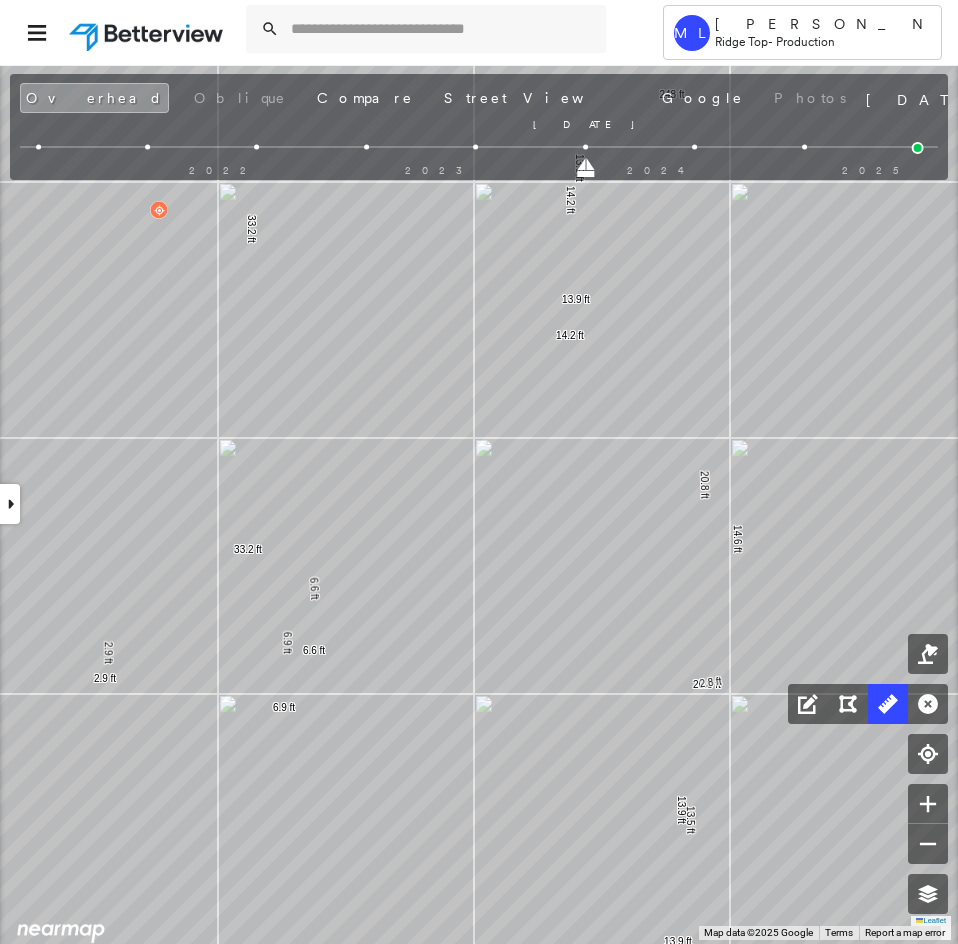 drag, startPoint x: 479, startPoint y: 172, endPoint x: 579, endPoint y: 172, distance: 100 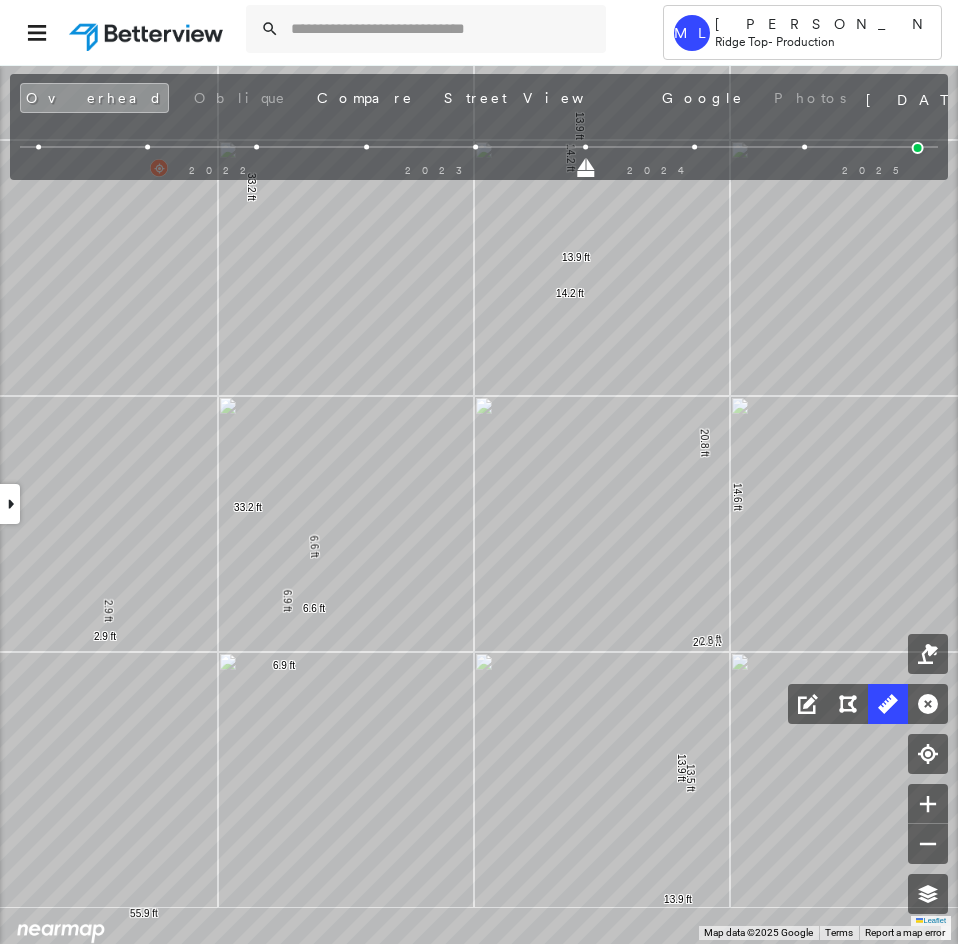 click on "20.8 ft 20.8 ft 14.6 ft 2.8 ft 13.5 ft 55.9 ft 16.8 ft 15.3 ft 14.2 ft 7.0 ft 26.6 ft 6.7 ft 9.8 ft 40.3 ft 24.1 ft 248 ft 14.2 ft 14.2 ft 33.2 ft 33.2 ft 6.9 ft 6.9 ft 2.9 ft 2.9 ft 13.9 ft 13.9 ft 13.9 ft 13.9 ft 6.6 ft 6.6 ft Click to start drawing line." at bounding box center [-393, 381] 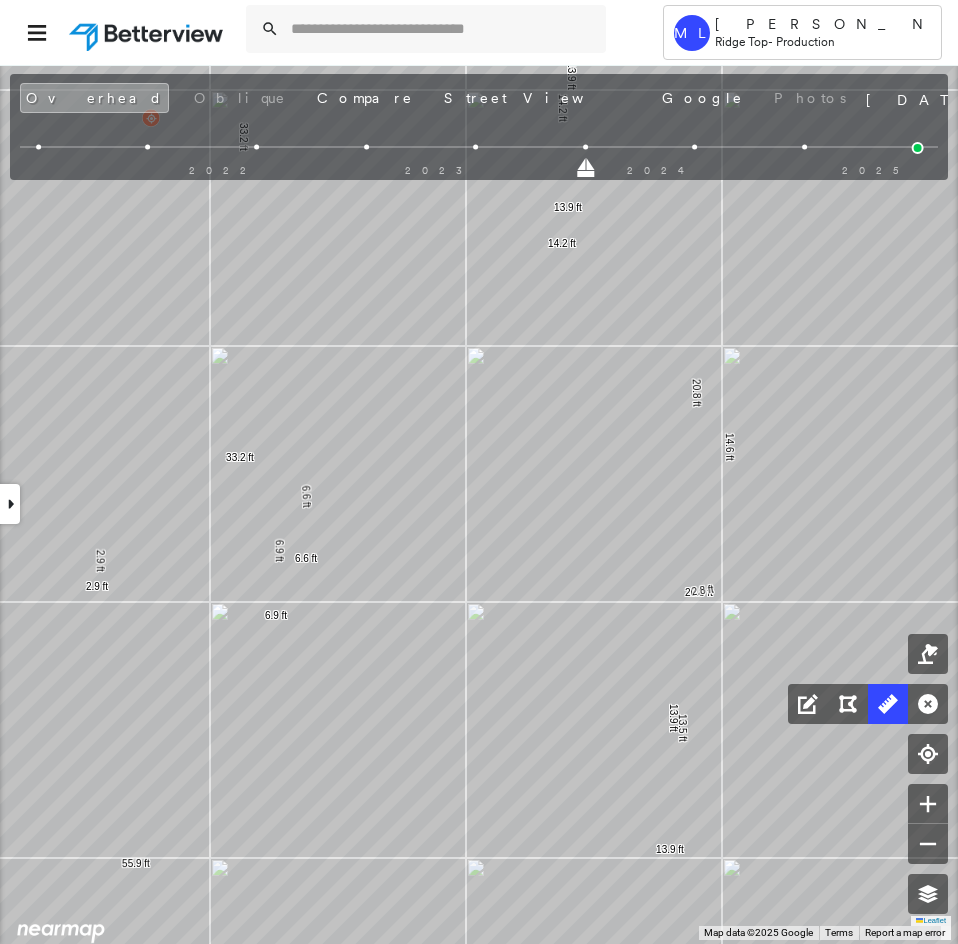 click 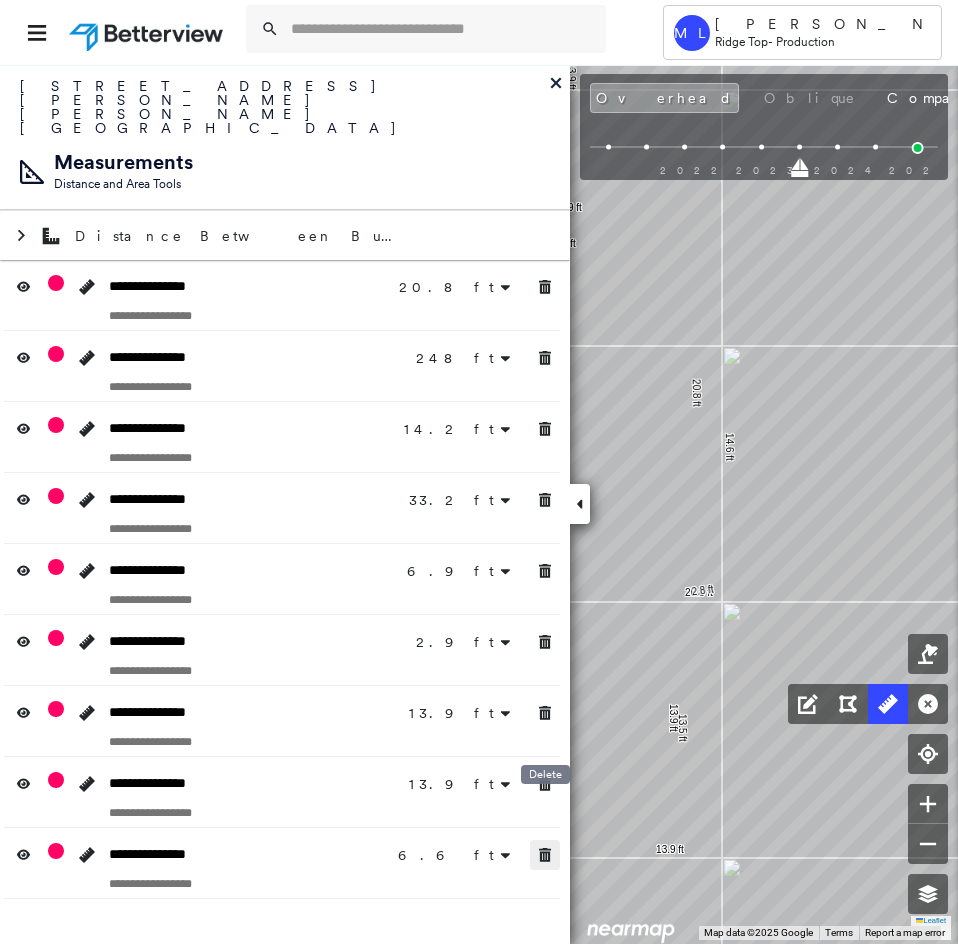 click 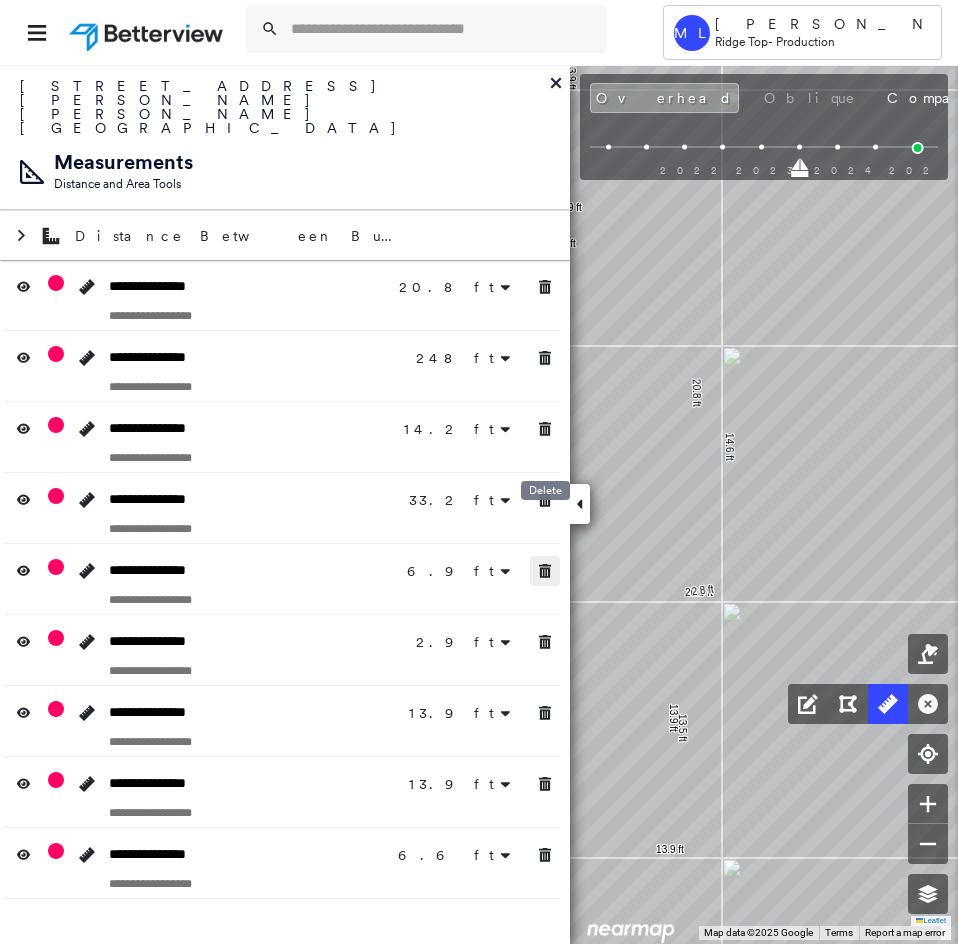 click 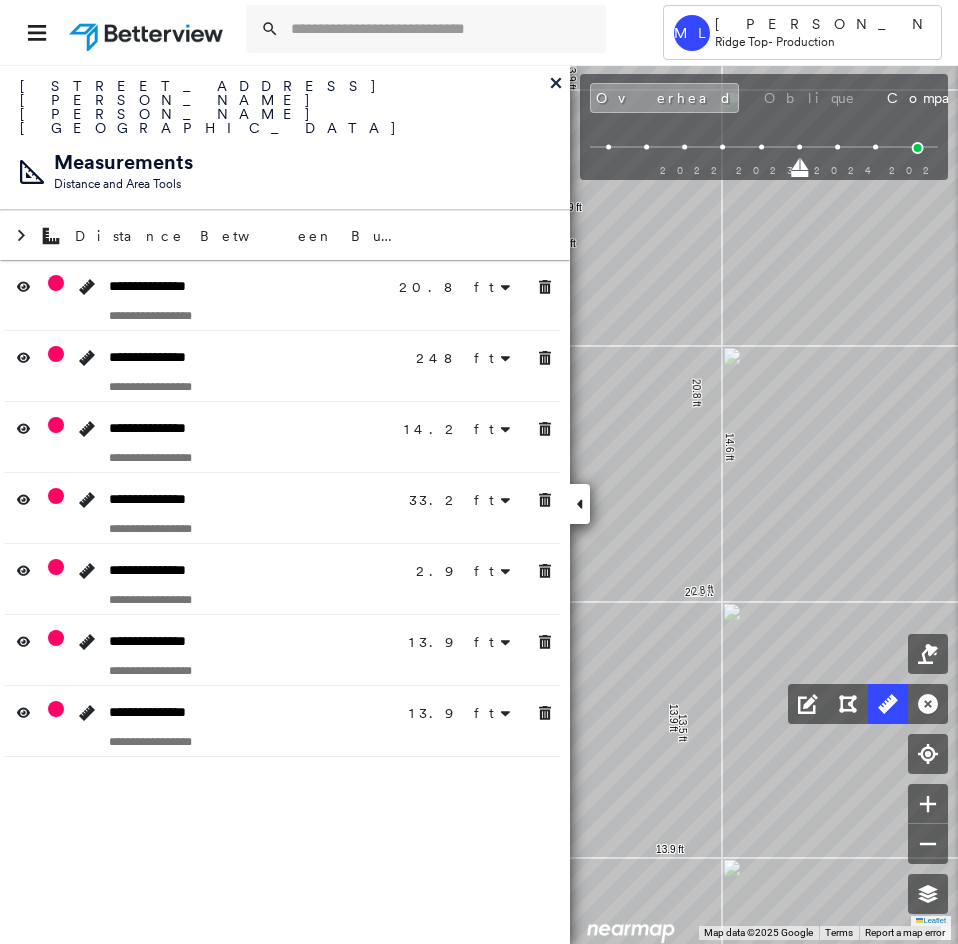 click 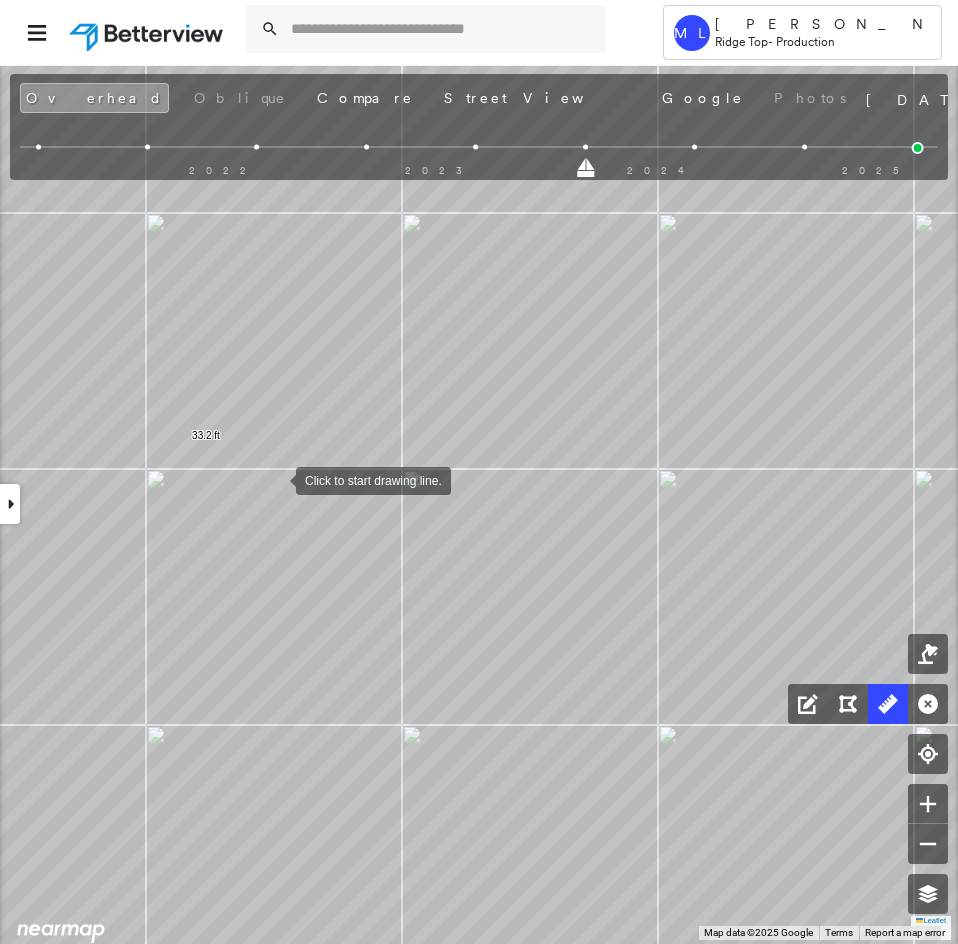 click at bounding box center [276, 479] 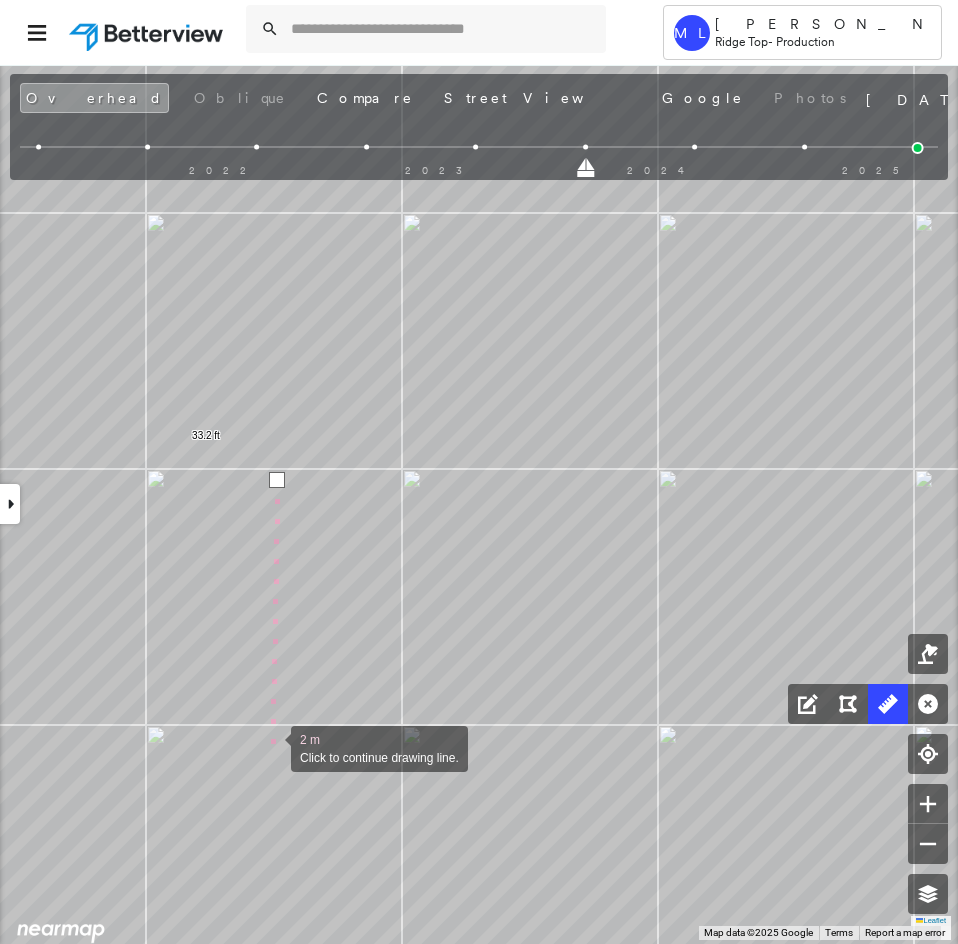 click at bounding box center [271, 747] 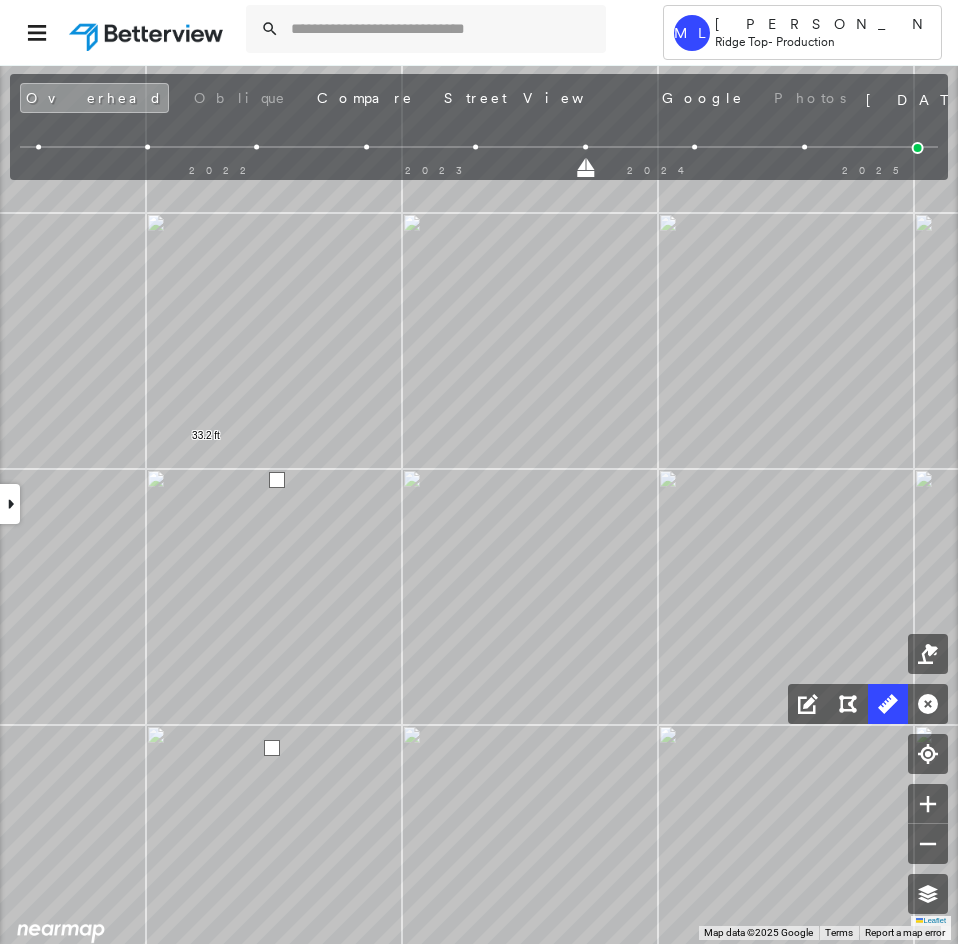 click at bounding box center (272, 748) 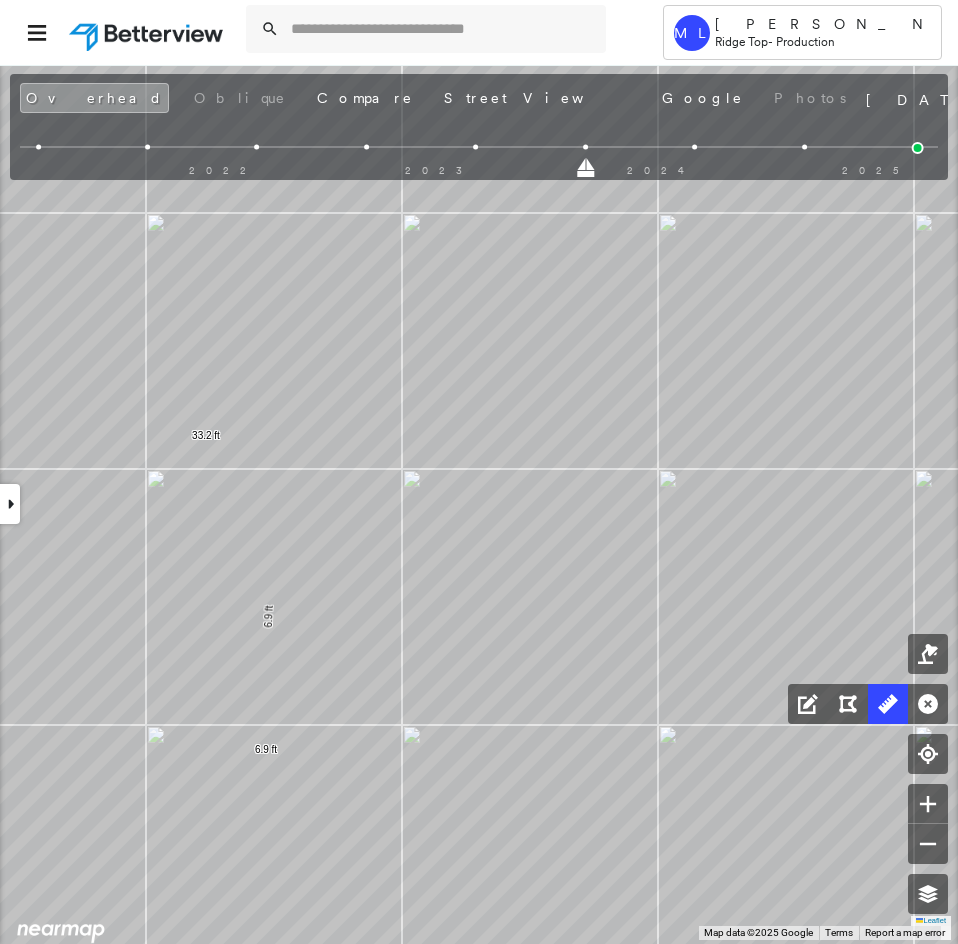 click 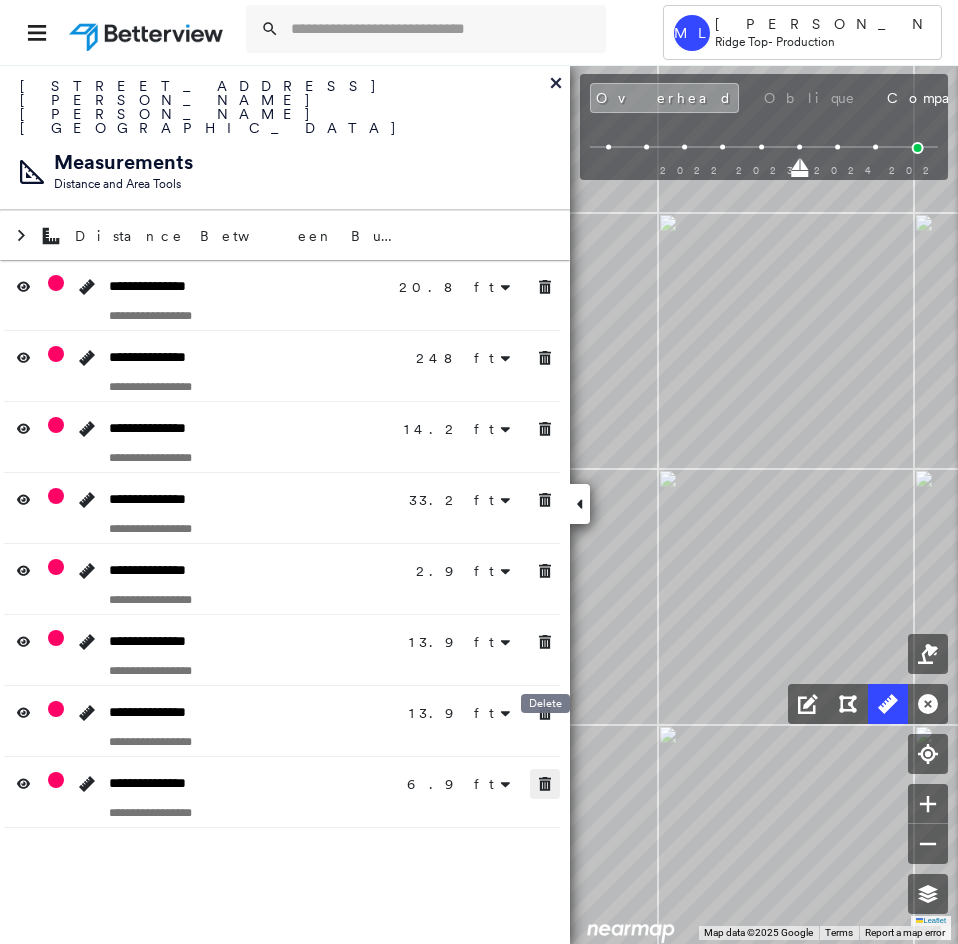 click 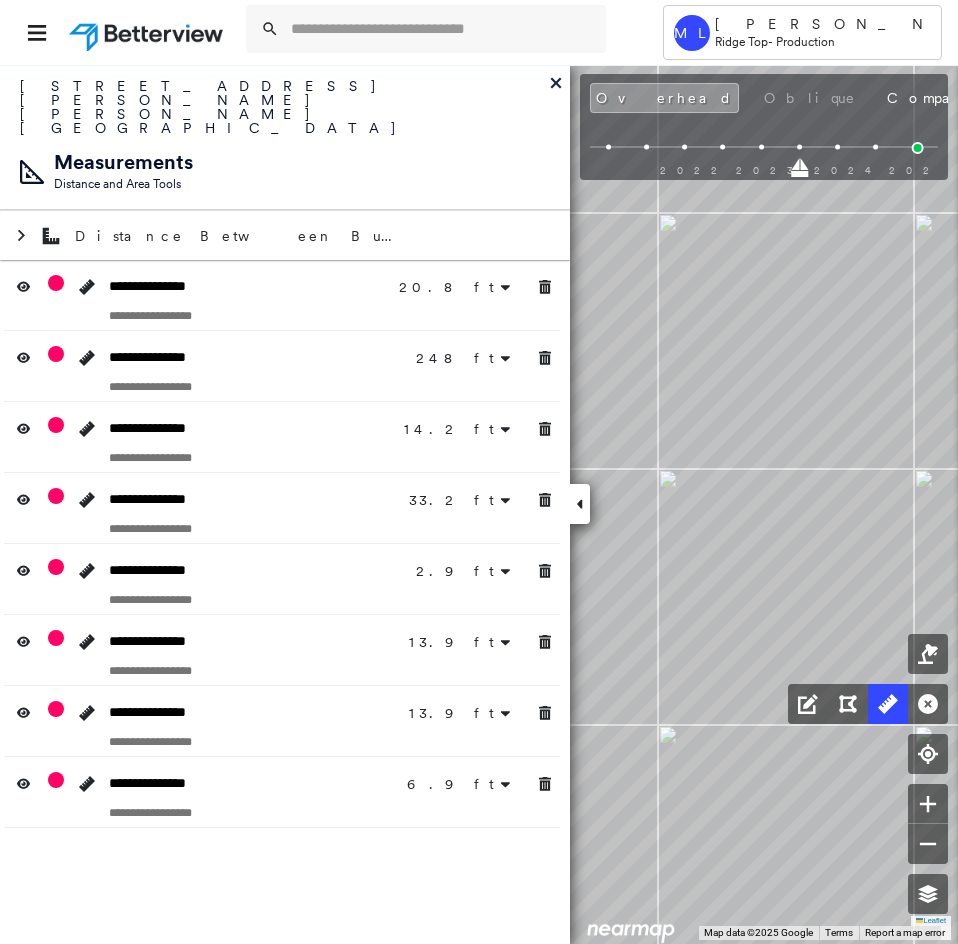 click at bounding box center (580, 504) 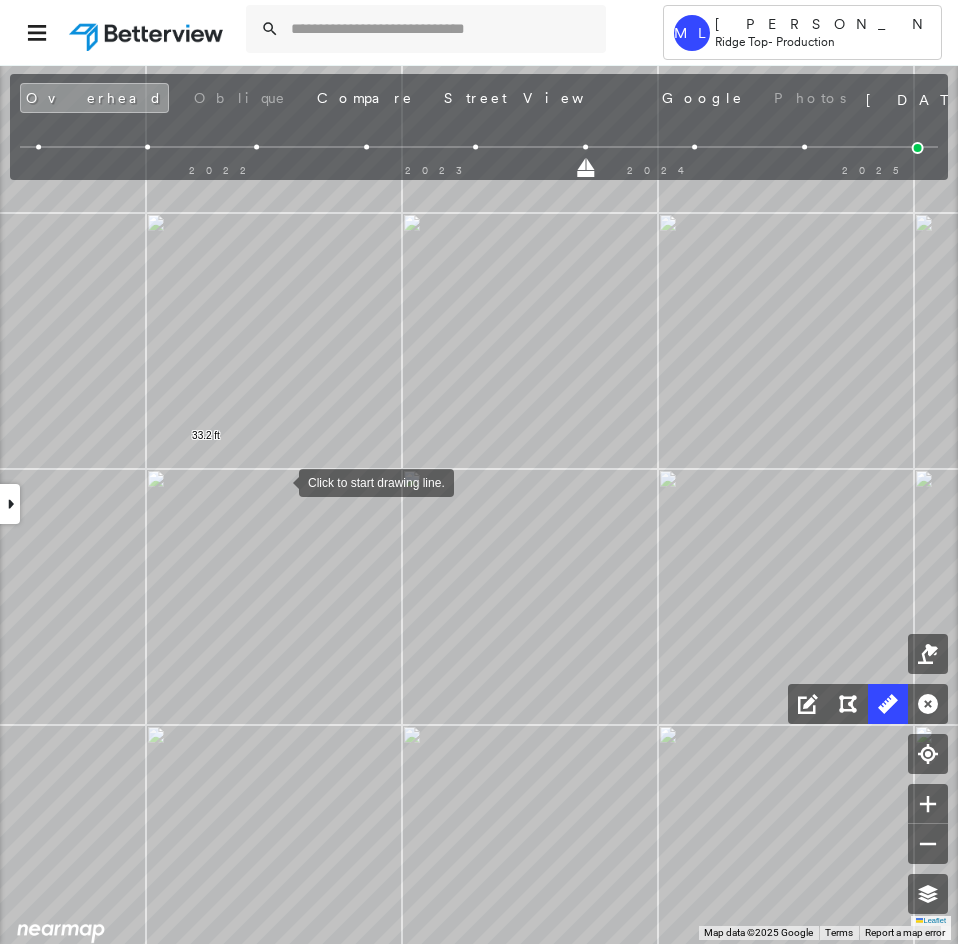 click at bounding box center (279, 481) 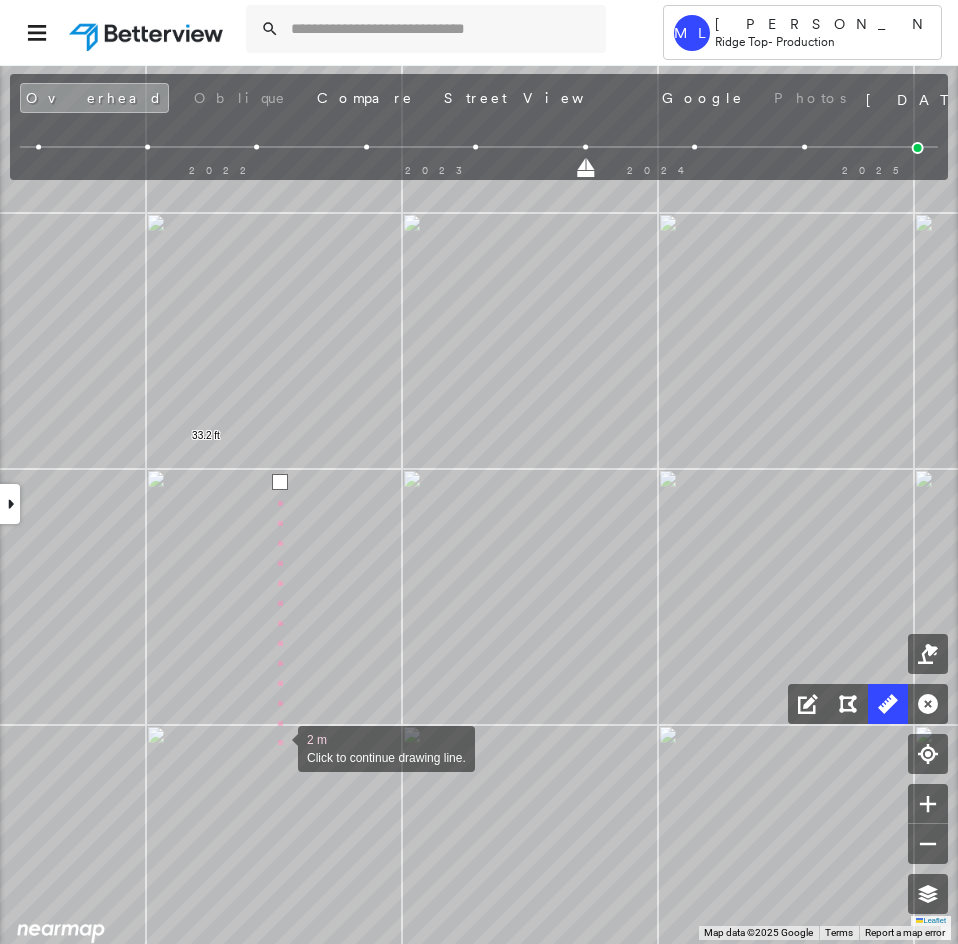 click at bounding box center (278, 747) 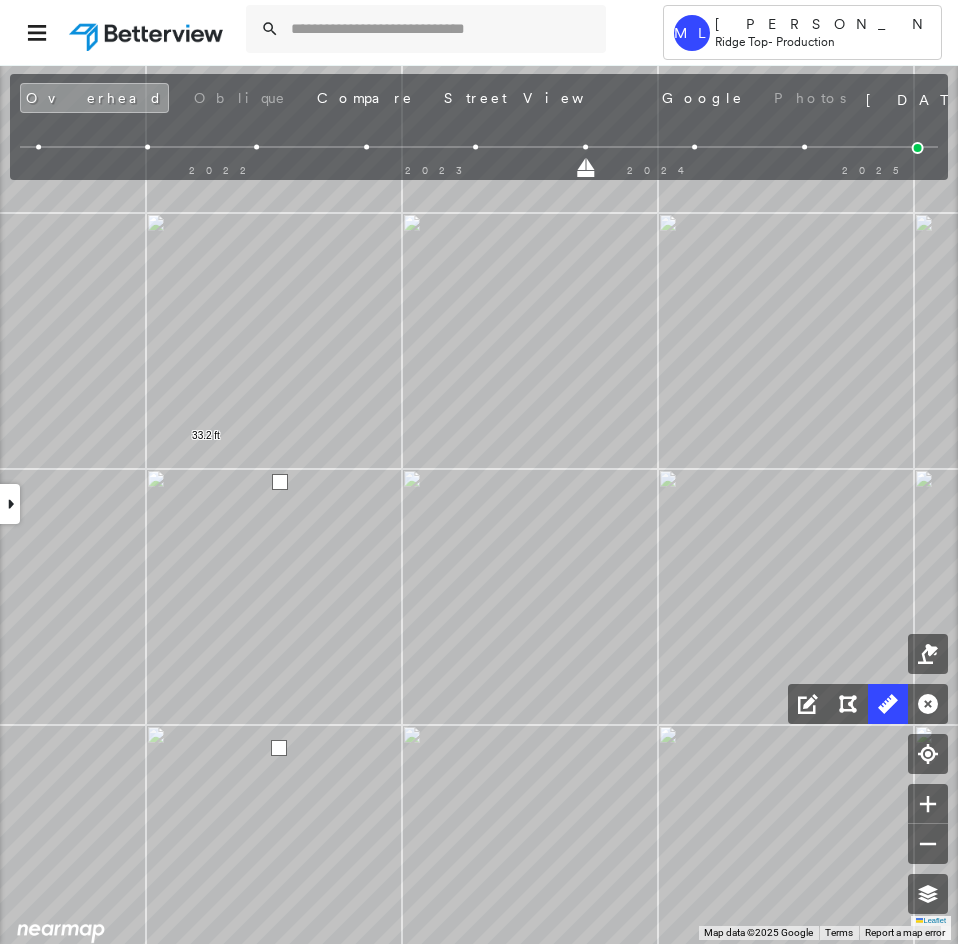 click at bounding box center [279, 748] 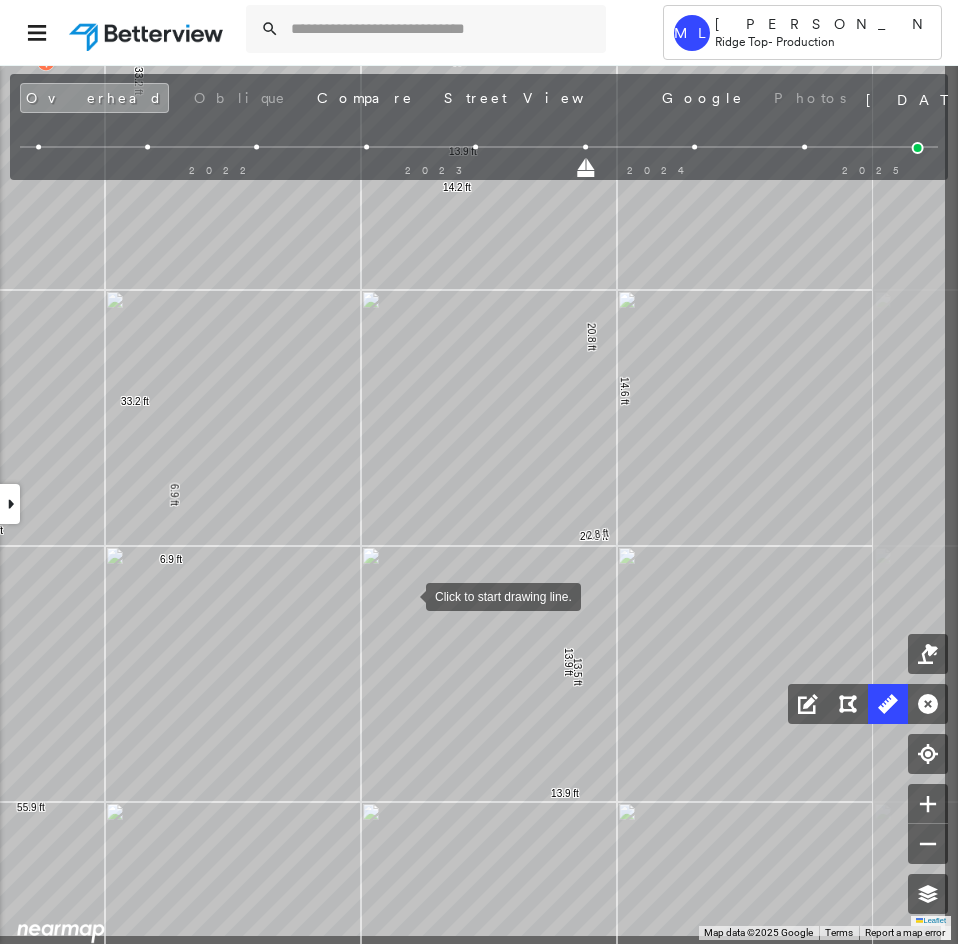 click at bounding box center [406, 595] 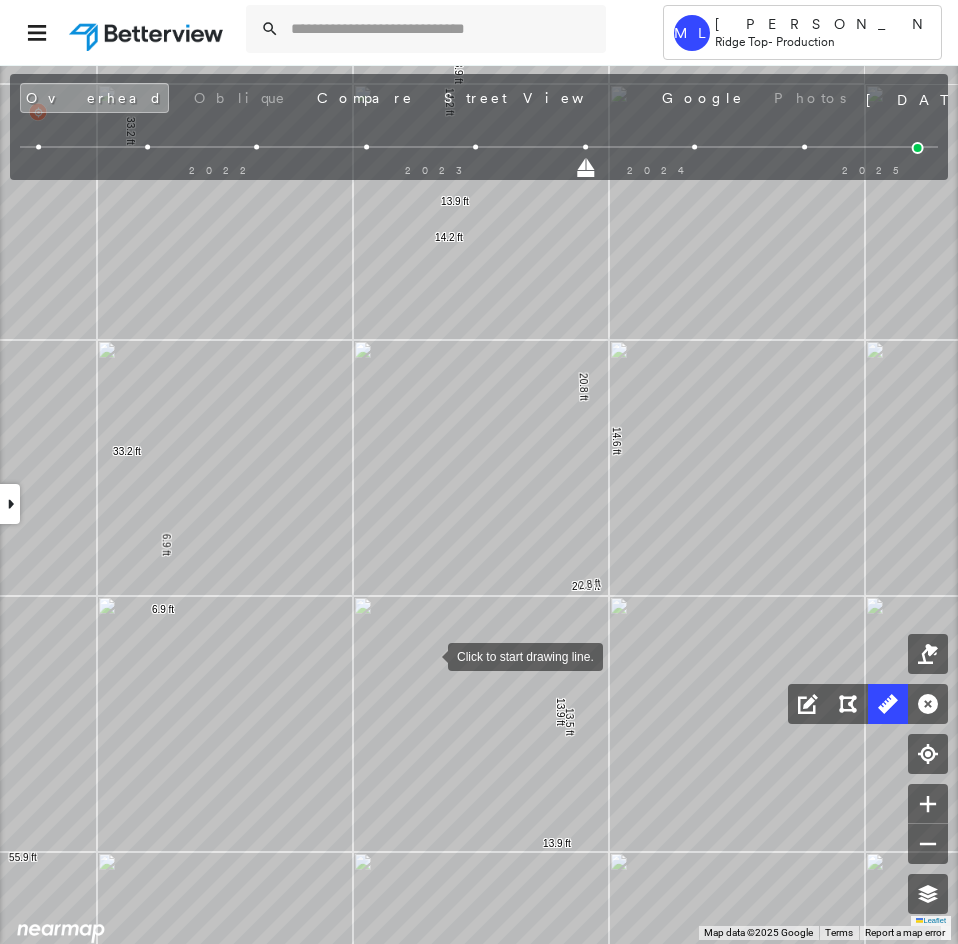 click at bounding box center (428, 655) 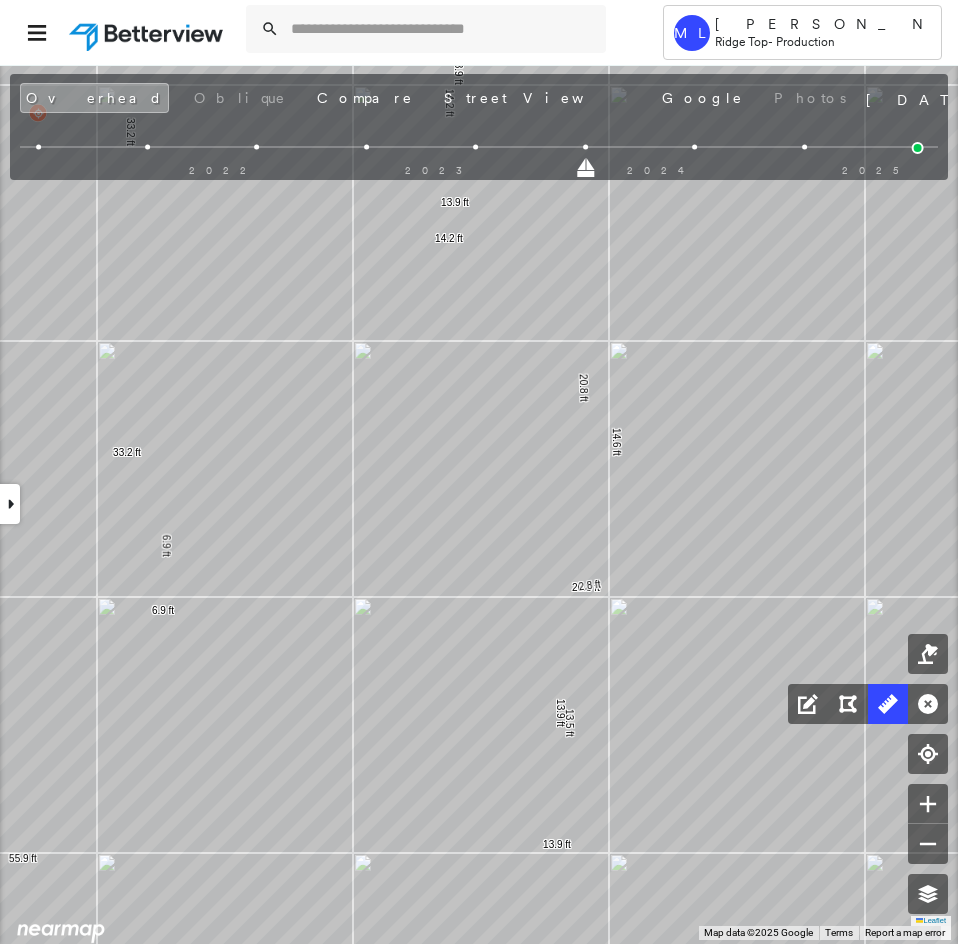click 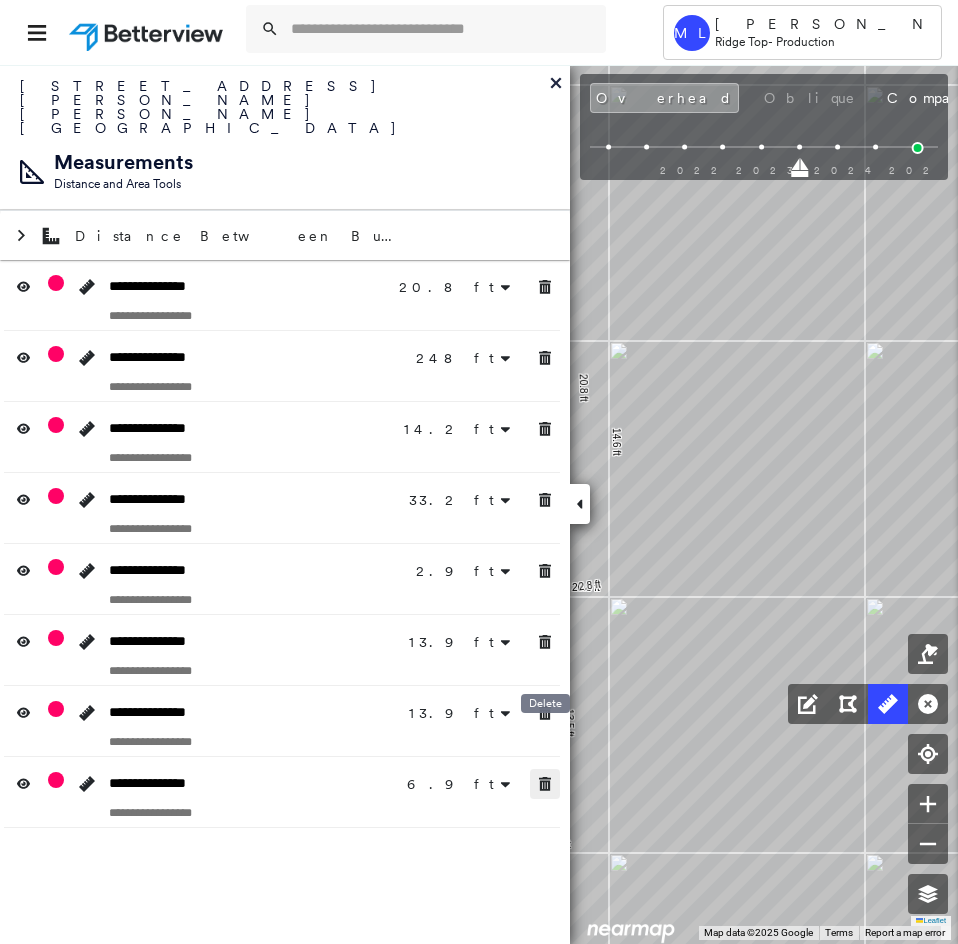 click at bounding box center [545, 784] 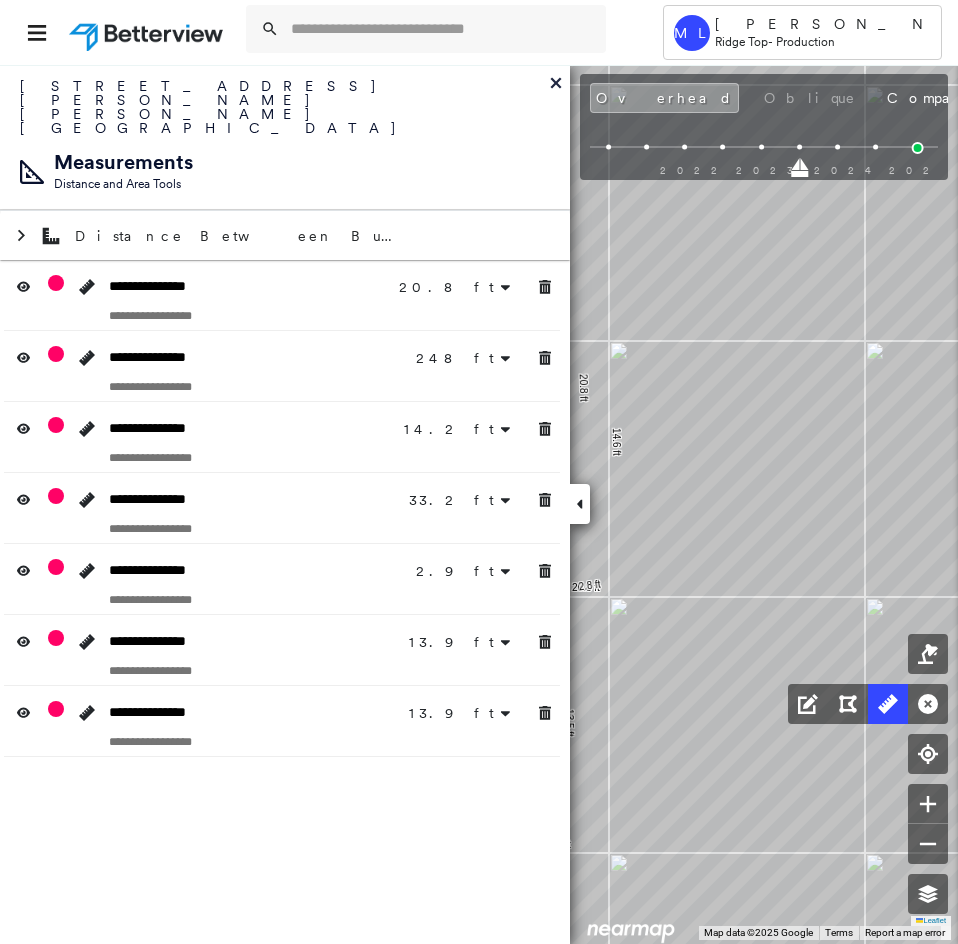 click 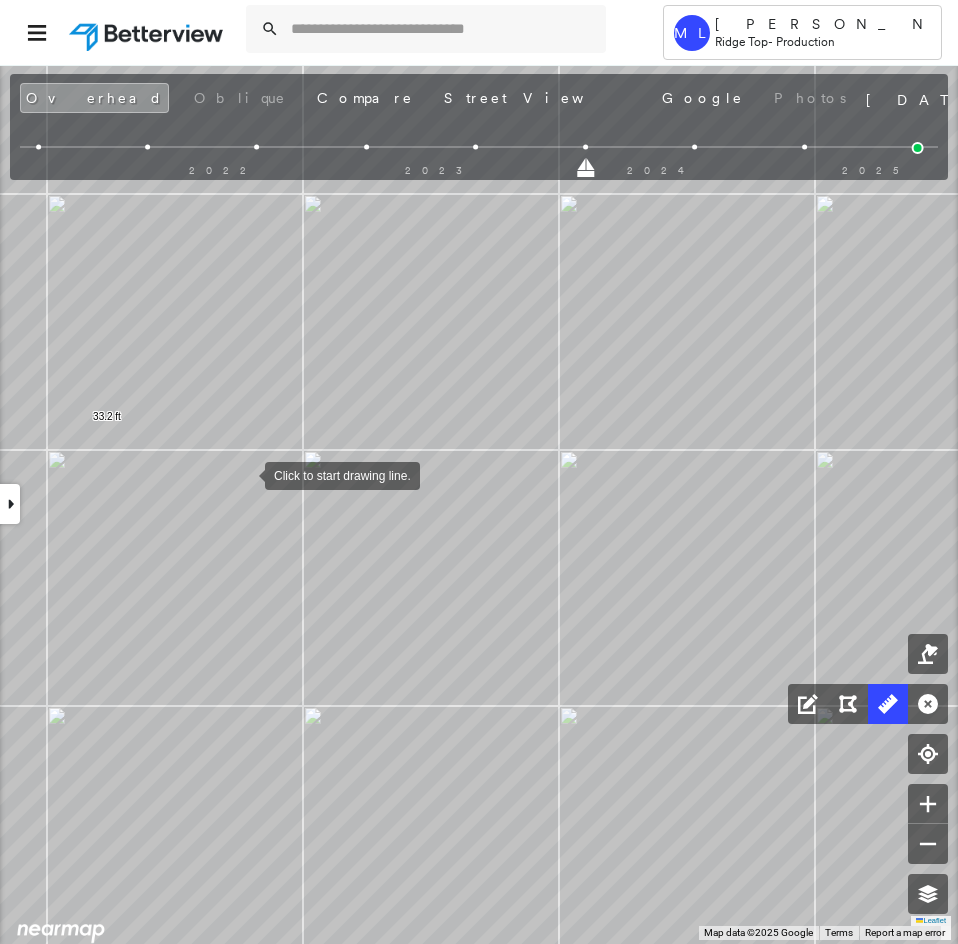 drag, startPoint x: 242, startPoint y: 476, endPoint x: 376, endPoint y: 458, distance: 135.20355 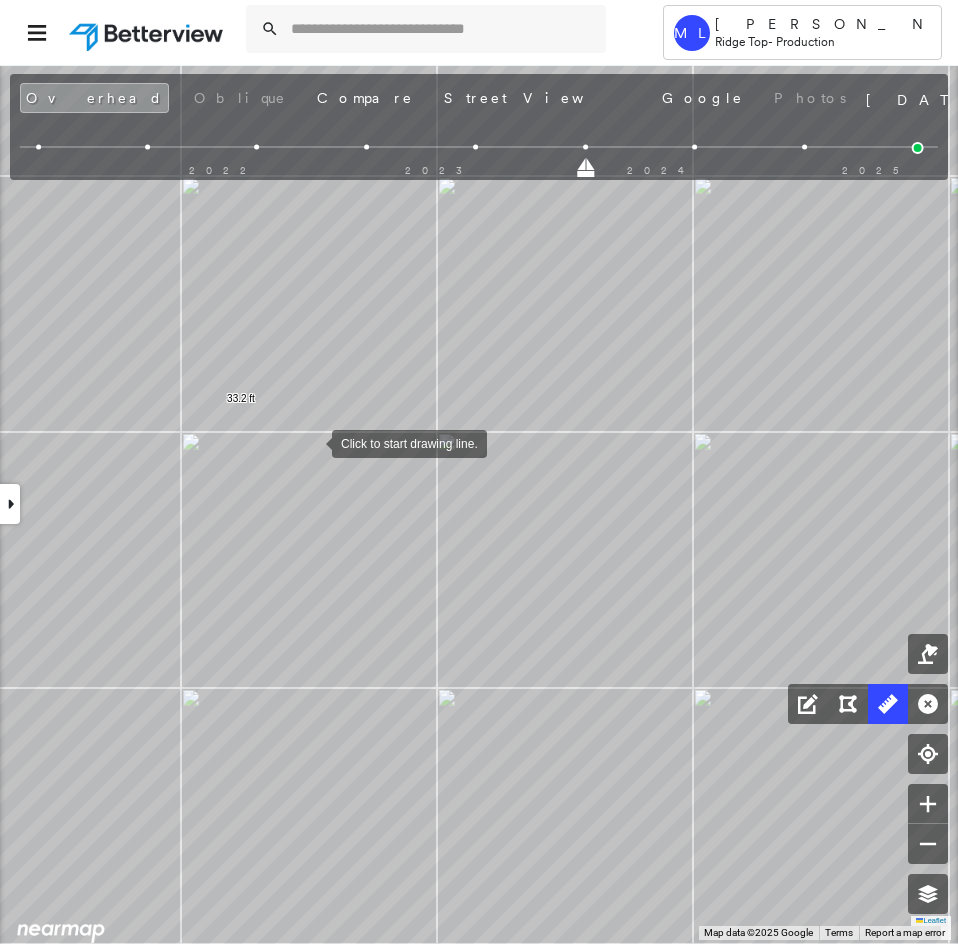 click at bounding box center [312, 442] 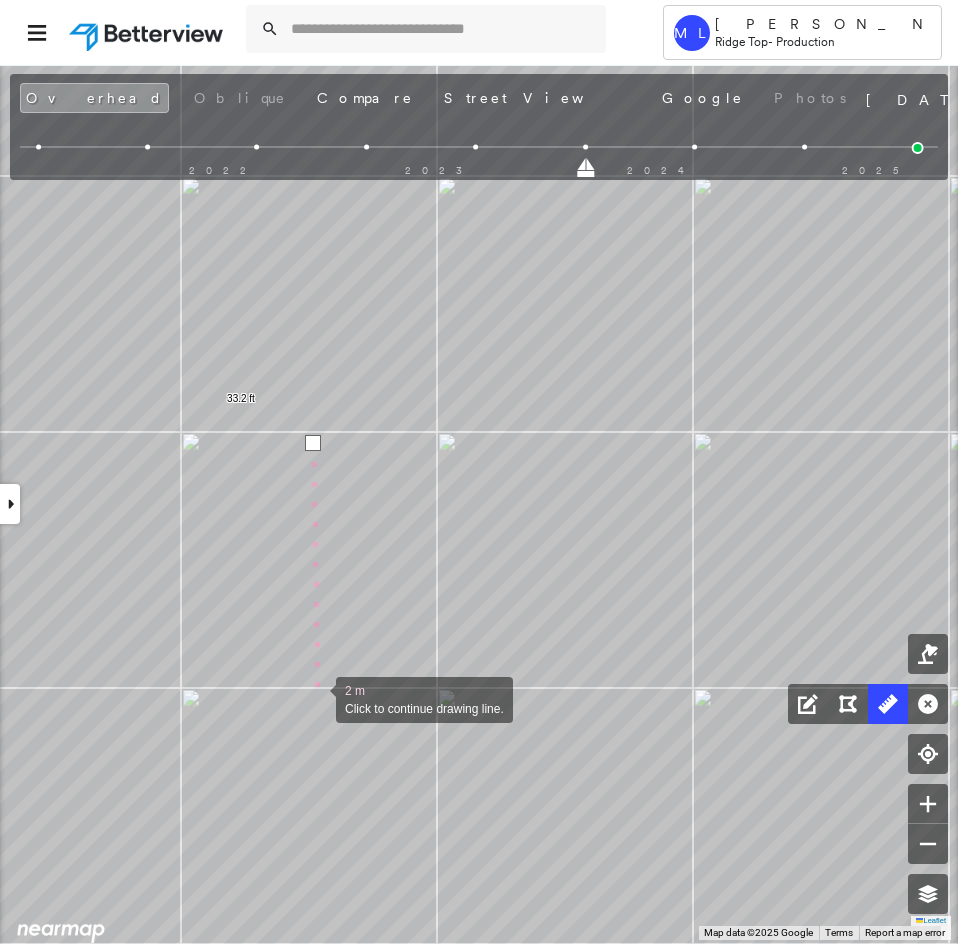 click at bounding box center (316, 698) 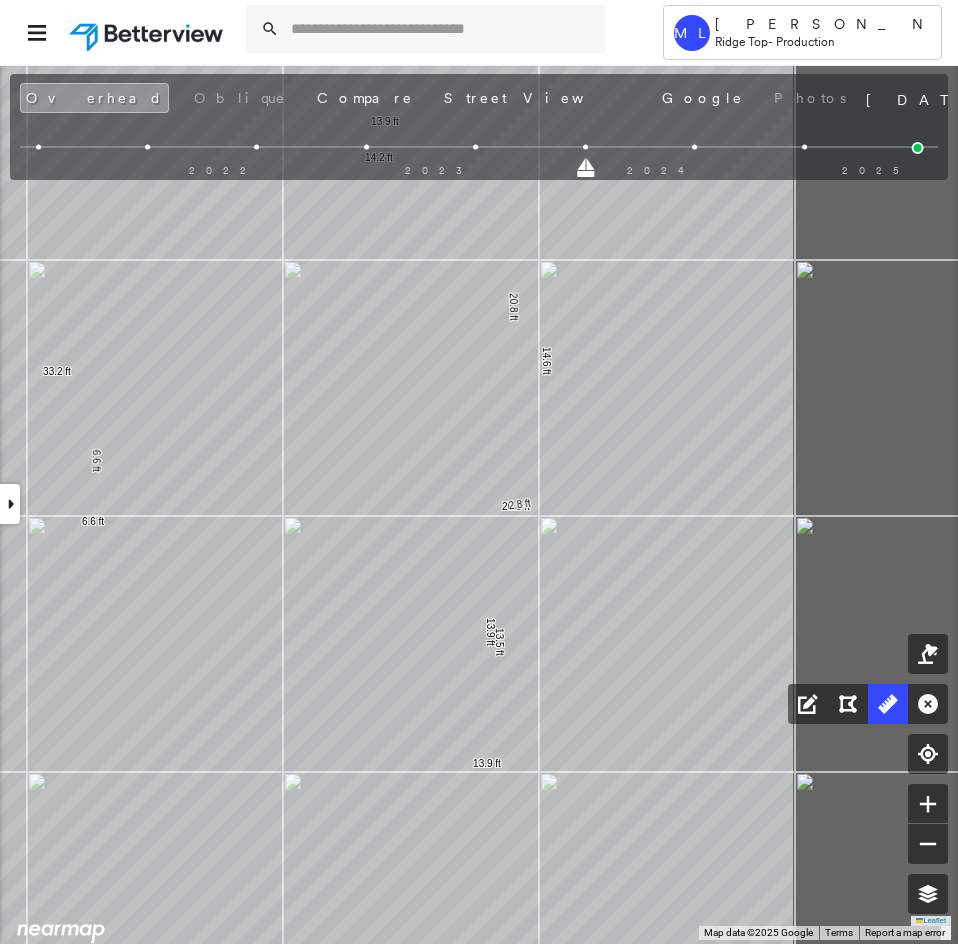 click on "20.8 ft 20.8 ft 14.6 ft 2.8 ft 13.5 ft 55.9 ft 16.8 ft 15.3 ft 14.2 ft 7.0 ft 26.6 ft 6.7 ft 9.8 ft 40.3 ft 24.1 ft 248 ft 14.2 ft 14.2 ft 33.2 ft 33.2 ft 2.9 ft 2.9 ft 13.9 ft 13.9 ft 13.9 ft 13.9 ft 6.6 ft 6.6 ft Click to start drawing line." at bounding box center [-642, 208] 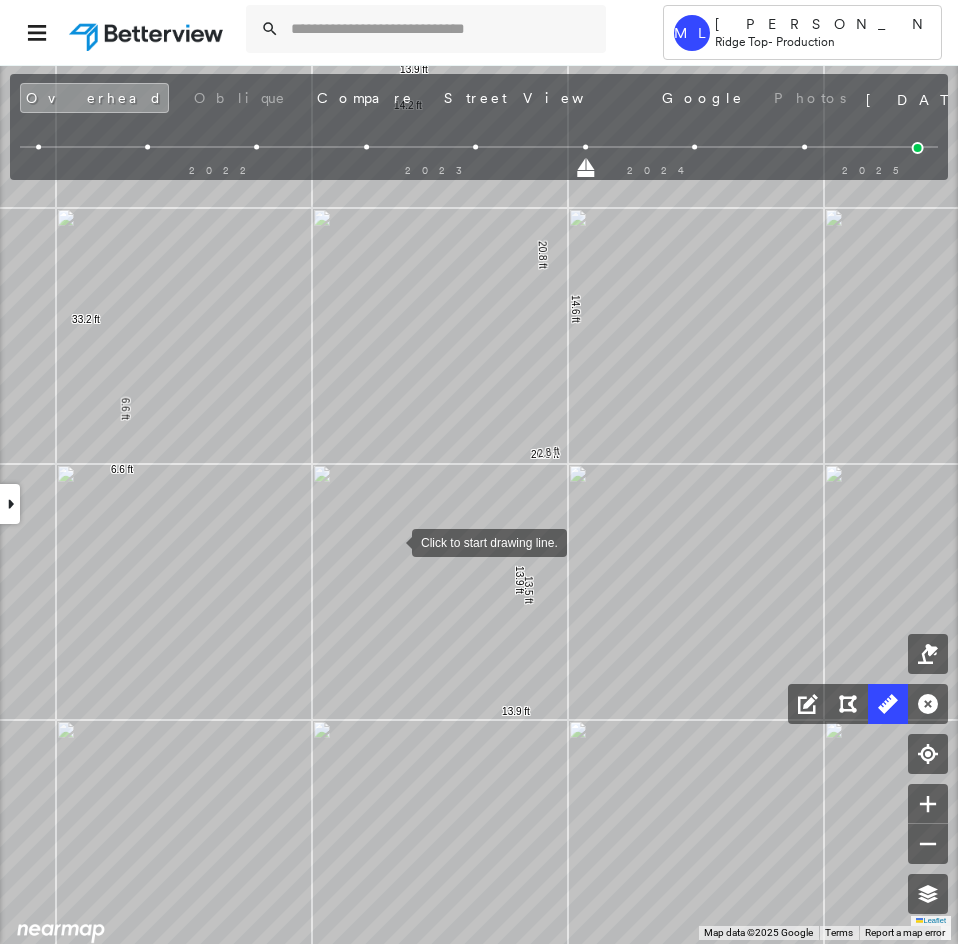 drag, startPoint x: 363, startPoint y: 594, endPoint x: 392, endPoint y: 542, distance: 59.5399 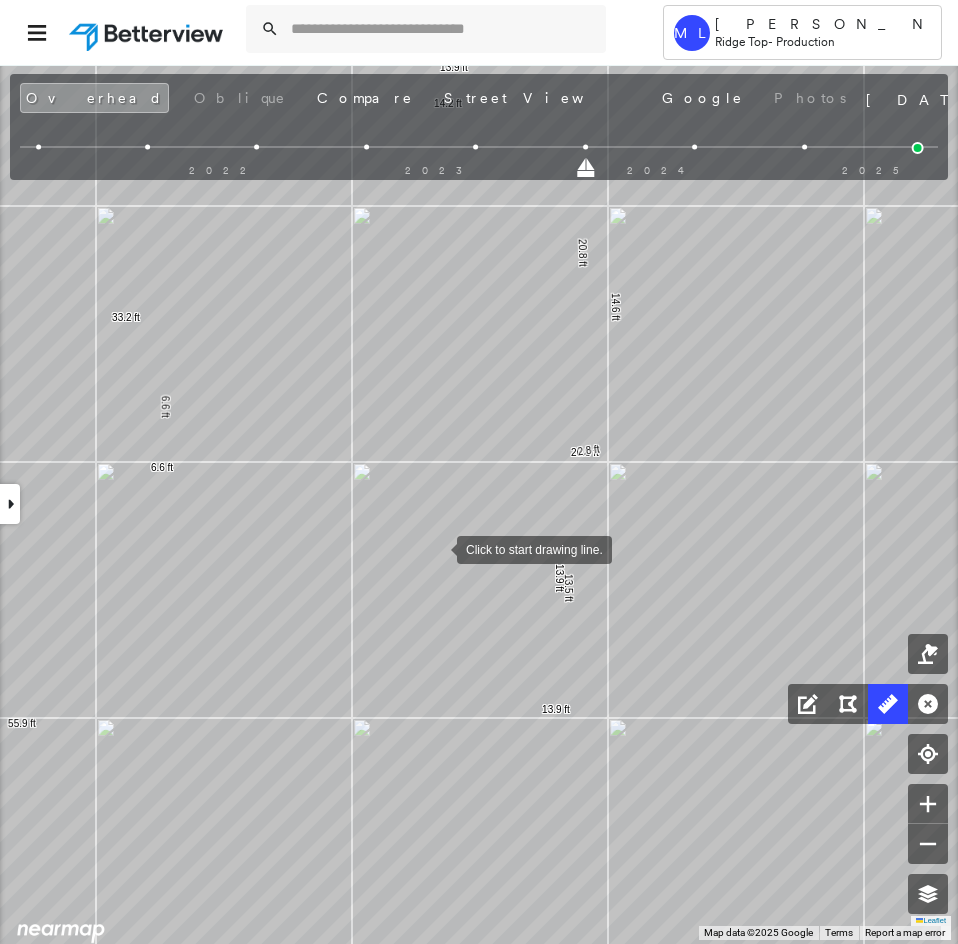 drag, startPoint x: 369, startPoint y: 552, endPoint x: 448, endPoint y: 547, distance: 79.15807 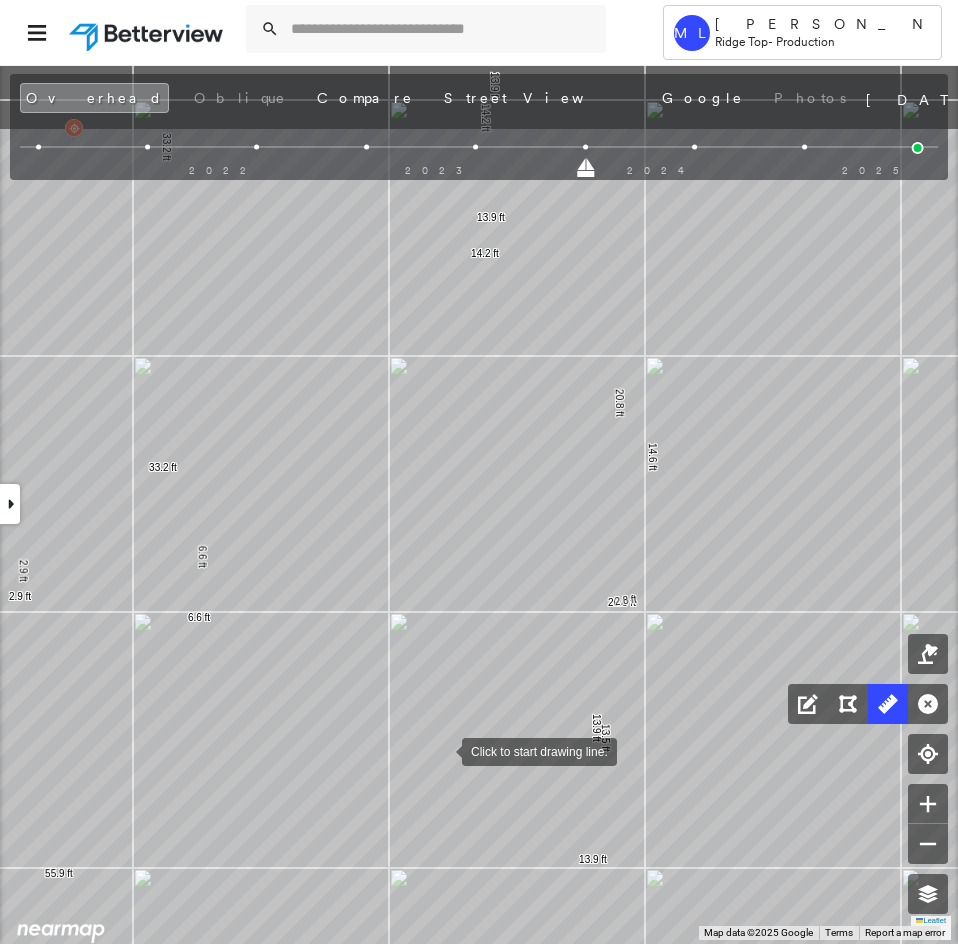 click on "20.8 ft 20.8 ft 14.6 ft 2.8 ft 13.5 ft 55.9 ft 16.8 ft 15.3 ft 14.2 ft 7.0 ft 26.6 ft 6.7 ft 9.8 ft 40.3 ft 24.1 ft 248 ft 14.2 ft 14.2 ft 33.2 ft 33.2 ft 2.9 ft 2.9 ft 13.9 ft 13.9 ft 13.9 ft 13.9 ft 6.6 ft 6.6 ft Click to start drawing line." at bounding box center [-536, 304] 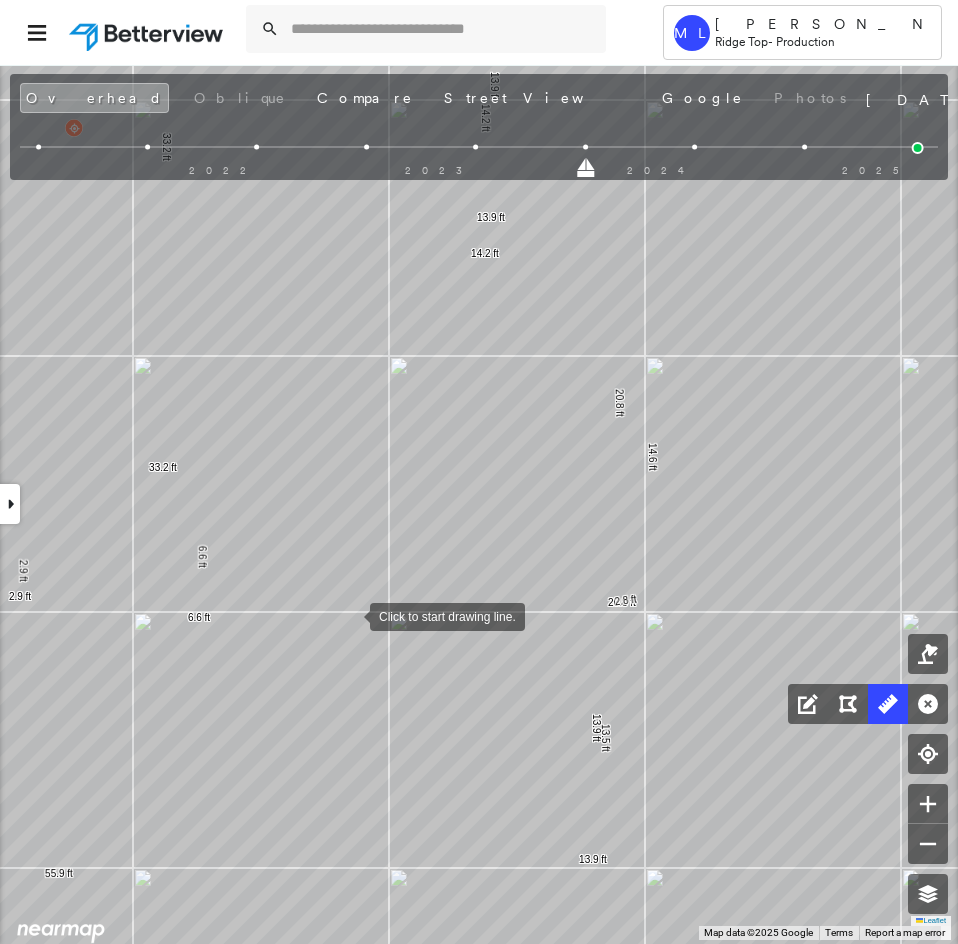 drag, startPoint x: 350, startPoint y: 615, endPoint x: 386, endPoint y: 600, distance: 39 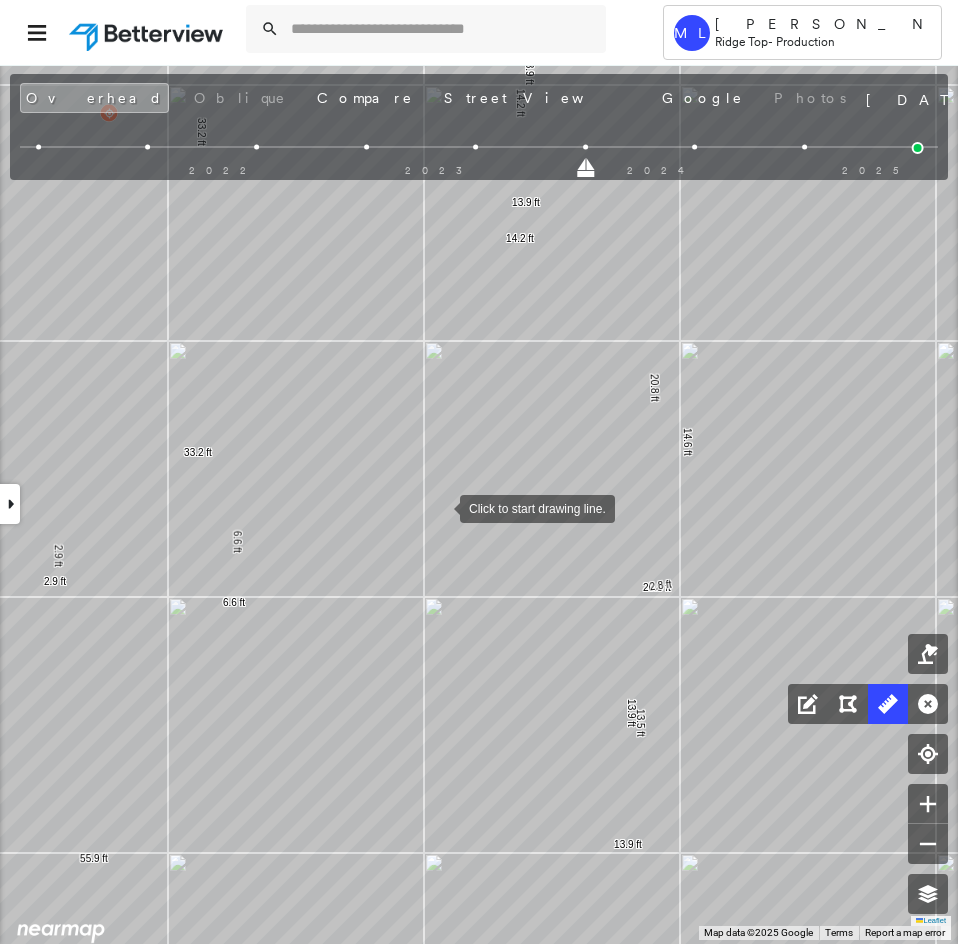 drag, startPoint x: 440, startPoint y: 518, endPoint x: 467, endPoint y: 592, distance: 78.77182 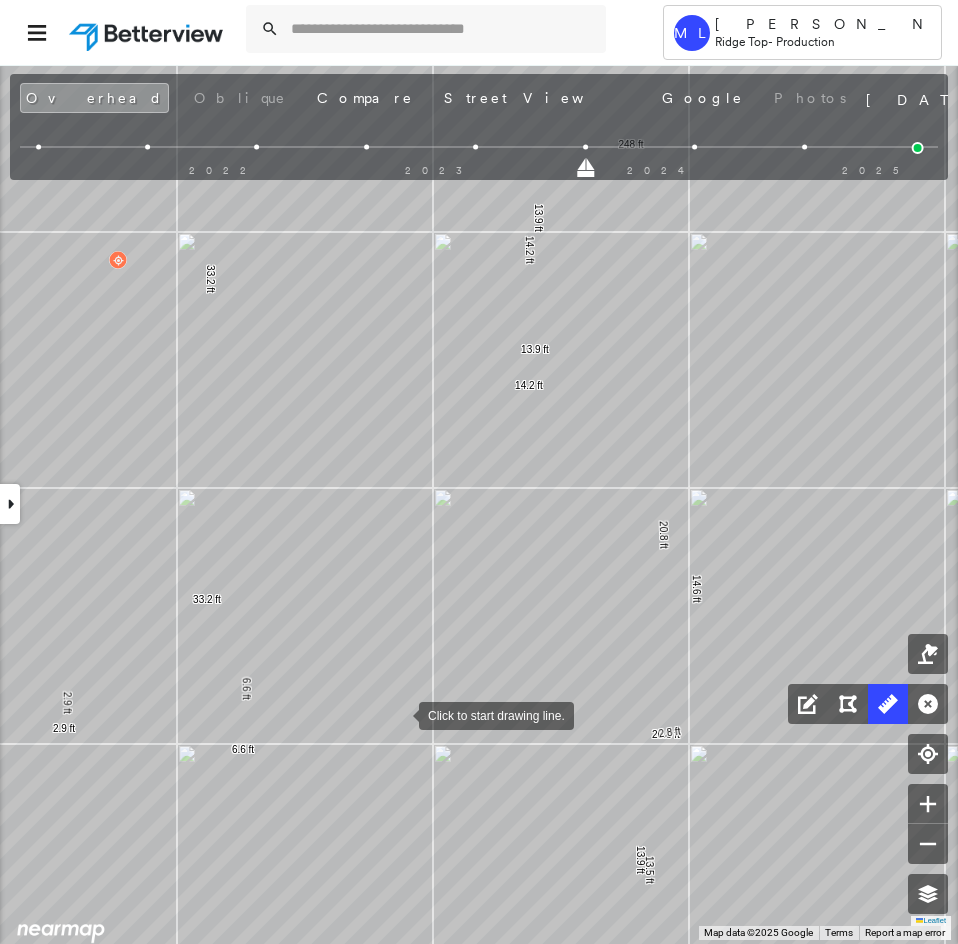 click at bounding box center (399, 714) 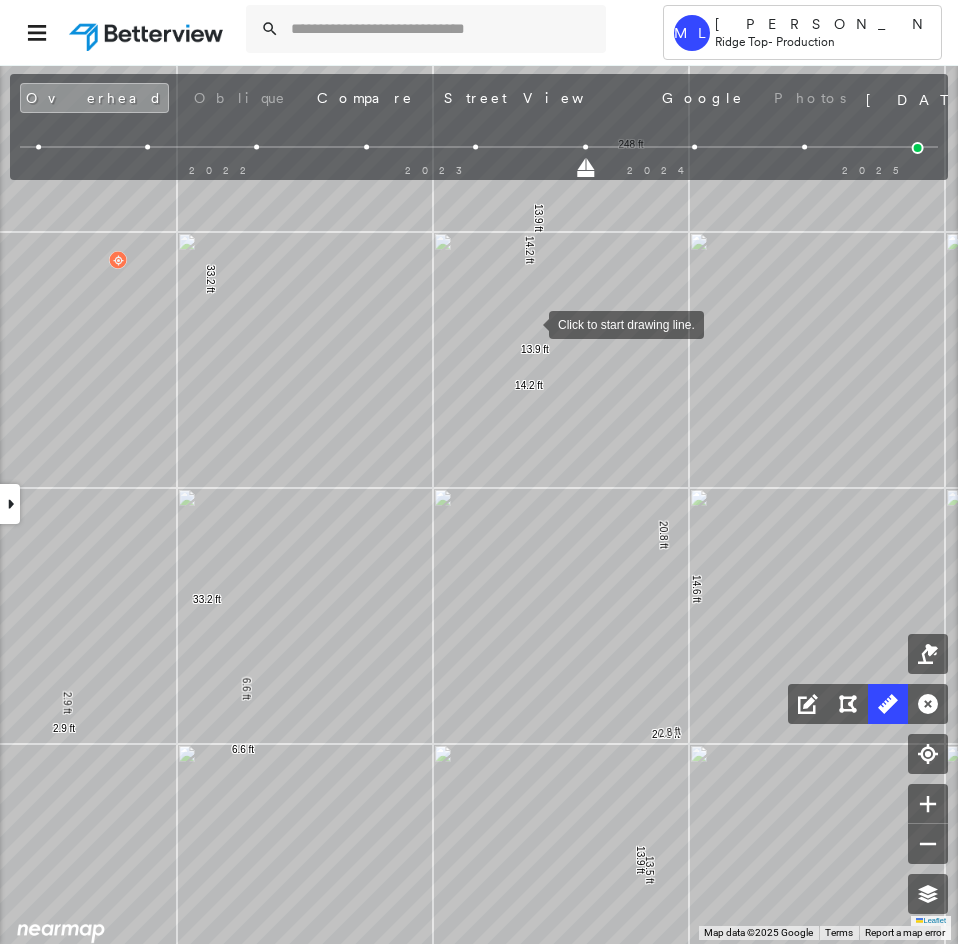 click at bounding box center [529, 323] 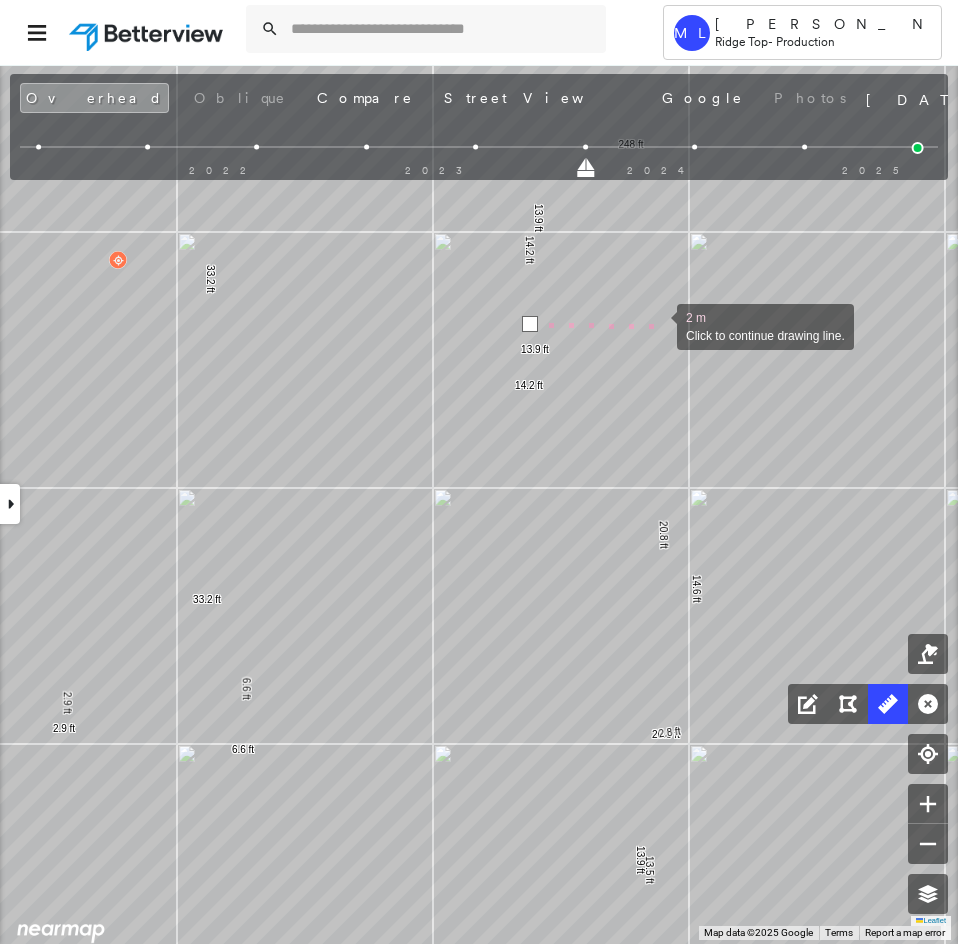 click at bounding box center (657, 325) 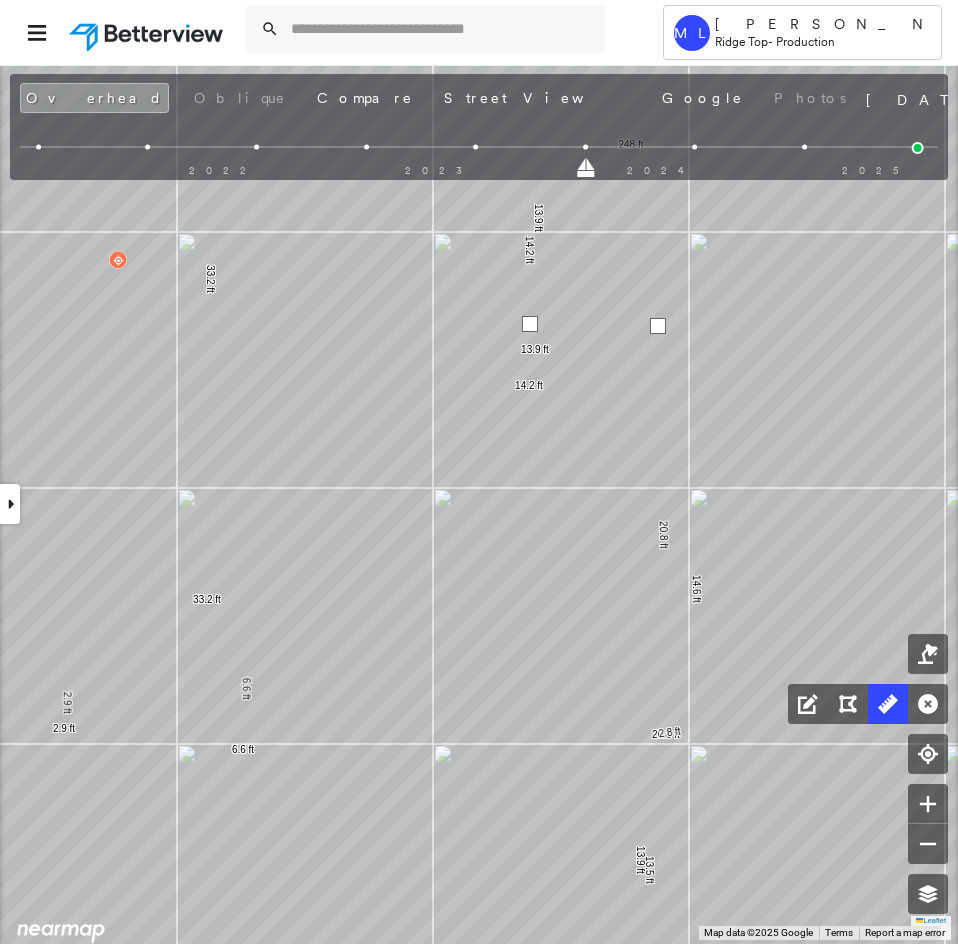 click at bounding box center (658, 326) 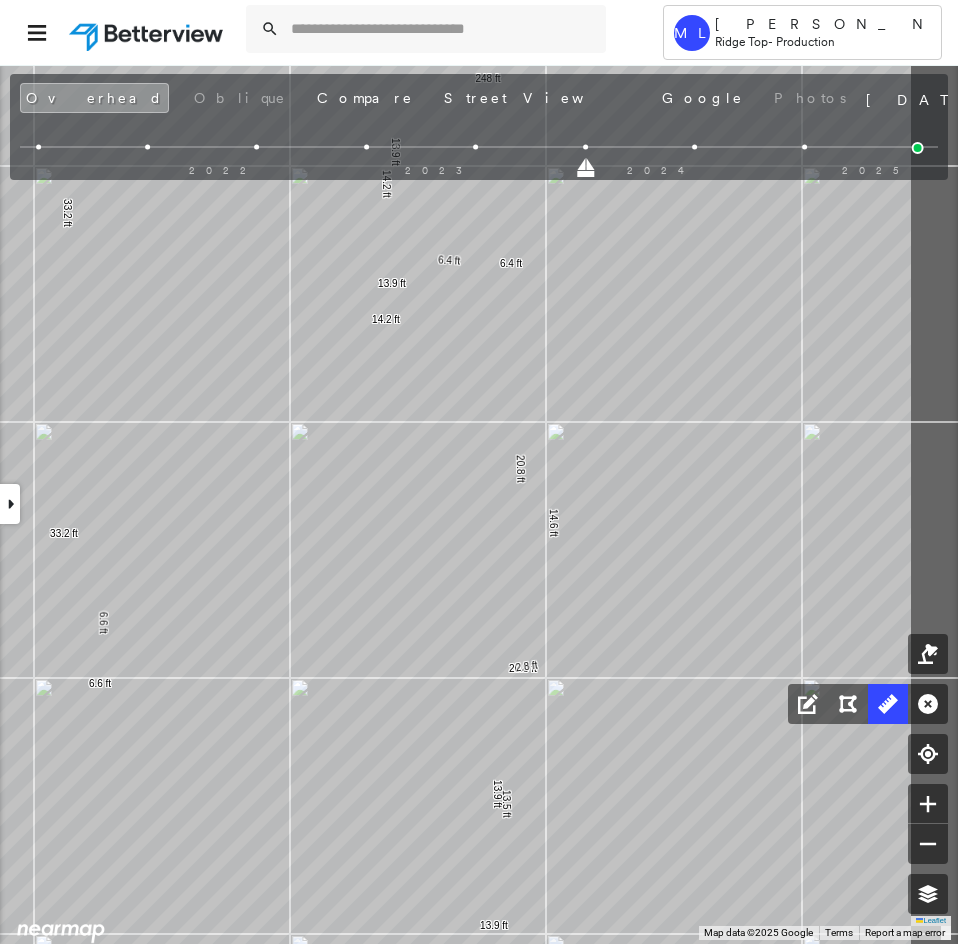 click on "20.8 ft 20.8 ft 14.6 ft 2.8 ft 13.5 ft 55.9 ft 16.8 ft 15.3 ft 14.2 ft 7.0 ft 26.6 ft 6.7 ft 9.8 ft 40.3 ft 24.1 ft 248 ft 14.2 ft 14.2 ft 33.2 ft 33.2 ft 2.9 ft 2.9 ft 13.9 ft 13.9 ft 13.9 ft 13.9 ft 6.6 ft 6.6 ft 6.4 ft 6.4 ft Click to start drawing line." at bounding box center (-635, 370) 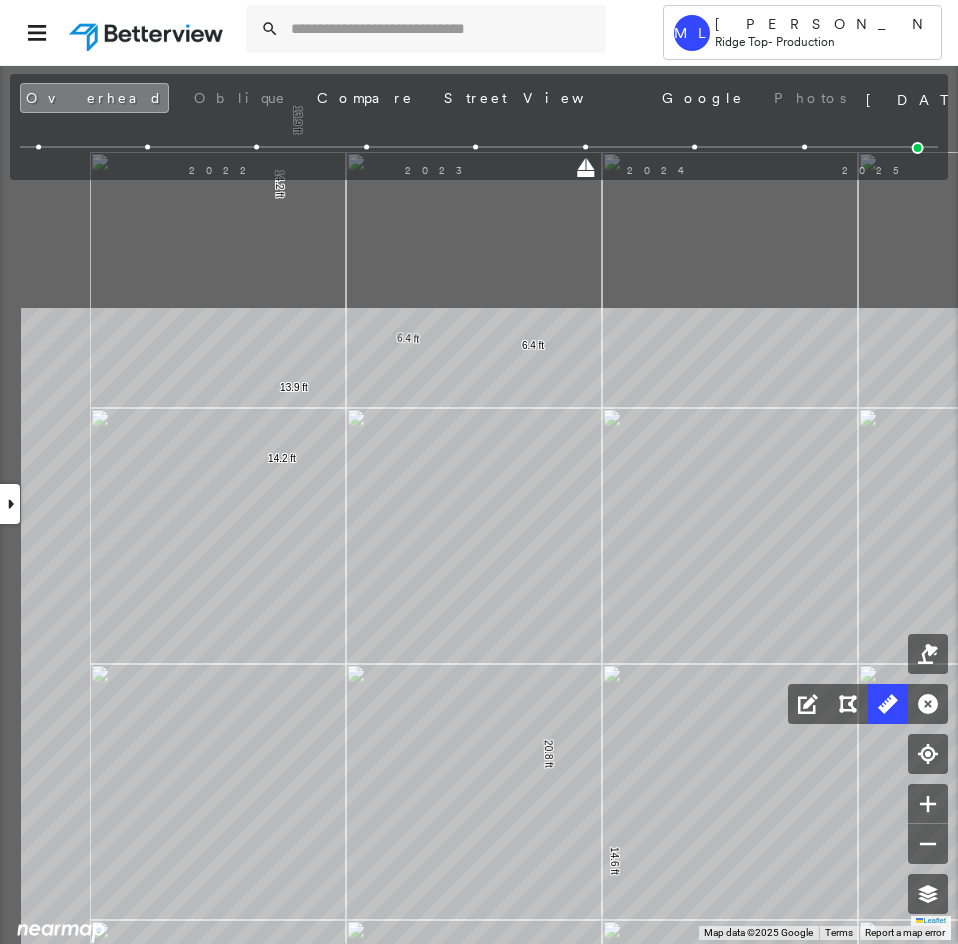 click on "20.8 ft 20.8 ft 14.6 ft 2.8 ft 13.5 ft 55.9 ft 16.8 ft 15.3 ft 14.2 ft 7.0 ft 26.6 ft 6.7 ft 9.8 ft 40.3 ft 24.1 ft 248 ft 14.2 ft 14.2 ft 33.2 ft 33.2 ft 2.9 ft 2.9 ft 13.9 ft 13.9 ft 13.9 ft 13.9 ft 6.6 ft 6.6 ft 6.4 ft 6.4 ft Click to start drawing line." at bounding box center [-518, 702] 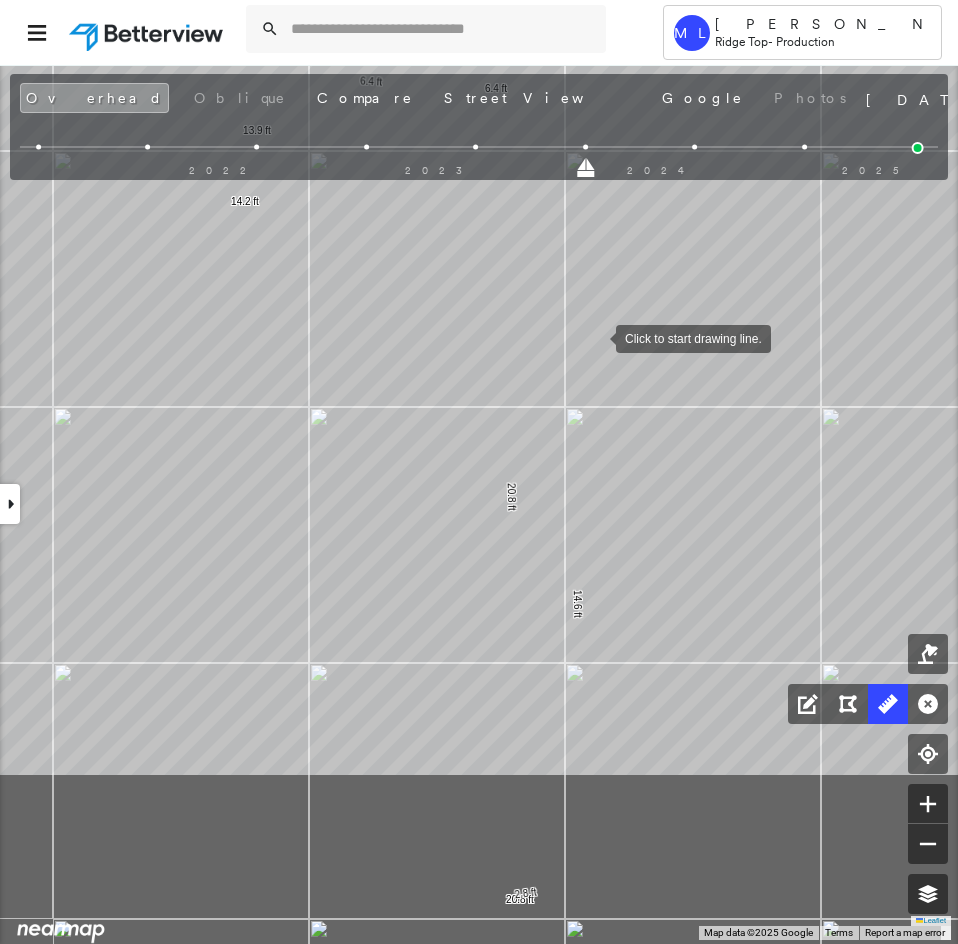 drag, startPoint x: 635, startPoint y: 609, endPoint x: 598, endPoint y: 352, distance: 259.64975 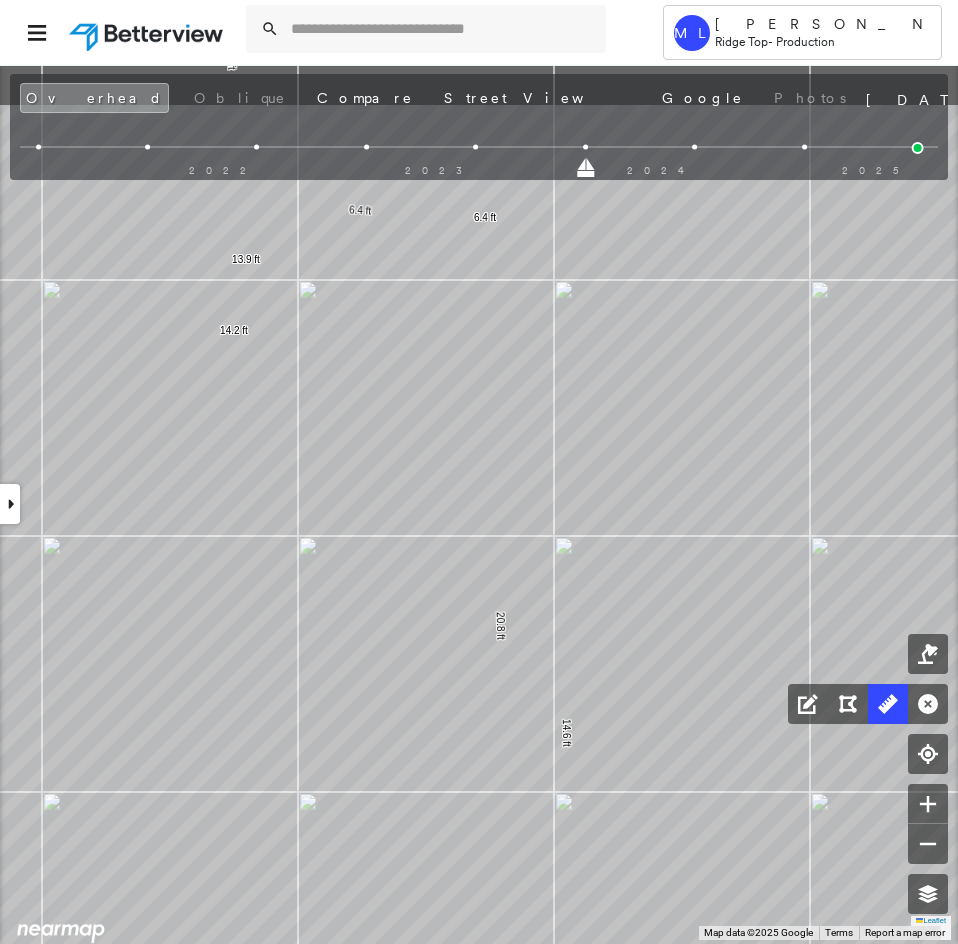 drag, startPoint x: 677, startPoint y: 597, endPoint x: 673, endPoint y: 664, distance: 67.11929 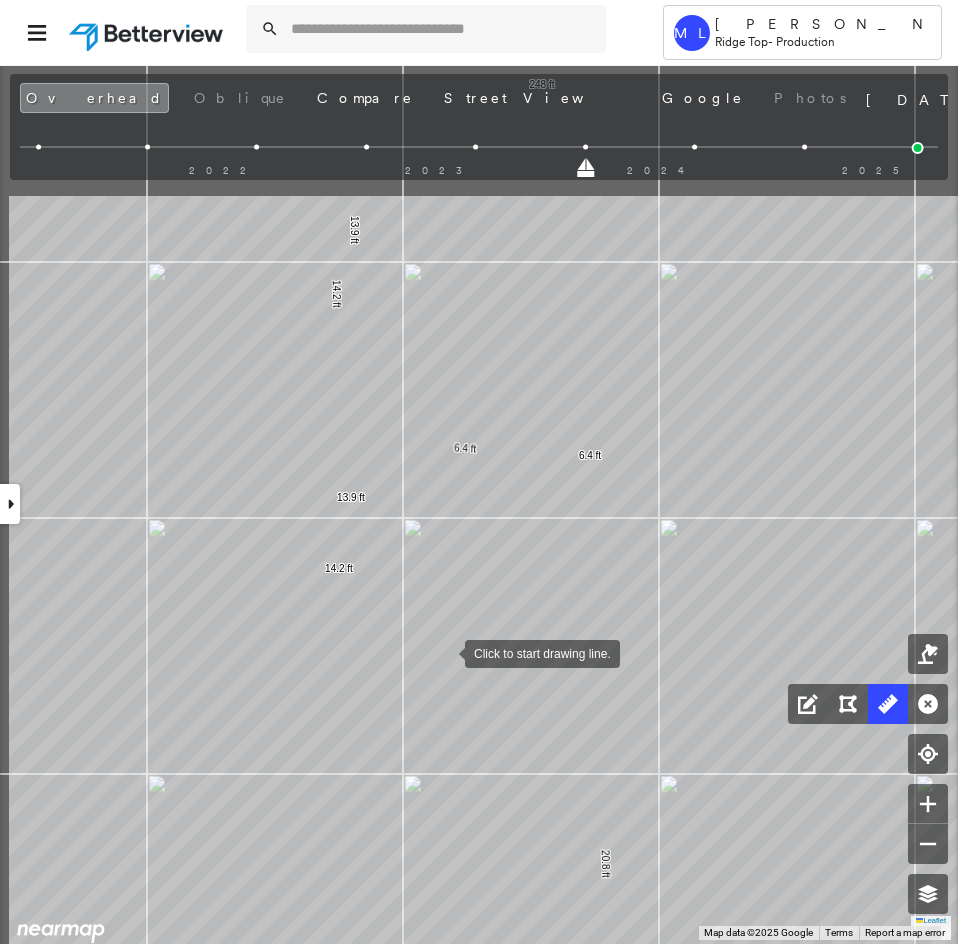 drag, startPoint x: 416, startPoint y: 553, endPoint x: 445, endPoint y: 639, distance: 90.75792 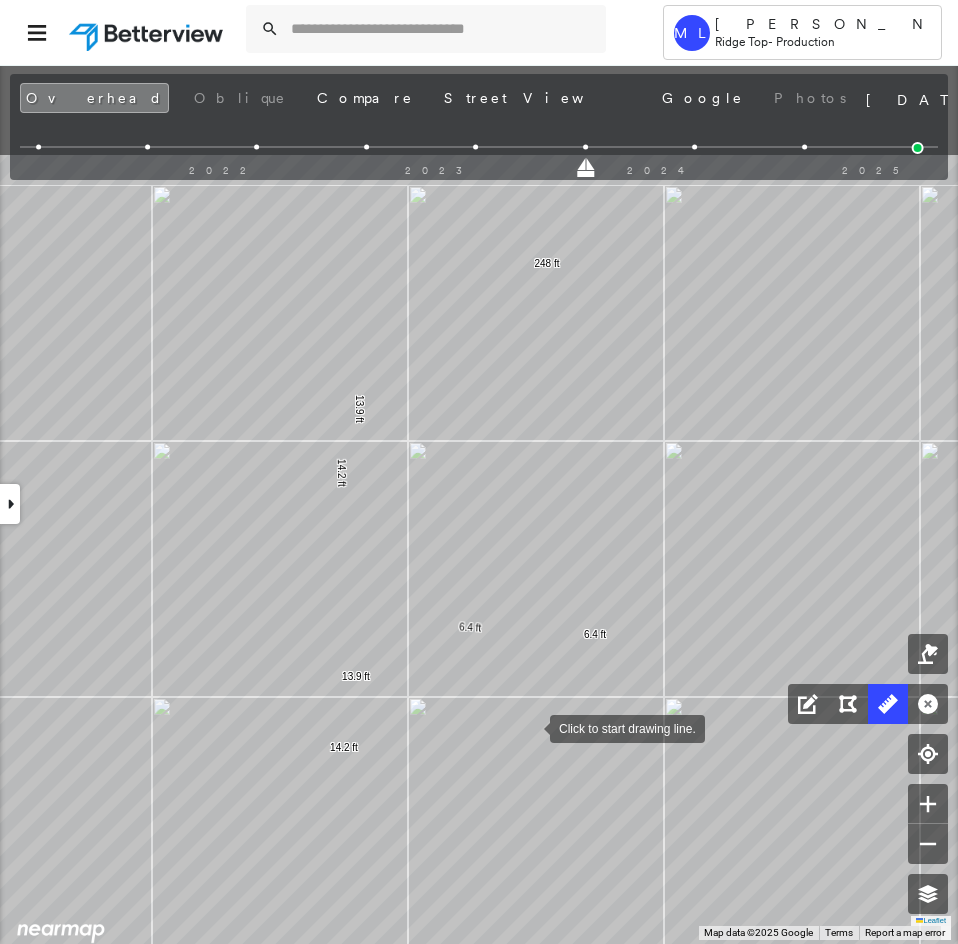 drag, startPoint x: 526, startPoint y: 542, endPoint x: 517, endPoint y: 702, distance: 160.25293 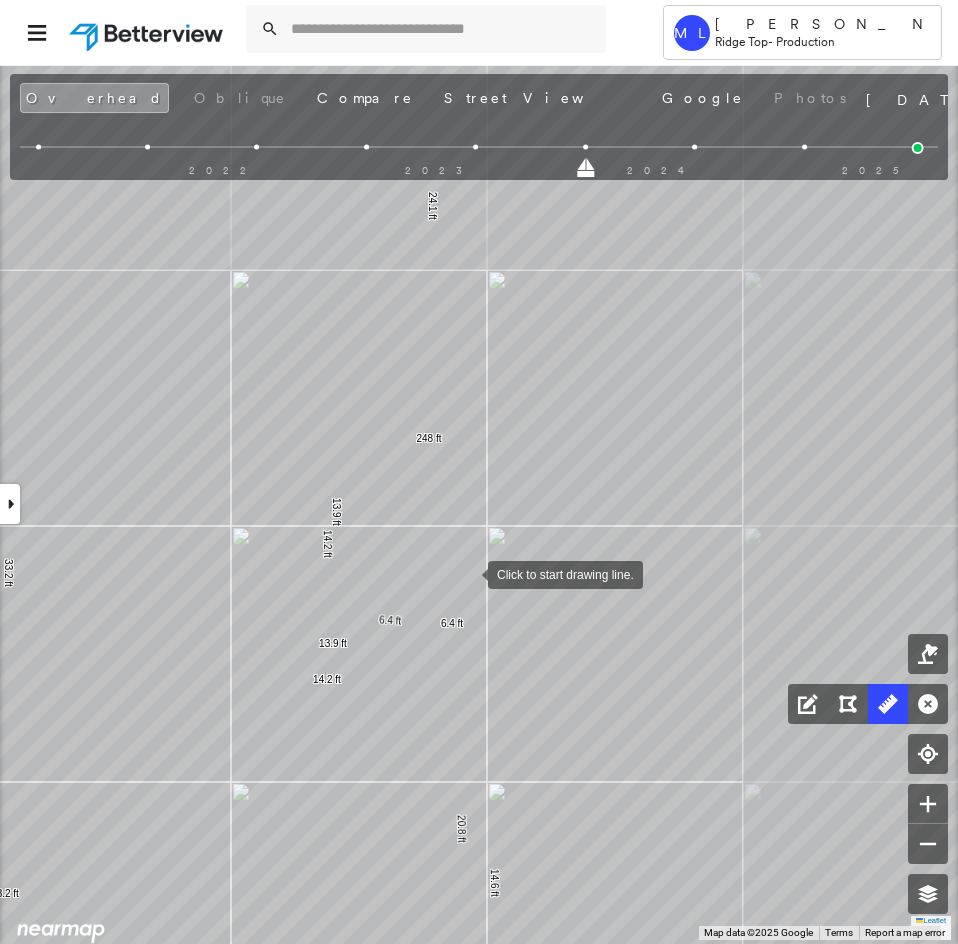 drag, startPoint x: 482, startPoint y: 564, endPoint x: 422, endPoint y: 628, distance: 87.72685 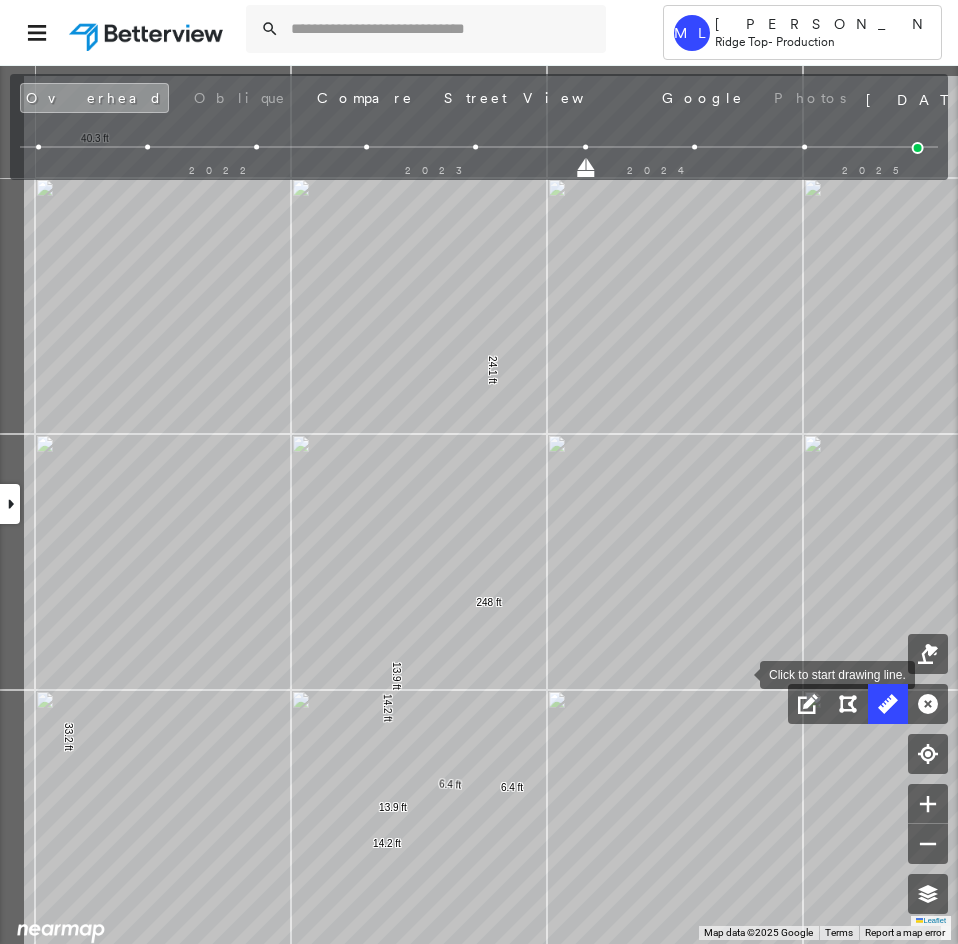 drag, startPoint x: 713, startPoint y: 654, endPoint x: 739, endPoint y: 676, distance: 34.058773 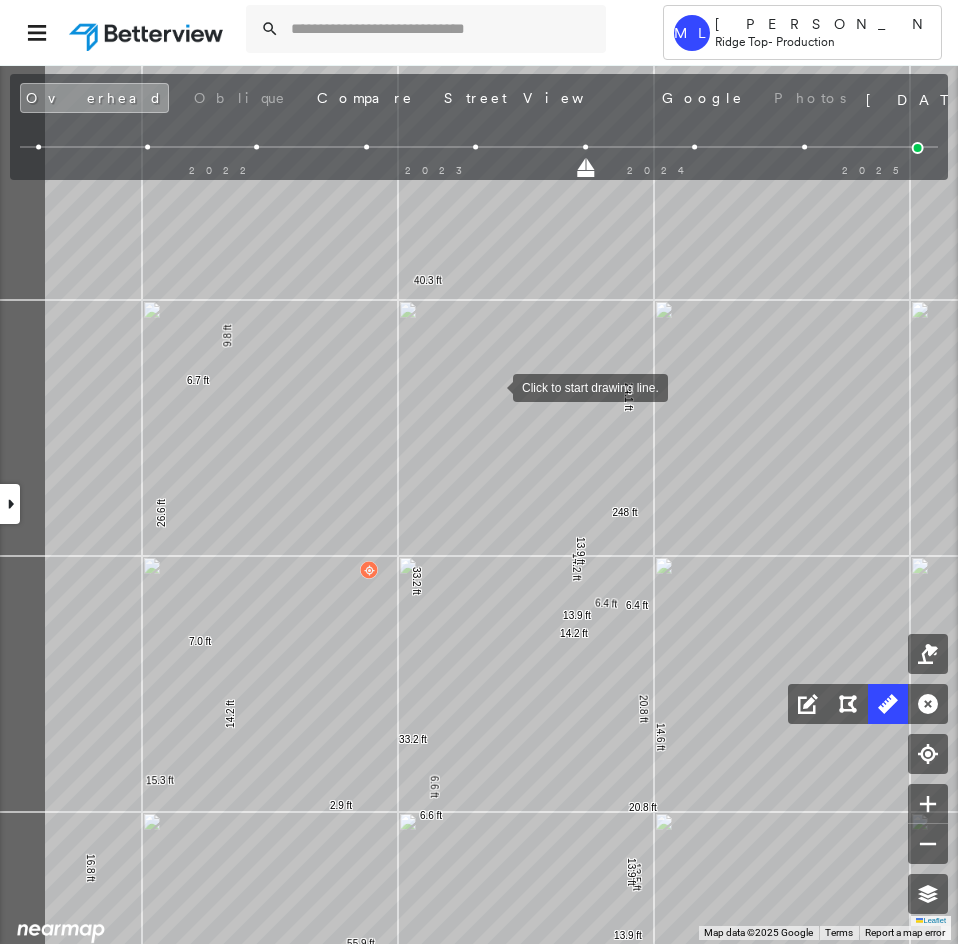 drag, startPoint x: 393, startPoint y: 425, endPoint x: 492, endPoint y: 387, distance: 106.04244 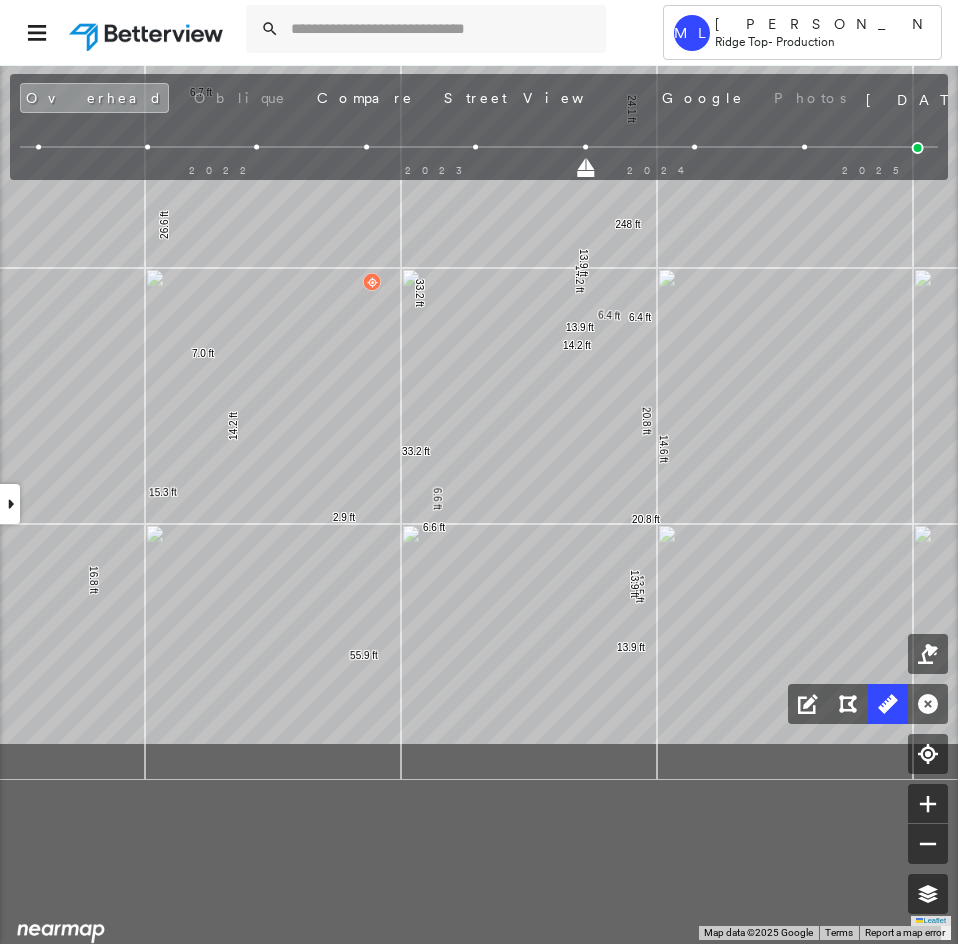 click on "20.8 ft 20.8 ft 14.6 ft 13.5 ft 55.9 ft 16.8 ft 15.3 ft 14.2 ft 7.0 ft 26.6 ft 6.7 ft 9.8 ft 40.3 ft 24.1 ft 248 ft 14.2 ft 14.2 ft 33.2 ft 33.2 ft 2.9 ft 13.9 ft 13.9 ft 13.9 ft 13.9 ft 6.6 ft 6.6 ft 6.4 ft 6.4 ft Click to start drawing line." at bounding box center (-331, 899) 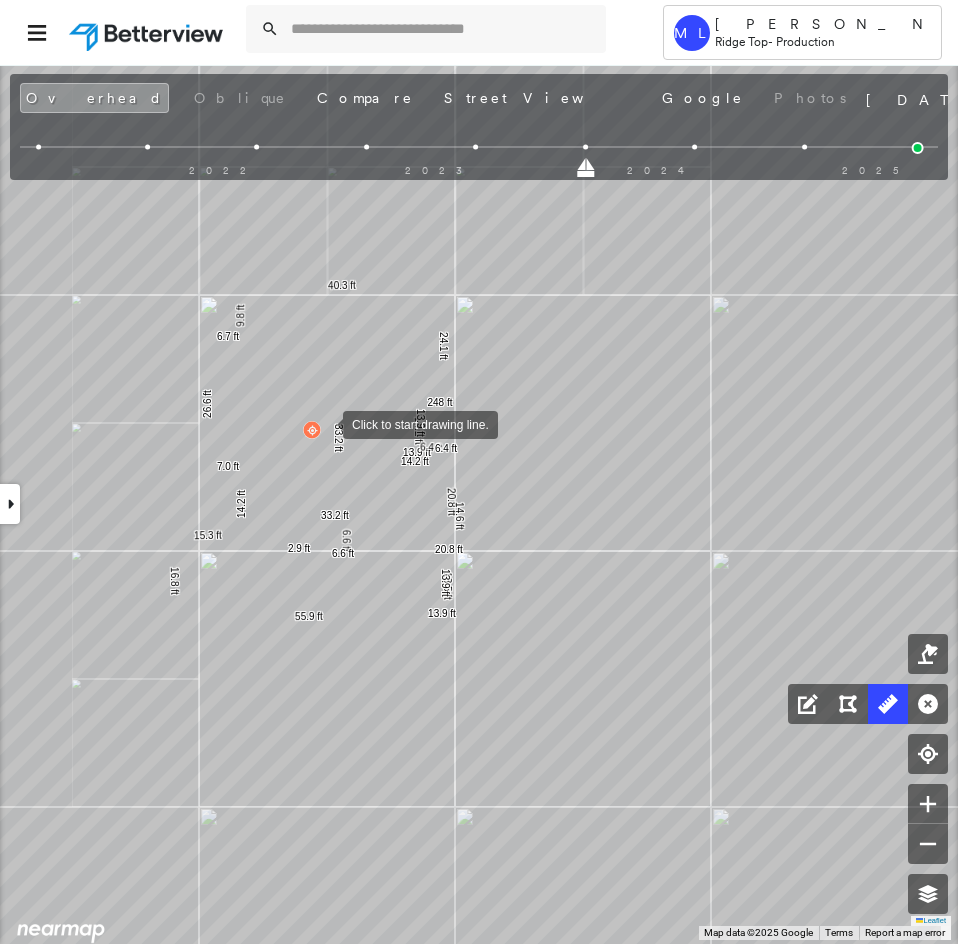 drag, startPoint x: 324, startPoint y: 403, endPoint x: 314, endPoint y: 479, distance: 76.655075 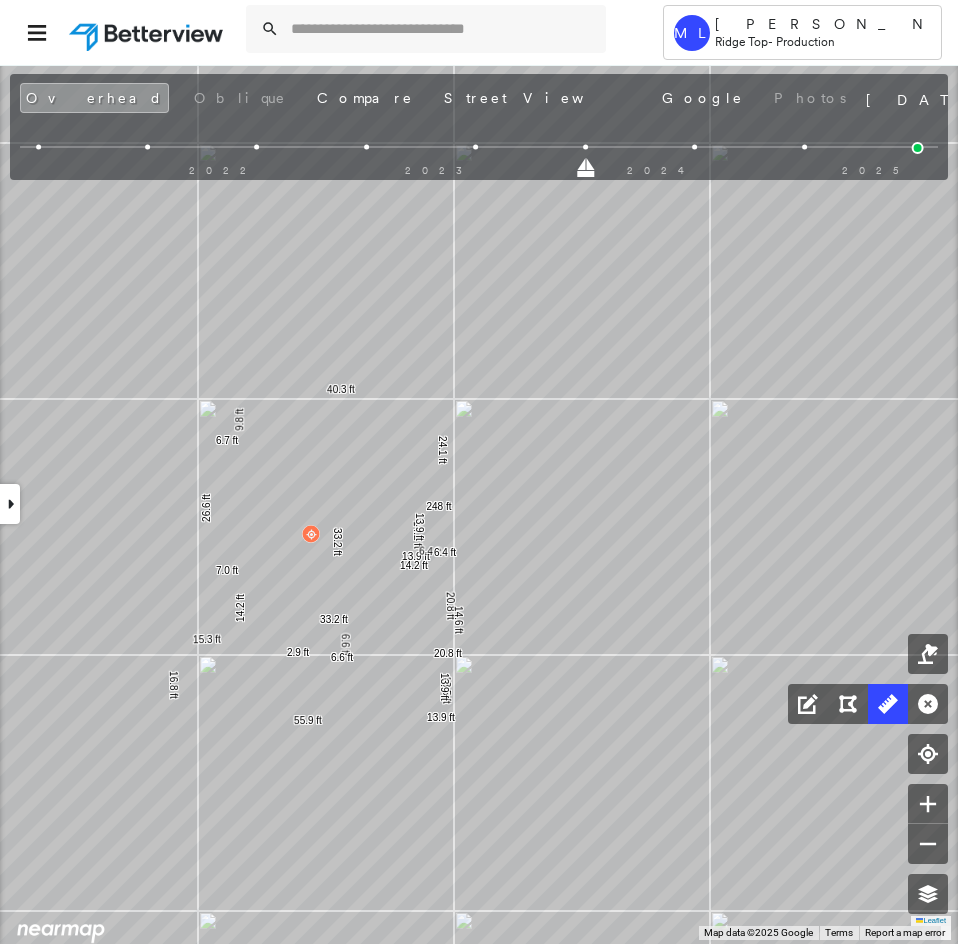 drag, startPoint x: 242, startPoint y: 312, endPoint x: 265, endPoint y: 552, distance: 241.09956 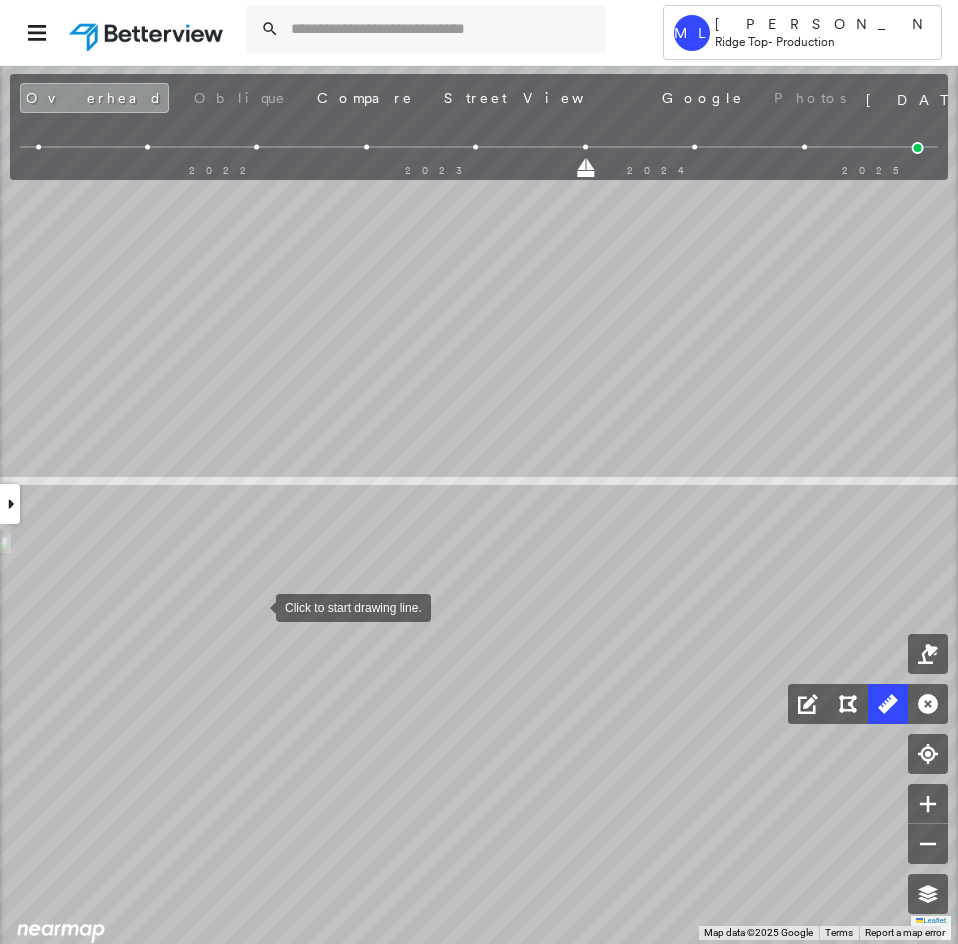 drag, startPoint x: 256, startPoint y: 606, endPoint x: 341, endPoint y: 496, distance: 139.01439 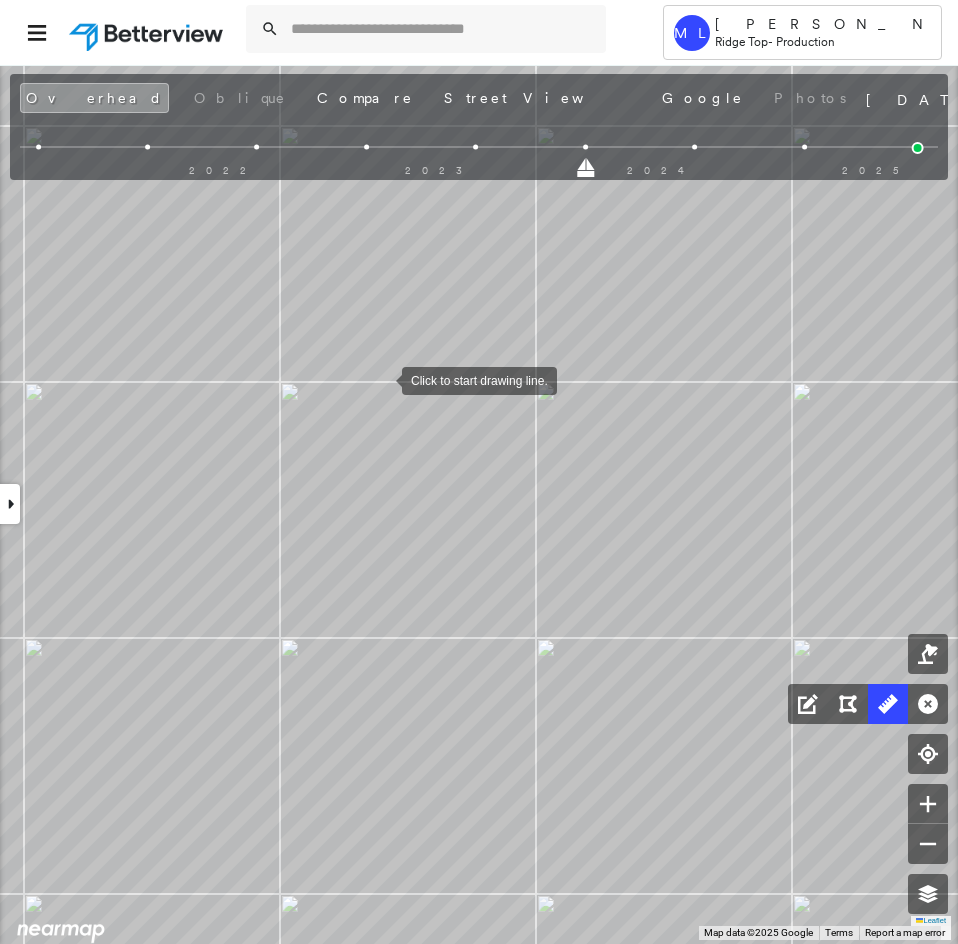 click at bounding box center [382, 379] 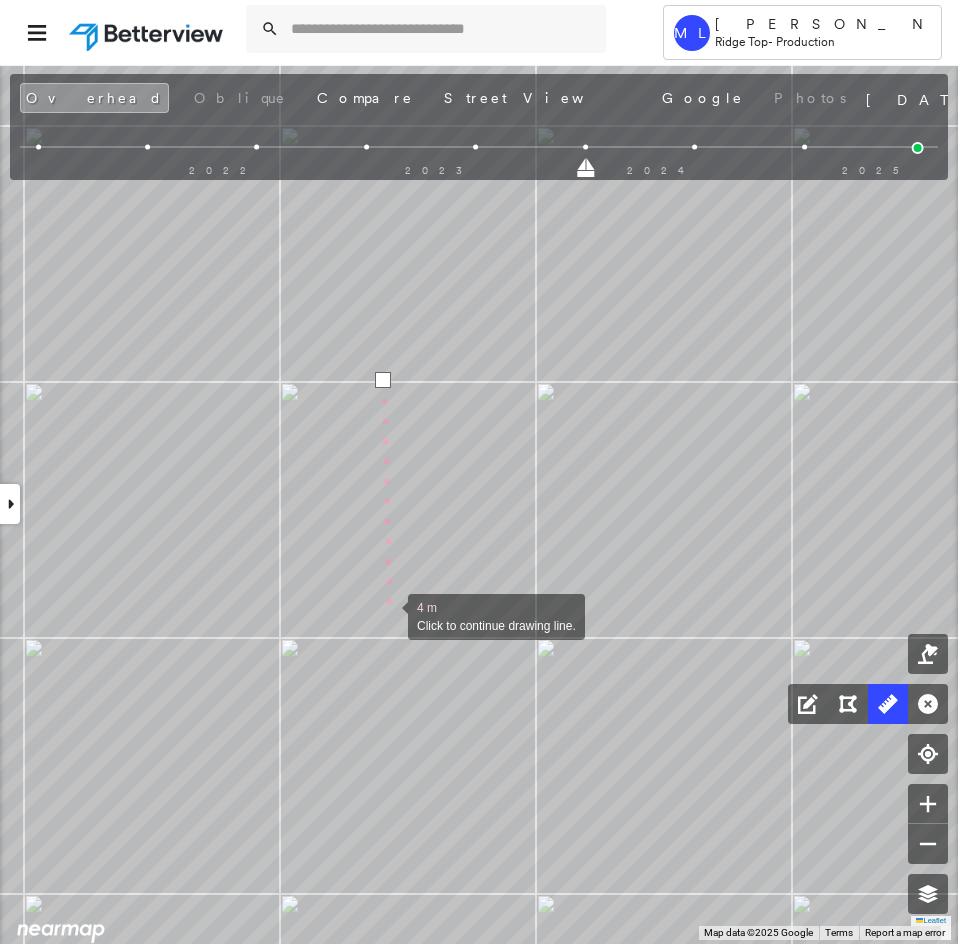click at bounding box center [388, 615] 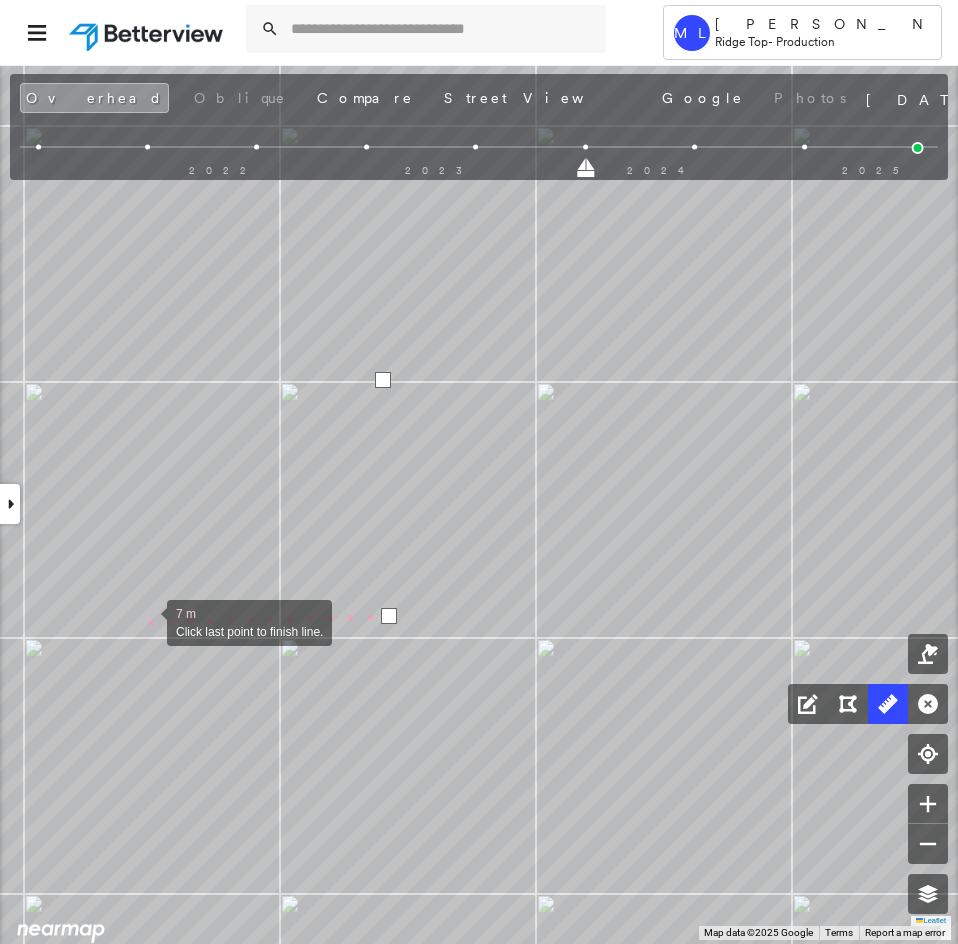 click at bounding box center (147, 621) 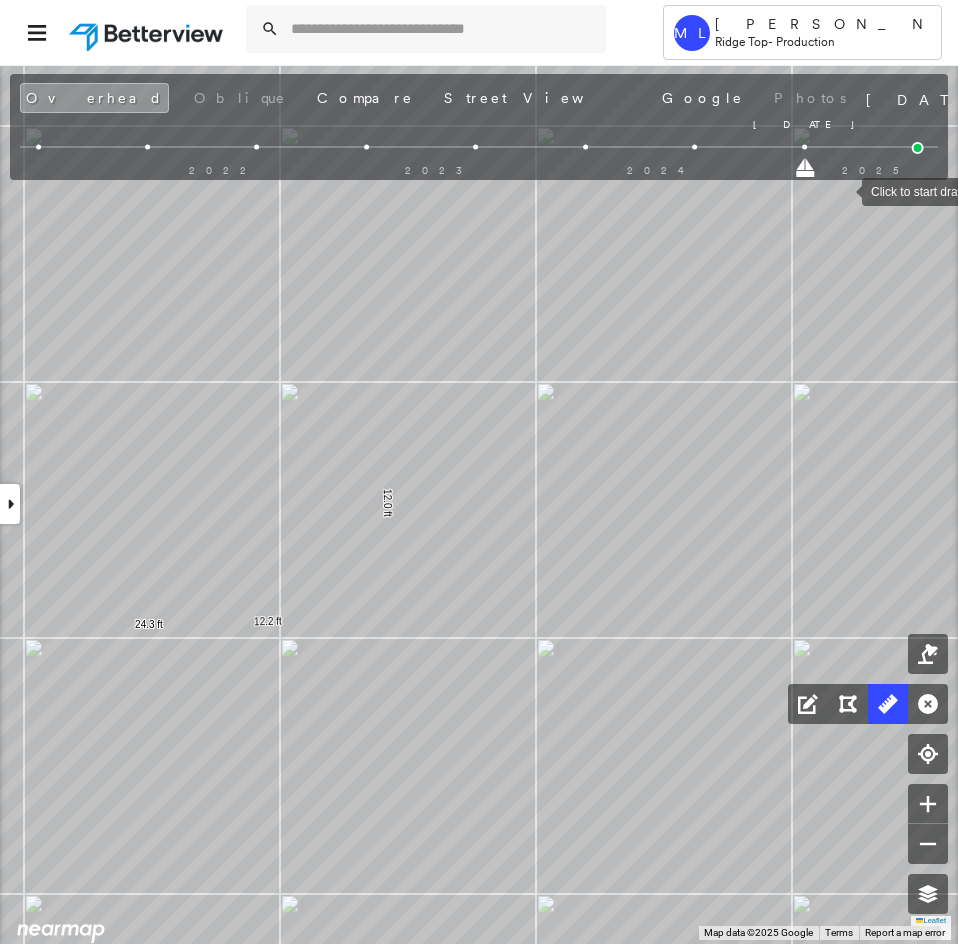 drag, startPoint x: 587, startPoint y: 170, endPoint x: 958, endPoint y: 195, distance: 371.84137 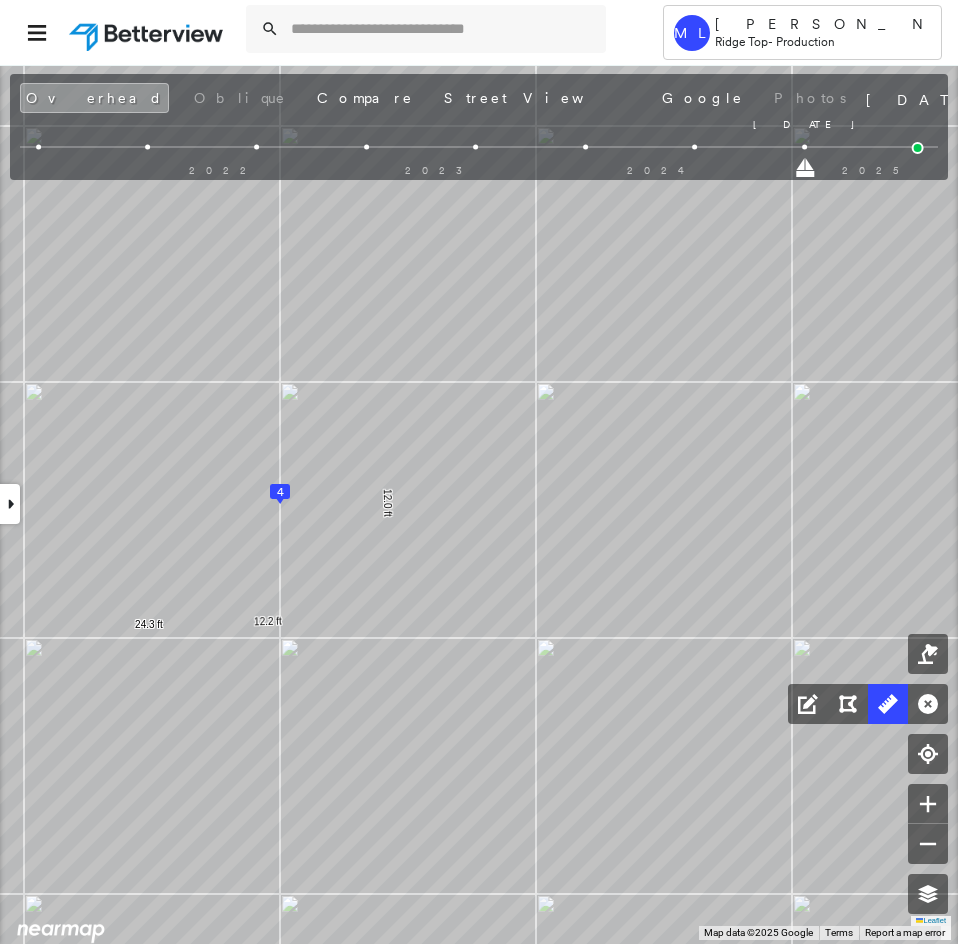 drag, startPoint x: 919, startPoint y: 167, endPoint x: 821, endPoint y: 171, distance: 98.0816 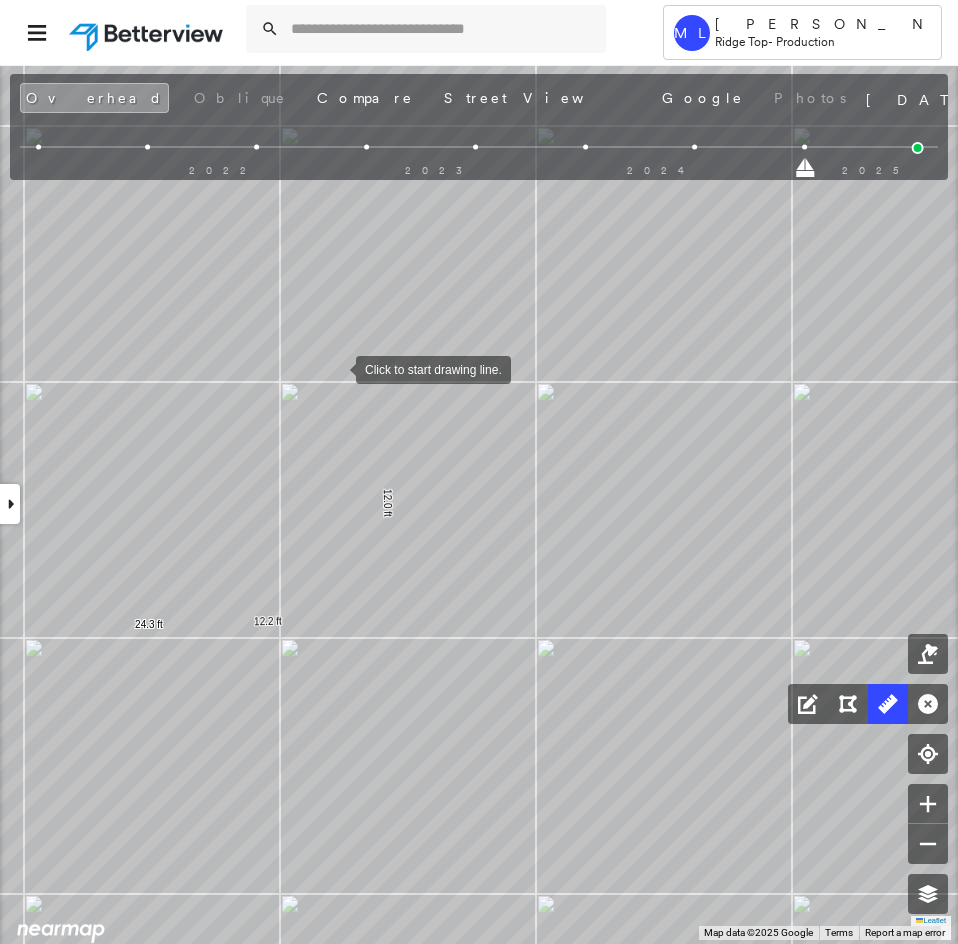 click at bounding box center [336, 368] 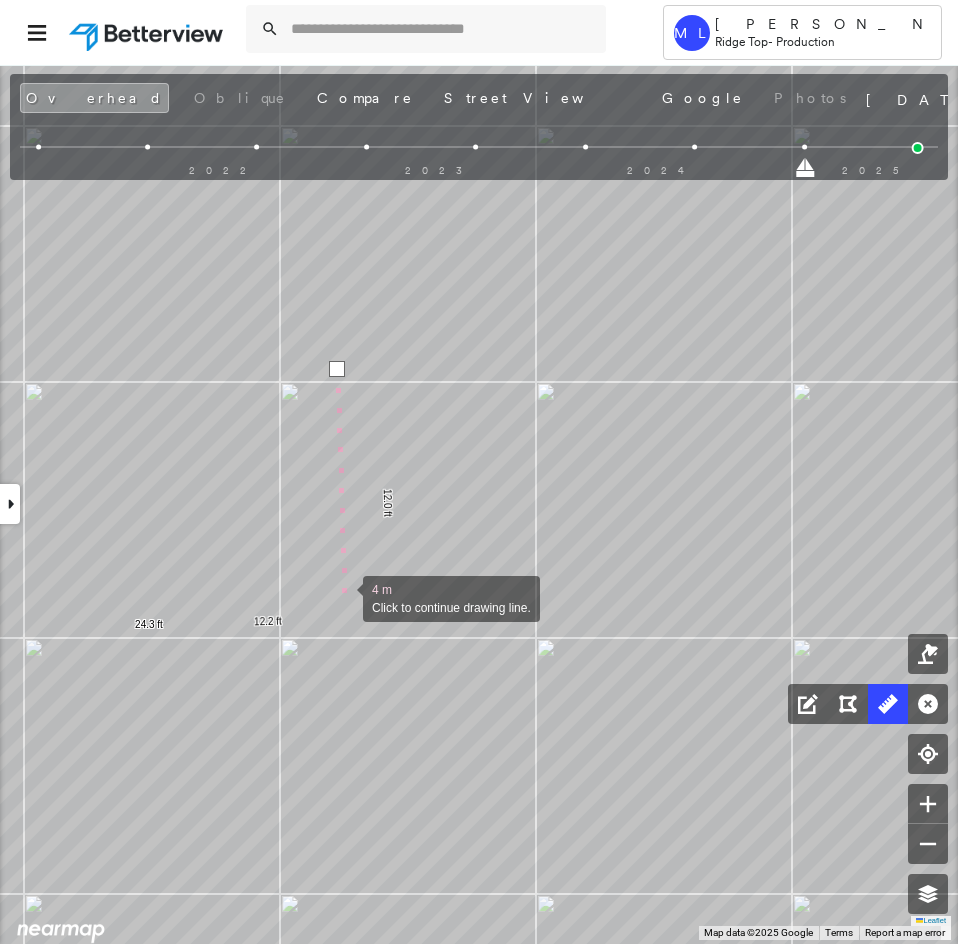 click at bounding box center (343, 597) 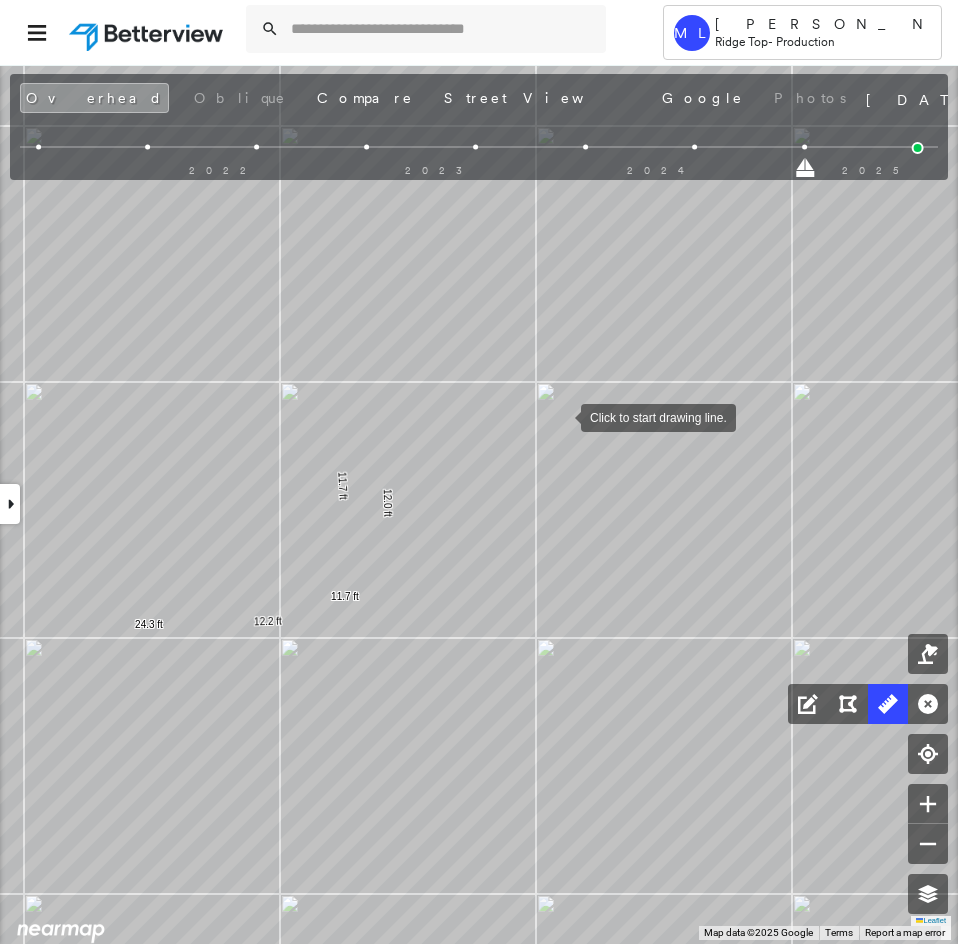 drag, startPoint x: 565, startPoint y: 426, endPoint x: 891, endPoint y: 527, distance: 341.28726 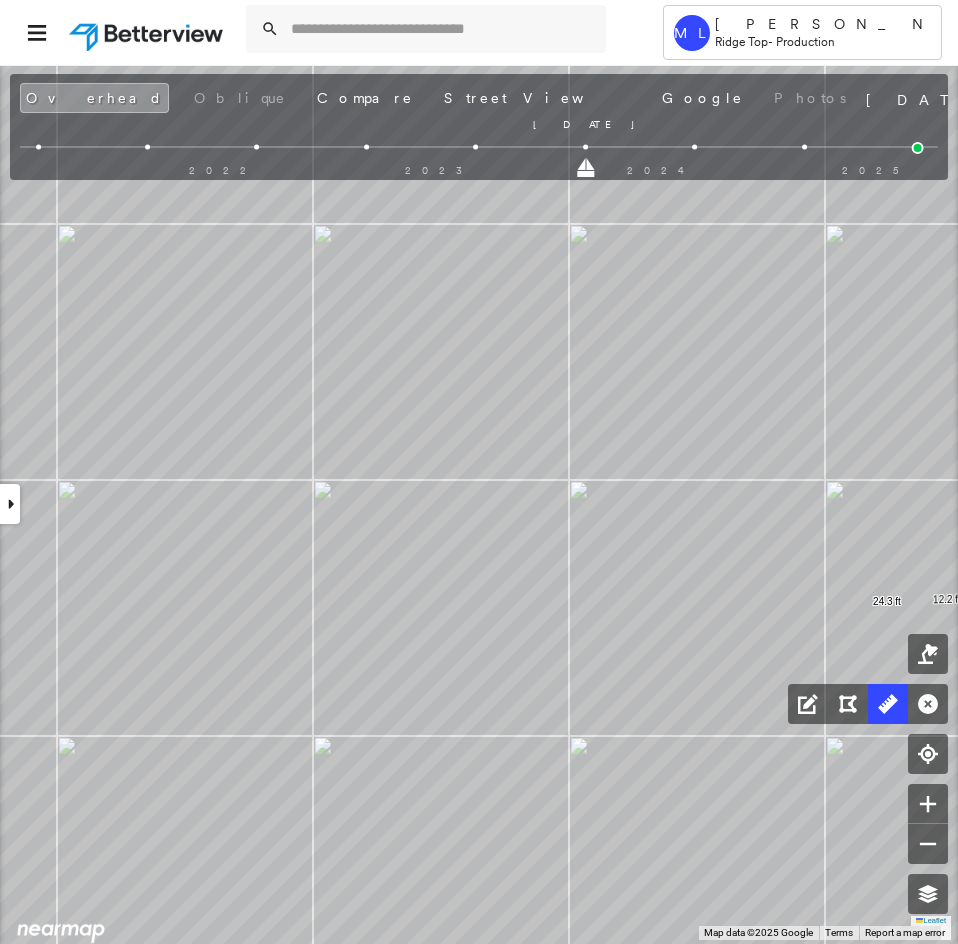 drag, startPoint x: 806, startPoint y: 167, endPoint x: 593, endPoint y: 170, distance: 213.02112 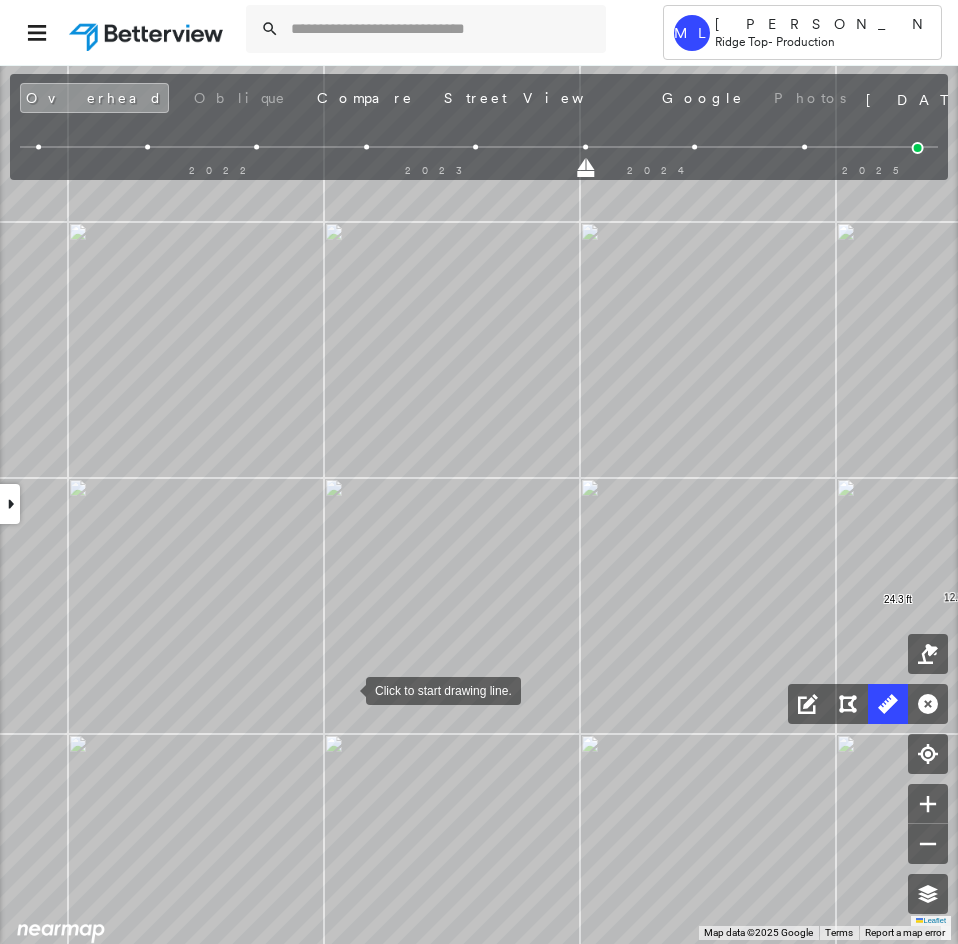 drag, startPoint x: 339, startPoint y: 690, endPoint x: 430, endPoint y: 679, distance: 91.66242 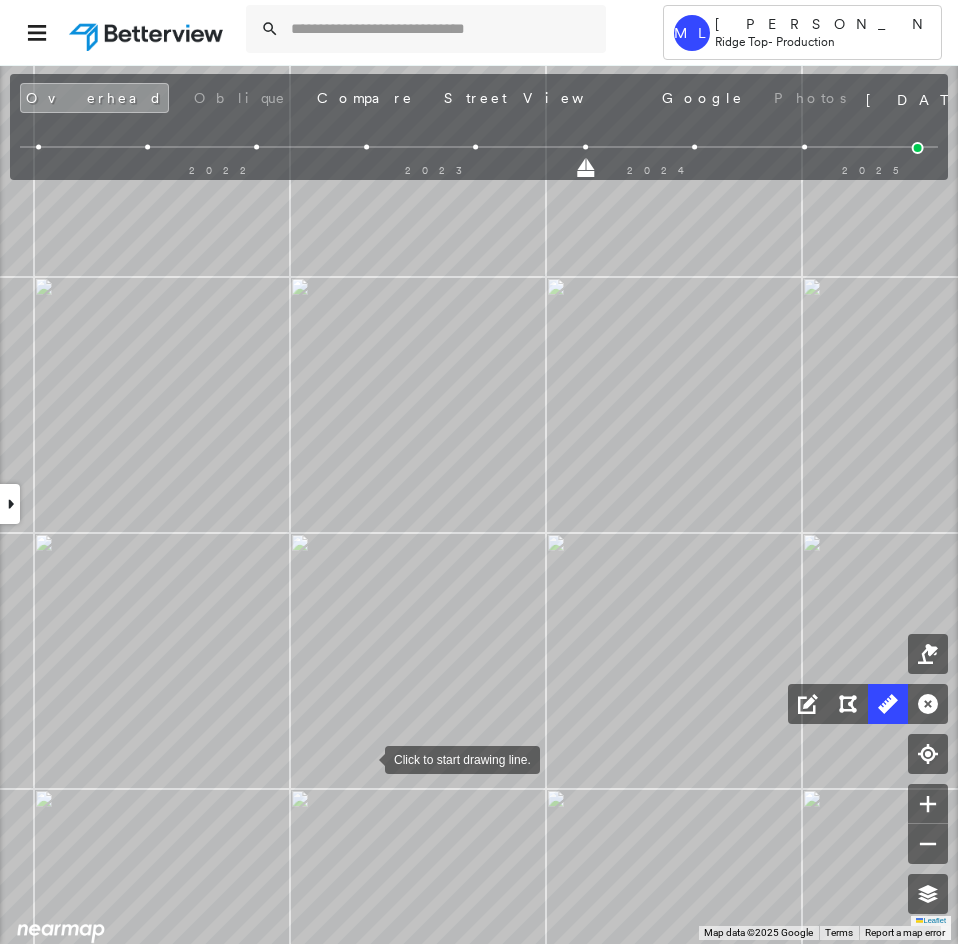 drag, startPoint x: 393, startPoint y: 745, endPoint x: 366, endPoint y: 763, distance: 32.449963 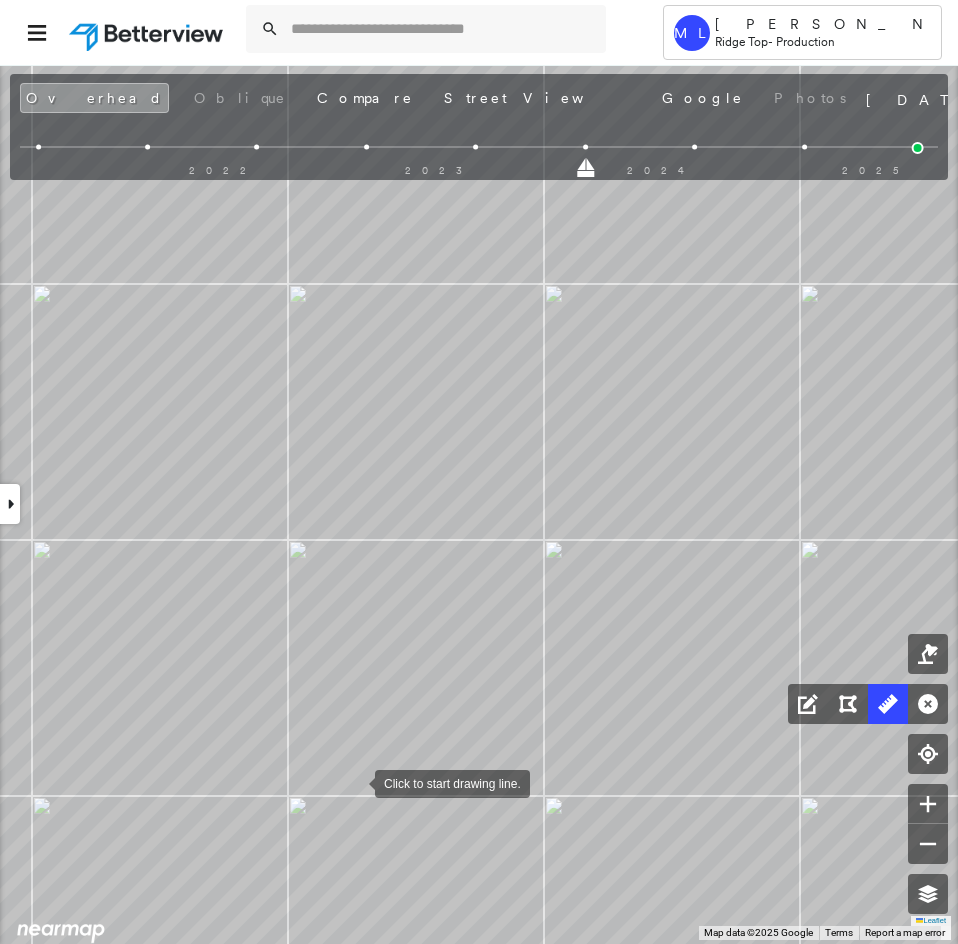 click at bounding box center [355, 782] 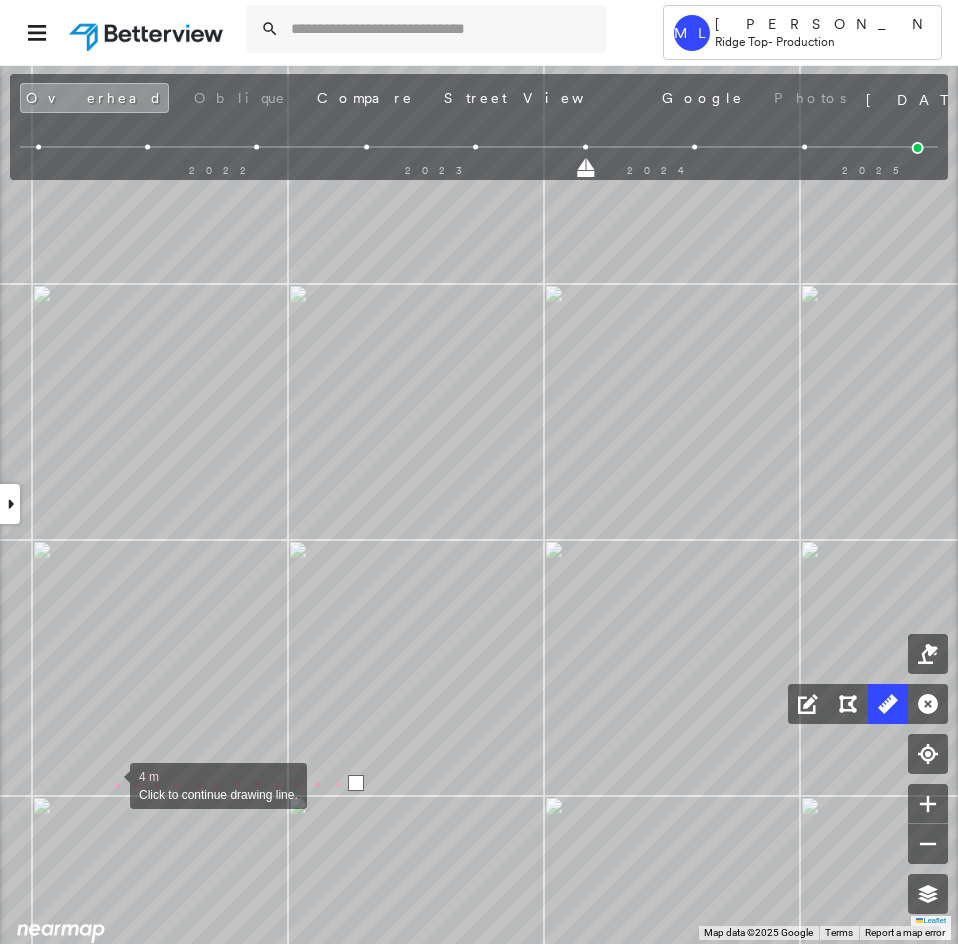 click at bounding box center [110, 784] 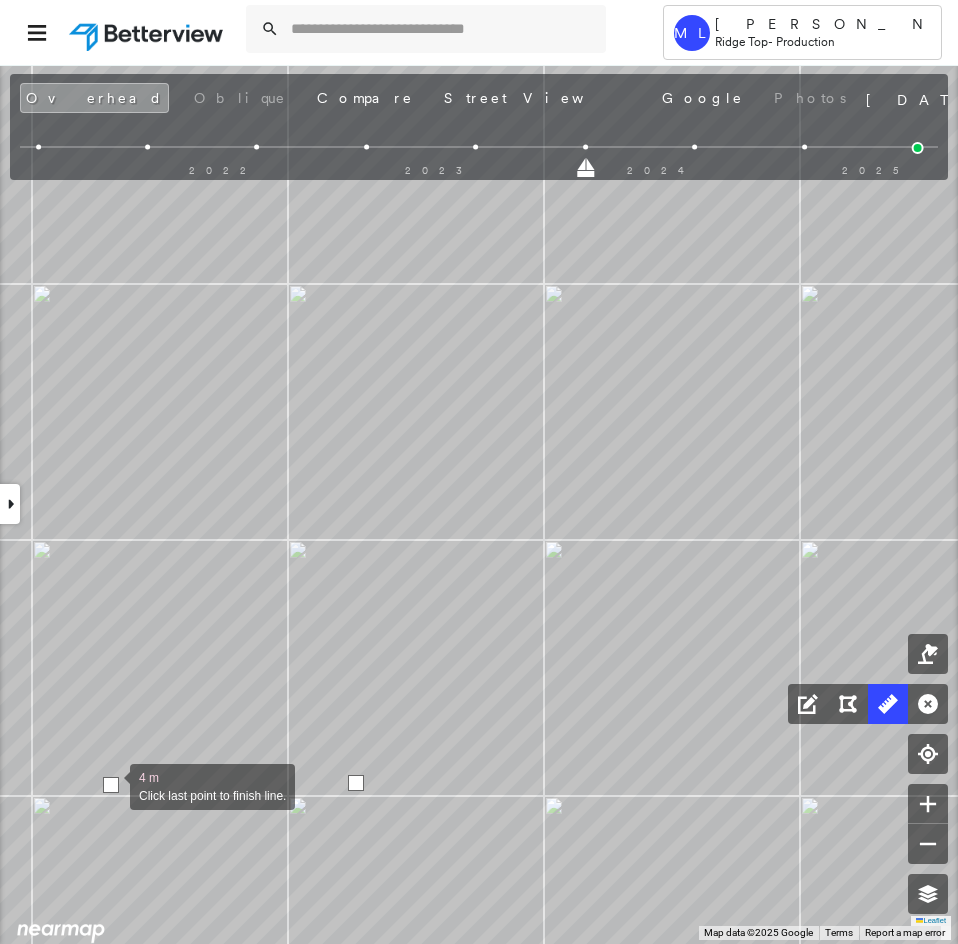 click at bounding box center [111, 785] 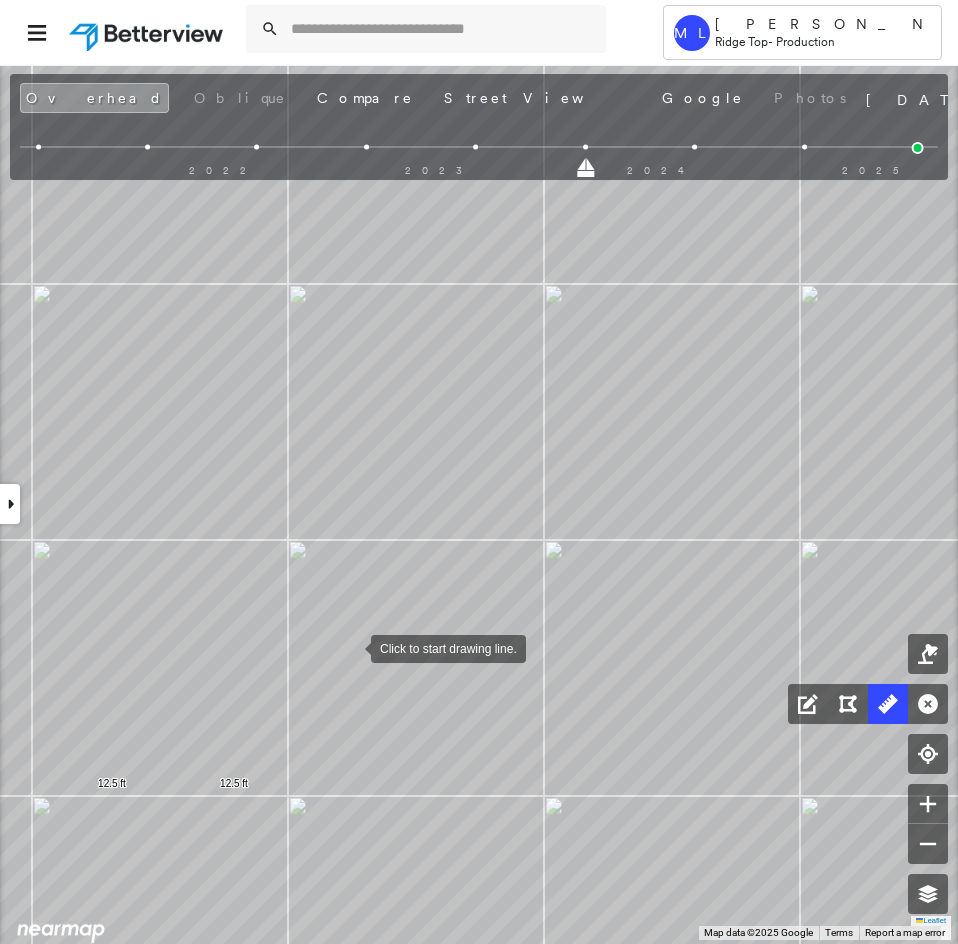 click at bounding box center [351, 647] 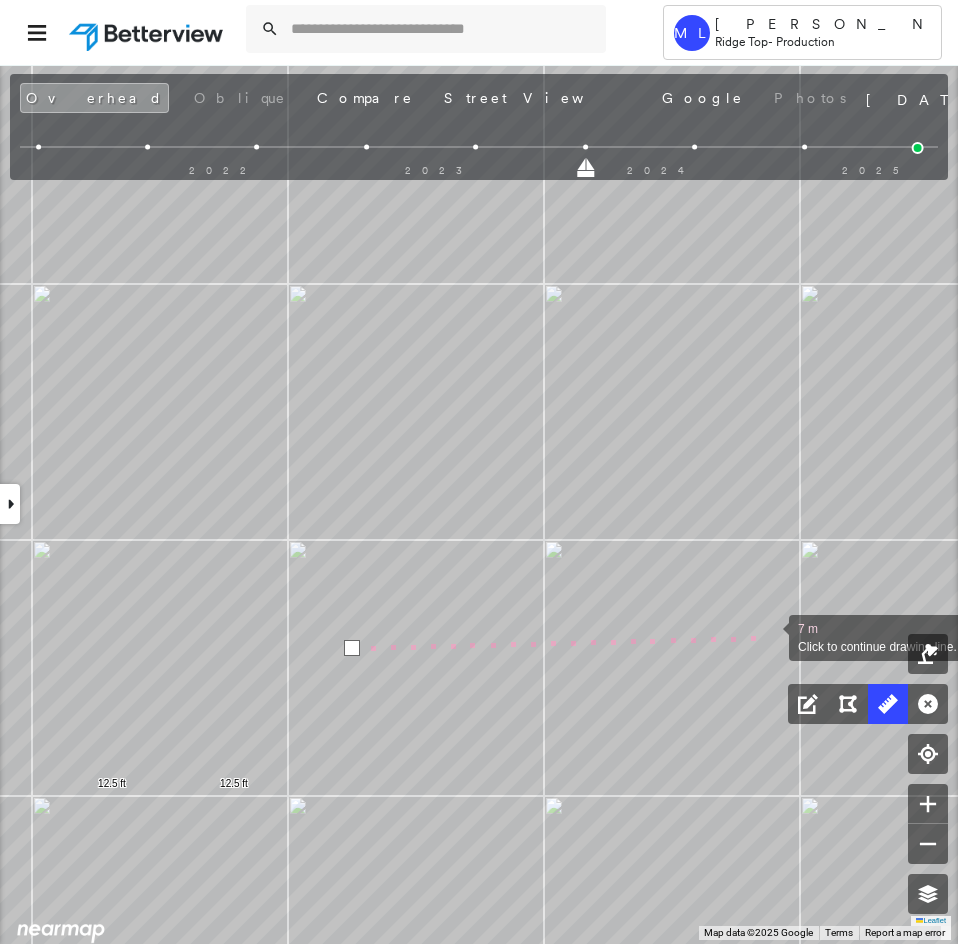click at bounding box center [769, 636] 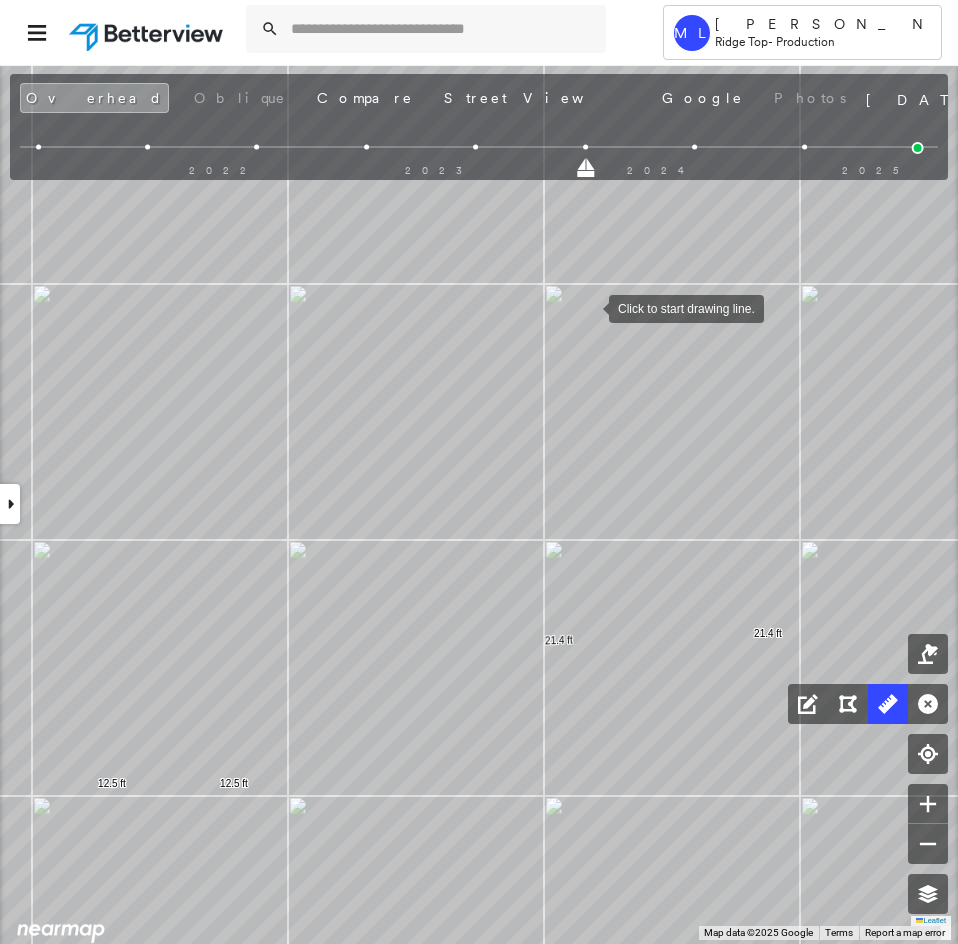 click at bounding box center [589, 307] 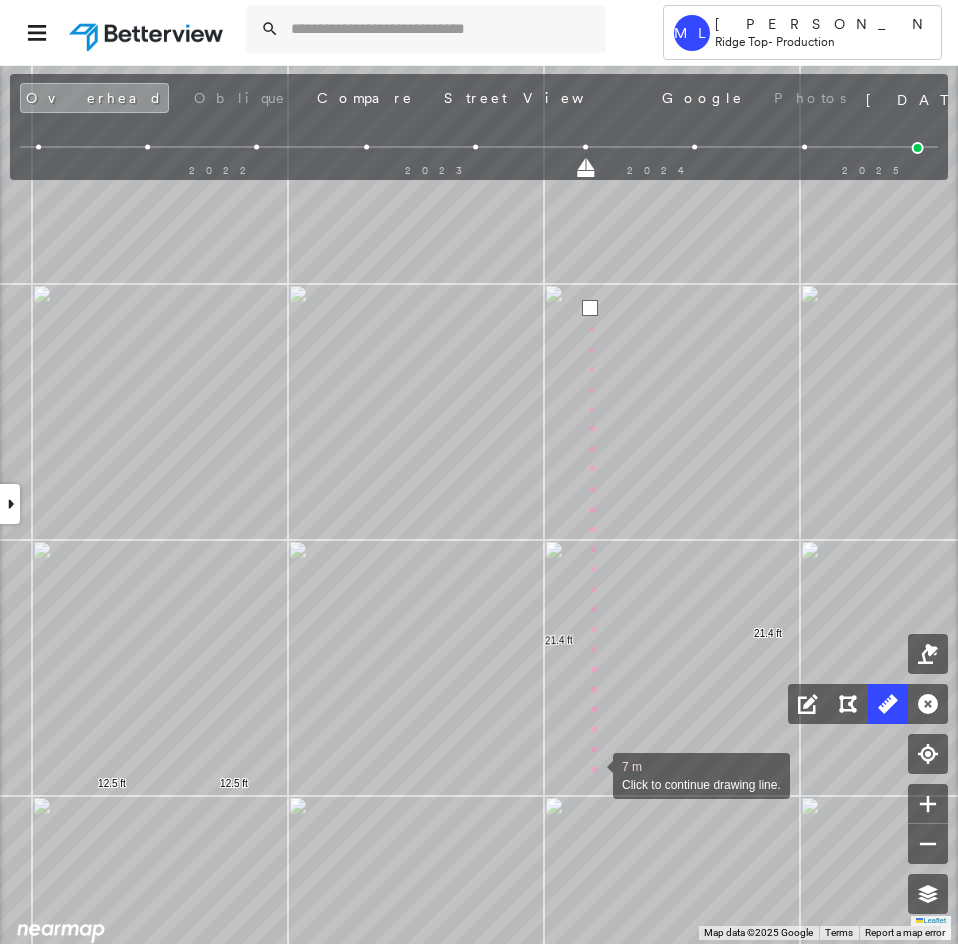 click at bounding box center (593, 774) 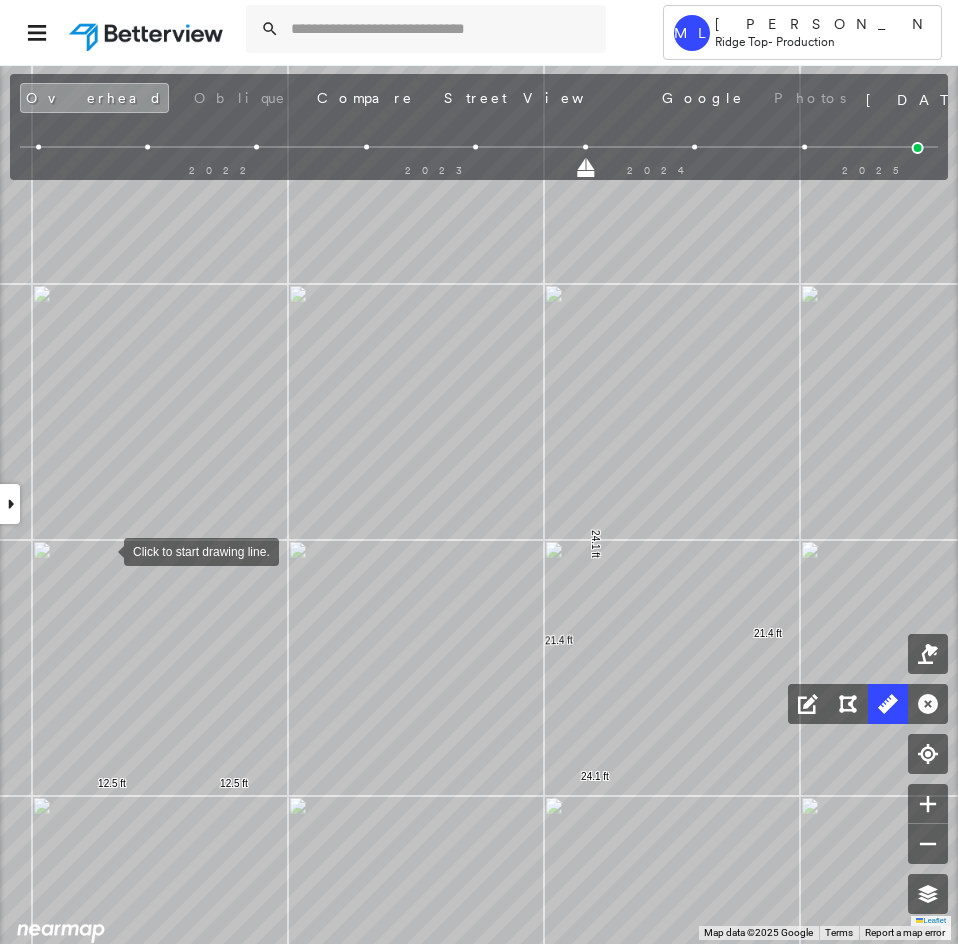 drag, startPoint x: 104, startPoint y: 550, endPoint x: 435, endPoint y: 540, distance: 331.15103 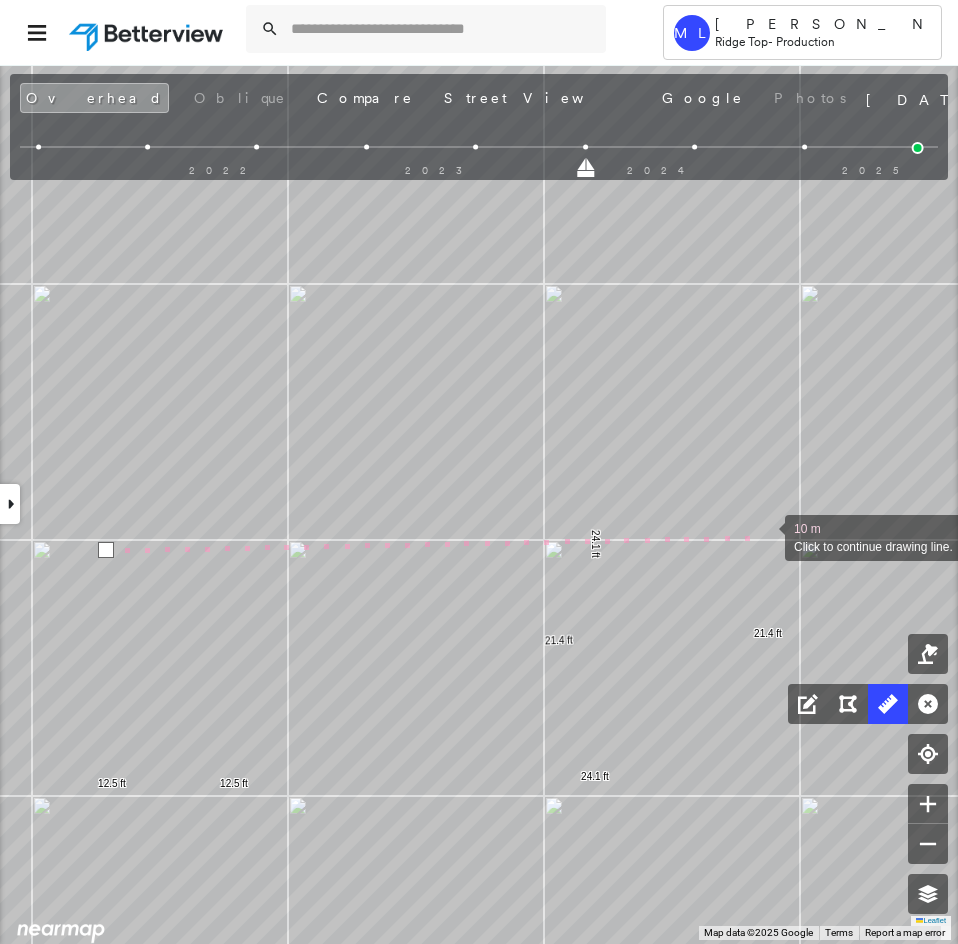 click at bounding box center [765, 536] 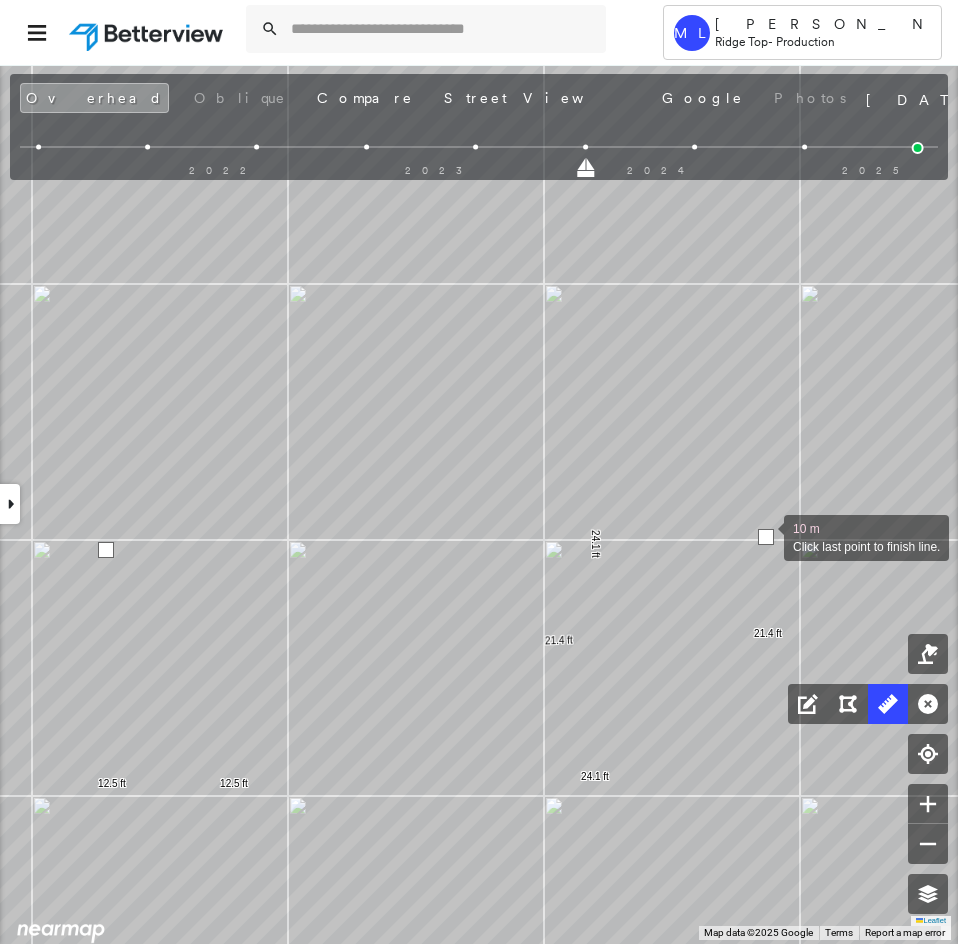 click at bounding box center (766, 537) 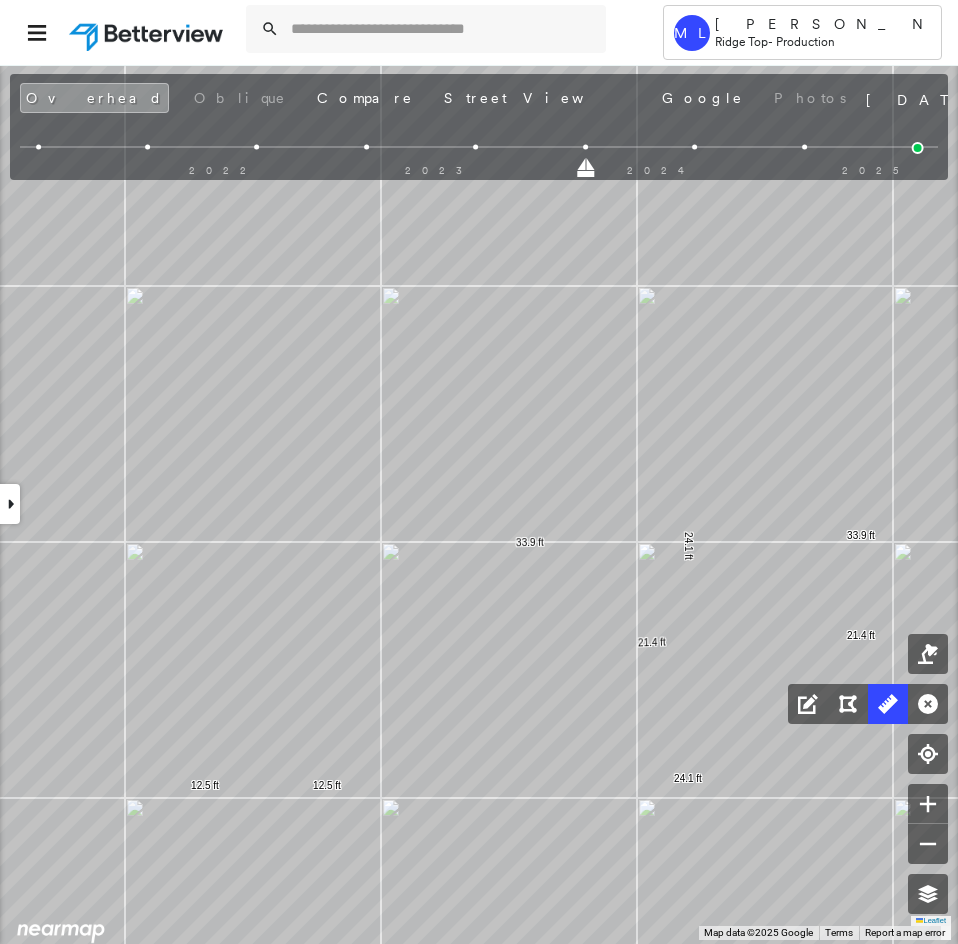 click on "20.8 ft 20.8 ft 14.6 ft 2.8 ft 13.5 ft 55.9 ft 16.8 ft 15.3 ft 14.2 ft 7.0 ft 26.6 ft 6.7 ft 9.8 ft 40.3 ft 24.1 ft 248 ft 14.2 ft 14.2 ft 33.2 ft 33.2 ft 2.9 ft 2.9 ft 13.9 ft 13.9 ft 13.9 ft 13.9 ft 6.6 ft 6.6 ft 6.4 ft 6.4 ft 12.0 ft 12.2 ft 24.3 ft 11.7 ft 11.7 ft 12.5 ft 12.5 ft 21.4 ft 21.4 ft 24.1 ft 24.1 ft 33.9 ft 33.9 ft Click to start drawing line." at bounding box center [689, 1284] 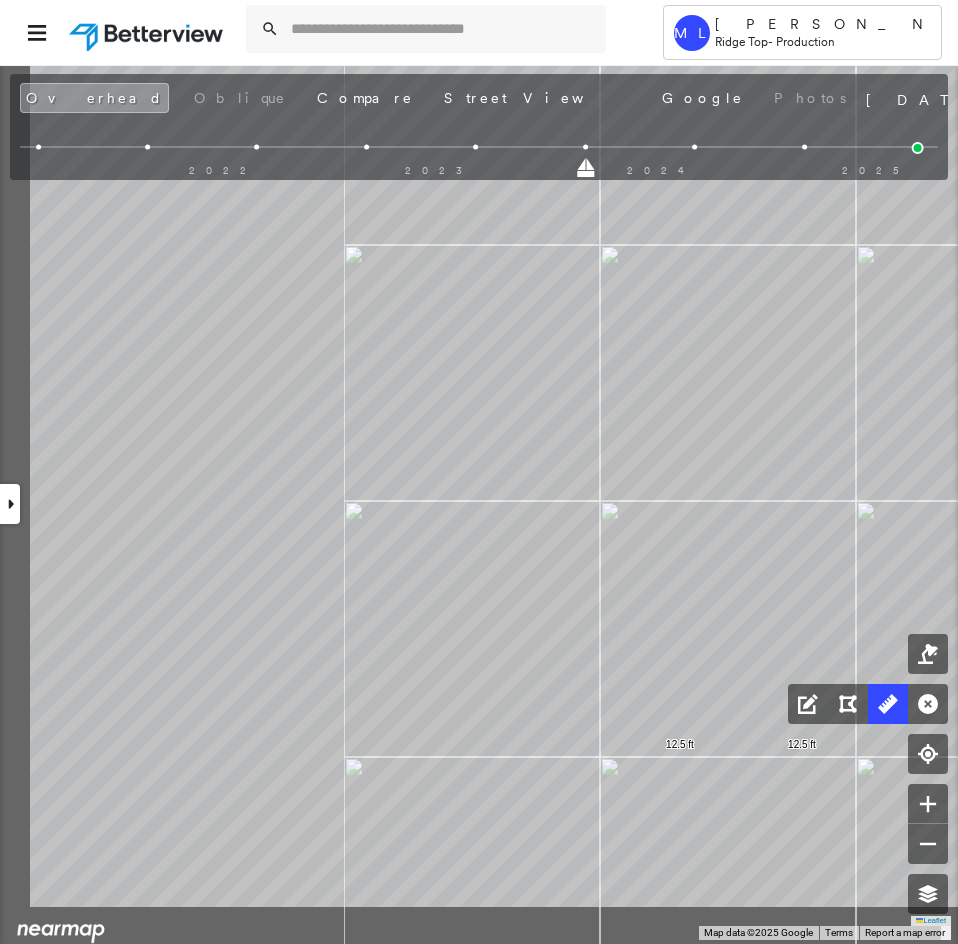 drag, startPoint x: 500, startPoint y: 662, endPoint x: 721, endPoint y: 548, distance: 248.67047 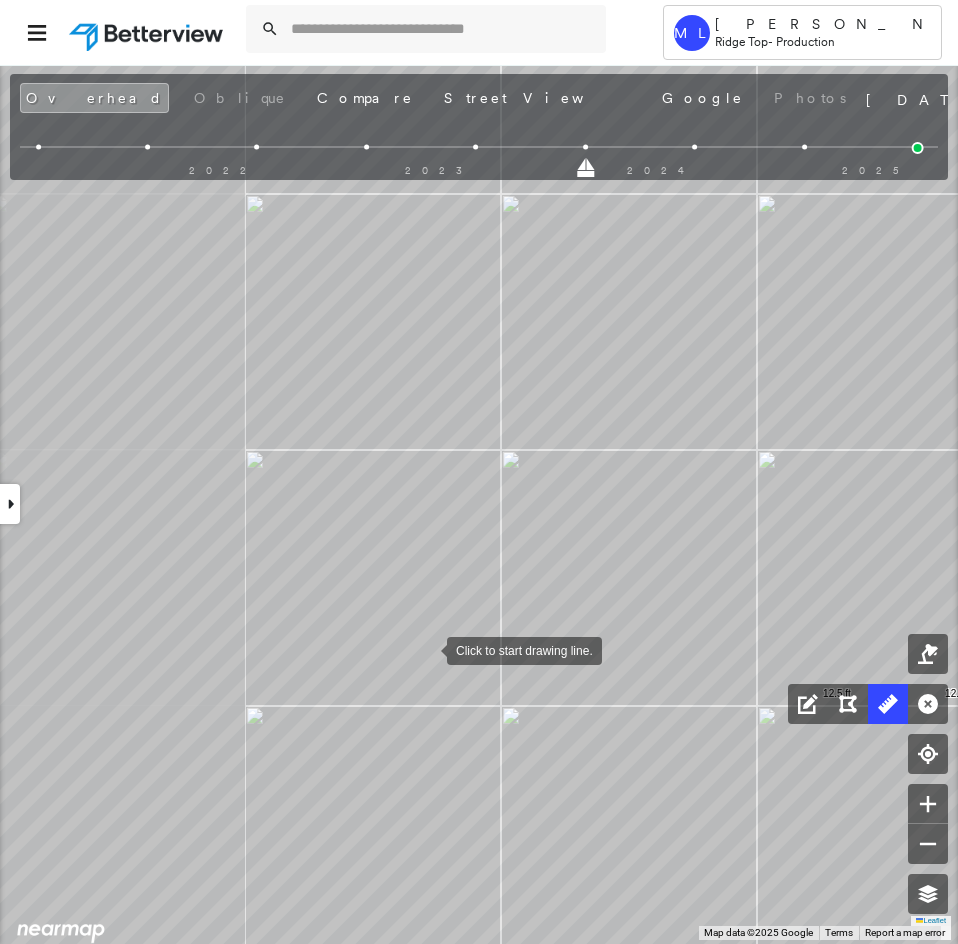 click on "20.8 ft 20.8 ft 14.6 ft 2.8 ft 13.5 ft 55.9 ft 16.8 ft 15.3 ft 14.2 ft 7.0 ft 26.6 ft 6.7 ft 9.8 ft 40.3 ft 24.1 ft 248 ft 14.2 ft 14.2 ft 33.2 ft 33.2 ft 2.9 ft 2.9 ft 13.9 ft 13.9 ft 13.9 ft 13.9 ft 6.6 ft 6.6 ft 6.4 ft 6.4 ft 12.0 ft 12.2 ft 24.3 ft 11.7 ft 11.7 ft 12.5 ft 12.5 ft 21.4 ft 21.4 ft 24.1 ft 24.1 ft 33.9 ft 33.9 ft Click to start drawing line." at bounding box center (1321, 1192) 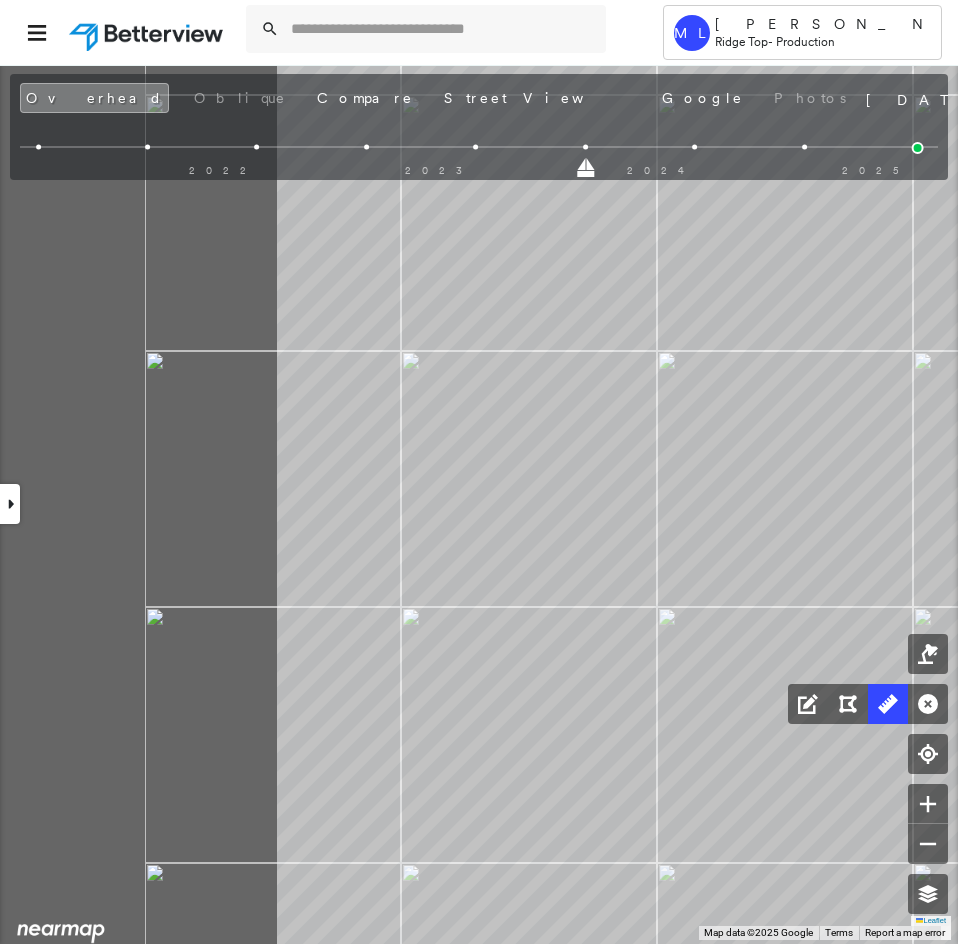 click on "20.8 ft 20.8 ft 14.6 ft 2.8 ft 13.5 ft 55.9 ft 16.8 ft 15.3 ft 14.2 ft 7.0 ft 26.6 ft 6.7 ft 9.8 ft 40.3 ft 24.1 ft 248 ft 14.2 ft 14.2 ft 33.2 ft 33.2 ft 2.9 ft 2.9 ft 13.9 ft 13.9 ft 13.9 ft 13.9 ft 6.6 ft 6.6 ft 6.4 ft 6.4 ft 12.0 ft 12.2 ft 24.3 ft 11.7 ft 11.7 ft 12.5 ft 12.5 ft 21.4 ft 21.4 ft 24.1 ft 24.1 ft 33.9 ft 33.9 ft Click to start drawing line." at bounding box center [1989, 1093] 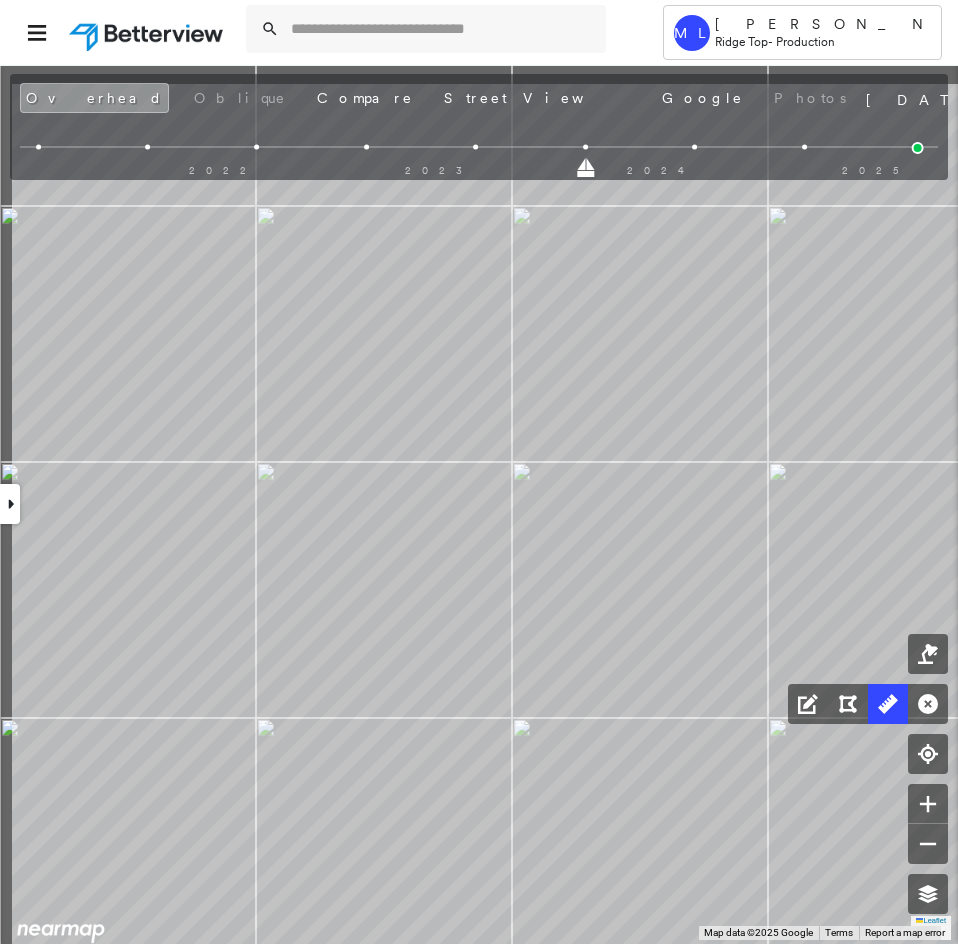 drag, startPoint x: 406, startPoint y: 532, endPoint x: 529, endPoint y: 667, distance: 182.63077 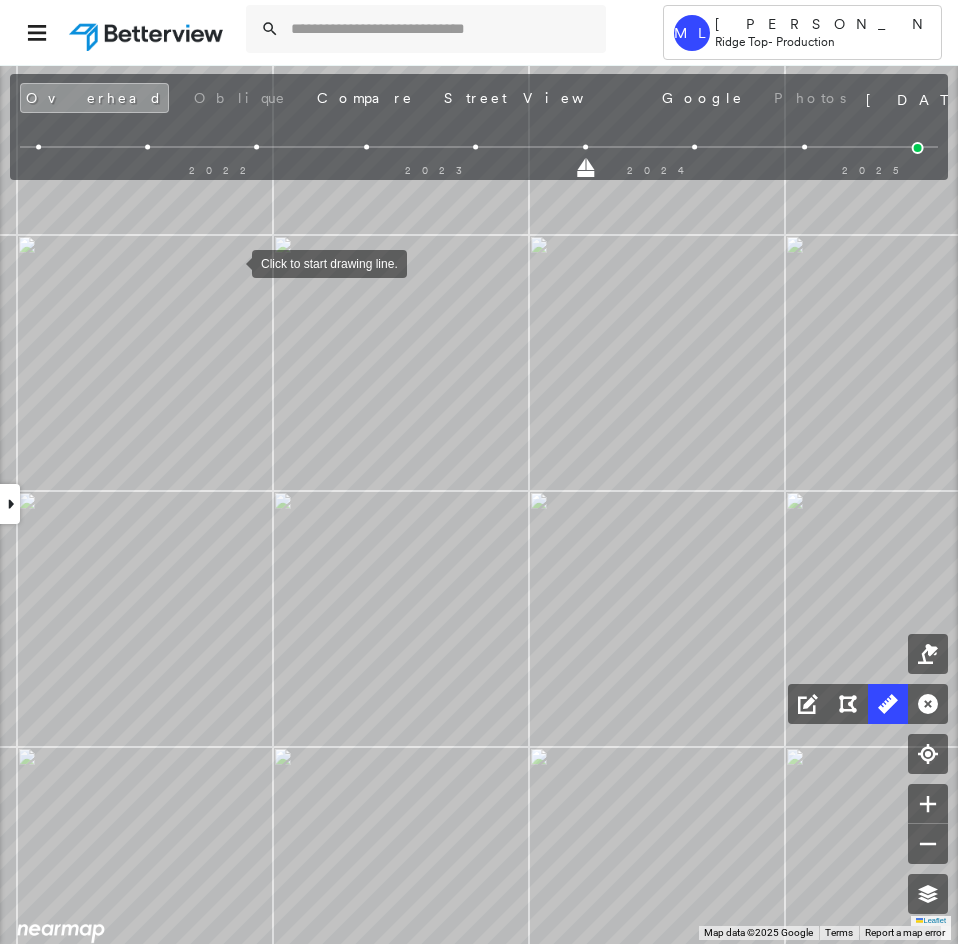 click at bounding box center (232, 262) 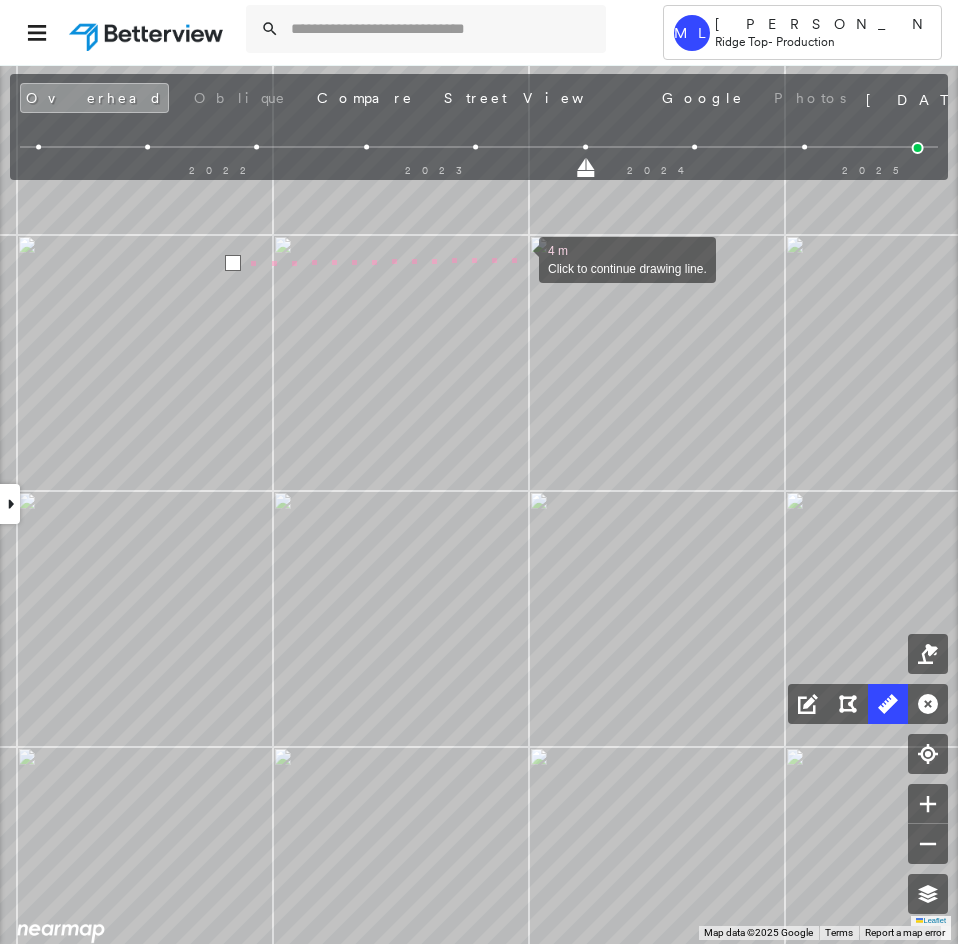click at bounding box center [519, 258] 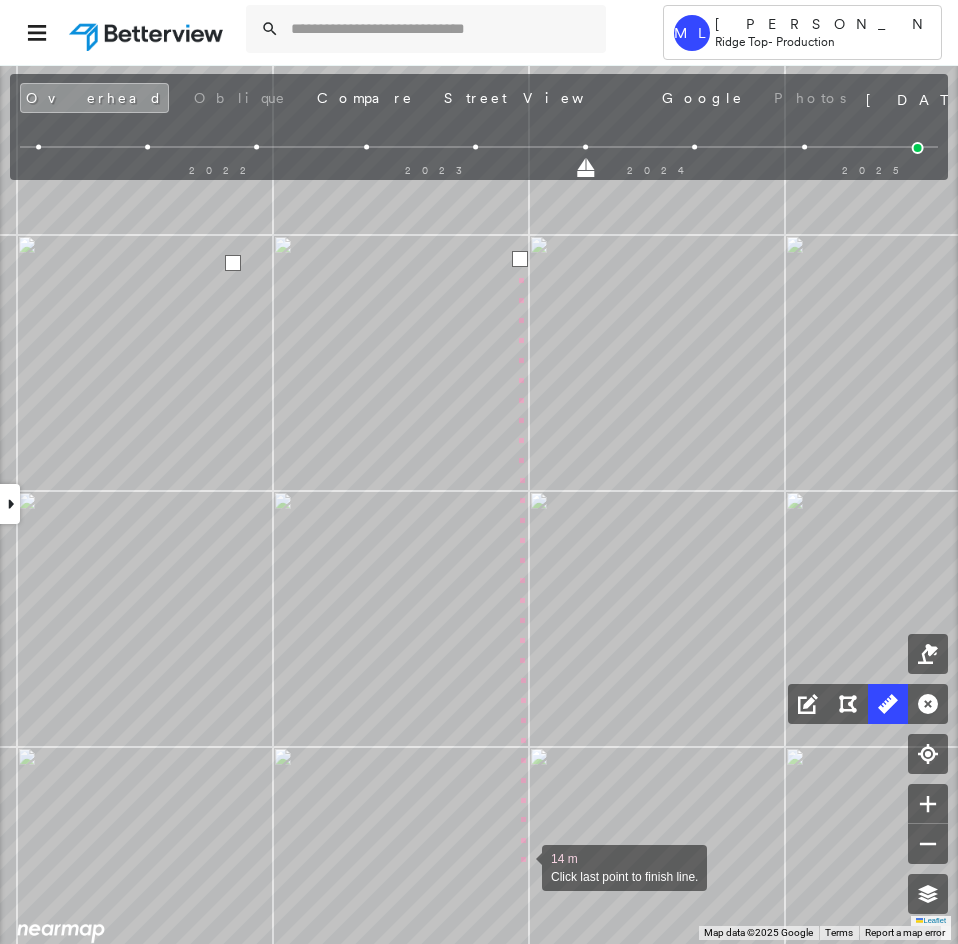 click at bounding box center (522, 866) 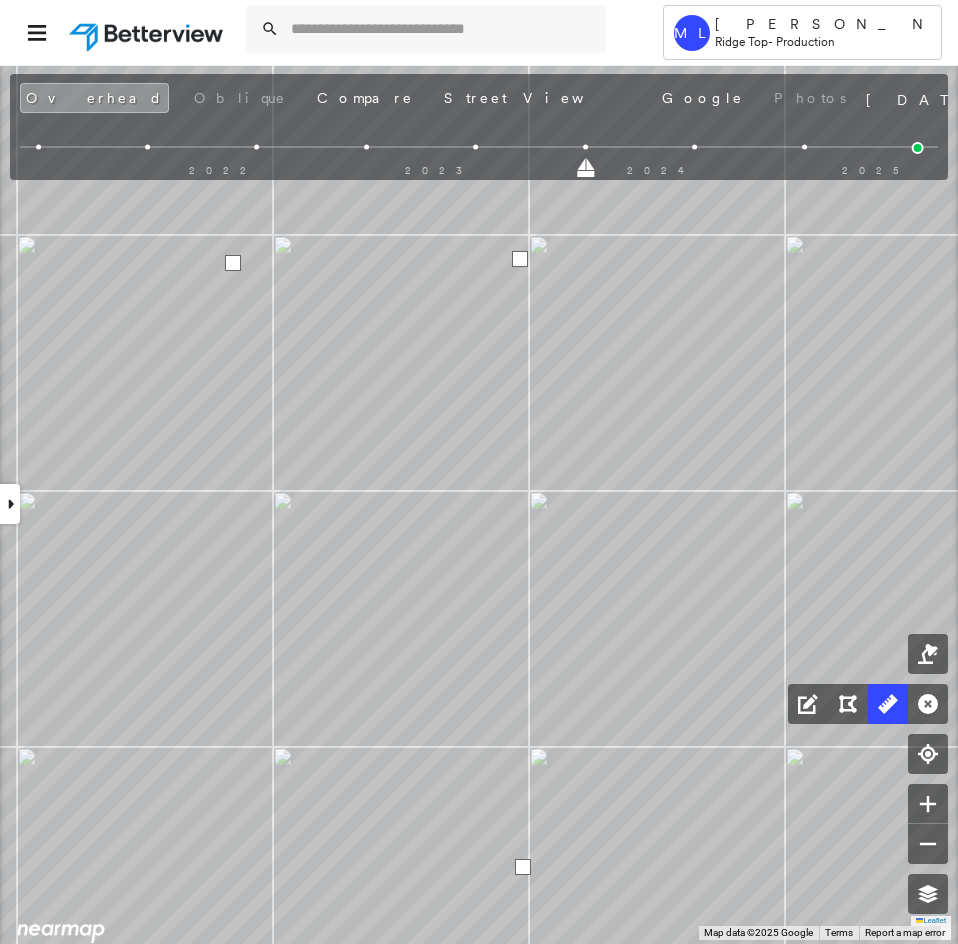 click at bounding box center (523, 867) 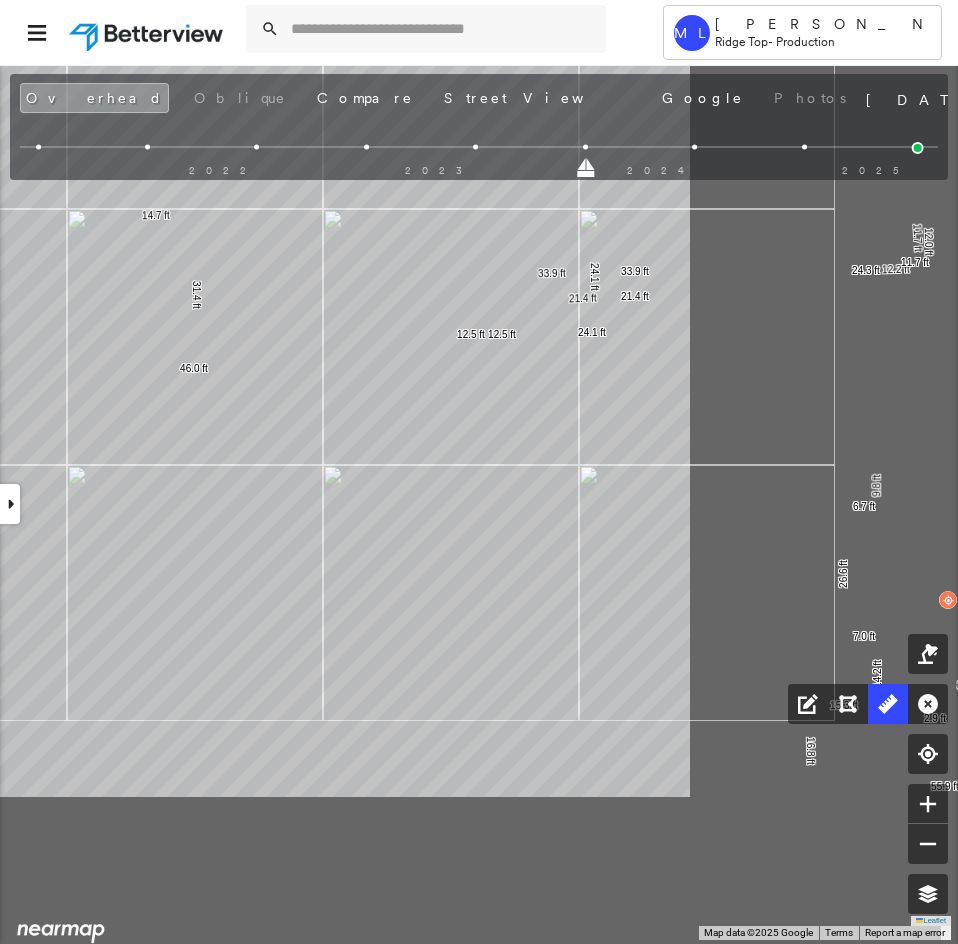 click on "20.8 ft 20.8 ft 14.6 ft 13.5 ft 55.9 ft 16.8 ft 15.3 ft 14.2 ft 7.0 ft 26.6 ft 6.7 ft 9.8 ft 40.3 ft 24.1 ft 248 ft 14.2 ft 14.2 ft 33.2 ft 33.2 ft 2.9 ft 13.9 ft 13.9 ft 13.9 ft 13.9 ft 6.6 ft 6.6 ft 6.4 ft 6.4 ft 12.0 ft 12.2 ft 24.3 ft 11.7 ft 11.7 ft 12.5 ft 12.5 ft 21.4 ft 21.4 ft 24.1 ft 24.1 ft 33.9 ft 33.9 ft 14.7 ft 31.4 ft 46.0 ft Click to start drawing line." at bounding box center [1753, 998] 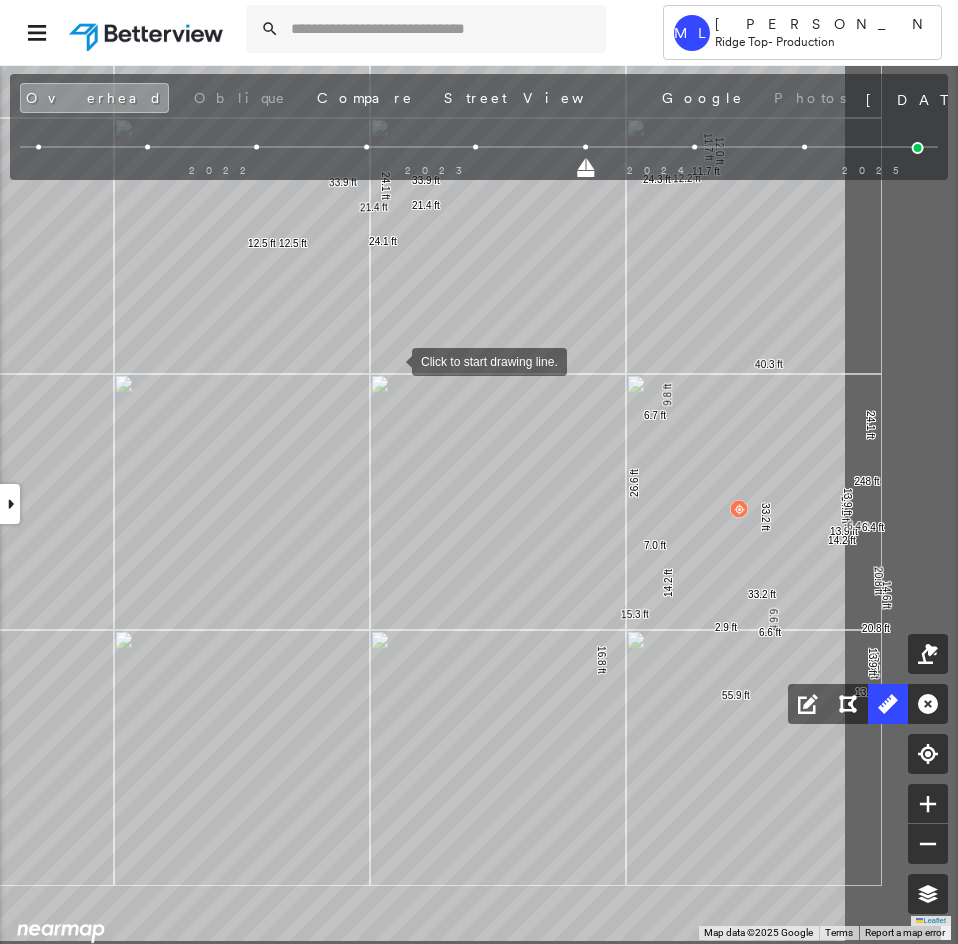drag, startPoint x: 521, startPoint y: 419, endPoint x: 393, endPoint y: 361, distance: 140.52757 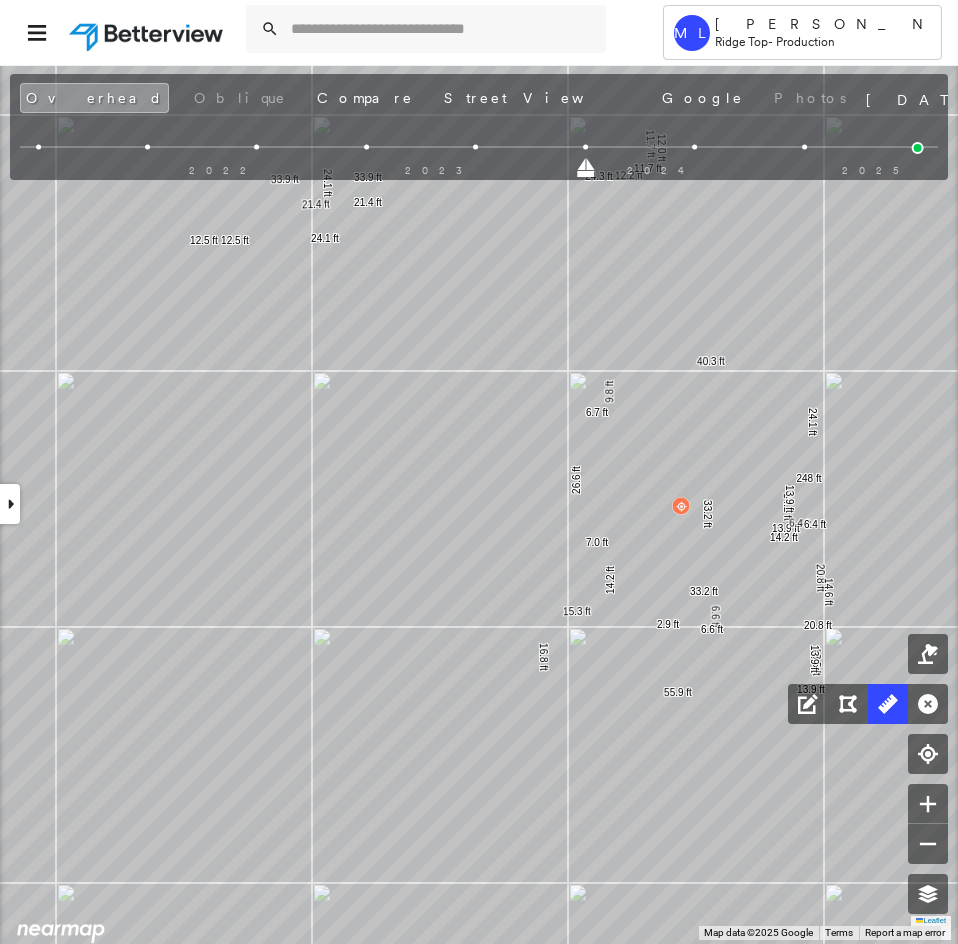 drag, startPoint x: 522, startPoint y: 643, endPoint x: 212, endPoint y: 575, distance: 317.37045 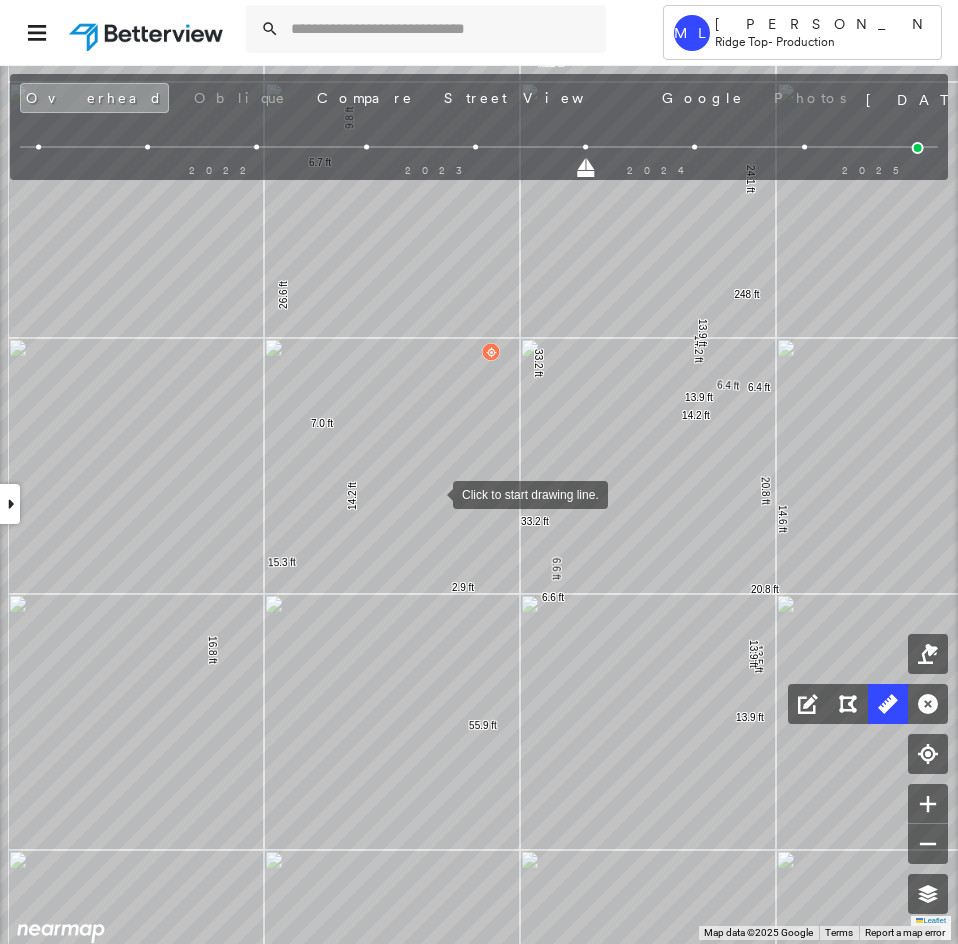 drag, startPoint x: 349, startPoint y: 491, endPoint x: 427, endPoint y: 493, distance: 78.025635 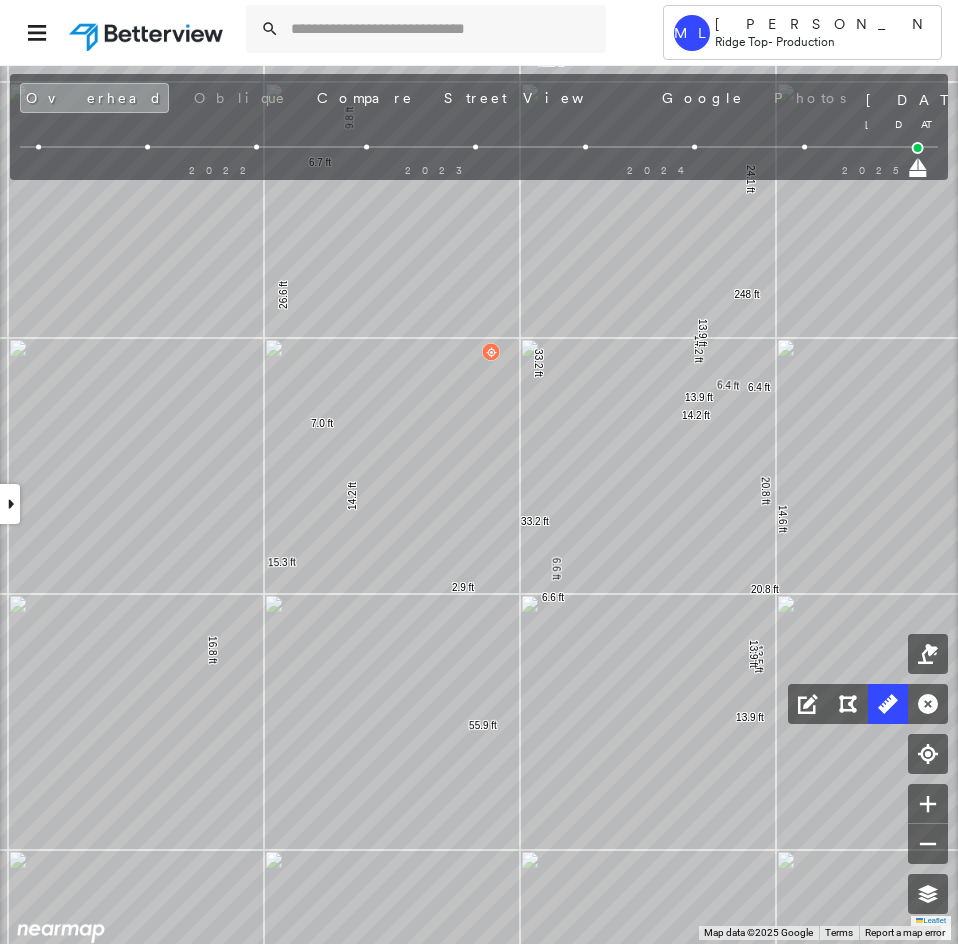 drag, startPoint x: 591, startPoint y: 177, endPoint x: 924, endPoint y: 177, distance: 333 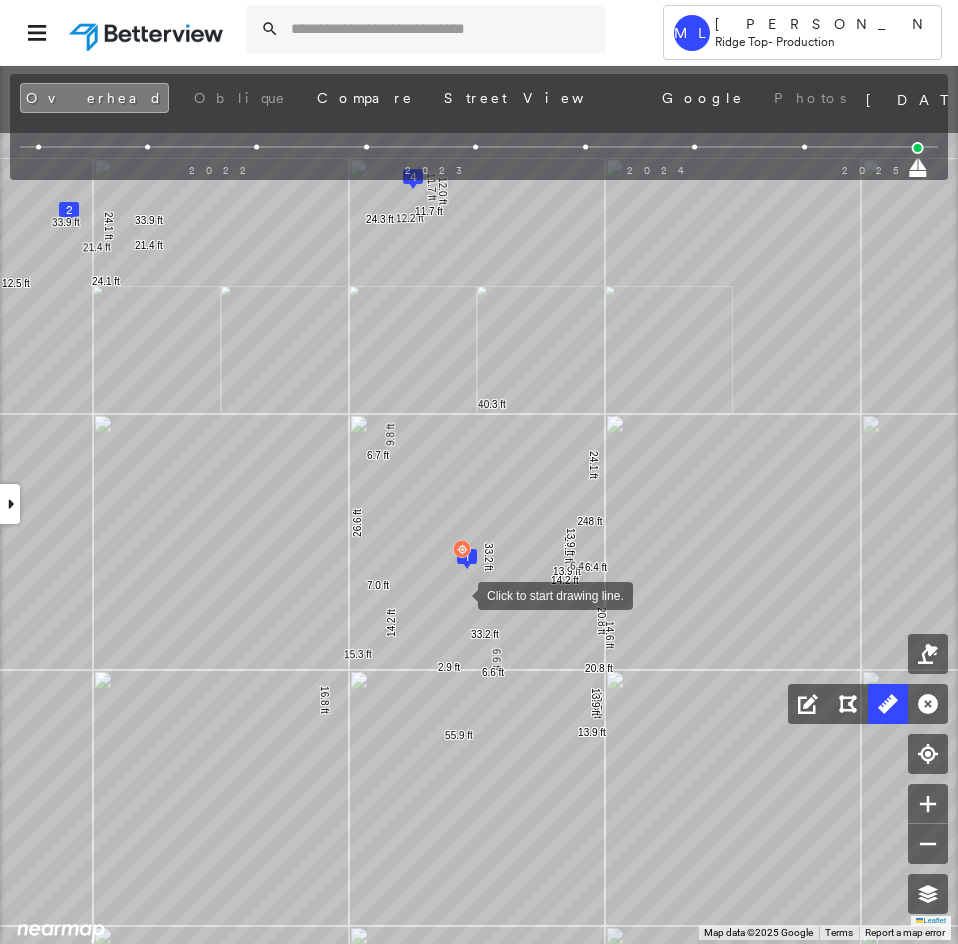 drag, startPoint x: 473, startPoint y: 434, endPoint x: 459, endPoint y: 591, distance: 157.62297 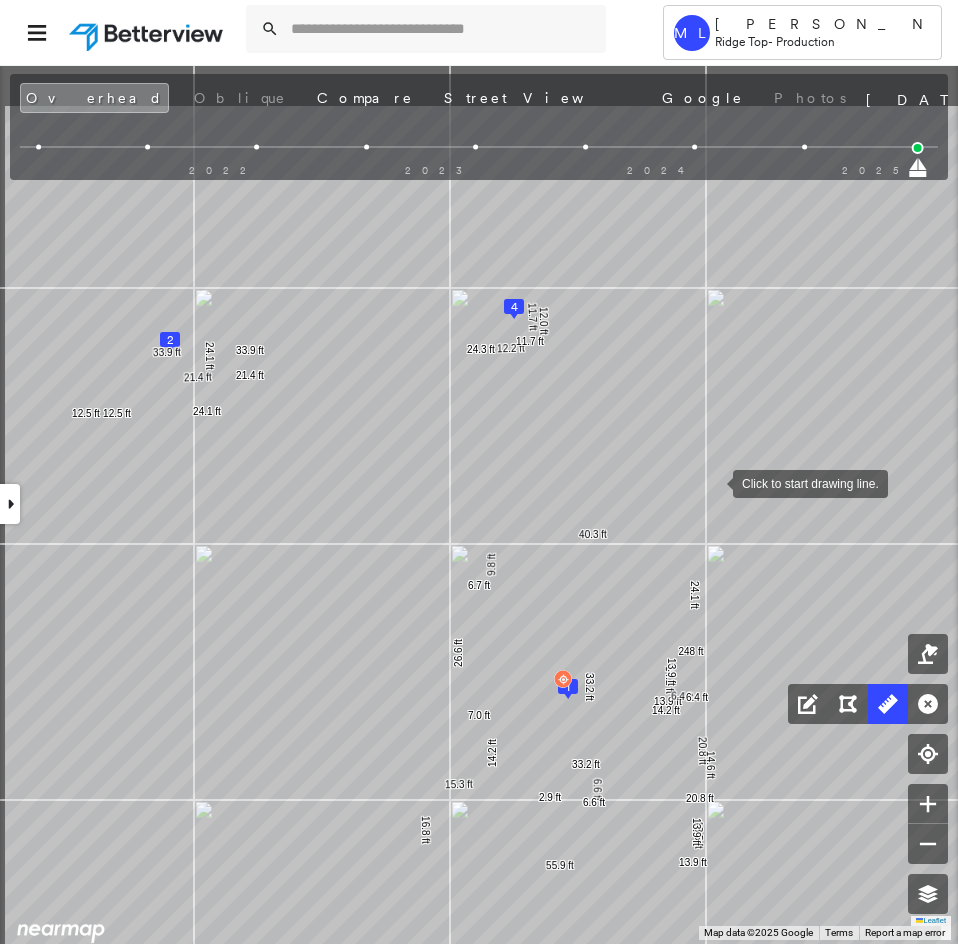 drag, startPoint x: 700, startPoint y: 452, endPoint x: 711, endPoint y: 478, distance: 28.231188 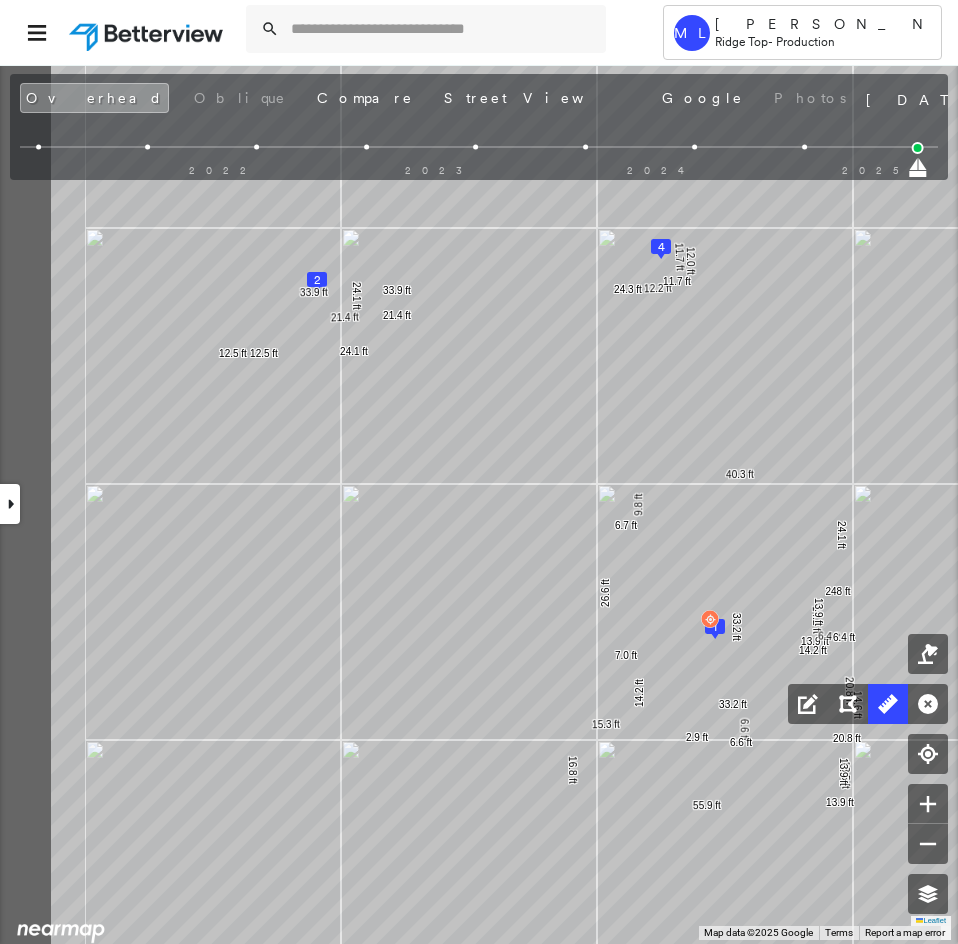 click on "1
2
3
4
20.8 ft 20.8 ft 14.6 ft 13.5 ft 55.9 ft 16.8 ft 15.3 ft 14.2 ft 7.0 ft 26.6 ft 6.7 ft 9.8 ft 40.3 ft 24.1 ft 248 ft 14.2 ft 14.2 ft 33.2 ft 33.2 ft 2.9 ft 13.9 ft 13.9 ft 13.9 ft 13.9 ft 6.6 ft 6.6 ft 6.4 ft 6.4 ft 12.0 ft 12.2 ft 24.3 ft 11.7 ft 11.7 ft 12.5 ft 12.5 ft 21.4 ft 21.4 ft 24.1 ft 24.1 ft 33.9 ft 33.9 ft 14.7 ft 31.4 ft 46.0 ft Click to start drawing line." at bounding box center [1488, 1065] 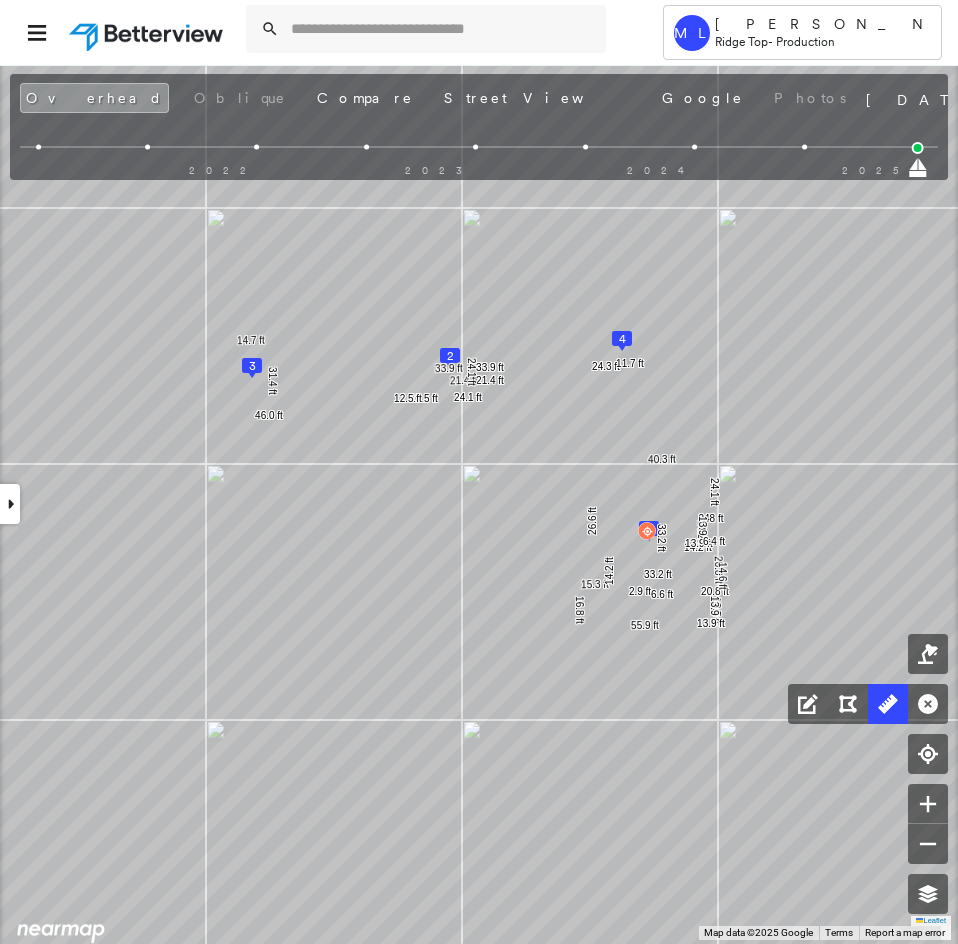 click on "1
2
3
4
20.8 ft 20.8 ft 14.6 ft 13.5 ft 55.9 ft 16.8 ft 15.3 ft 14.2 ft 26.6 ft 40.3 ft 24.1 ft 248 ft 14.2 ft 14.2 ft 33.2 ft 33.2 ft 2.9 ft 13.9 ft 13.9 ft 13.9 ft 13.9 ft 6.6 ft 6.4 ft 24.3 ft 11.7 ft 12.5 ft 12.5 ft 21.4 ft 21.4 ft 24.1 ft 24.1 ft 33.9 ft 33.9 ft 14.7 ft 31.4 ft 46.0 ft Click to start drawing line." at bounding box center [1617, 1005] 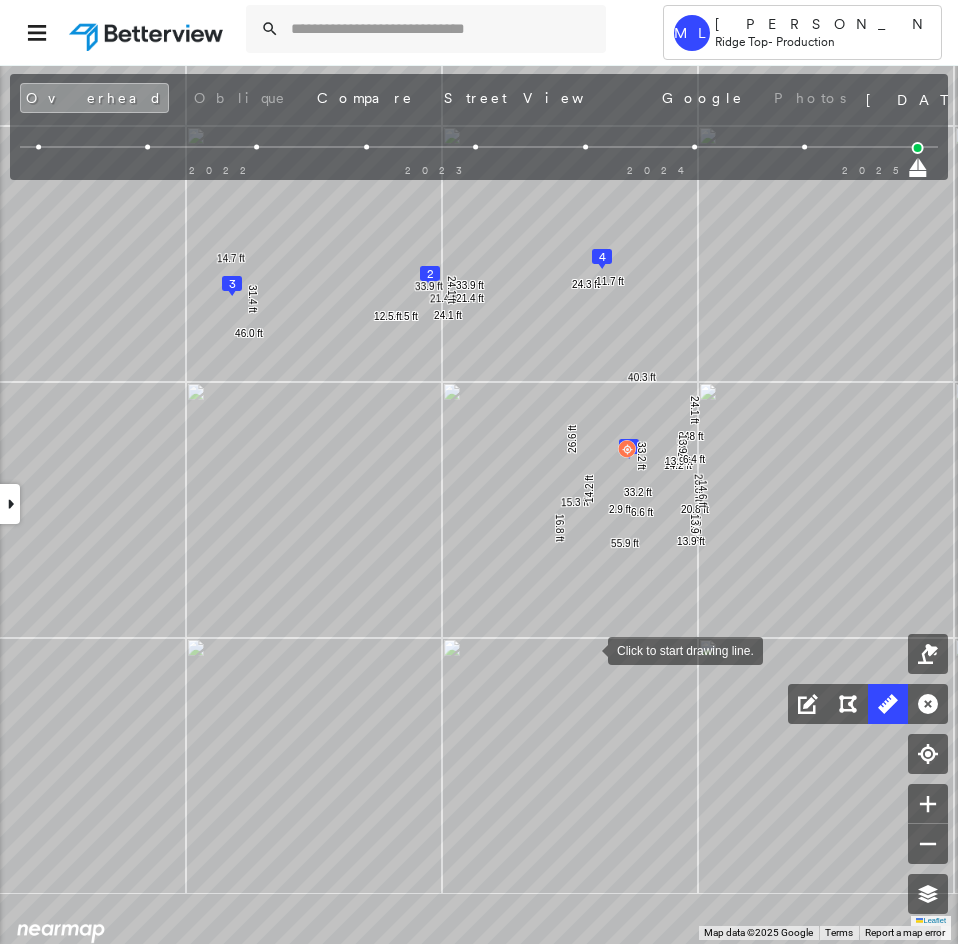drag, startPoint x: 588, startPoint y: 649, endPoint x: 527, endPoint y: 733, distance: 103.81233 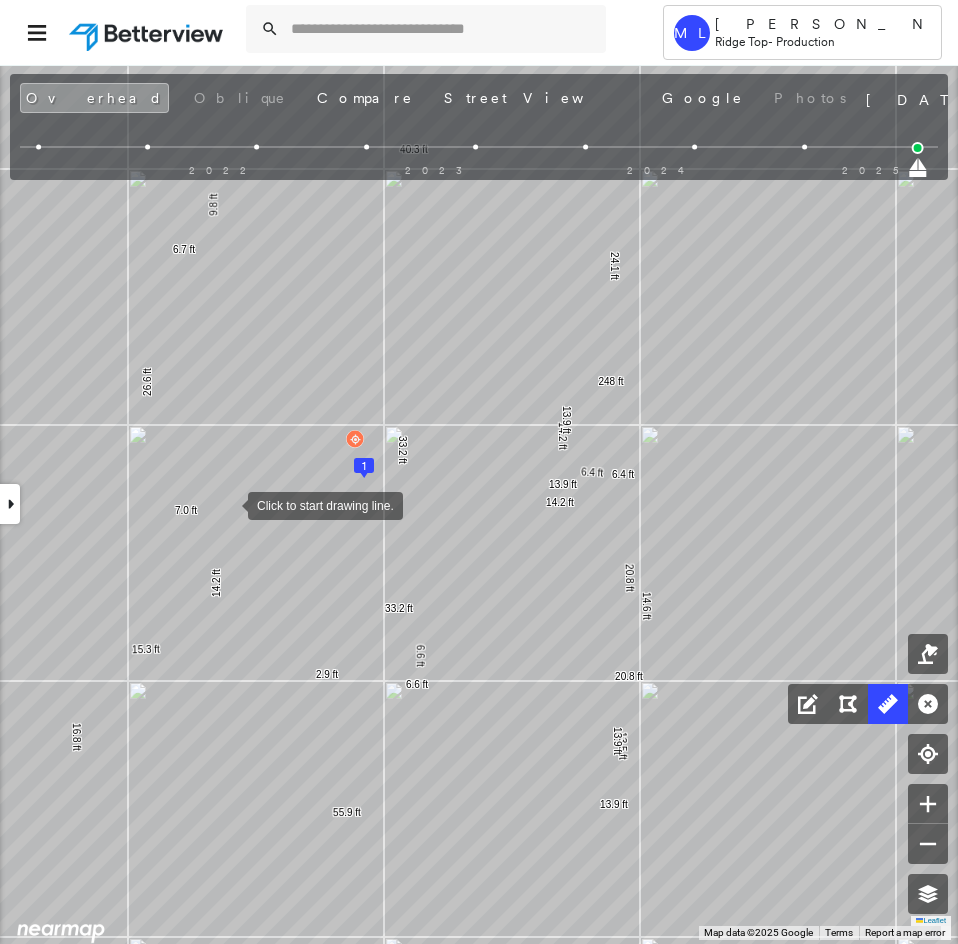 drag, startPoint x: 228, startPoint y: 504, endPoint x: 267, endPoint y: 511, distance: 39.623226 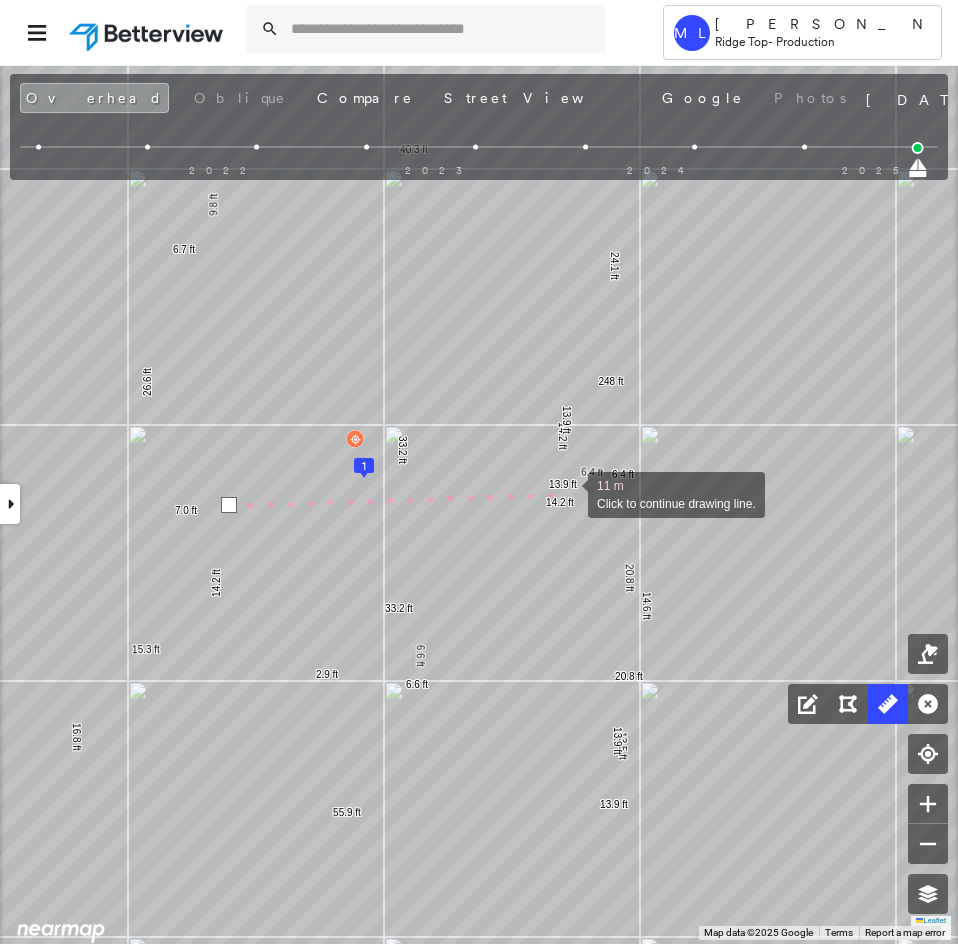click at bounding box center [568, 493] 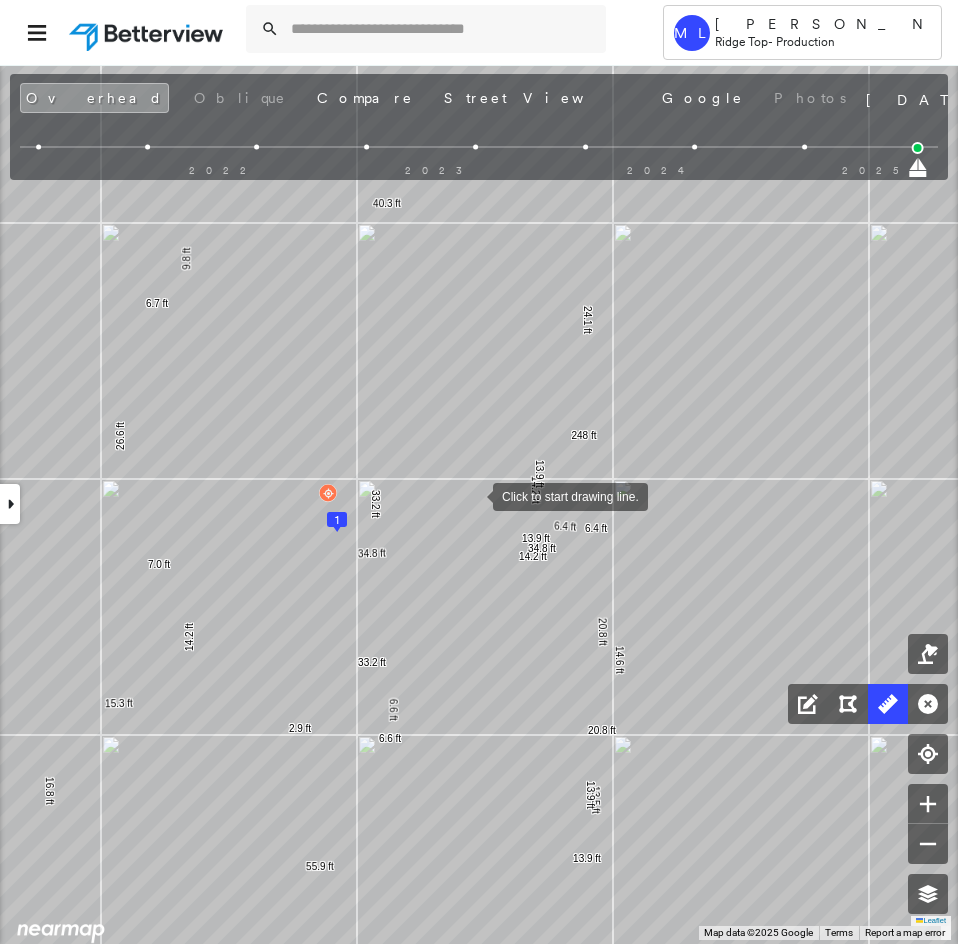 drag, startPoint x: 486, startPoint y: 468, endPoint x: 473, endPoint y: 494, distance: 29.068884 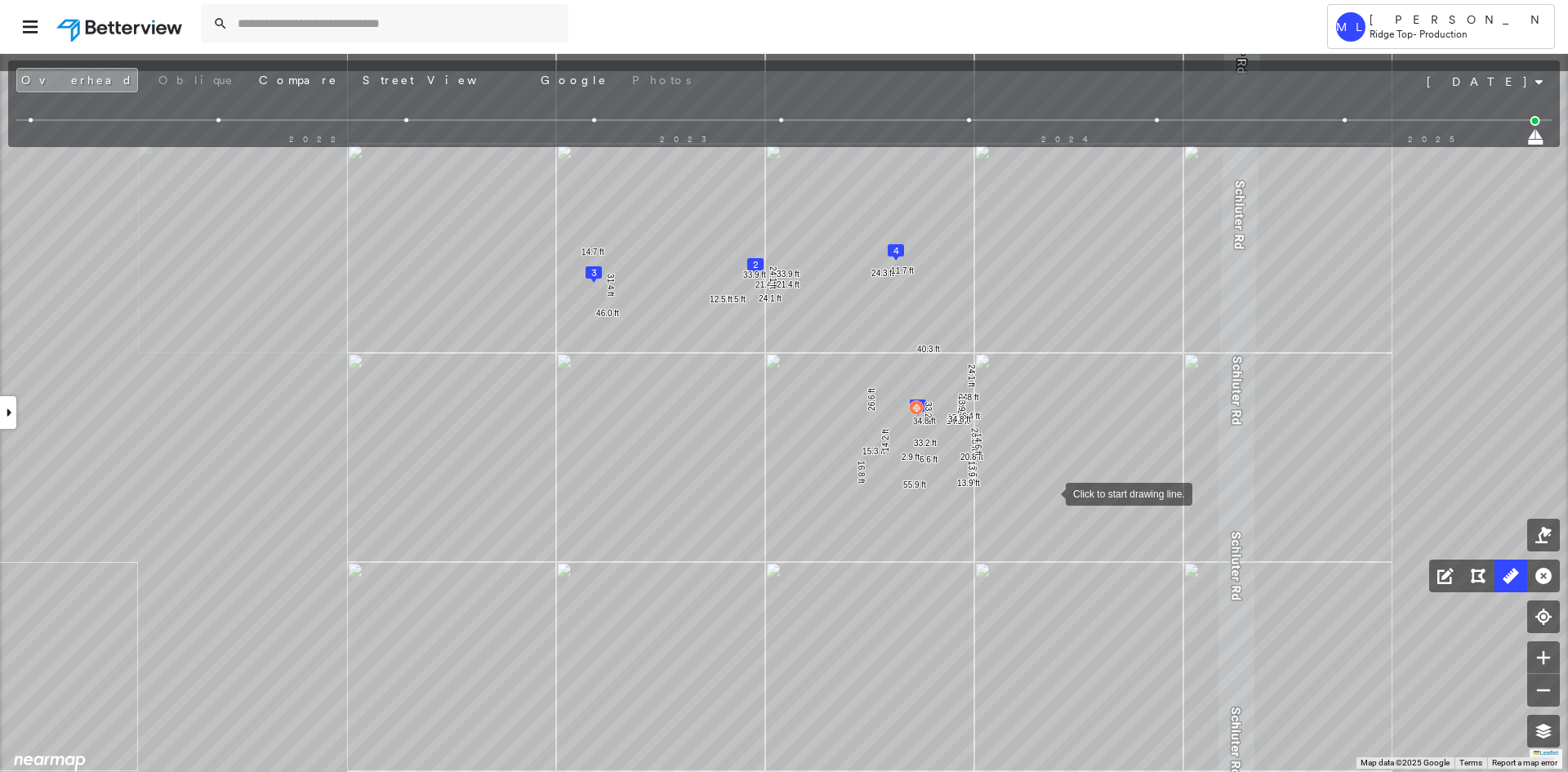 drag, startPoint x: 1021, startPoint y: 413, endPoint x: 1051, endPoint y: 494, distance: 86.37708 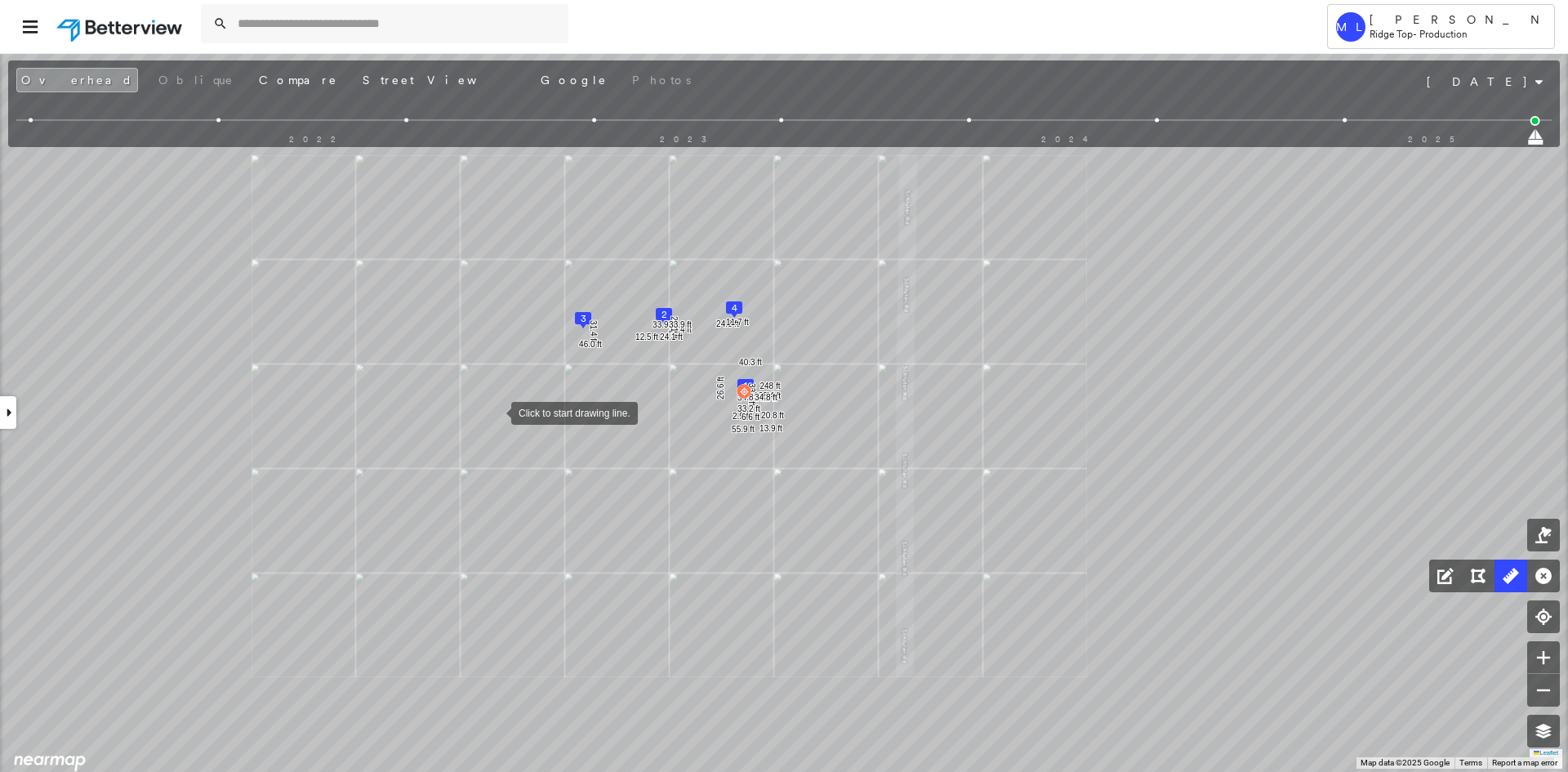 drag, startPoint x: 564, startPoint y: 367, endPoint x: 497, endPoint y: 422, distance: 86.68333 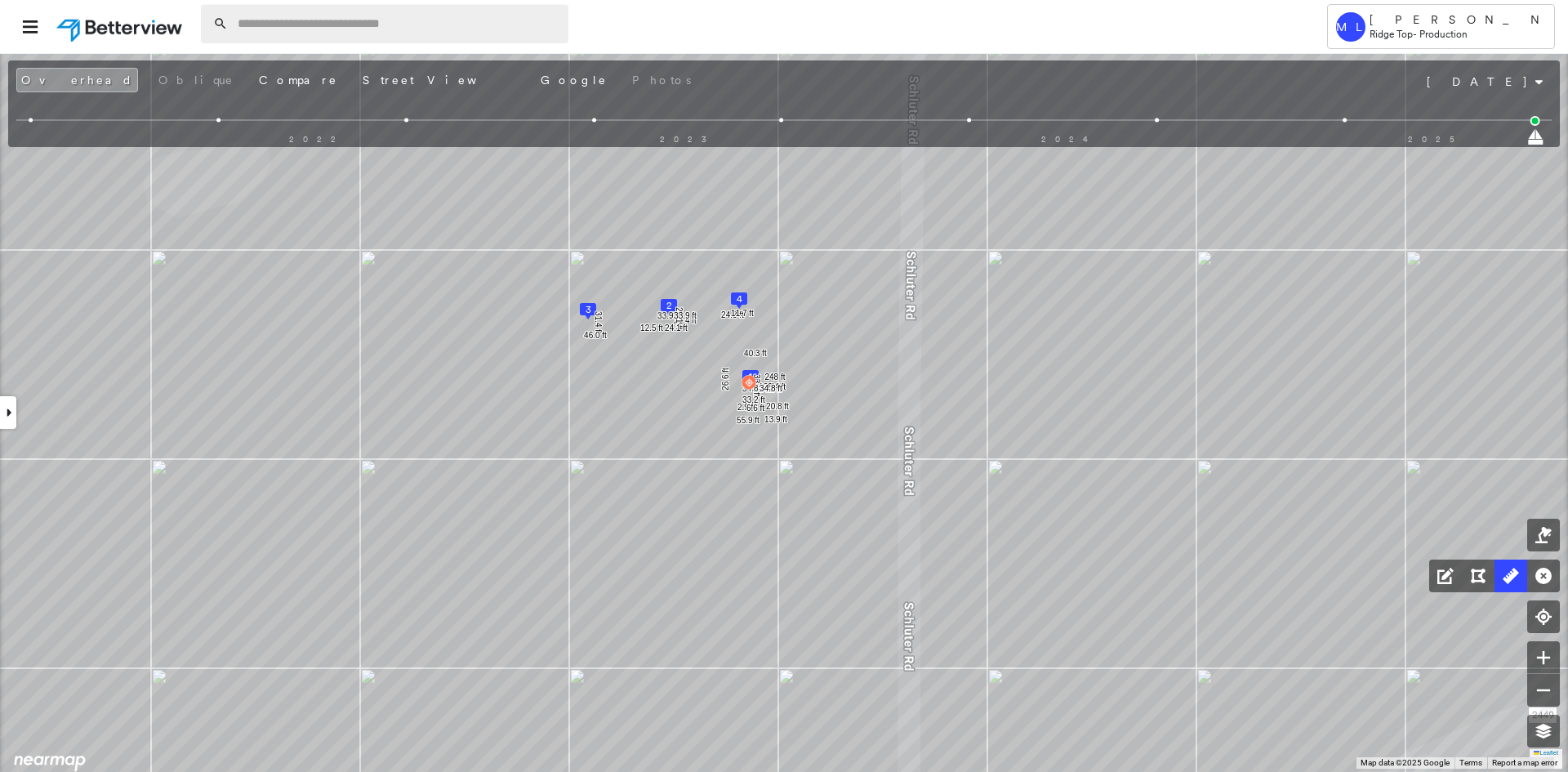 click at bounding box center [398, 24] 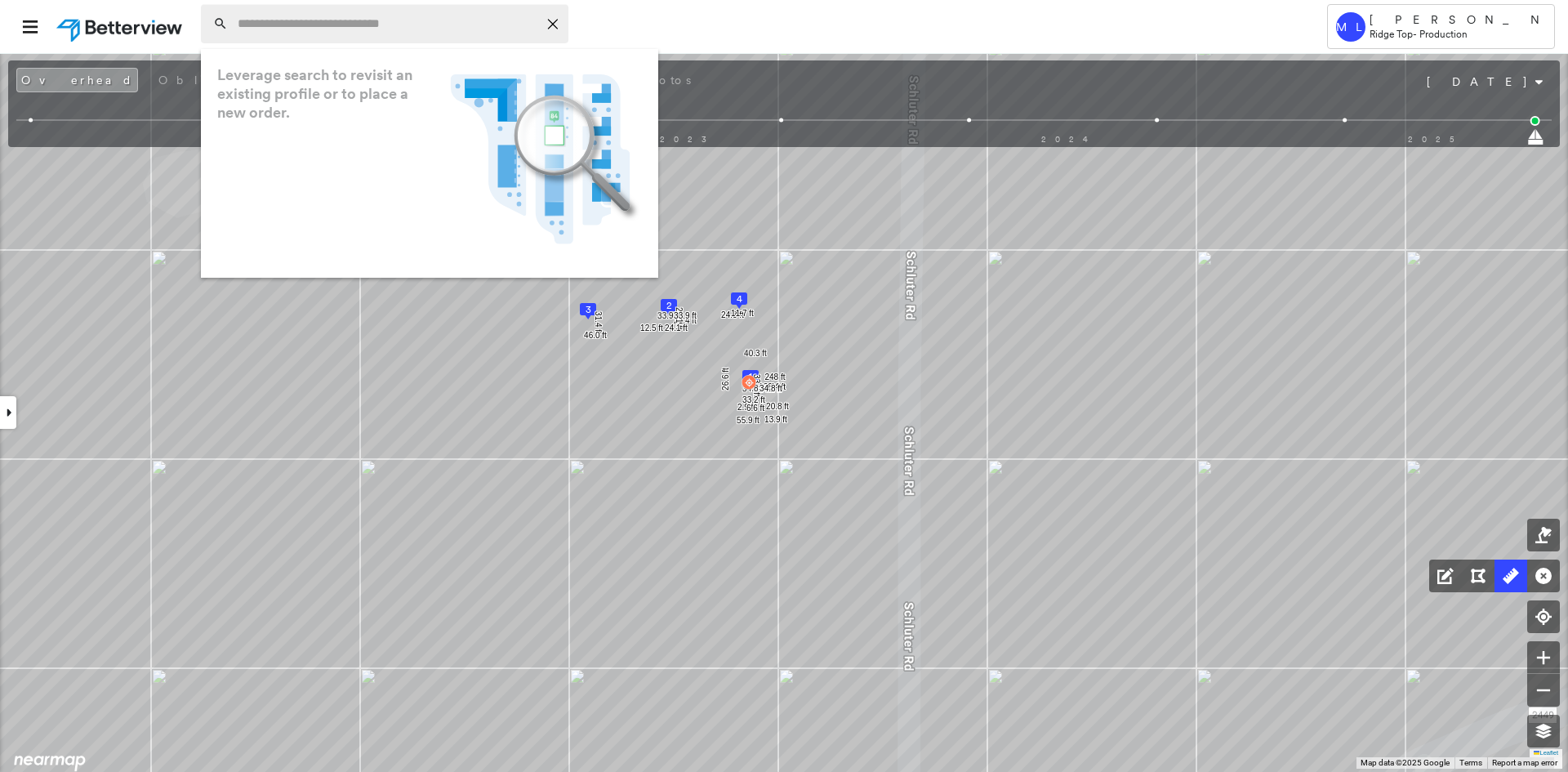 paste on "**********" 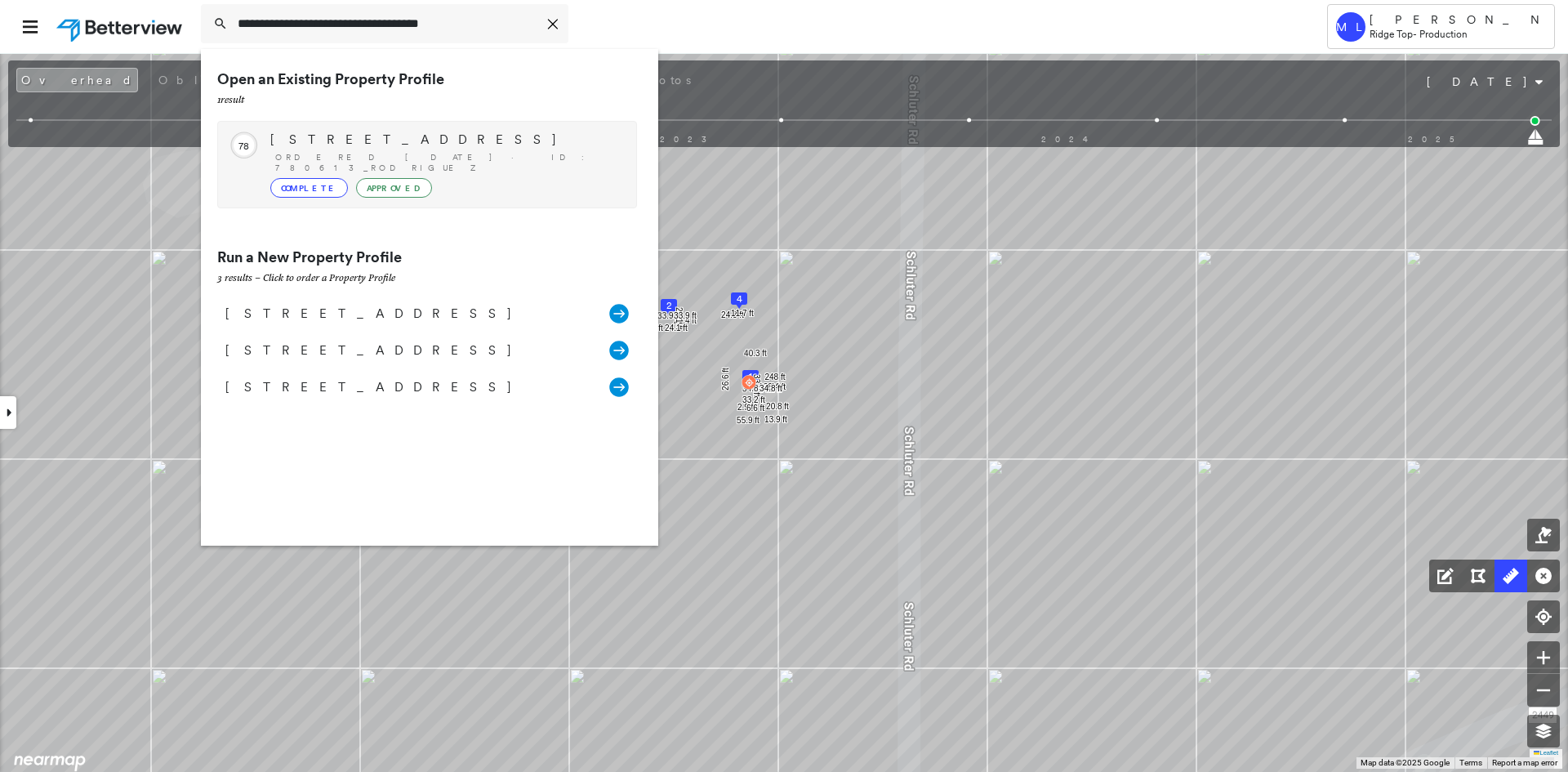 type on "**********" 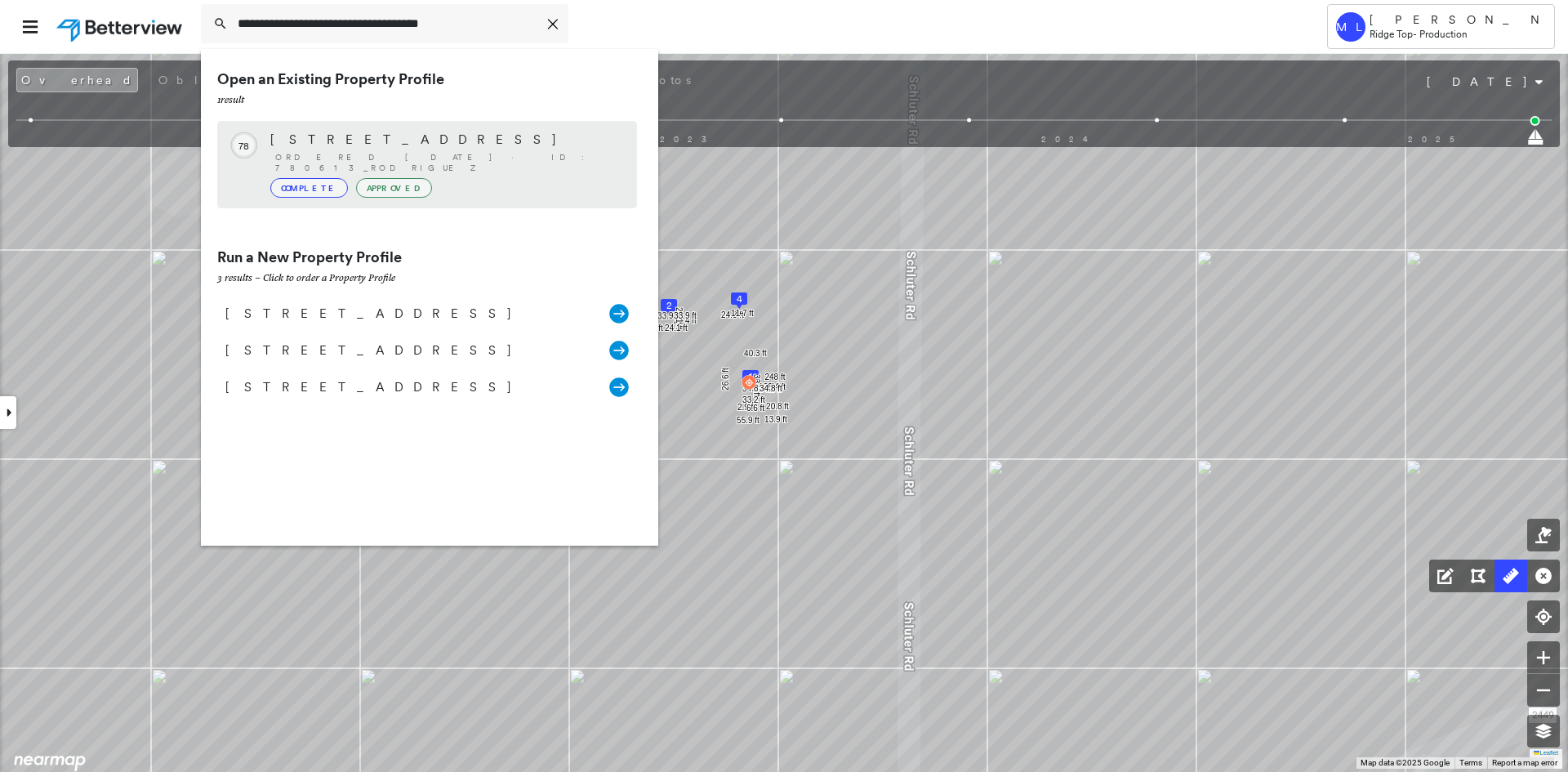 click on "2402 Cottonwood Pl, Springdale, AR 72762 Ordered 07/25/25 · ID: 780613_Rodriguez Complete Approved" at bounding box center [445, 164] 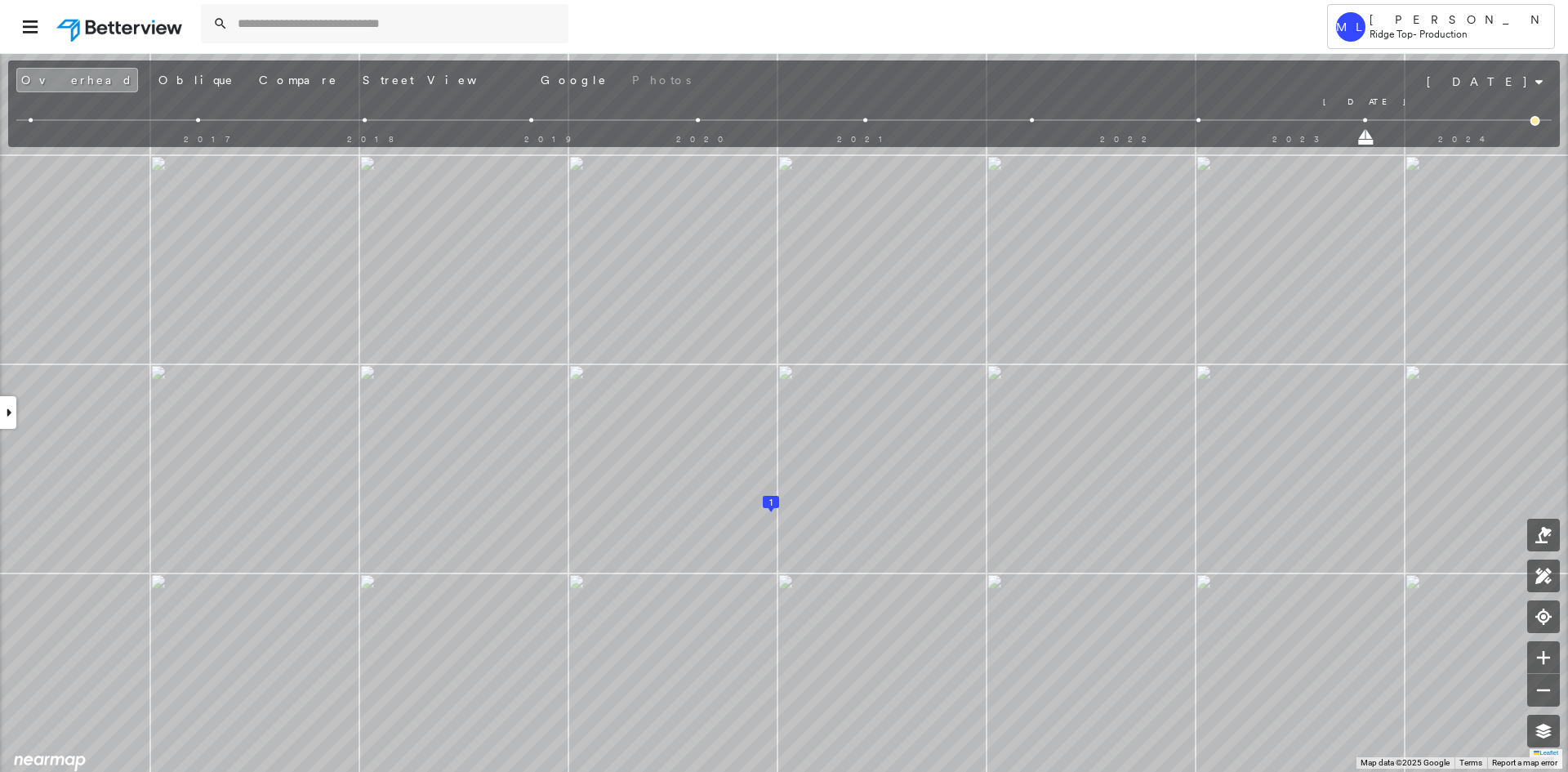 drag, startPoint x: 1529, startPoint y: 143, endPoint x: 1342, endPoint y: 136, distance: 187.131 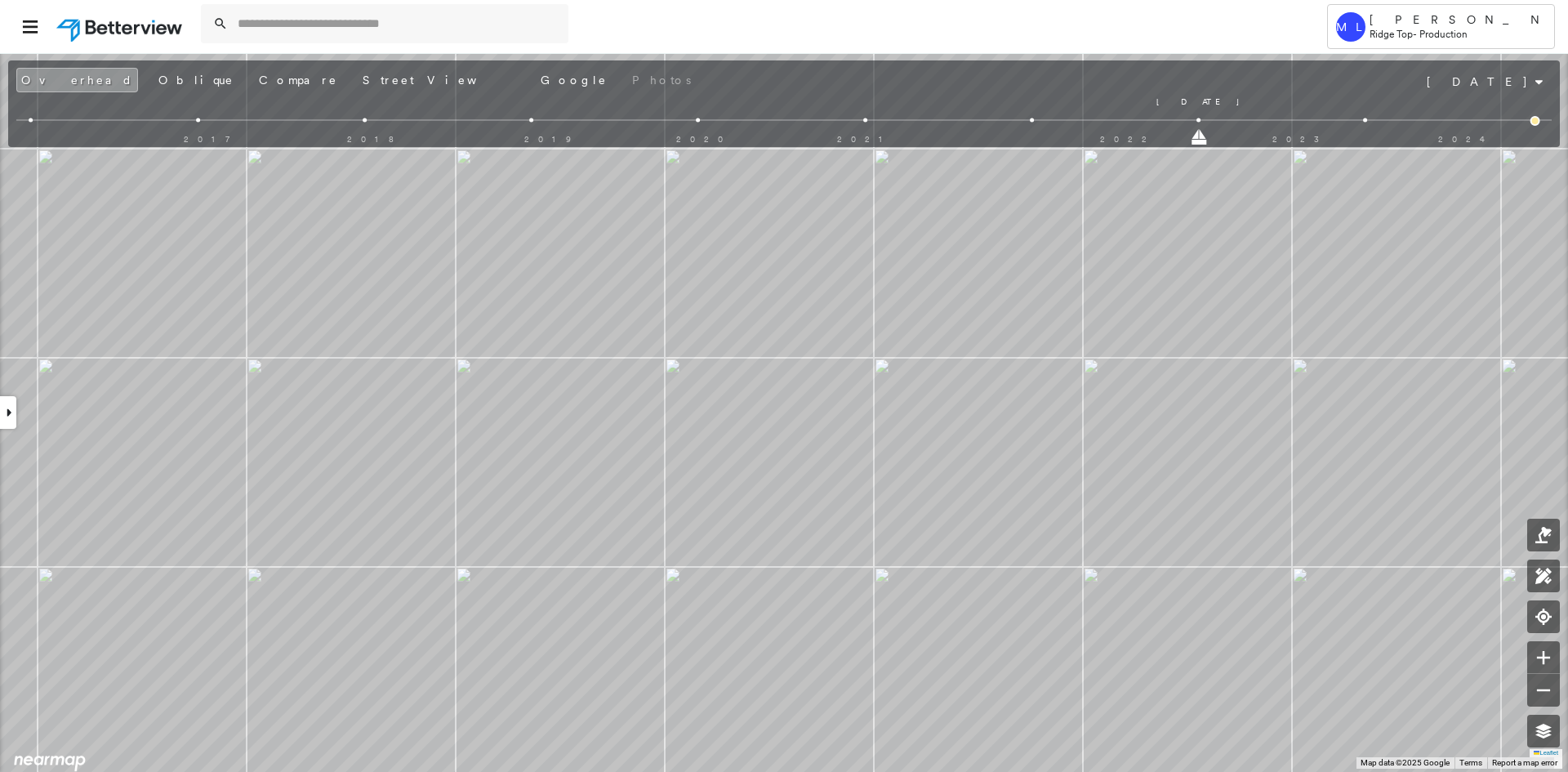 drag, startPoint x: 1365, startPoint y: 141, endPoint x: 1159, endPoint y: 128, distance: 206.40979 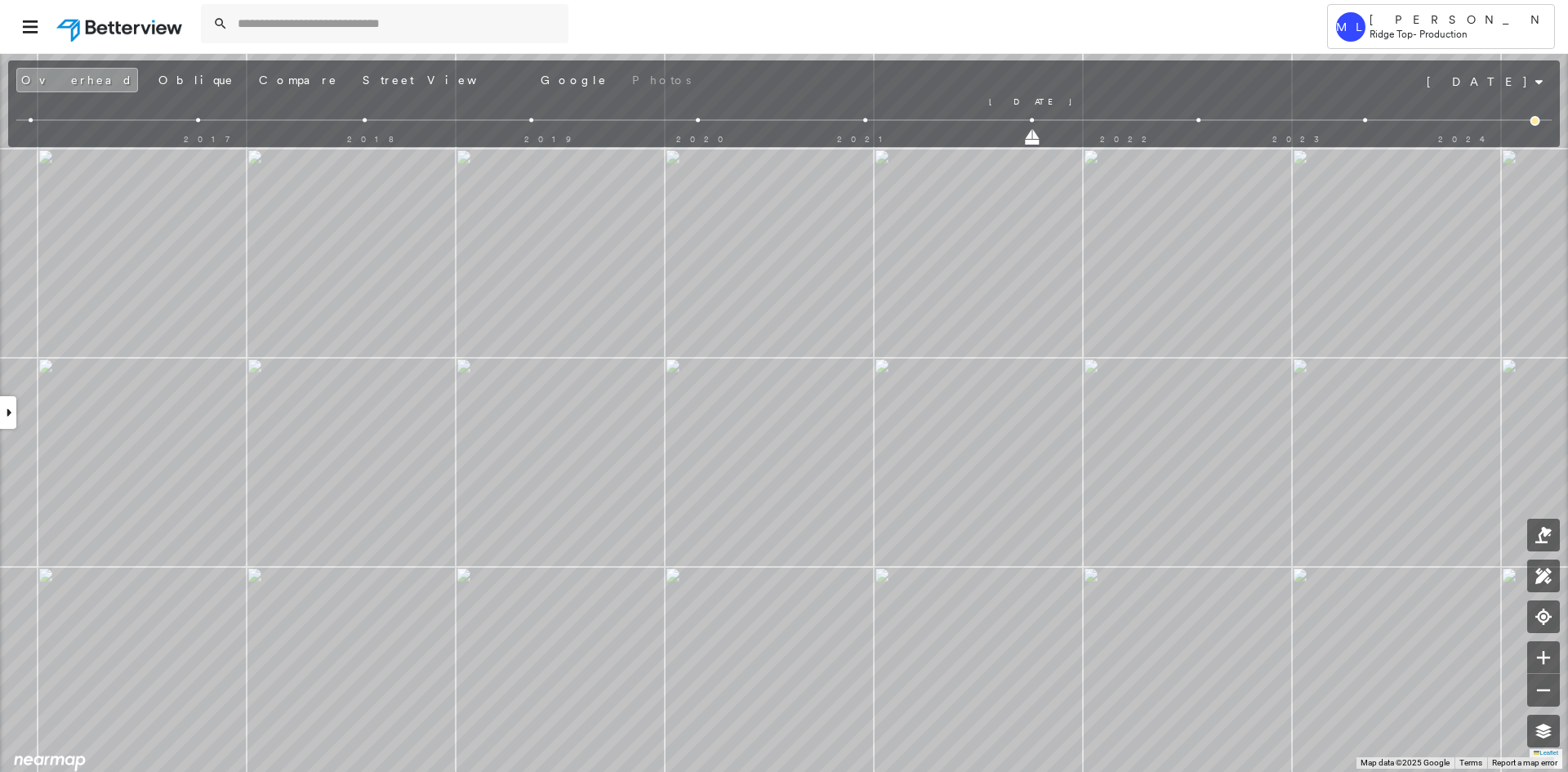 drag, startPoint x: 1200, startPoint y: 138, endPoint x: 1079, endPoint y: 141, distance: 121.03718 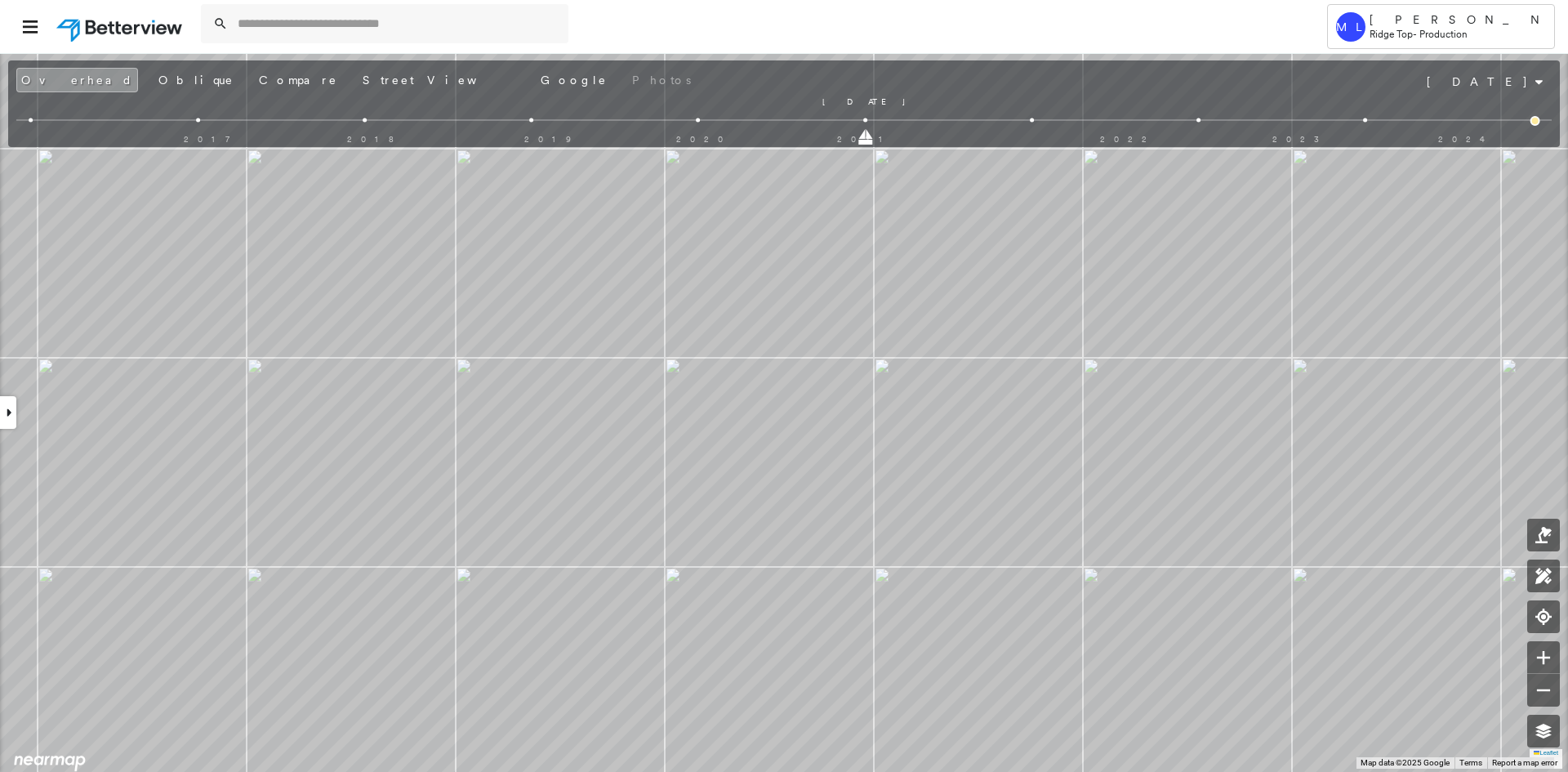 drag, startPoint x: 1029, startPoint y: 140, endPoint x: 851, endPoint y: 146, distance: 178.10109 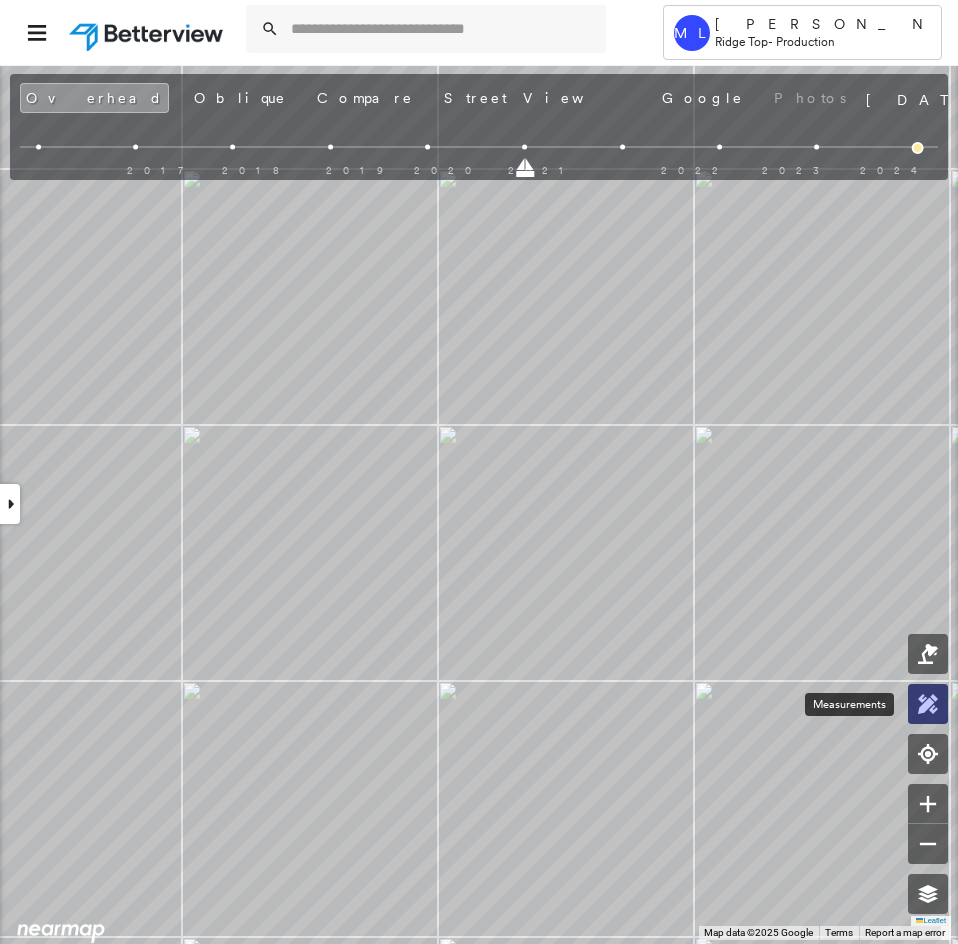 click 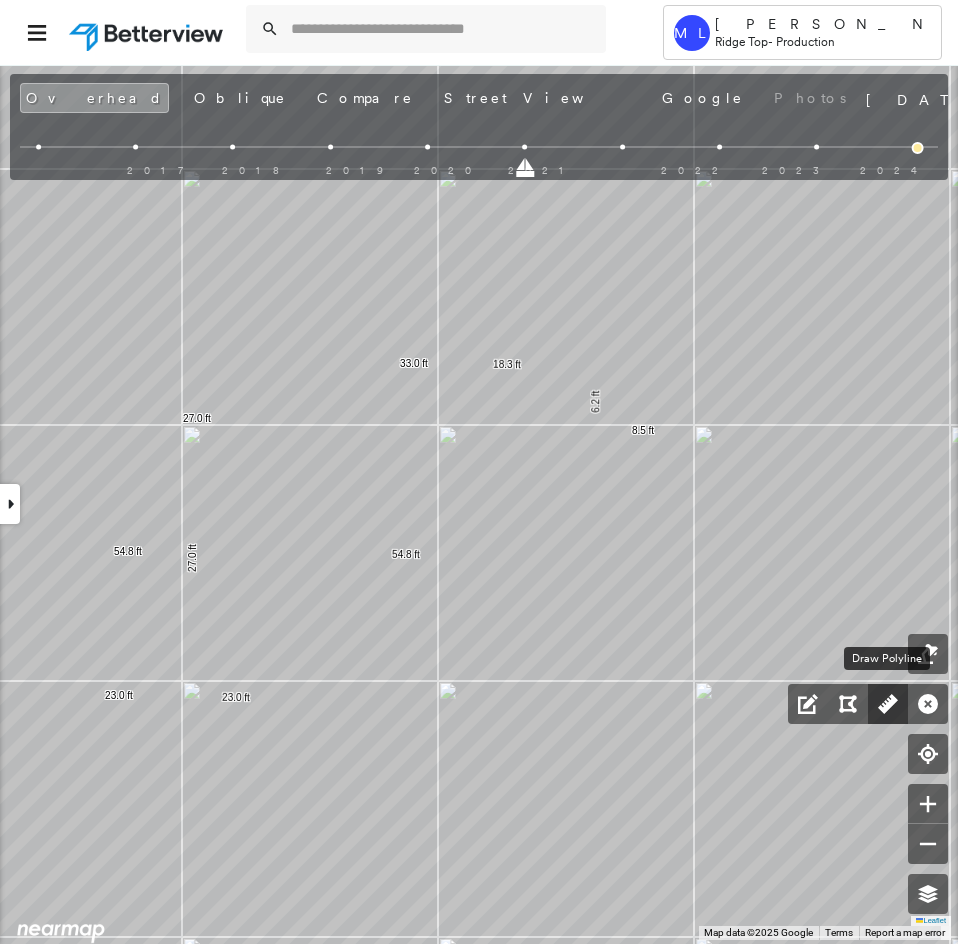 click 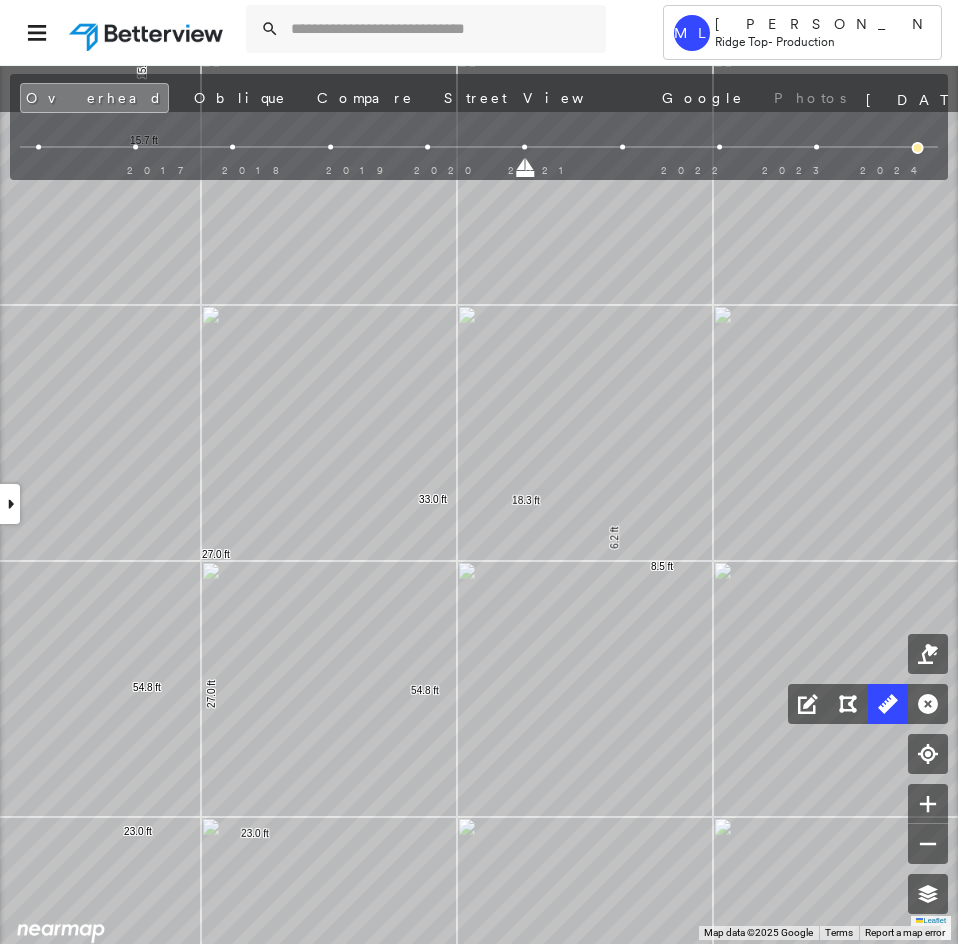 click on "15.7 ft 15.7 ft 10.9 ft 10.9 ft 54.8 ft 54.8 ft 27.0 ft 27.0 ft 8.5 ft 6.2 ft 18.3 ft 33.0 ft 23.0 ft 23.0 ft Click to start drawing line." at bounding box center (-460, 109) 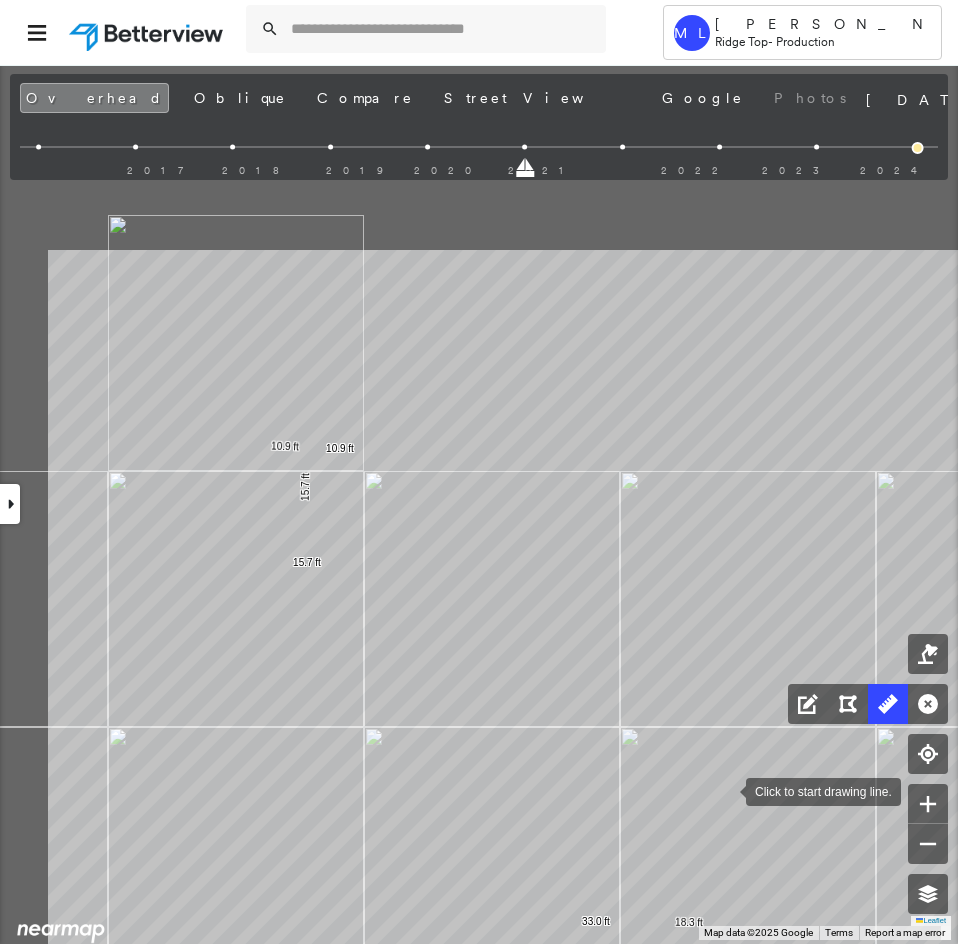 drag, startPoint x: 581, startPoint y: 510, endPoint x: 725, endPoint y: 784, distance: 309.53513 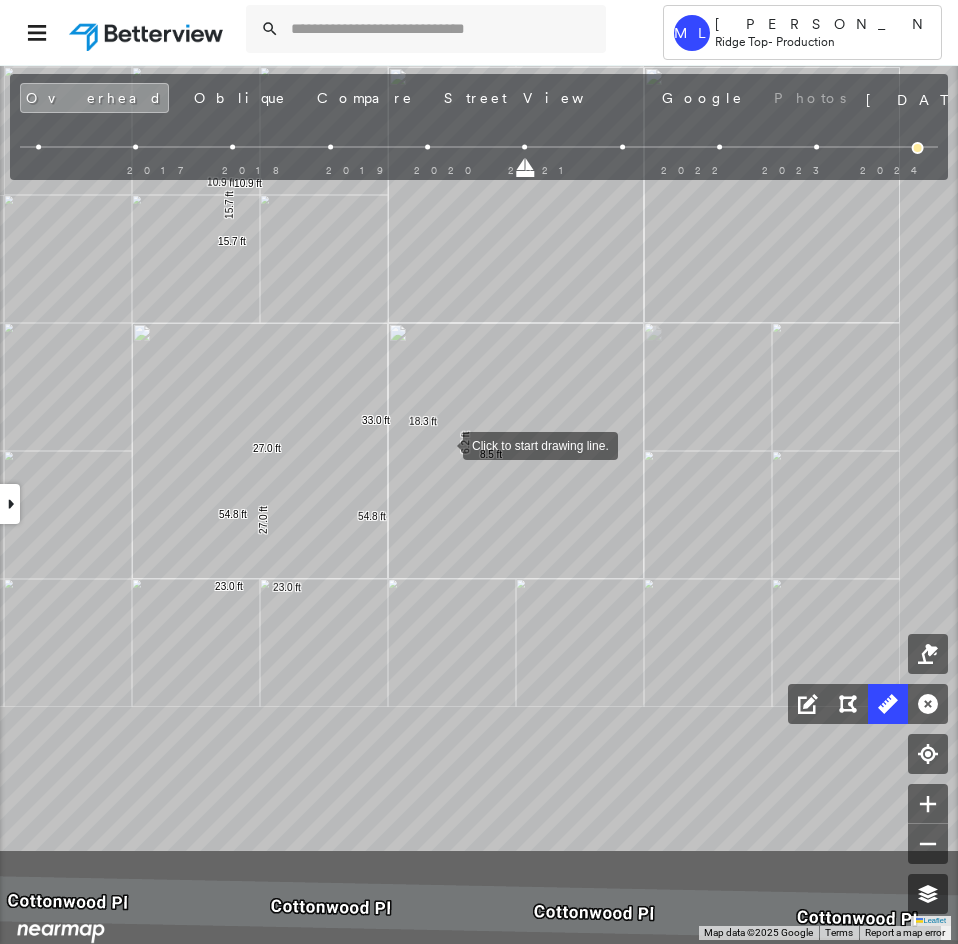 drag, startPoint x: 510, startPoint y: 626, endPoint x: 443, endPoint y: 445, distance: 193.0026 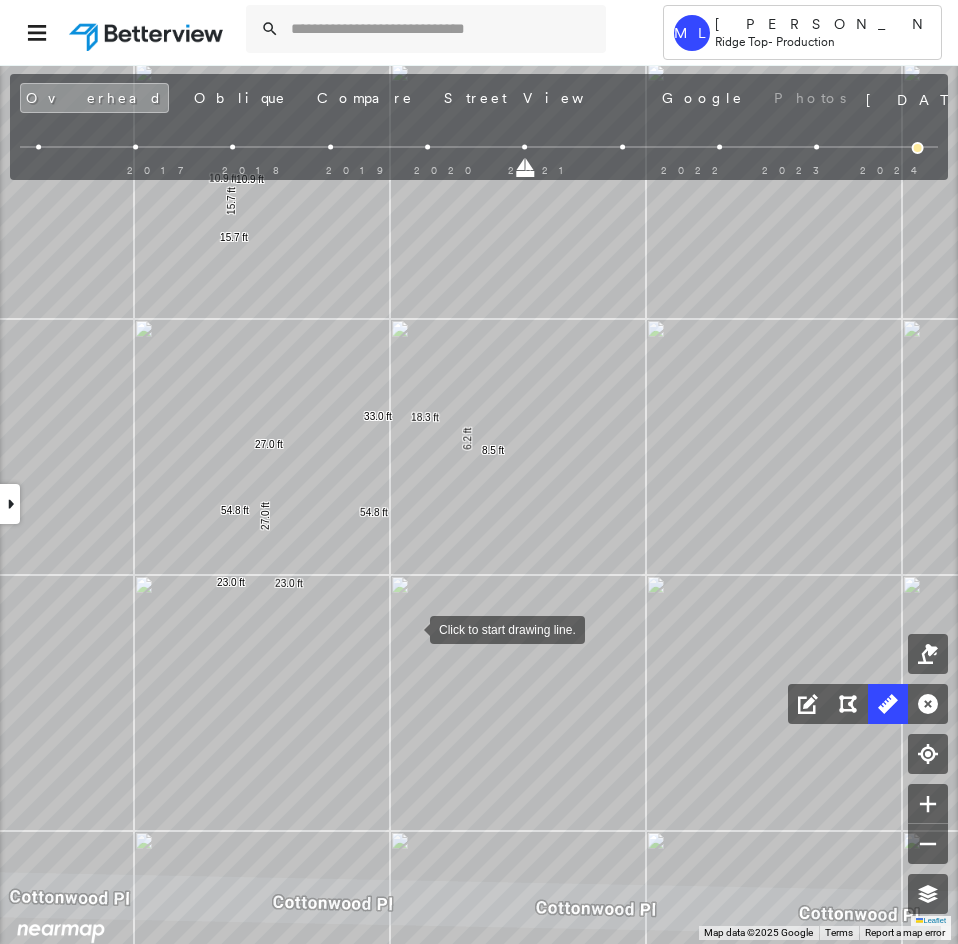 drag, startPoint x: 406, startPoint y: 633, endPoint x: 414, endPoint y: 619, distance: 16.124516 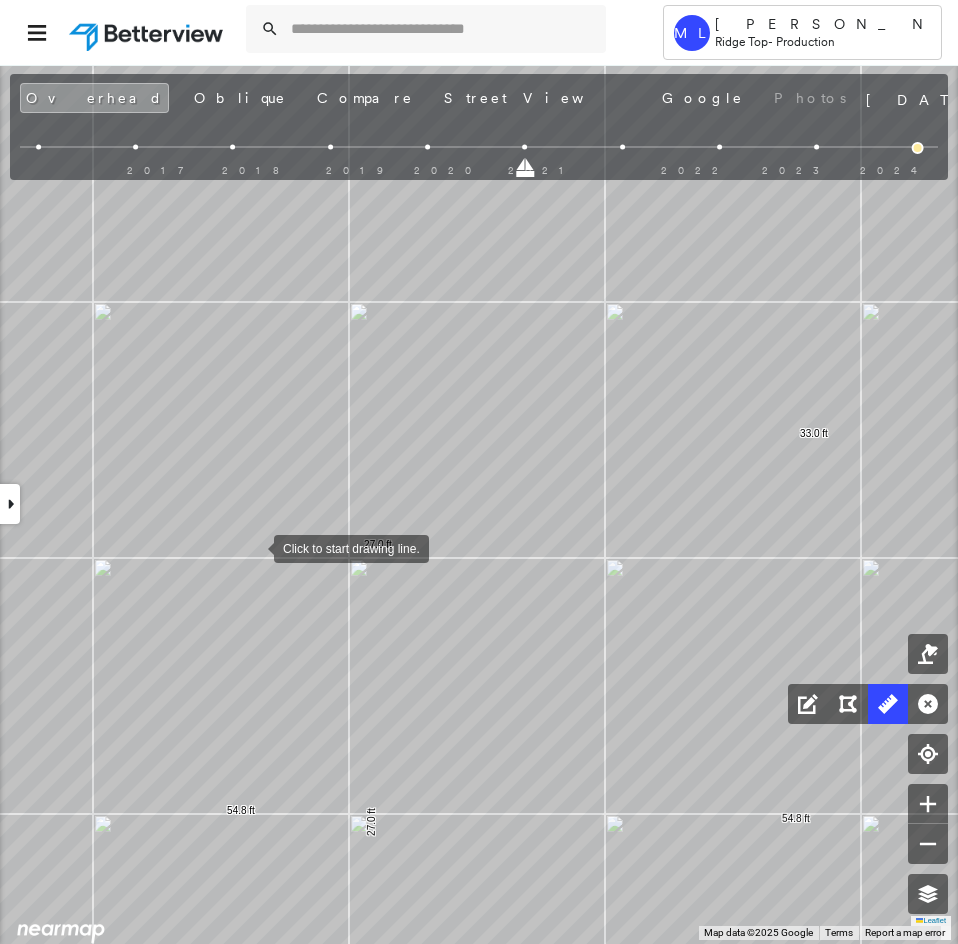 click at bounding box center (254, 547) 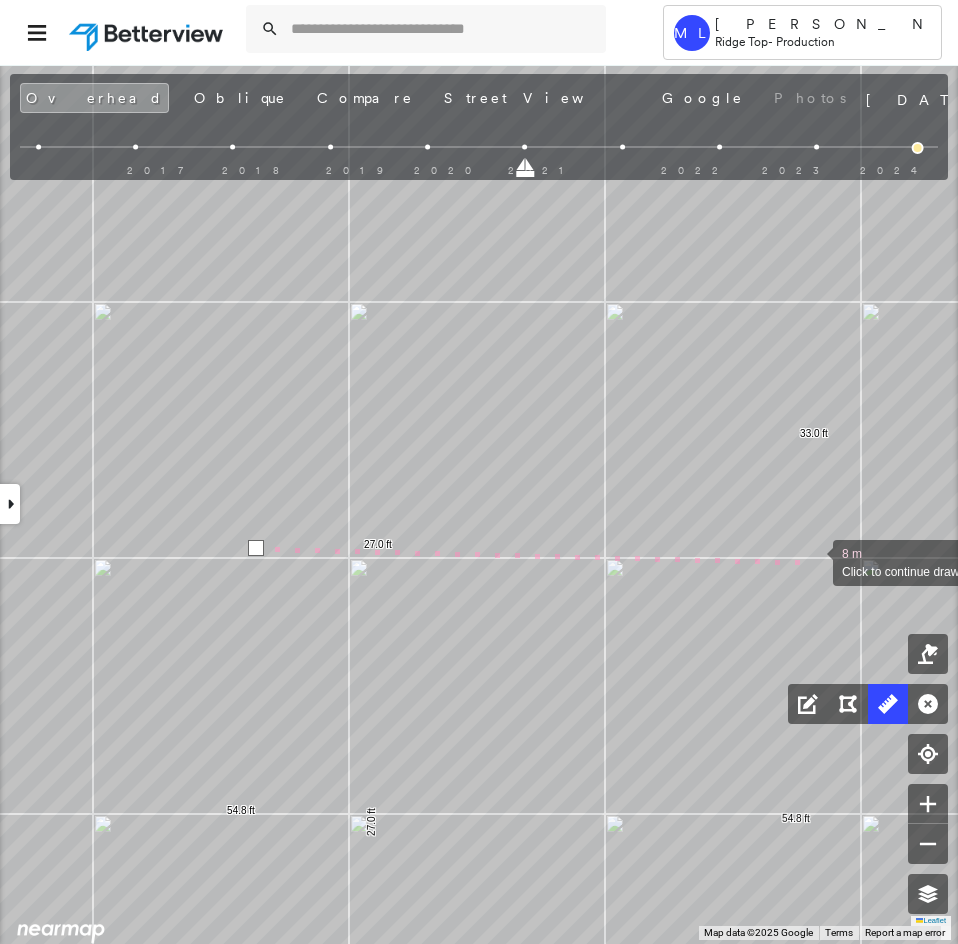 click at bounding box center (813, 561) 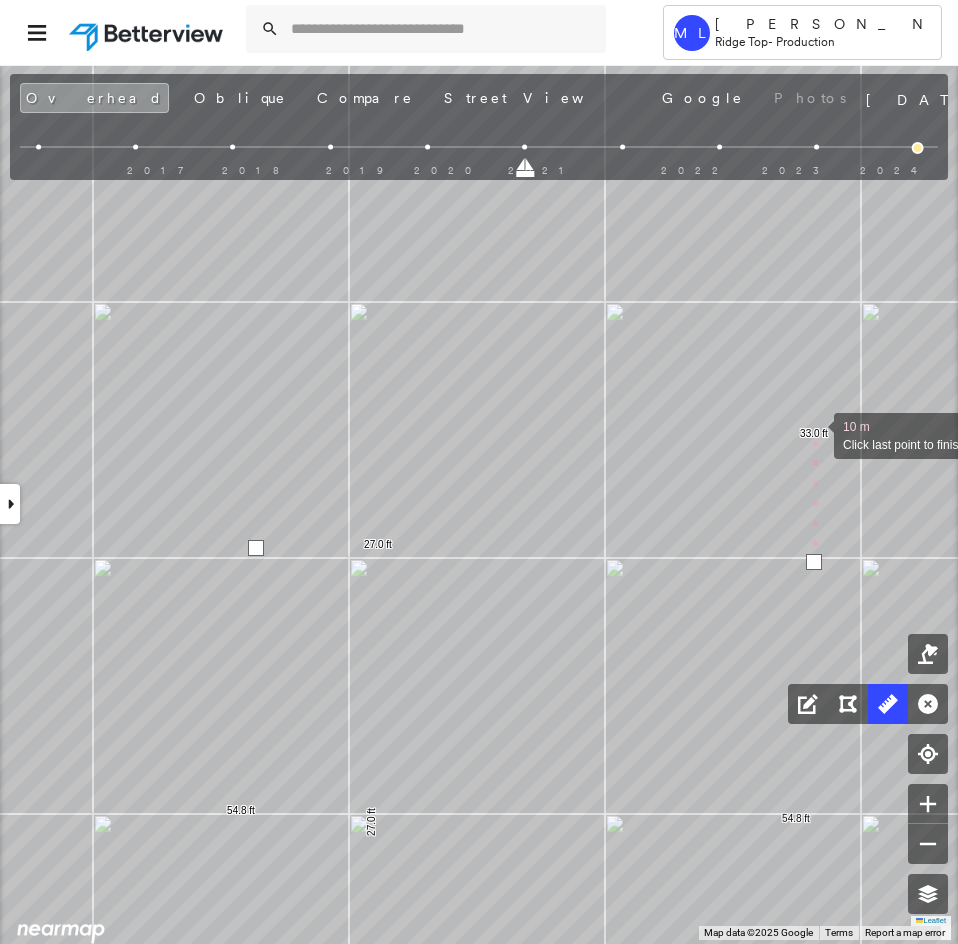 click at bounding box center [814, 434] 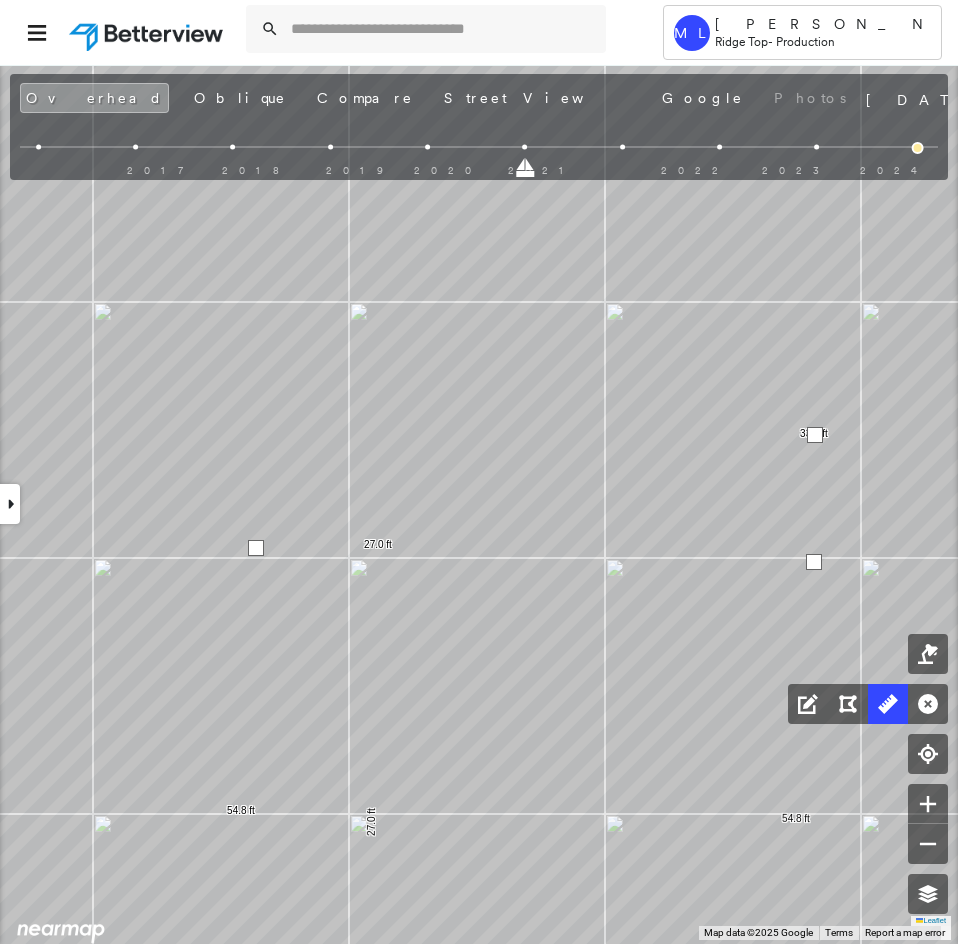 click at bounding box center (815, 435) 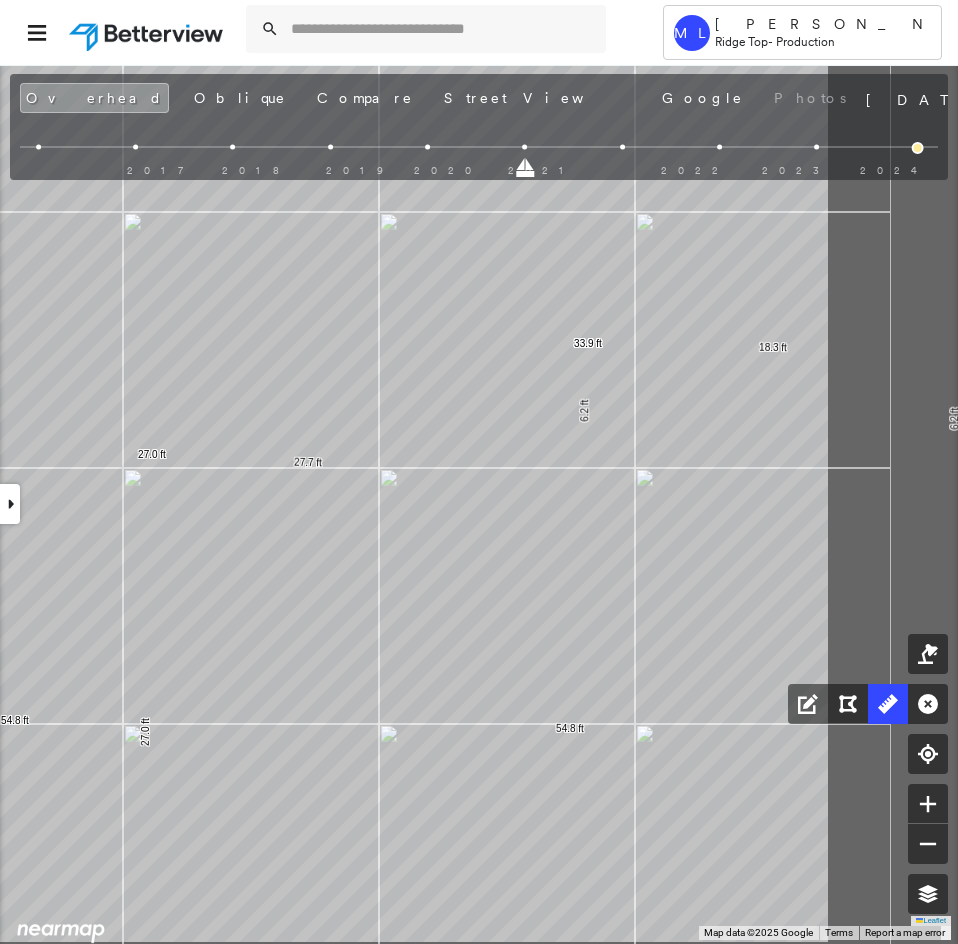 click on "15.7 ft 15.7 ft 10.9 ft 10.9 ft 54.8 ft 54.8 ft 27.0 ft 27.0 ft 8.5 ft 6.2 ft 18.3 ft 33.0 ft 23.0 ft 23.0 ft 27.7 ft 6.2 ft 33.9 ft Click to start drawing line." at bounding box center [-582, 247] 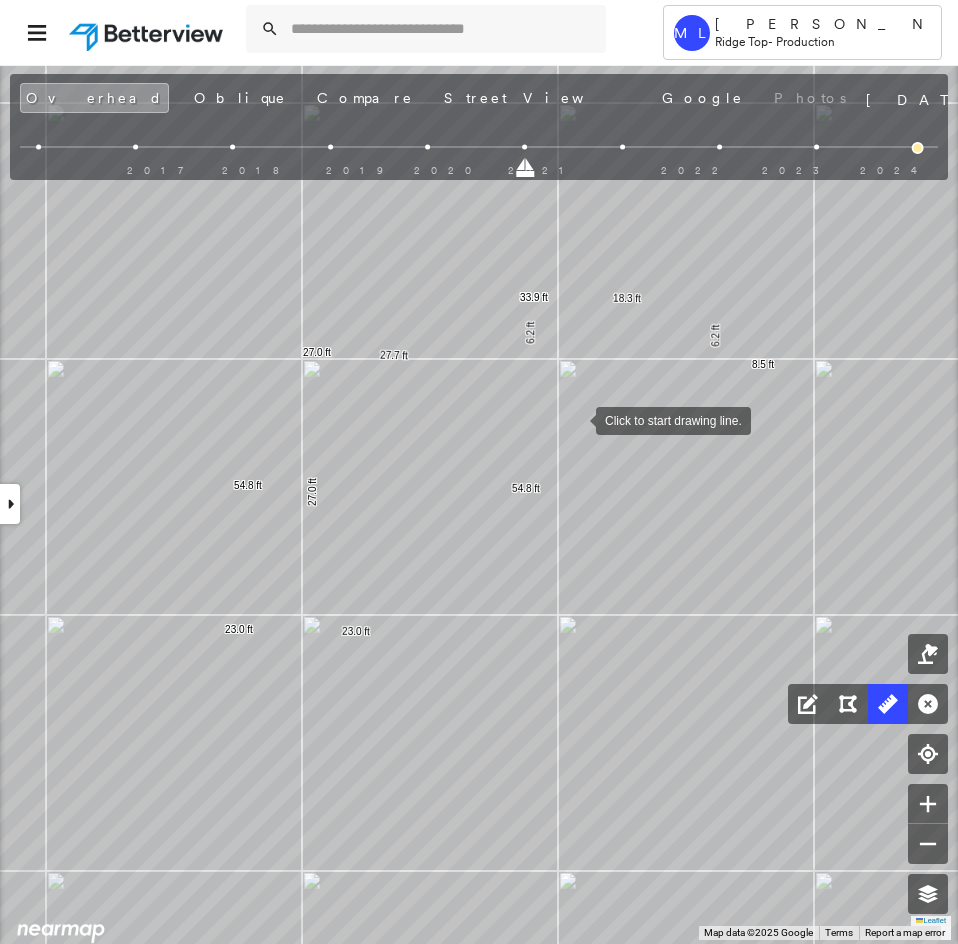drag, startPoint x: 528, startPoint y: 471, endPoint x: 574, endPoint y: 419, distance: 69.426216 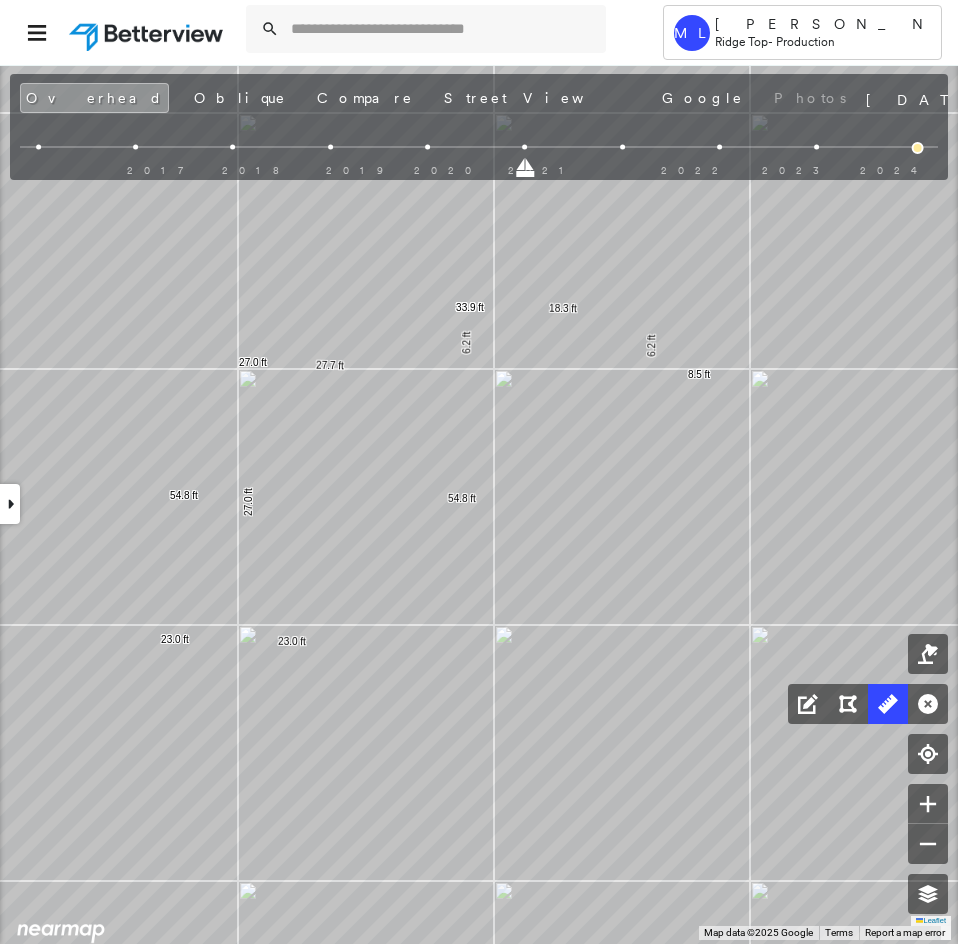 drag, startPoint x: 289, startPoint y: 577, endPoint x: 161, endPoint y: 529, distance: 136.70406 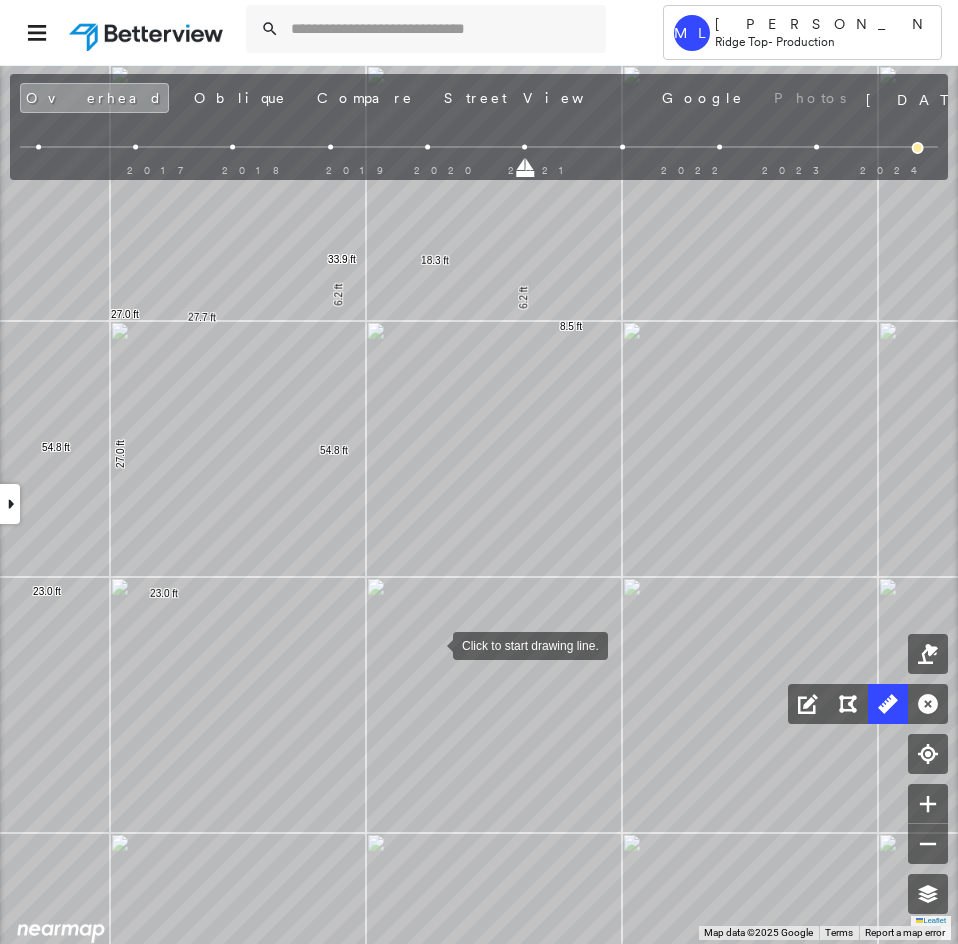 drag, startPoint x: 433, startPoint y: 644, endPoint x: 428, endPoint y: 674, distance: 30.413813 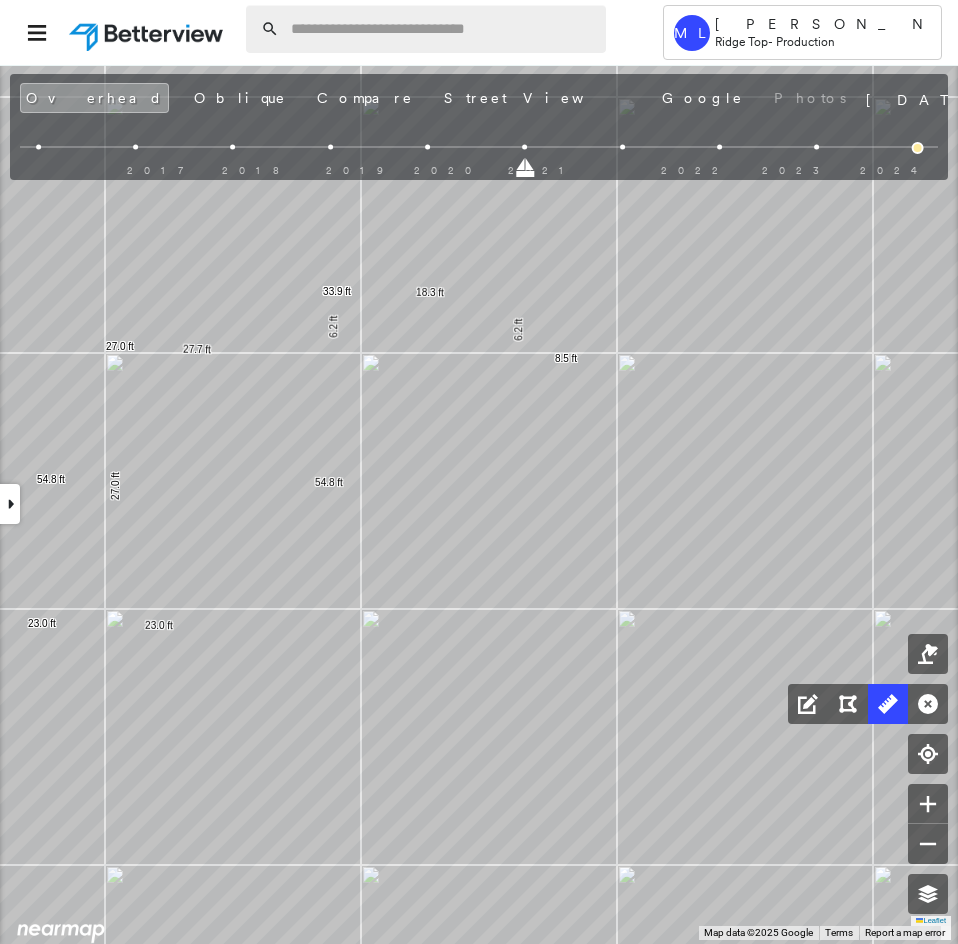 click at bounding box center (442, 29) 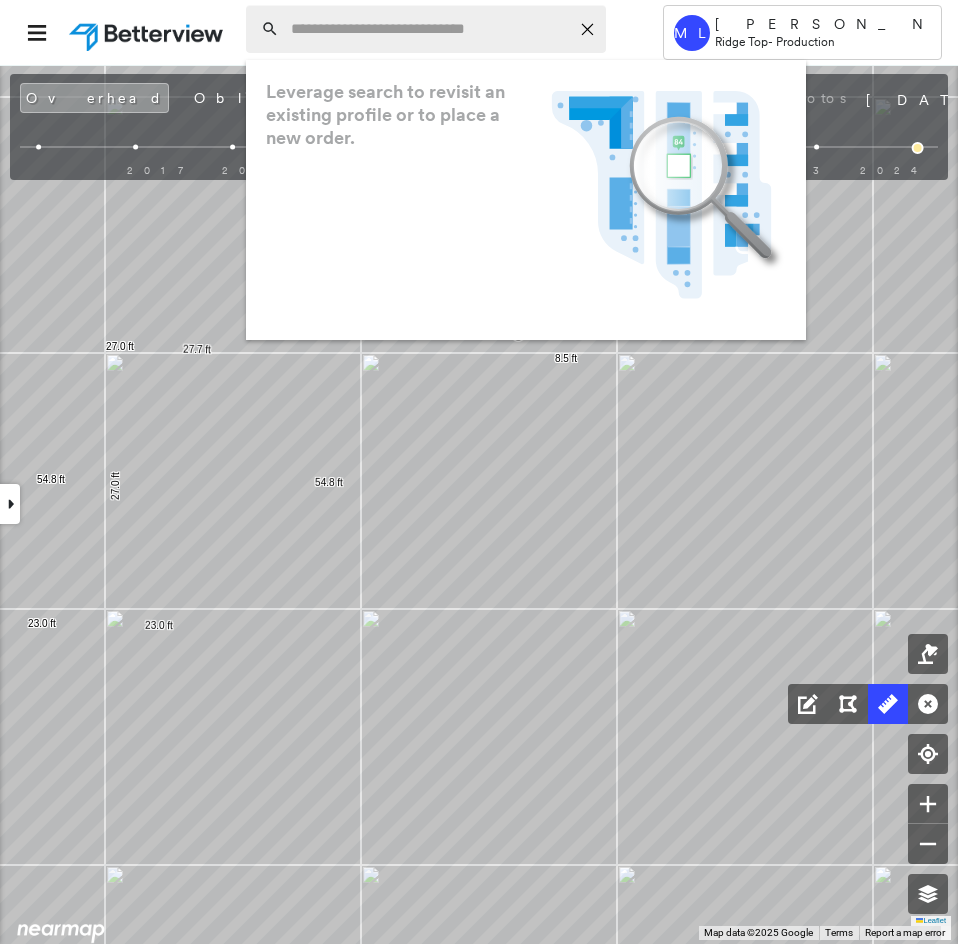 paste on "**********" 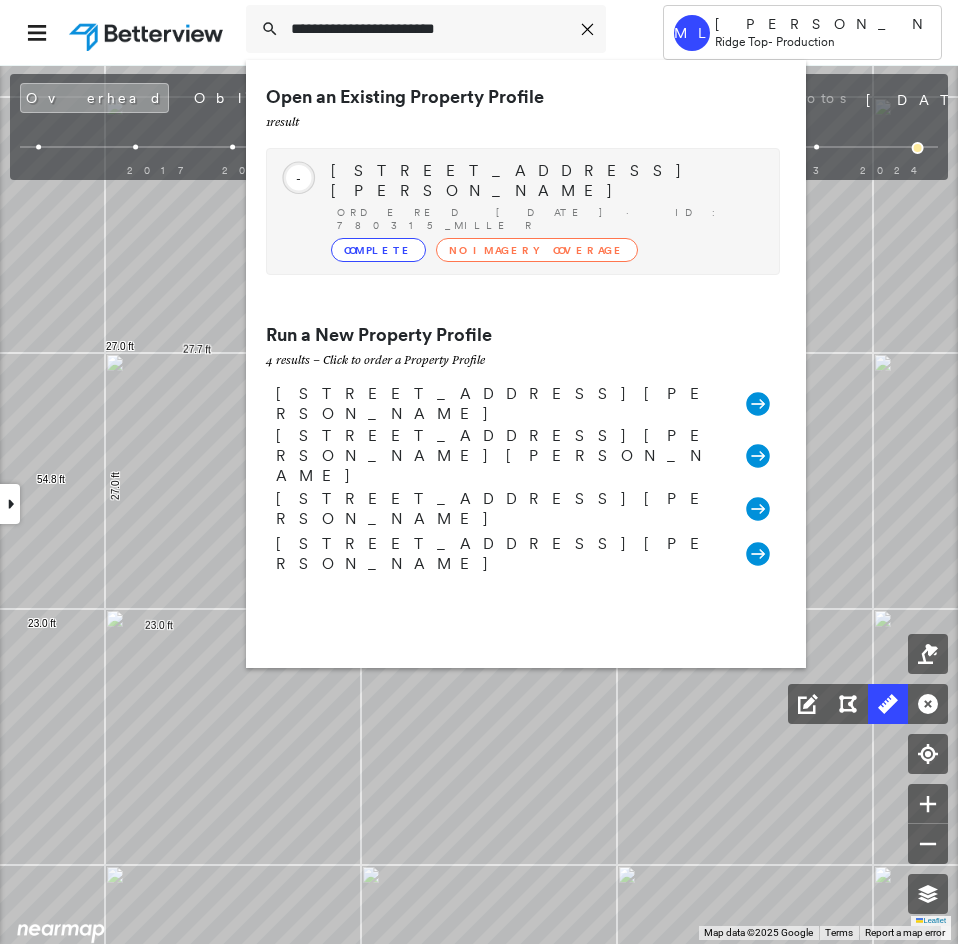 type on "**********" 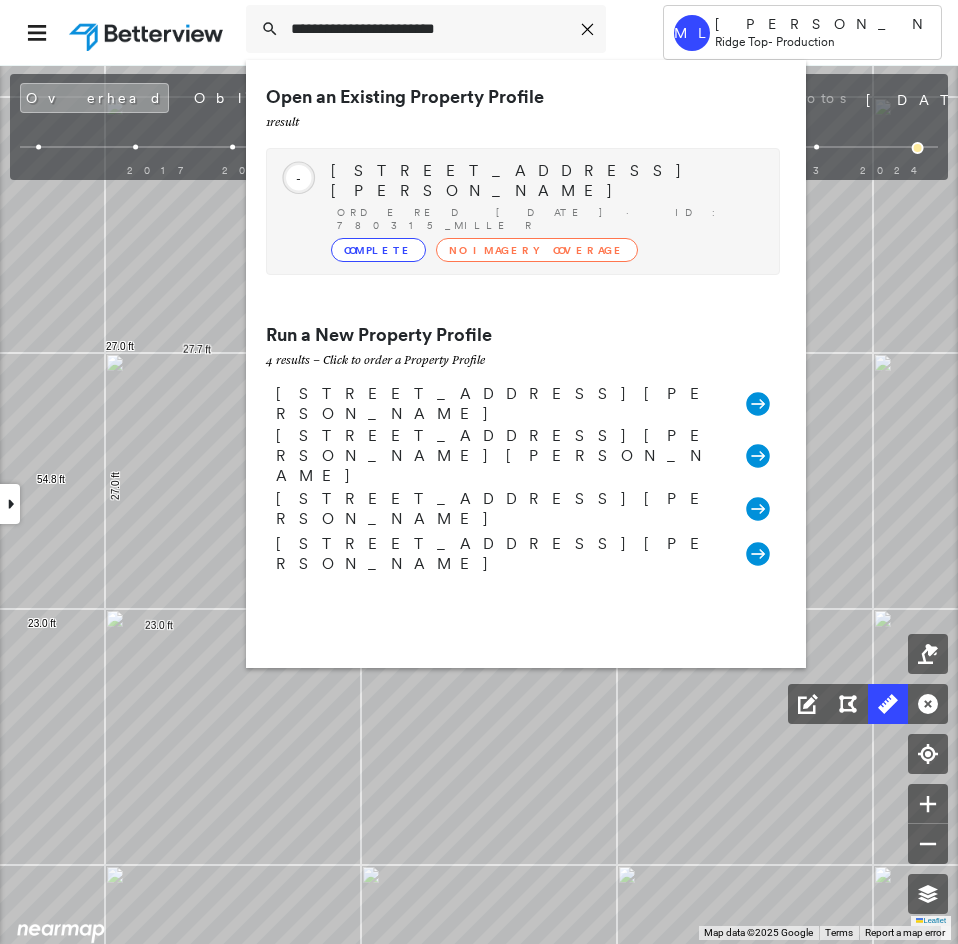 click on "322 East 2nd Street, Emmett, ID 83617" at bounding box center [545, 181] 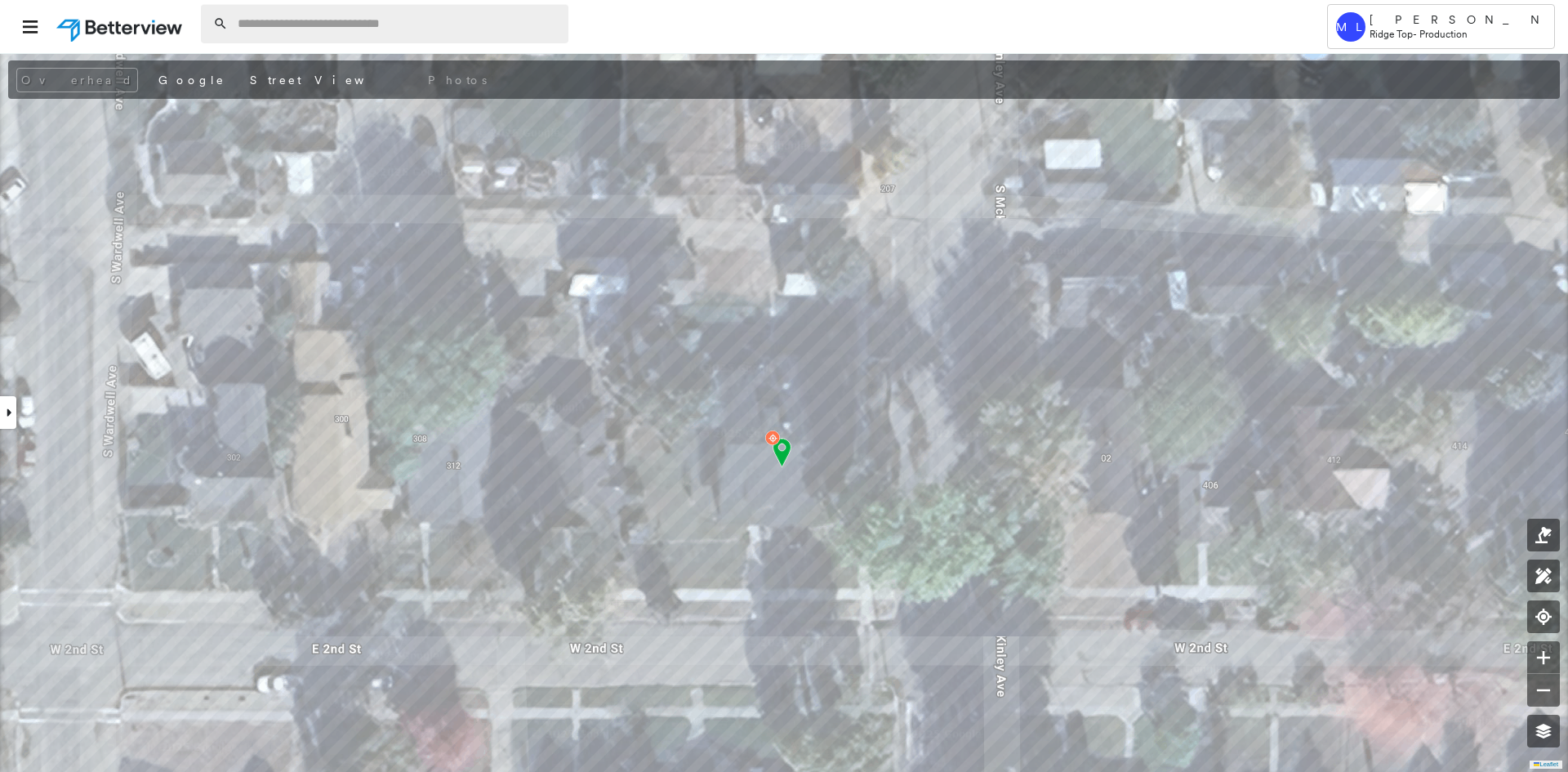 click at bounding box center (398, 24) 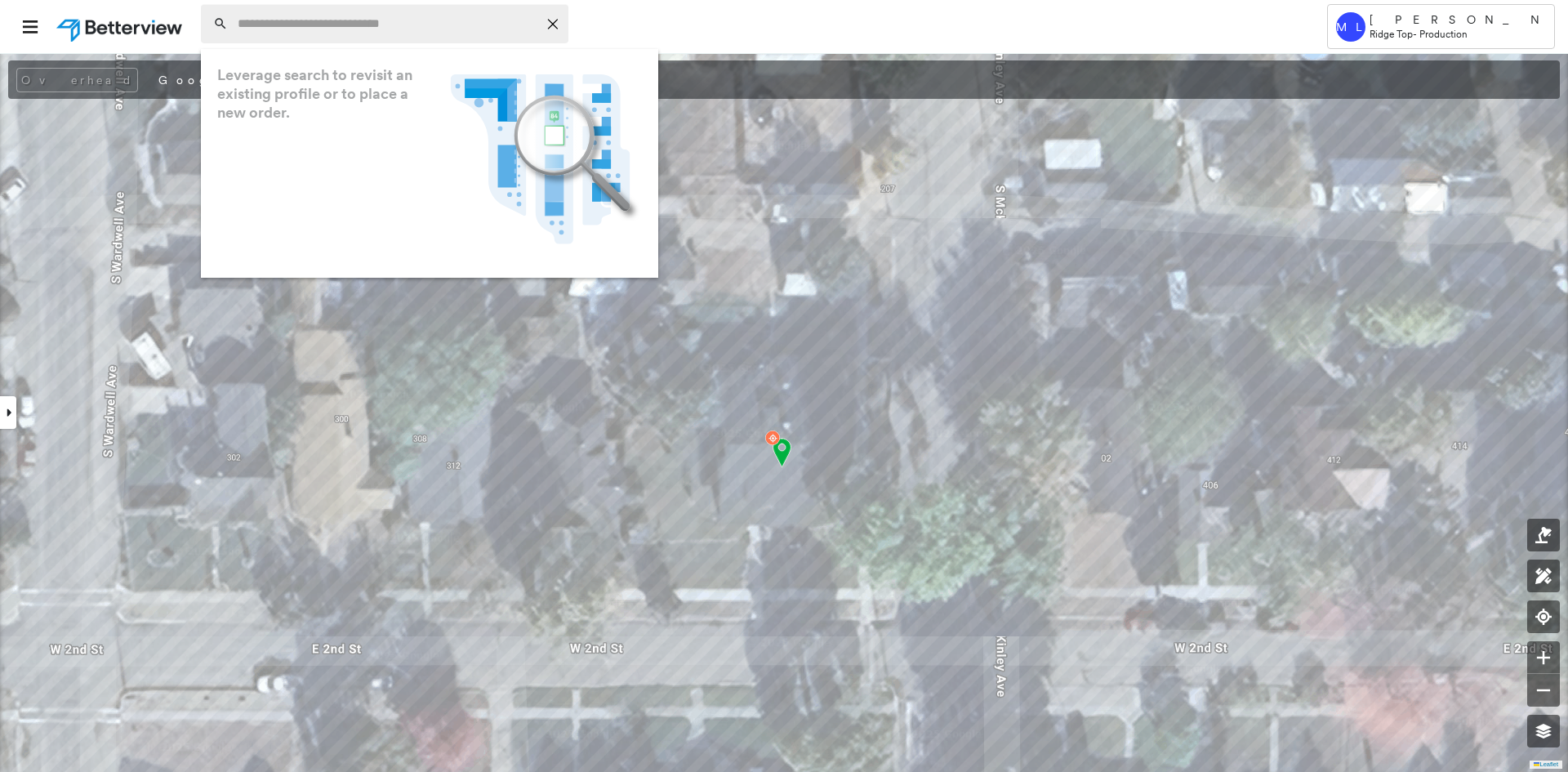 paste on "**********" 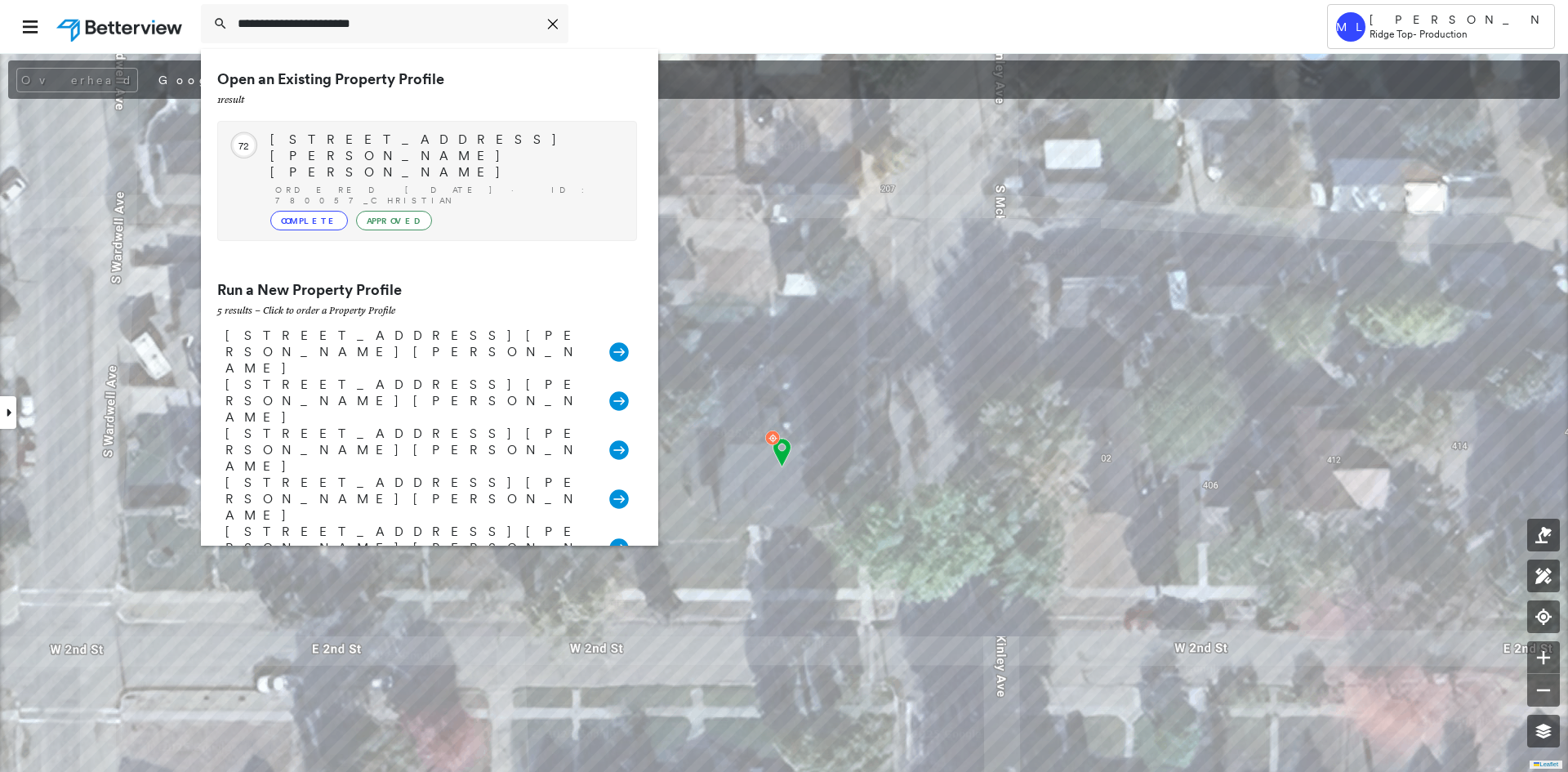 type on "**********" 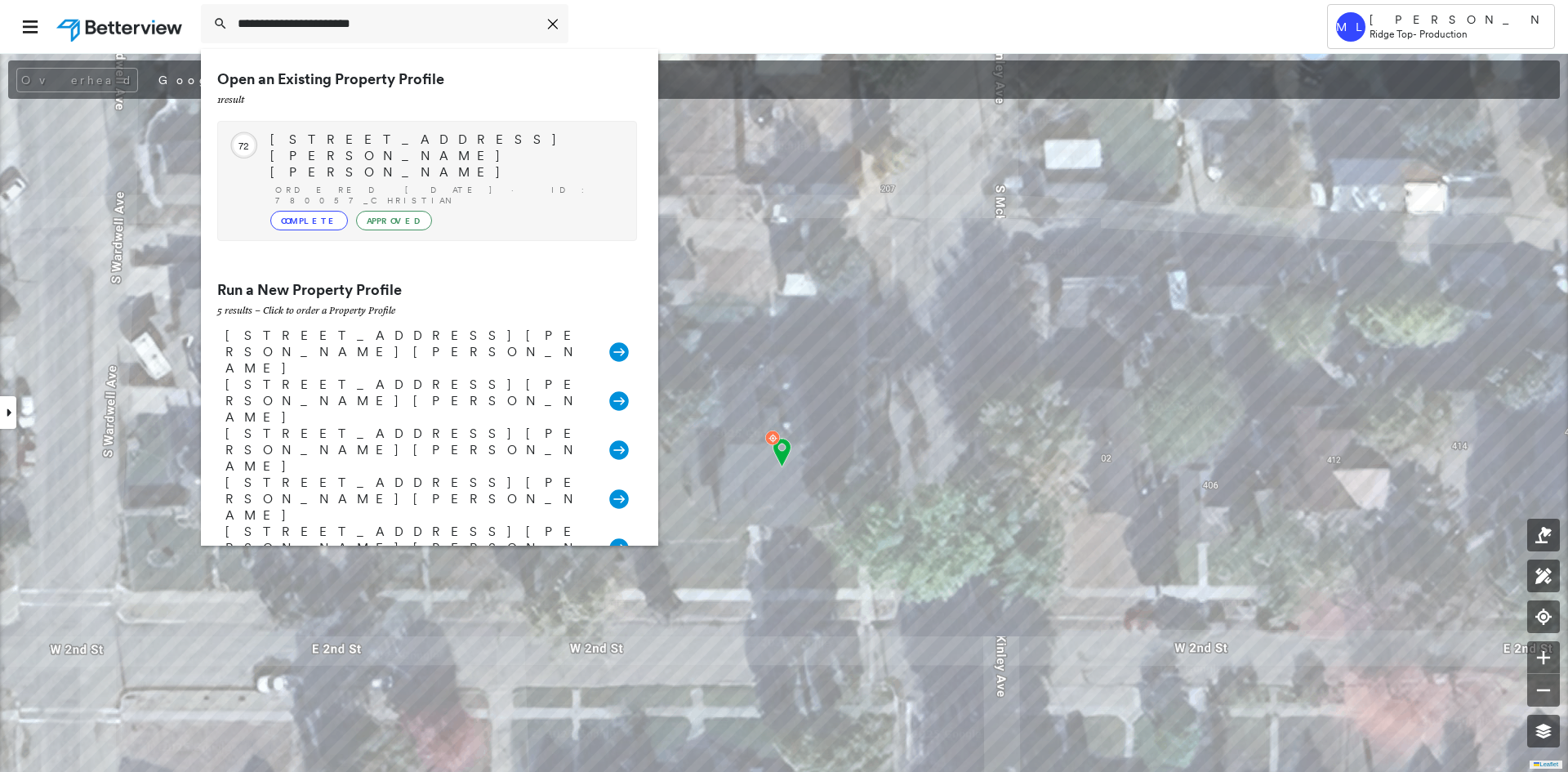 click on "Complete Approved" at bounding box center [445, 221] 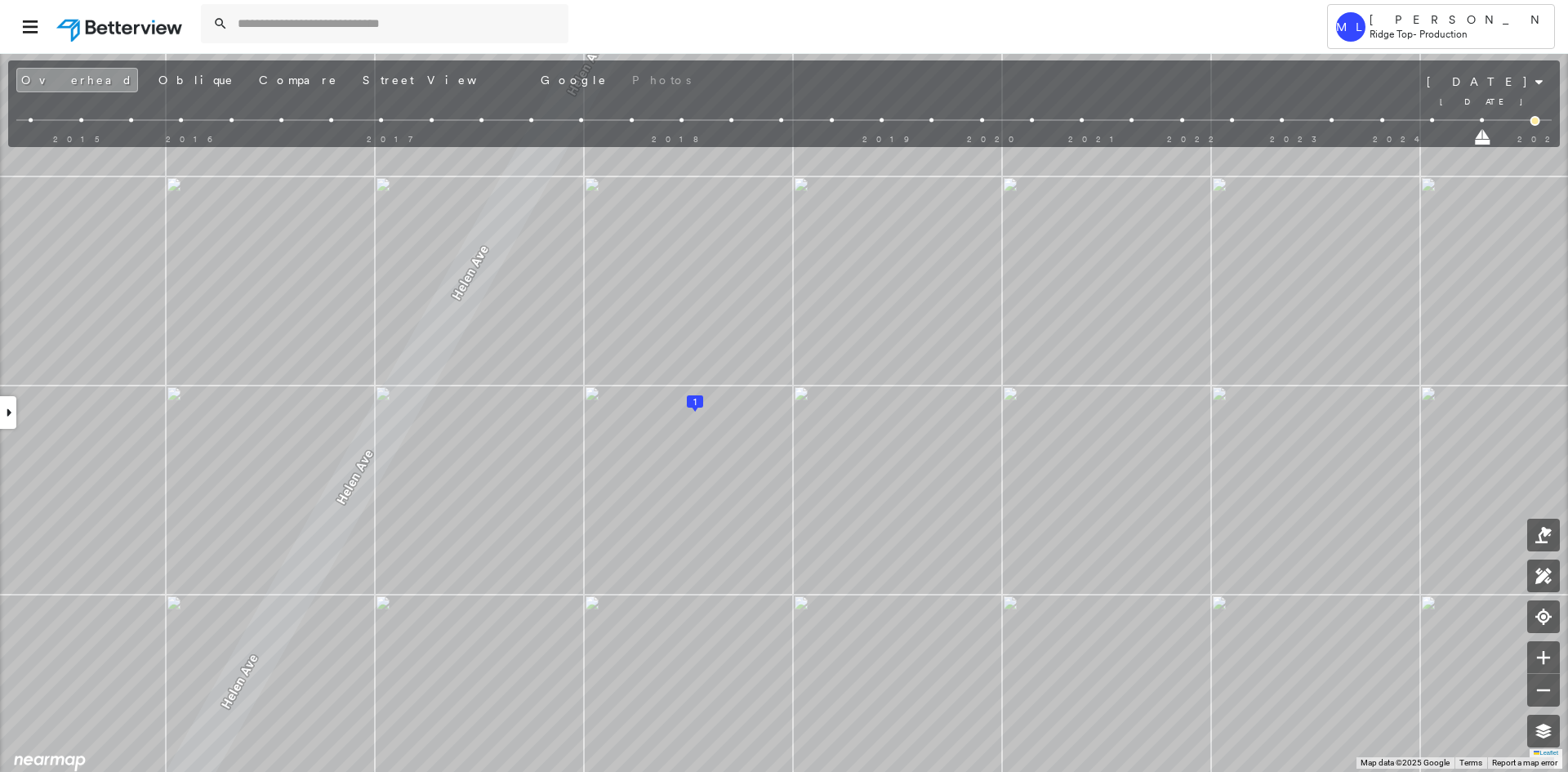 drag, startPoint x: 1535, startPoint y: 141, endPoint x: 1500, endPoint y: 141, distance: 35 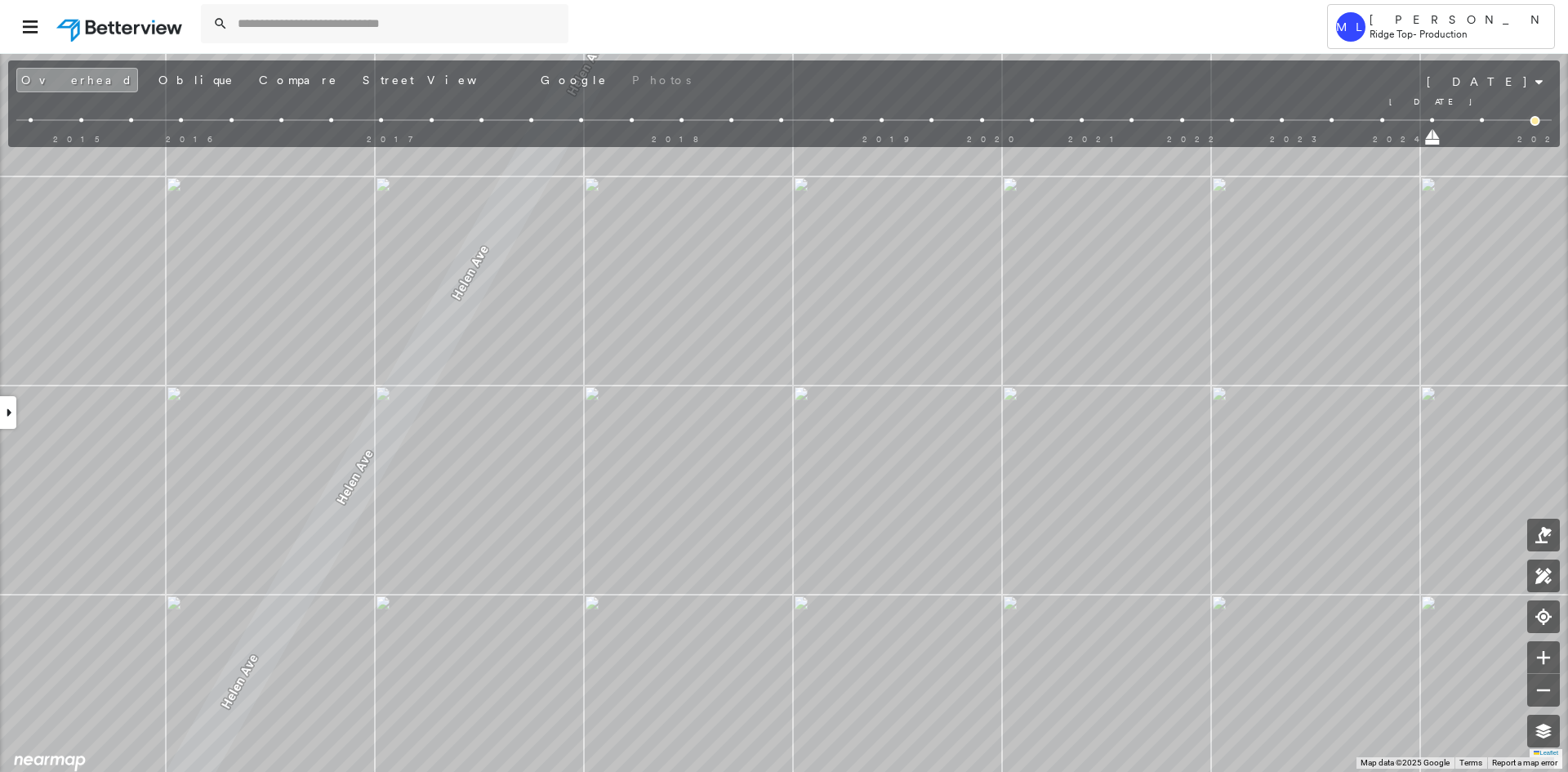 drag, startPoint x: 1482, startPoint y: 136, endPoint x: 1443, endPoint y: 136, distance: 39 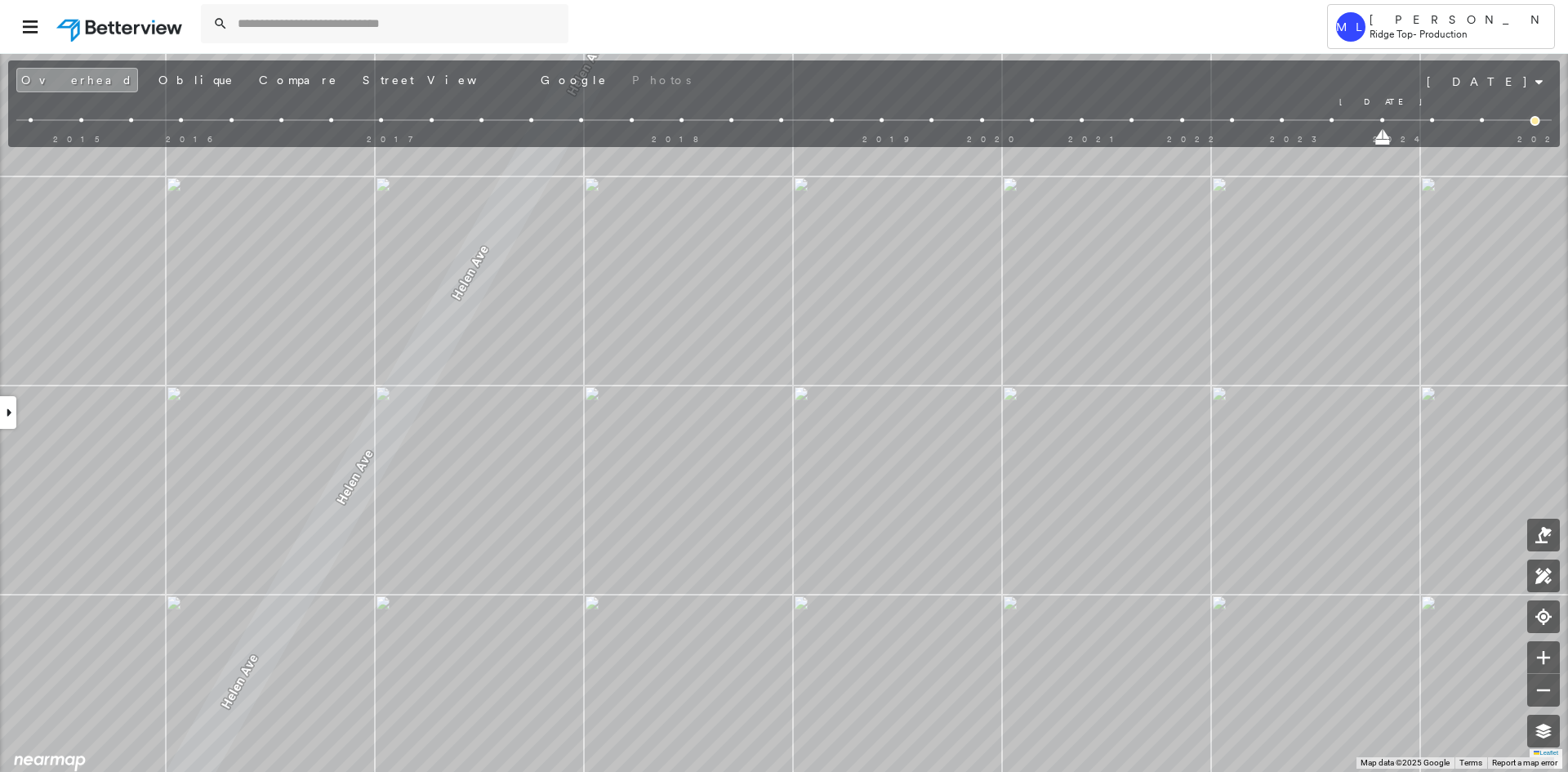 drag, startPoint x: 1433, startPoint y: 138, endPoint x: 1396, endPoint y: 141, distance: 37.121422 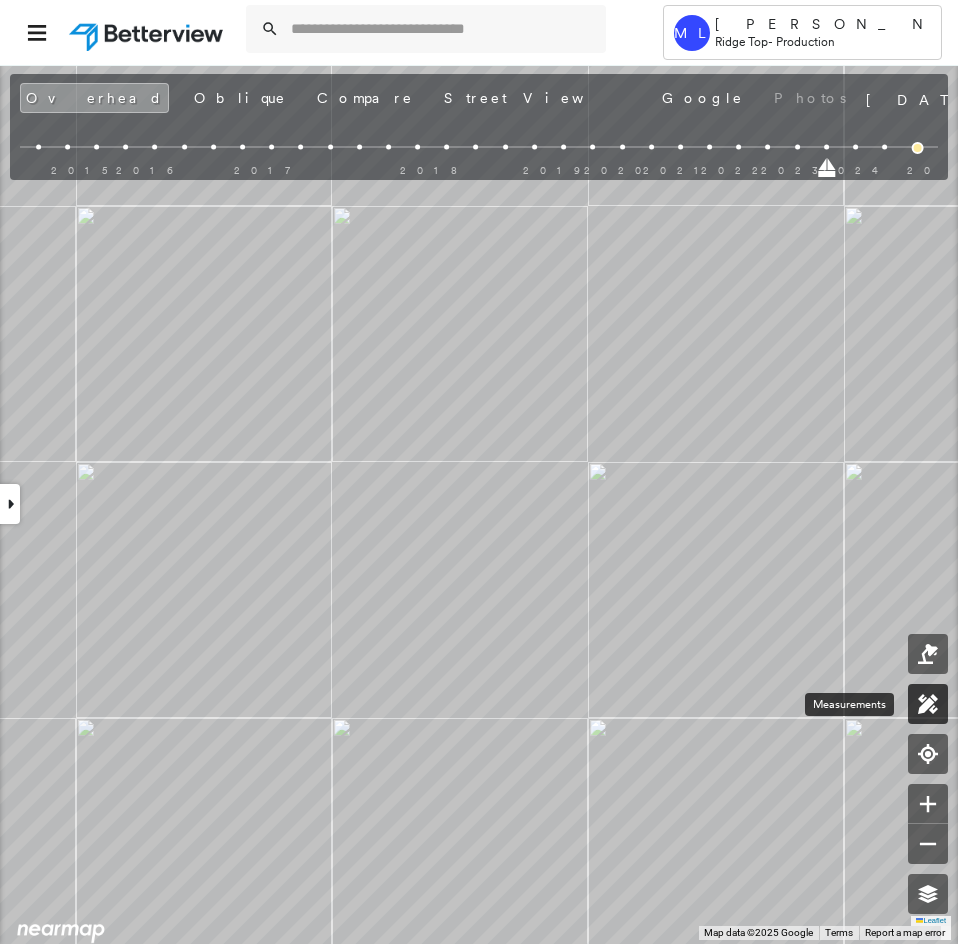 click 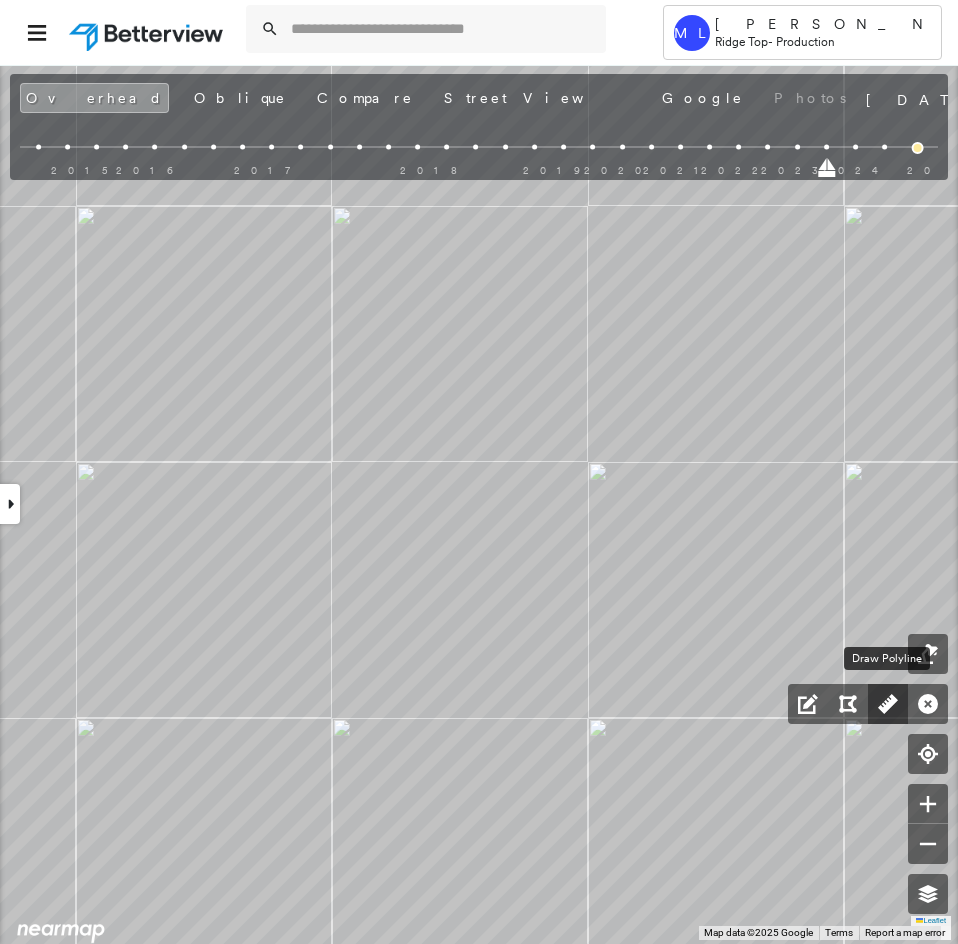 click 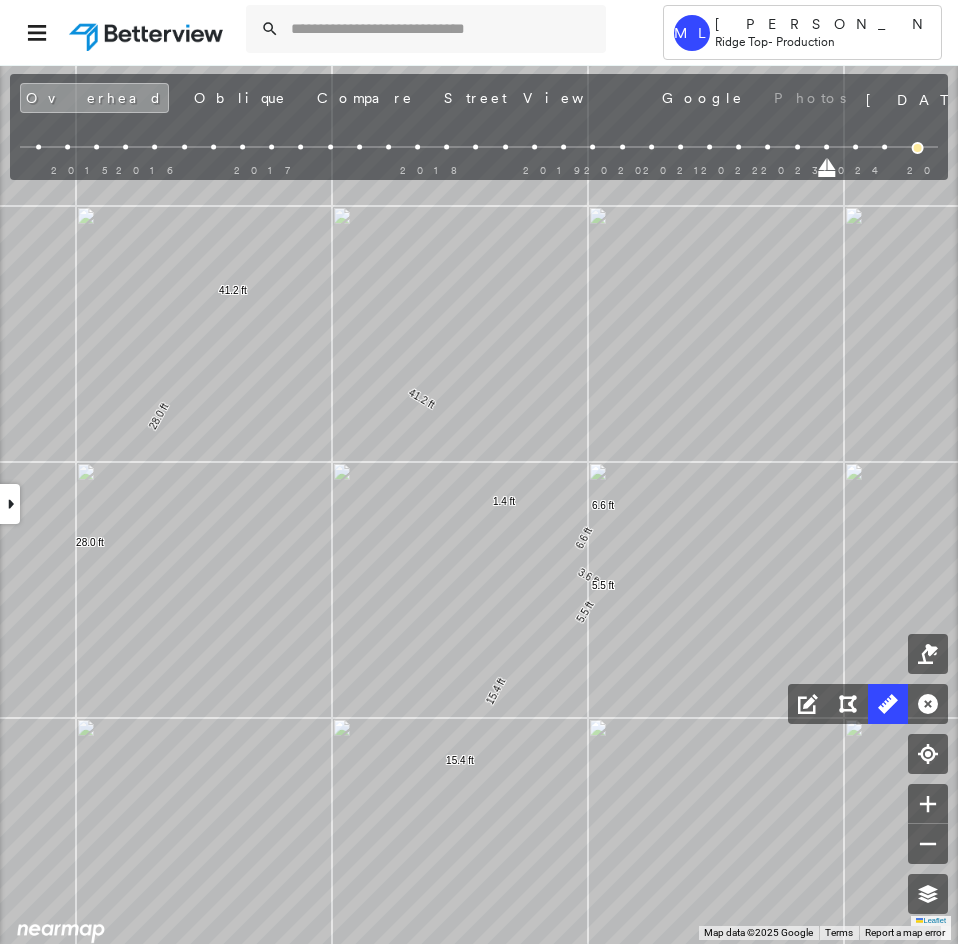 click 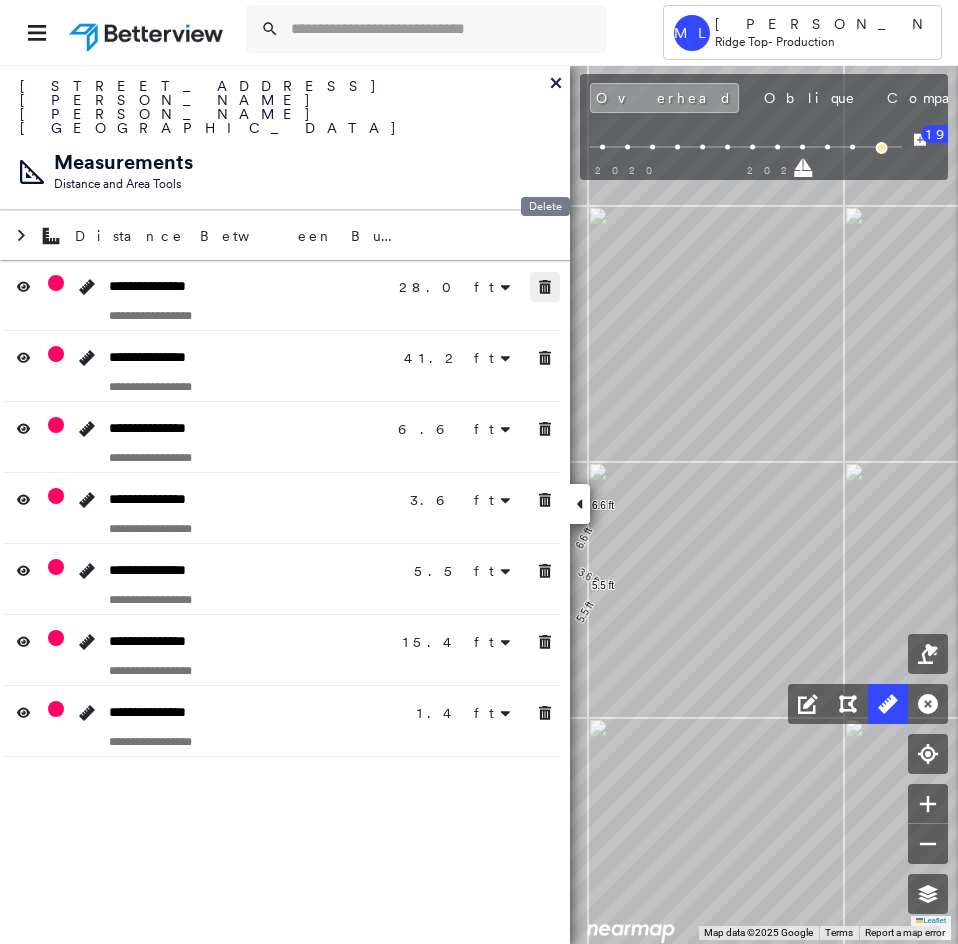 click 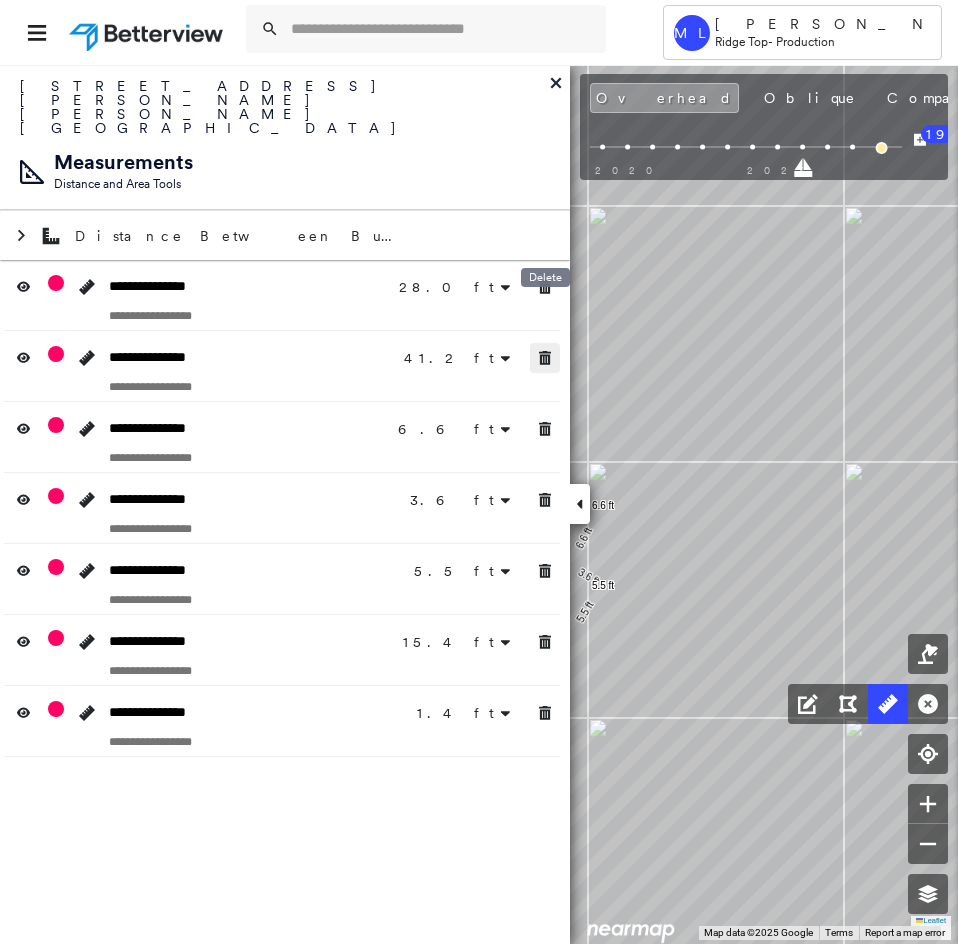 click at bounding box center [545, 358] 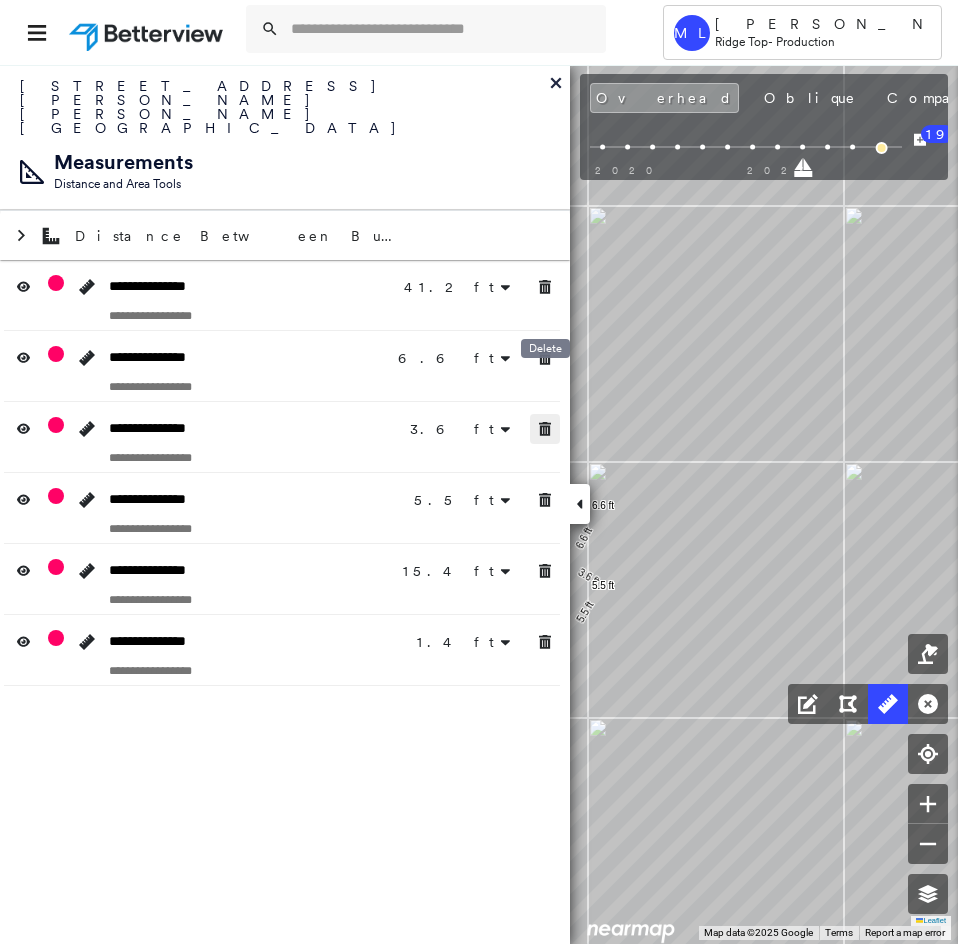 click 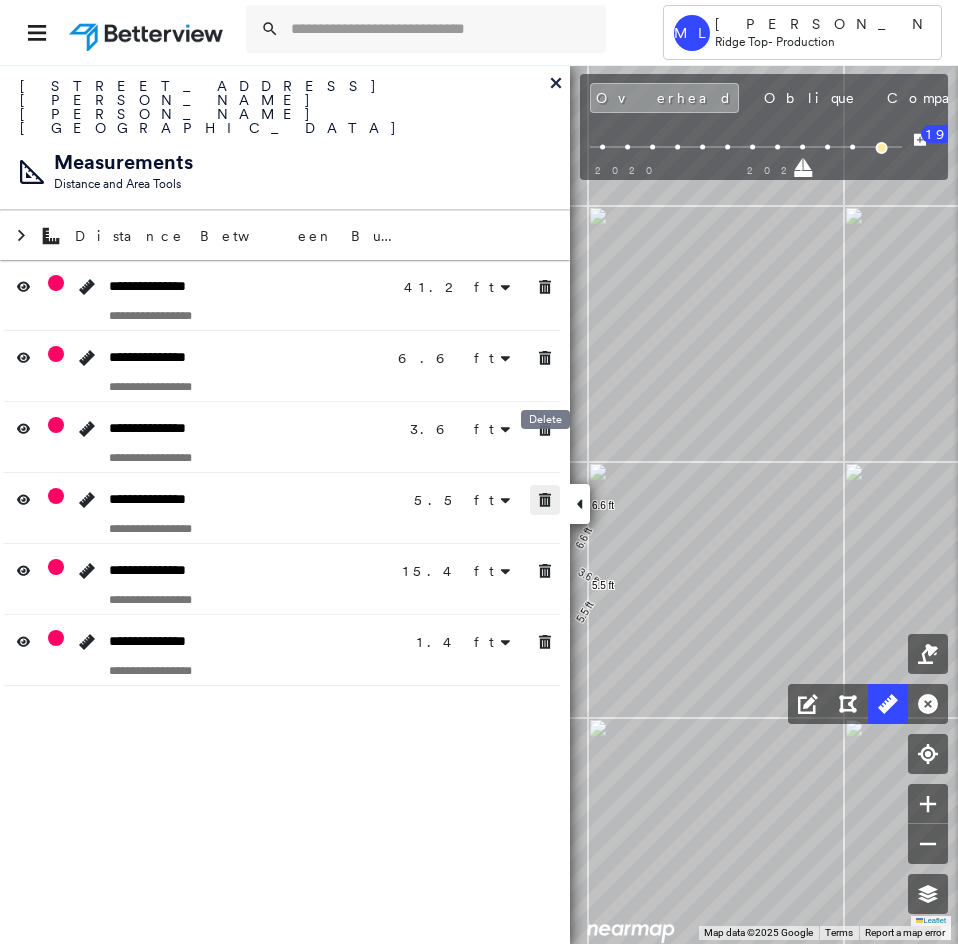 click at bounding box center (545, 571) 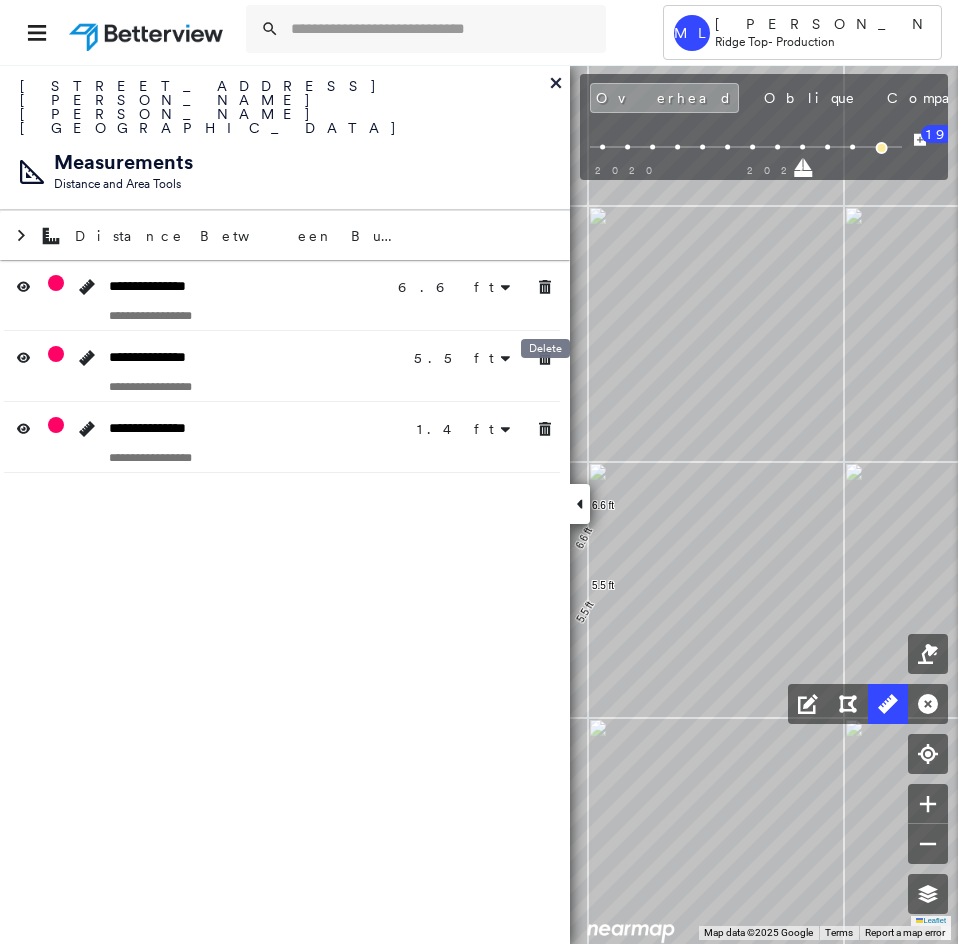 click on "**********" at bounding box center (285, 504) 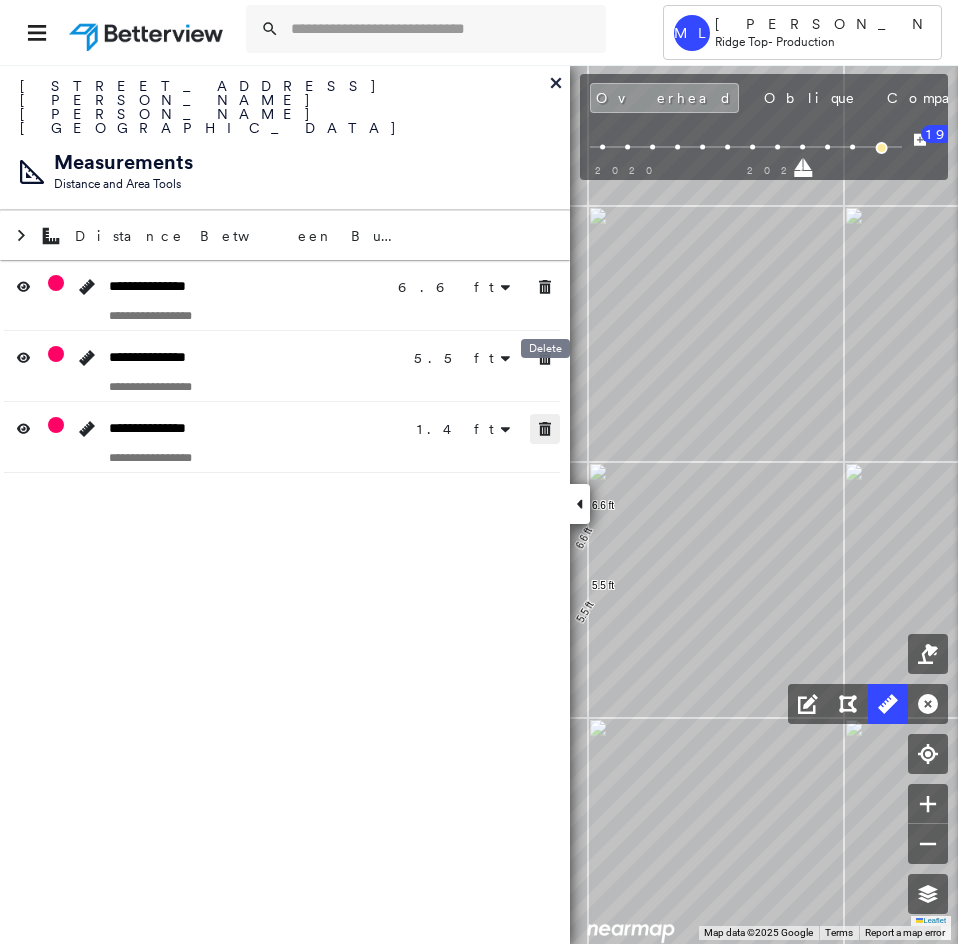 click 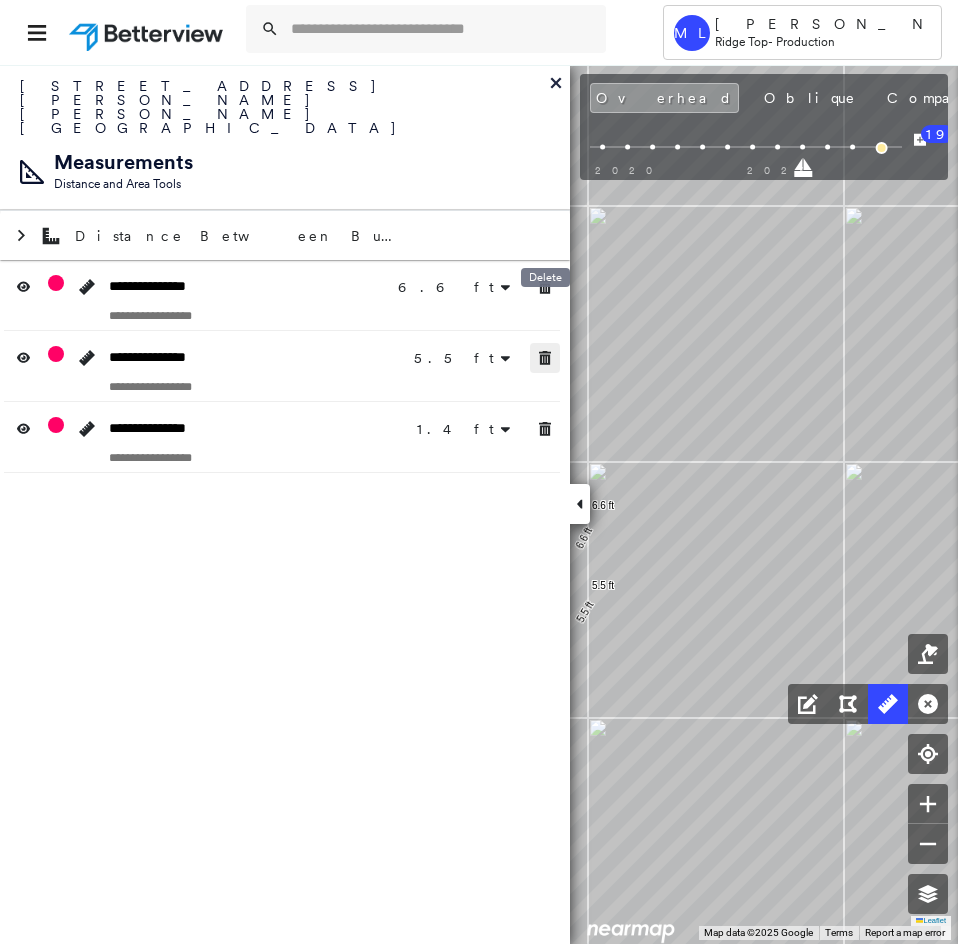 click 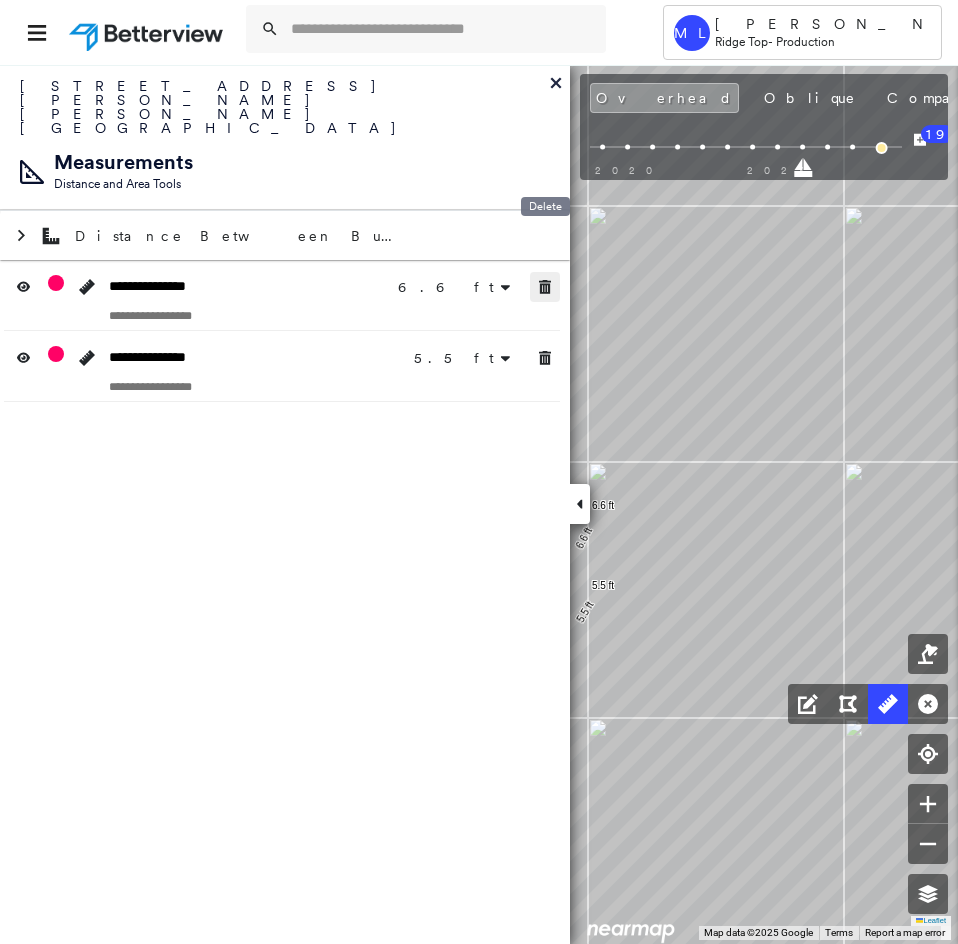 click 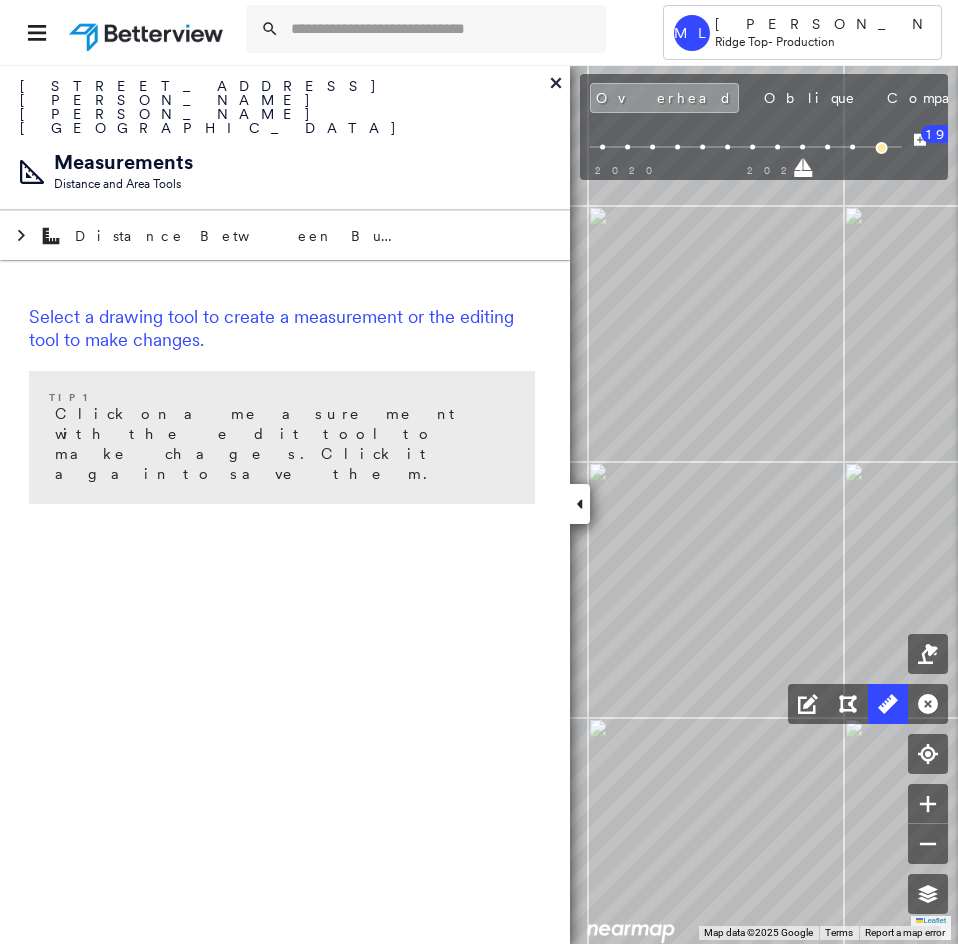 click at bounding box center [580, 504] 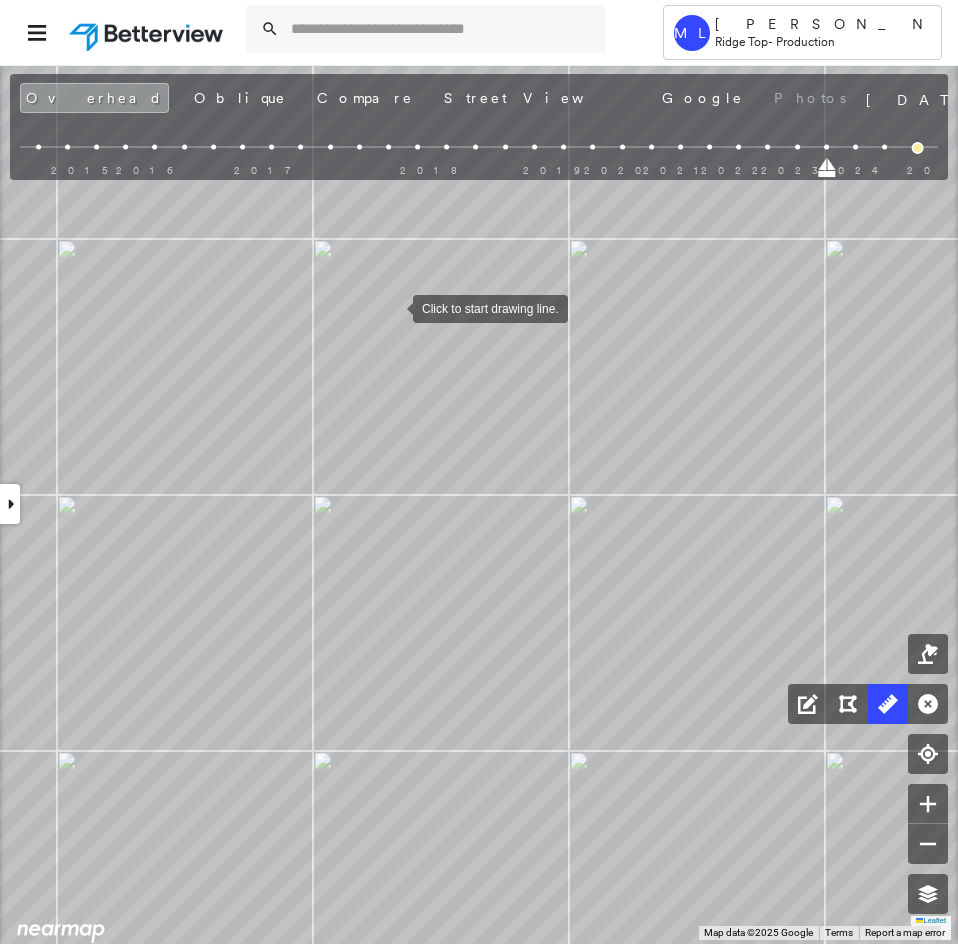 click at bounding box center (393, 307) 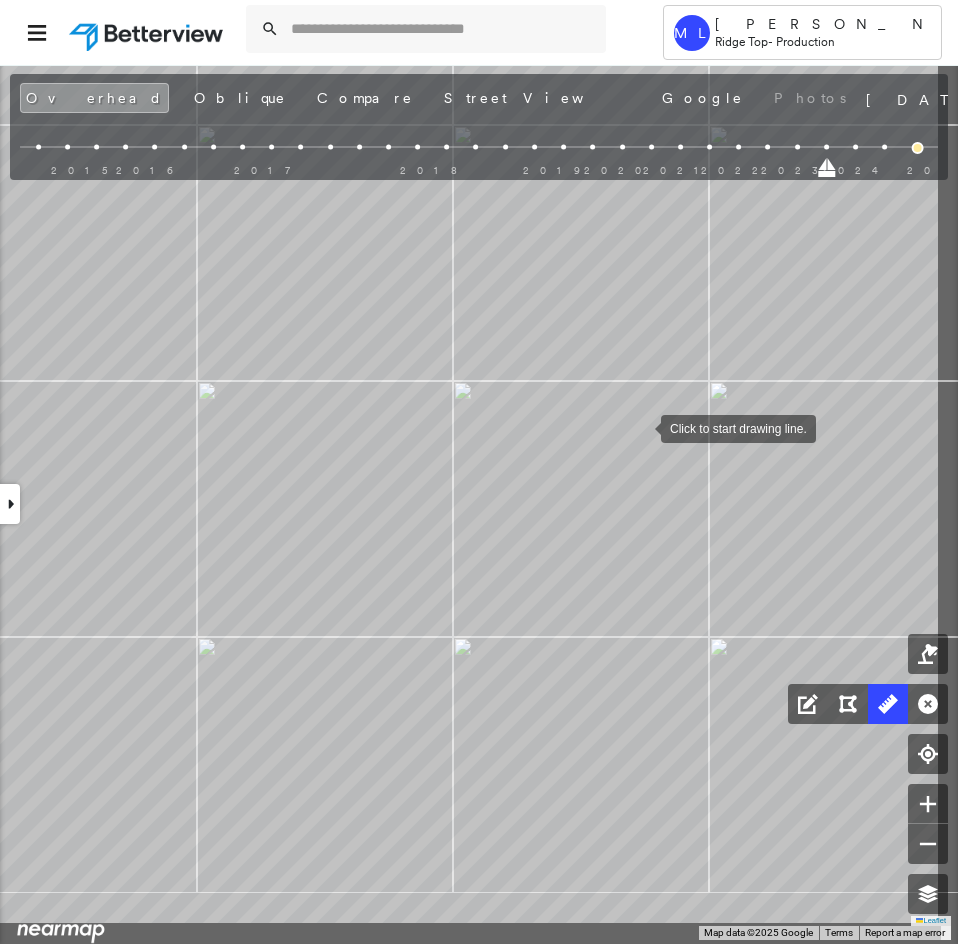 drag, startPoint x: 752, startPoint y: 534, endPoint x: 644, endPoint y: 429, distance: 150.62868 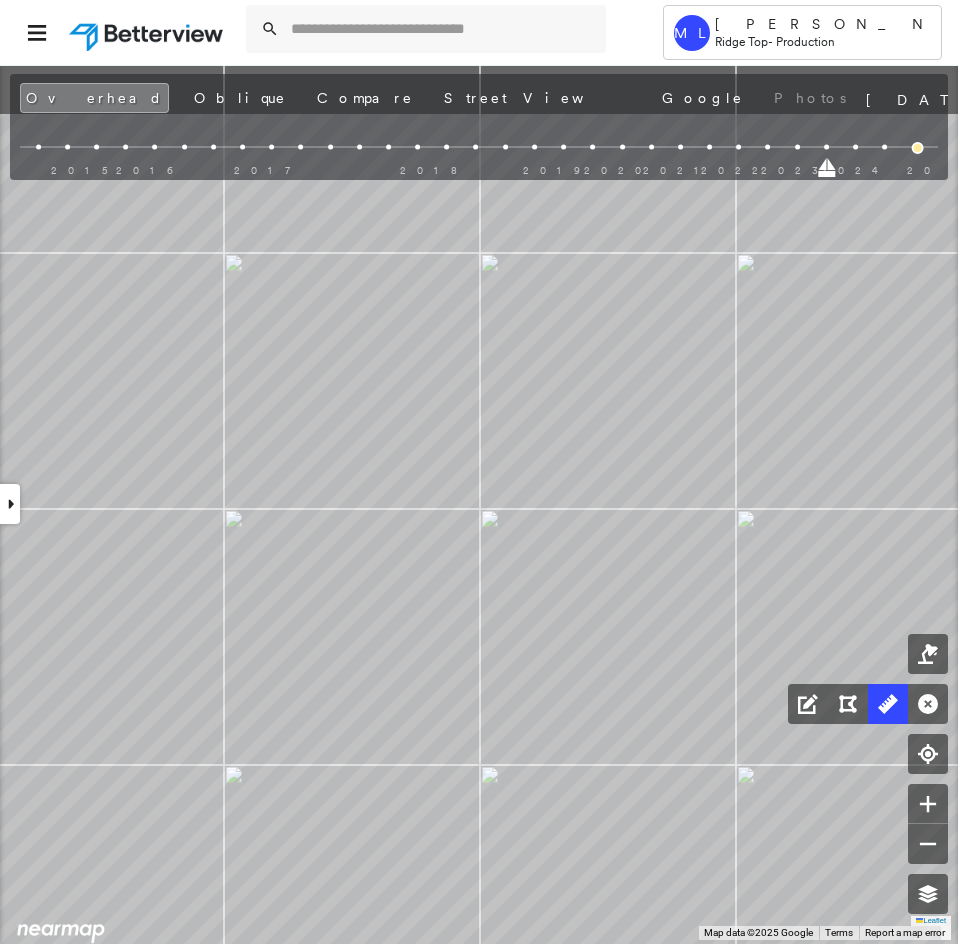 drag, startPoint x: 578, startPoint y: 523, endPoint x: 601, endPoint y: 629, distance: 108.46658 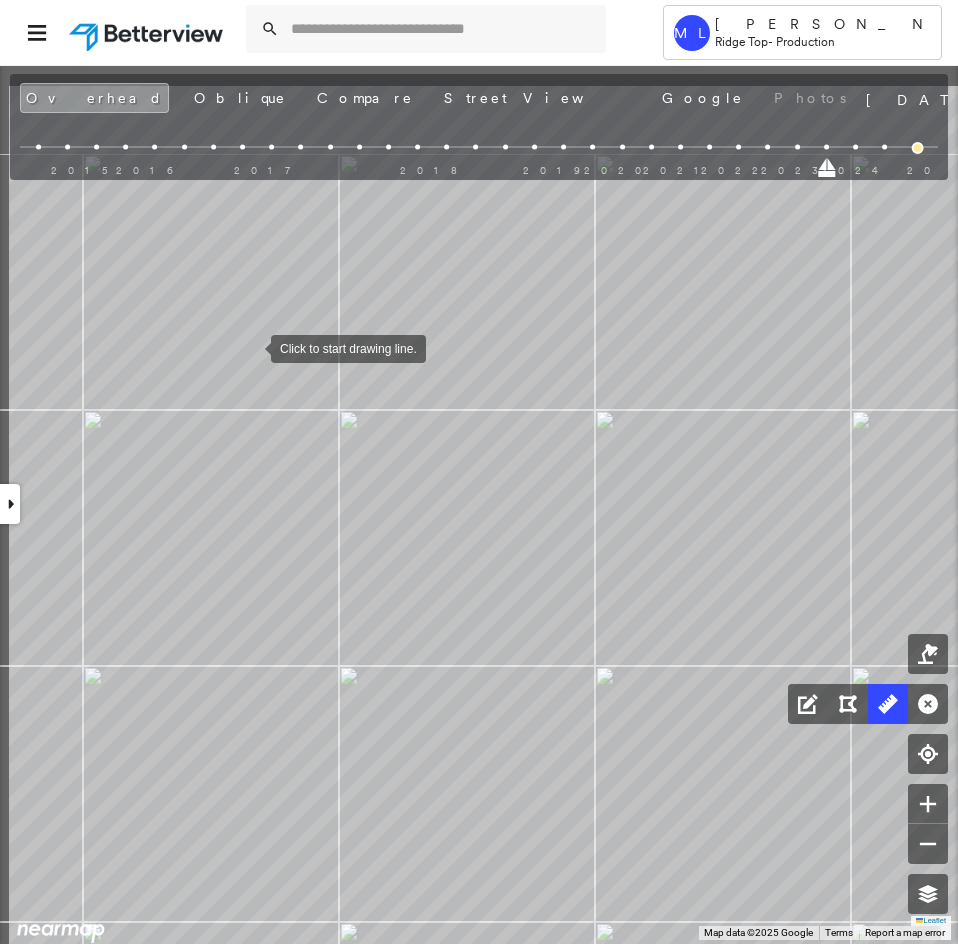 drag, startPoint x: 193, startPoint y: 292, endPoint x: 250, endPoint y: 347, distance: 79.20859 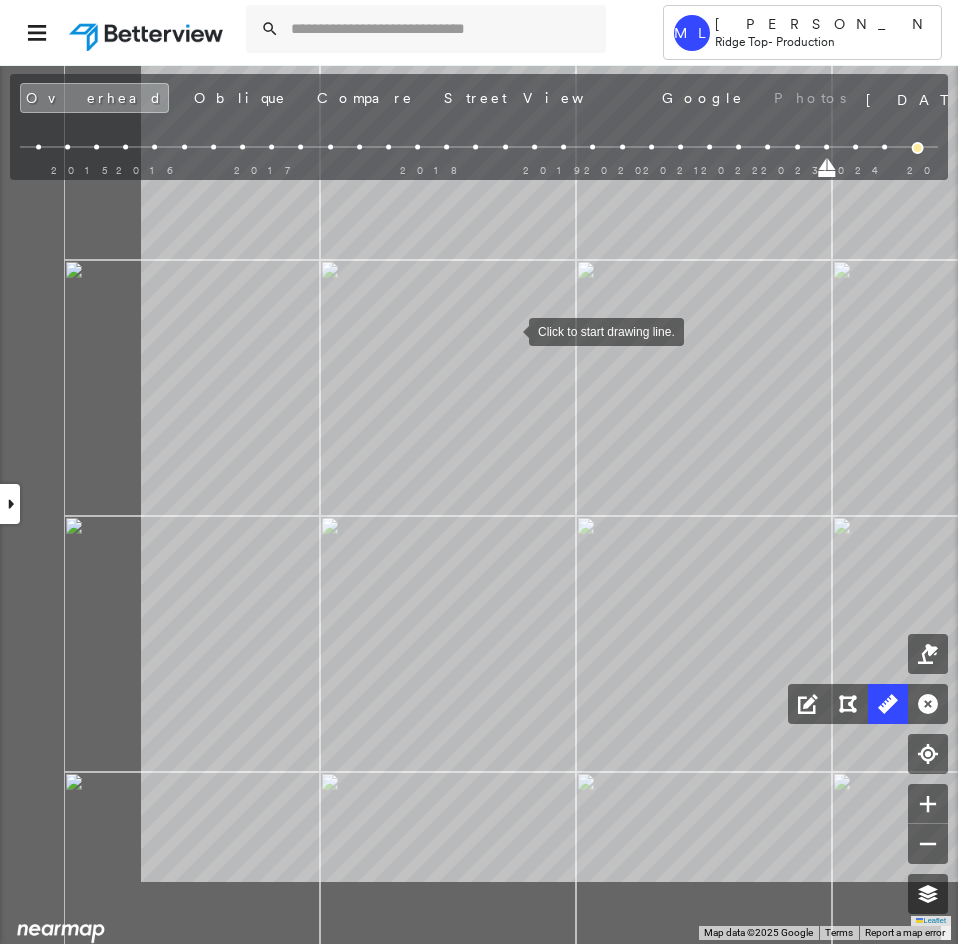drag, startPoint x: 321, startPoint y: 435, endPoint x: 501, endPoint y: 333, distance: 206.89128 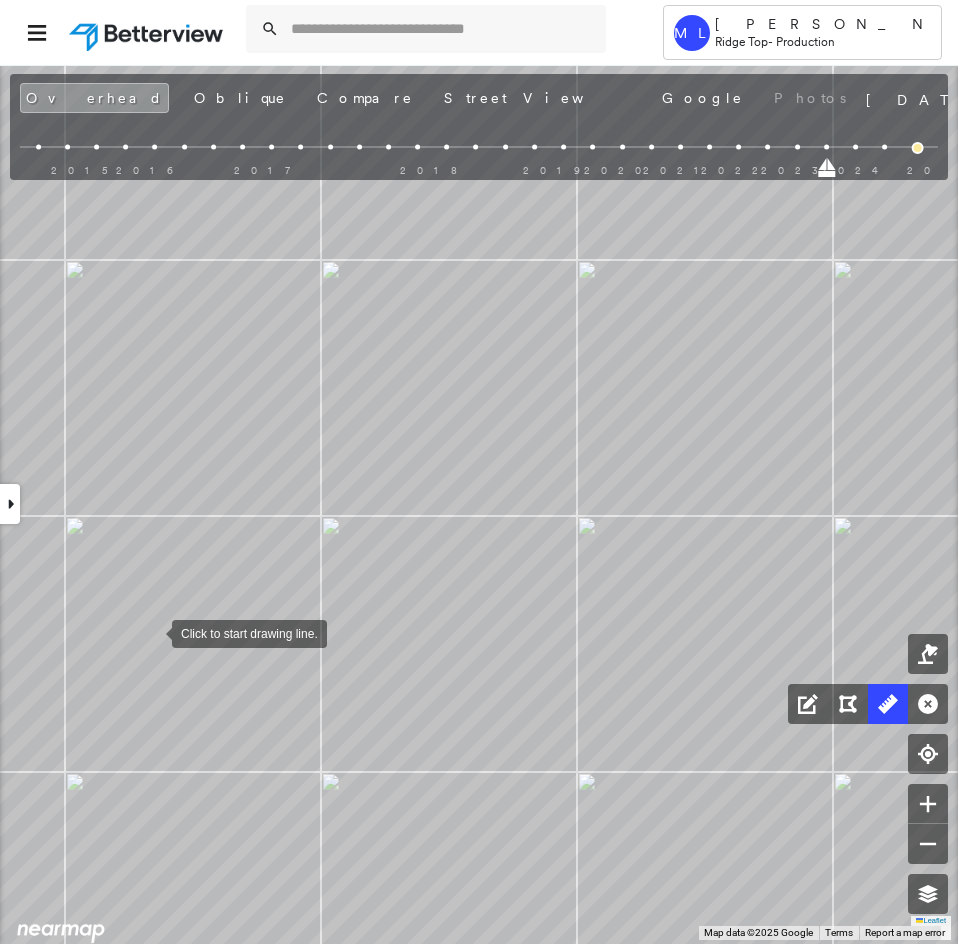 click at bounding box center [152, 632] 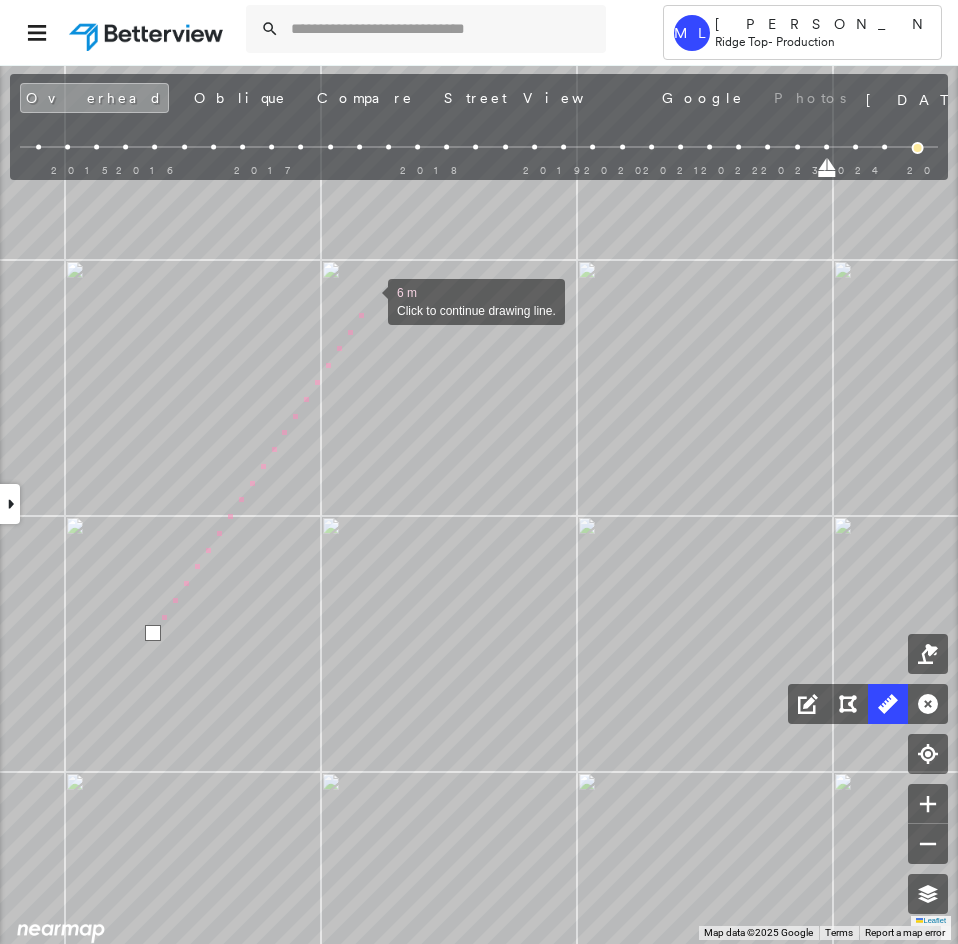 drag, startPoint x: 368, startPoint y: 300, endPoint x: 239, endPoint y: 478, distance: 219.82948 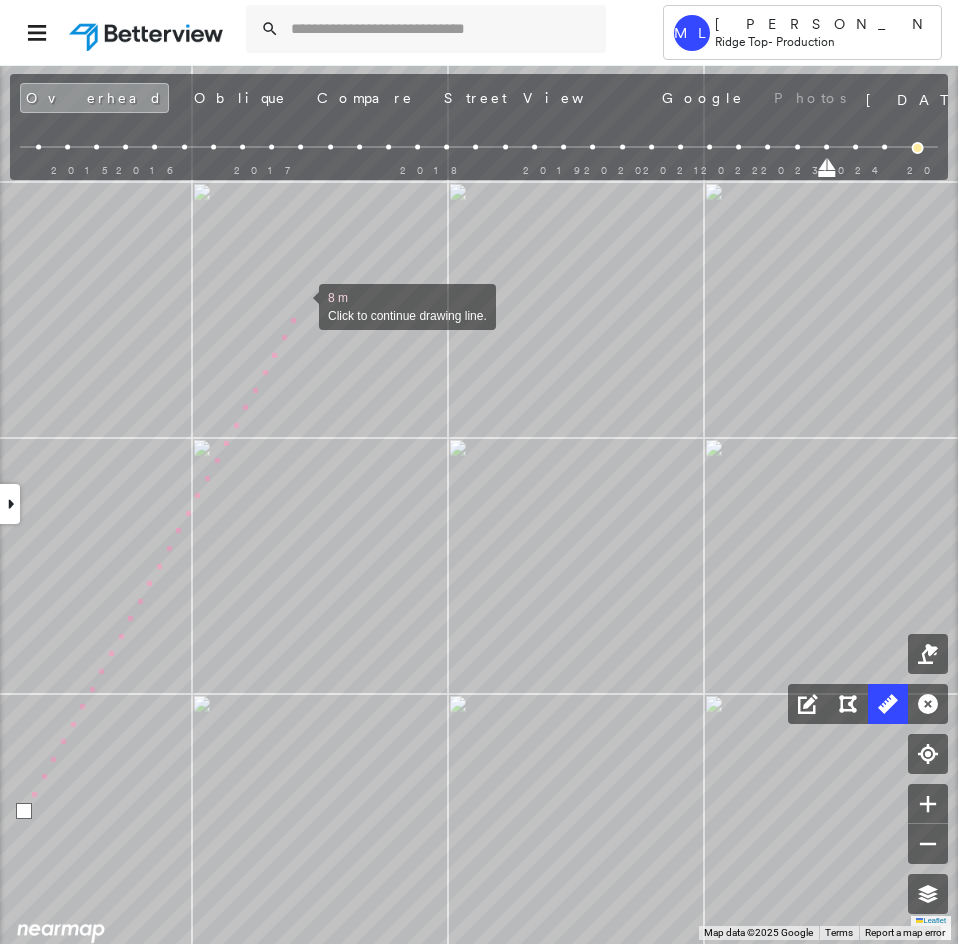 click at bounding box center [299, 305] 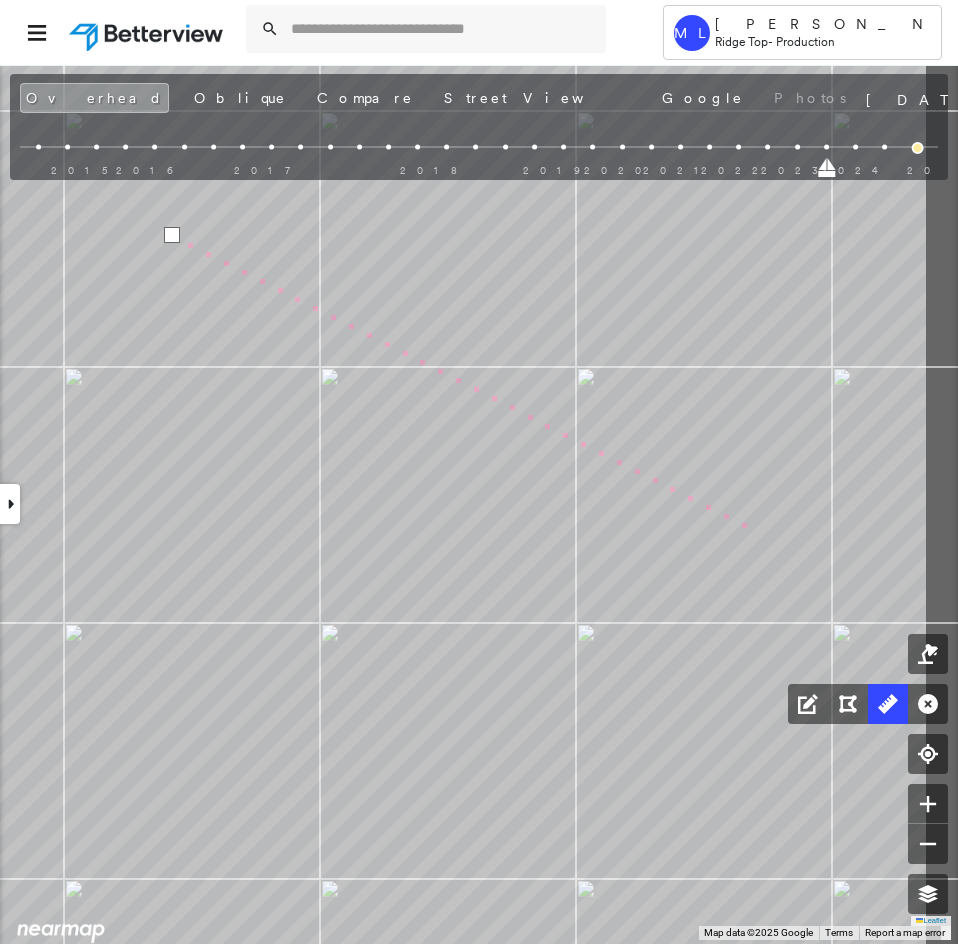 click on "18 m Click last point to finish line." at bounding box center [-429, 175] 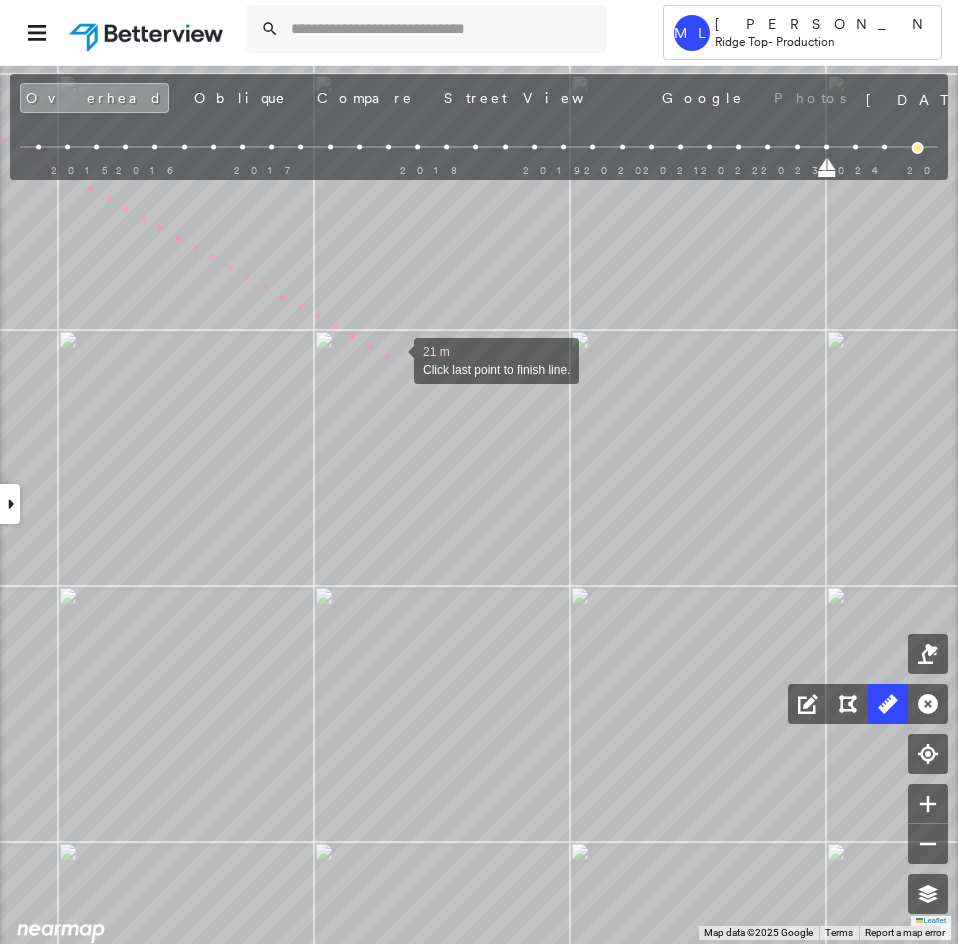 click at bounding box center [394, 359] 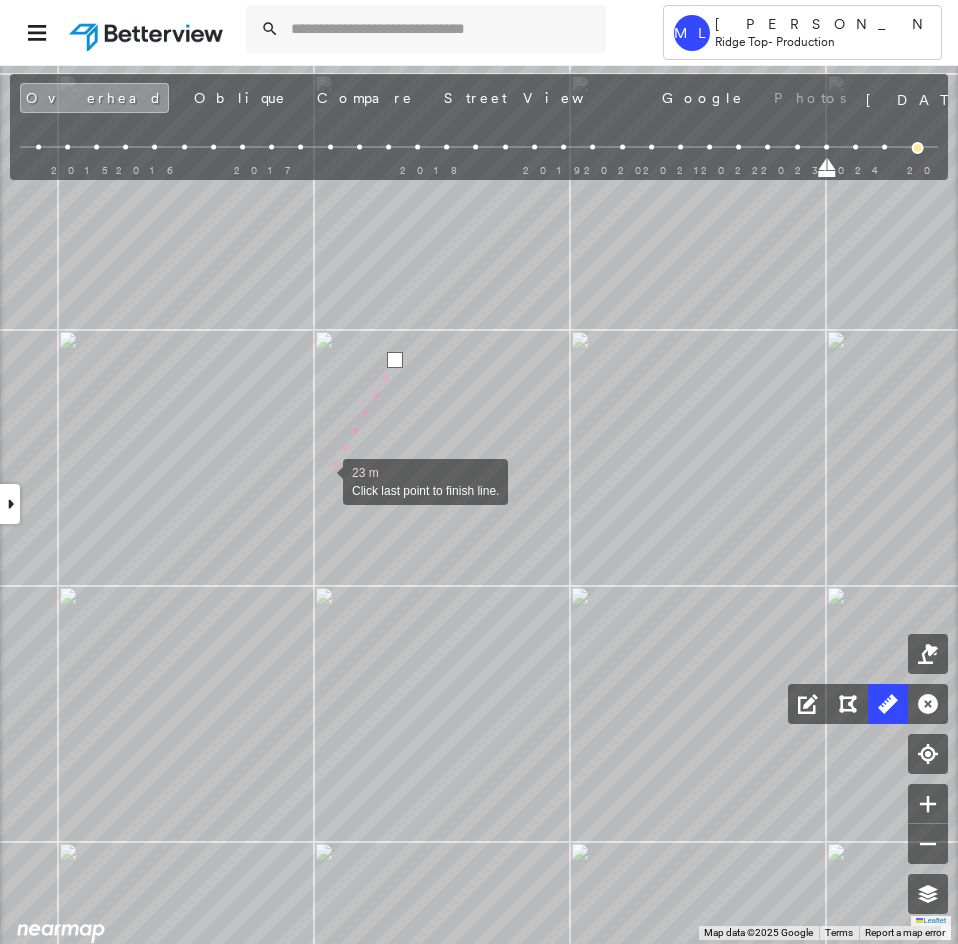 click at bounding box center (323, 480) 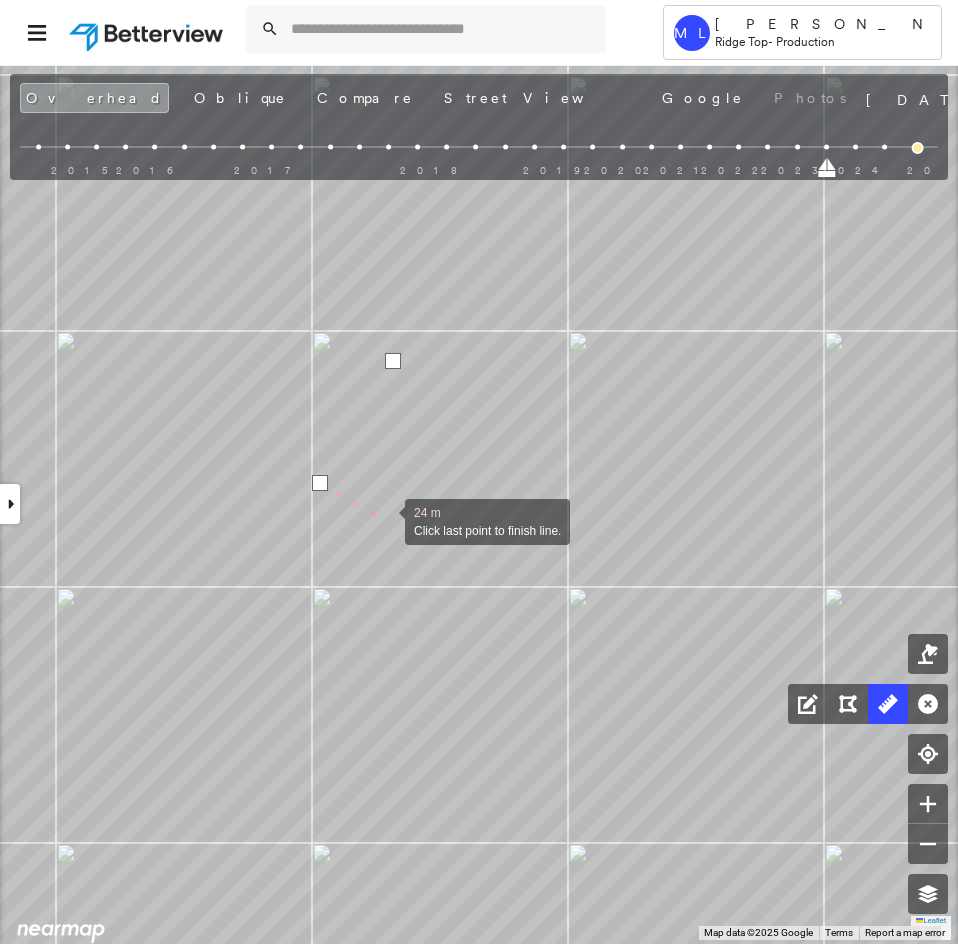 click at bounding box center (385, 520) 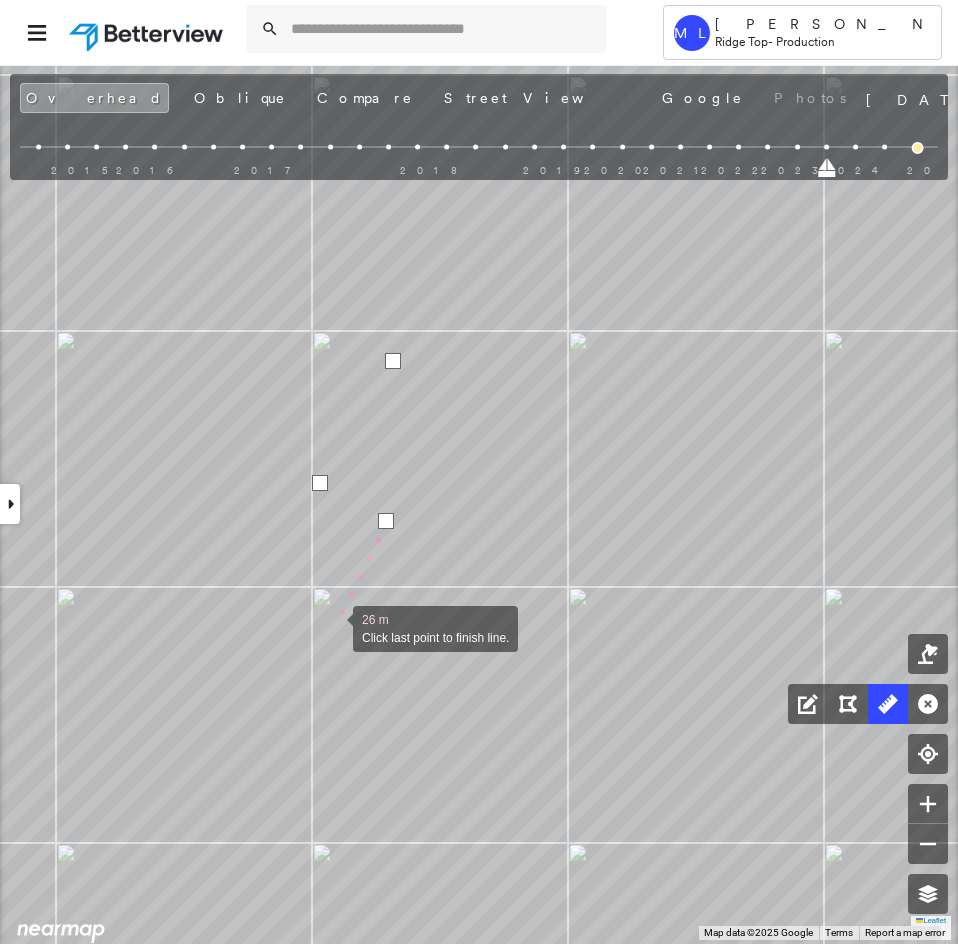click at bounding box center (333, 627) 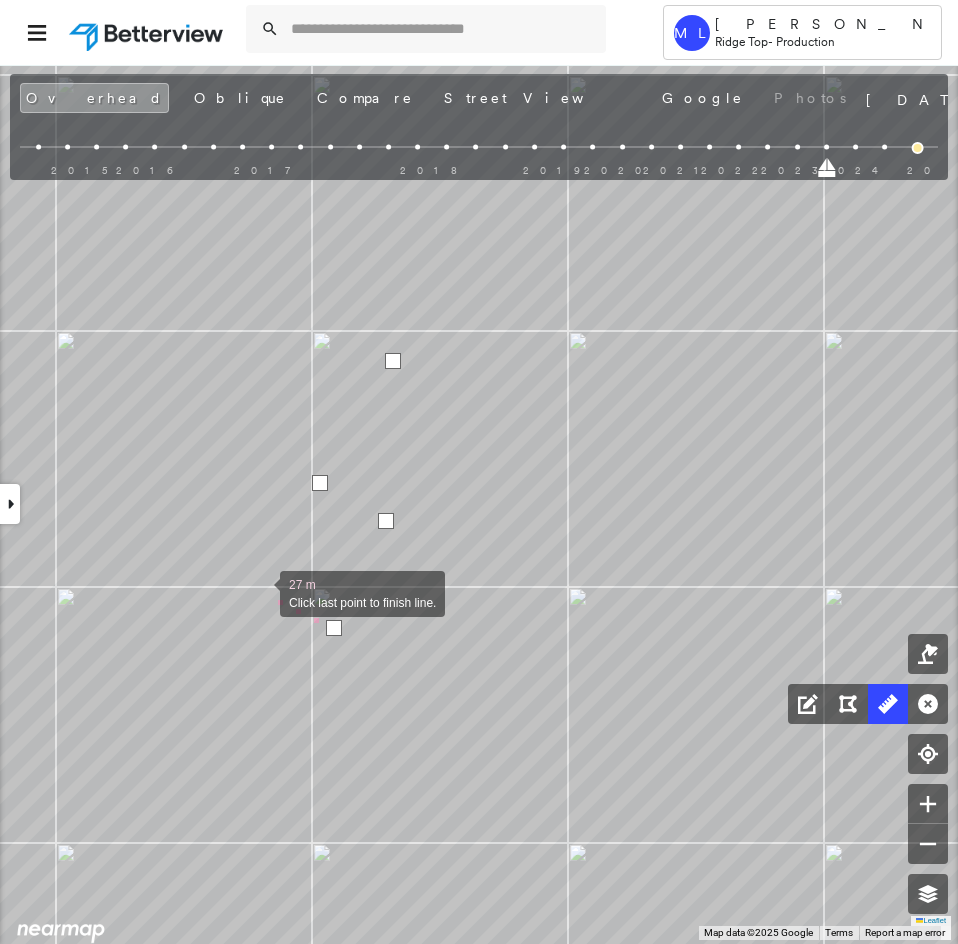 click at bounding box center (260, 592) 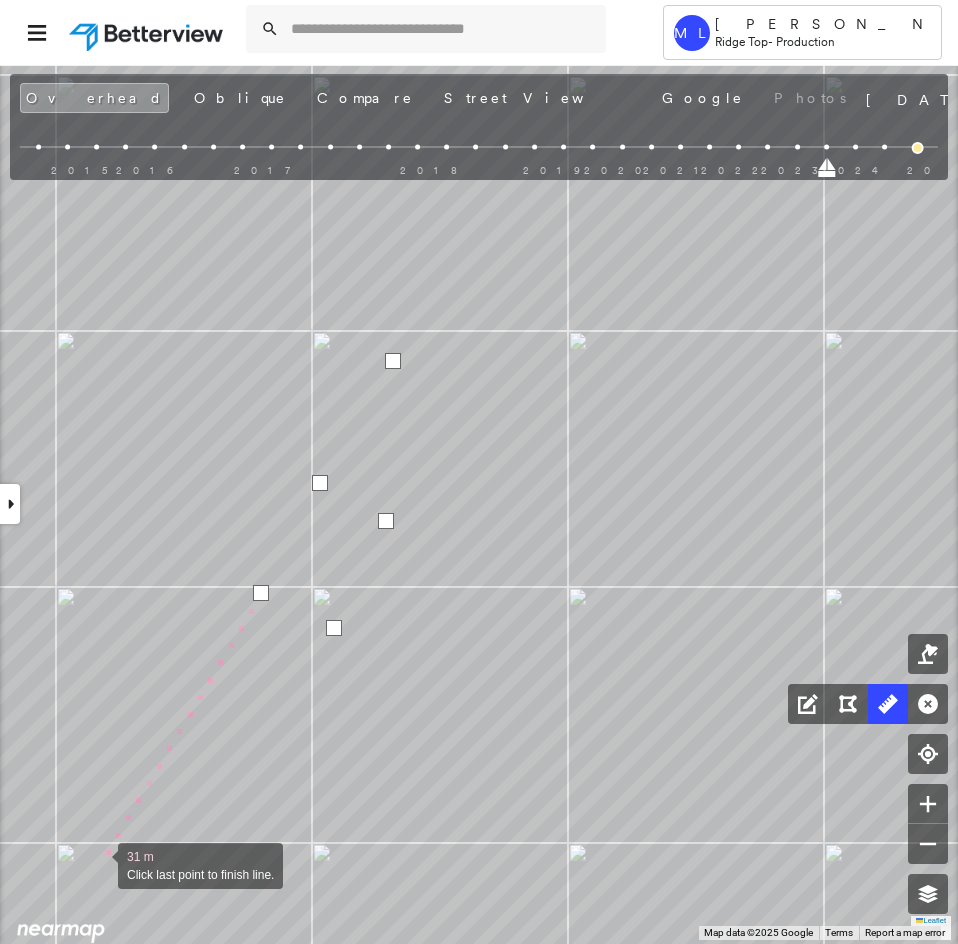click at bounding box center (98, 864) 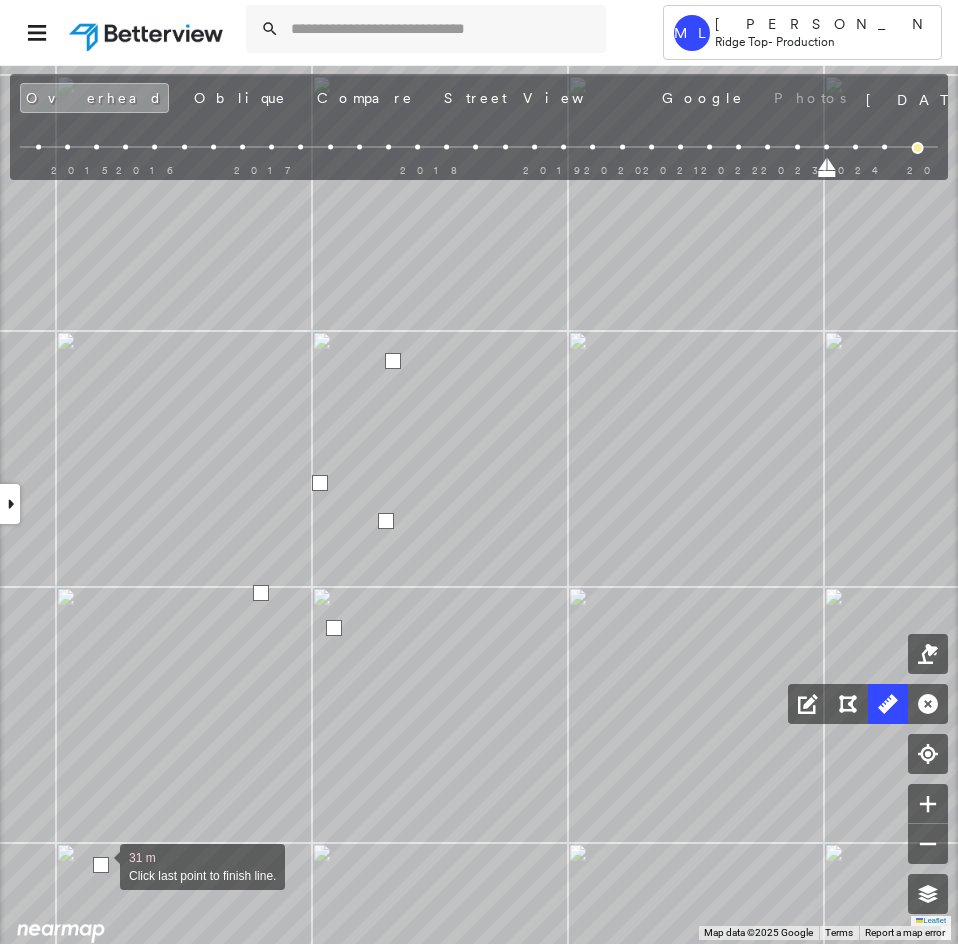 click at bounding box center (101, 865) 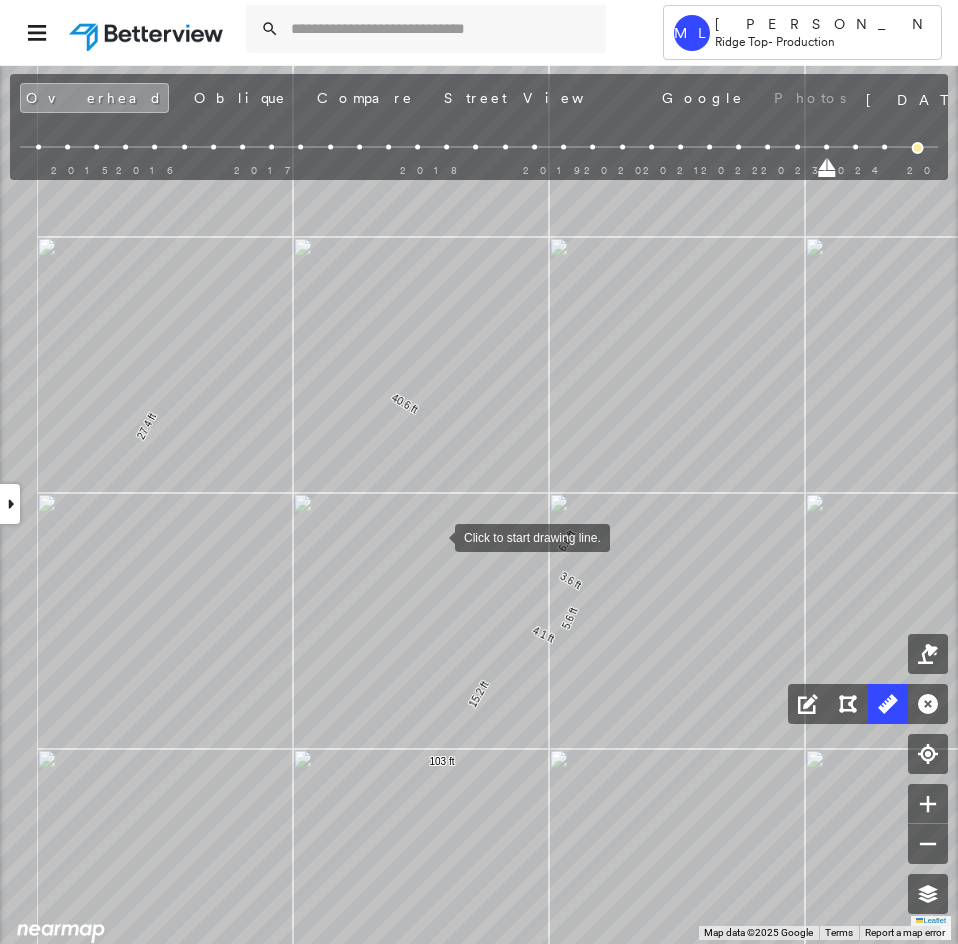 click on "27.4 ft 40.6 ft 6.8 ft 3.6 ft 5.6 ft 4.1 ft 15.2 ft 103 ft Click to start drawing line." at bounding box center [-735, -116] 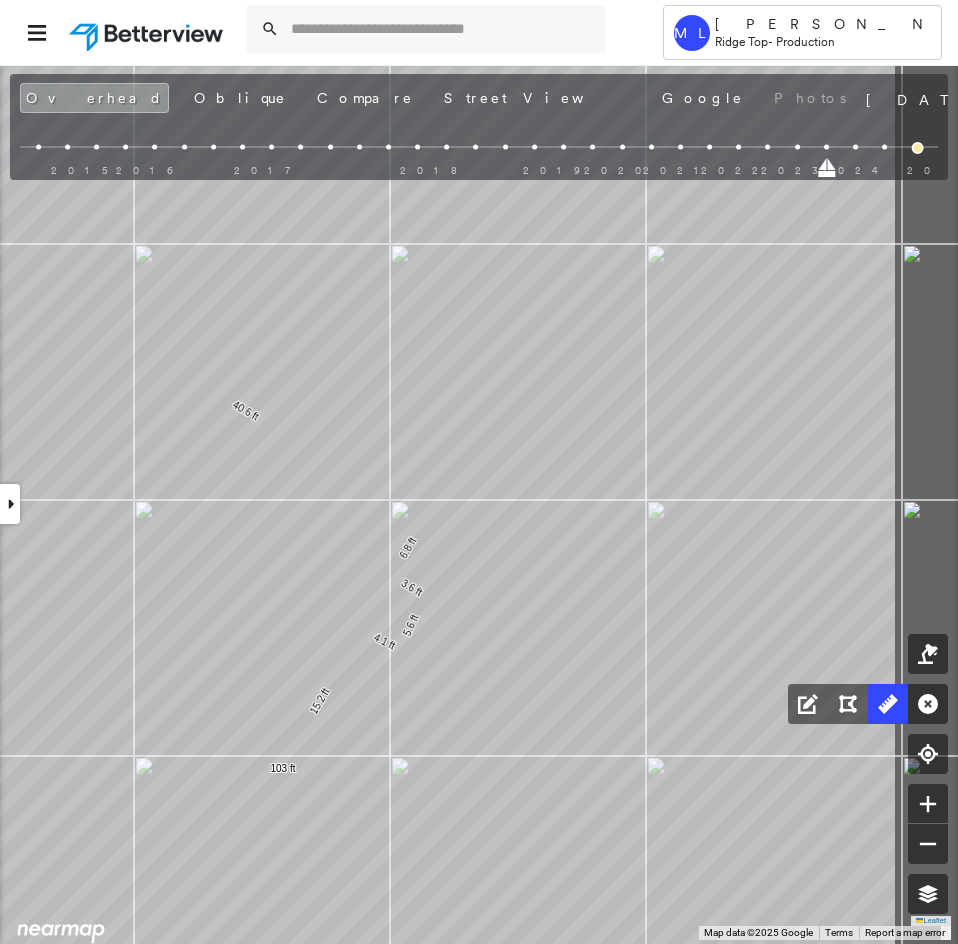 drag, startPoint x: 463, startPoint y: 585, endPoint x: 292, endPoint y: 593, distance: 171.18703 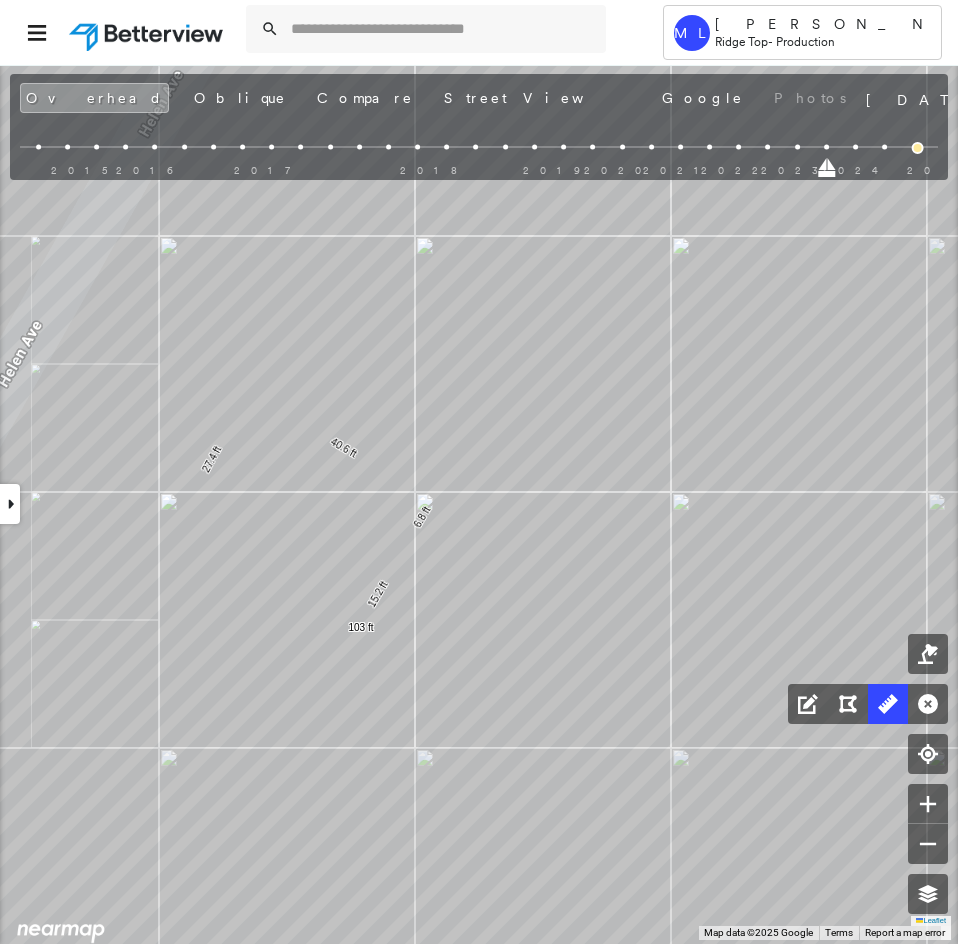 drag, startPoint x: 504, startPoint y: 622, endPoint x: 486, endPoint y: 501, distance: 122.33152 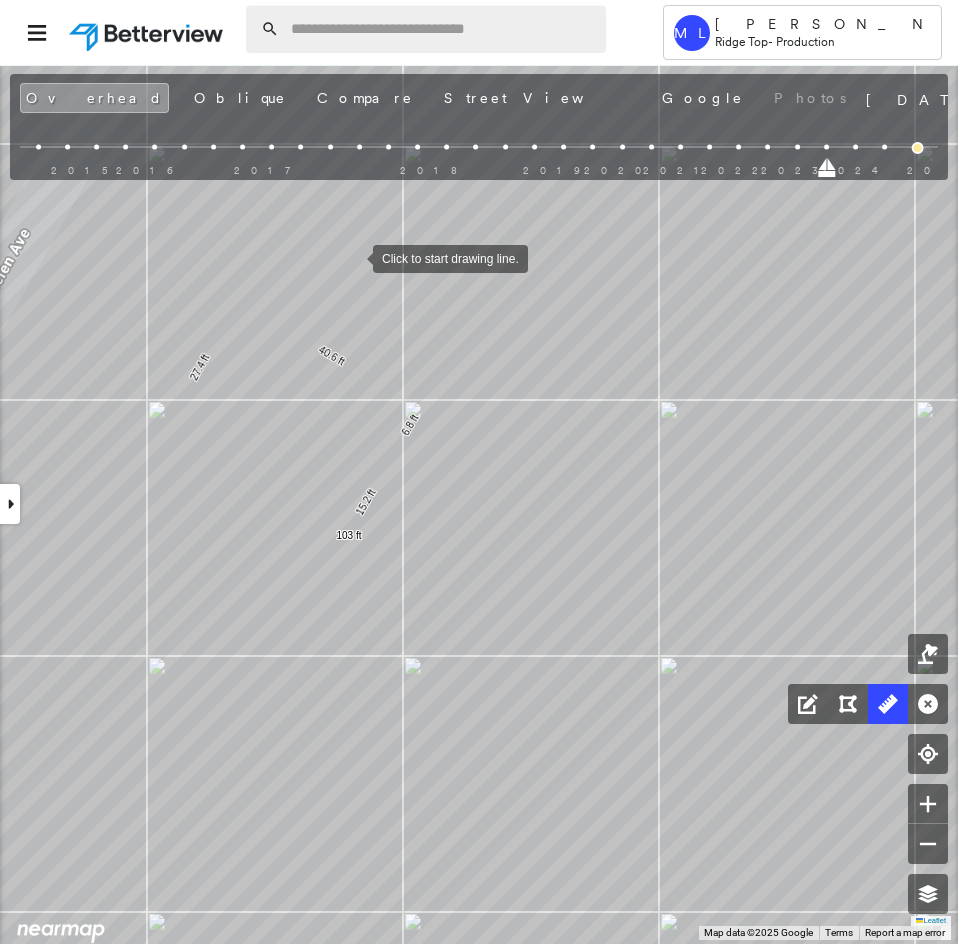 click at bounding box center (442, 29) 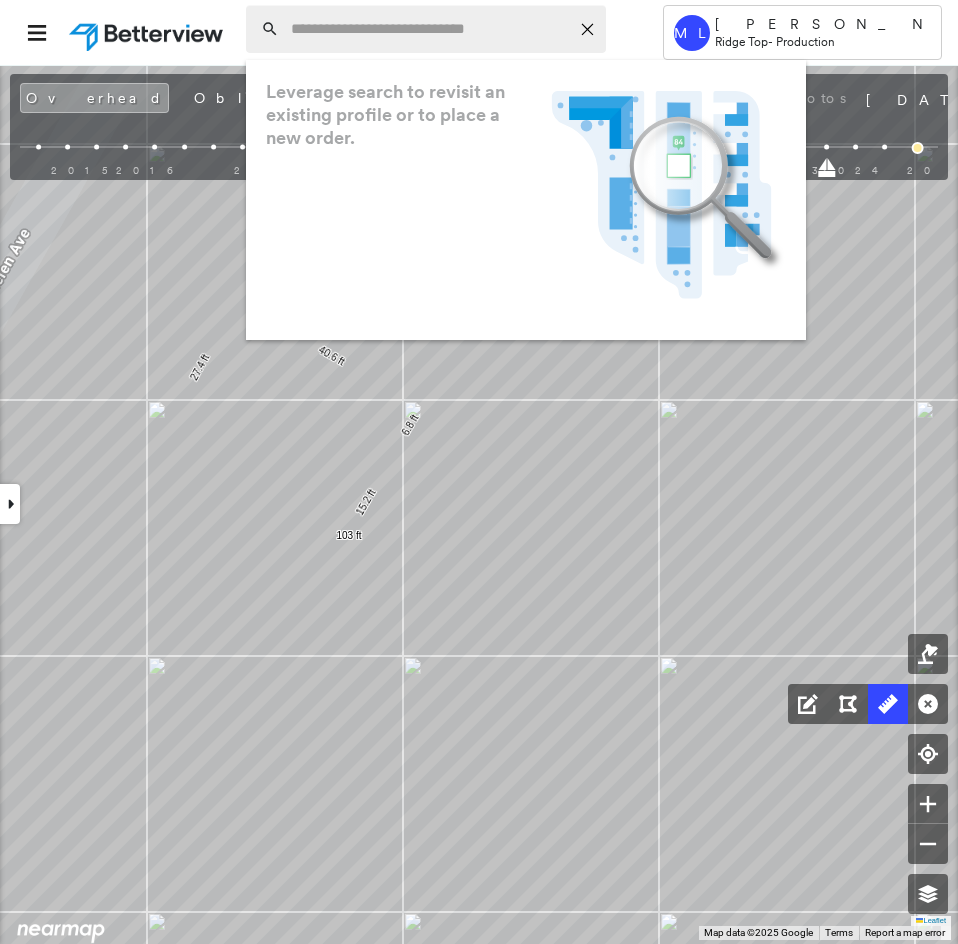 paste on "**********" 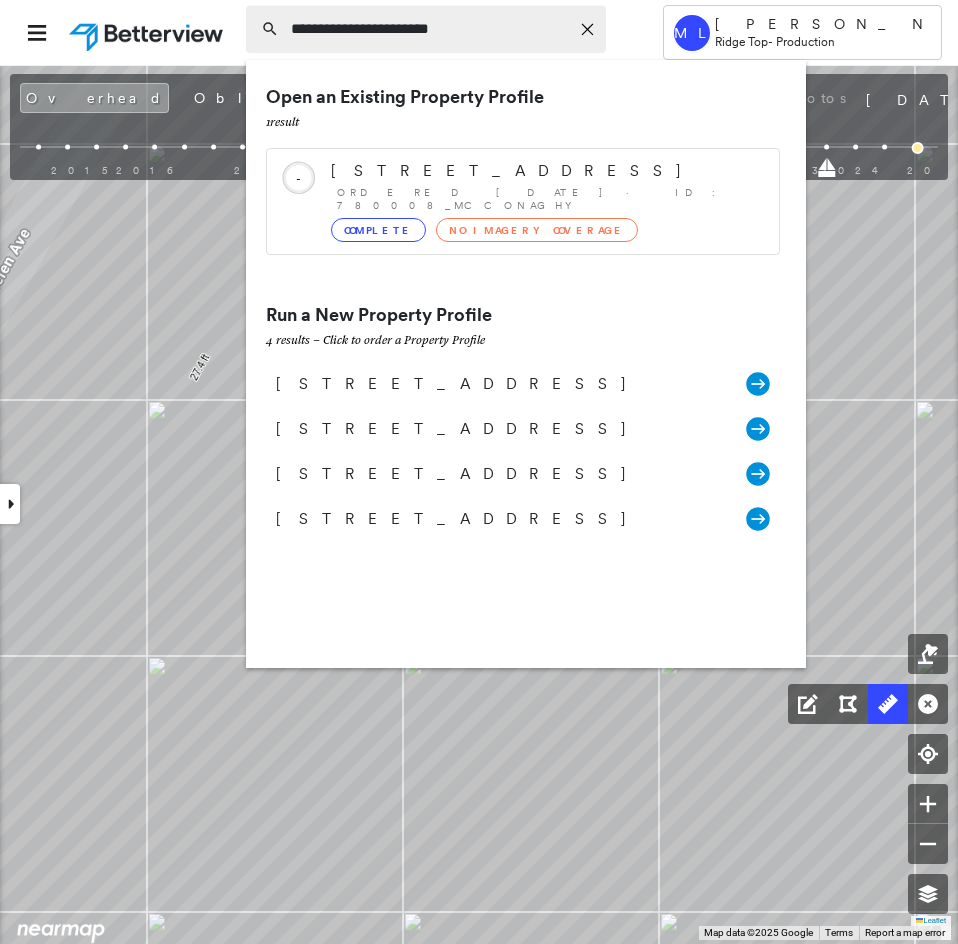 type on "**********" 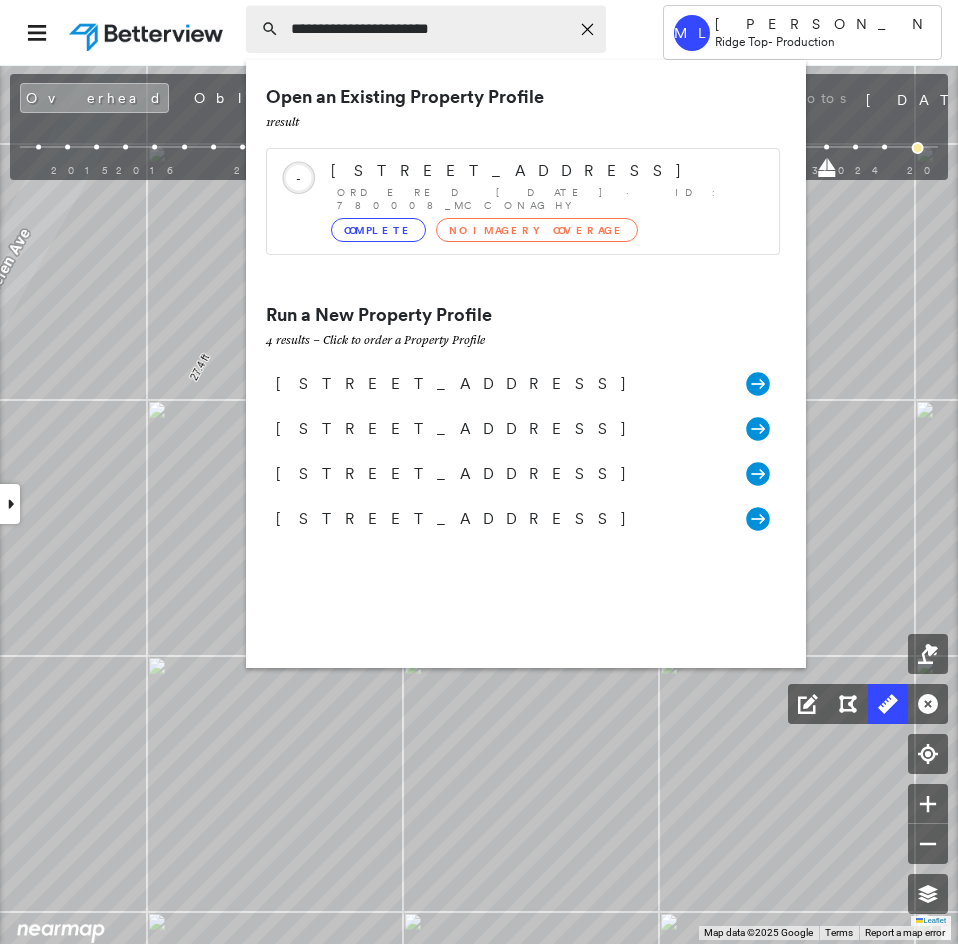 click on "Icon_Closemodal" 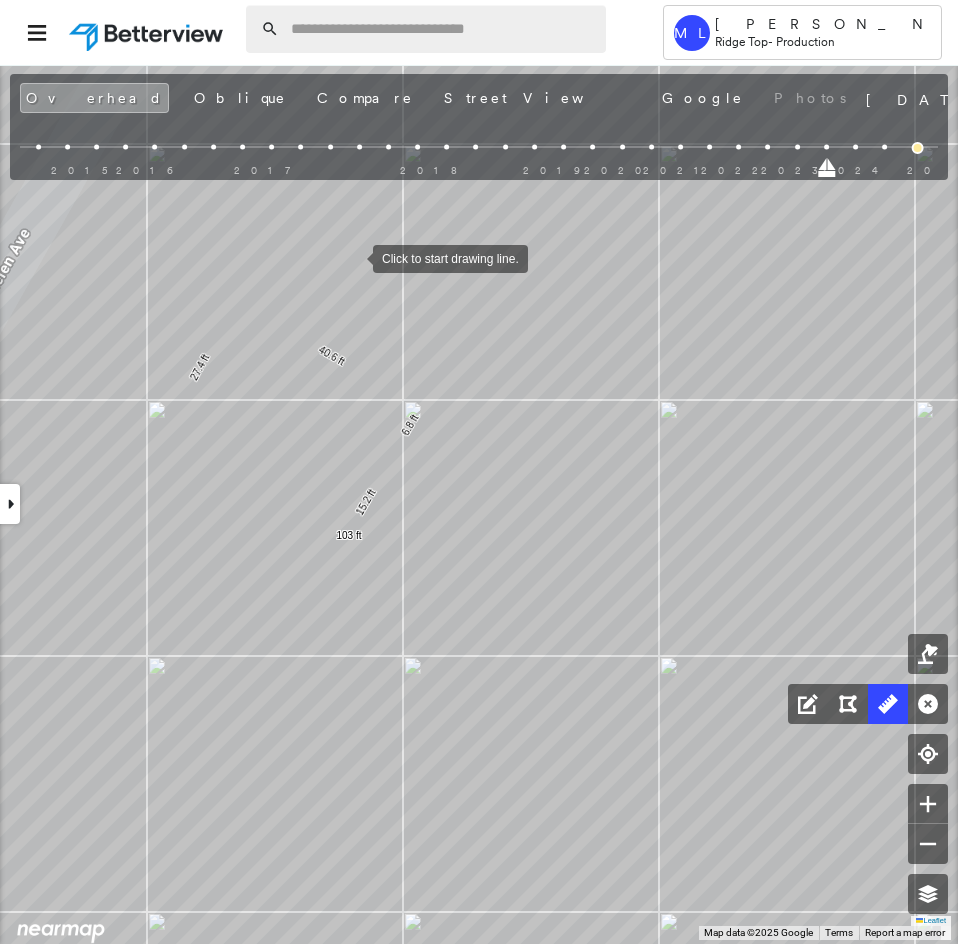 click on "ML Mely Lor Ridge Top  -   Production" at bounding box center (479, 32) 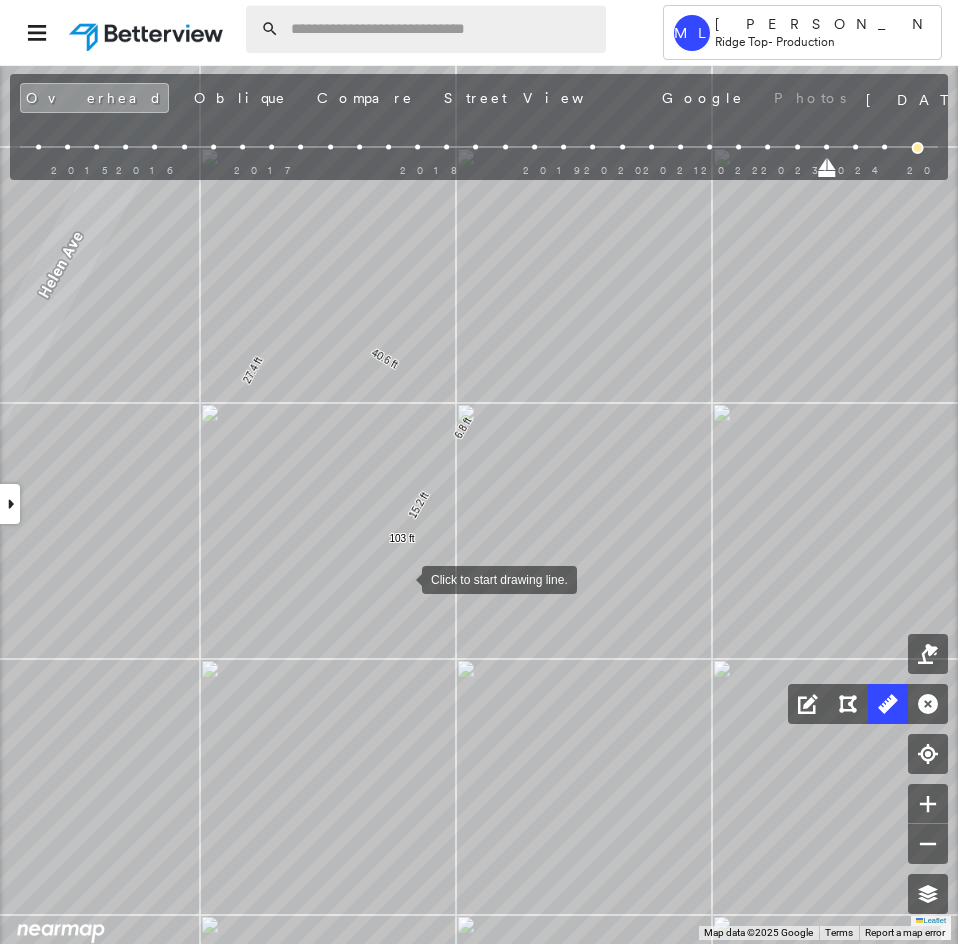 drag, startPoint x: 349, startPoint y: 575, endPoint x: 400, endPoint y: 578, distance: 51.088158 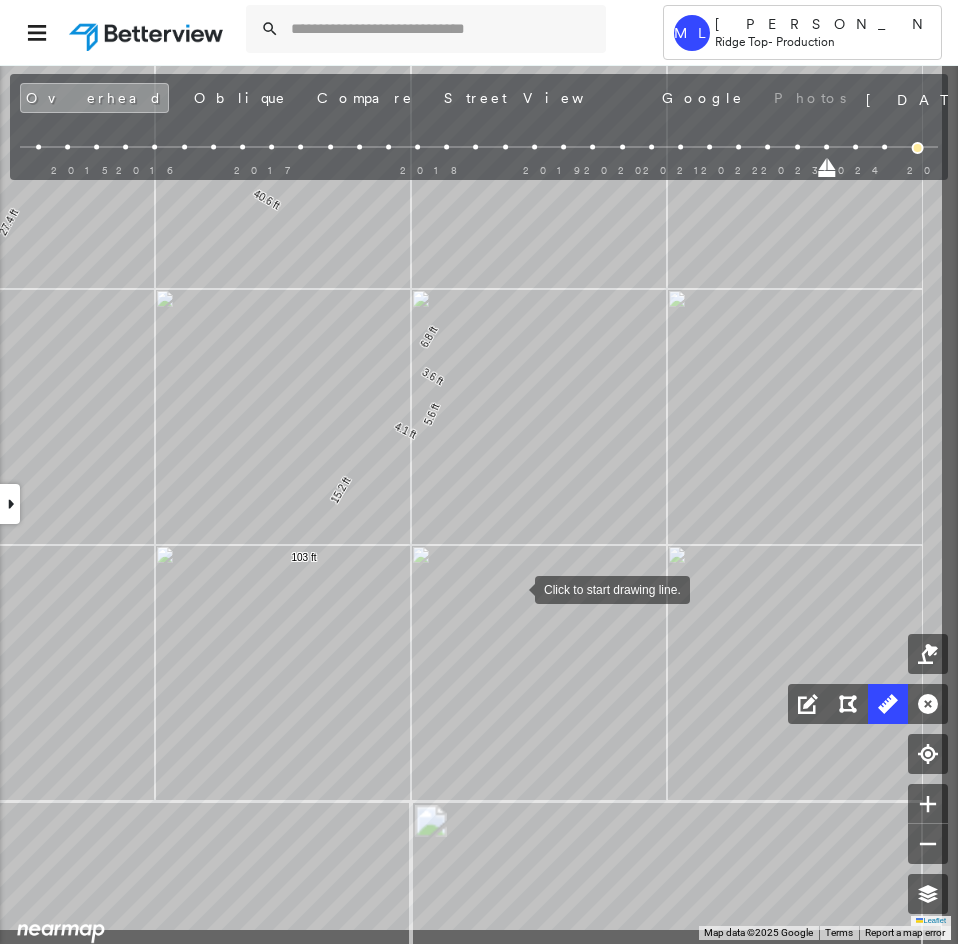 drag, startPoint x: 638, startPoint y: 702, endPoint x: 493, endPoint y: 563, distance: 200.86314 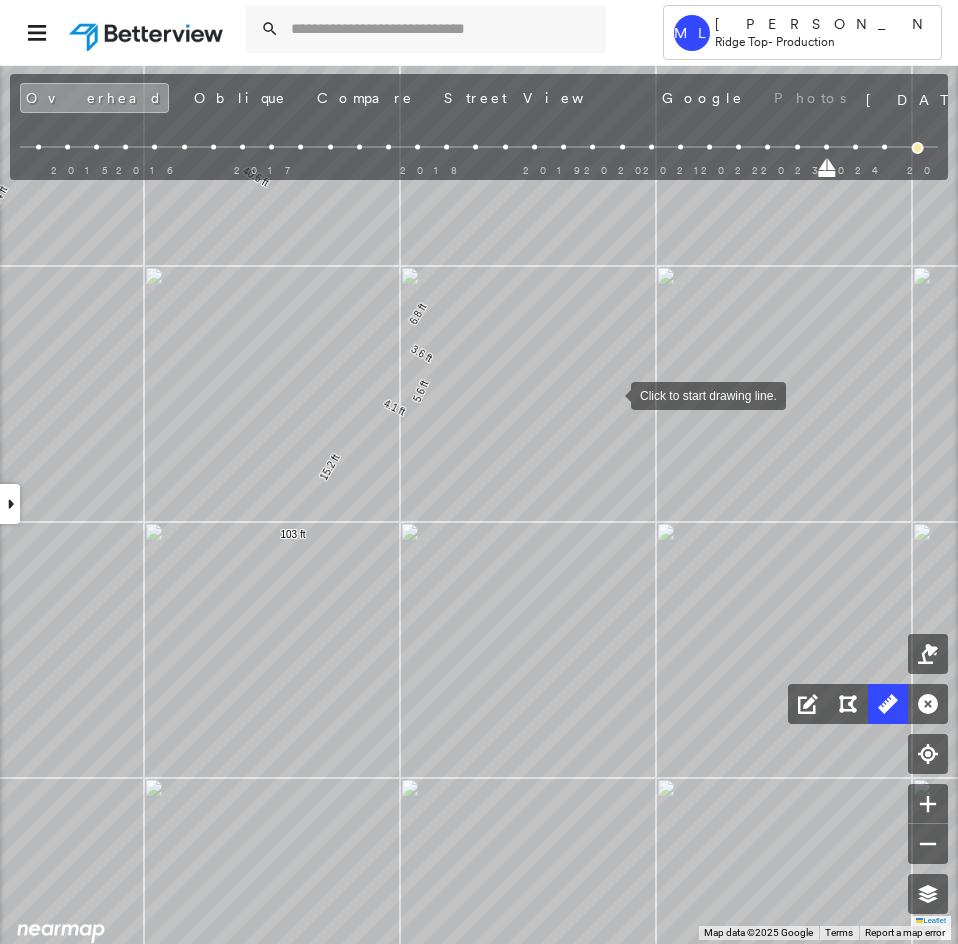 drag, startPoint x: 585, startPoint y: 375, endPoint x: 639, endPoint y: 403, distance: 60.827625 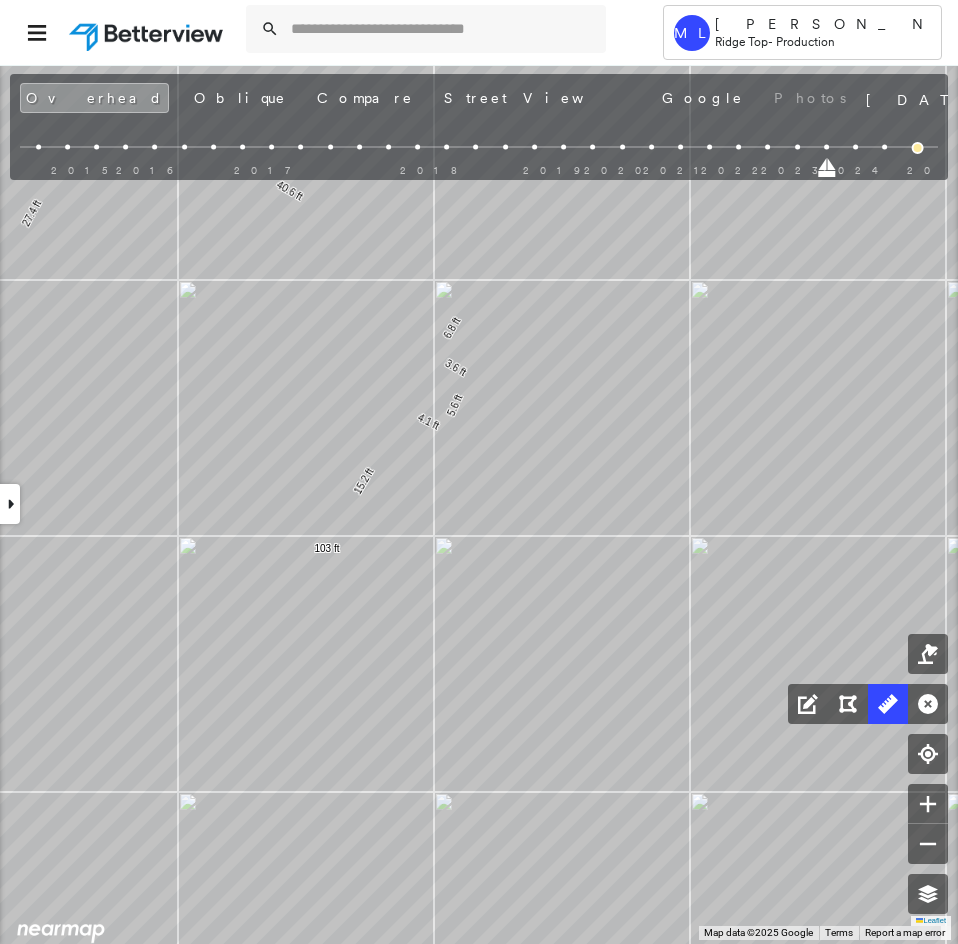 click on "Oblique" at bounding box center (240, 98) 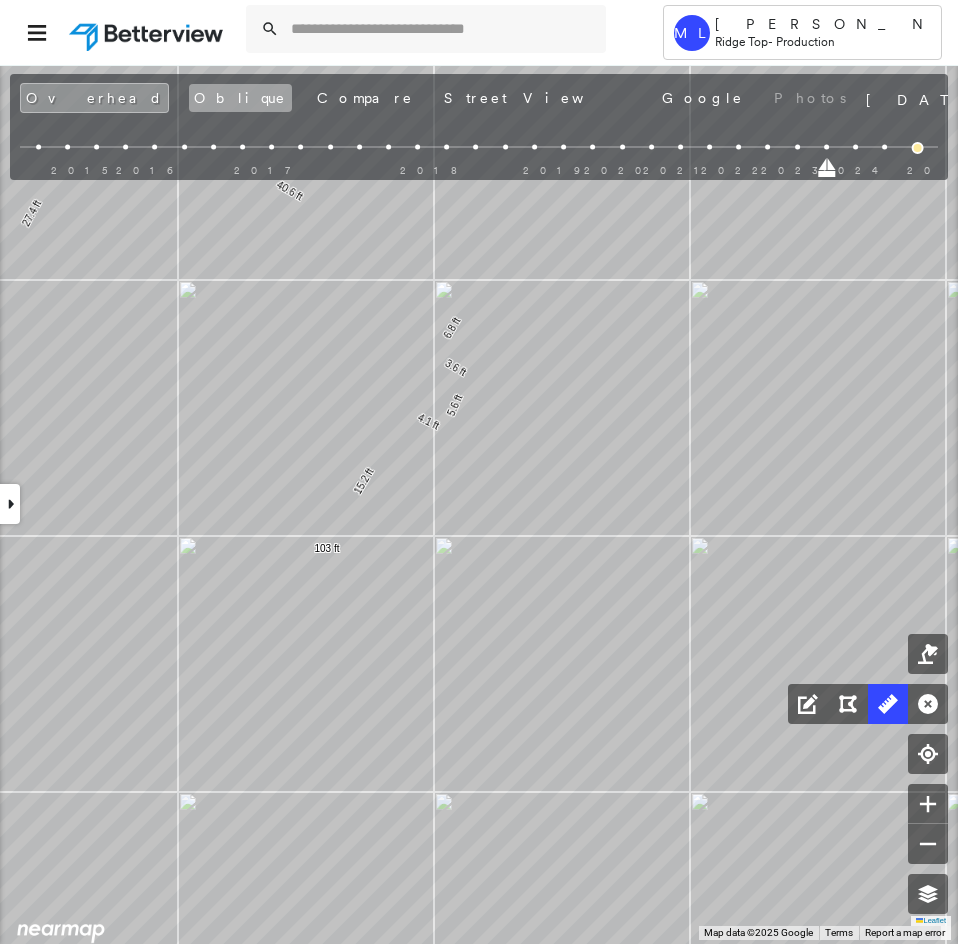 click on "Oblique" at bounding box center [240, 98] 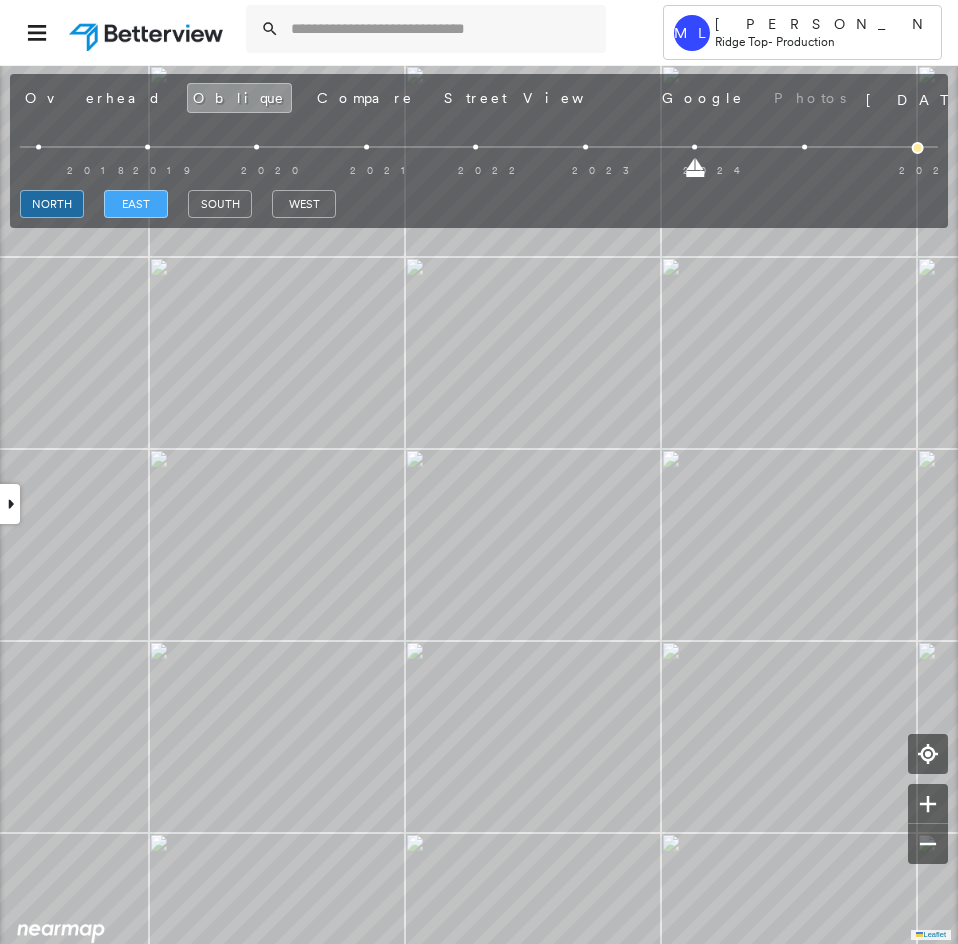 click on "east" at bounding box center [136, 204] 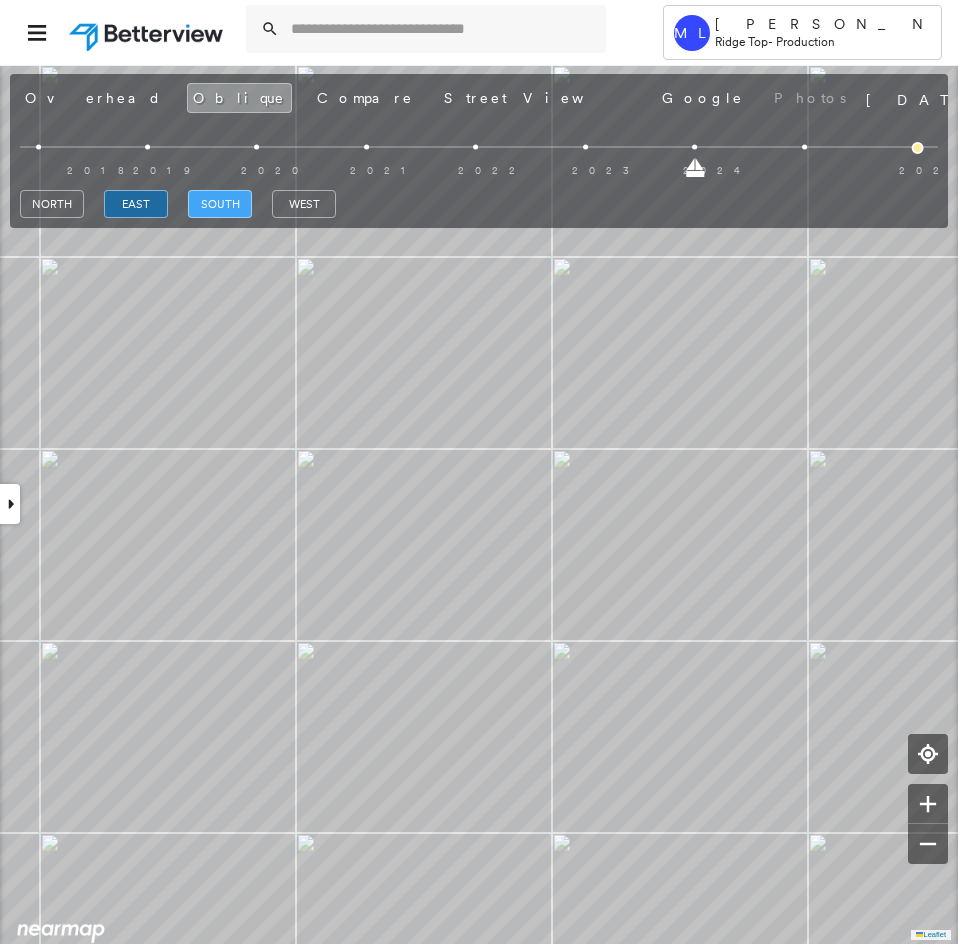 click on "south" at bounding box center [220, 204] 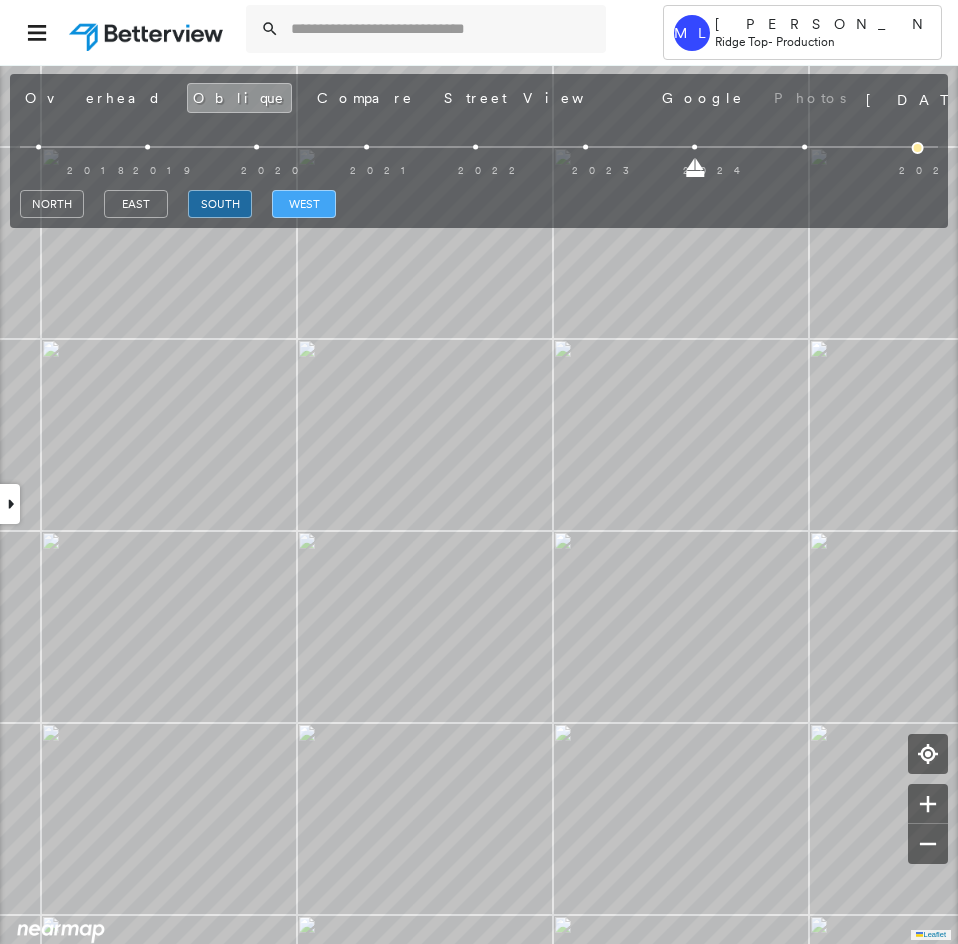 click on "west" at bounding box center (304, 204) 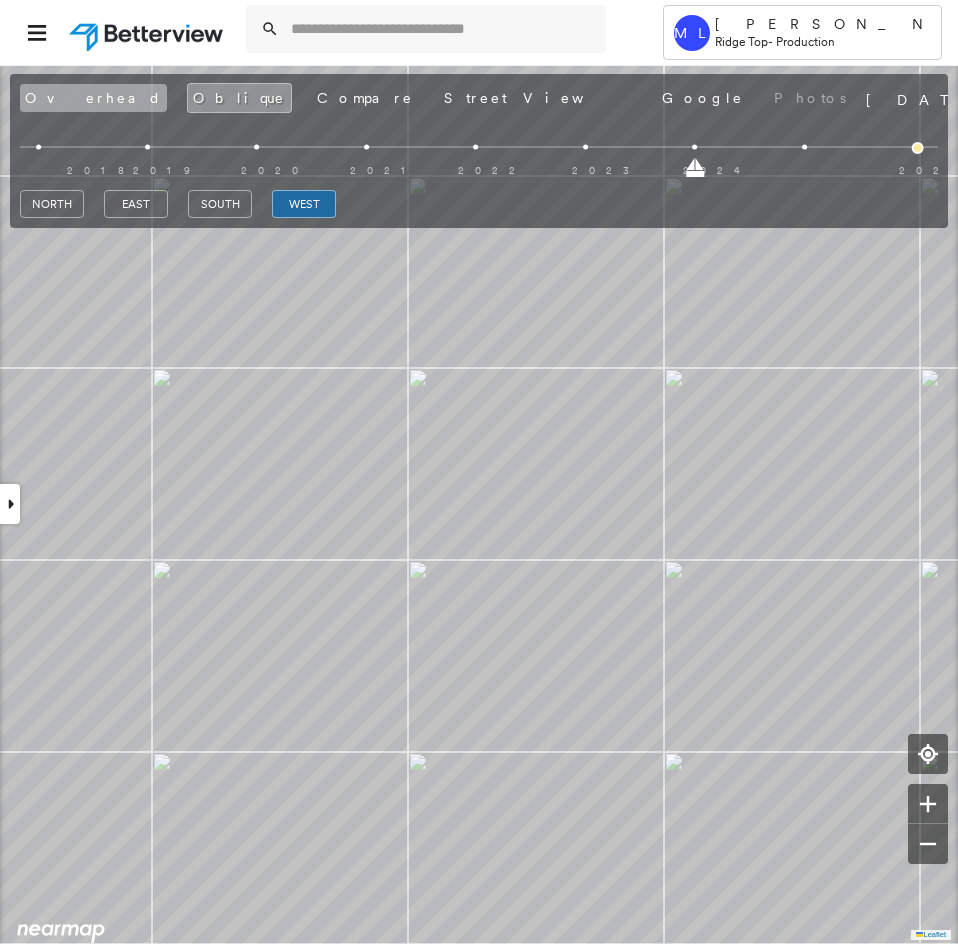 click on "Overhead" at bounding box center [93, 98] 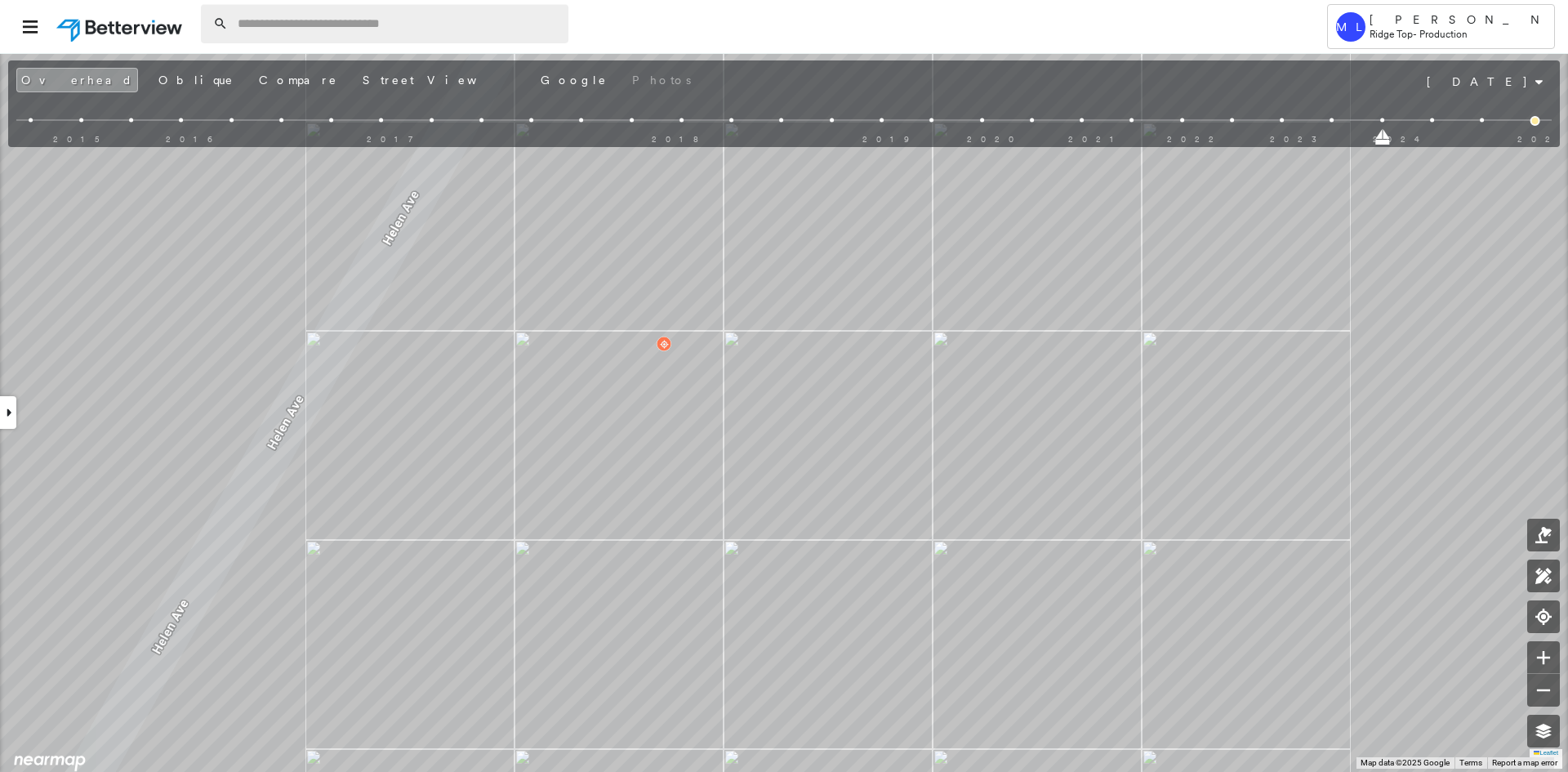 click at bounding box center (398, 24) 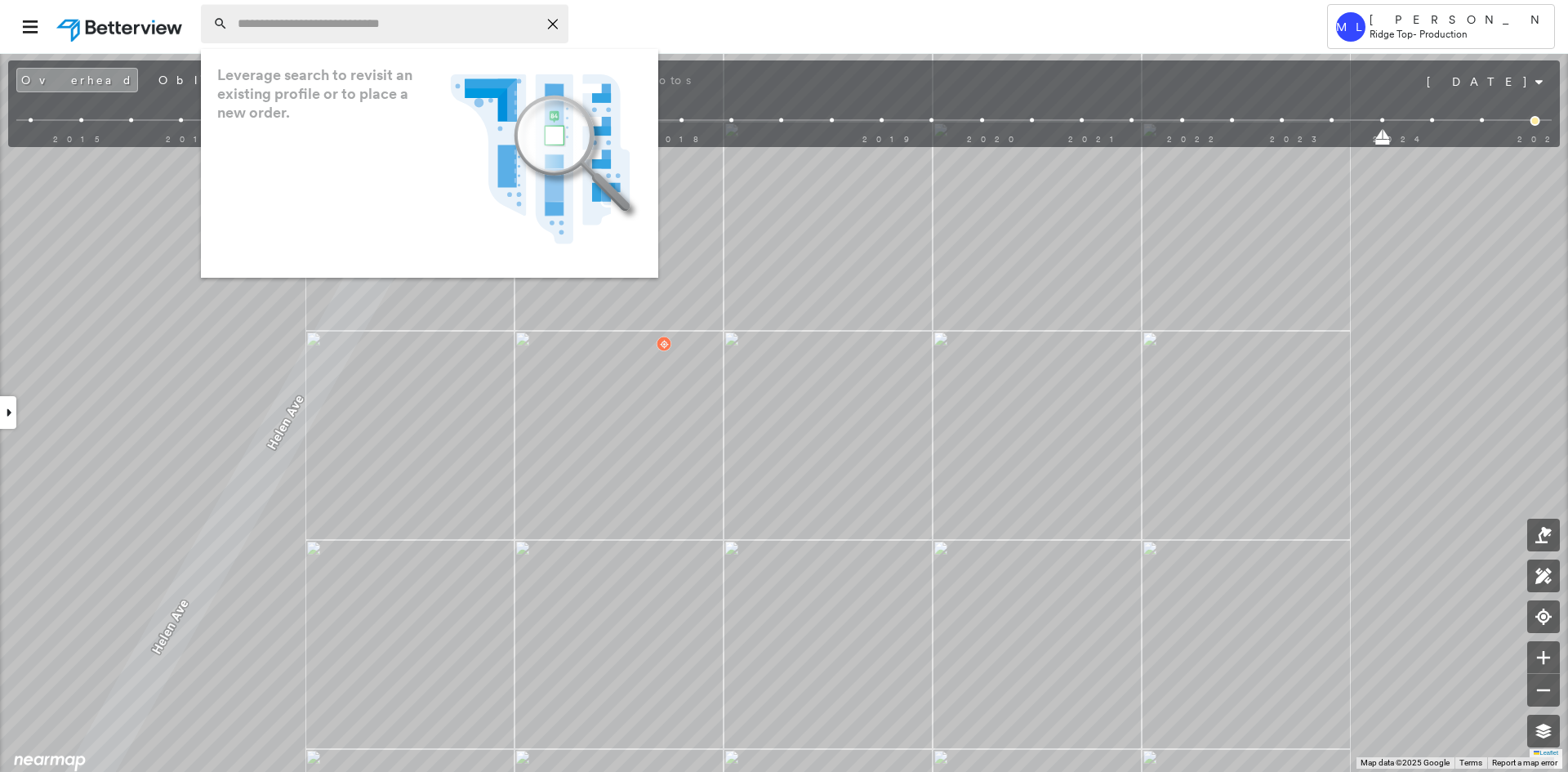 paste on "**********" 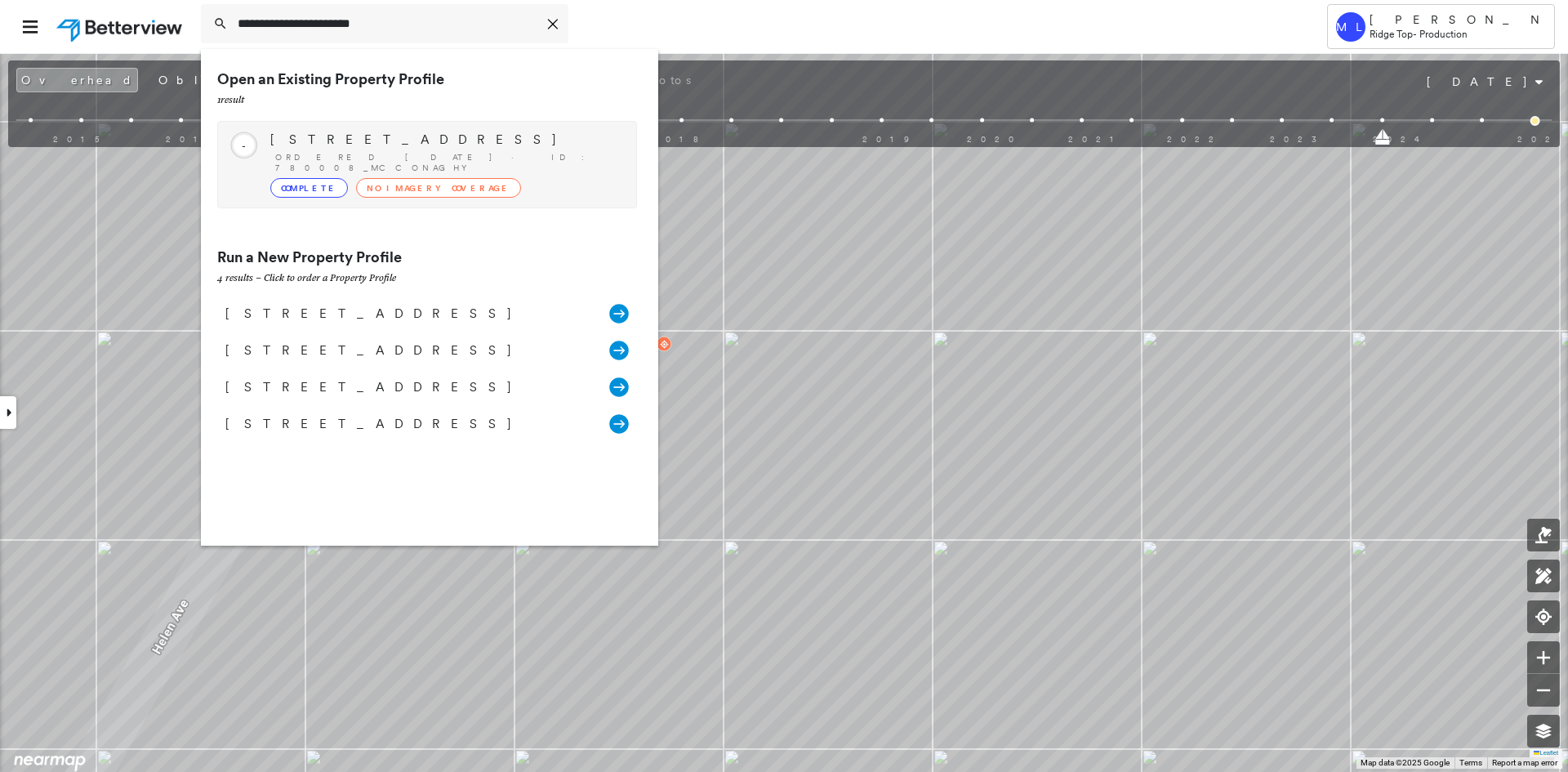 type on "**********" 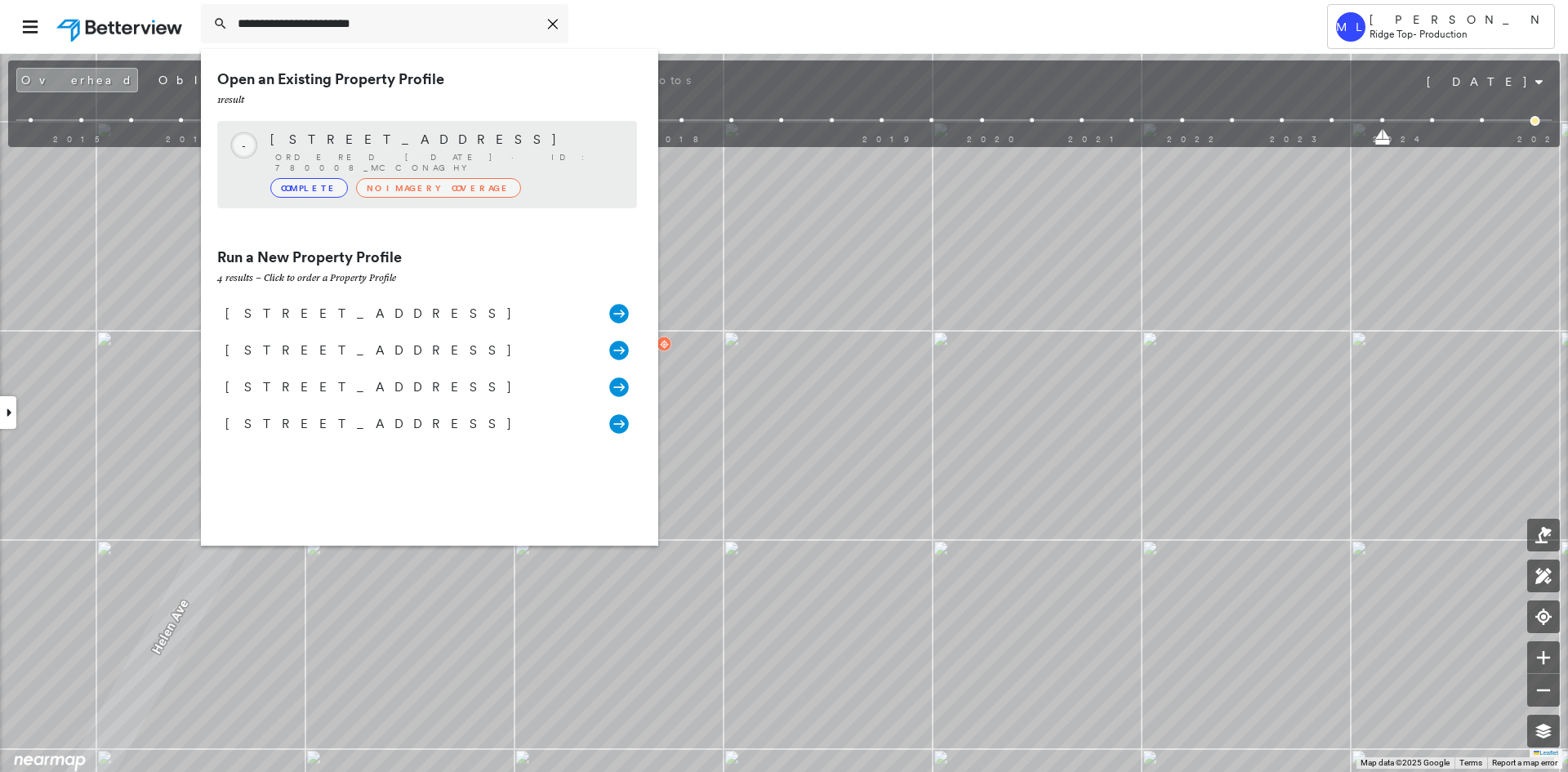 click on "Ordered 07/25/25 · ID: 780008_McConaghy" at bounding box center (448, 163) 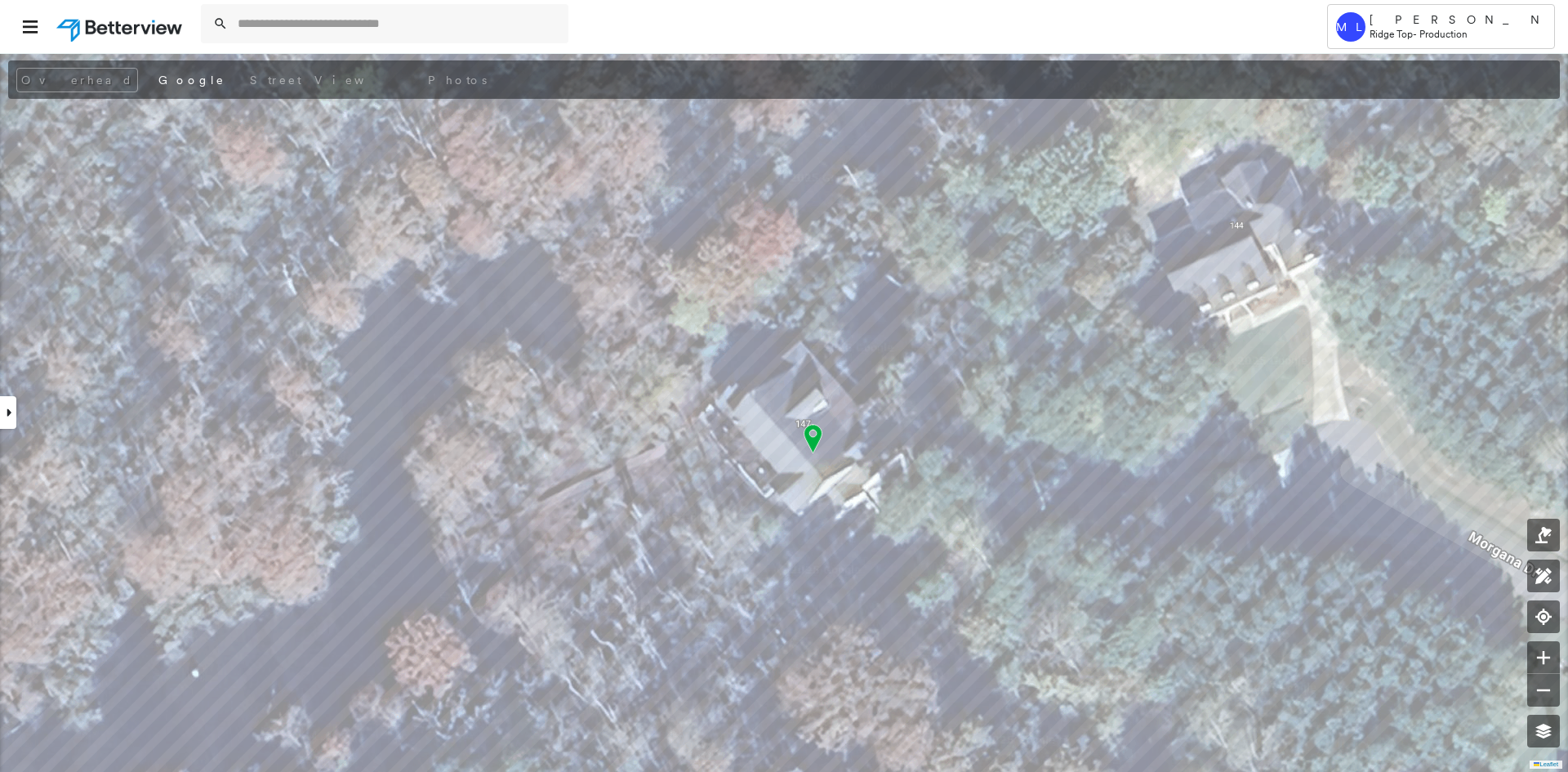 scroll, scrollTop: 0, scrollLeft: 0, axis: both 